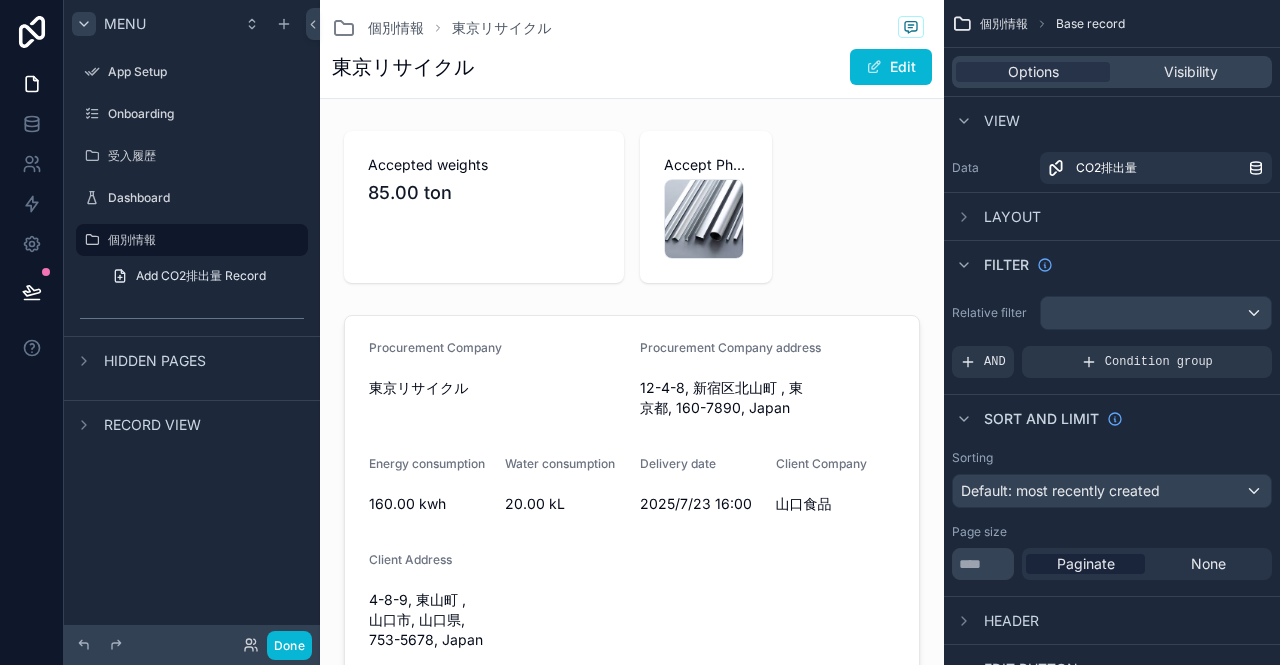 scroll, scrollTop: 0, scrollLeft: 0, axis: both 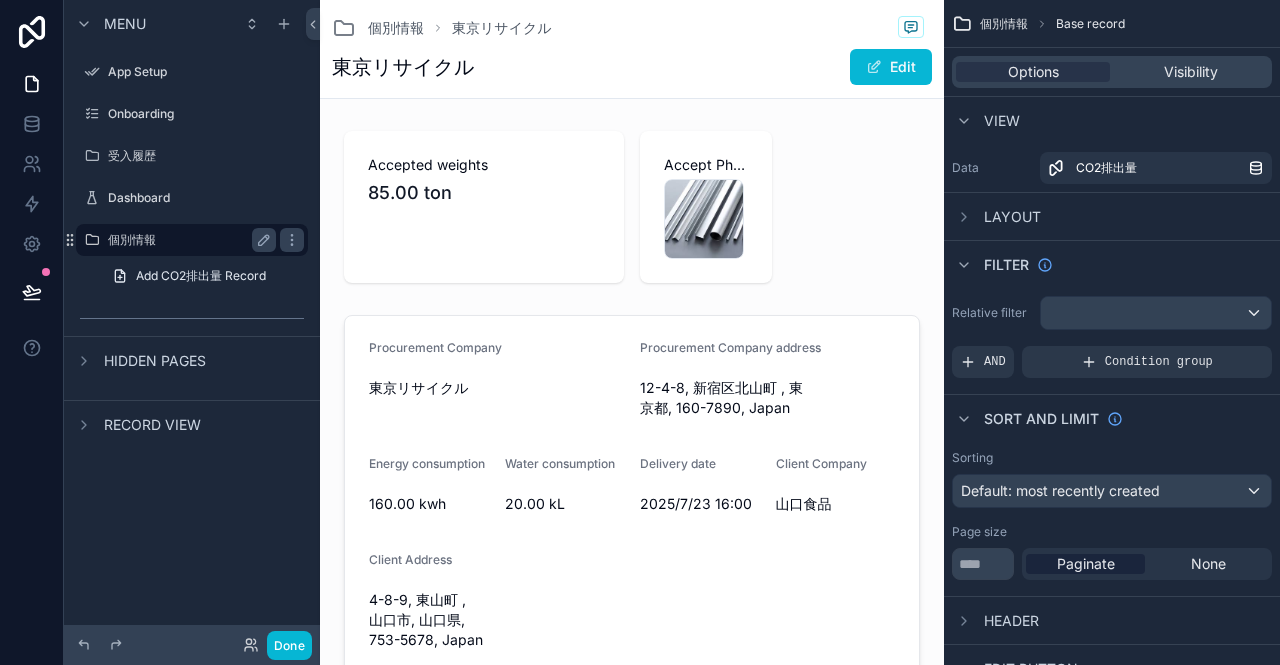 click on "個別情報" at bounding box center (188, 240) 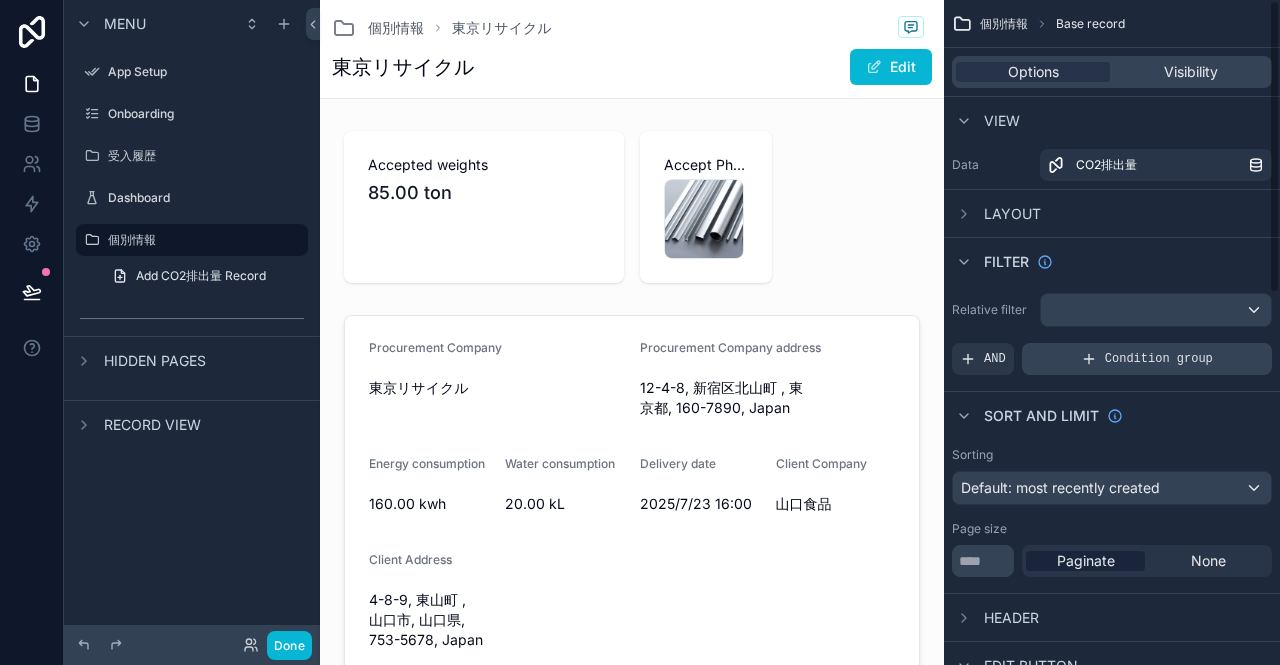 scroll, scrollTop: 0, scrollLeft: 0, axis: both 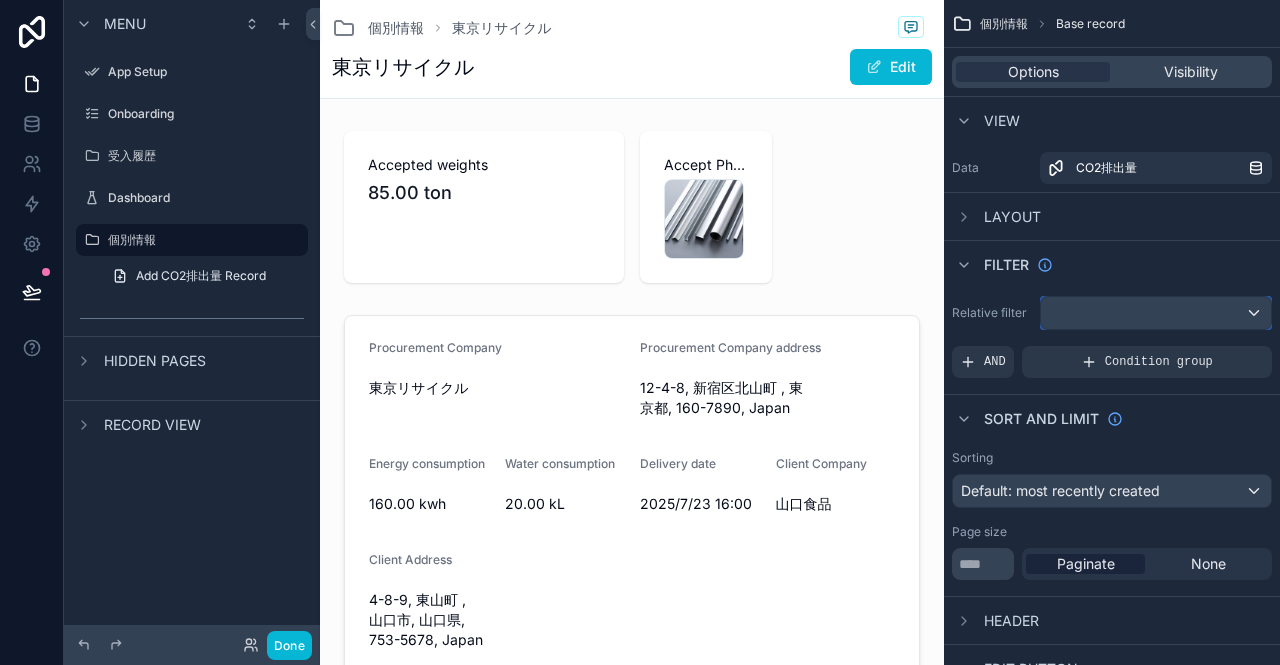 click at bounding box center [1156, 313] 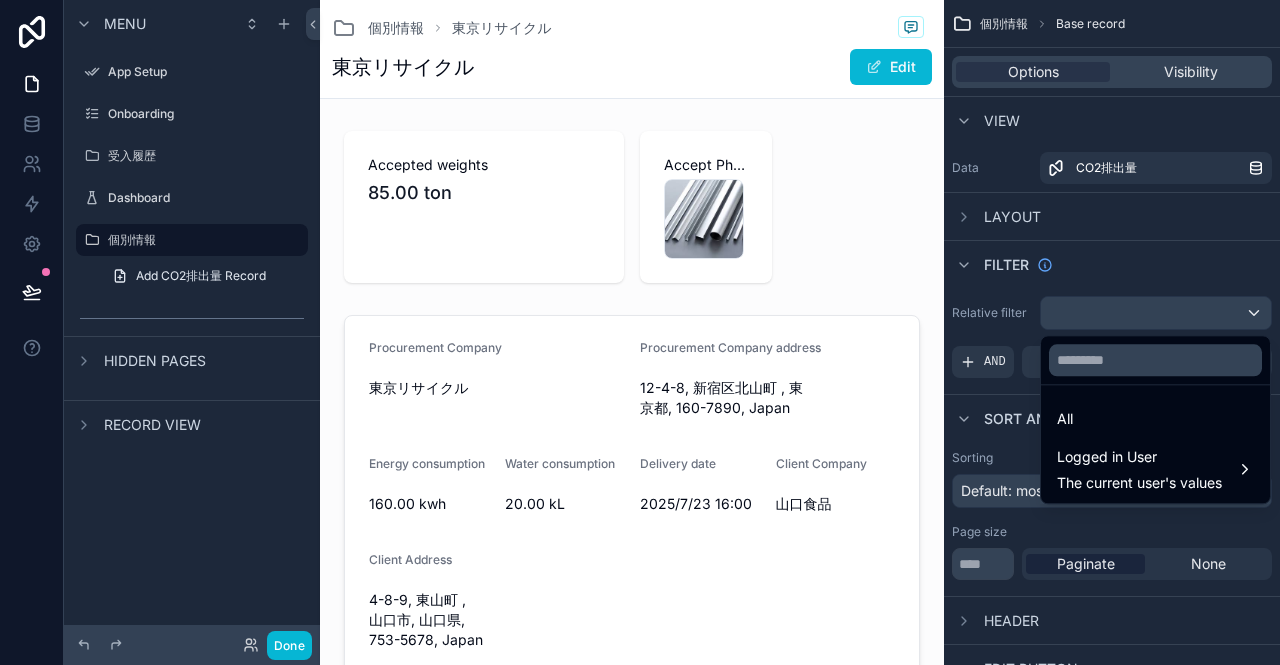 click at bounding box center [640, 332] 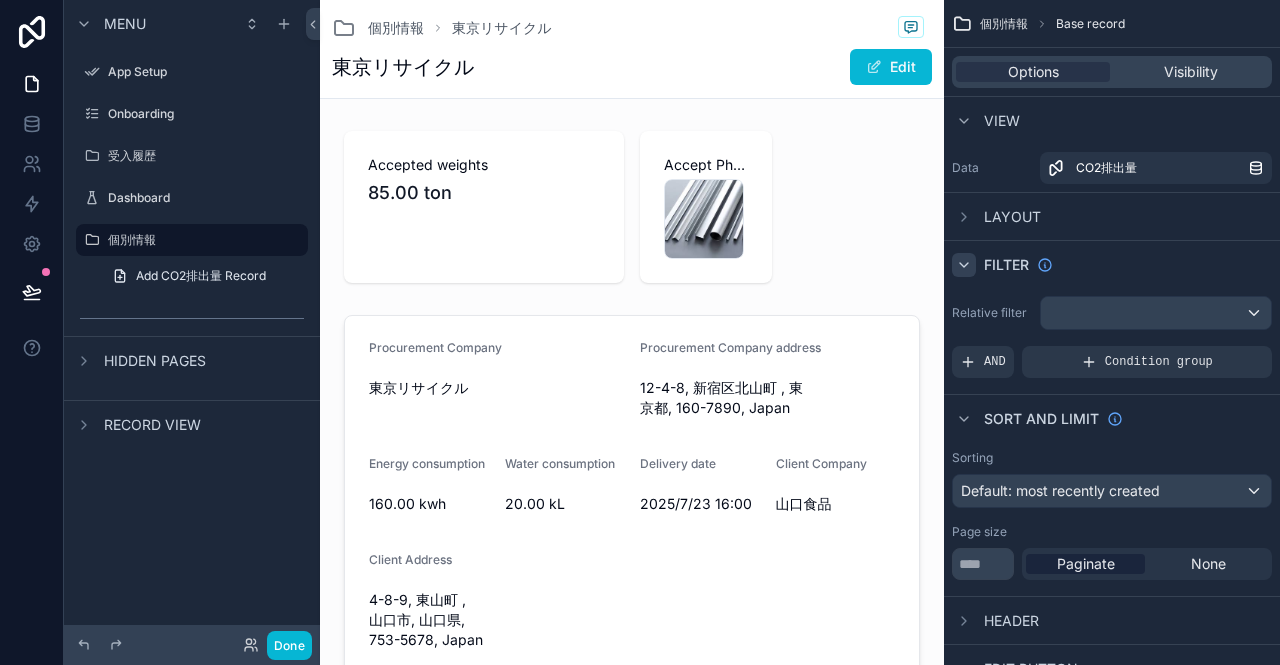 click 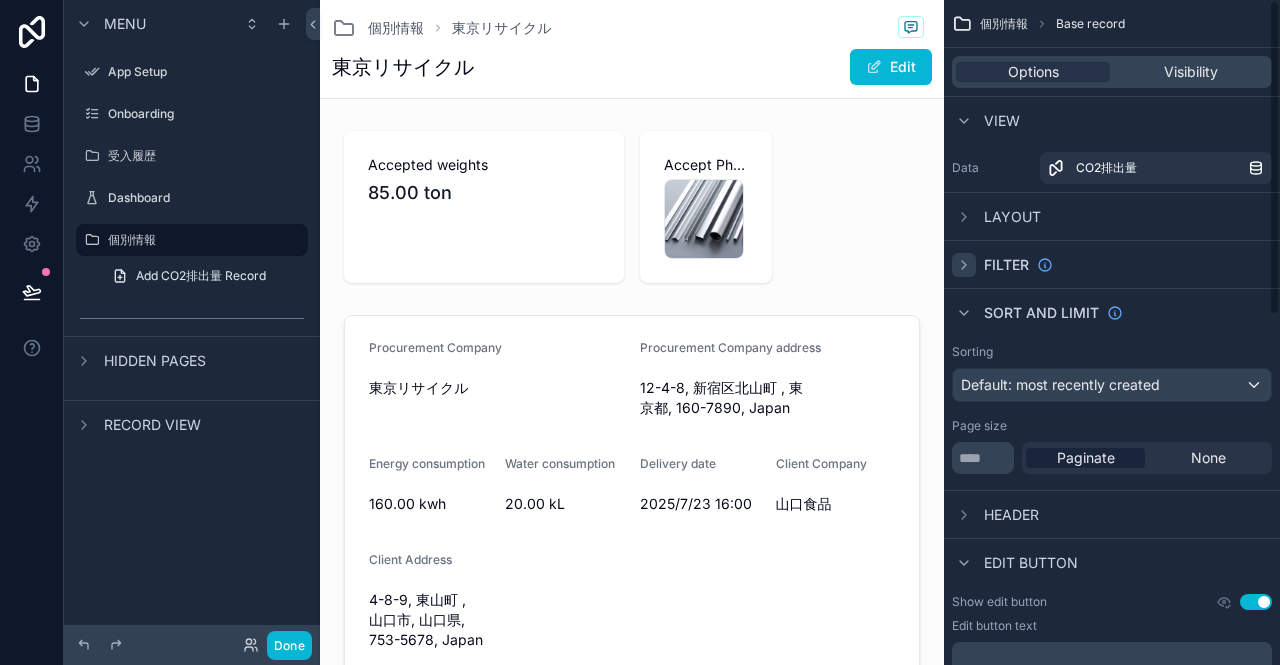 click 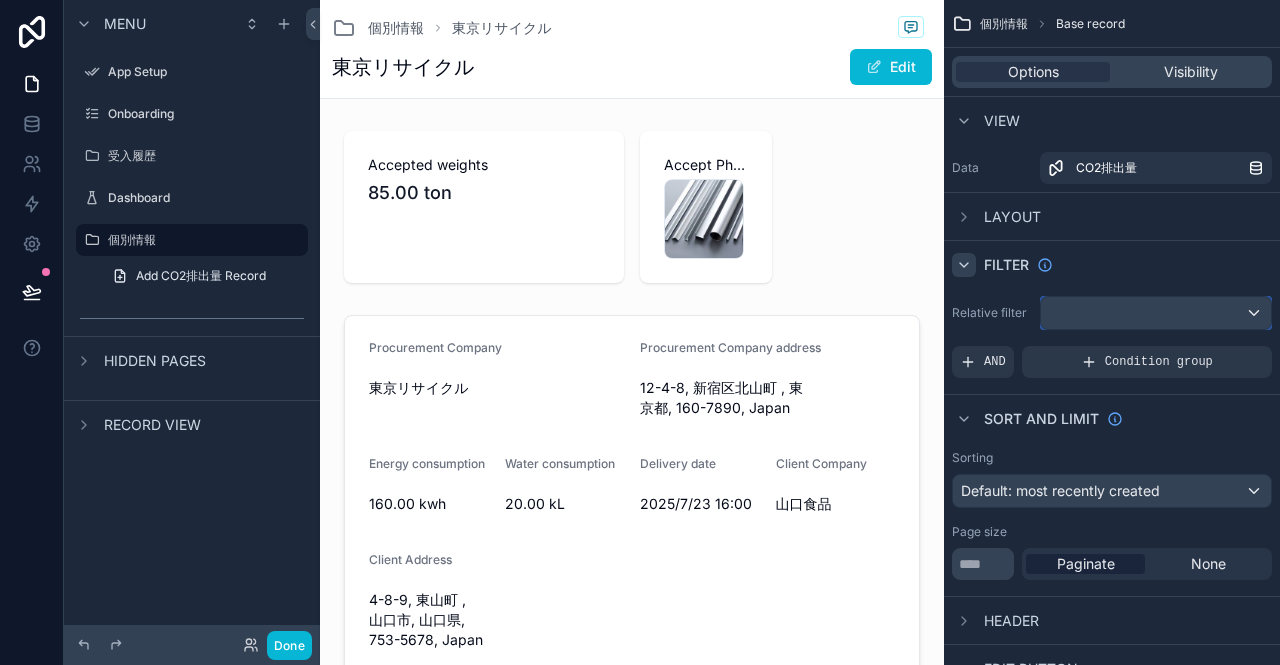 click at bounding box center [1156, 313] 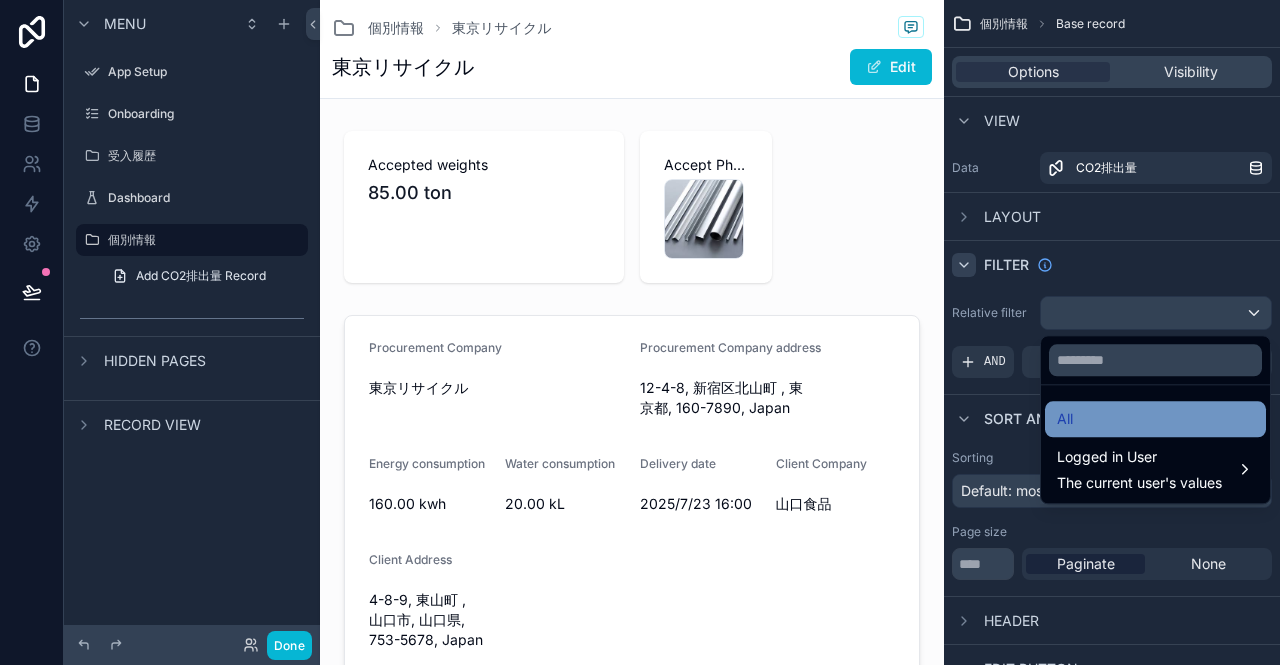 click on "All" at bounding box center [1155, 419] 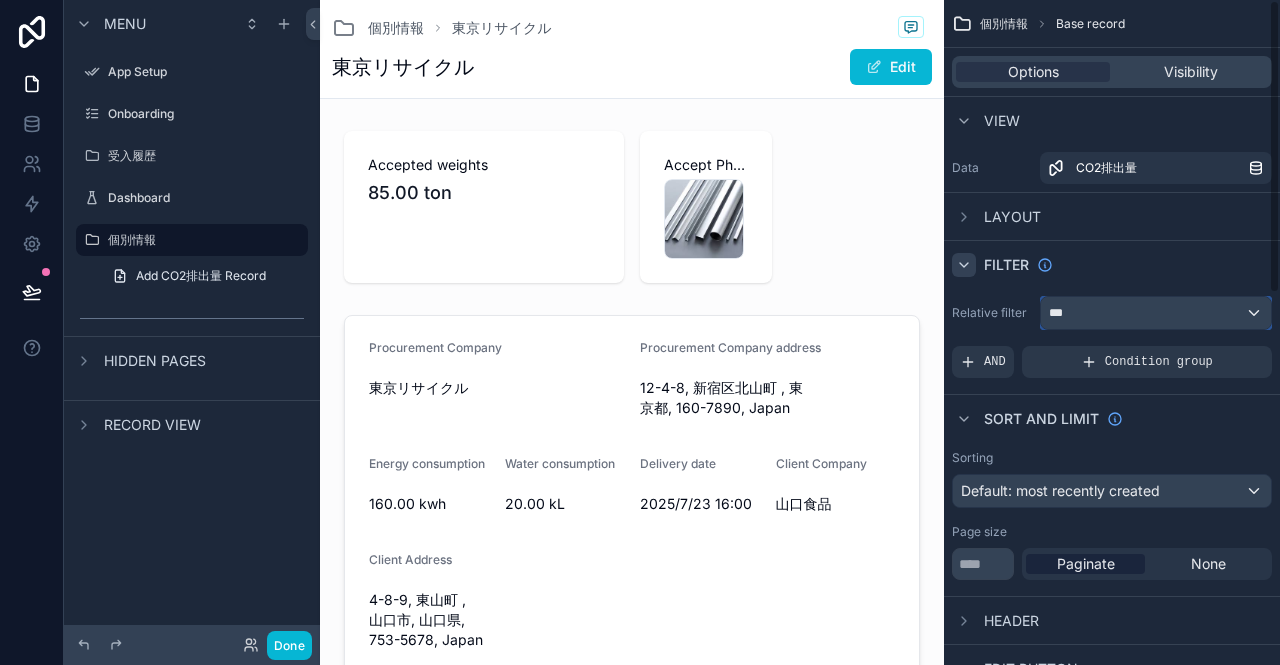 click on "***" at bounding box center [1156, 313] 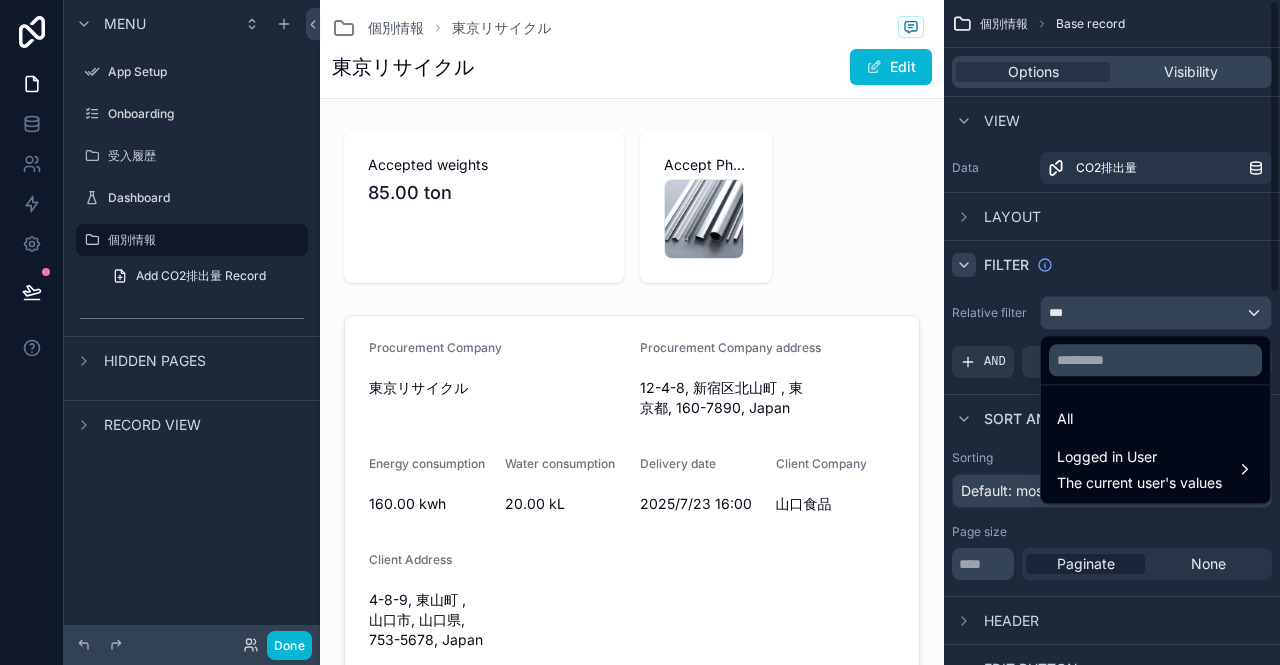 click at bounding box center [640, 332] 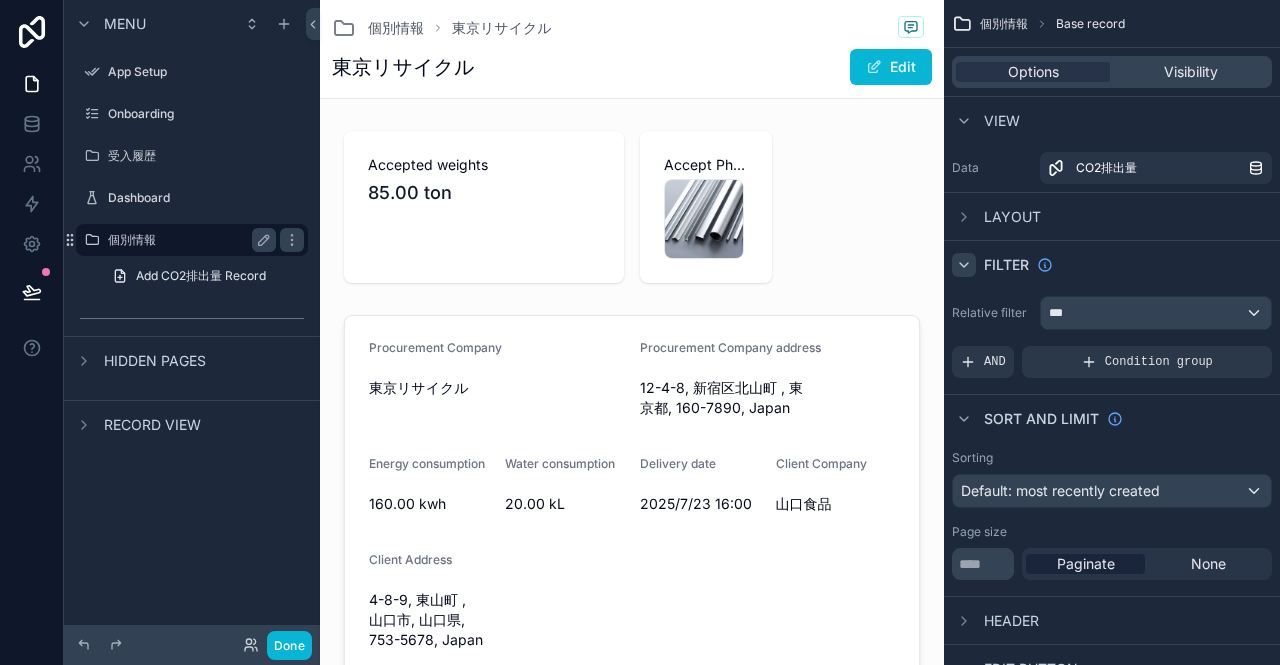 click on "個別情報" at bounding box center [188, 240] 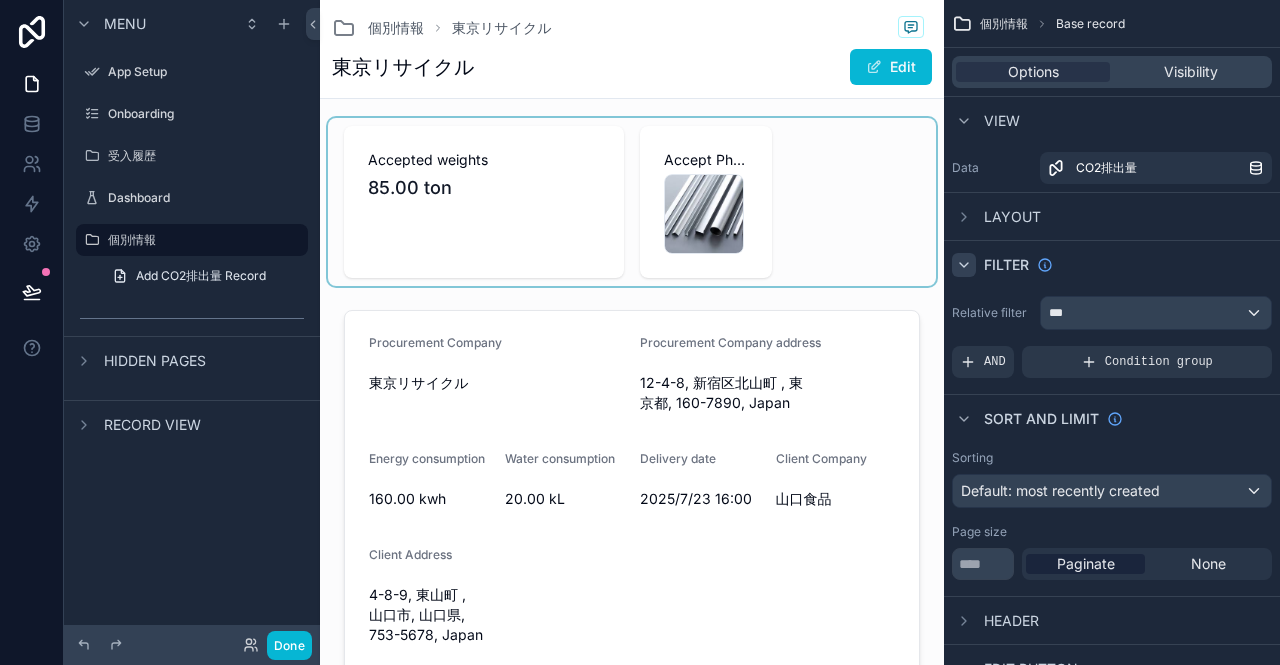 scroll, scrollTop: 0, scrollLeft: 0, axis: both 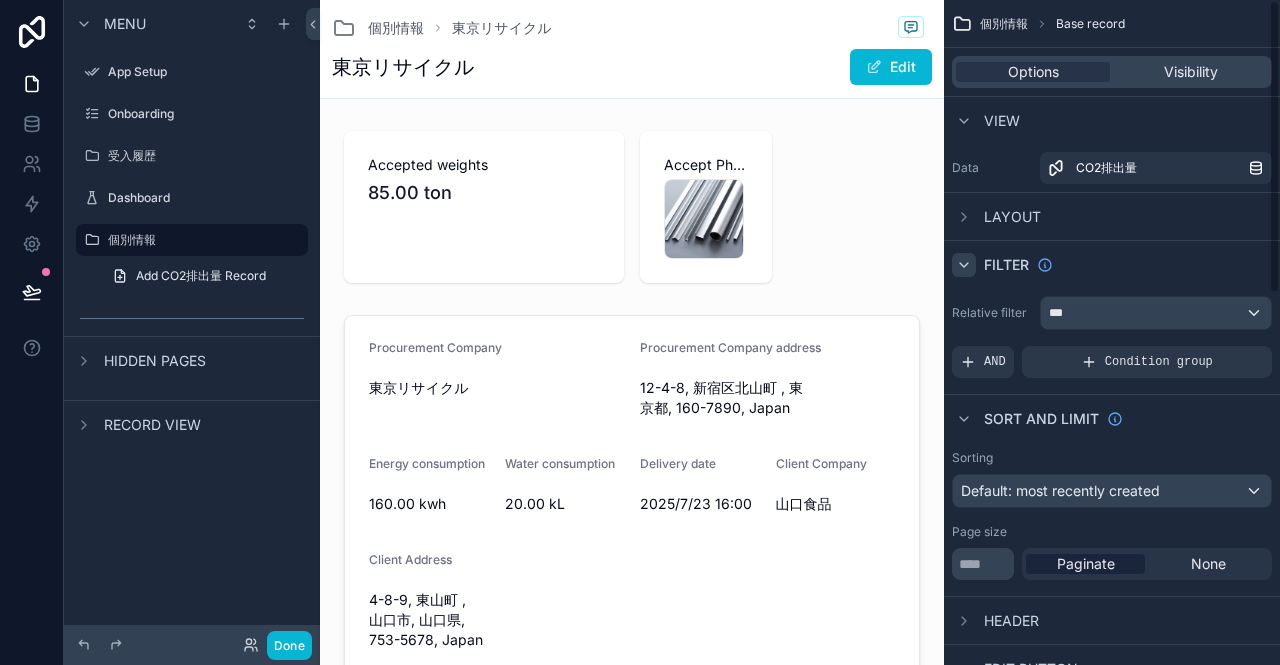 click on "個別情報" at bounding box center (1004, 24) 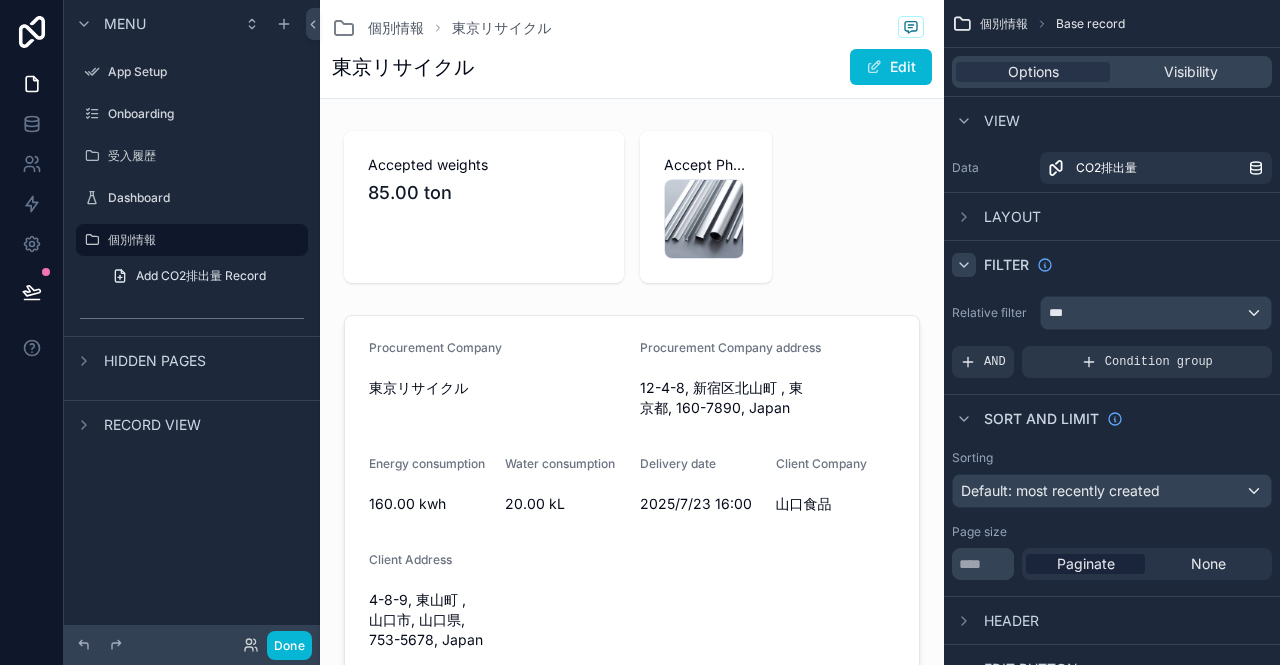 click on "View" at bounding box center [1002, 121] 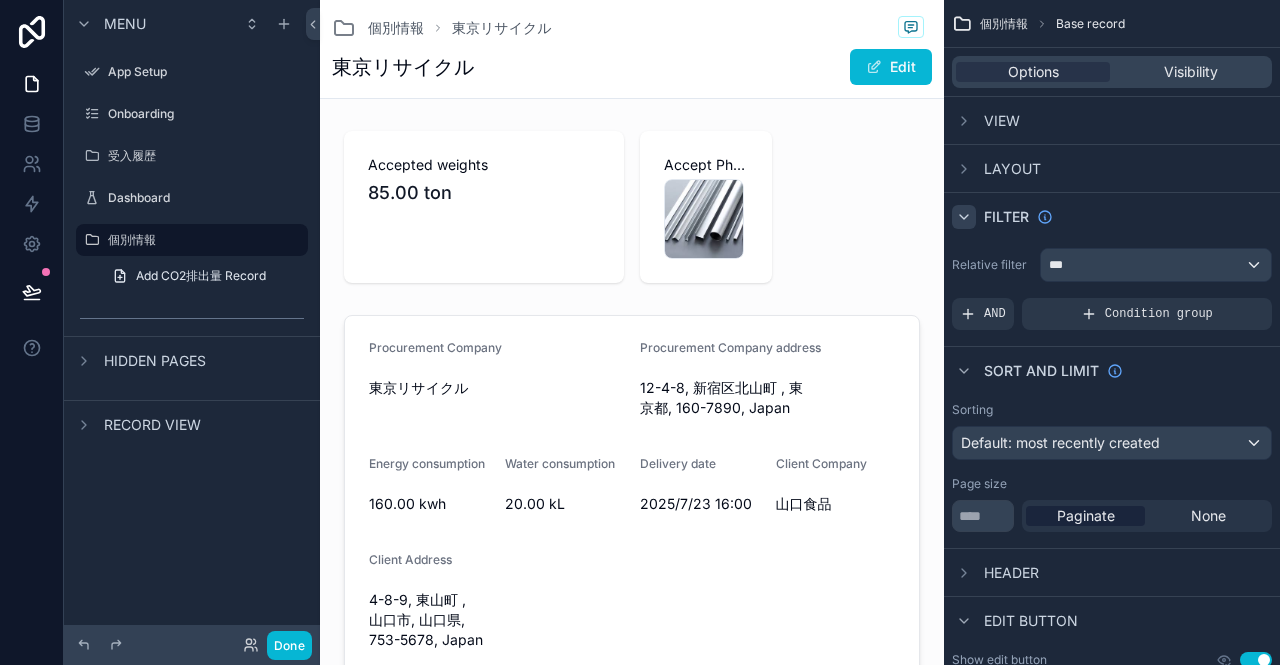 click on "Layout" at bounding box center (1012, 169) 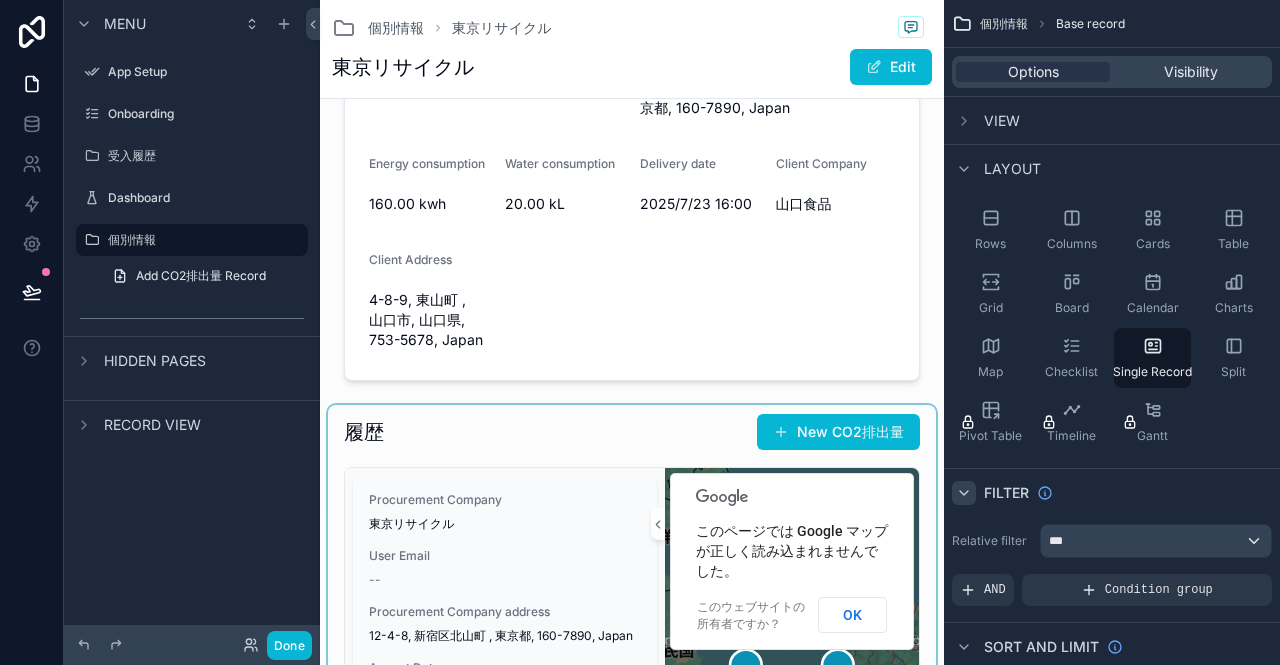 scroll, scrollTop: 700, scrollLeft: 0, axis: vertical 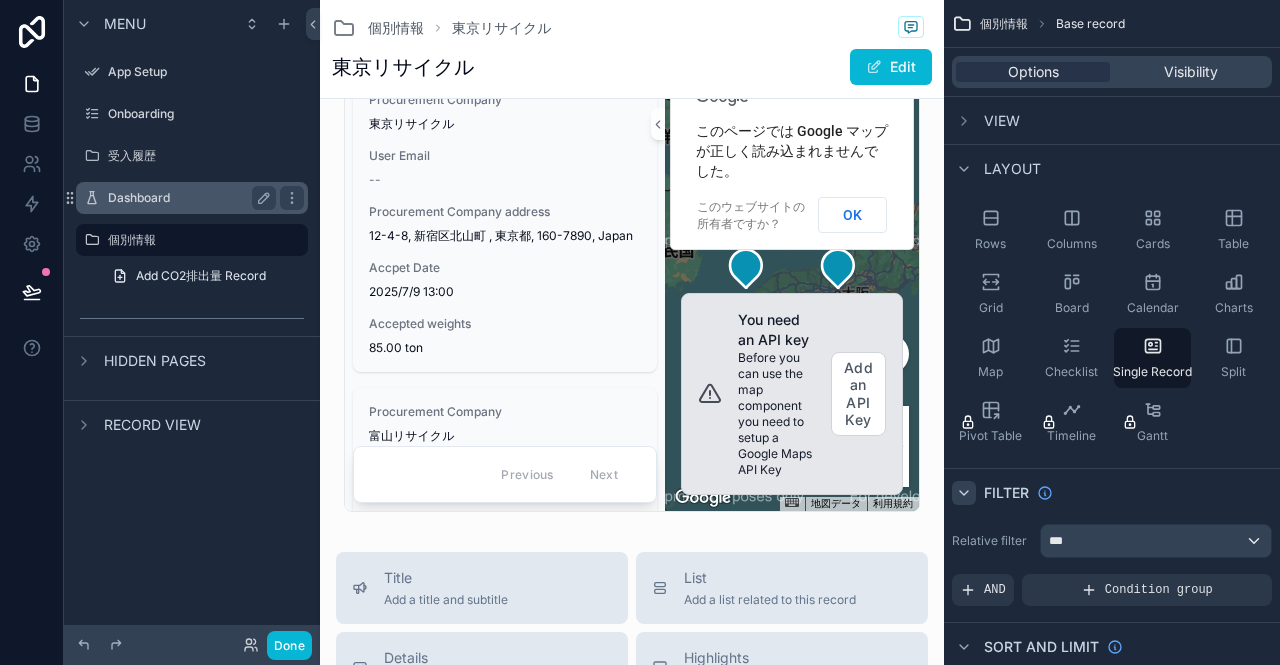 click on "Dashboard" at bounding box center (188, 198) 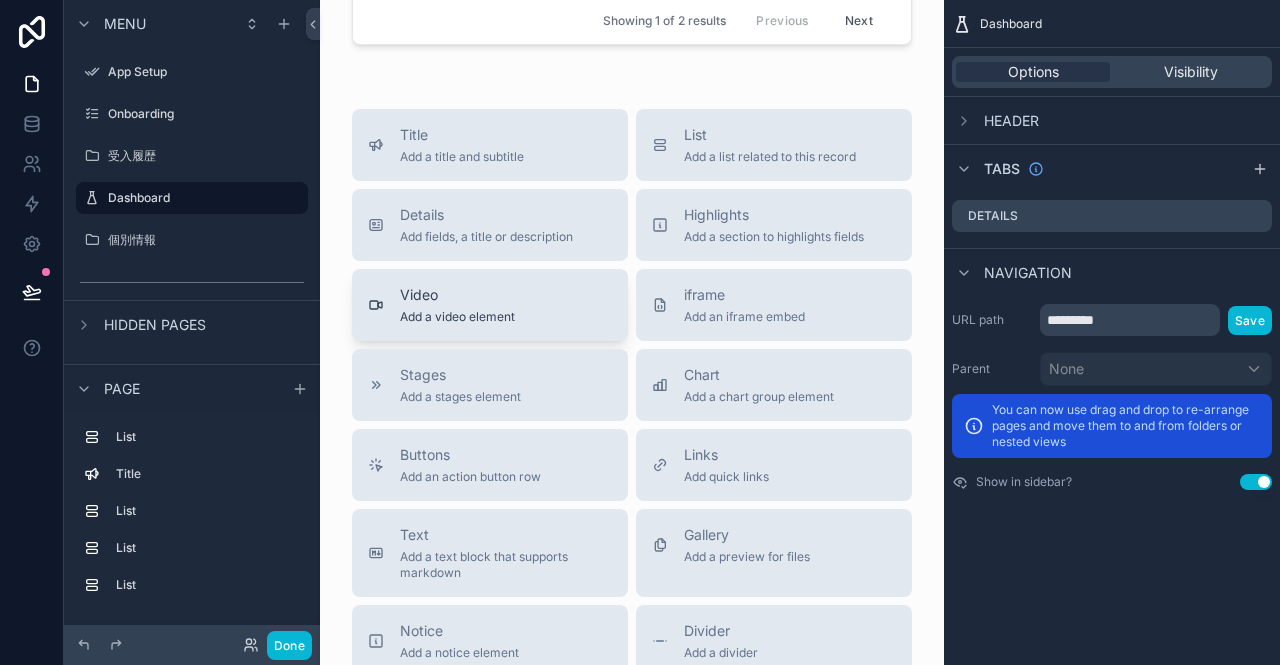 scroll, scrollTop: 1000, scrollLeft: 0, axis: vertical 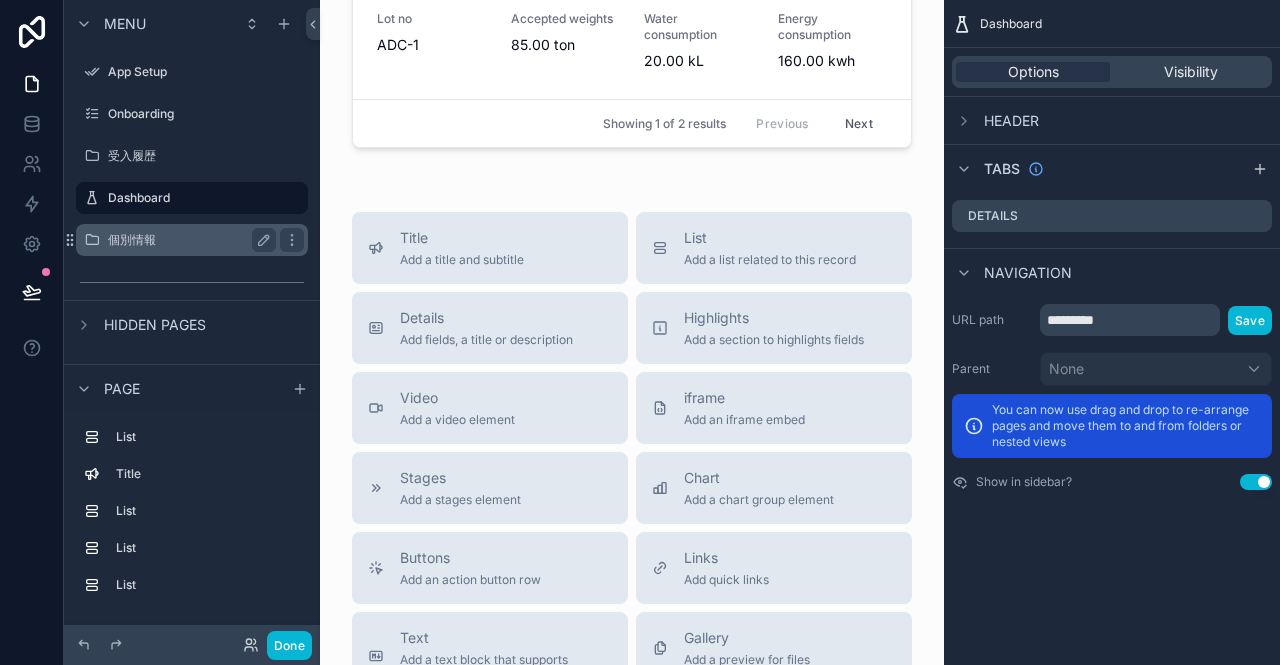 click on "個別情報" at bounding box center (188, 240) 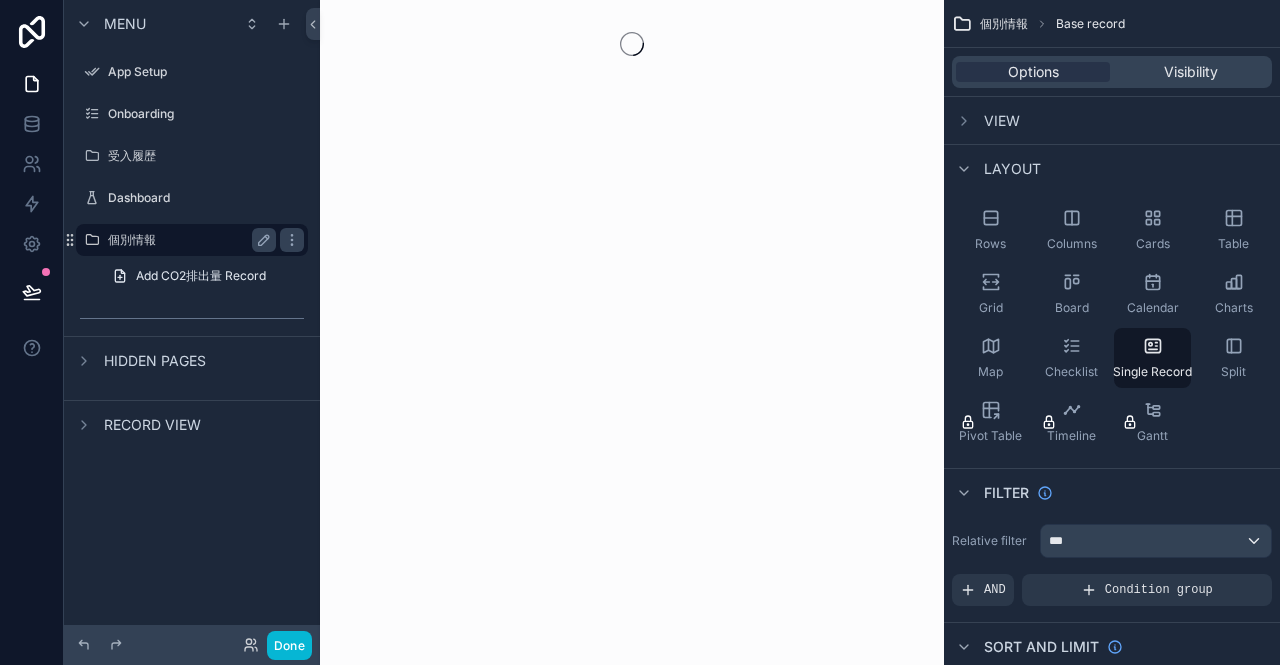 scroll, scrollTop: 0, scrollLeft: 0, axis: both 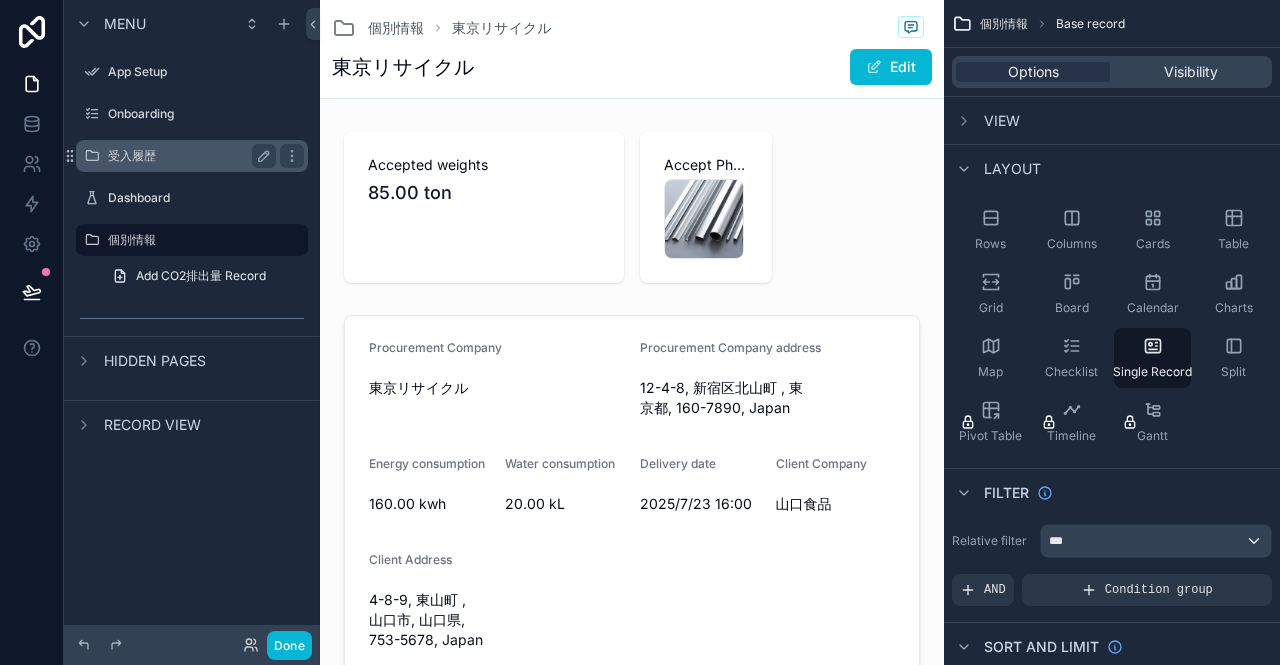 click on "受入履歴" at bounding box center [188, 156] 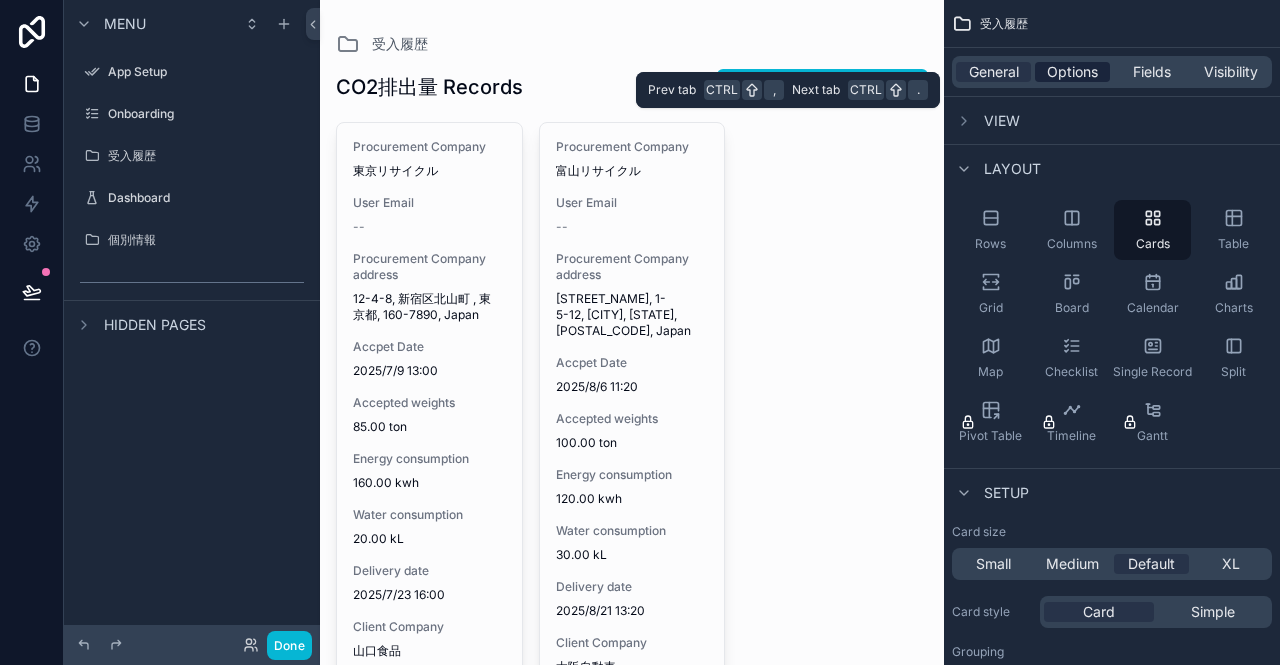 click on "Options" at bounding box center (1072, 72) 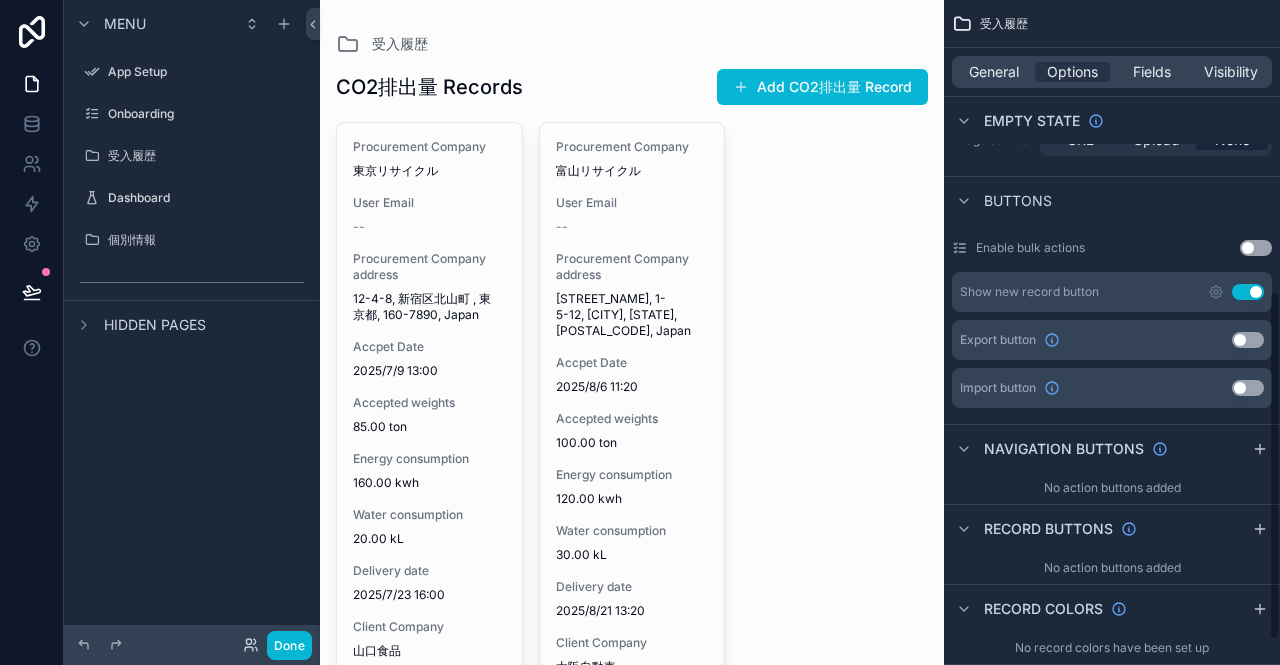 scroll, scrollTop: 601, scrollLeft: 0, axis: vertical 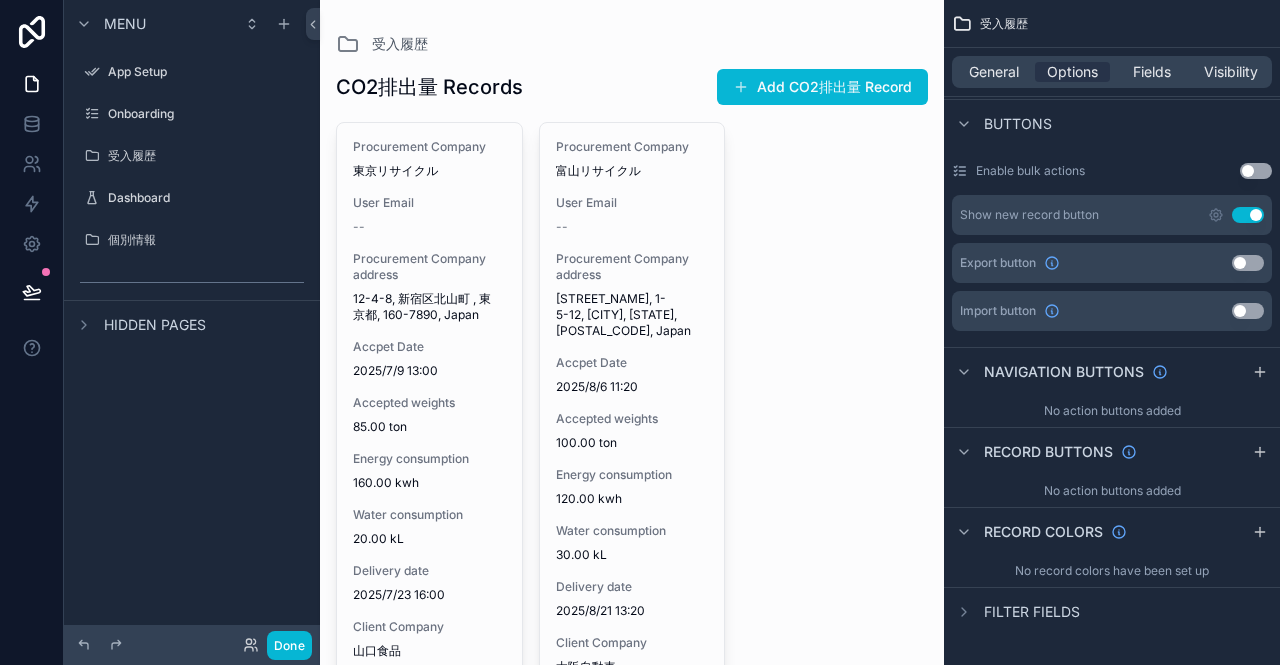 click on "Filter fields" at bounding box center (1016, 612) 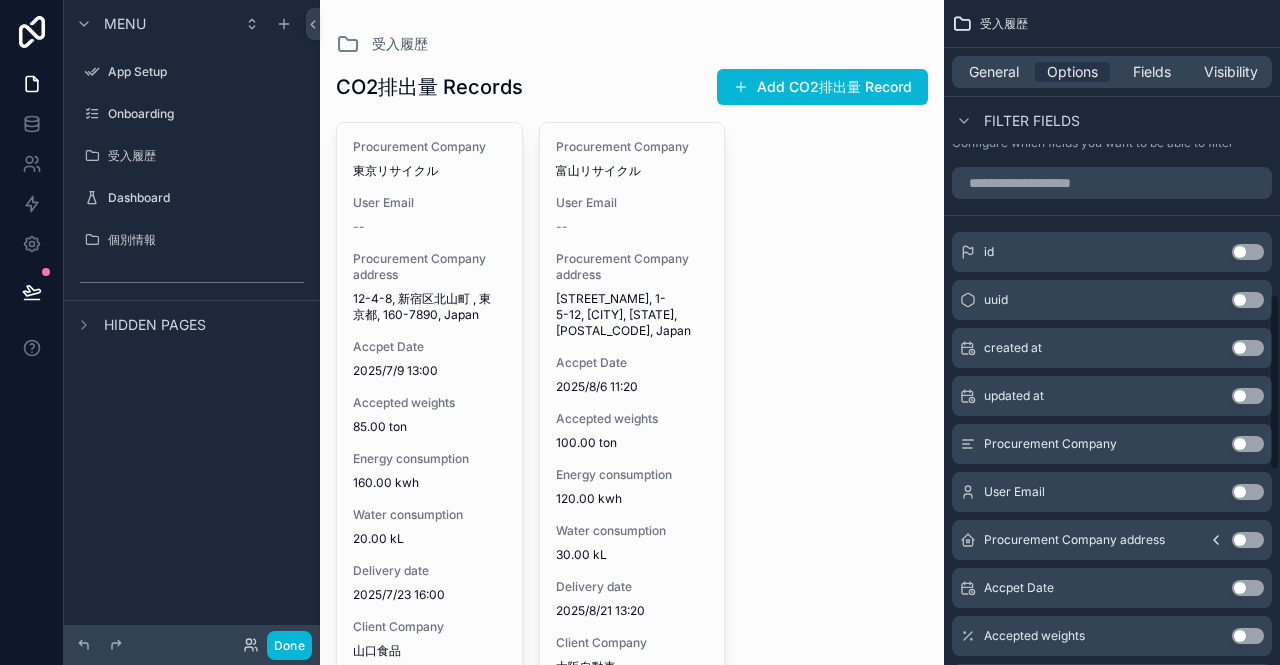 scroll, scrollTop: 1102, scrollLeft: 0, axis: vertical 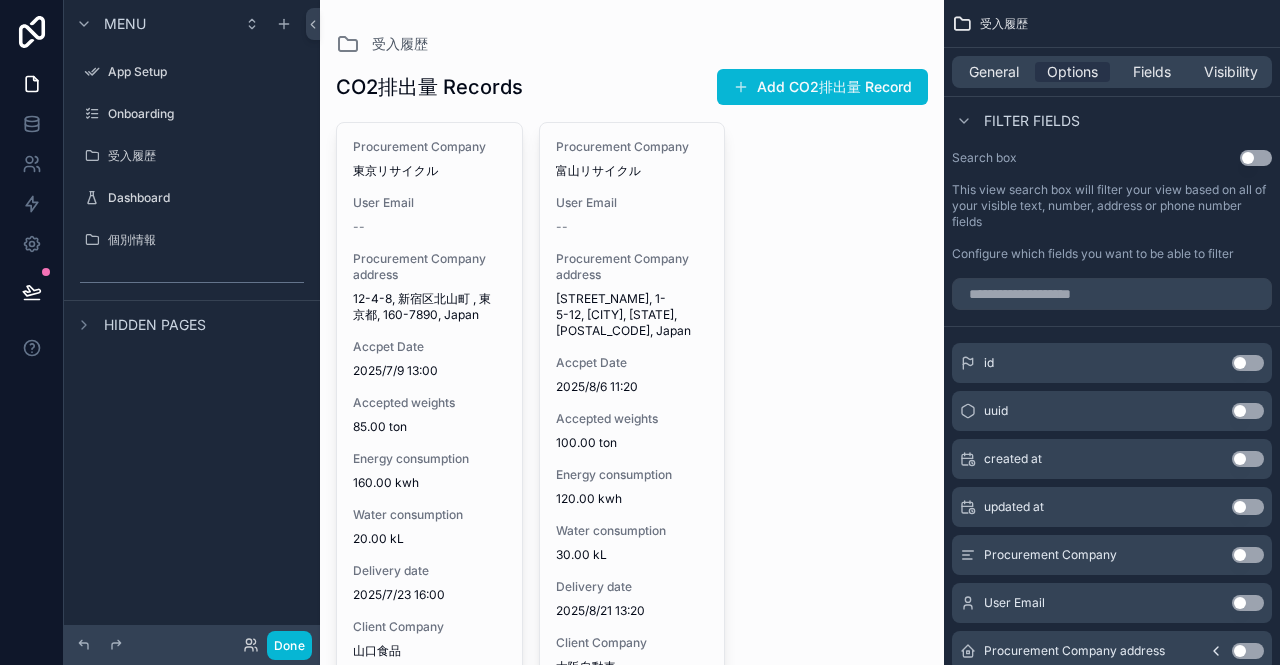 click on "Use setting" at bounding box center [1248, 363] 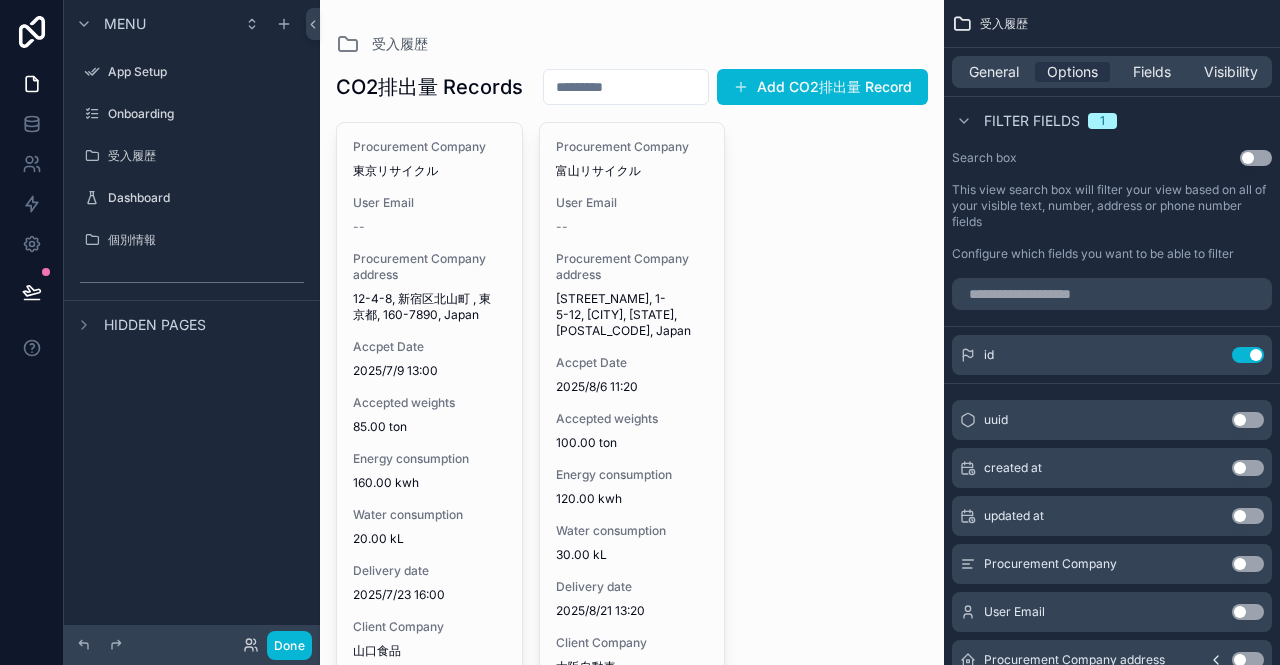 click at bounding box center (632, 445) 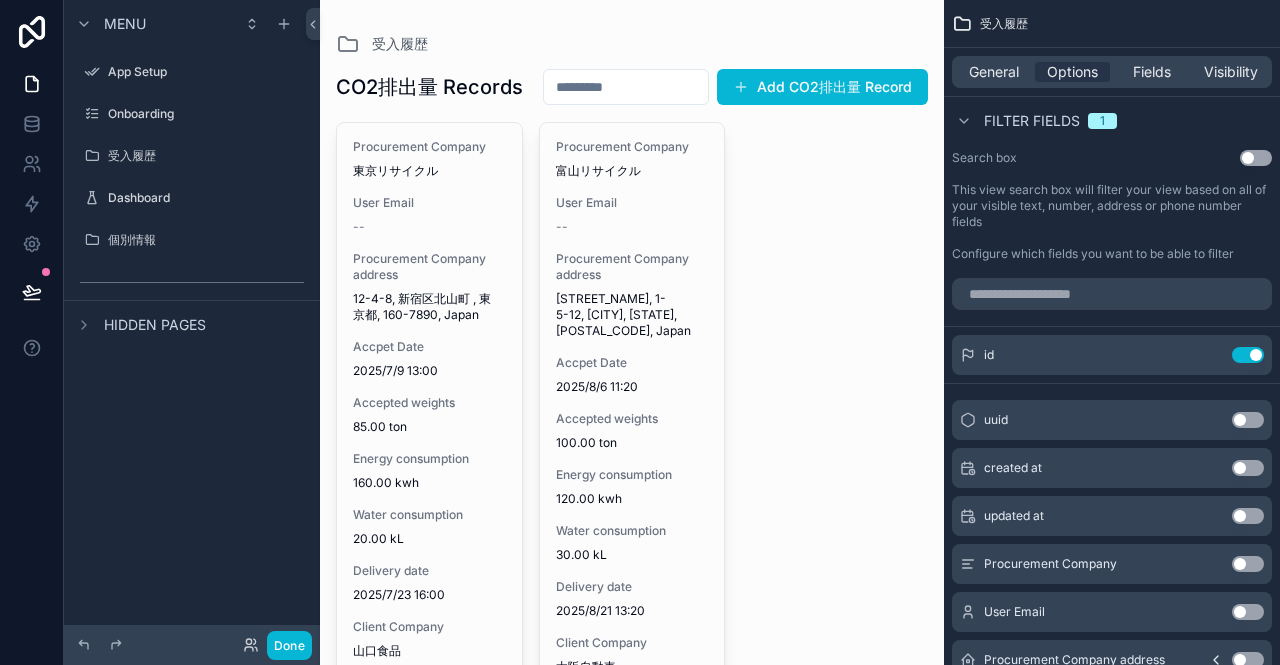 click at bounding box center [626, 87] 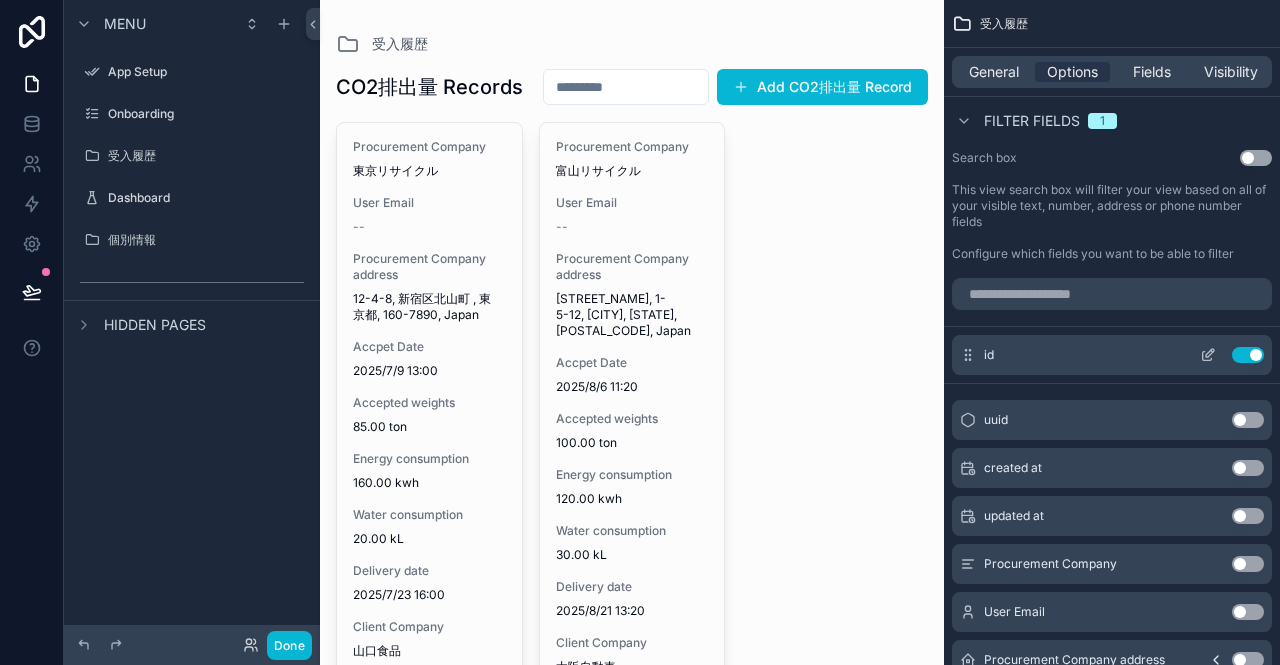 click on "Use setting" at bounding box center [1248, 355] 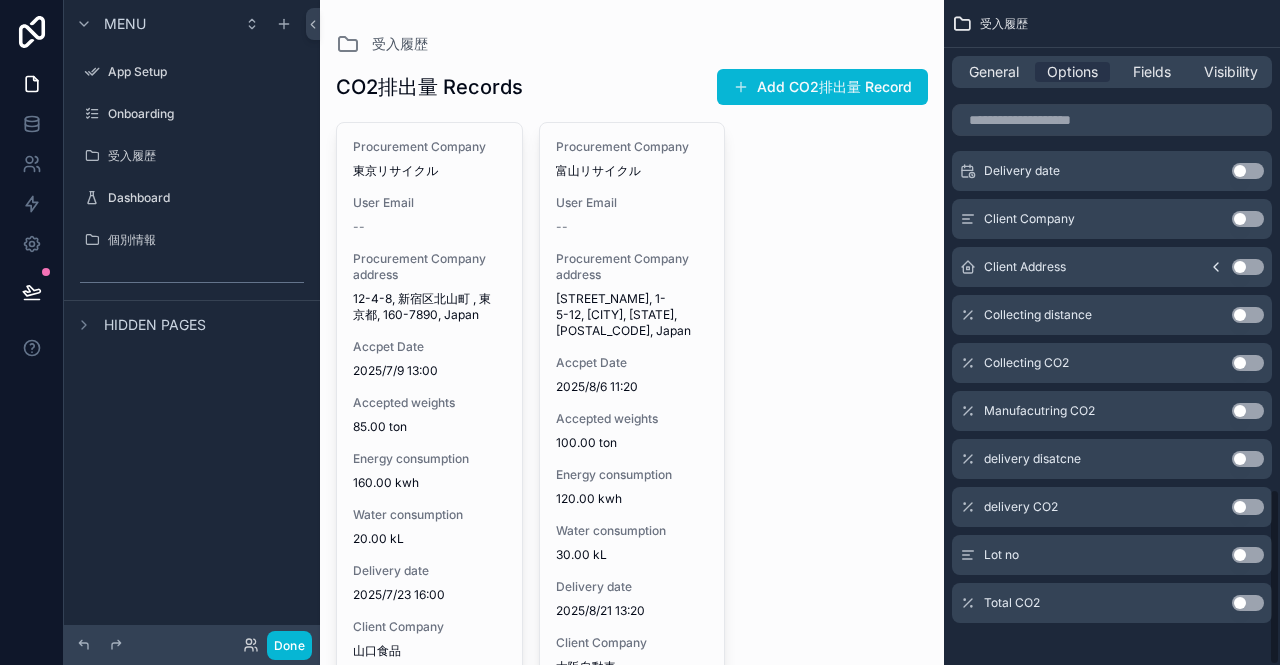 scroll, scrollTop: 1834, scrollLeft: 0, axis: vertical 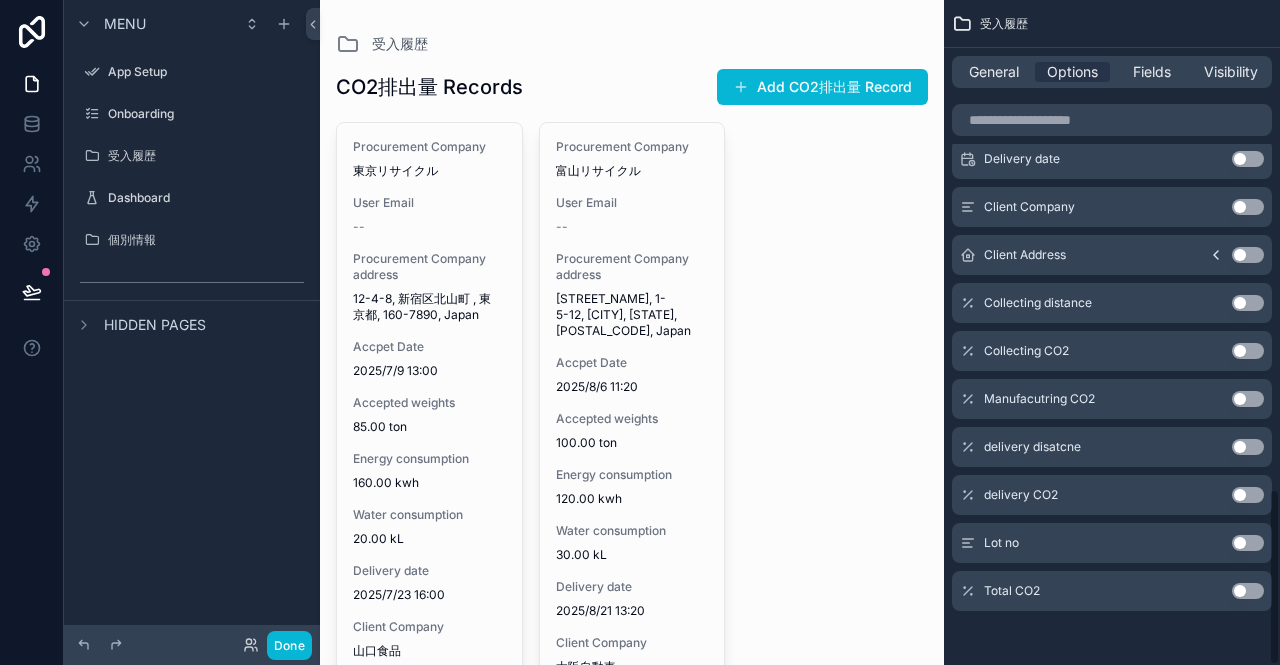 click on "Use setting" at bounding box center (1248, 543) 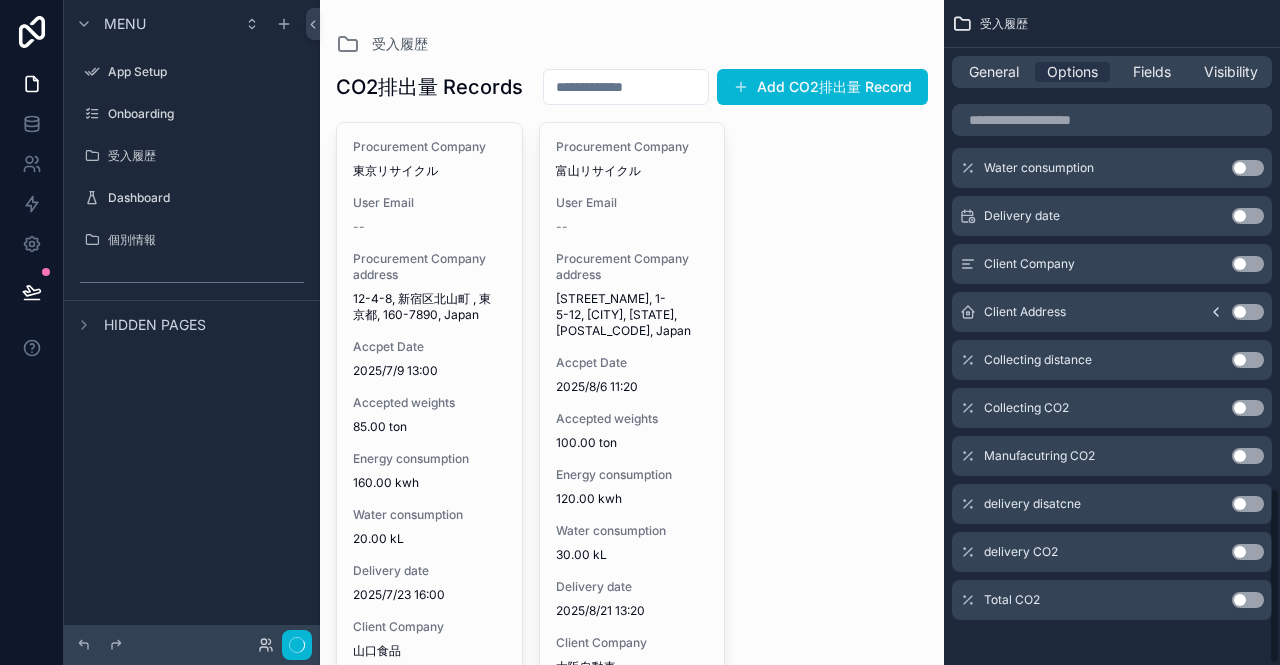 scroll, scrollTop: 1842, scrollLeft: 0, axis: vertical 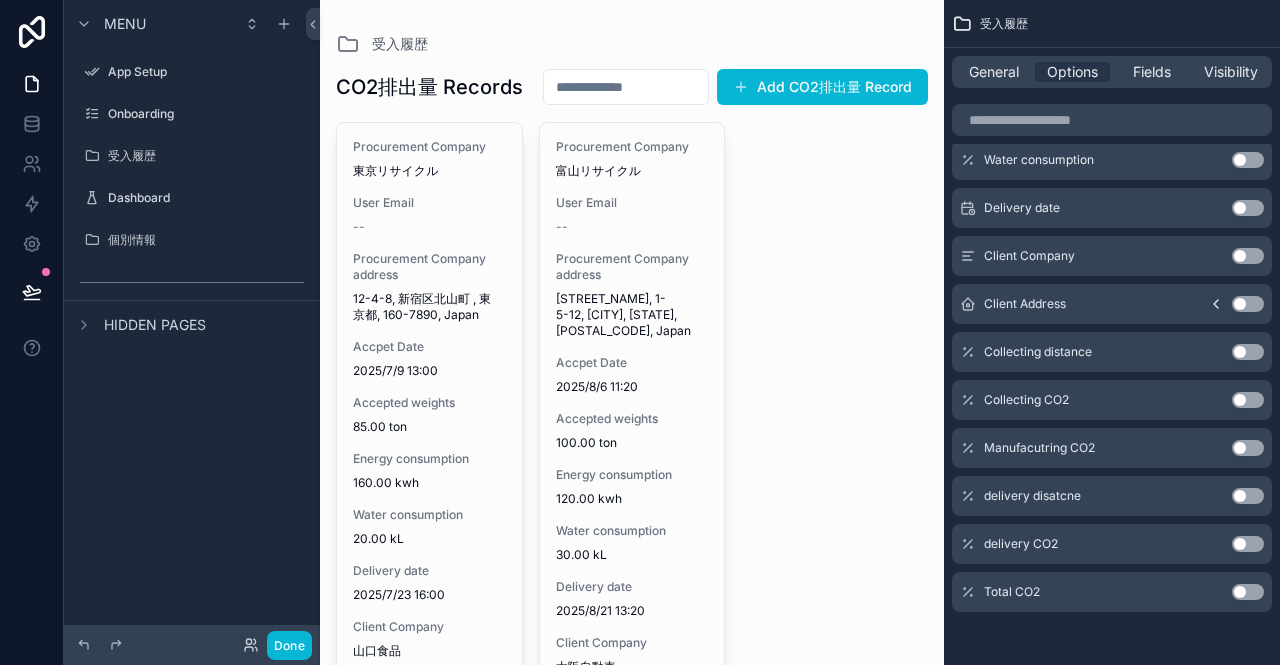 click at bounding box center (626, 87) 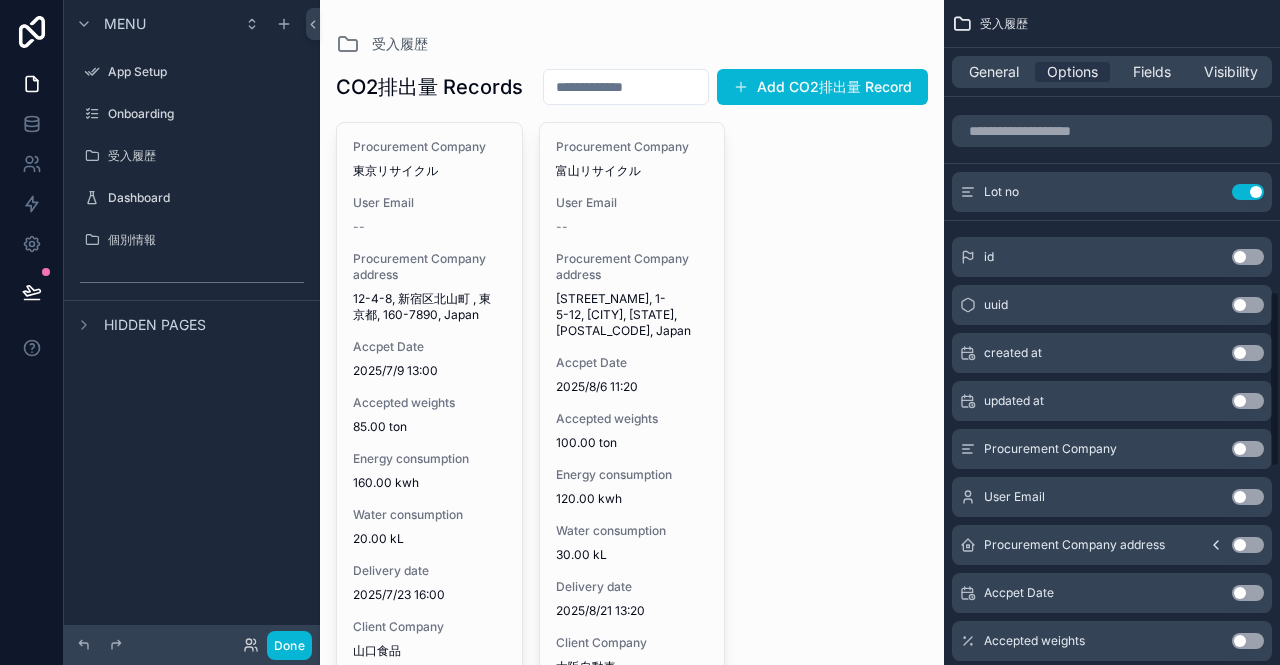 scroll, scrollTop: 1042, scrollLeft: 0, axis: vertical 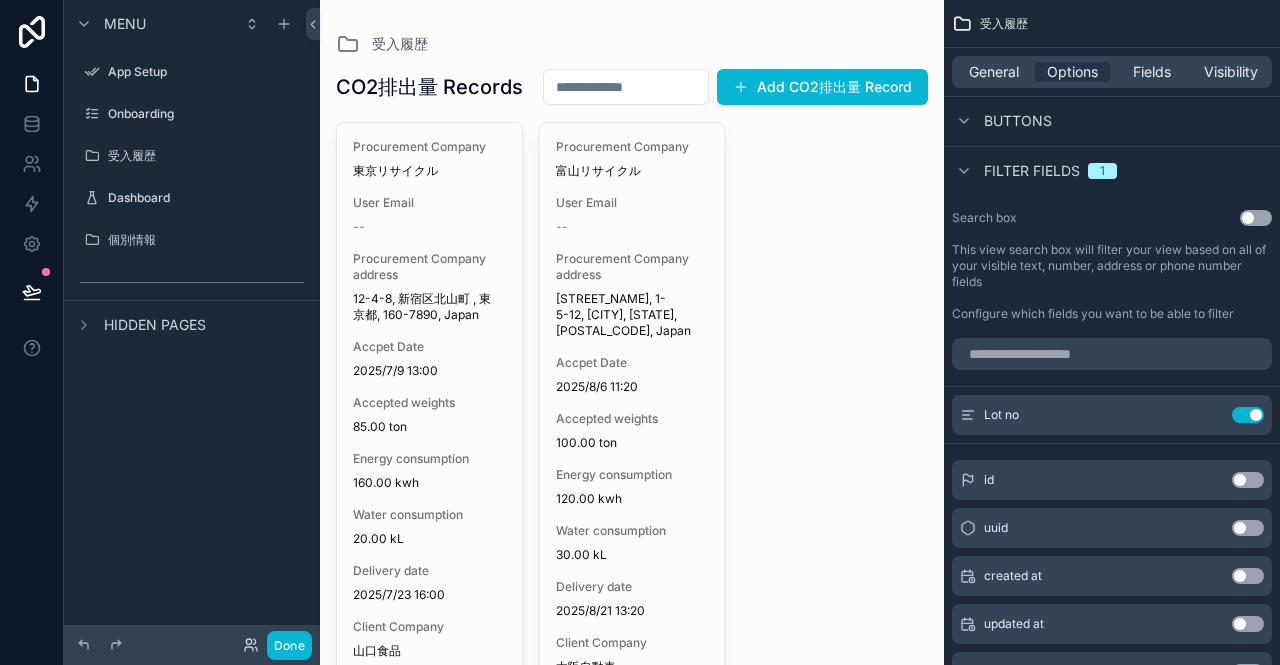 click on "Use setting" at bounding box center [1256, 218] 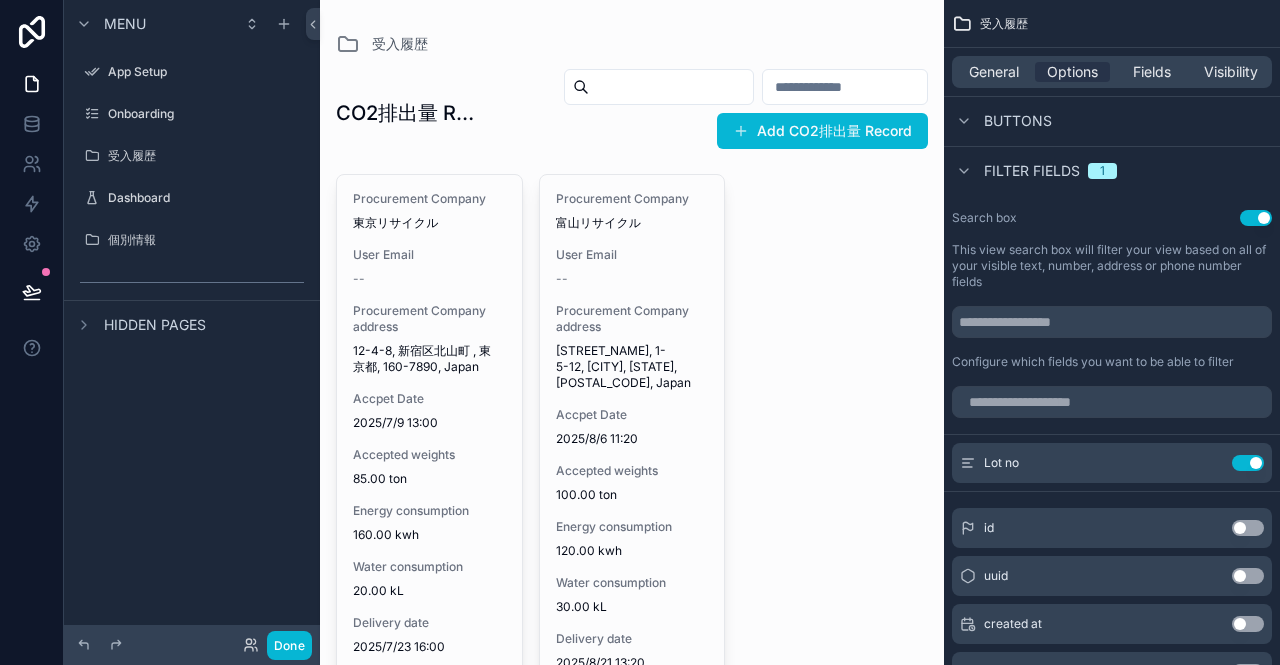 click on "Use setting" at bounding box center [1256, 218] 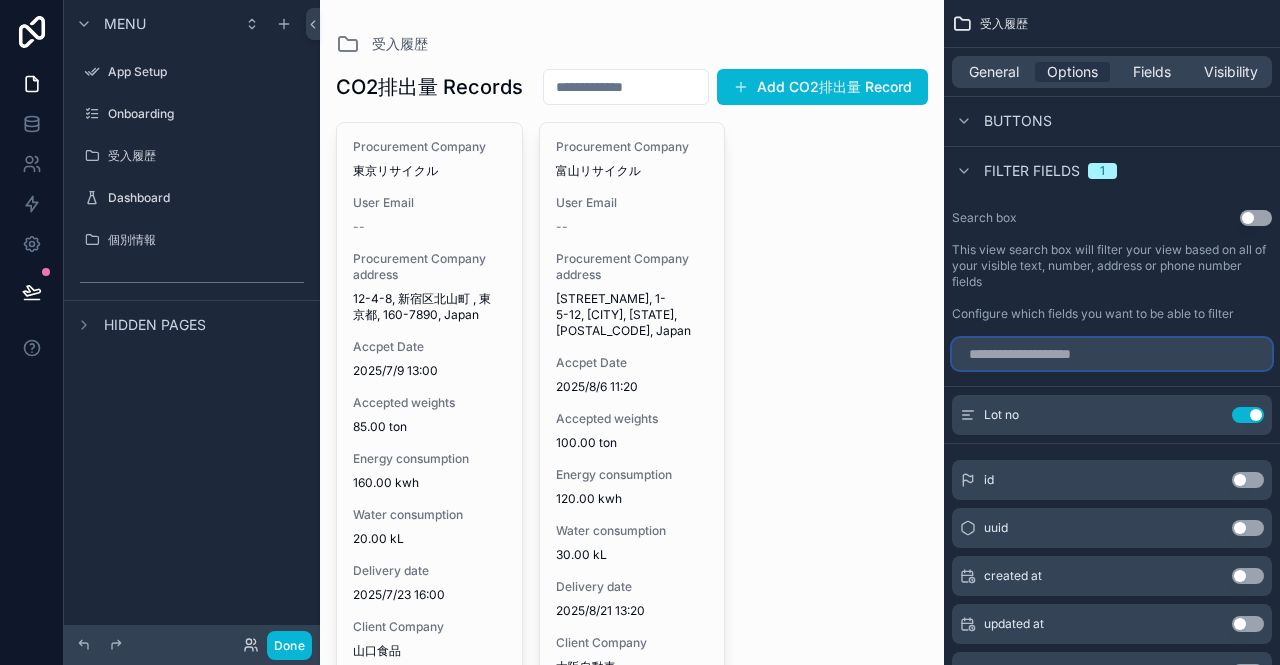 click at bounding box center (1112, 354) 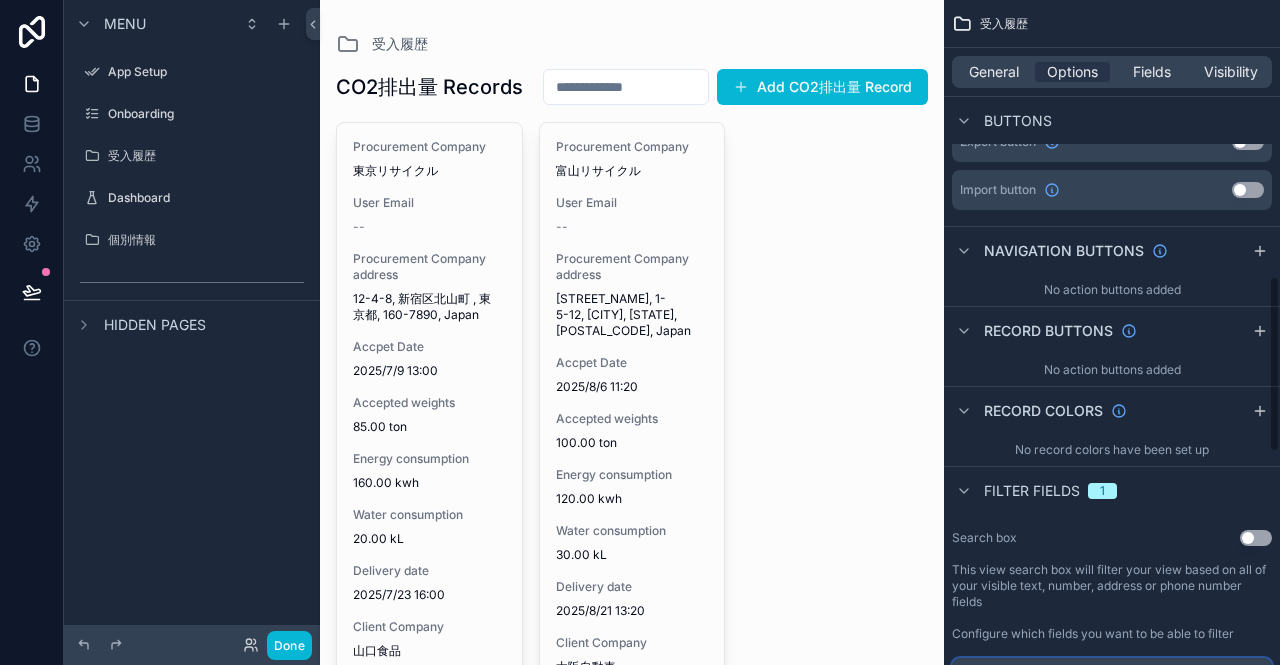 click on "受入履歴 General Options Fields Visibility Filter Relative filter   AND Condition group Sort And Limit Sorting Default: most recently created Page size ** Paginate None Empty state Title ﻿ Subtitle Markdown ﻿ Image source URL Upload None Buttons Enable bulk actions Use setting Show new record button Use setting Export button Use setting Import button Use setting Navigation buttons No action buttons added Record buttons No action buttons added Record colors No record colors have been set up Filter fields 1 Search box Use setting This view search box will filter your view based on all of your visible text, number, address or phone number fields Configure which fields you want to be able to filter Lot no Use setting id Use setting uuid Use setting created at Use setting updated at Use setting Procurement Company Use setting User Email Use setting Procurement Company address Use setting Accpet Date Use setting Accepted weights Use setting Energy consumption Use setting Water consumption Use setting" at bounding box center [1112, 517] 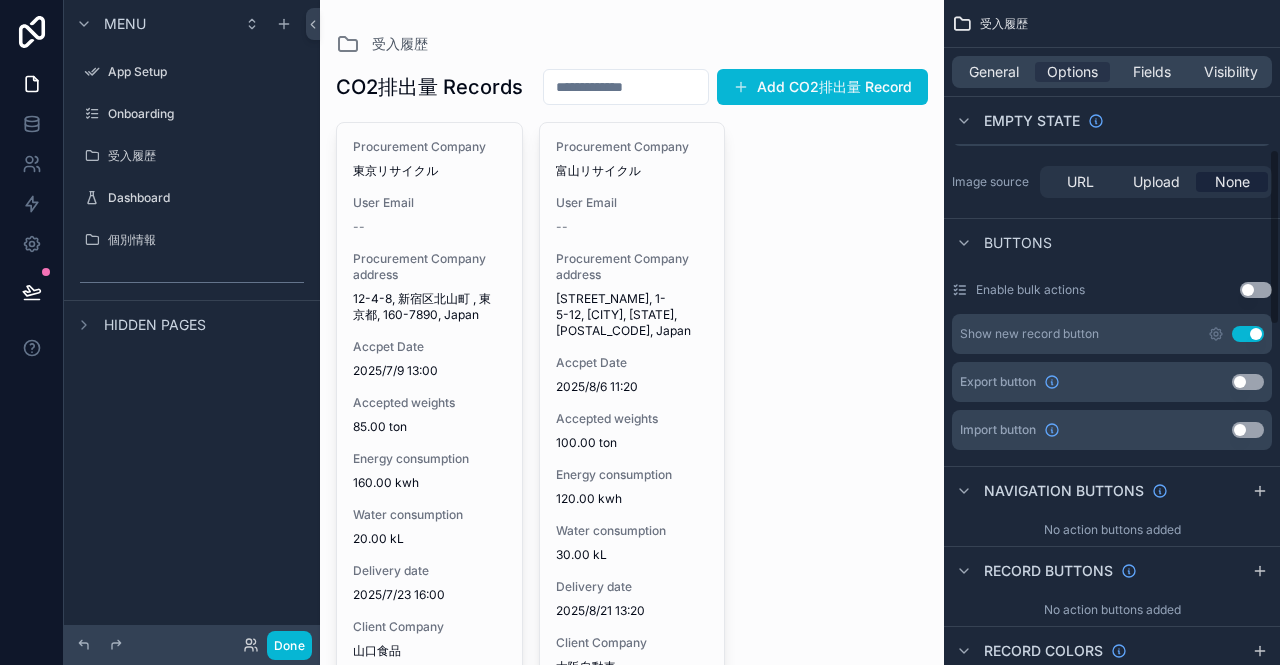 scroll, scrollTop: 362, scrollLeft: 0, axis: vertical 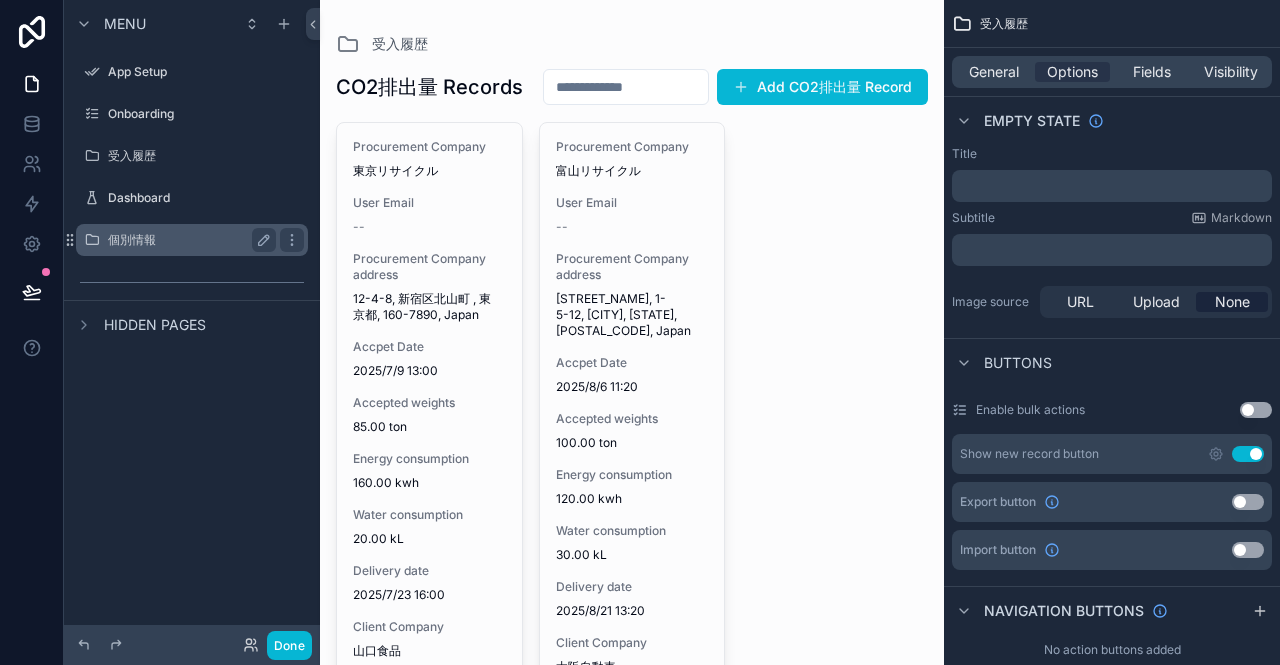 click on "個別情報" at bounding box center [188, 240] 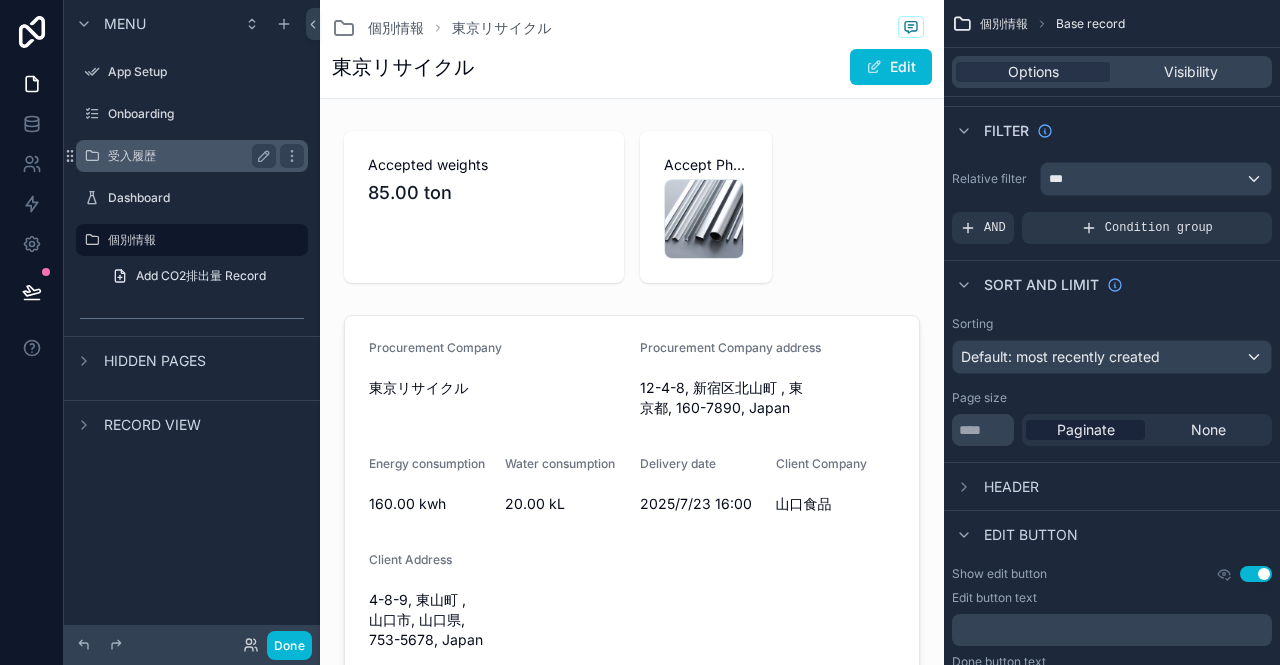 click on "受入履歴" at bounding box center [188, 156] 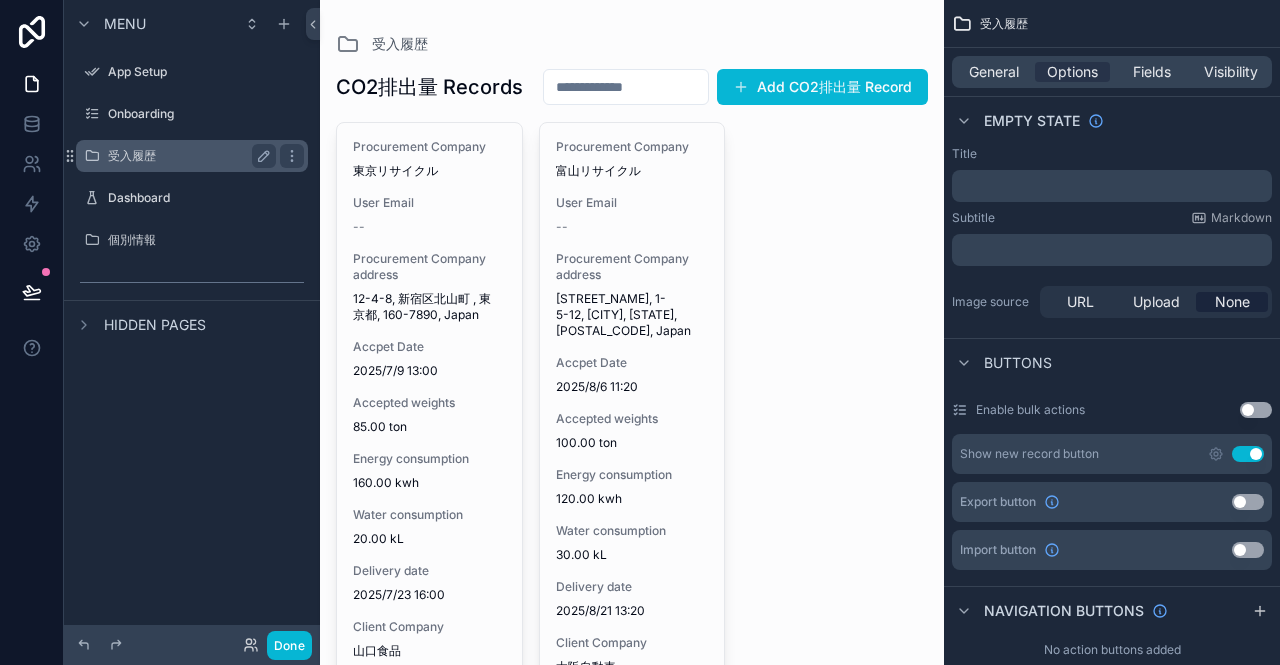 click on "受入履歴" at bounding box center (188, 156) 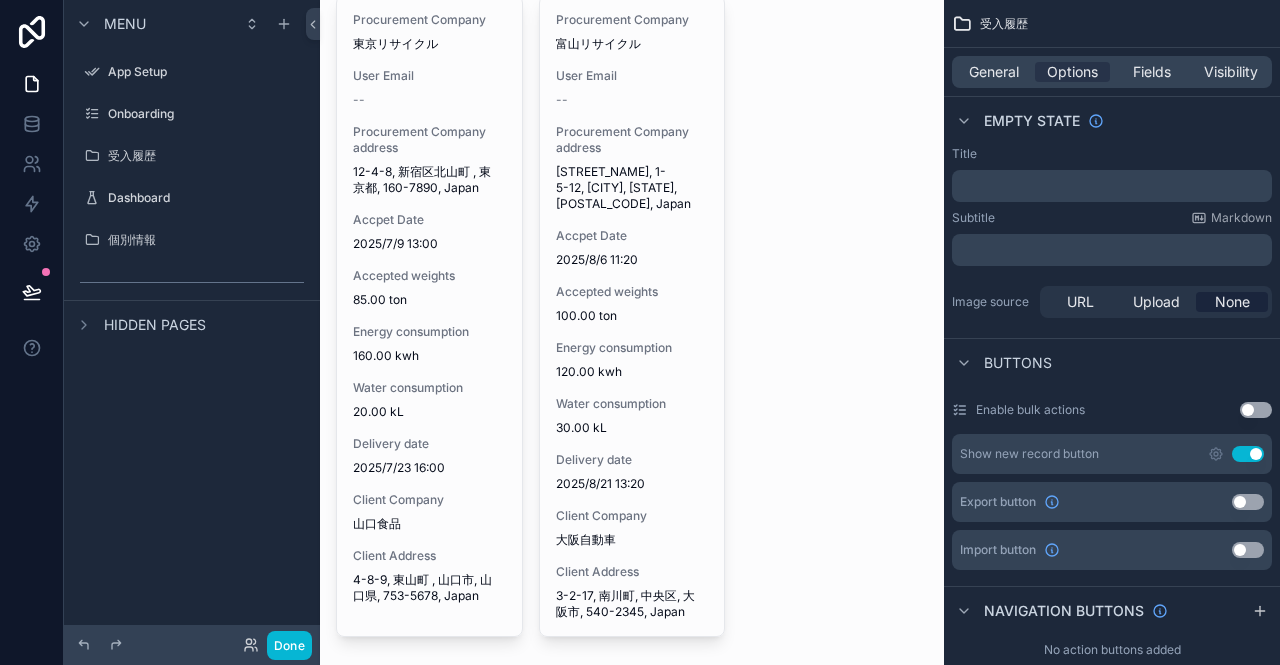 scroll, scrollTop: 100, scrollLeft: 0, axis: vertical 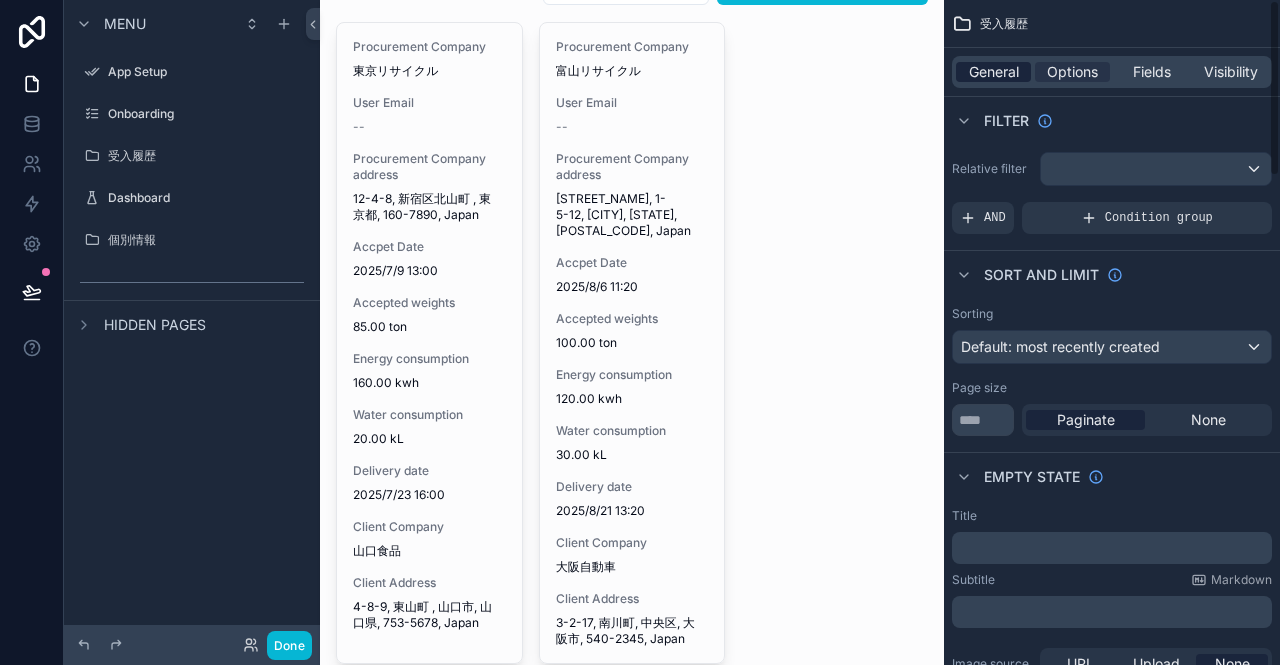 click on "General" at bounding box center [994, 72] 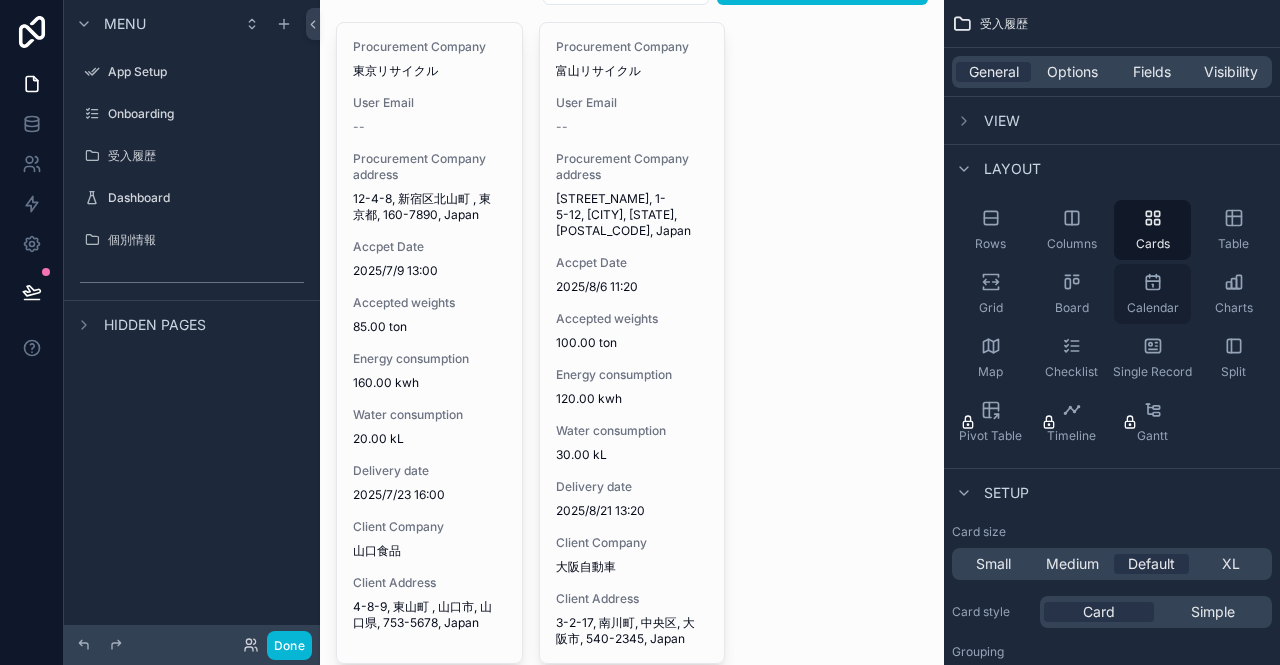 click 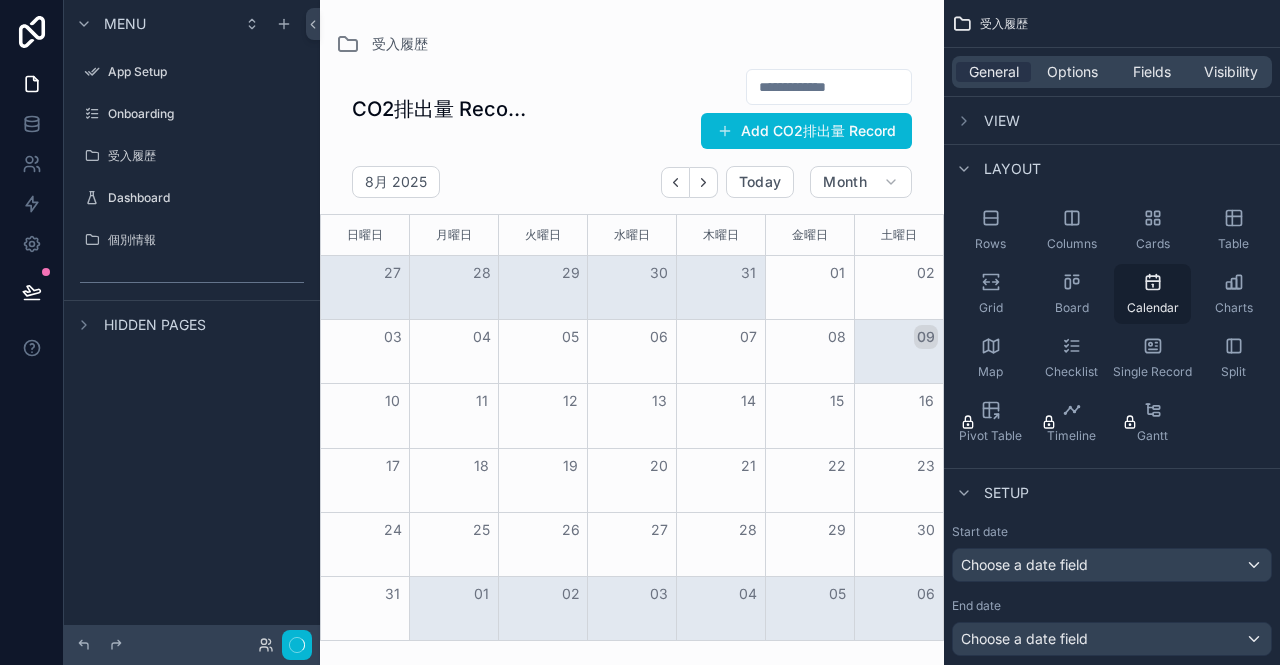 scroll, scrollTop: 0, scrollLeft: 0, axis: both 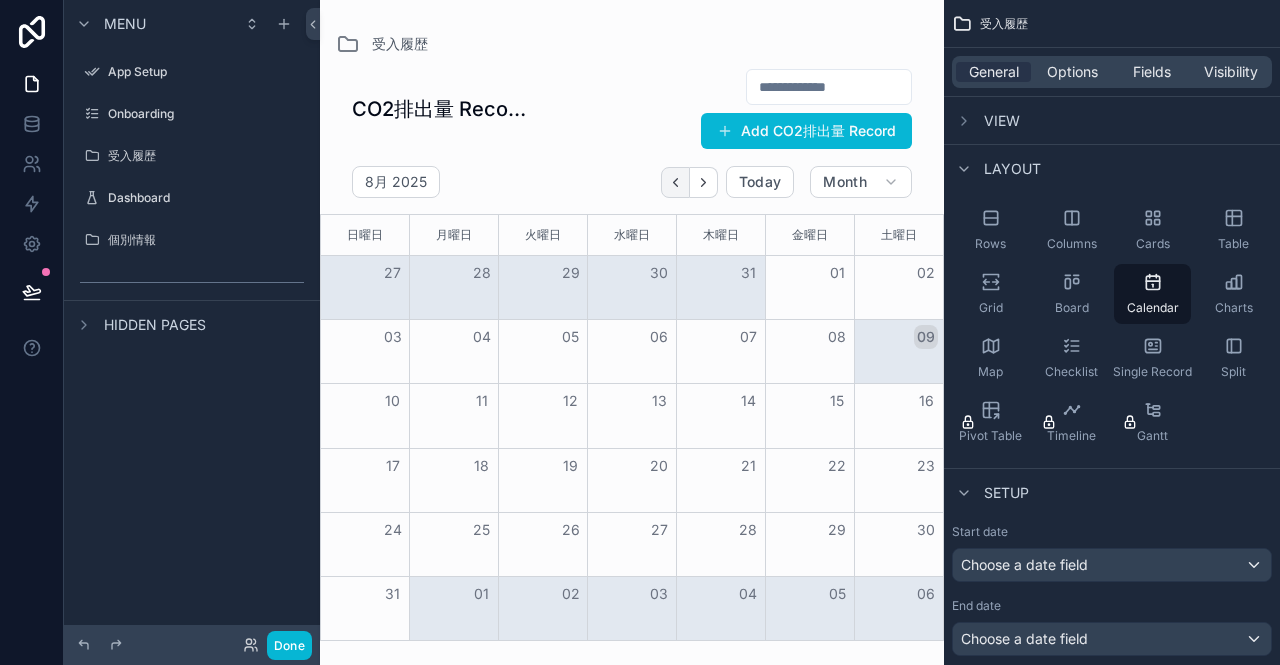 click at bounding box center [675, 182] 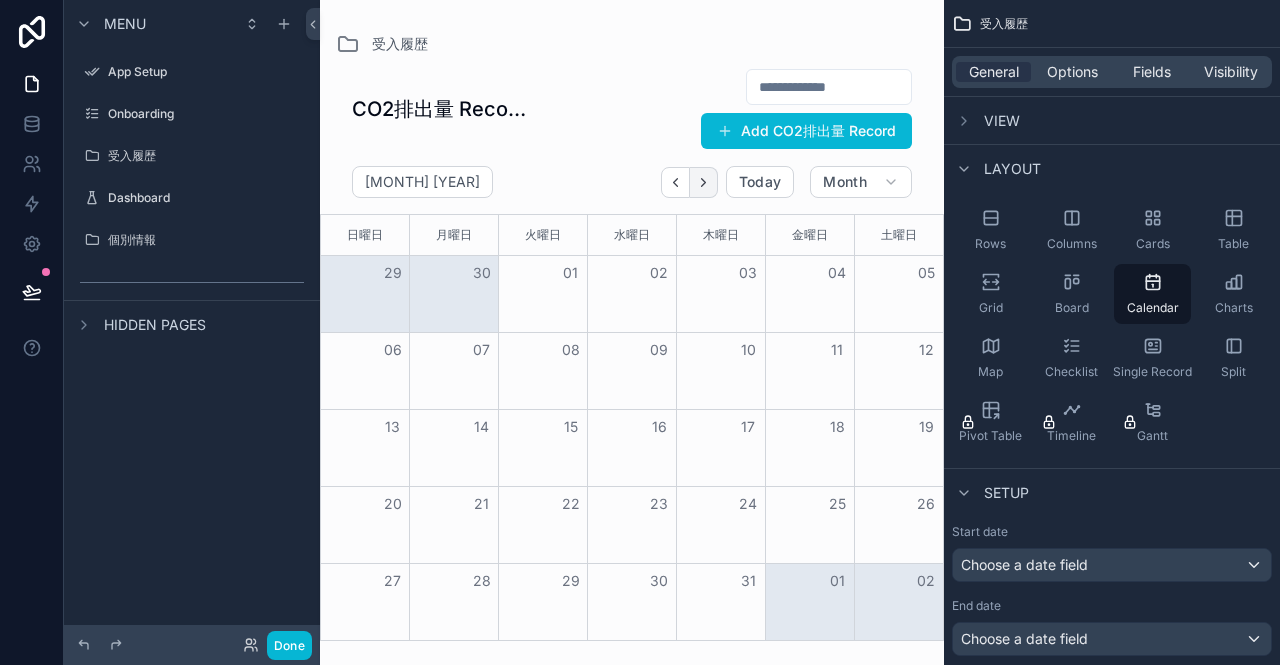 click 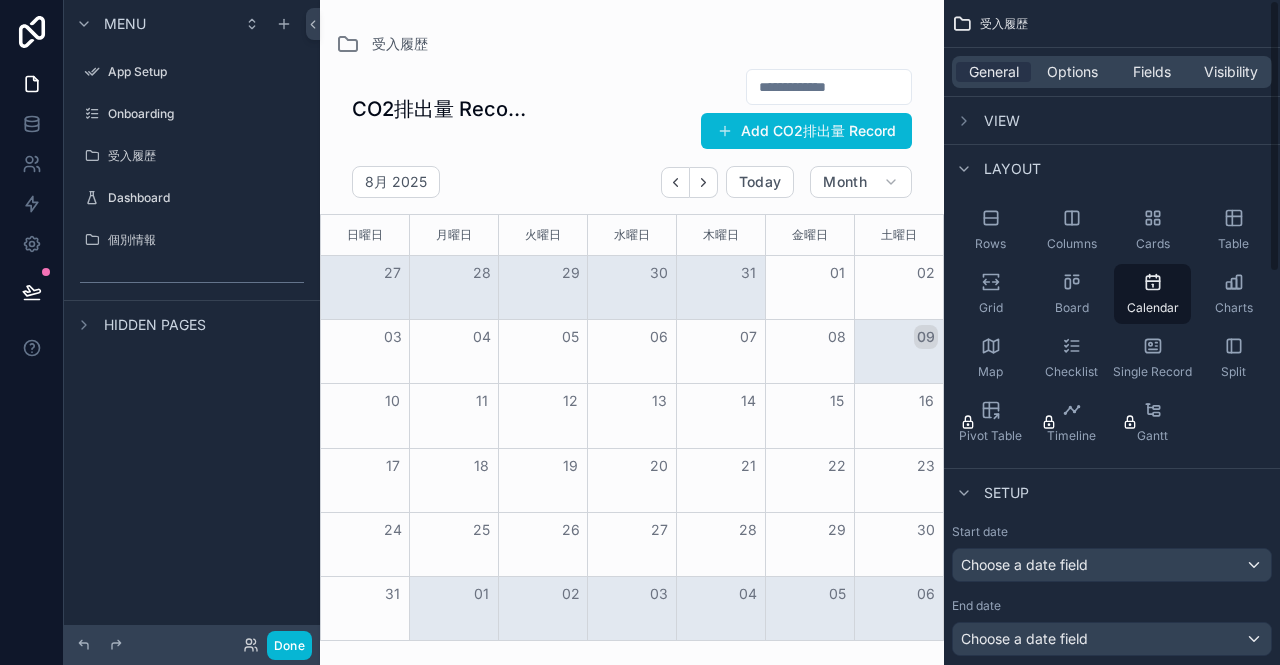 click on "09" at bounding box center [926, 337] 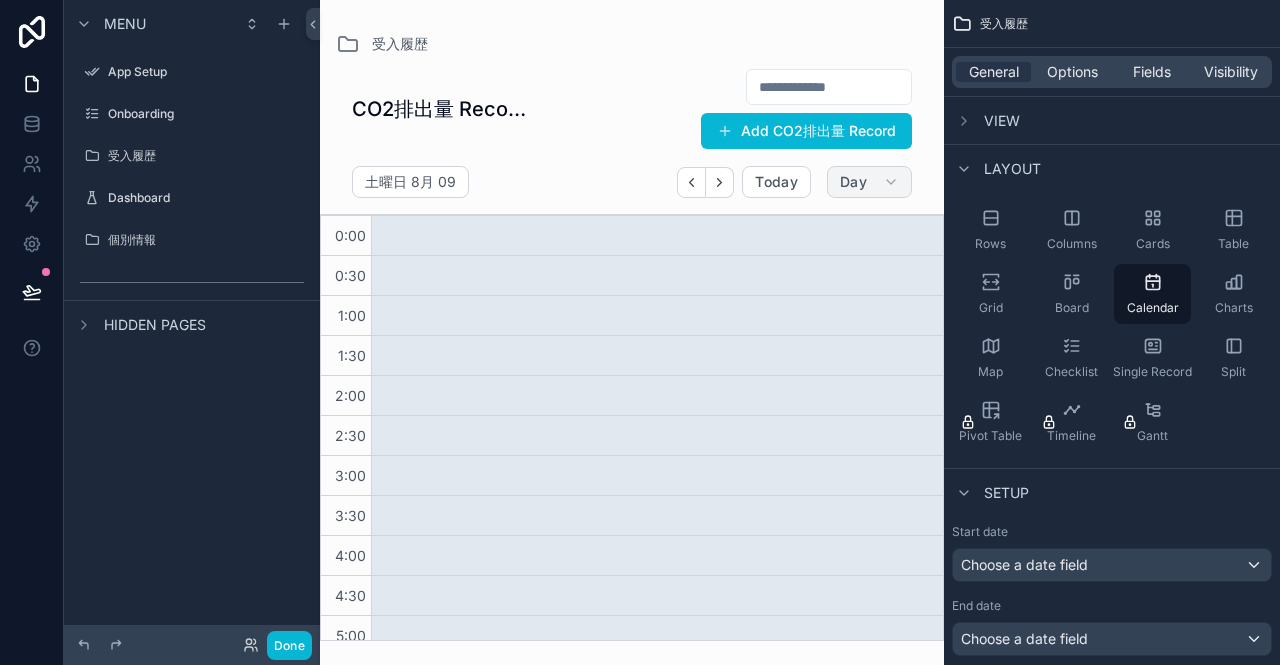 click on "Day" at bounding box center (869, 182) 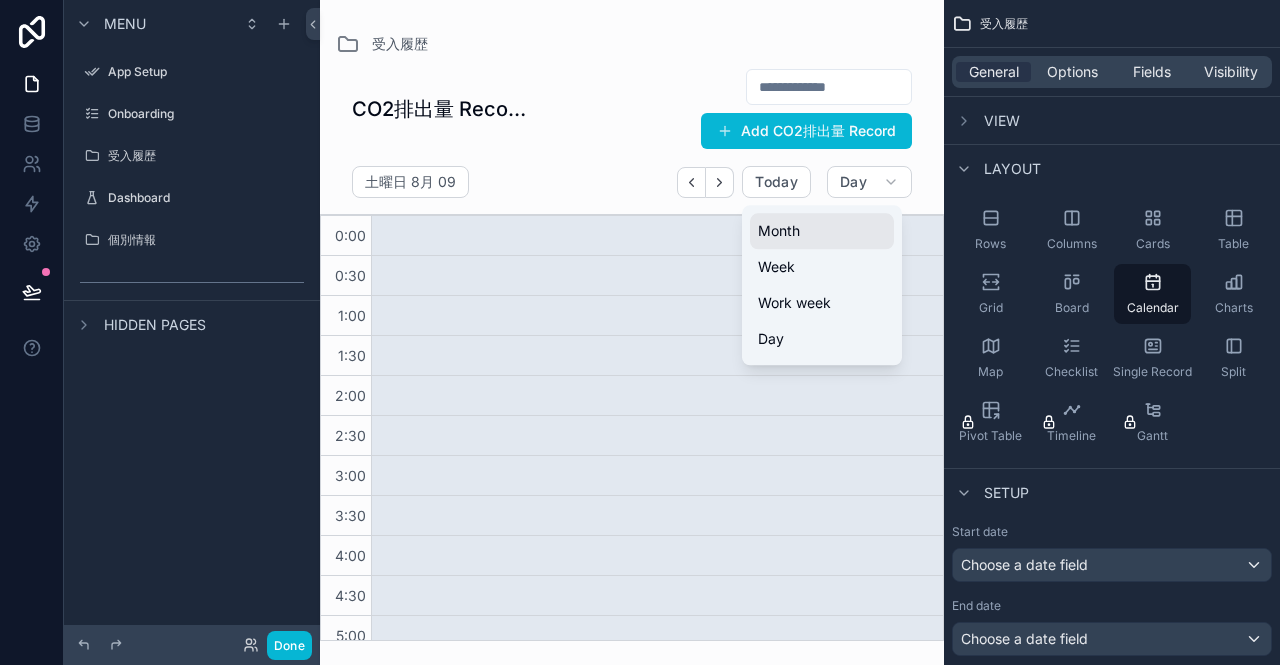 click on "Month" at bounding box center (779, 231) 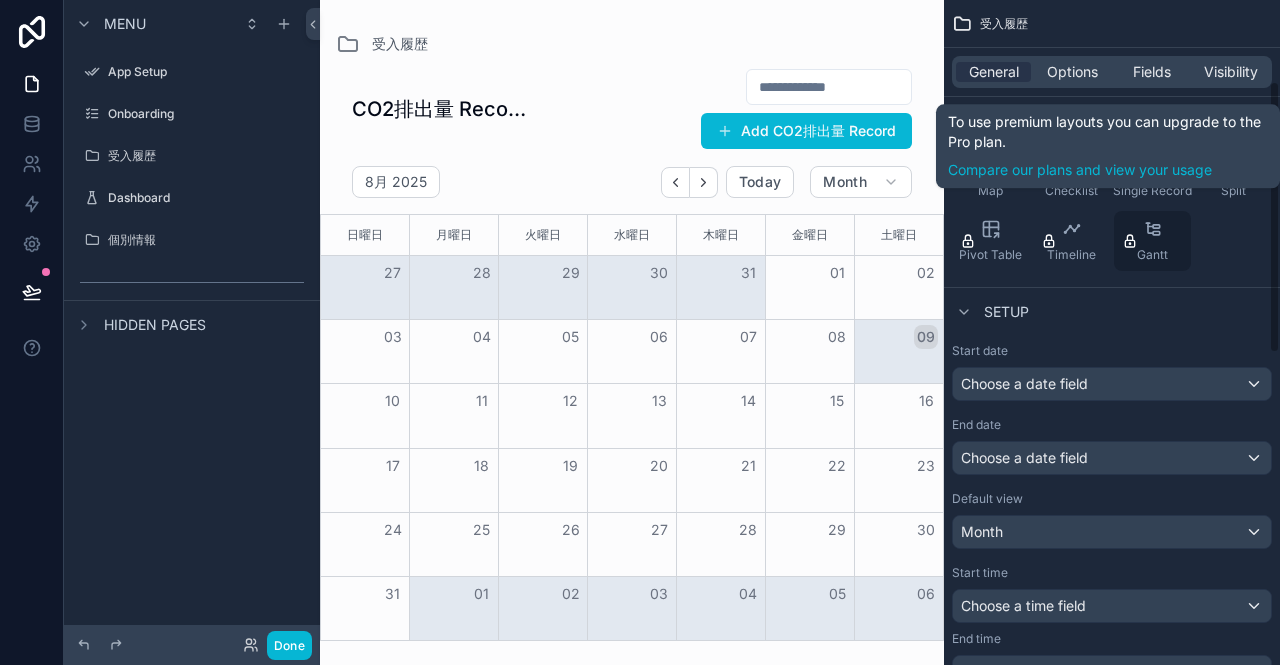 scroll, scrollTop: 200, scrollLeft: 0, axis: vertical 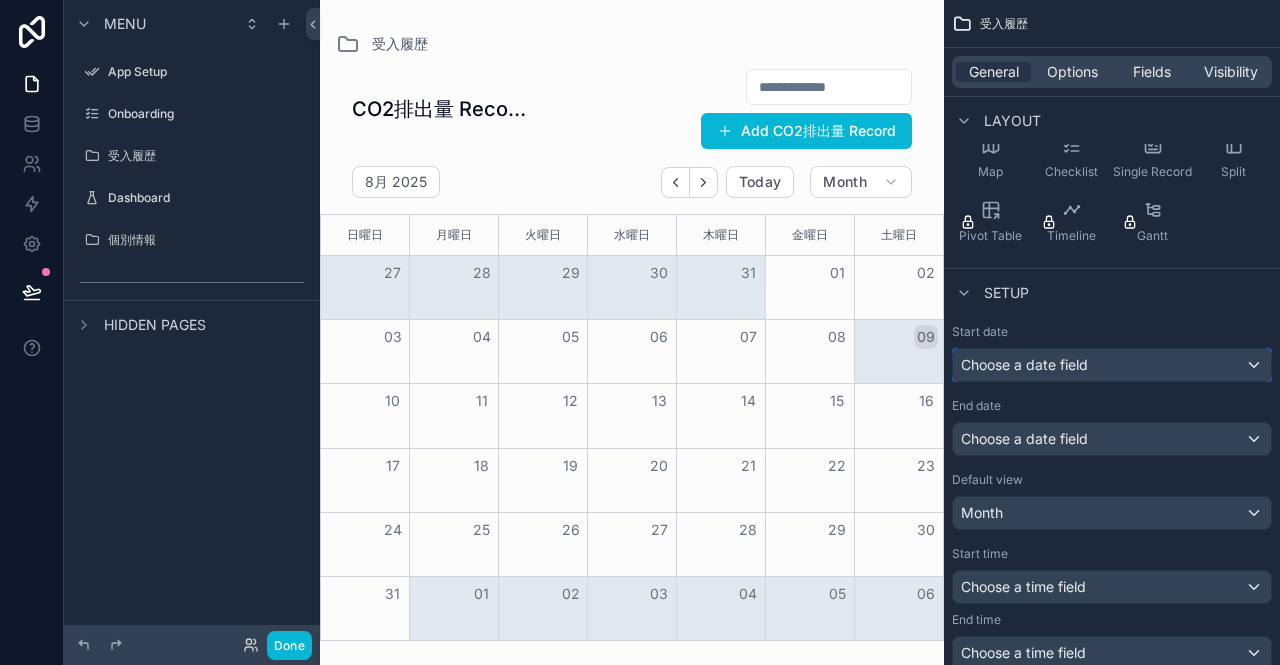 click on "Choose a date field" at bounding box center (1112, 365) 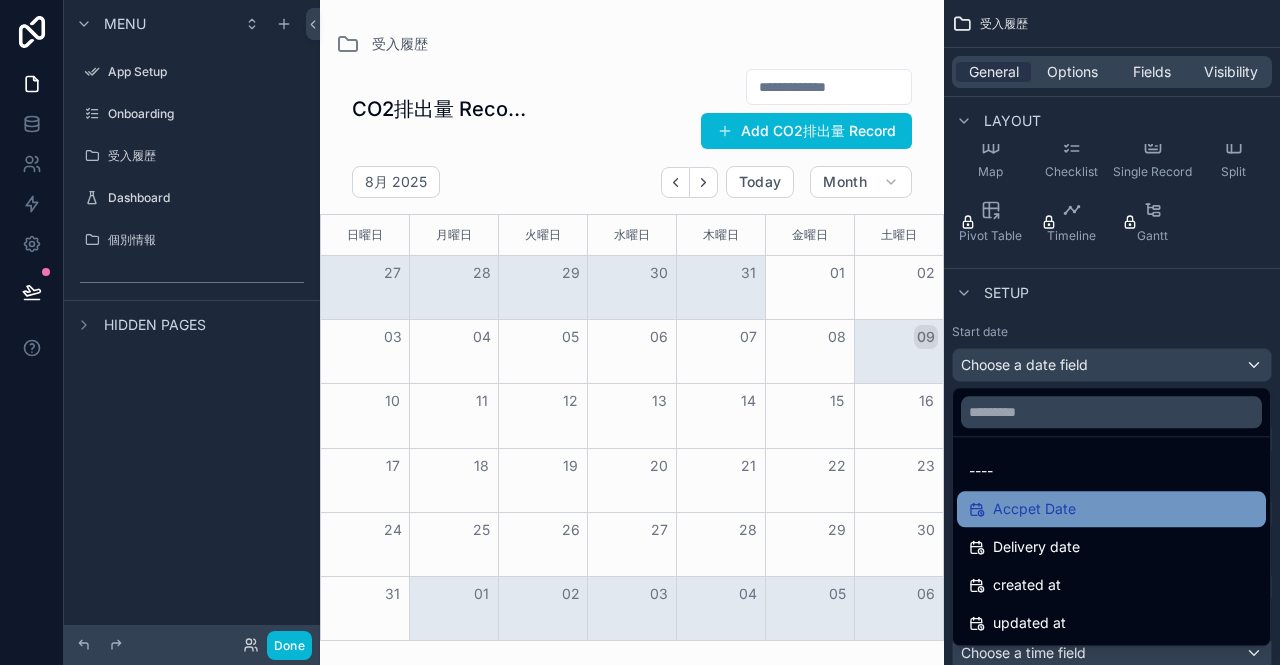 click on "Accpet Date" at bounding box center [1111, 509] 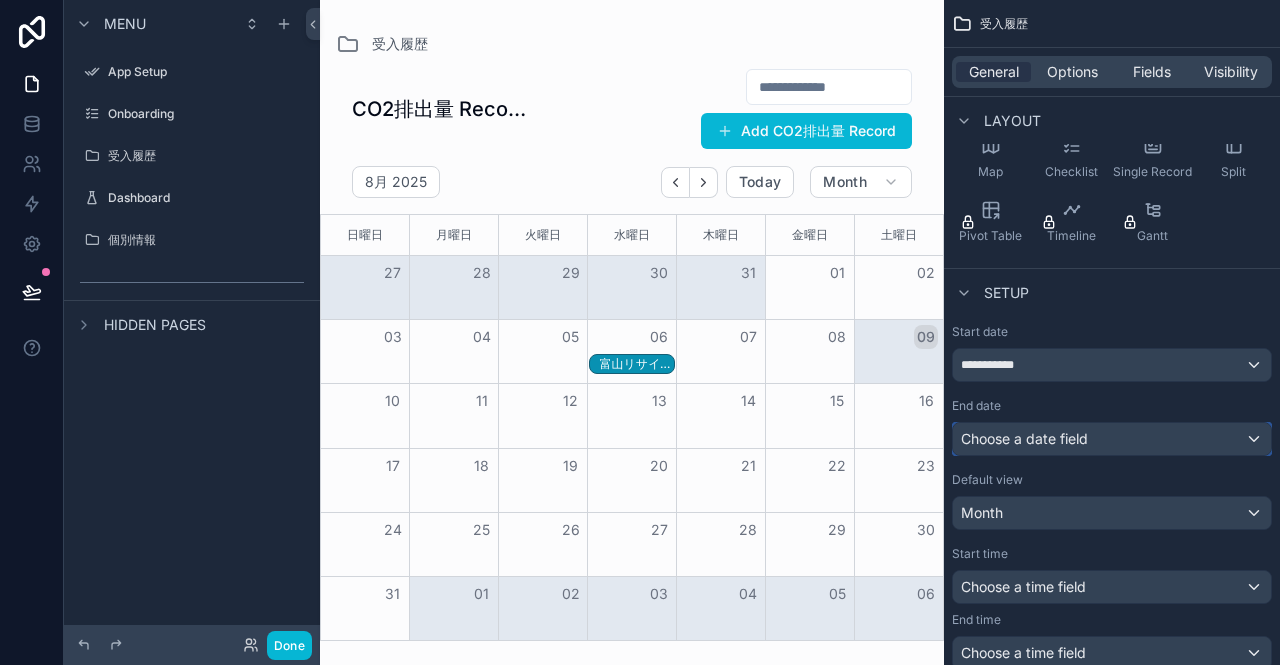 click on "Choose a date field" at bounding box center (1024, 438) 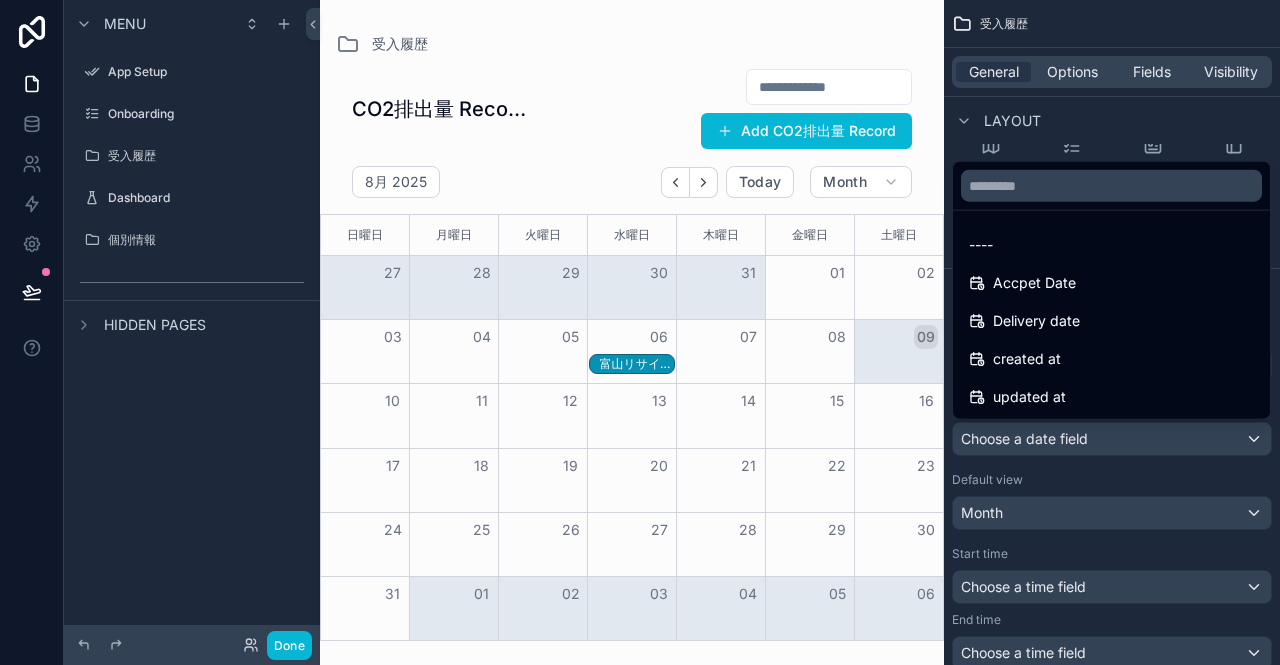 click at bounding box center [640, 332] 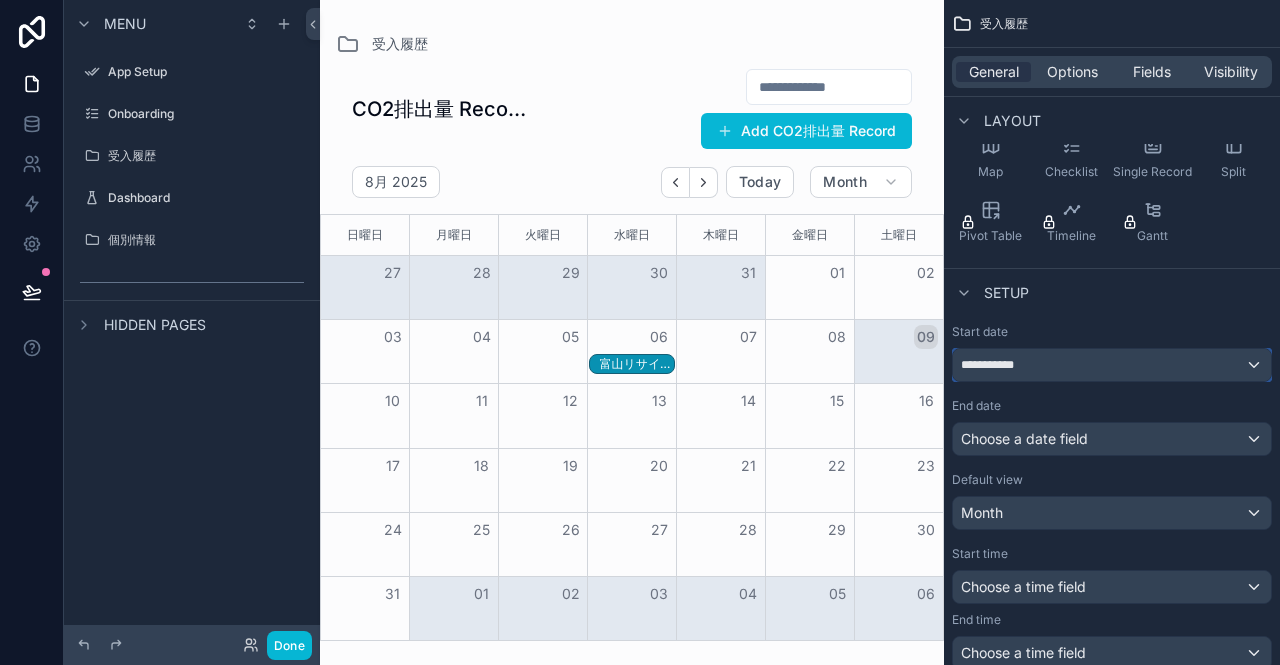 click on "**********" at bounding box center (996, 365) 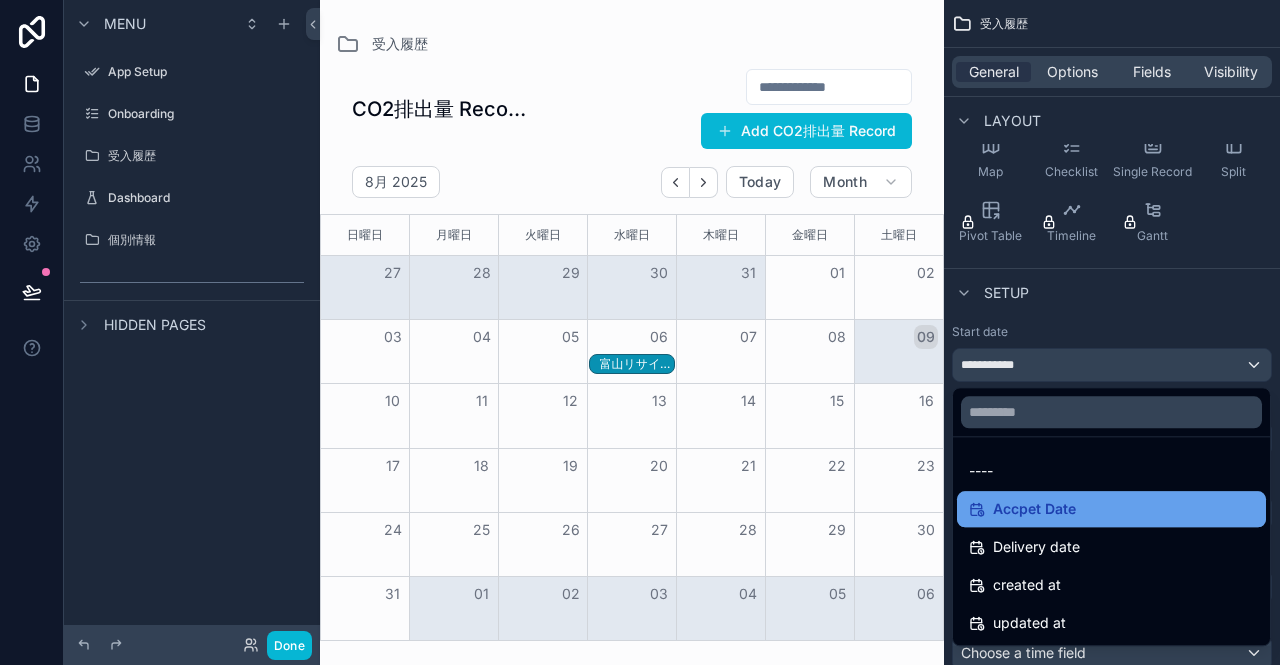 click on "Accpet Date" at bounding box center (1034, 509) 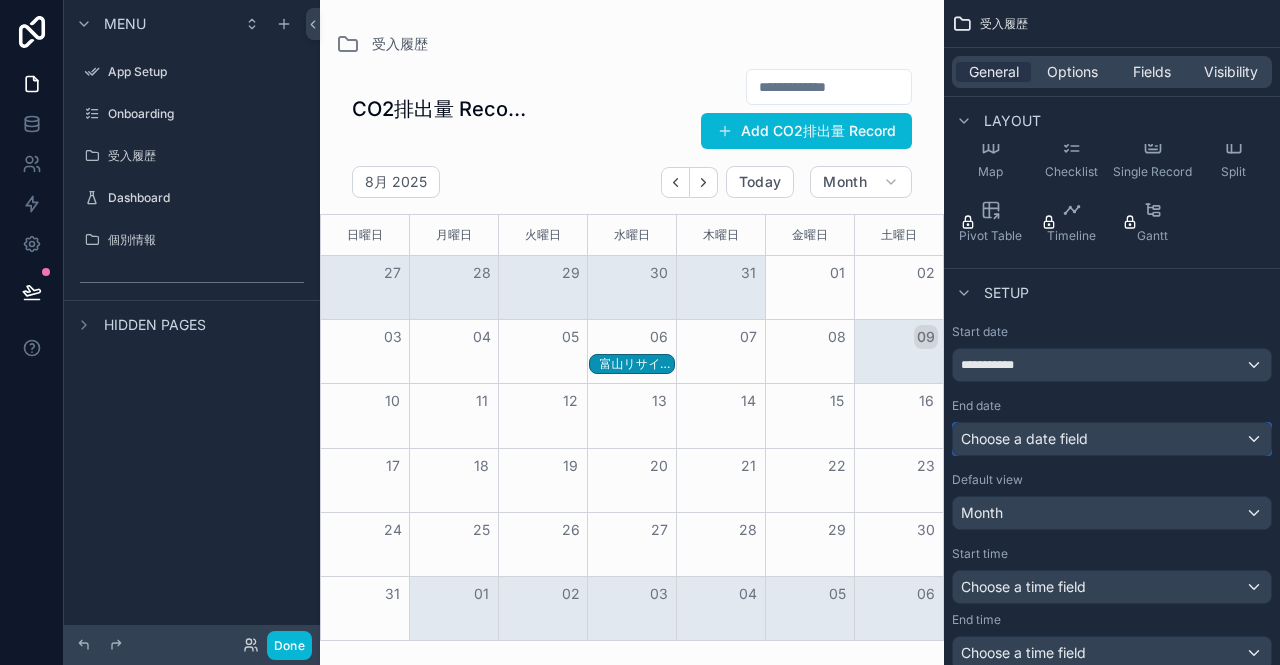 click on "Choose a date field" at bounding box center (1024, 438) 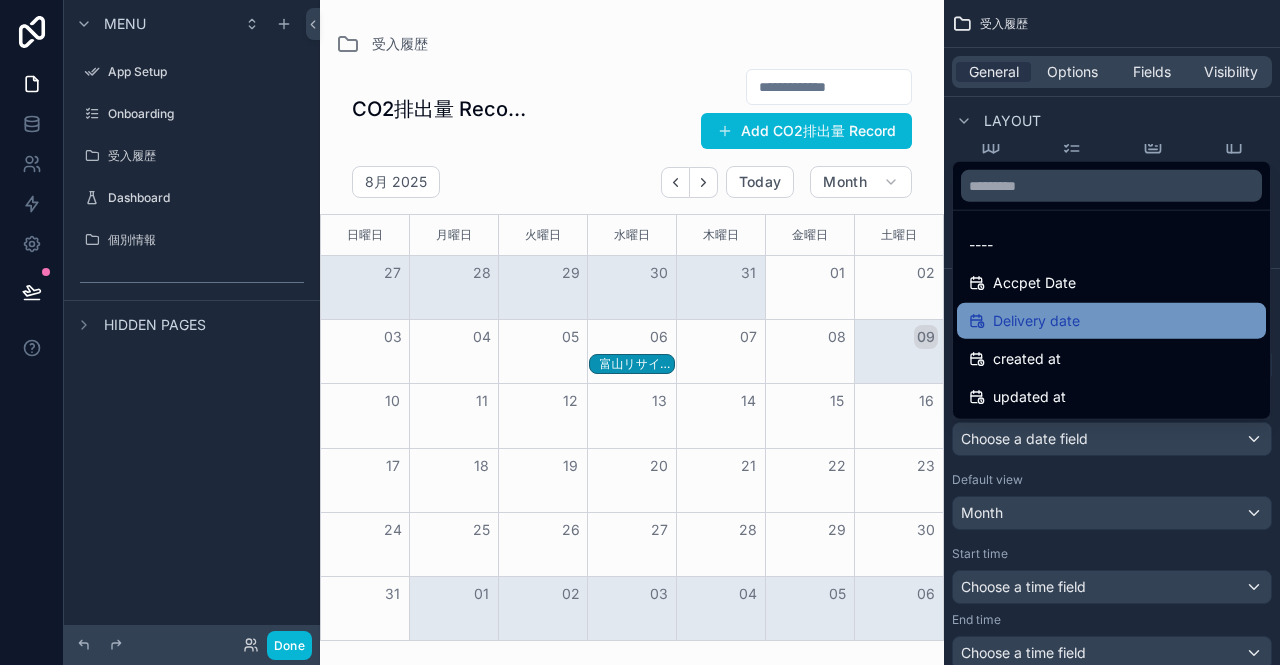 click on "Delivery date" at bounding box center [1036, 321] 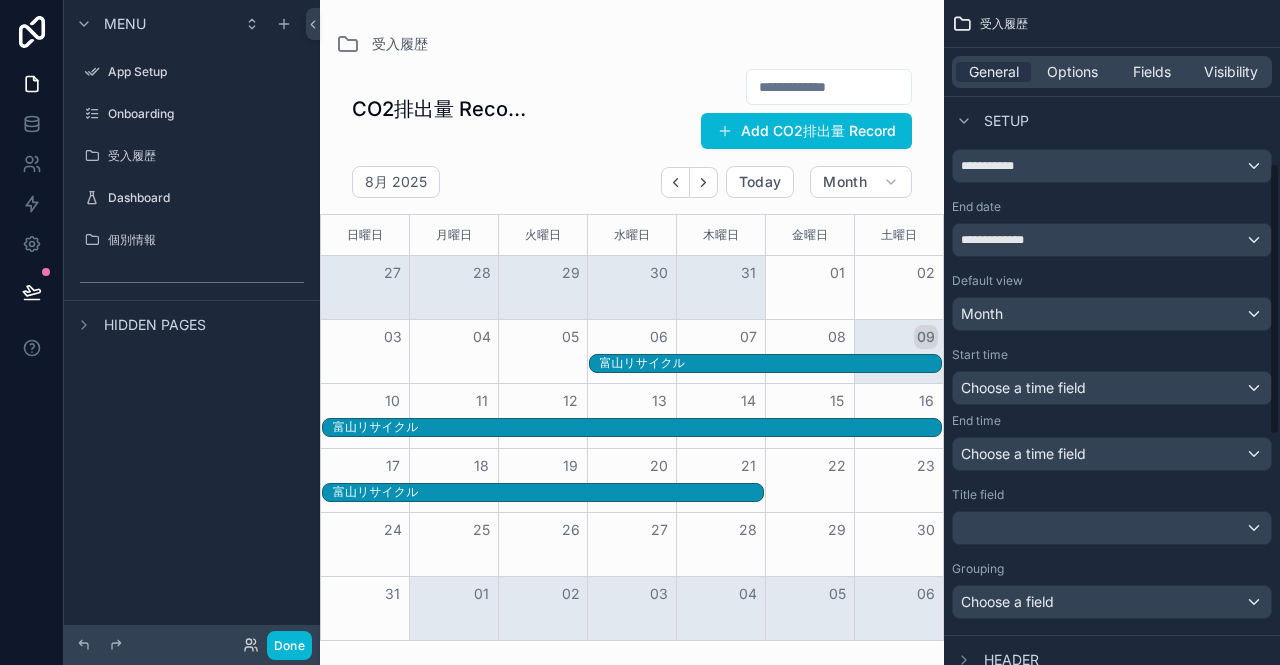 scroll, scrollTop: 400, scrollLeft: 0, axis: vertical 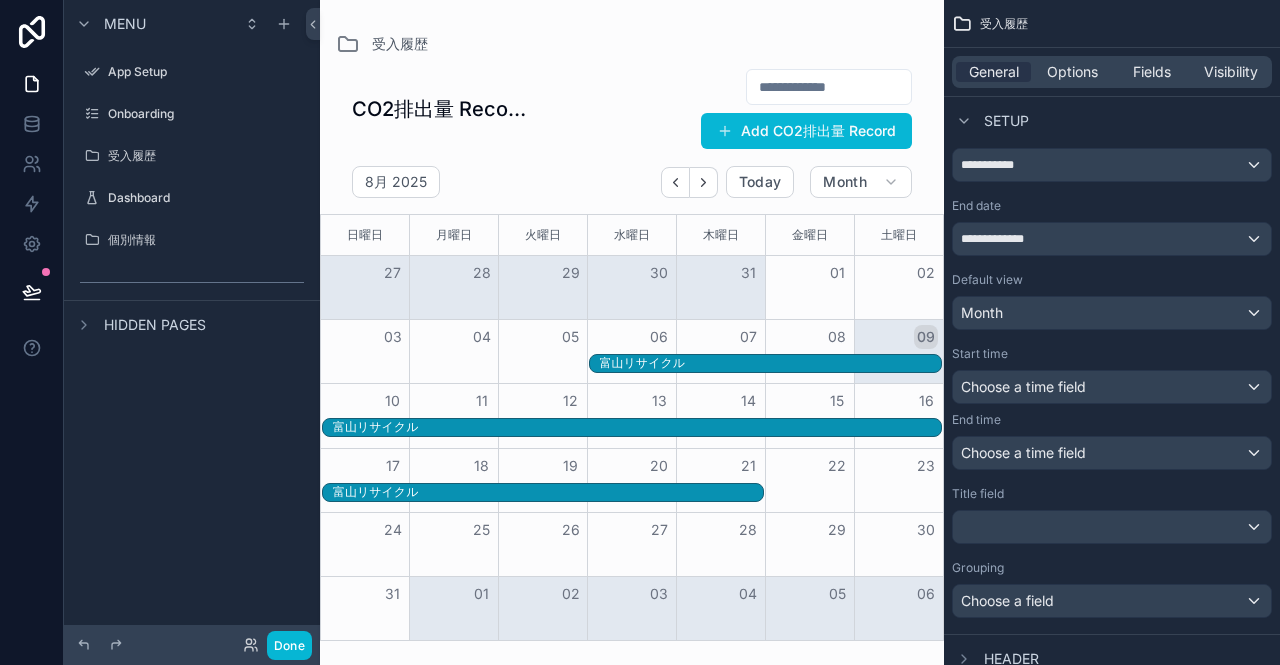 click at bounding box center [829, 87] 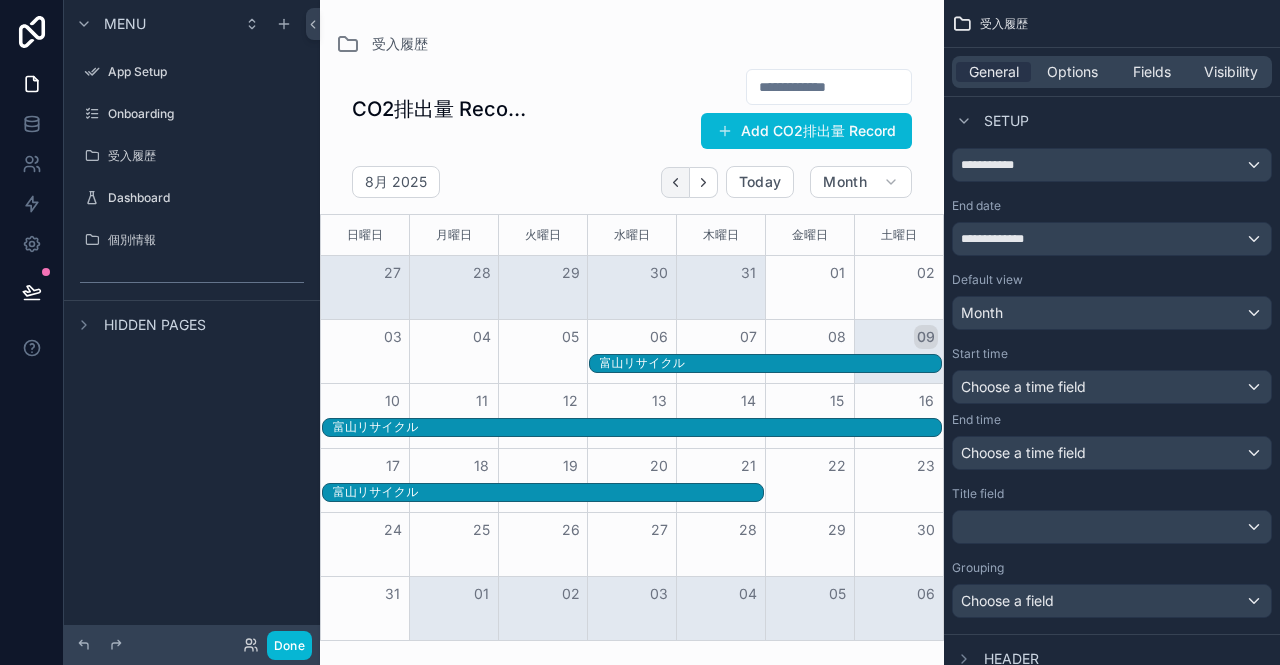 click at bounding box center [675, 182] 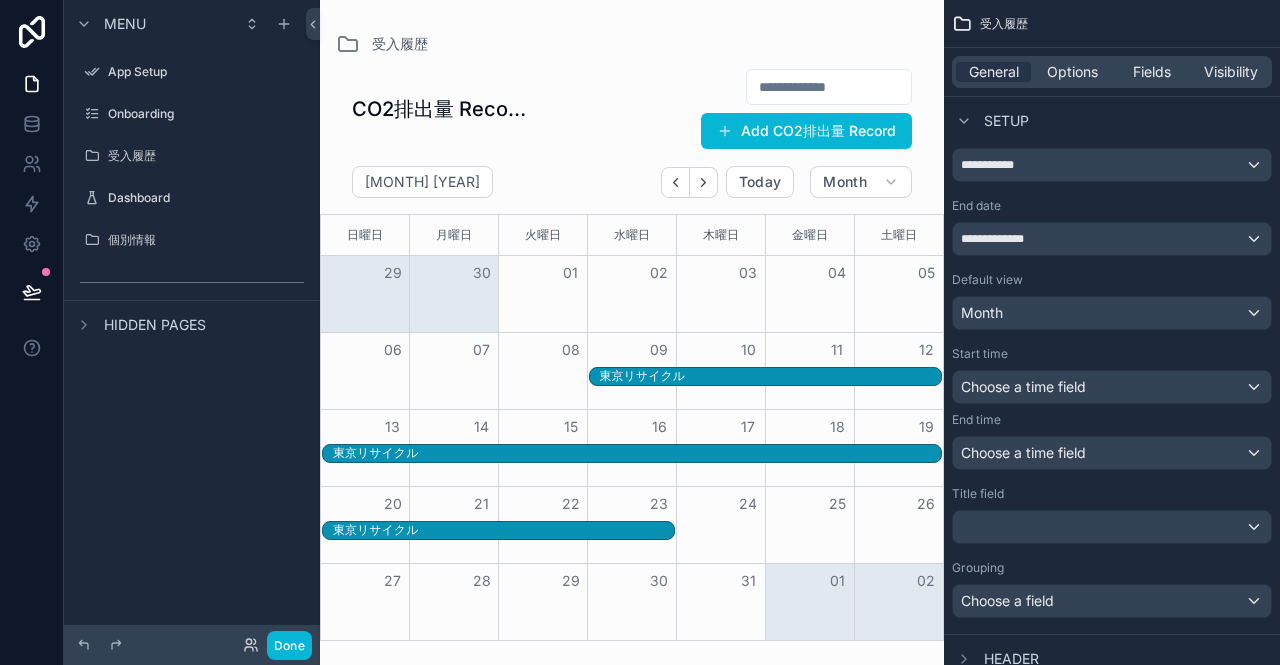 click at bounding box center (675, 182) 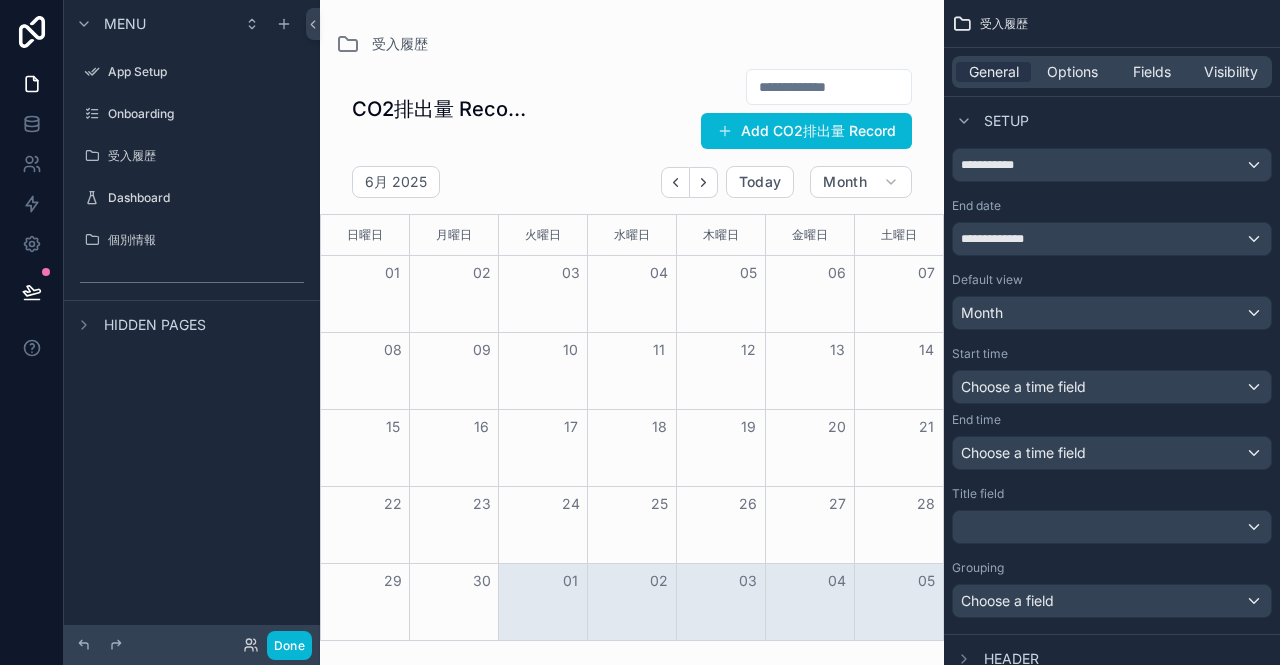click 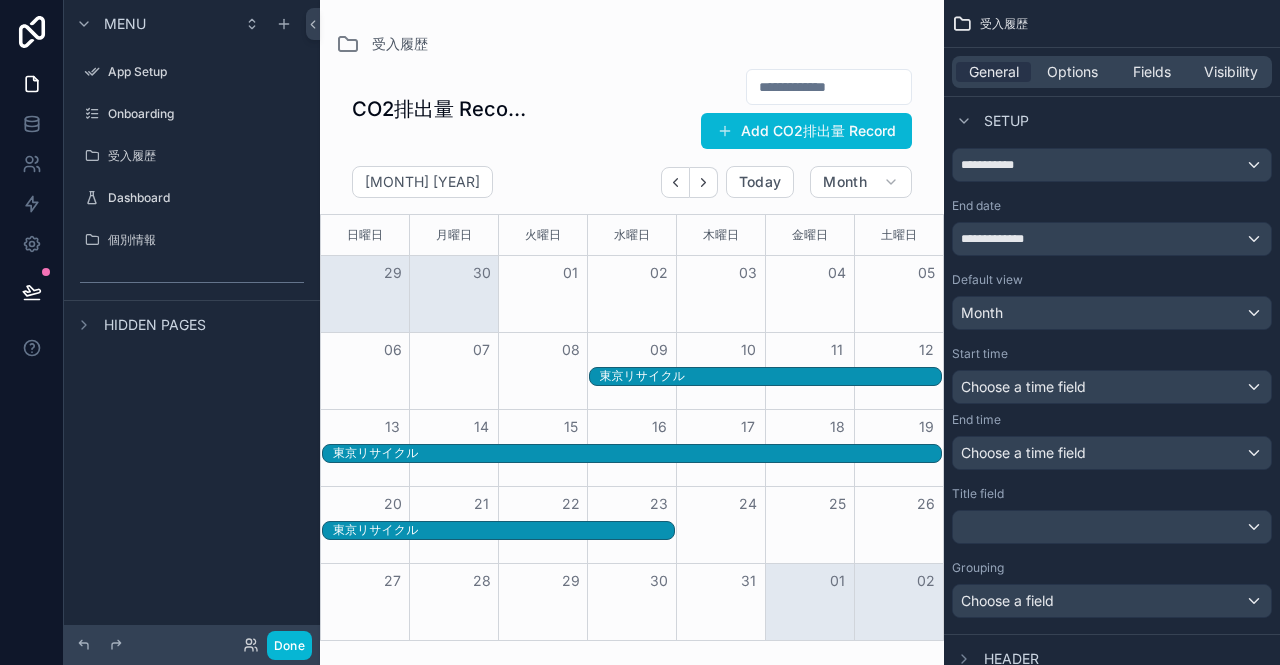 click 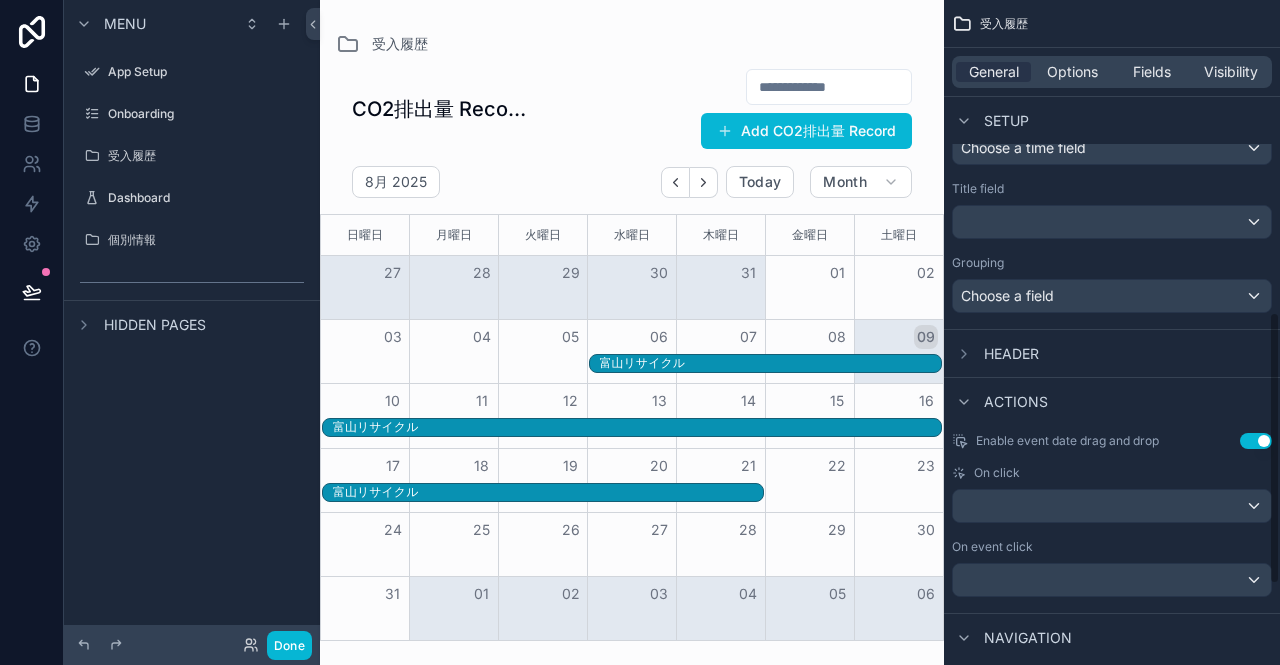 scroll, scrollTop: 800, scrollLeft: 0, axis: vertical 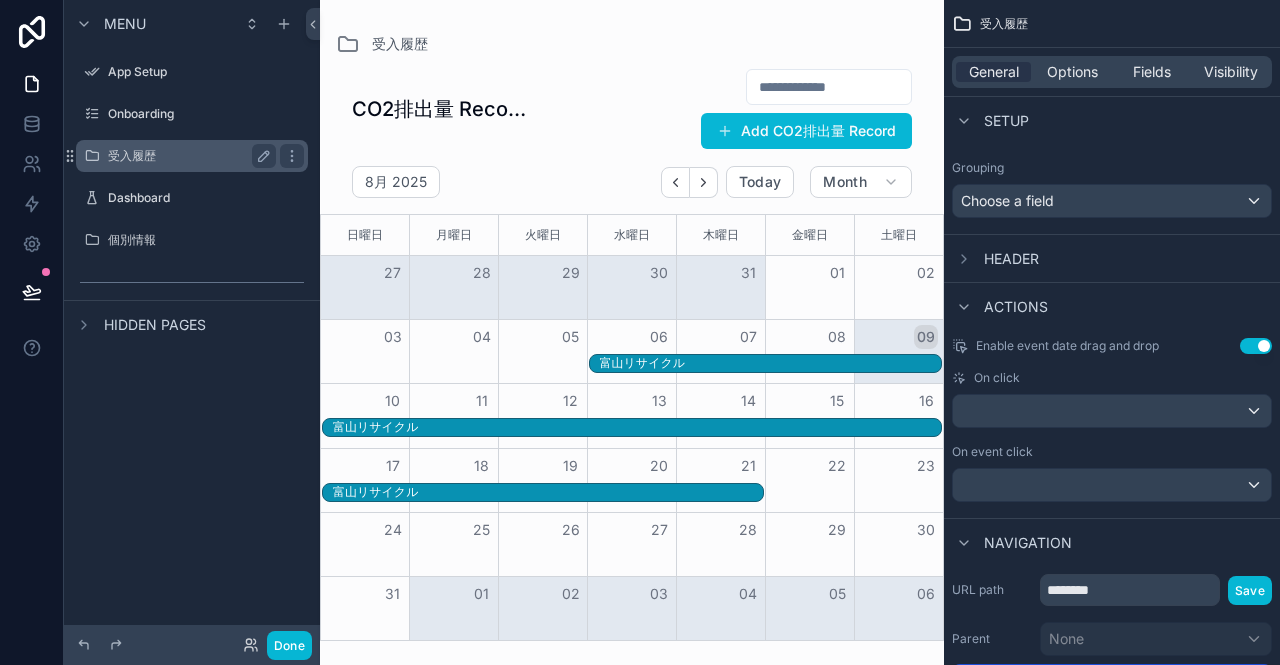 click on "受入履歴" at bounding box center (188, 156) 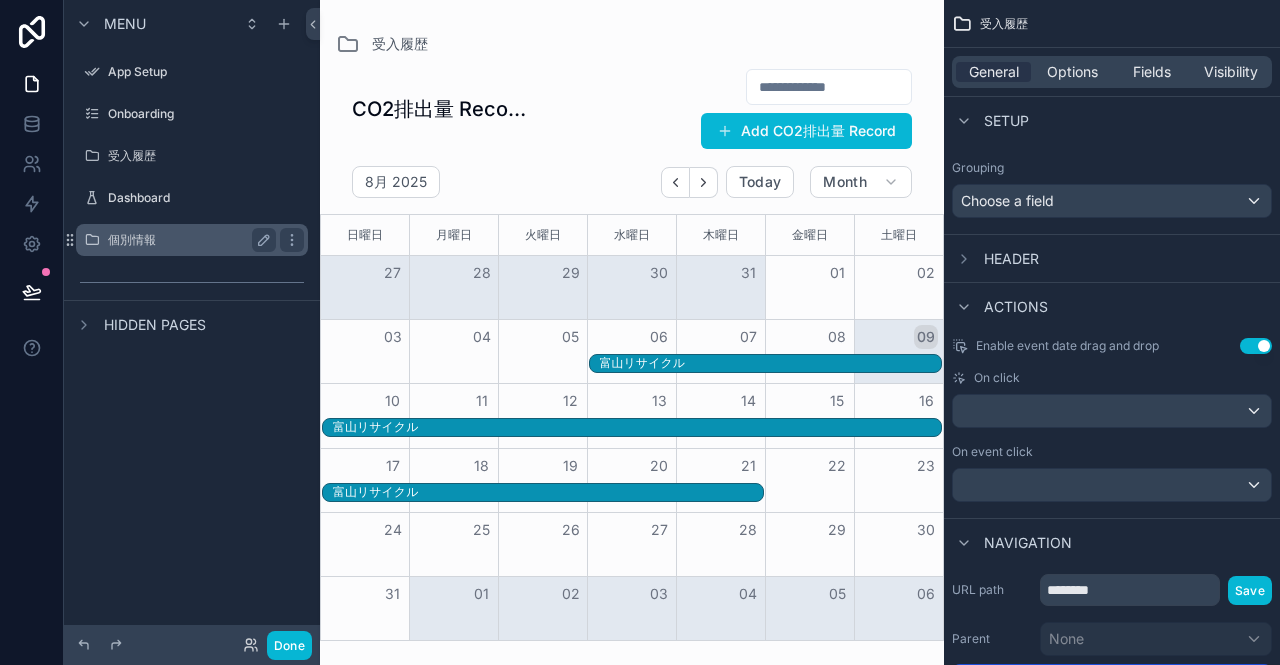 click on "個別情報" at bounding box center (188, 240) 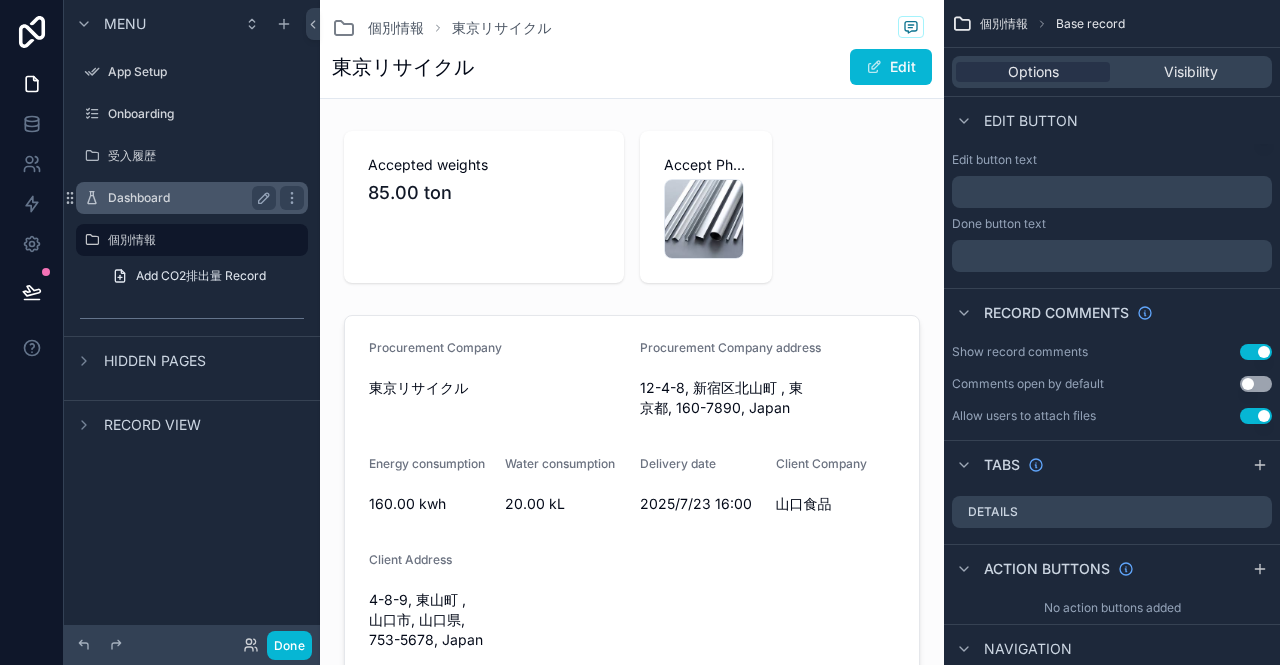 click on "Dashboard" at bounding box center [188, 198] 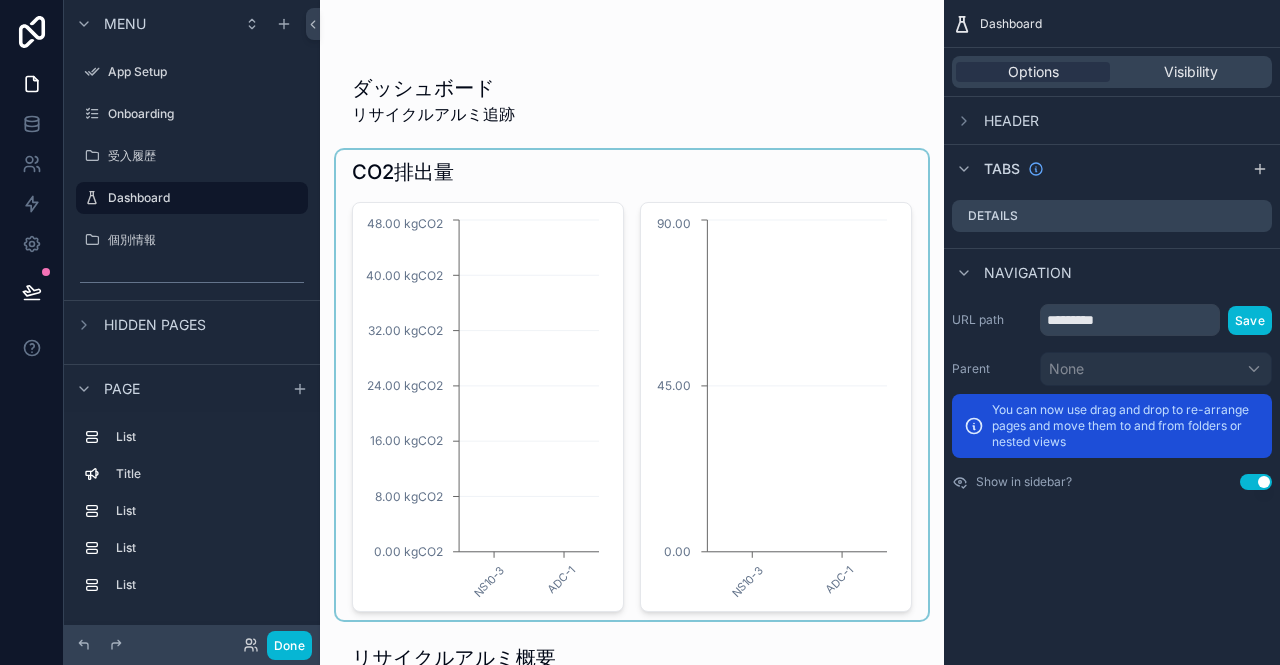 scroll, scrollTop: 0, scrollLeft: 0, axis: both 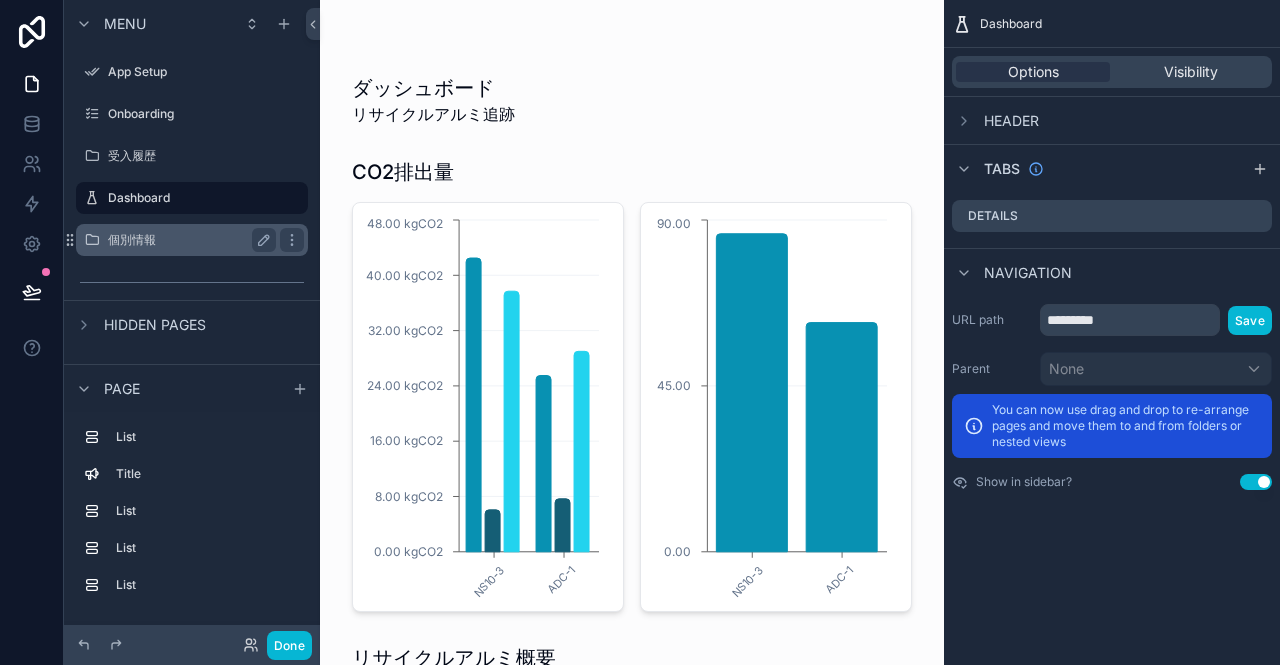 click on "個別情報" at bounding box center [188, 240] 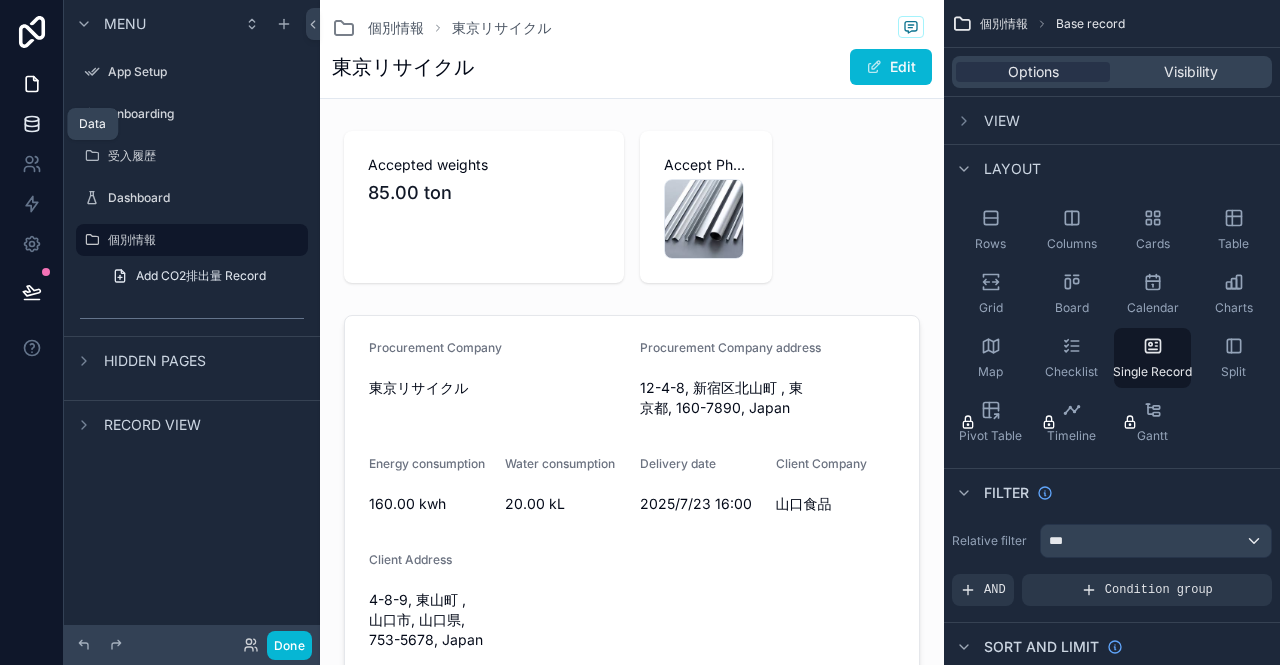 click 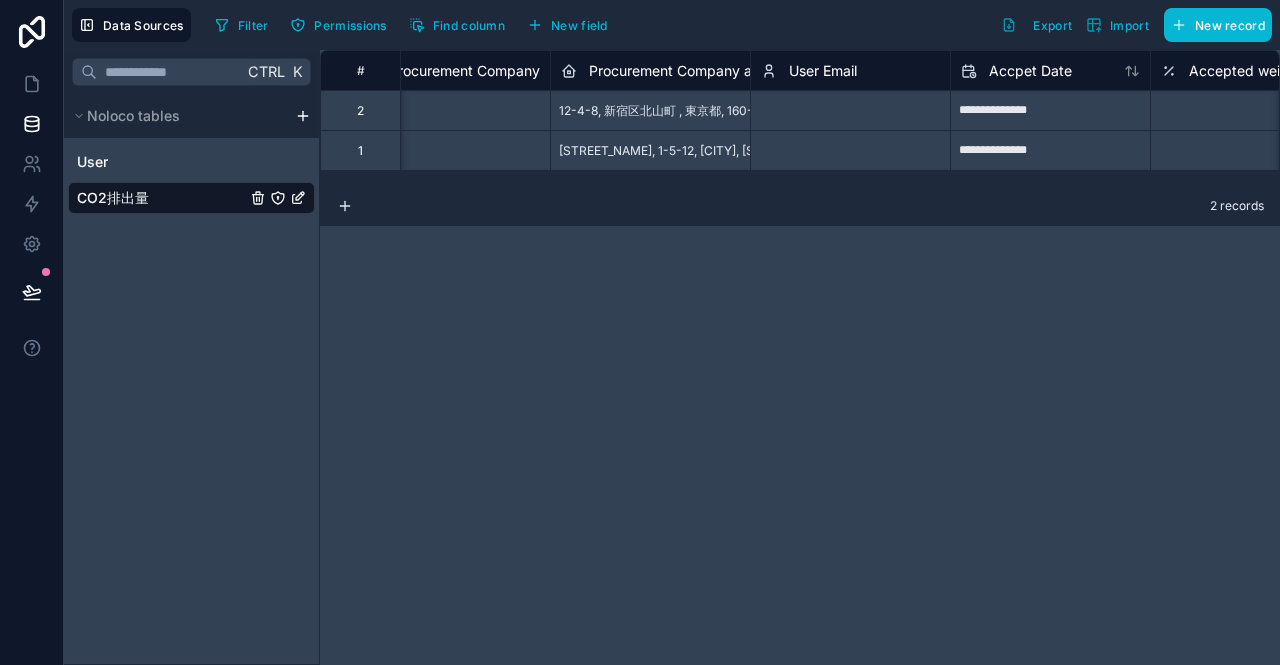 scroll, scrollTop: 0, scrollLeft: 0, axis: both 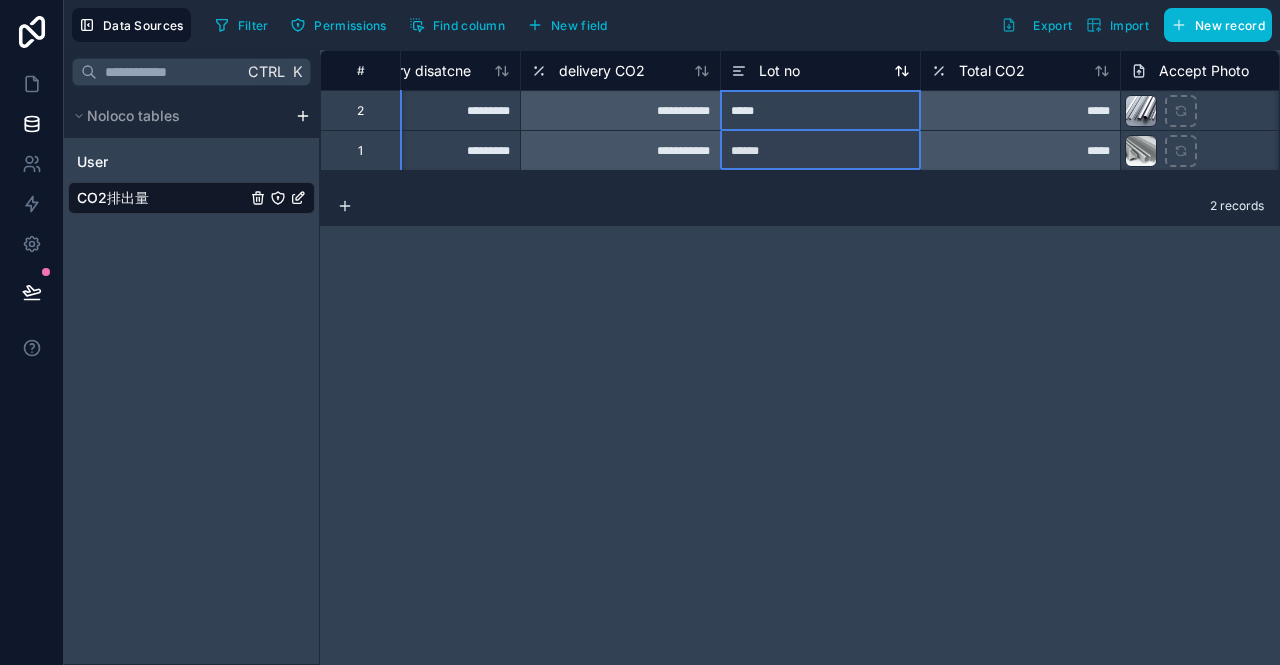 click on "Lot no" at bounding box center (820, 71) 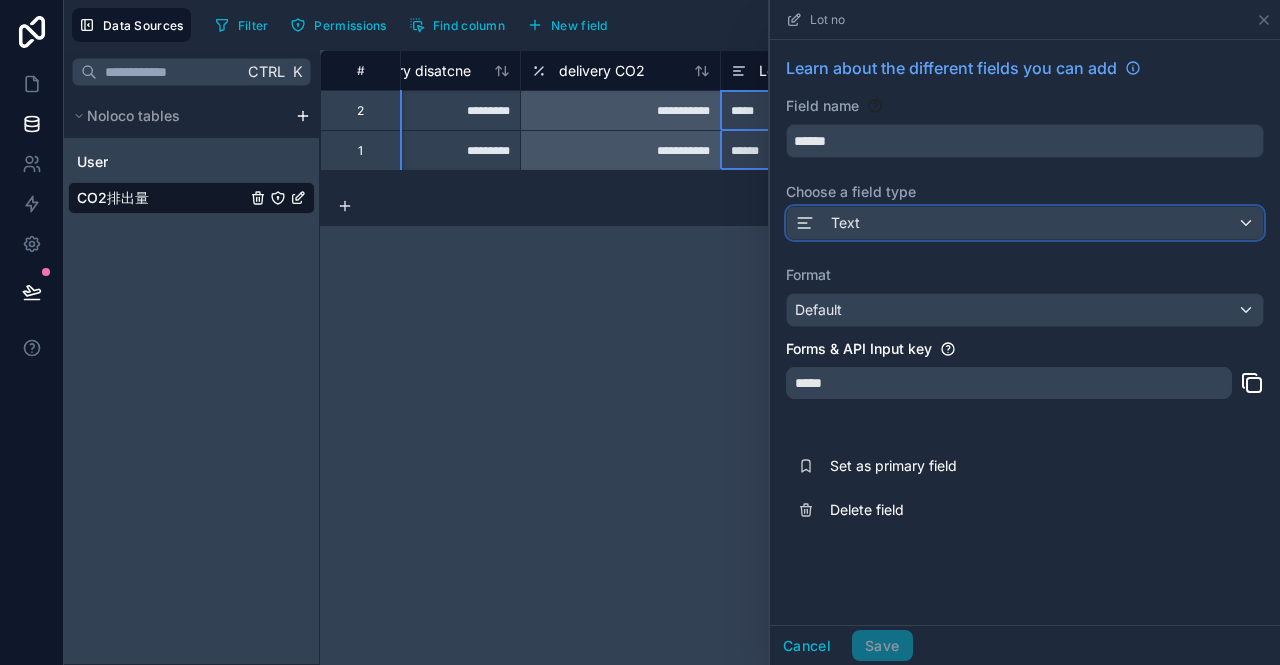 click on "Text" at bounding box center [1025, 223] 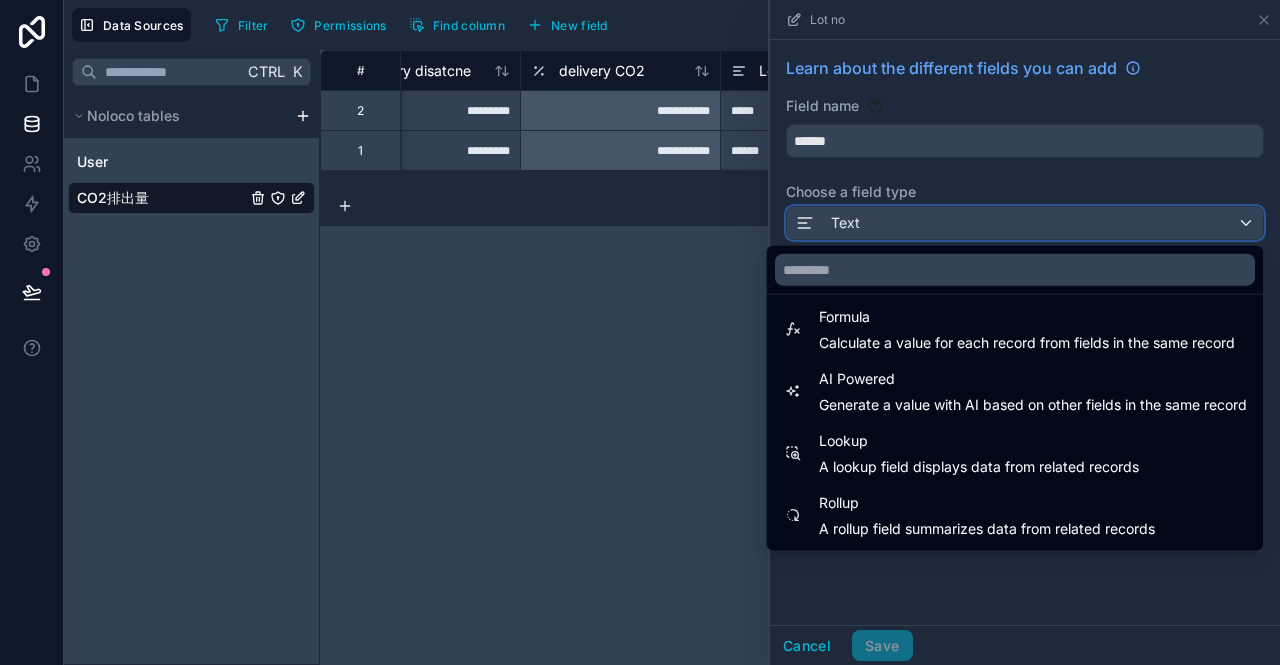 scroll, scrollTop: 580, scrollLeft: 0, axis: vertical 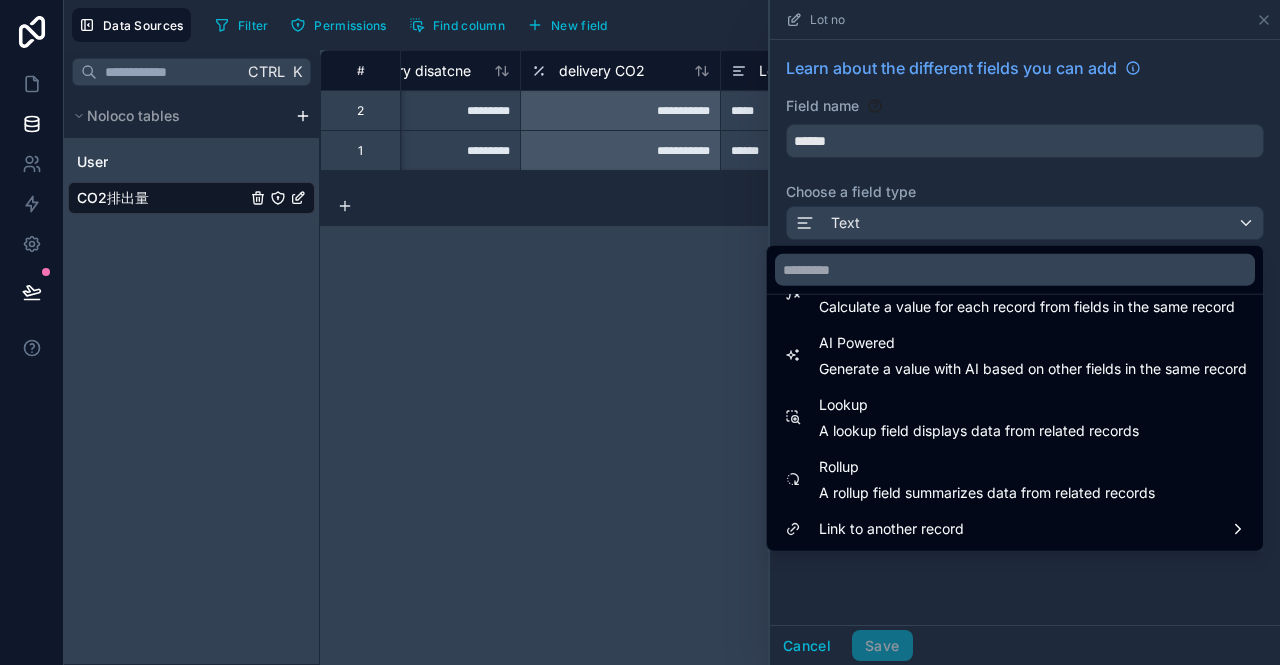 click on "**********" at bounding box center (800, 357) 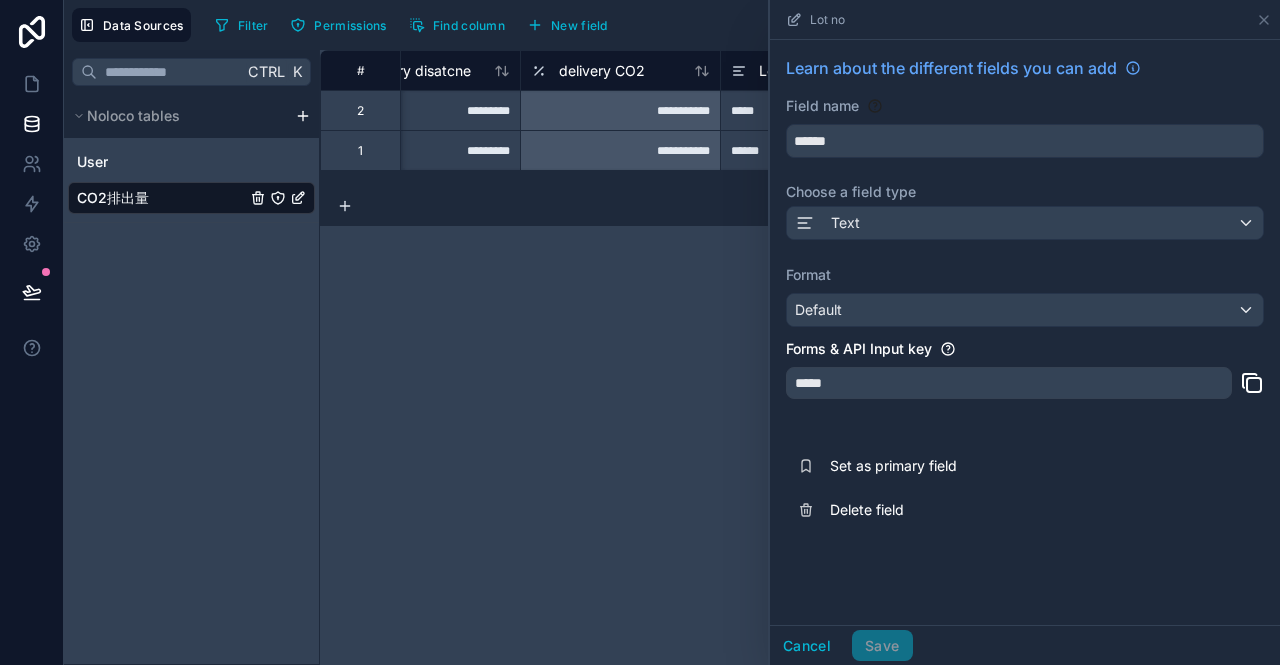 click on "Ctrl K Noloco tables User CO2排出量" at bounding box center (192, 357) 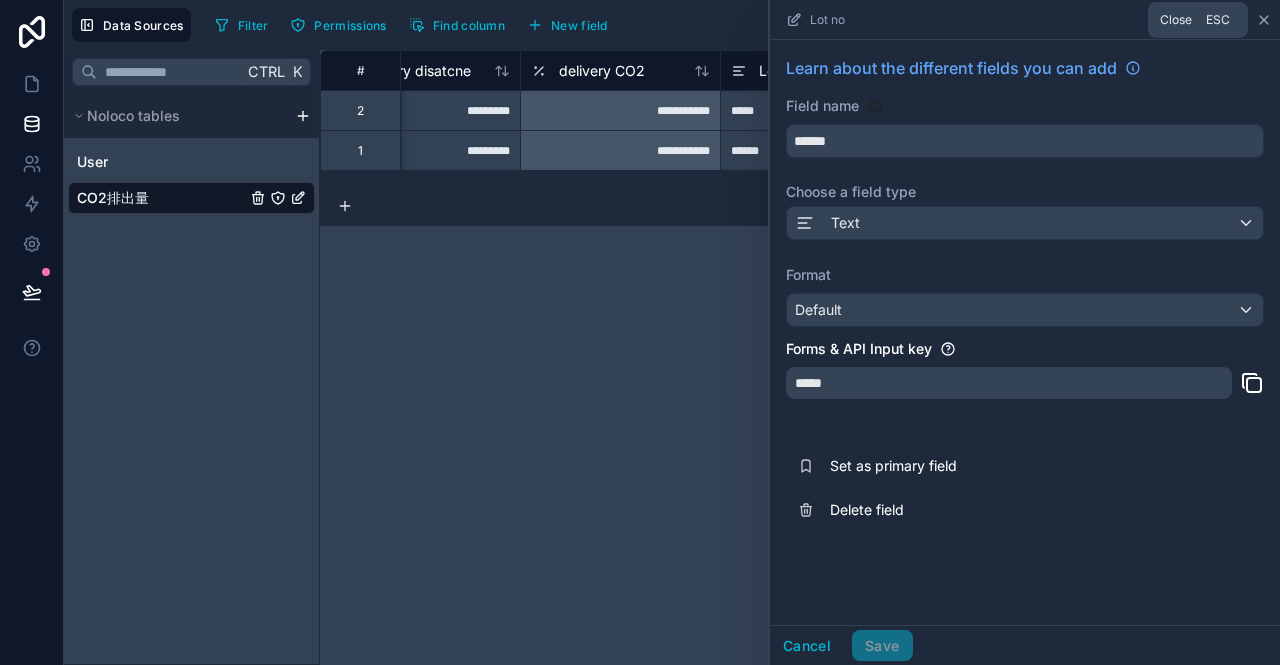click 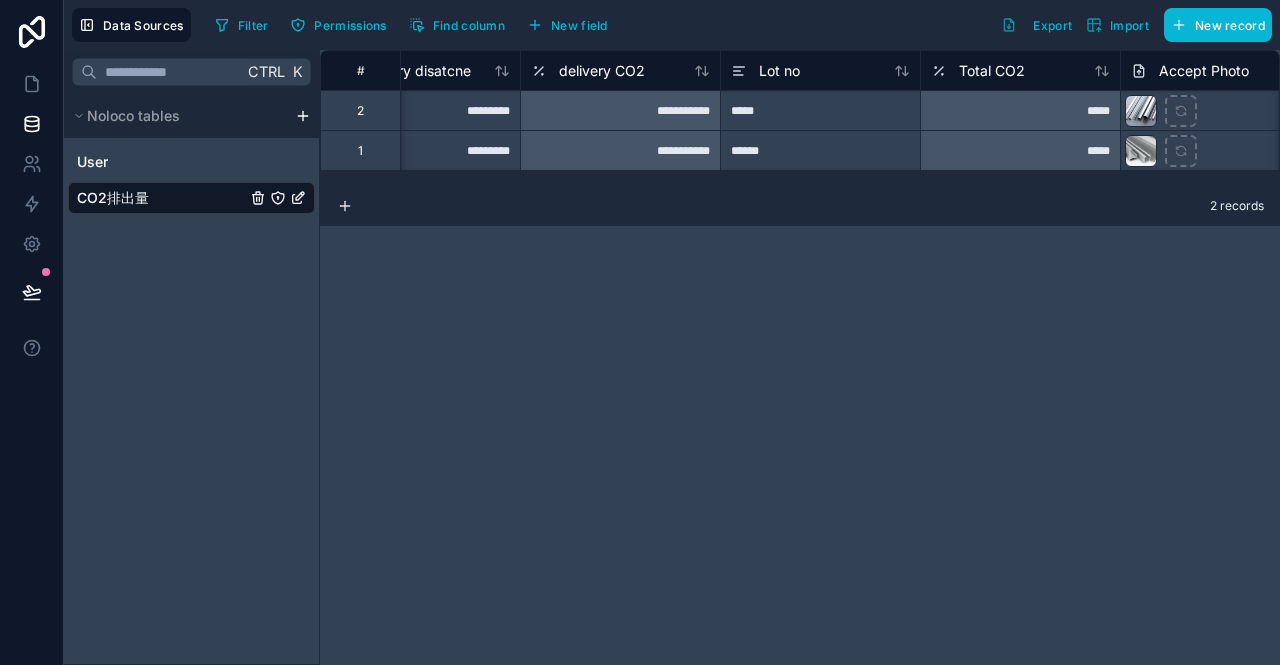 click on "**********" at bounding box center (800, 357) 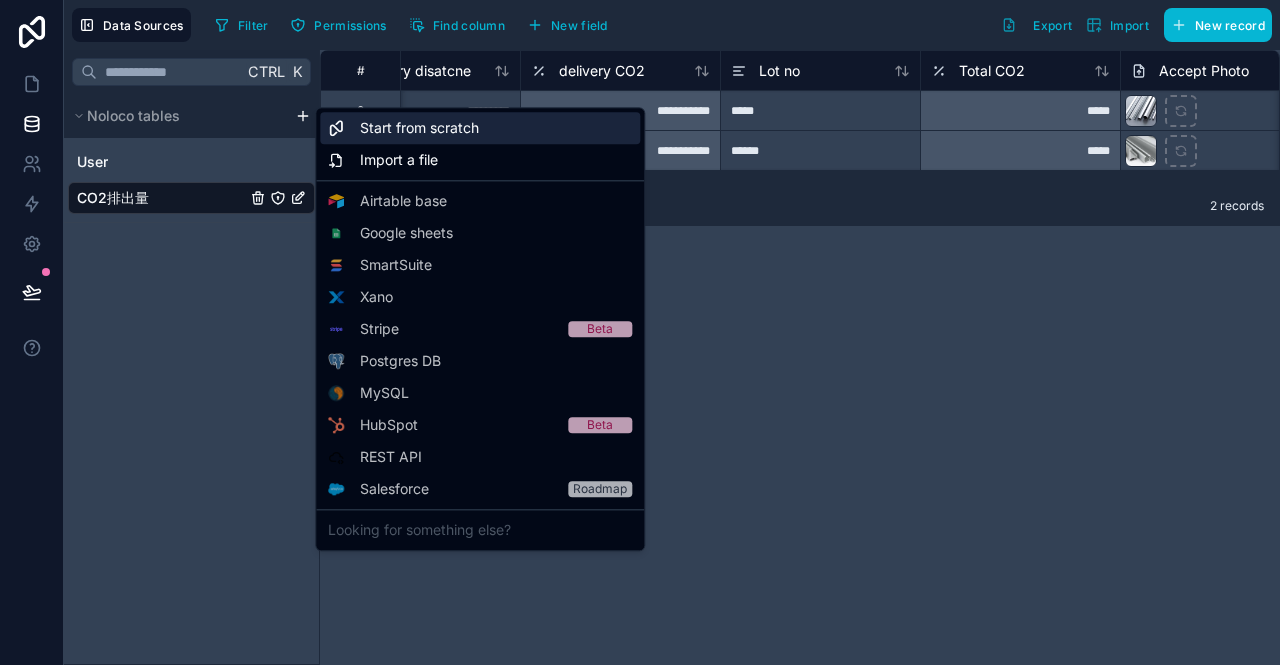 click on "Start from scratch" at bounding box center [419, 128] 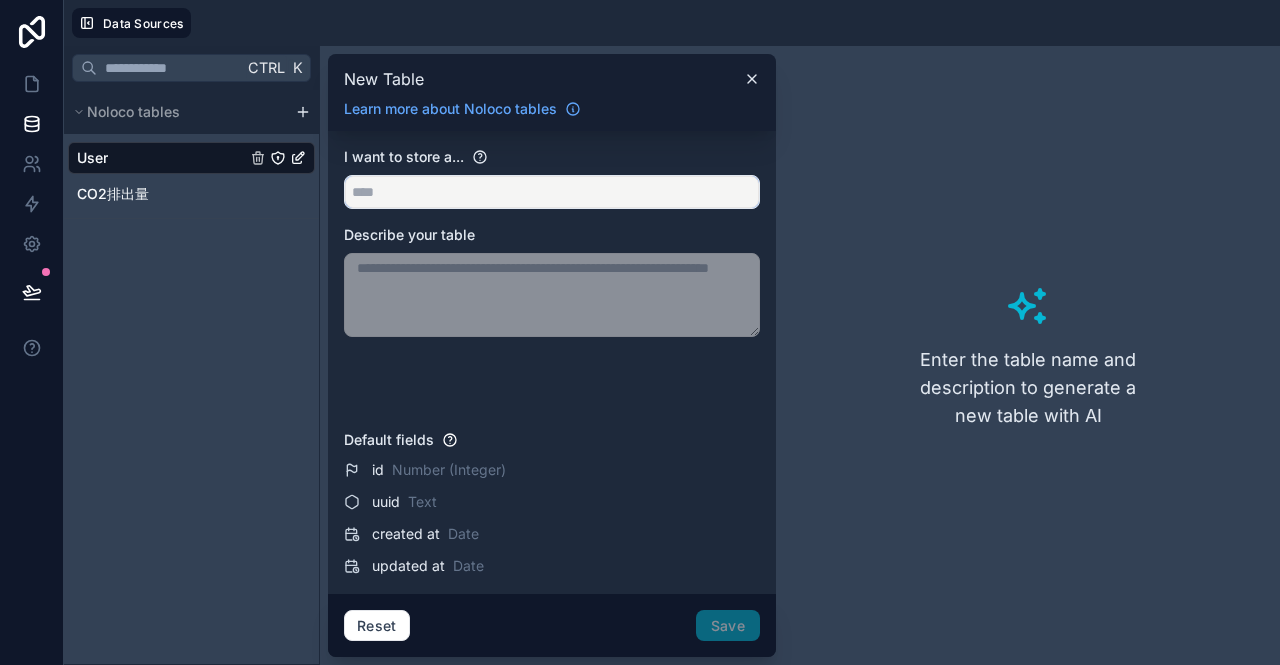 click at bounding box center (552, 192) 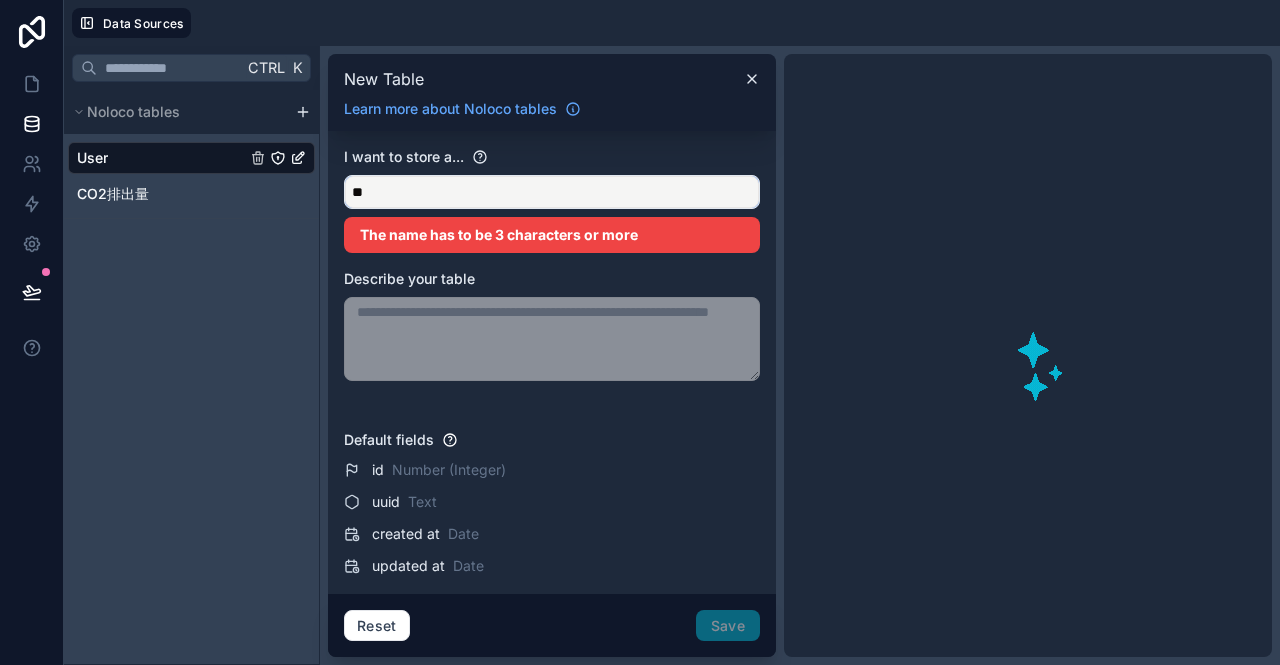 type on "*" 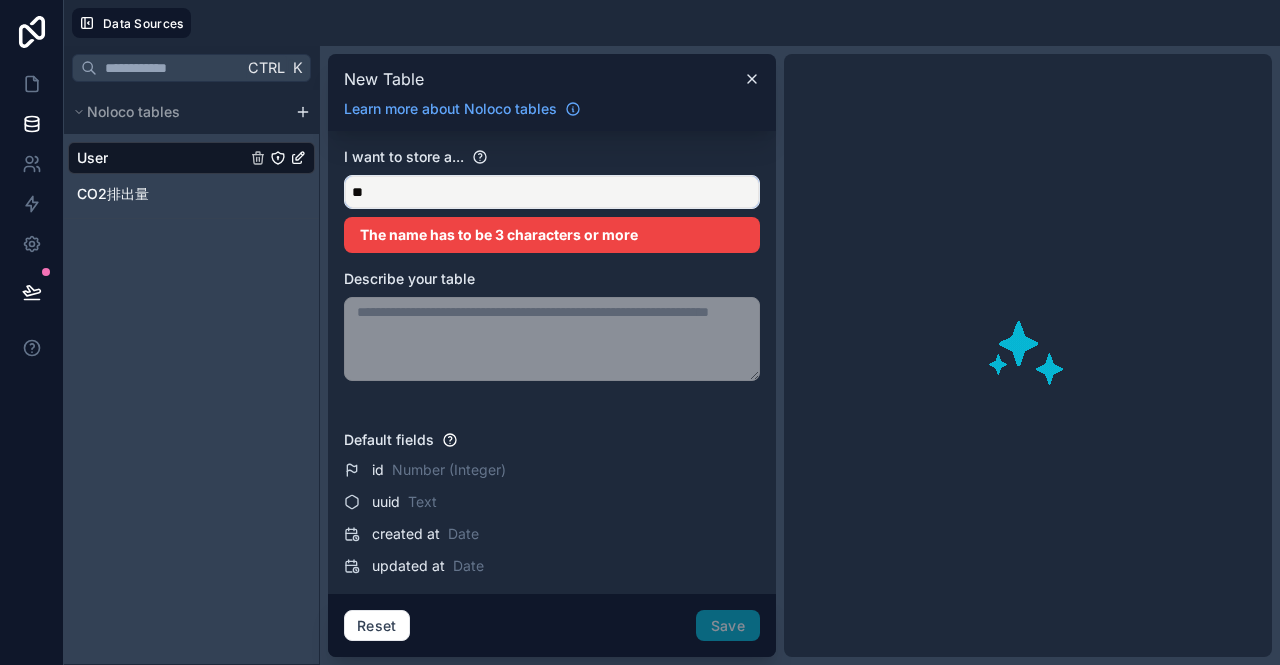 type on "*" 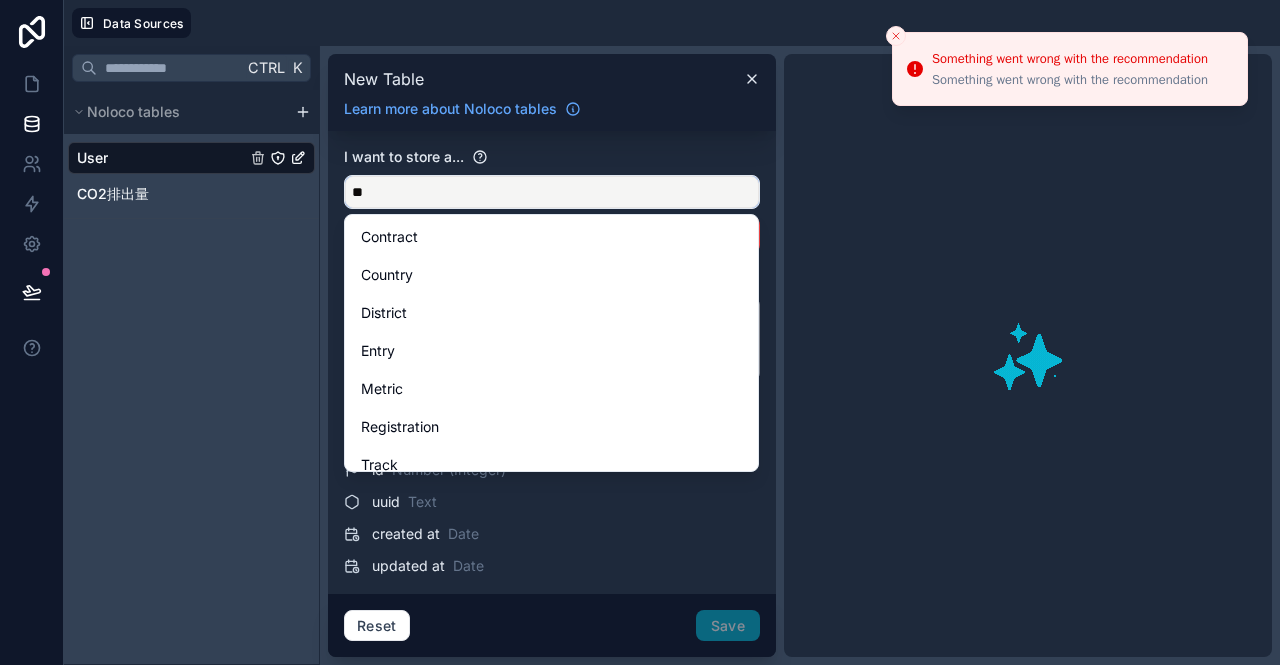 type on "*" 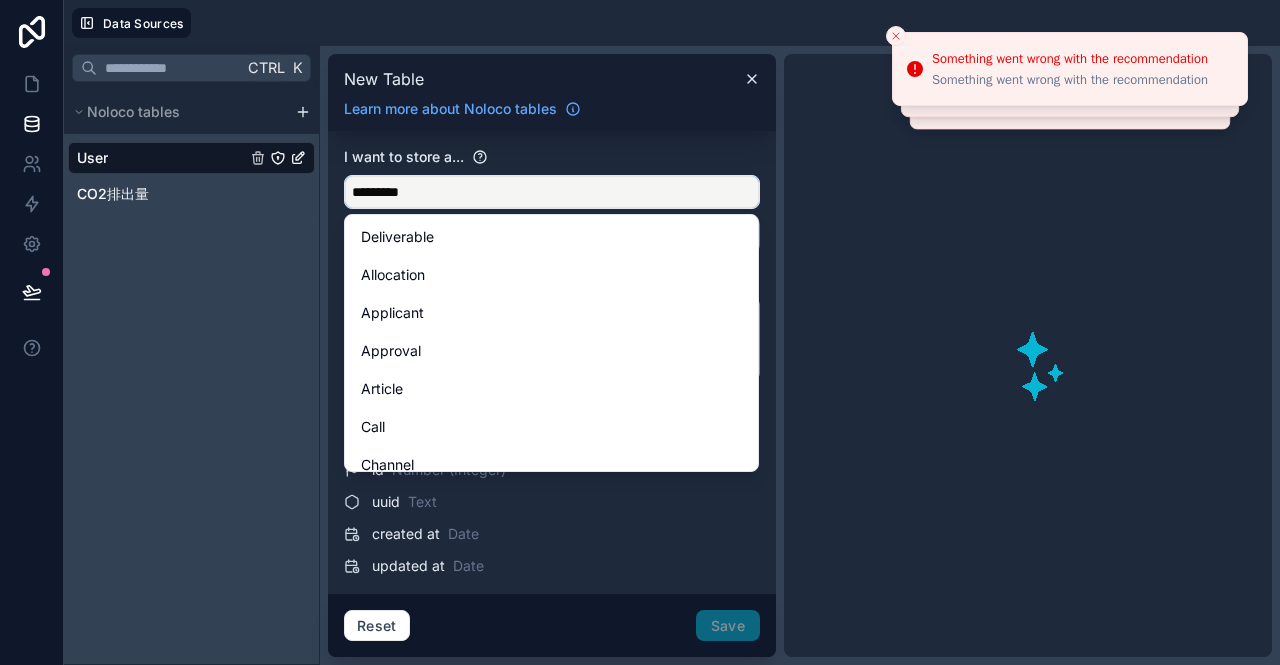 click on "********" at bounding box center (552, 192) 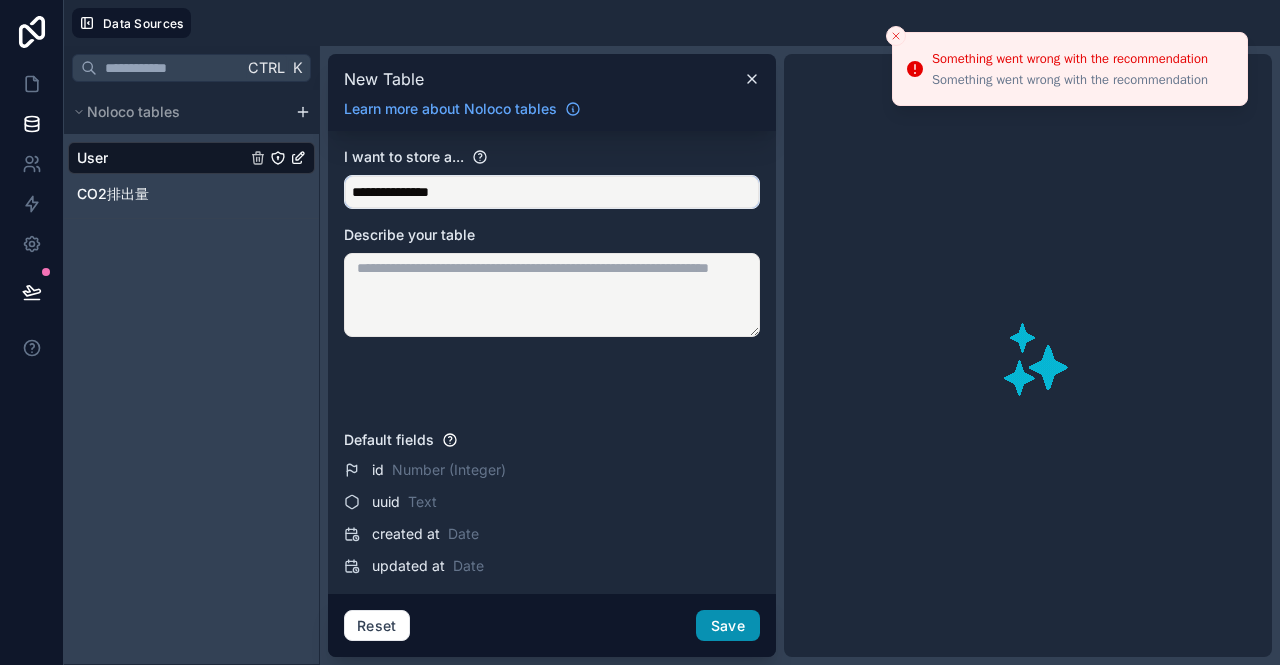 type on "**********" 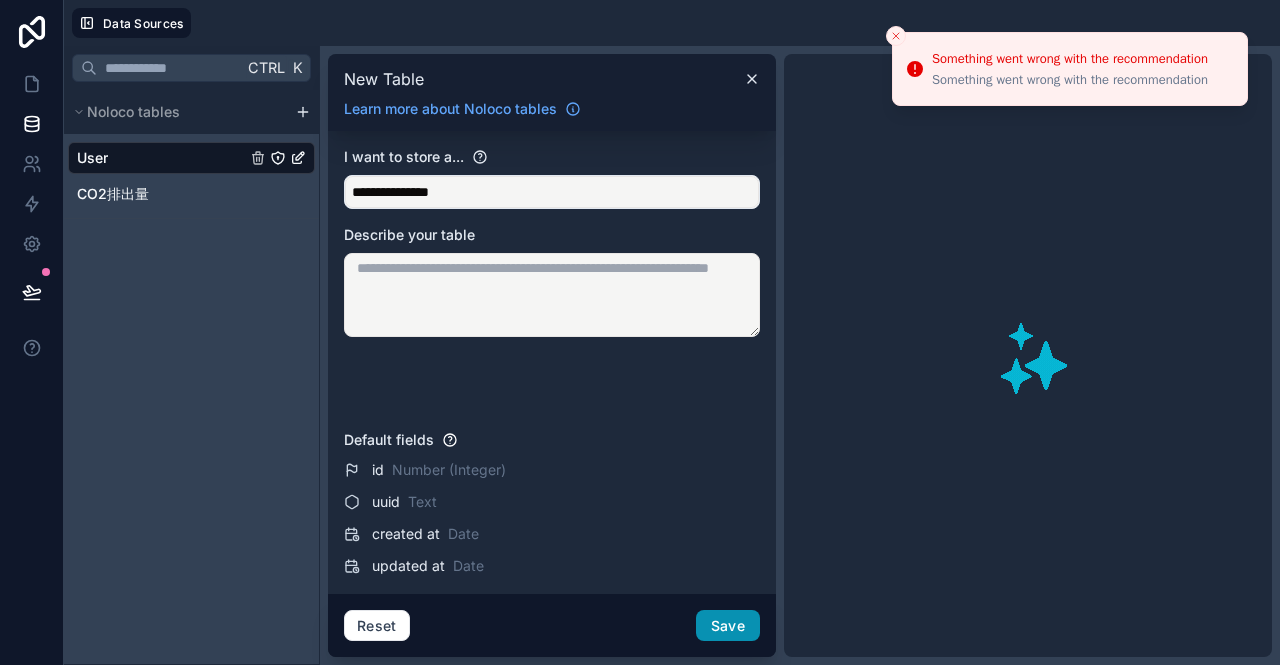 click on "Save" at bounding box center (728, 626) 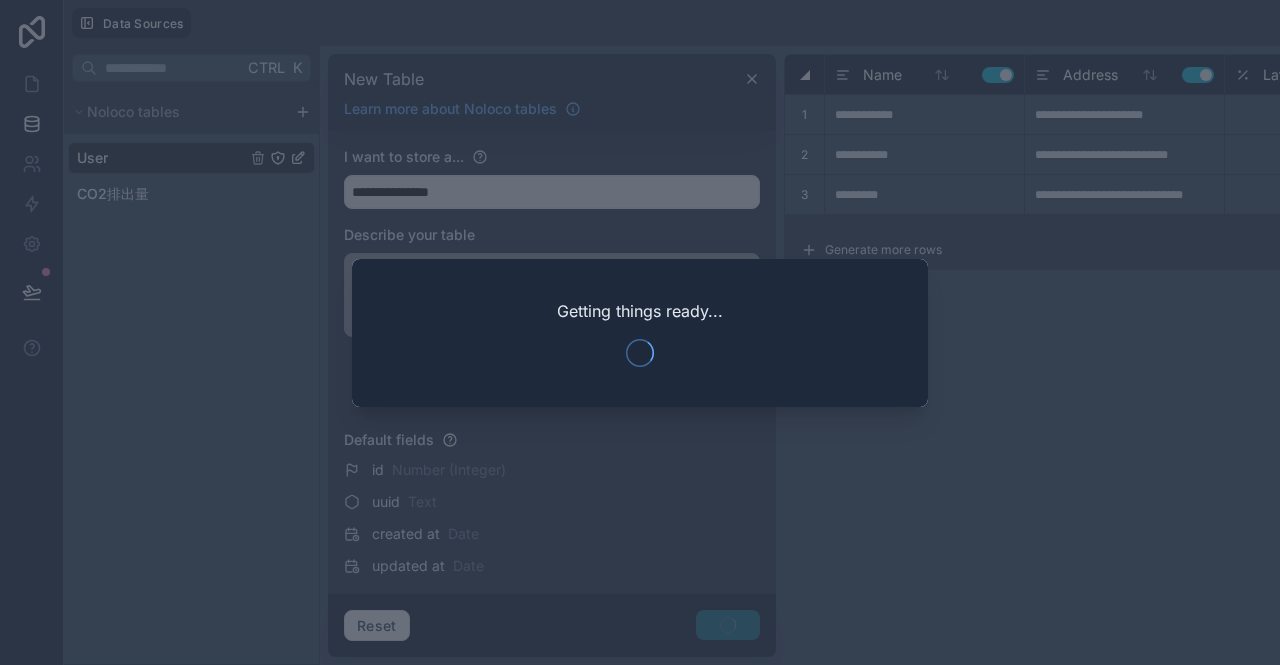 type 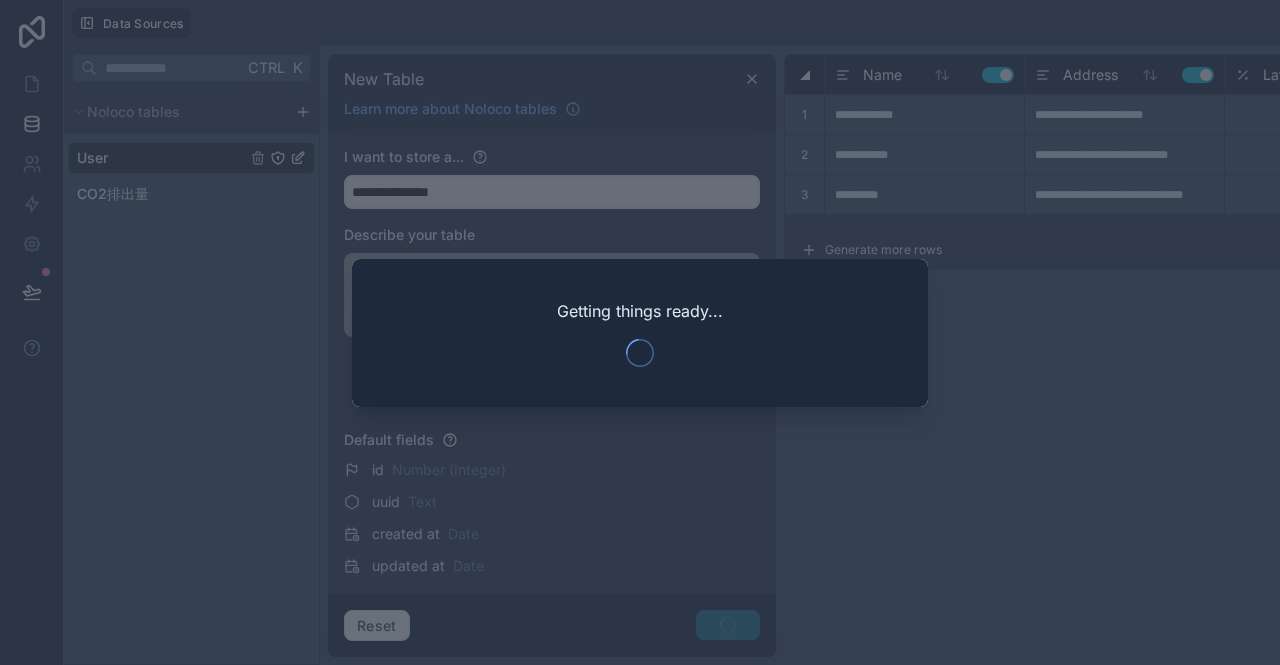 type 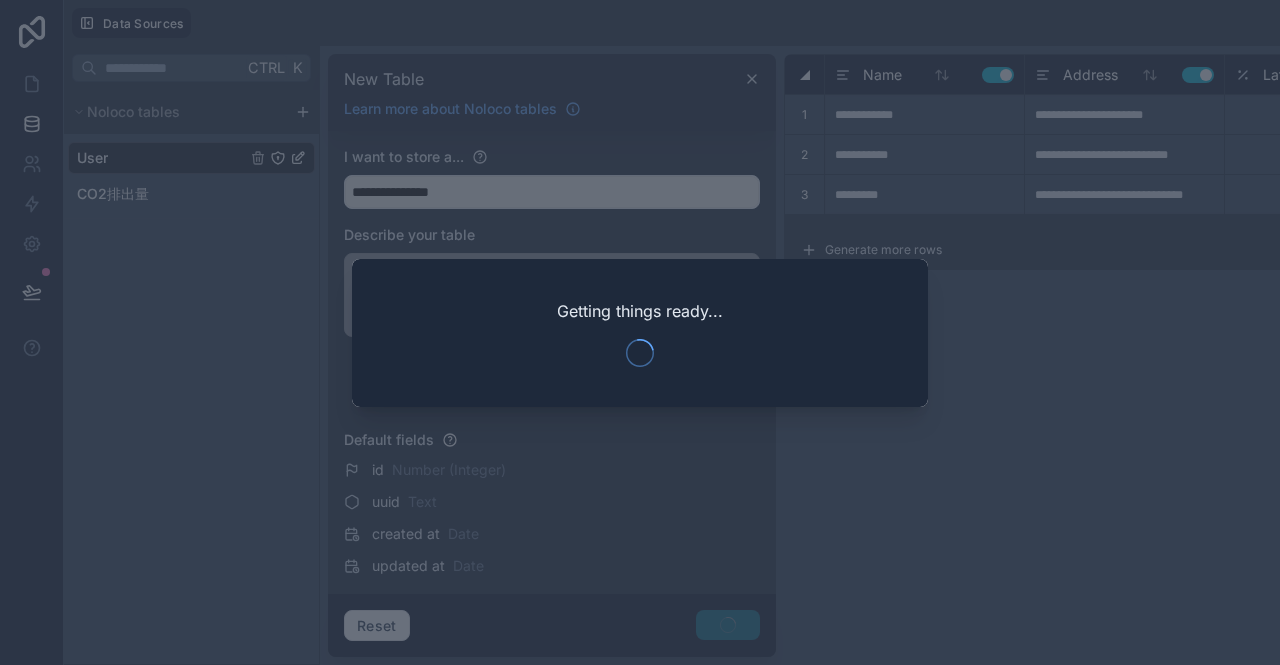 type on "*****" 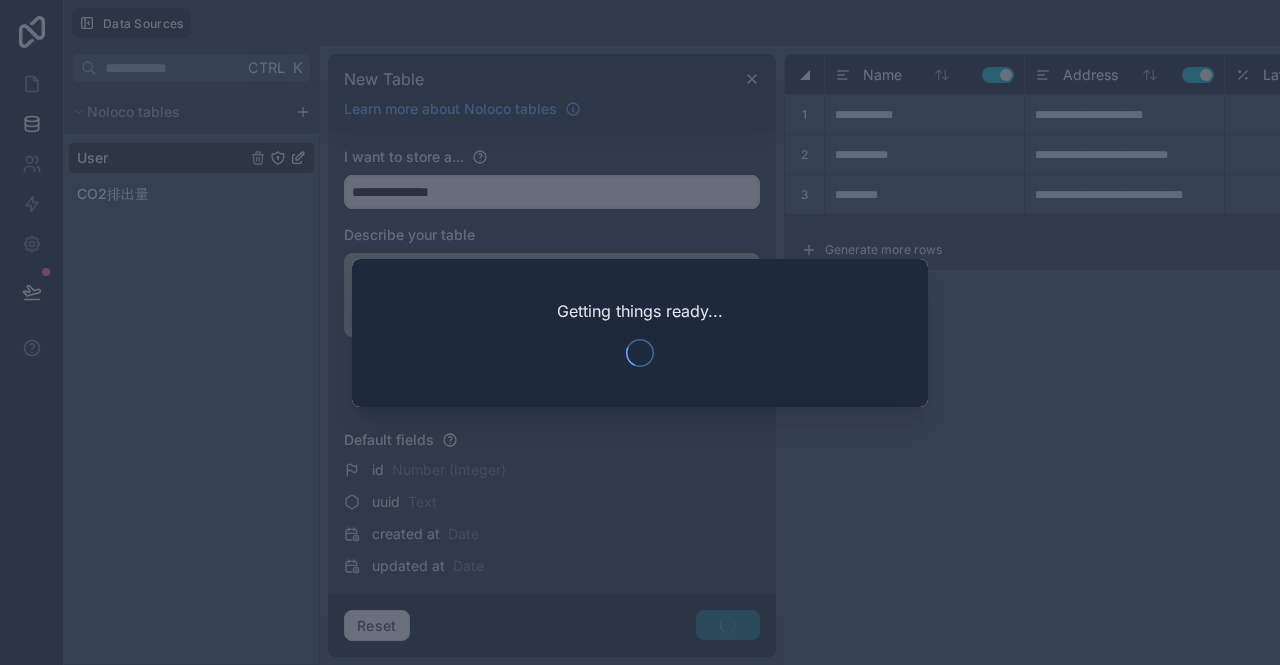 type on "******" 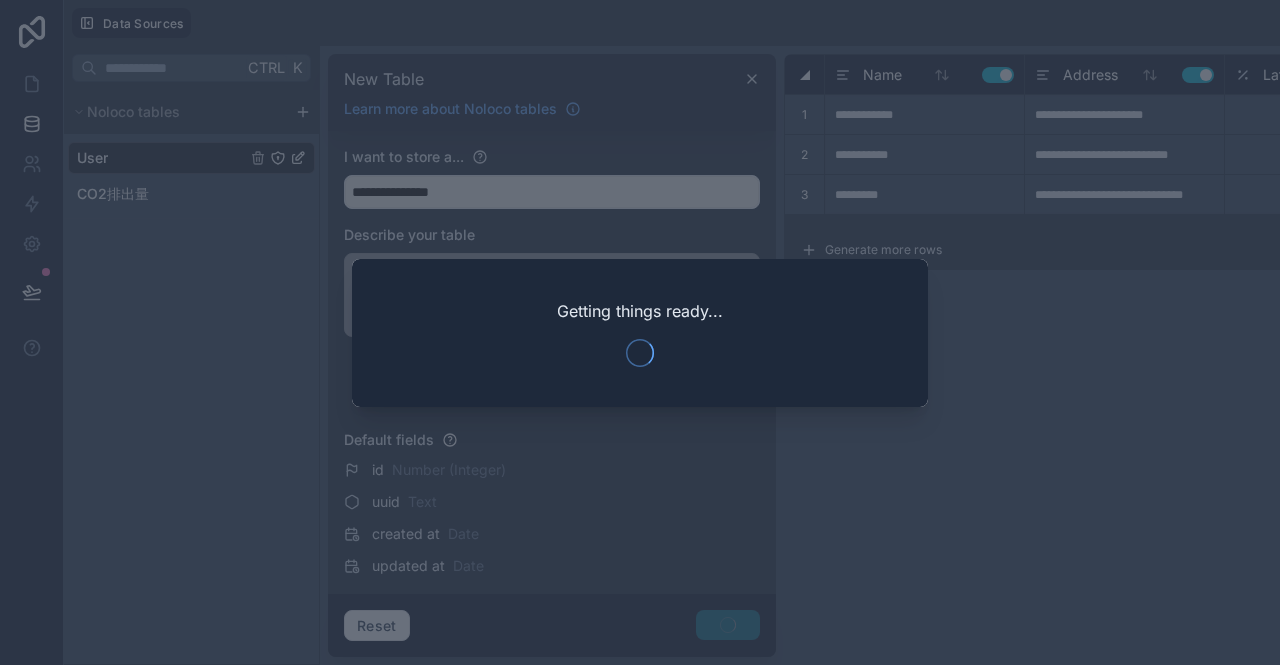 type 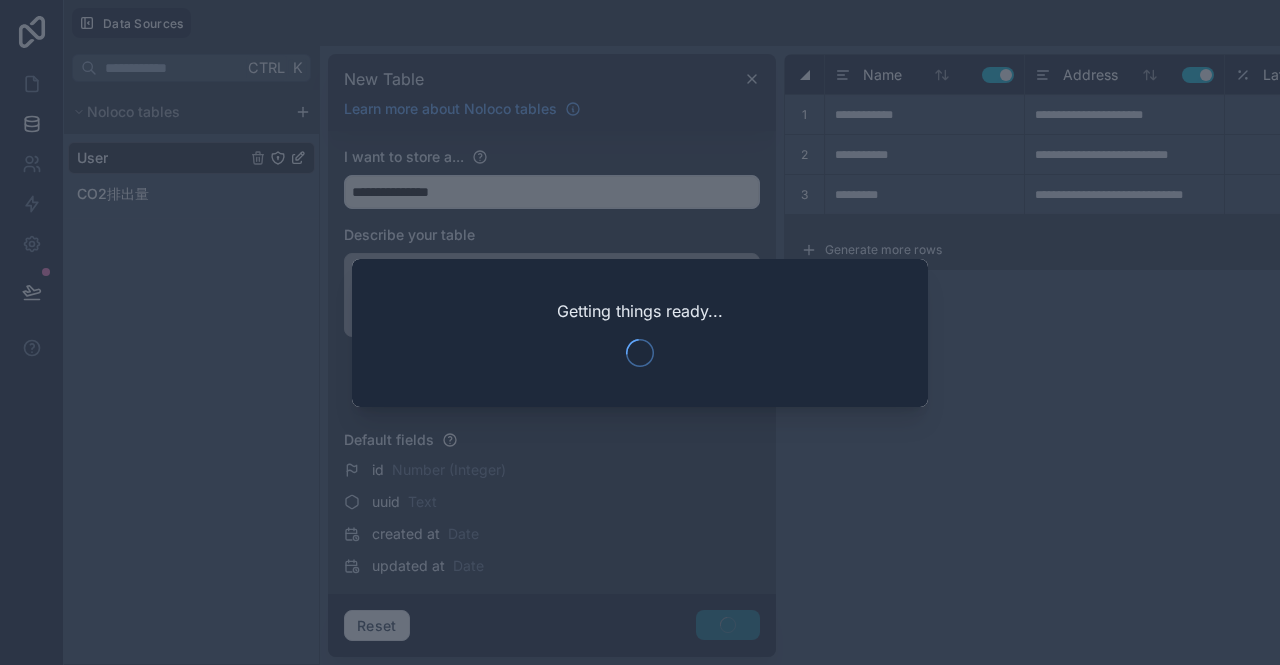 type 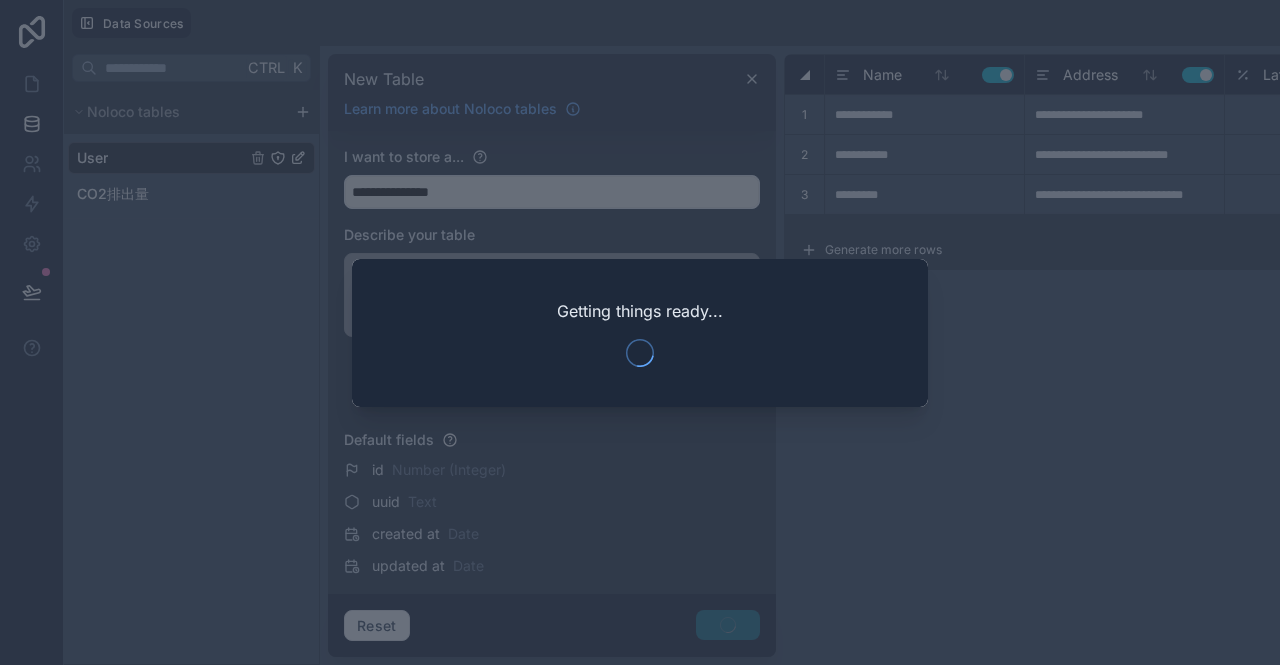 type 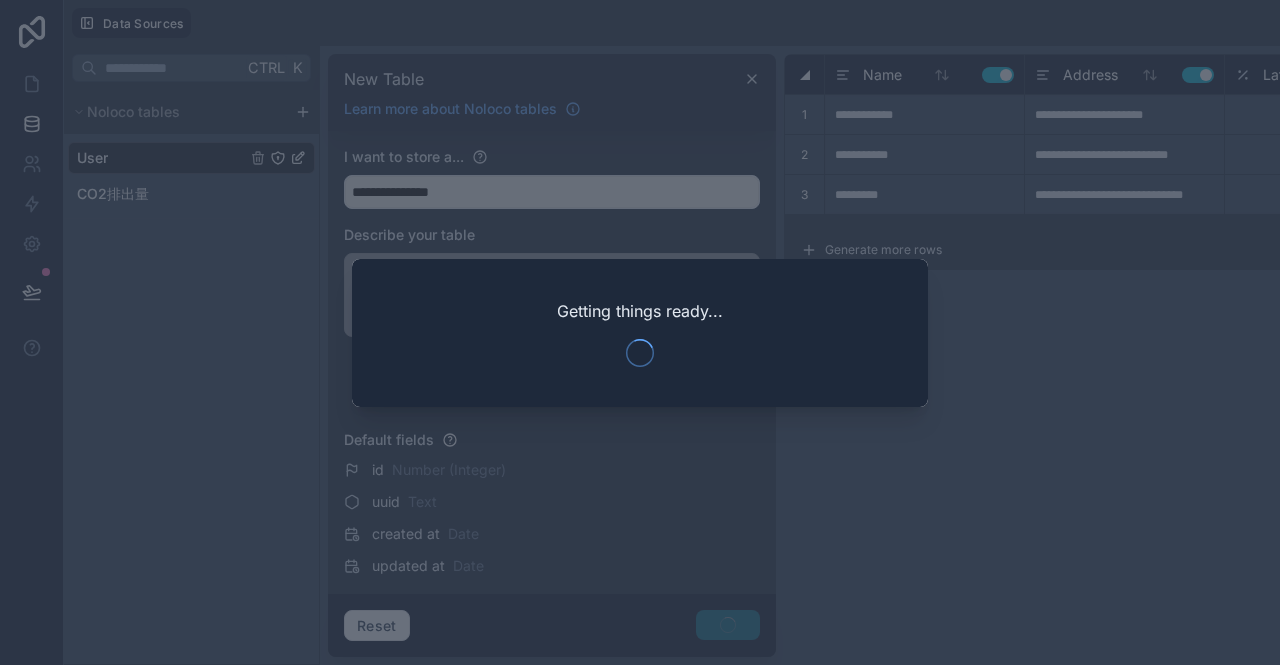 type on "*******" 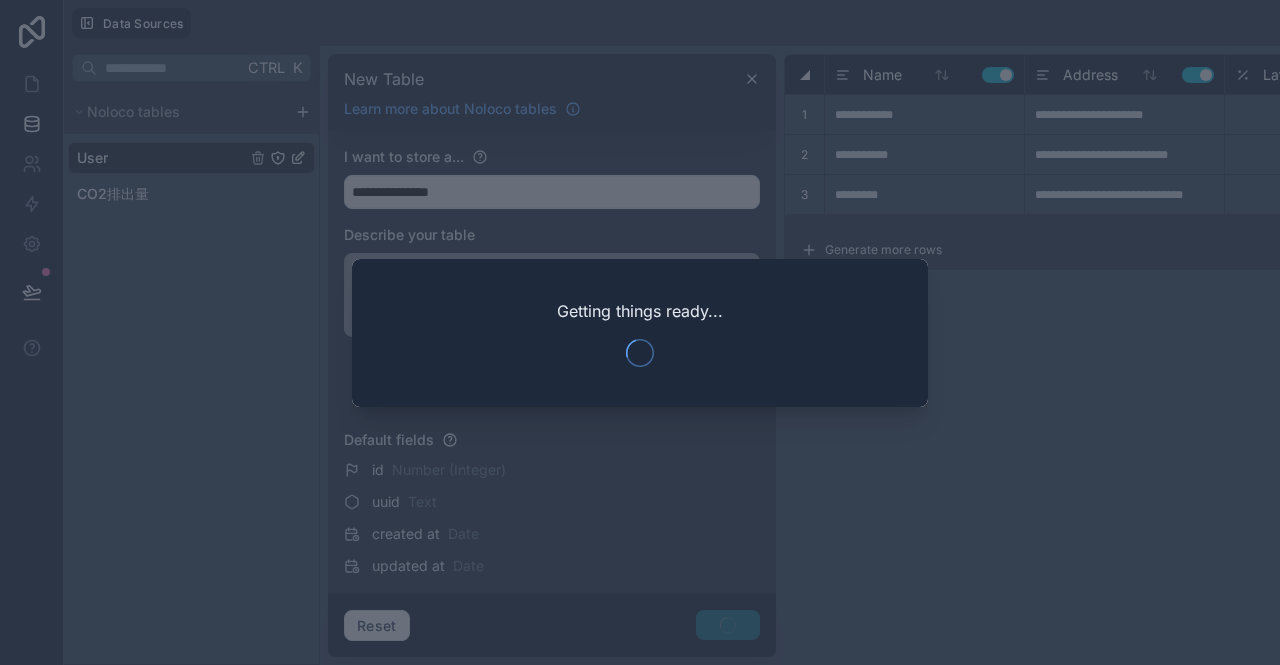 type 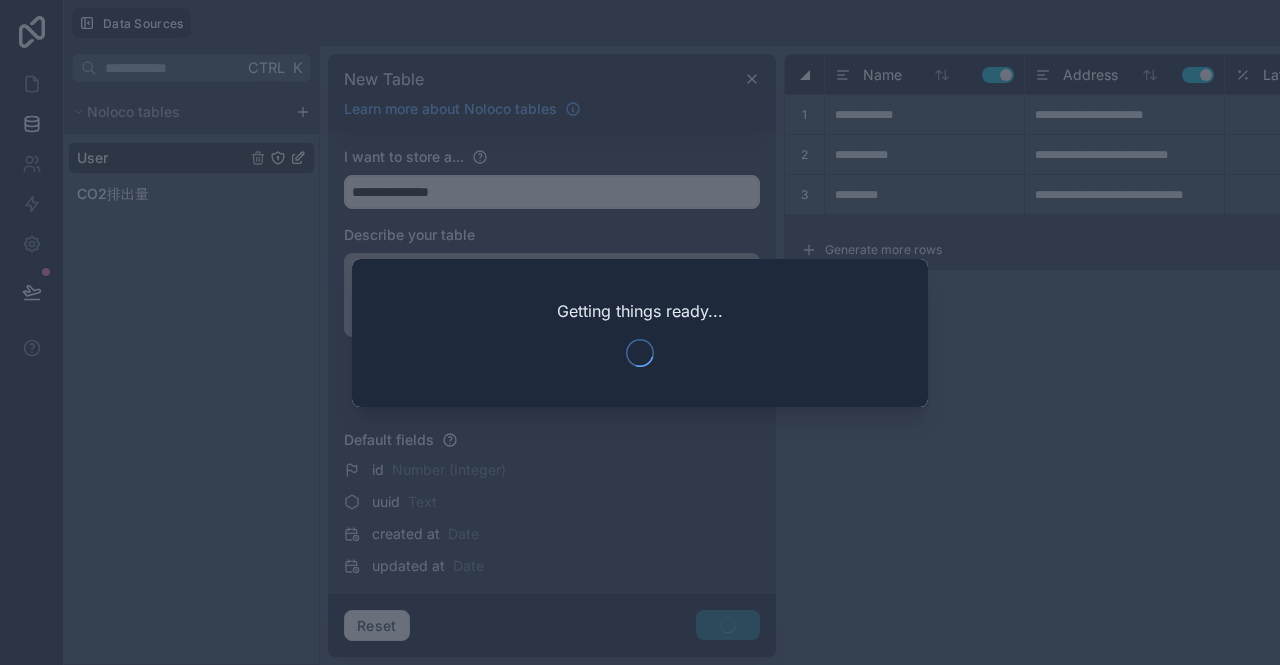 type 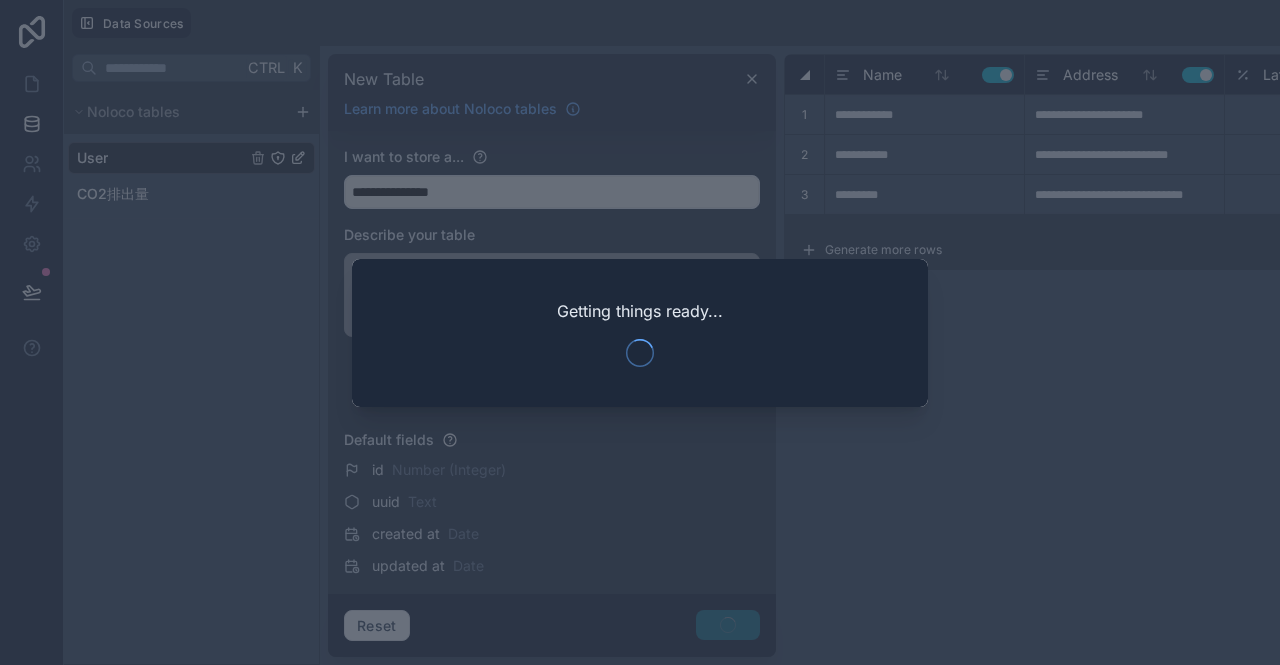 type 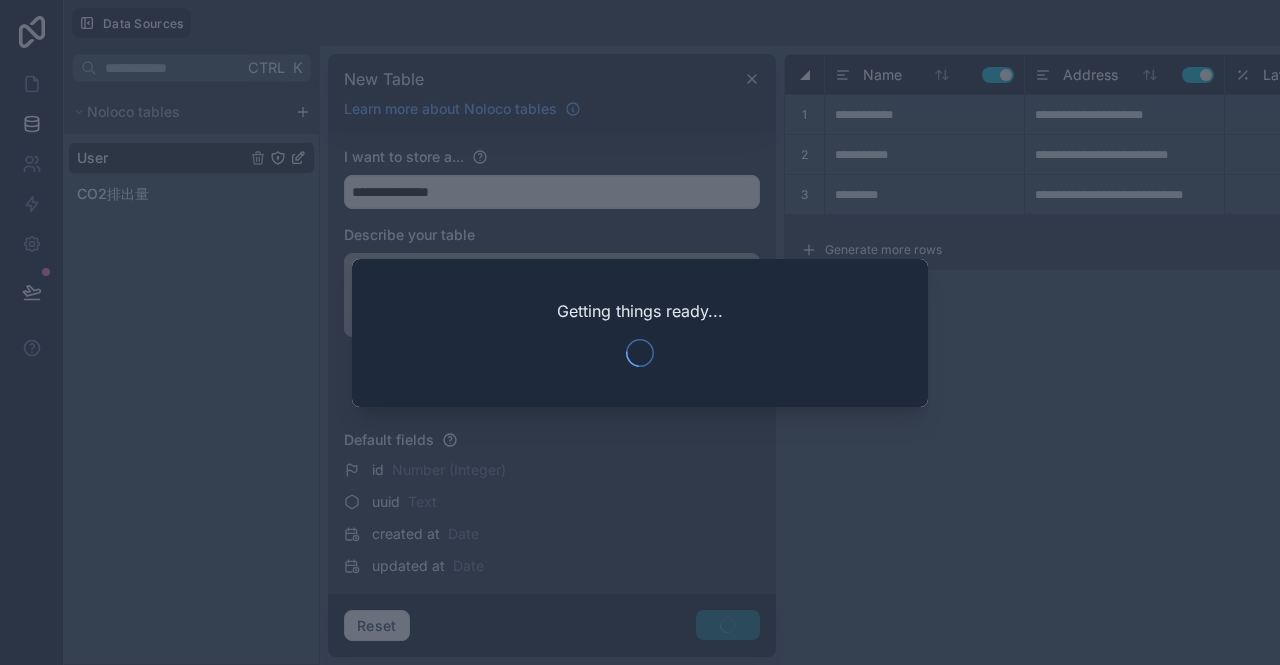 type on "*****" 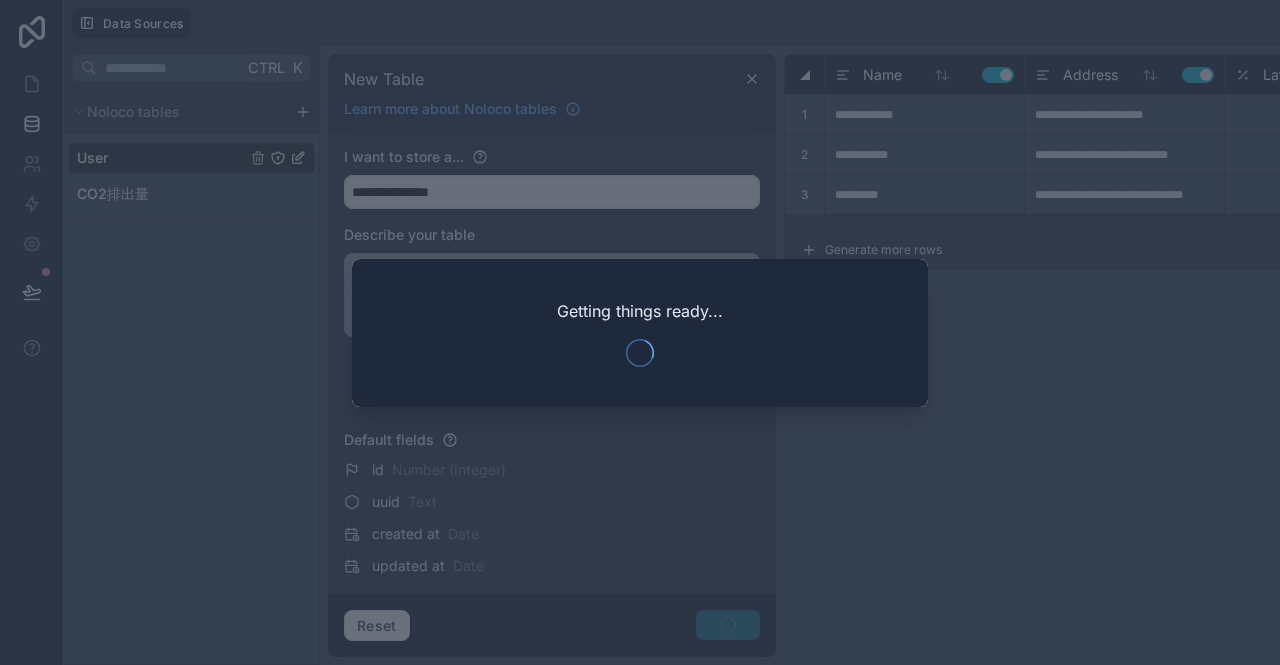 type on "*****" 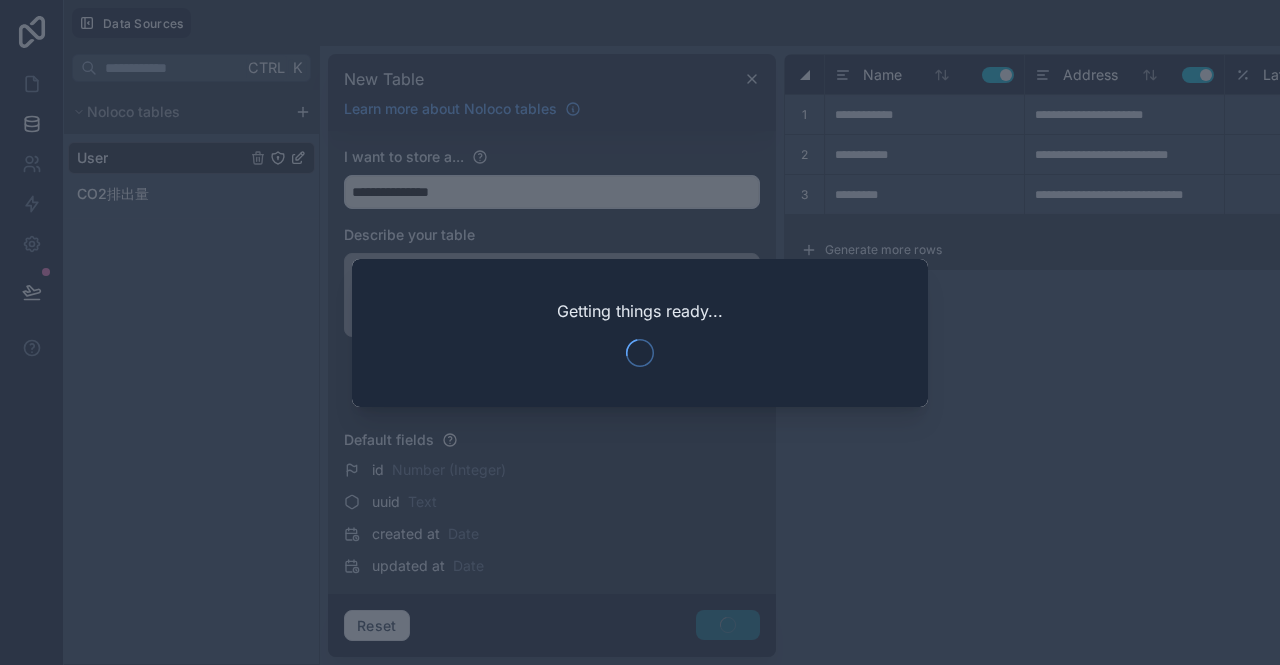 type 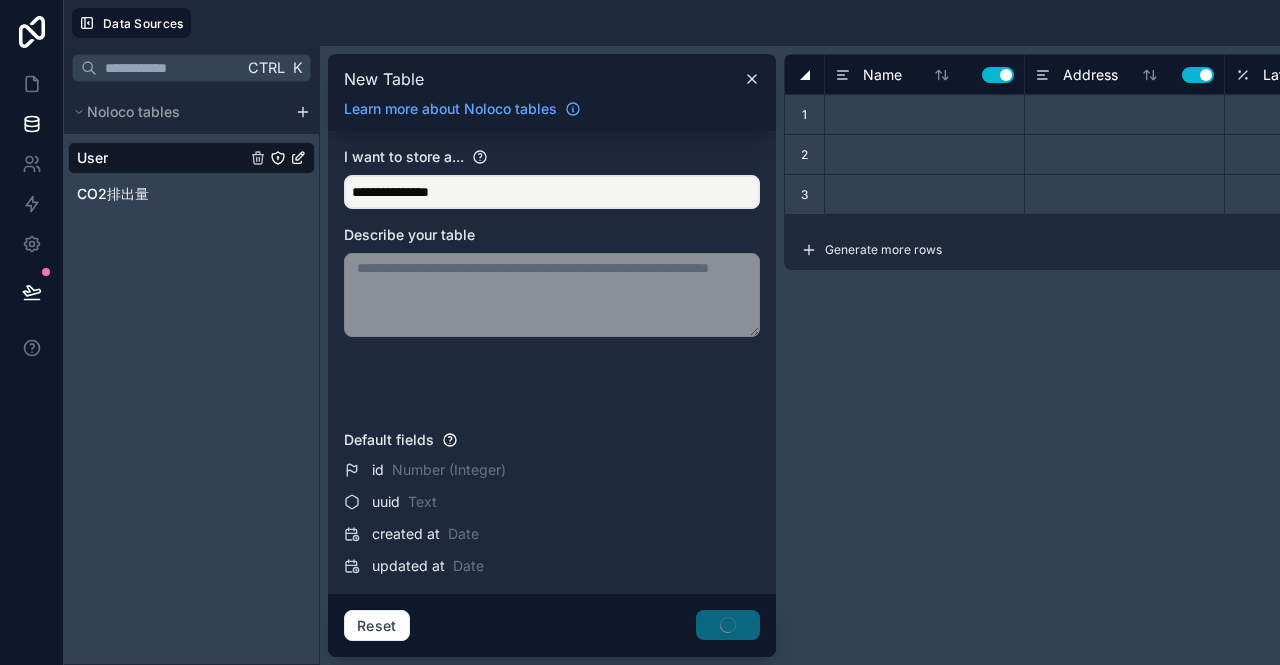 click on "Name Use setting Address Use setting Latitude Use setting Longitude Use setting Description Use setting 1 ***** ****** 2 ***** ******* 3 ***** ***** Generate more rows 3 records" at bounding box center (1156, 355) 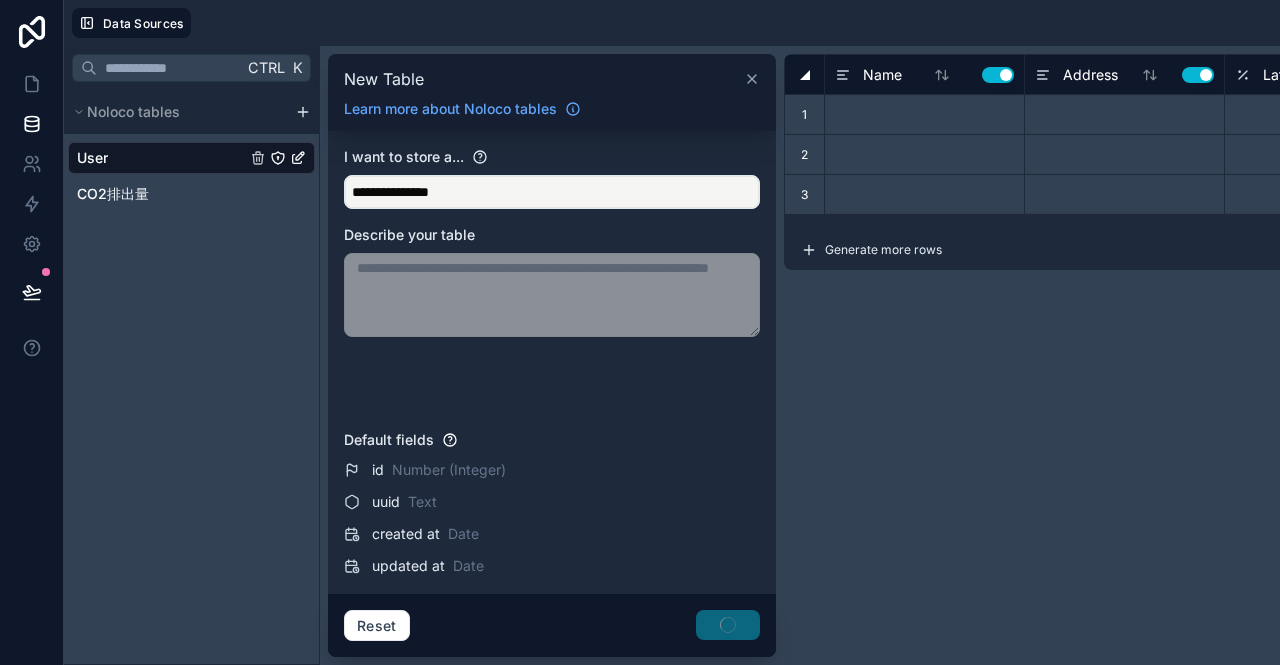 click 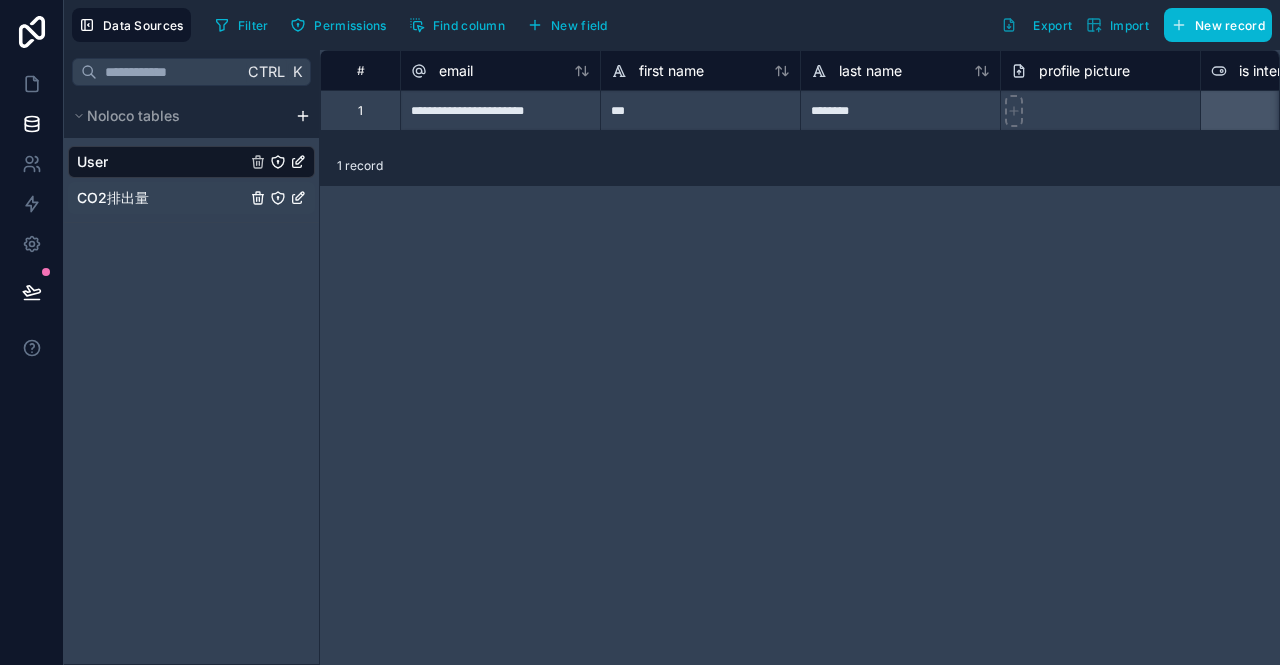 click on "CO2排出量" at bounding box center (113, 198) 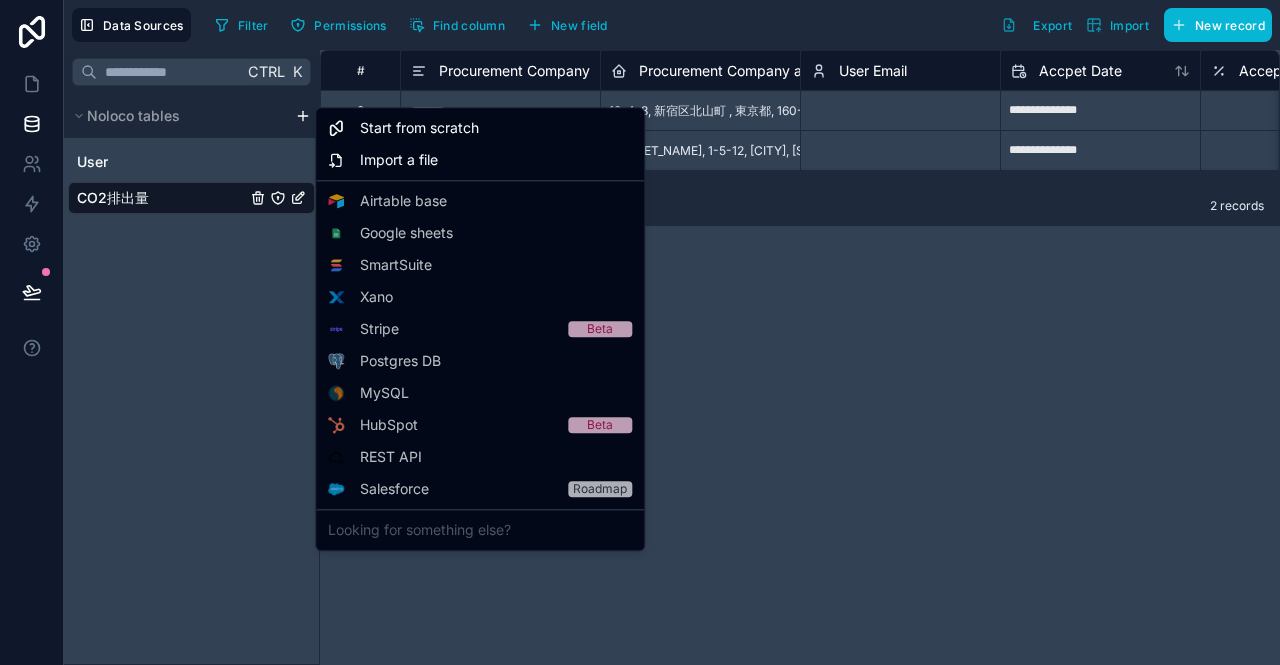click on "**********" at bounding box center [640, 332] 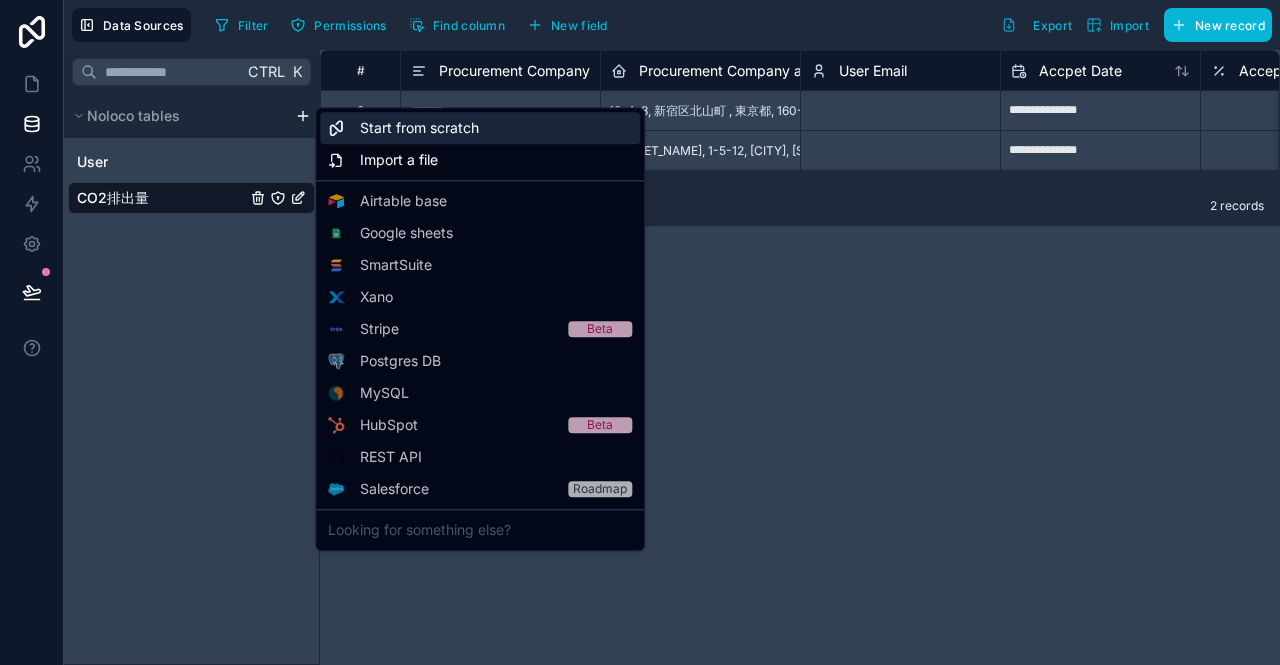 click on "Start from scratch" at bounding box center [419, 128] 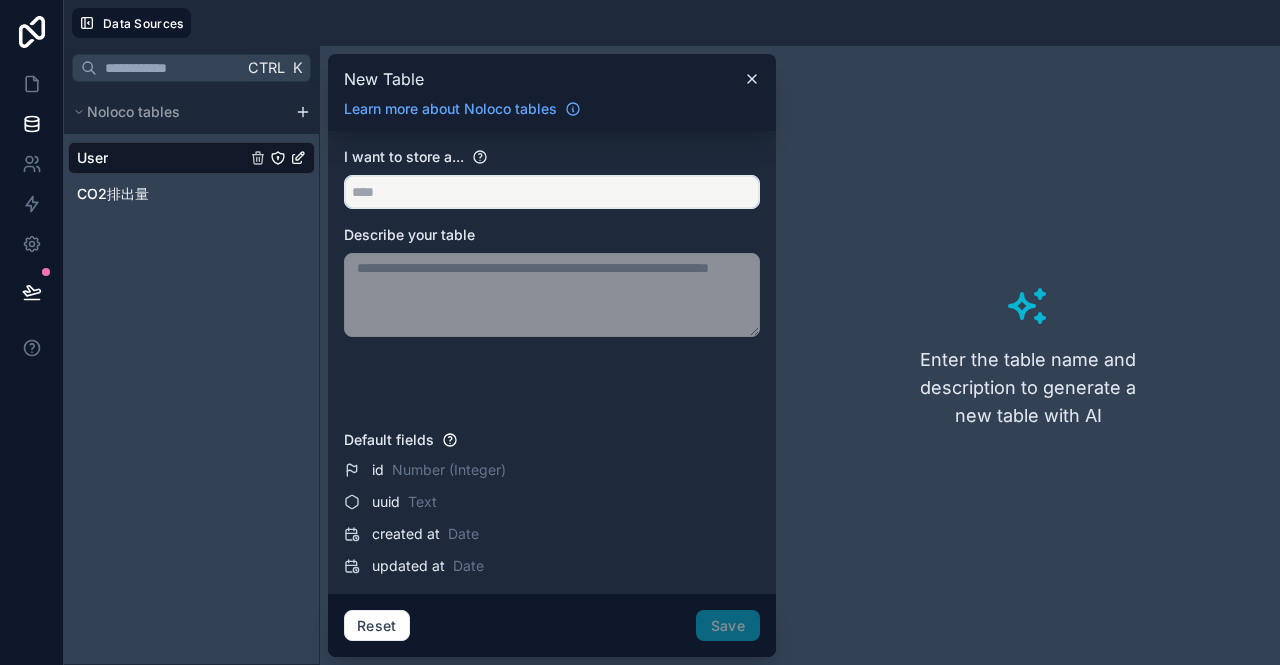 click at bounding box center [552, 192] 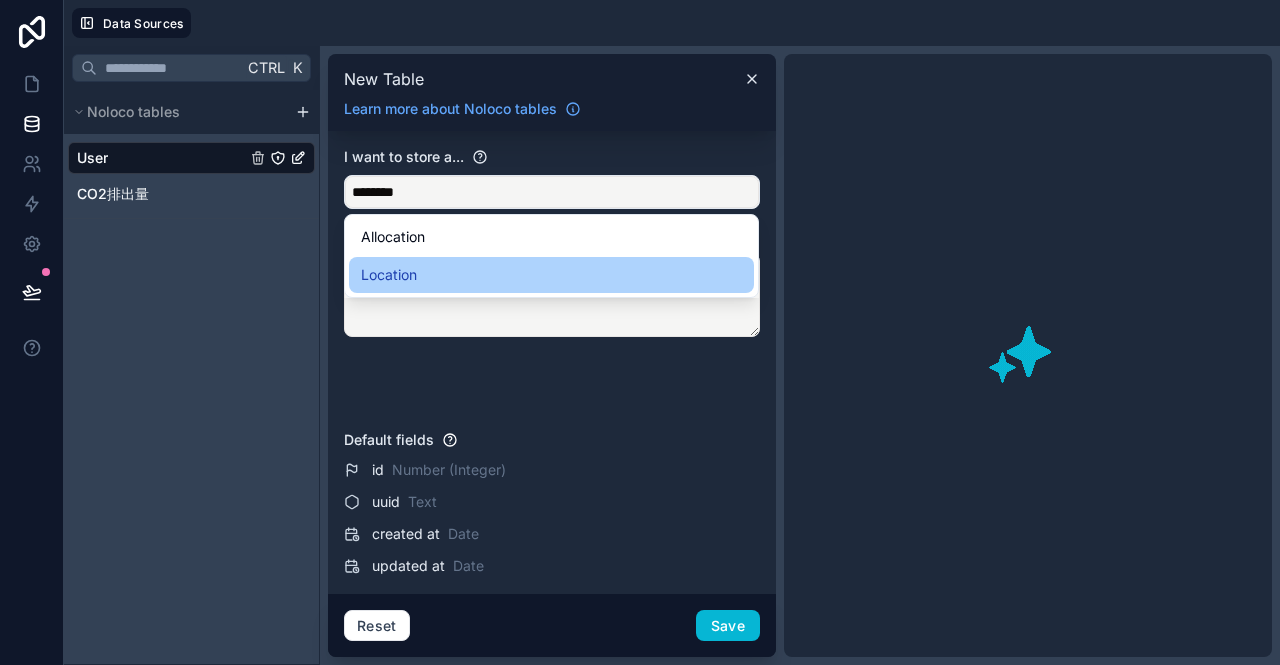 click on "Location" at bounding box center [389, 275] 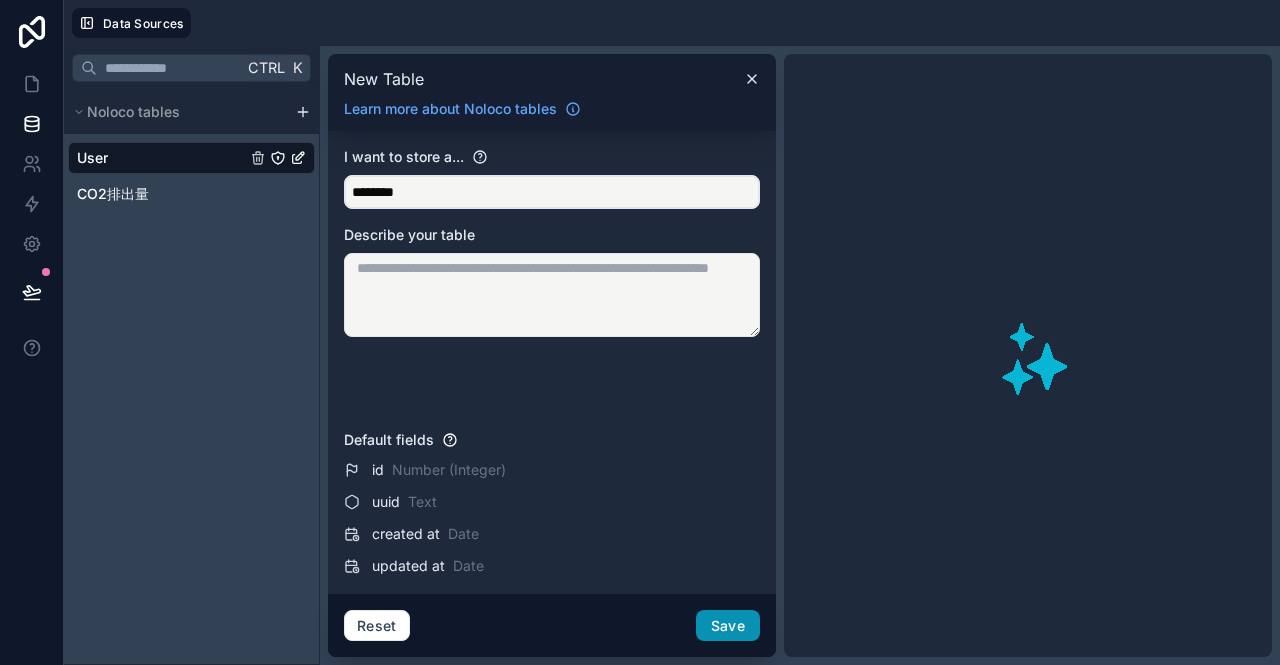 type on "********" 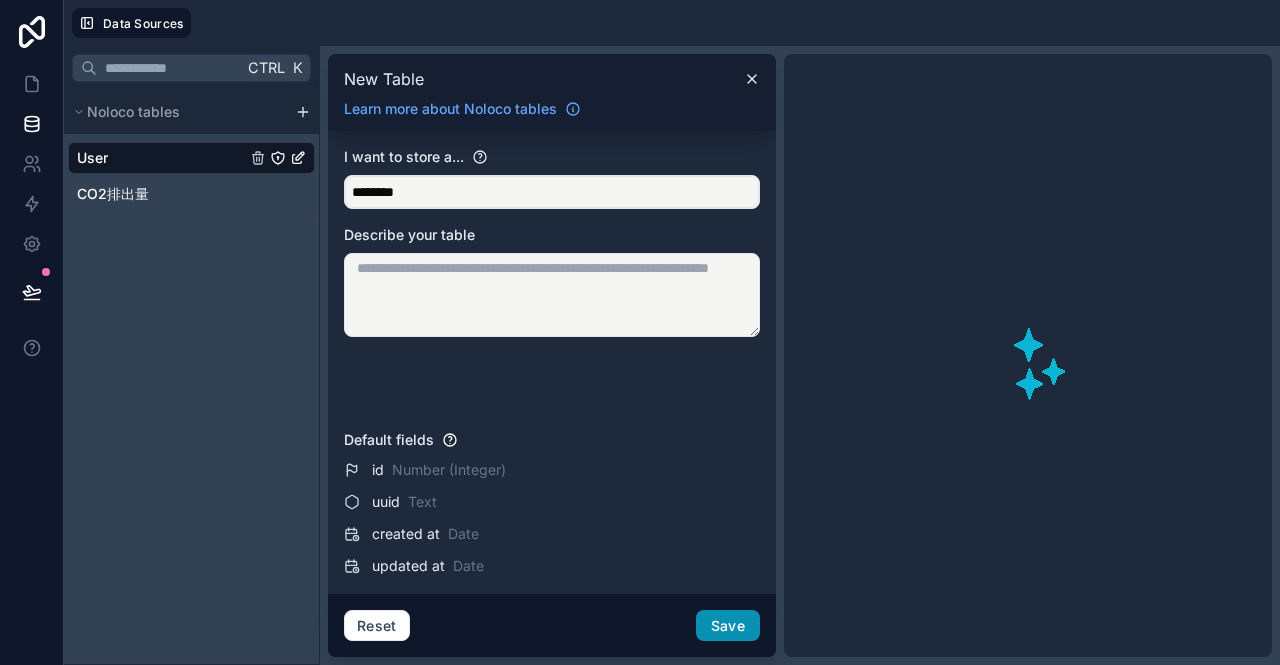 click on "Save" at bounding box center (728, 626) 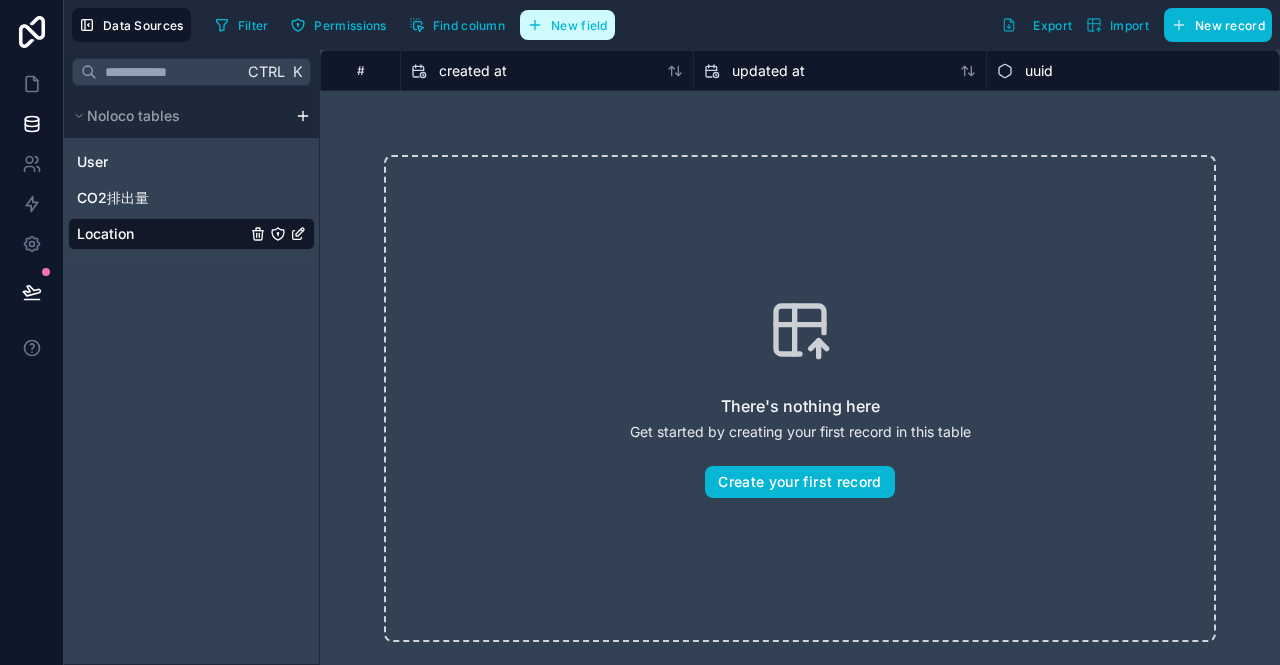 click 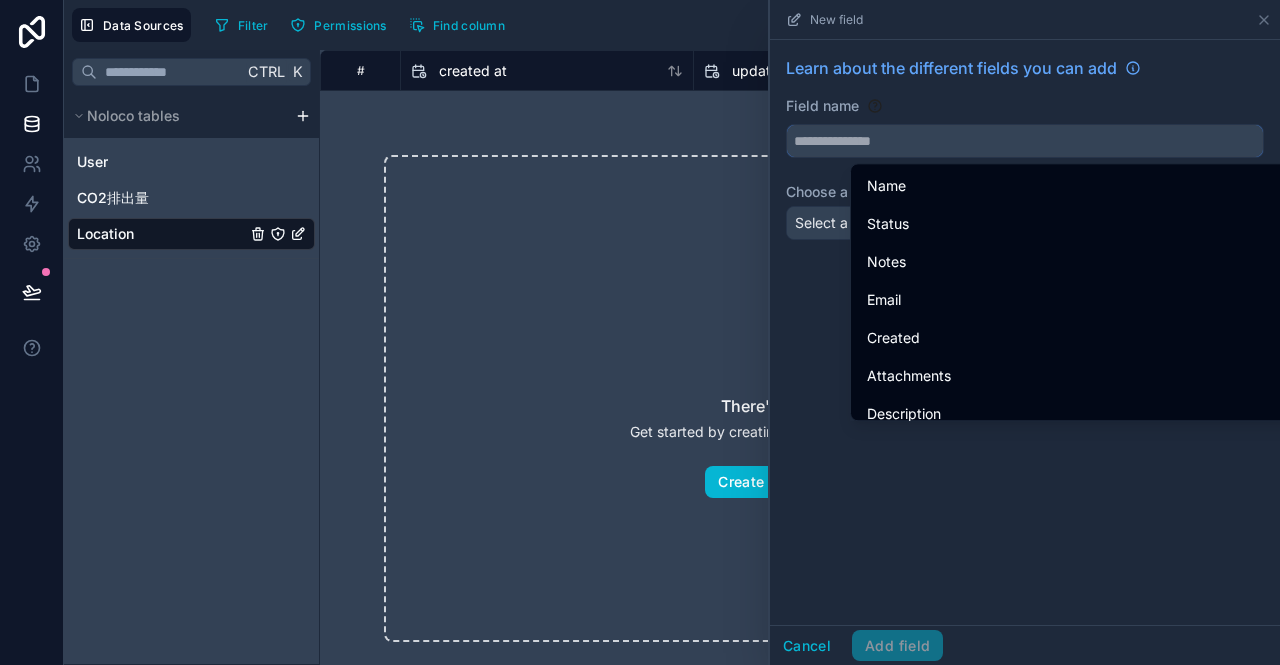click at bounding box center (1025, 141) 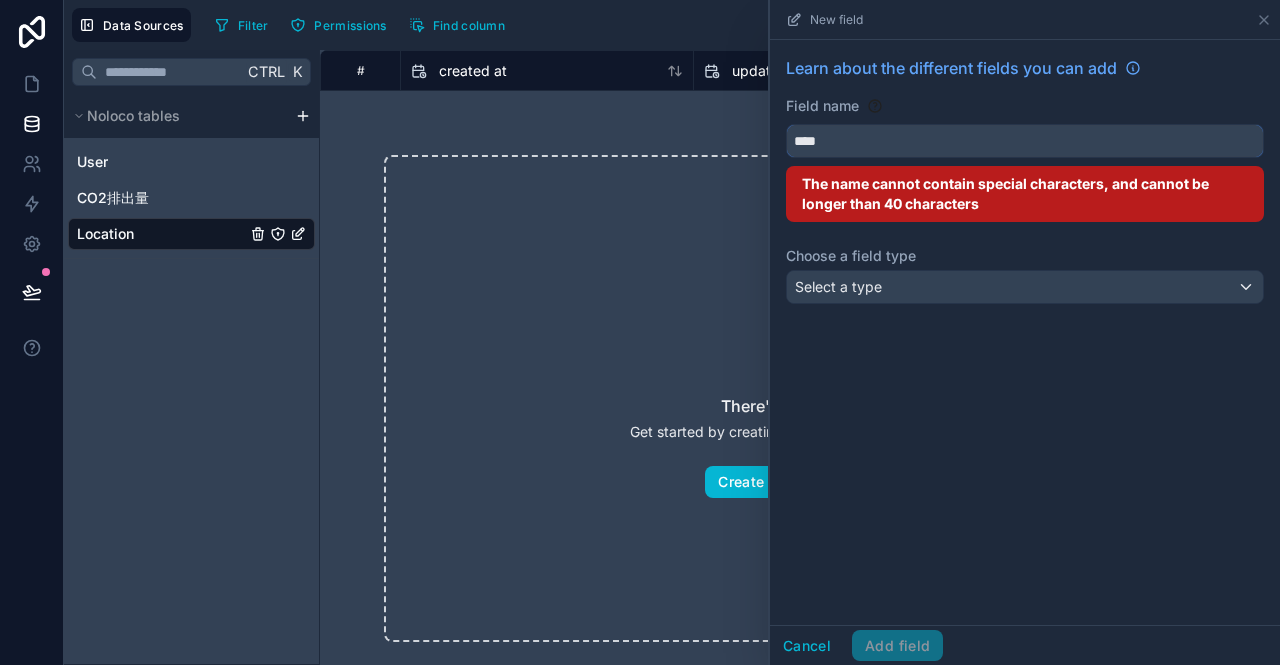 click on "***" at bounding box center [1025, 141] 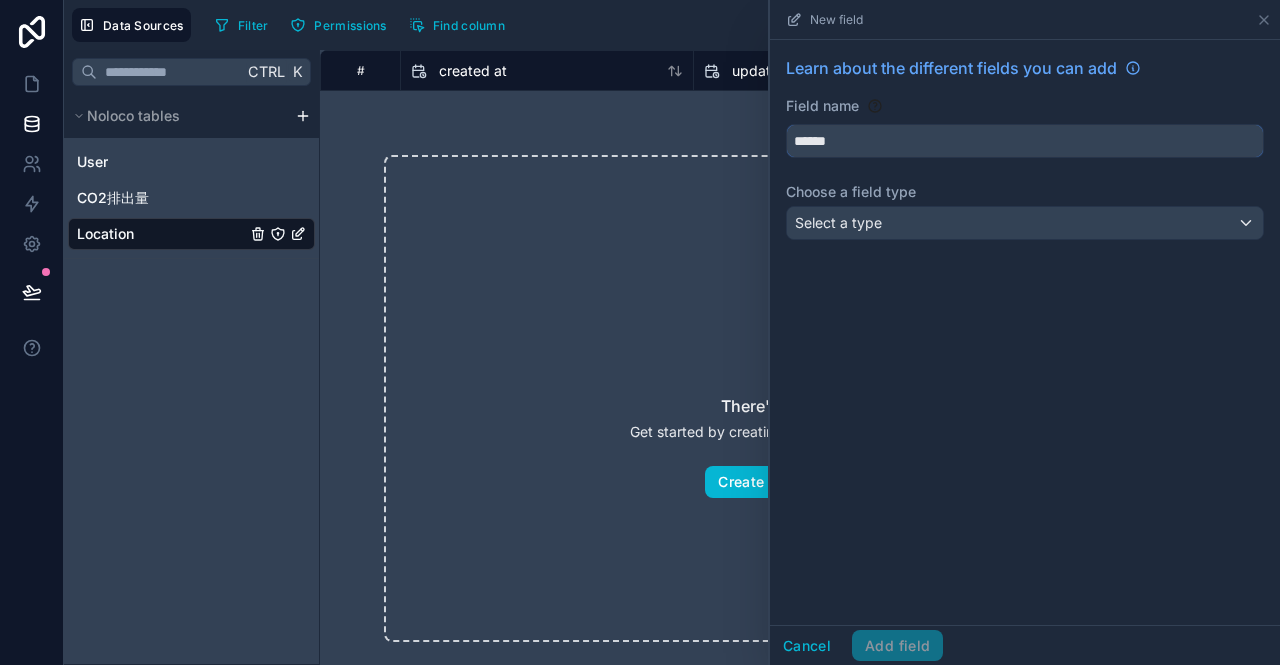 type on "******" 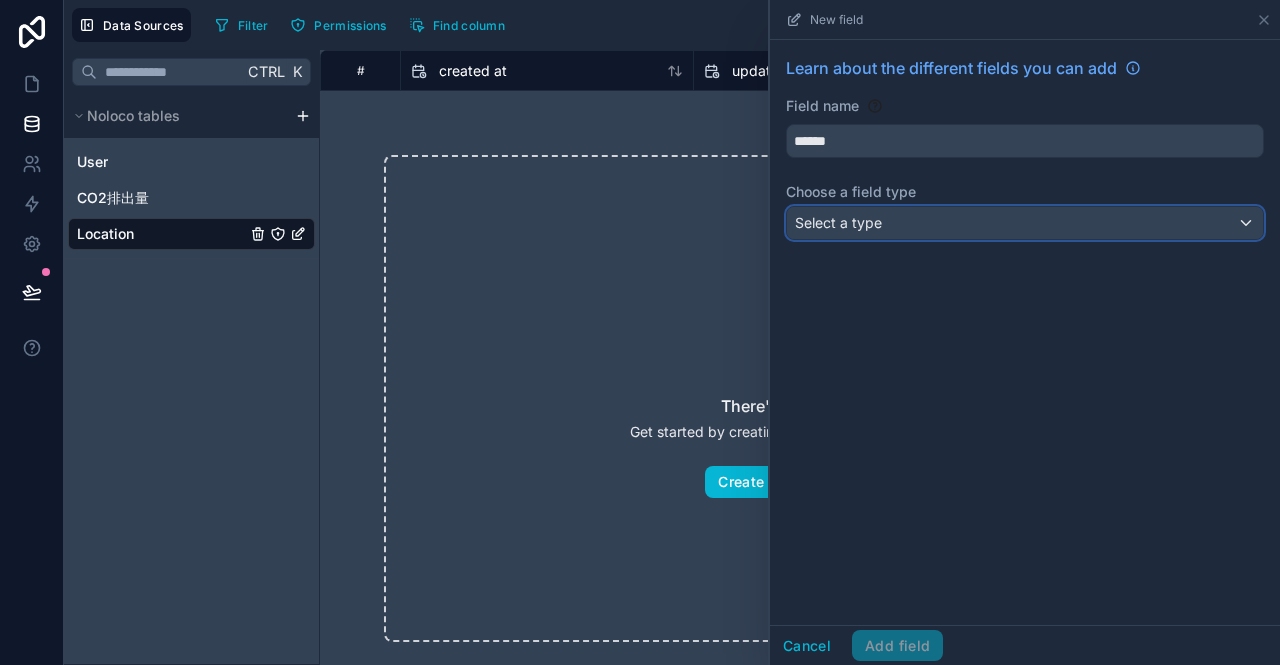 click on "Select a type" at bounding box center (838, 222) 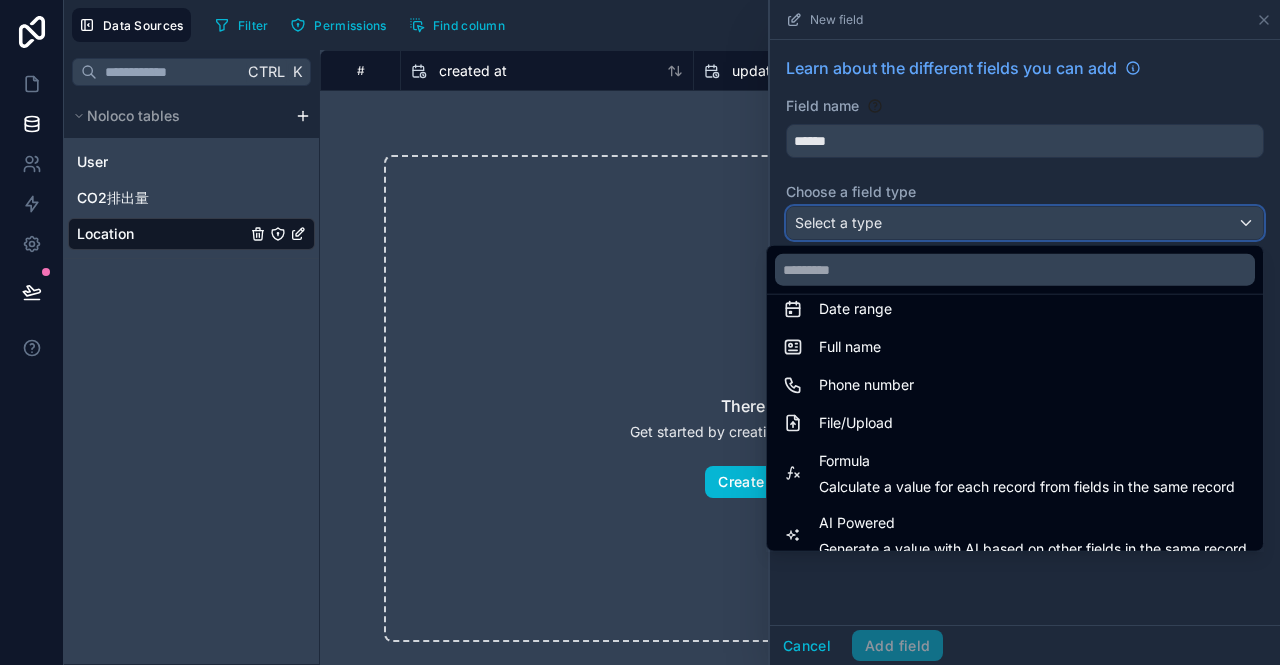 scroll, scrollTop: 580, scrollLeft: 0, axis: vertical 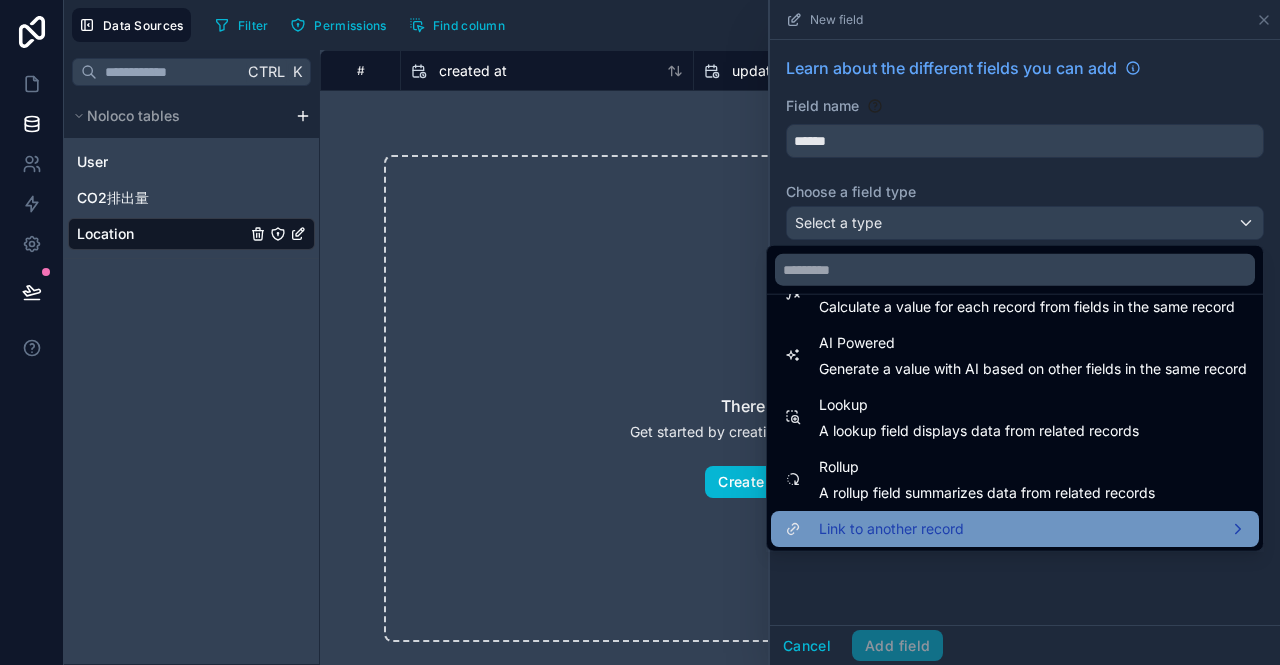 click on "Link to another record" at bounding box center (891, 529) 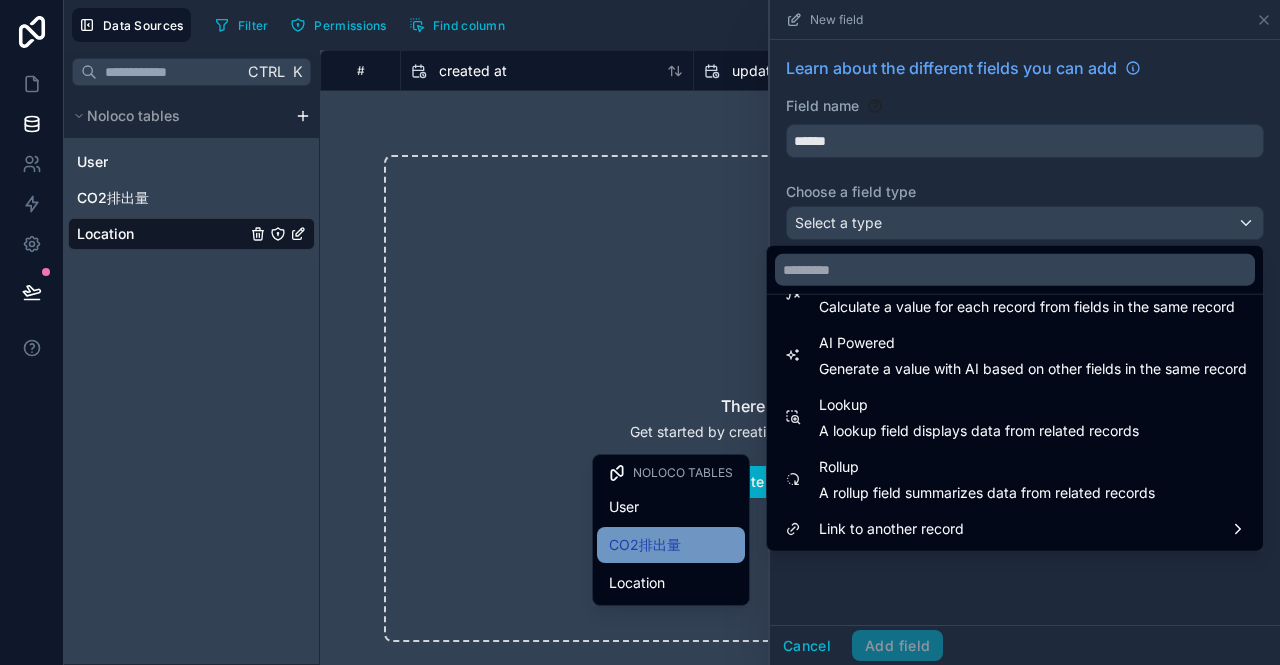 click on "CO2排出量" at bounding box center [645, 545] 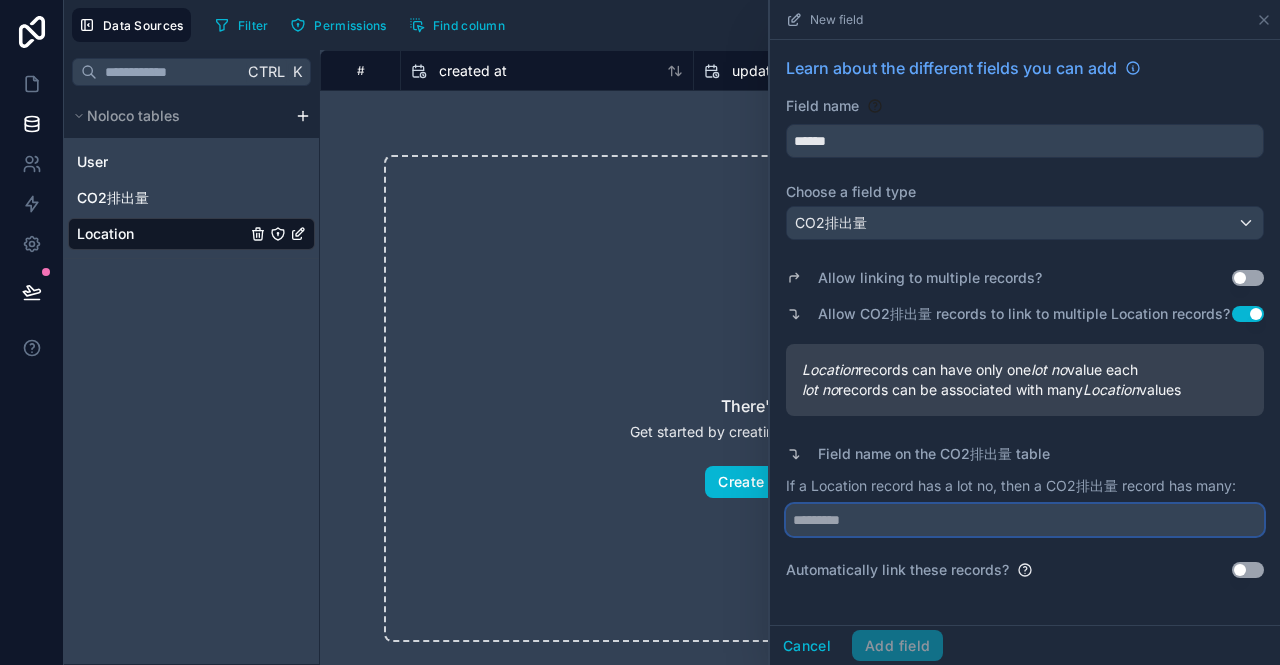 click at bounding box center [1025, 520] 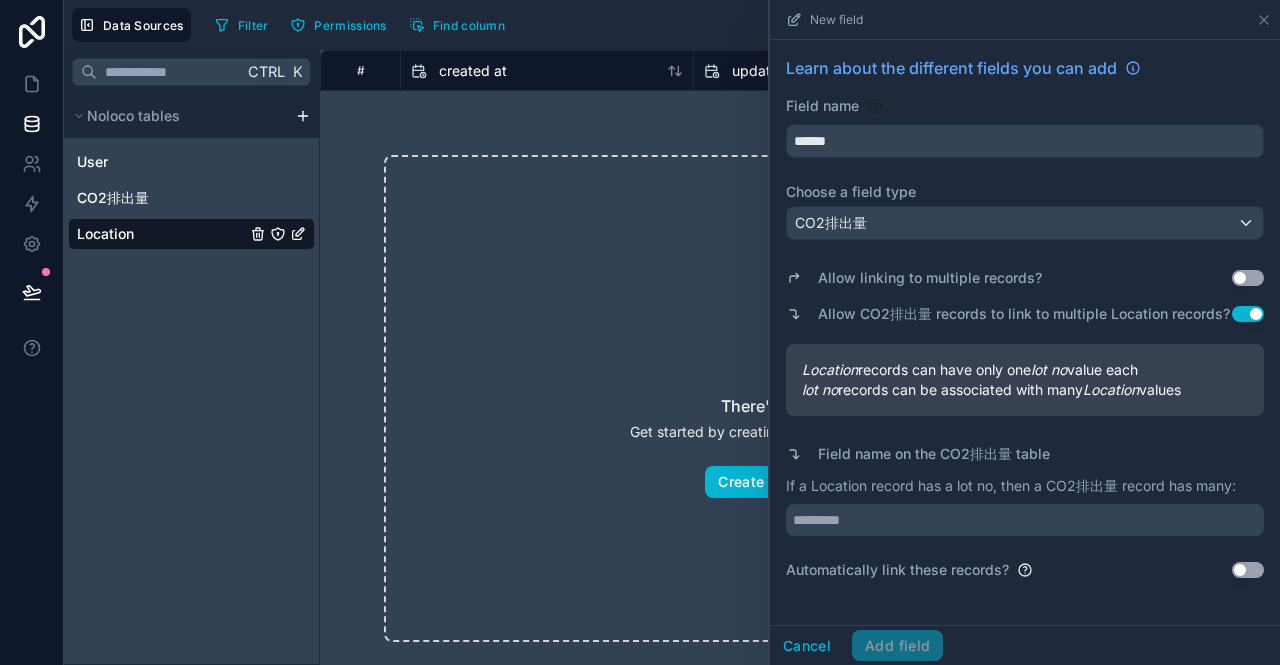 click on "Use setting" at bounding box center (1248, 278) 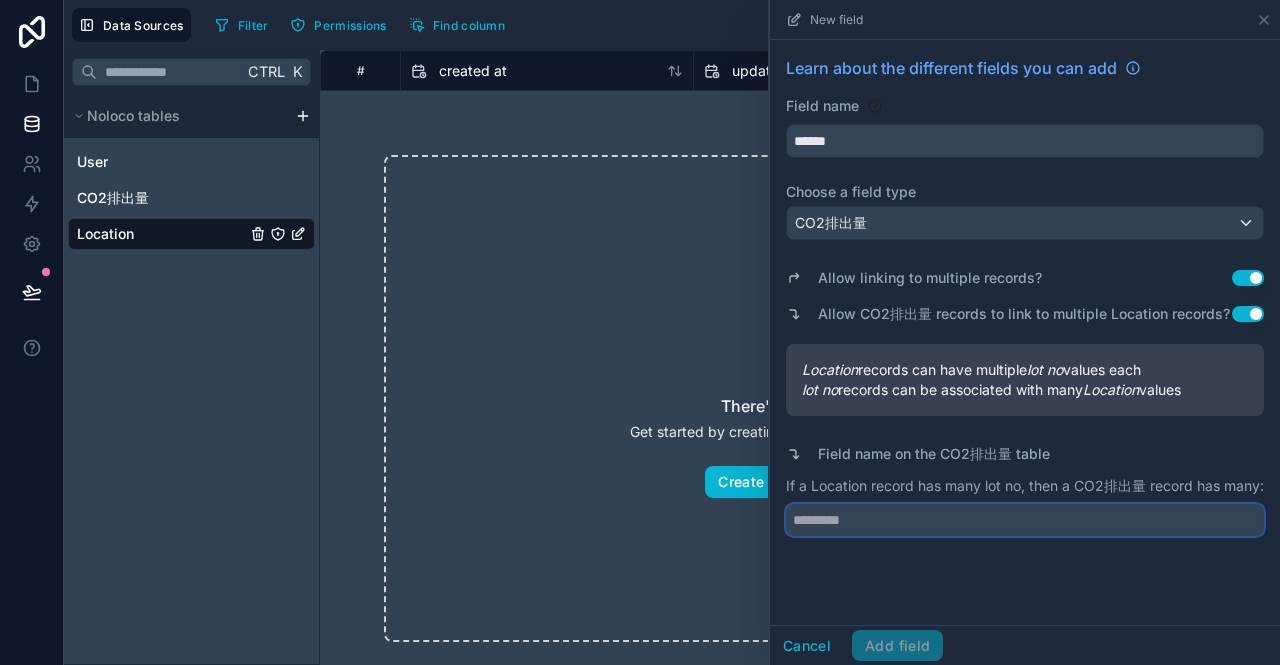 click at bounding box center (1025, 520) 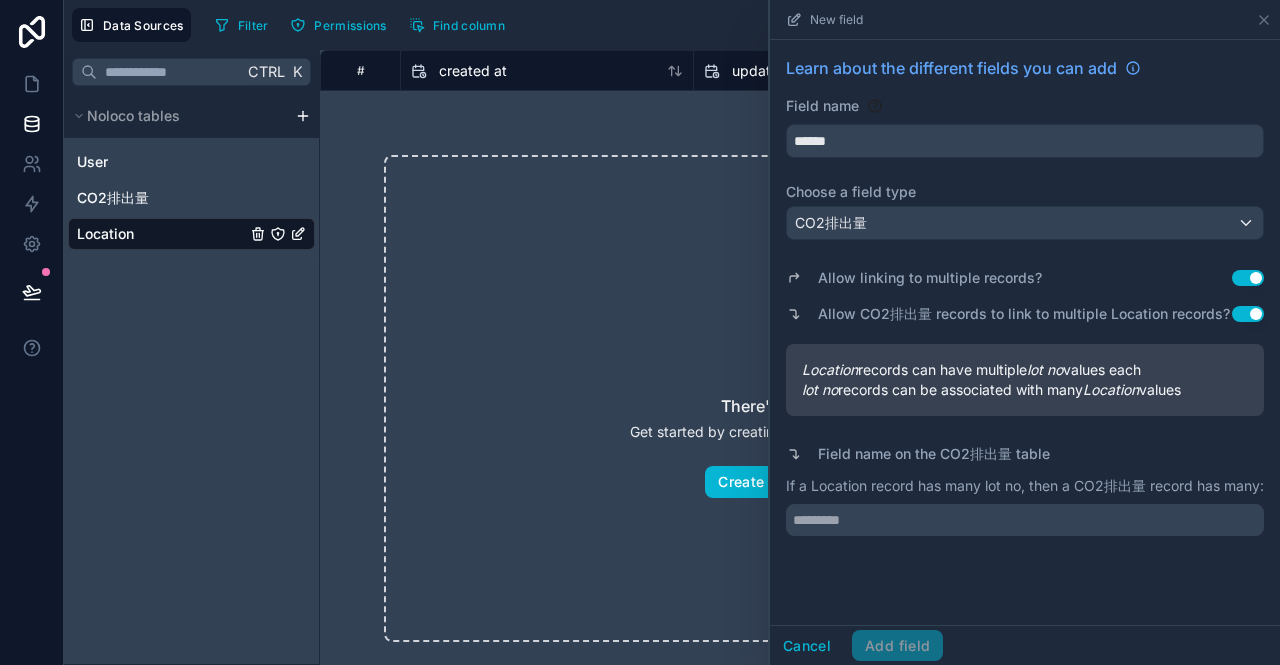 click on "Location  records can have multiple  lot no  values each" at bounding box center [1025, 370] 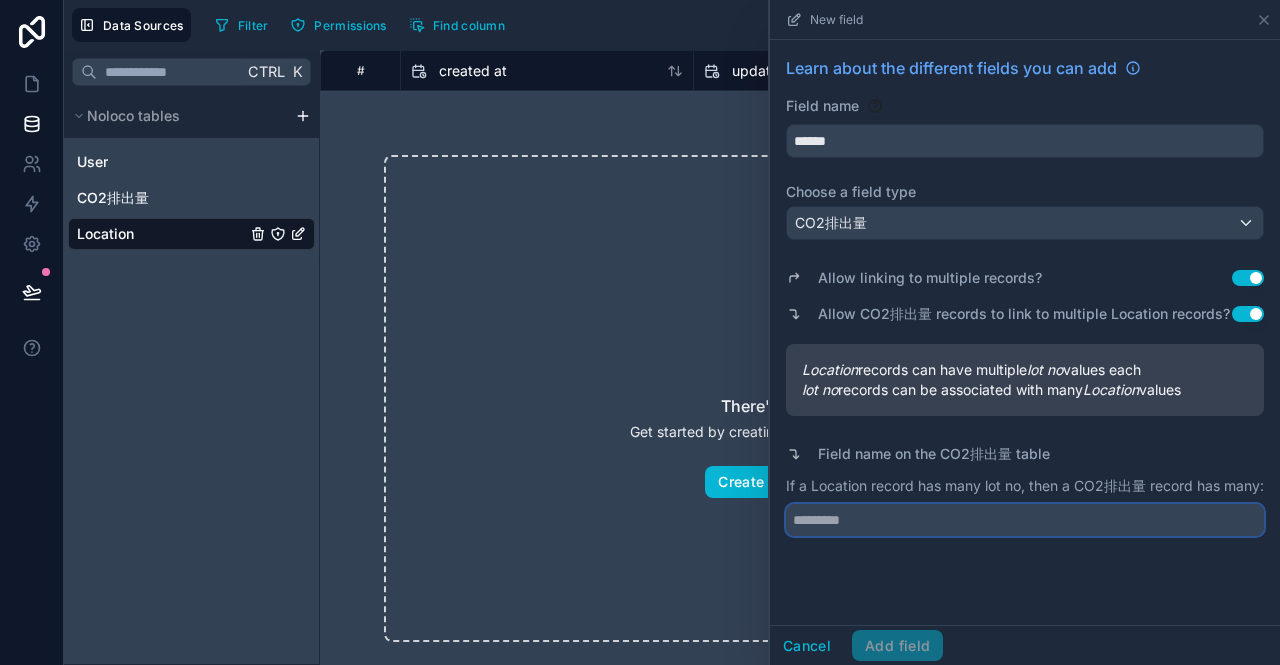 click at bounding box center (1025, 520) 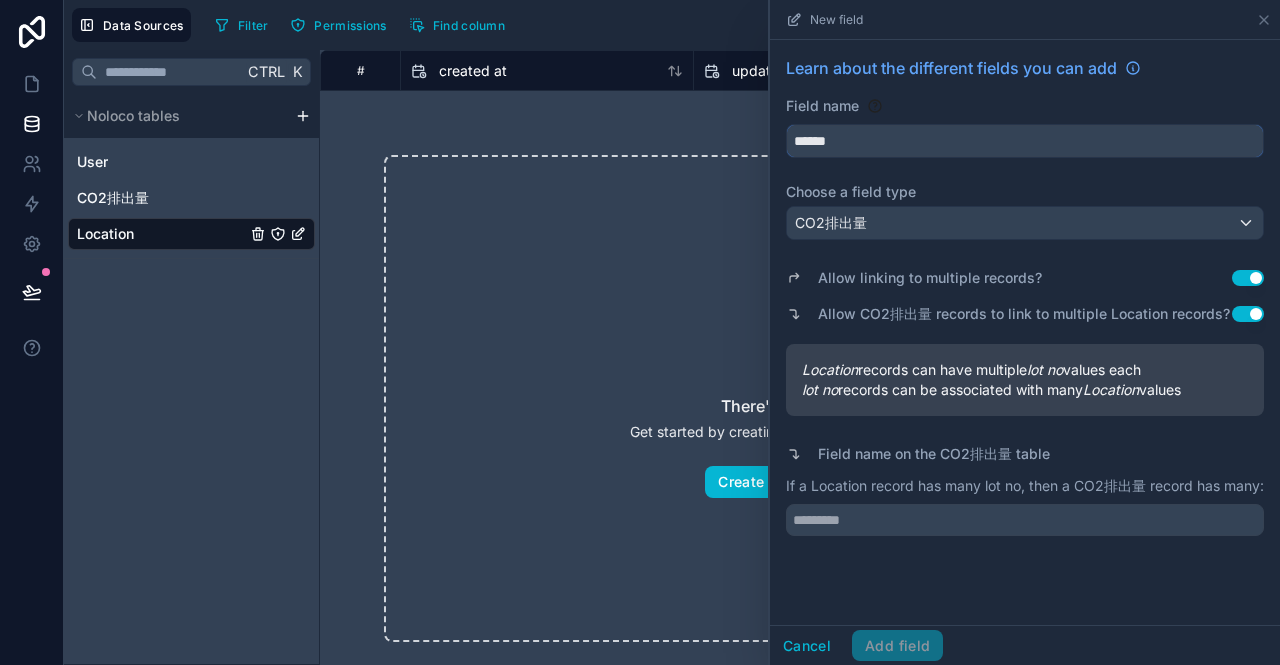 click on "******" at bounding box center [1025, 141] 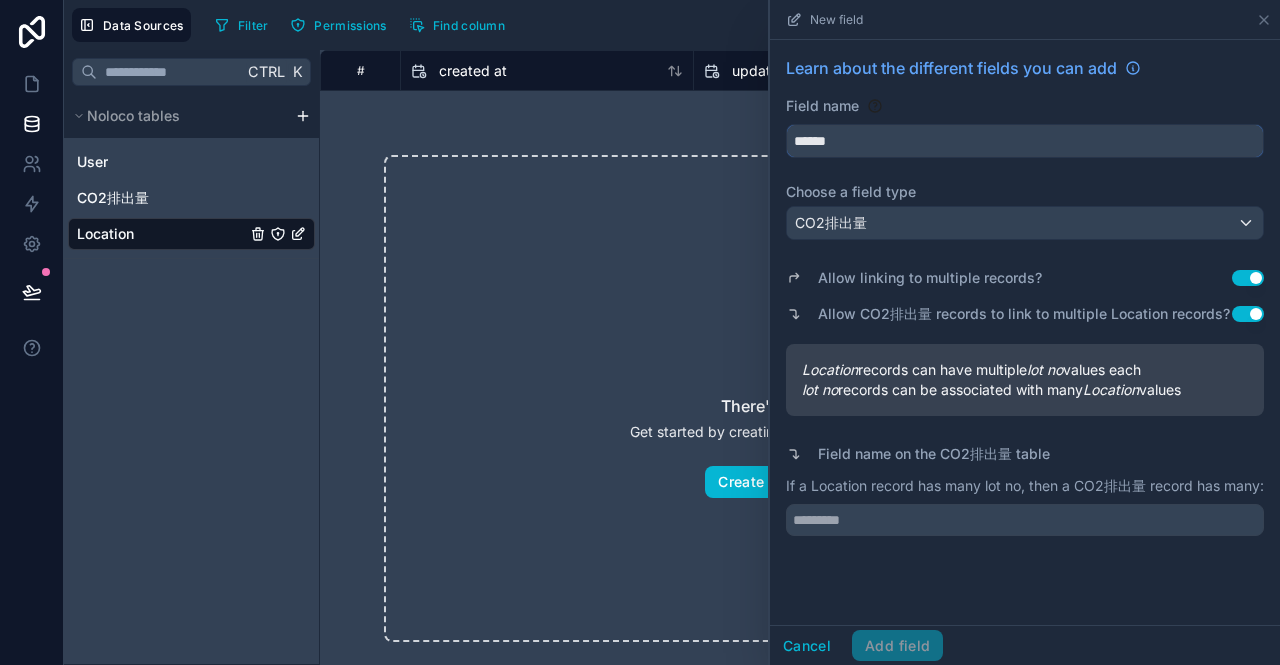 click on "******" at bounding box center [1025, 141] 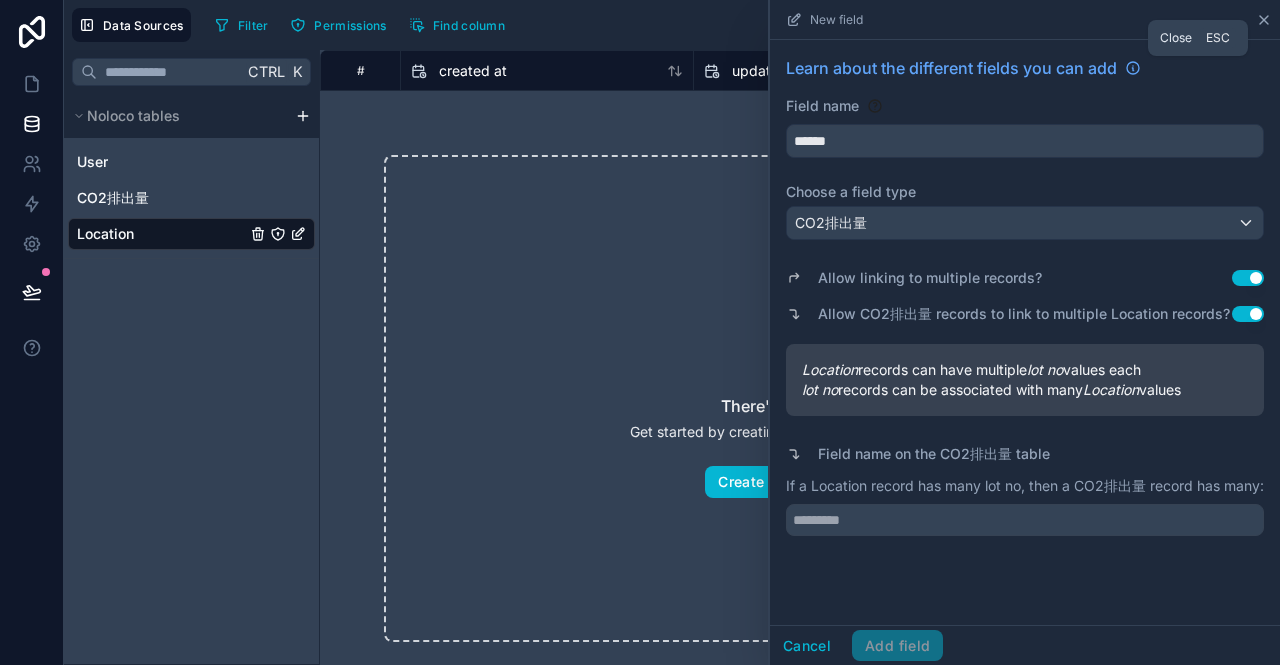 click 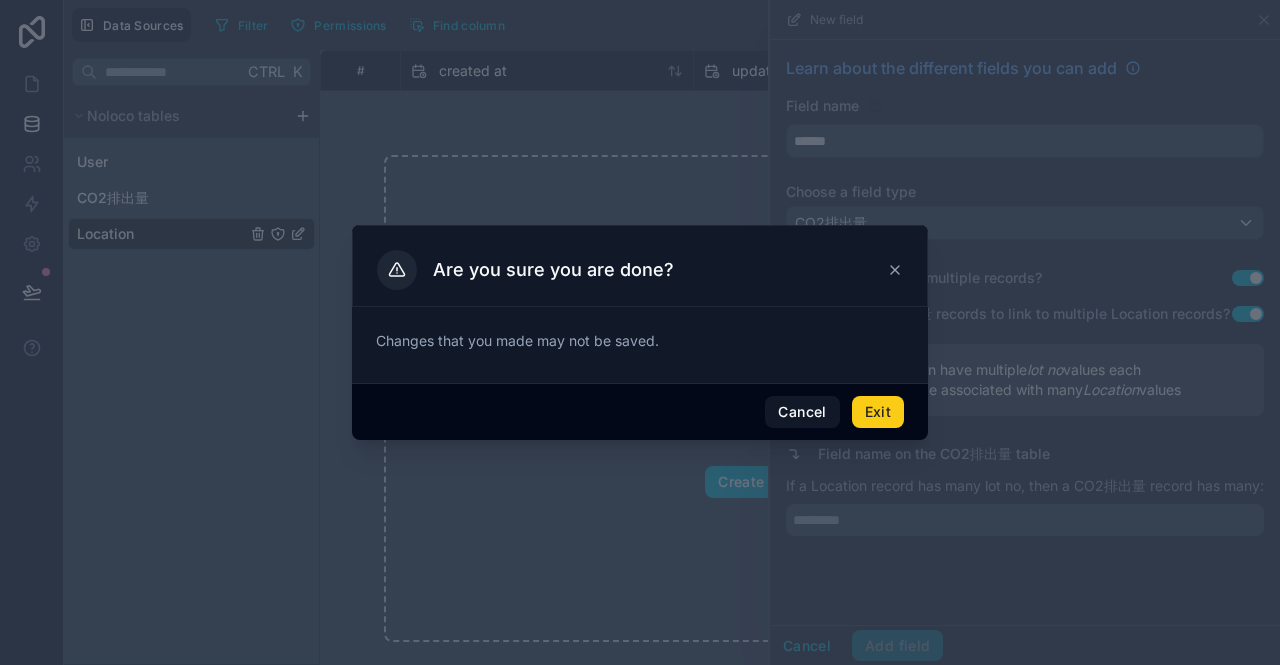 click on "Exit" at bounding box center [878, 412] 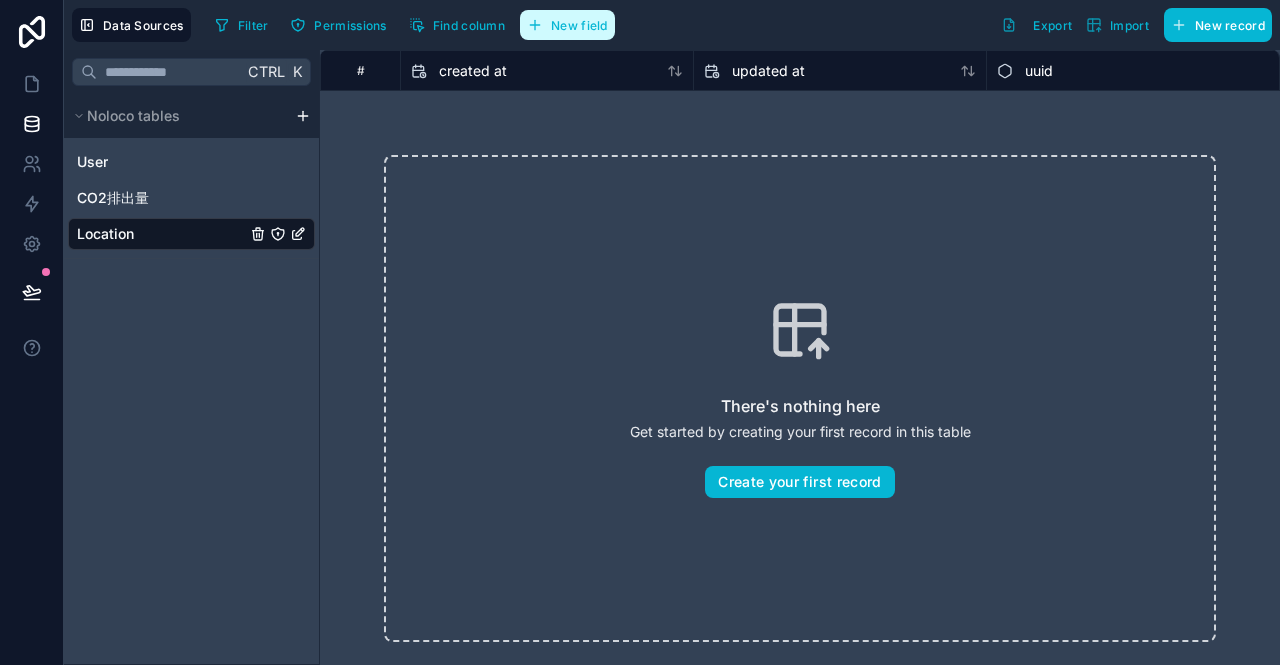 click on "New field" at bounding box center (567, 25) 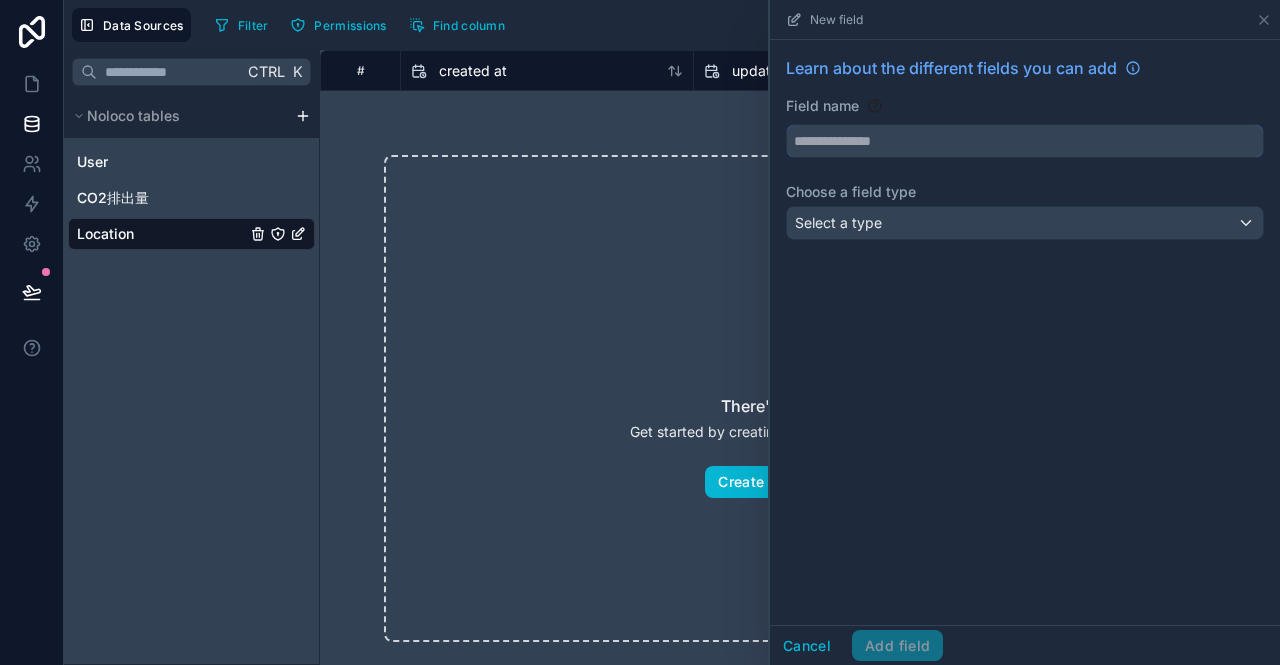 click at bounding box center (1025, 141) 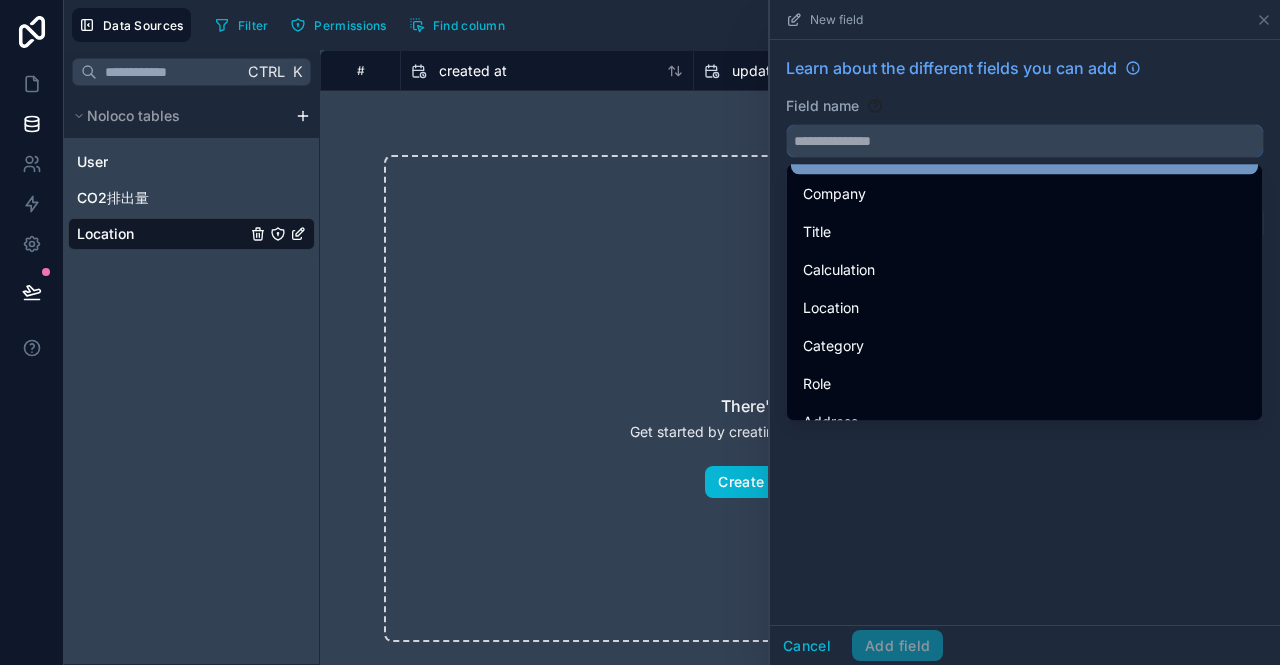 scroll, scrollTop: 500, scrollLeft: 0, axis: vertical 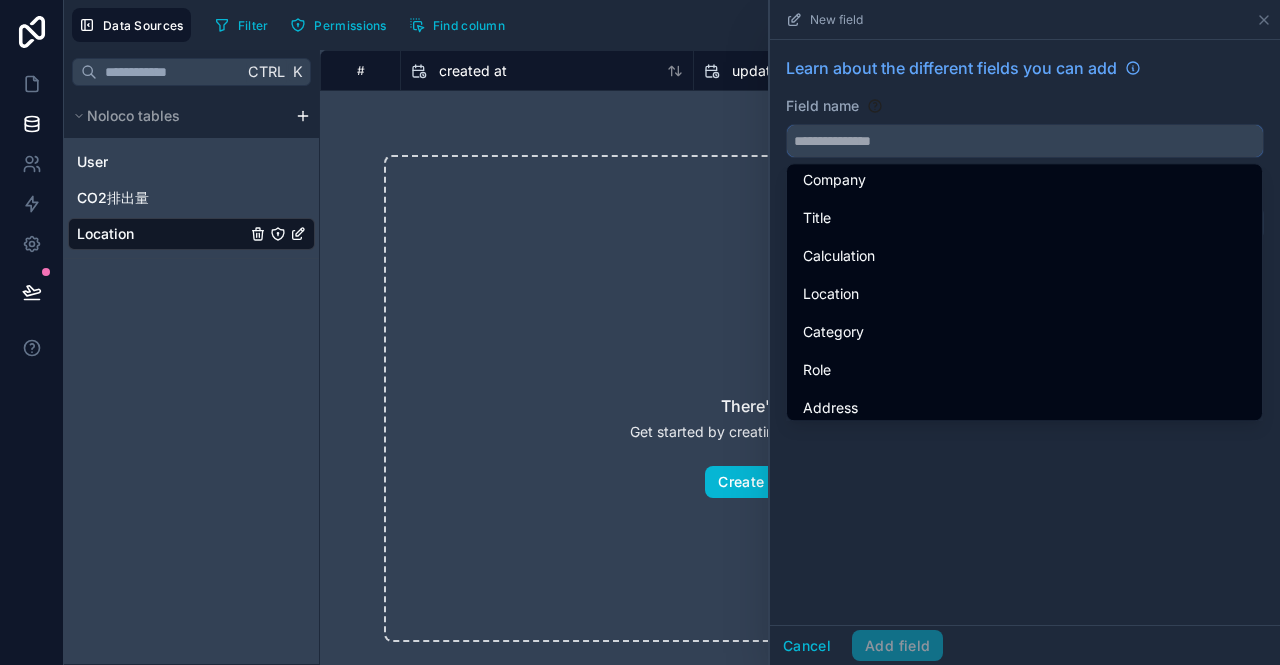 click at bounding box center (1025, 141) 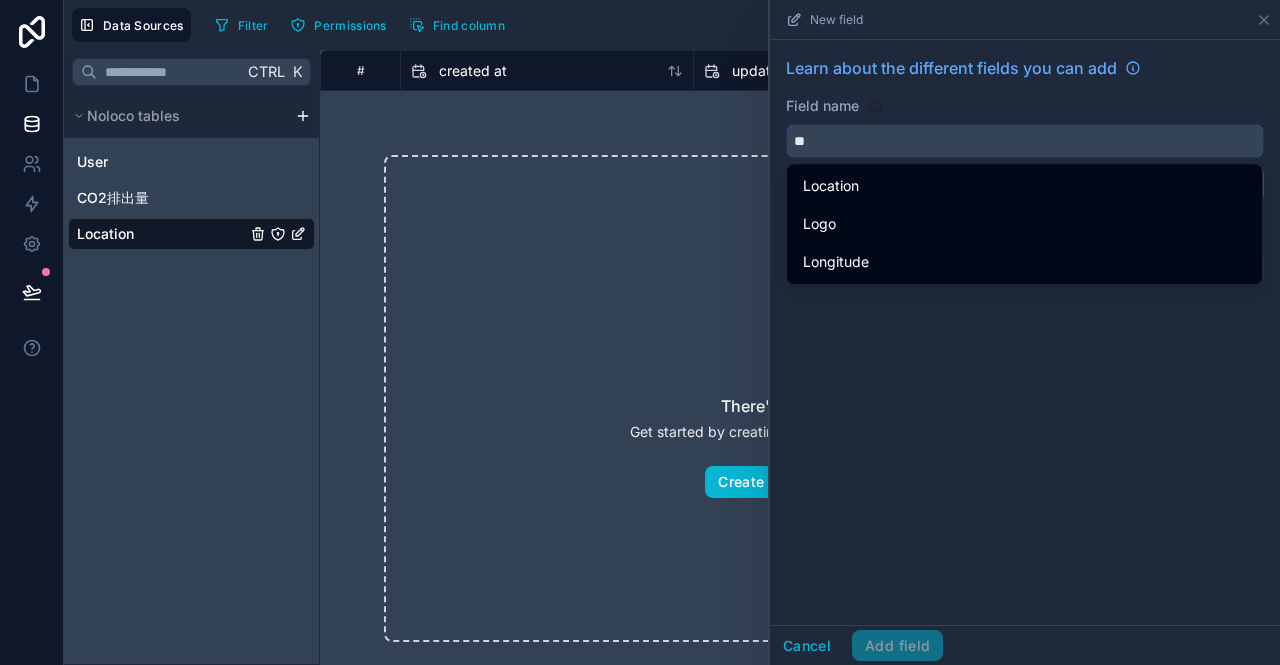 scroll, scrollTop: 0, scrollLeft: 0, axis: both 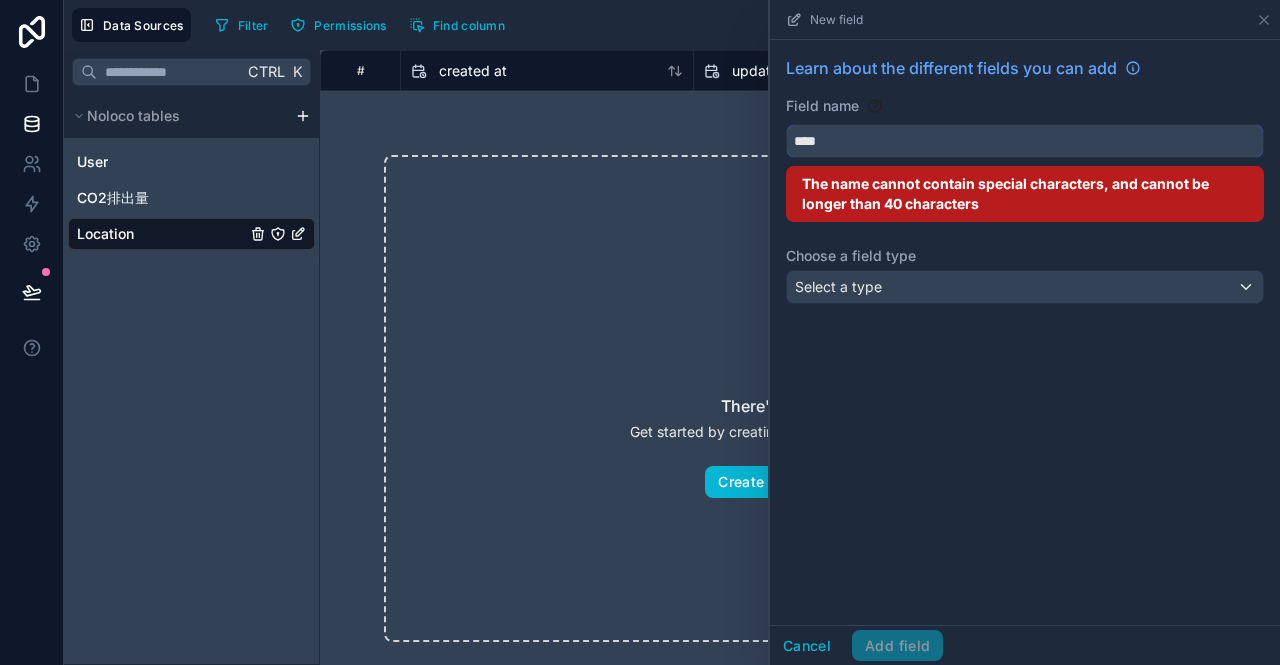 click on "***" at bounding box center (1025, 141) 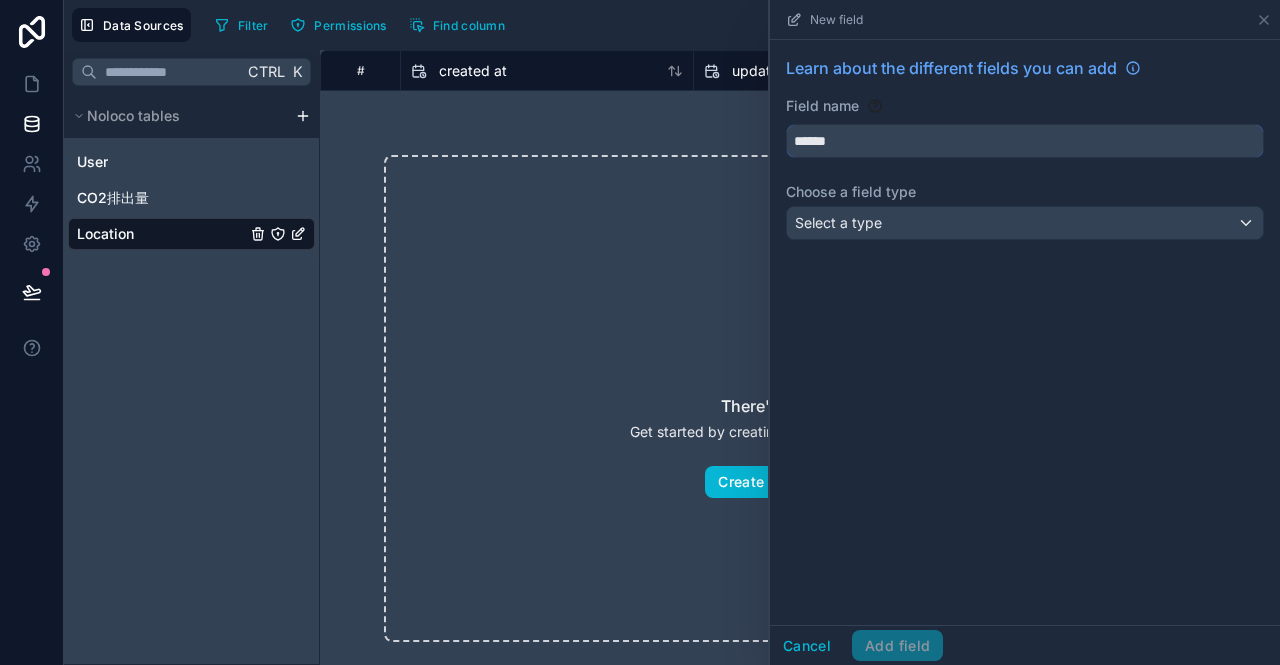 type on "******" 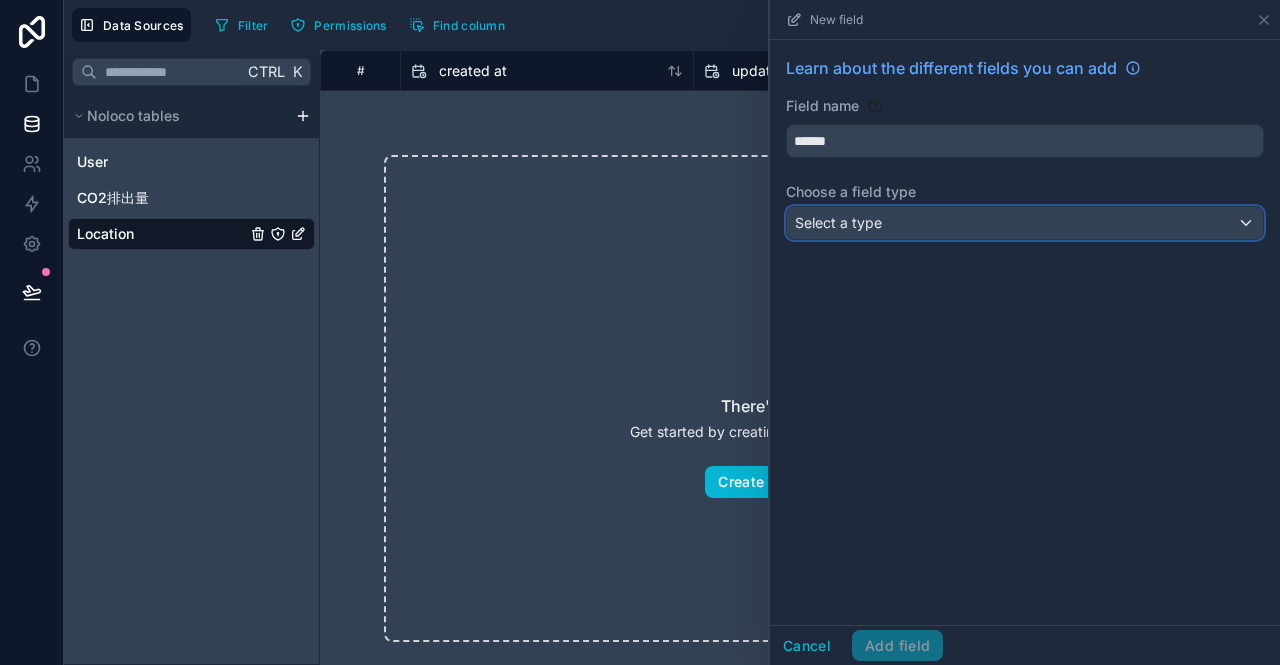 click on "Select a type" at bounding box center [838, 222] 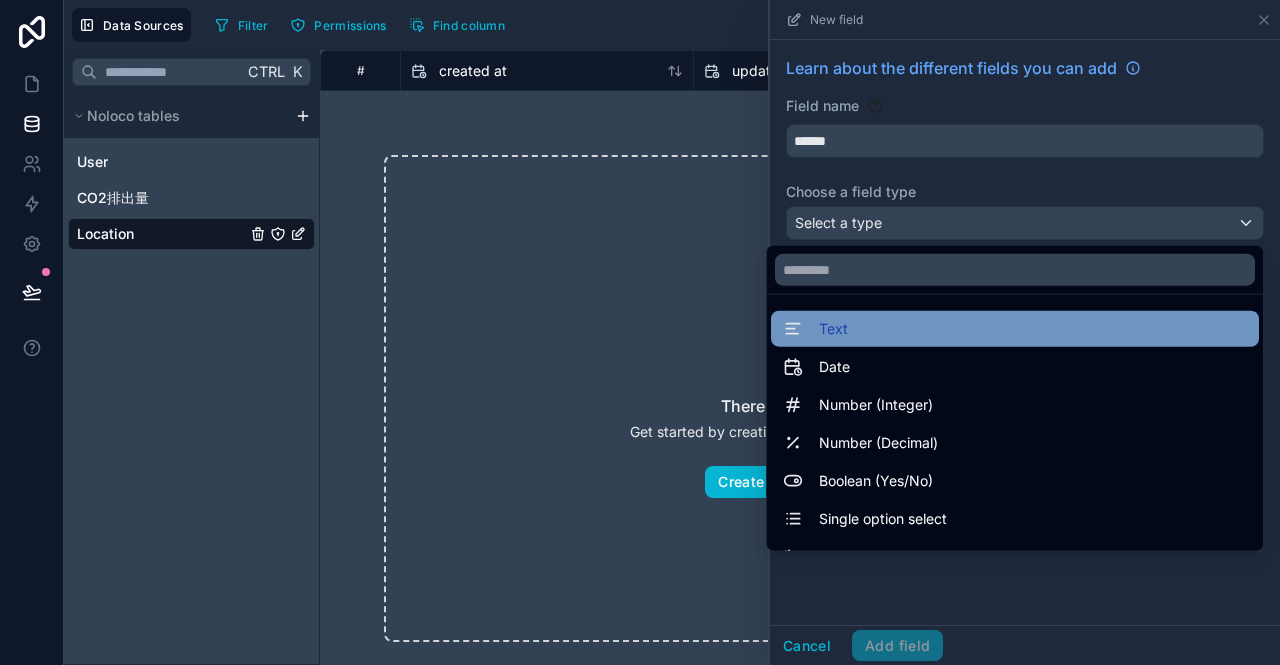 click on "Text" at bounding box center (1015, 329) 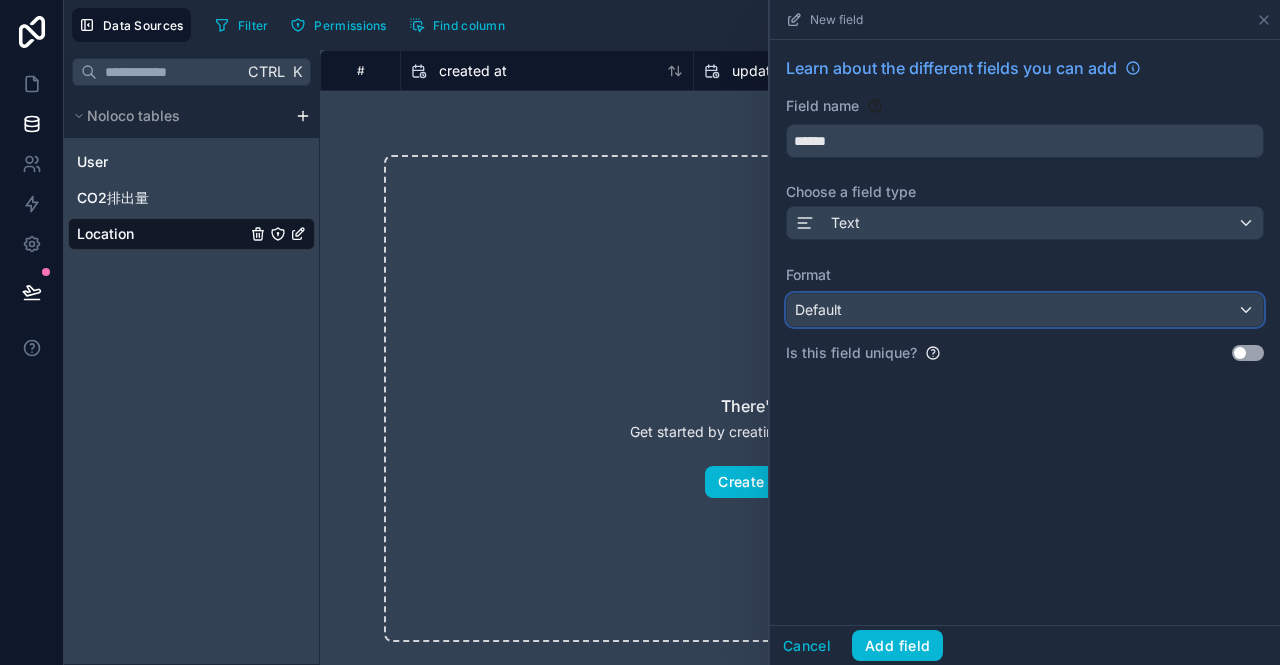 click on "Default" at bounding box center [1025, 310] 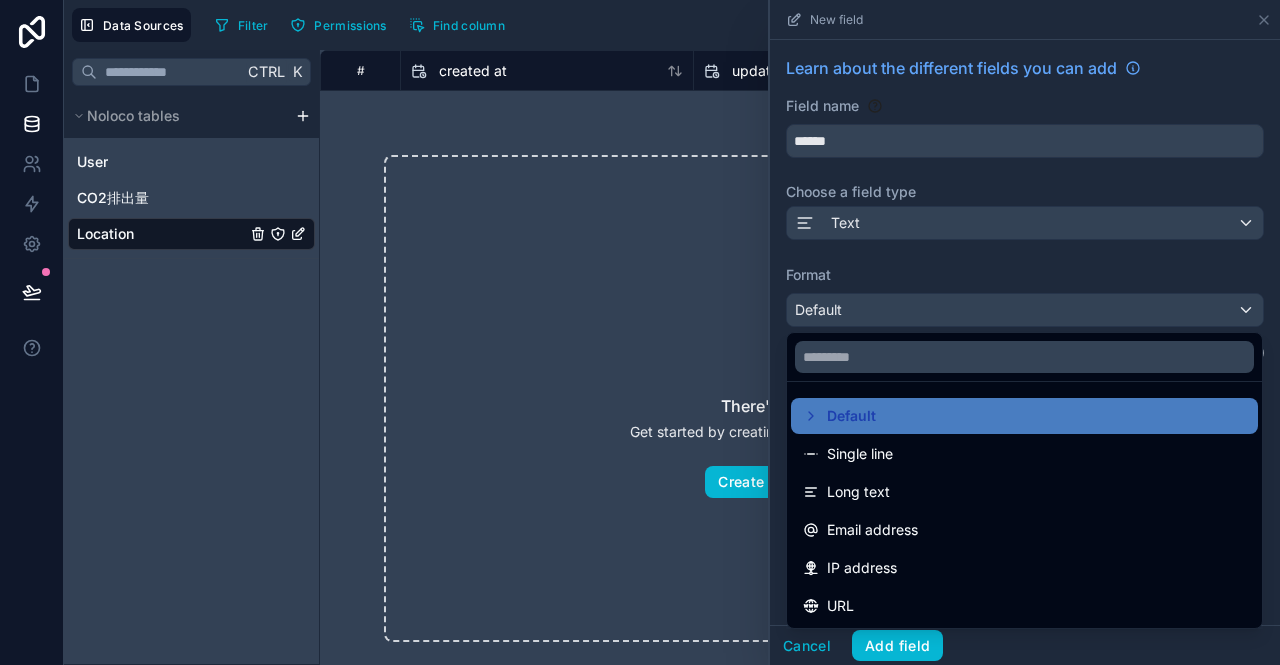 click at bounding box center (1025, 332) 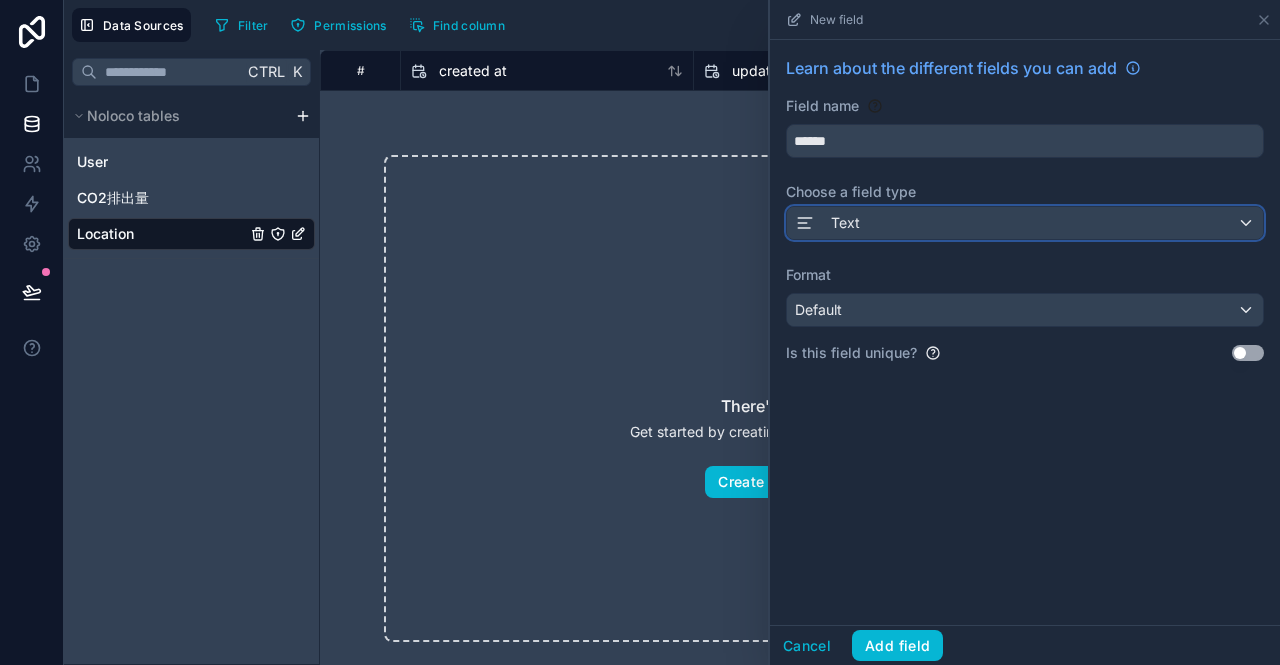click on "Text" at bounding box center [845, 223] 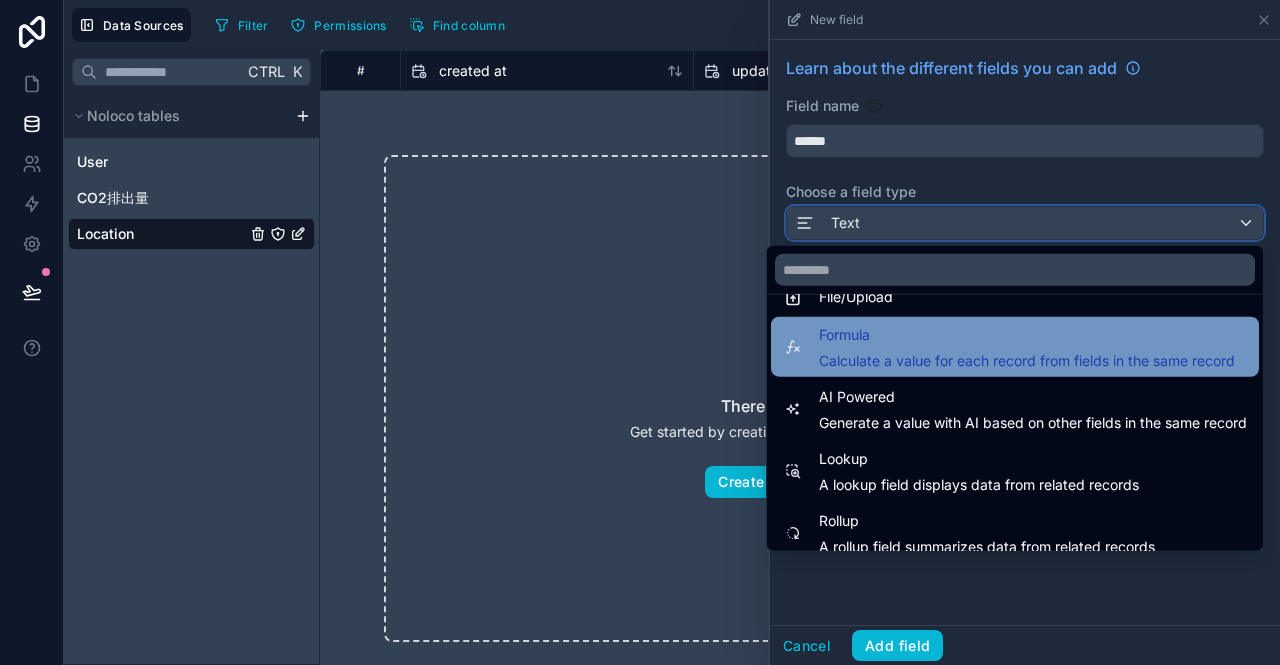 scroll, scrollTop: 580, scrollLeft: 0, axis: vertical 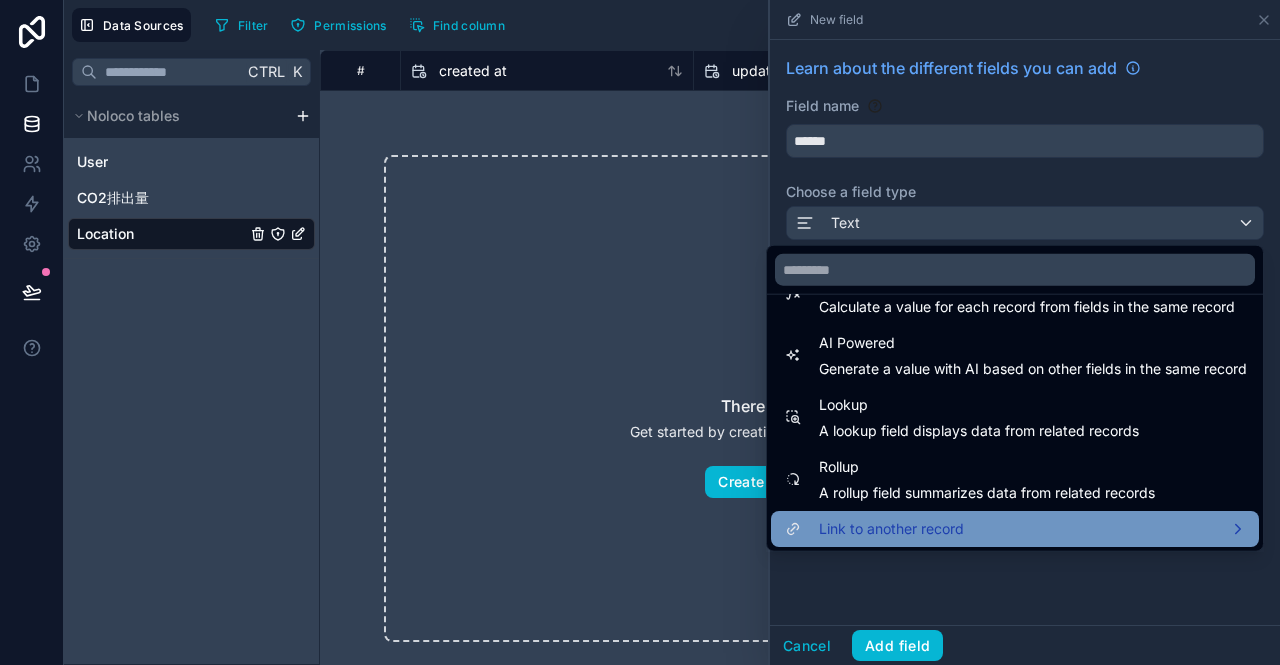 click on "Link to another record" at bounding box center [891, 529] 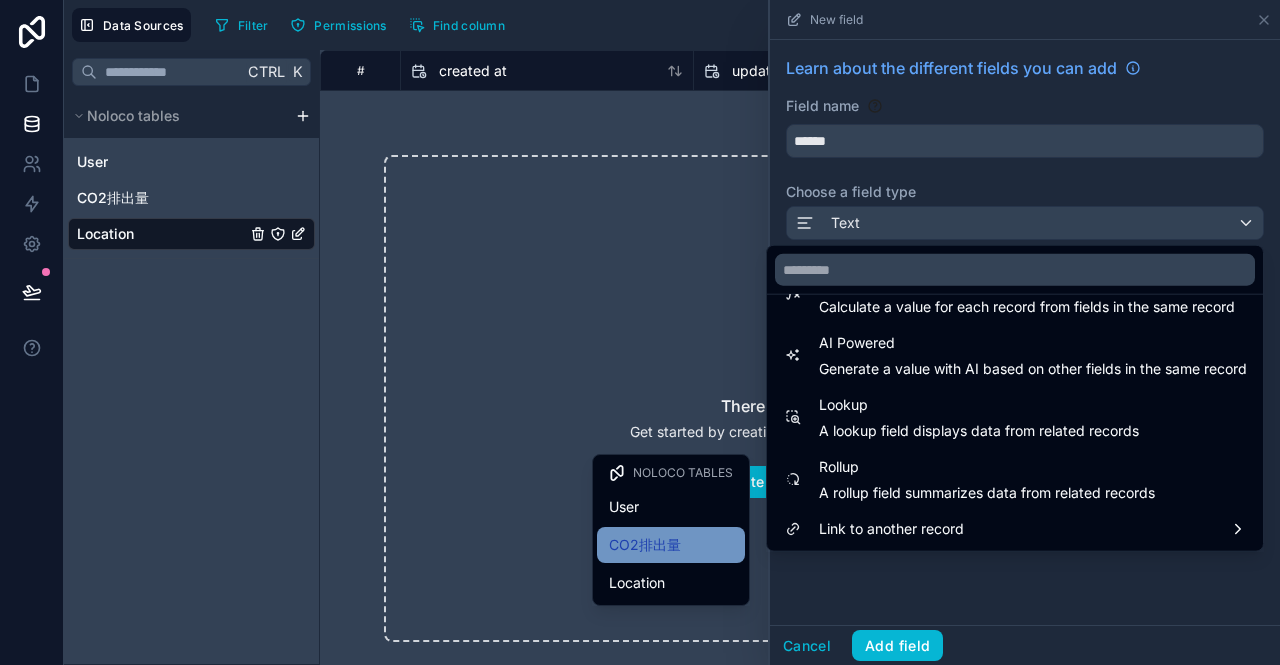 click on "CO2排出量" at bounding box center (671, 545) 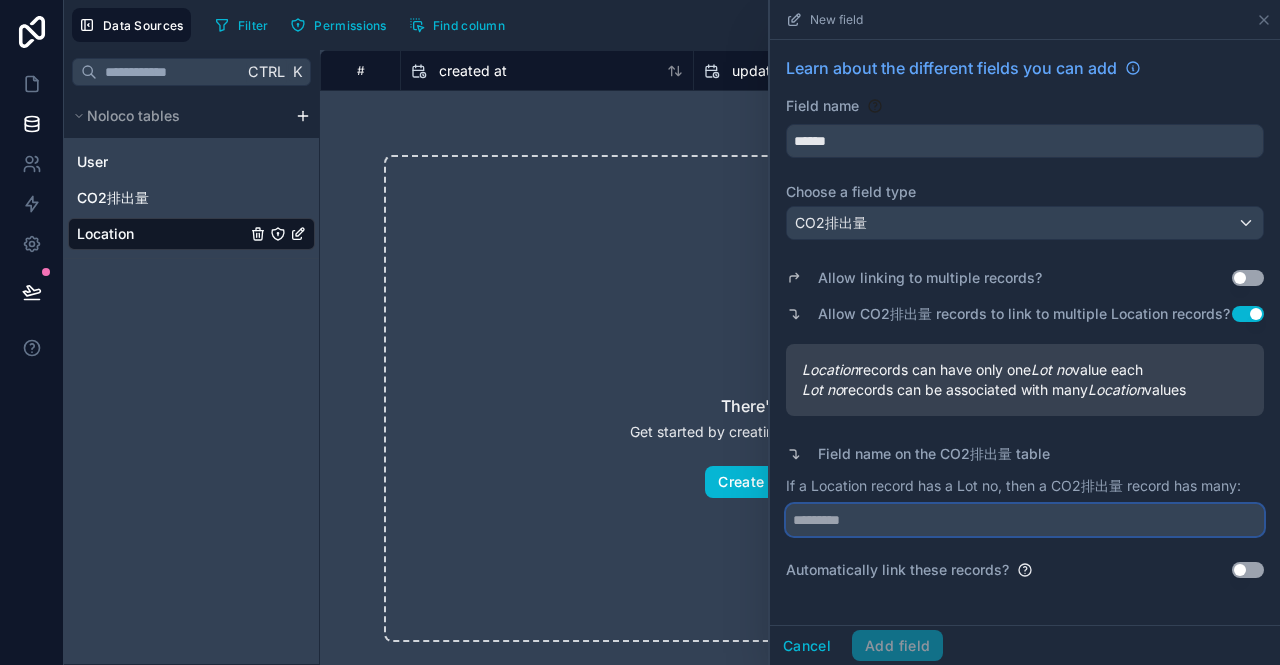 click at bounding box center [1025, 520] 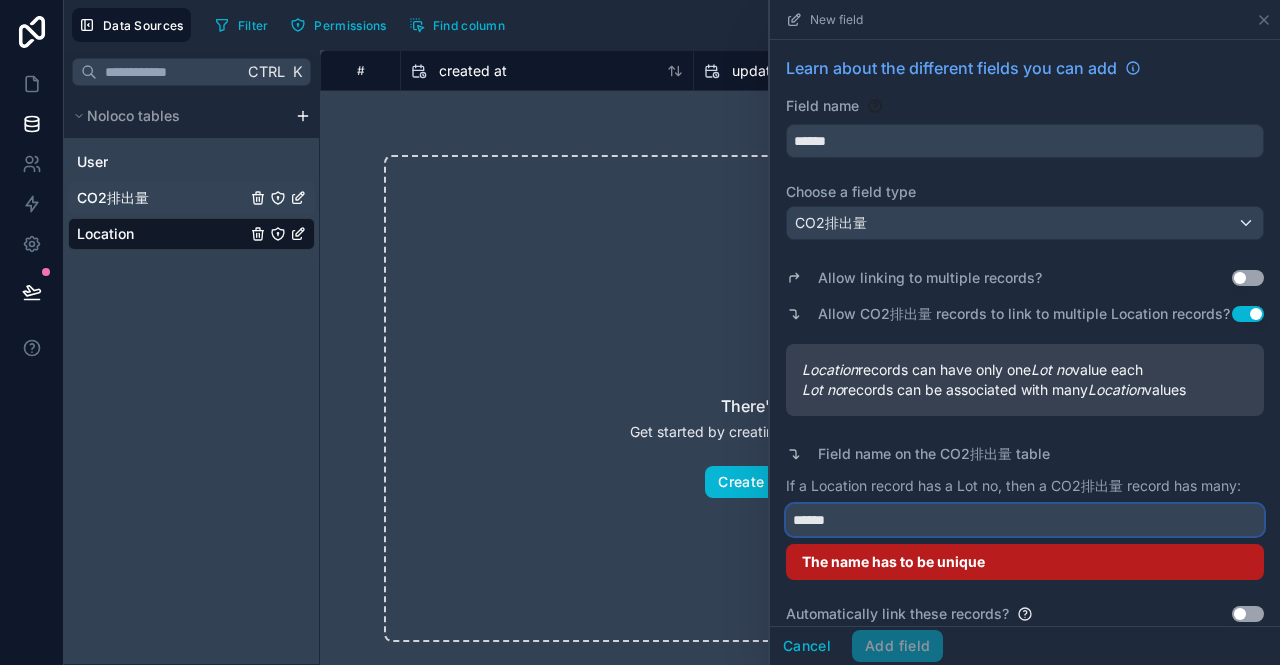 type on "******" 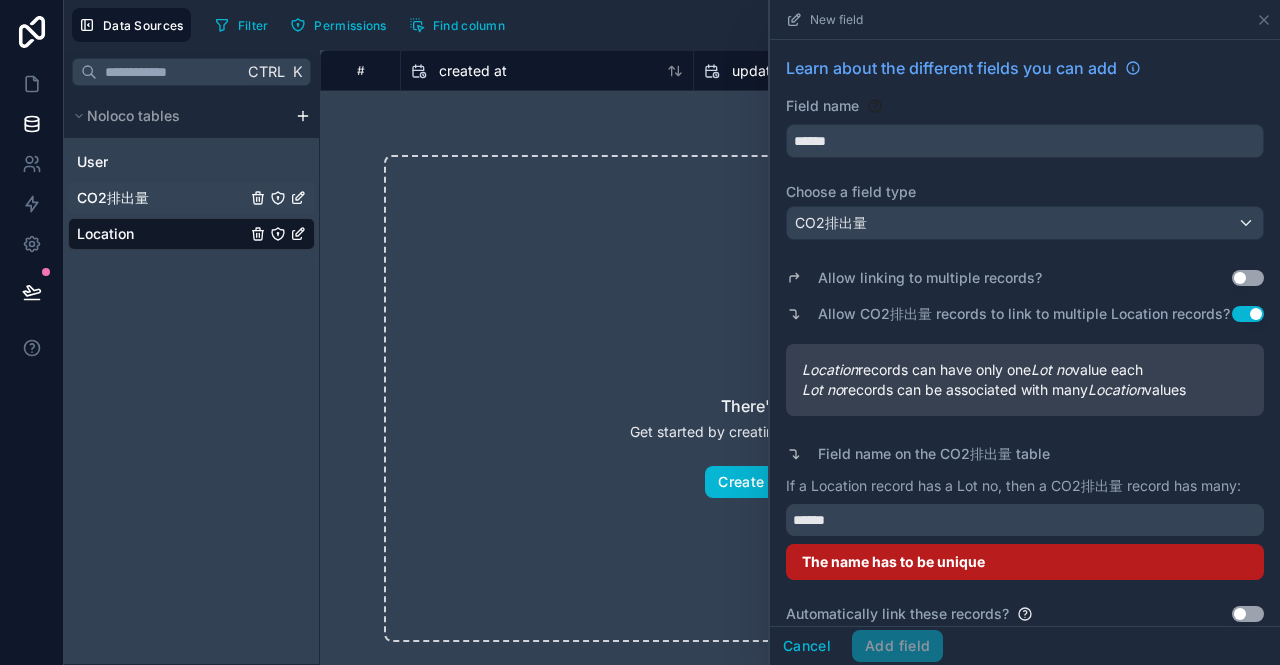click on "CO2排出量" at bounding box center (113, 198) 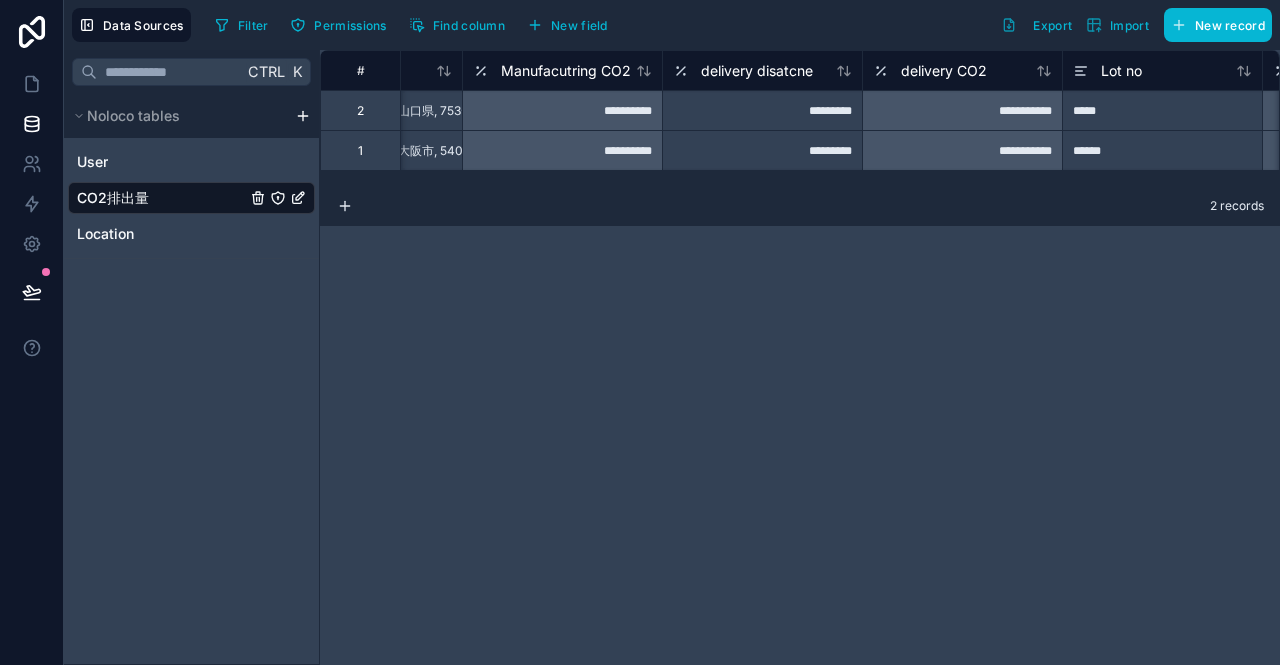 scroll, scrollTop: 0, scrollLeft: 2355, axis: horizontal 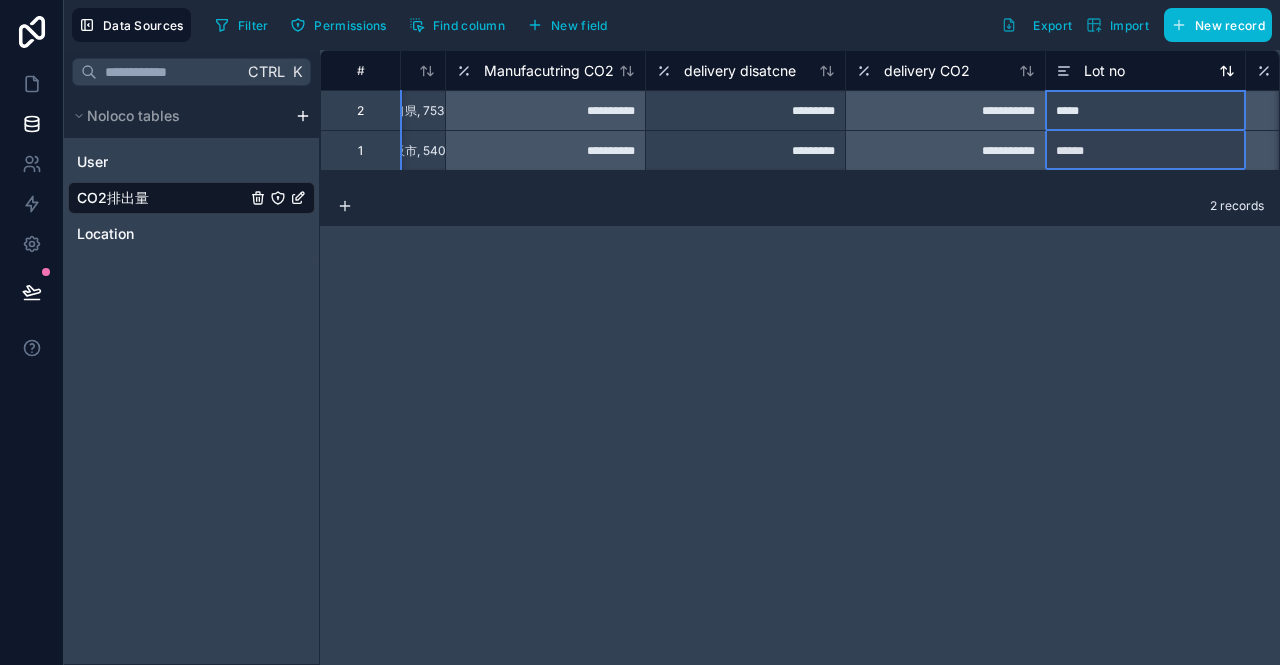 click on "Lot no" at bounding box center (1104, 71) 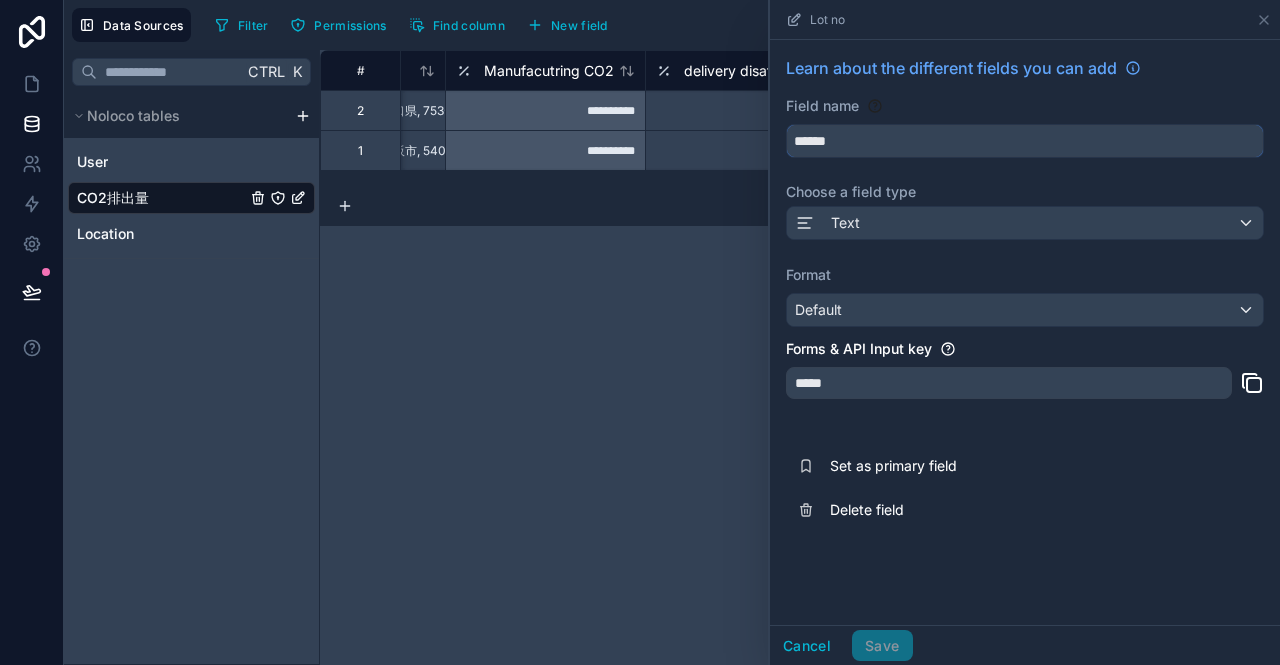 drag, startPoint x: 846, startPoint y: 145, endPoint x: 778, endPoint y: 147, distance: 68.0294 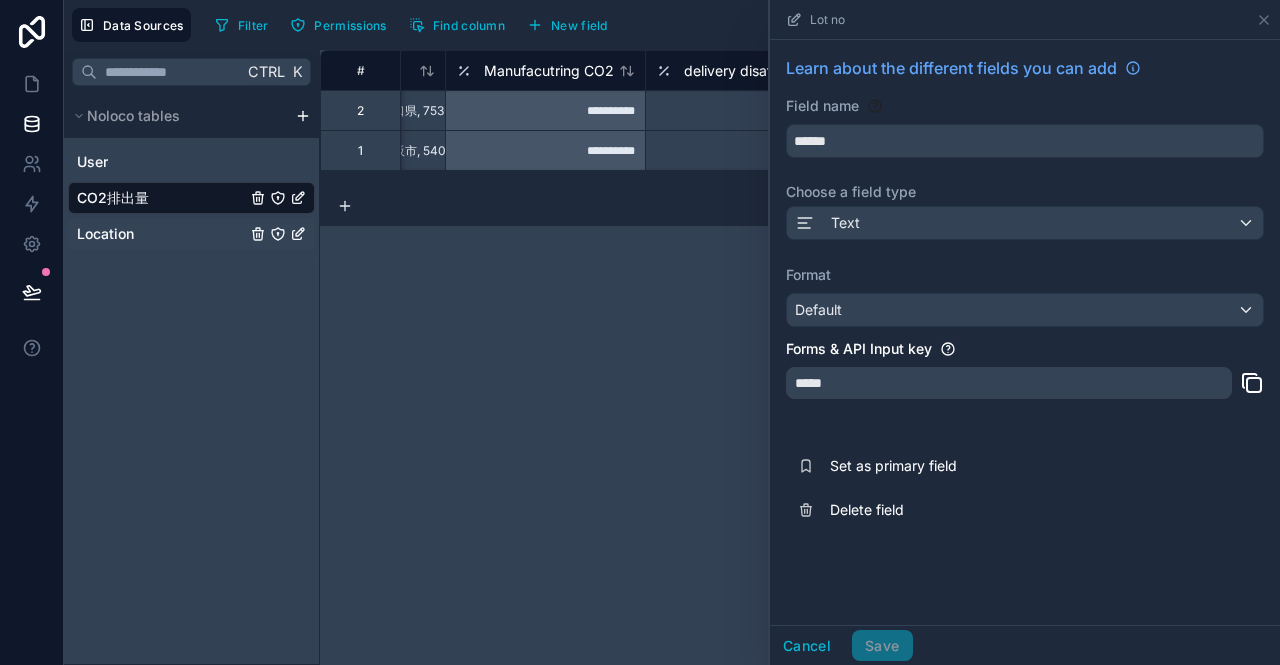 click on "Location" at bounding box center [105, 234] 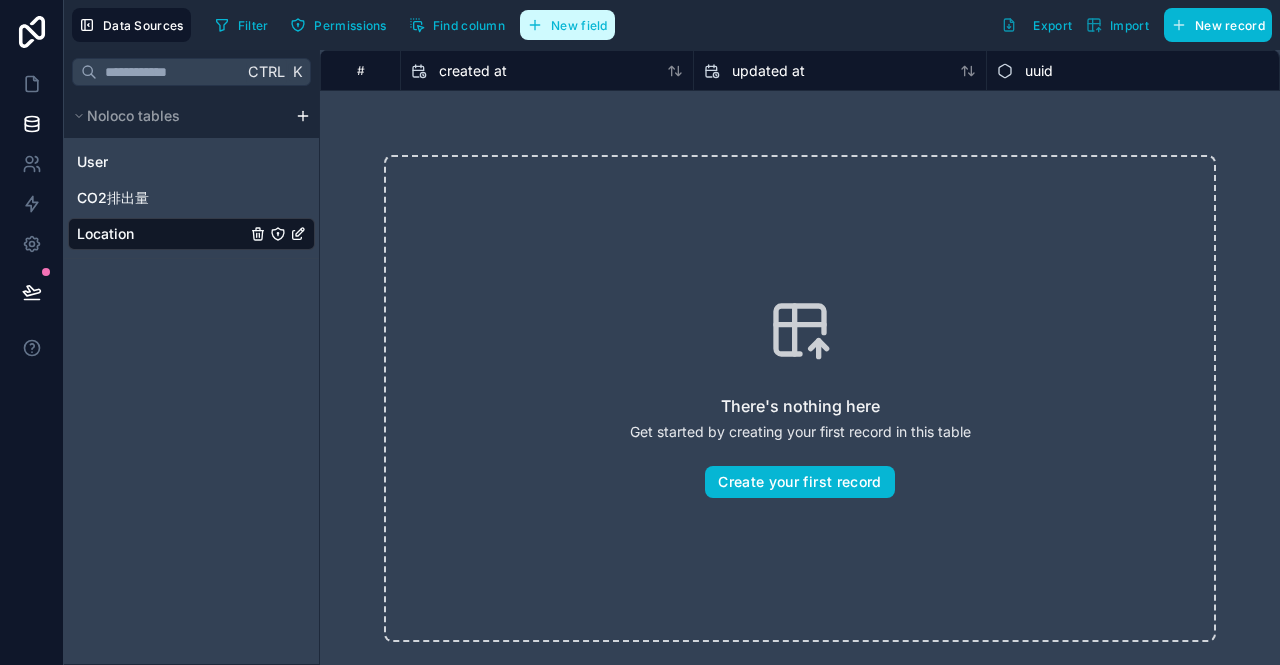 click 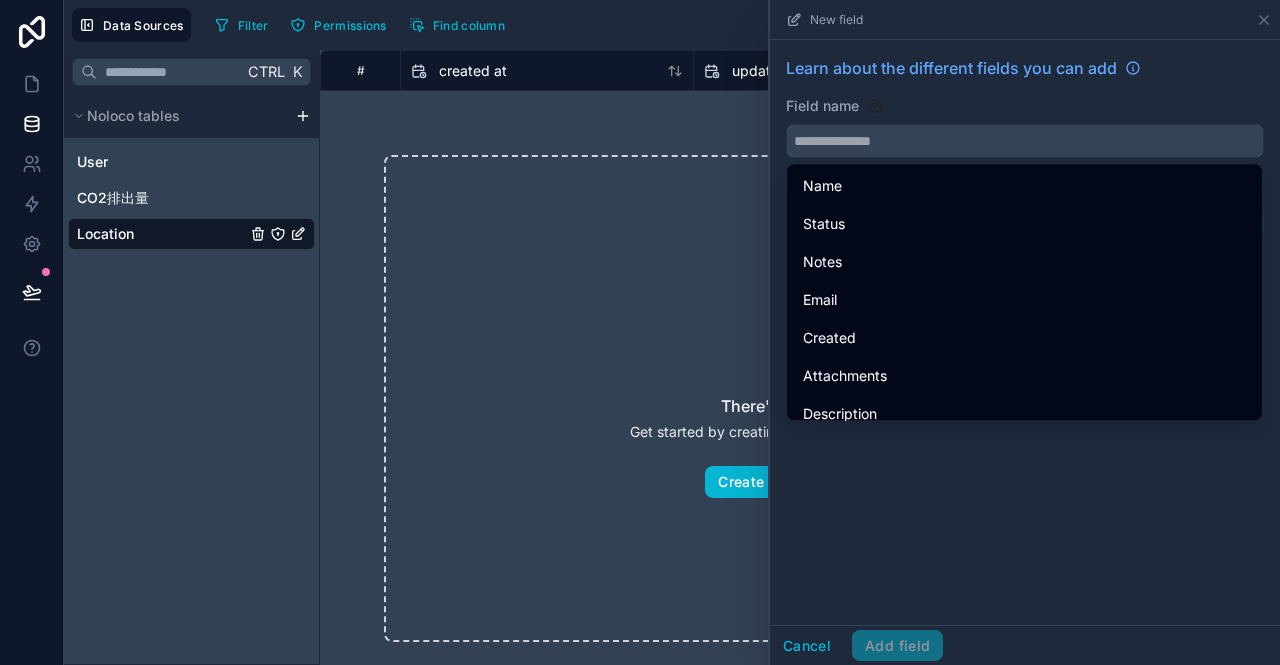 click at bounding box center [1025, 141] 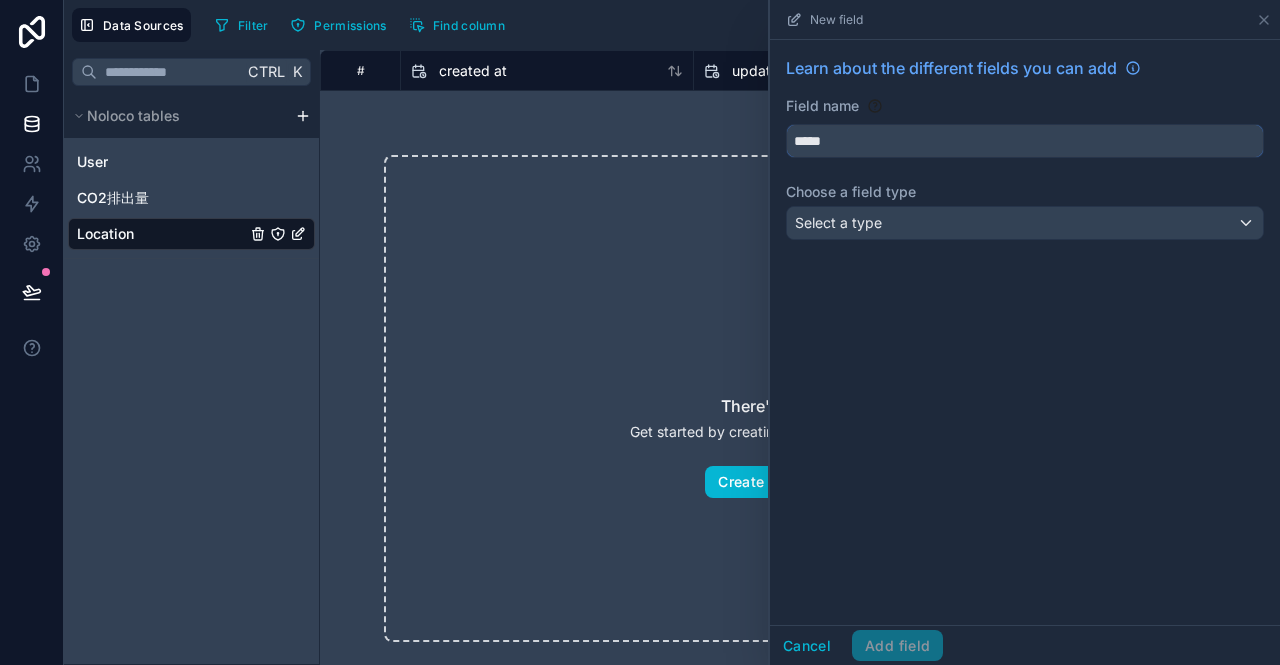 type on "*****" 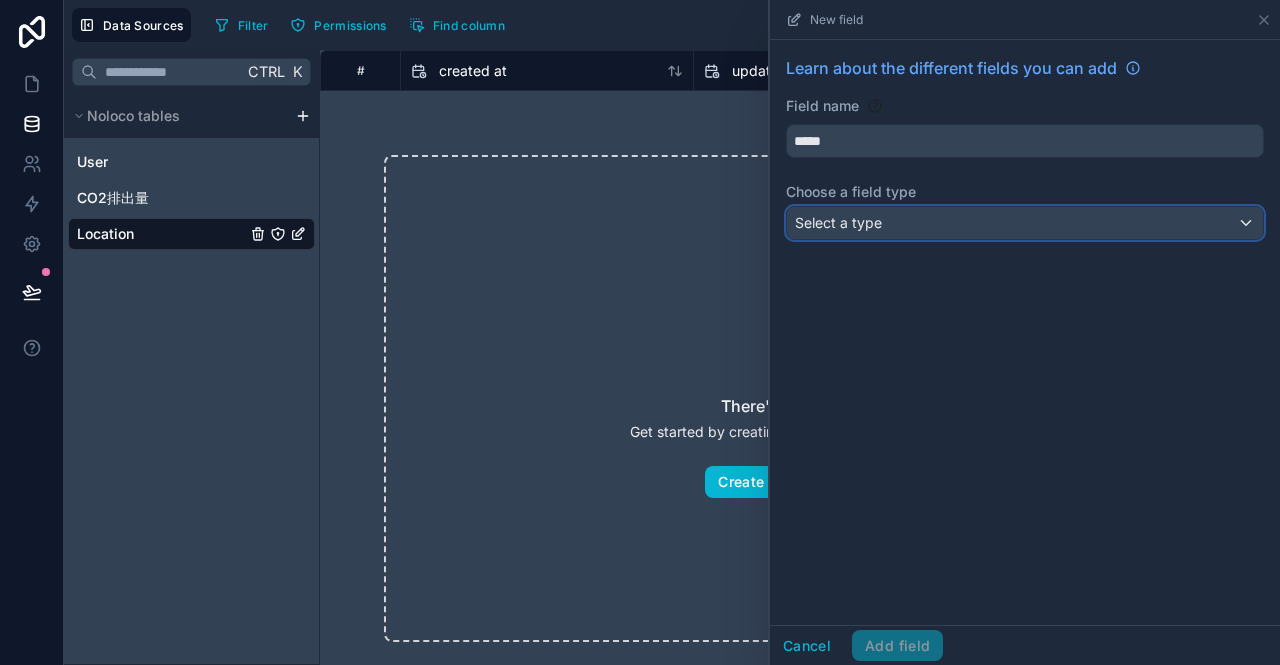 click on "Select a type" at bounding box center (838, 222) 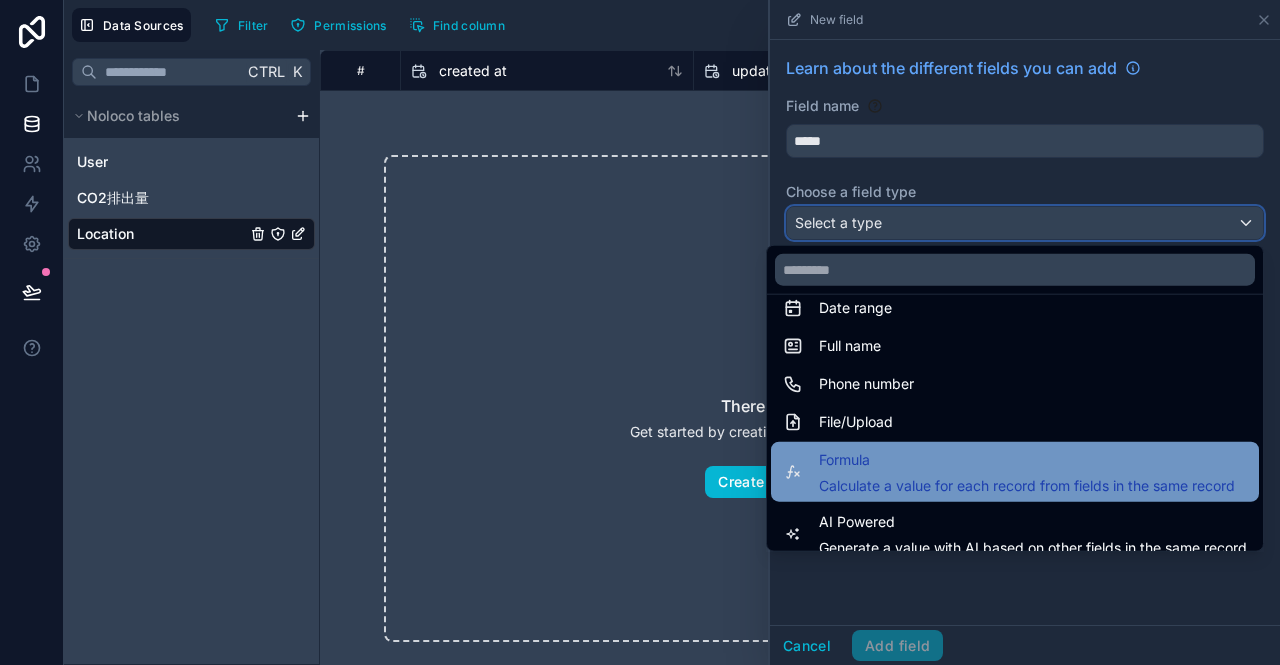 scroll, scrollTop: 580, scrollLeft: 0, axis: vertical 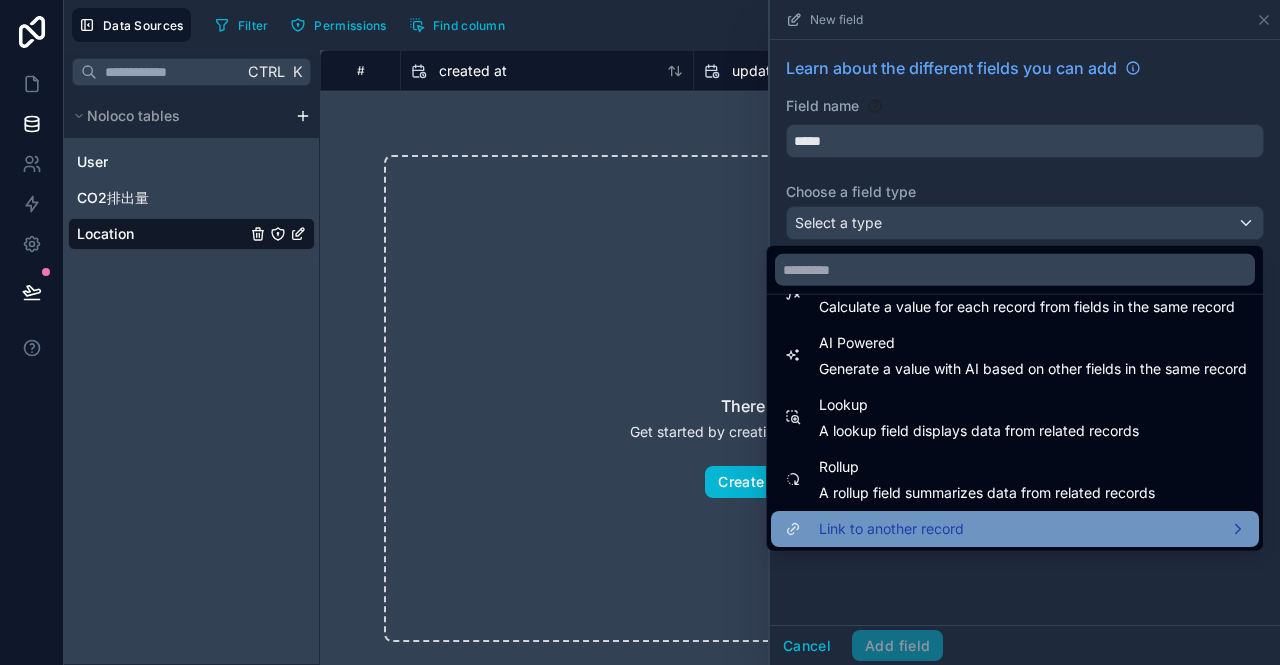 click on "Link to another record" at bounding box center (891, 529) 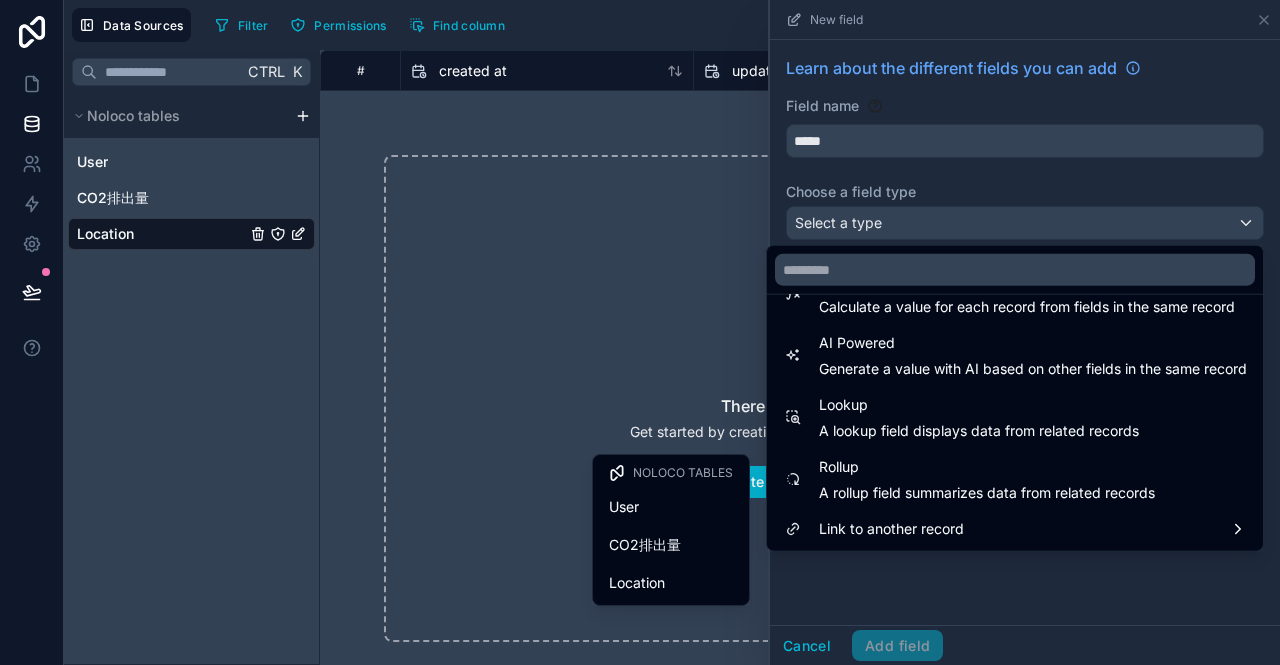 click on "CO2排出量" at bounding box center [671, 545] 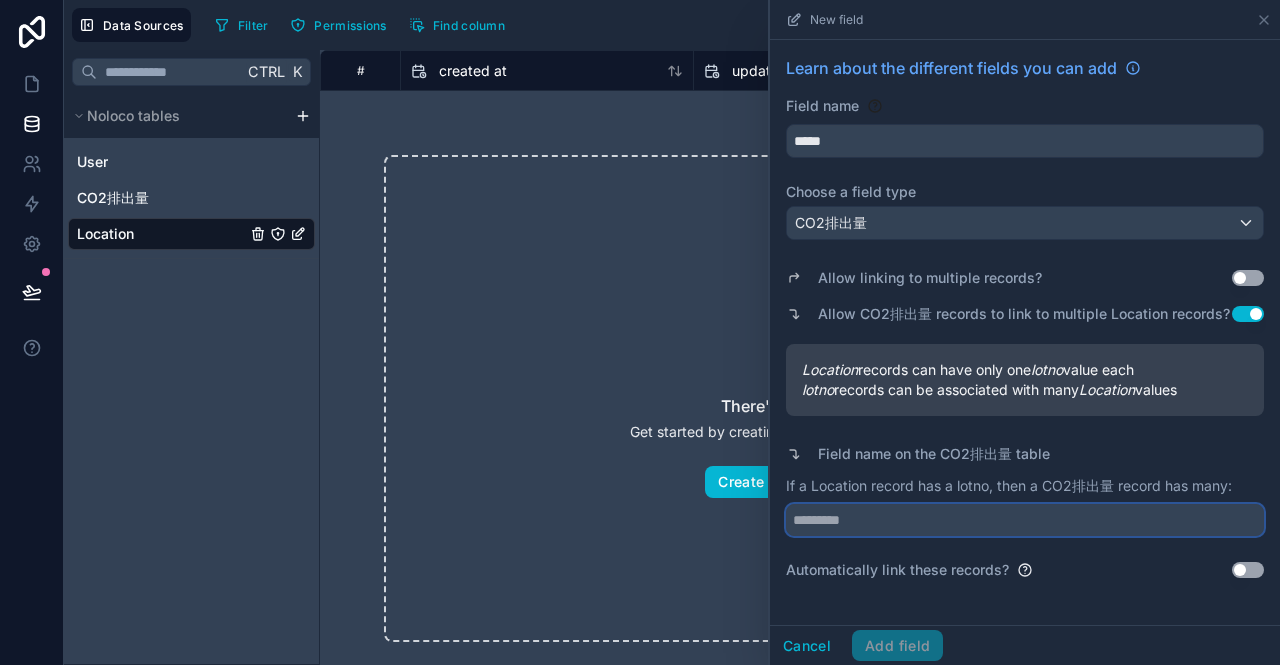 click at bounding box center [1025, 520] 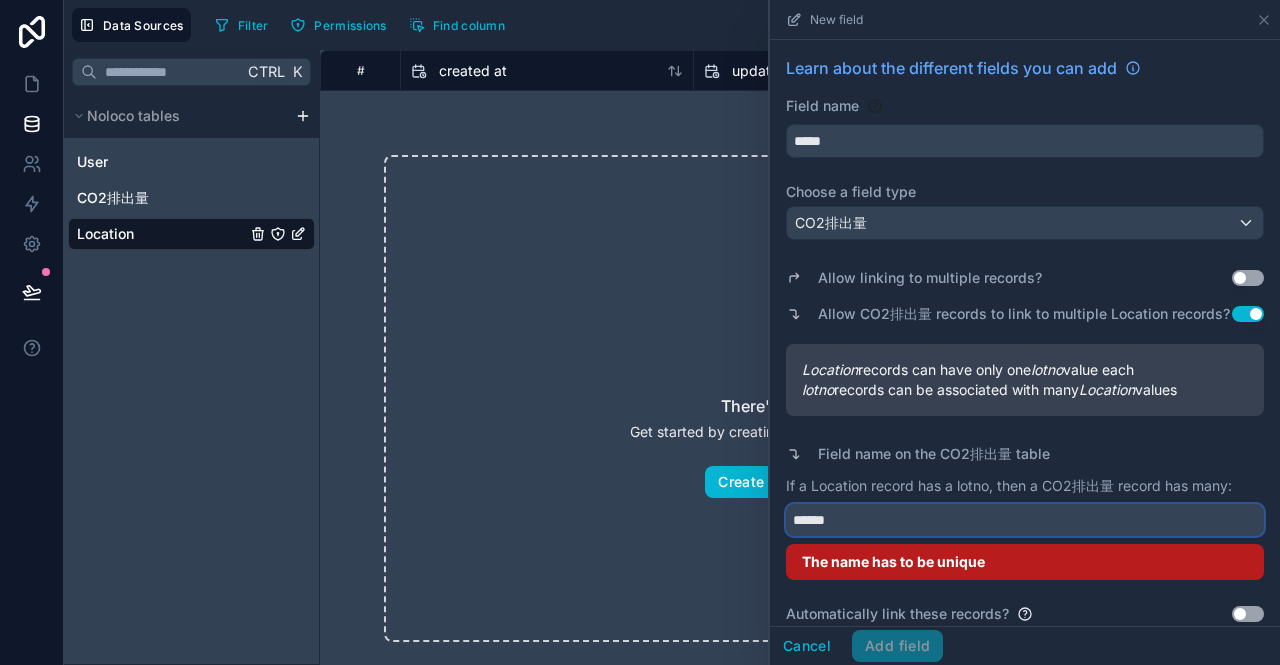 scroll, scrollTop: 31, scrollLeft: 0, axis: vertical 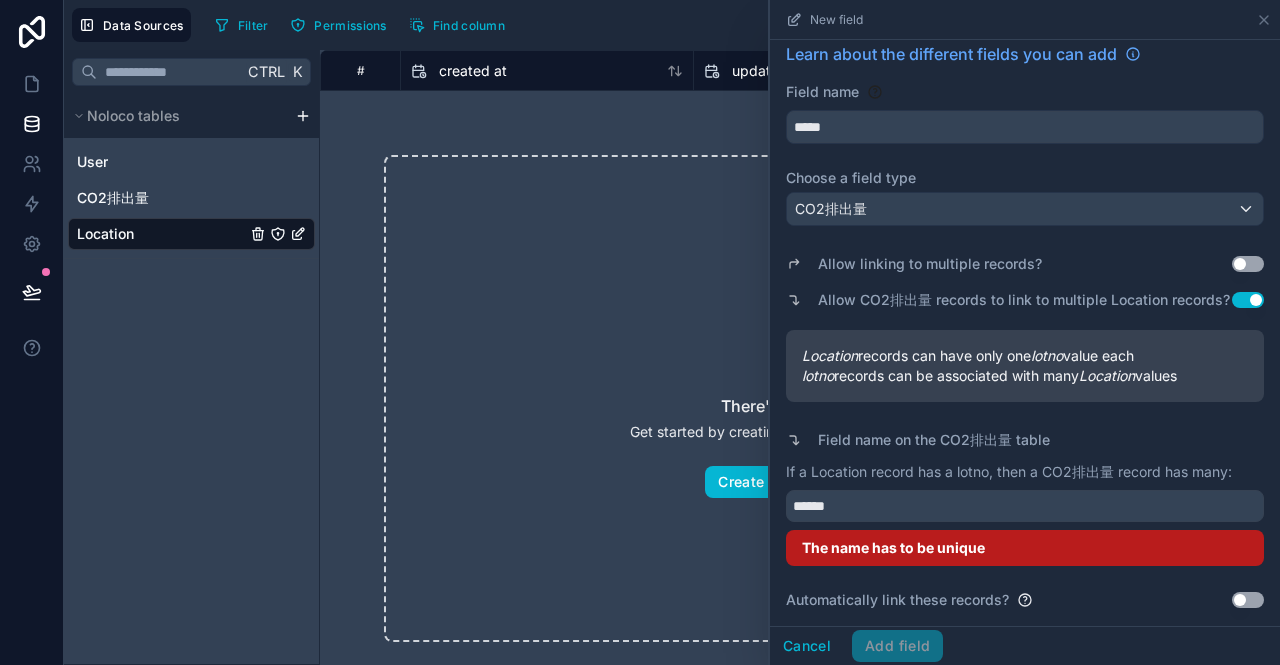 click on "Use setting" at bounding box center (1248, 264) 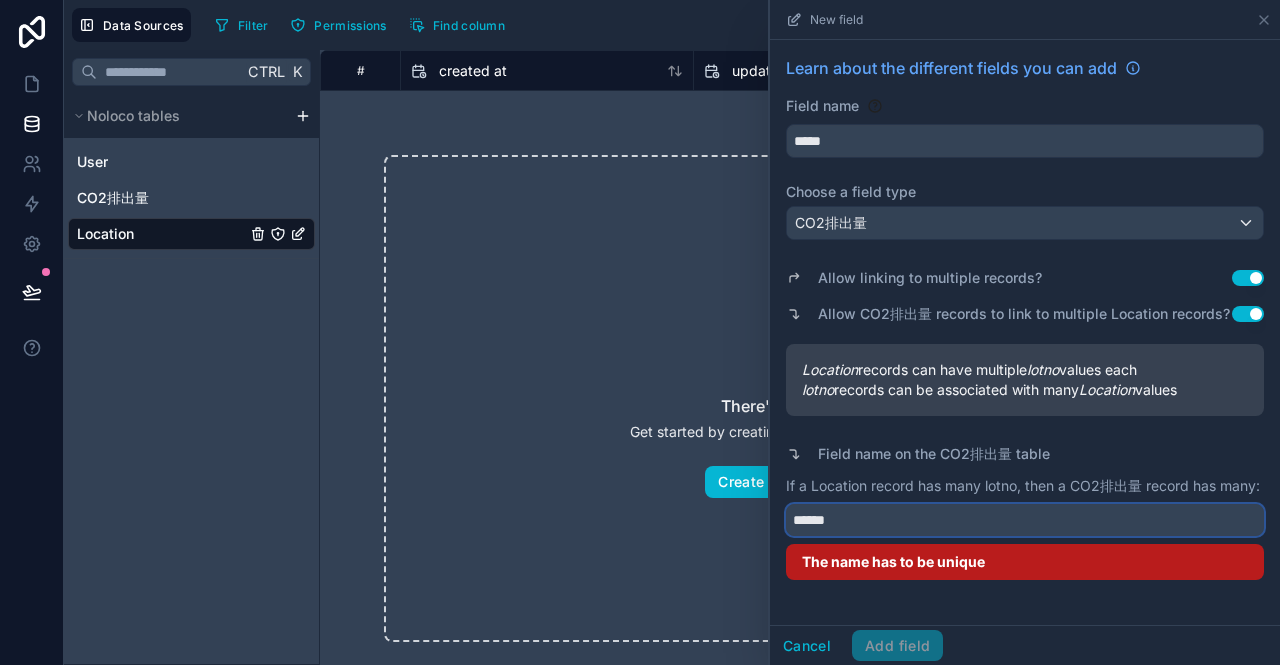 click on "******" at bounding box center [1025, 520] 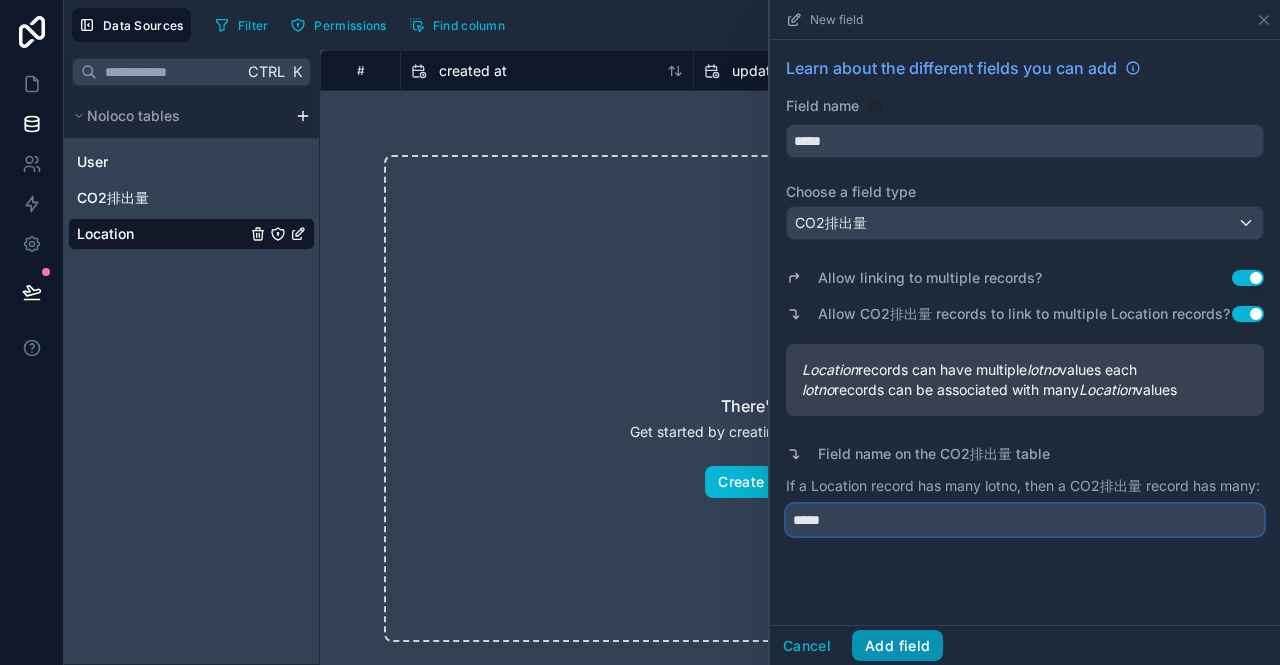 type on "*****" 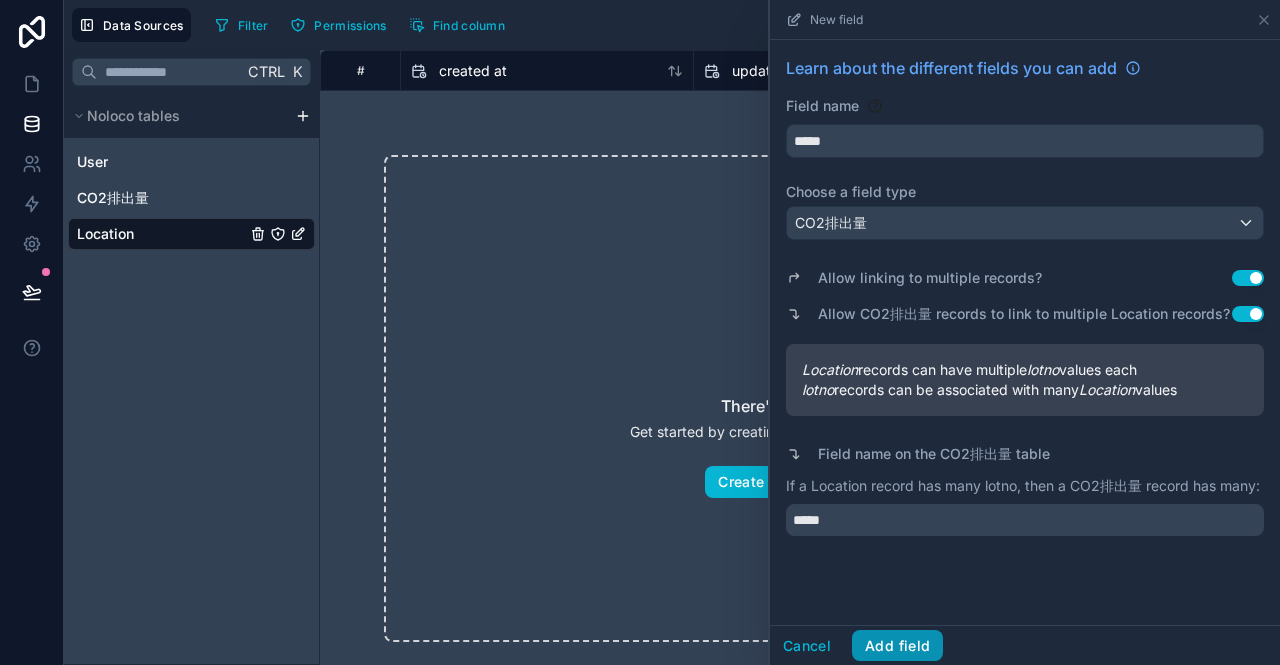 click on "Add field" at bounding box center (897, 646) 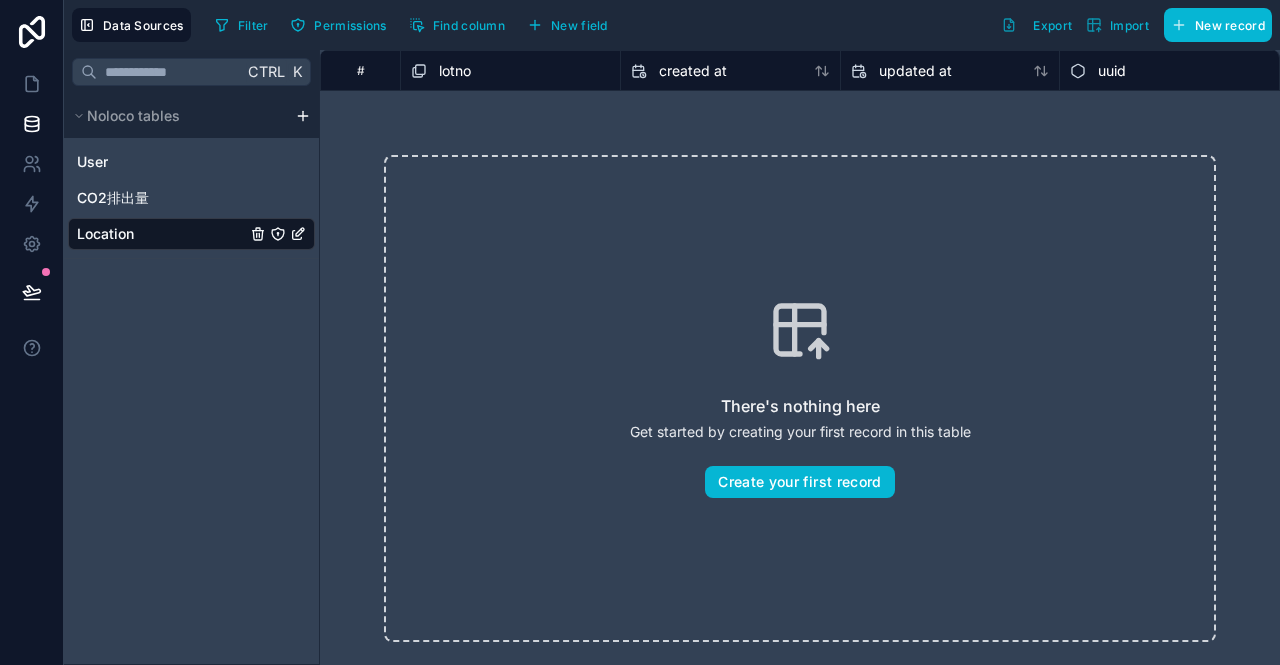 click on "lotno" at bounding box center [455, 71] 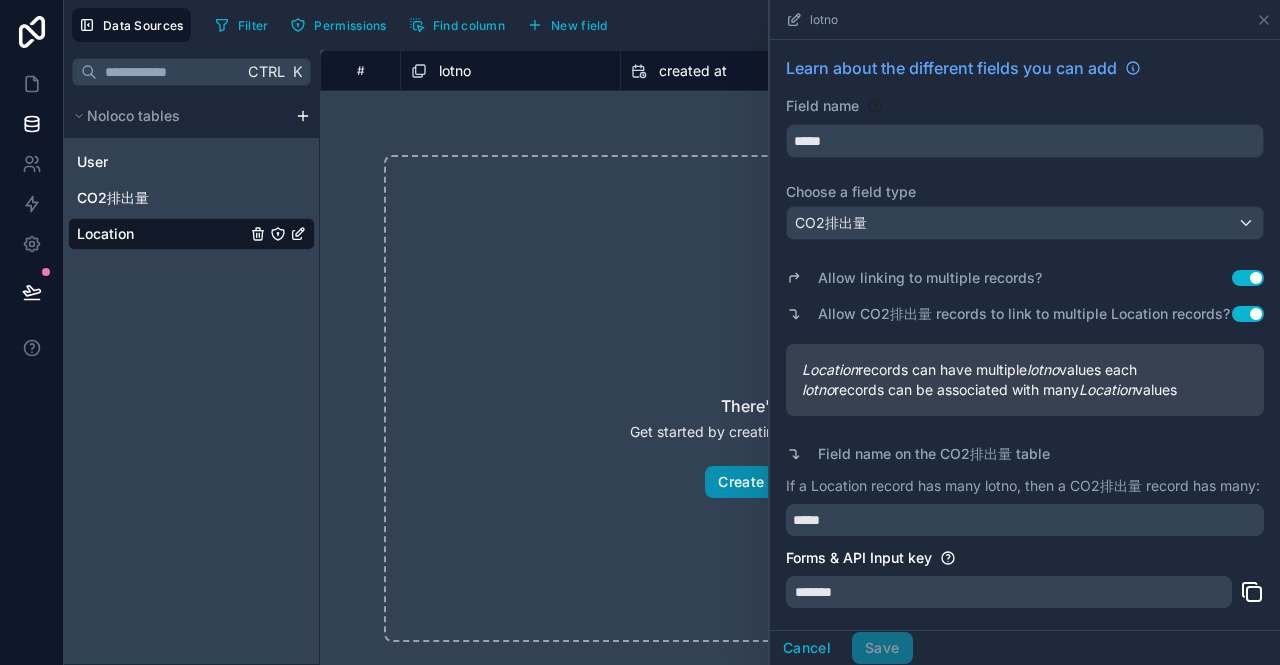 click on "Create your first record" at bounding box center [799, 482] 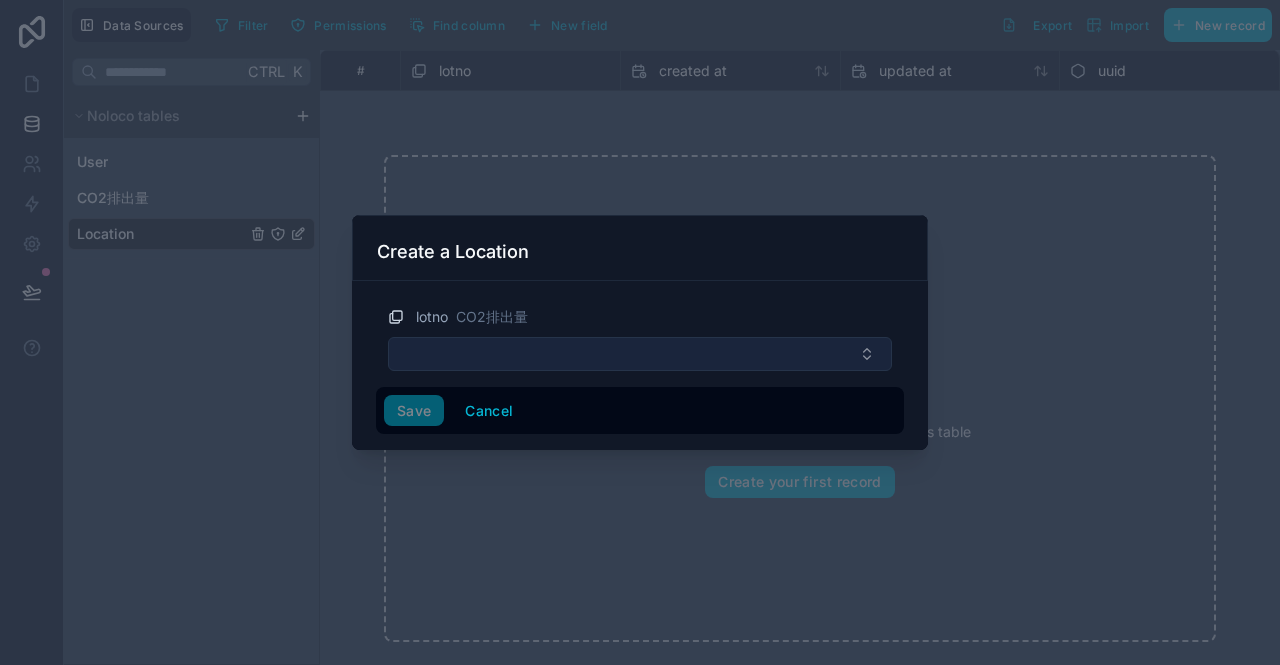 click at bounding box center [640, 354] 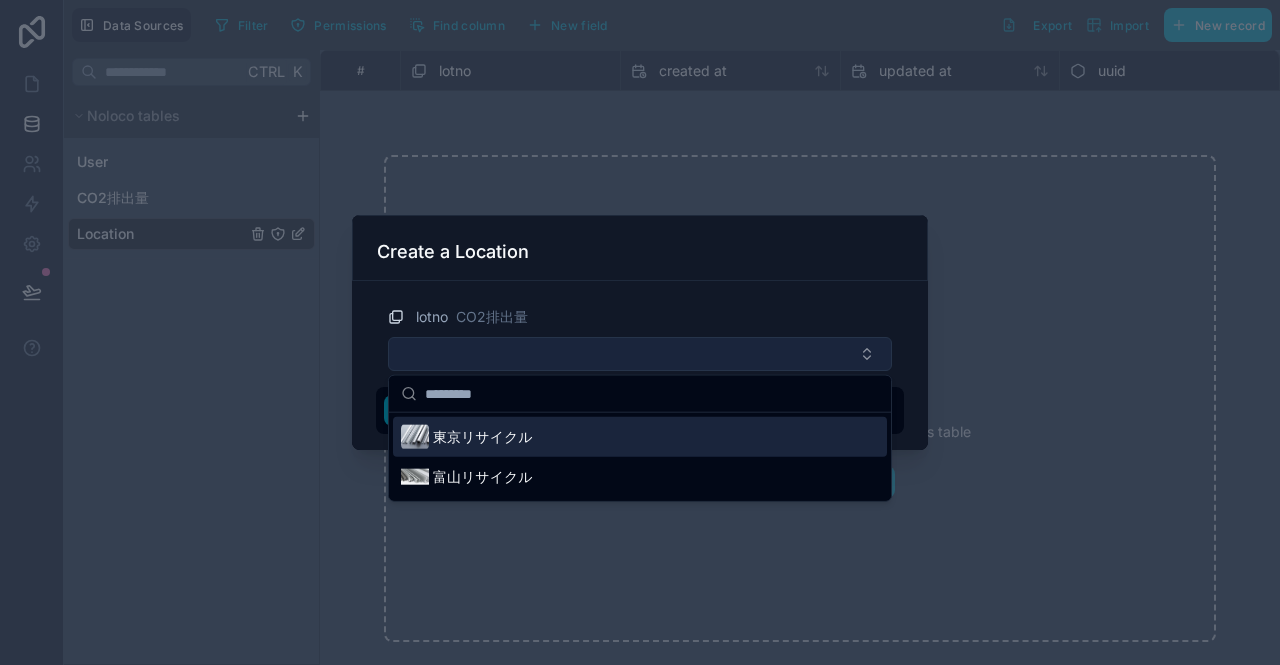 click at bounding box center [640, 354] 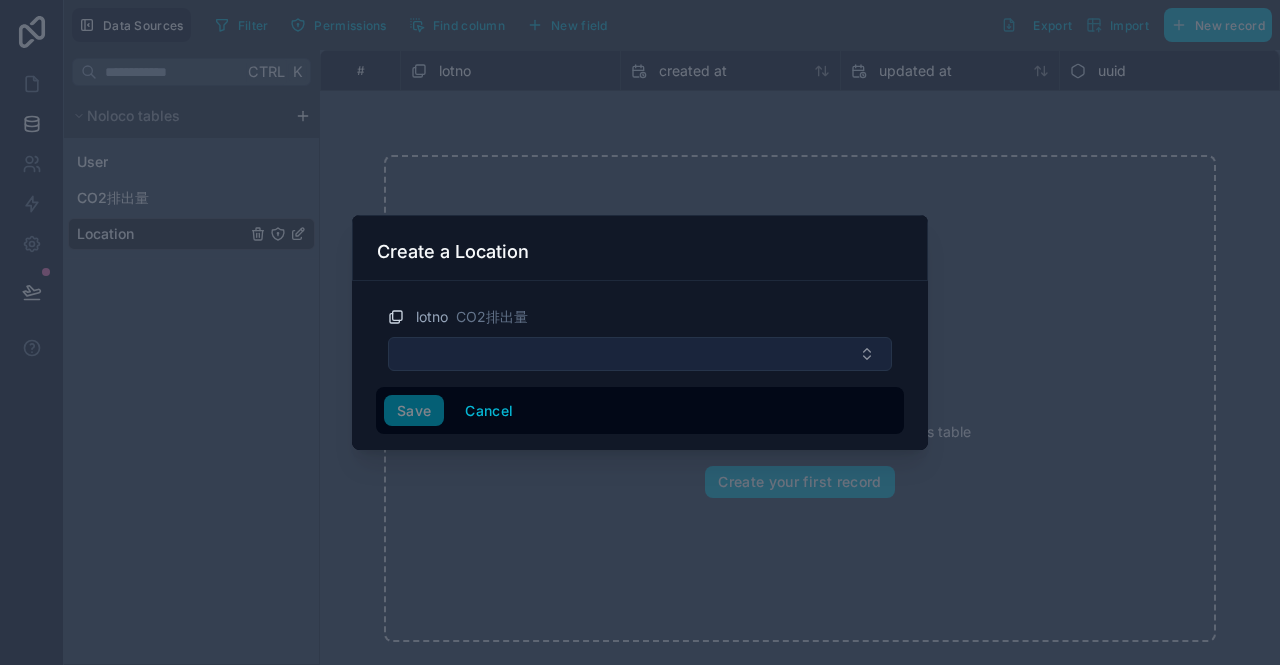 click at bounding box center [640, 354] 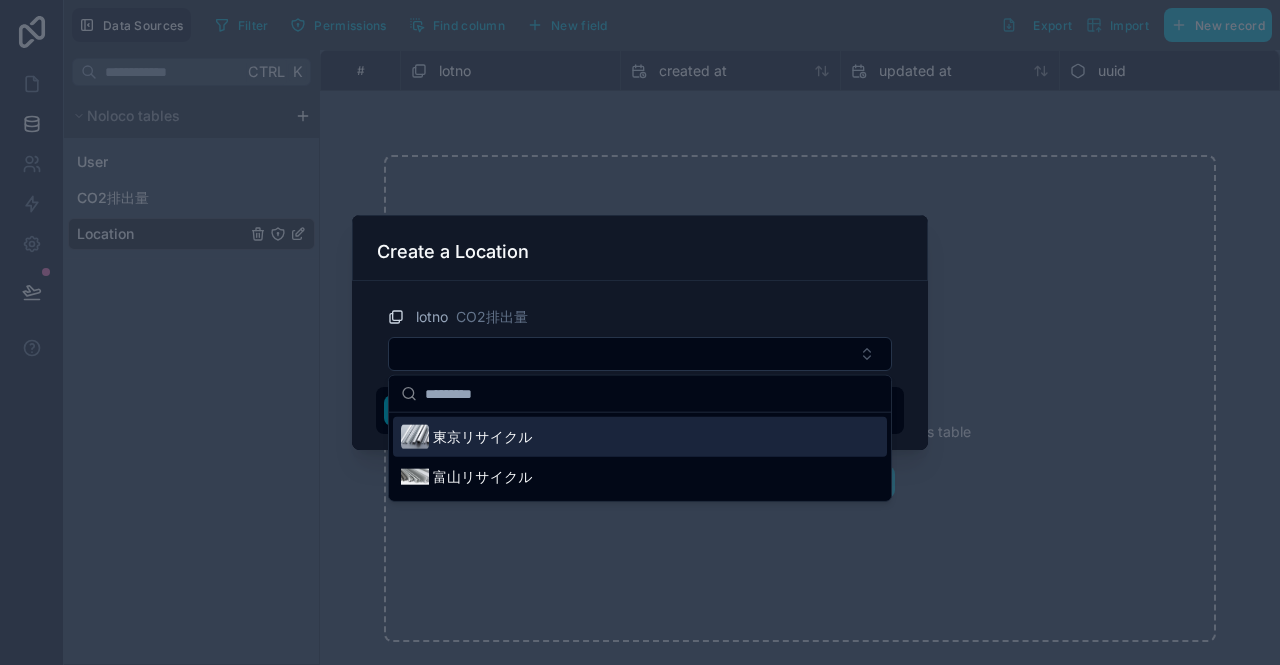 click on "東京リサイクル" at bounding box center [483, 437] 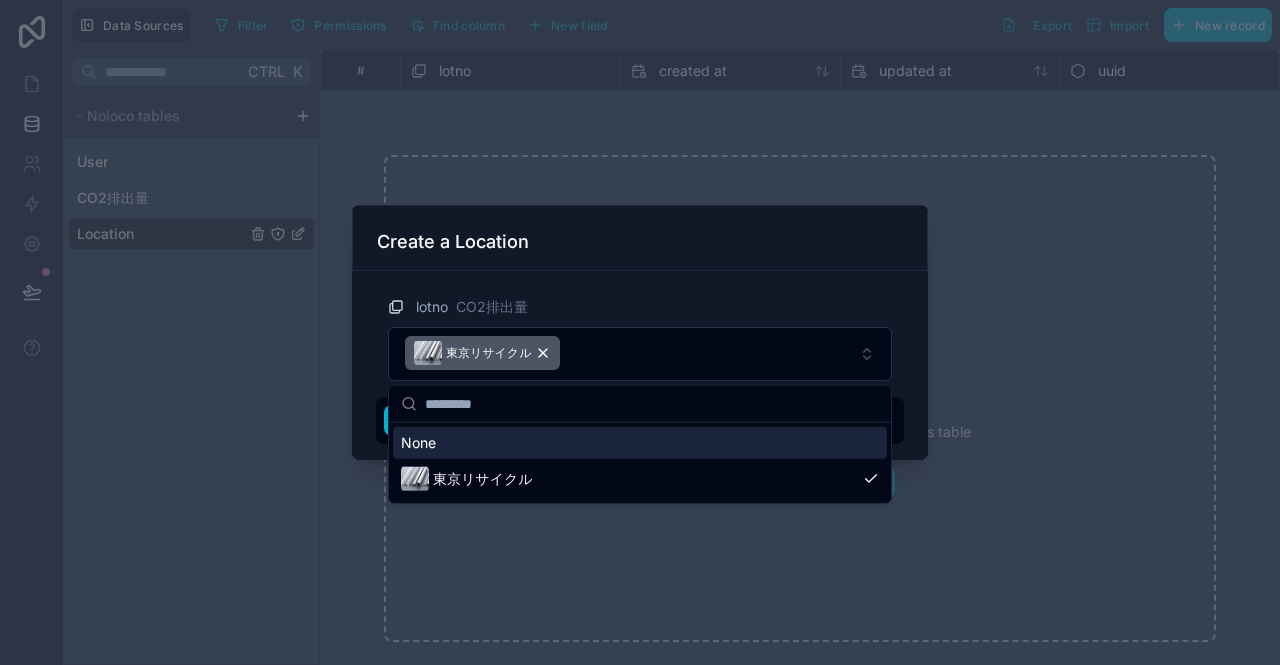 click at bounding box center (640, 332) 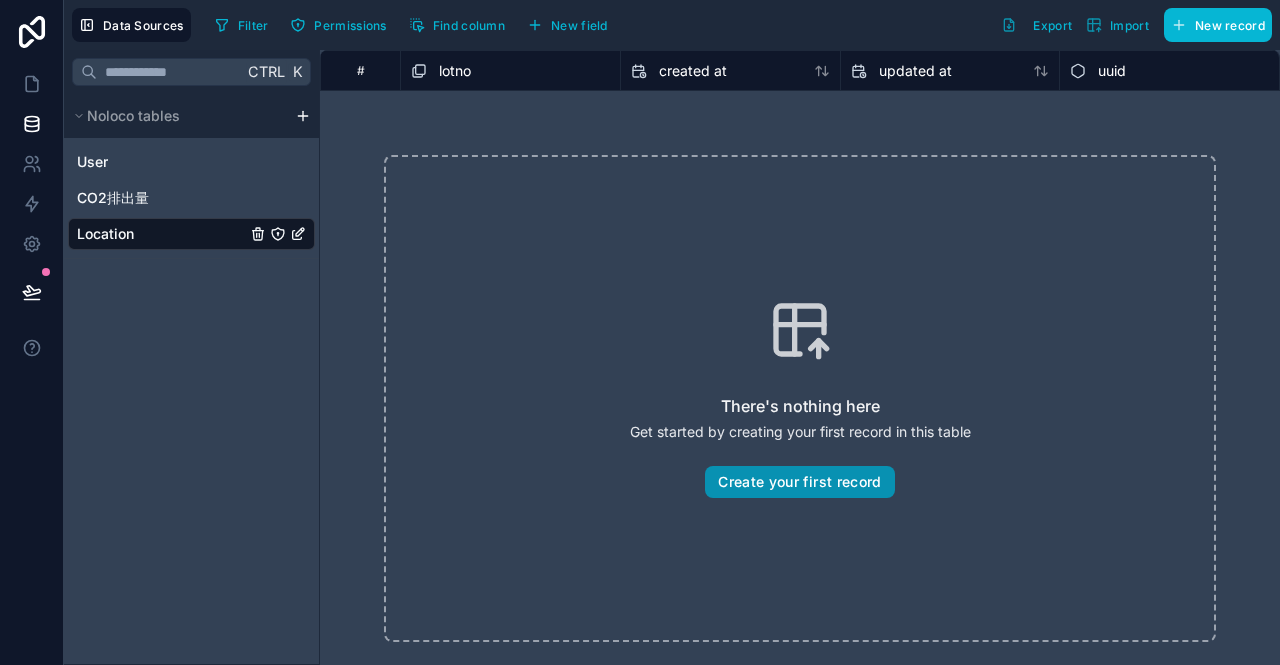 click on "Create your first record" at bounding box center [799, 482] 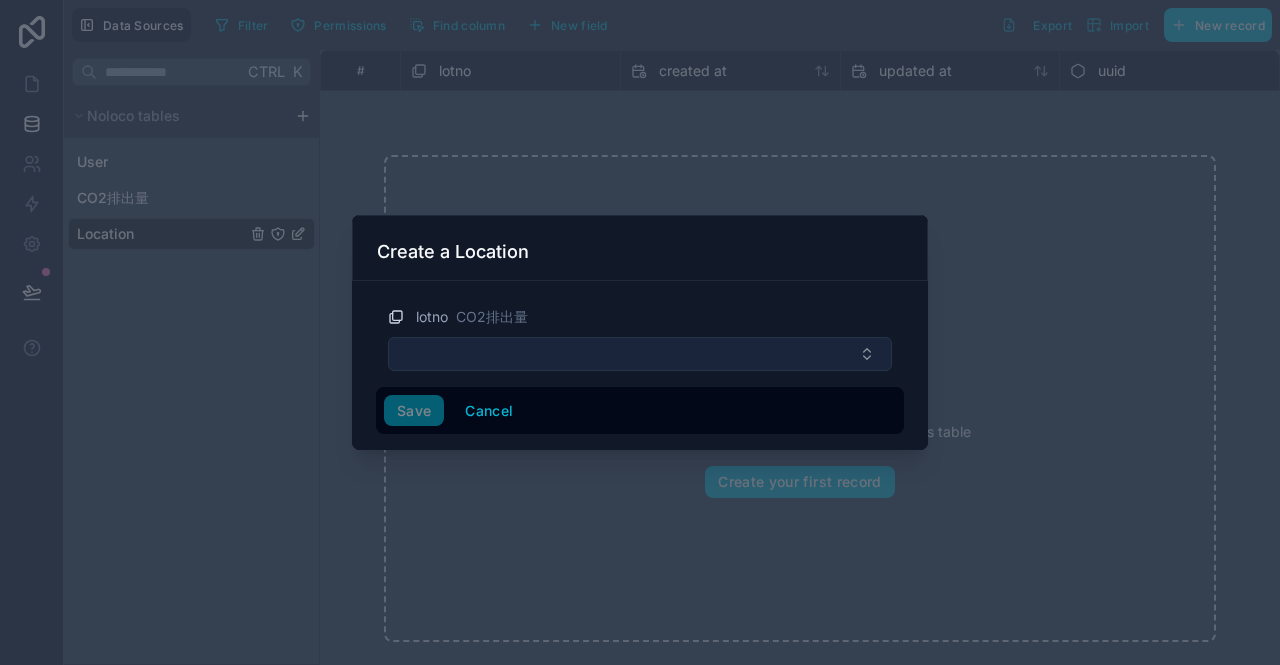 click at bounding box center [640, 354] 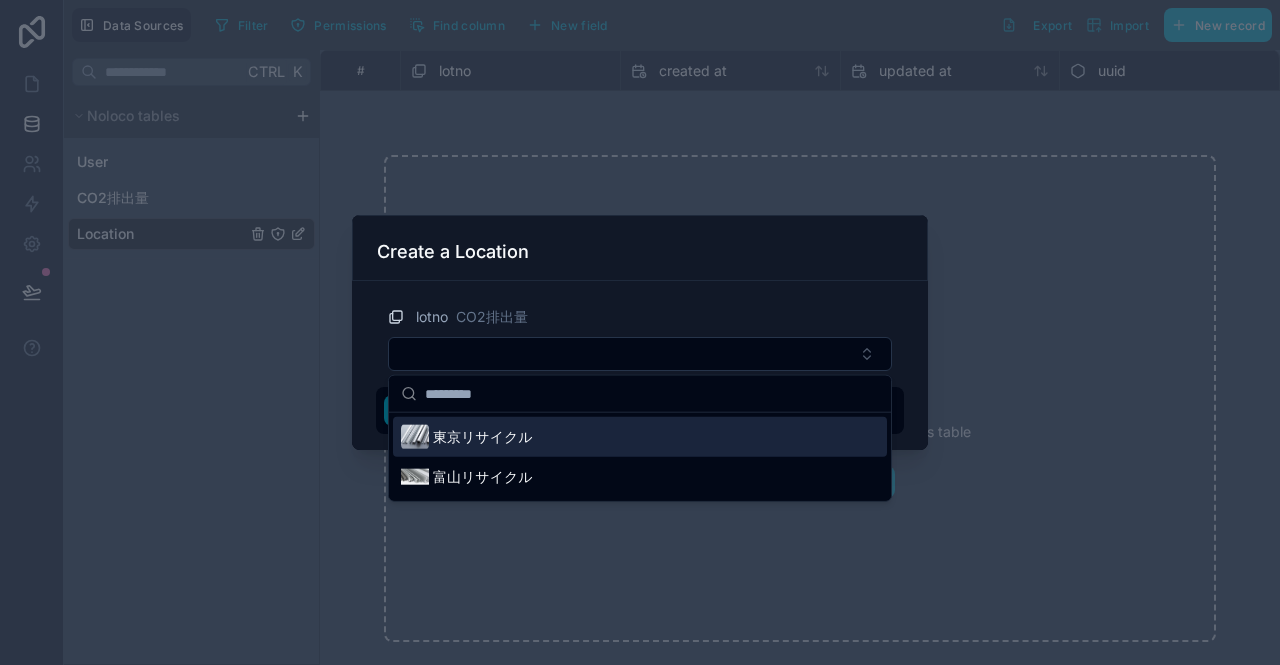 click on "東京リサイクル" at bounding box center [483, 437] 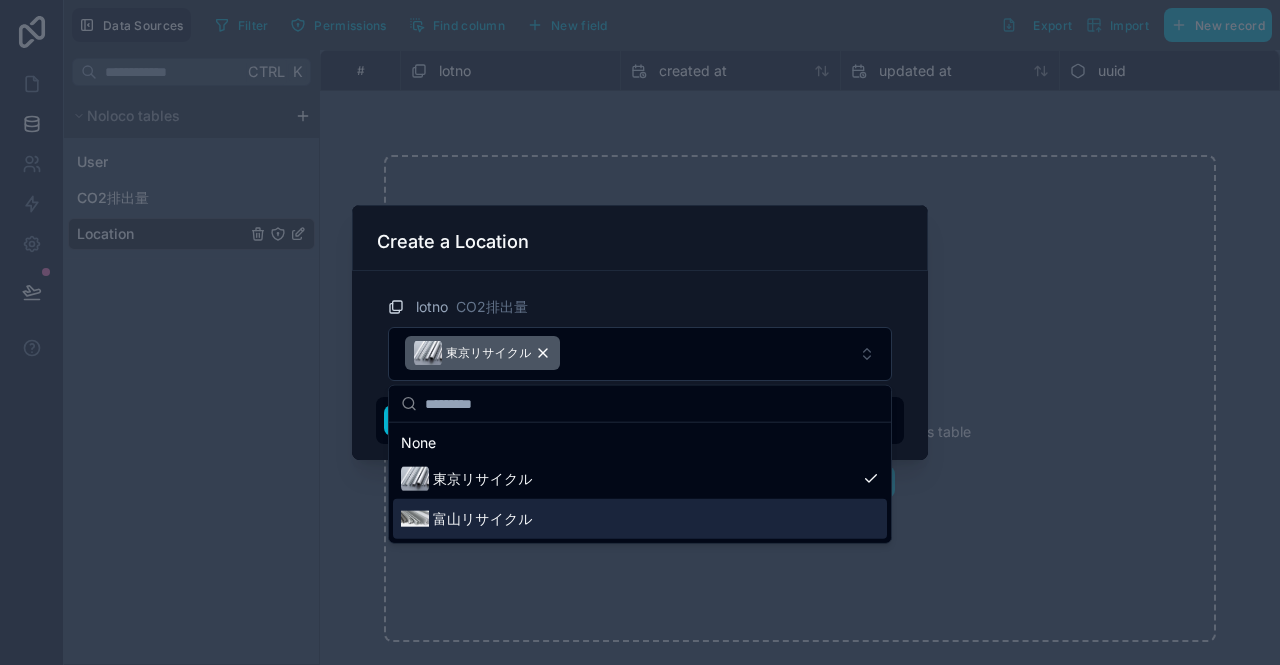 click on "富山リサイクル" at bounding box center (483, 519) 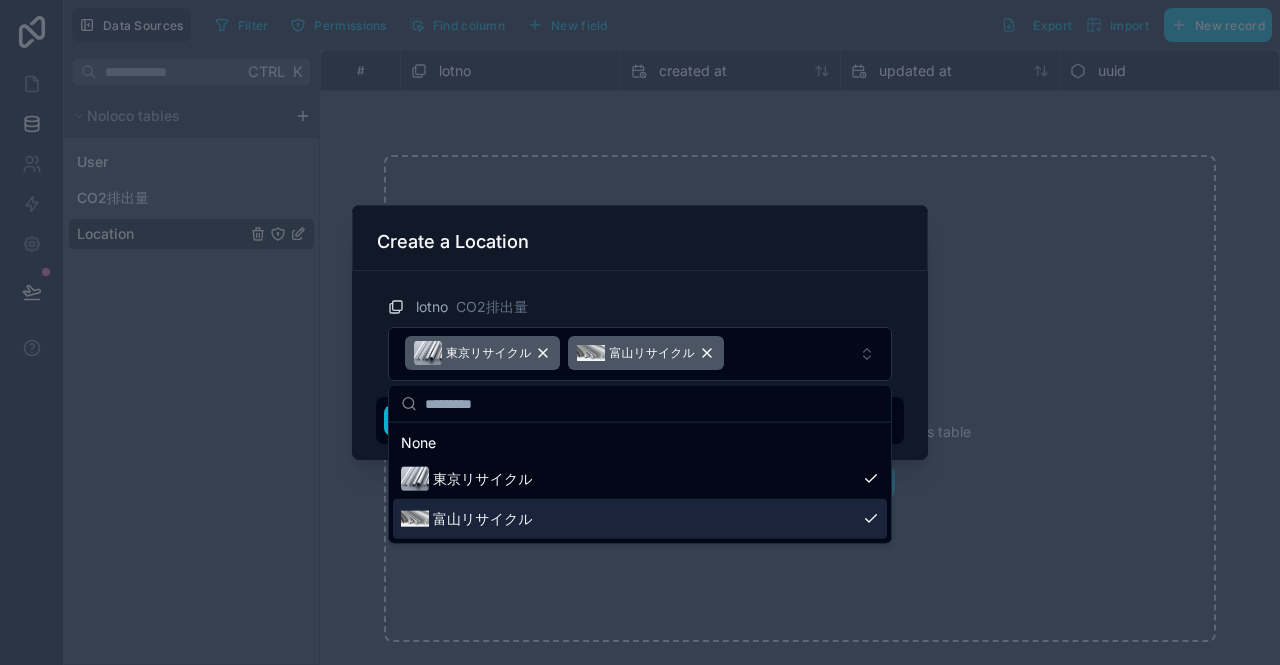click on "富山リサイクル" at bounding box center [640, 519] 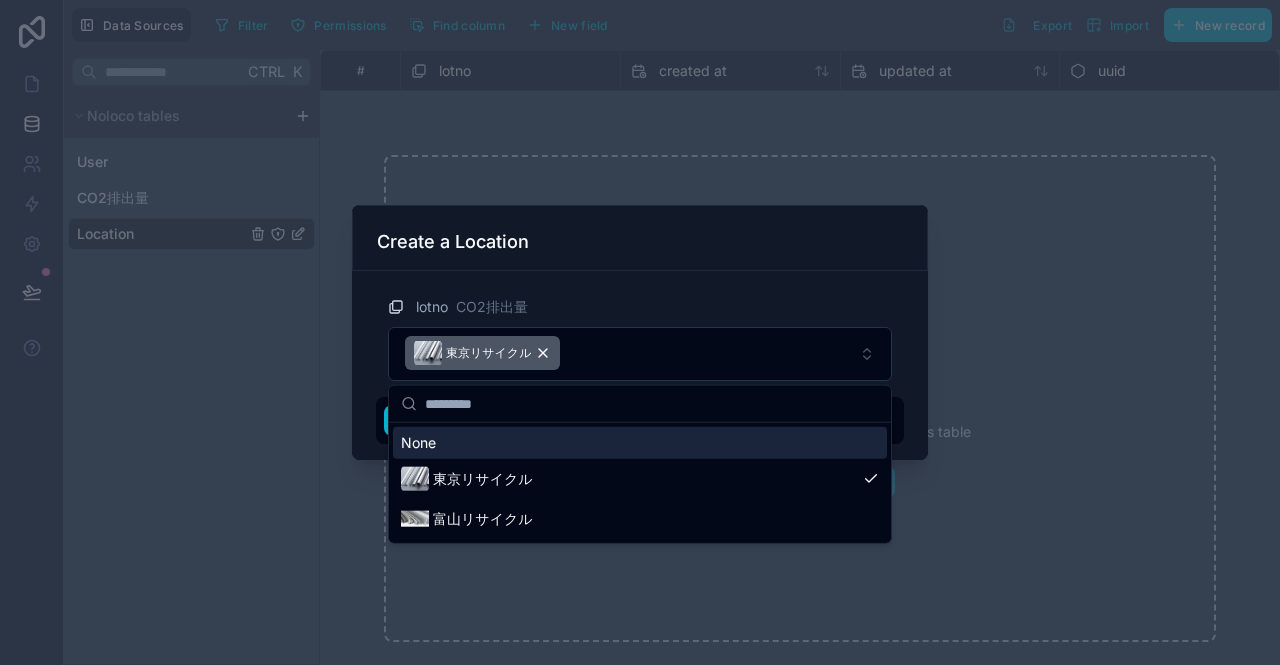 click on "lotno CO2排出量 [CITY]リサイクル Save Cancel" at bounding box center [640, 366] 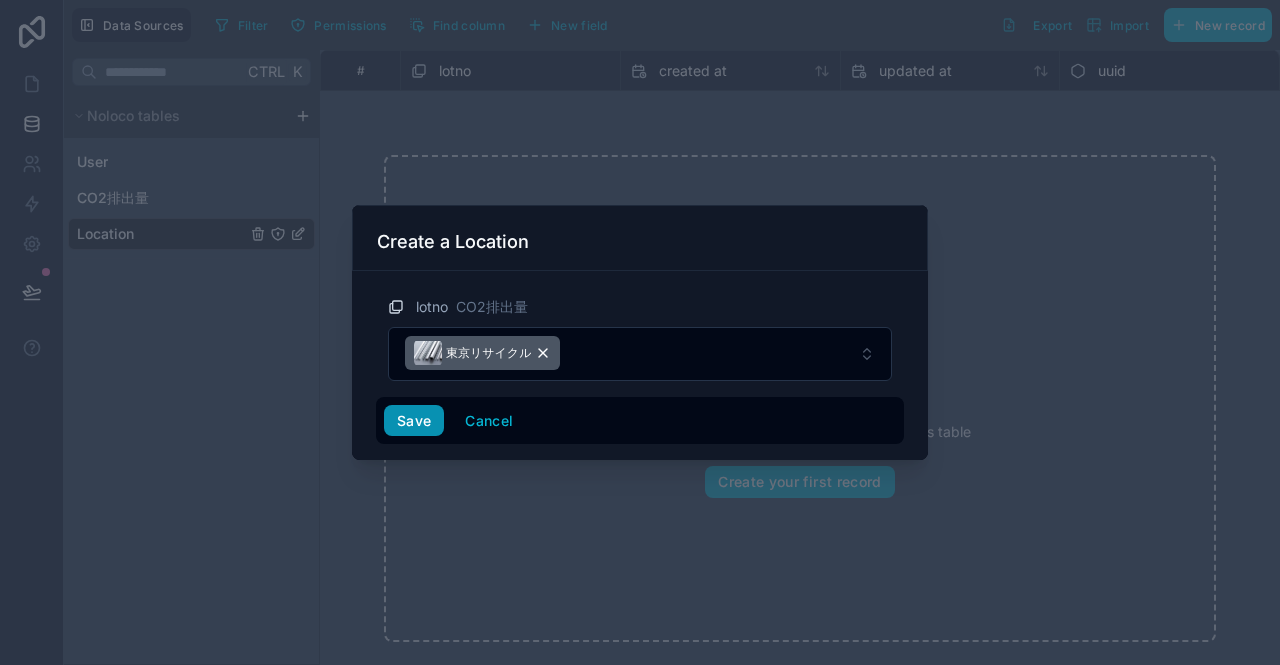 click on "Save" at bounding box center (414, 421) 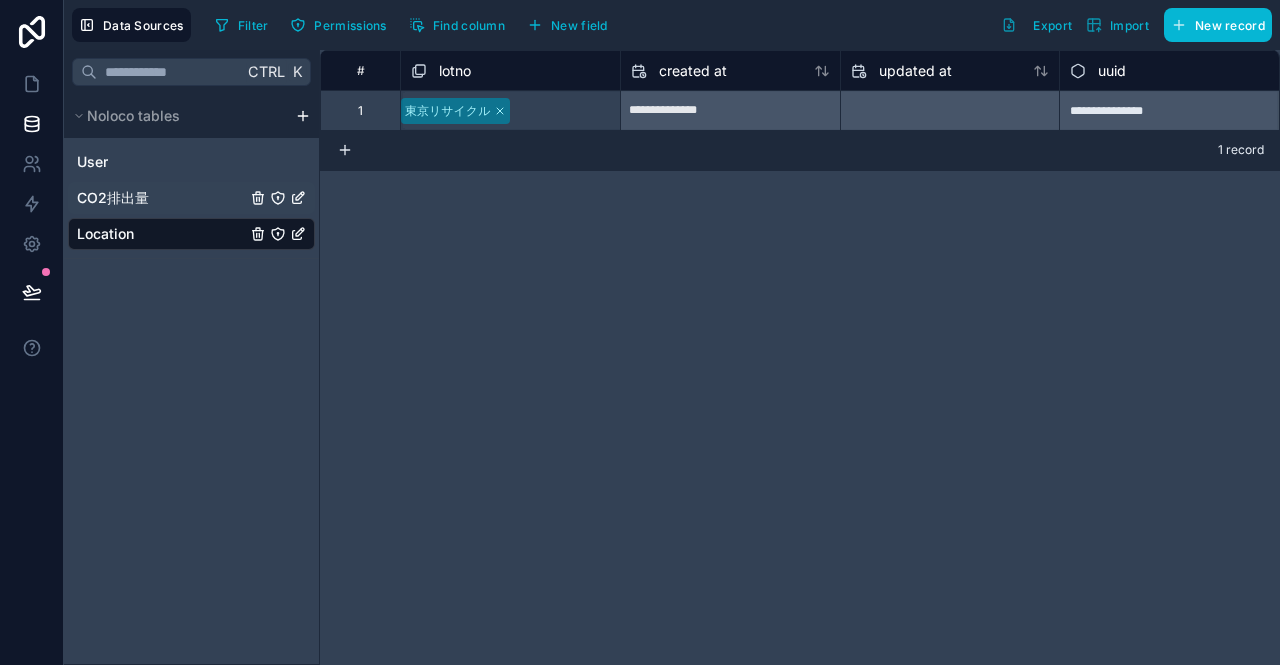 click on "CO2排出量" at bounding box center (191, 198) 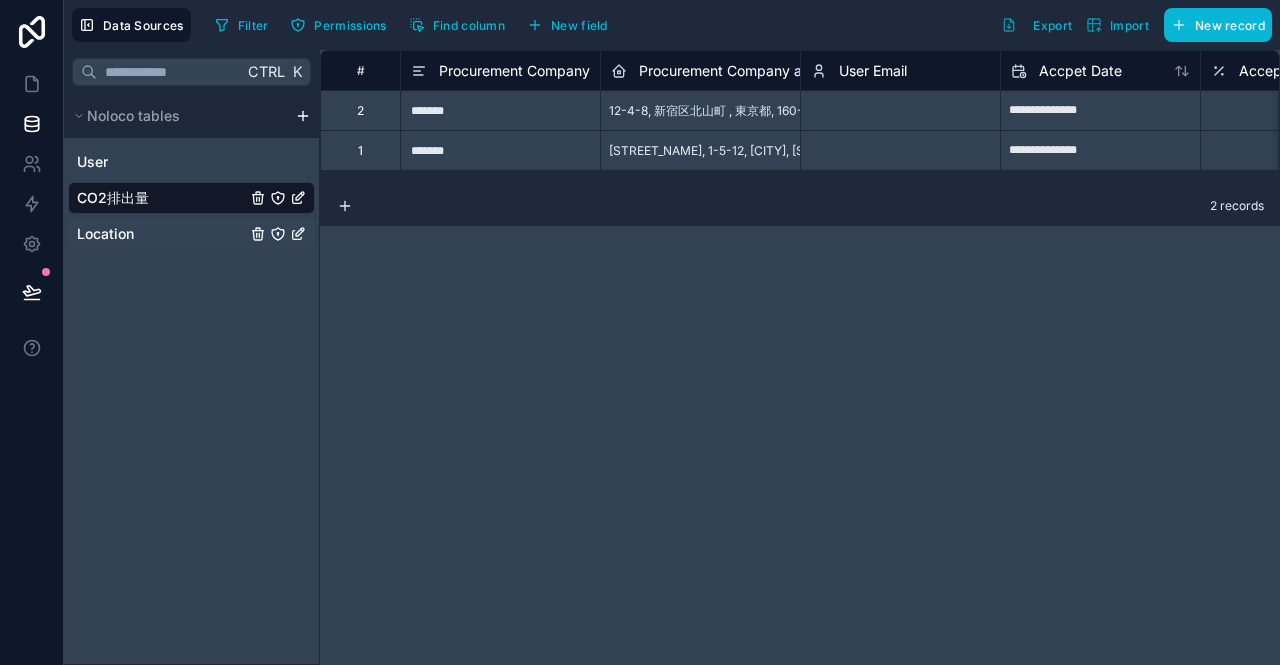 click on "Location" at bounding box center [191, 234] 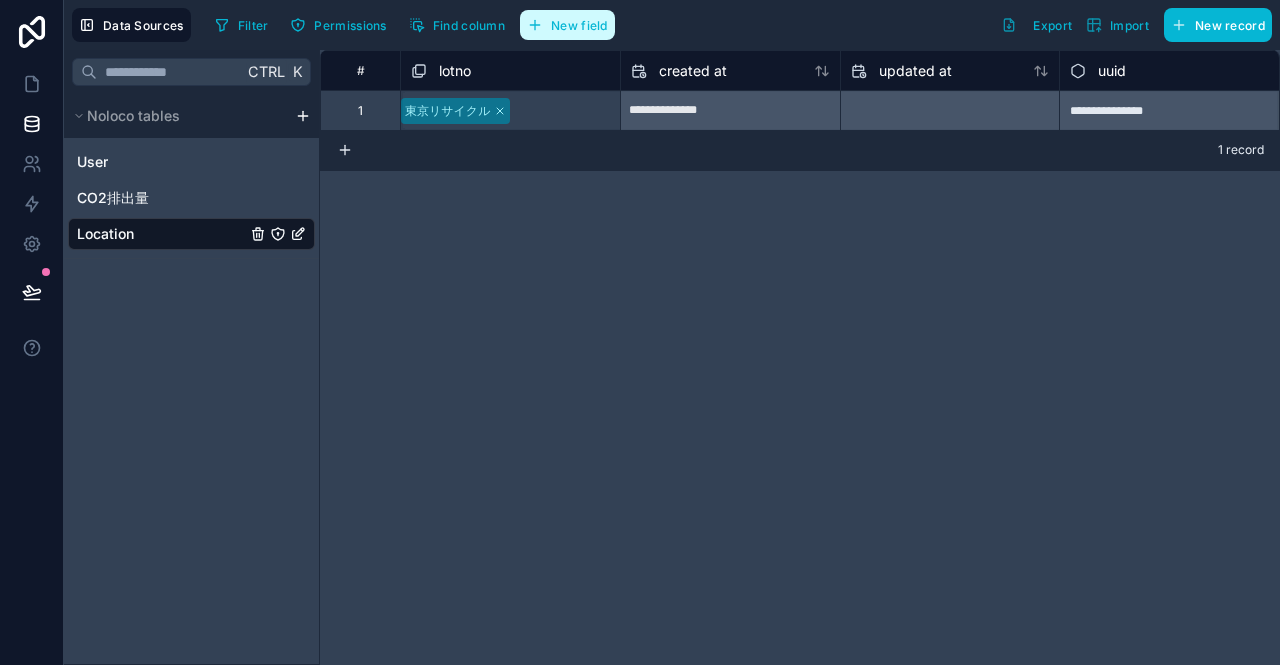click on "New field" at bounding box center [579, 25] 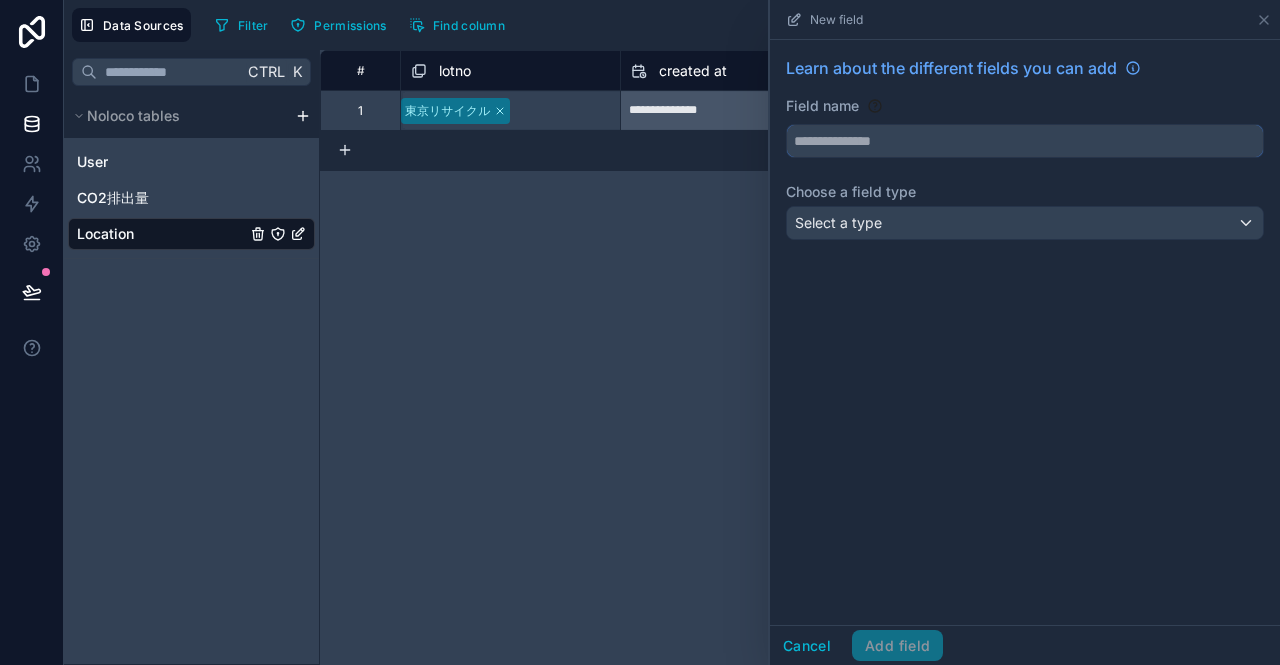 click at bounding box center [1025, 141] 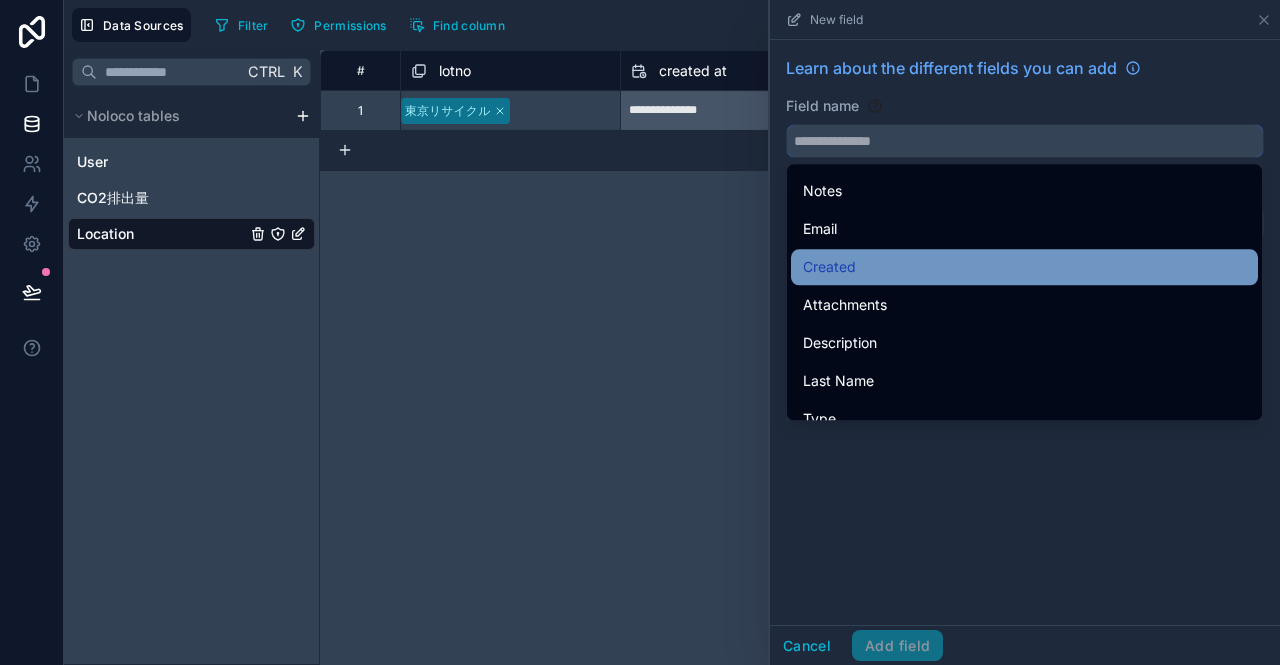 scroll, scrollTop: 100, scrollLeft: 0, axis: vertical 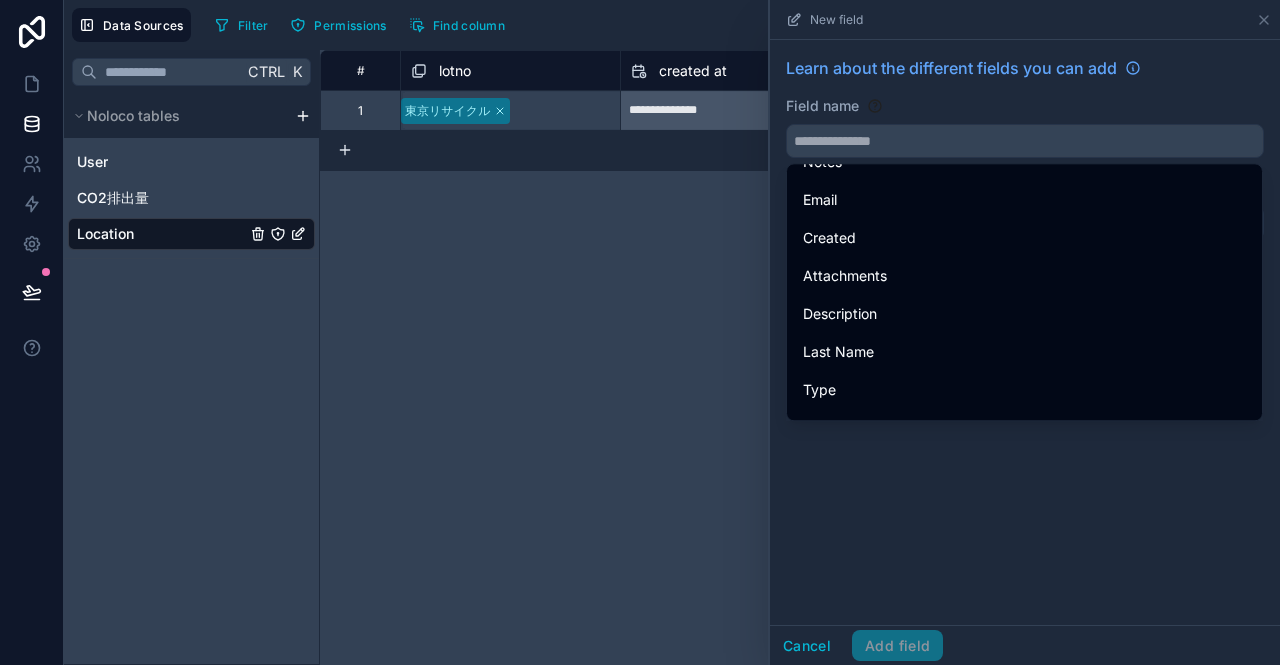 click on "**********" at bounding box center [800, 357] 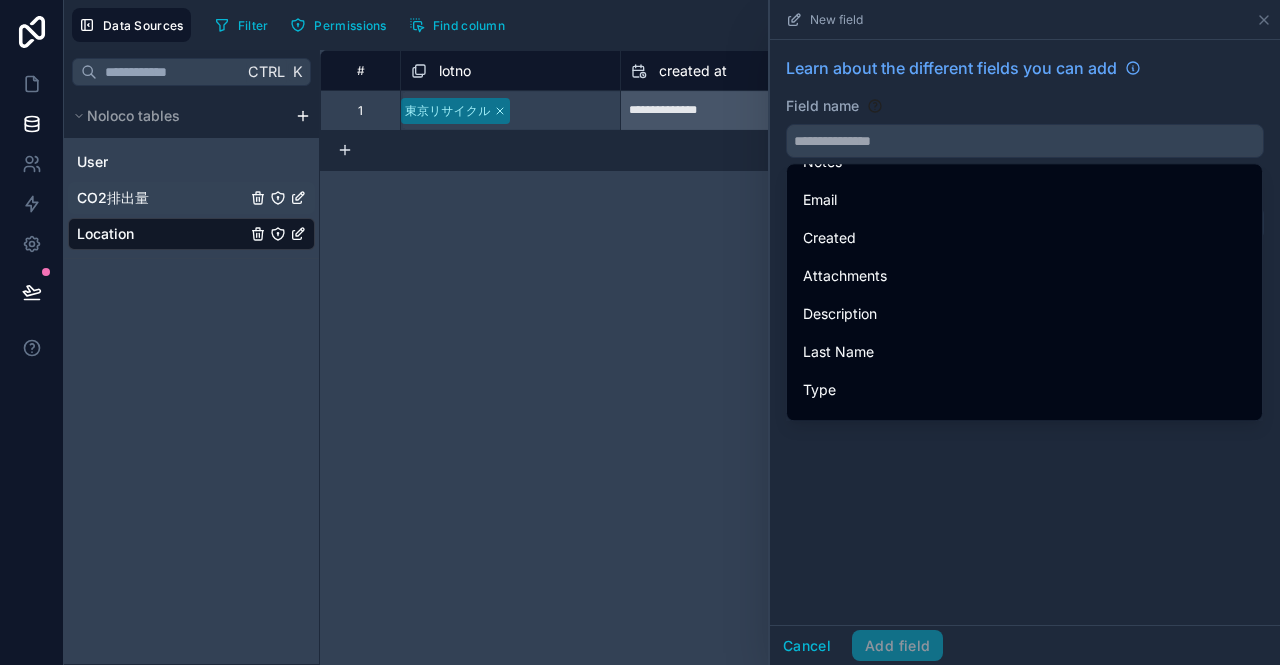 click on "CO2排出量" at bounding box center [113, 198] 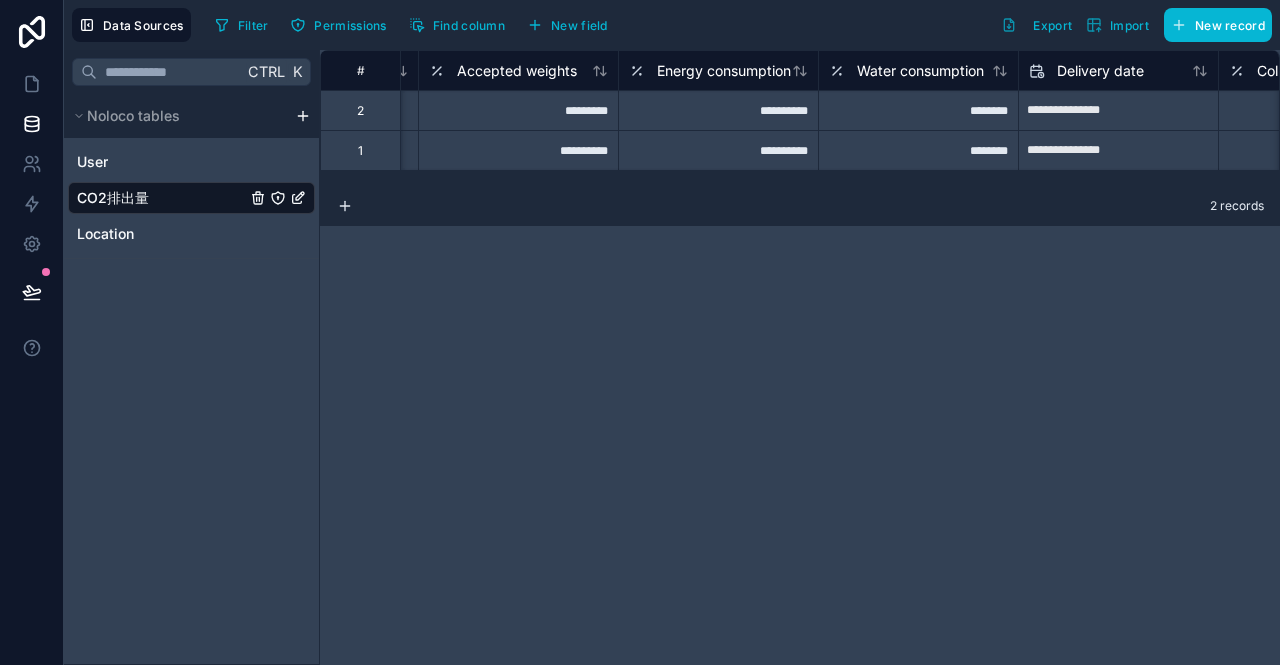 scroll, scrollTop: 0, scrollLeft: 803, axis: horizontal 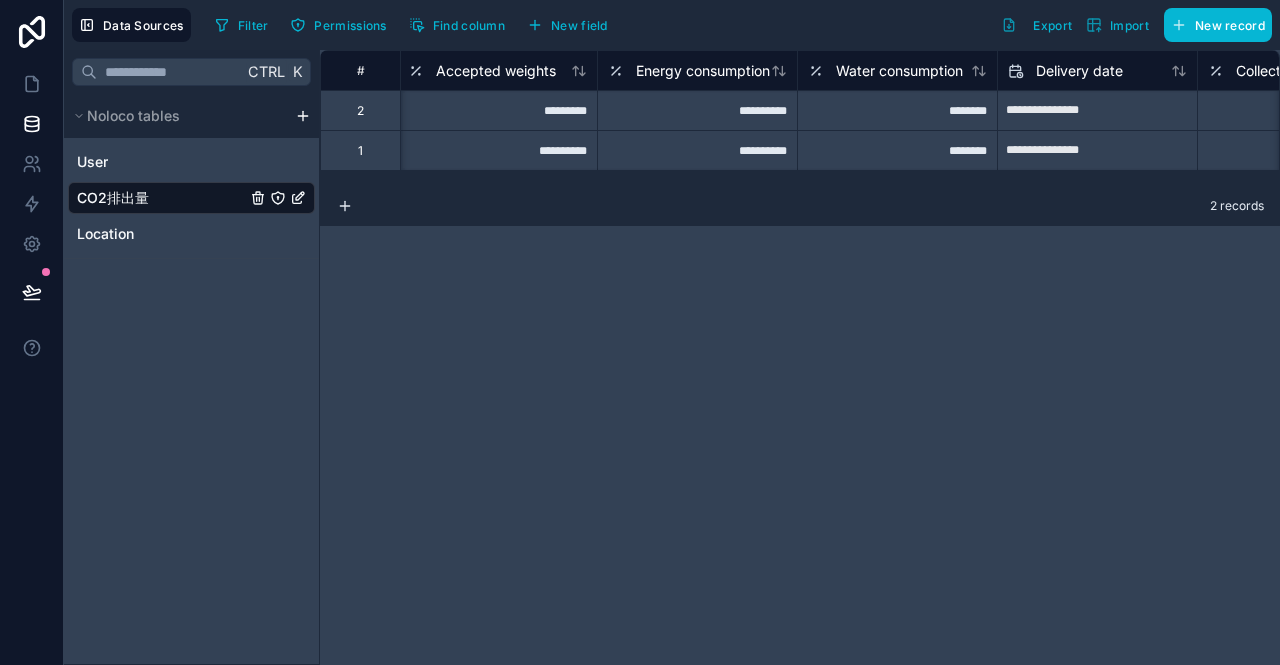 click on "**********" at bounding box center [800, 357] 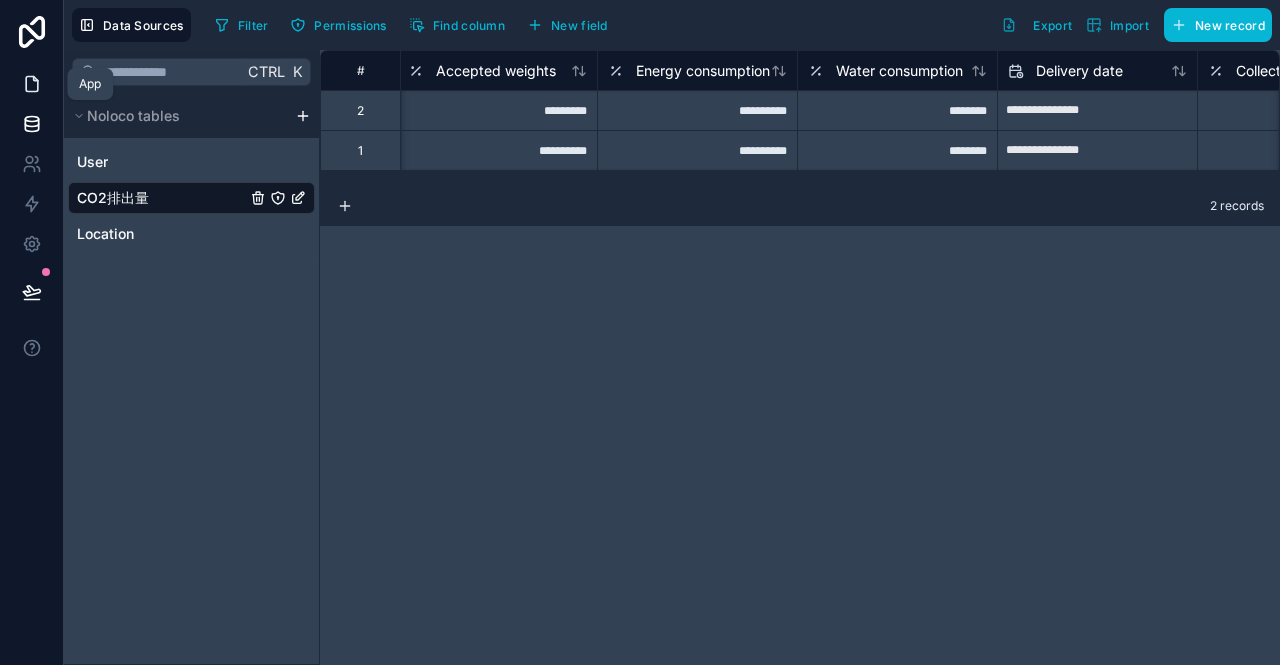 click at bounding box center (31, 84) 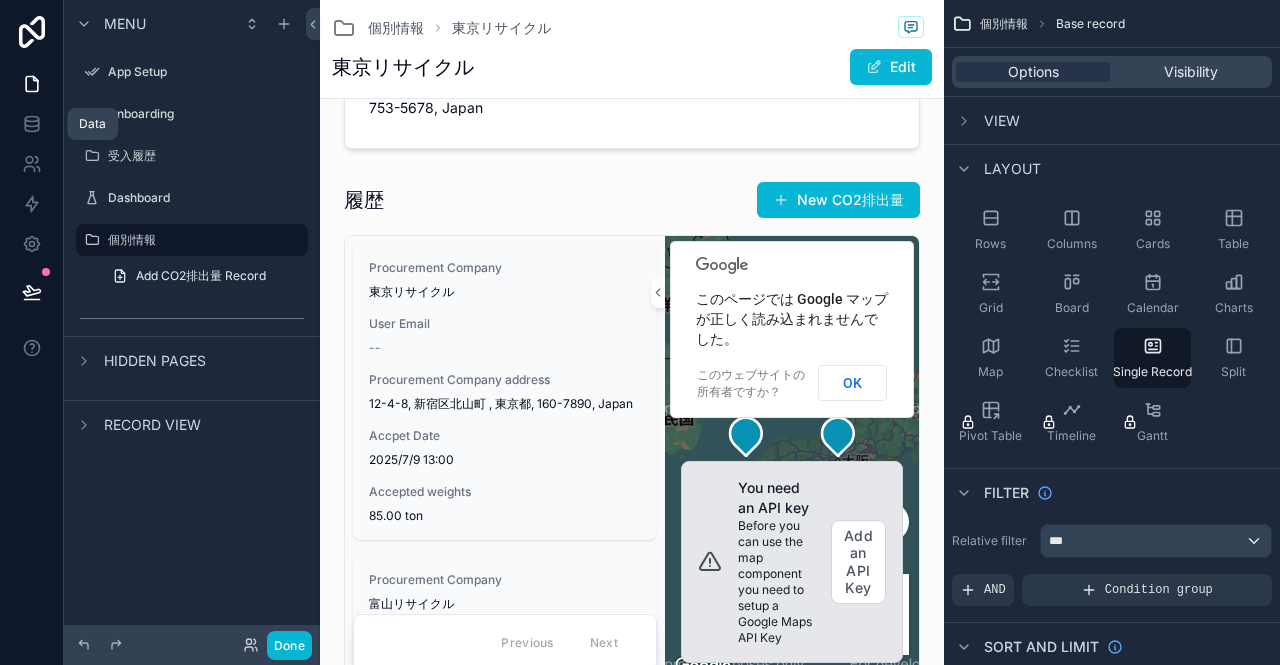 scroll, scrollTop: 600, scrollLeft: 0, axis: vertical 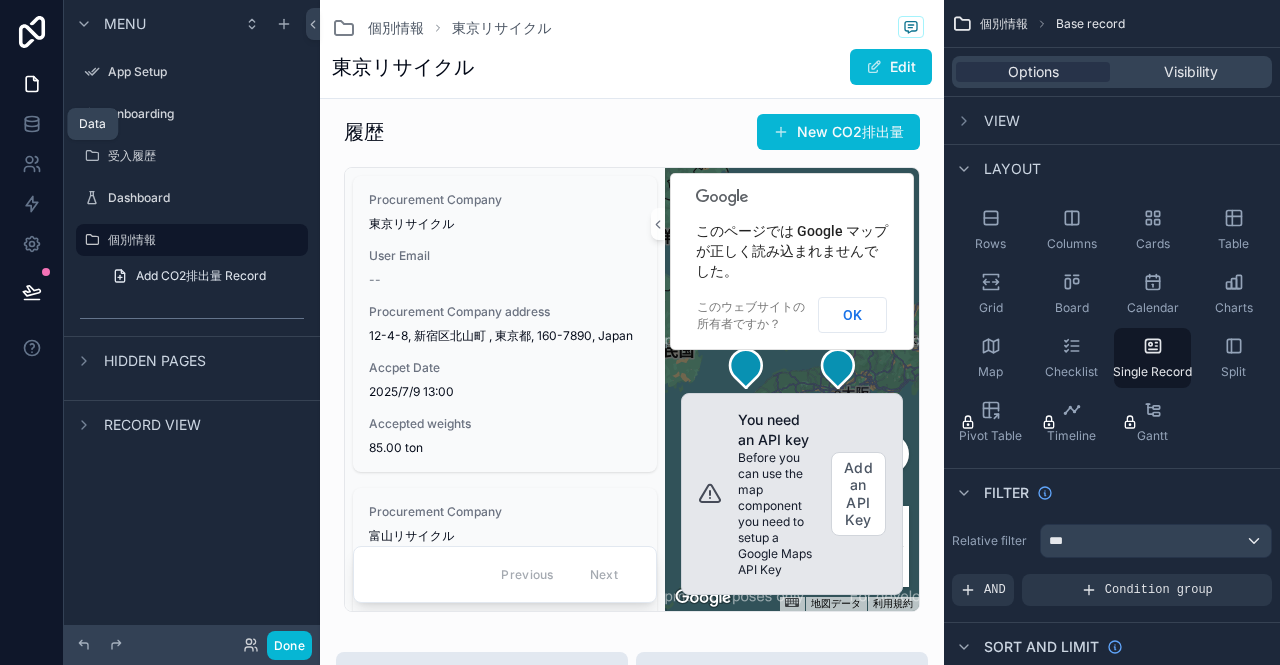click at bounding box center (632, 478) 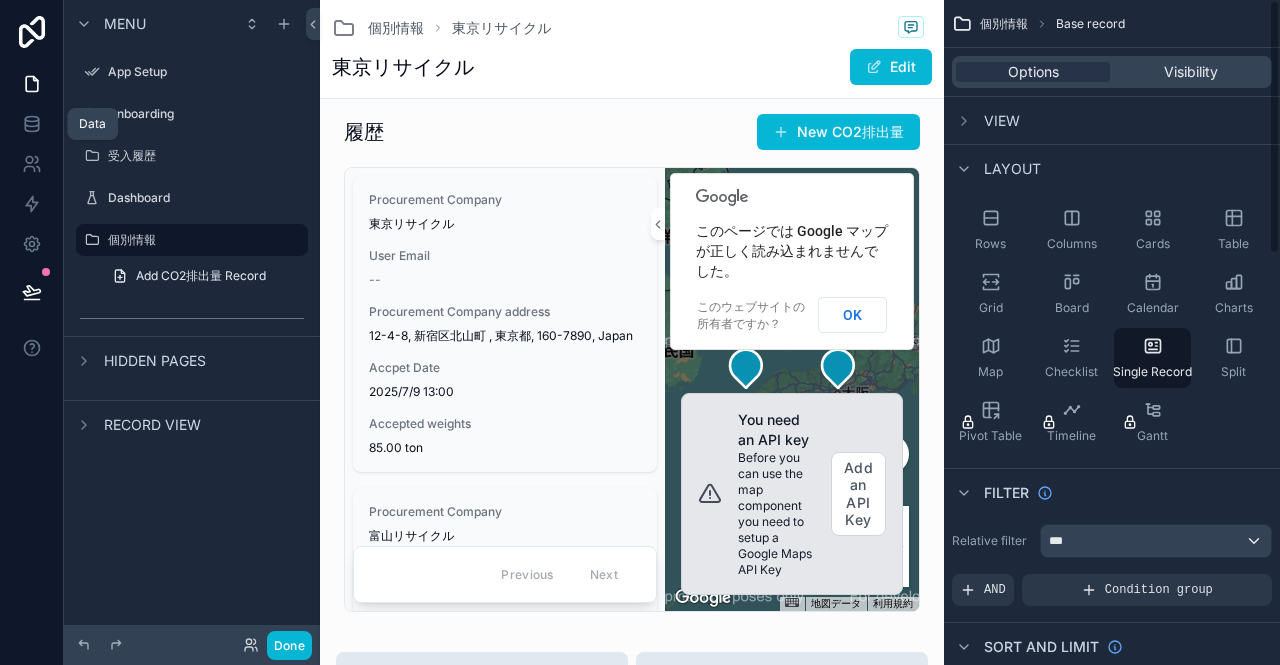 click on "Layout" at bounding box center (1112, 168) 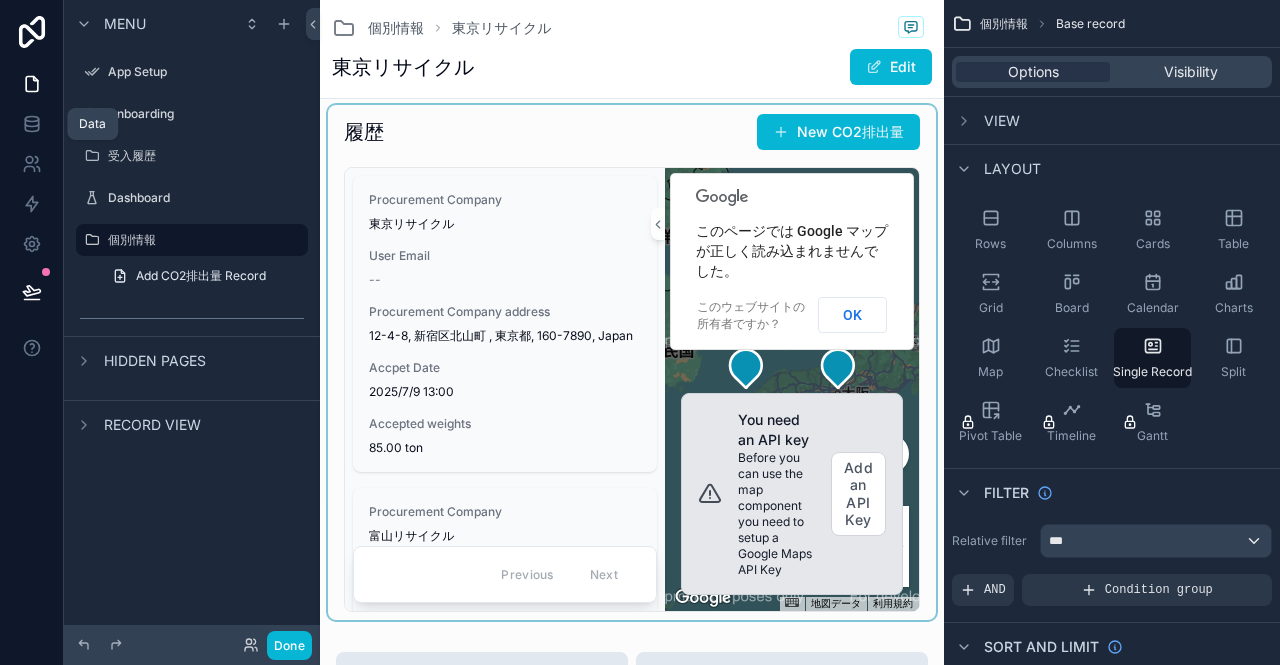 click at bounding box center [632, 362] 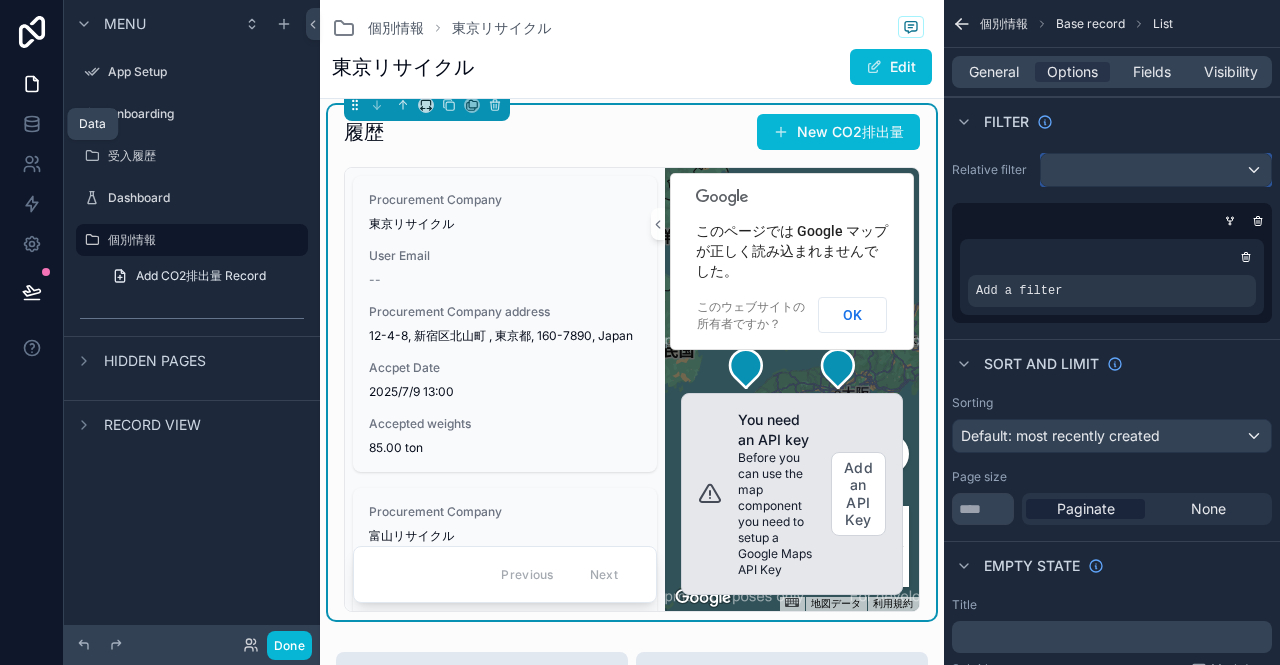 click at bounding box center [1156, 170] 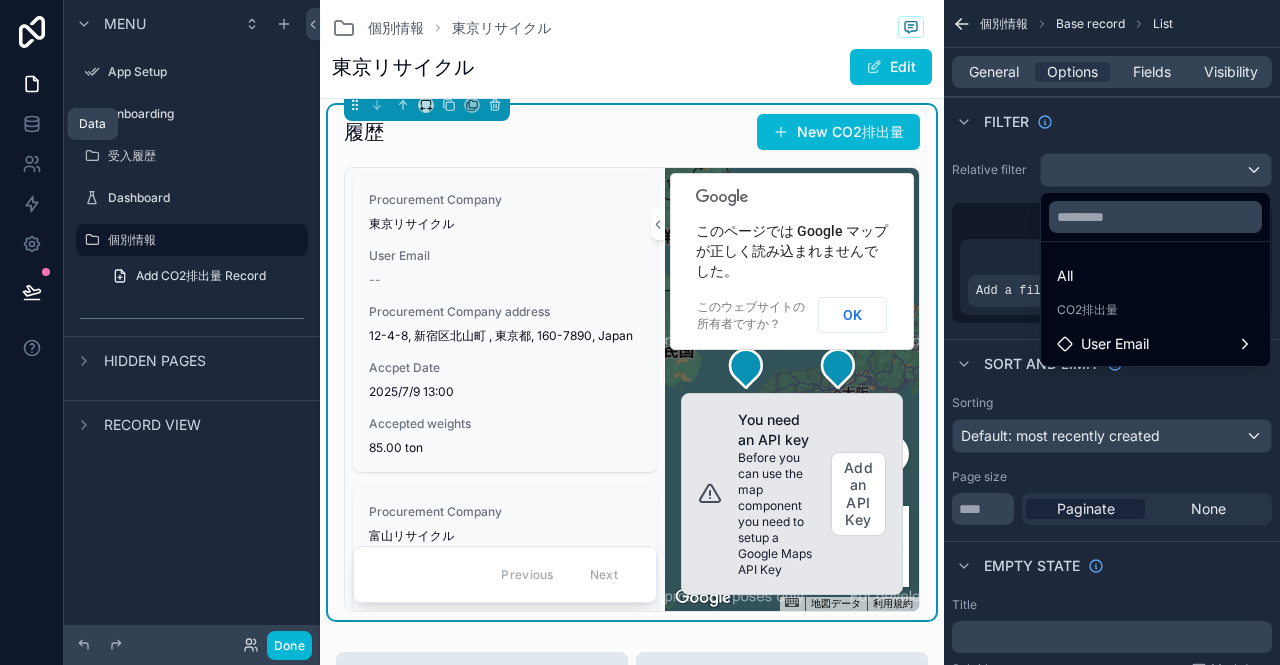 click at bounding box center (640, 332) 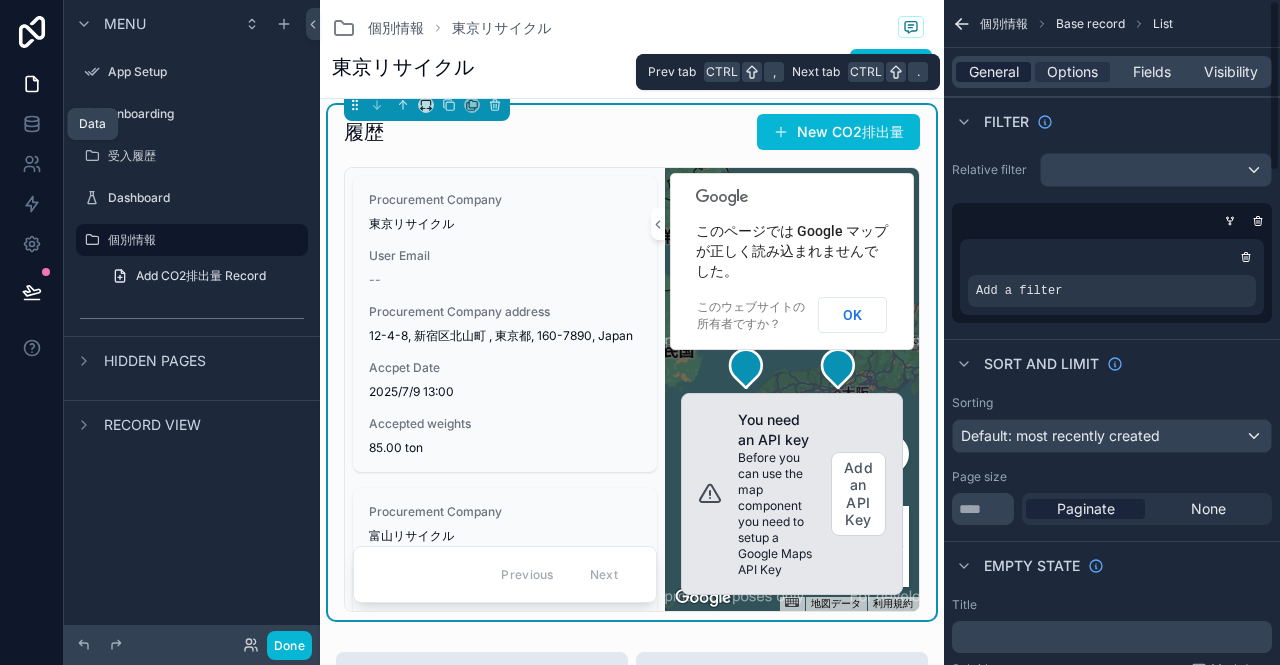 click on "General" at bounding box center (994, 72) 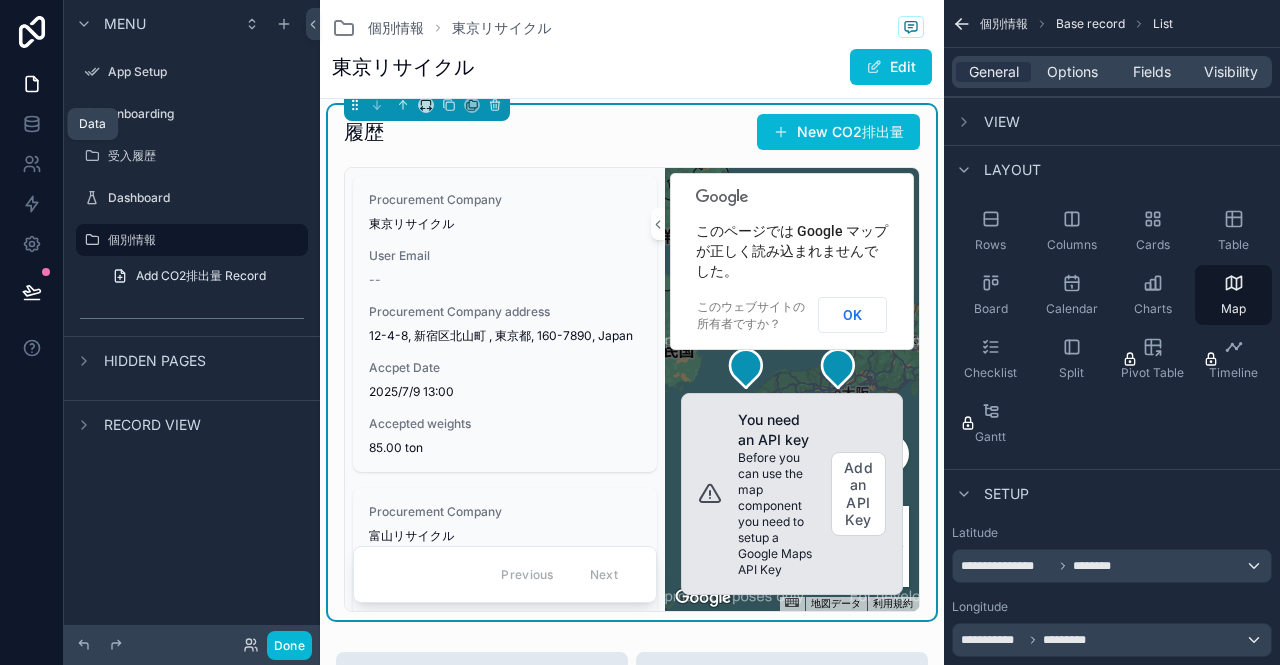 click on "View" at bounding box center [986, 122] 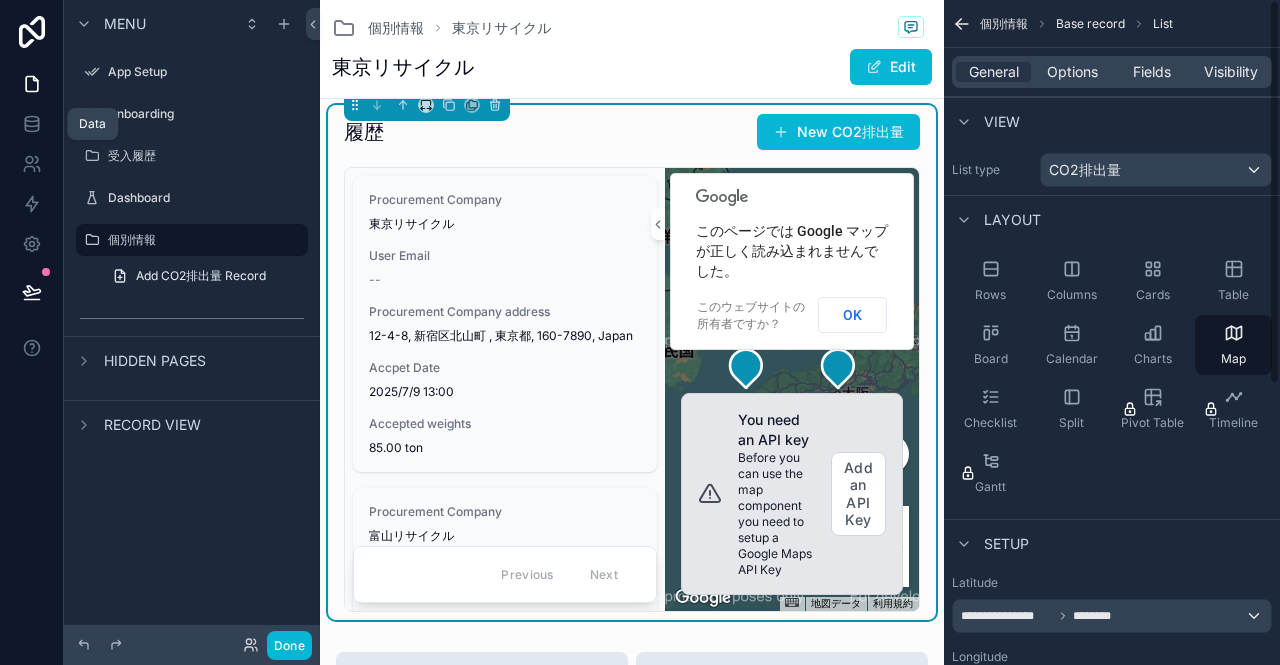 click on "View" at bounding box center [1002, 122] 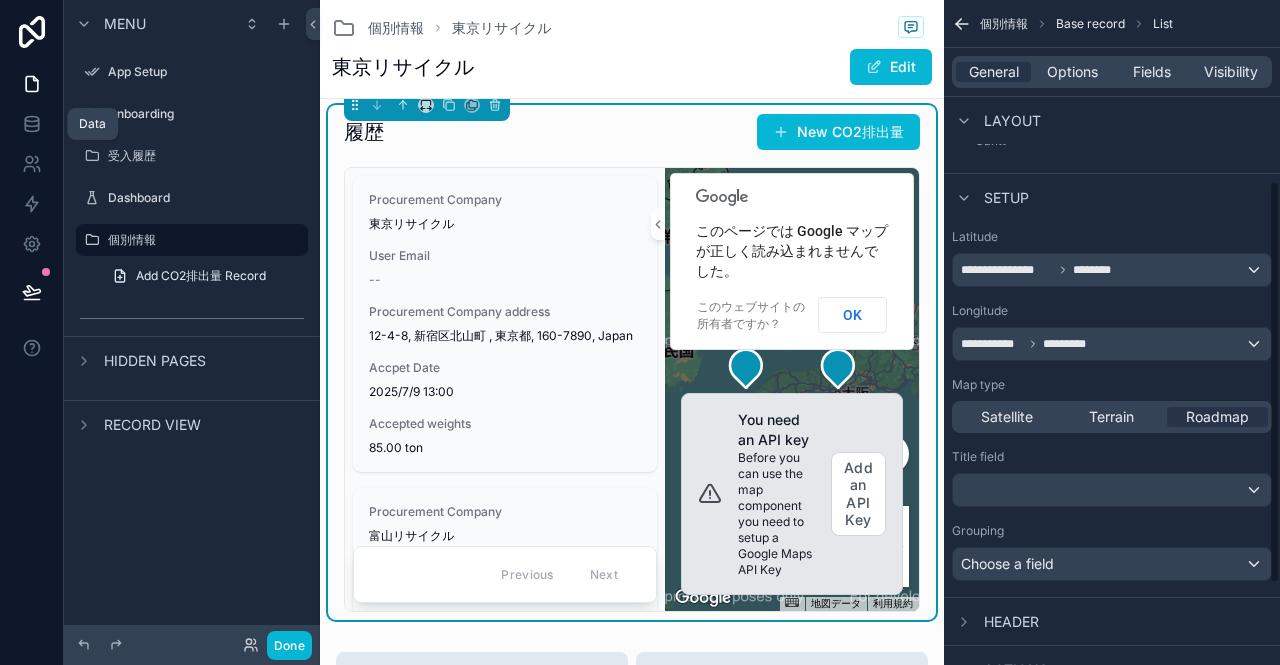 scroll, scrollTop: 300, scrollLeft: 0, axis: vertical 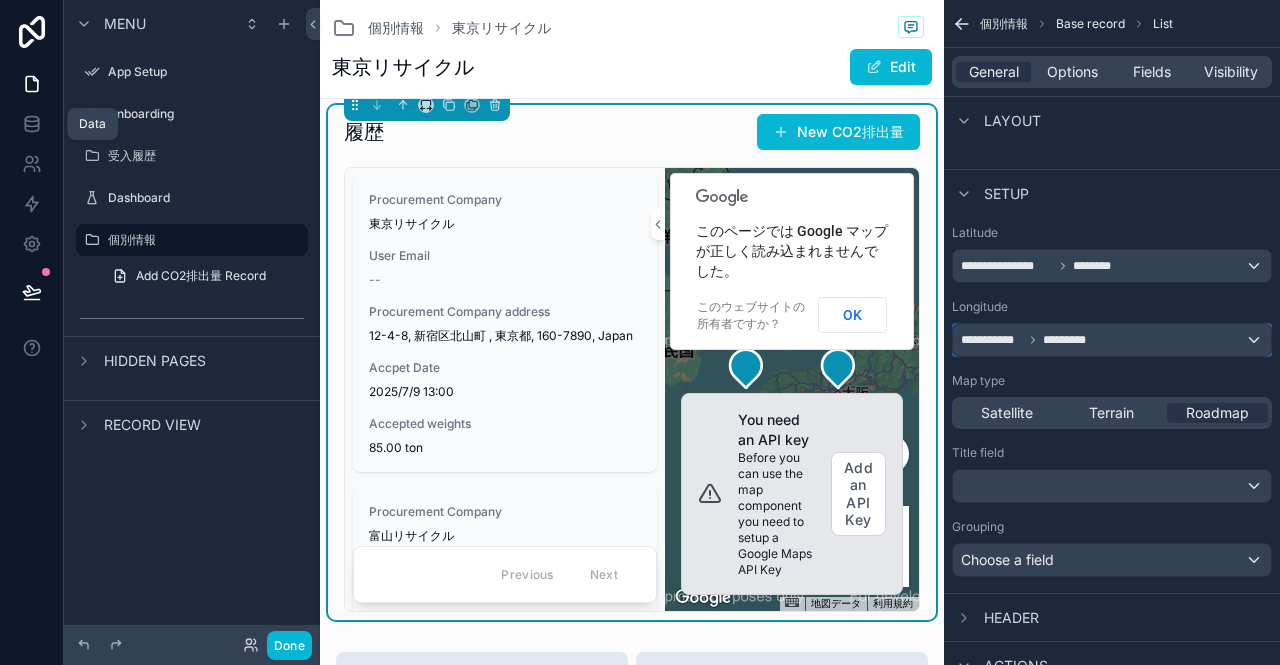 click on "*********" at bounding box center [1071, 340] 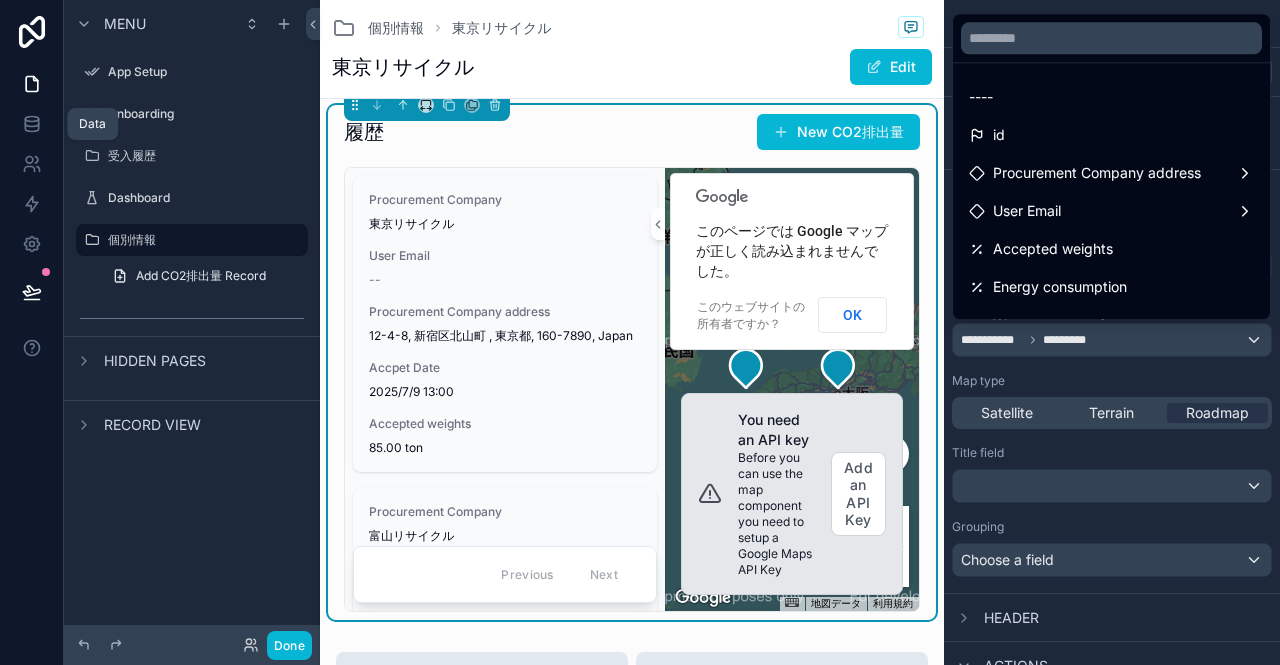 click at bounding box center [640, 332] 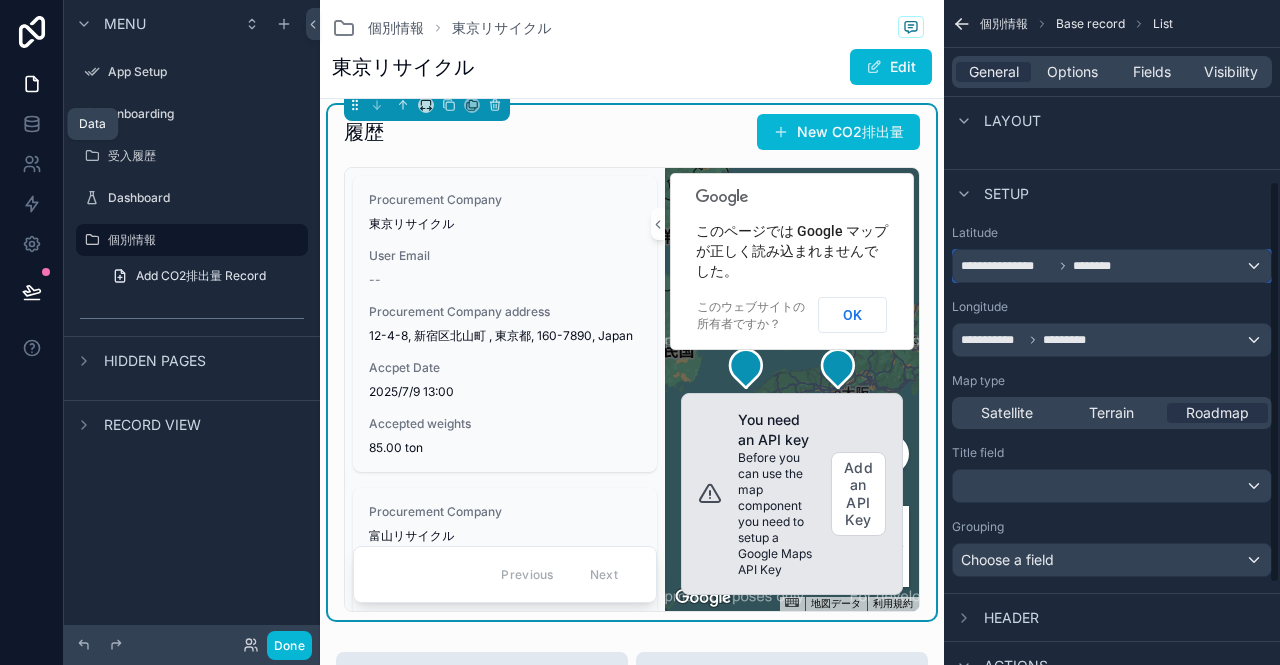 click on "**********" at bounding box center (1007, 266) 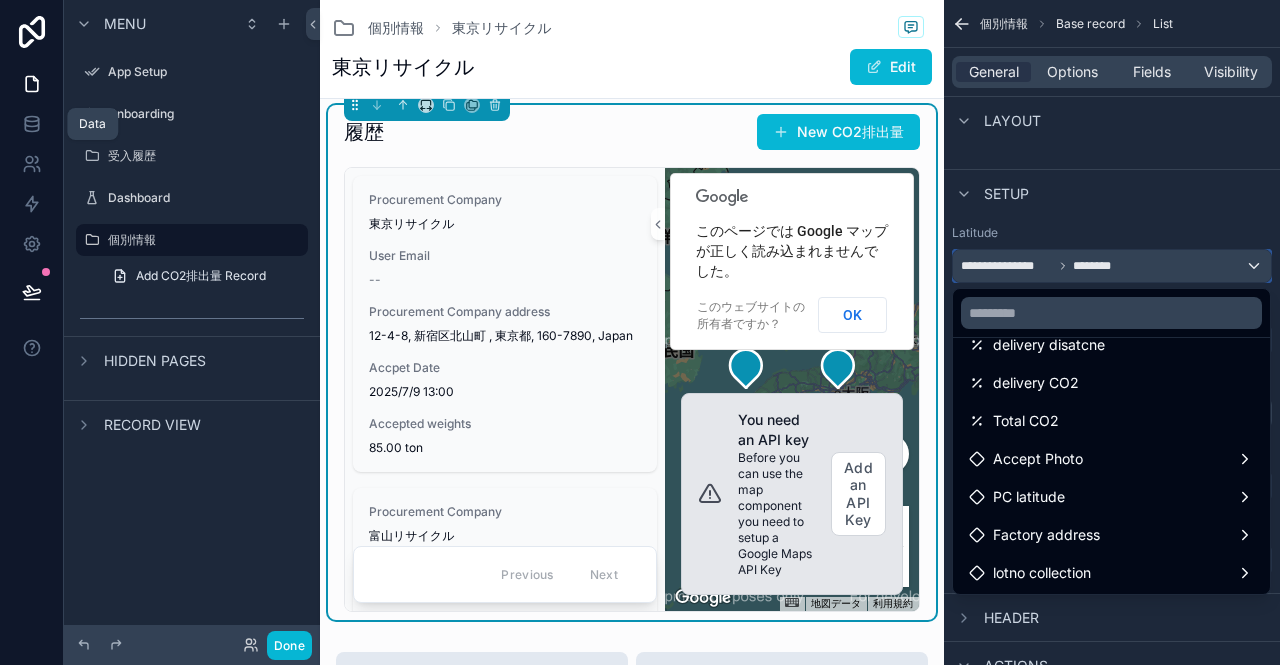 scroll, scrollTop: 446, scrollLeft: 0, axis: vertical 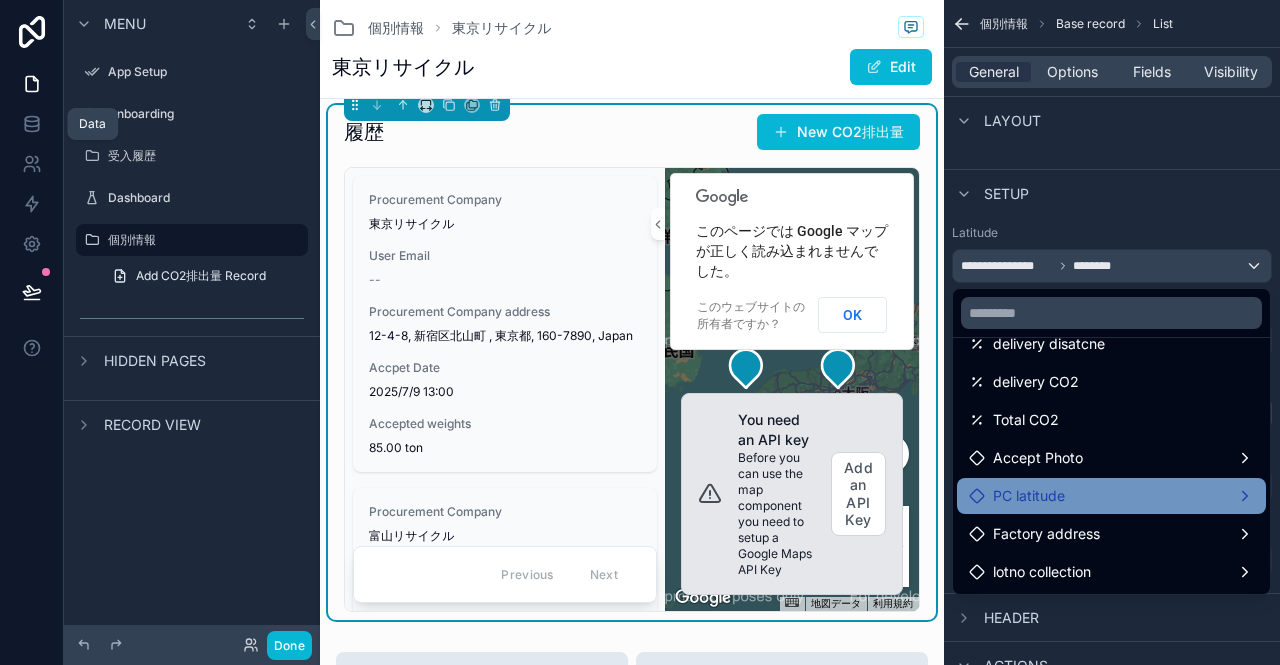 click on "PC latitude" at bounding box center [1111, 496] 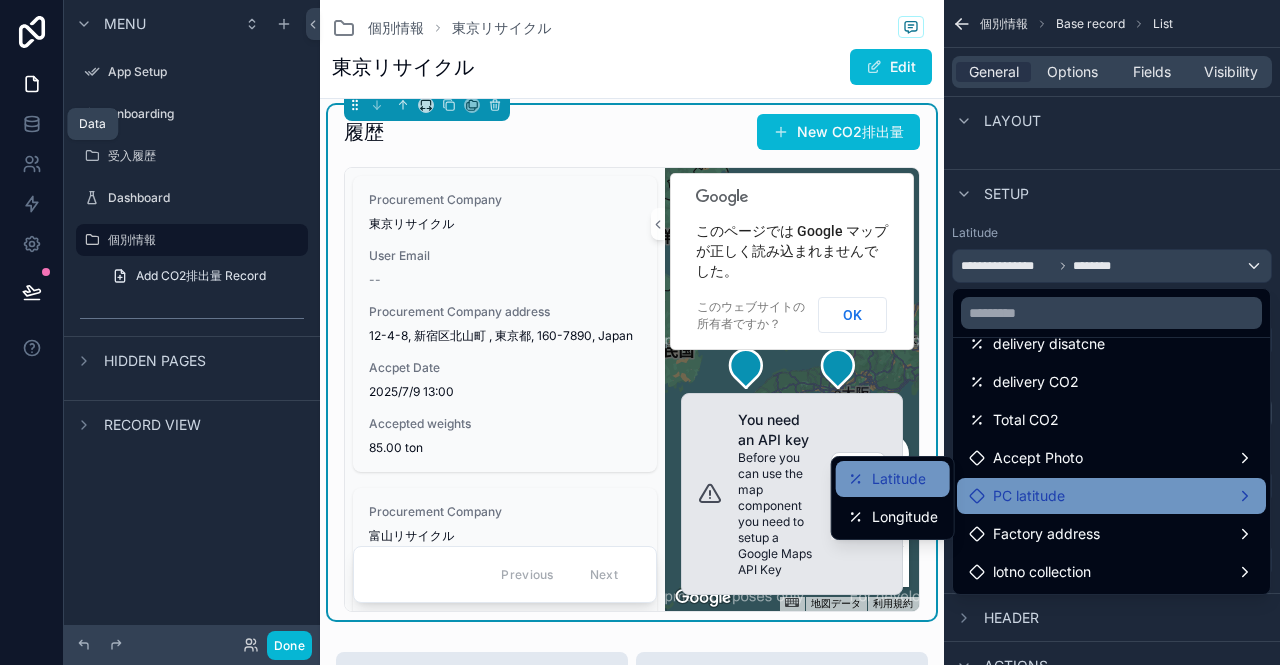 click on "Latitude" at bounding box center [899, 479] 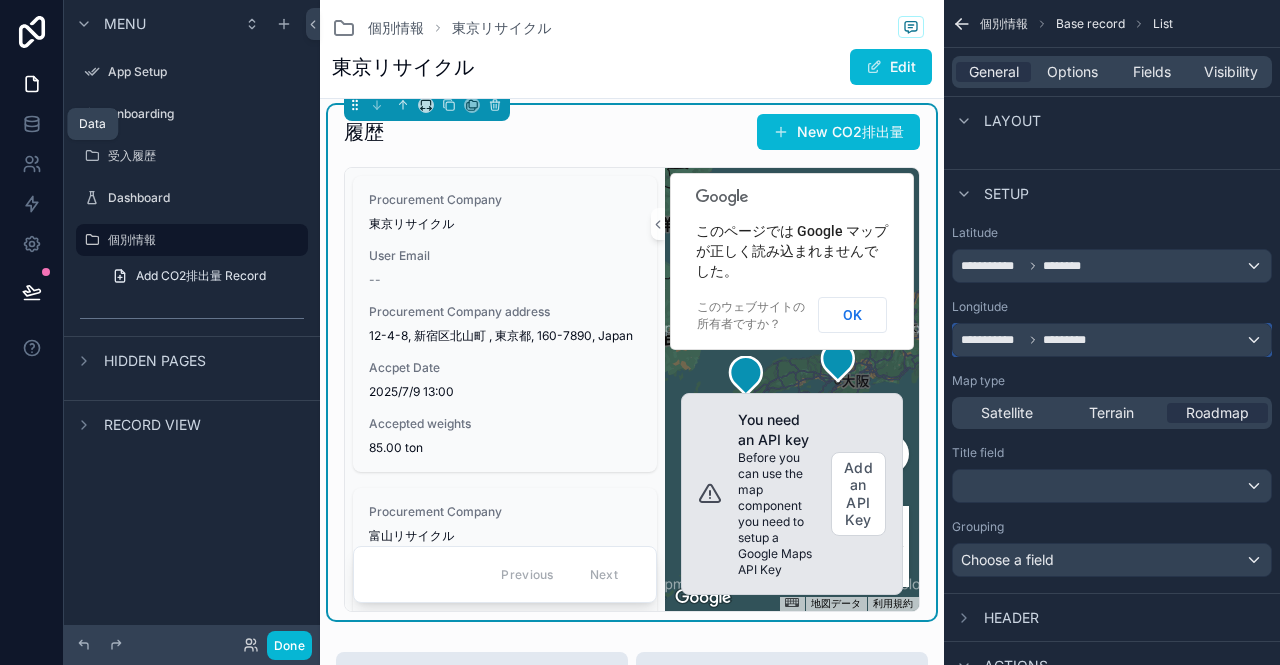 click on "**********" at bounding box center [992, 340] 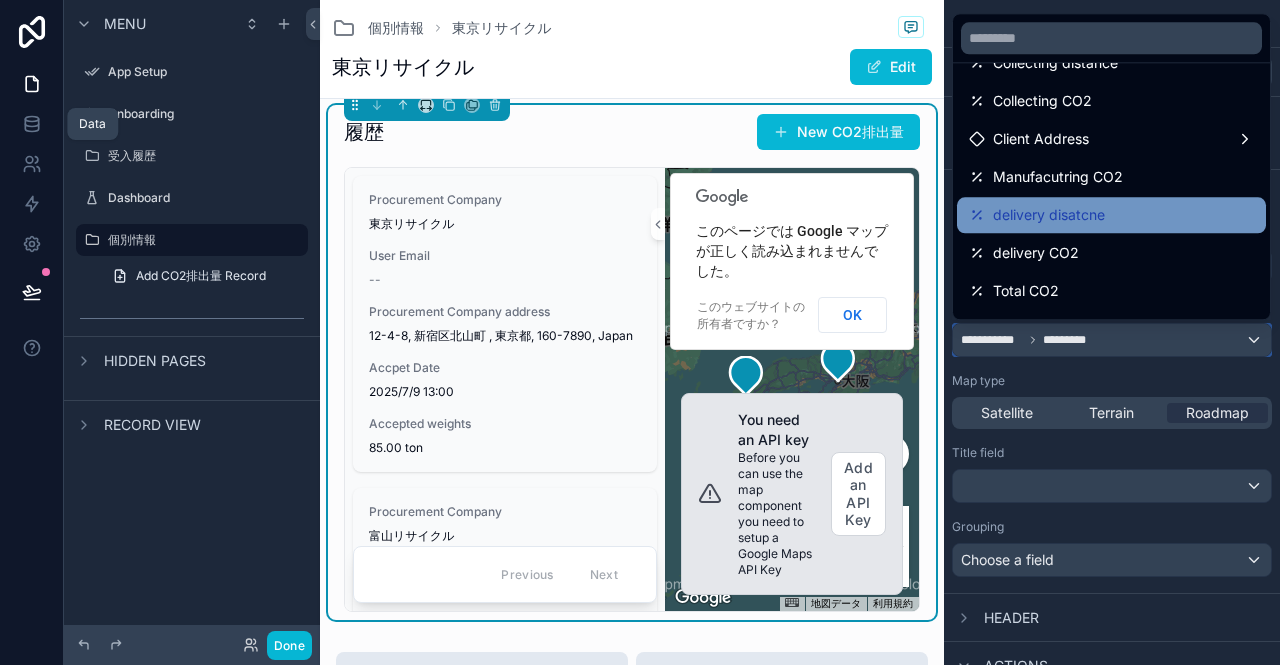 scroll, scrollTop: 446, scrollLeft: 0, axis: vertical 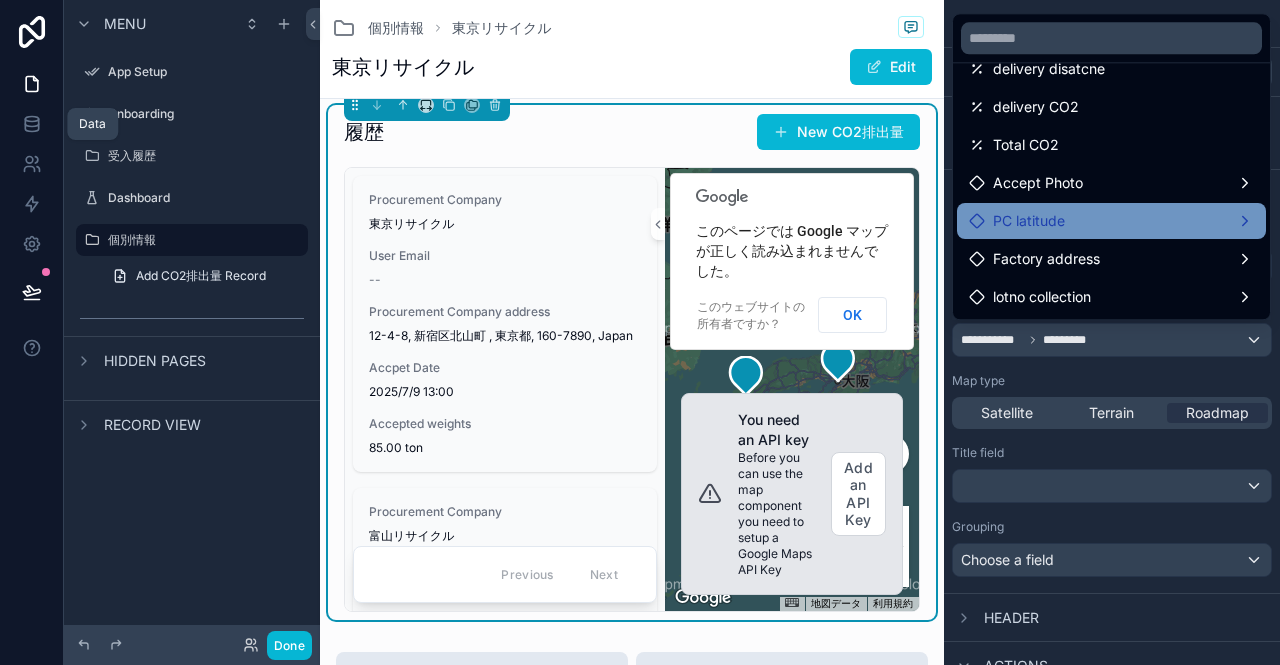 click on "PC latitude" at bounding box center (1111, 221) 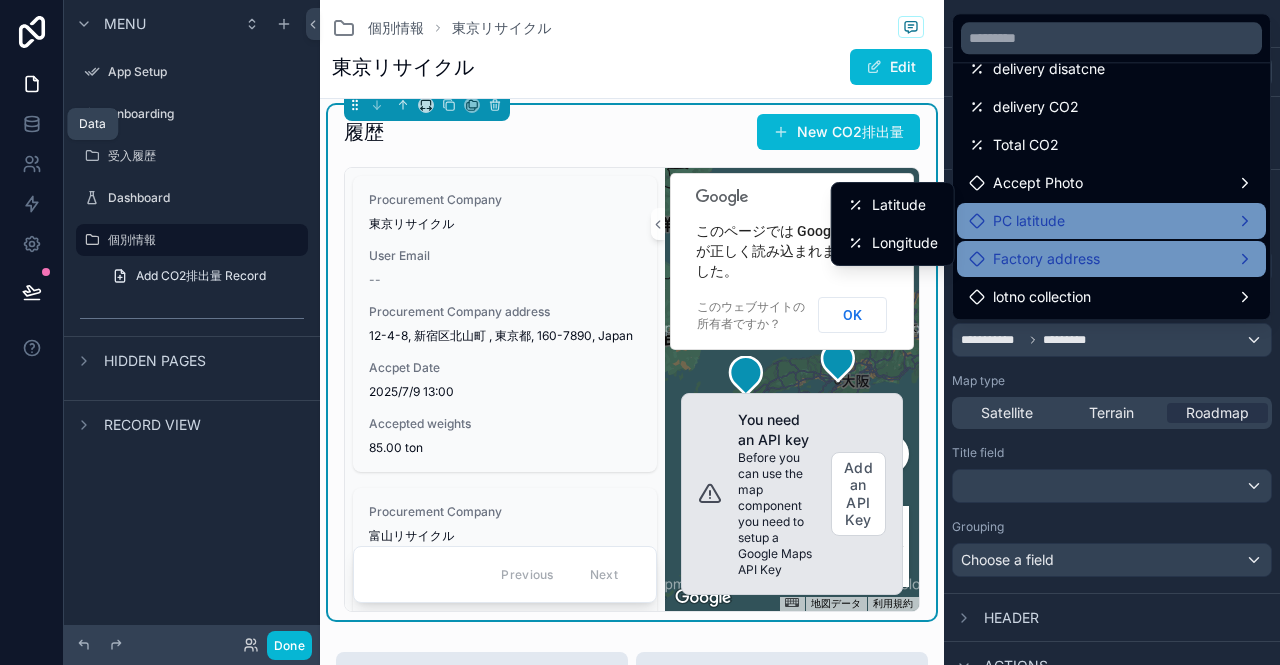 click on "Factory address" at bounding box center [1046, 259] 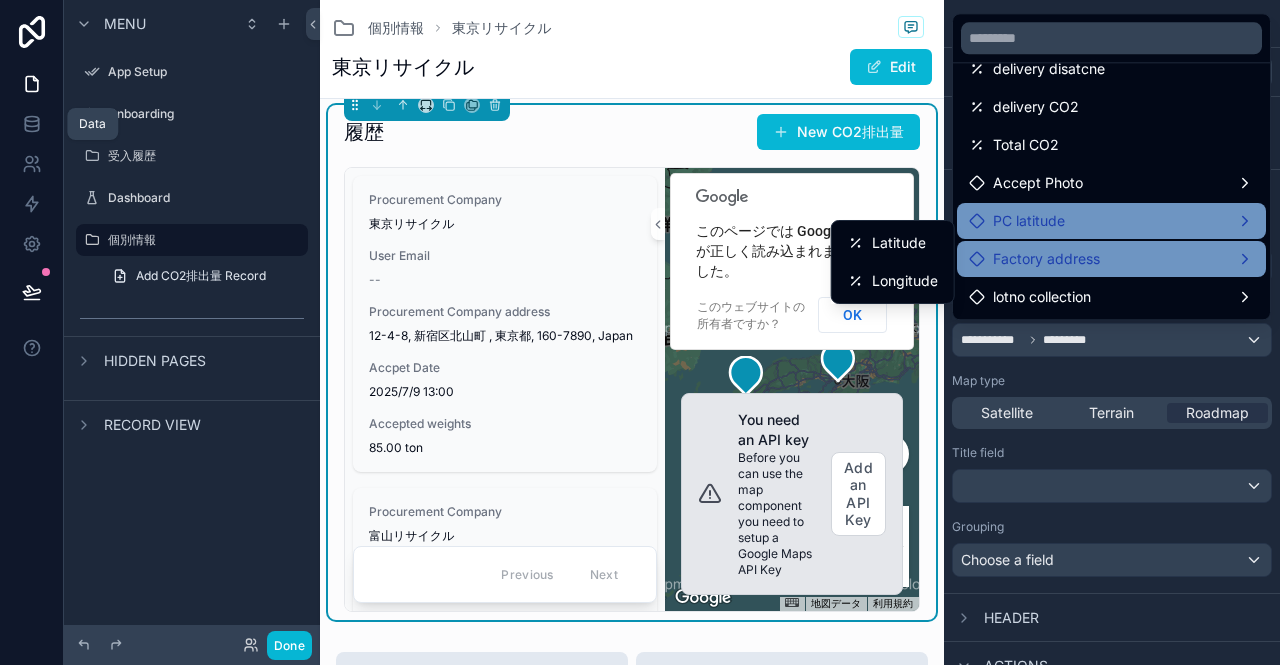 click on "Factory address" at bounding box center (1046, 259) 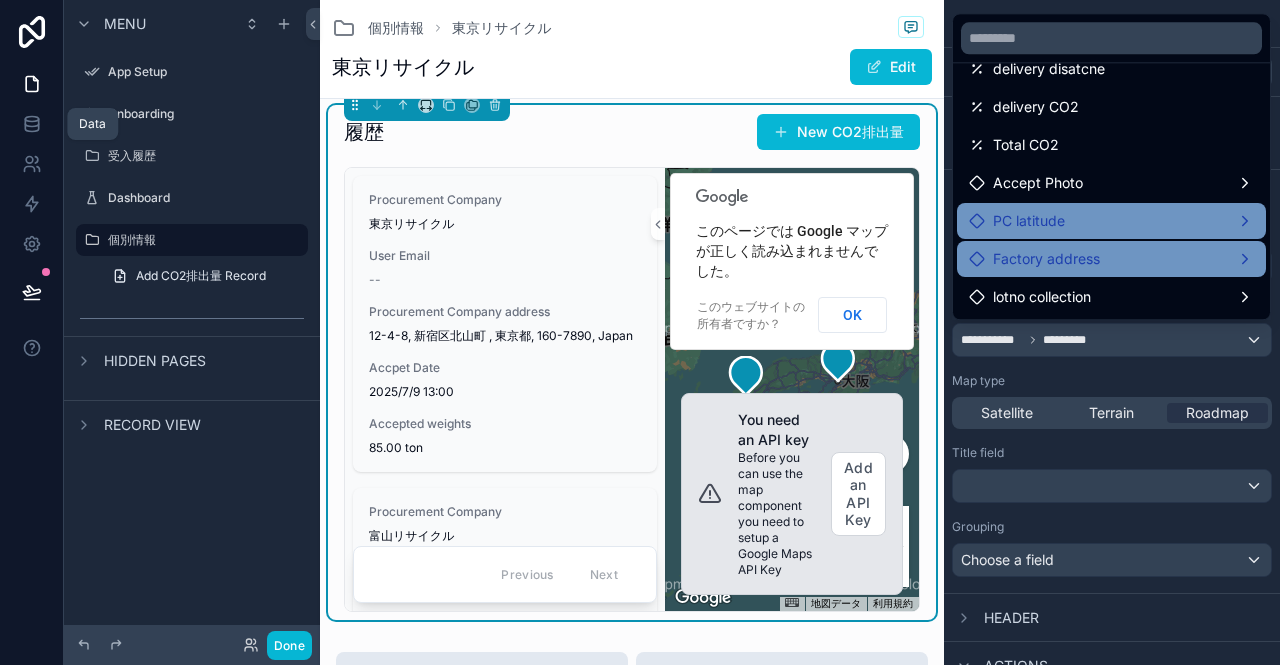 click on "PC latitude" at bounding box center [1029, 221] 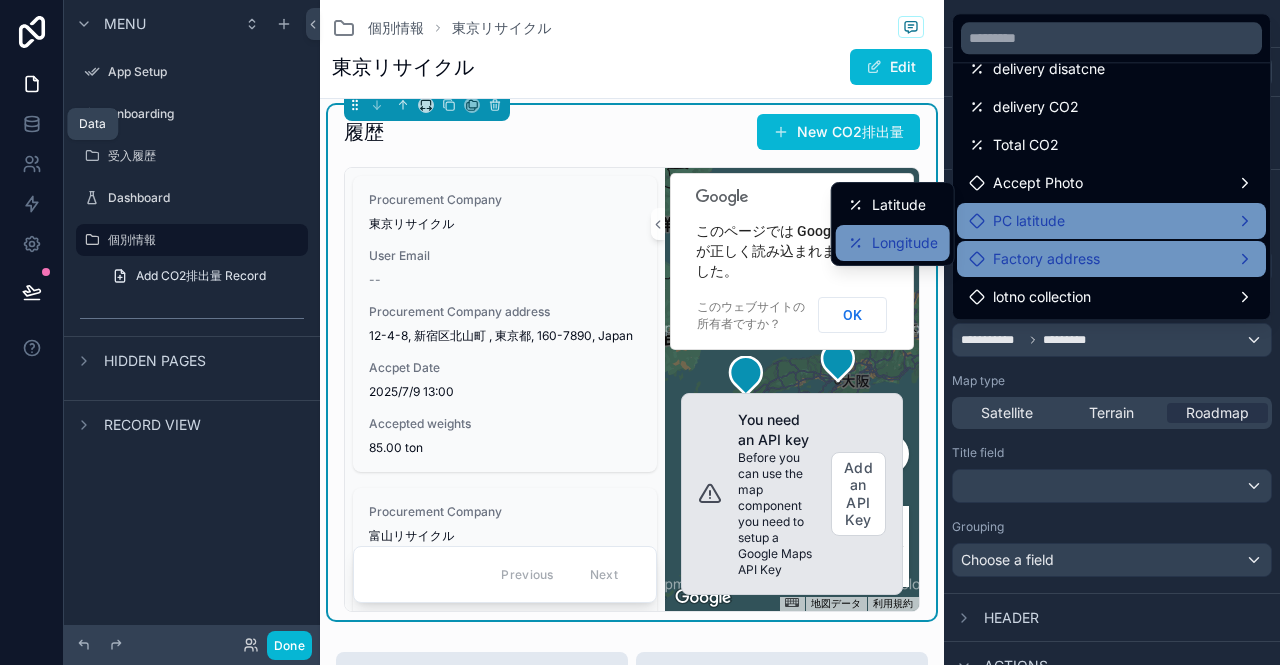 click on "Longitude" at bounding box center [905, 243] 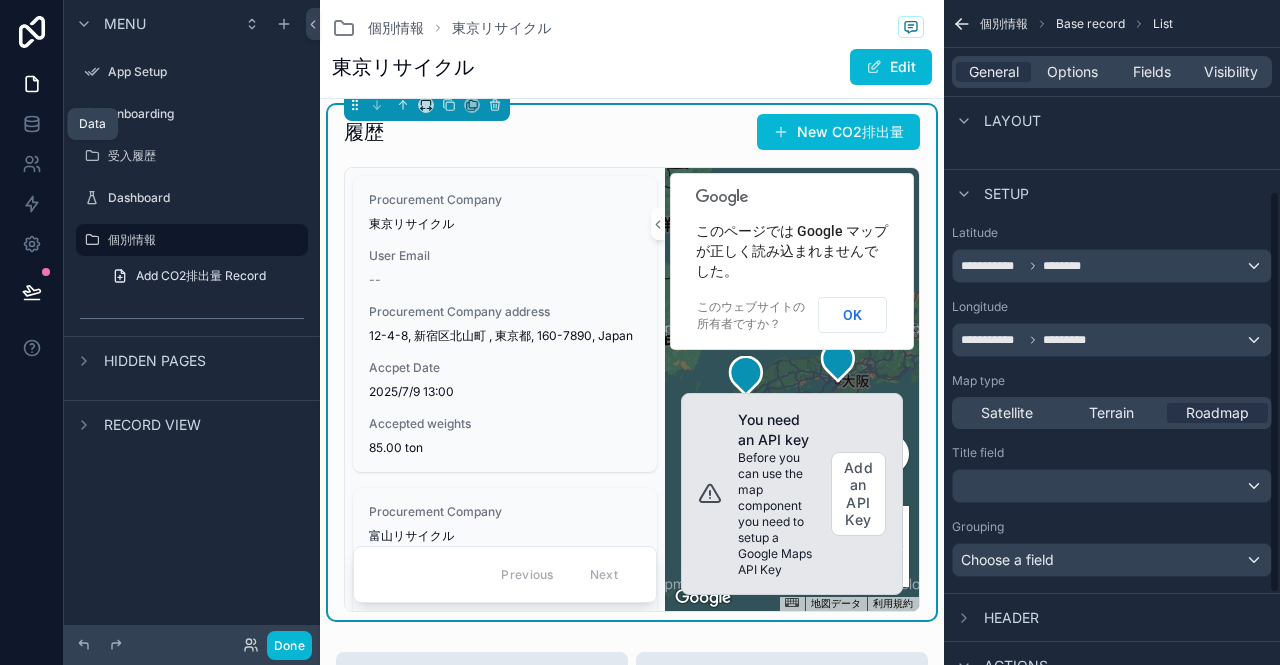 scroll, scrollTop: 400, scrollLeft: 0, axis: vertical 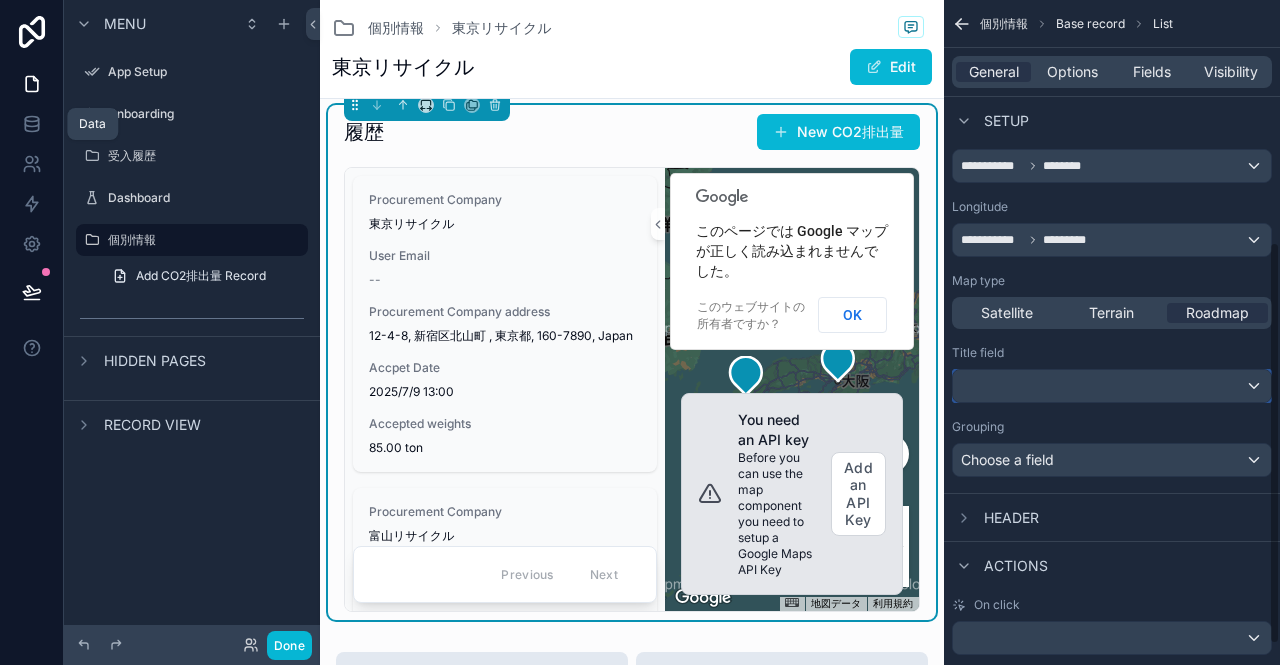 click at bounding box center (1112, 386) 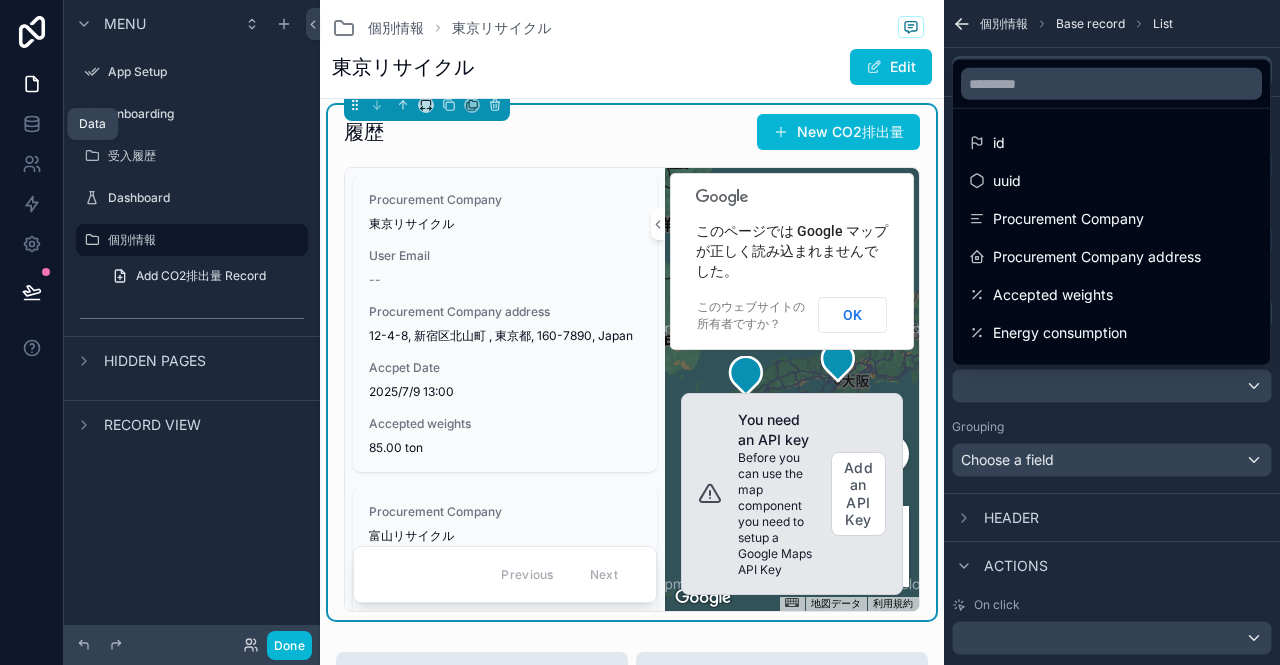 click at bounding box center (640, 332) 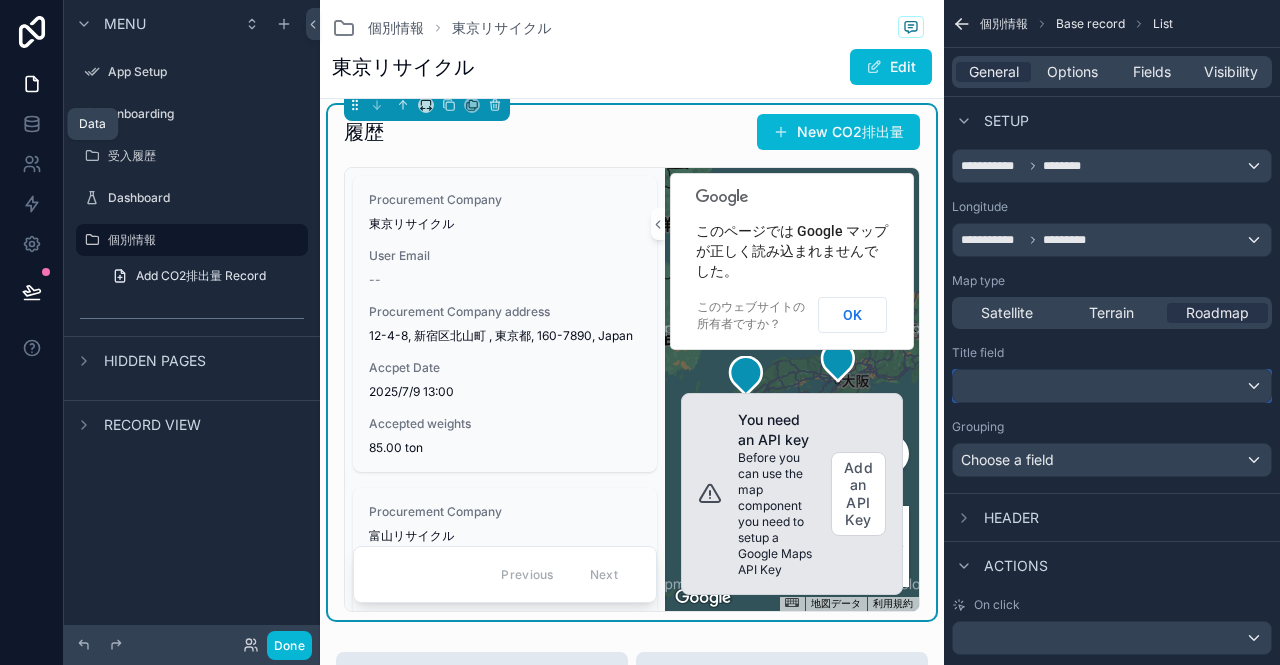 click at bounding box center [1112, 386] 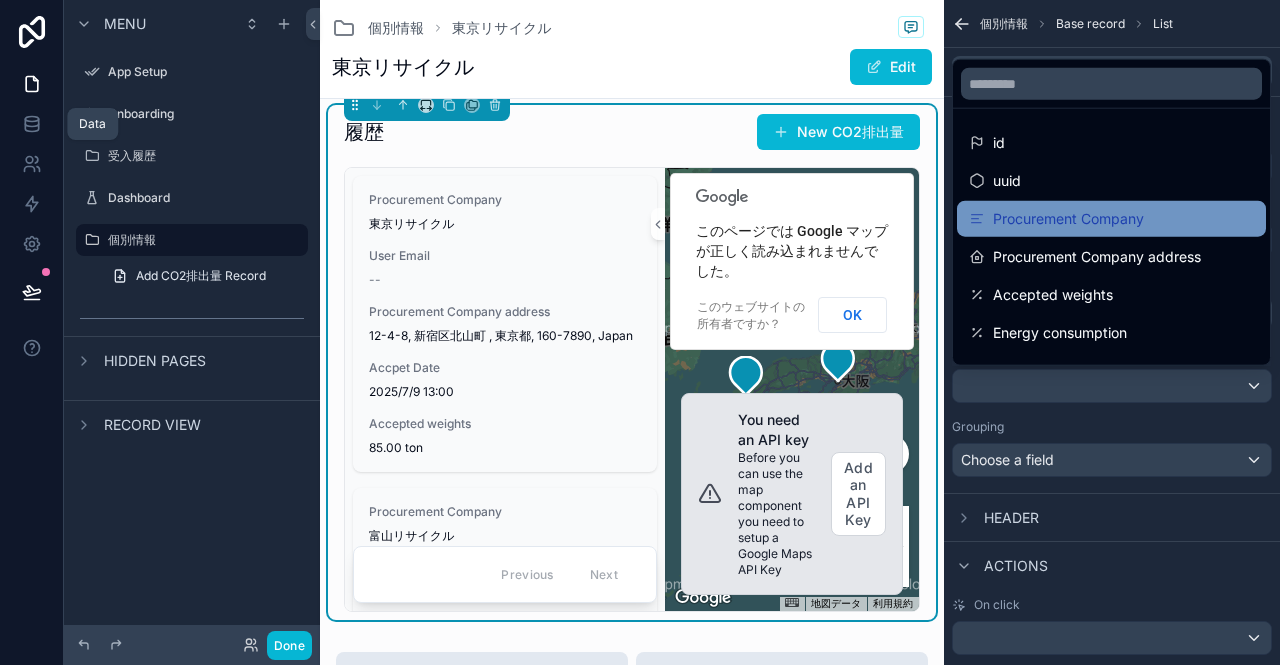 click on "Procurement Company" at bounding box center [1068, 219] 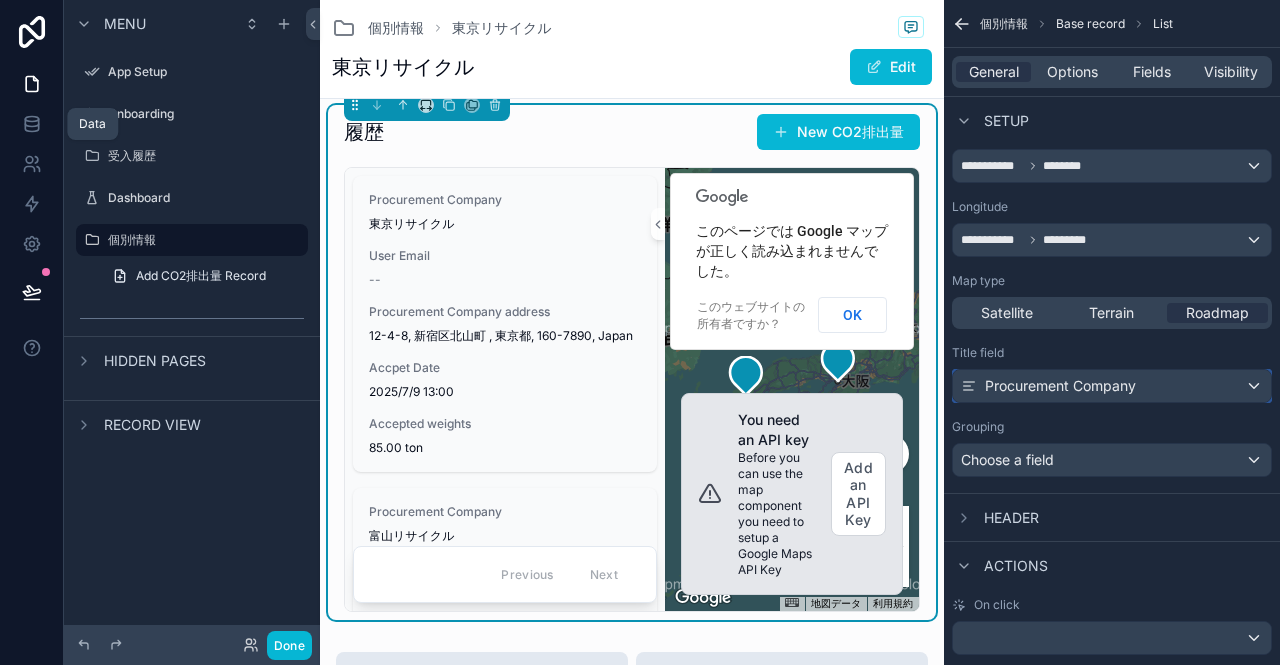 click on "Procurement Company" at bounding box center [1060, 386] 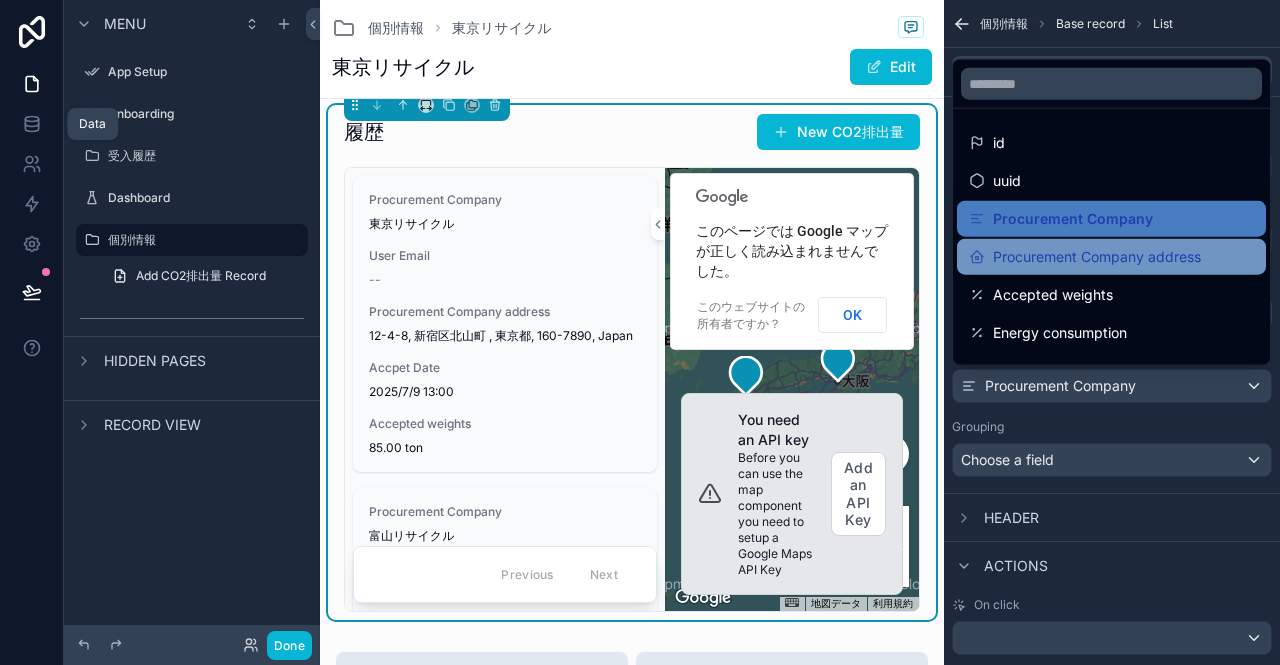 click on "Procurement Company address" at bounding box center (1097, 257) 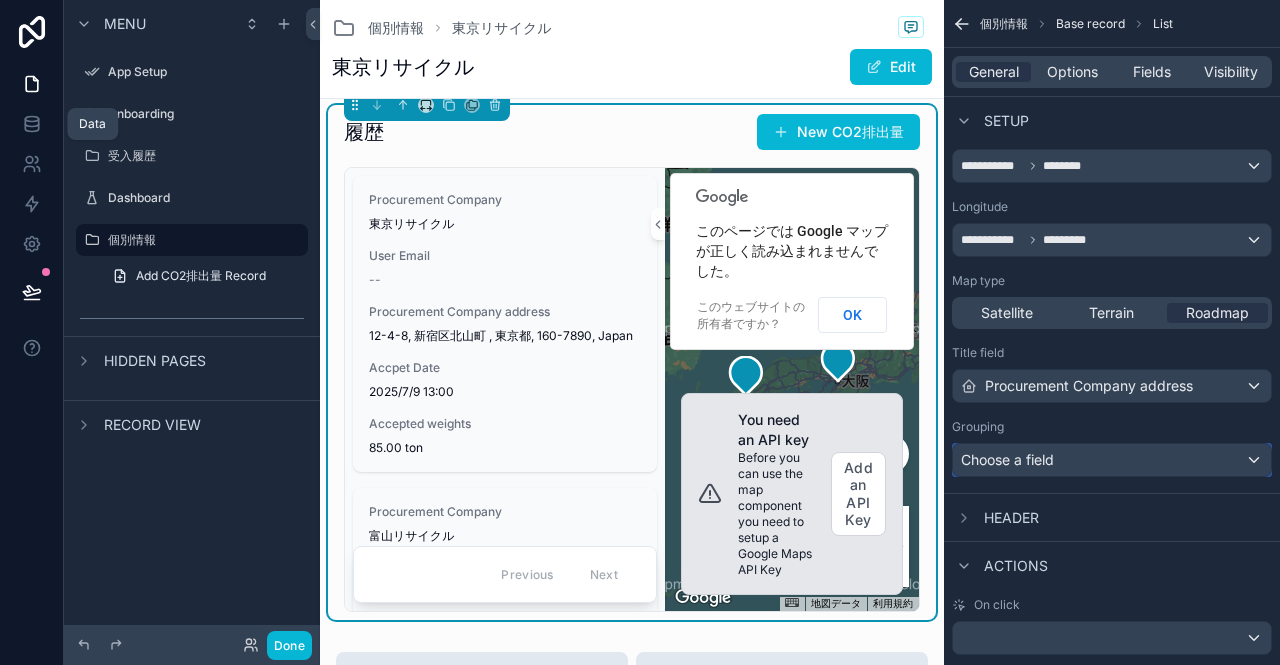 click on "Choose a field" at bounding box center (1112, 460) 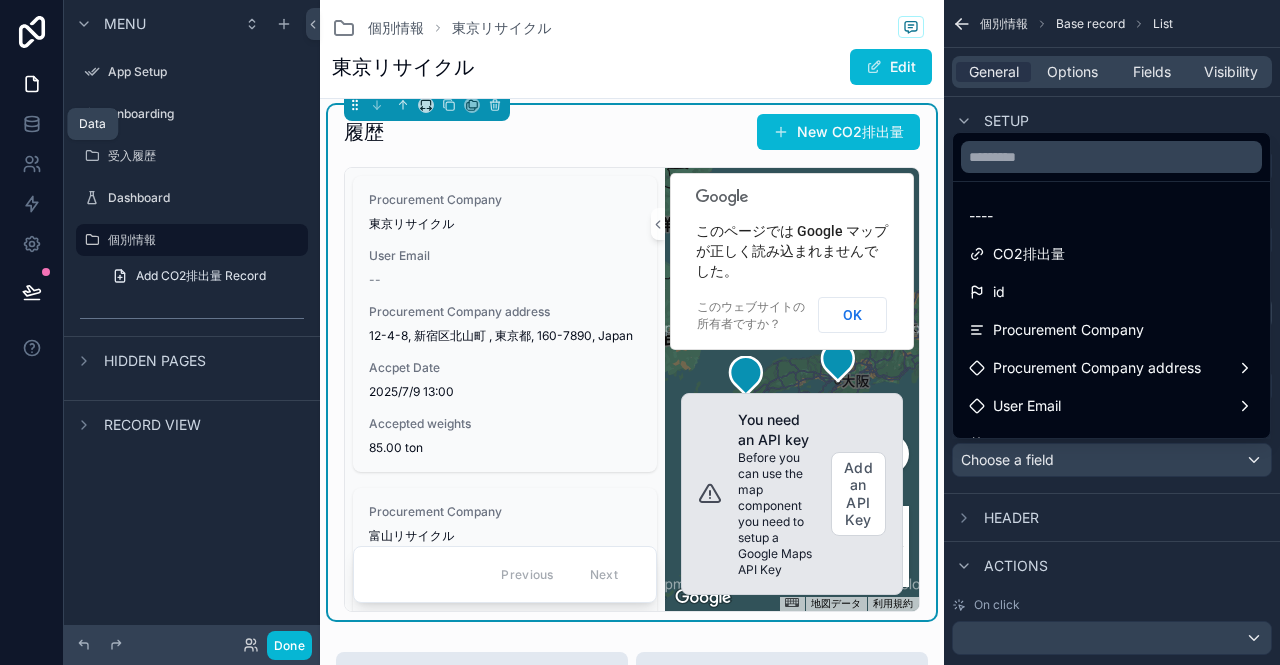 click at bounding box center [640, 332] 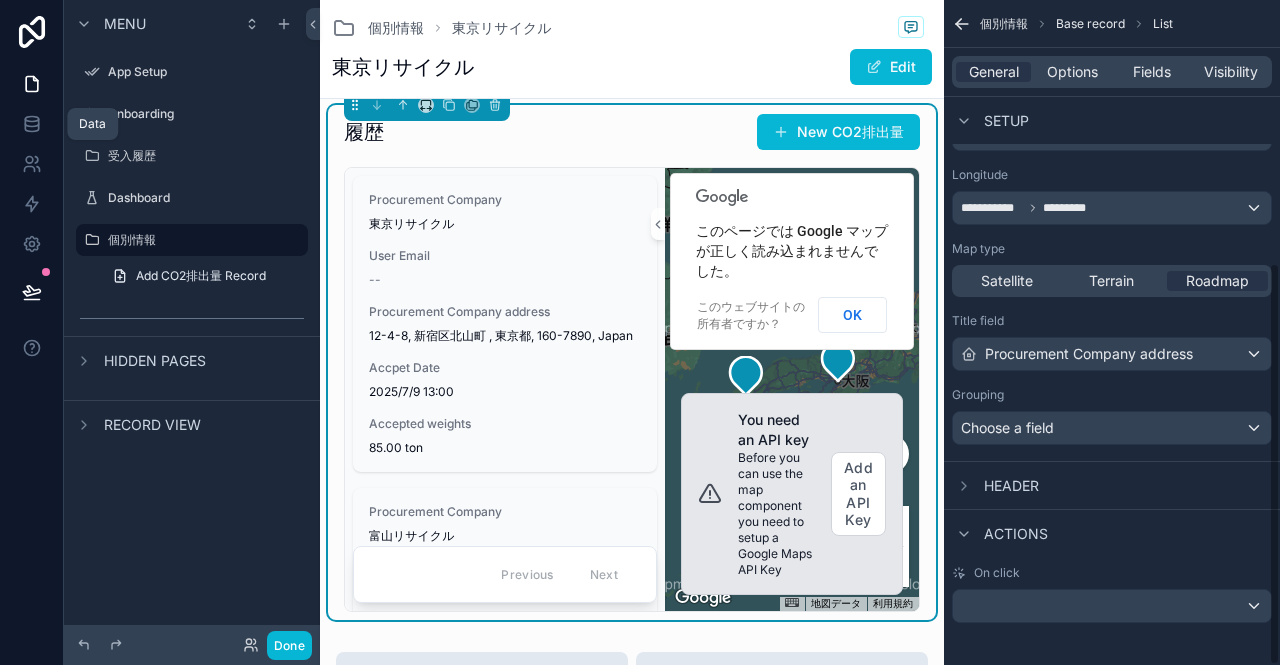 scroll, scrollTop: 434, scrollLeft: 0, axis: vertical 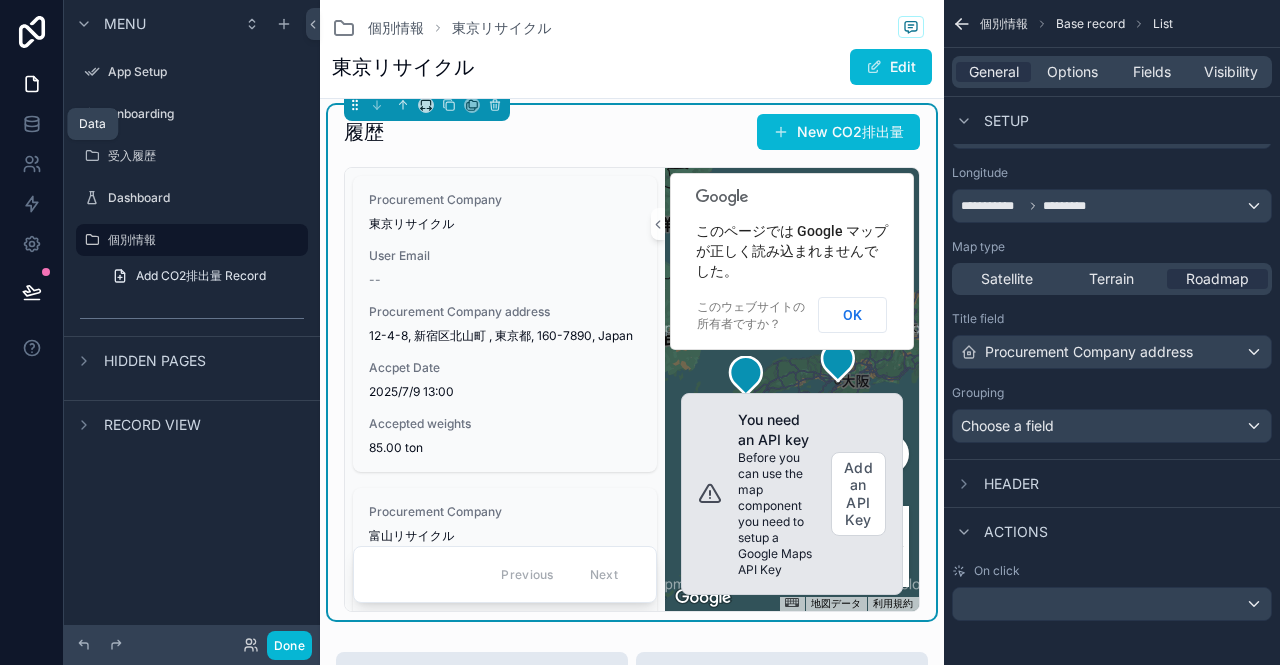 click on "Header" at bounding box center [1011, 484] 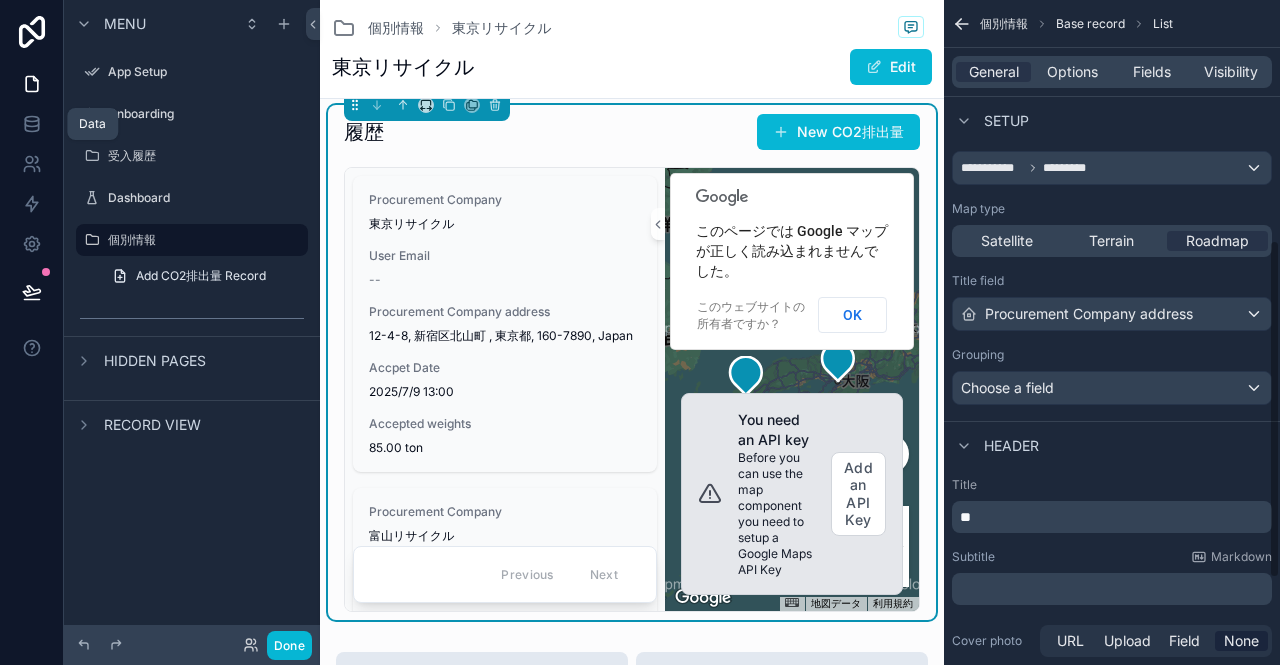 click on "Header" at bounding box center [1011, 446] 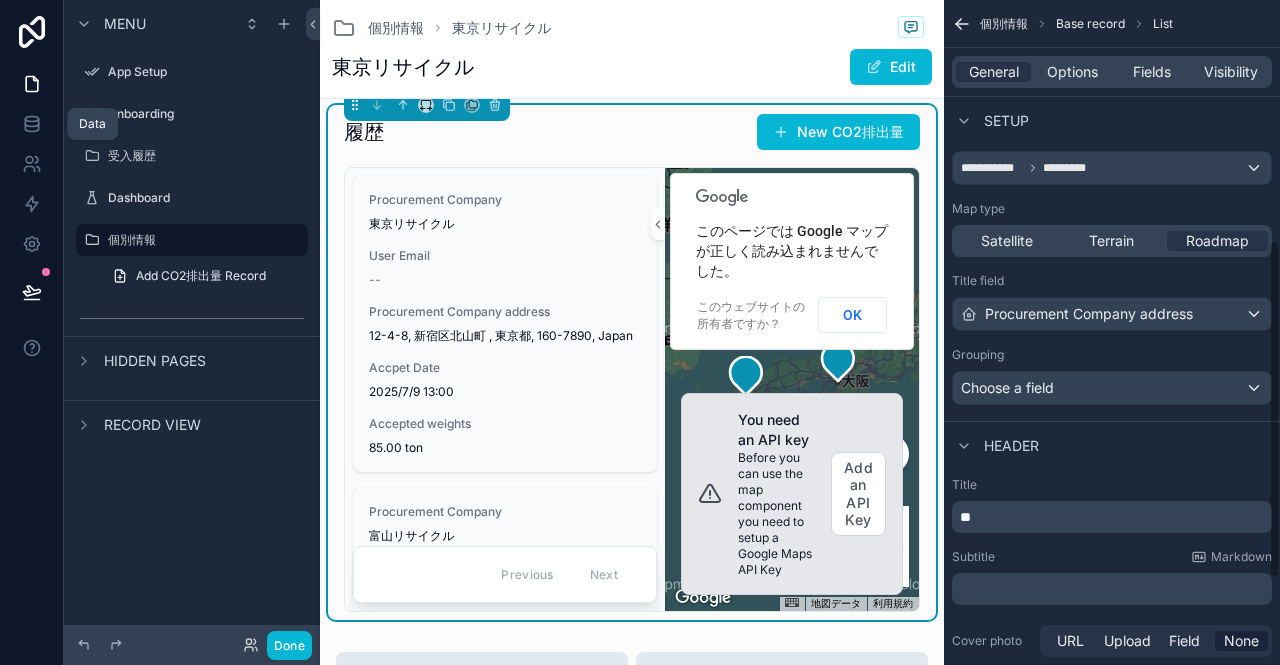 scroll, scrollTop: 434, scrollLeft: 0, axis: vertical 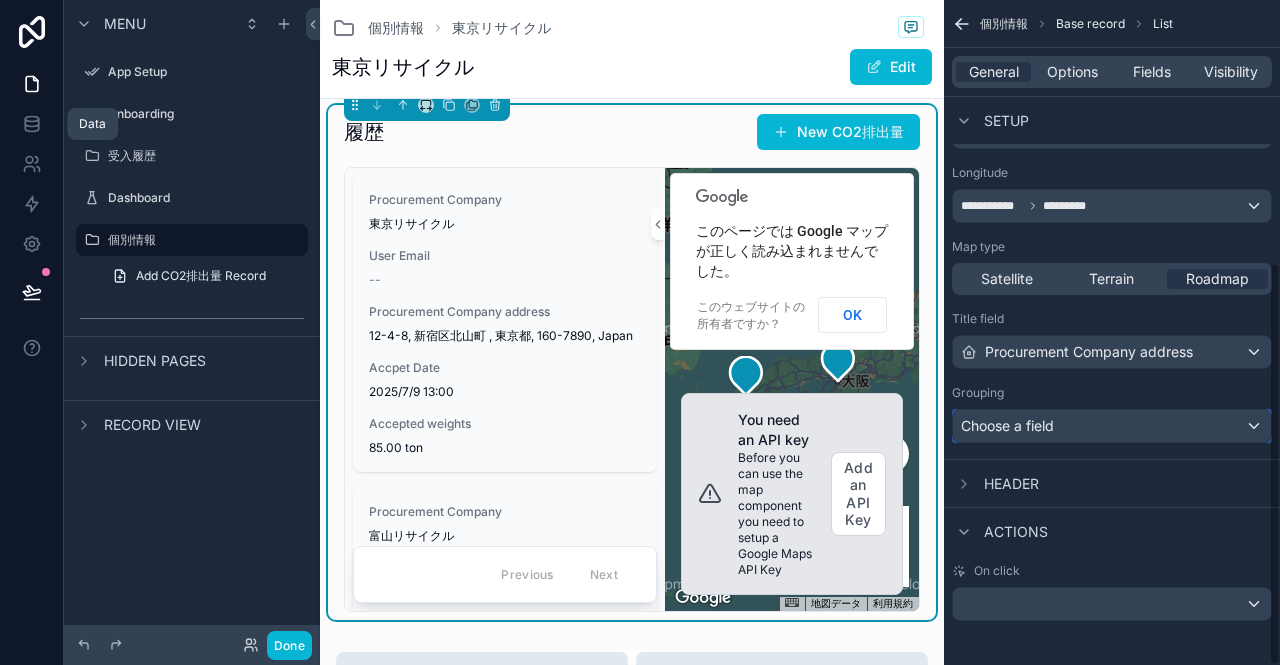 click on "Choose a field" at bounding box center (1007, 425) 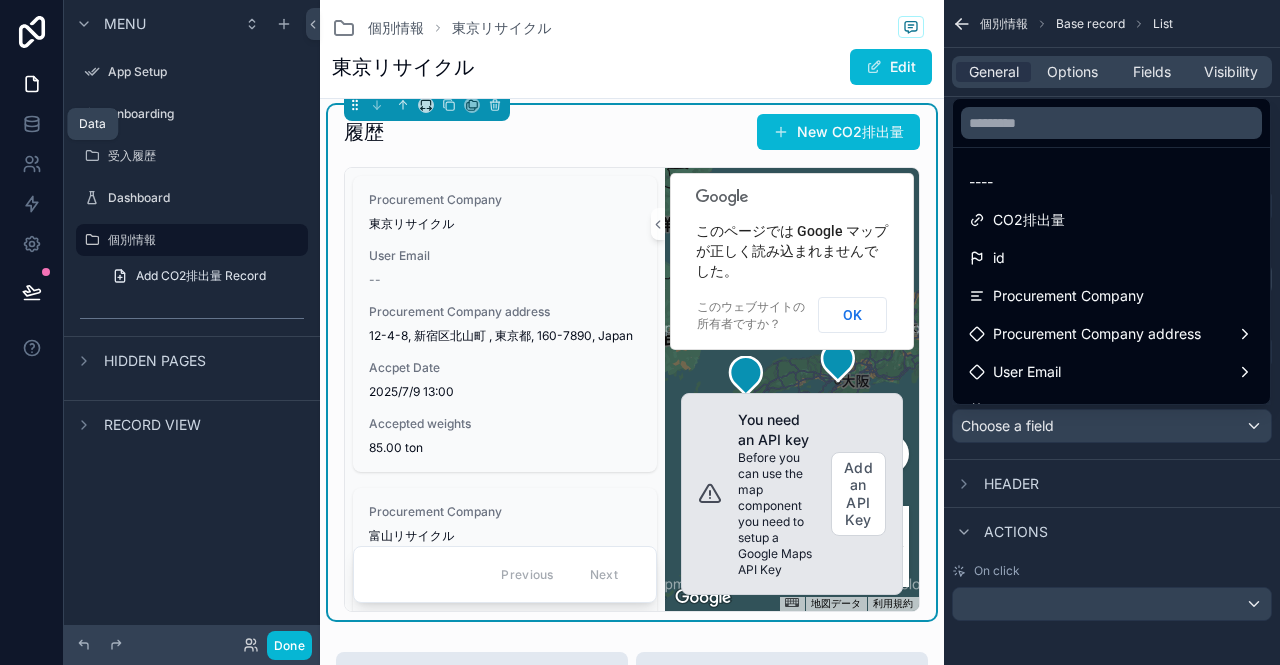 click at bounding box center (640, 332) 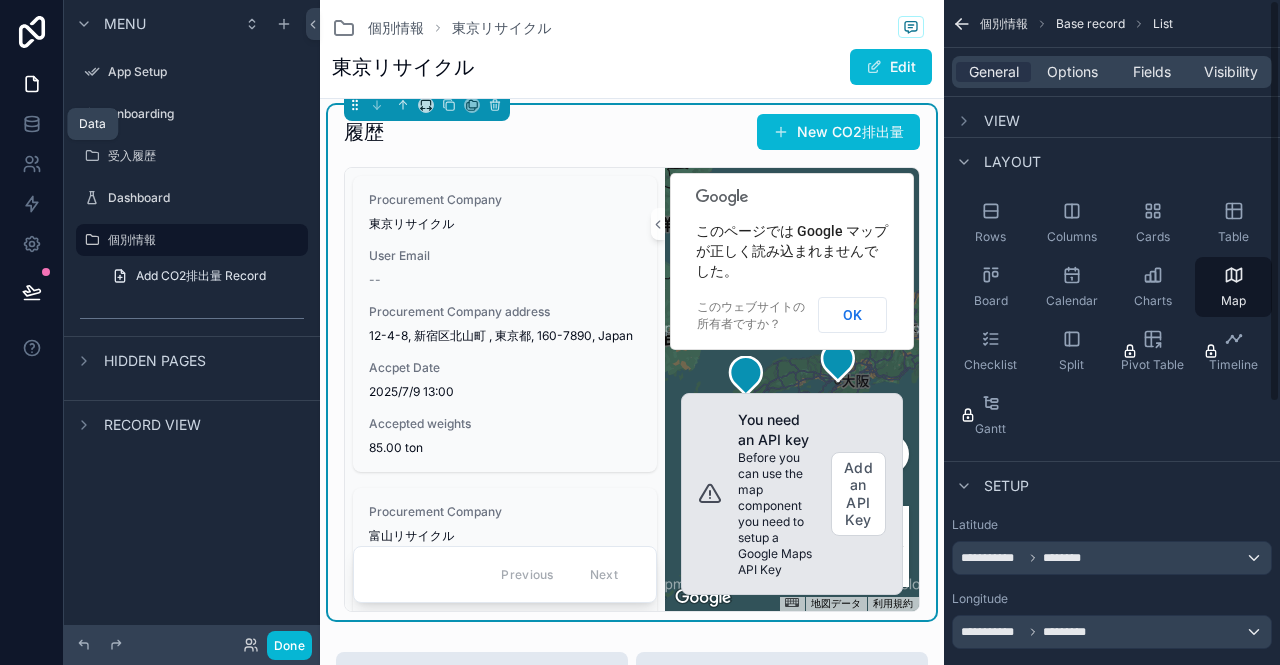 scroll, scrollTop: 0, scrollLeft: 0, axis: both 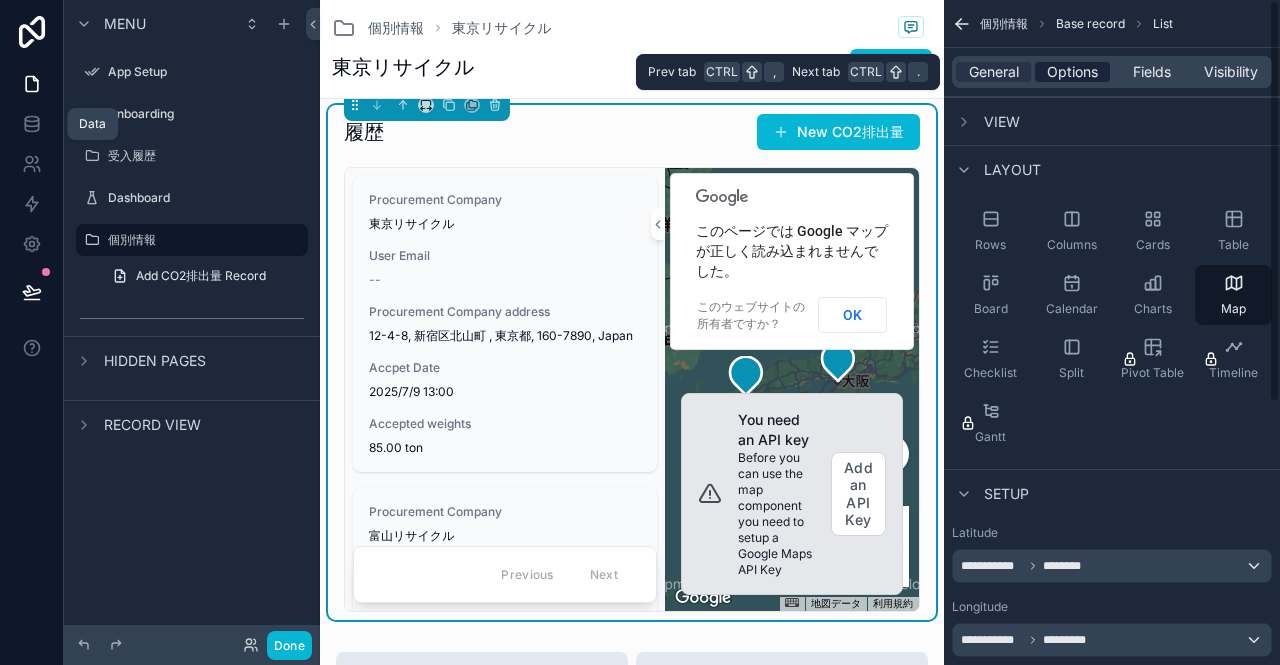 click on "Options" at bounding box center (1072, 72) 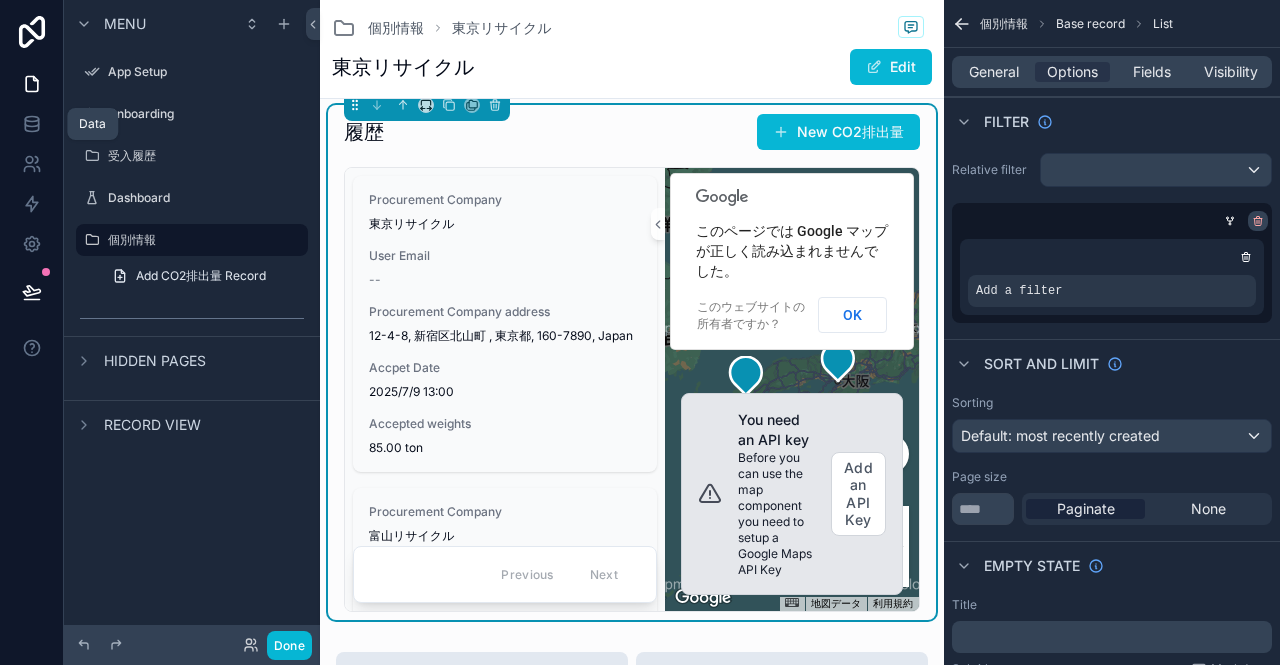 click 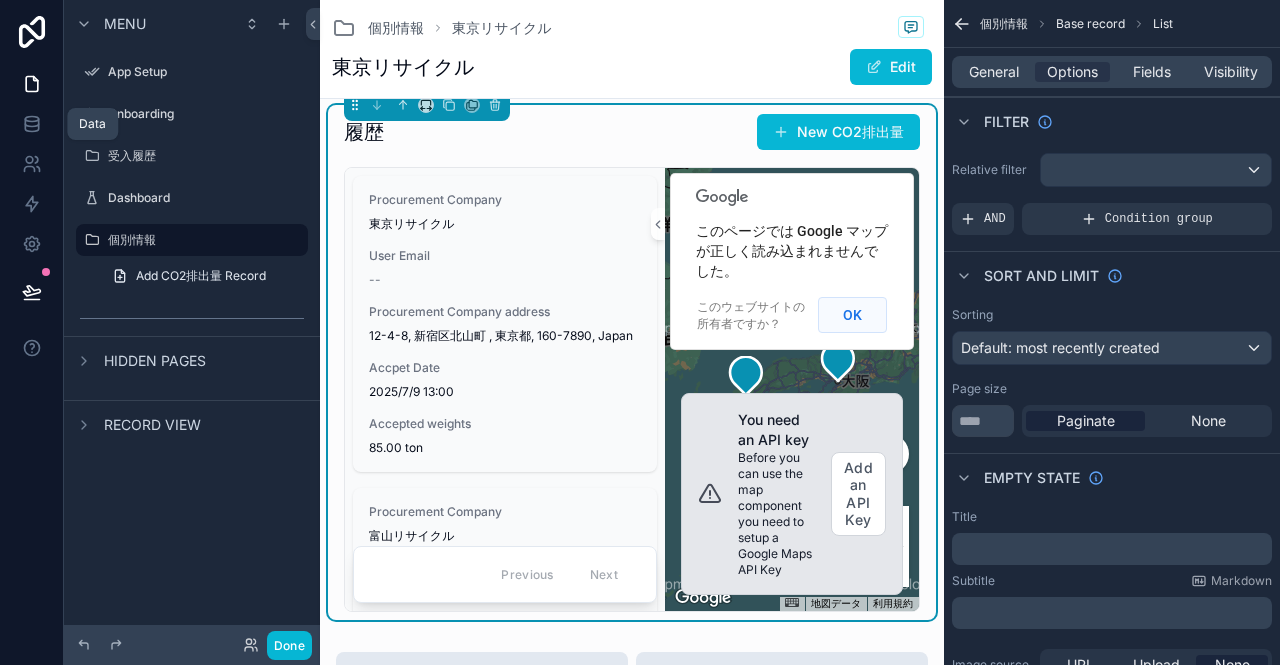 click on "OK" at bounding box center [852, 315] 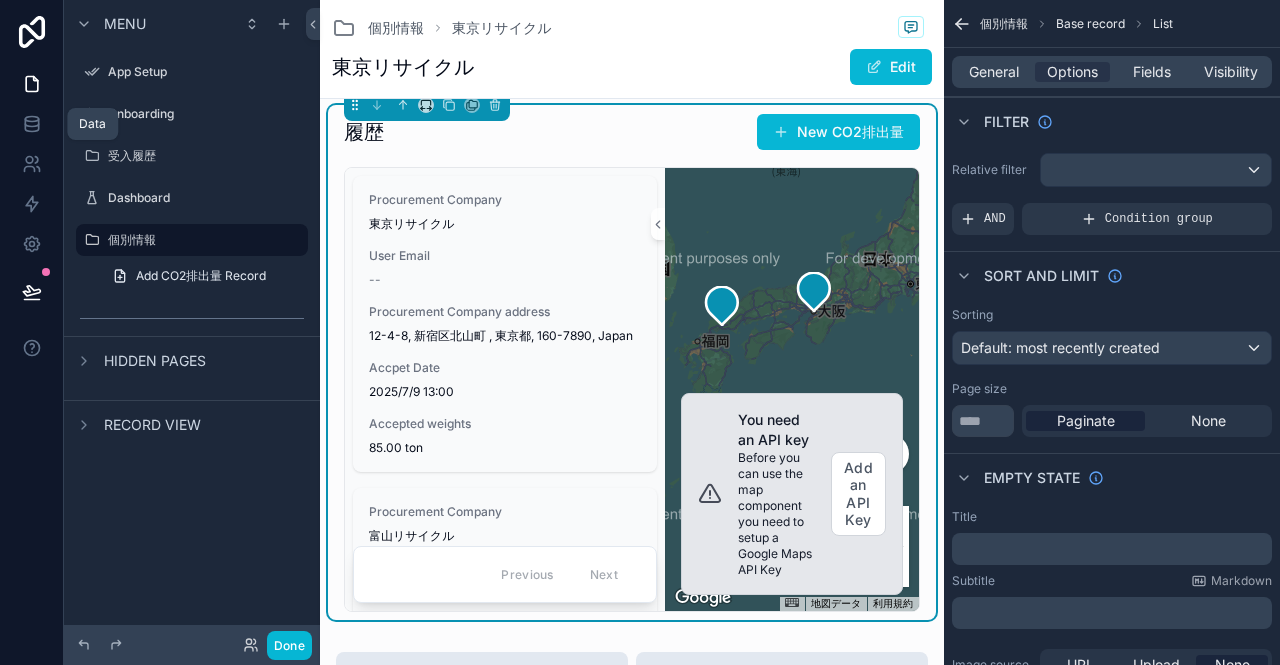 drag, startPoint x: 846, startPoint y: 315, endPoint x: 818, endPoint y: 239, distance: 80.99383 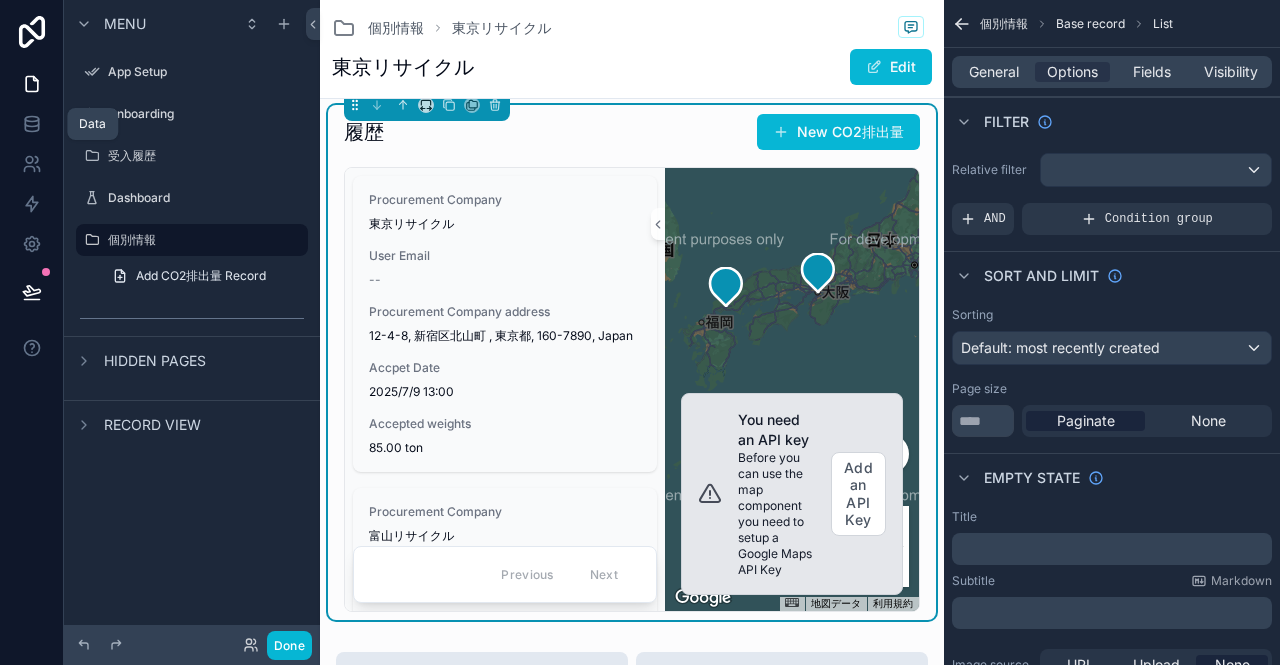 drag, startPoint x: 852, startPoint y: 299, endPoint x: 857, endPoint y: 279, distance: 20.615528 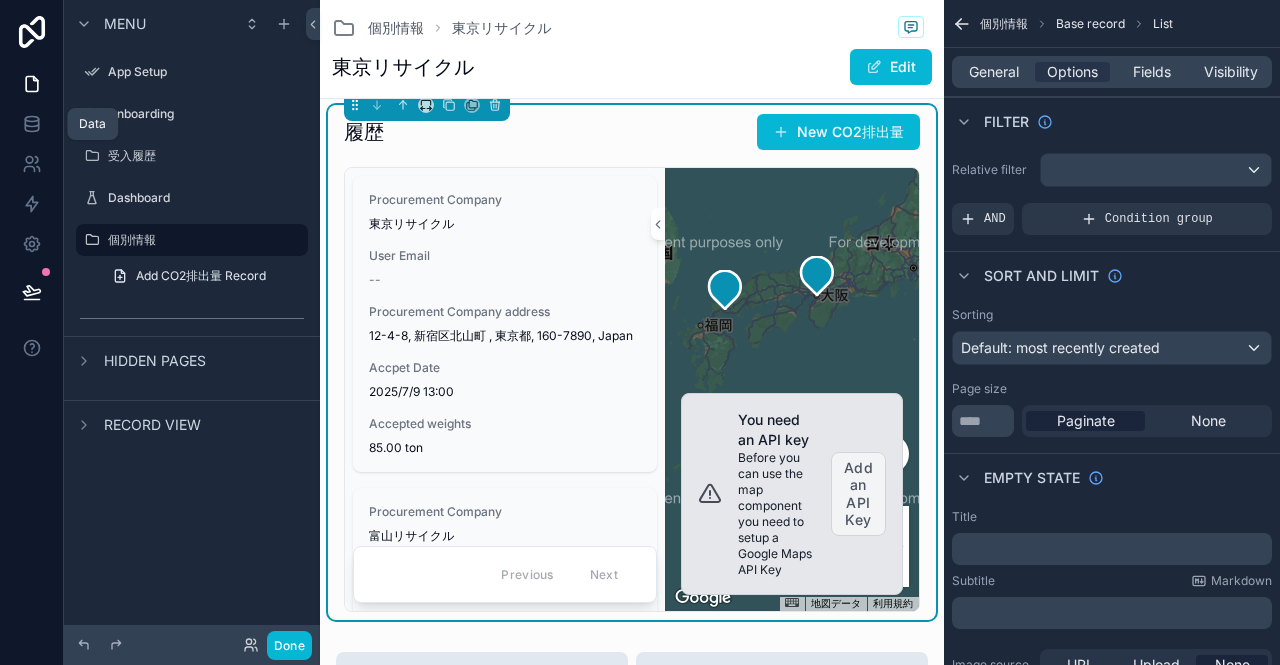 click on "Add an API Key" at bounding box center [858, 494] 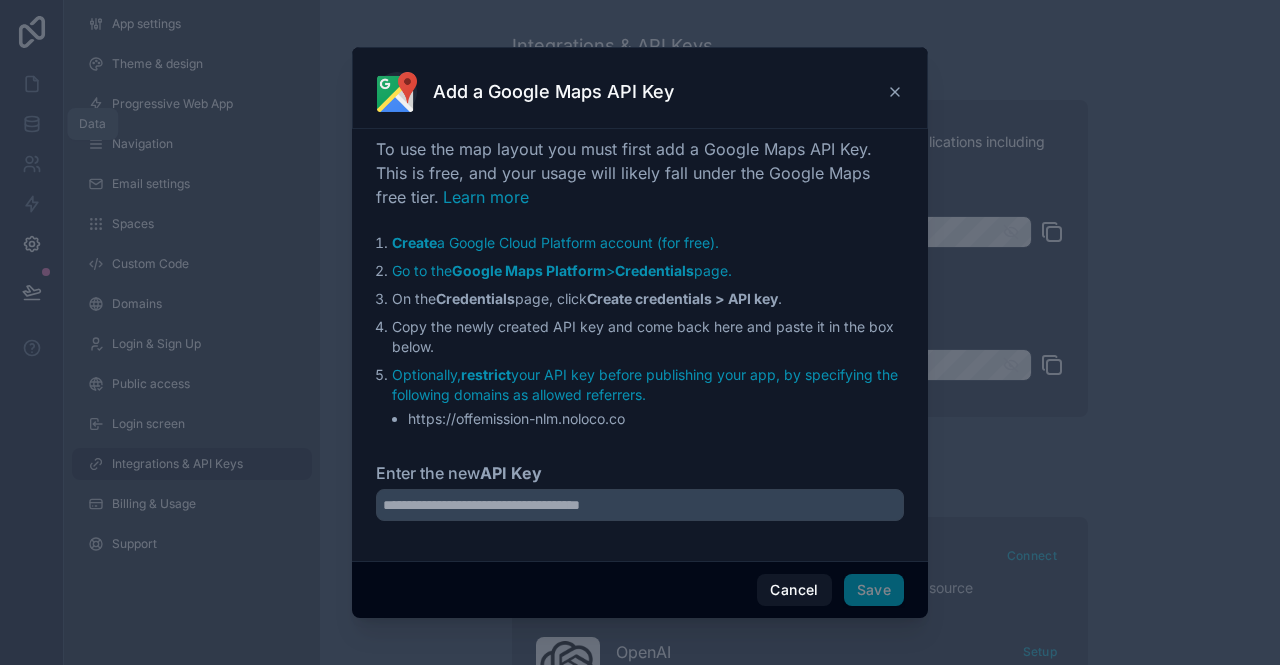 click 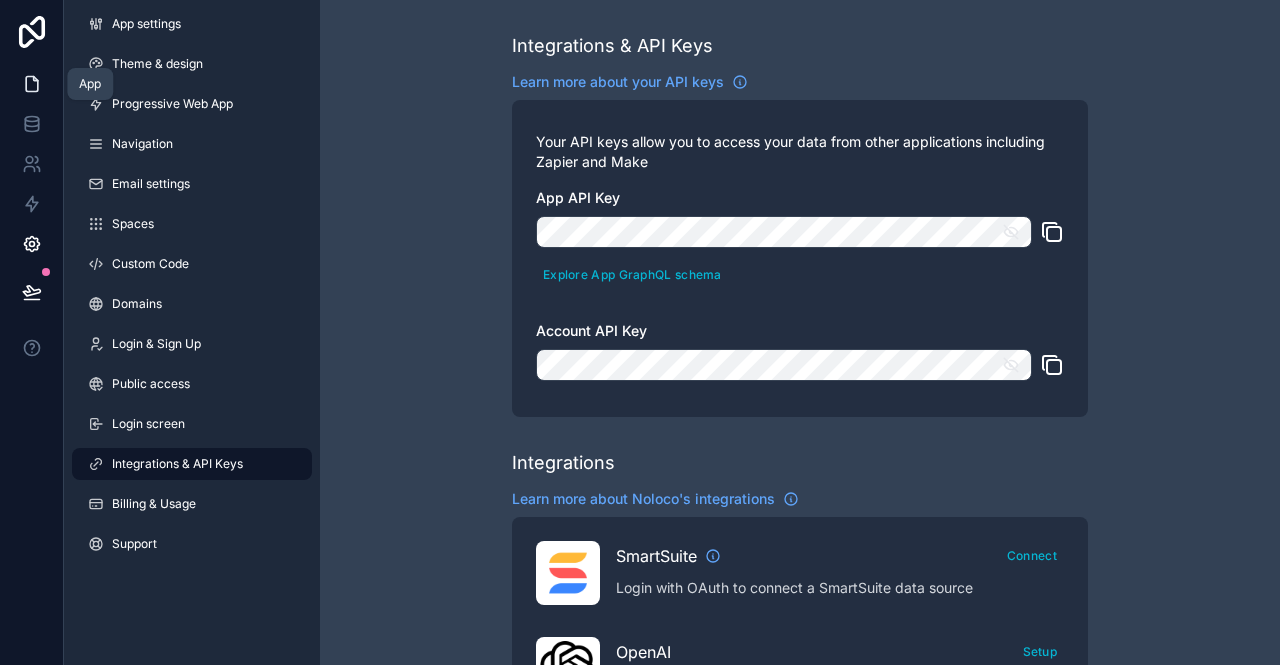 click 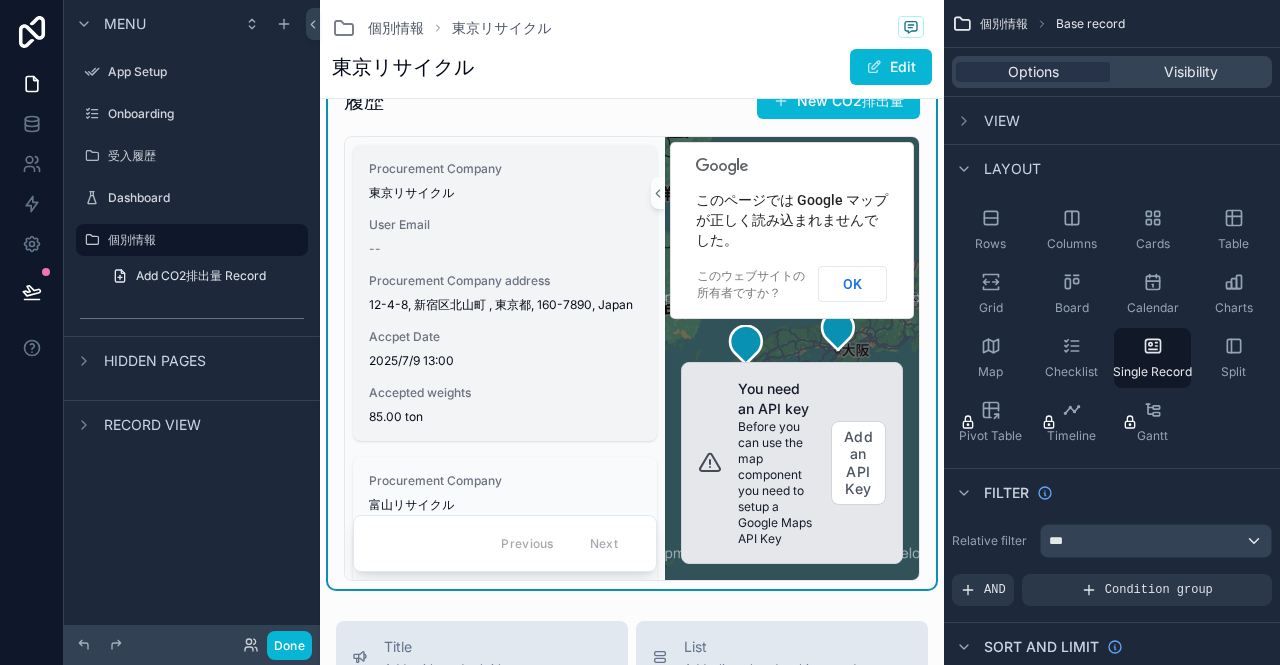 scroll, scrollTop: 700, scrollLeft: 0, axis: vertical 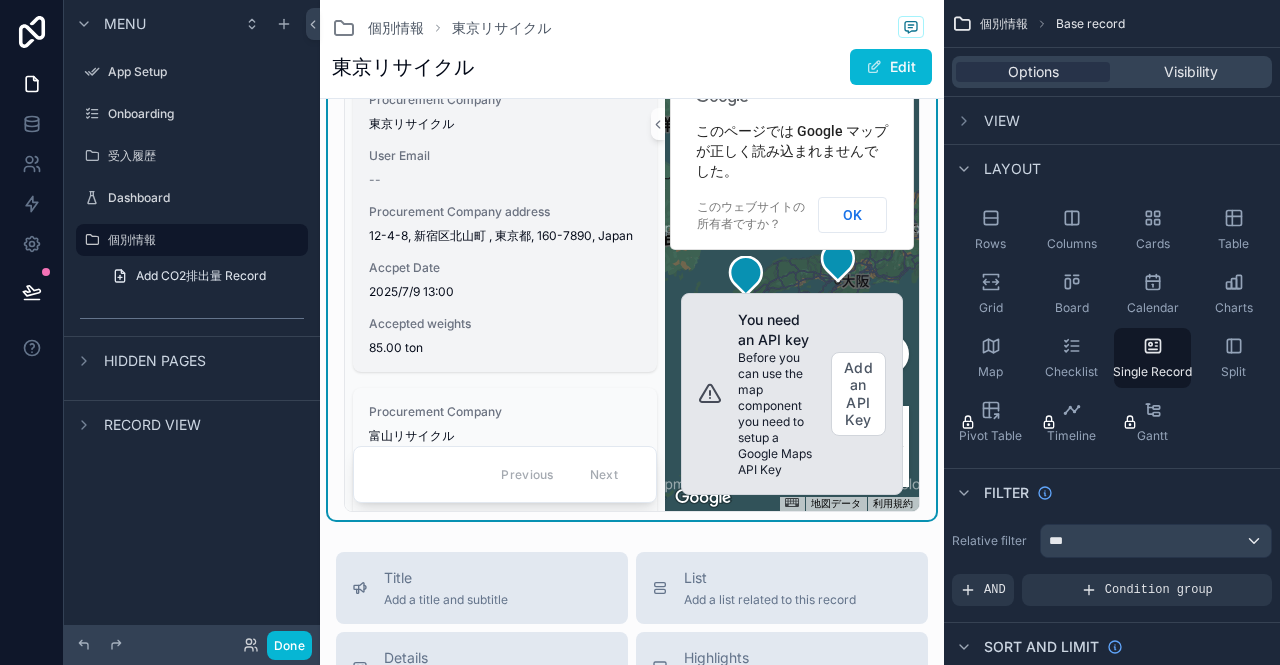 click on "2025/7/9 13:00" at bounding box center [505, 292] 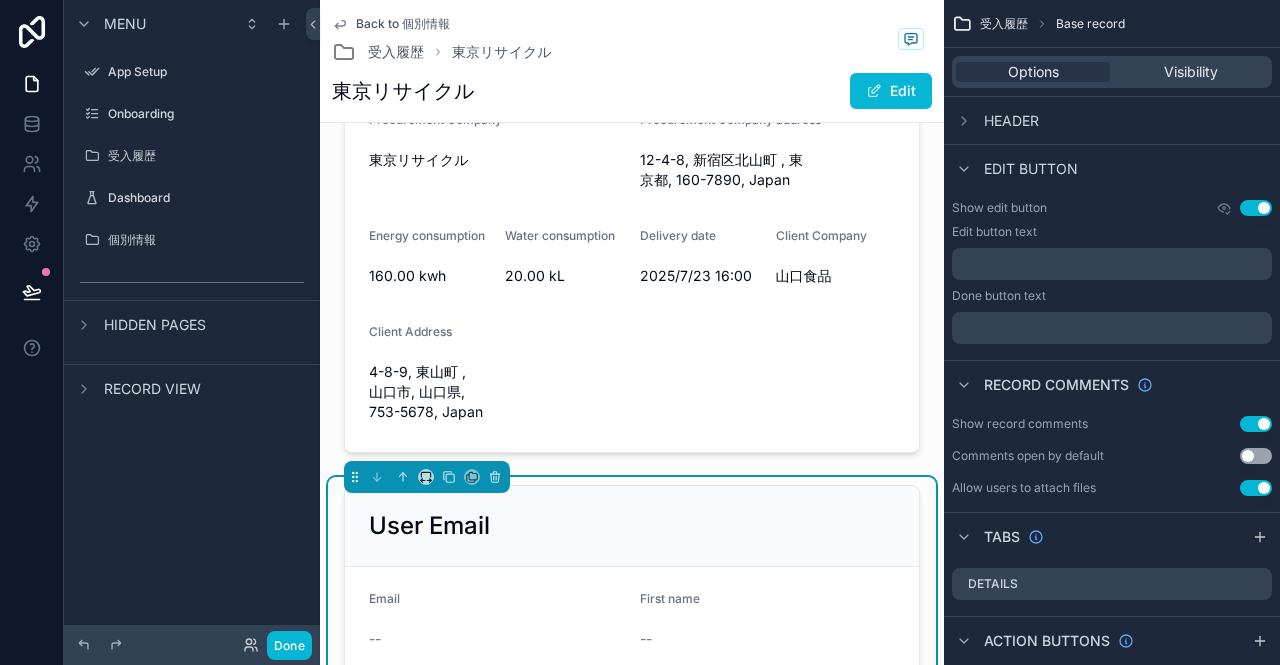 scroll, scrollTop: 0, scrollLeft: 0, axis: both 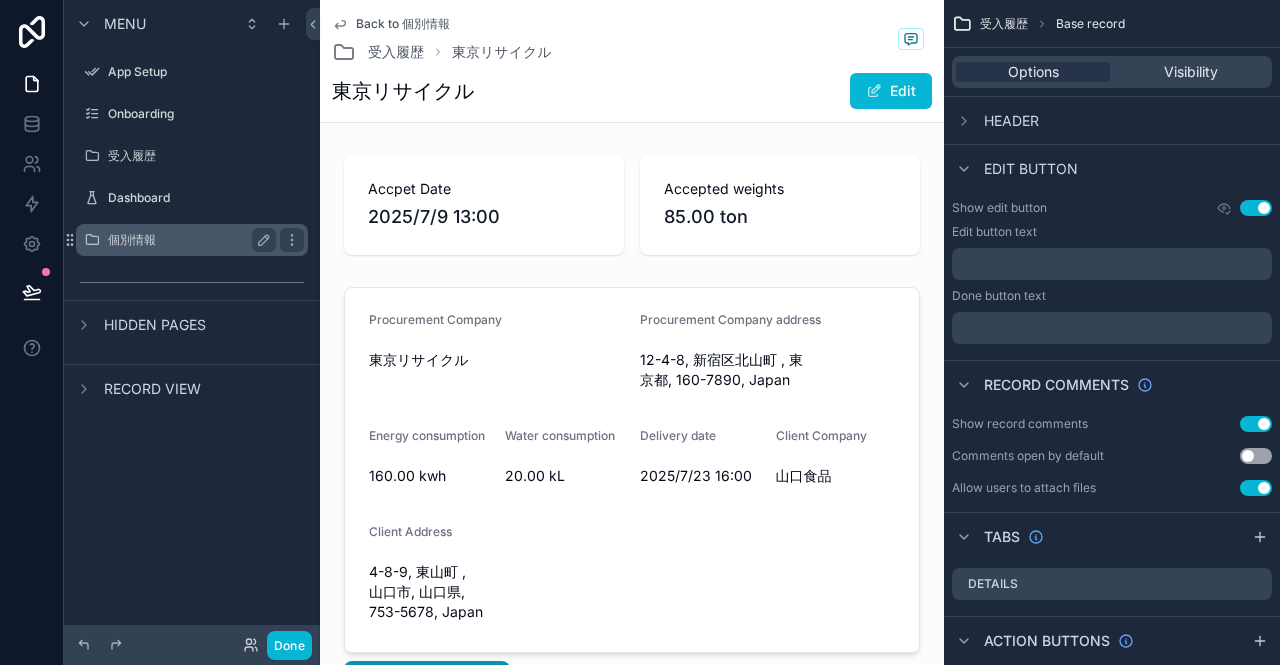 click on "個別情報" at bounding box center [188, 240] 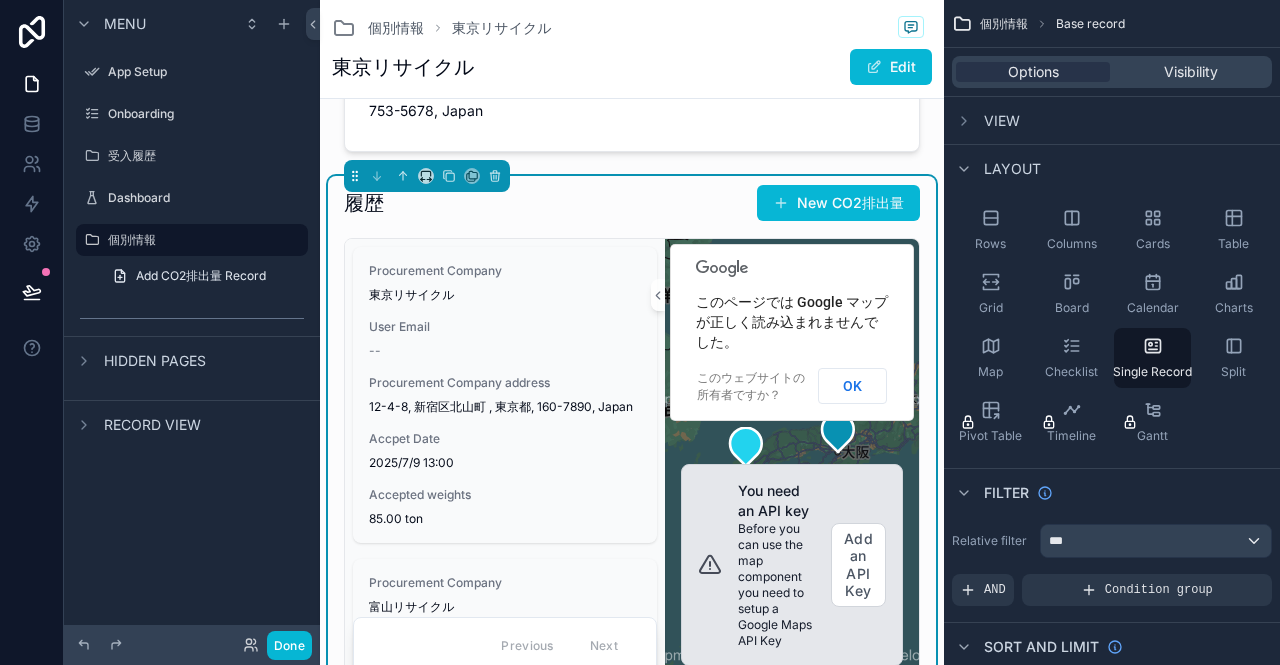 scroll, scrollTop: 600, scrollLeft: 0, axis: vertical 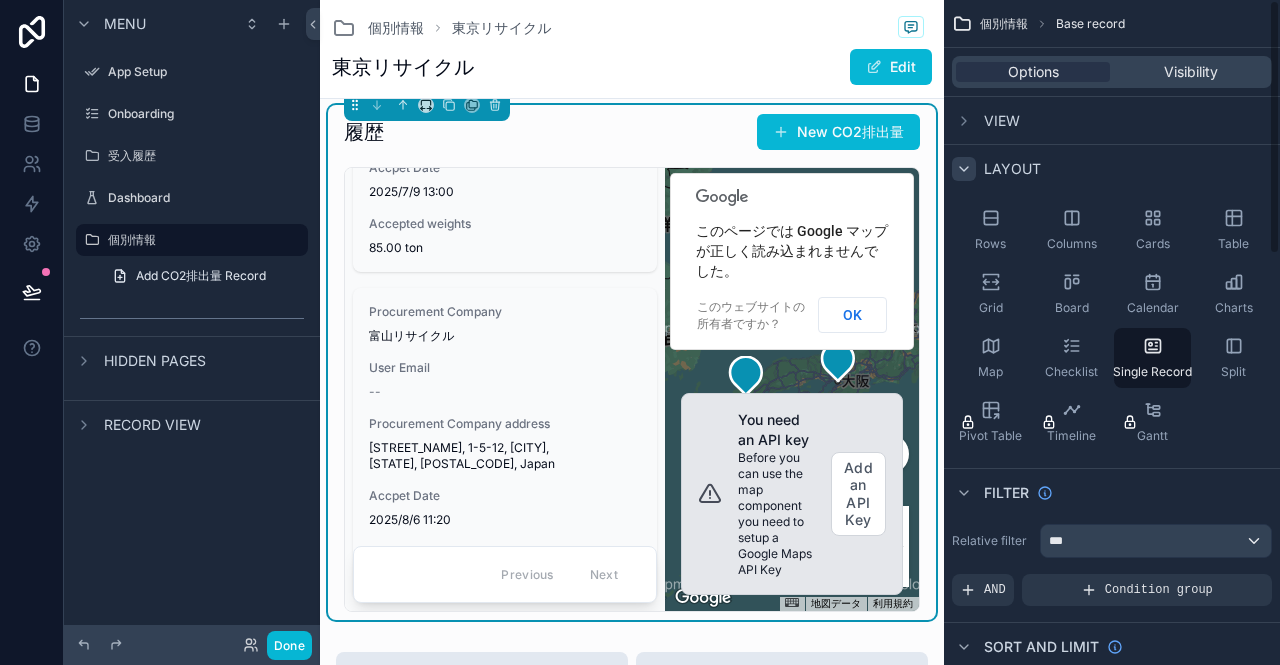 click 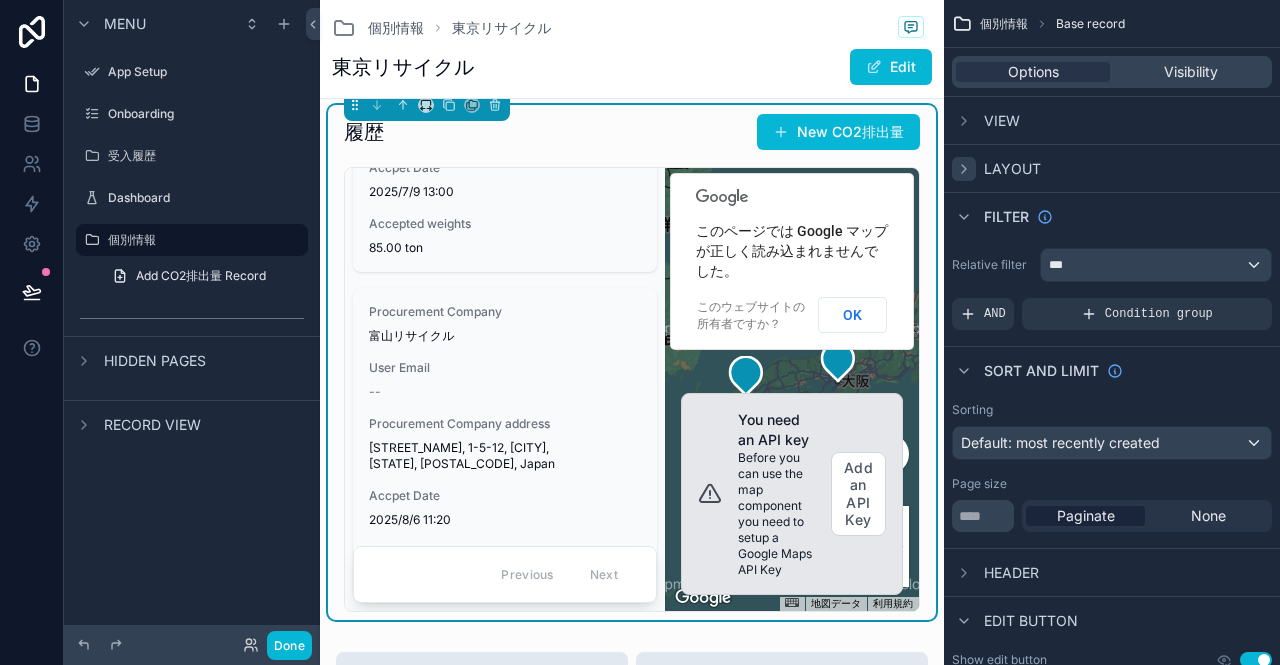 click on "Layout" at bounding box center (1012, 169) 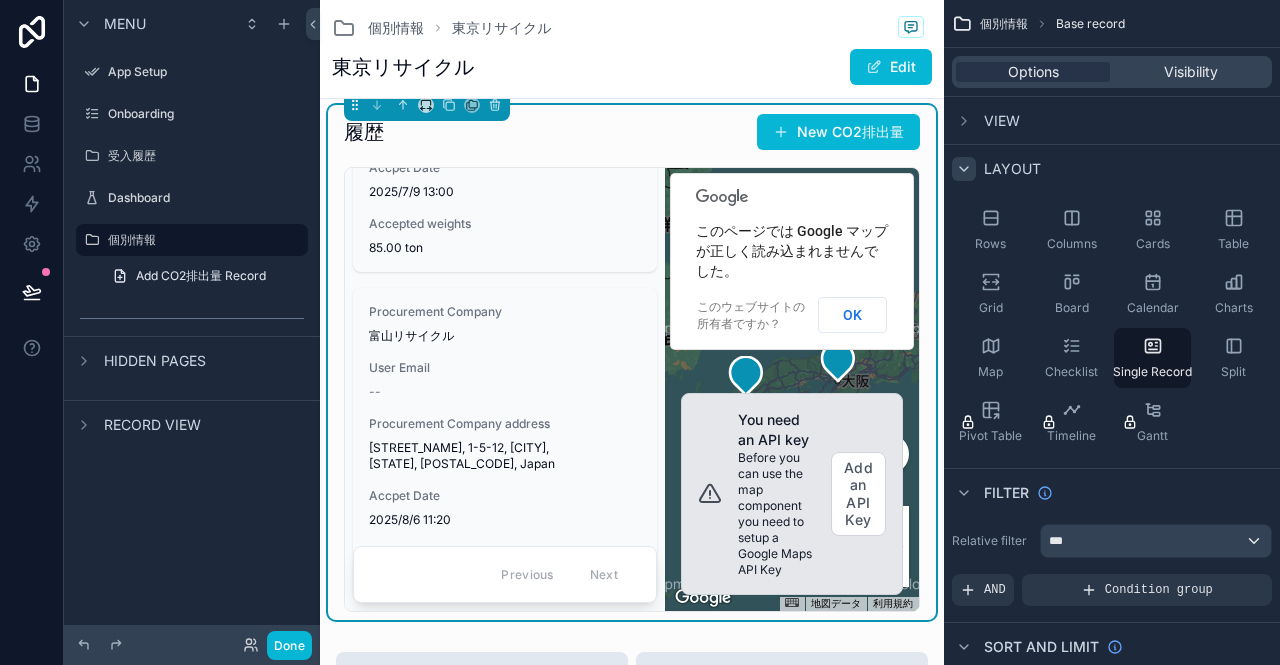 click on "Layout" at bounding box center [1012, 169] 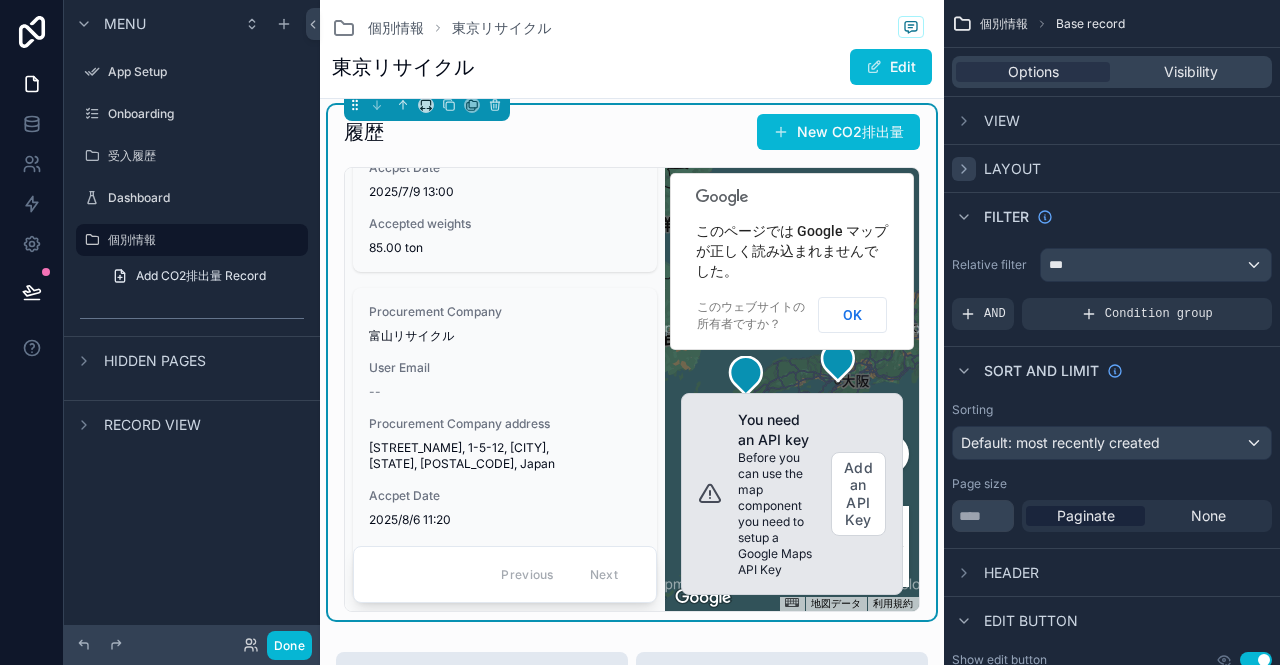 click on "履歴 New CO2排出量" at bounding box center (632, 132) 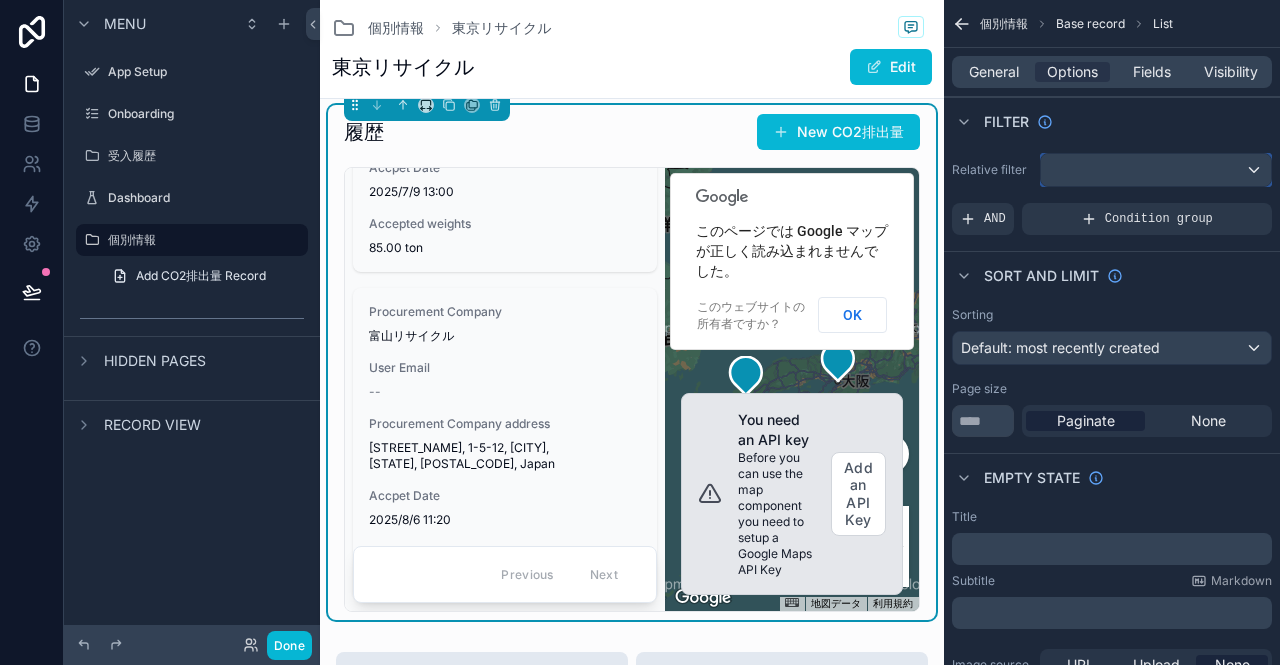 click at bounding box center [1156, 170] 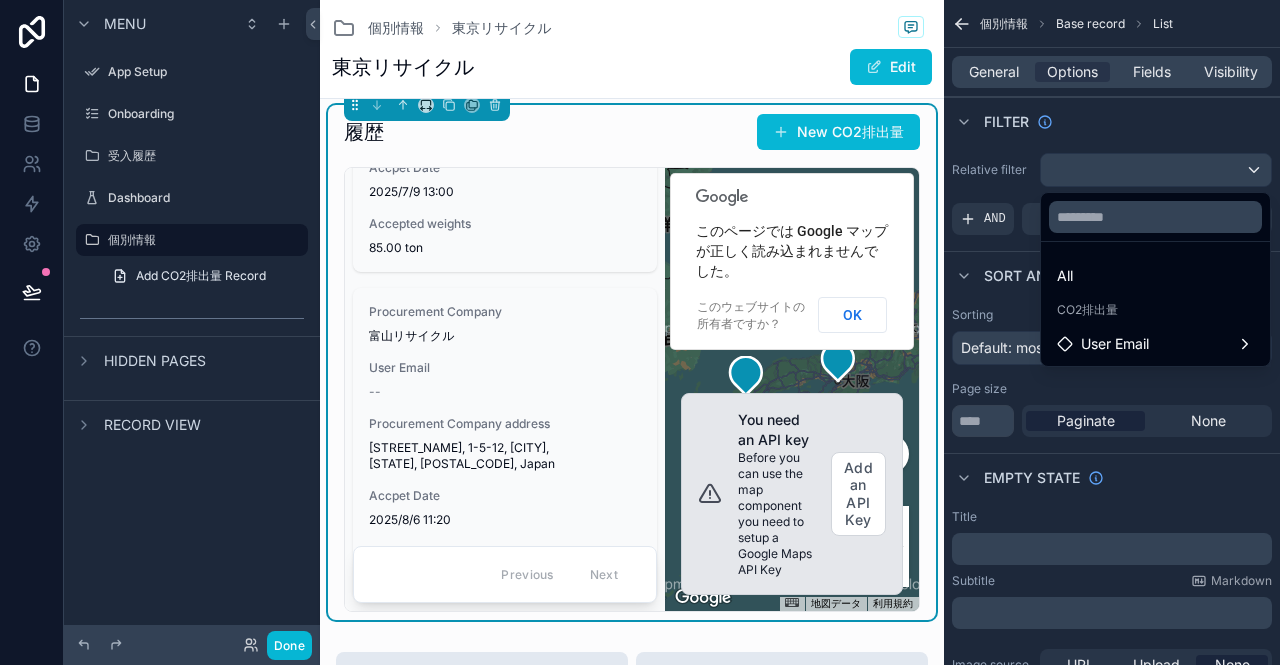 click at bounding box center [640, 332] 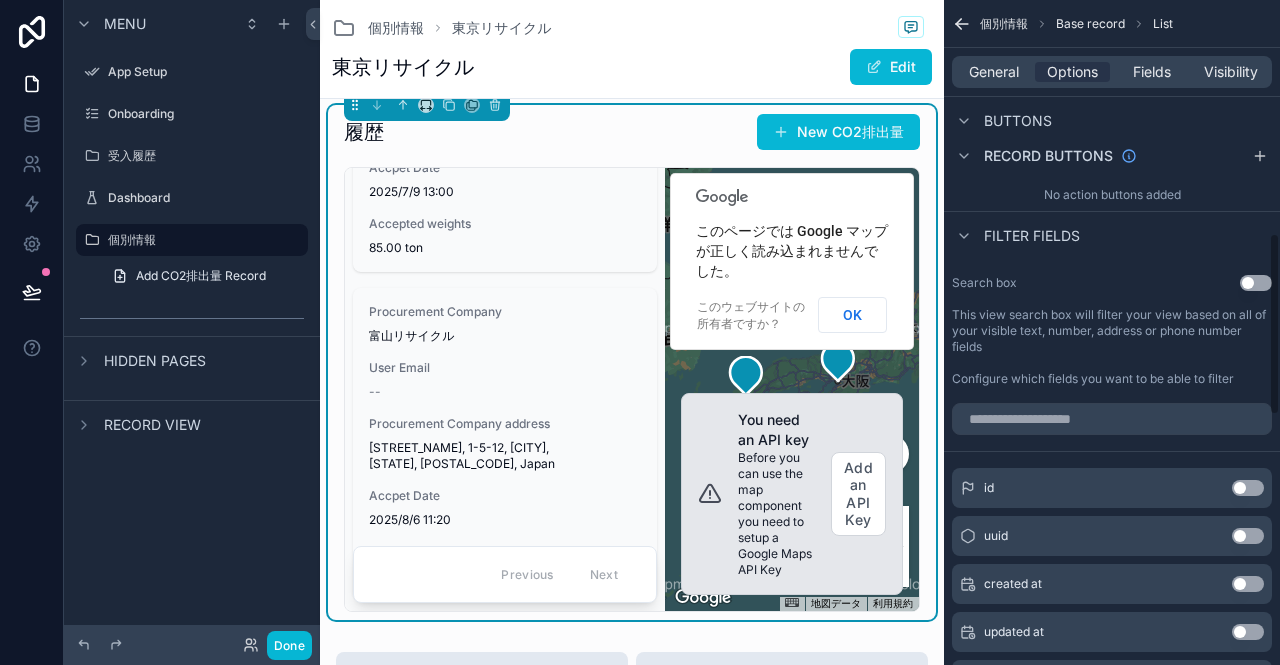 scroll, scrollTop: 800, scrollLeft: 0, axis: vertical 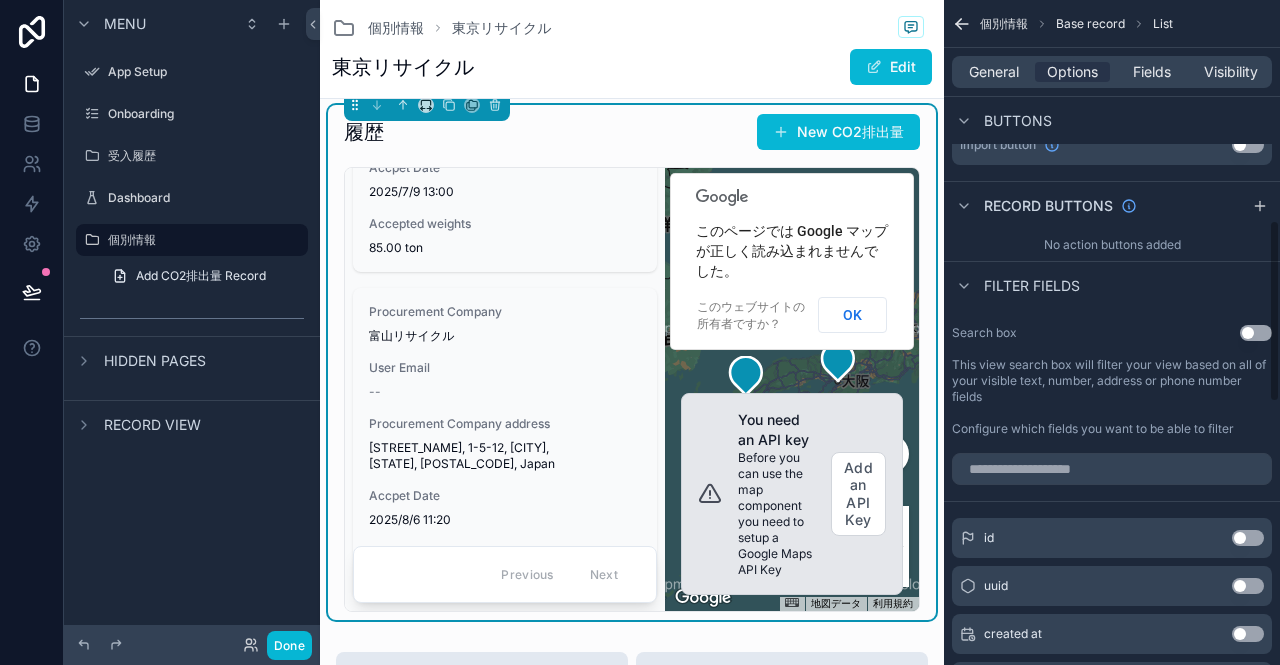 click on "Use setting" at bounding box center (1256, 333) 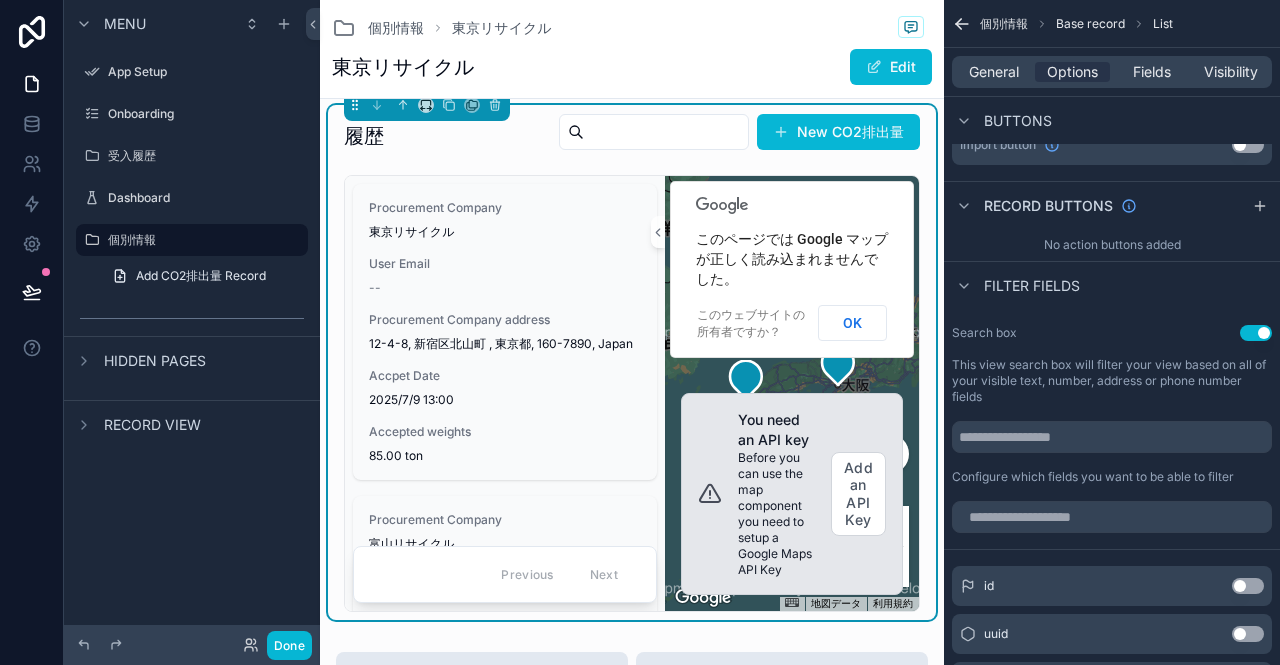 click at bounding box center [666, 132] 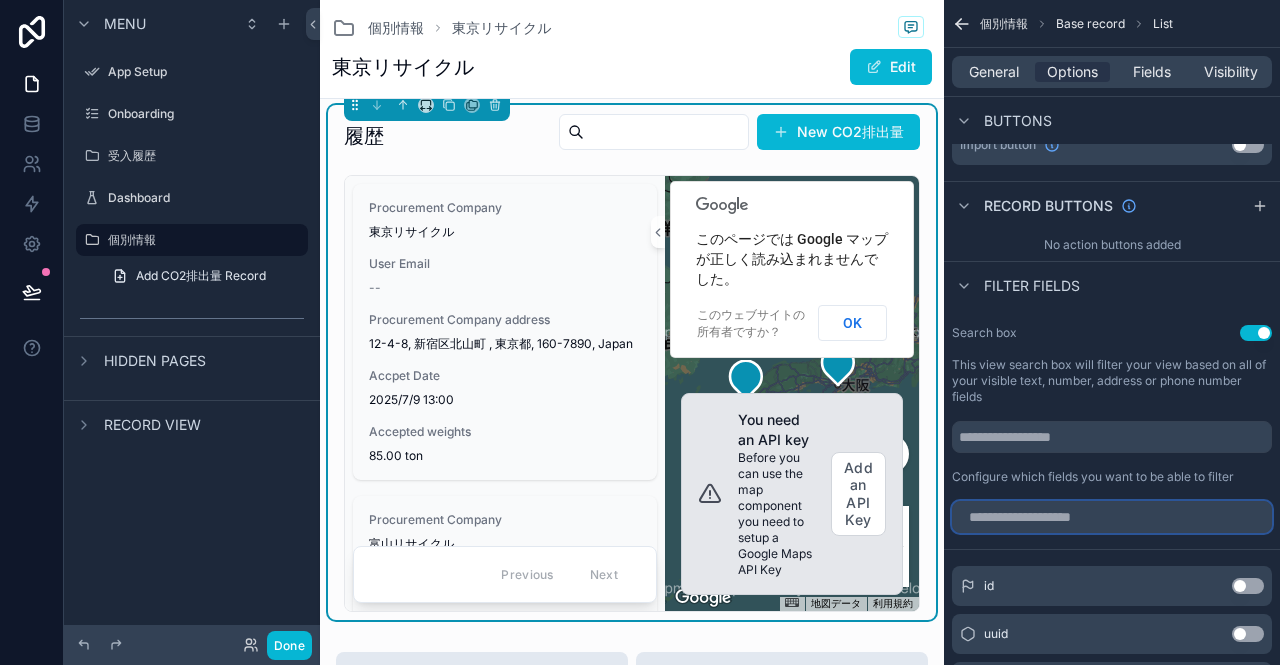 click at bounding box center [1112, 517] 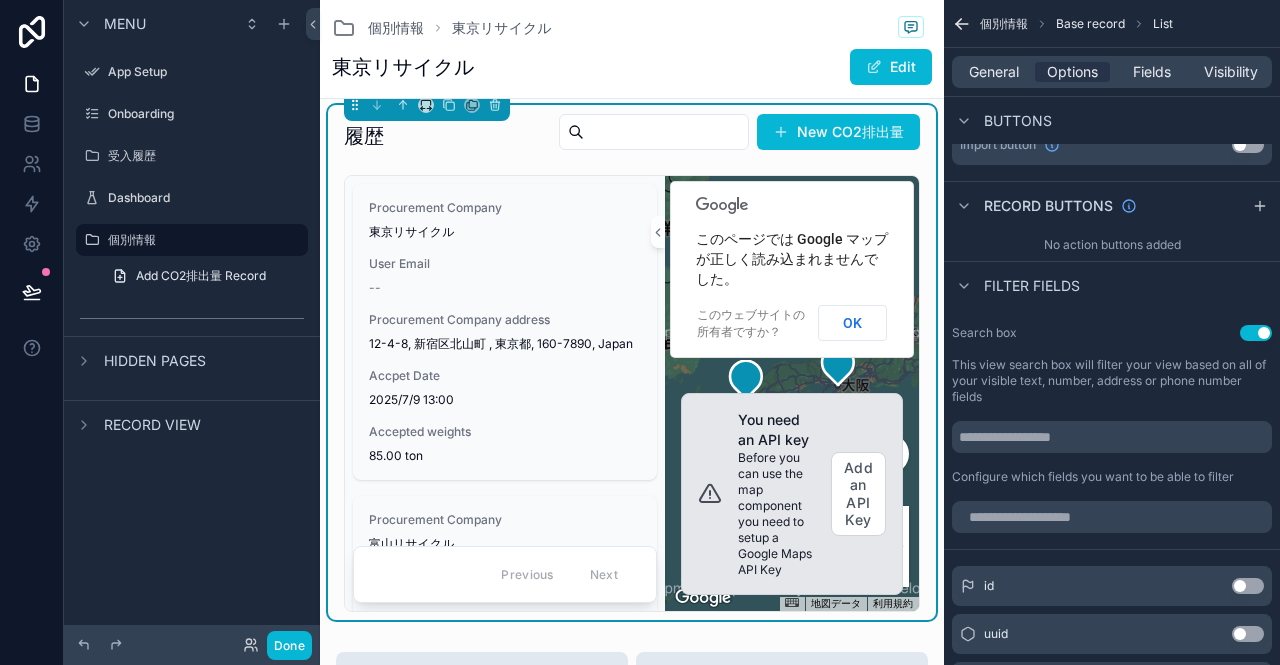 click on "Configure which fields you want to be able to filter" at bounding box center [1093, 477] 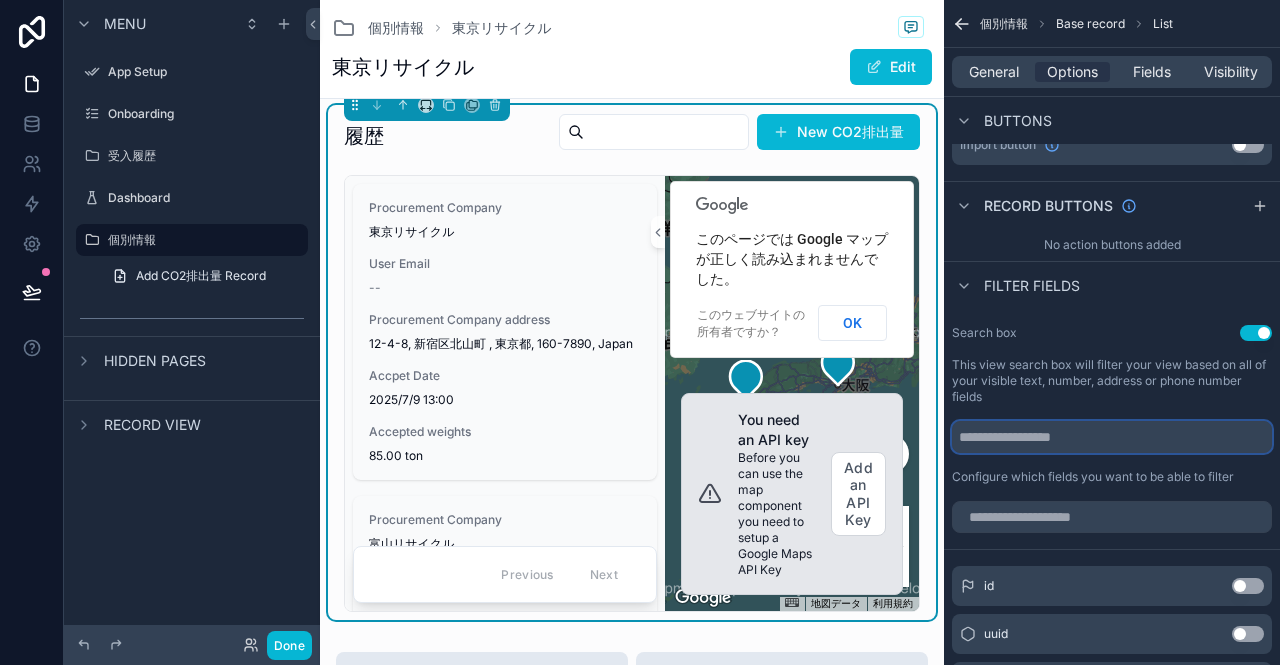 click at bounding box center (1112, 437) 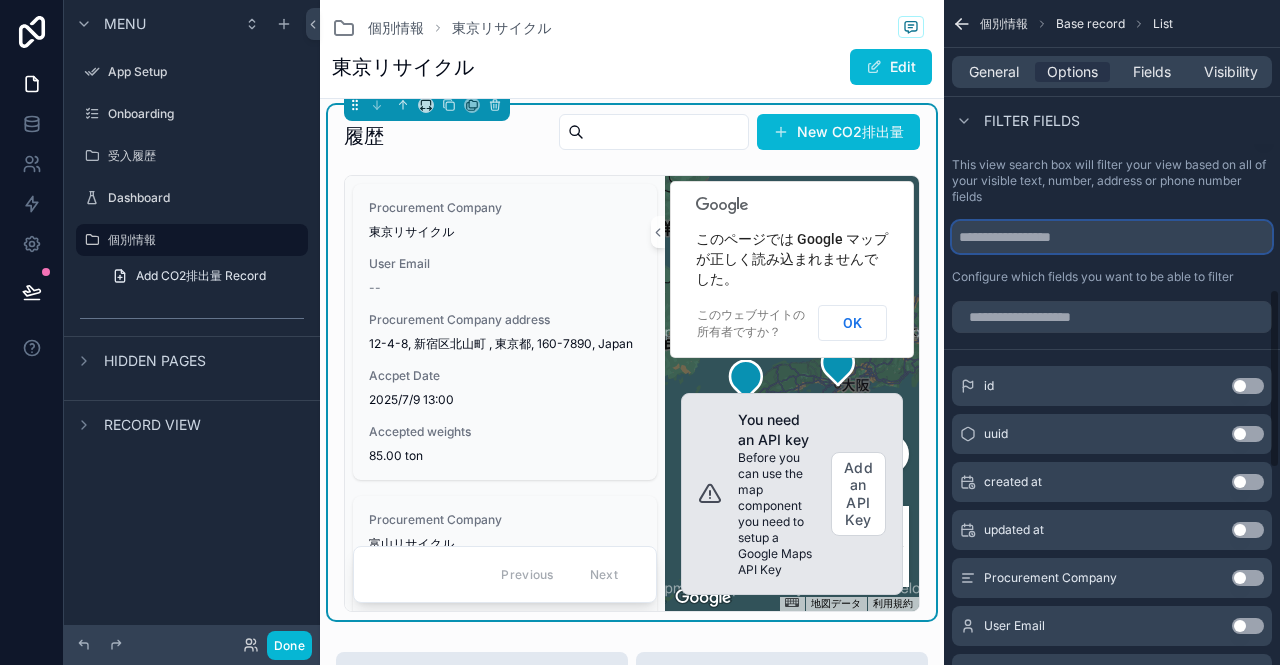 scroll, scrollTop: 1200, scrollLeft: 0, axis: vertical 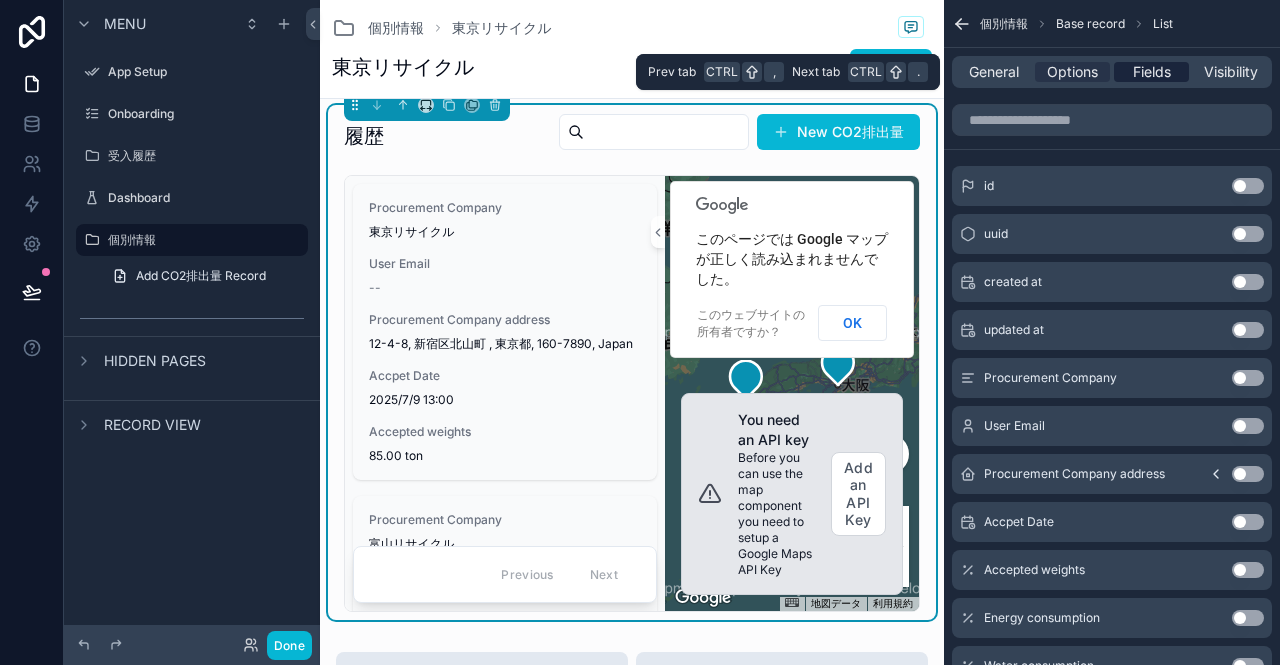 click on "Fields" at bounding box center (1152, 72) 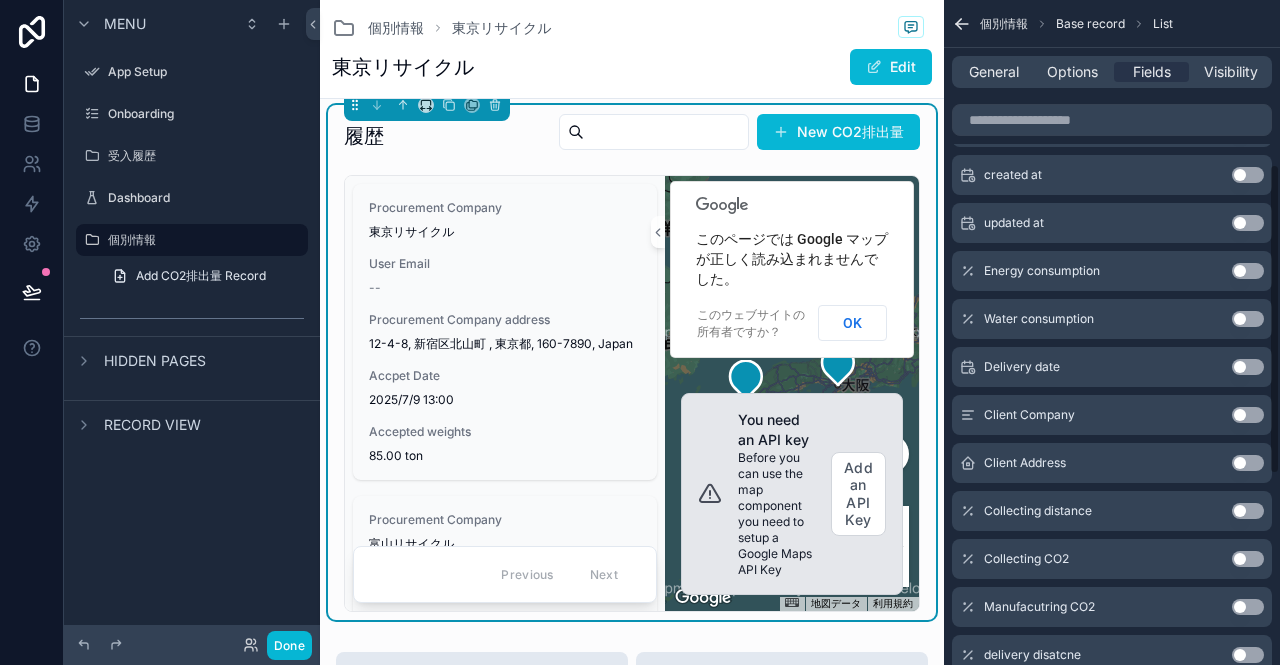 scroll, scrollTop: 0, scrollLeft: 0, axis: both 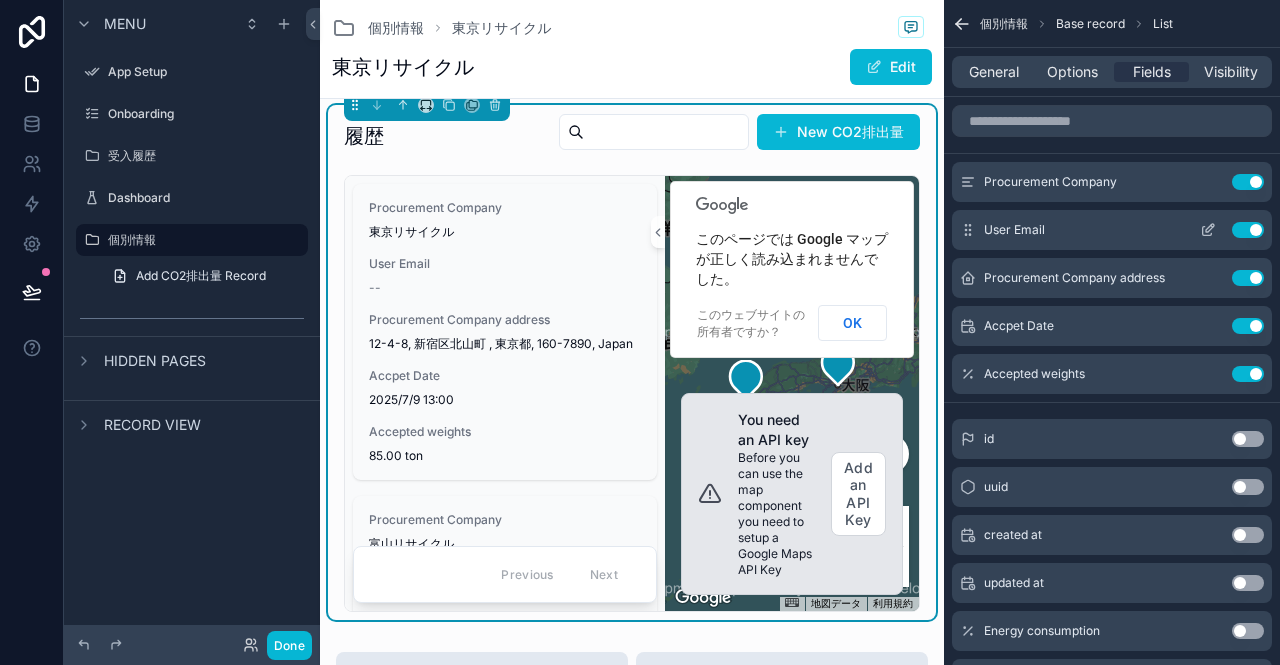 click on "Use setting" at bounding box center [1248, 230] 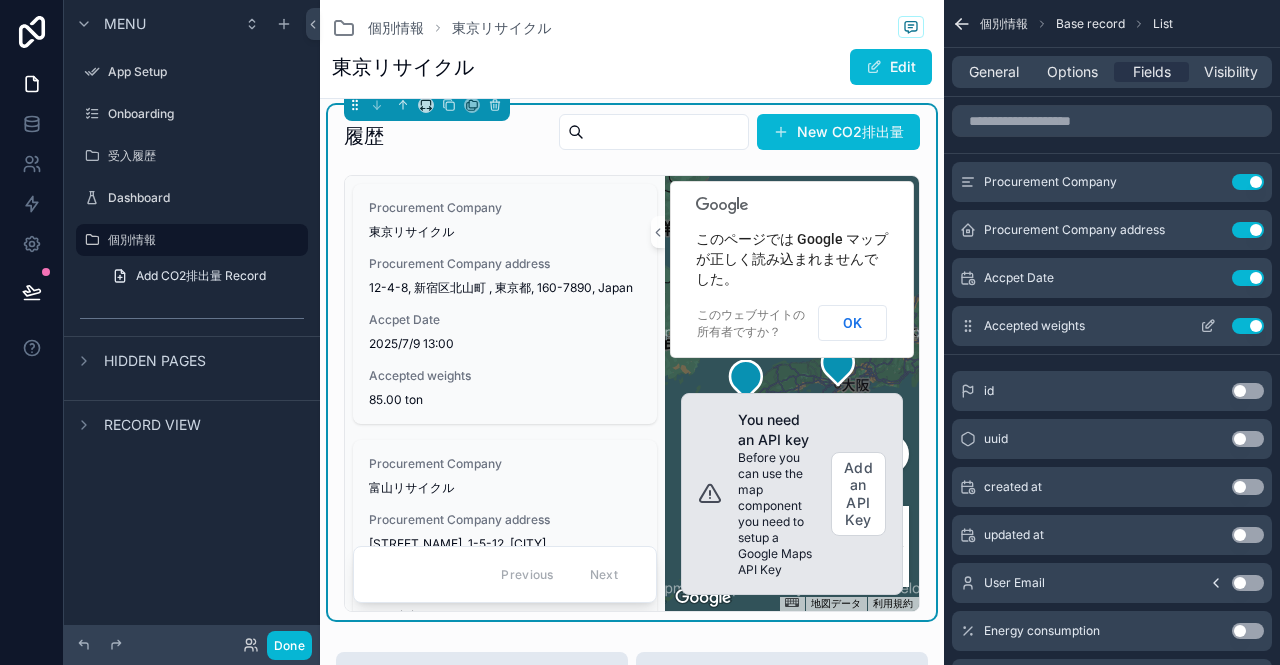 click on "Use setting" at bounding box center [1248, 326] 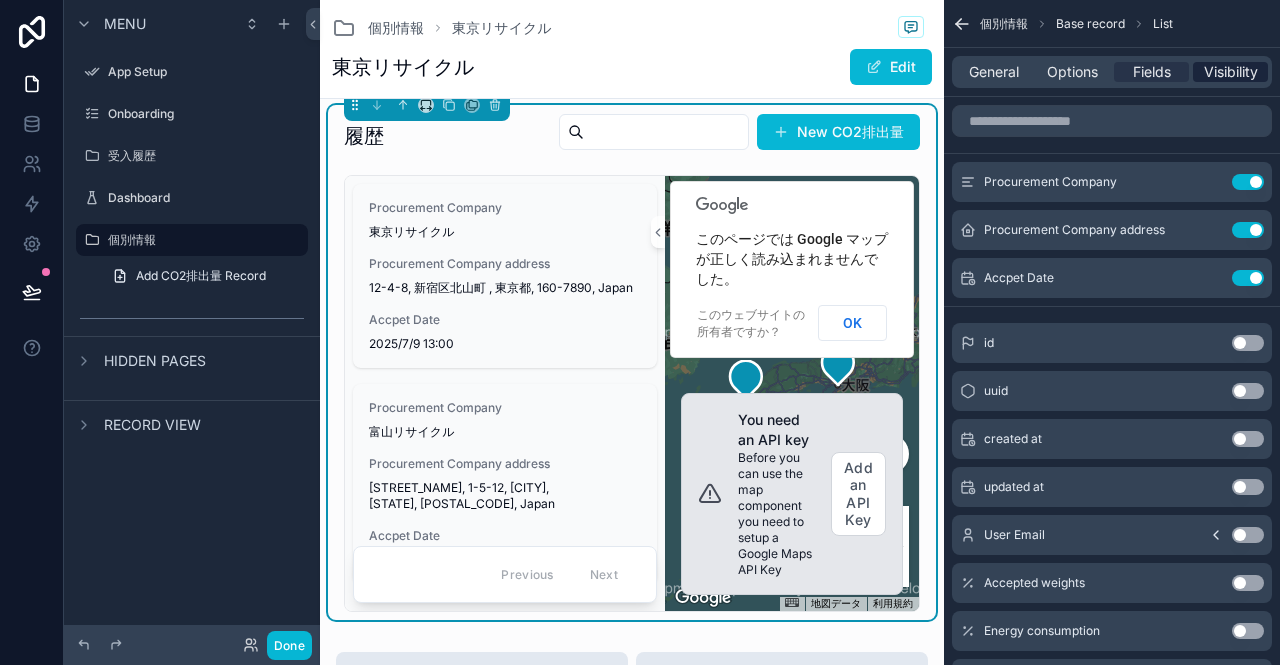 click on "Visibility" at bounding box center [1231, 72] 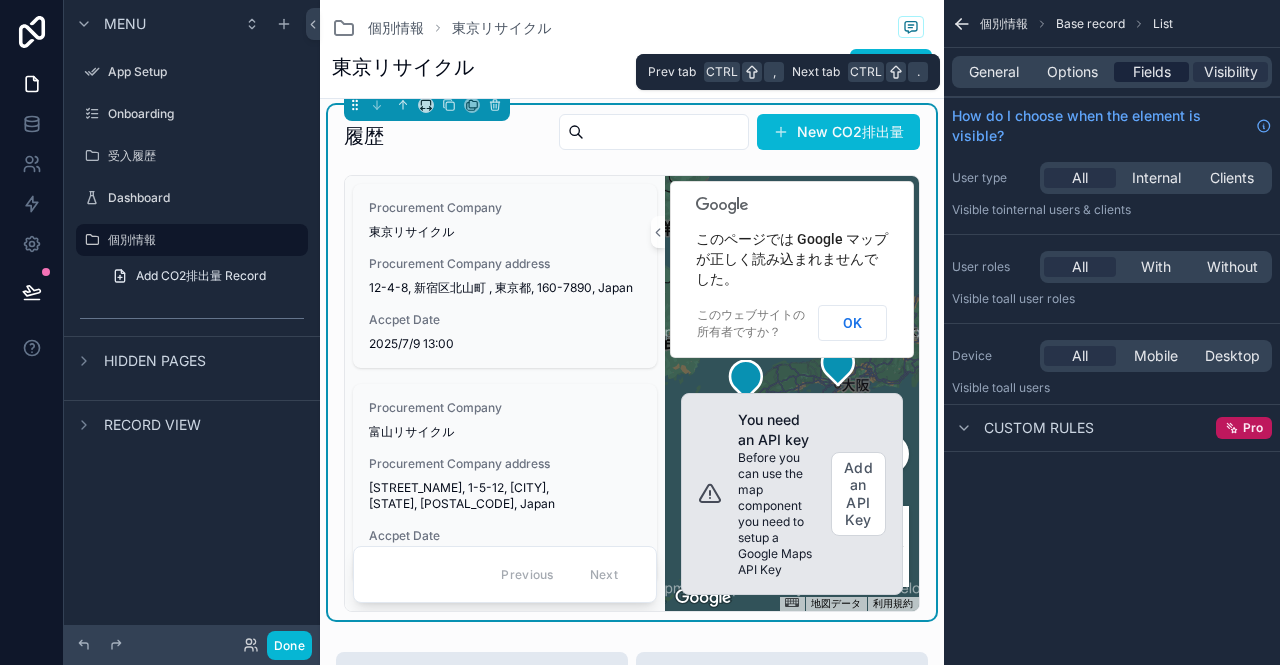 click on "Fields" at bounding box center (1152, 72) 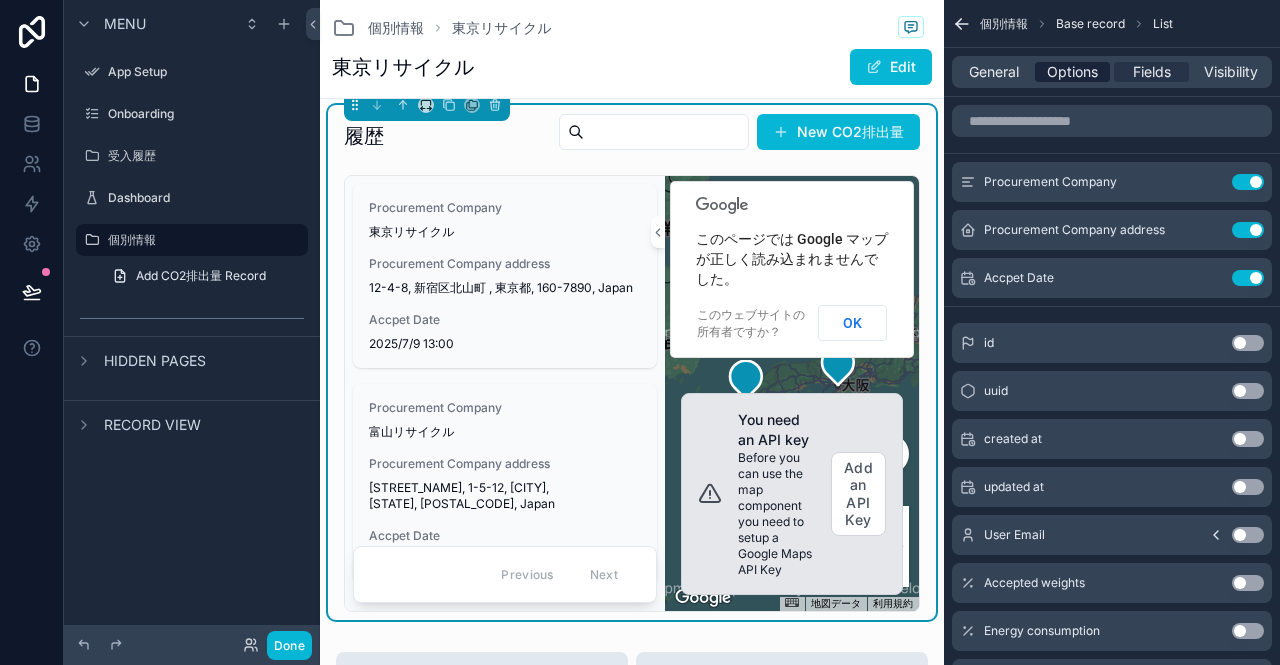 click on "Options" at bounding box center (1072, 72) 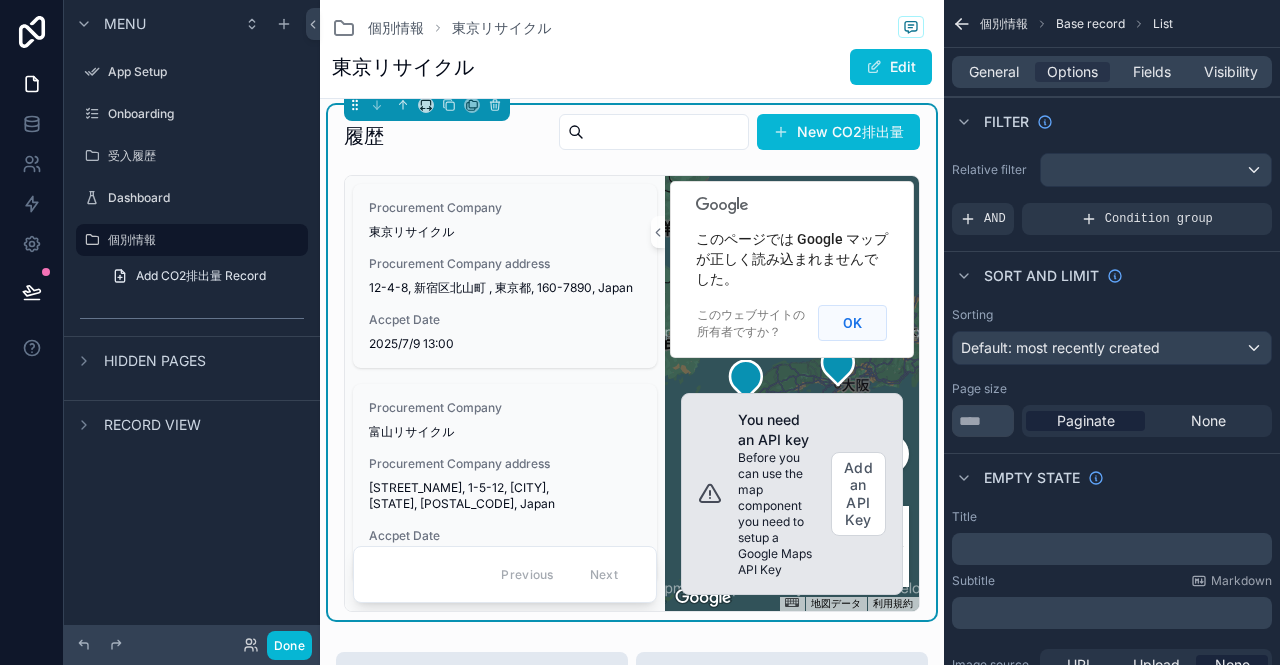 click on "OK" at bounding box center [852, 323] 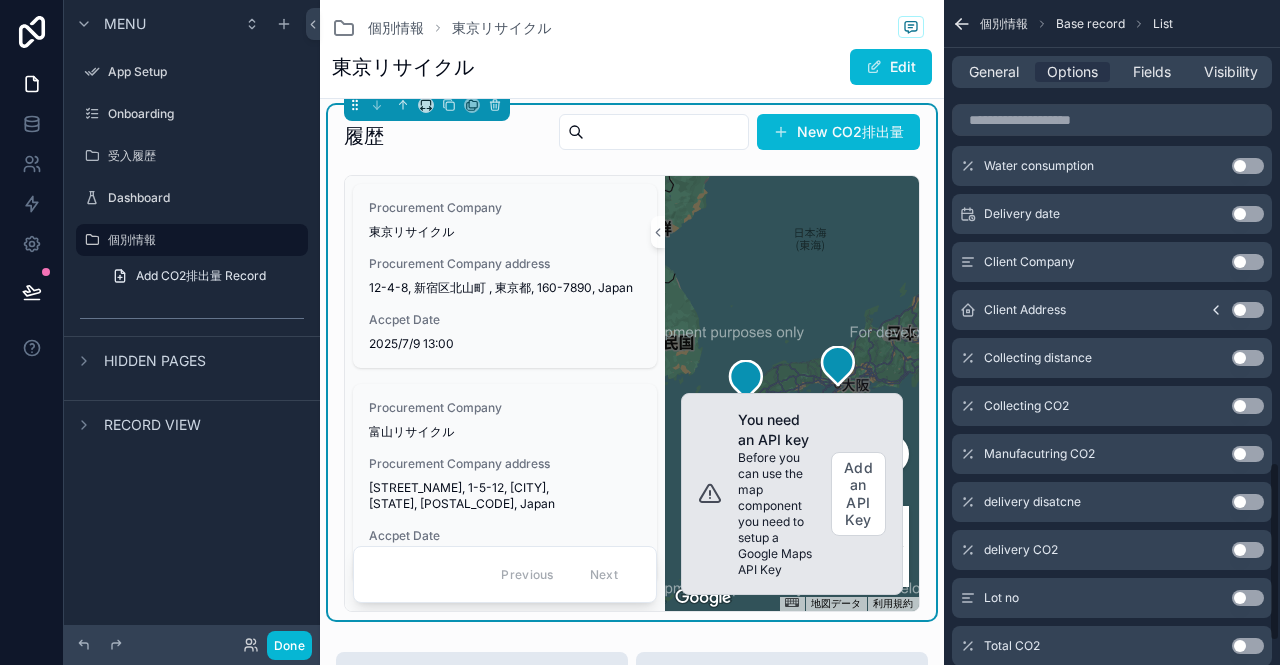 scroll, scrollTop: 1800, scrollLeft: 0, axis: vertical 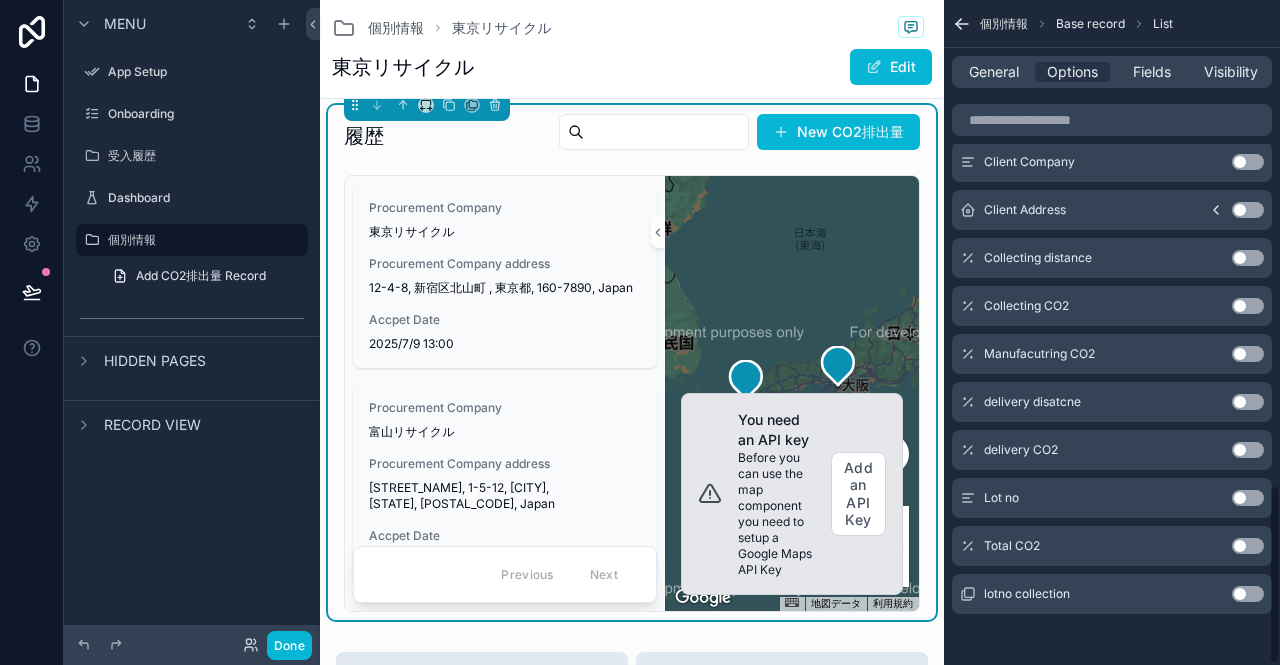 click on "Use setting" at bounding box center (1248, 498) 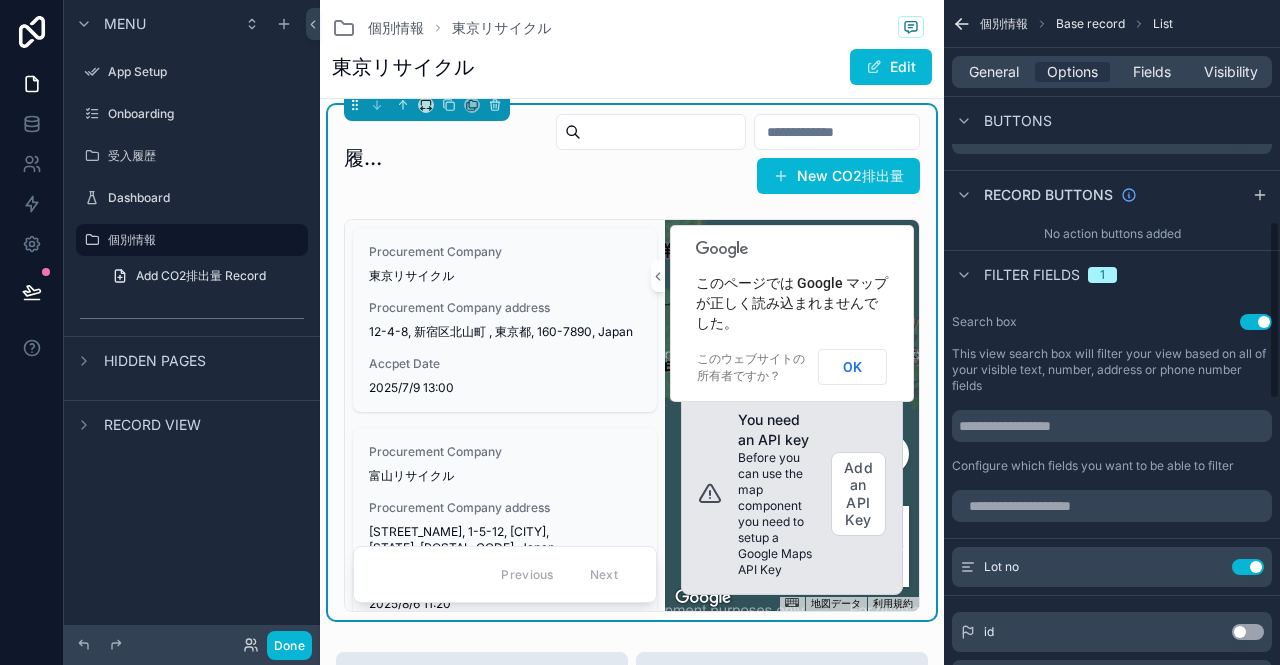 scroll, scrollTop: 911, scrollLeft: 0, axis: vertical 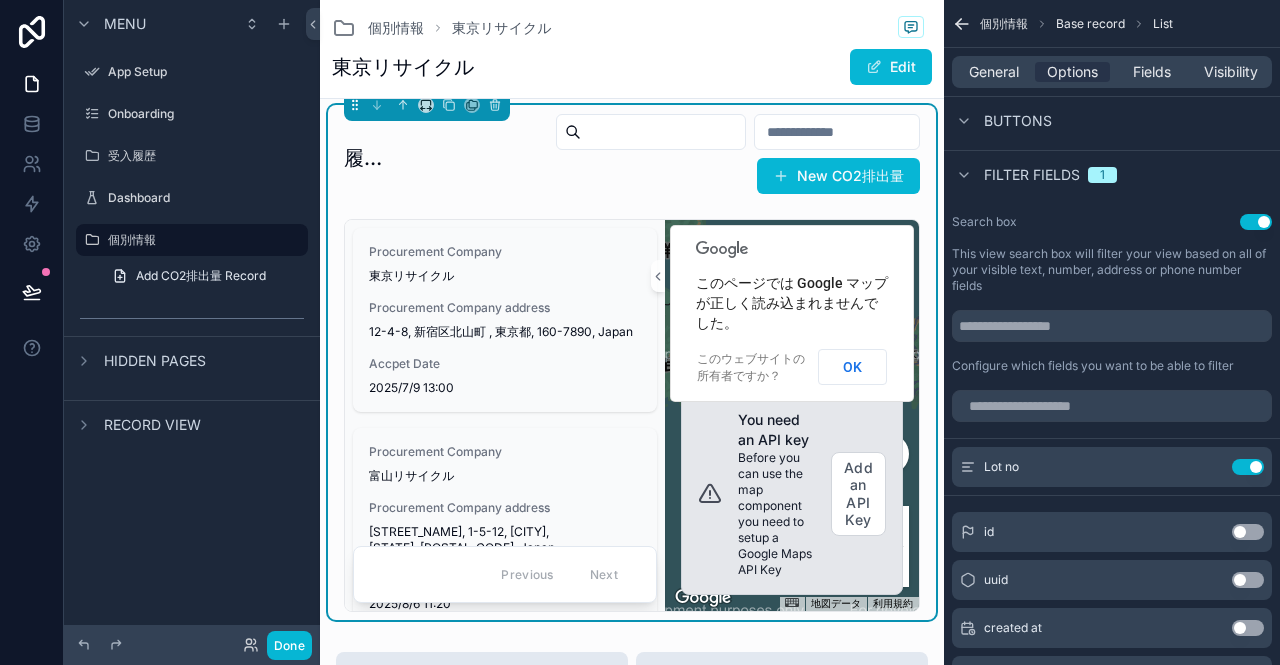 click at bounding box center (837, 132) 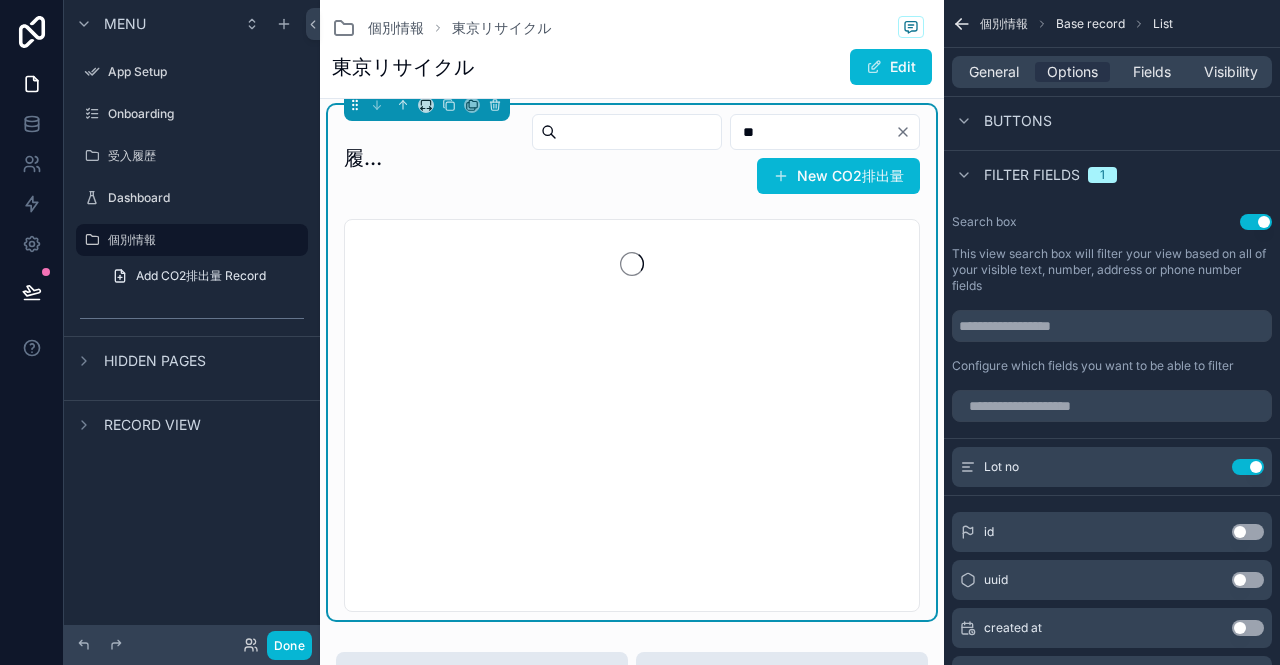 type on "*" 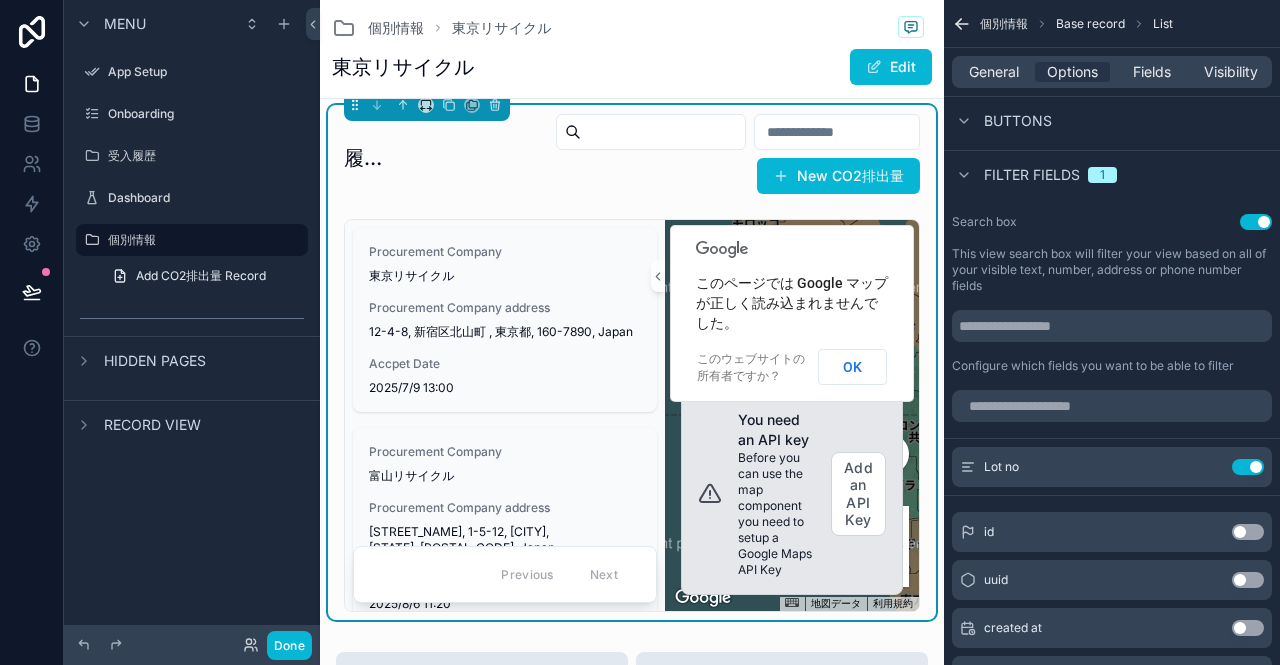 type on "*" 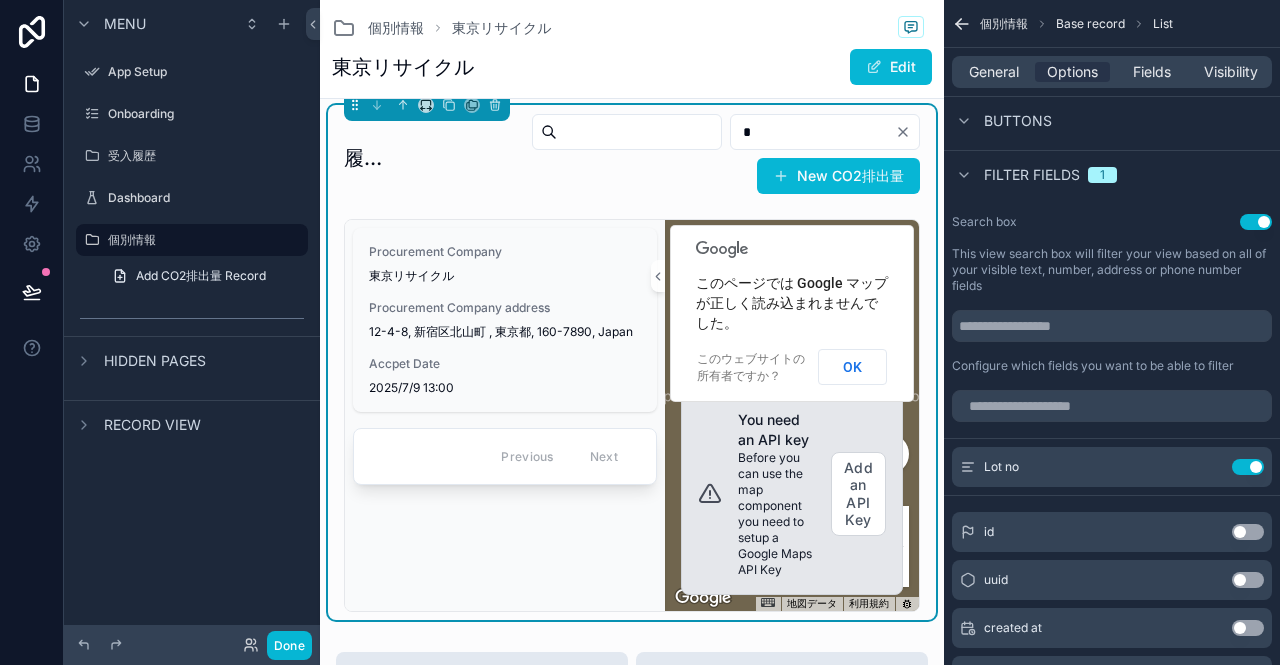 type 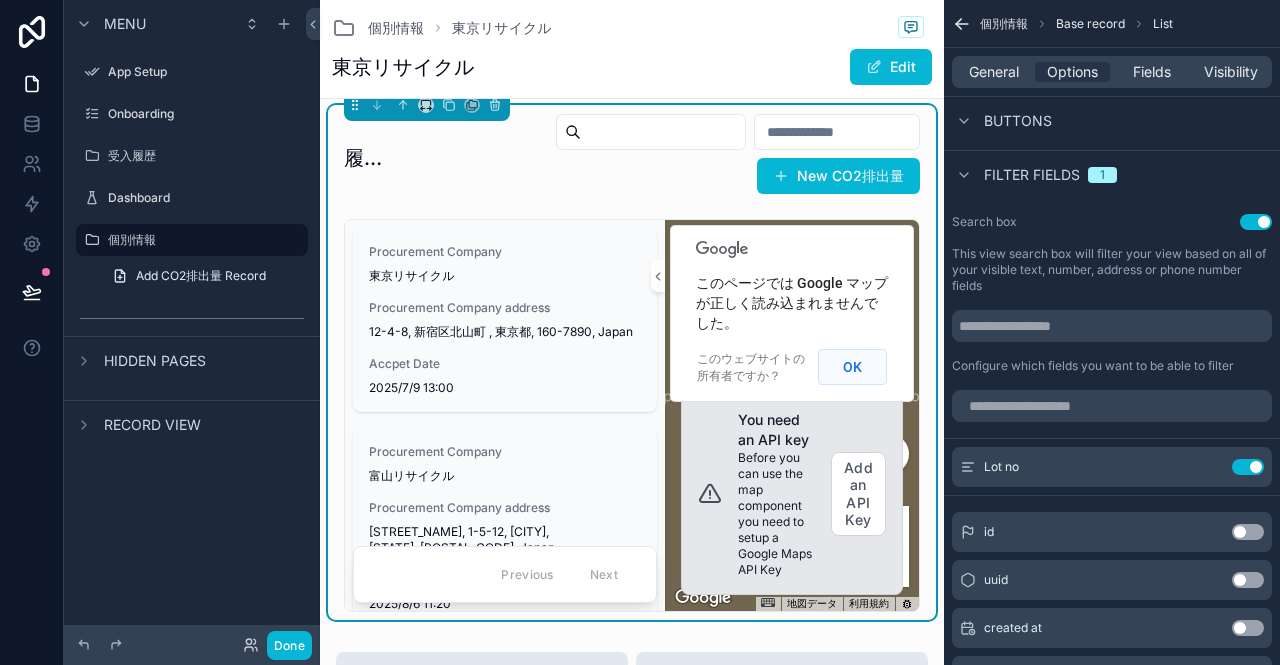 click on "OK" at bounding box center (852, 367) 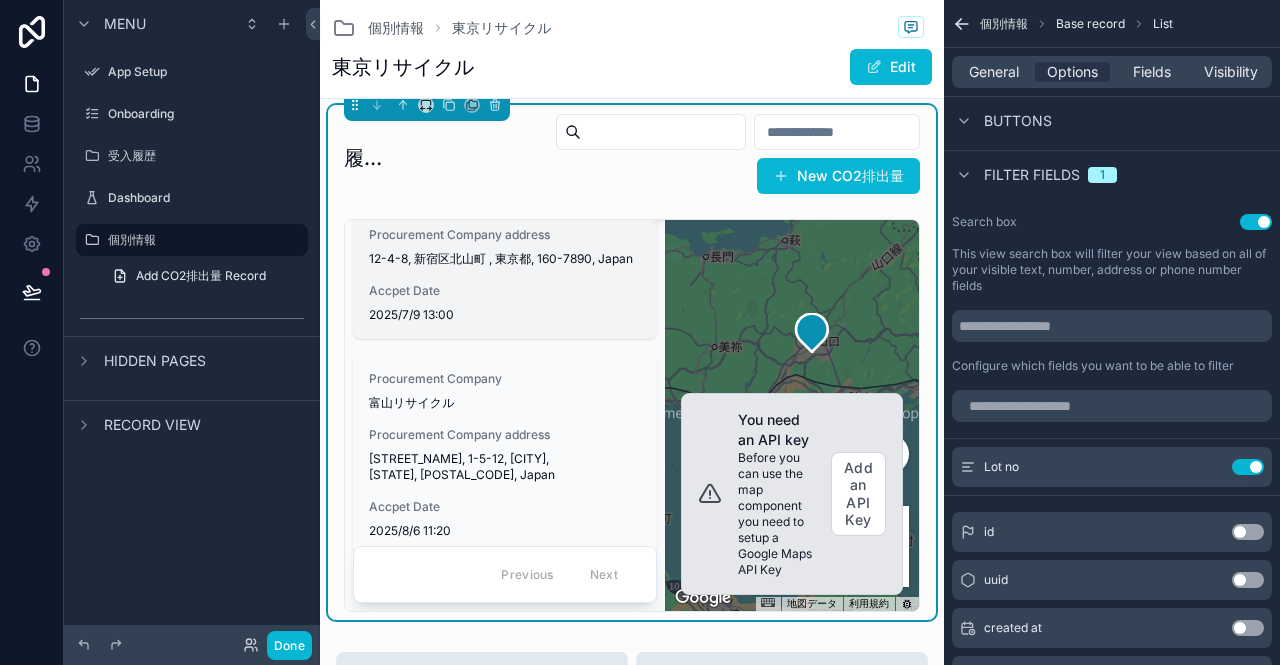scroll, scrollTop: 100, scrollLeft: 0, axis: vertical 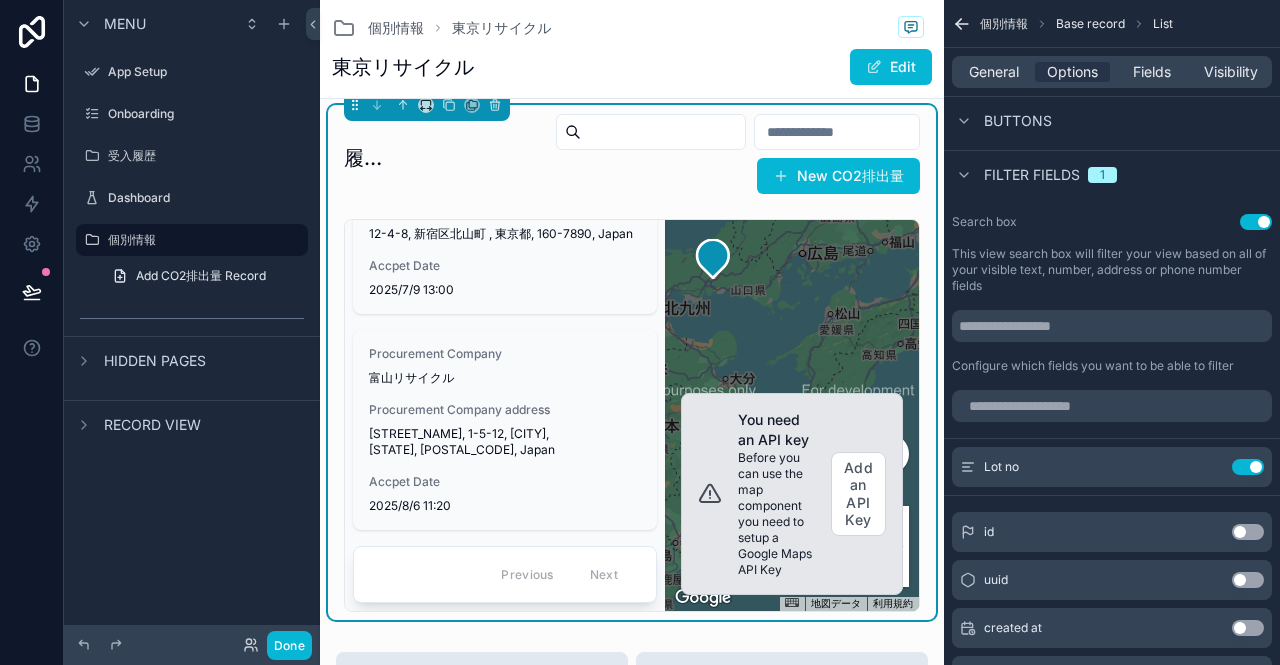 drag, startPoint x: 857, startPoint y: 351, endPoint x: 730, endPoint y: 299, distance: 137.23338 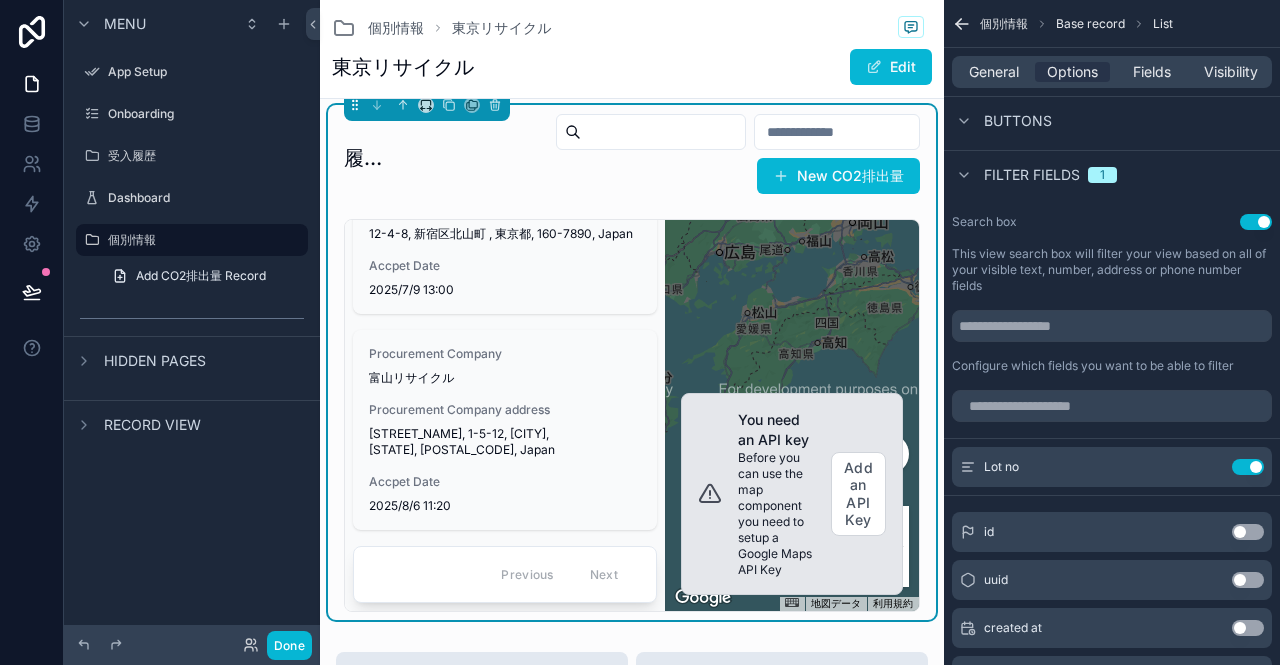 drag, startPoint x: 822, startPoint y: 320, endPoint x: 740, endPoint y: 322, distance: 82.02438 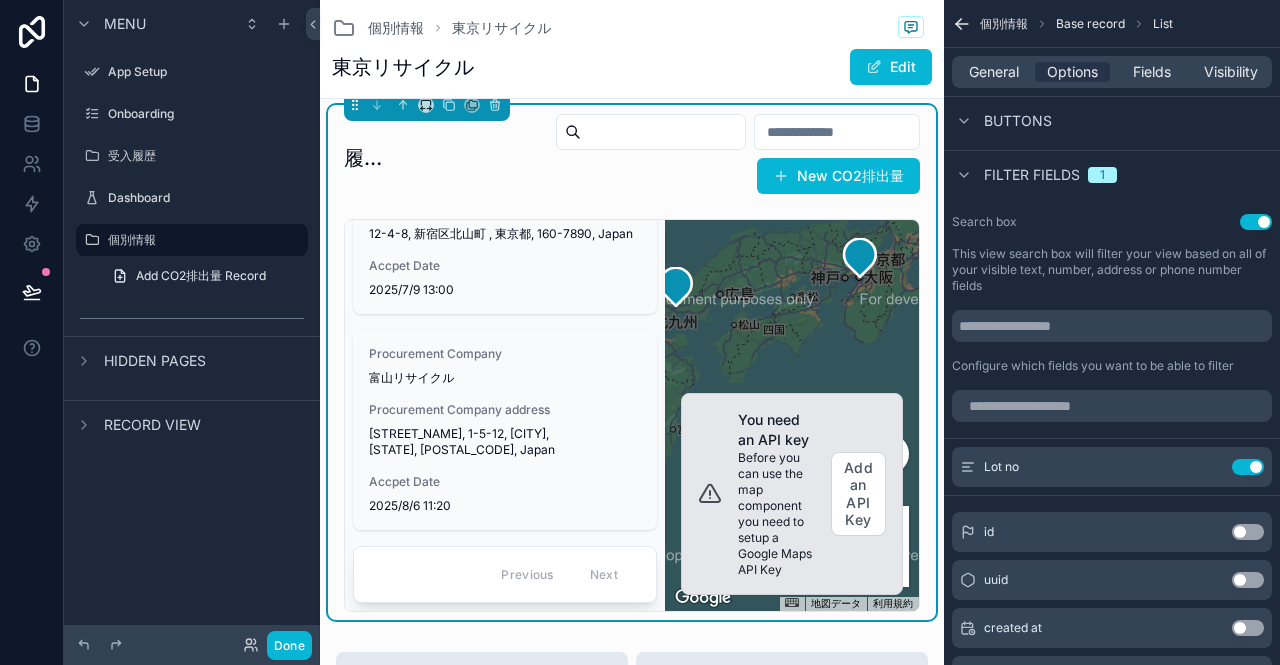 drag, startPoint x: 837, startPoint y: 324, endPoint x: 811, endPoint y: 357, distance: 42.0119 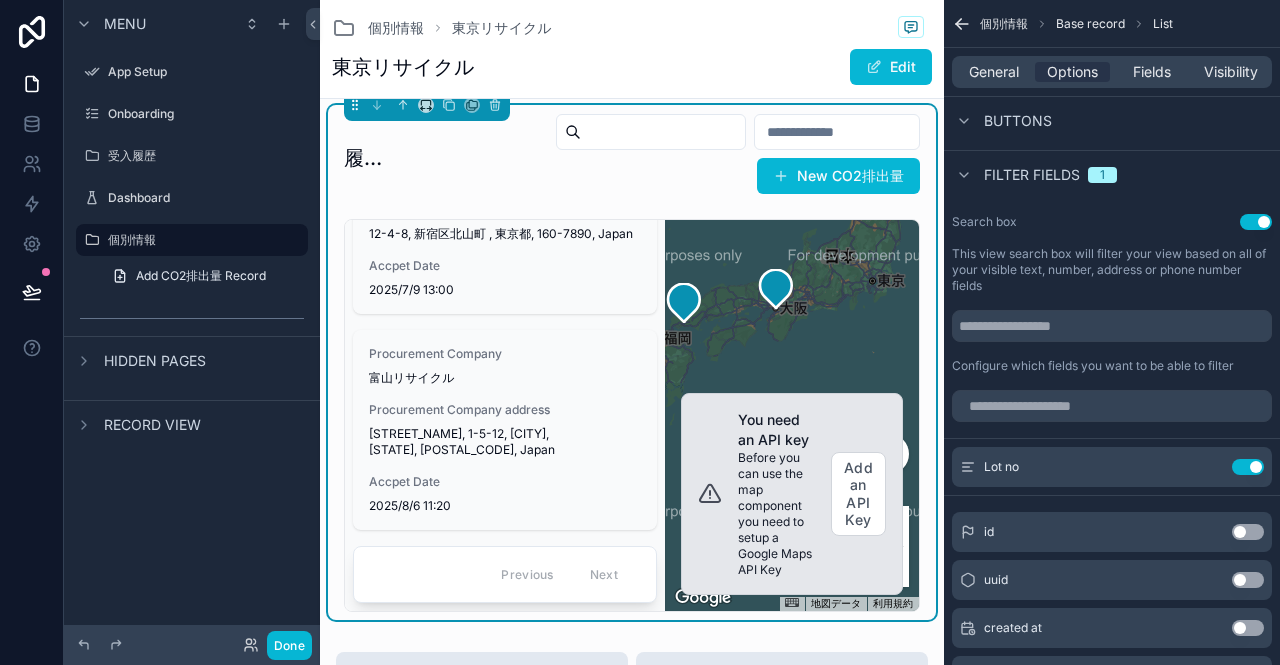 drag, startPoint x: 849, startPoint y: 329, endPoint x: 781, endPoint y: 348, distance: 70.60453 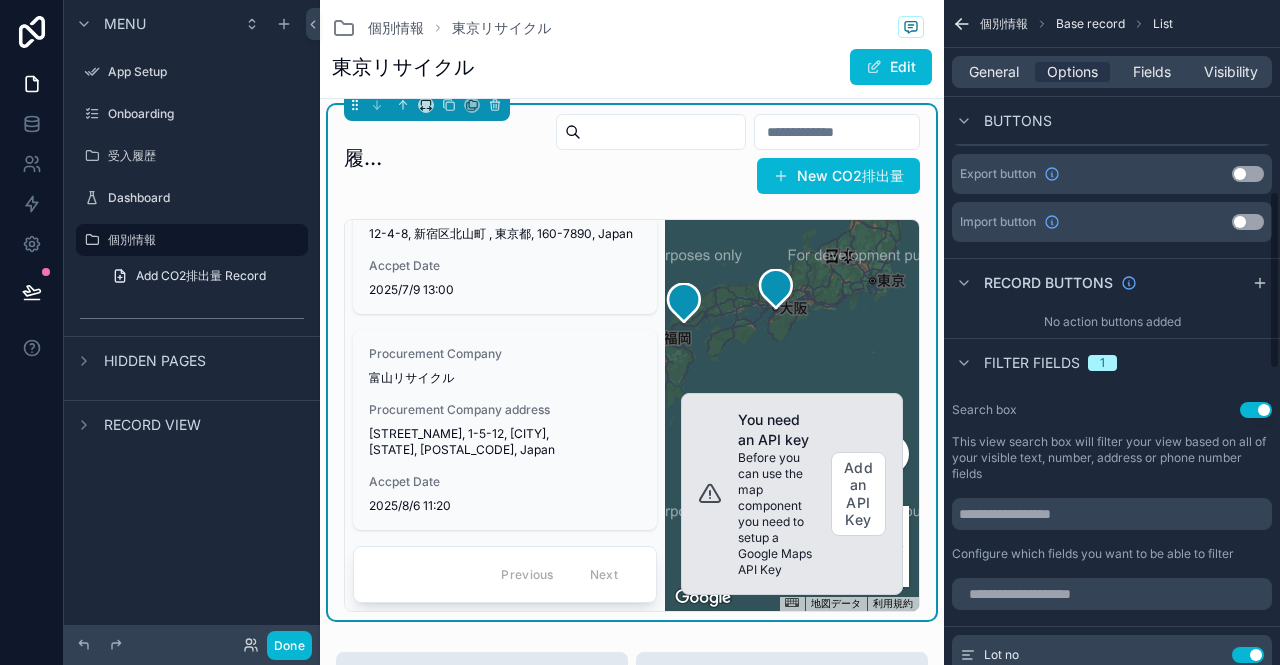 scroll, scrollTop: 711, scrollLeft: 0, axis: vertical 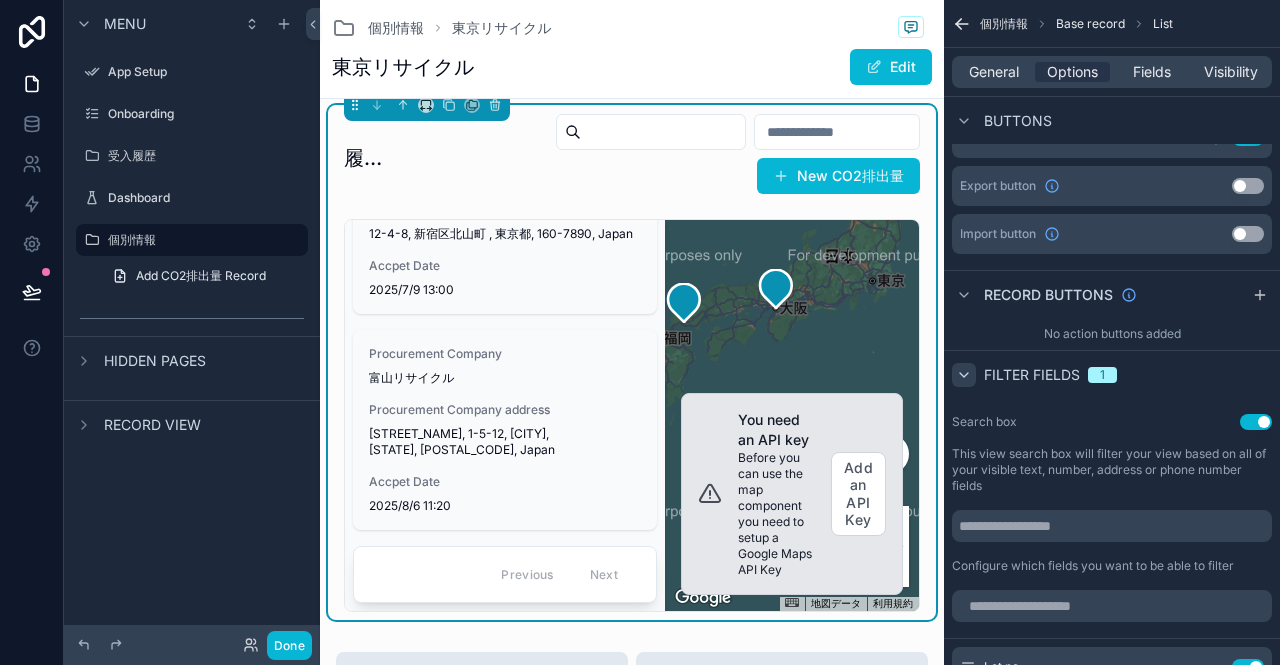 click 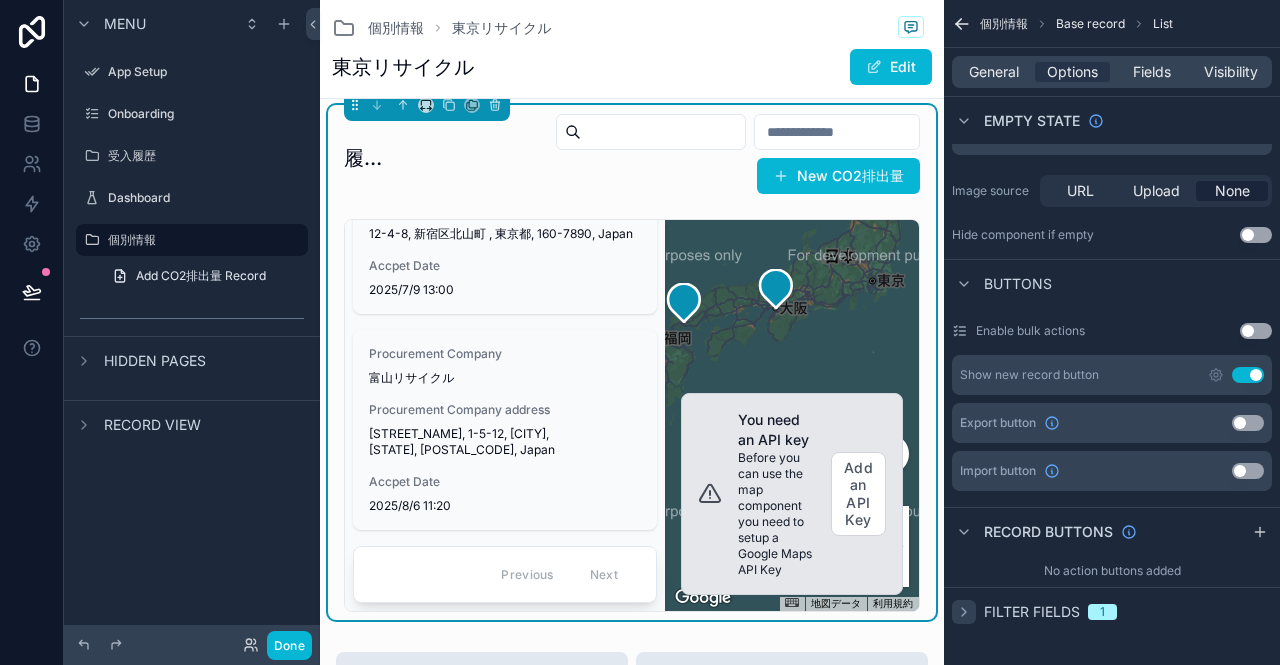 click on "Use setting" at bounding box center (1248, 375) 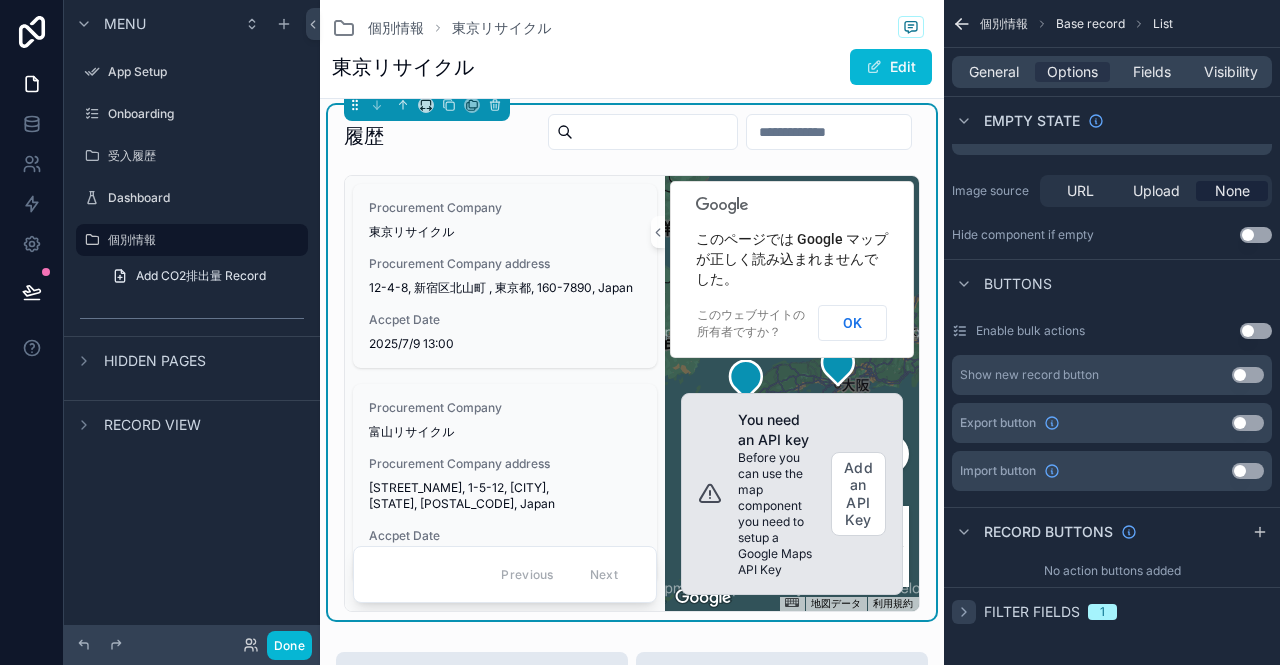 click on "Buttons" at bounding box center (1112, 283) 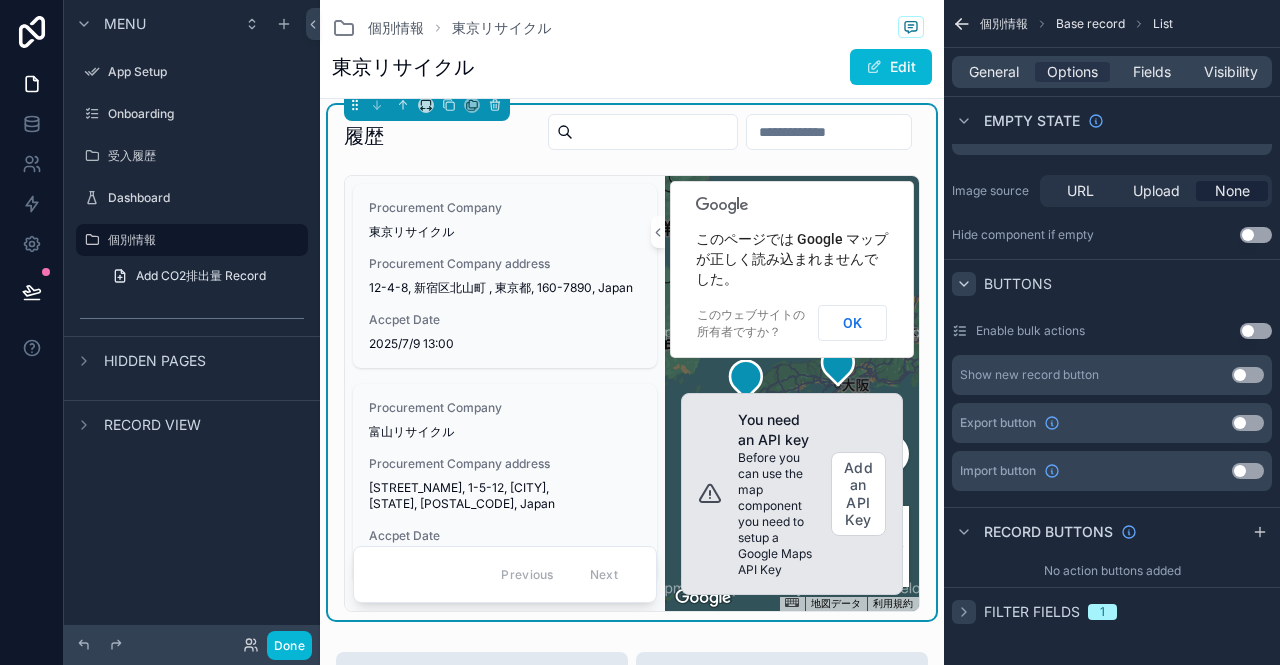 click 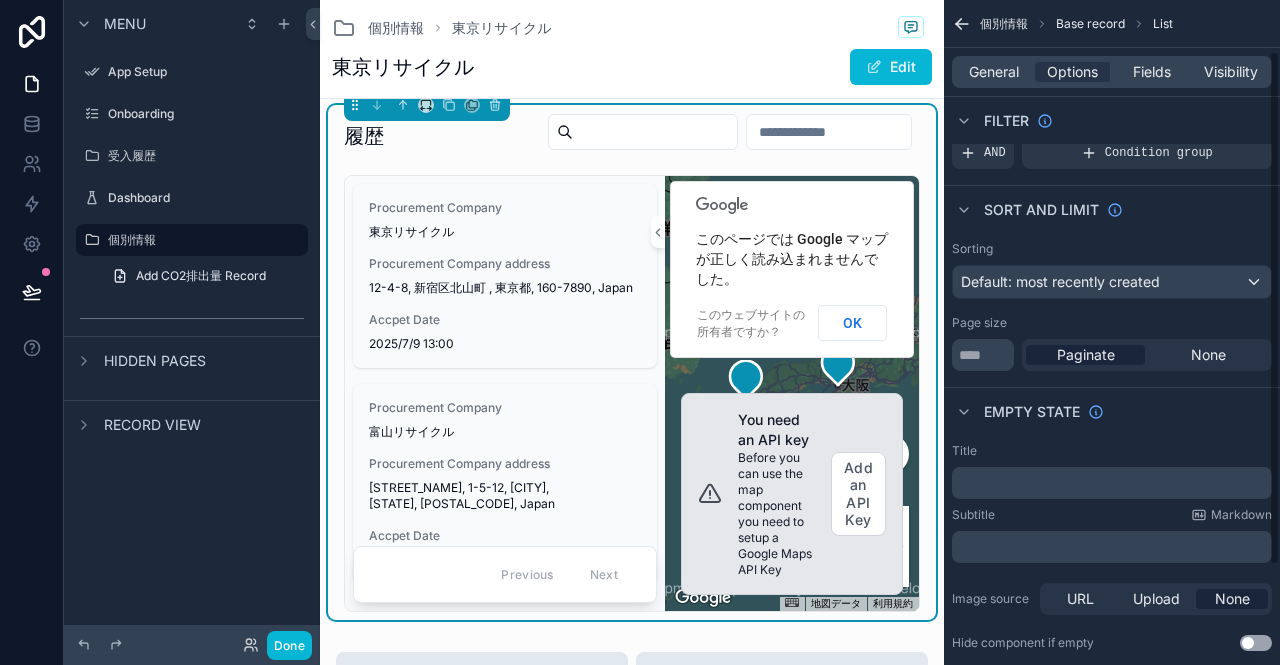 scroll, scrollTop: 0, scrollLeft: 0, axis: both 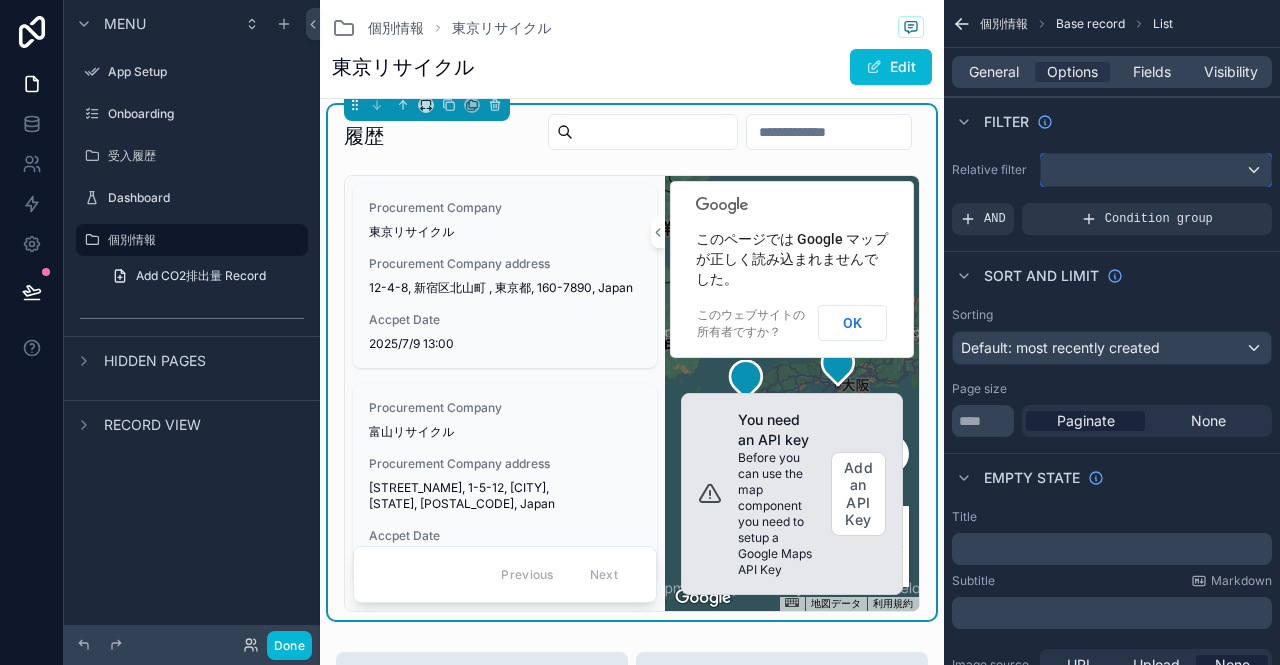 click at bounding box center [1156, 170] 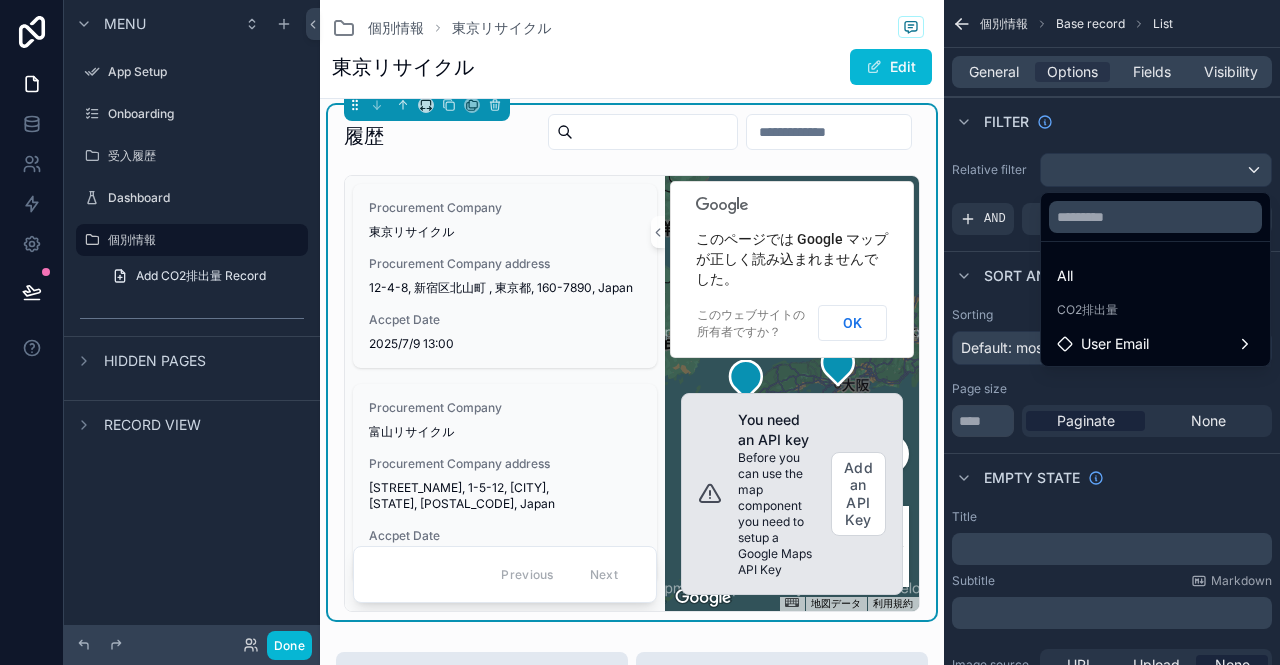 click on "CO2排出量" at bounding box center [1087, 310] 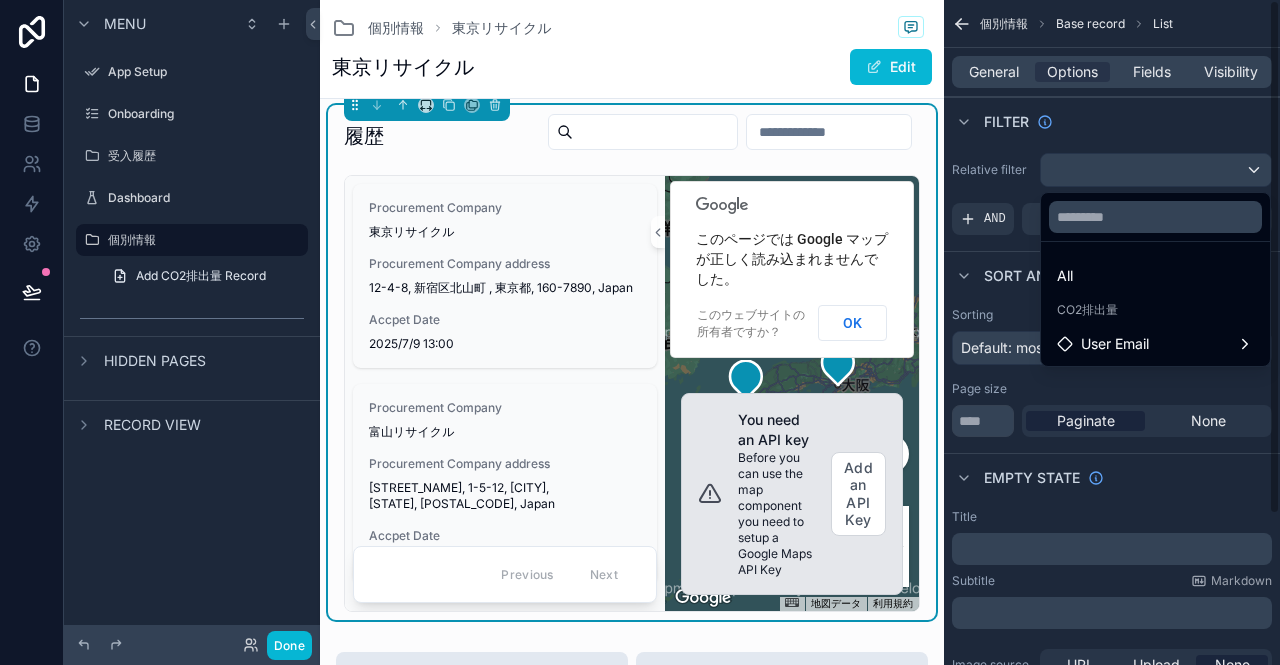 click at bounding box center (640, 332) 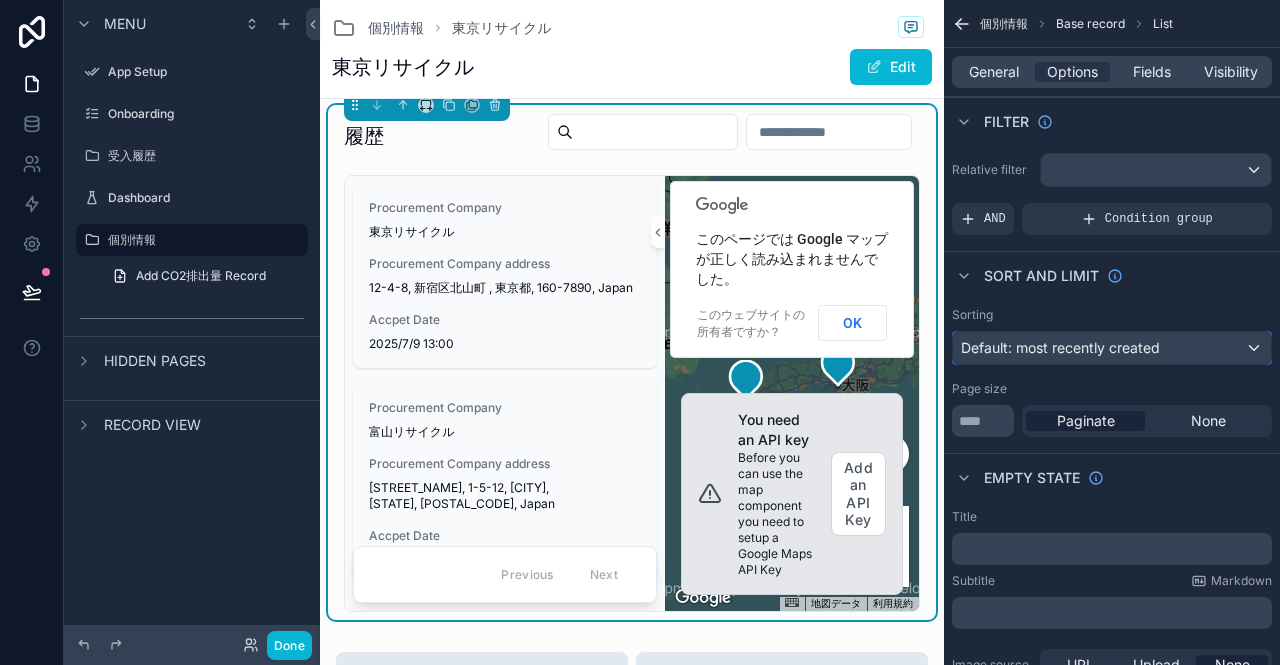 click on "Default: most recently created" at bounding box center (1060, 347) 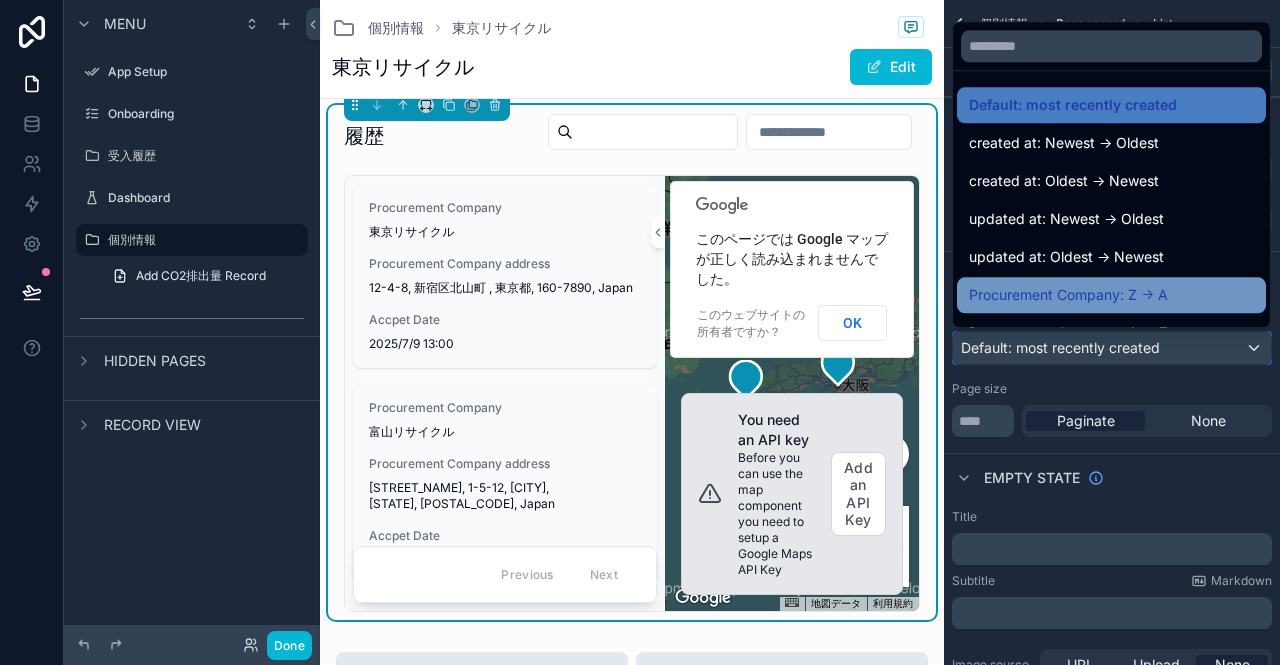 scroll, scrollTop: 100, scrollLeft: 0, axis: vertical 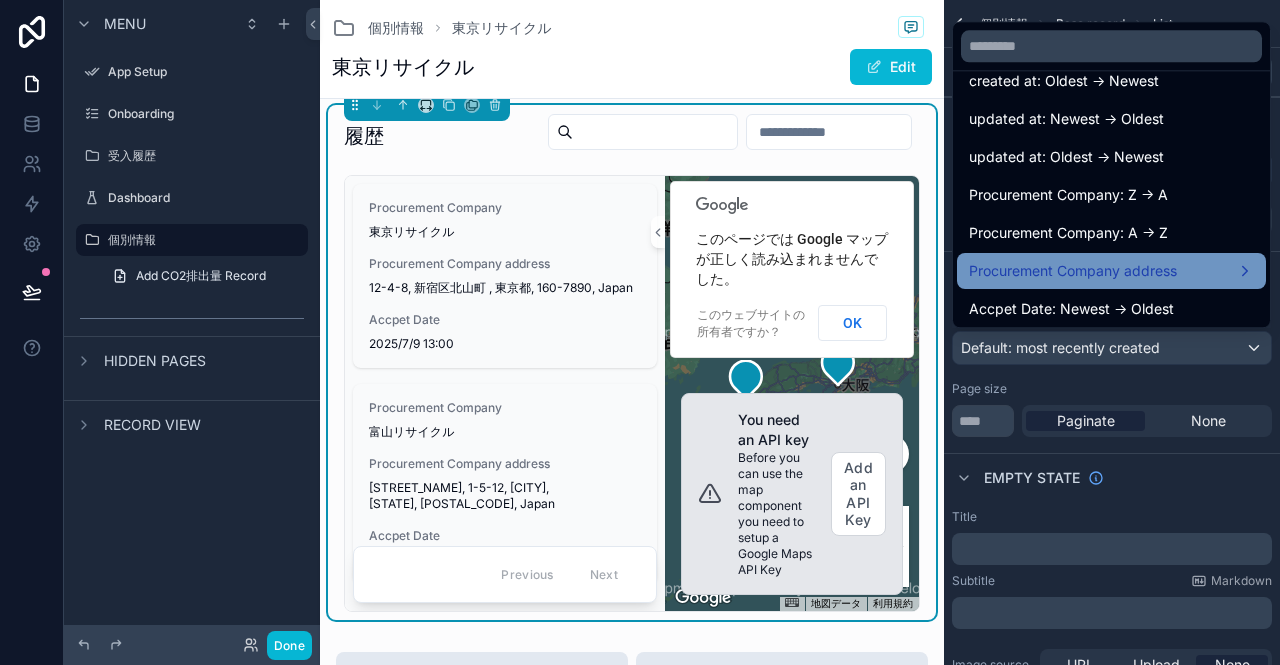 click on "Procurement Company address" at bounding box center (1111, 271) 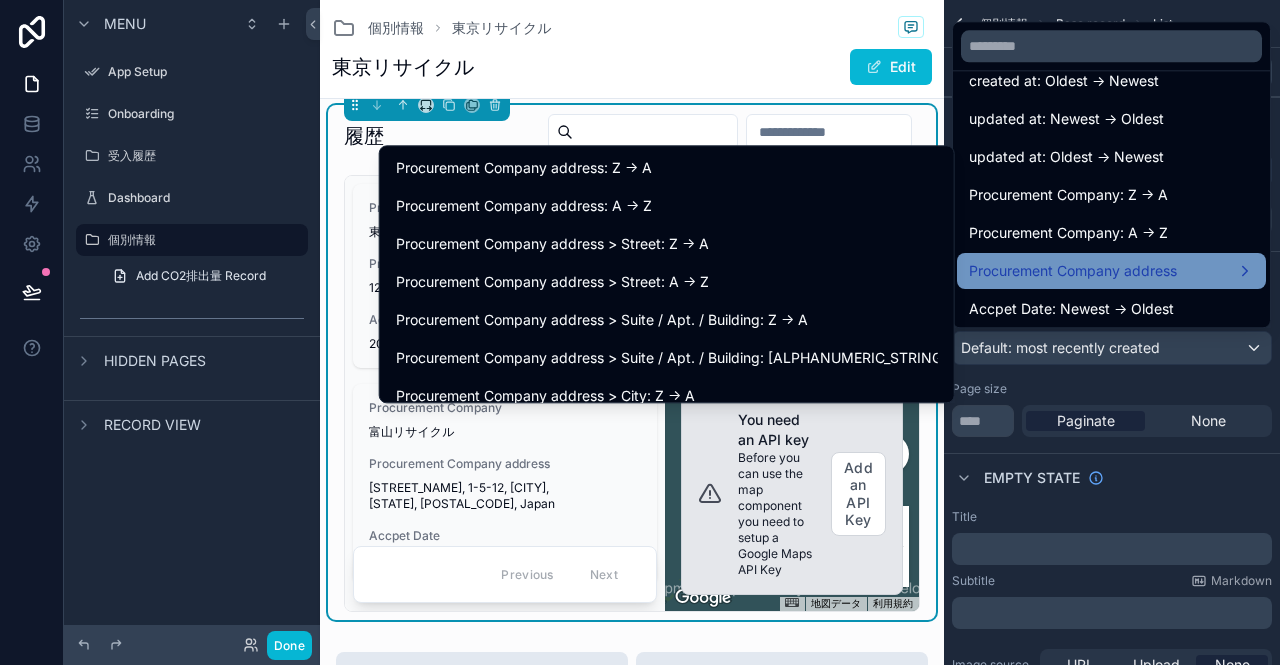 click on "Procurement Company address" at bounding box center (1111, 271) 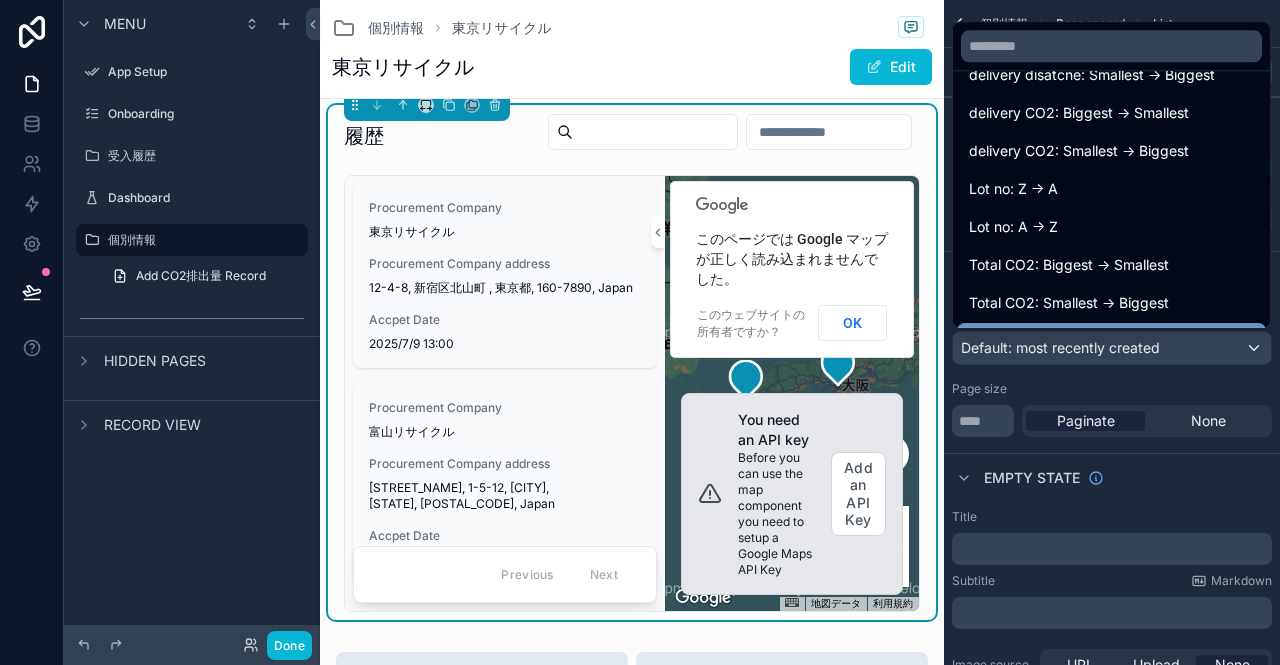 scroll, scrollTop: 1068, scrollLeft: 0, axis: vertical 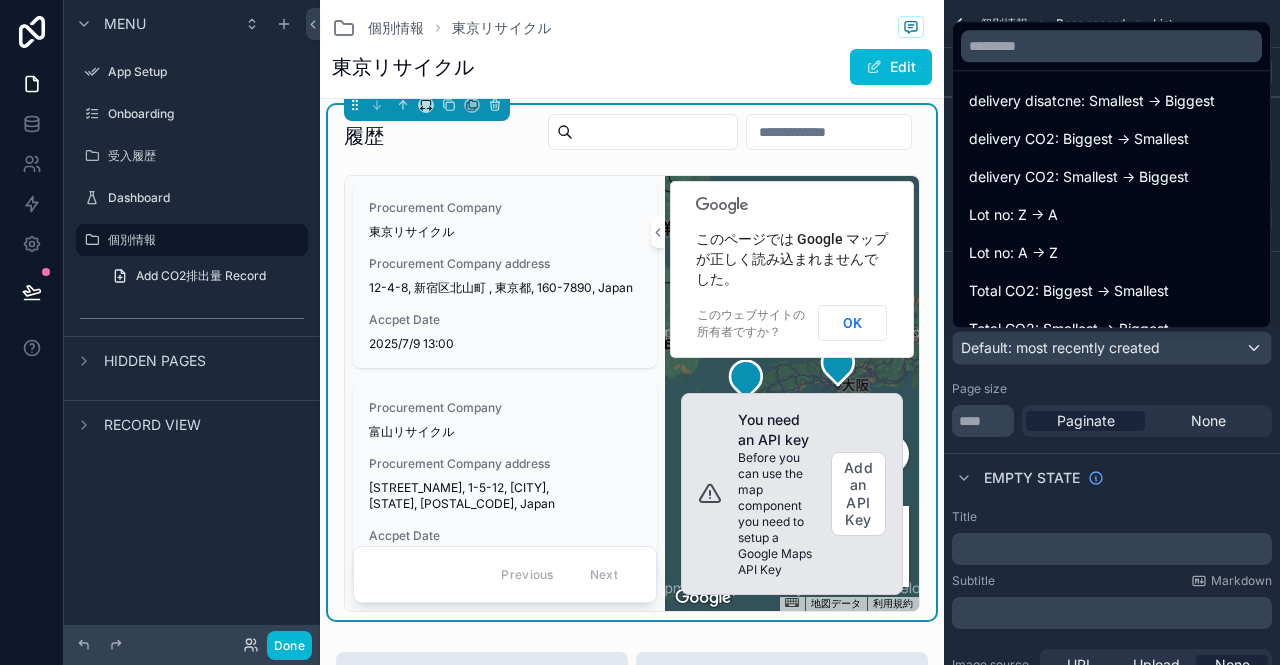 click on "Accepted weights 85.00 ton Accept Photo company-1 .jpg Procurement Company 東京リサイクル Procurement Company address [NUMBER] [STREET], [CITY], [STATE], [POSTAL_CODE], Japan Energy consumption 160.00 kwh Water consumption 20.00 kL Delivery date [DATE] [TIME] Client Company 山口食品 Client Address [NUMBER] [STREET], [CITY], [CITY], [STATE], [POSTAL_CODE], Japan 履歴 Procurement Company 東京リサイクル Procurement Company address [NUMBER] [STREET], [CITY], [STATE], [POSTAL_CODE], Japan Accpet Date [DATE] [TIME] Procurement Company 富山リサイクル Procurement Company address [STREET], [NUMBER], [CITY], [STATE], [POSTAL_CODE], Japan Accpet Date [DATE] [TIME] Previous Next ← 左へ移動 → 右へ移動 ↑ 上へ移動 ↓ 下へ移動 + ズームイン - ズームアウト Home ビューを 75% 左へ移動 End ビューを 75% 右へ移動 Page Up ビューを 75% 上へ移動 Page Down ビューを 75% 下へ移動 地図データ 地図データ ©2025 Google, TMap Mobility 200 km" at bounding box center [632, 71] 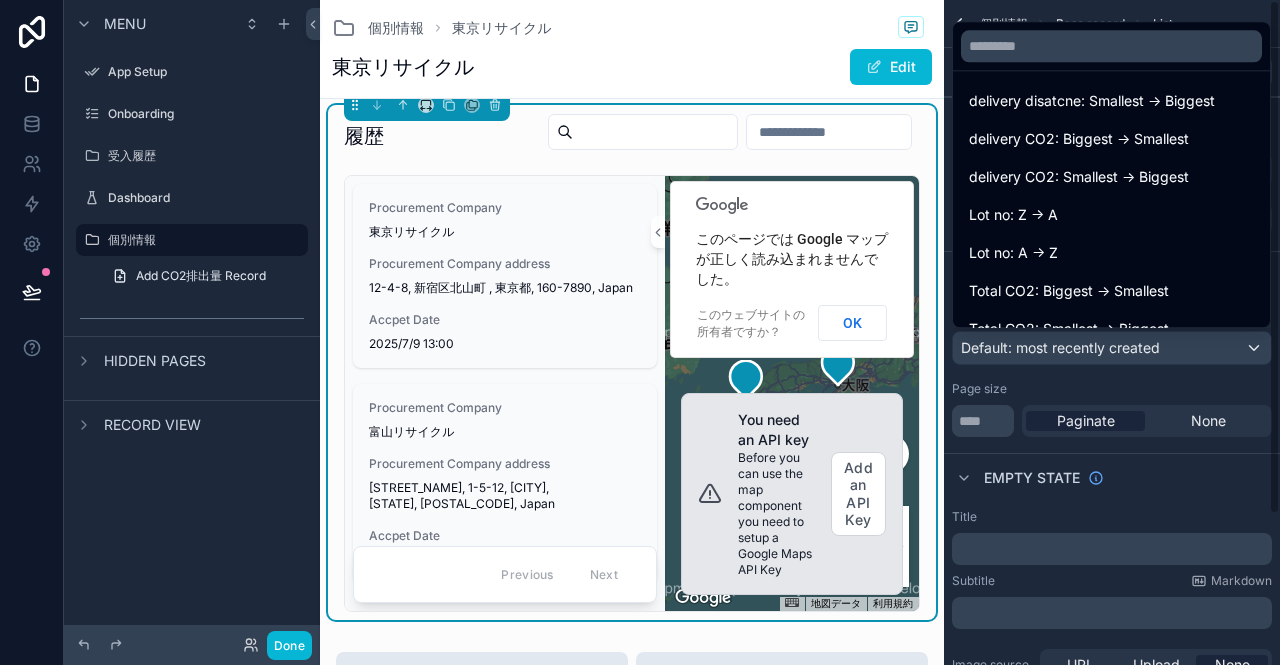 click at bounding box center (640, 332) 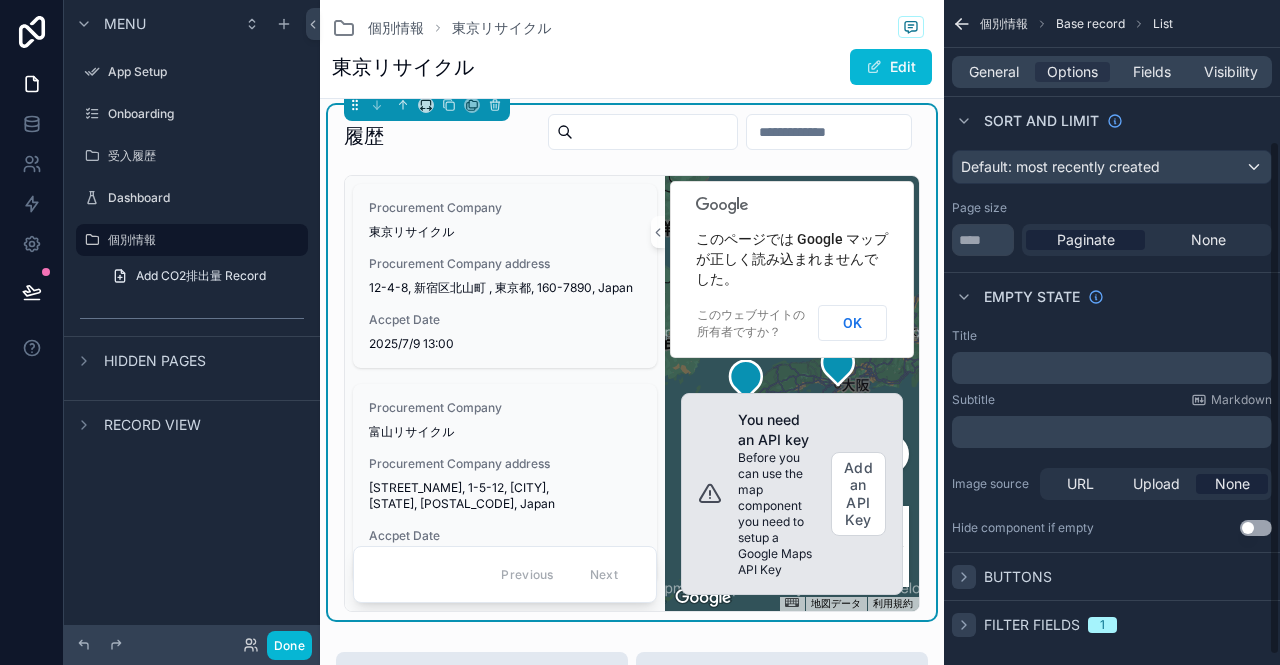scroll, scrollTop: 194, scrollLeft: 0, axis: vertical 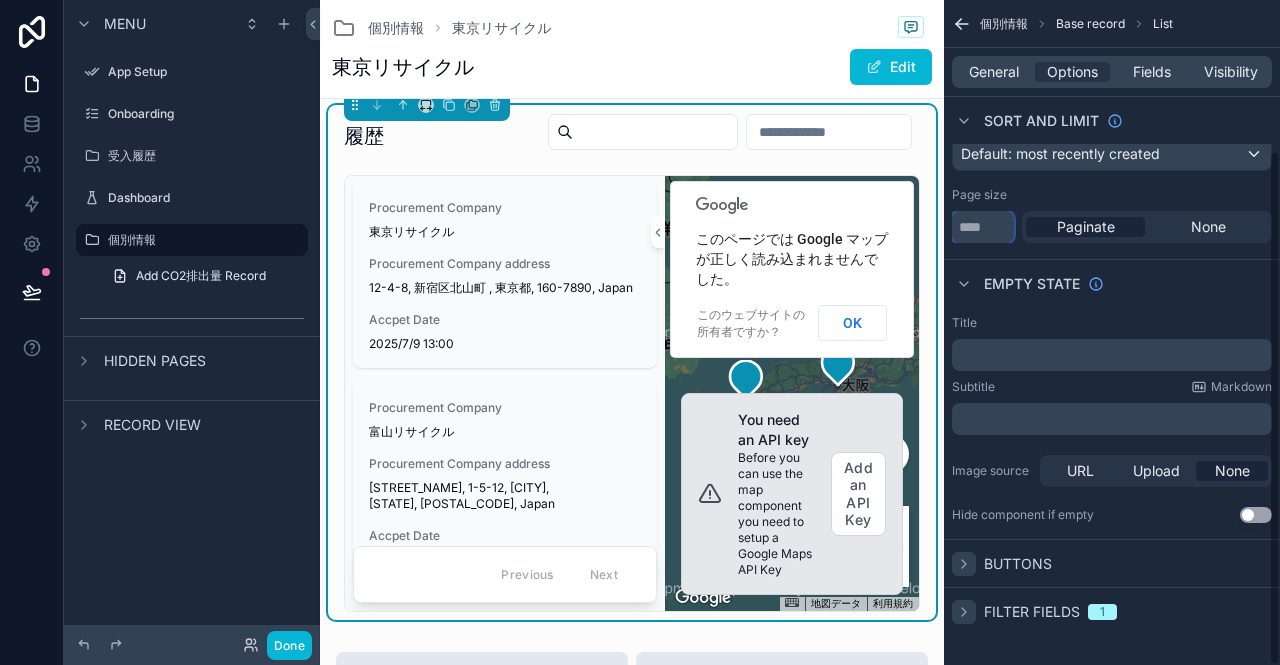 drag, startPoint x: 976, startPoint y: 225, endPoint x: 949, endPoint y: 223, distance: 27.073973 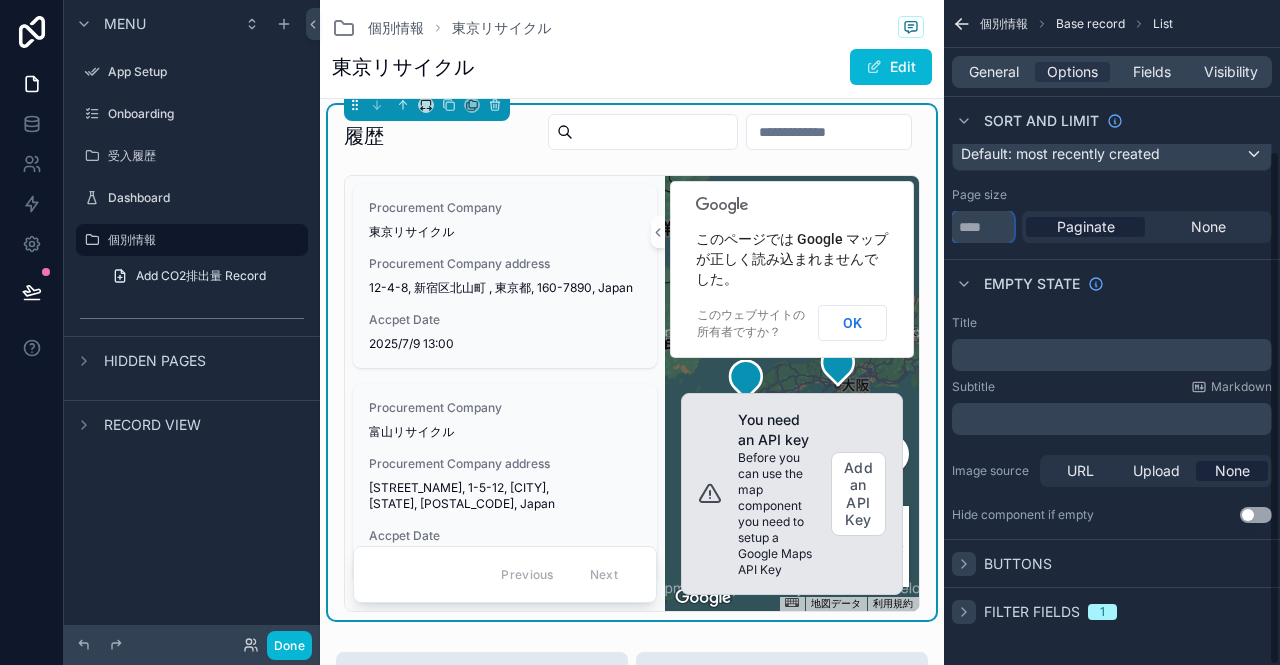 click on "Sorting Default: most recently created Page size ** Paginate None" at bounding box center (1112, 178) 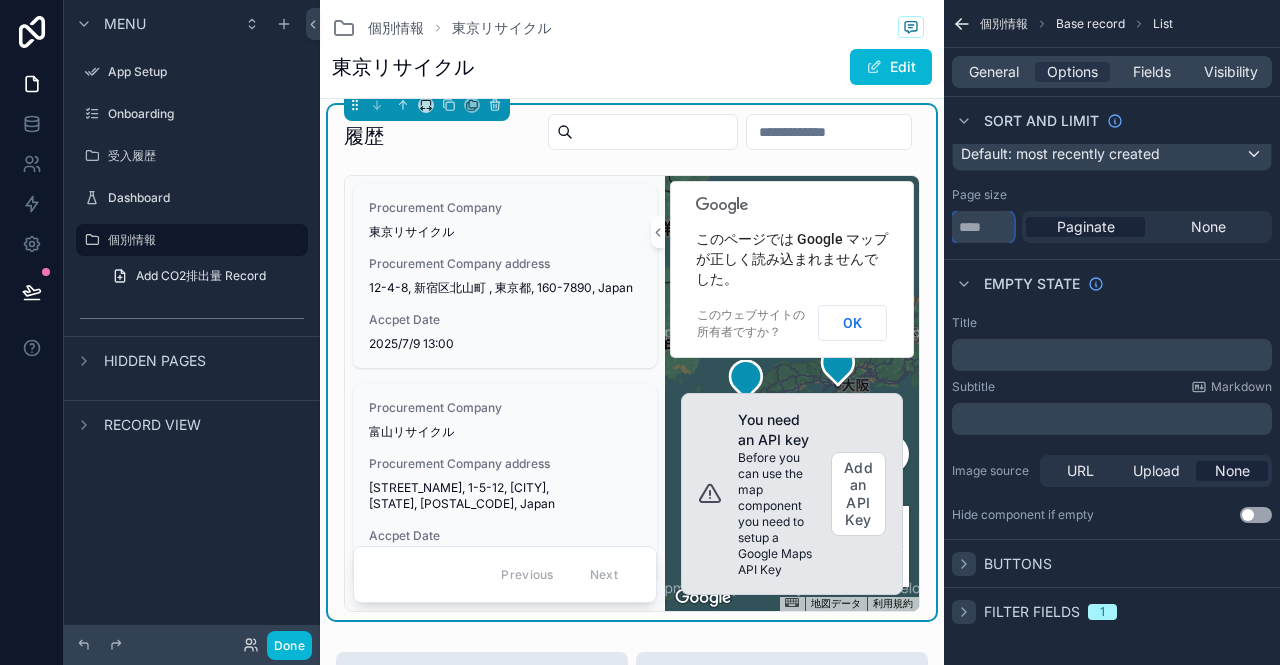 type on "*" 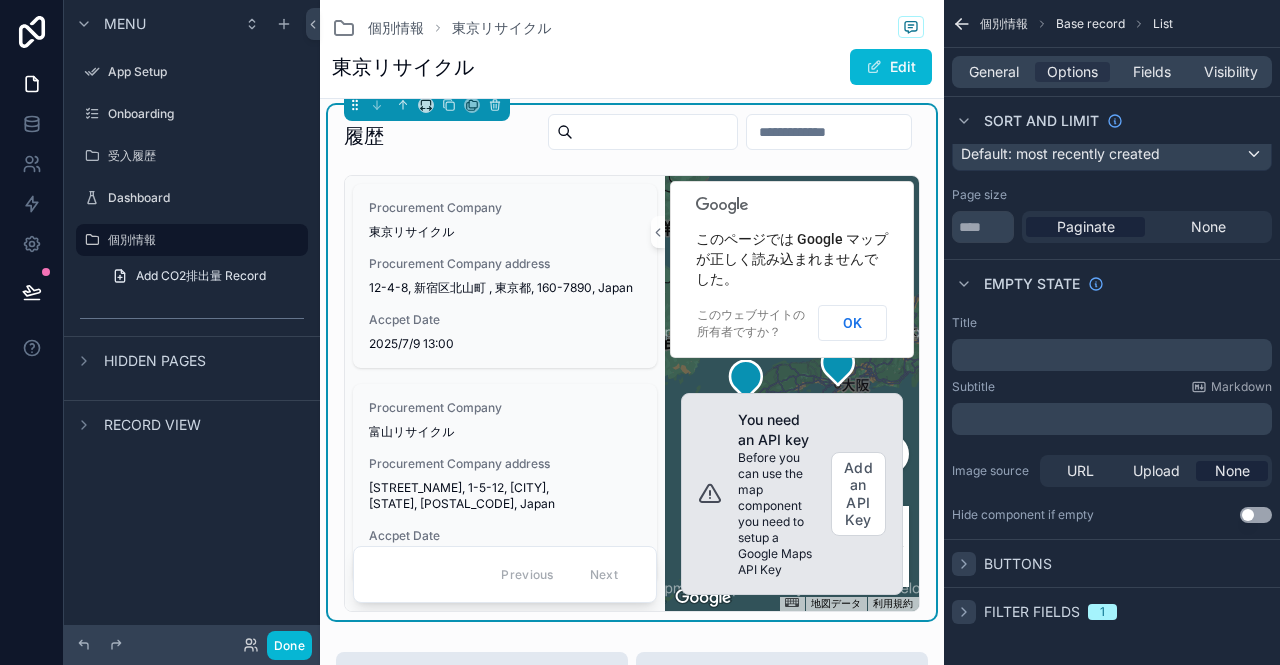 click on "Page size" at bounding box center [1112, 195] 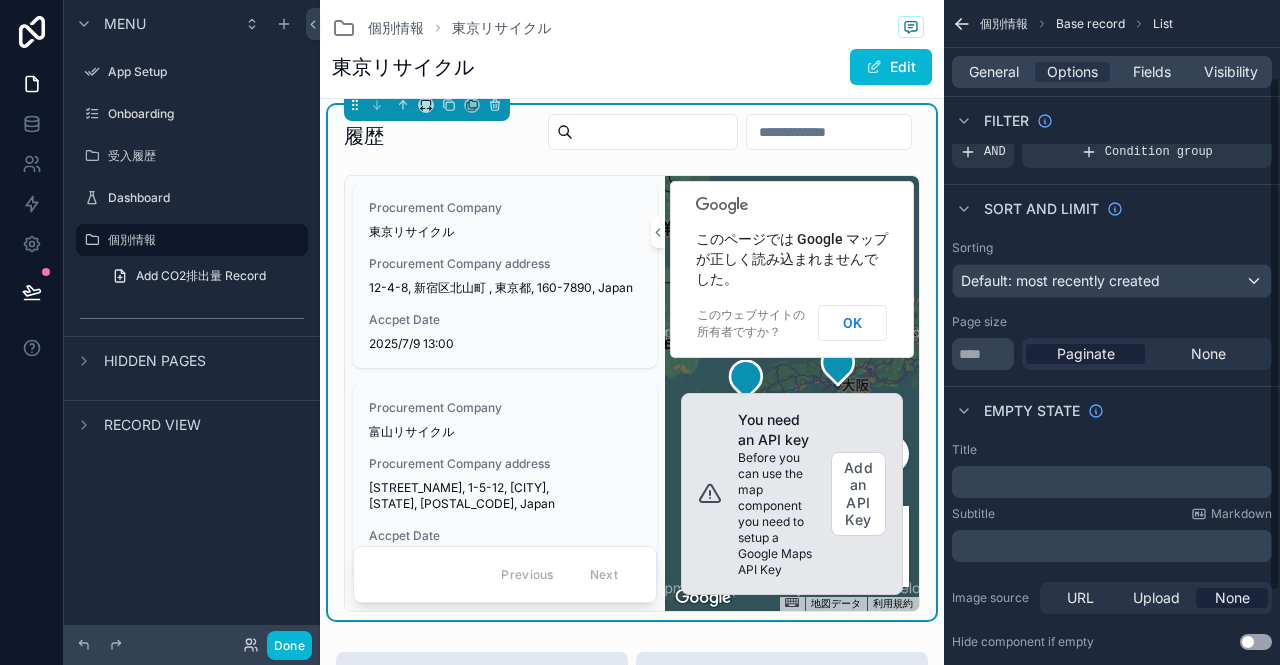 scroll, scrollTop: 0, scrollLeft: 0, axis: both 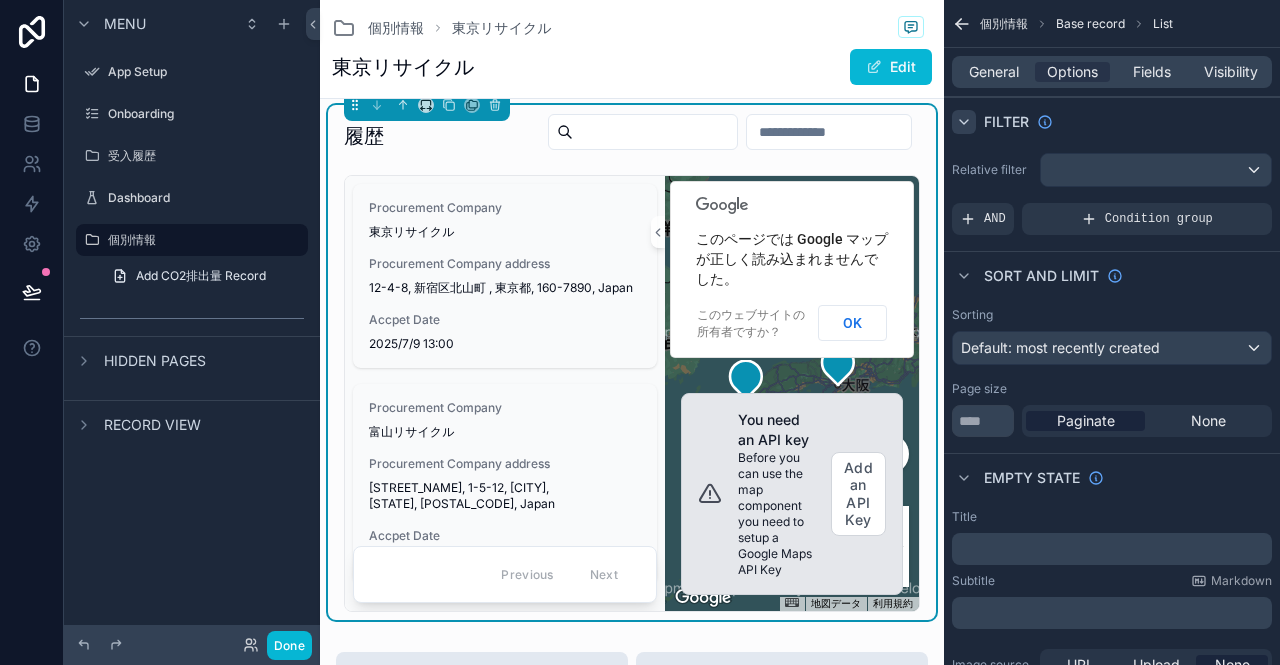click 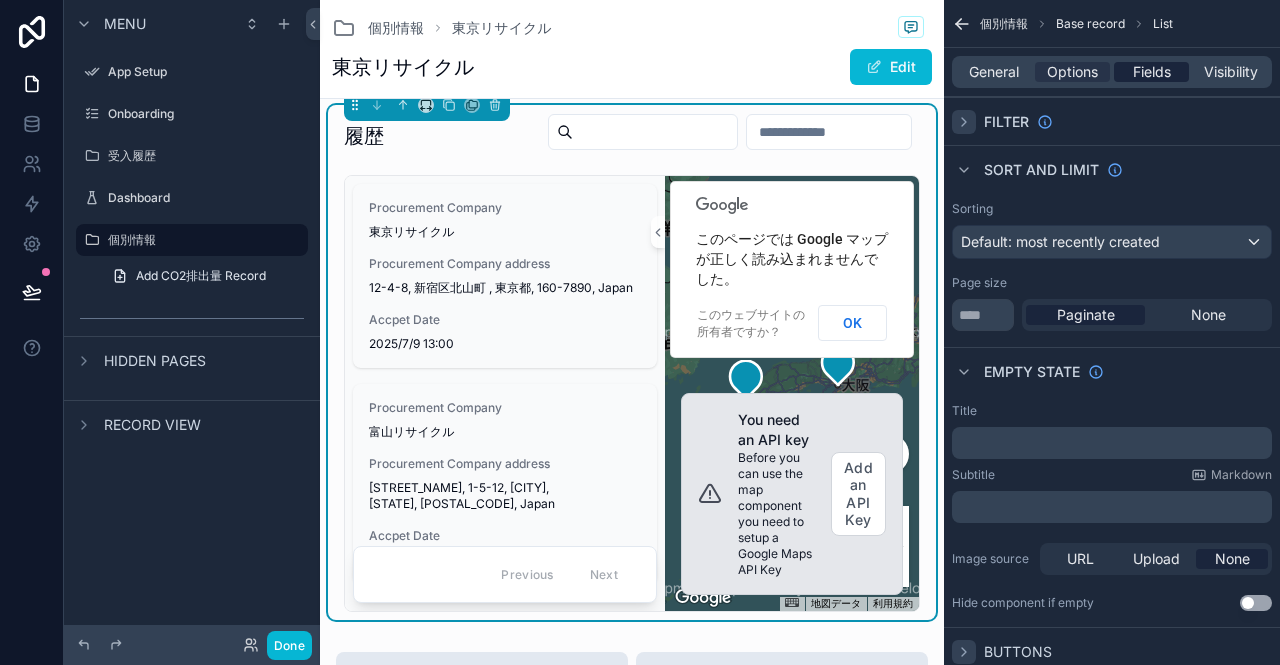 click on "Fields" at bounding box center [1152, 72] 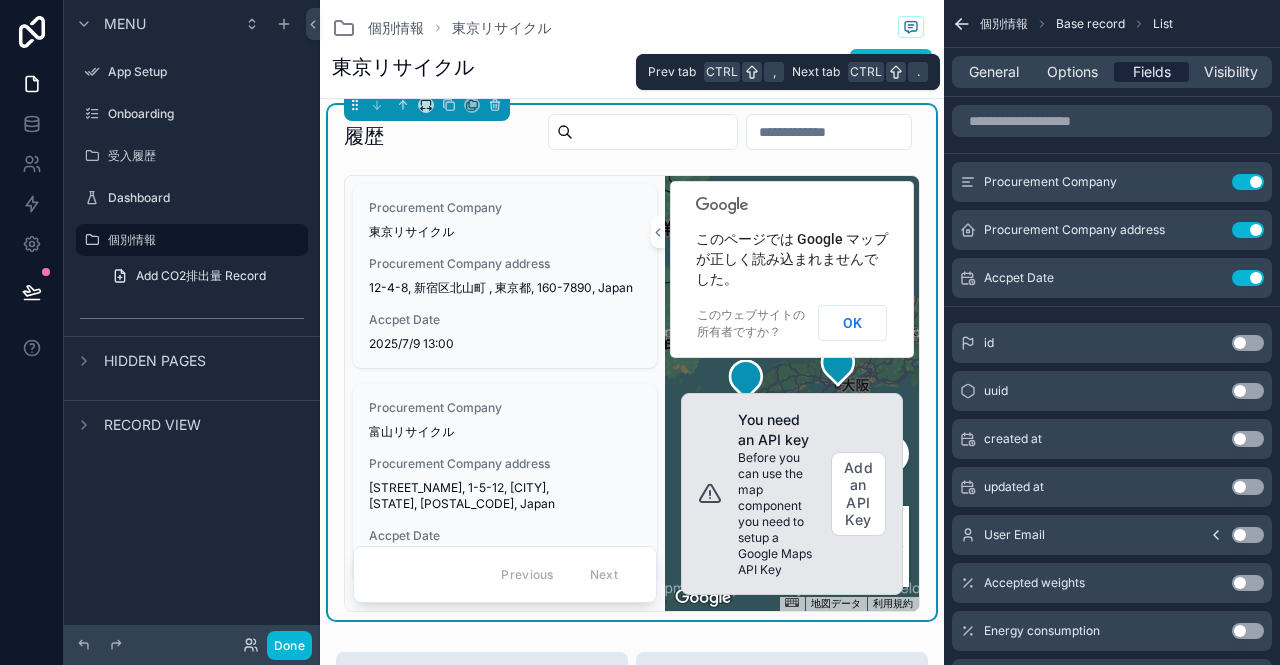 click on "Fields" at bounding box center [1152, 72] 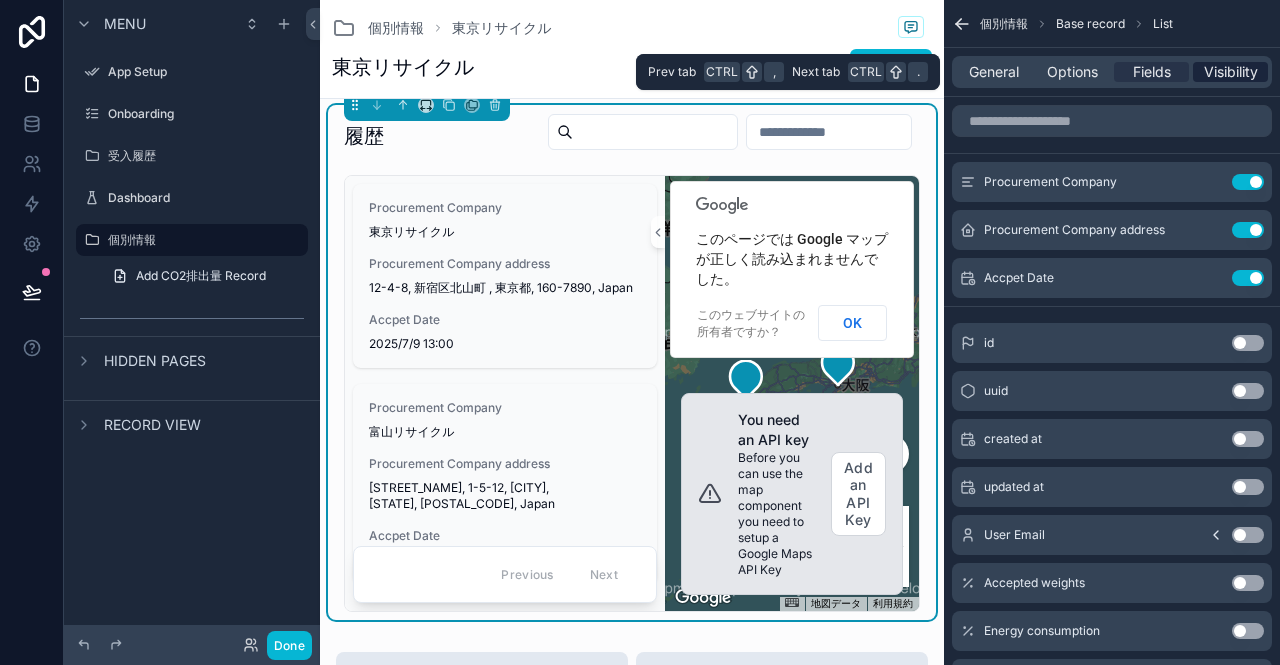 click on "Visibility" at bounding box center (1231, 72) 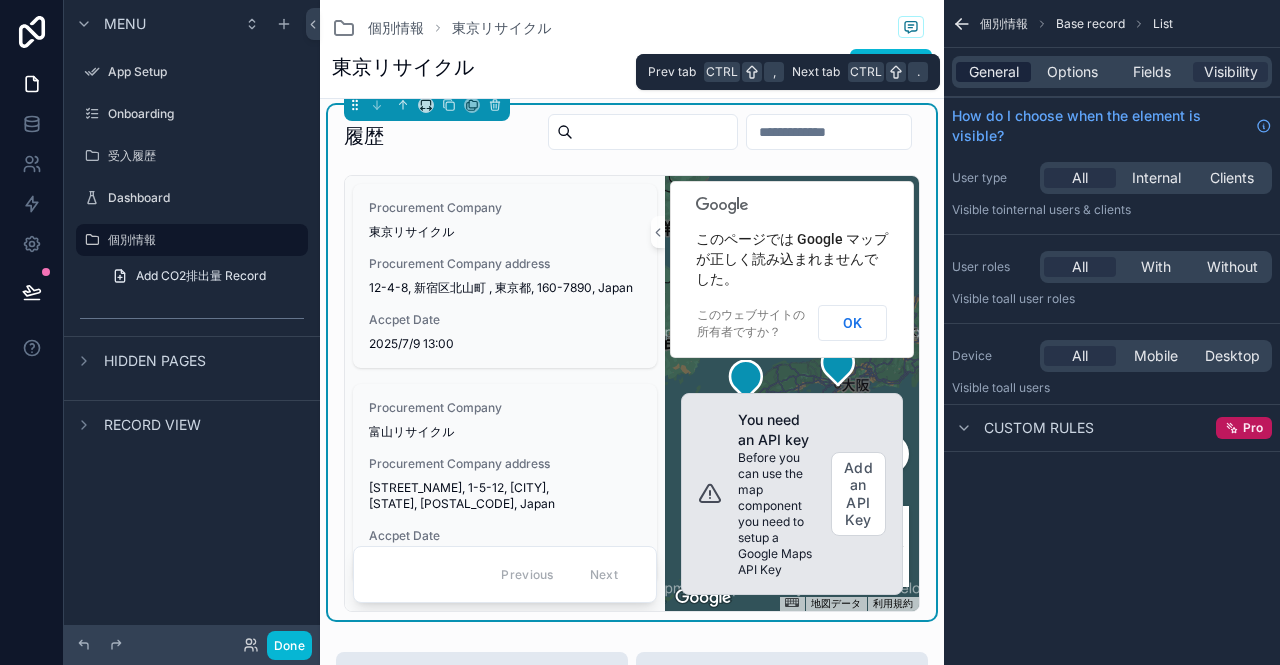 click on "General" at bounding box center [994, 72] 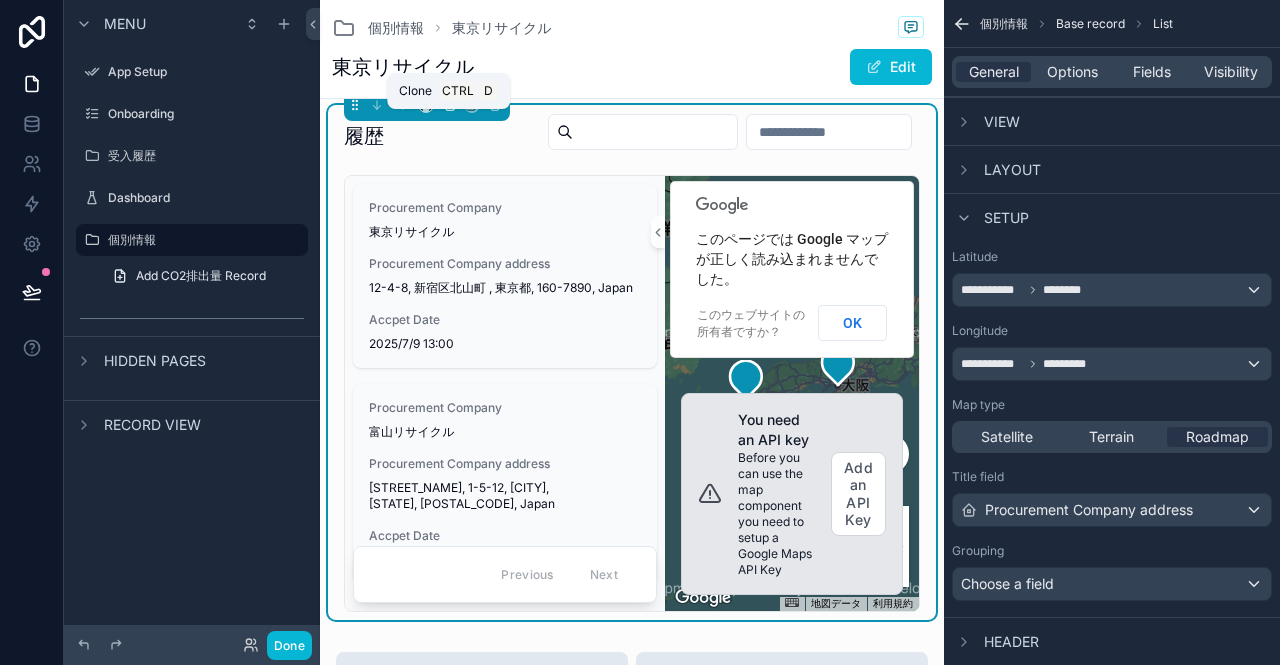 click 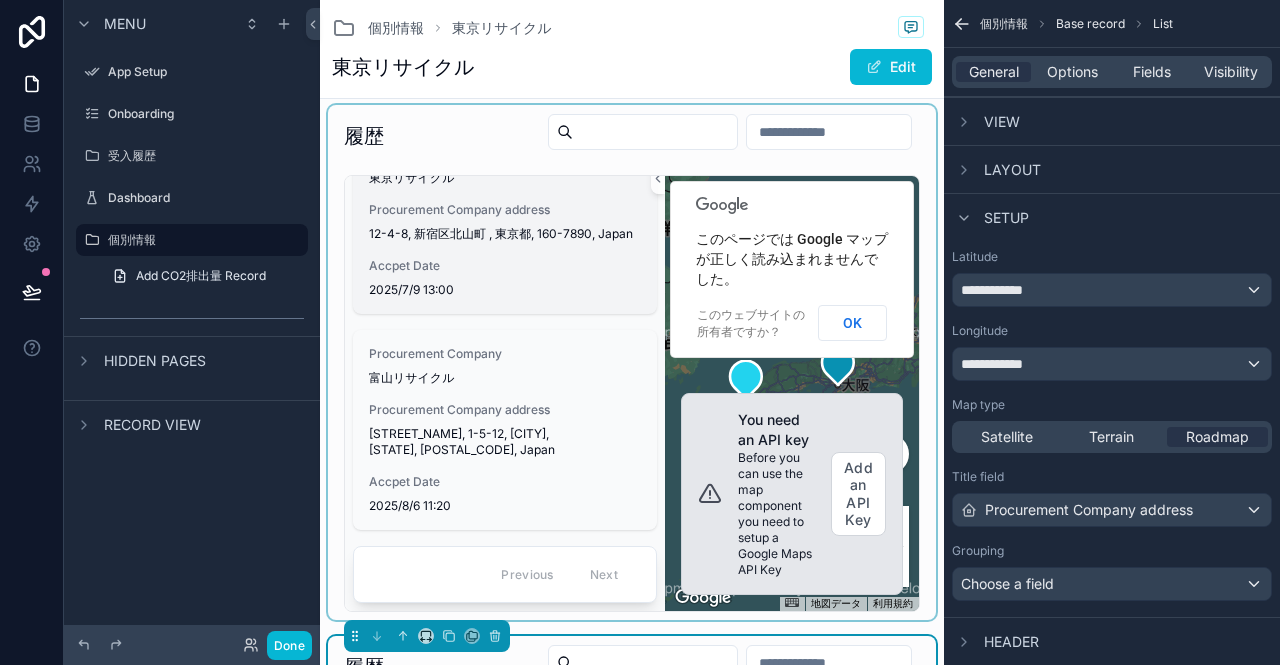 scroll, scrollTop: 68, scrollLeft: 0, axis: vertical 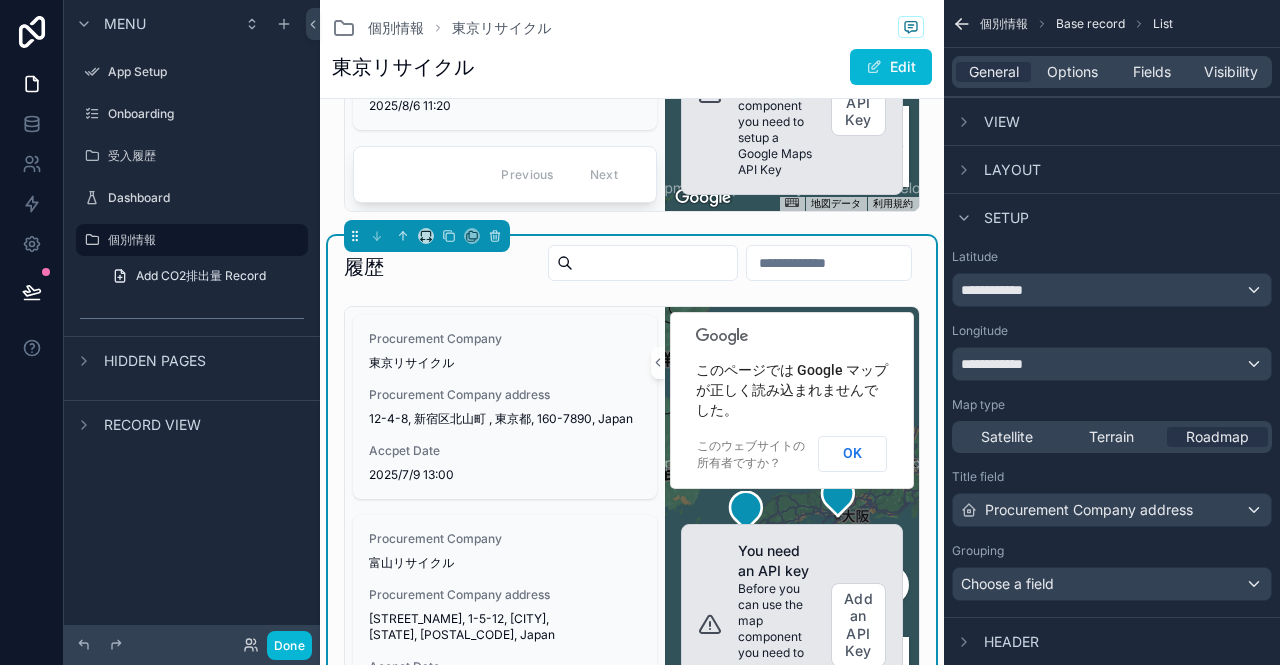 click on "履歴" at bounding box center (632, 267) 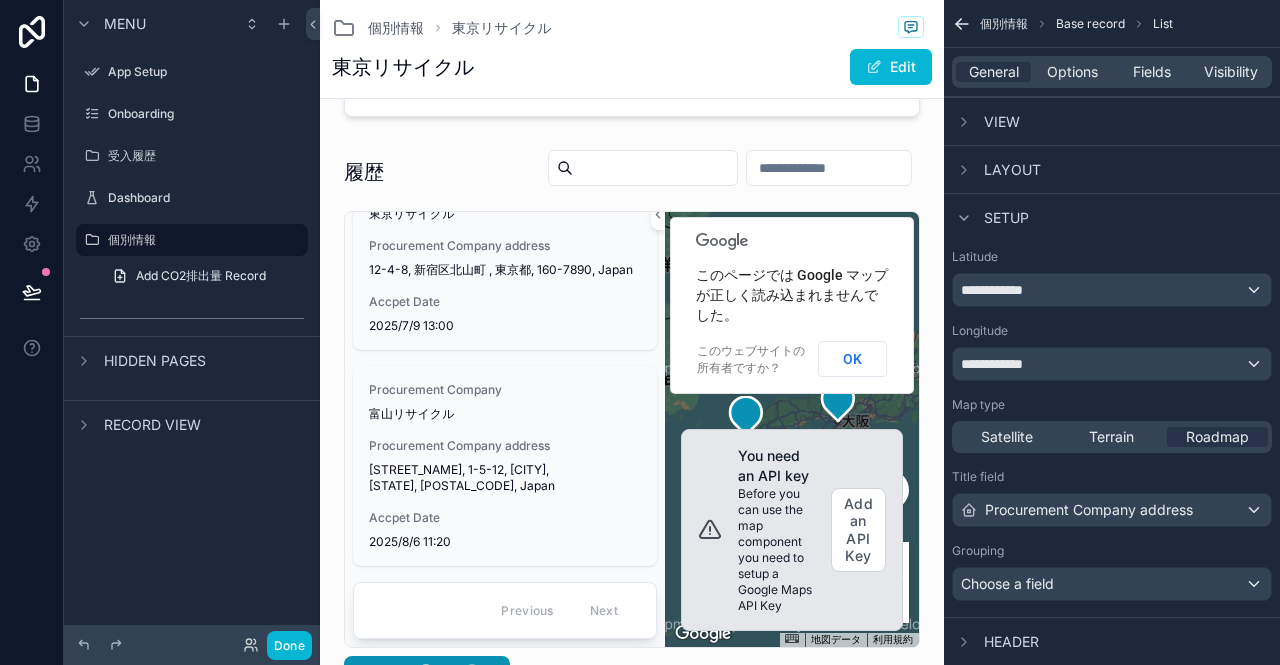 scroll, scrollTop: 500, scrollLeft: 0, axis: vertical 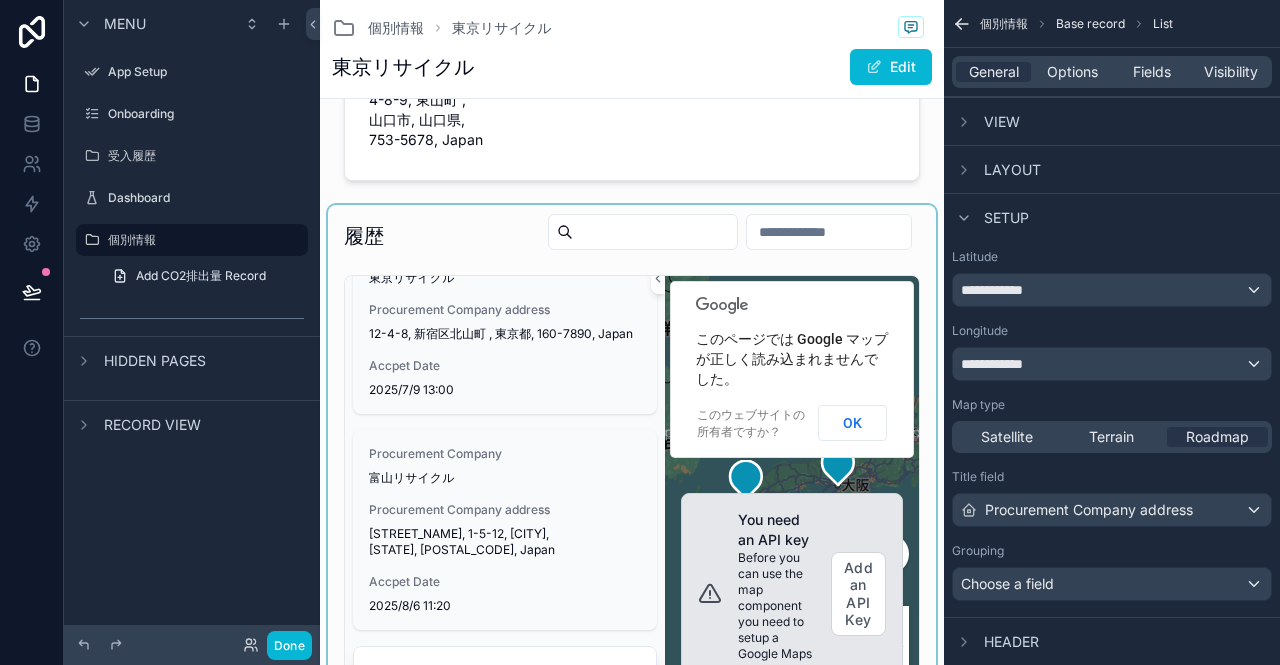click at bounding box center (632, 462) 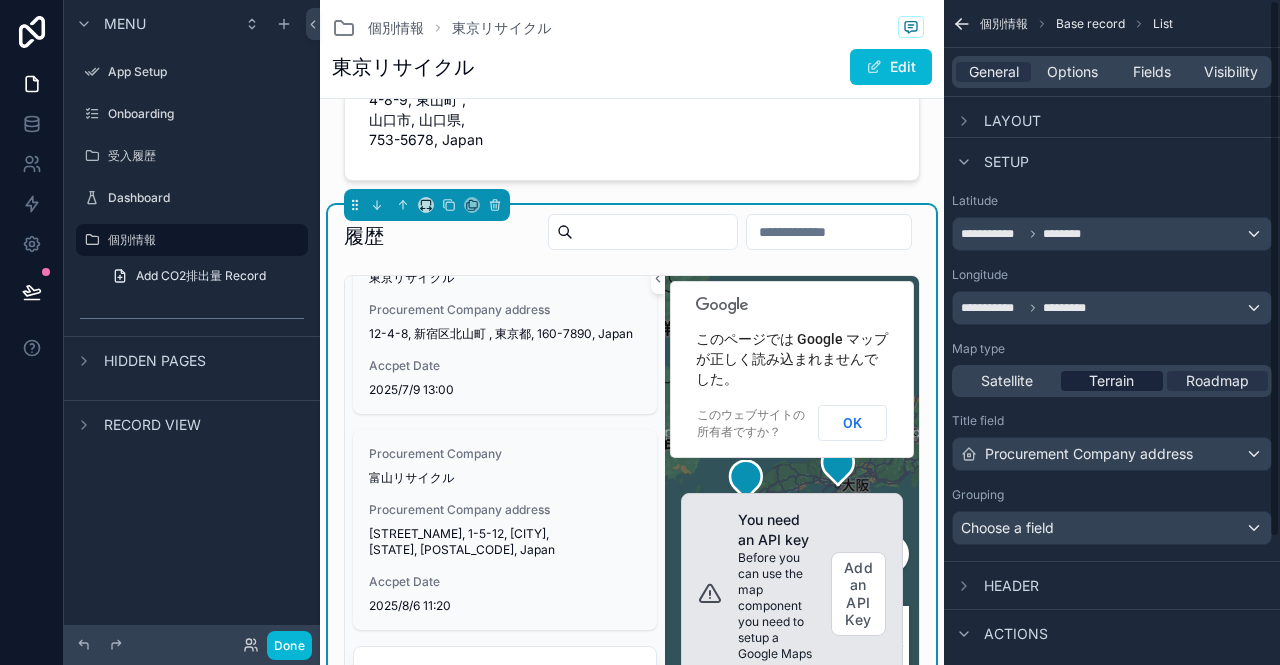 scroll, scrollTop: 0, scrollLeft: 0, axis: both 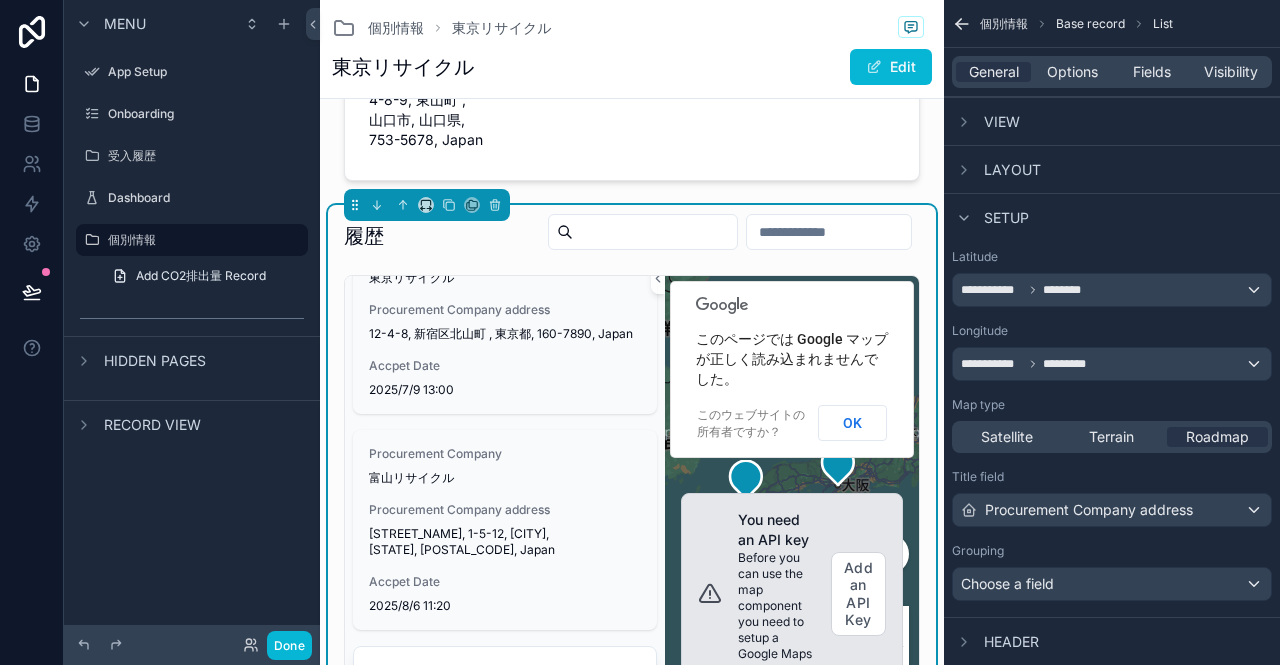 click on "Layout" at bounding box center [1012, 170] 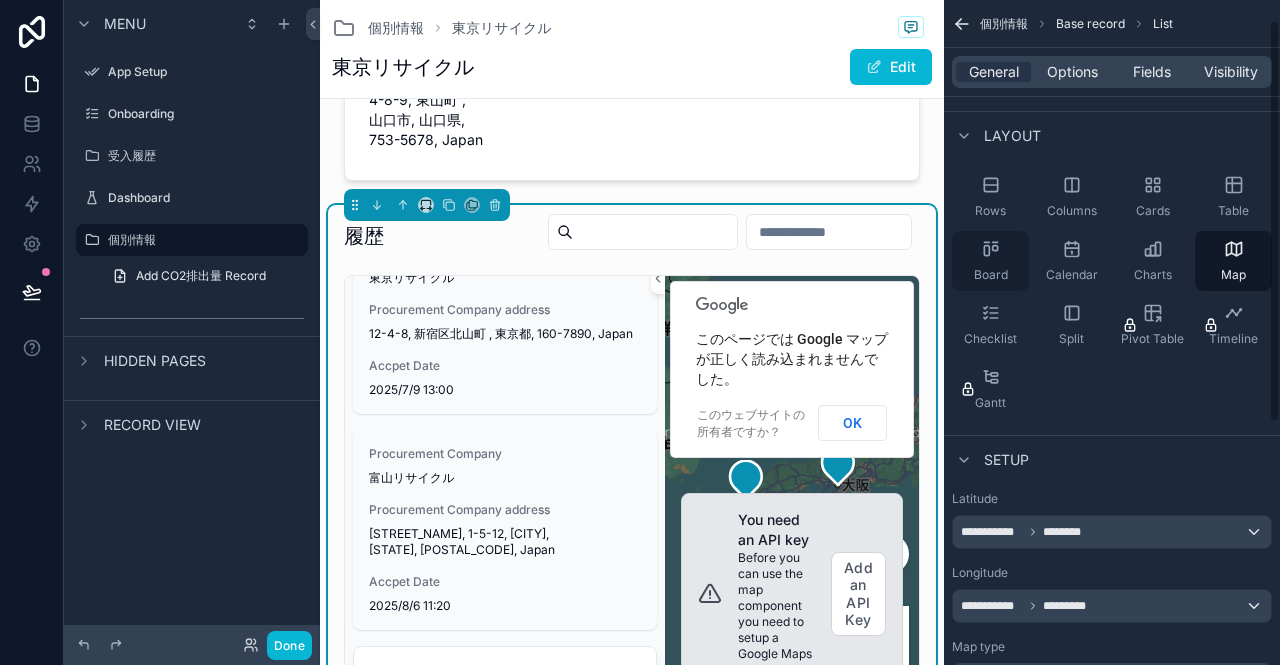 scroll, scrollTop: 0, scrollLeft: 0, axis: both 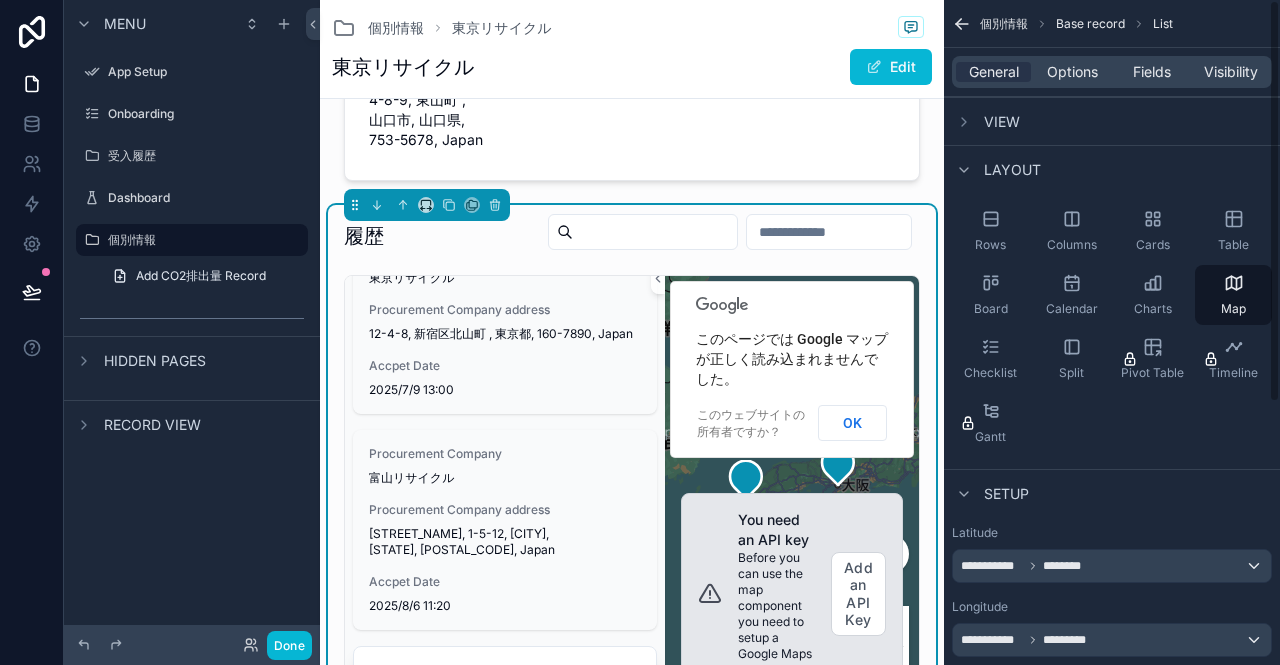 click on "Layout" at bounding box center (996, 170) 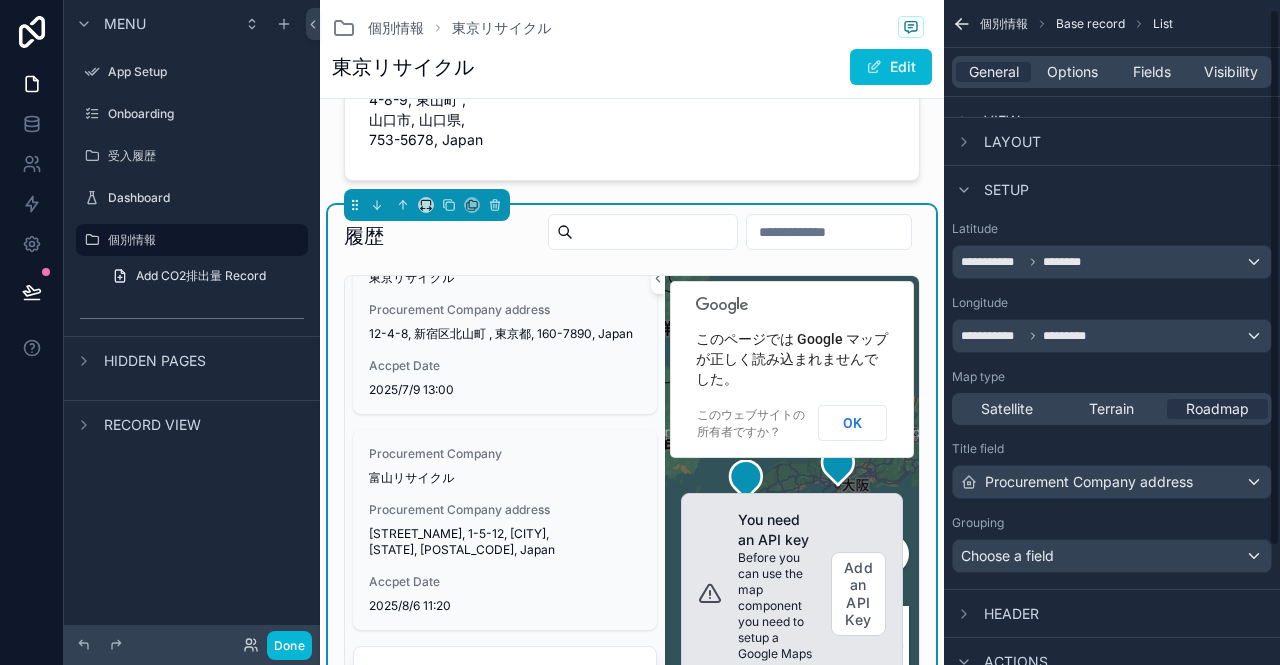 scroll, scrollTop: 0, scrollLeft: 0, axis: both 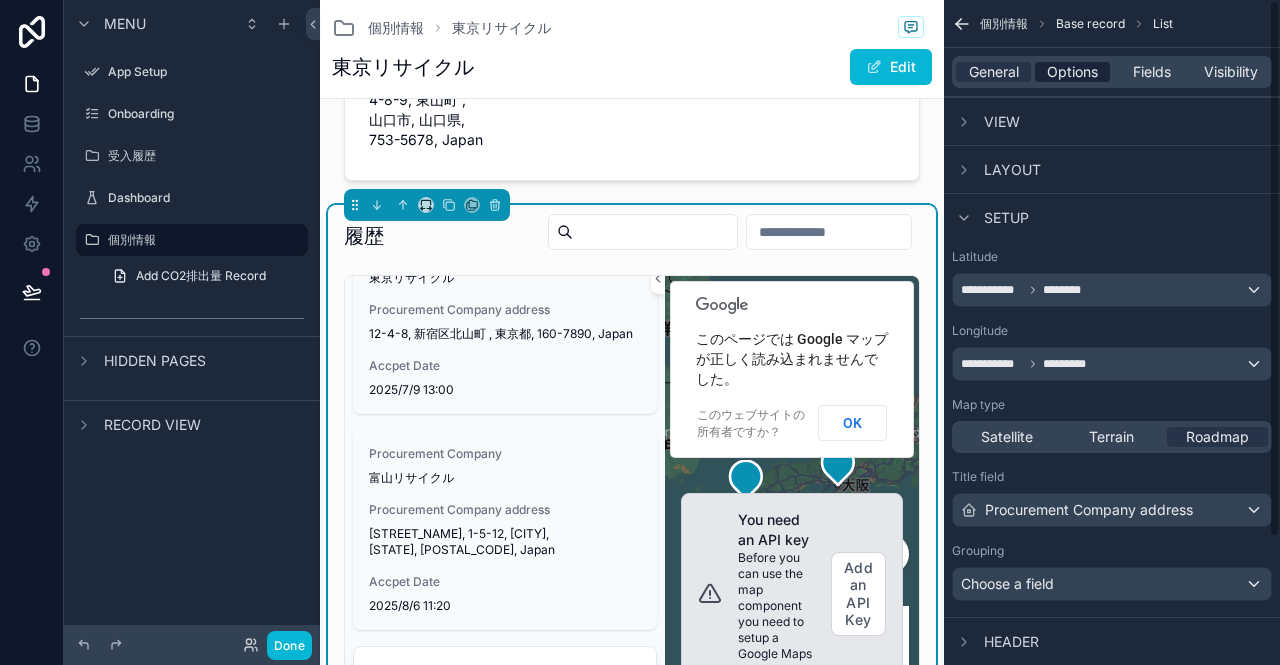 click on "Options" at bounding box center [1072, 72] 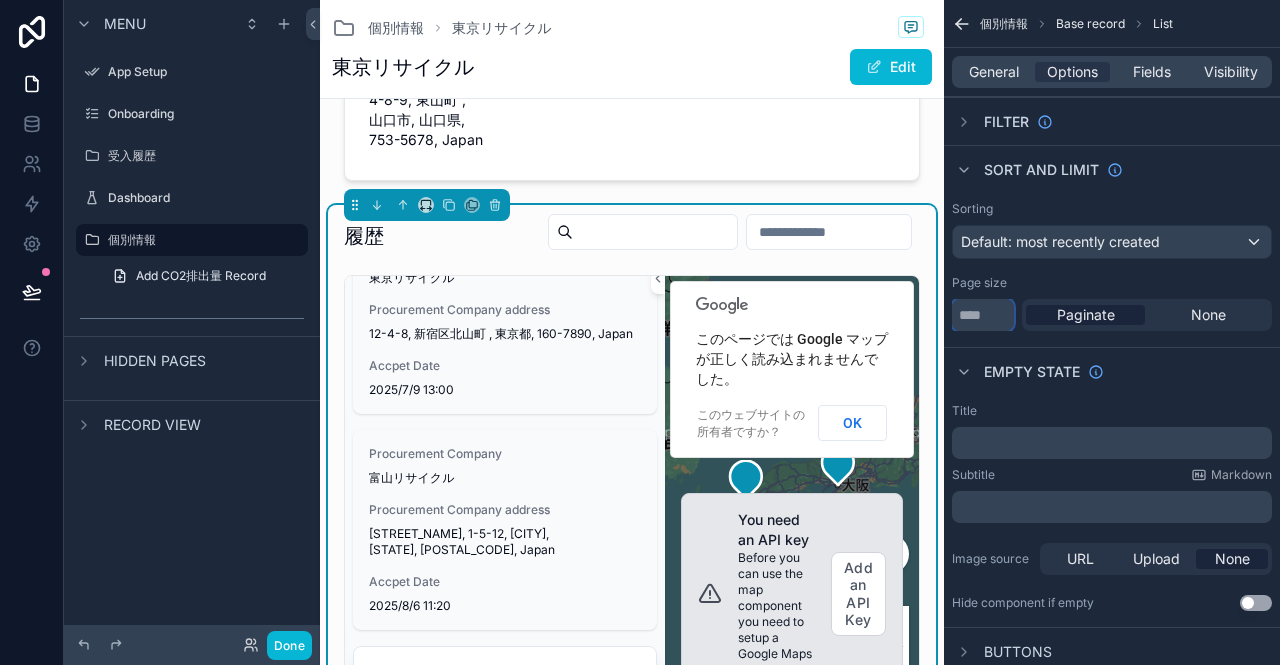 click on "*" at bounding box center (983, 315) 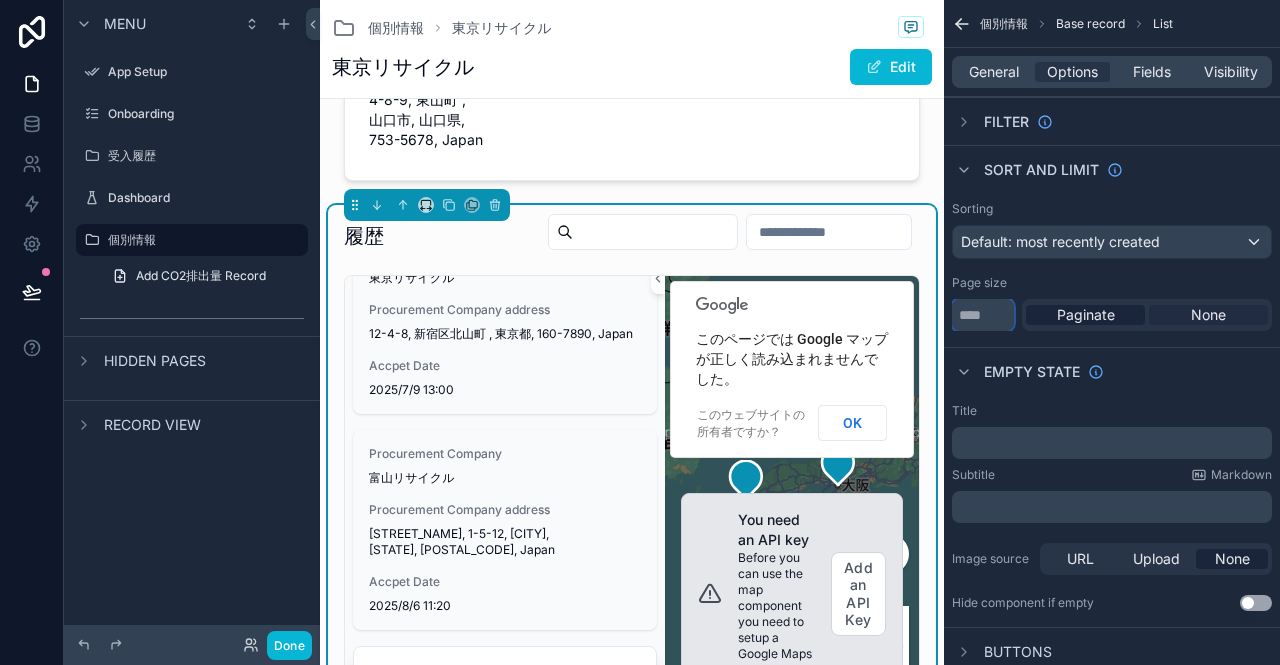 type on "*" 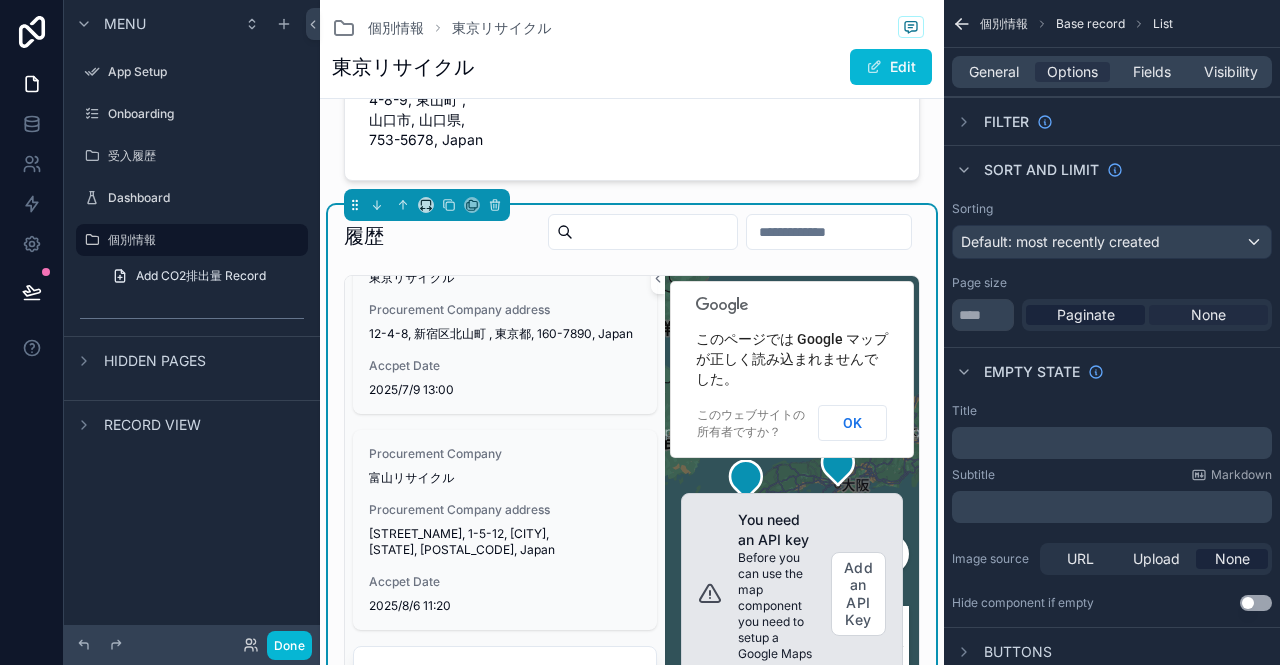 click on "None" at bounding box center [1208, 315] 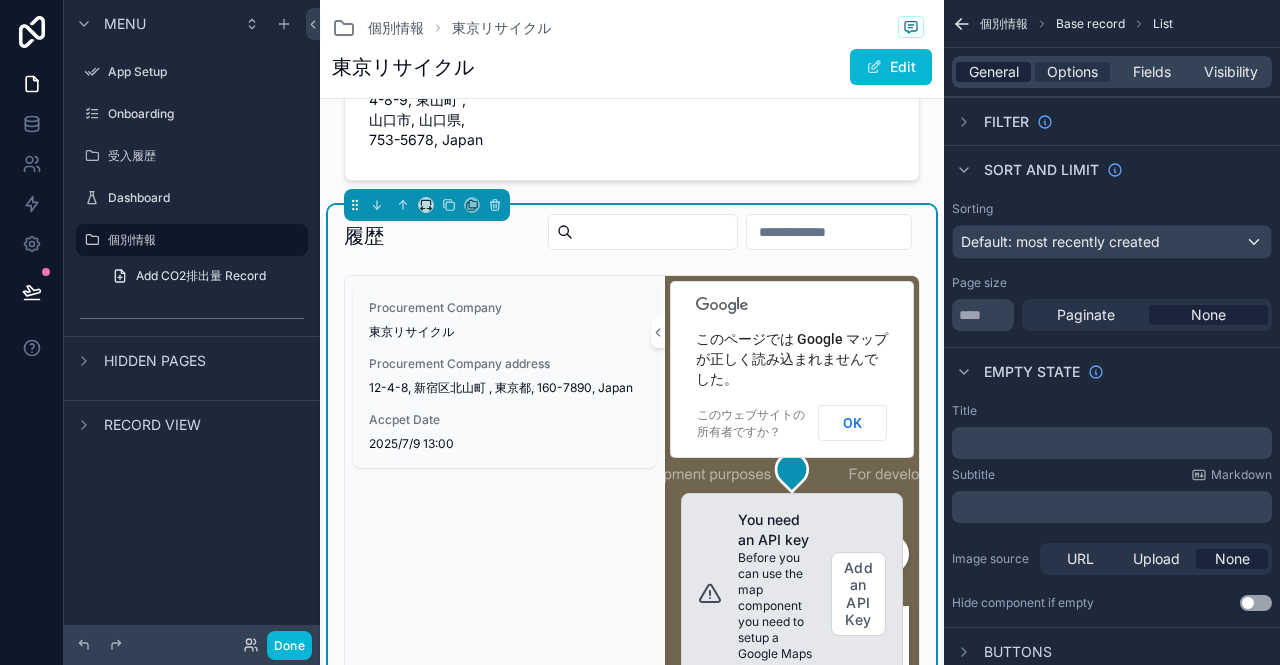 click on "General" at bounding box center (994, 72) 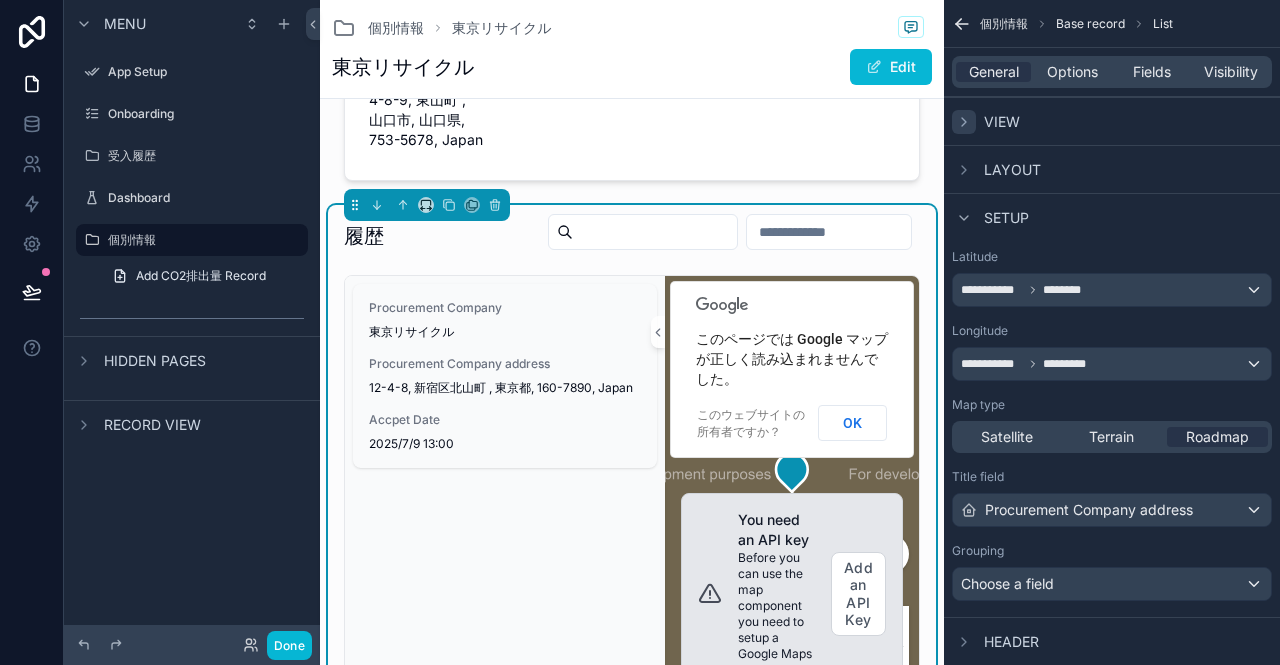 click 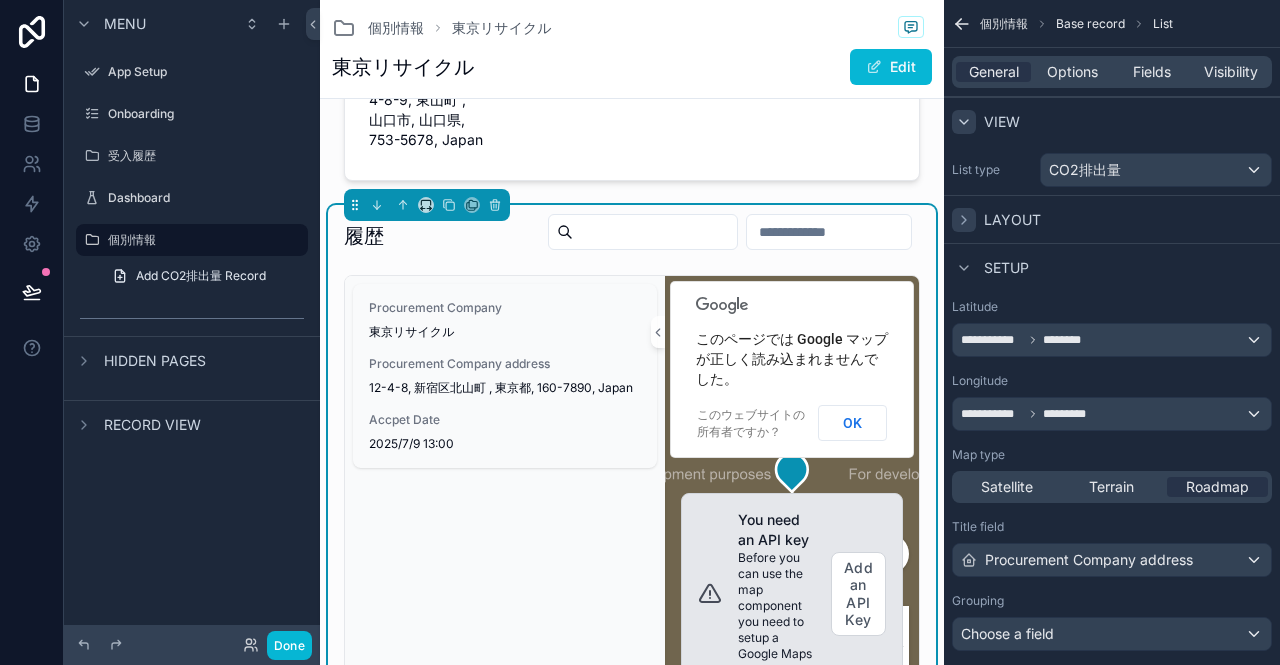 click 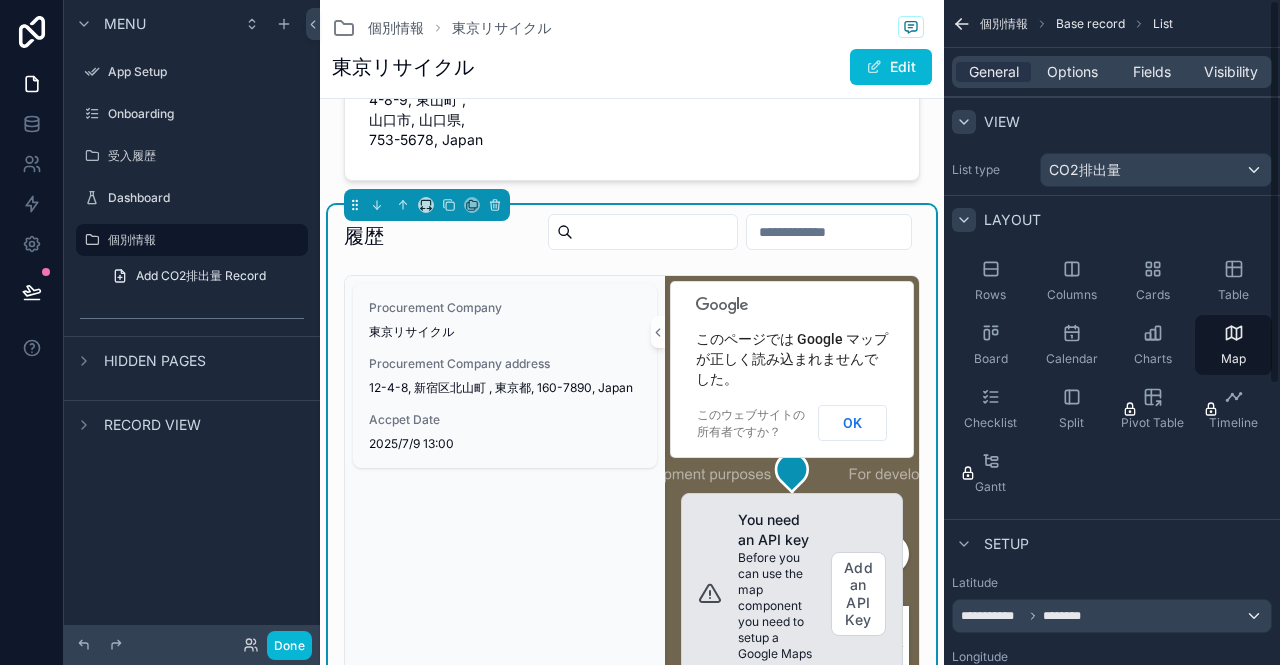 click 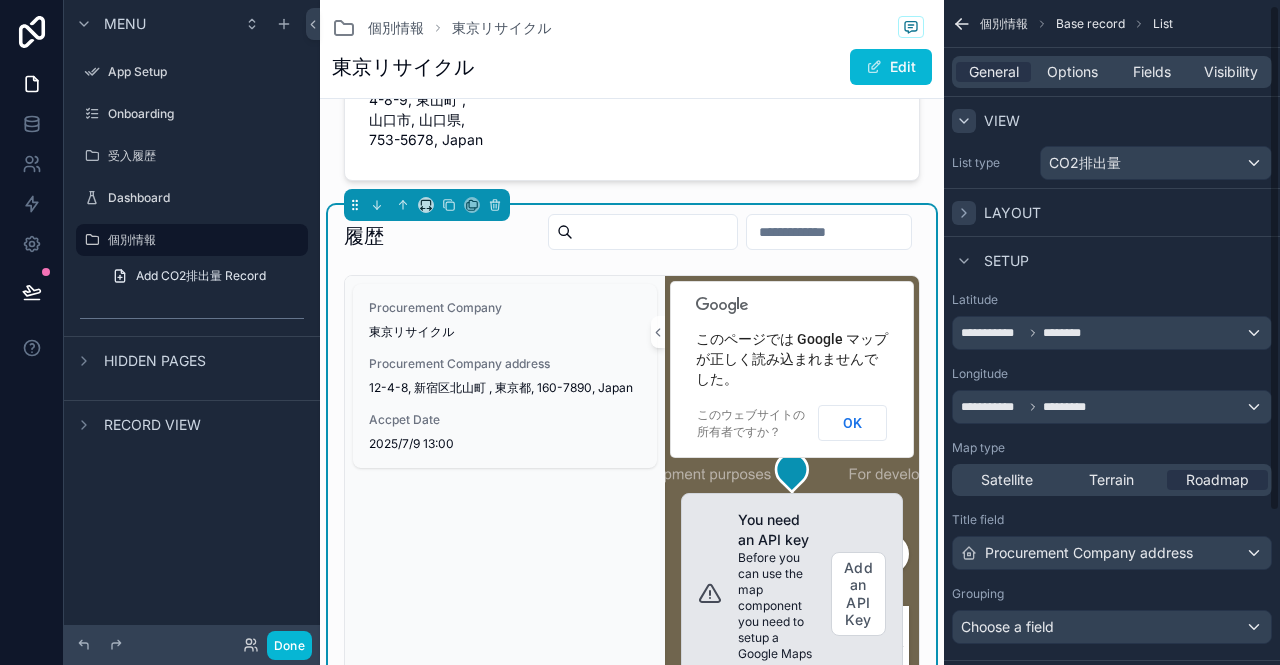 scroll, scrollTop: 207, scrollLeft: 0, axis: vertical 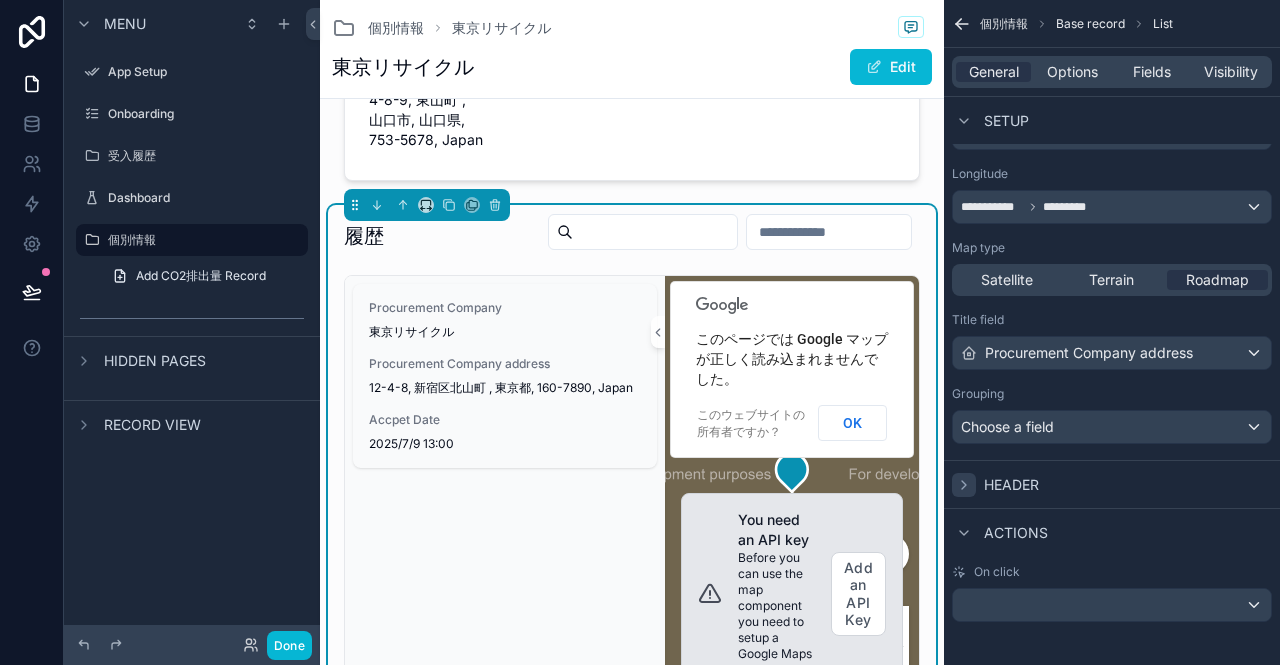 click 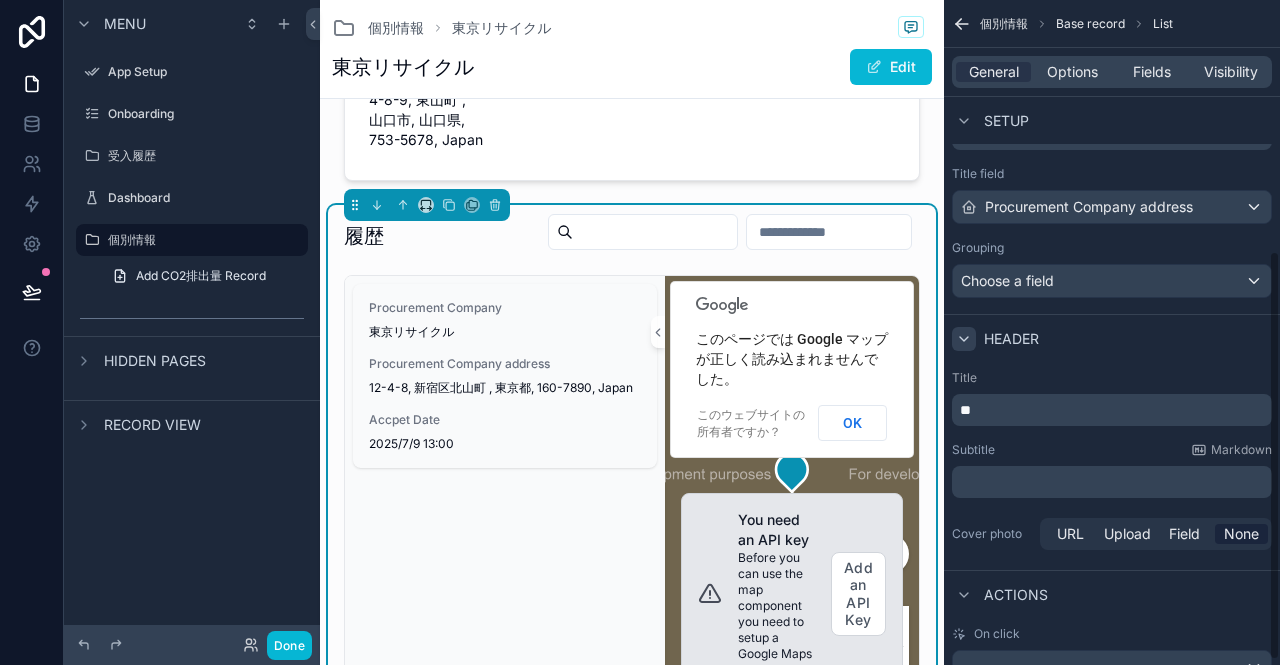 scroll, scrollTop: 415, scrollLeft: 0, axis: vertical 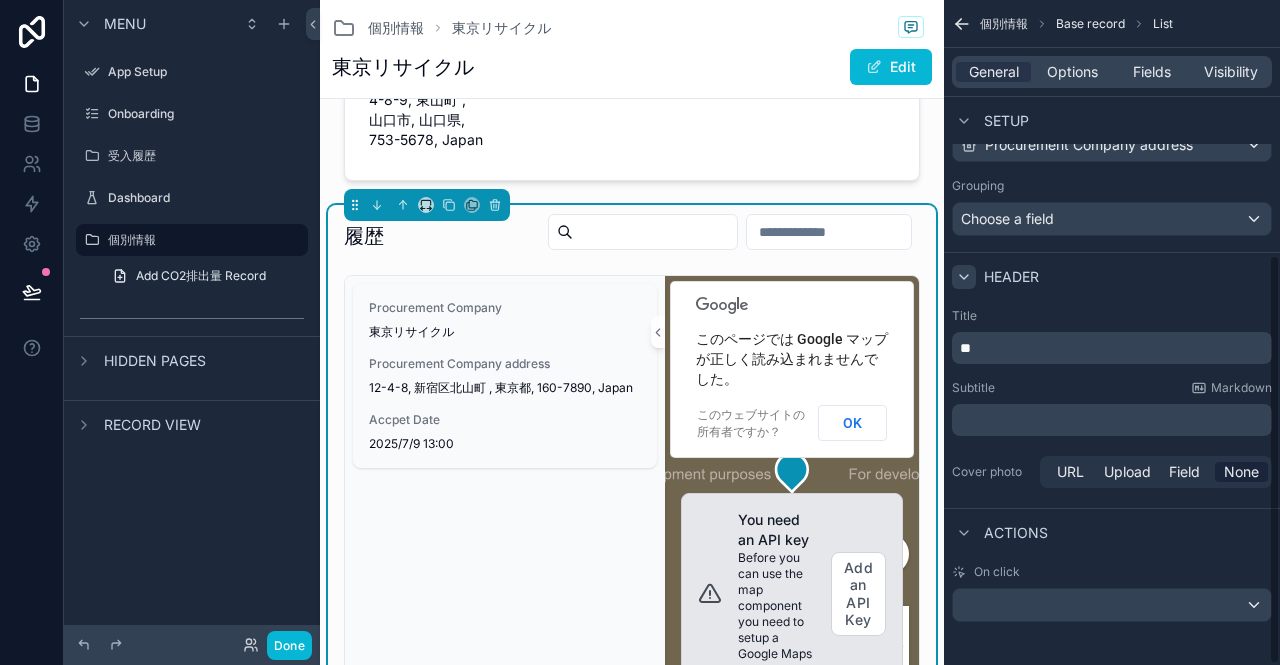 click on "**" at bounding box center (965, 348) 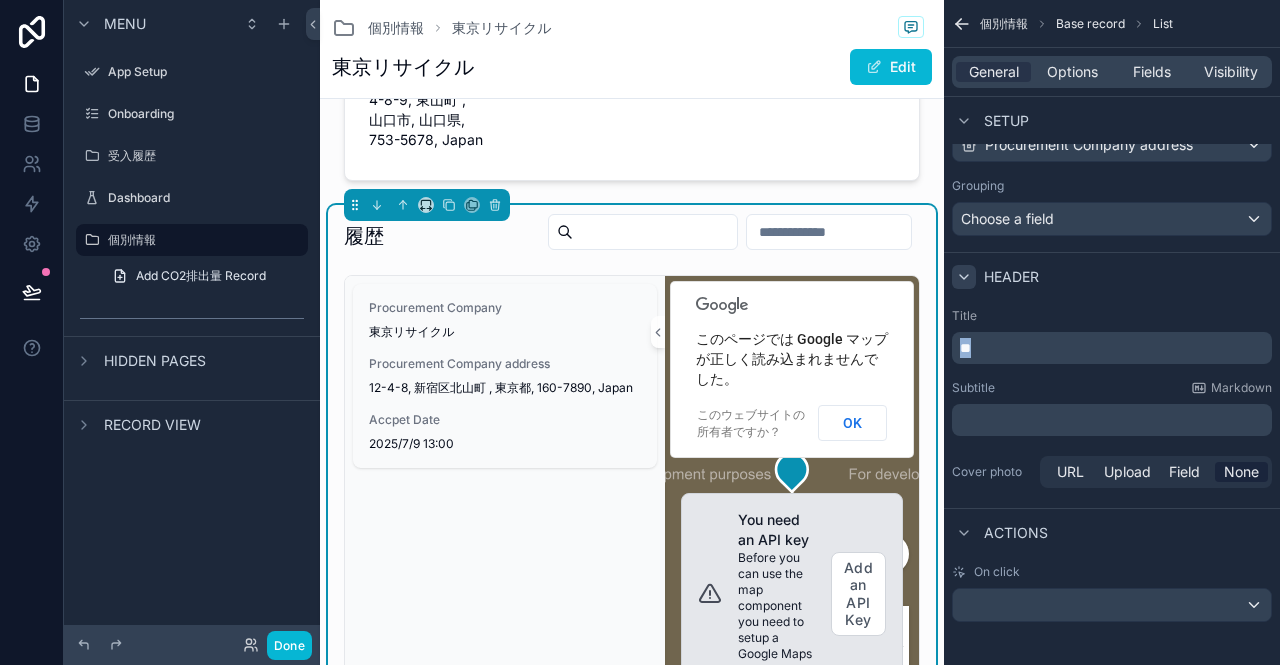 drag, startPoint x: 1016, startPoint y: 349, endPoint x: 956, endPoint y: 346, distance: 60.074955 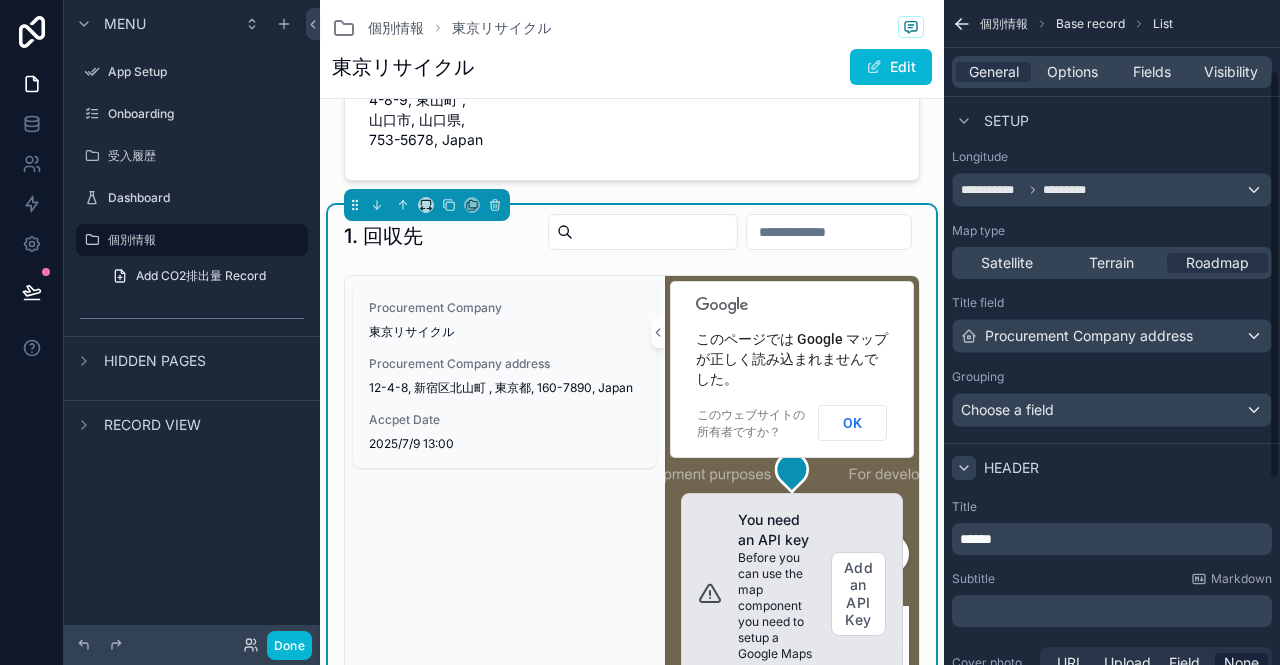 scroll, scrollTop: 115, scrollLeft: 0, axis: vertical 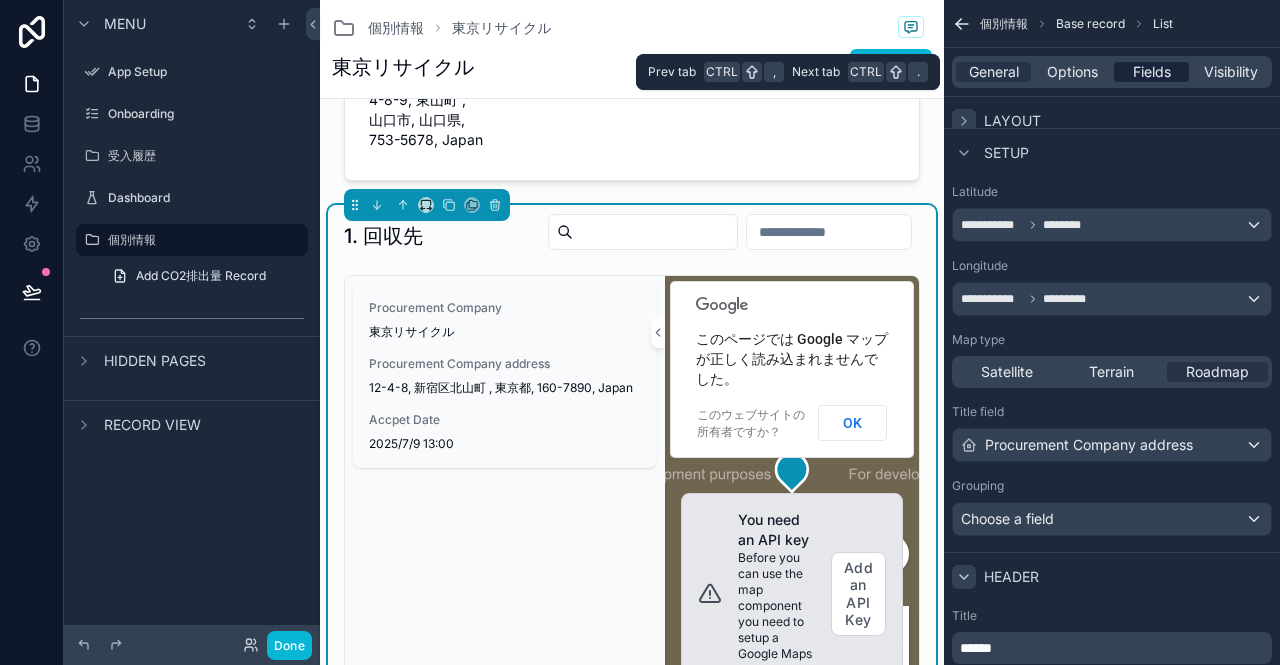 click on "Fields" at bounding box center (1152, 72) 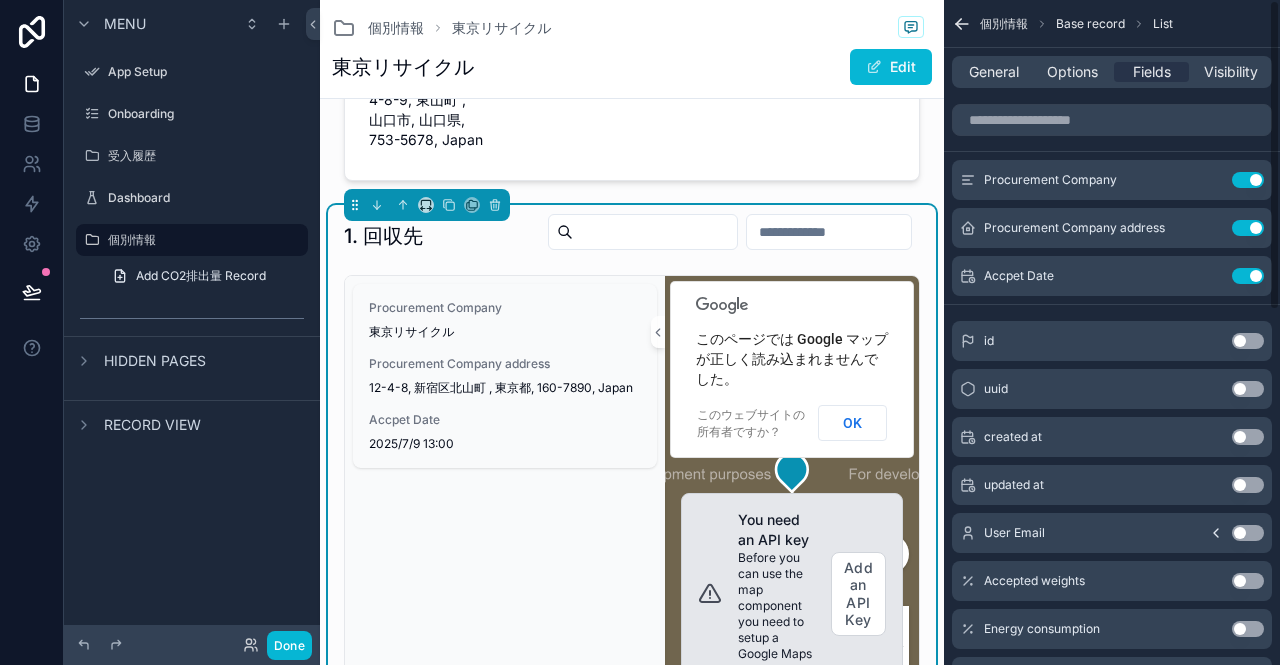 scroll, scrollTop: 0, scrollLeft: 0, axis: both 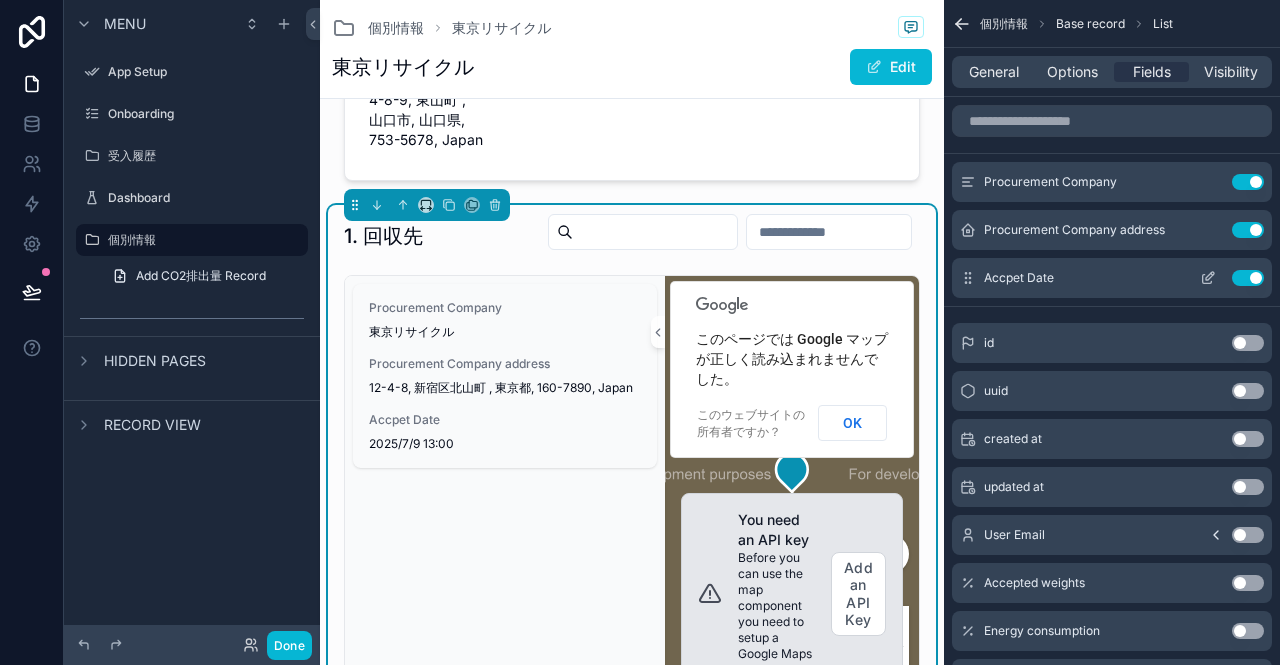 click on "Use setting" at bounding box center [1248, 278] 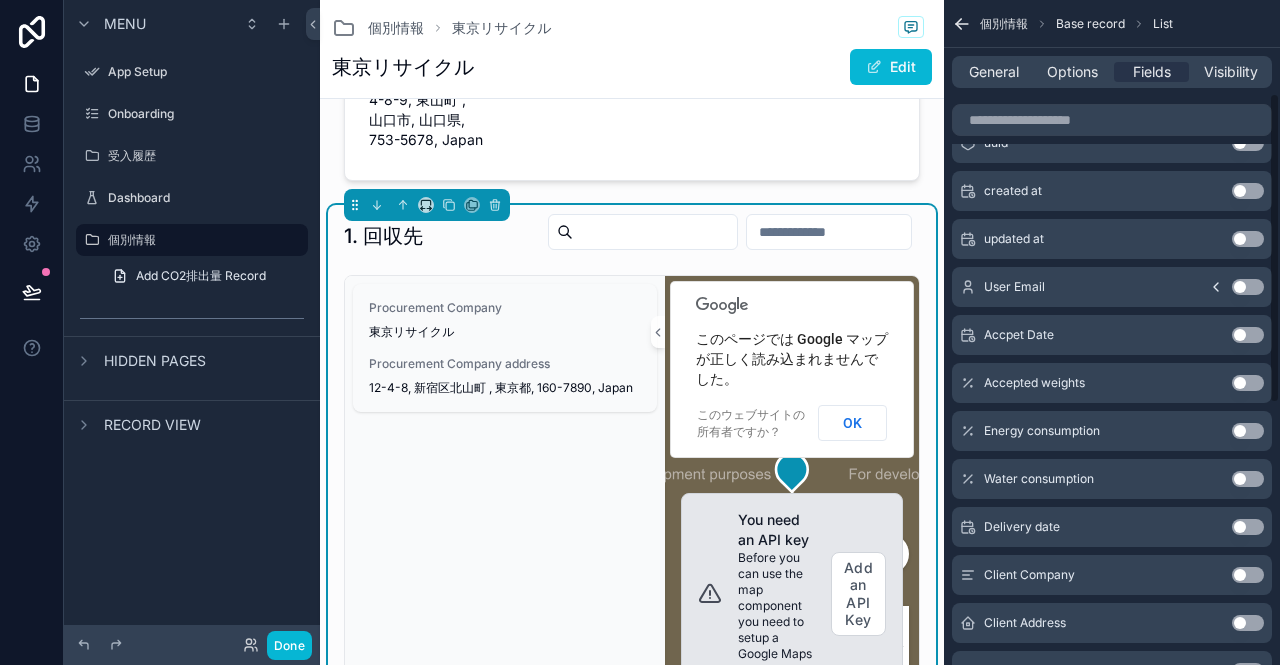 scroll, scrollTop: 300, scrollLeft: 0, axis: vertical 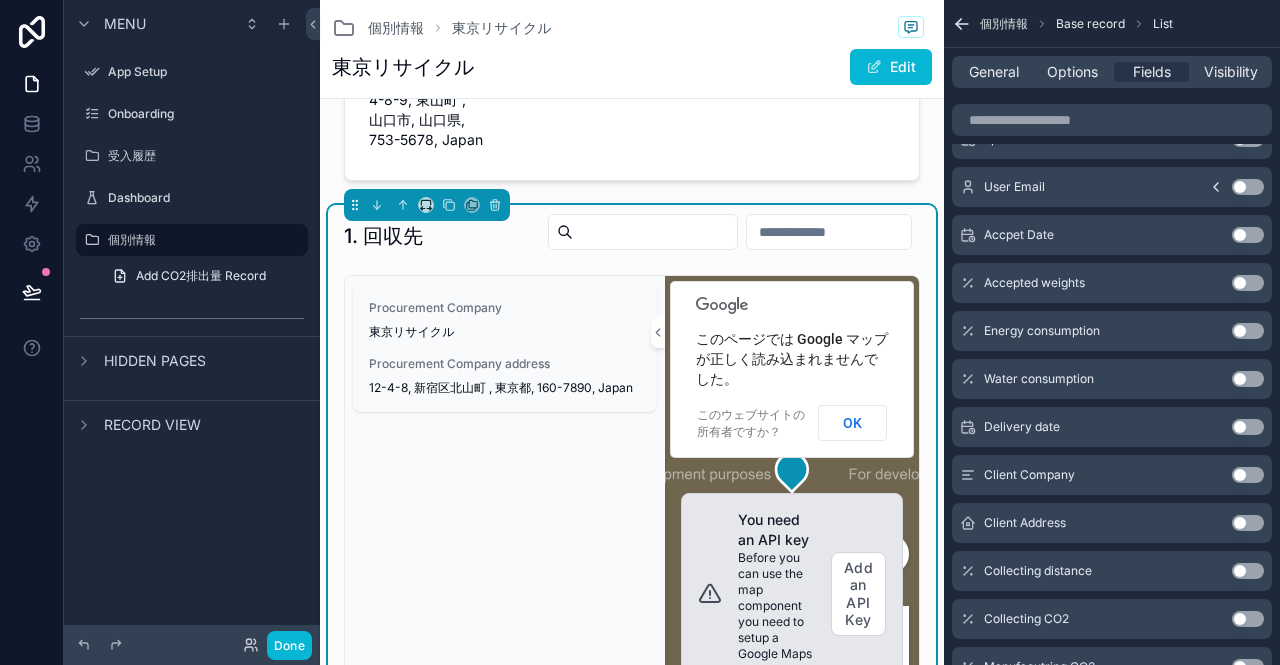 click on "Use setting" at bounding box center (1248, 235) 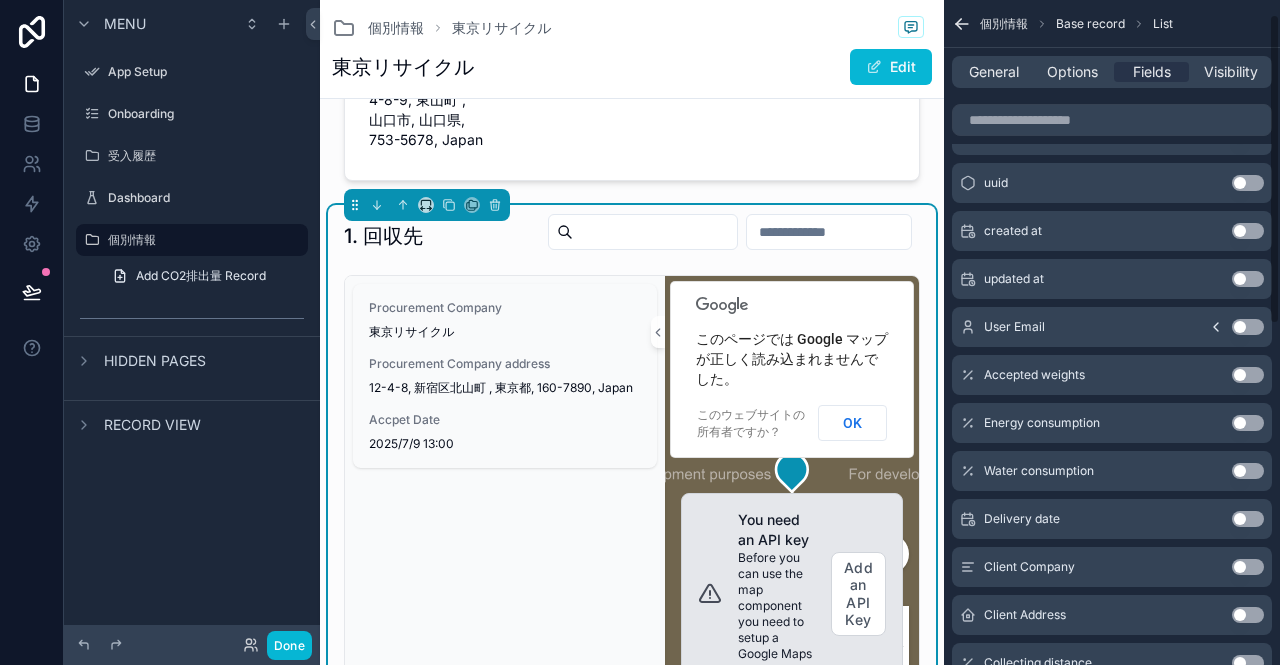 scroll, scrollTop: 0, scrollLeft: 0, axis: both 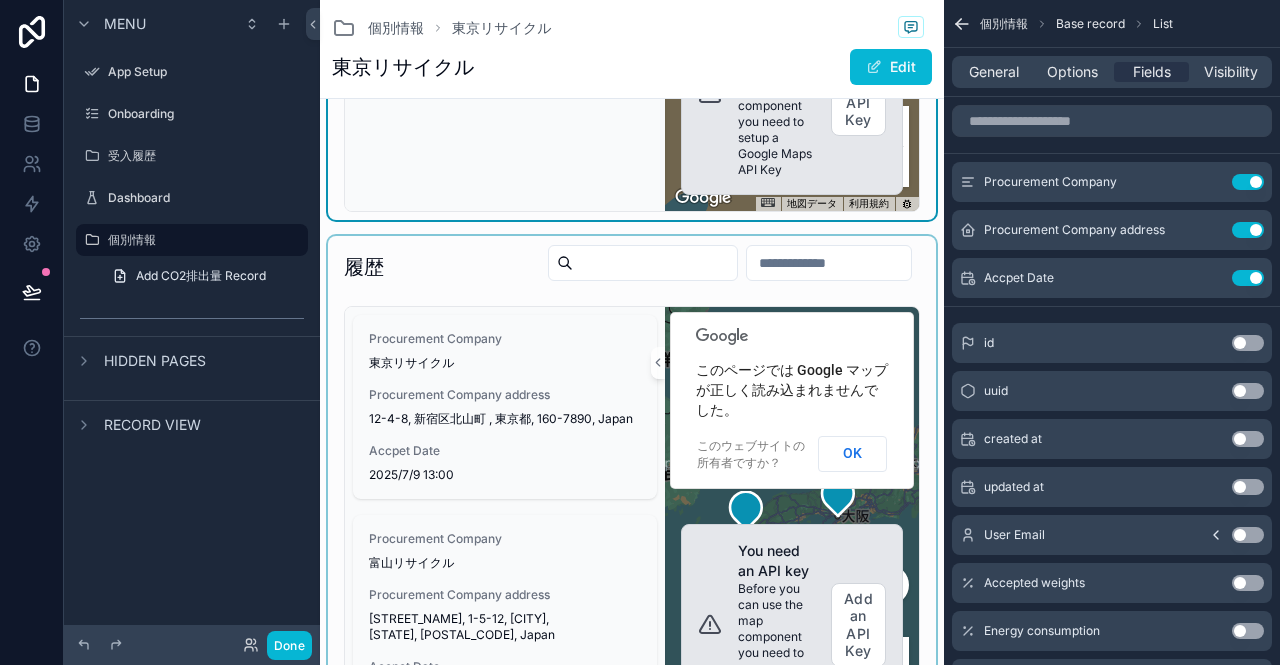click at bounding box center (632, 493) 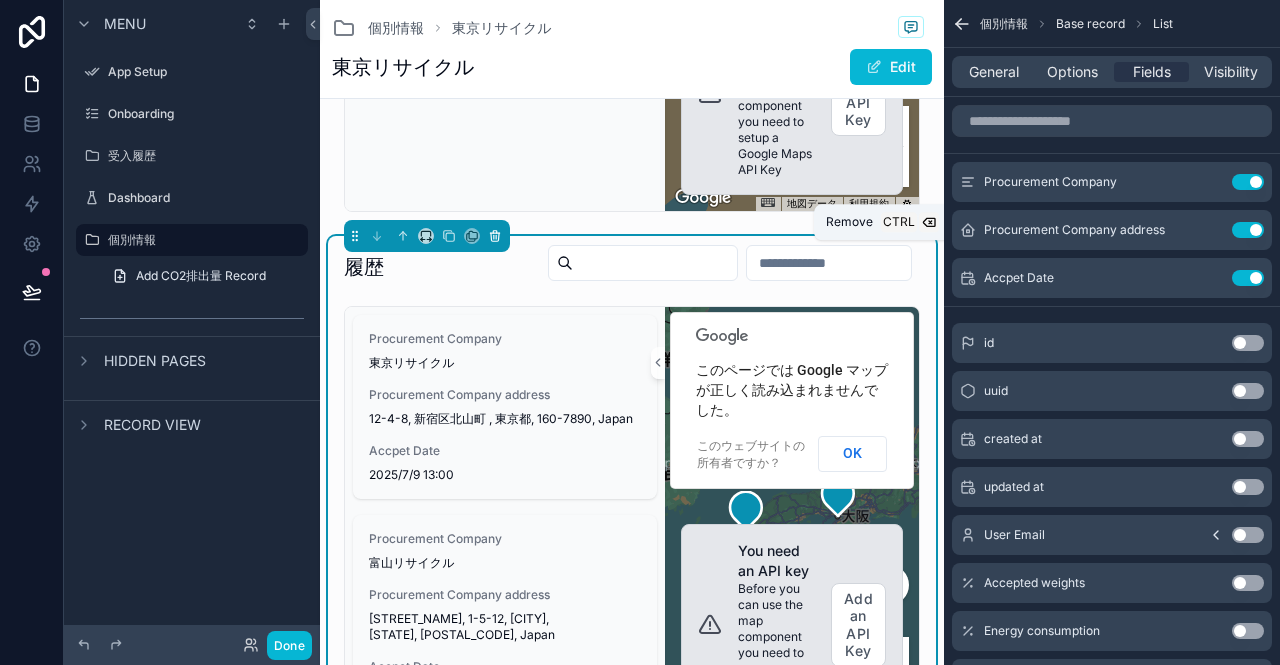 click 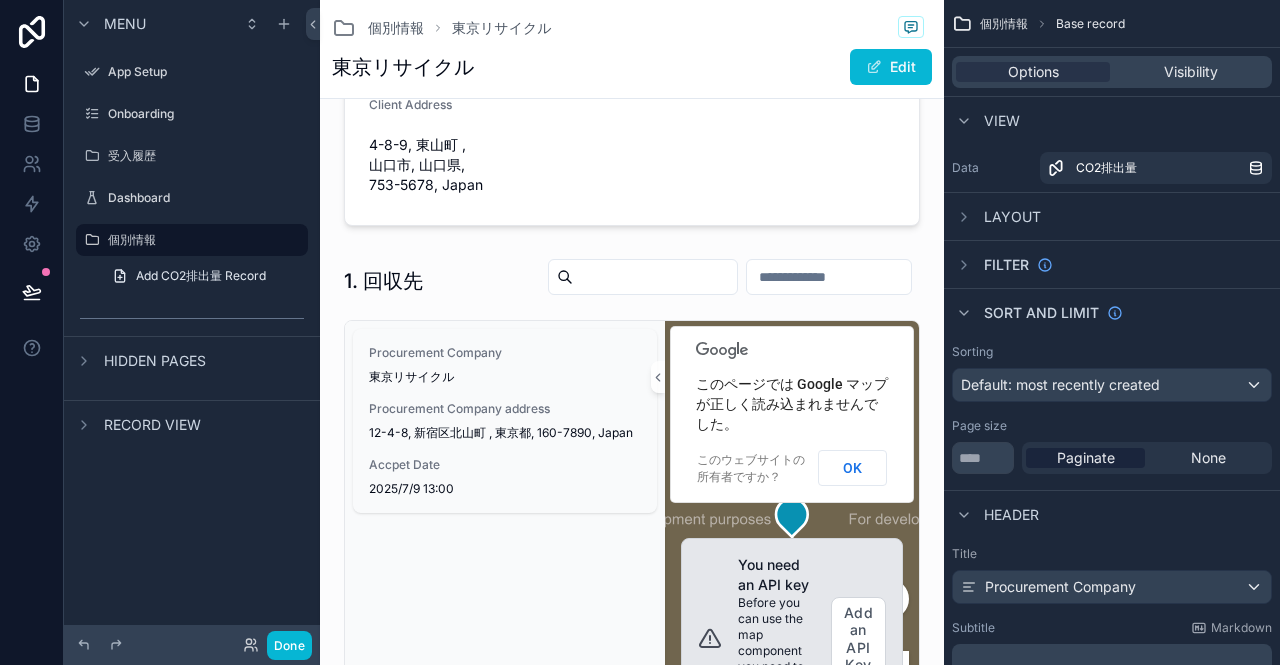 scroll, scrollTop: 500, scrollLeft: 0, axis: vertical 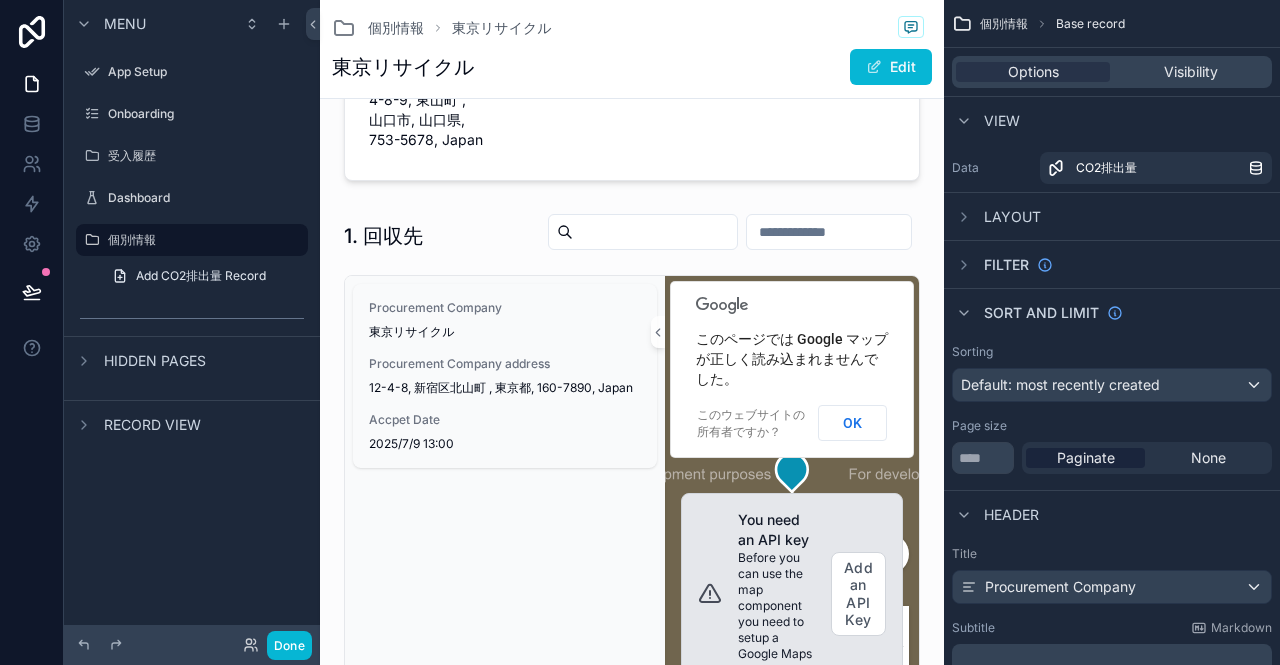 click at bounding box center (632, 578) 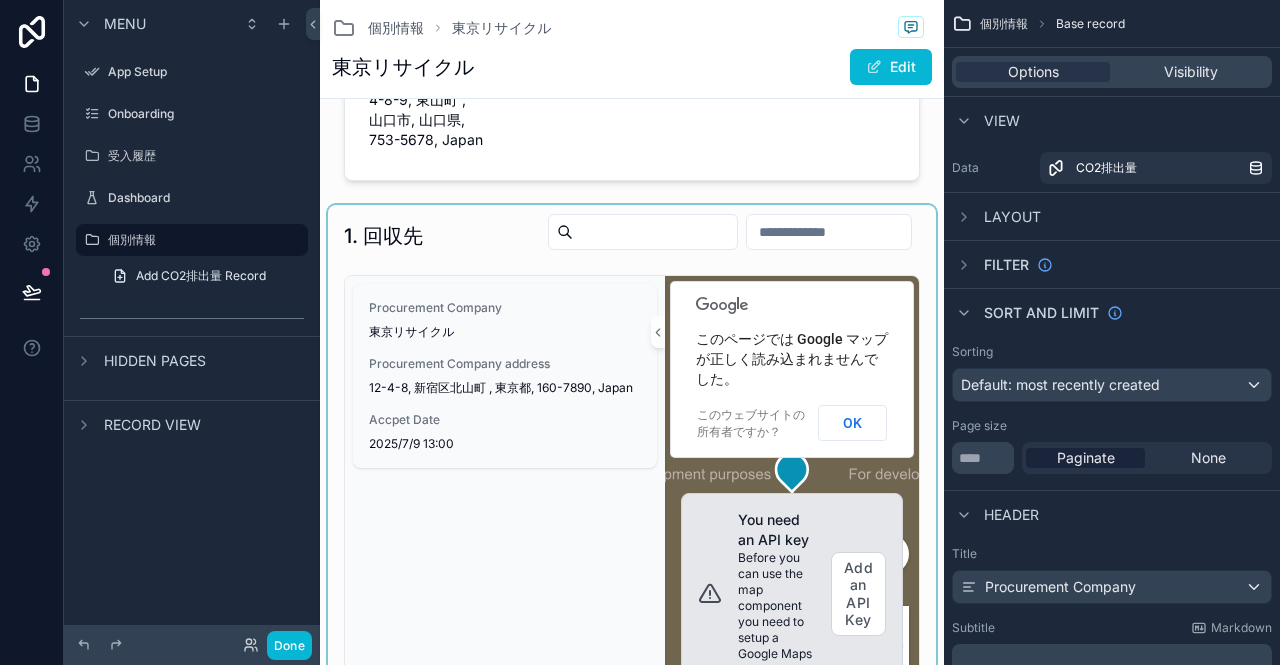 click at bounding box center [632, 462] 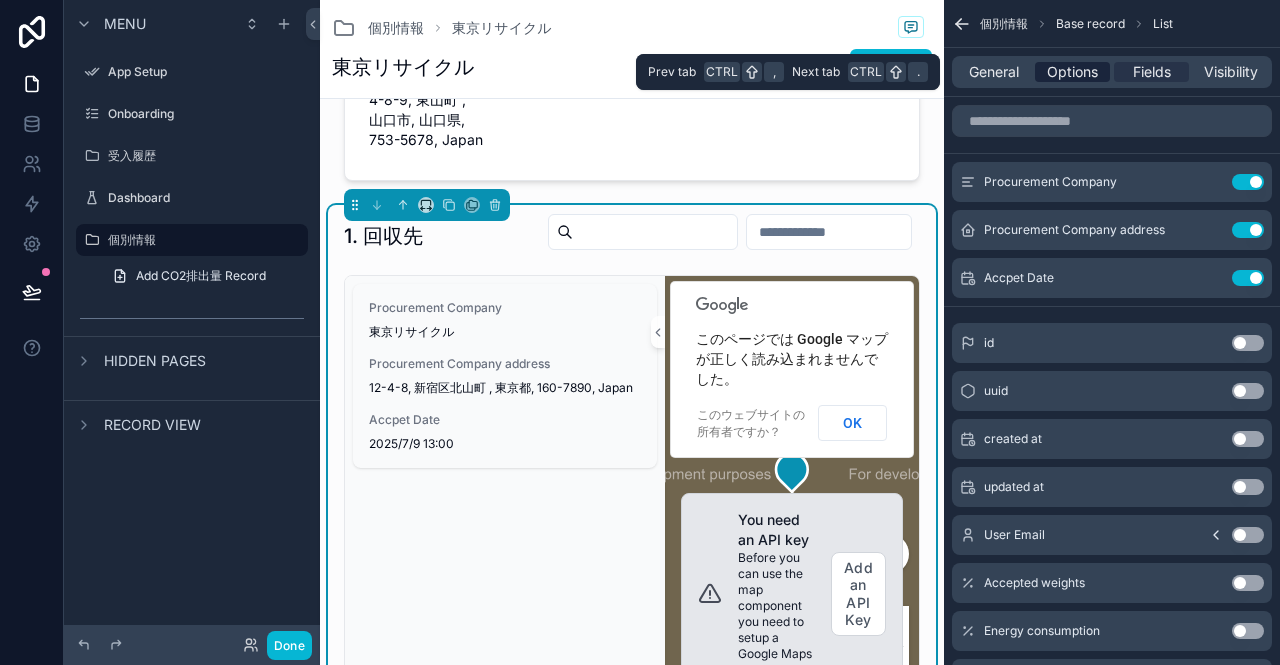 click on "Options" at bounding box center (1072, 72) 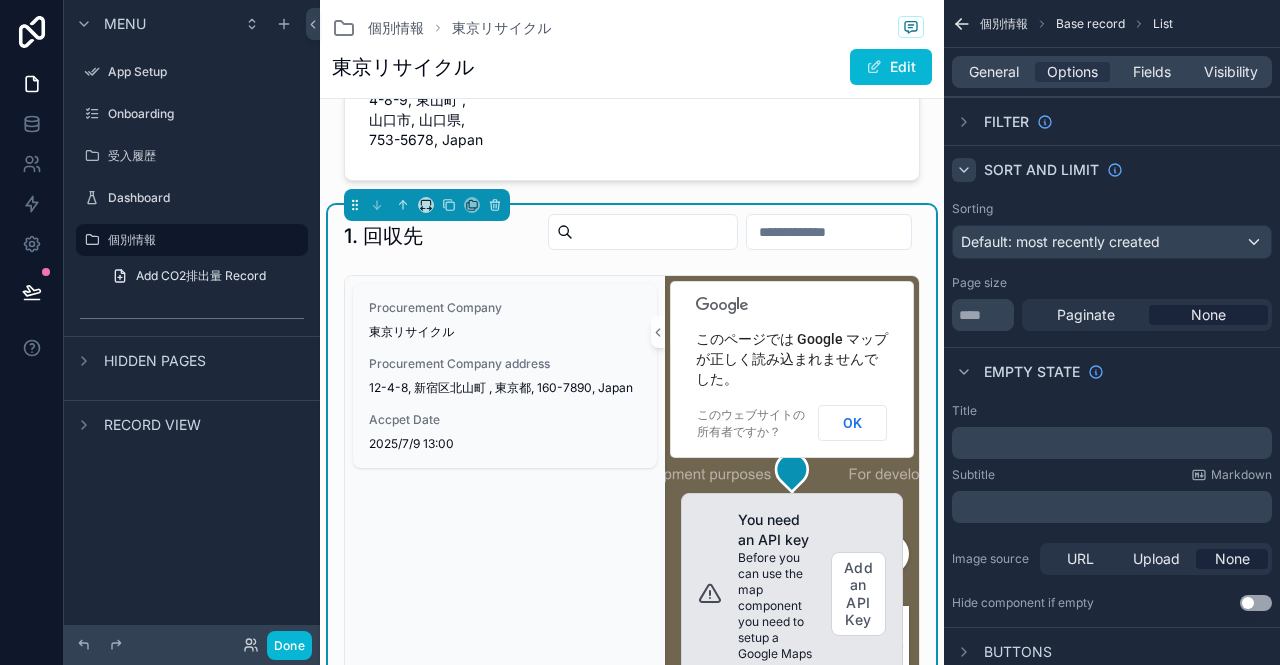click 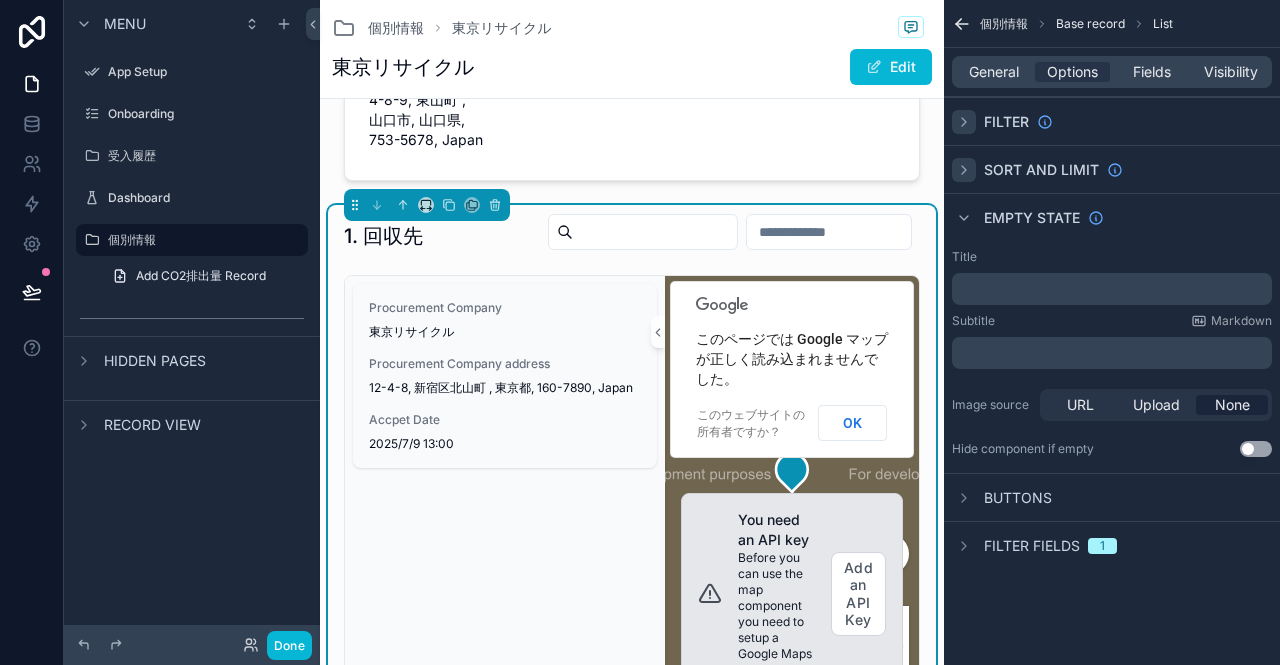 click at bounding box center (964, 122) 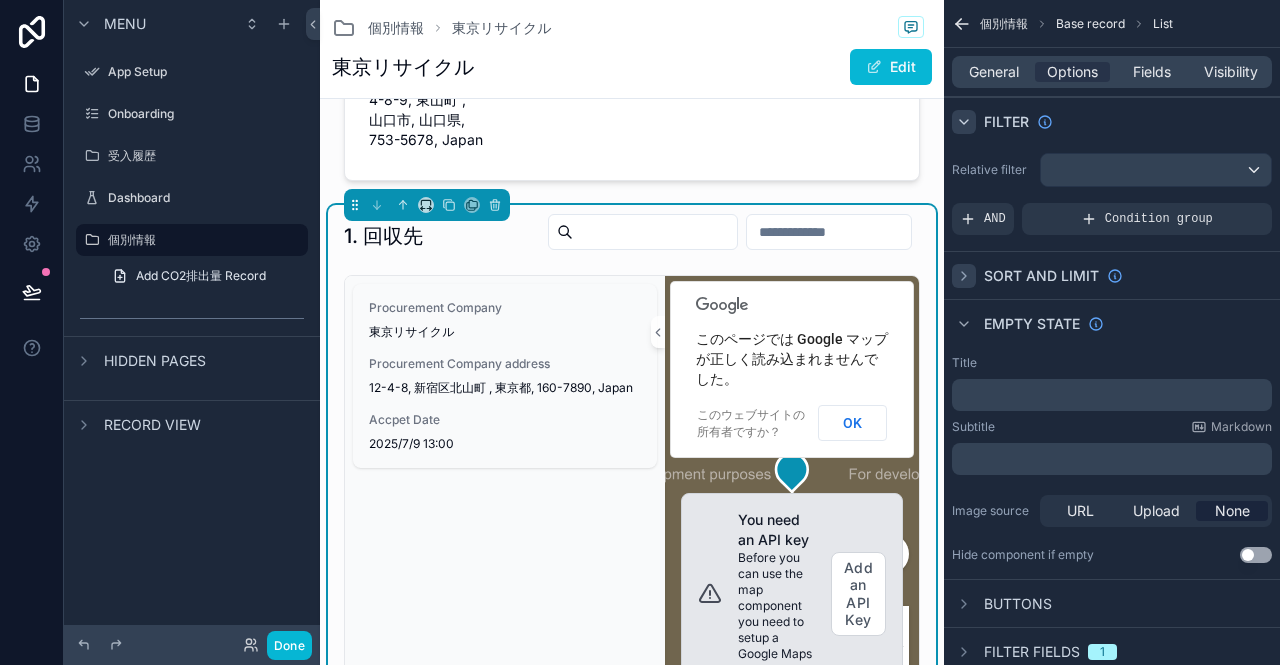 click 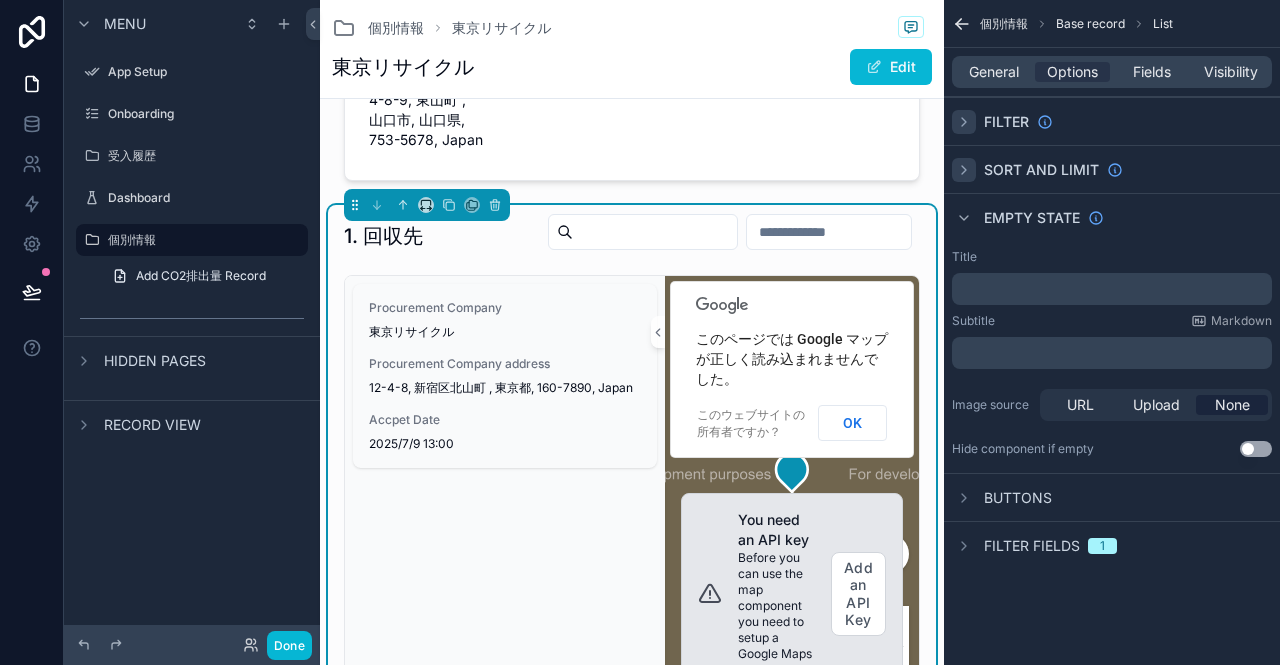 click 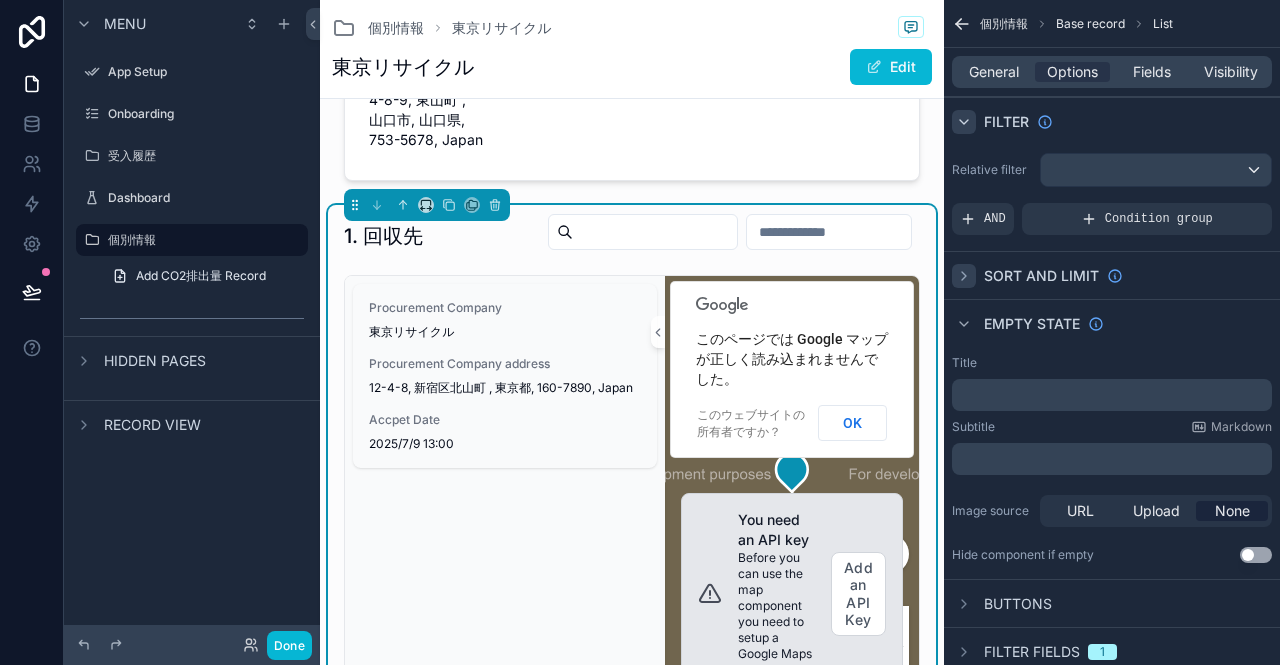 click 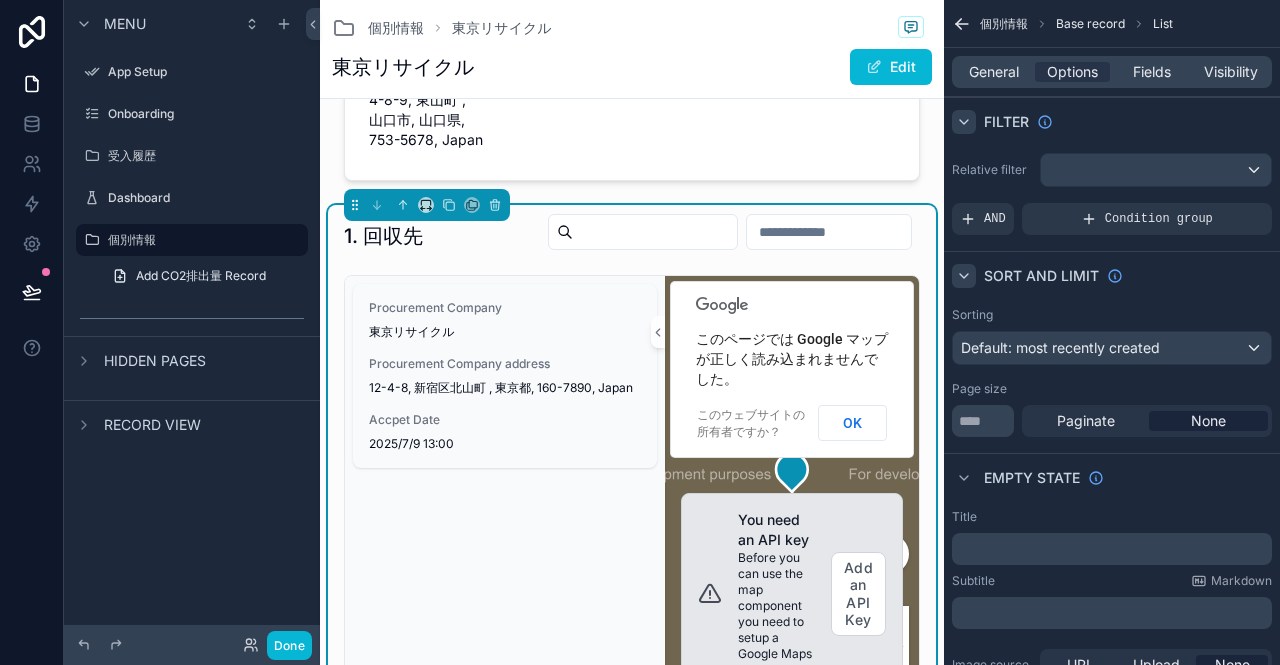 click 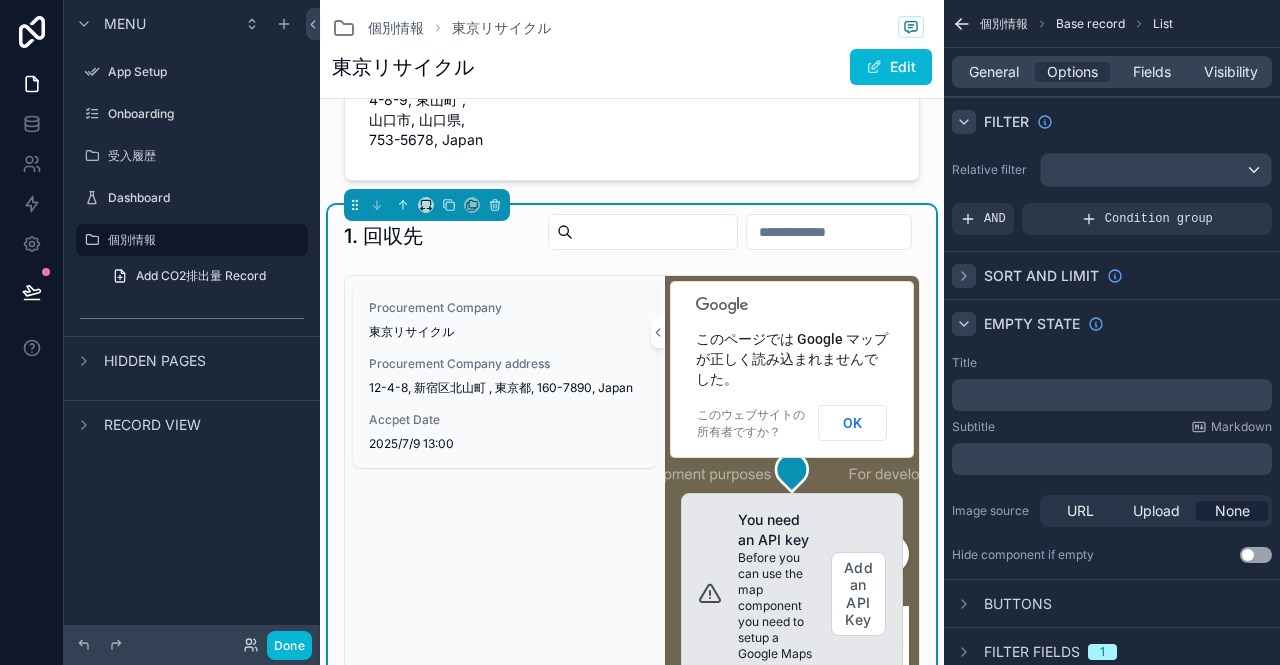 click 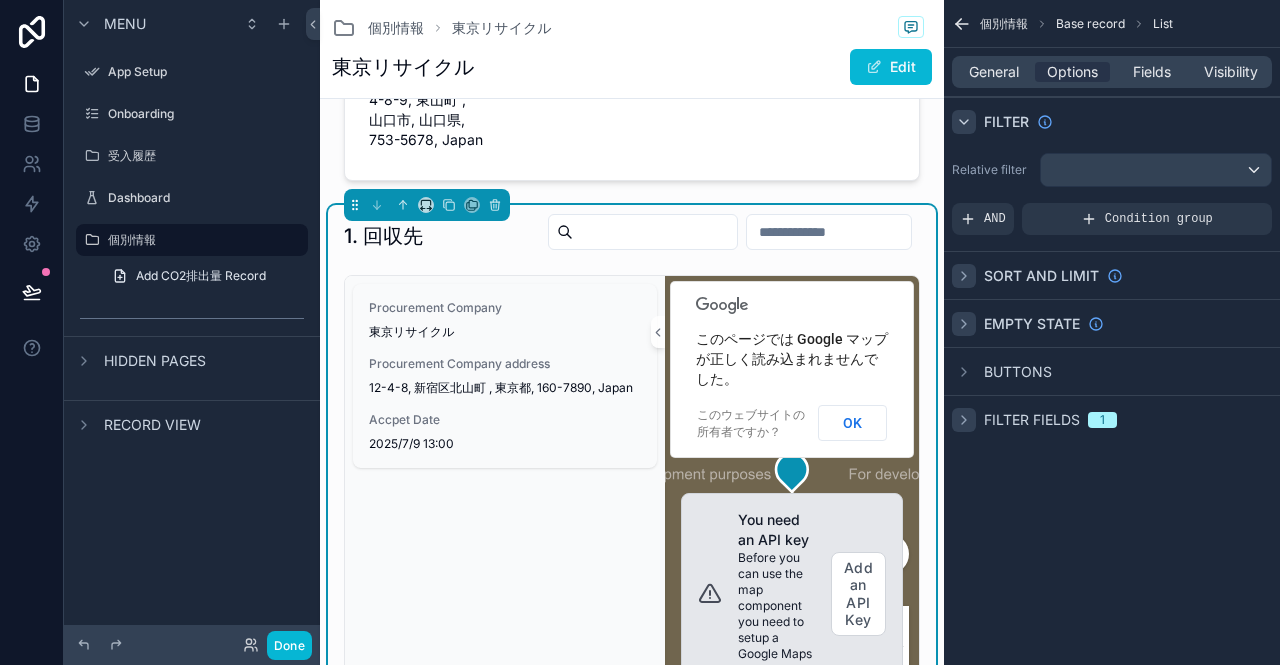 click 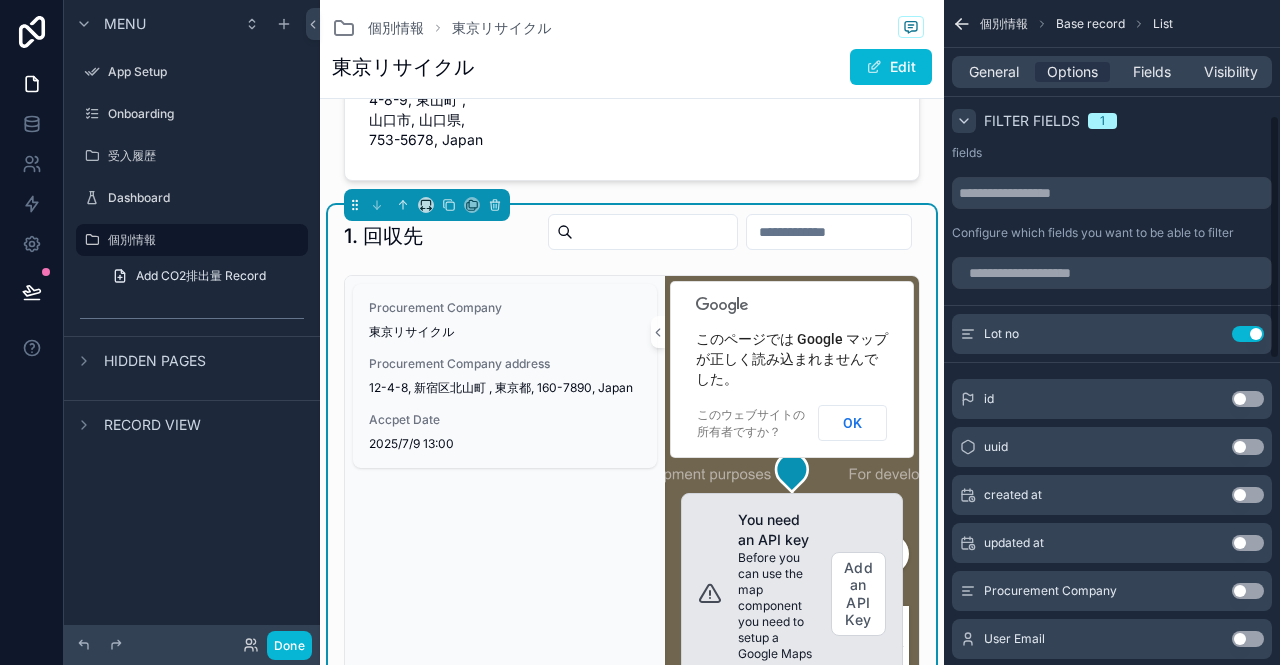 scroll, scrollTop: 314, scrollLeft: 0, axis: vertical 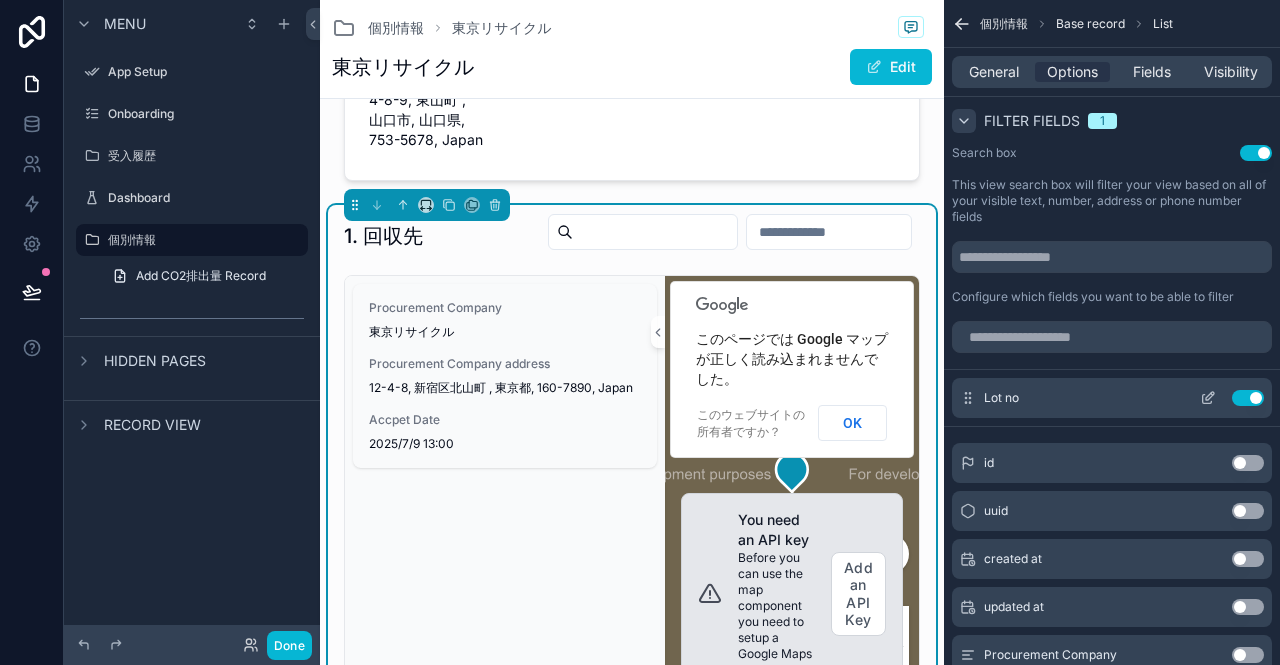 click on "Use setting" at bounding box center [1248, 398] 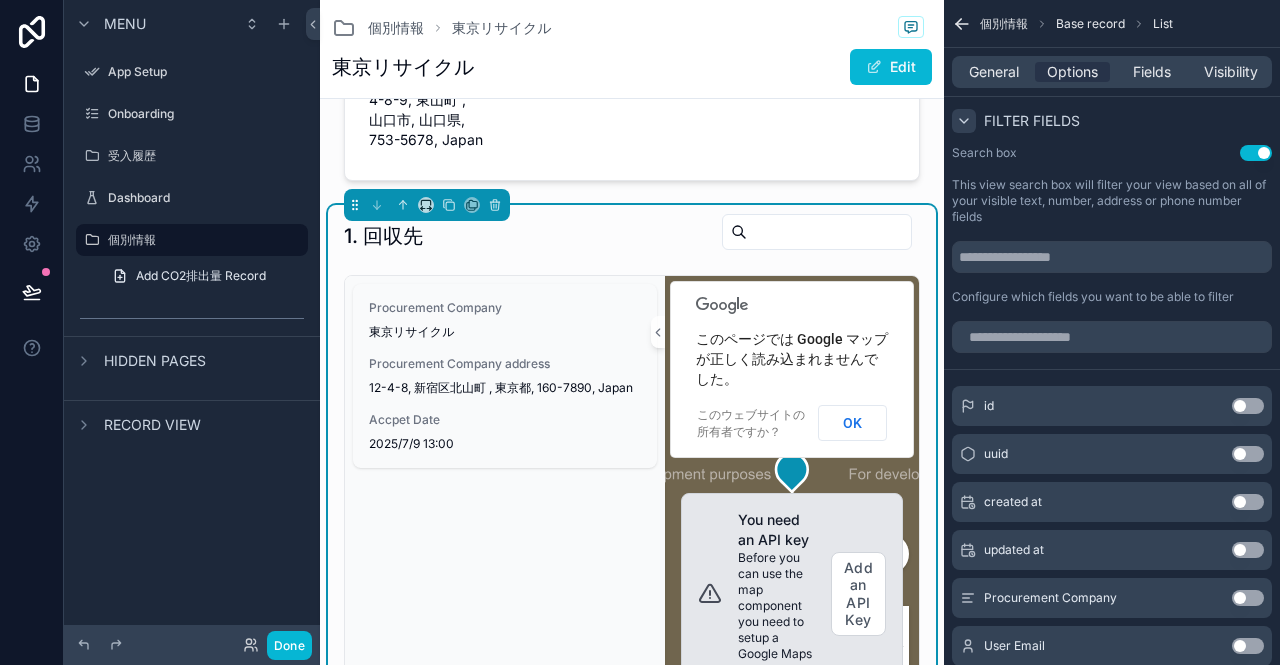 click 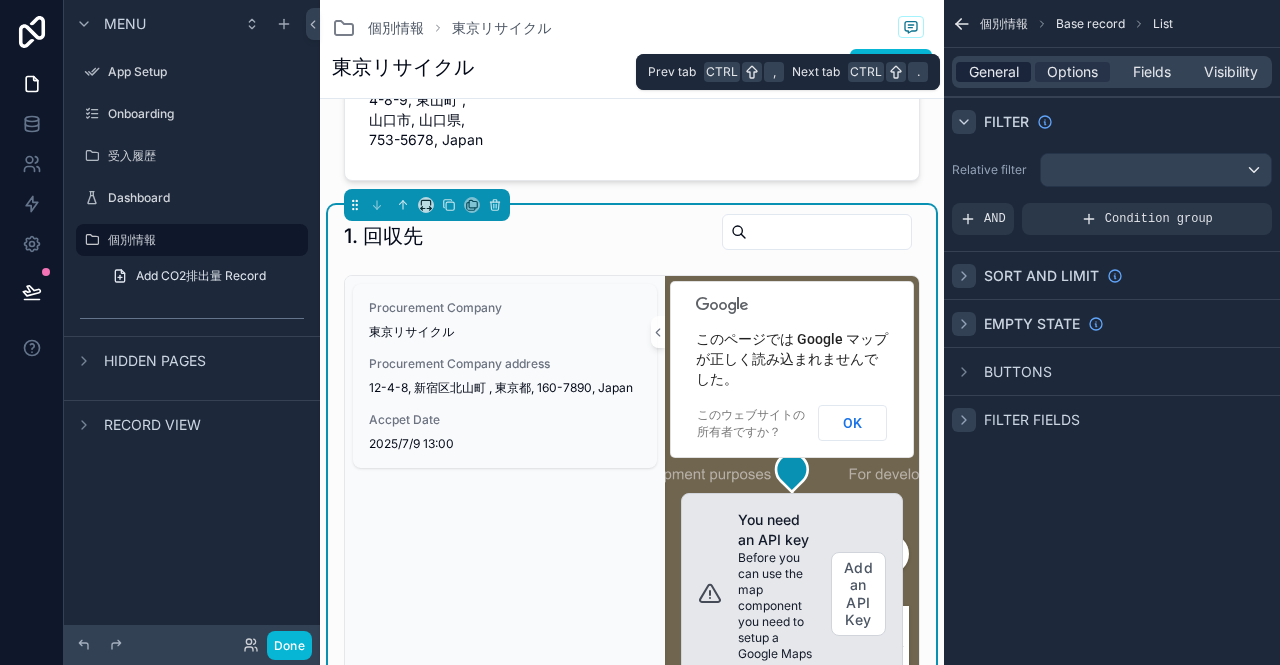 click on "General" at bounding box center [994, 72] 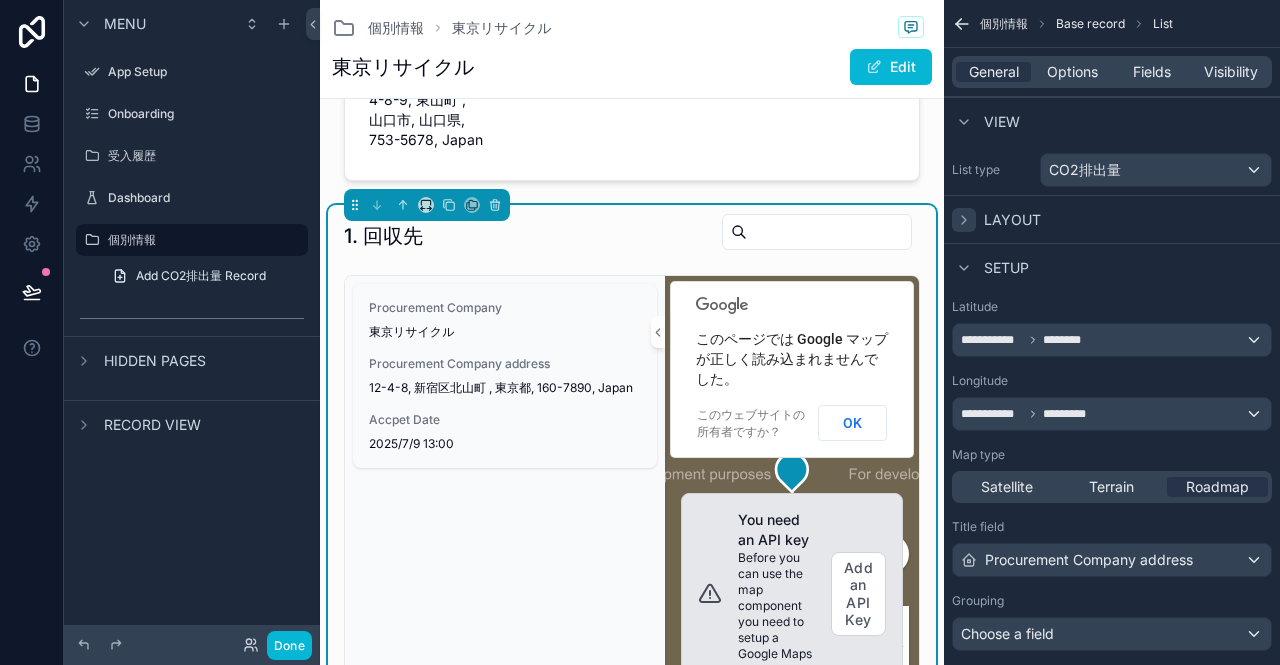 click at bounding box center [964, 220] 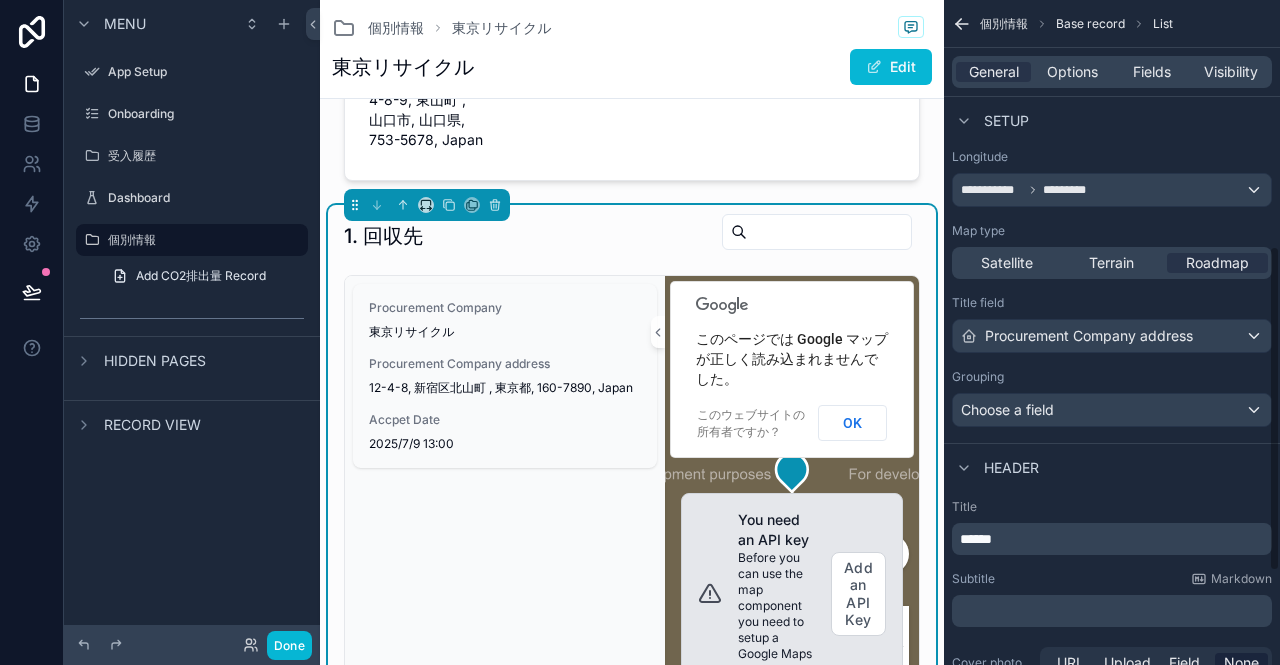scroll, scrollTop: 691, scrollLeft: 0, axis: vertical 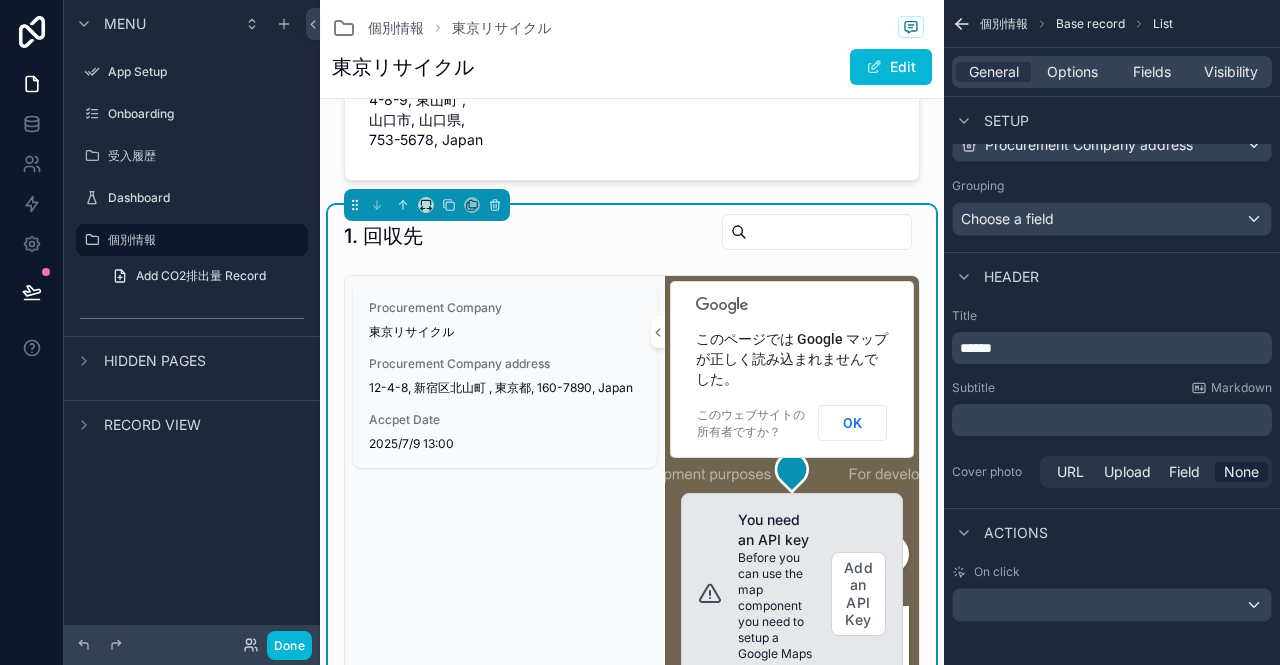 click on "Actions" at bounding box center [1000, 533] 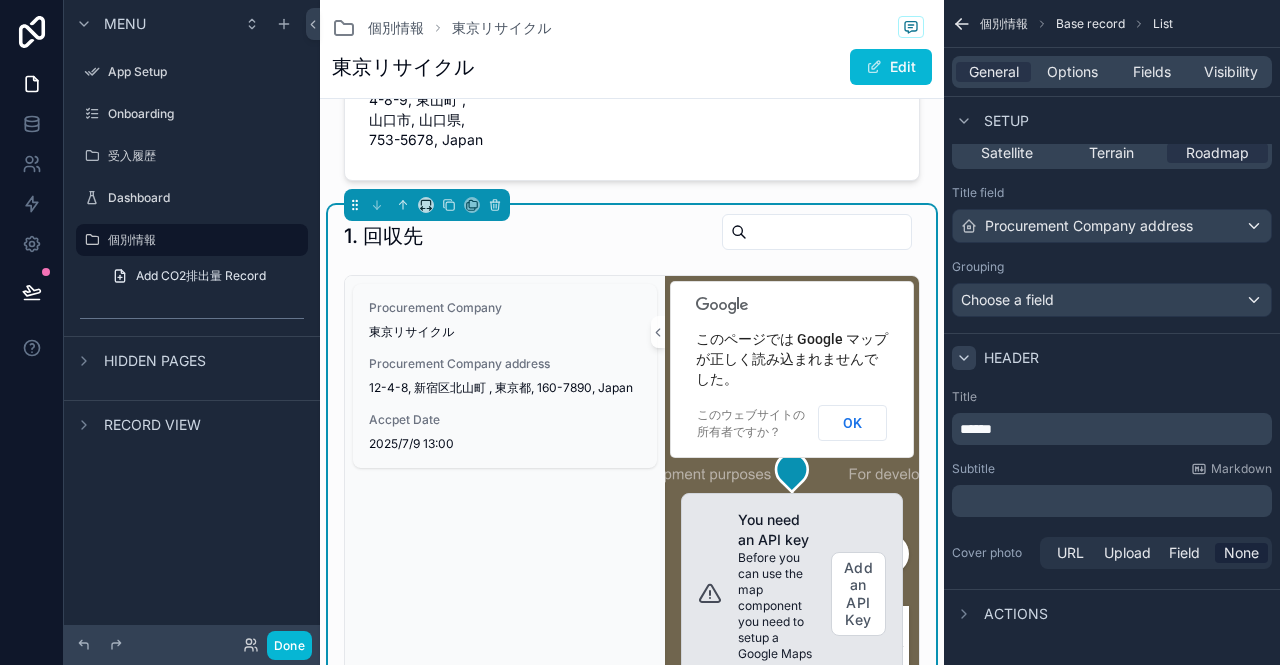 click 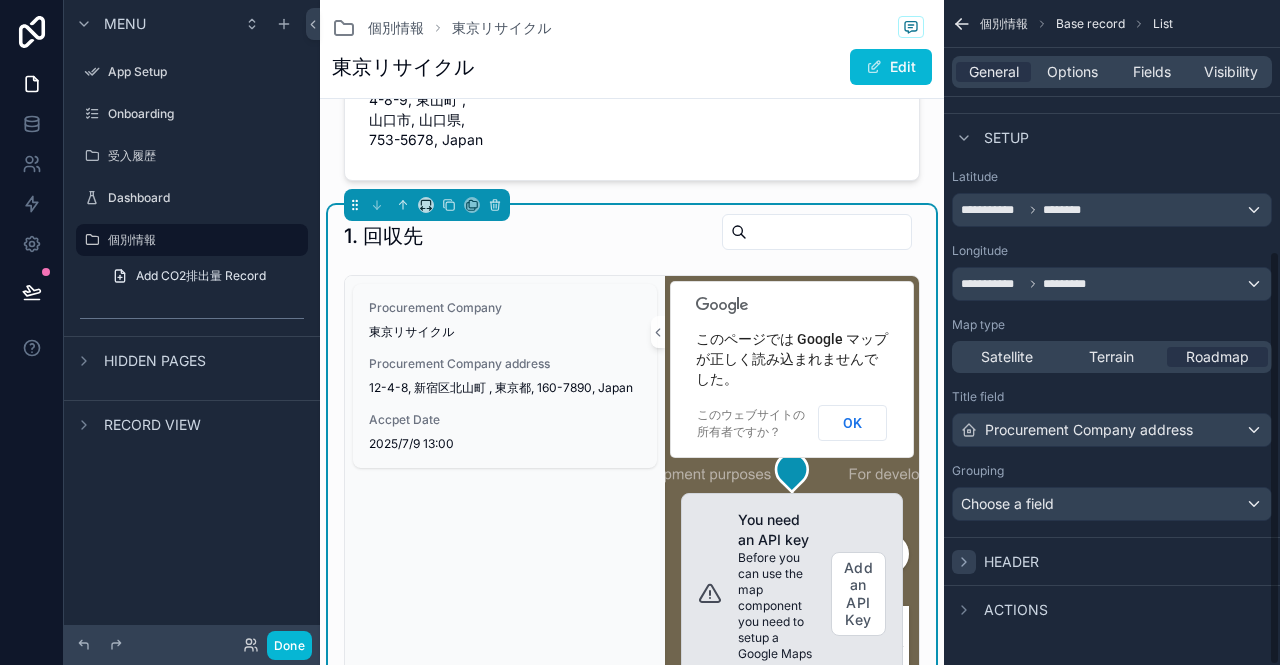 scroll, scrollTop: 402, scrollLeft: 0, axis: vertical 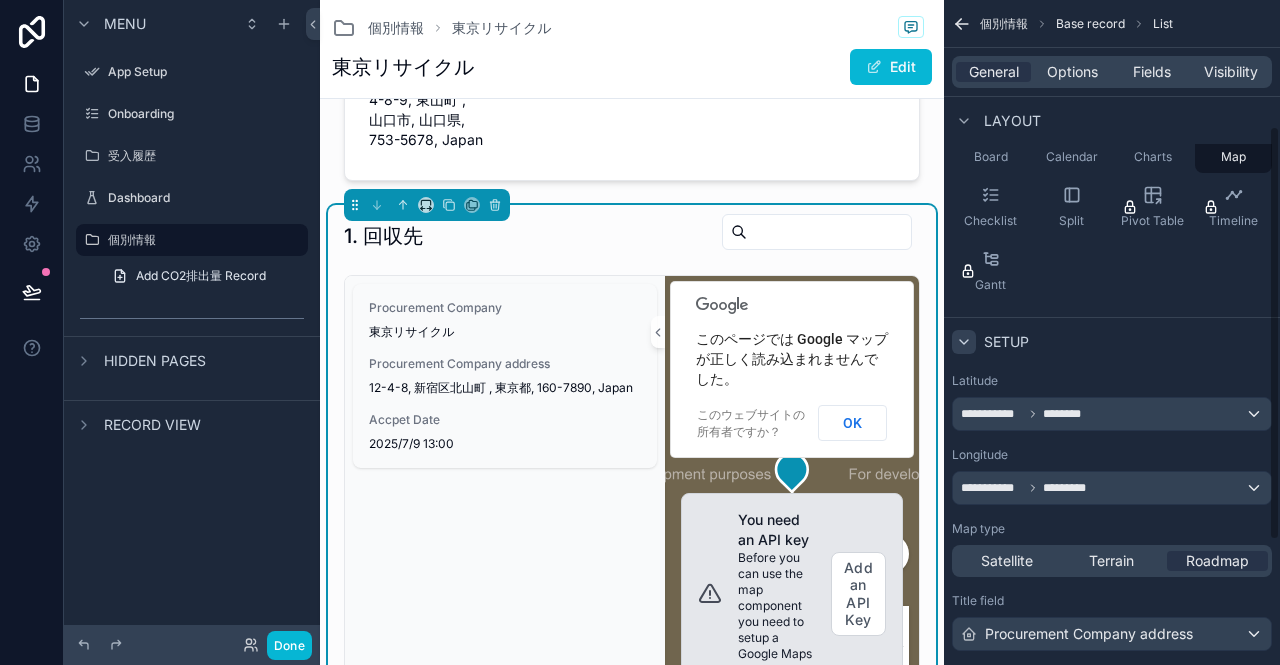 click 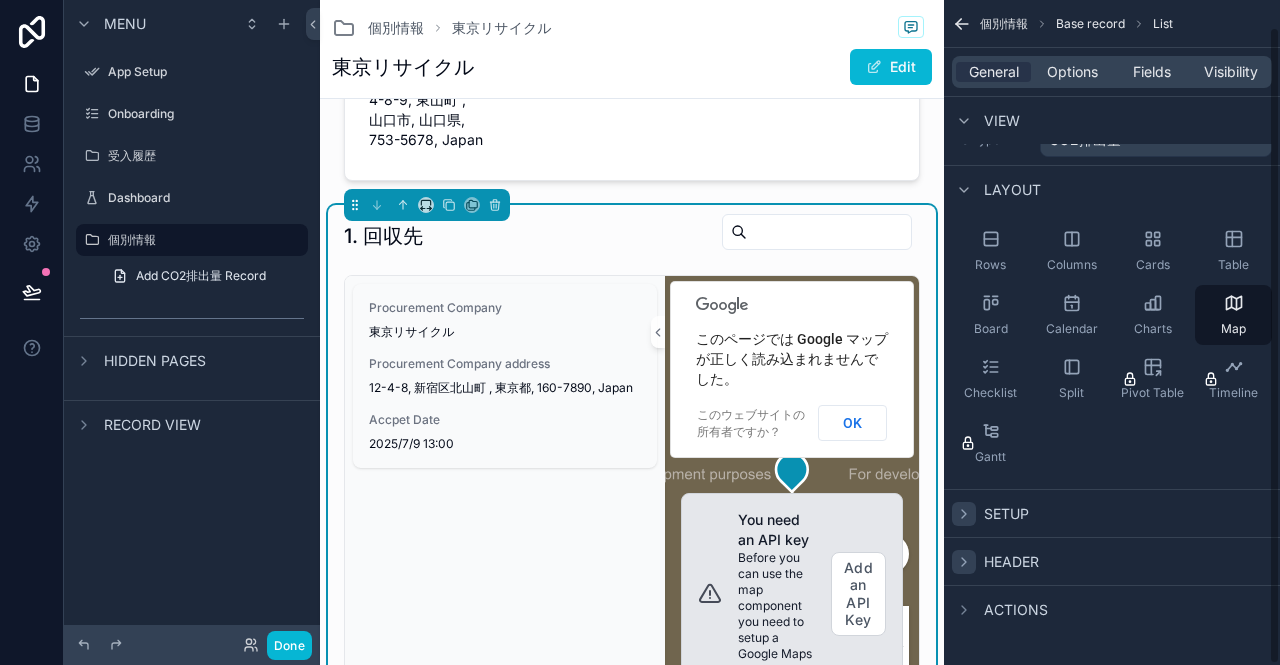 scroll, scrollTop: 28, scrollLeft: 0, axis: vertical 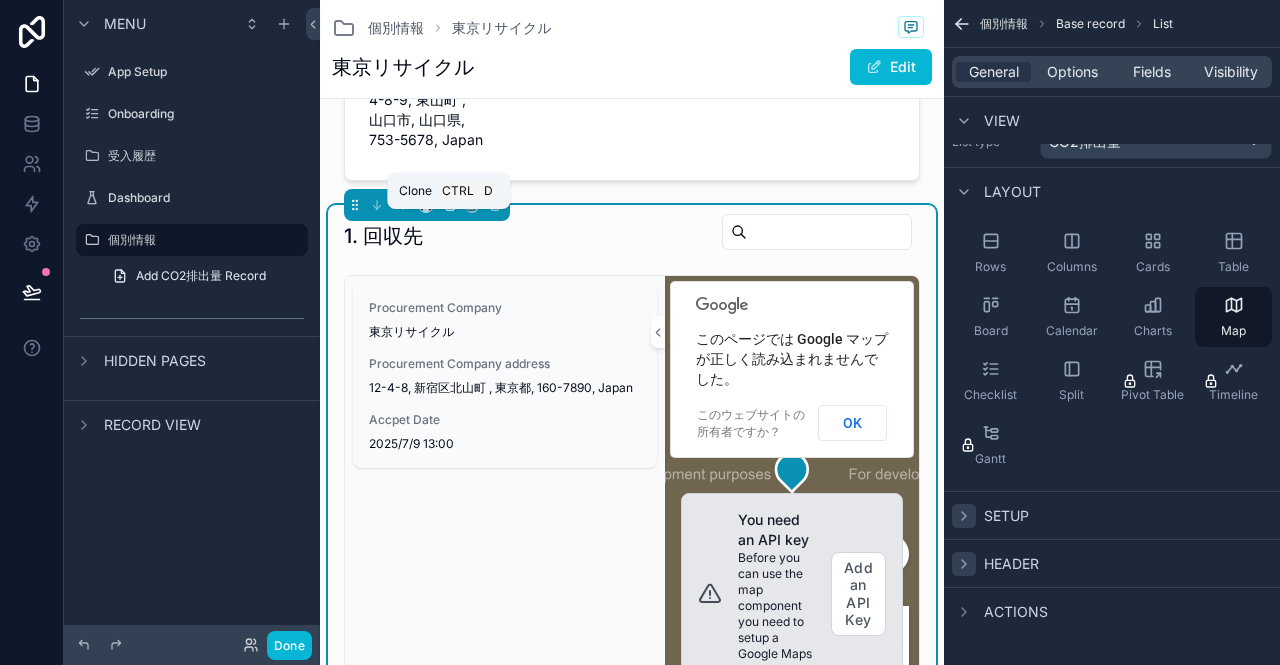 click 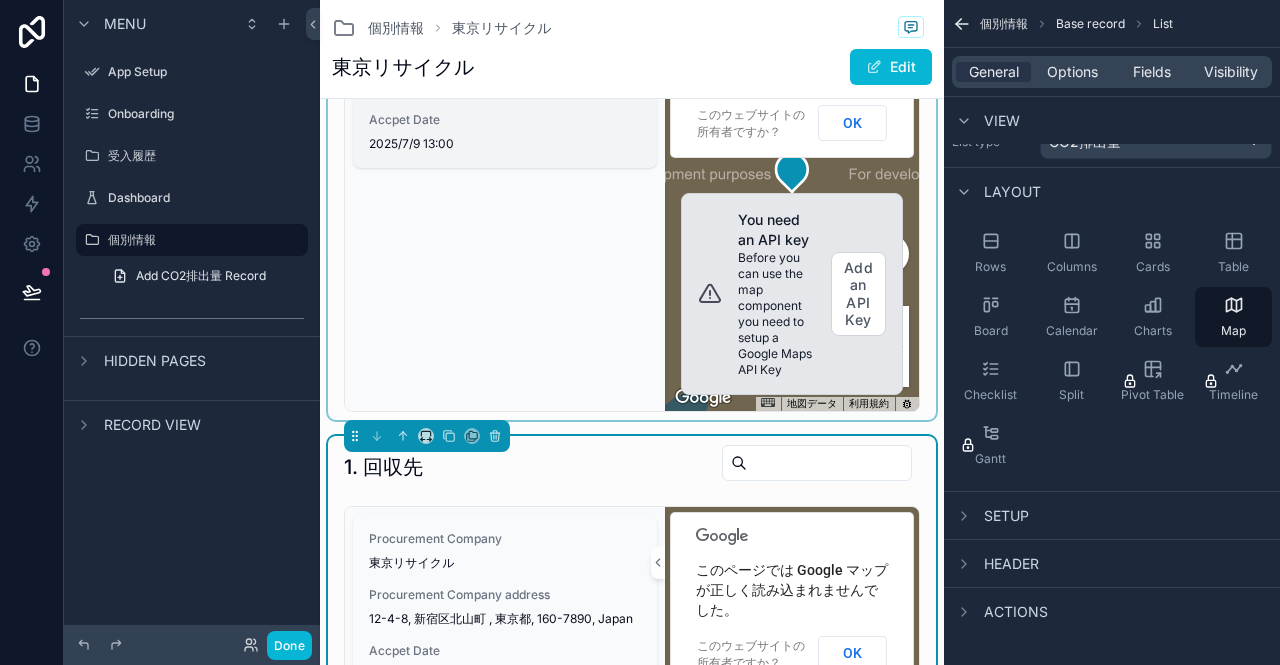scroll, scrollTop: 900, scrollLeft: 0, axis: vertical 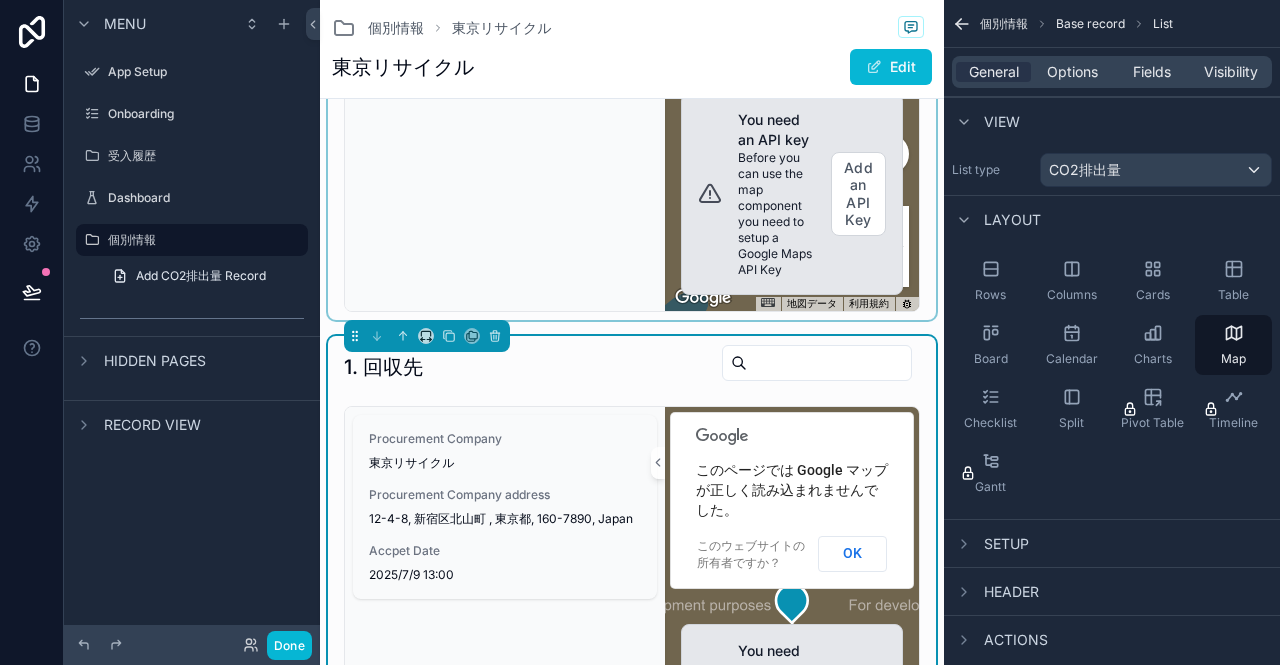 click on "General Options Fields Visibility" at bounding box center [1112, 72] 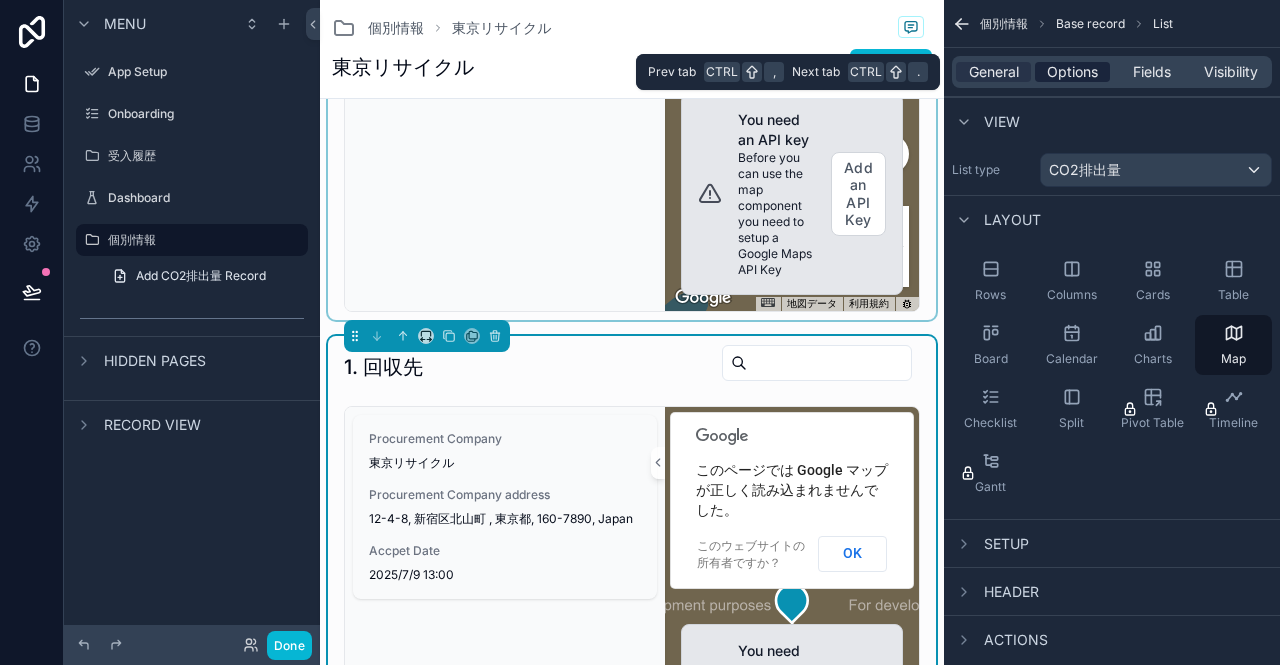 click on "Options" at bounding box center [1072, 72] 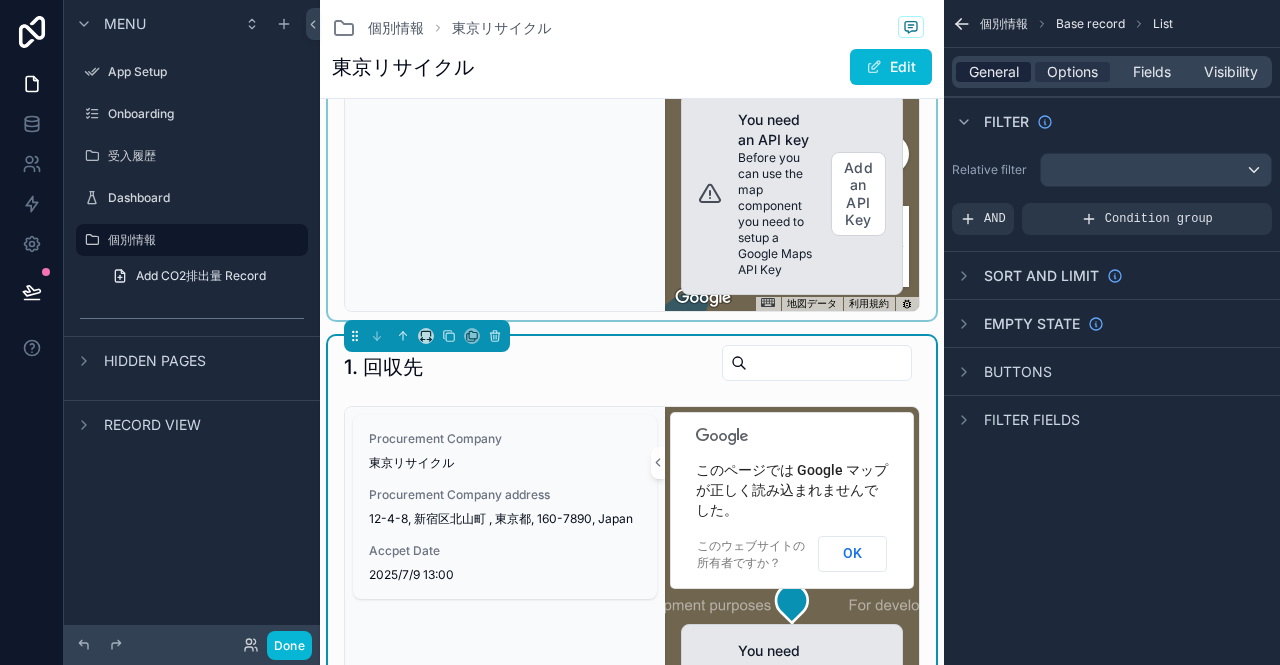 click on "General" at bounding box center [994, 72] 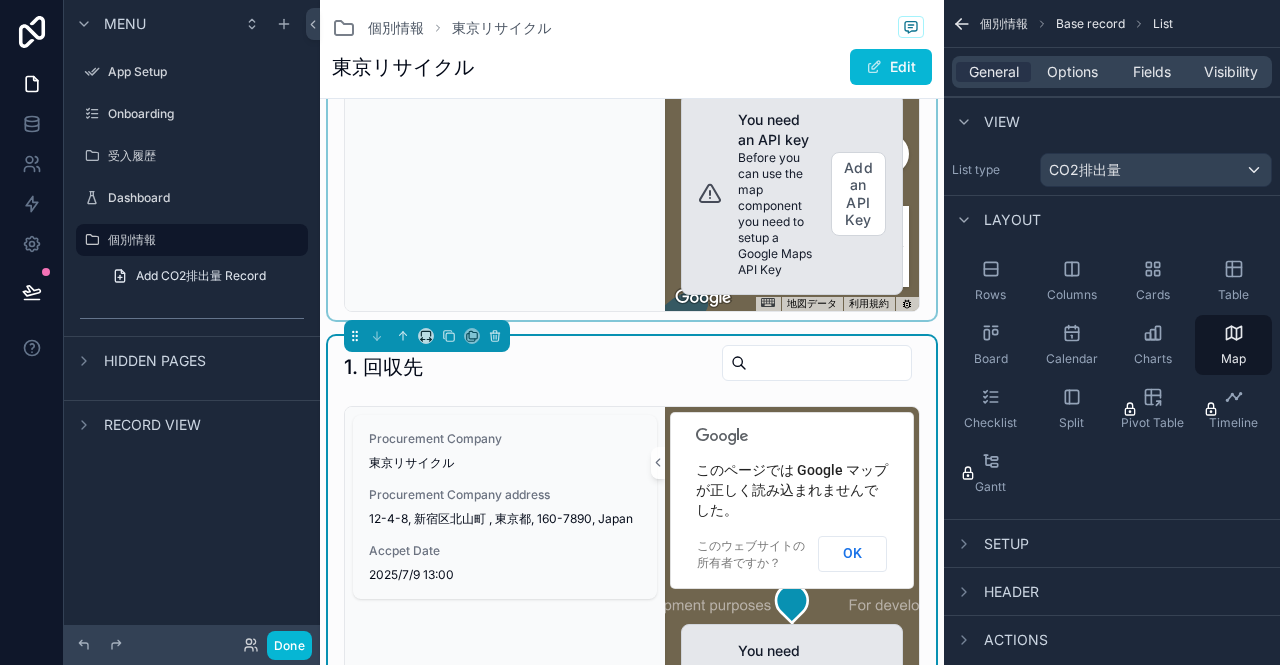 scroll, scrollTop: 28, scrollLeft: 0, axis: vertical 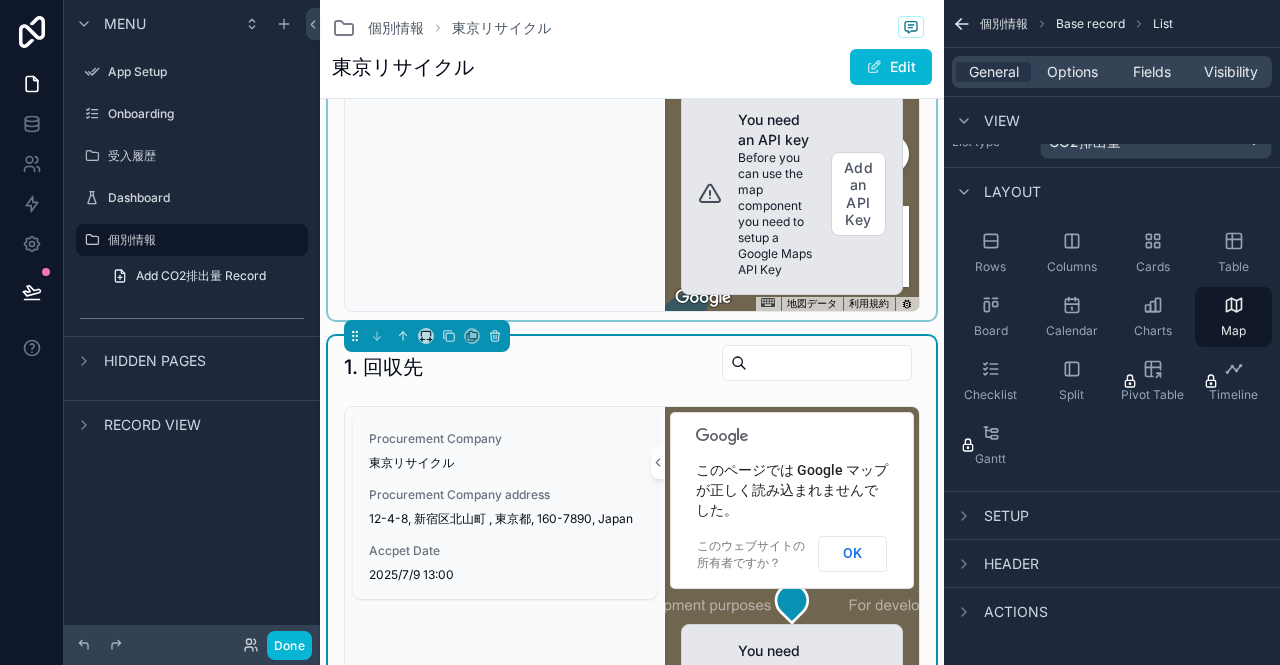 click on "Header" at bounding box center [1011, 564] 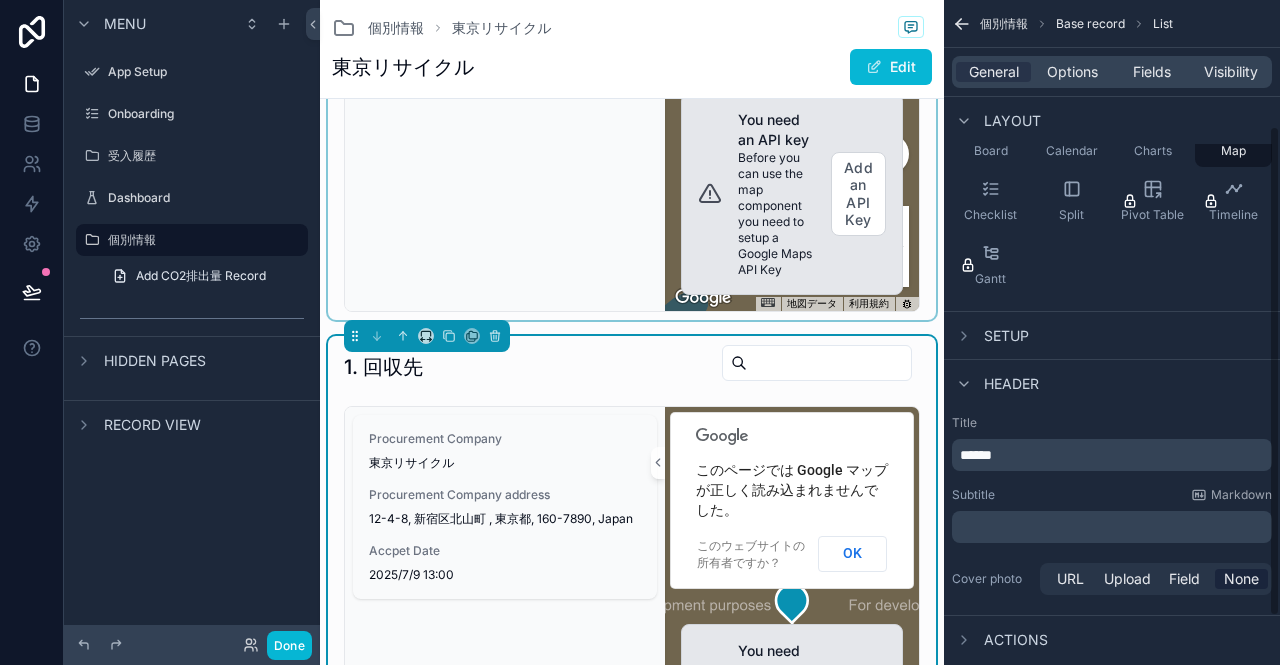 scroll, scrollTop: 236, scrollLeft: 0, axis: vertical 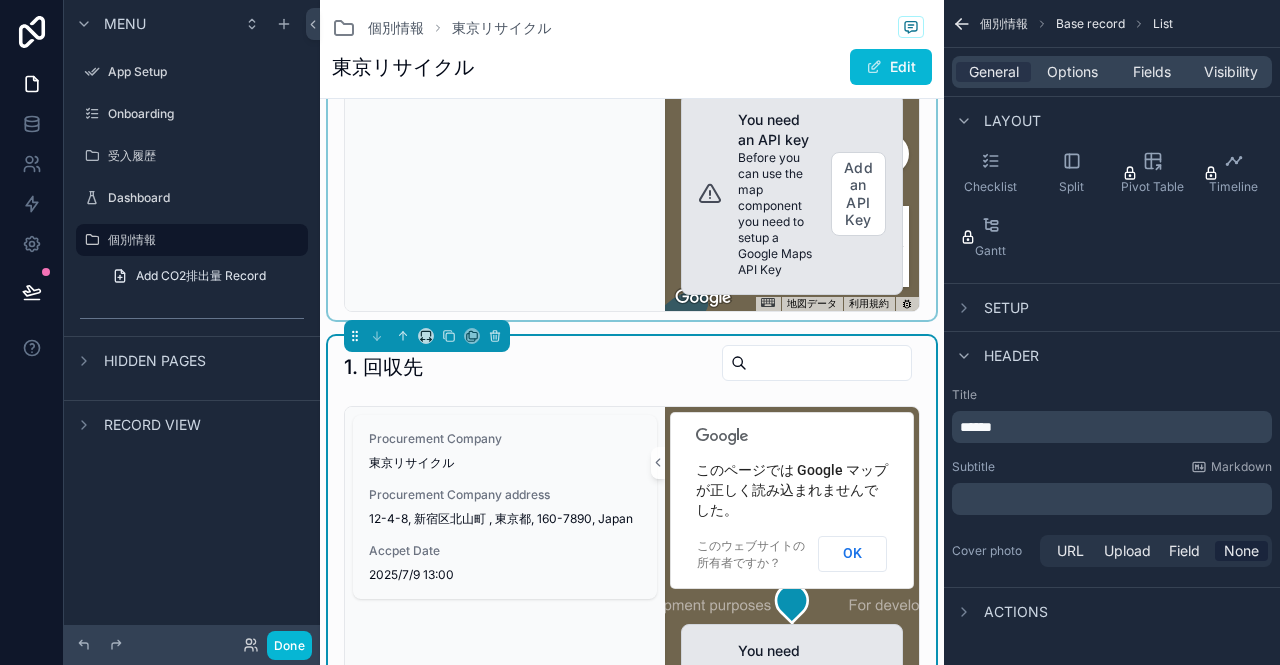 click on "******" at bounding box center [976, 427] 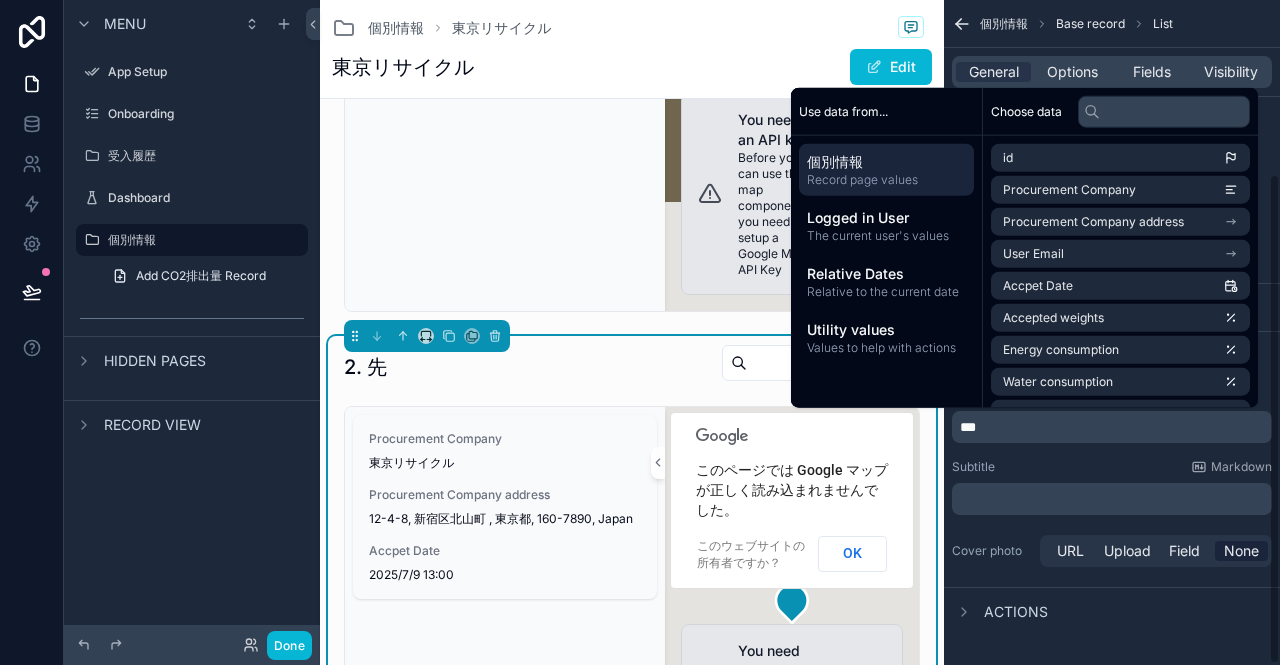 type 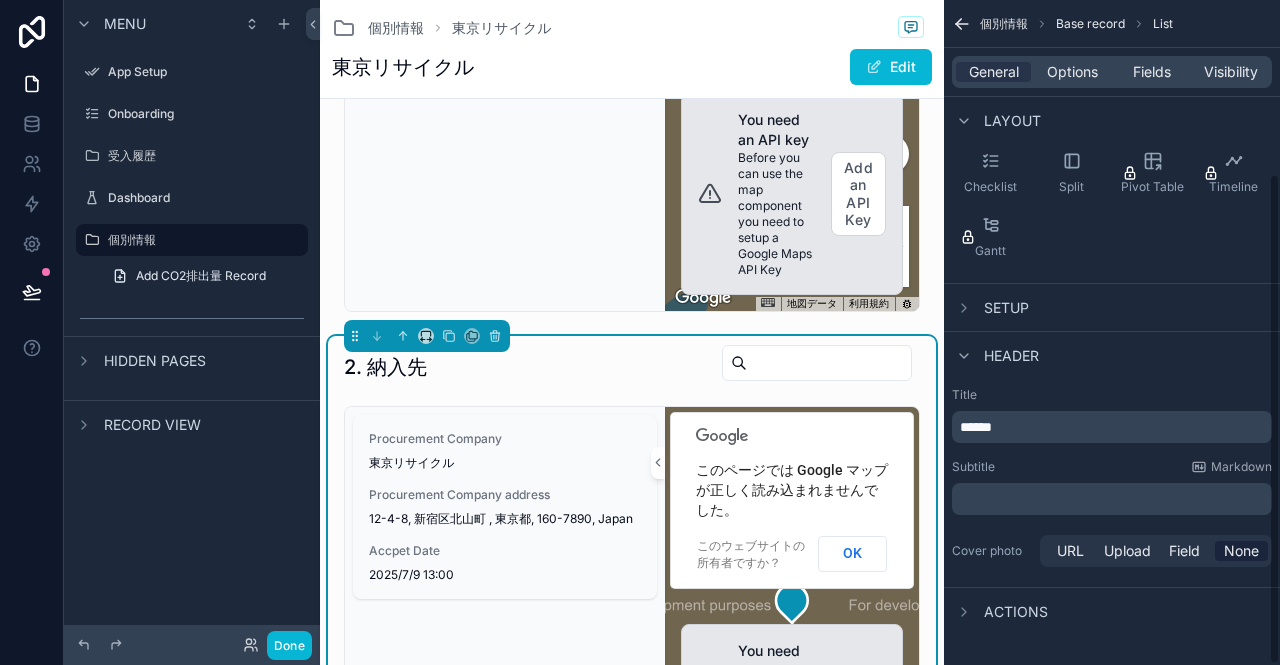 click on "******" at bounding box center [1112, 427] 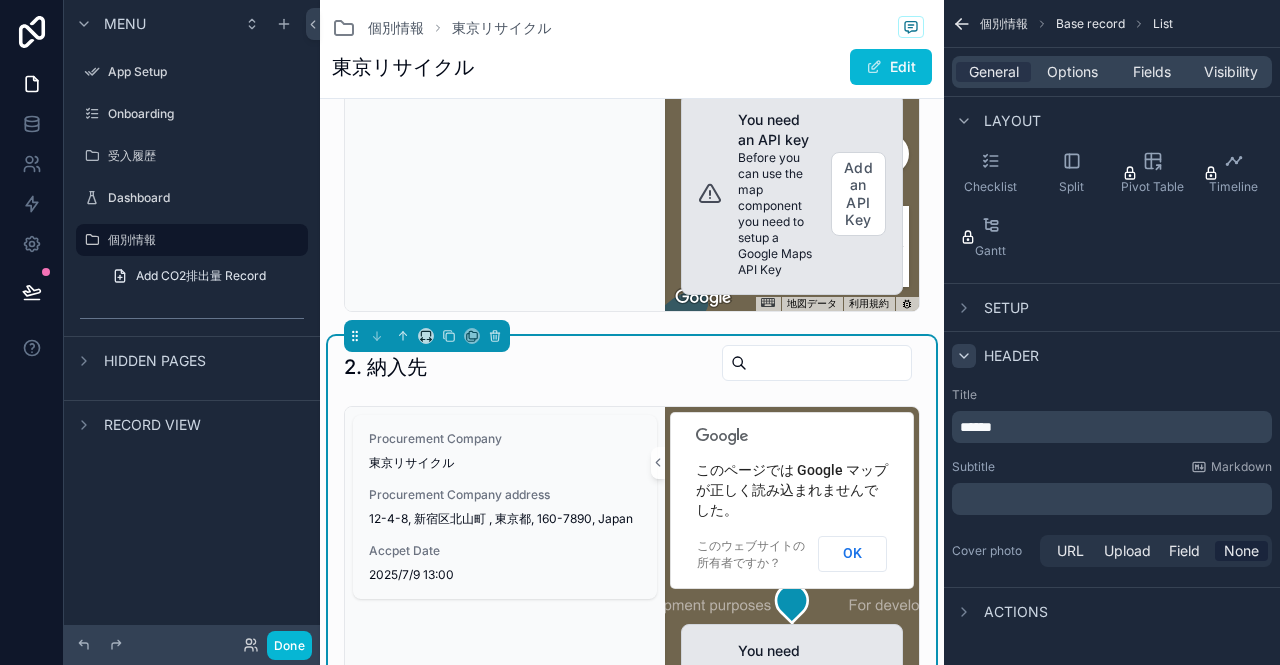 click 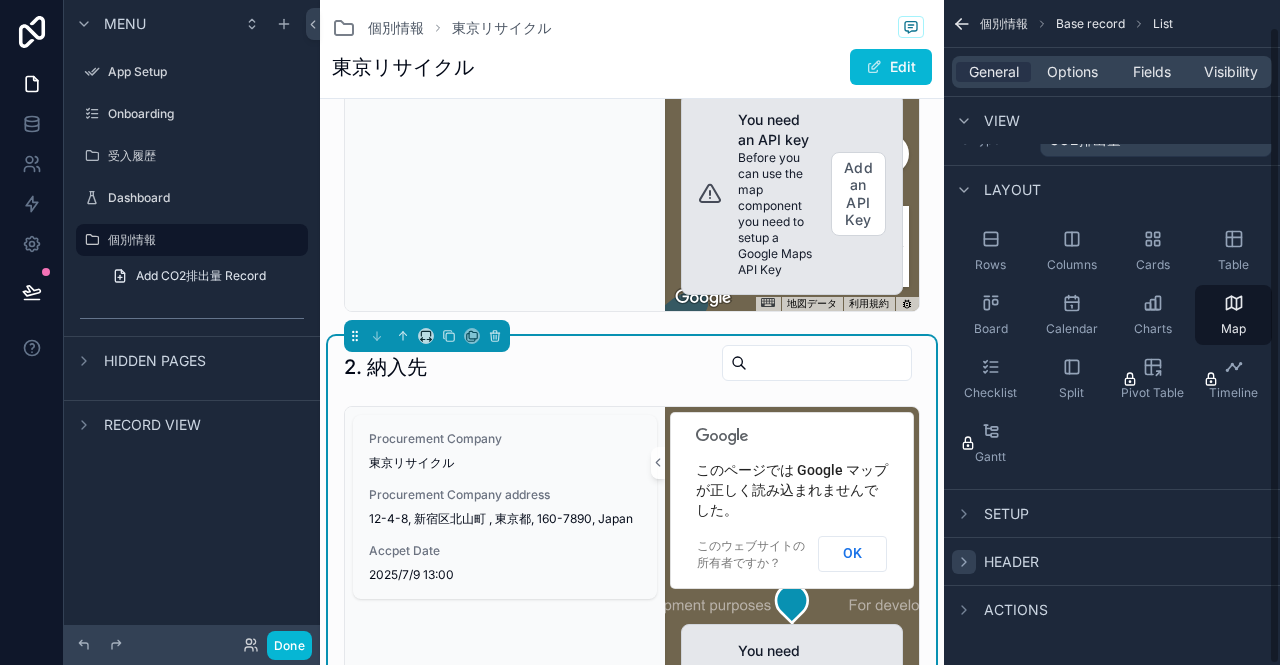 scroll, scrollTop: 28, scrollLeft: 0, axis: vertical 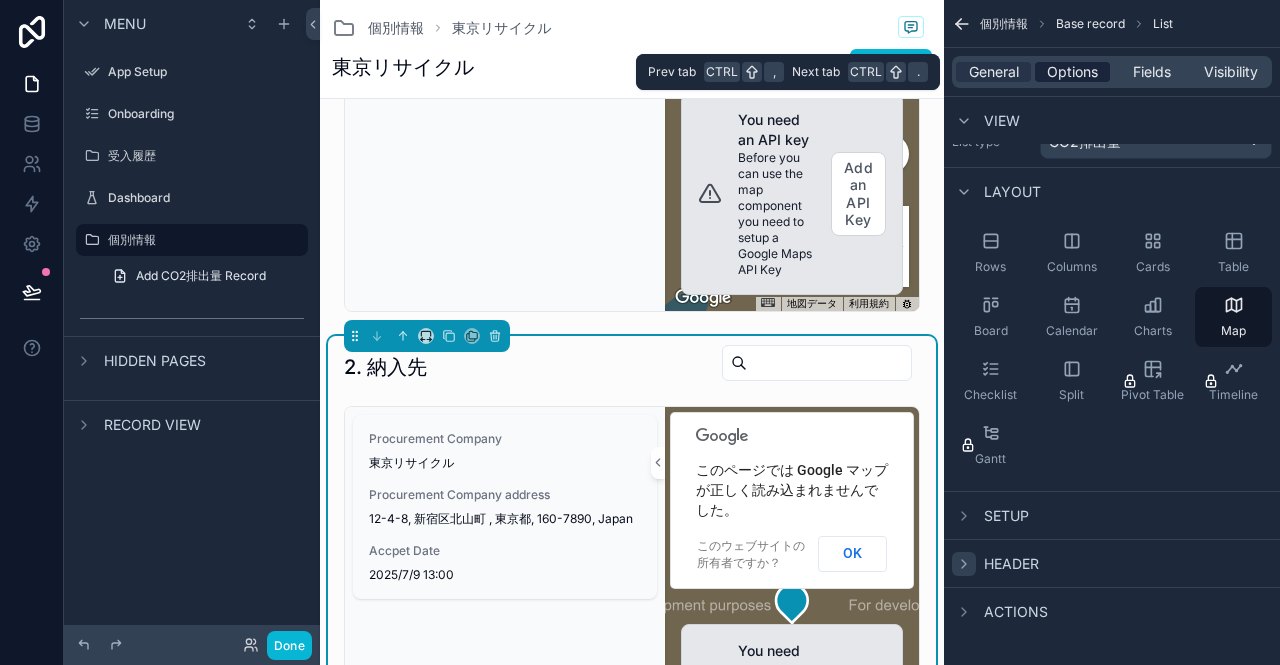 click on "Options" at bounding box center (1072, 72) 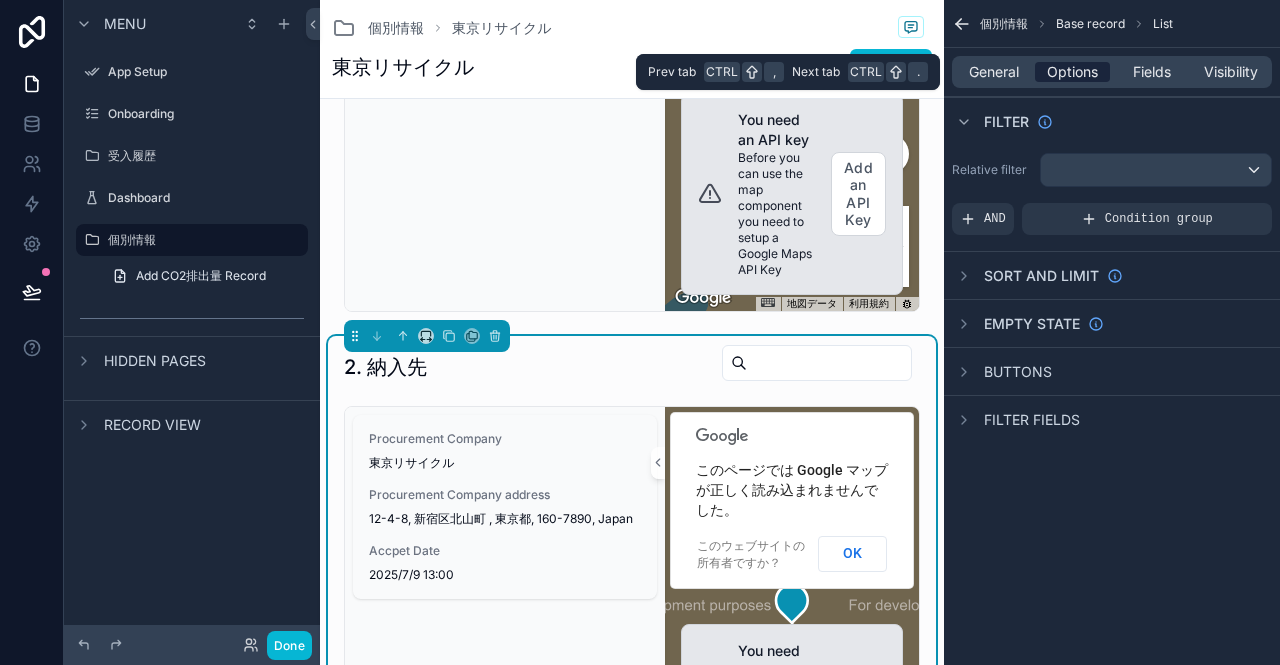 scroll, scrollTop: 0, scrollLeft: 0, axis: both 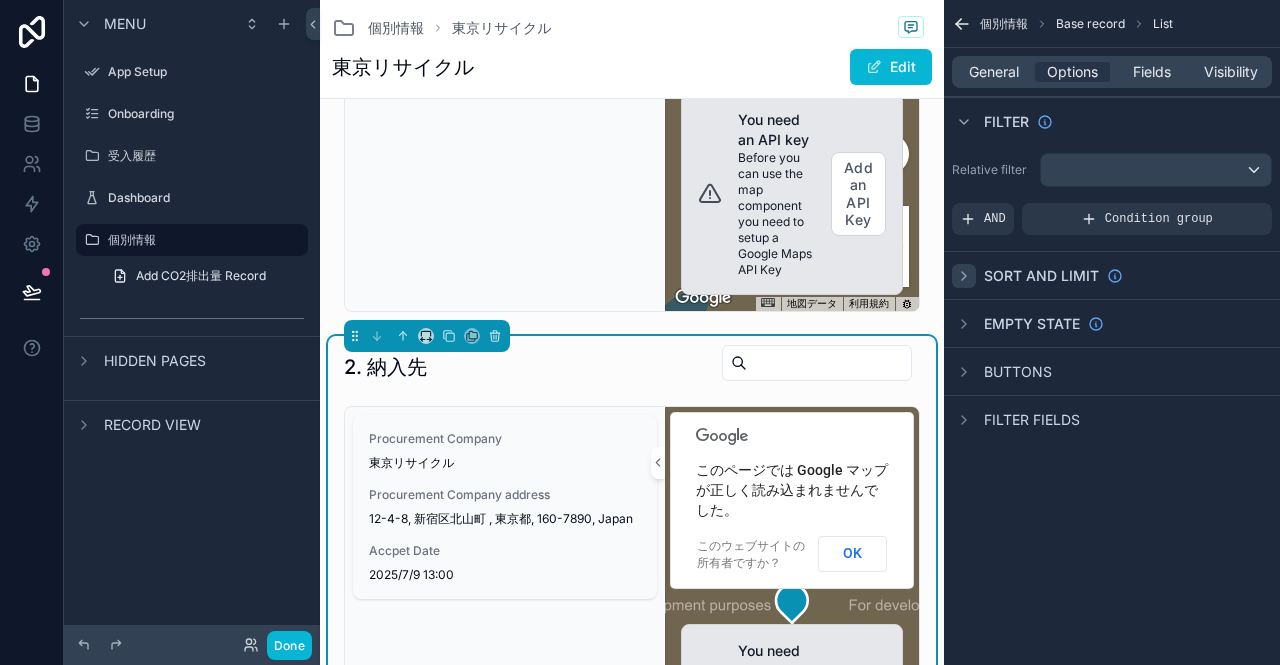 click 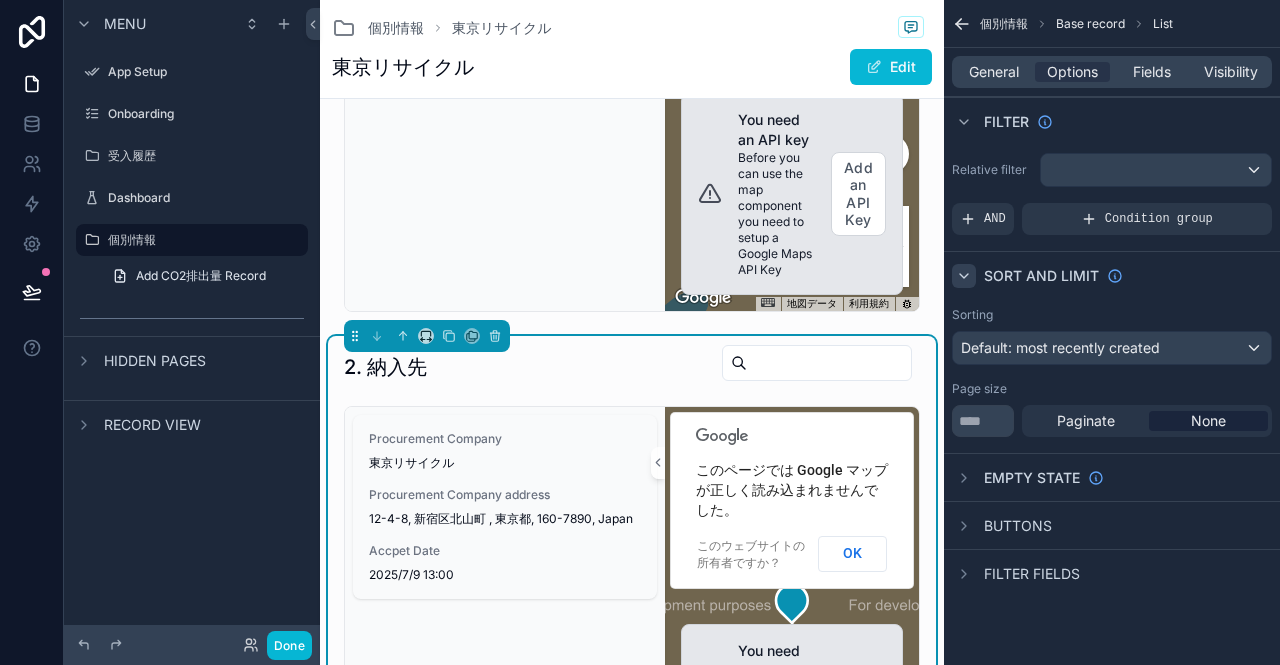 click 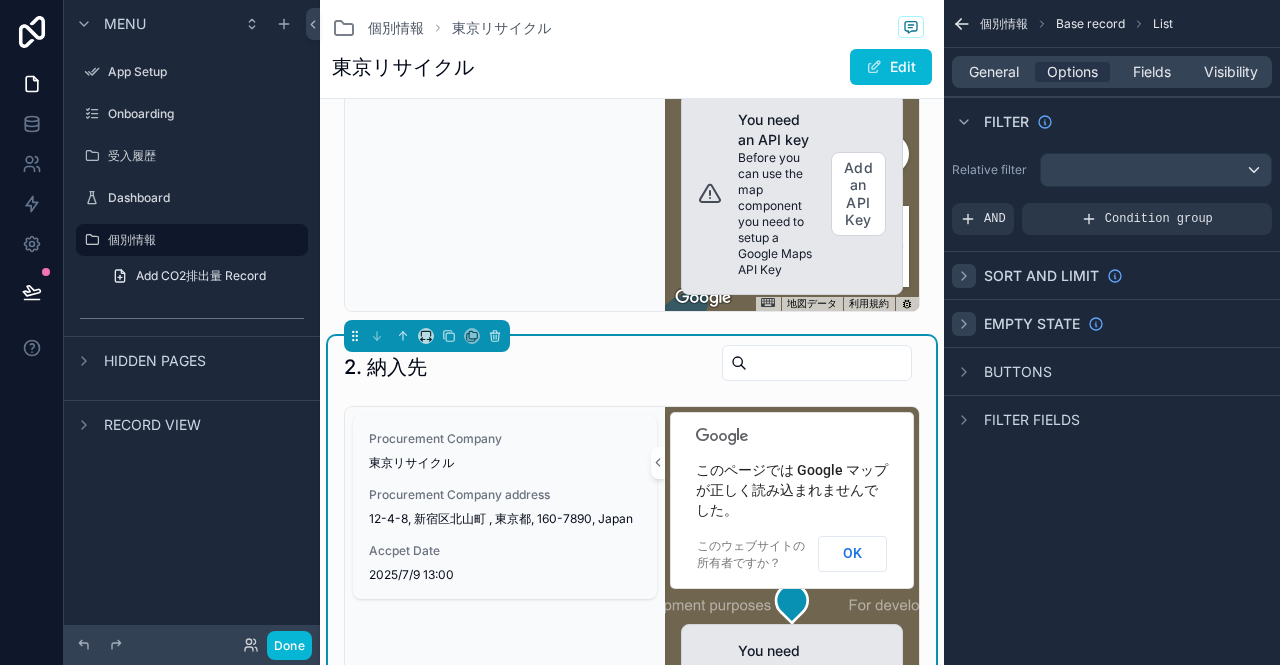 click 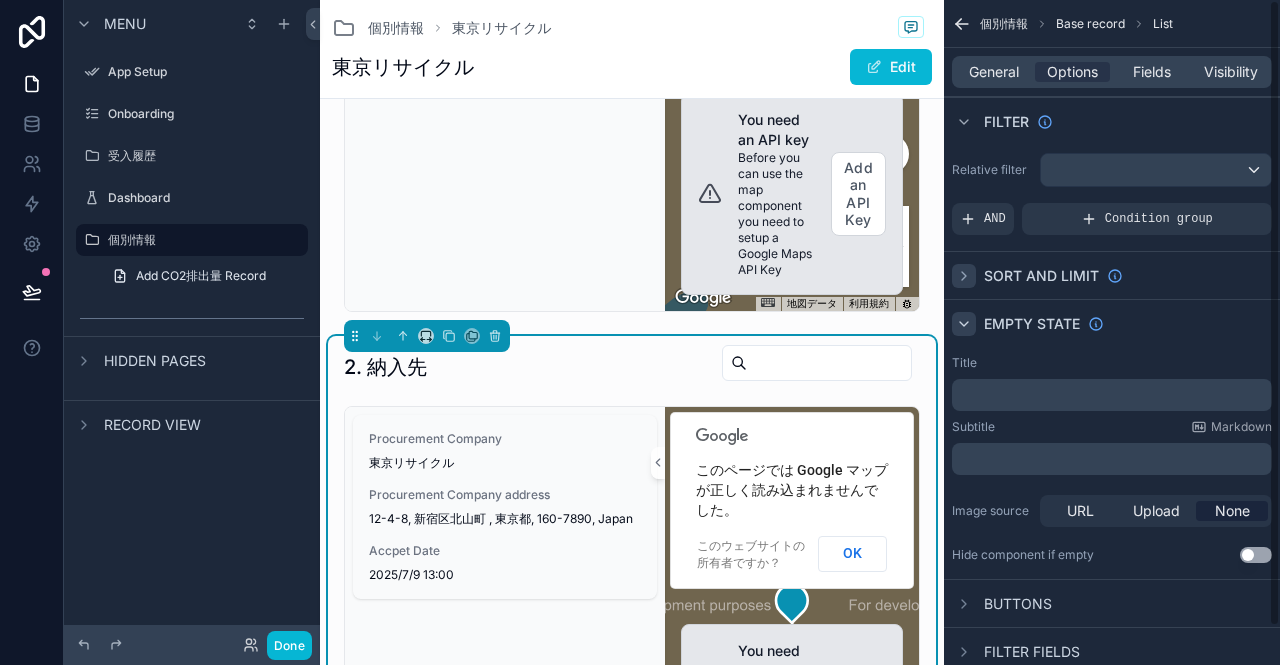 click 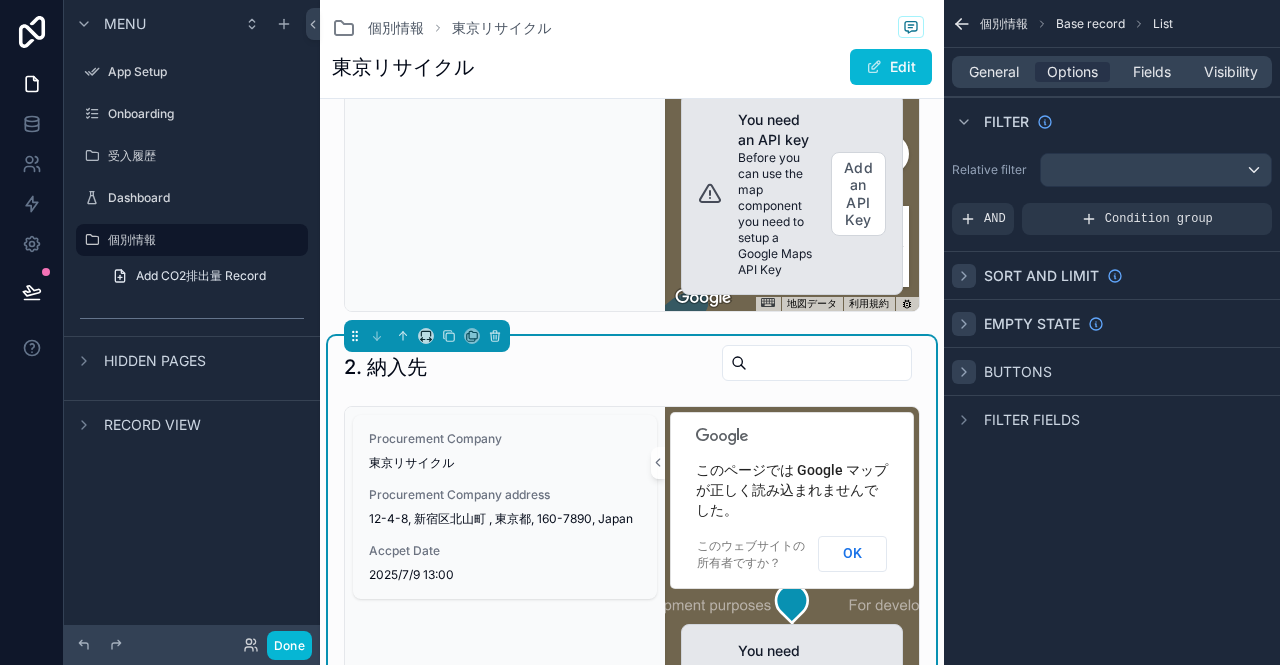 click 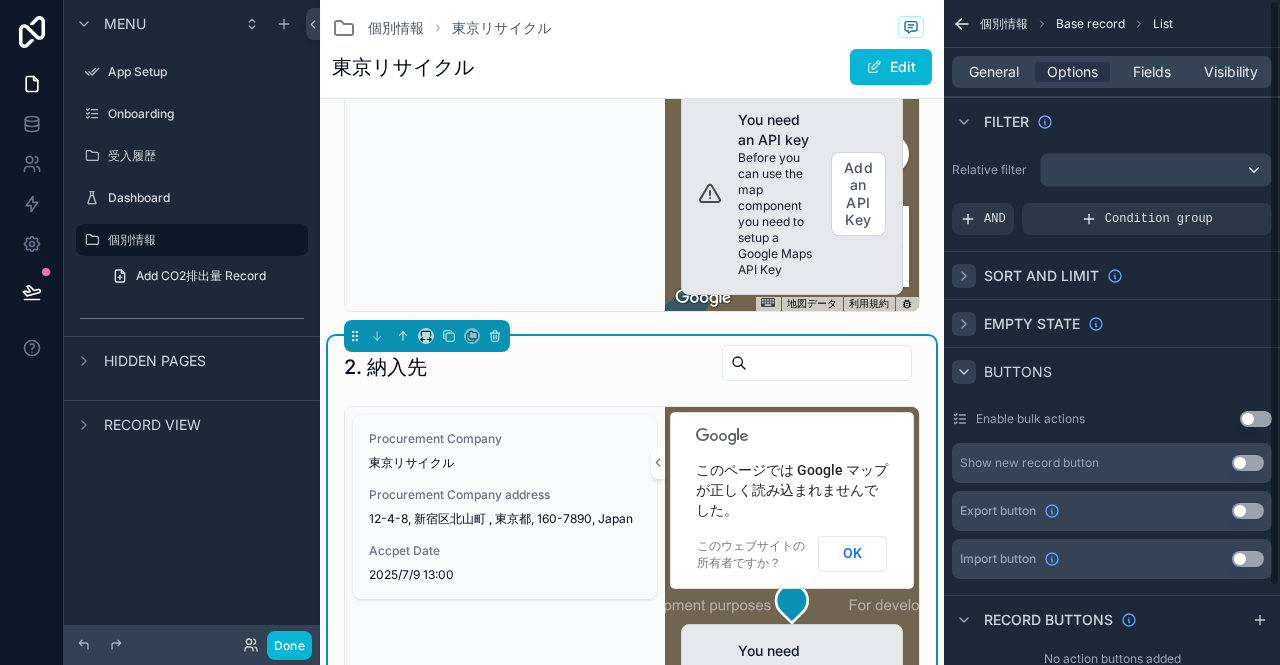 scroll, scrollTop: 8, scrollLeft: 0, axis: vertical 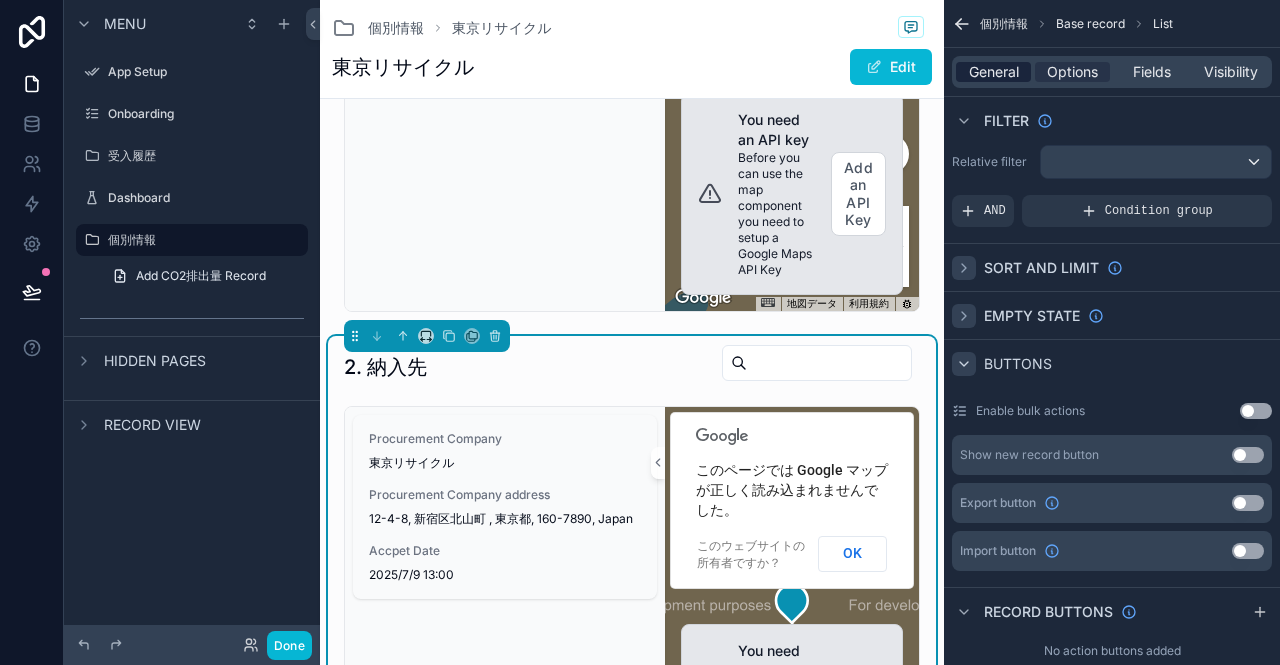 click on "General" at bounding box center [994, 72] 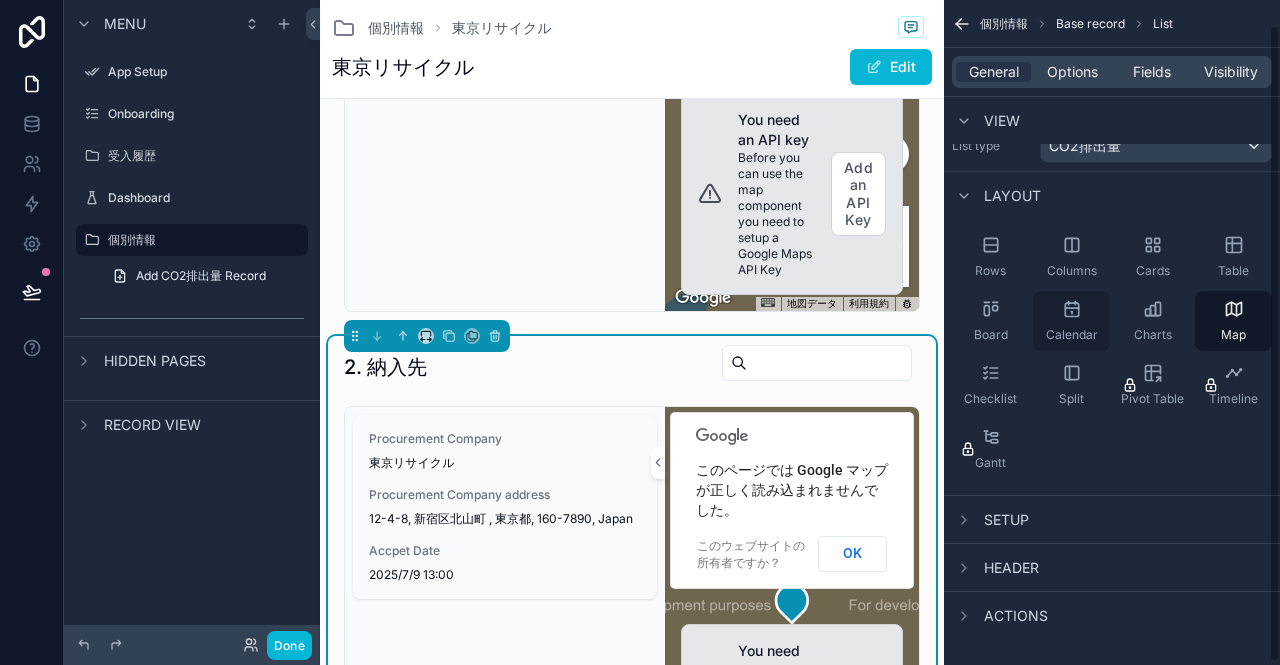 scroll, scrollTop: 28, scrollLeft: 0, axis: vertical 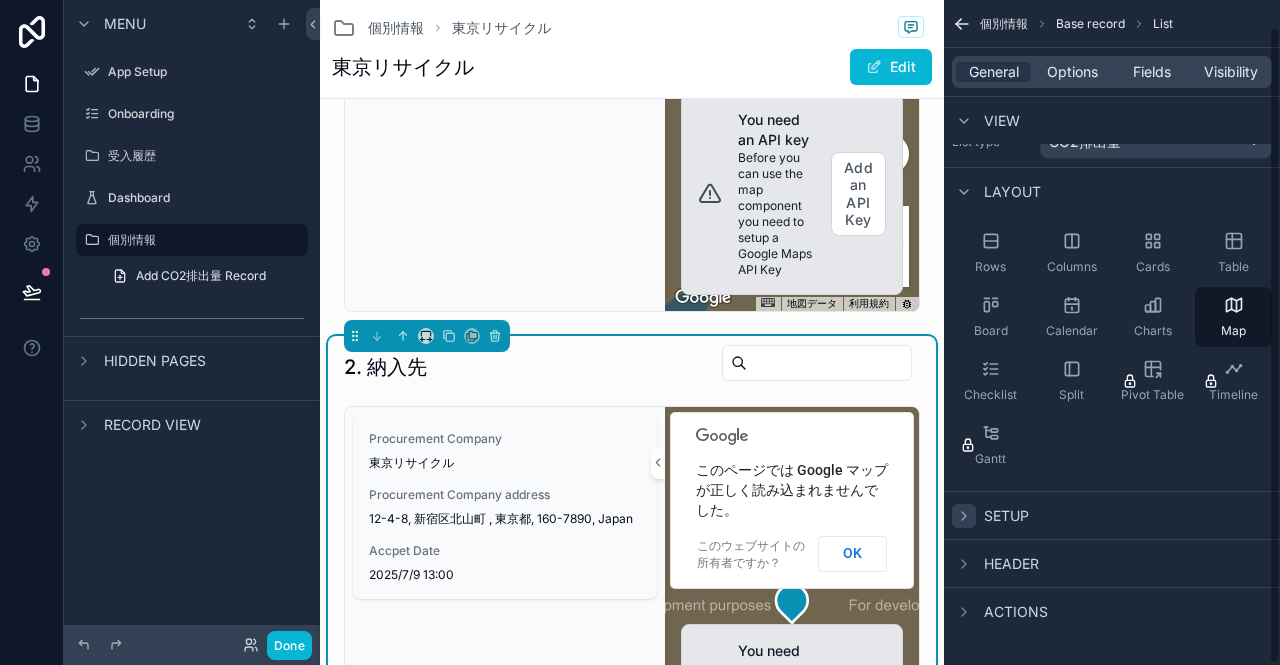 click 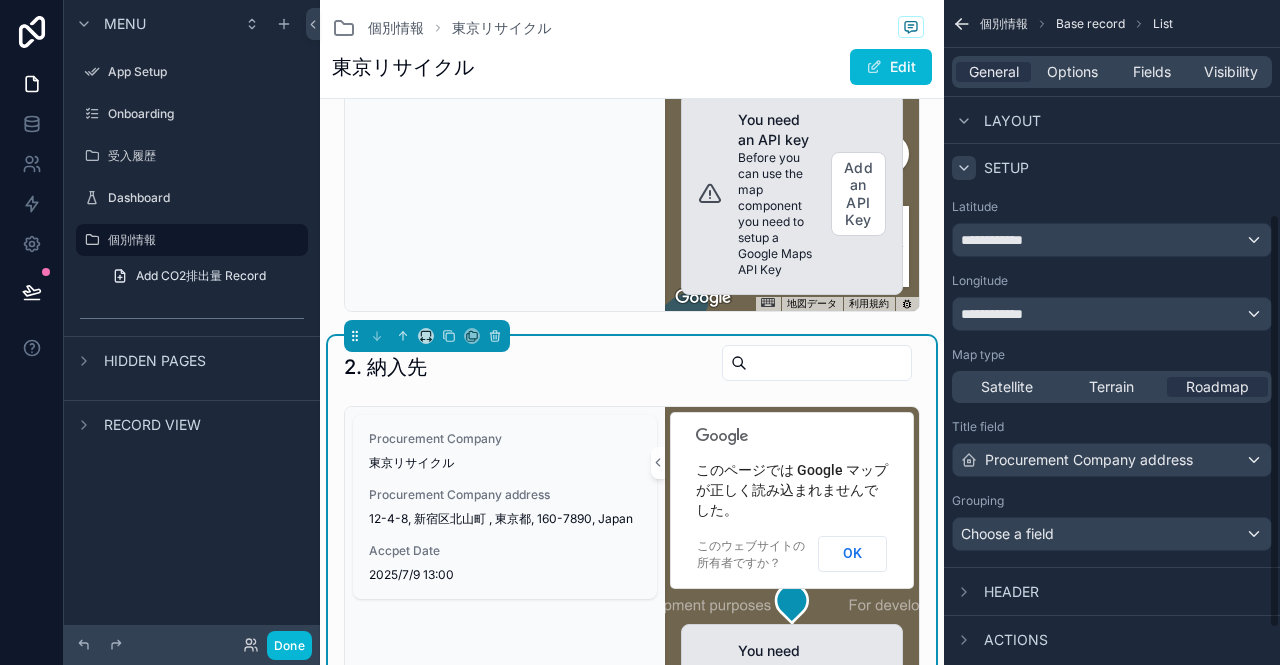 scroll, scrollTop: 402, scrollLeft: 0, axis: vertical 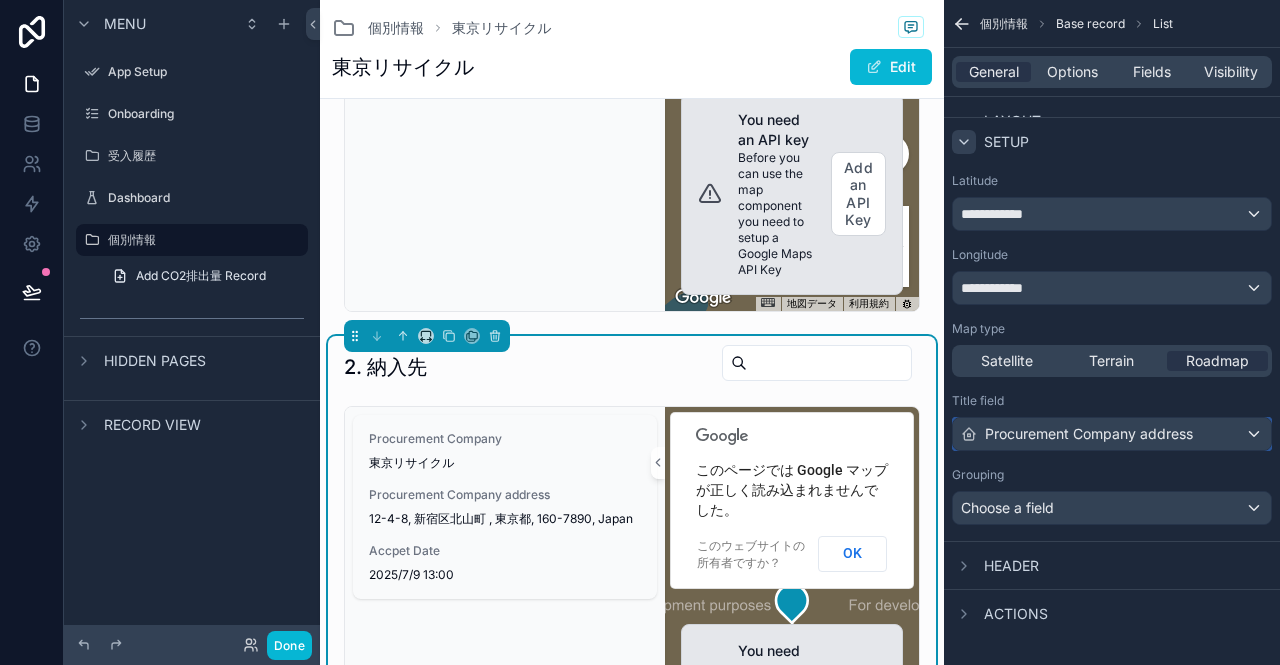 click on "Procurement Company address" at bounding box center [1089, 434] 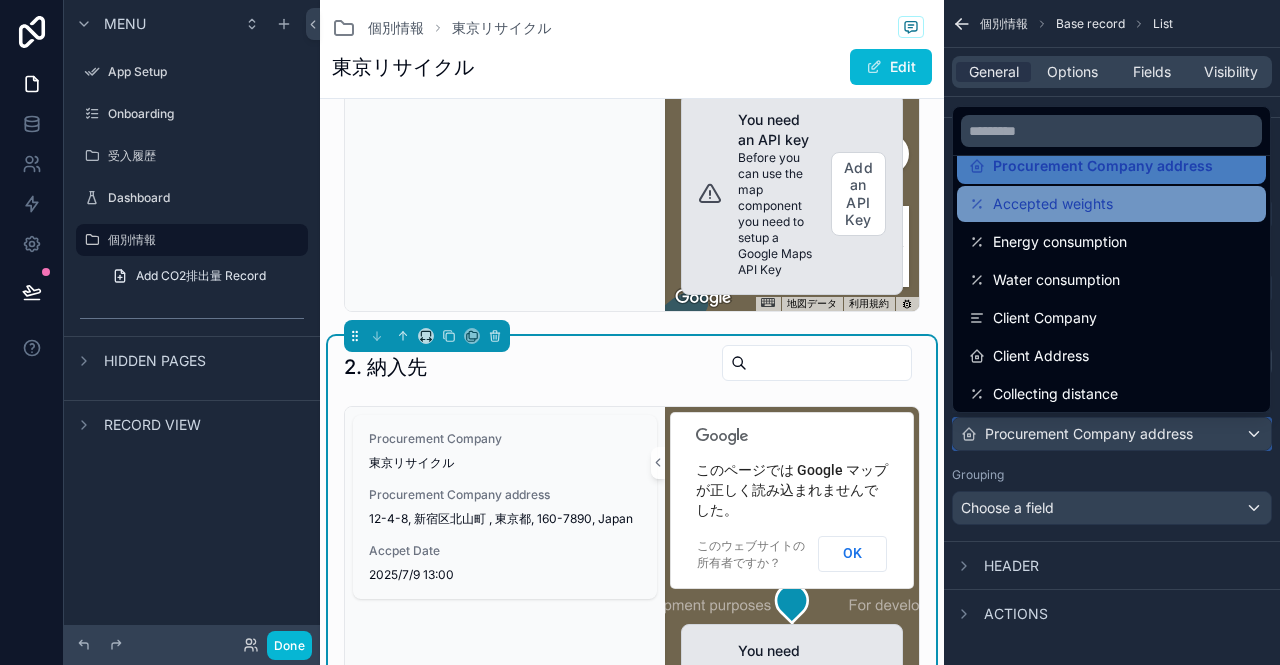 scroll, scrollTop: 200, scrollLeft: 0, axis: vertical 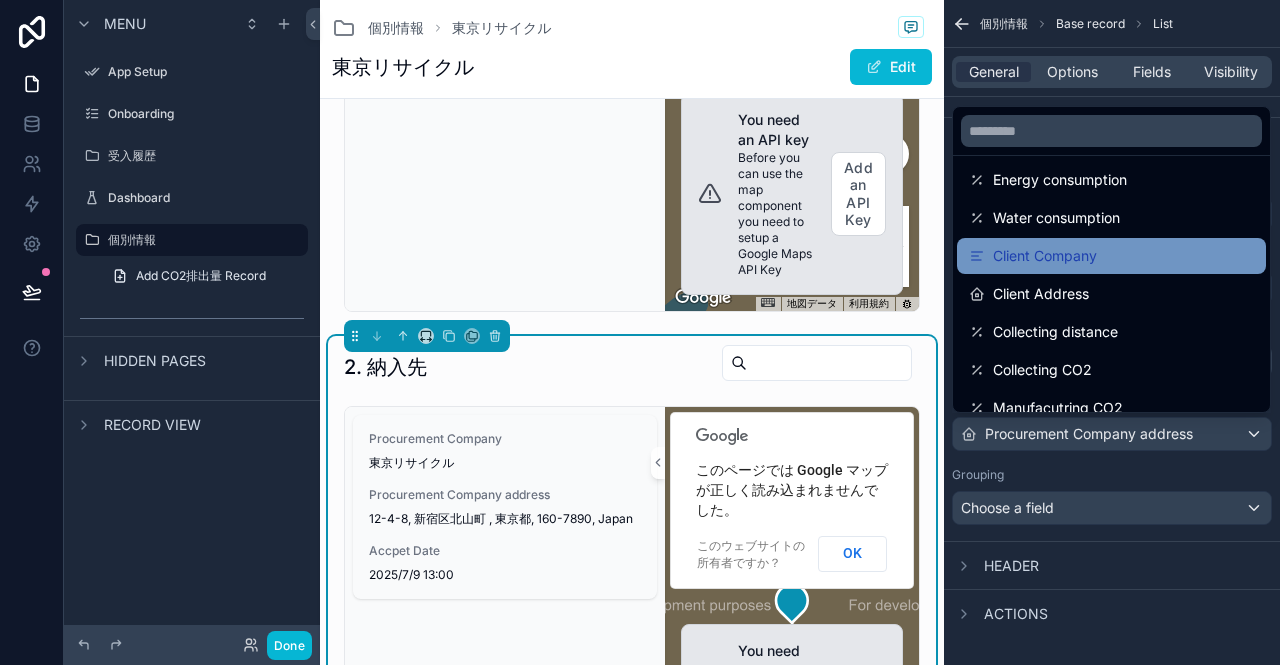 click on "Client Company" at bounding box center (1111, 256) 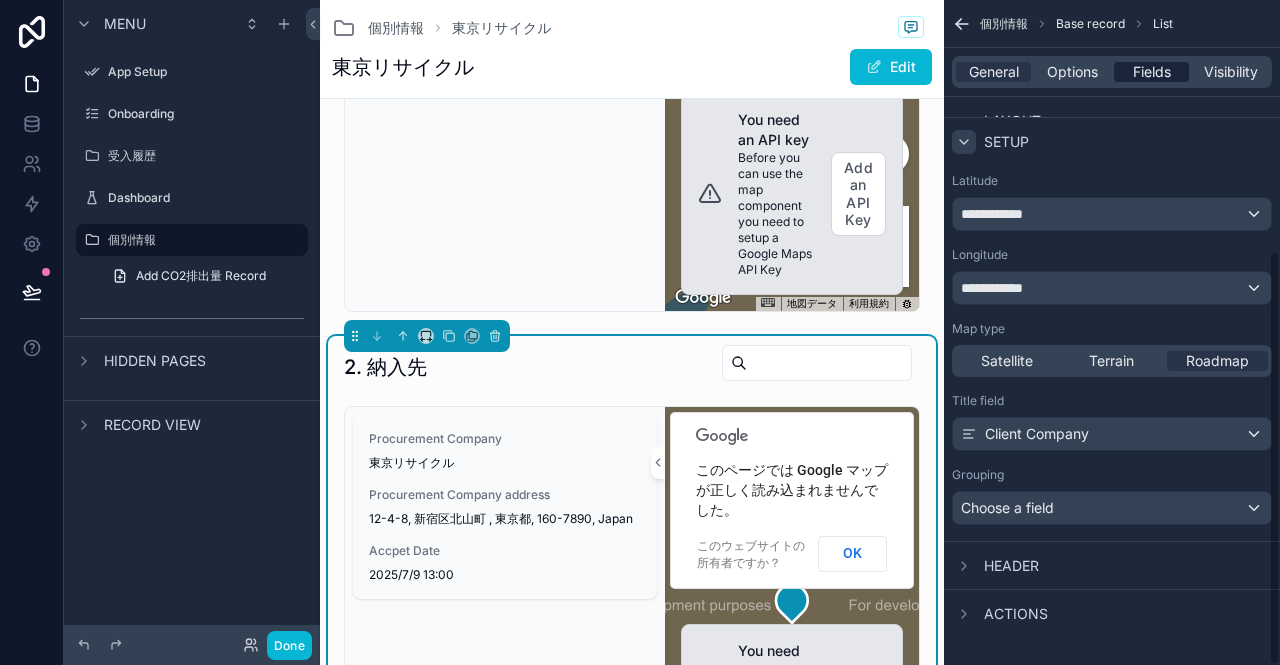 click on "Fields" at bounding box center [1152, 72] 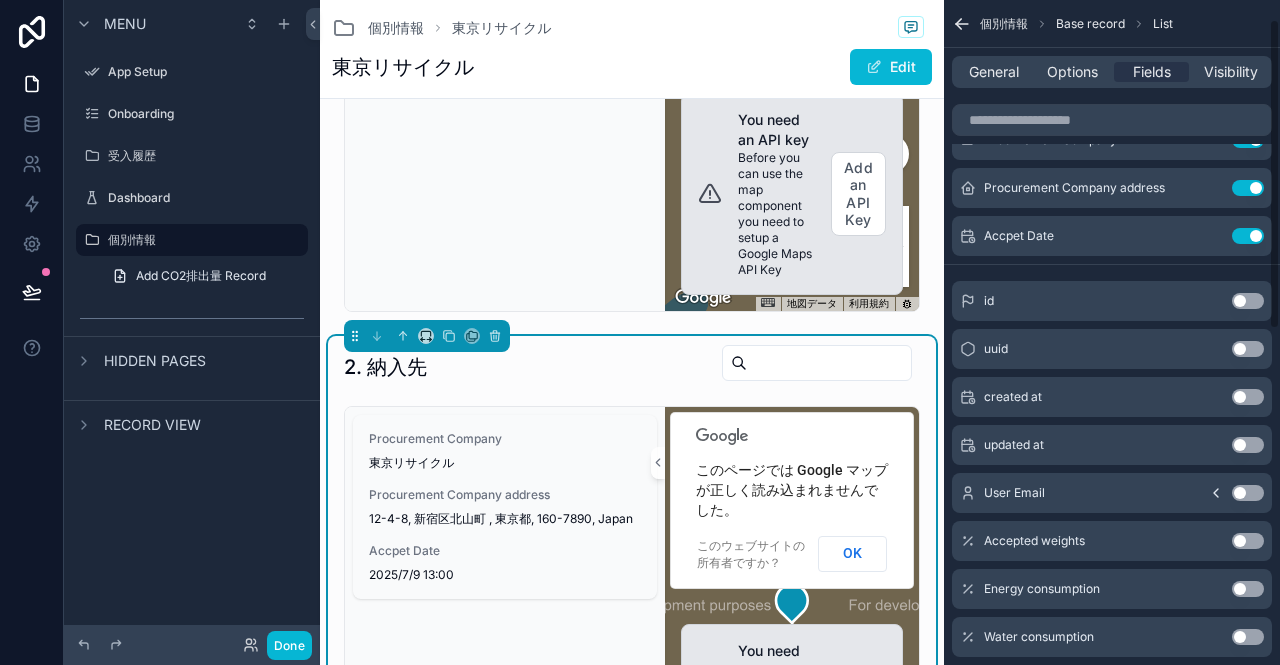 scroll, scrollTop: 0, scrollLeft: 0, axis: both 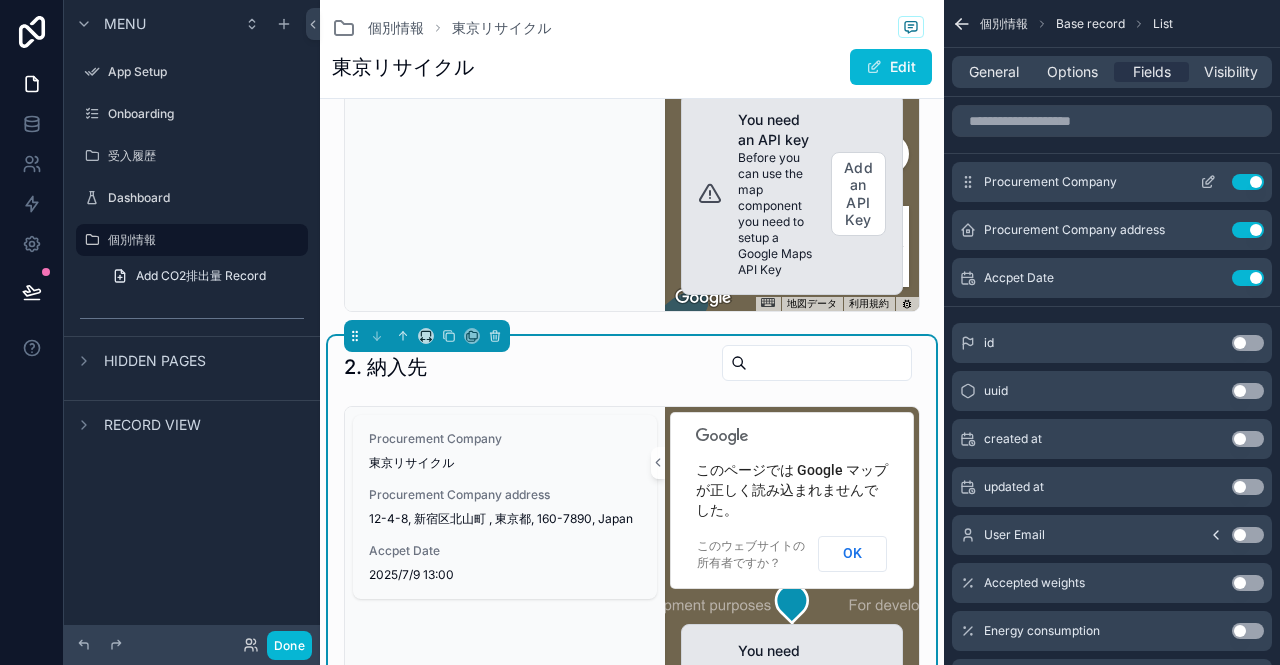 click on "Use setting" at bounding box center (1248, 182) 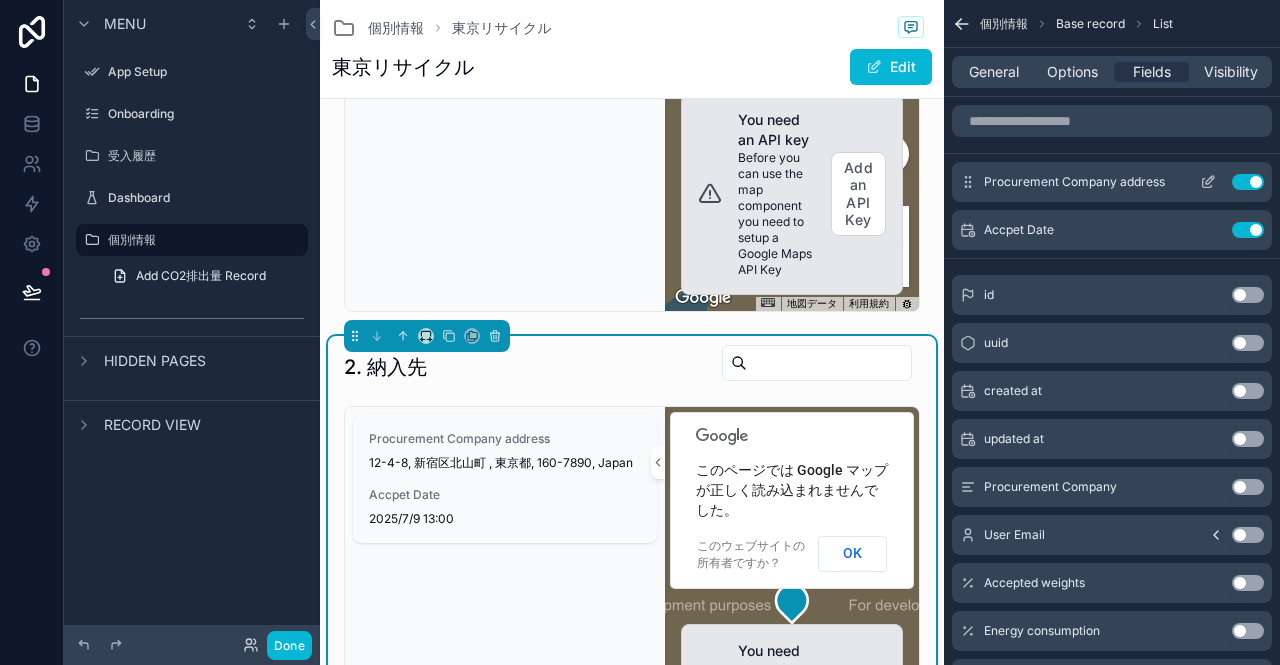 click on "Use setting" at bounding box center [1248, 182] 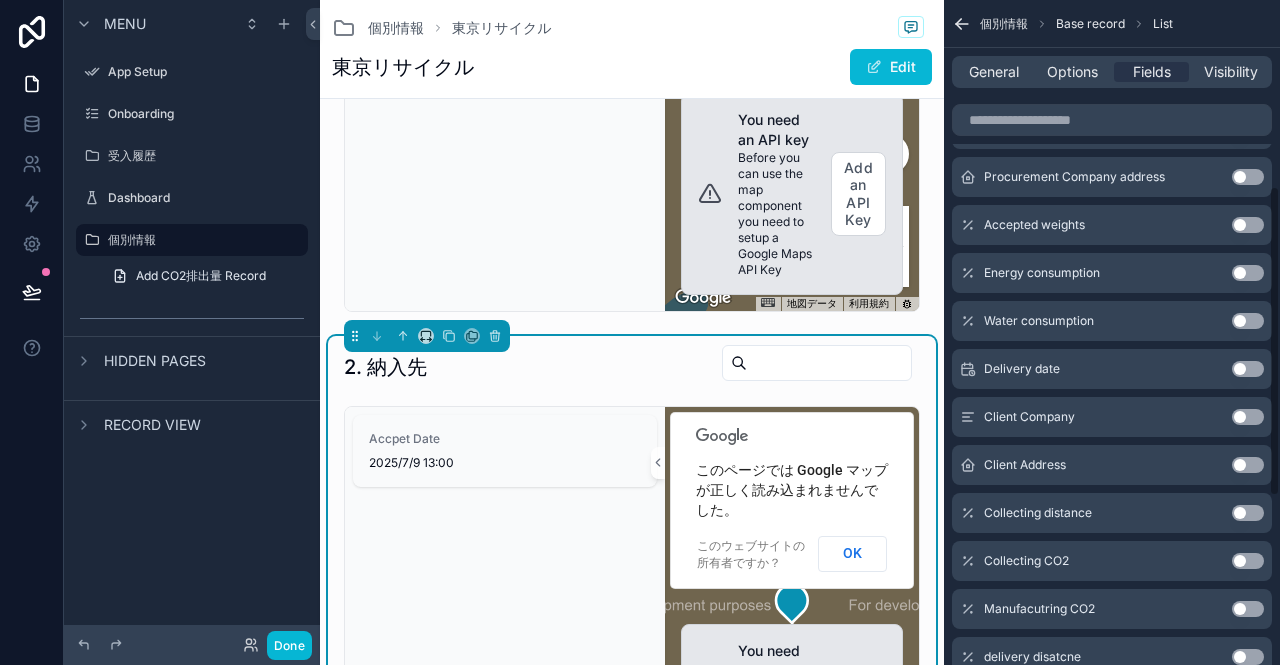 scroll, scrollTop: 400, scrollLeft: 0, axis: vertical 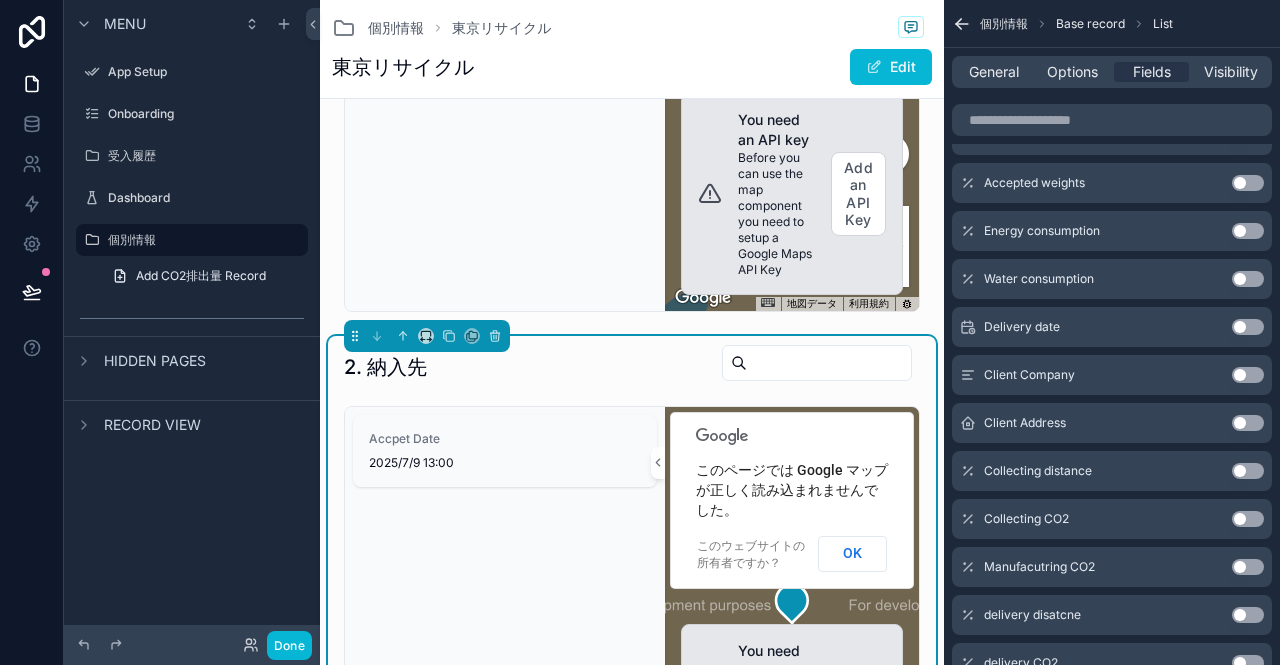 click on "Use setting" at bounding box center (1248, 375) 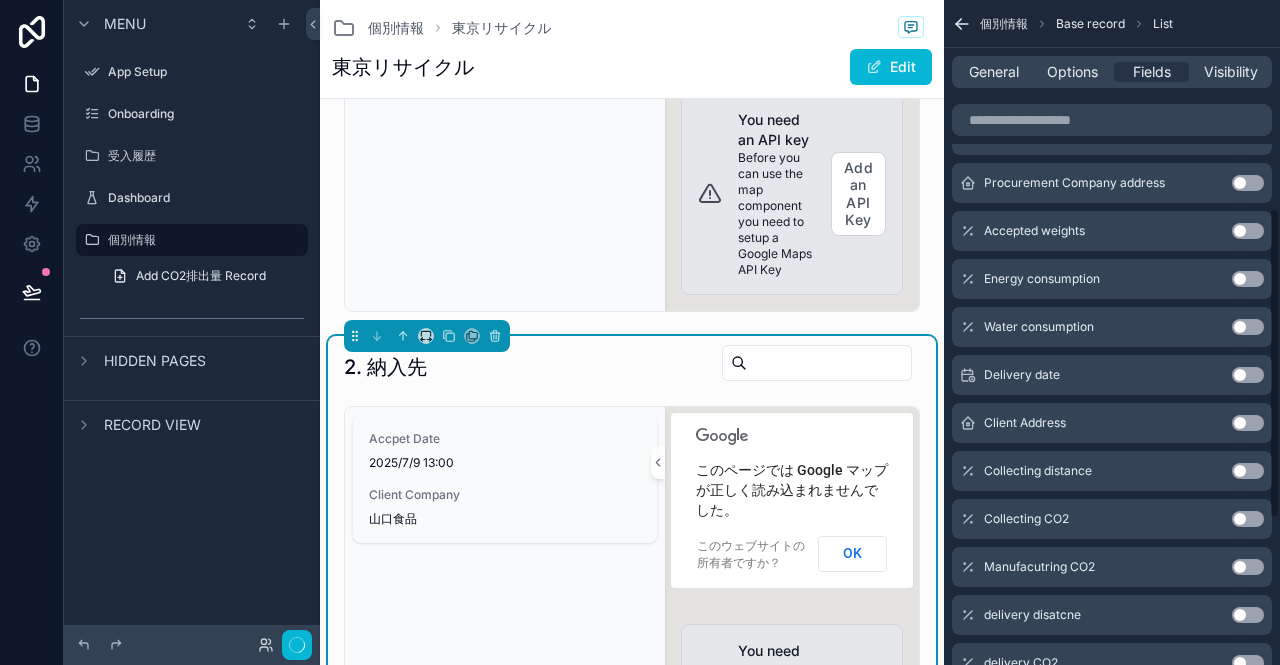 scroll, scrollTop: 448, scrollLeft: 0, axis: vertical 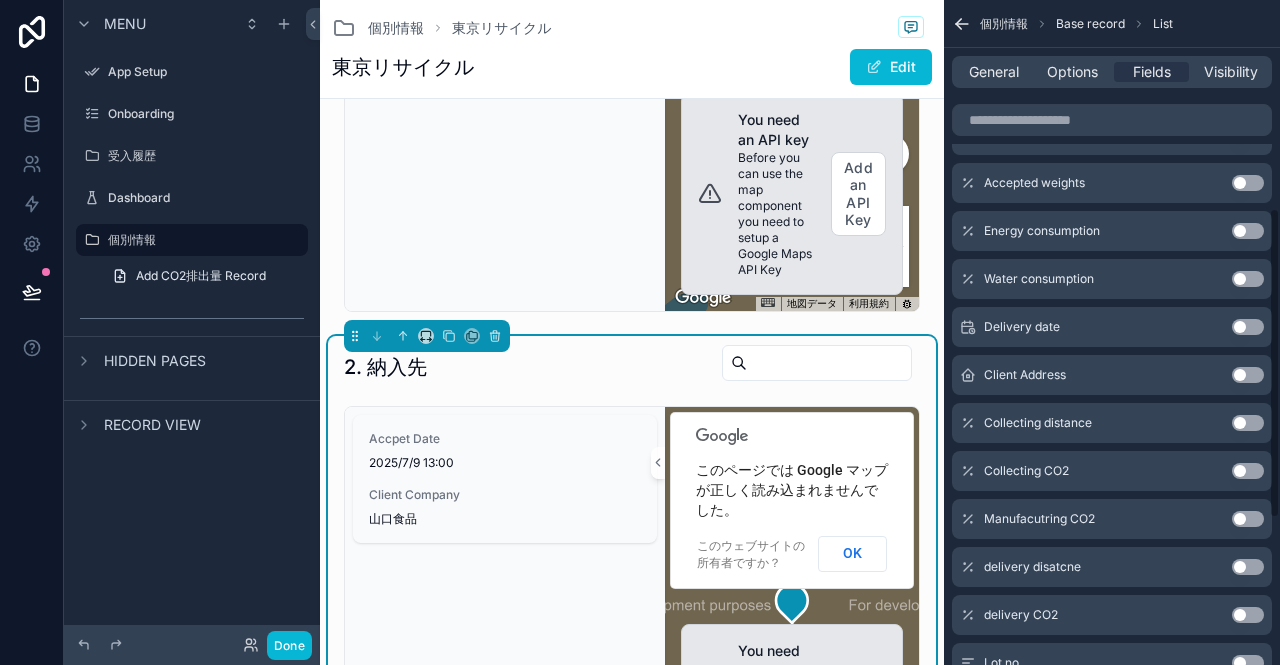 click on "Use setting" at bounding box center (1248, 423) 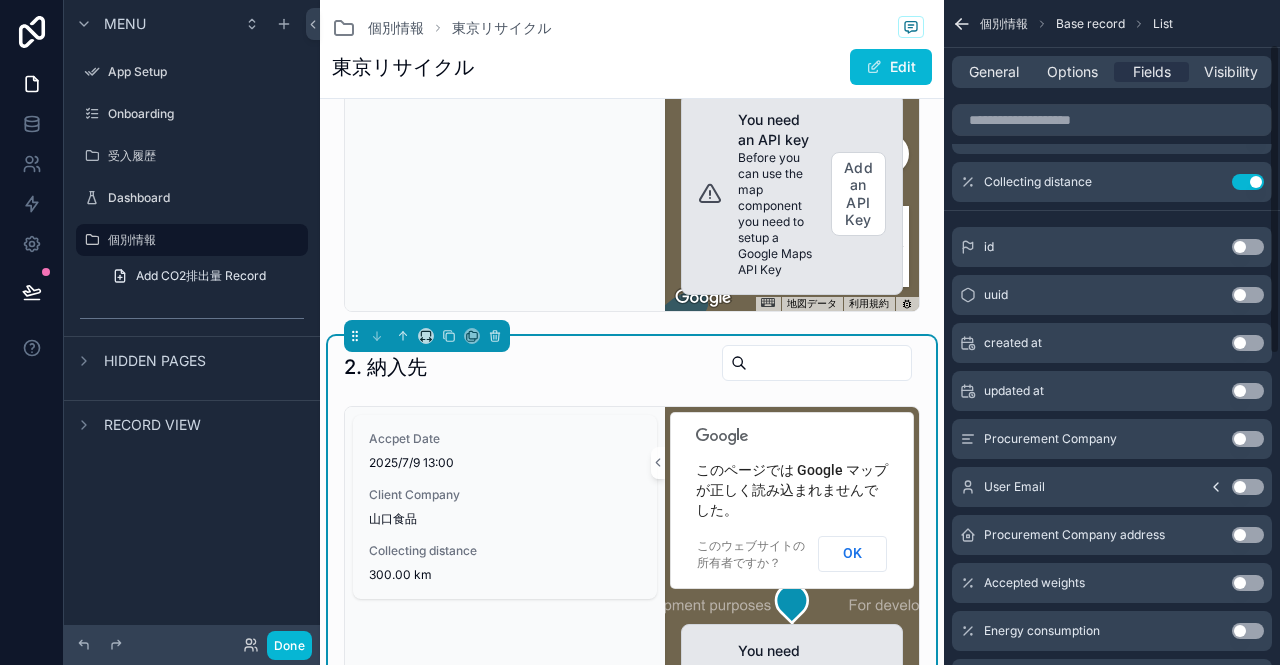 scroll, scrollTop: 0, scrollLeft: 0, axis: both 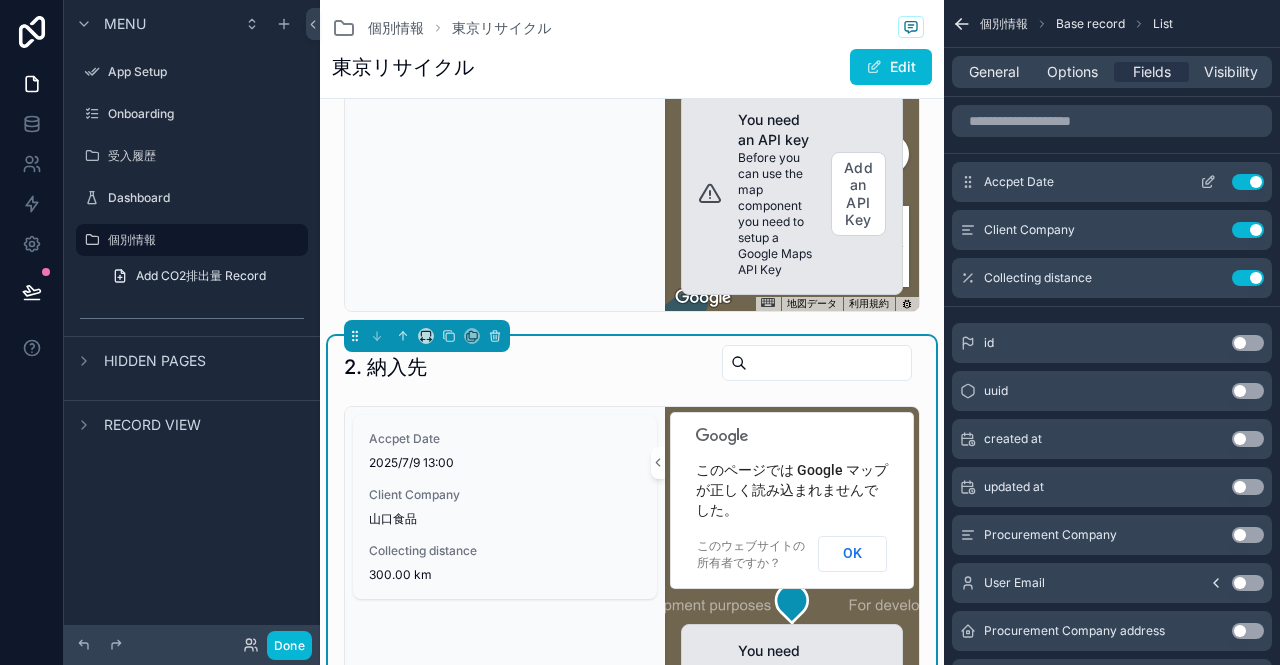 click on "Use setting" at bounding box center (1248, 182) 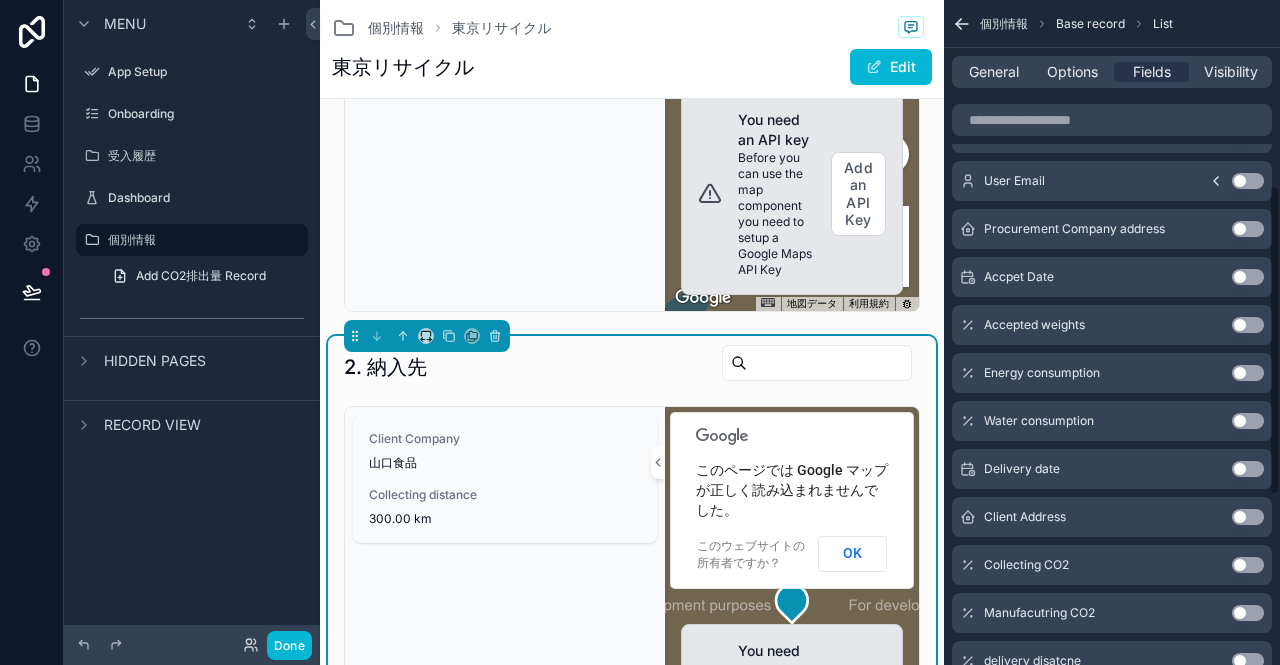scroll, scrollTop: 400, scrollLeft: 0, axis: vertical 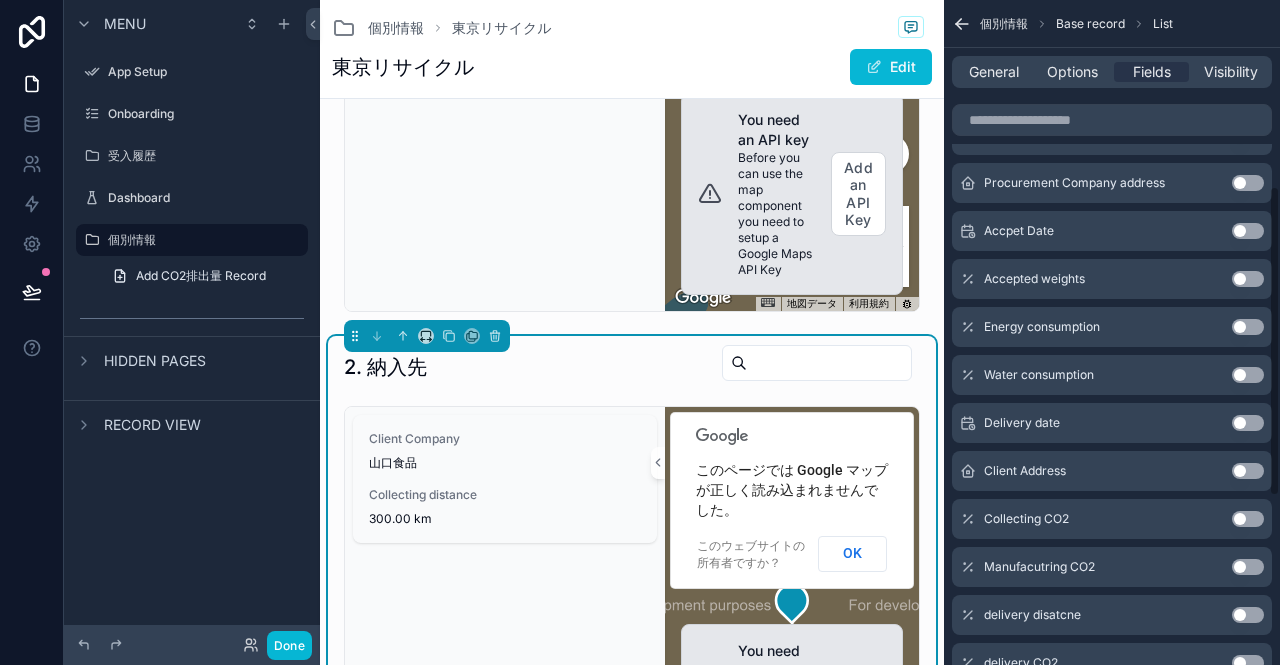 click on "Use setting" at bounding box center (1248, 423) 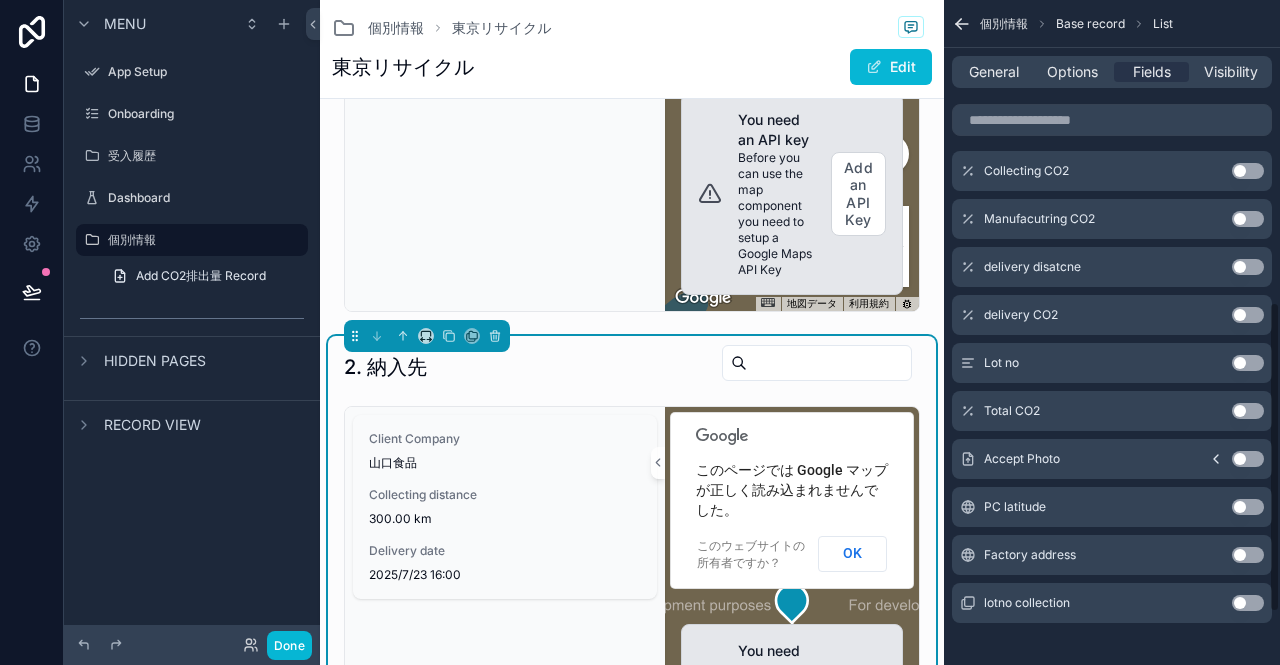 scroll, scrollTop: 648, scrollLeft: 0, axis: vertical 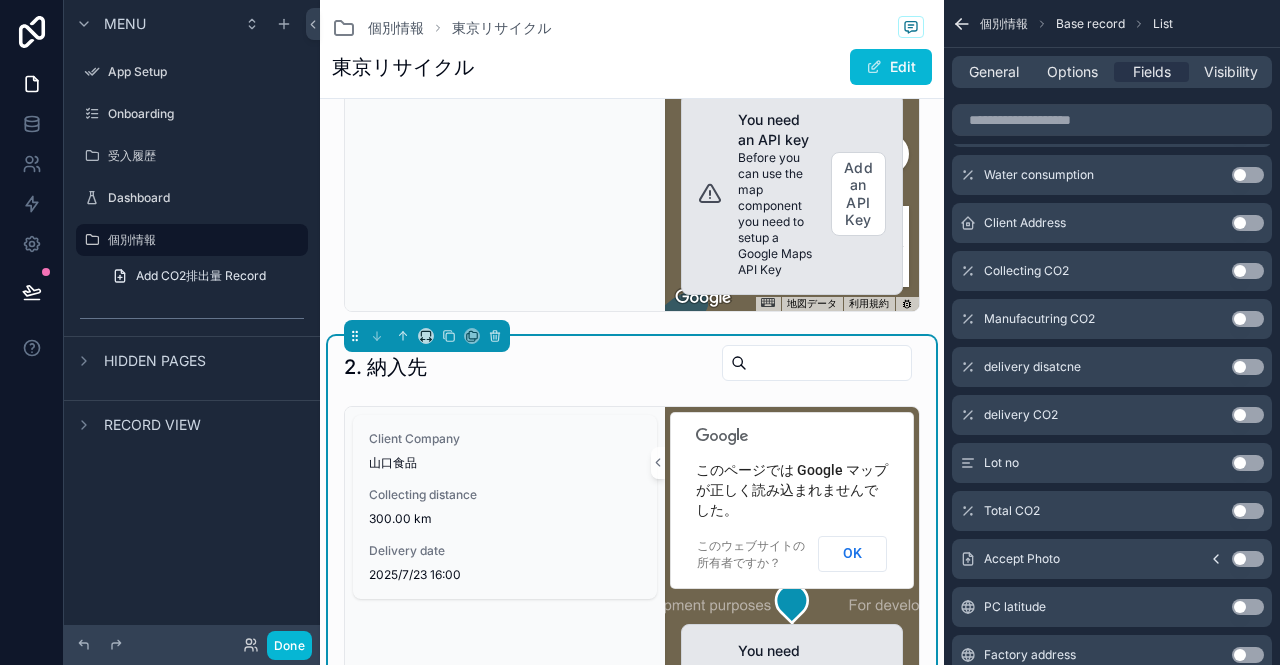 click on "Use setting" at bounding box center [1248, 223] 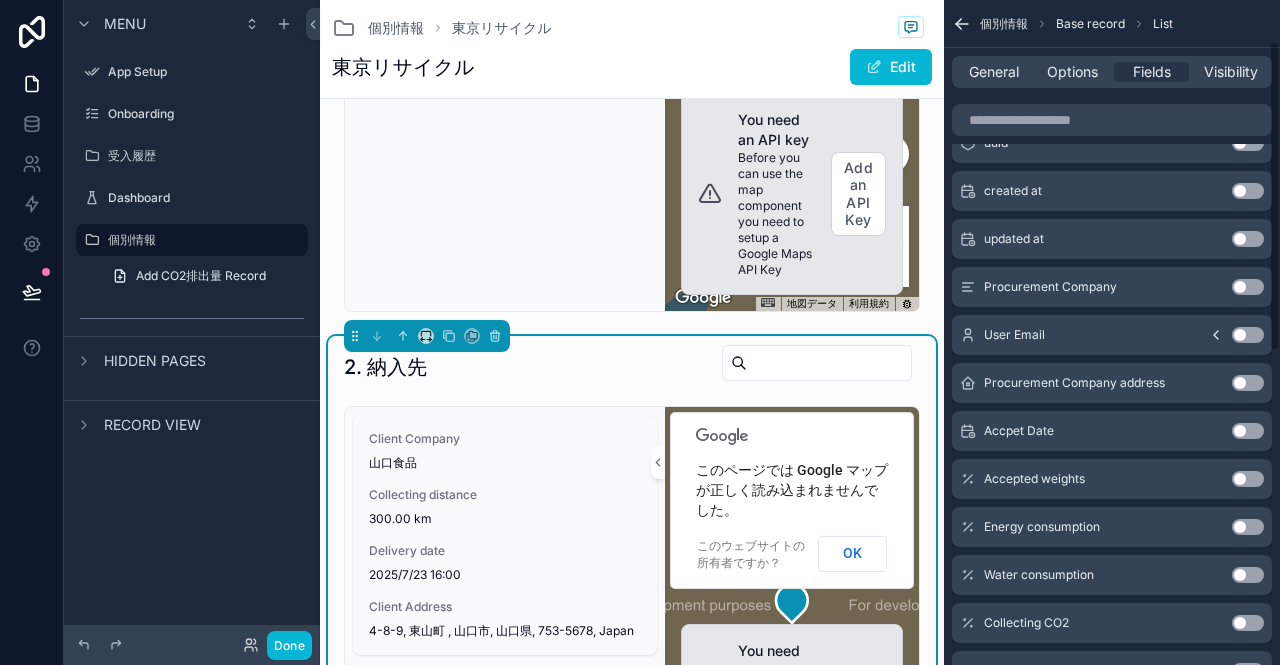 scroll, scrollTop: 0, scrollLeft: 0, axis: both 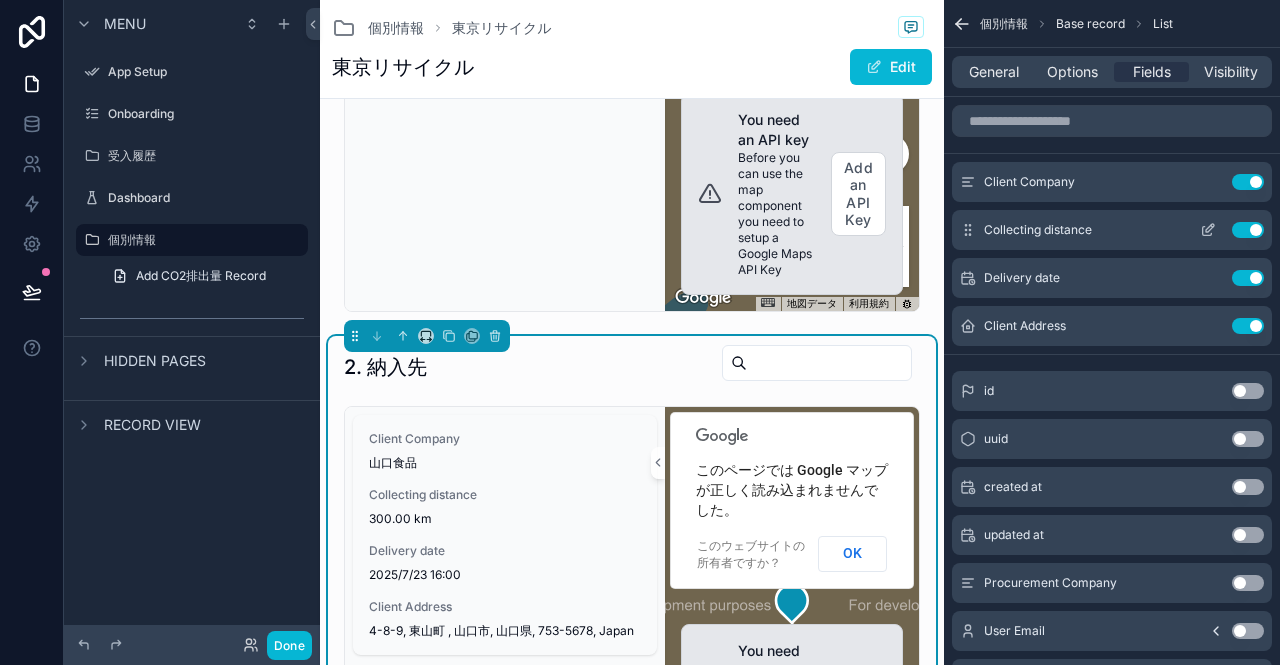 click 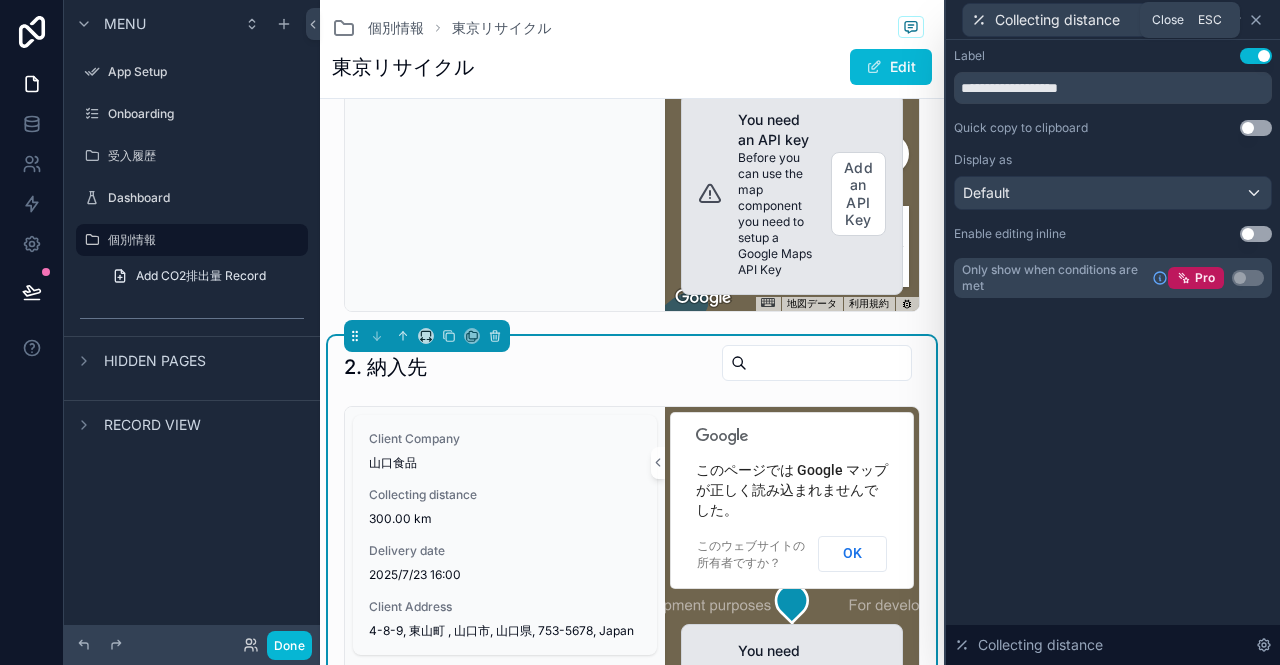 click 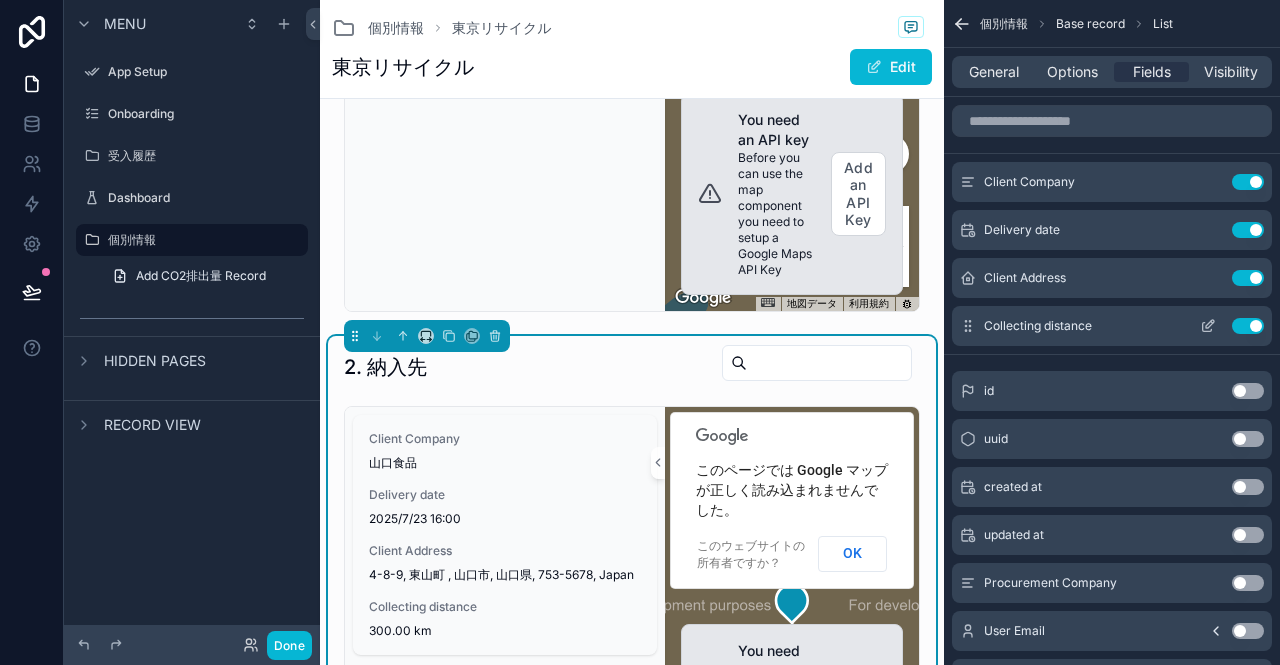 click on "Use setting" at bounding box center [1248, 326] 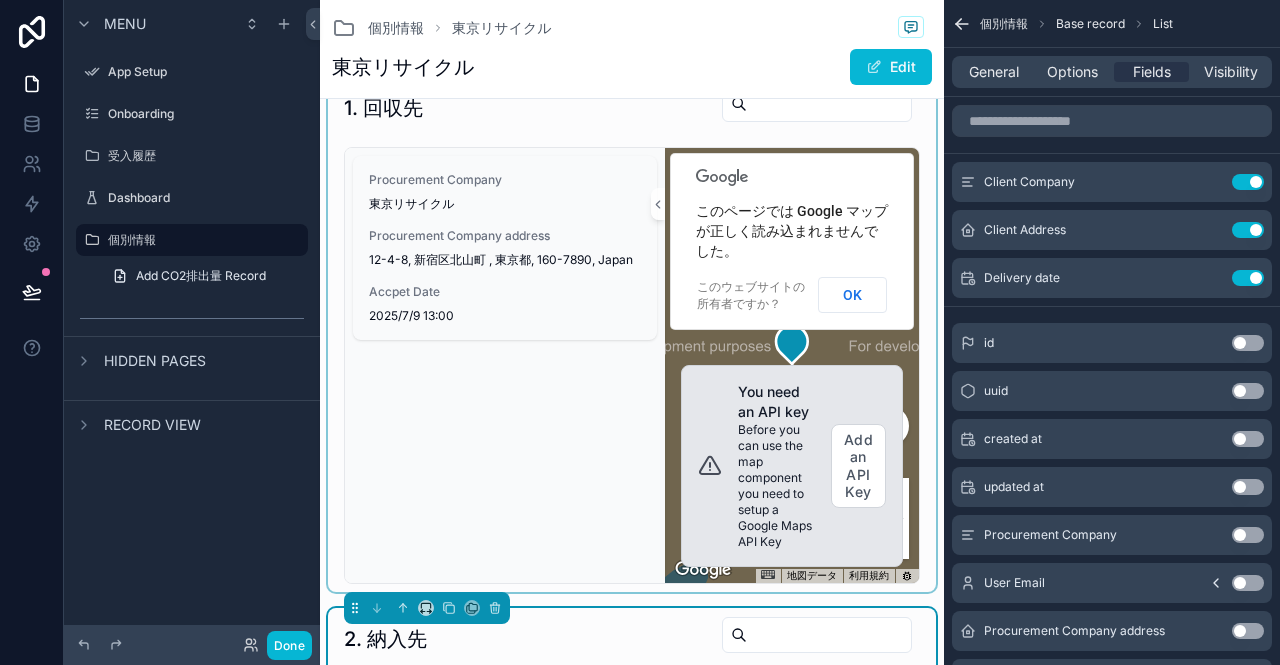 scroll, scrollTop: 500, scrollLeft: 0, axis: vertical 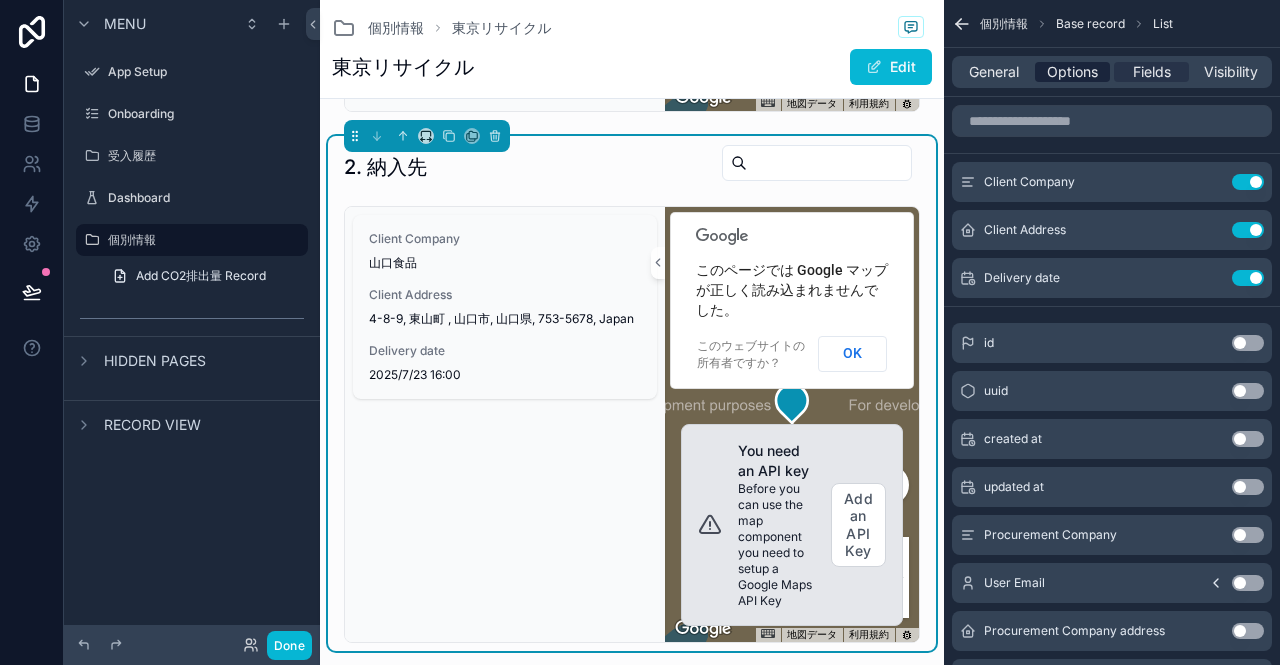 click on "Options" at bounding box center (1072, 72) 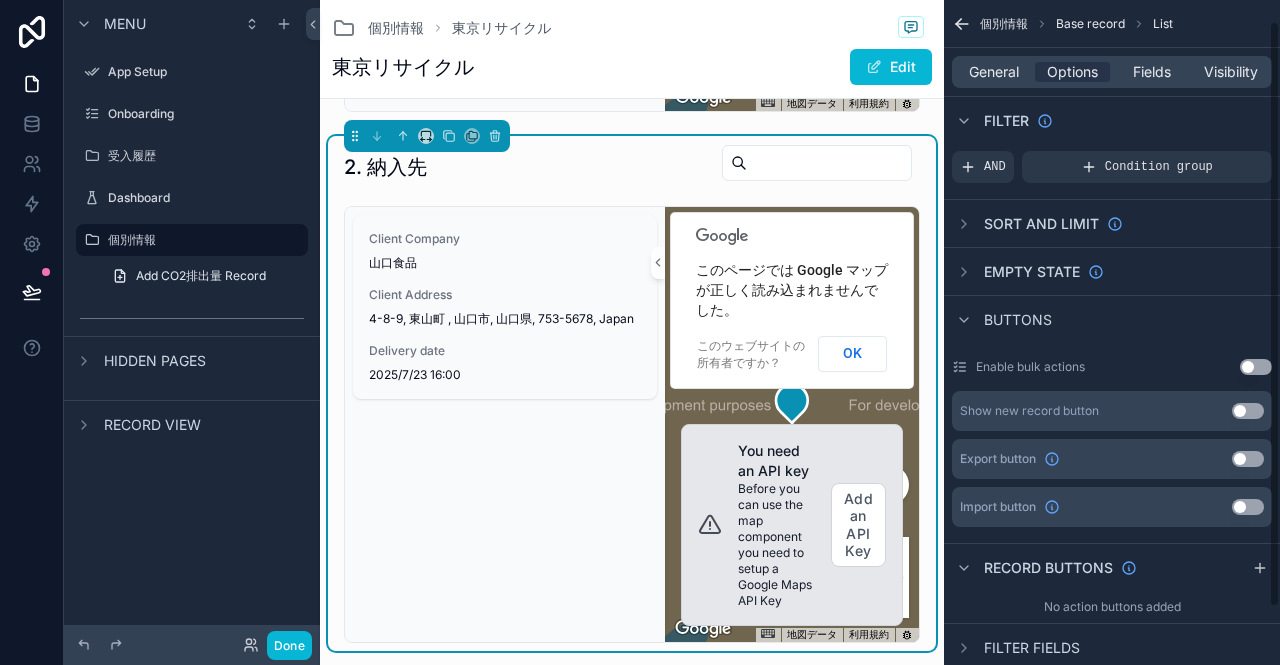 scroll, scrollTop: 88, scrollLeft: 0, axis: vertical 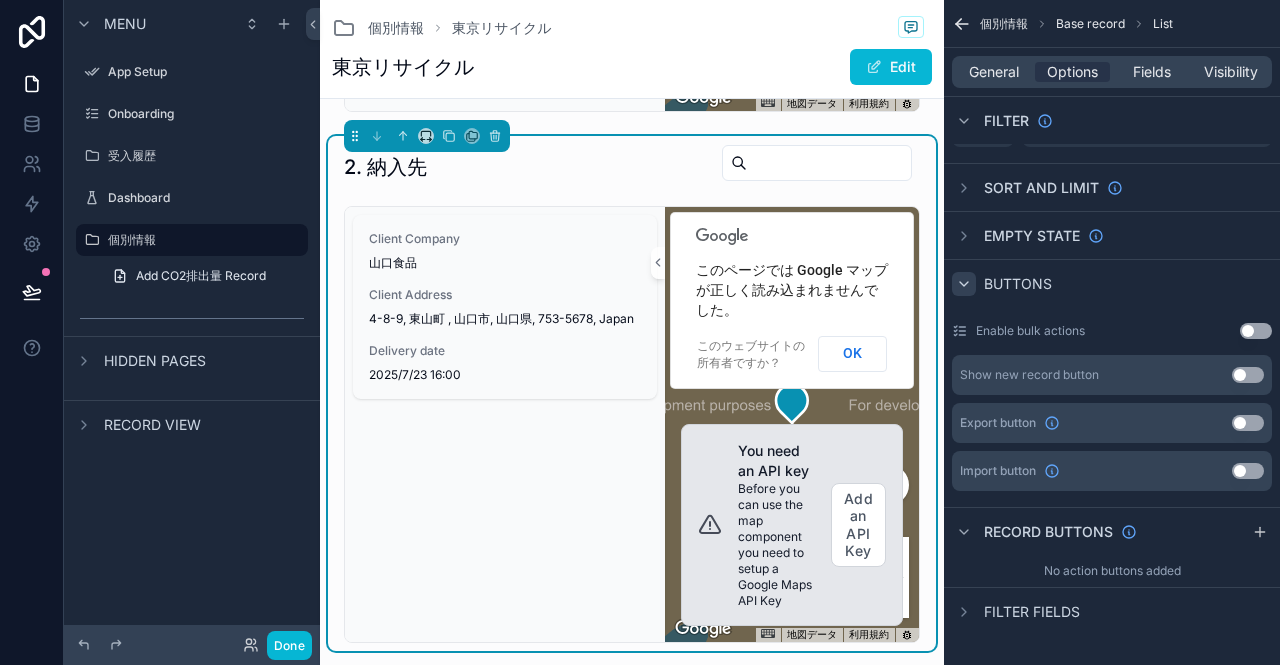 click 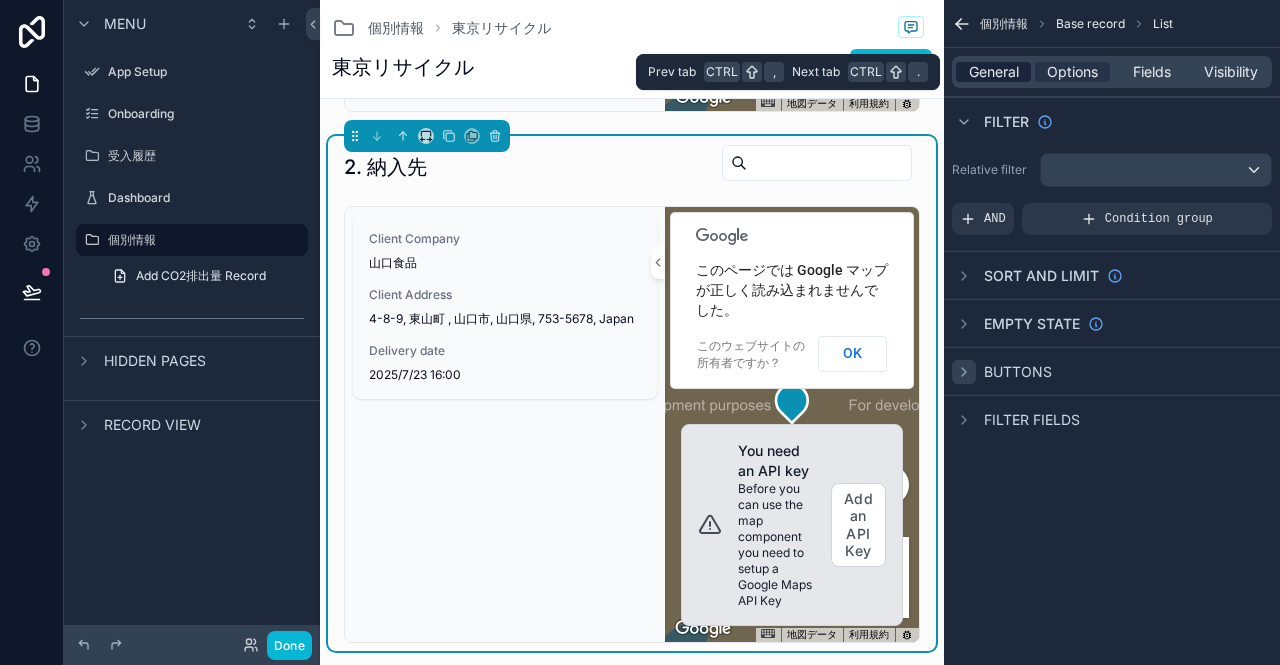 click on "General" at bounding box center (994, 72) 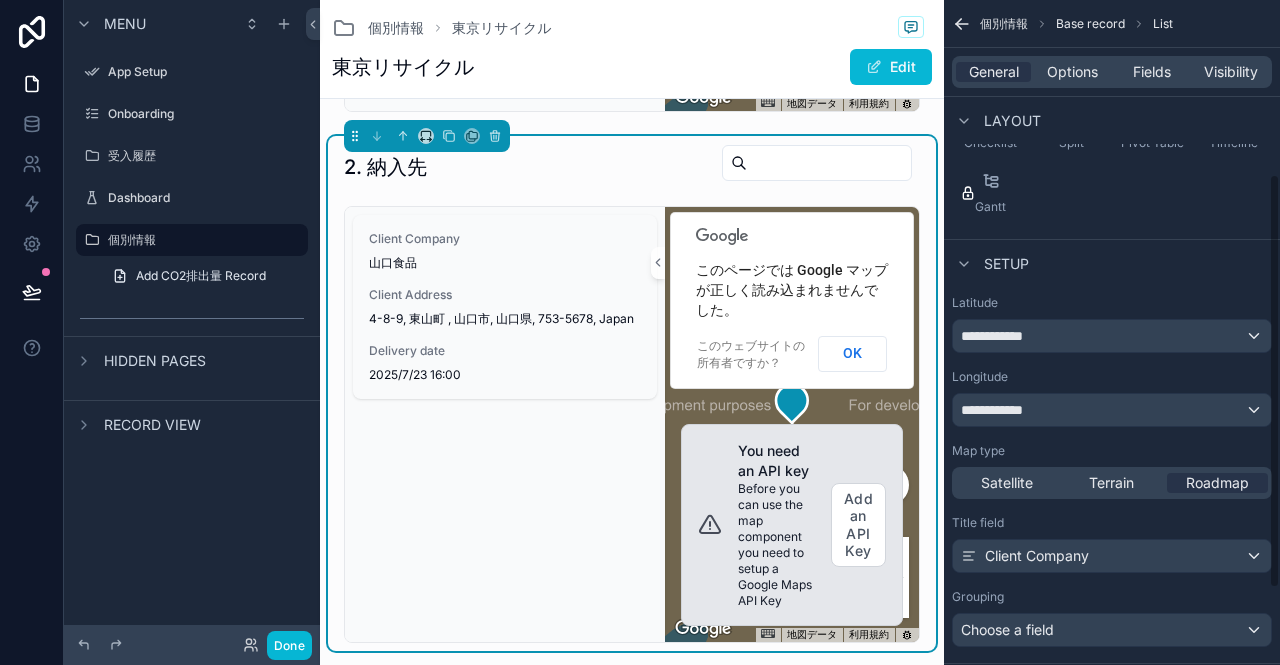 scroll, scrollTop: 300, scrollLeft: 0, axis: vertical 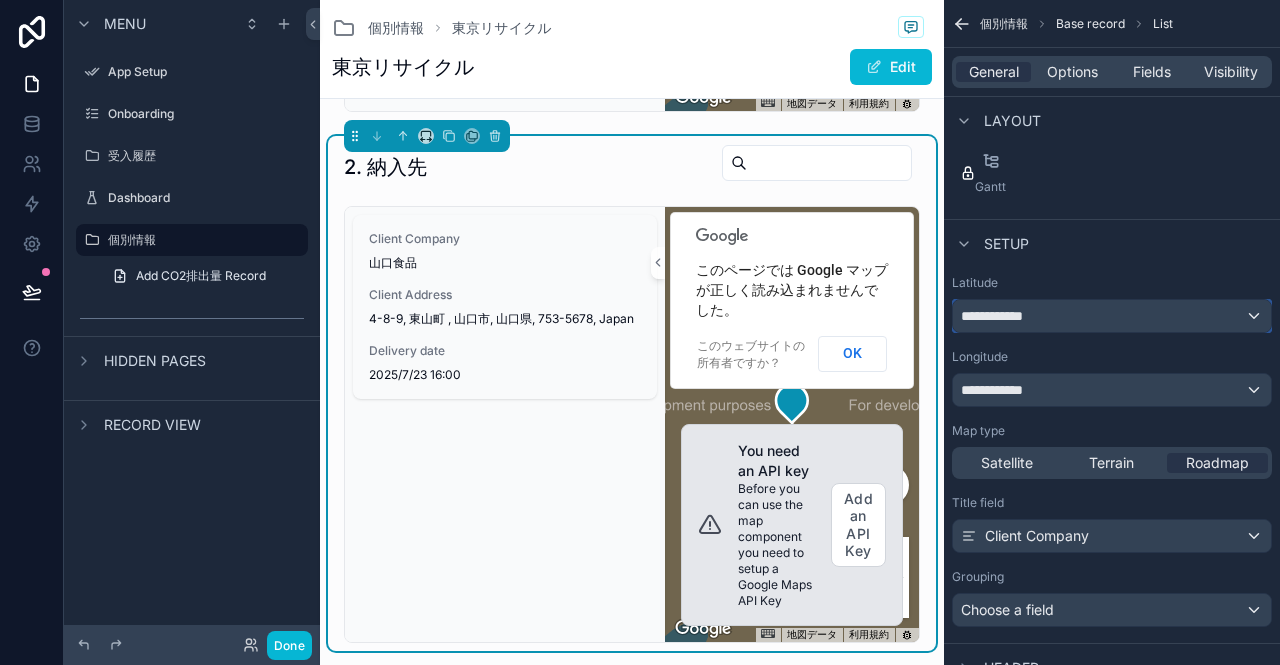 click on "**********" at bounding box center (1112, 316) 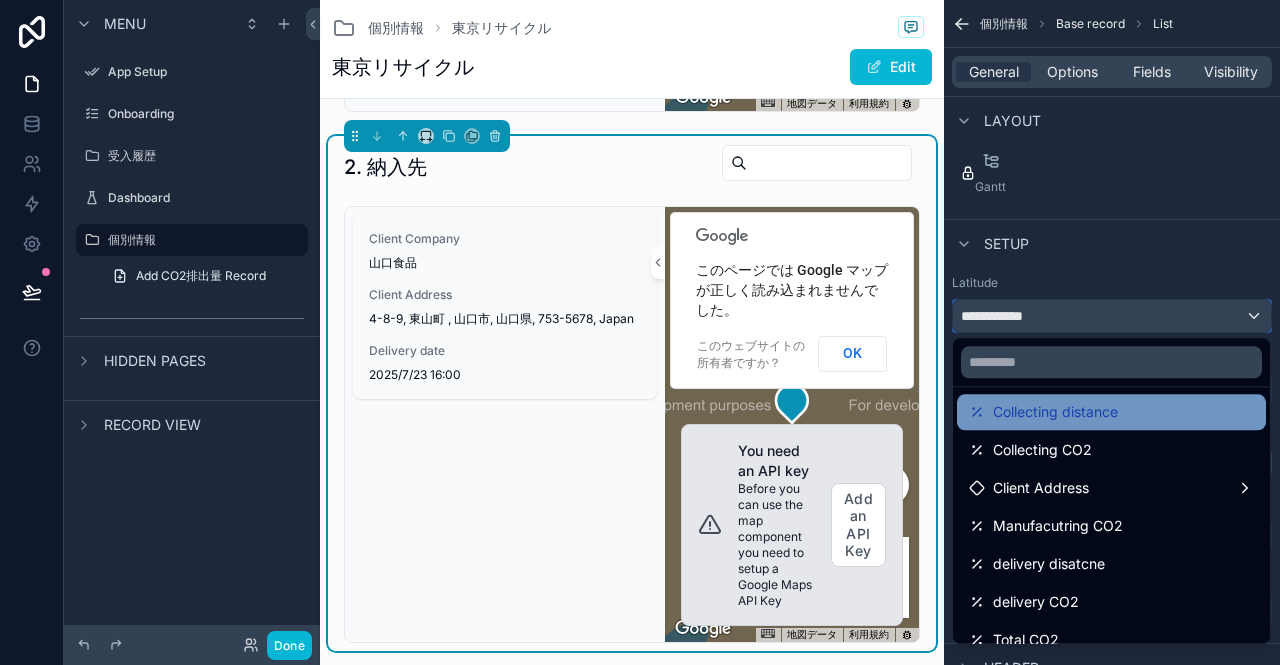 scroll, scrollTop: 300, scrollLeft: 0, axis: vertical 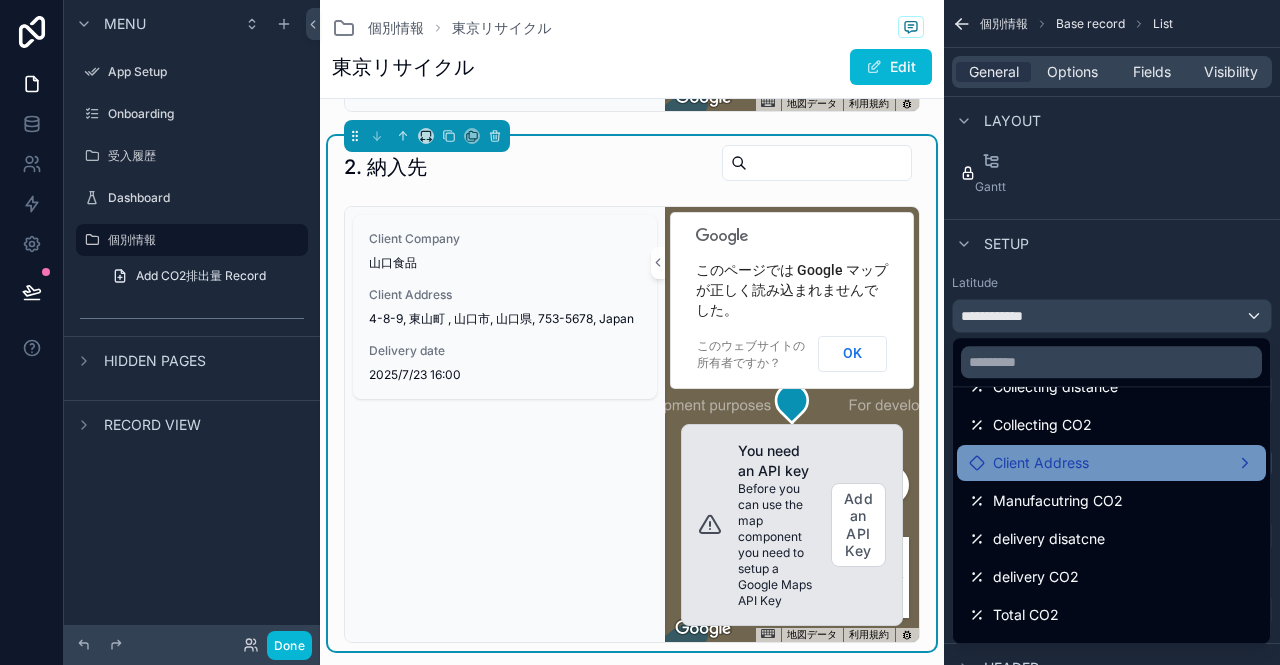 click on "Client Address" at bounding box center [1041, 463] 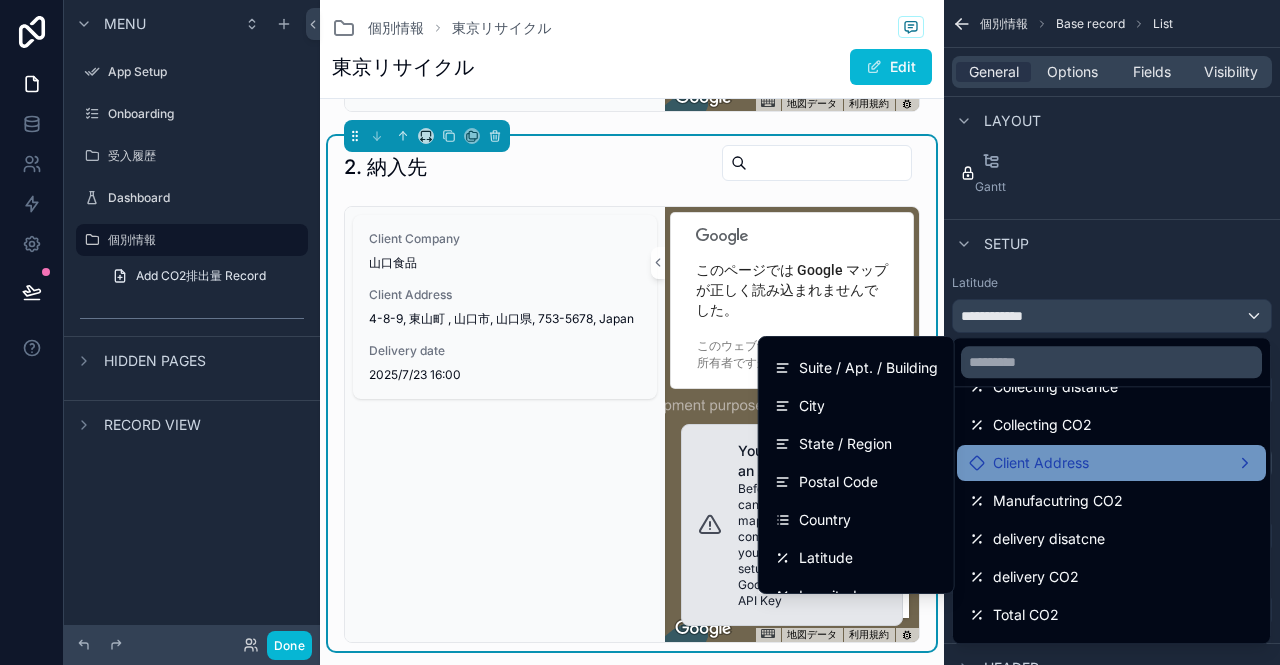 scroll, scrollTop: 92, scrollLeft: 0, axis: vertical 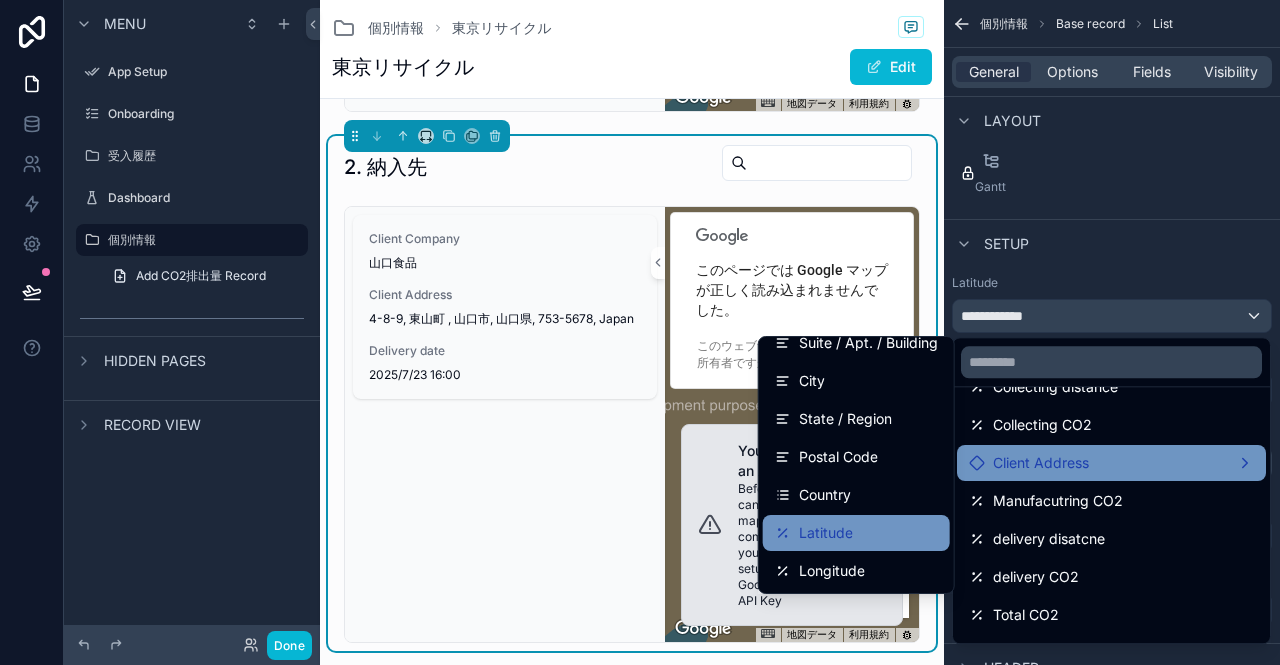 click on "Latitude" at bounding box center [856, 533] 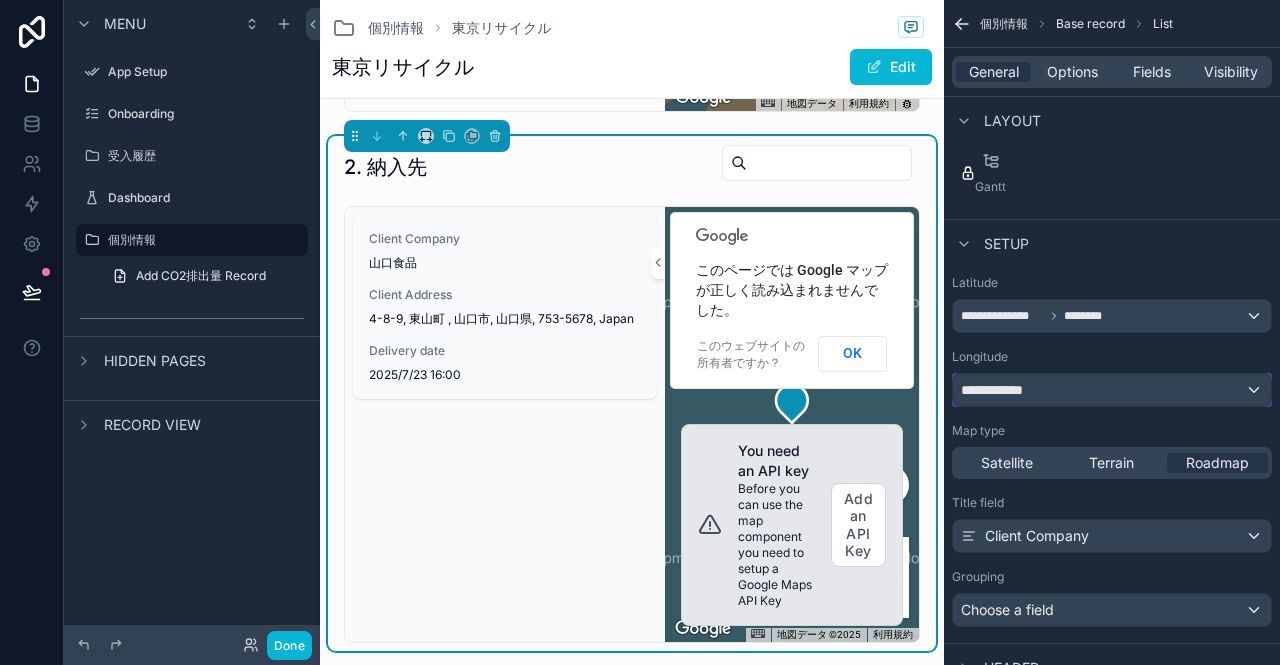 click on "**********" at bounding box center [1112, 390] 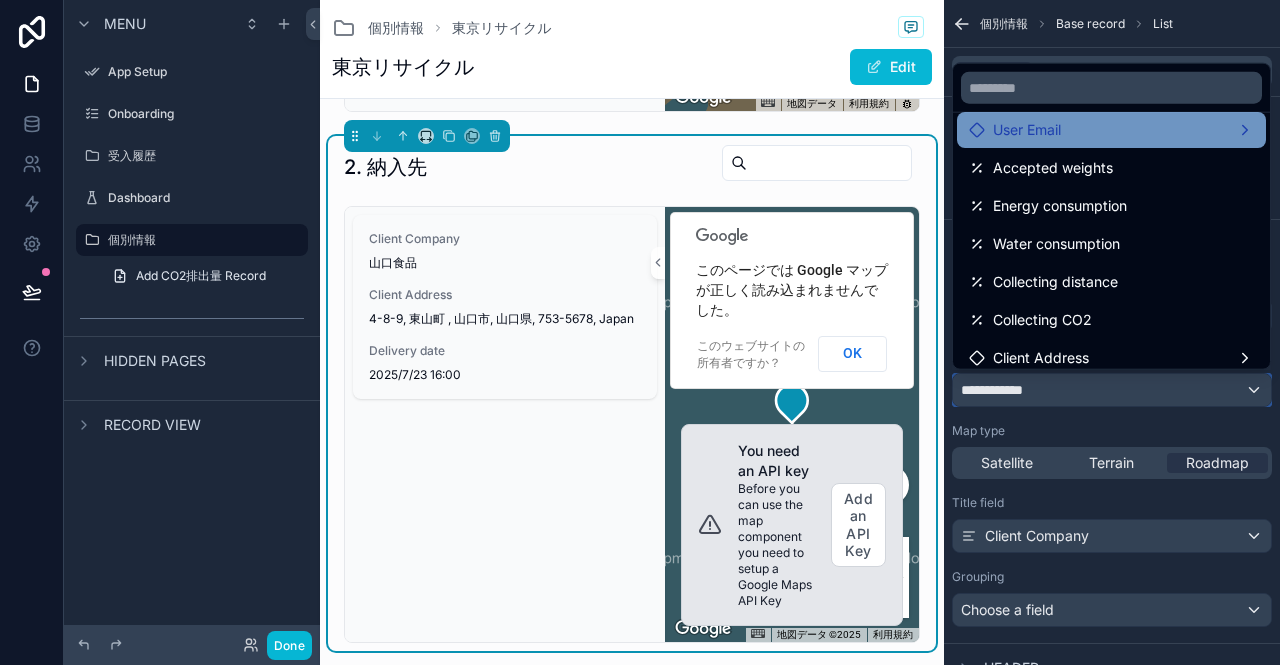 scroll, scrollTop: 200, scrollLeft: 0, axis: vertical 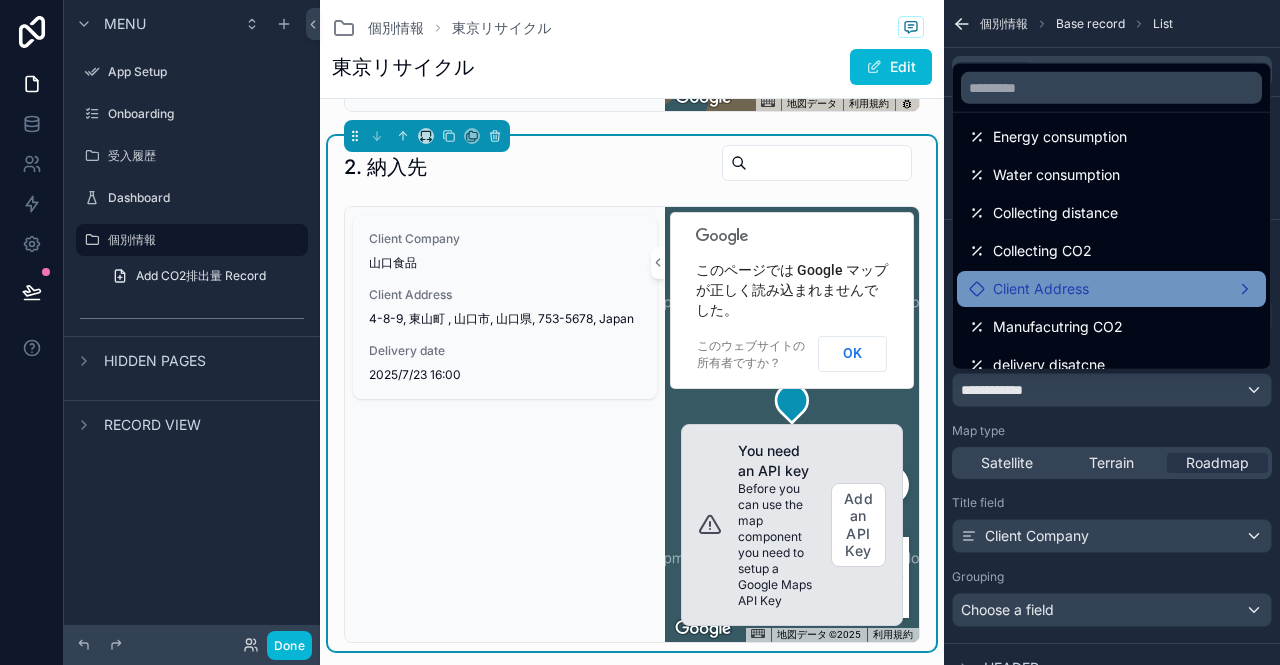 click on "Client Address" at bounding box center [1111, 289] 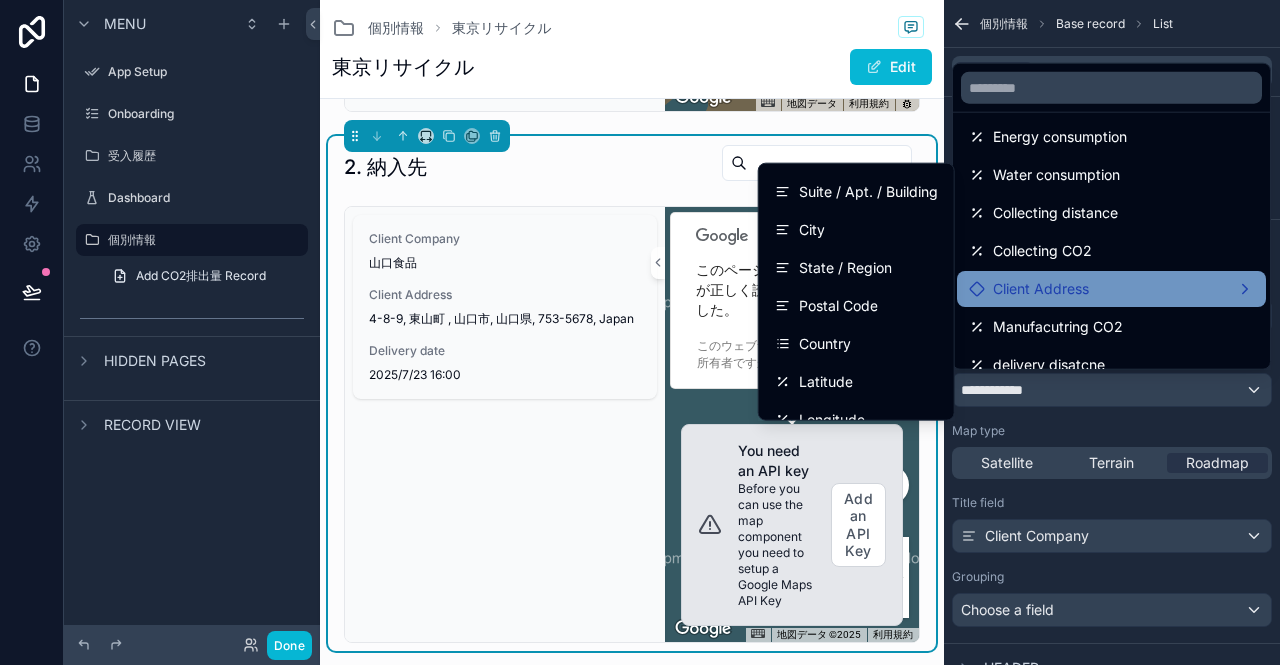 scroll, scrollTop: 92, scrollLeft: 0, axis: vertical 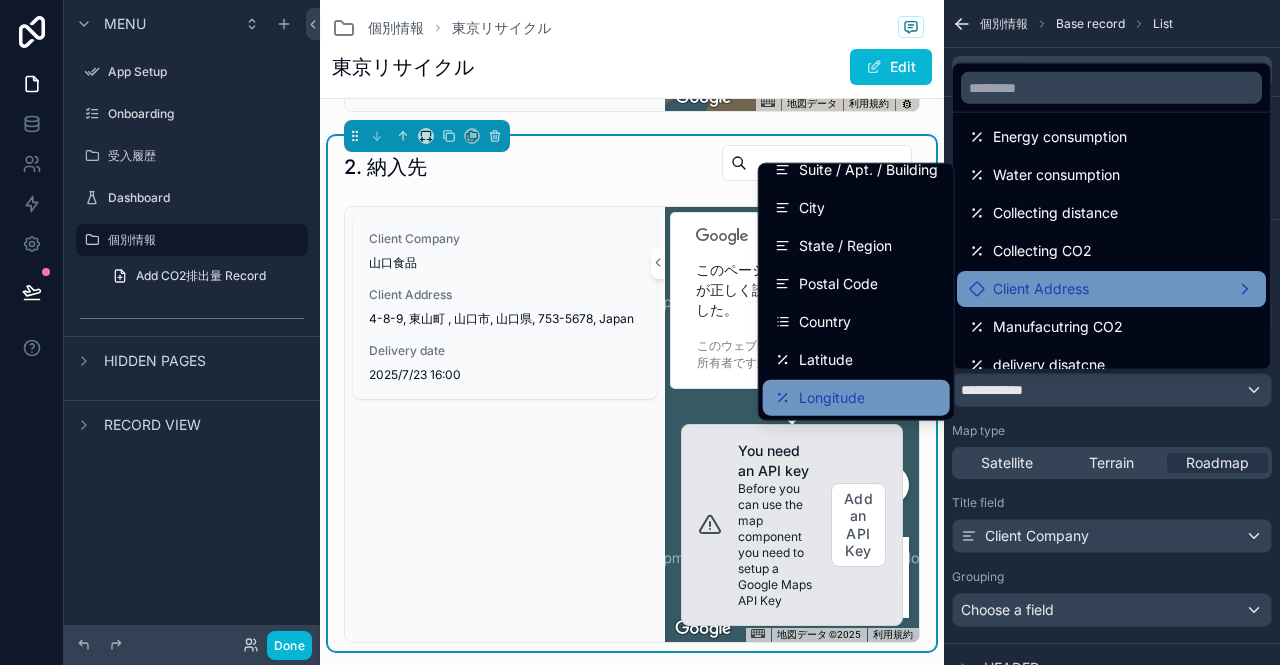 click on "Longitude" at bounding box center (832, 398) 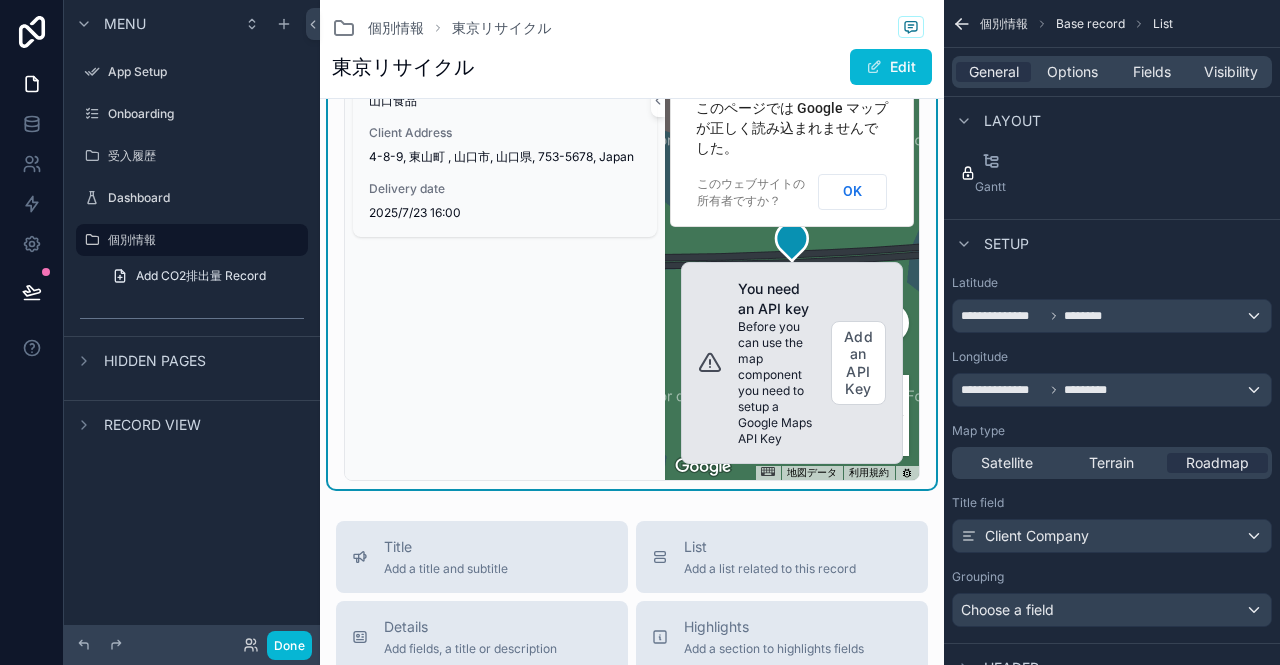 scroll, scrollTop: 1200, scrollLeft: 0, axis: vertical 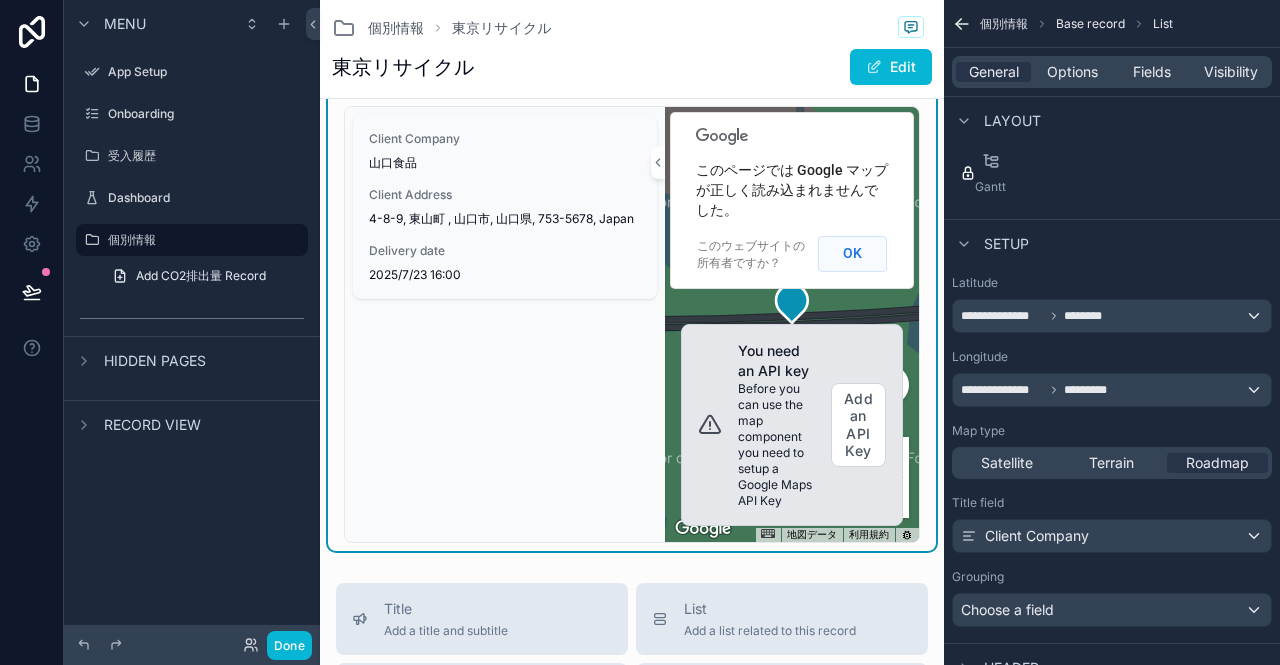 click on "OK" at bounding box center (852, 254) 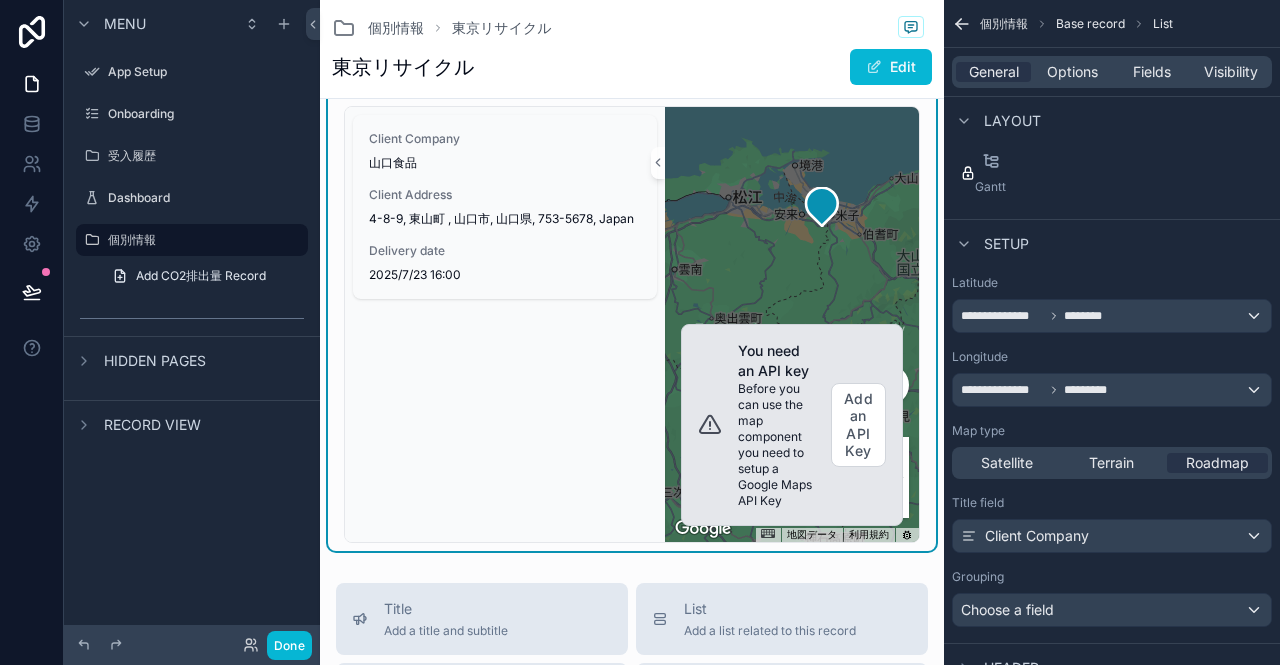 drag, startPoint x: 848, startPoint y: 221, endPoint x: 846, endPoint y: 203, distance: 18.110771 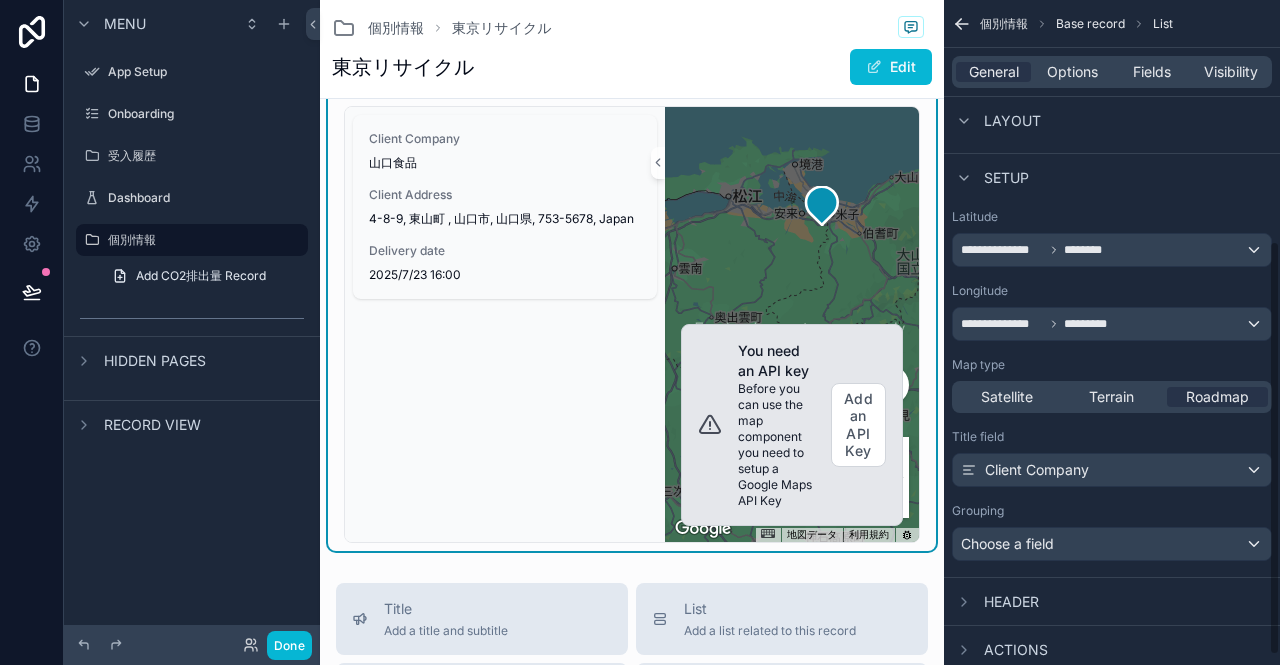 scroll, scrollTop: 402, scrollLeft: 0, axis: vertical 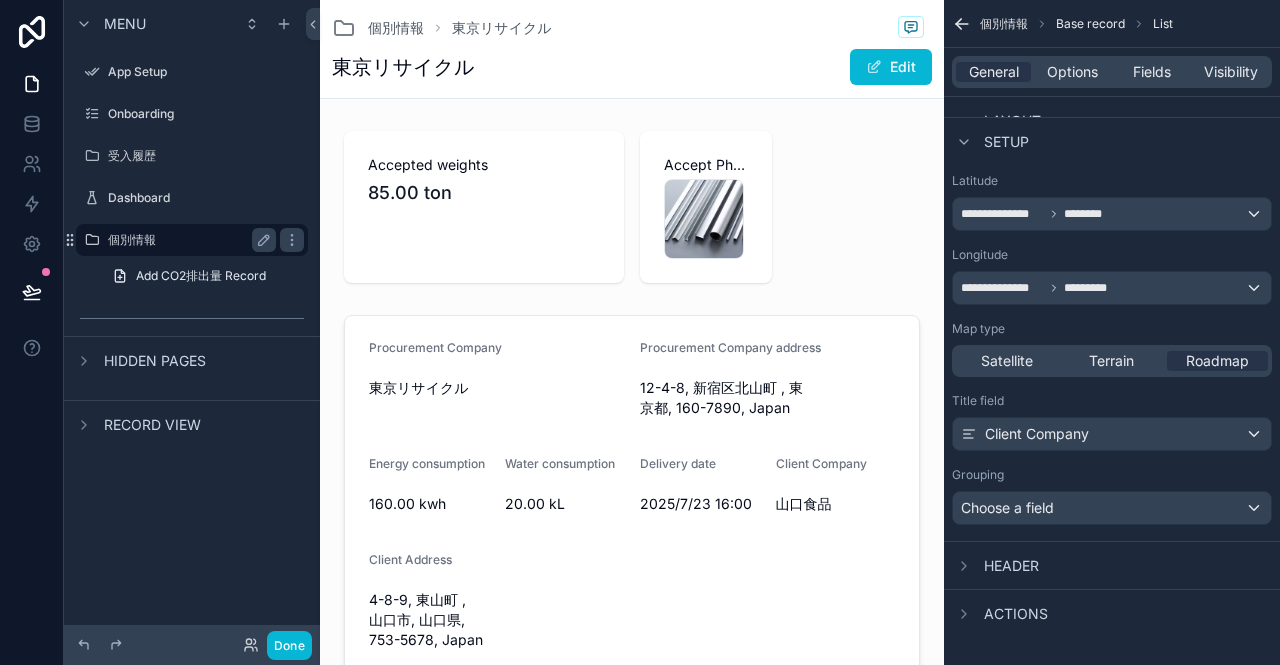 click on "個別情報" at bounding box center [188, 240] 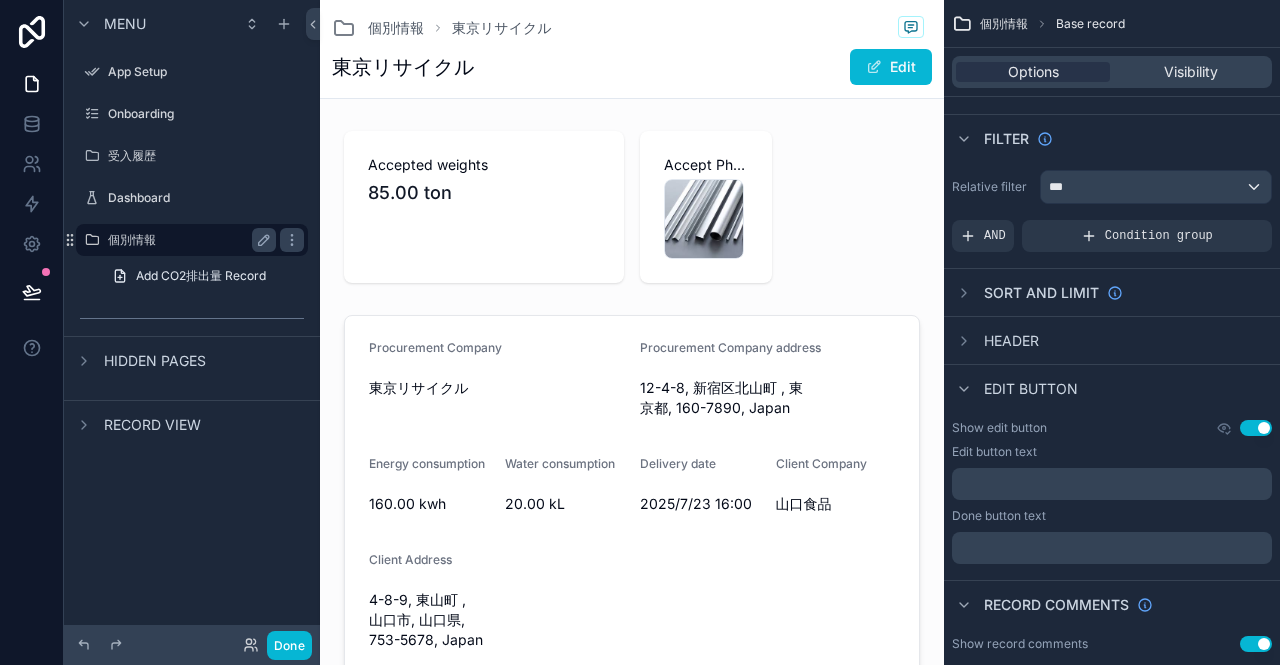 click on "個別情報" at bounding box center (188, 240) 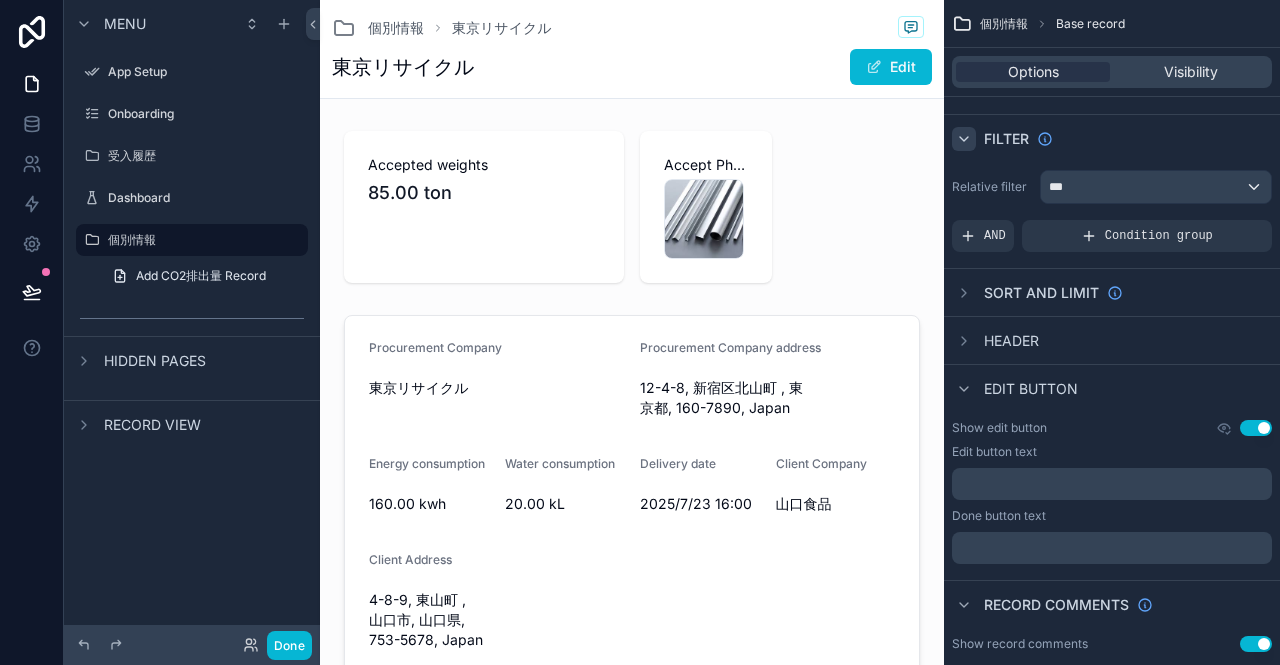 click 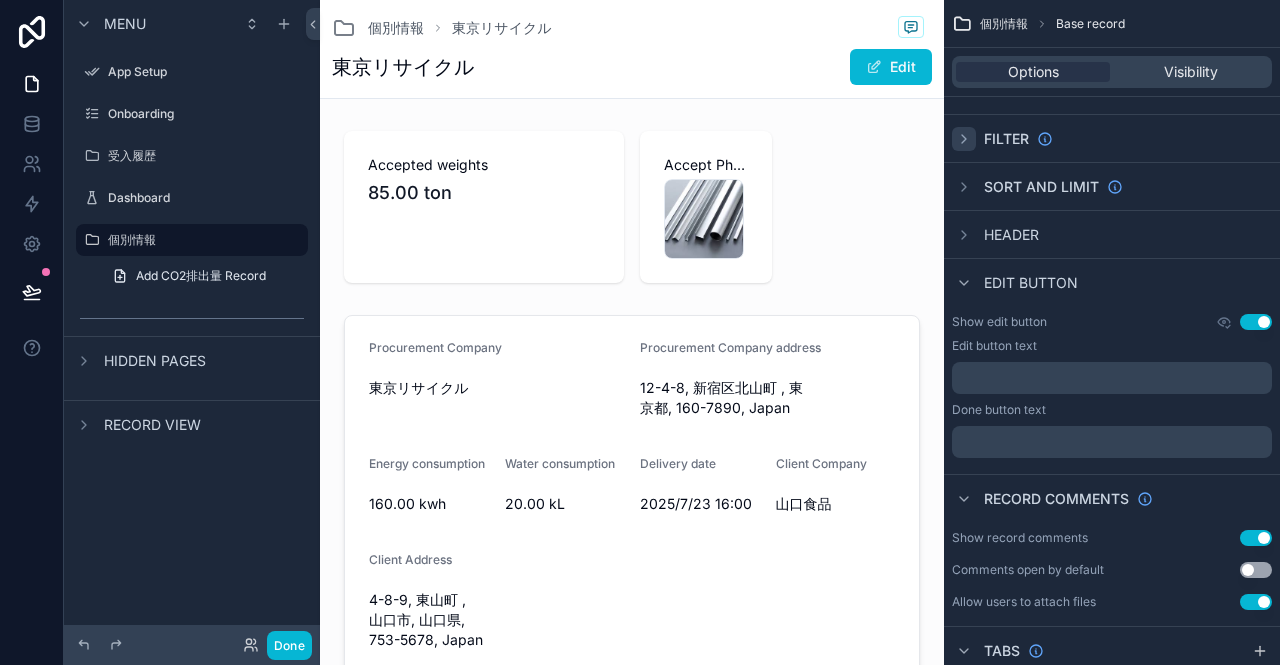 click on "Use setting" at bounding box center [1256, 322] 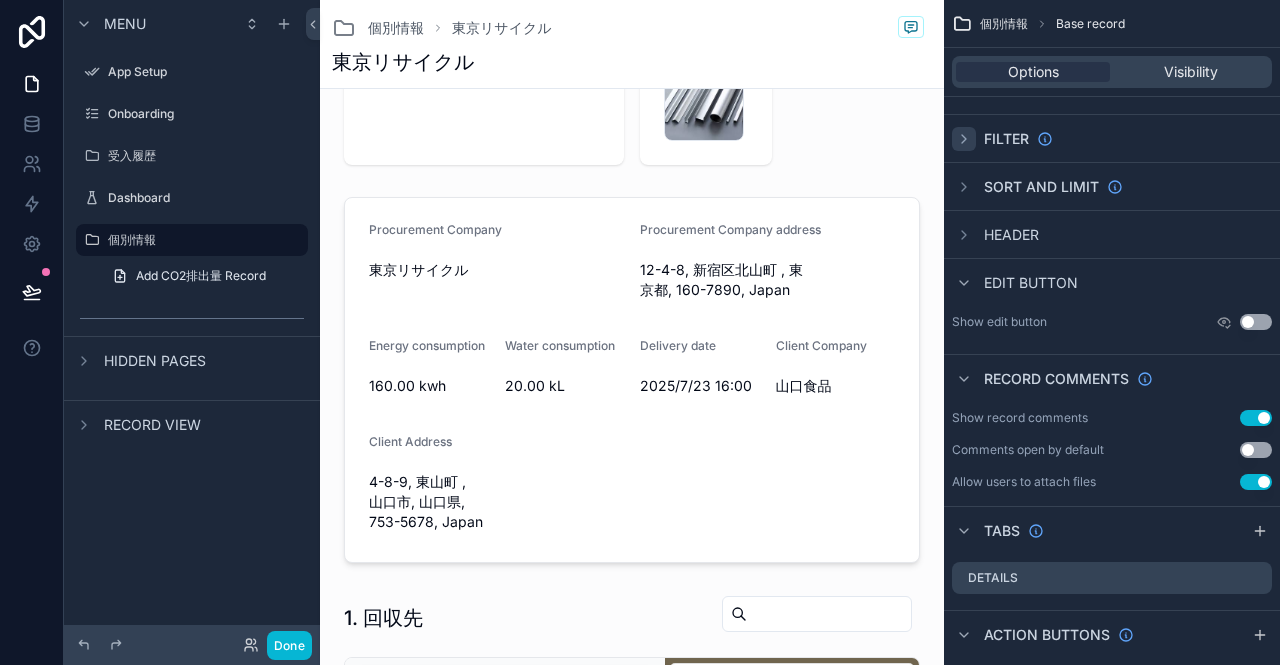 scroll, scrollTop: 0, scrollLeft: 0, axis: both 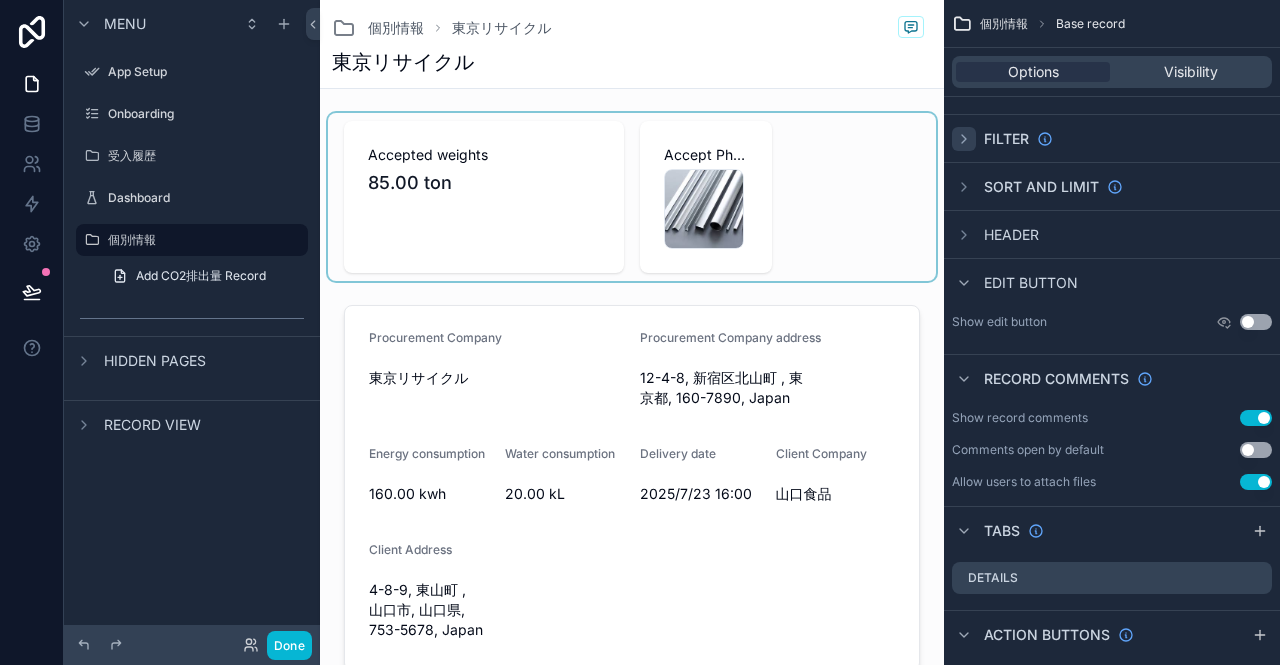click at bounding box center [632, 197] 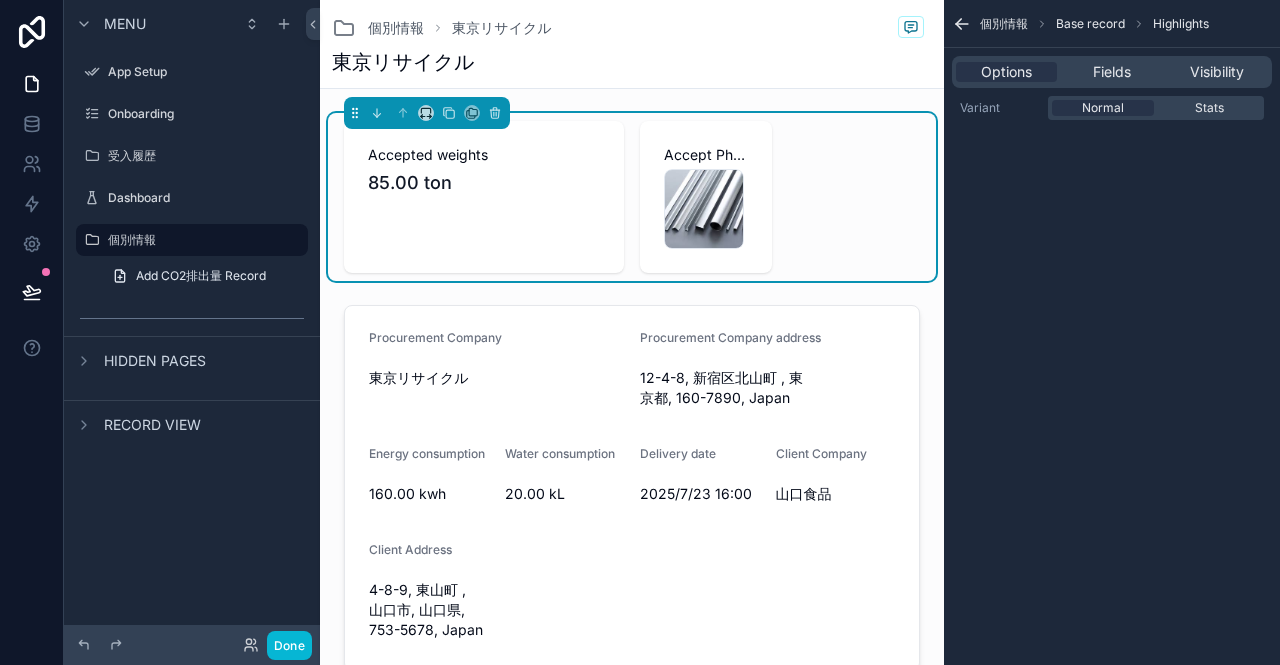 scroll, scrollTop: 0, scrollLeft: 0, axis: both 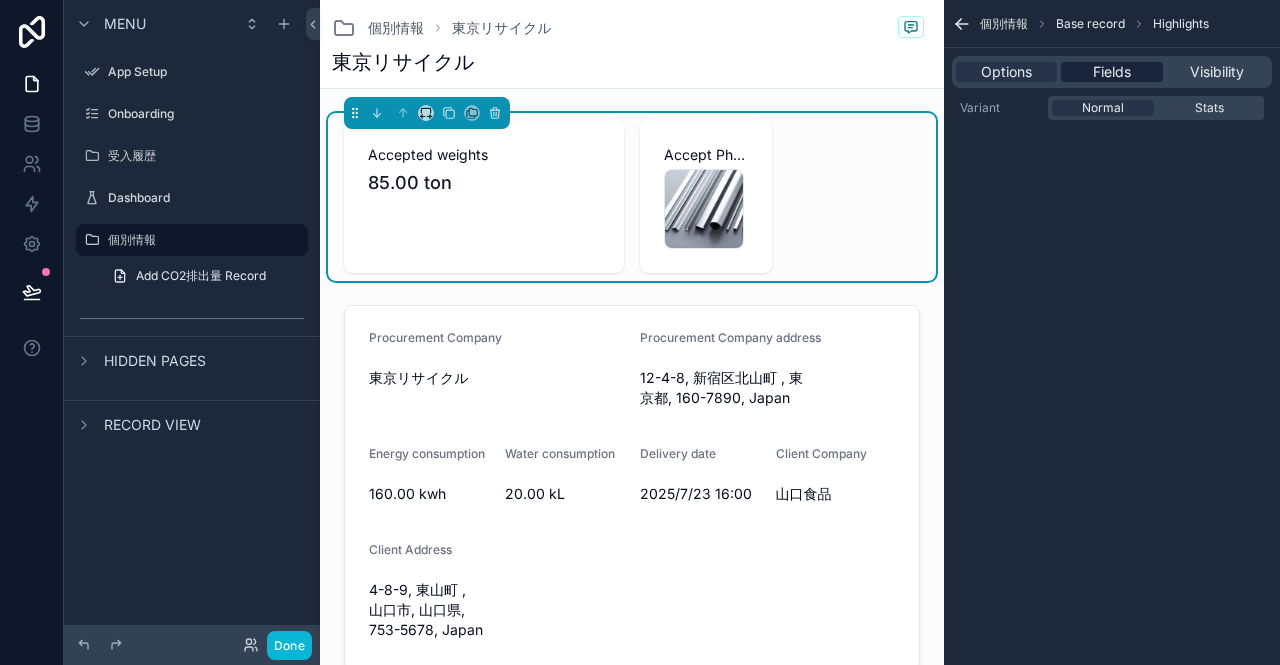 click on "Fields" at bounding box center [1112, 72] 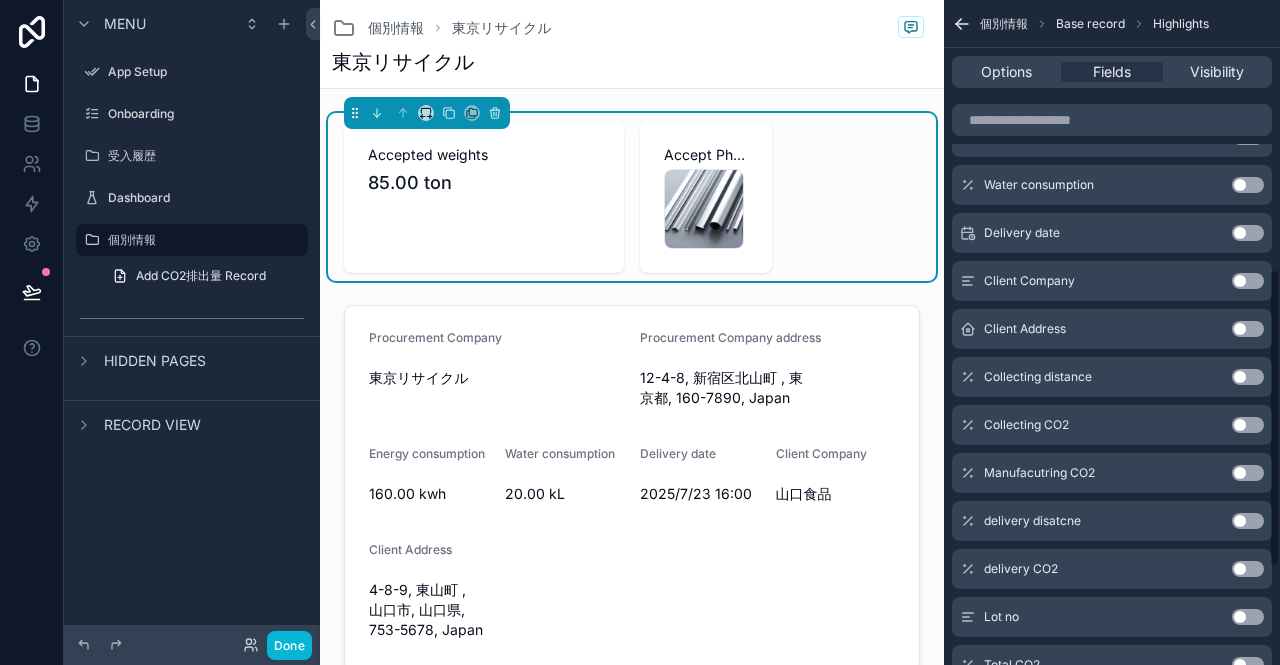 scroll, scrollTop: 700, scrollLeft: 0, axis: vertical 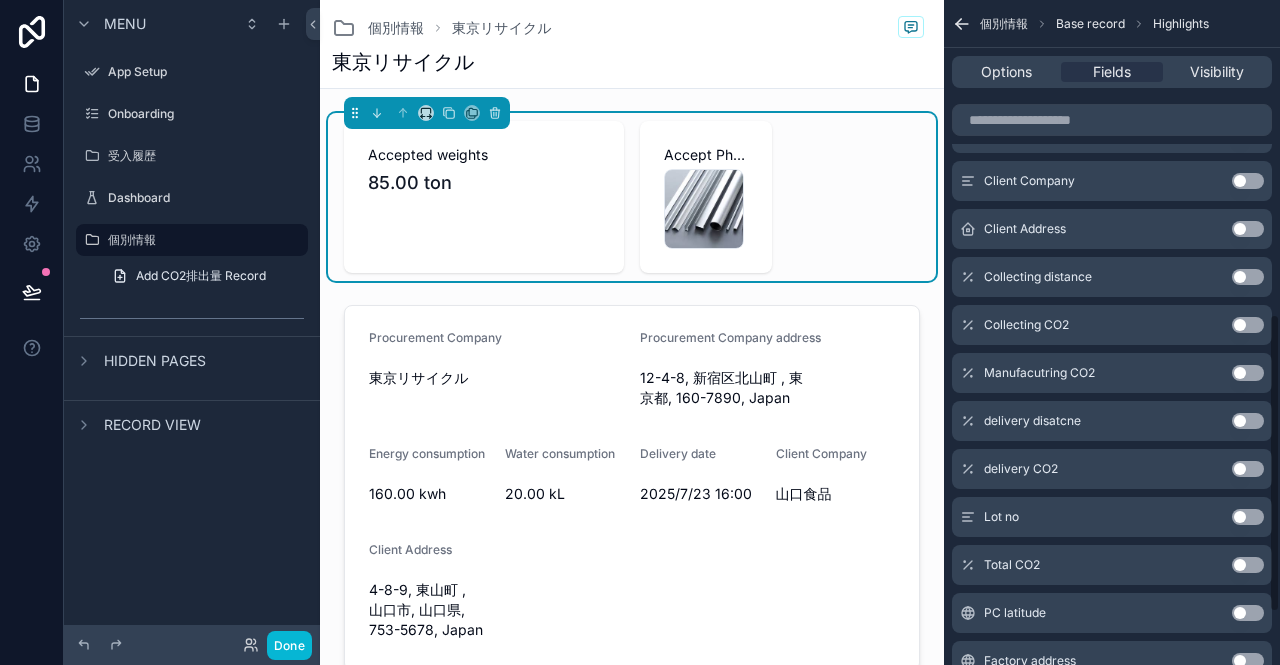 drag, startPoint x: 1258, startPoint y: 565, endPoint x: 1245, endPoint y: 552, distance: 18.384777 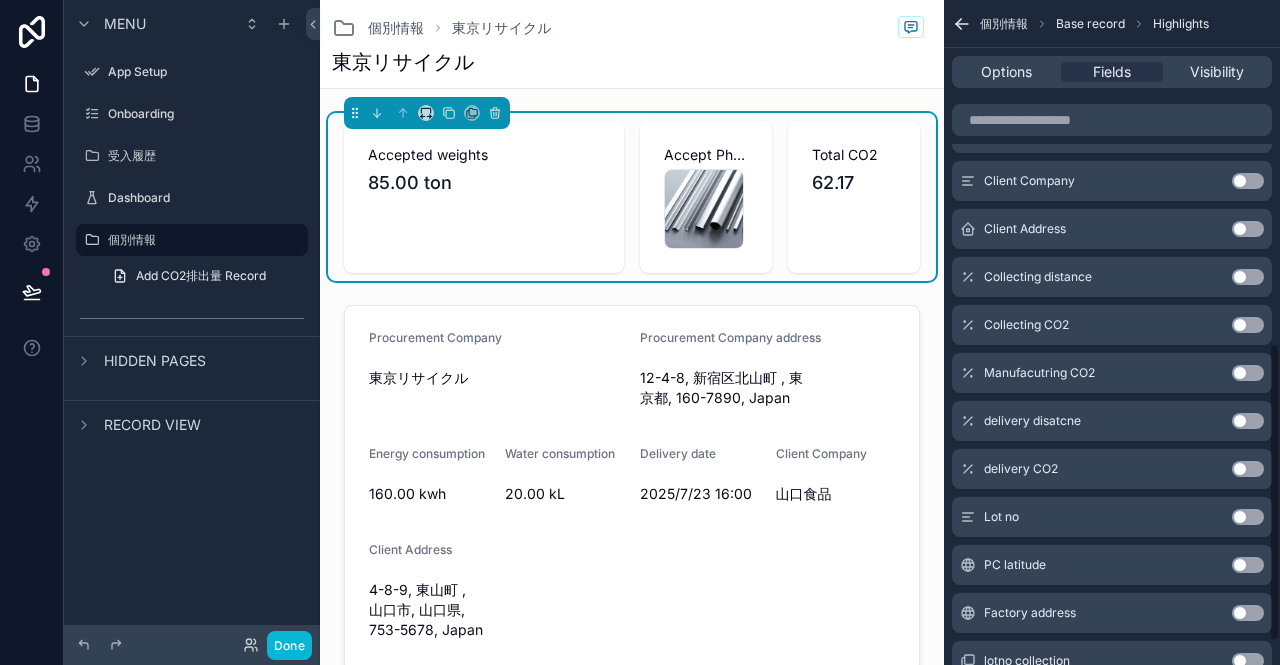scroll, scrollTop: 818, scrollLeft: 0, axis: vertical 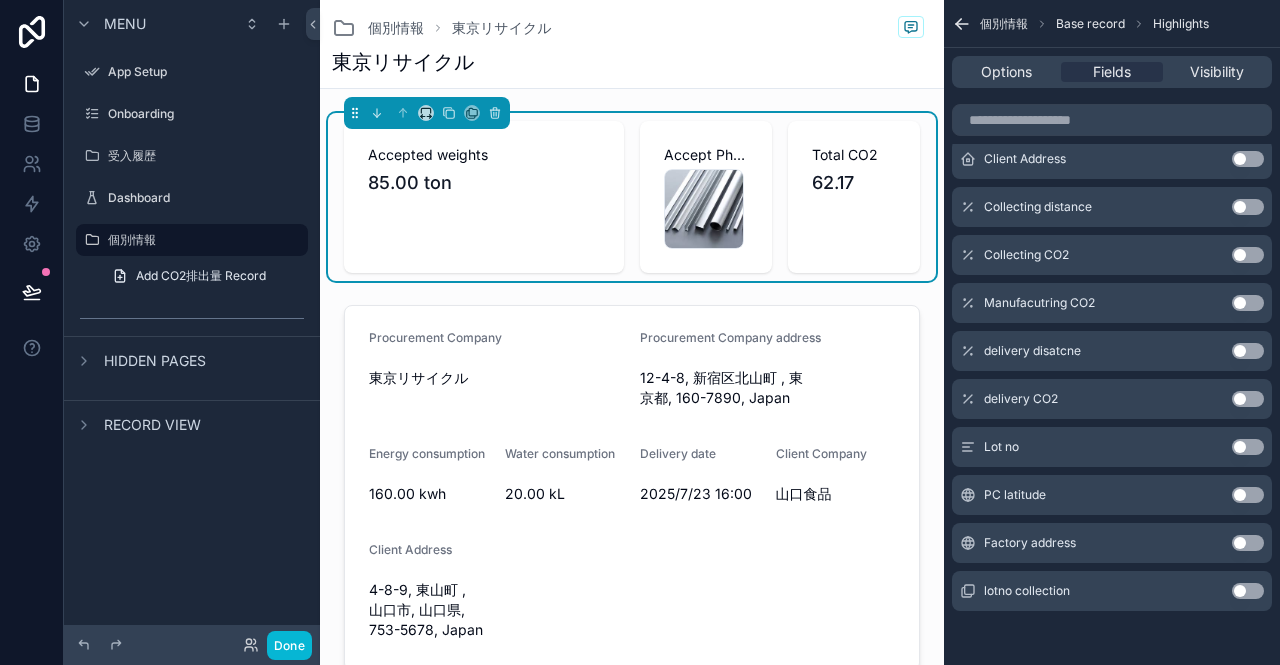 click on "Use setting" at bounding box center (1248, 447) 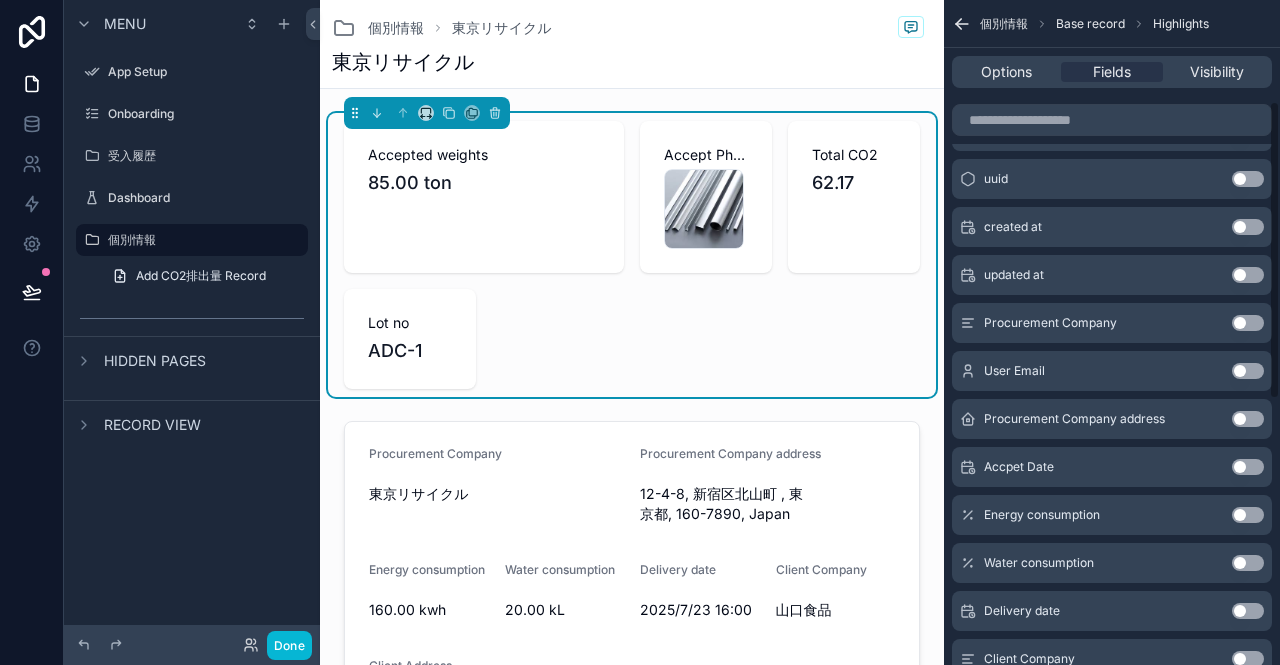 scroll, scrollTop: 0, scrollLeft: 0, axis: both 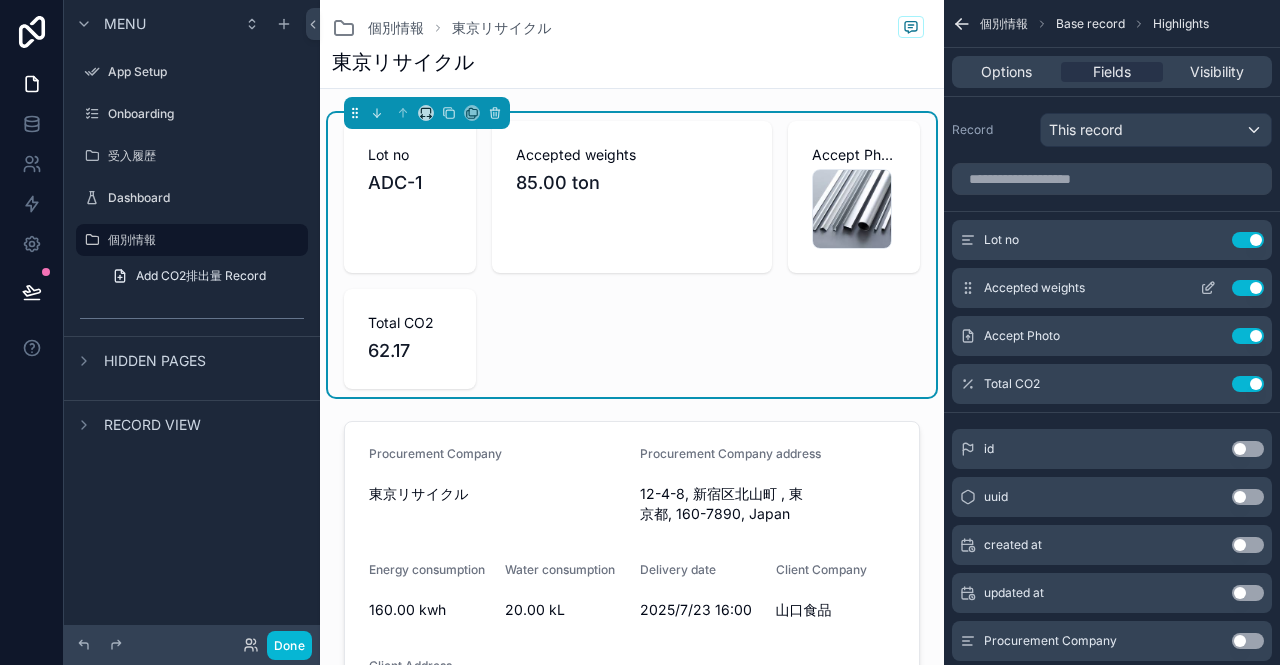 click on "Use setting" at bounding box center [1248, 288] 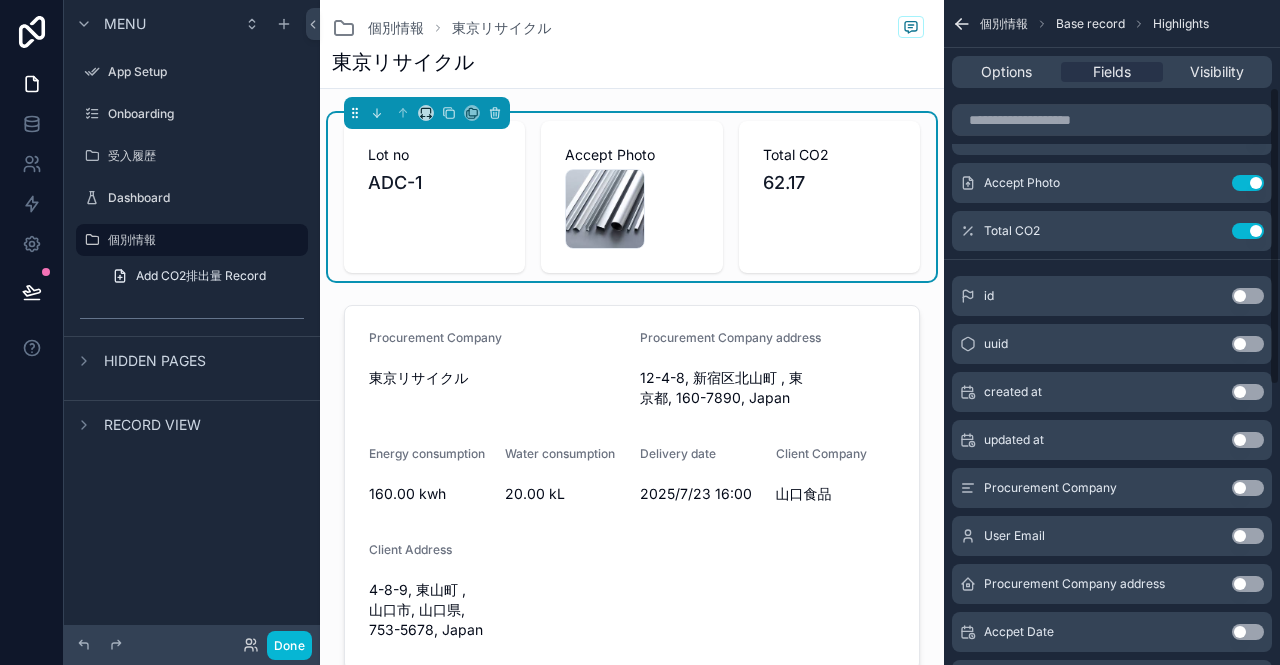 scroll, scrollTop: 200, scrollLeft: 0, axis: vertical 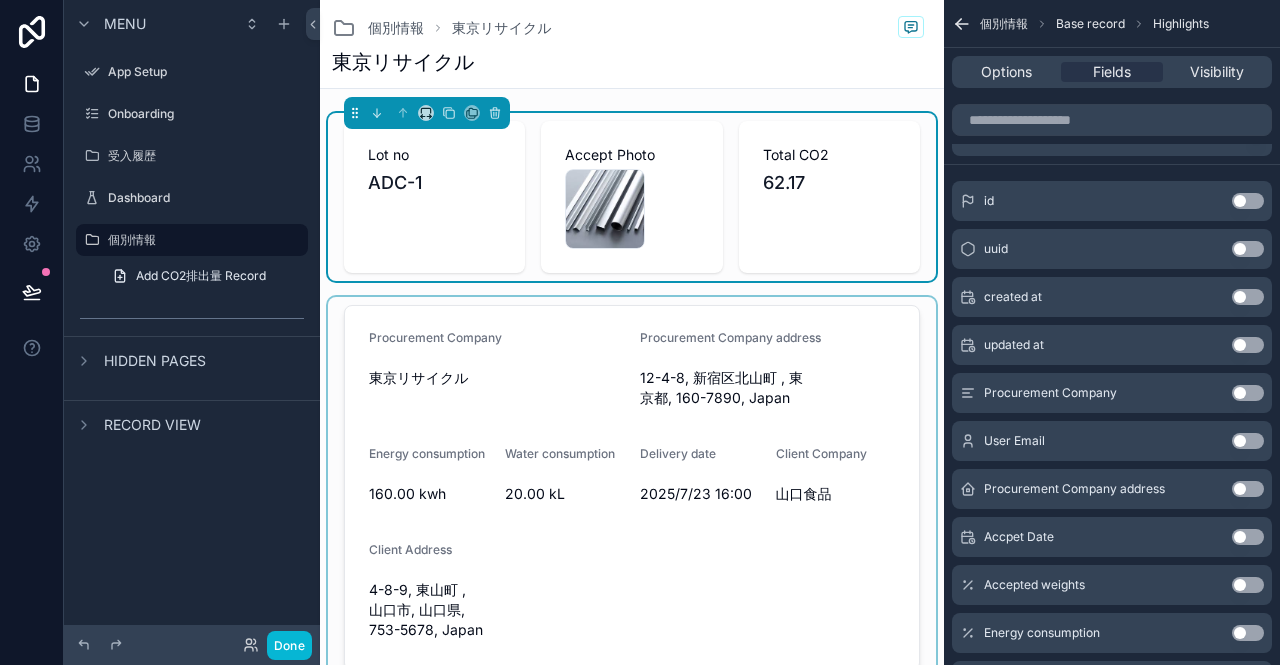 click at bounding box center [632, 488] 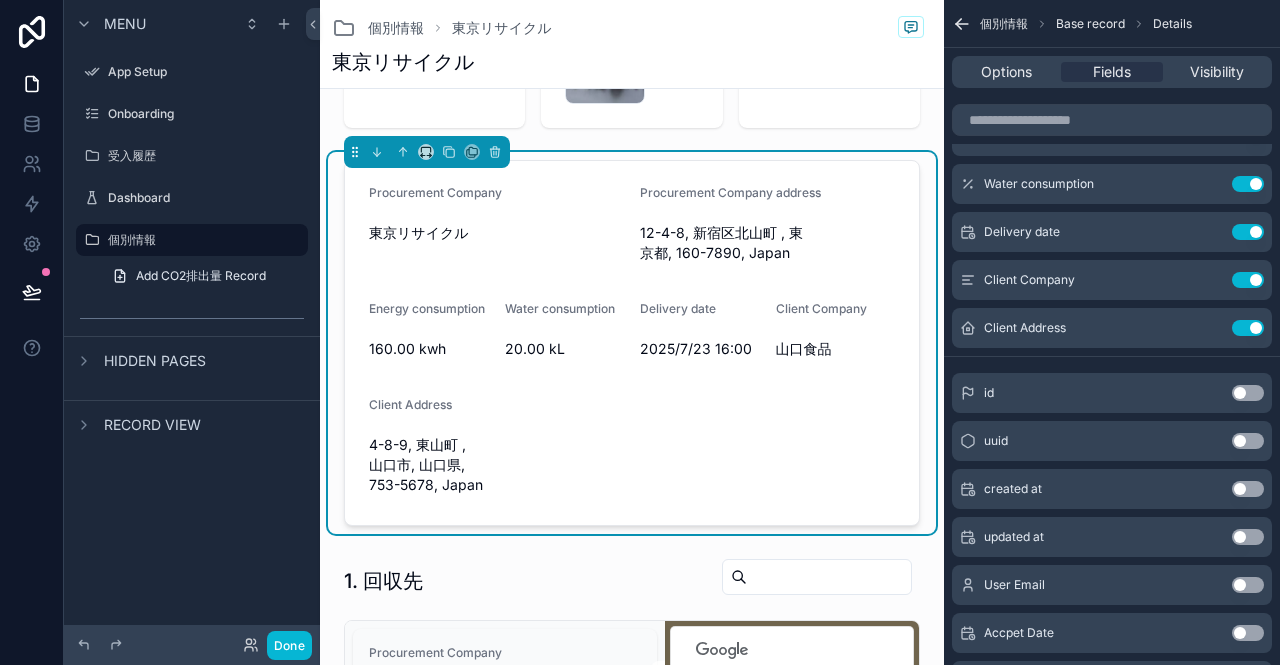 scroll, scrollTop: 100, scrollLeft: 0, axis: vertical 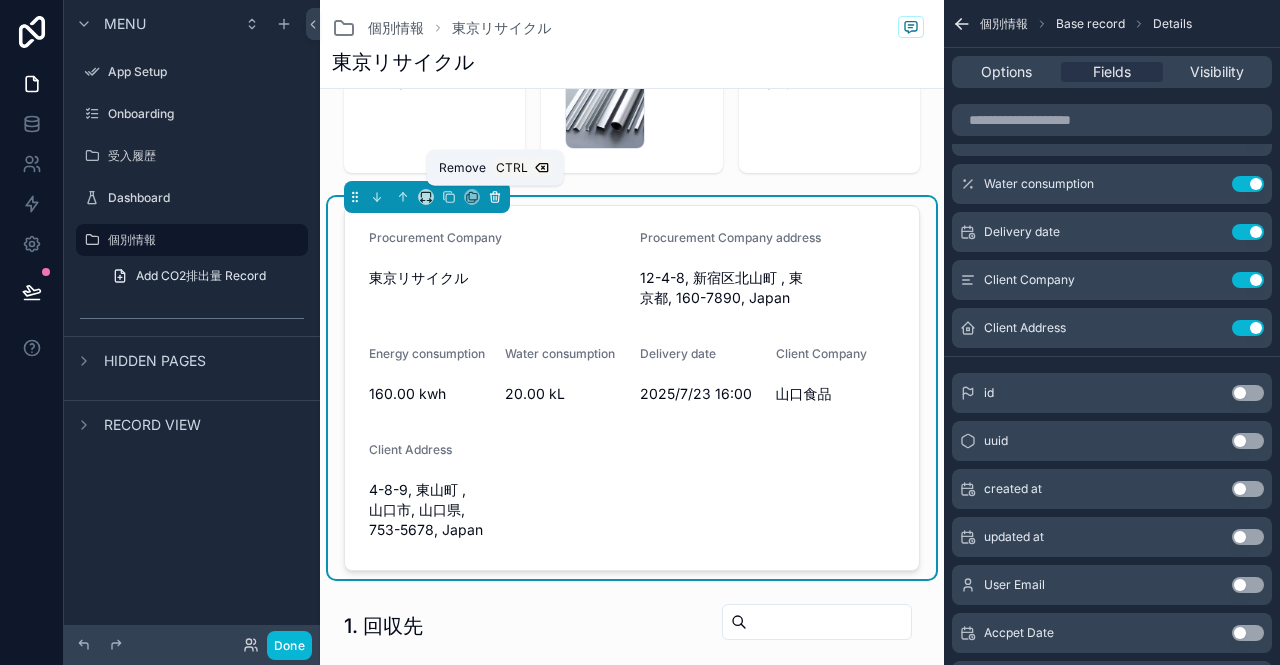 click at bounding box center (495, 197) 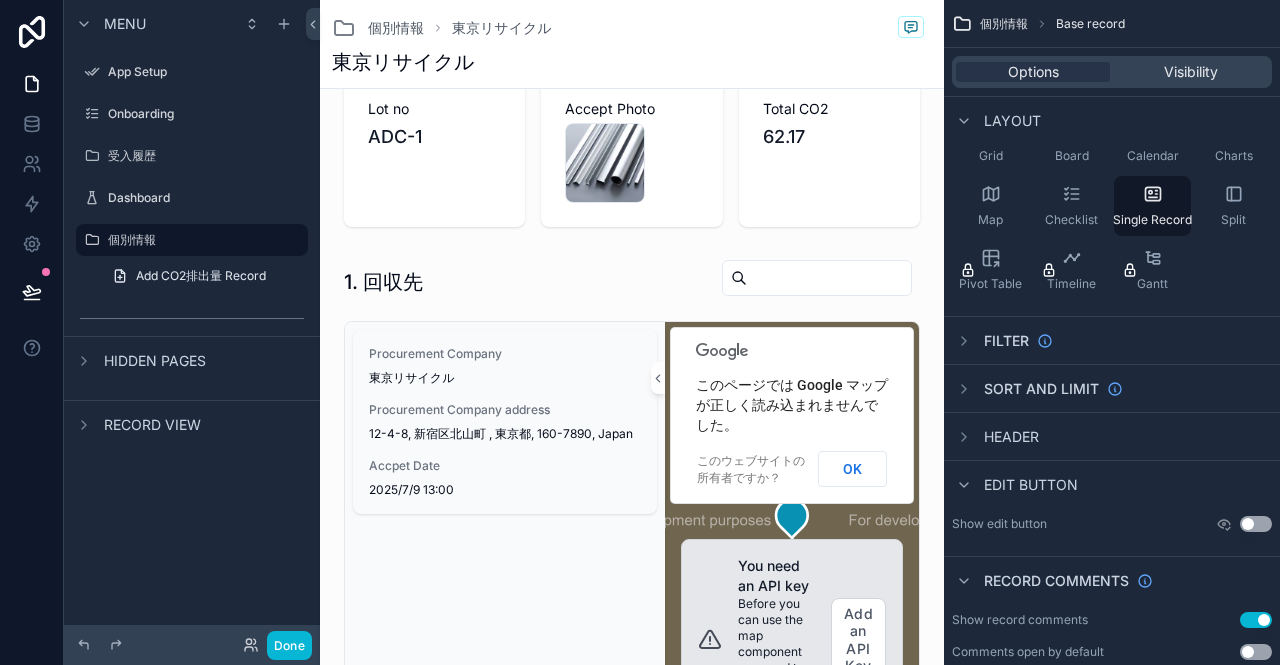 scroll, scrollTop: 0, scrollLeft: 0, axis: both 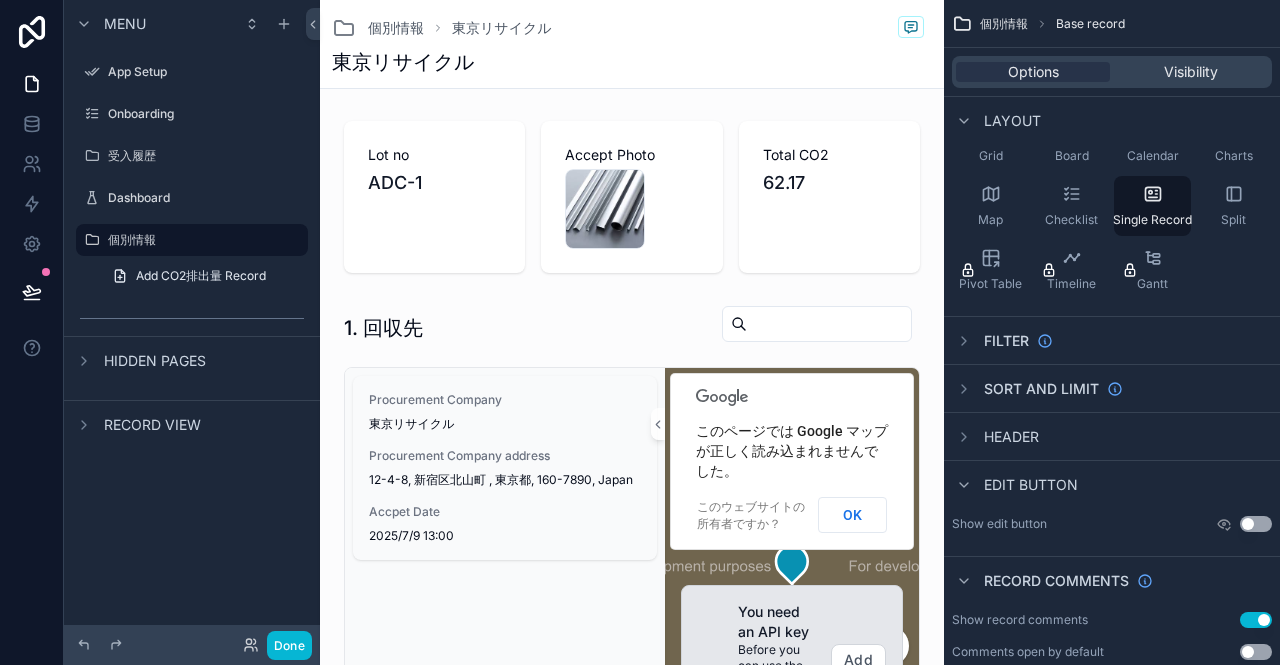 click at bounding box center [632, 1139] 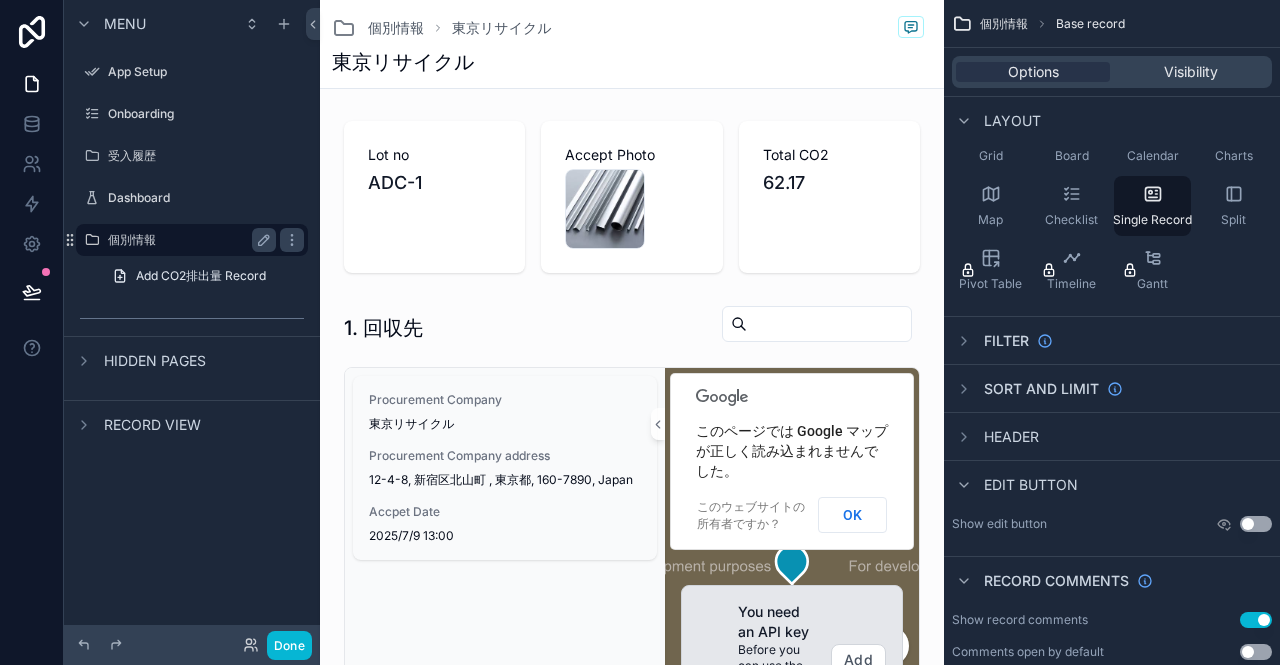 click on "個別情報" at bounding box center (188, 240) 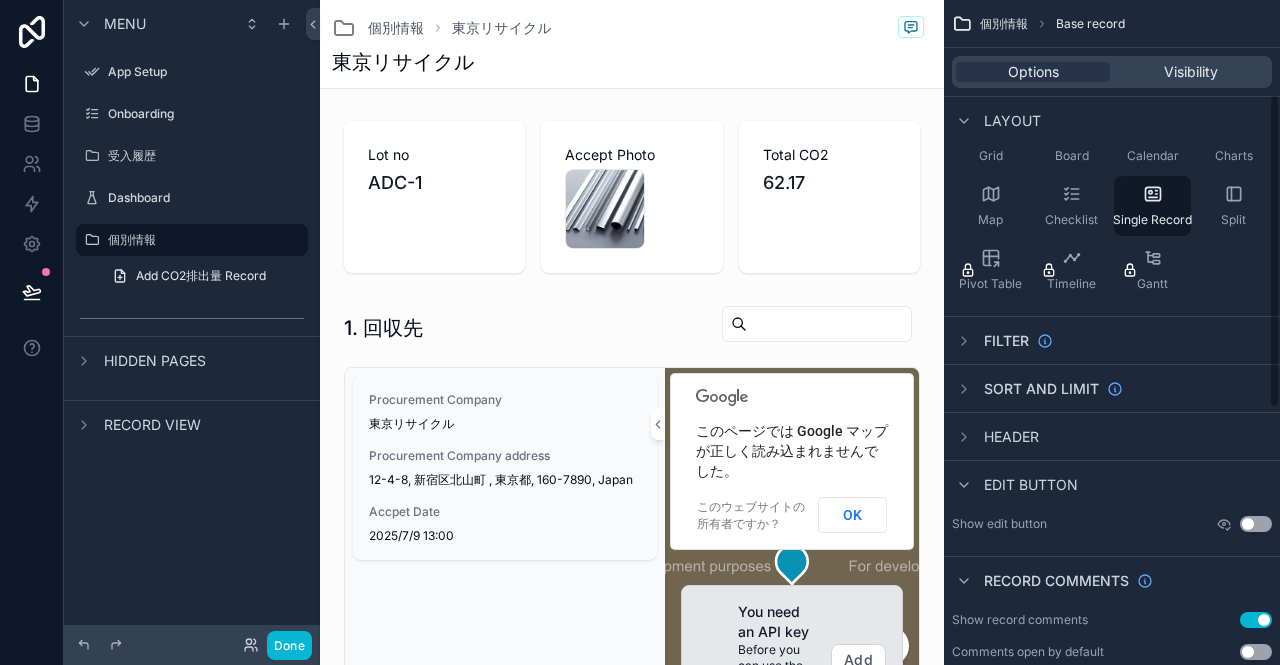 click on "個別情報" at bounding box center (1004, 24) 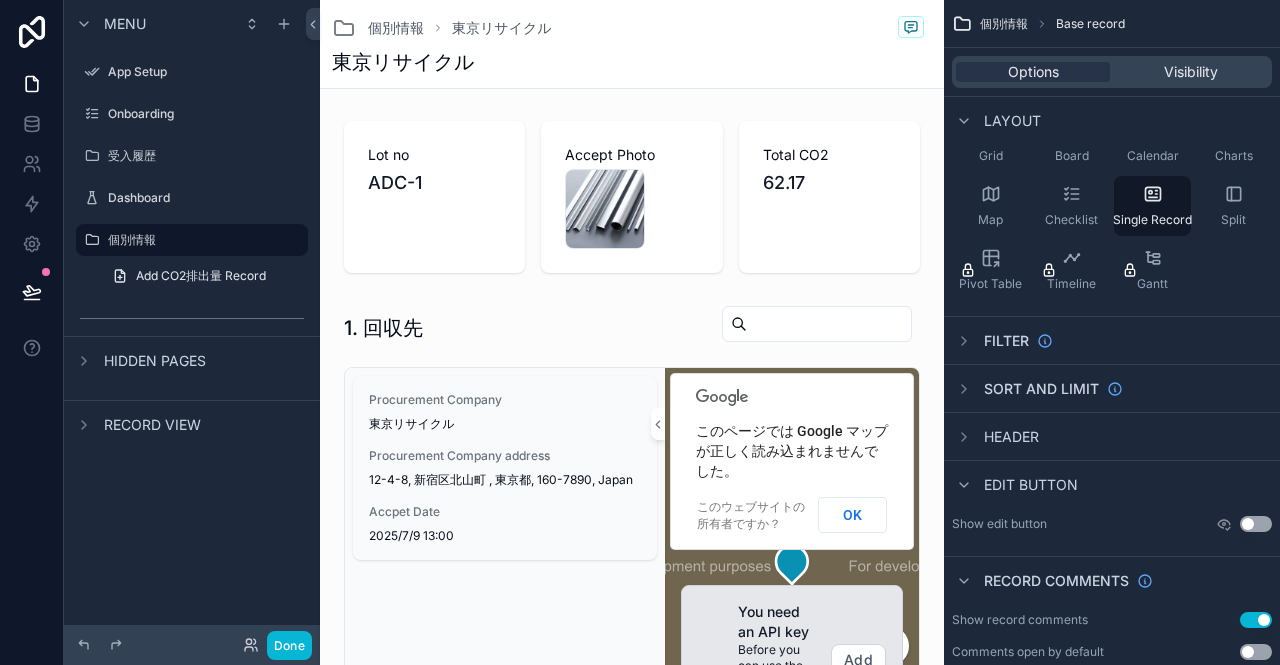 click on "個別情報" at bounding box center (1004, 24) 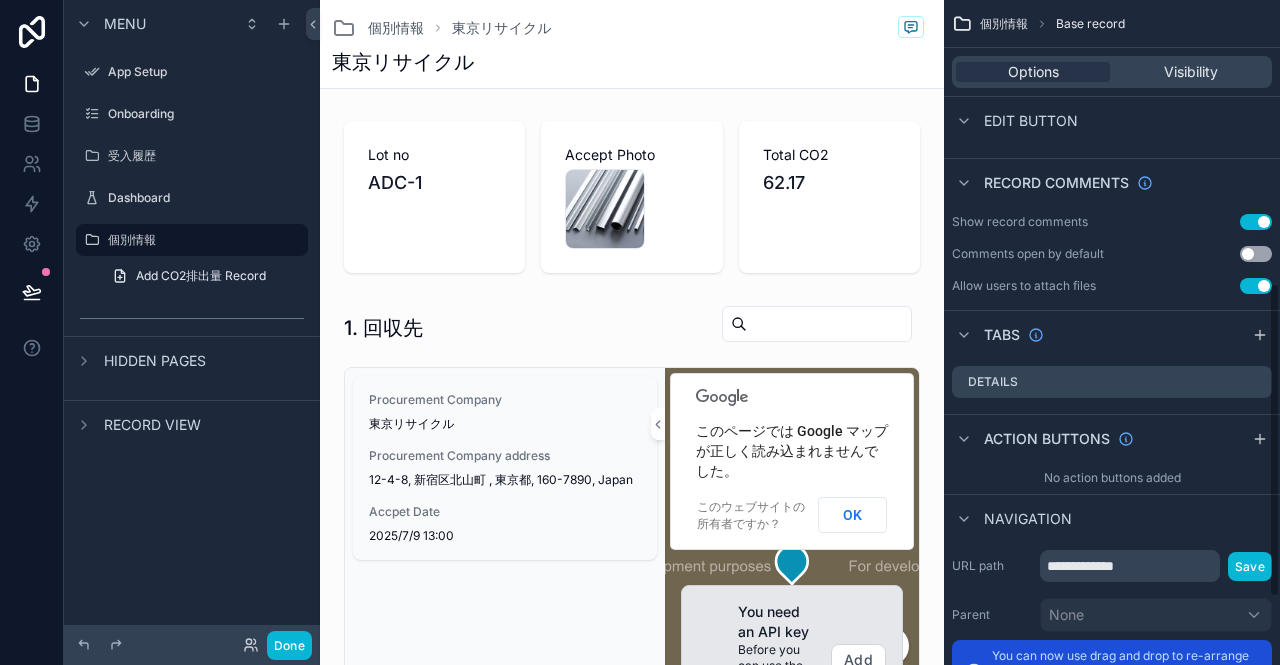 scroll, scrollTop: 600, scrollLeft: 0, axis: vertical 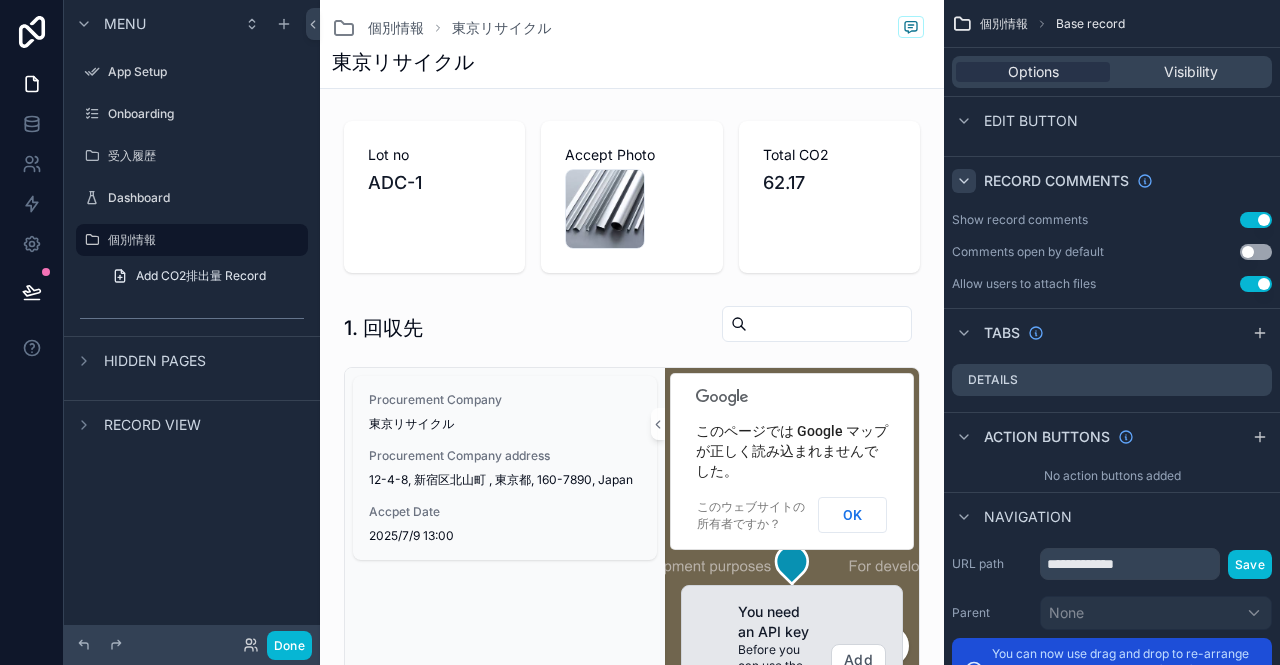 click 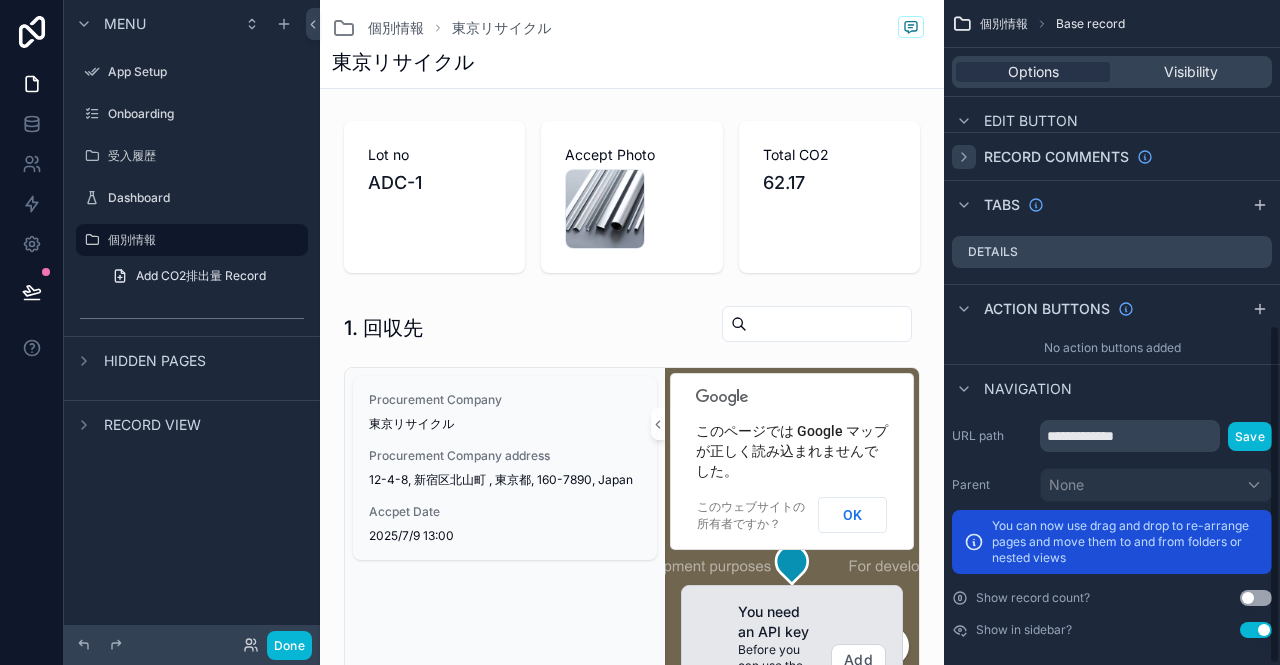 scroll, scrollTop: 636, scrollLeft: 0, axis: vertical 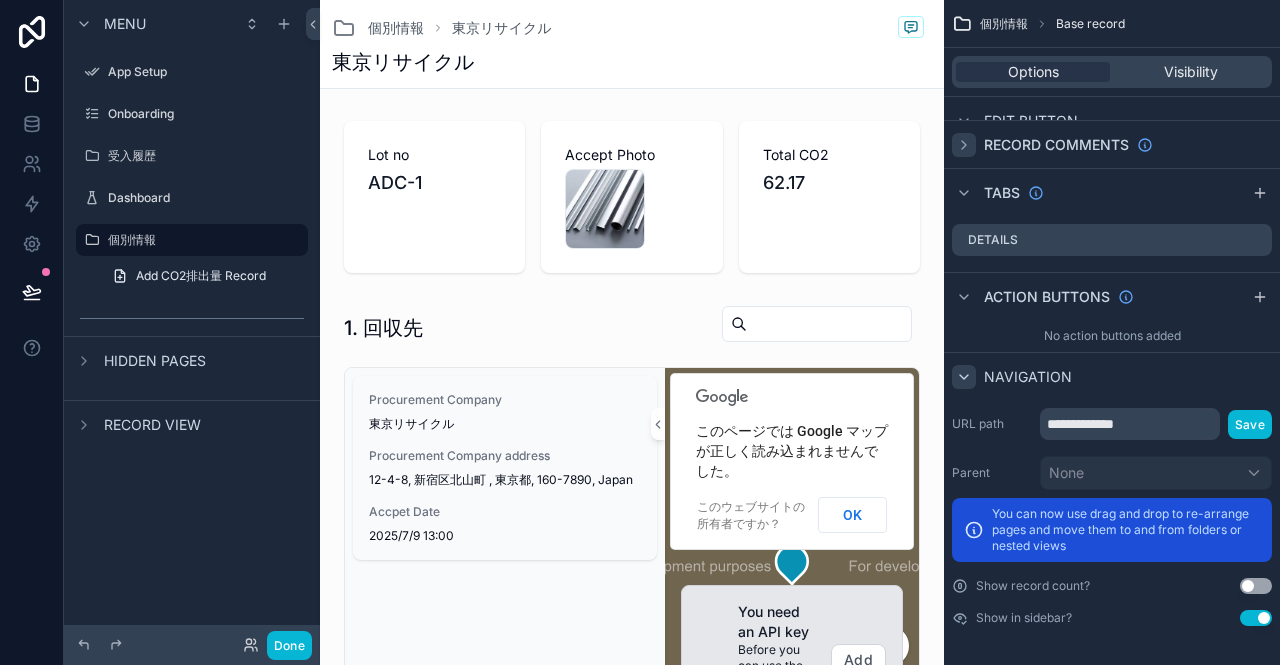 click 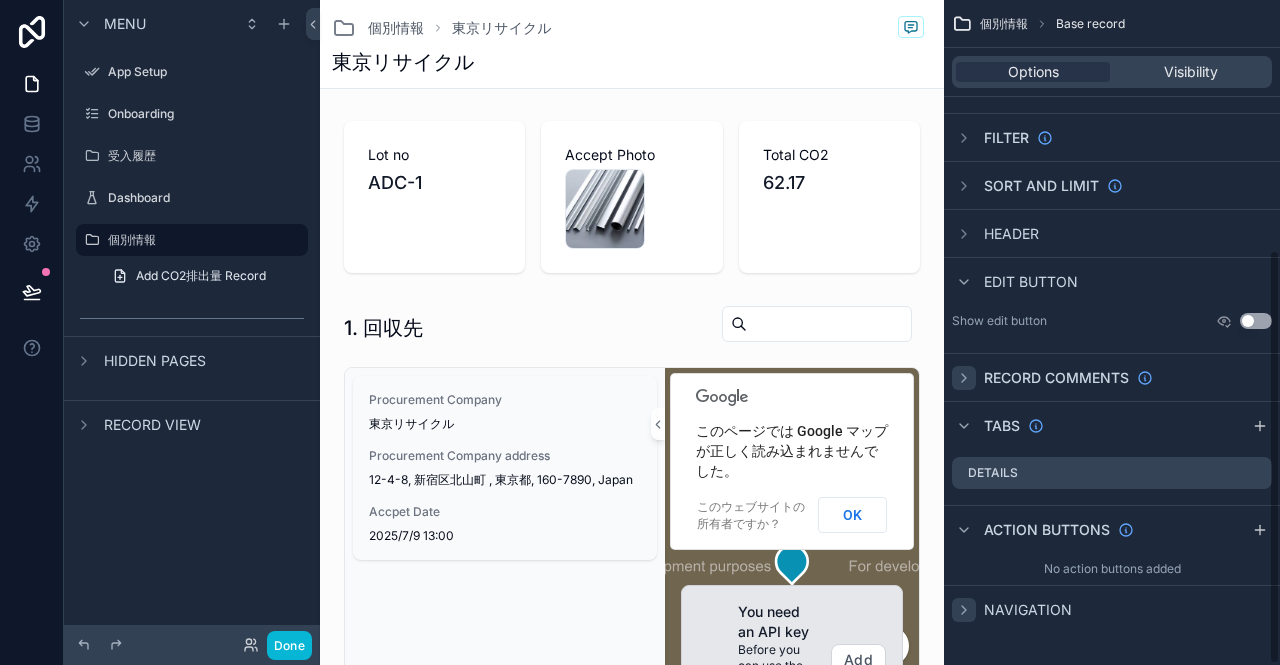 scroll, scrollTop: 402, scrollLeft: 0, axis: vertical 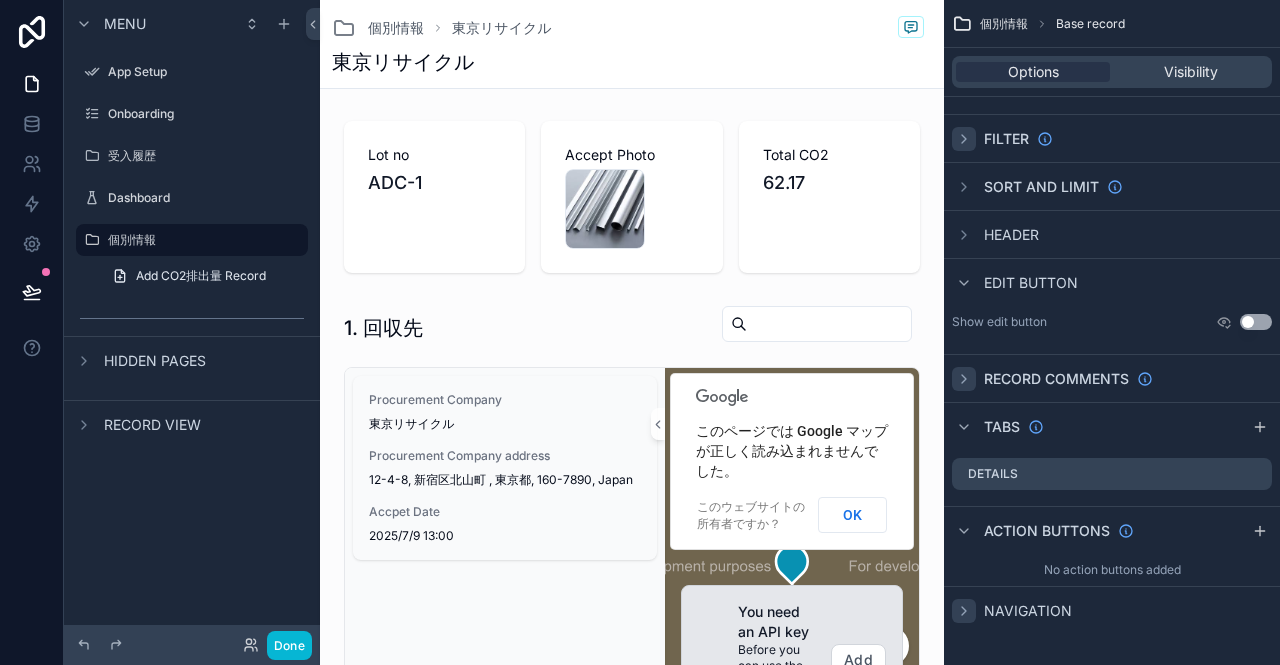 click 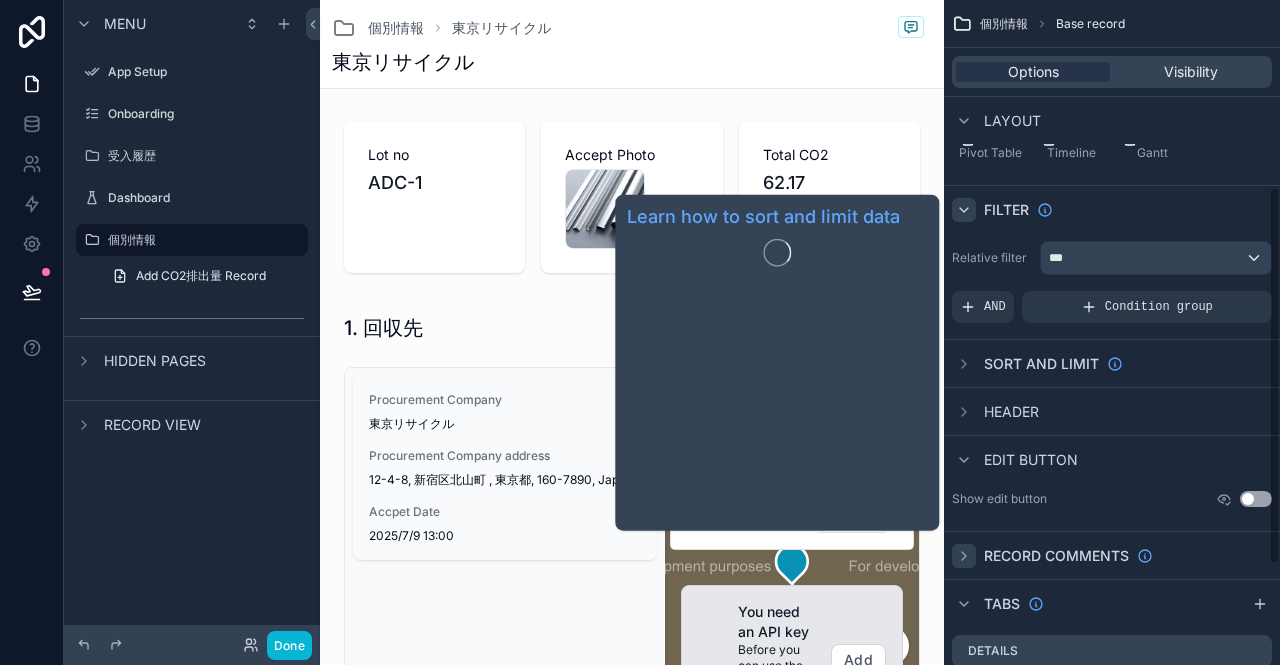 scroll, scrollTop: 300, scrollLeft: 0, axis: vertical 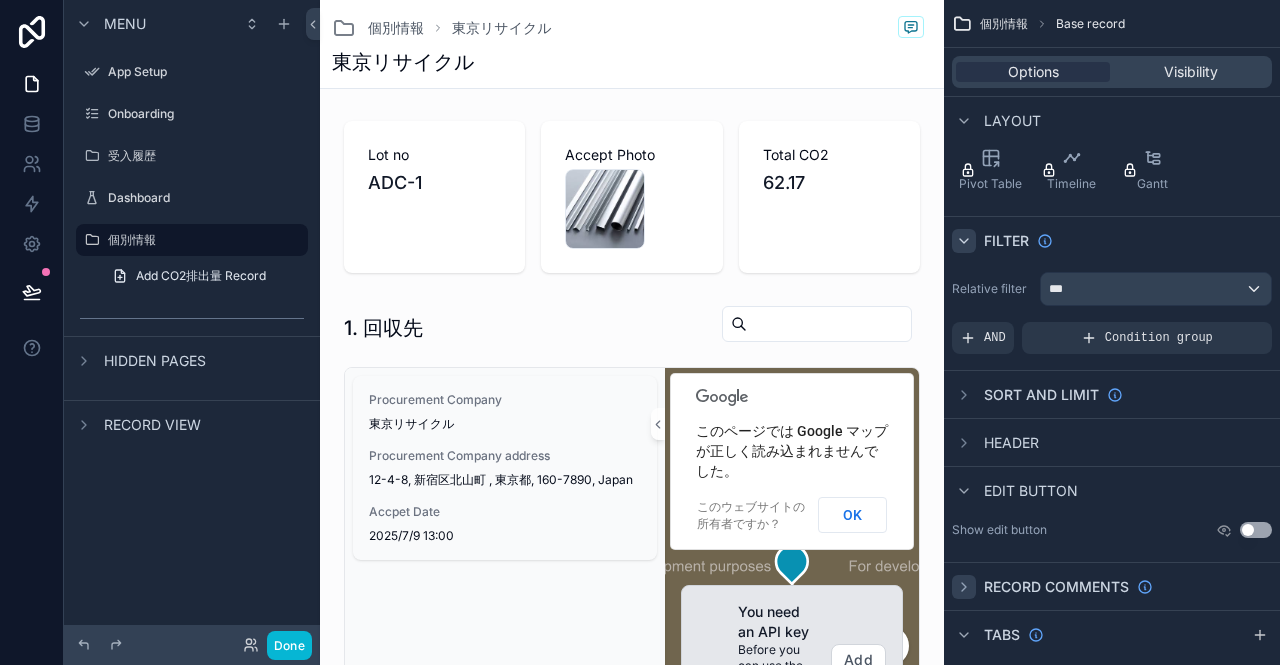 click 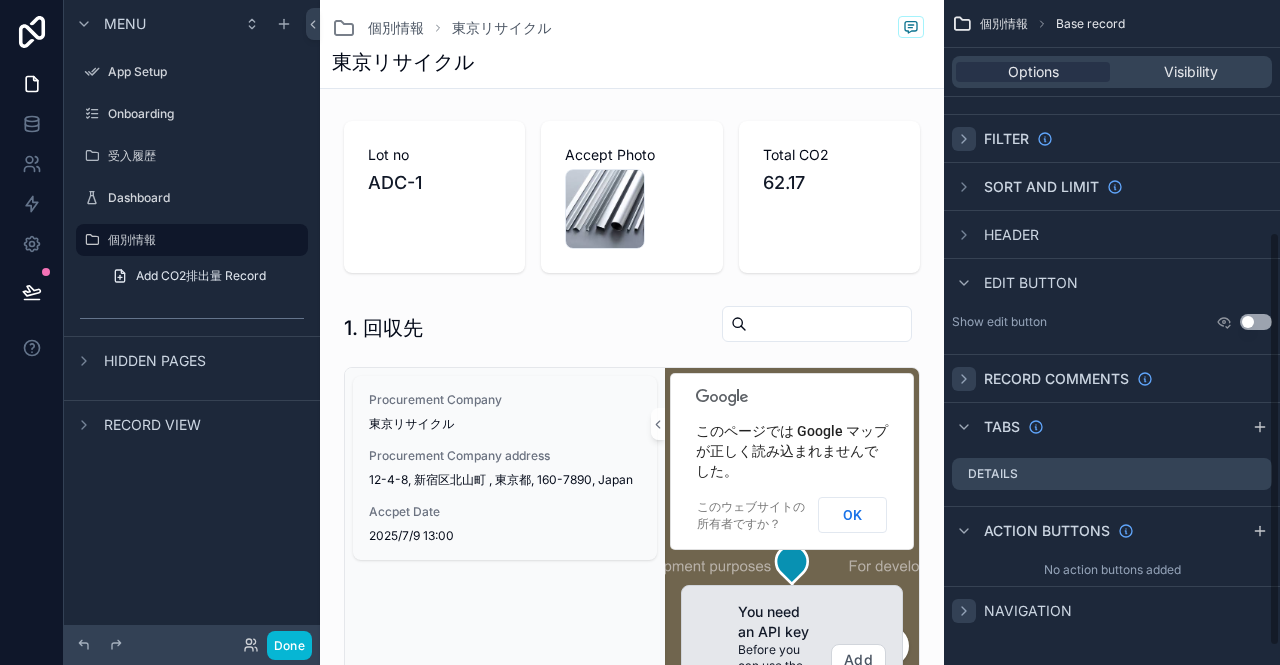 scroll, scrollTop: 302, scrollLeft: 0, axis: vertical 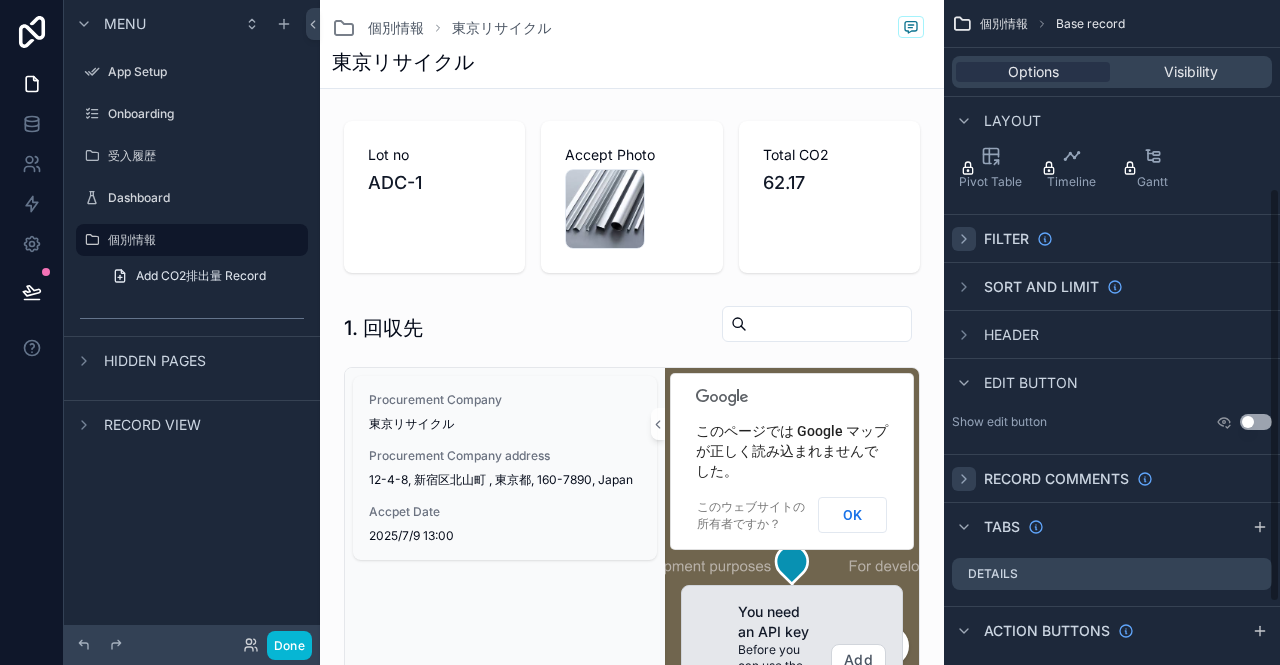 click 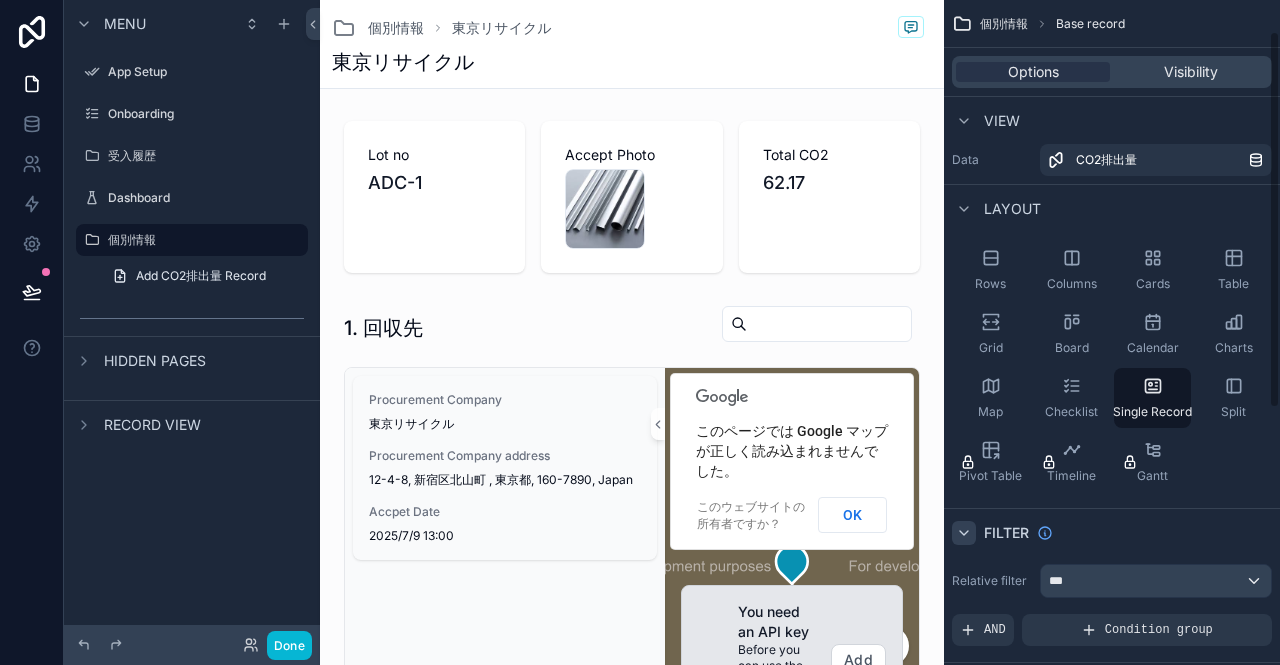 scroll, scrollTop: 108, scrollLeft: 0, axis: vertical 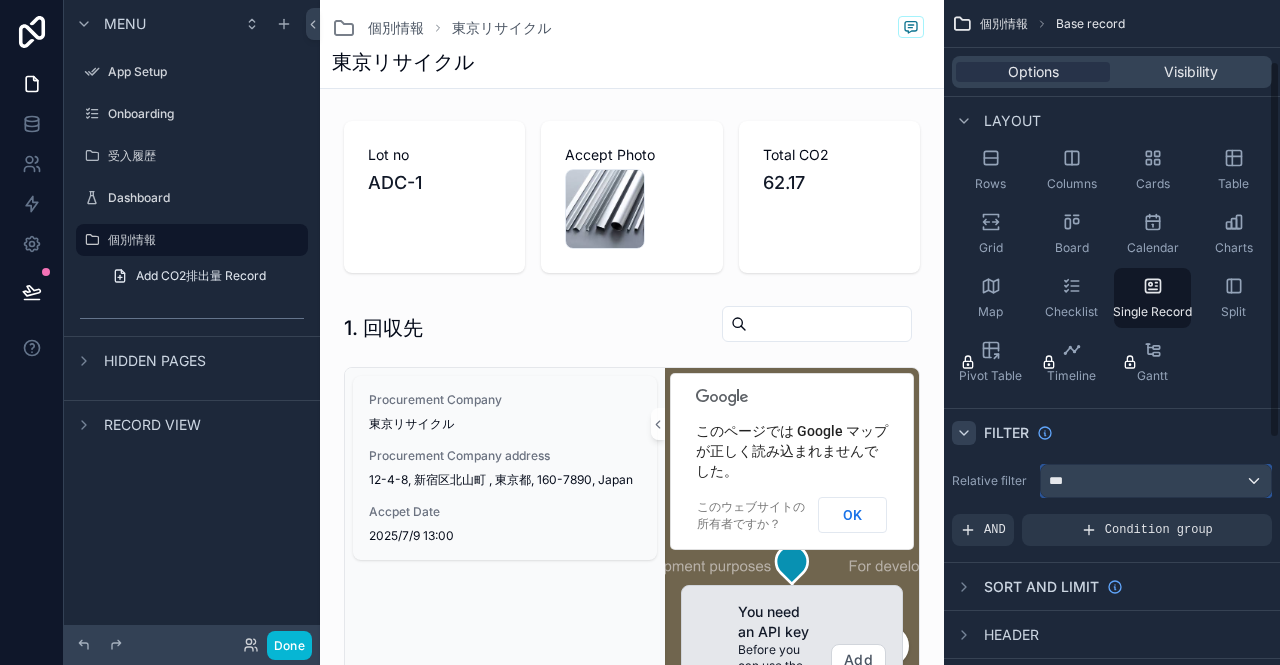 click on "***" at bounding box center (1156, 481) 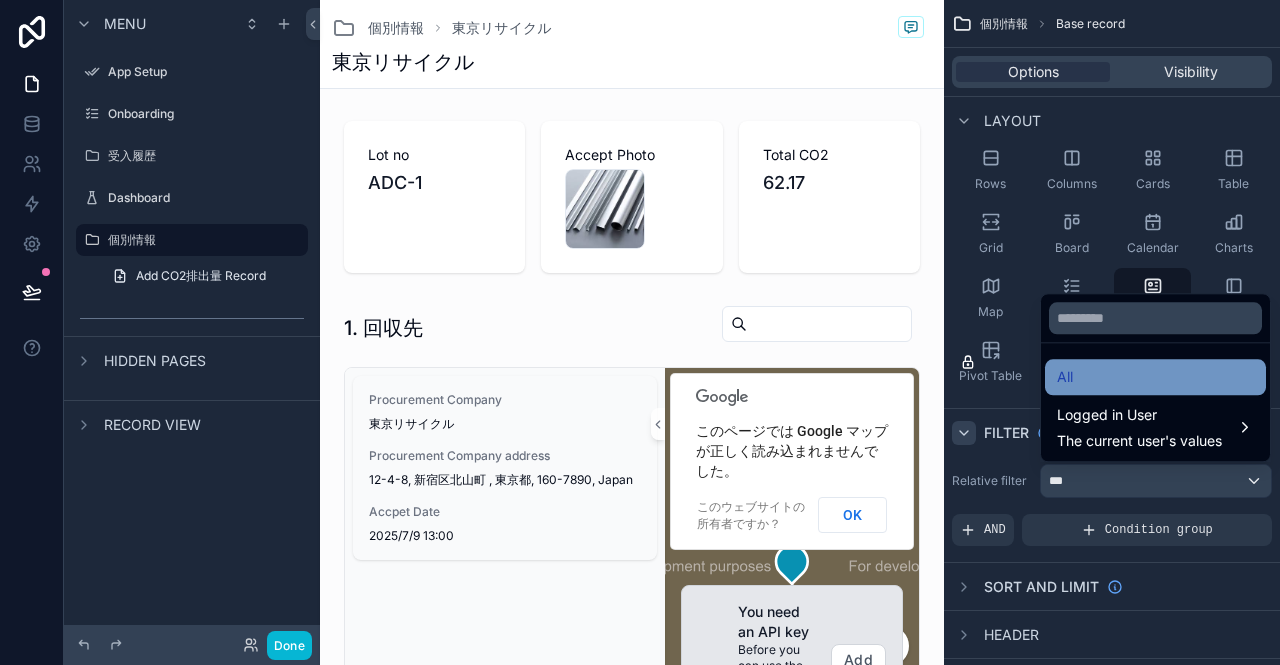 click on "All" at bounding box center (1155, 377) 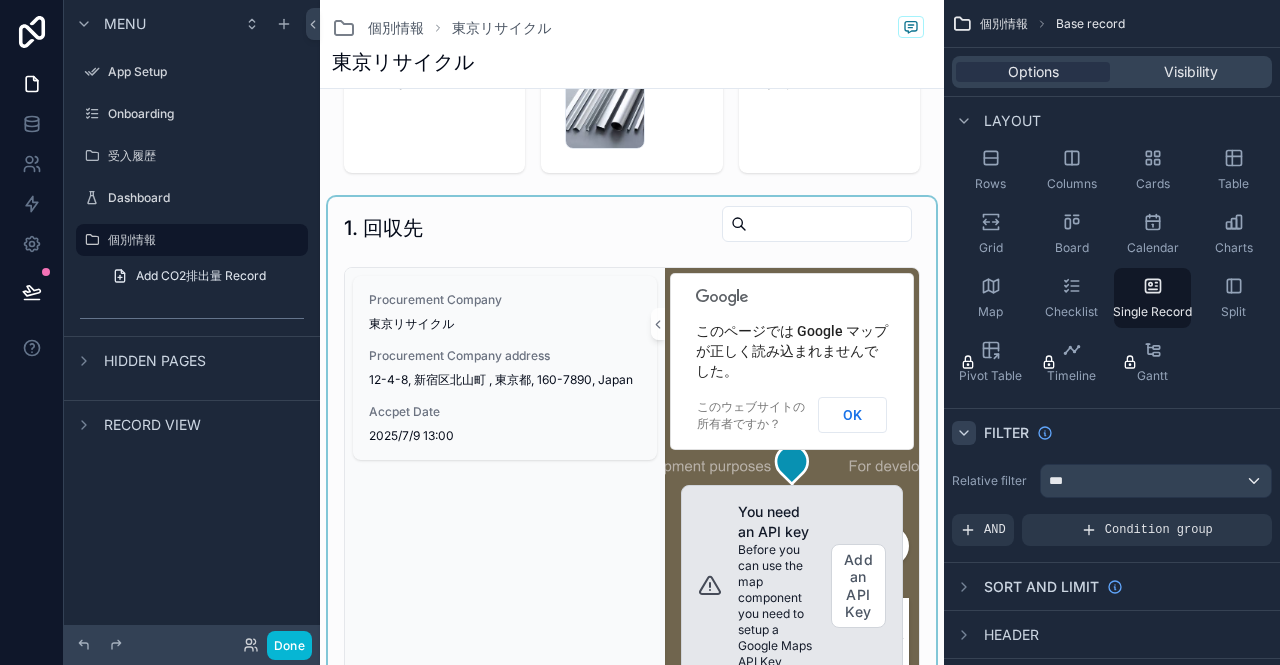 scroll, scrollTop: 0, scrollLeft: 0, axis: both 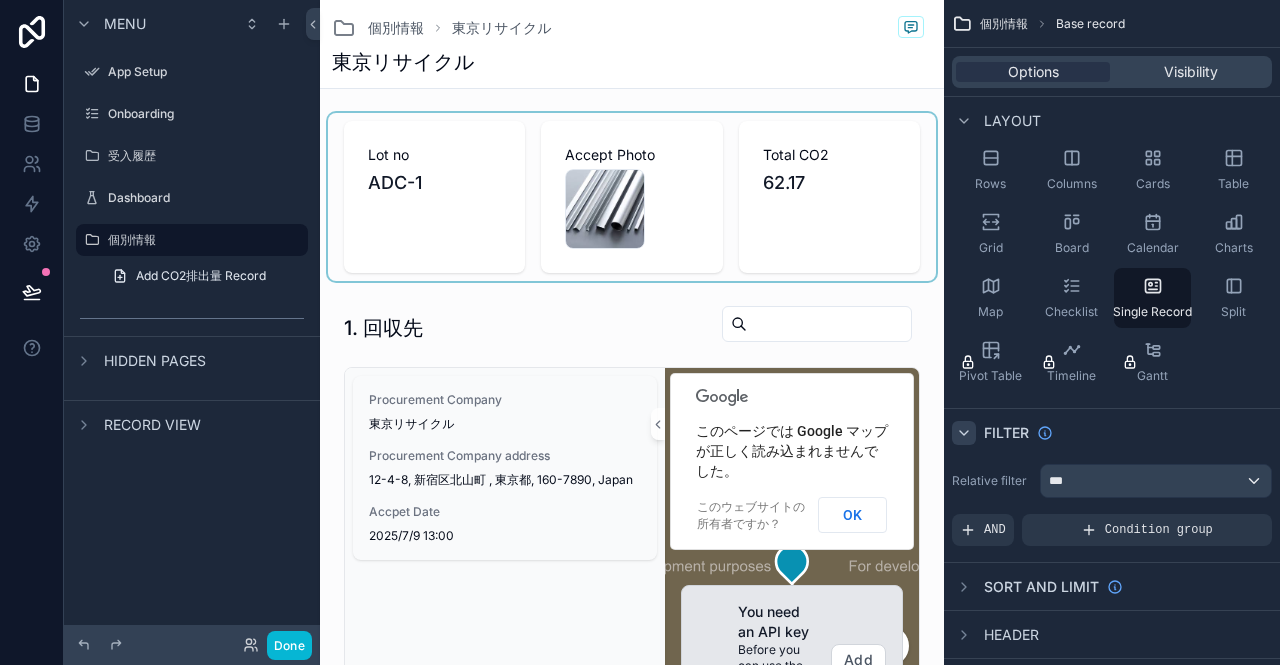 click at bounding box center (632, 197) 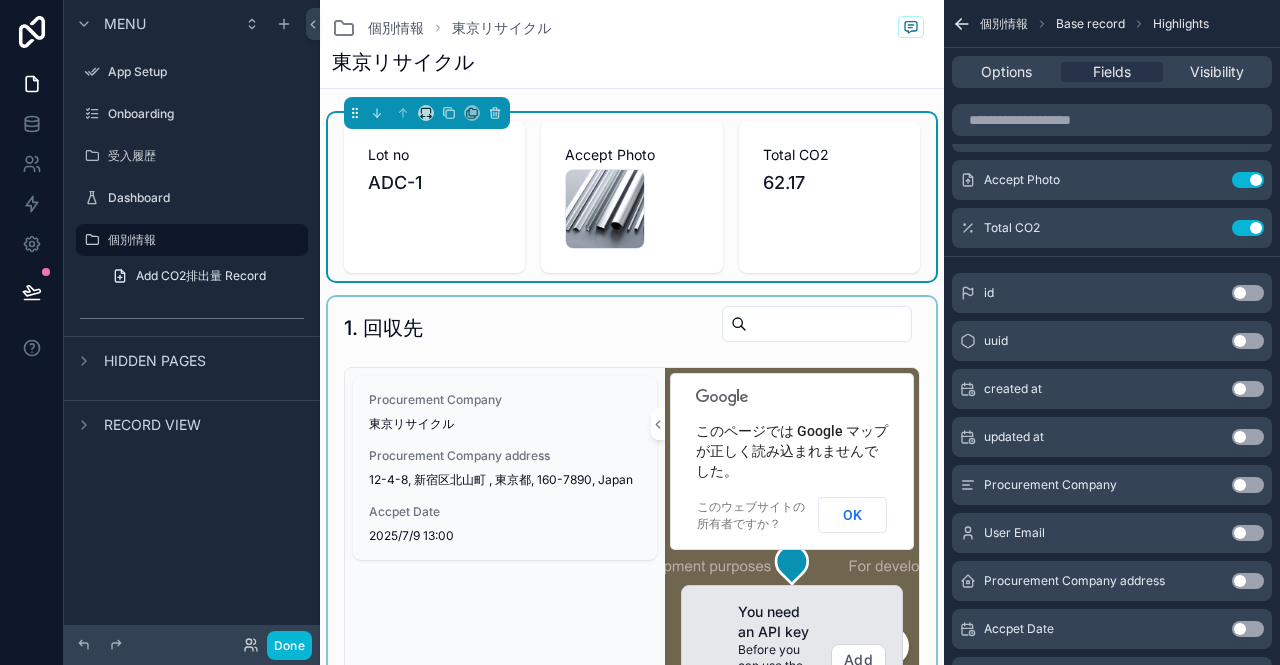 click at bounding box center (632, 554) 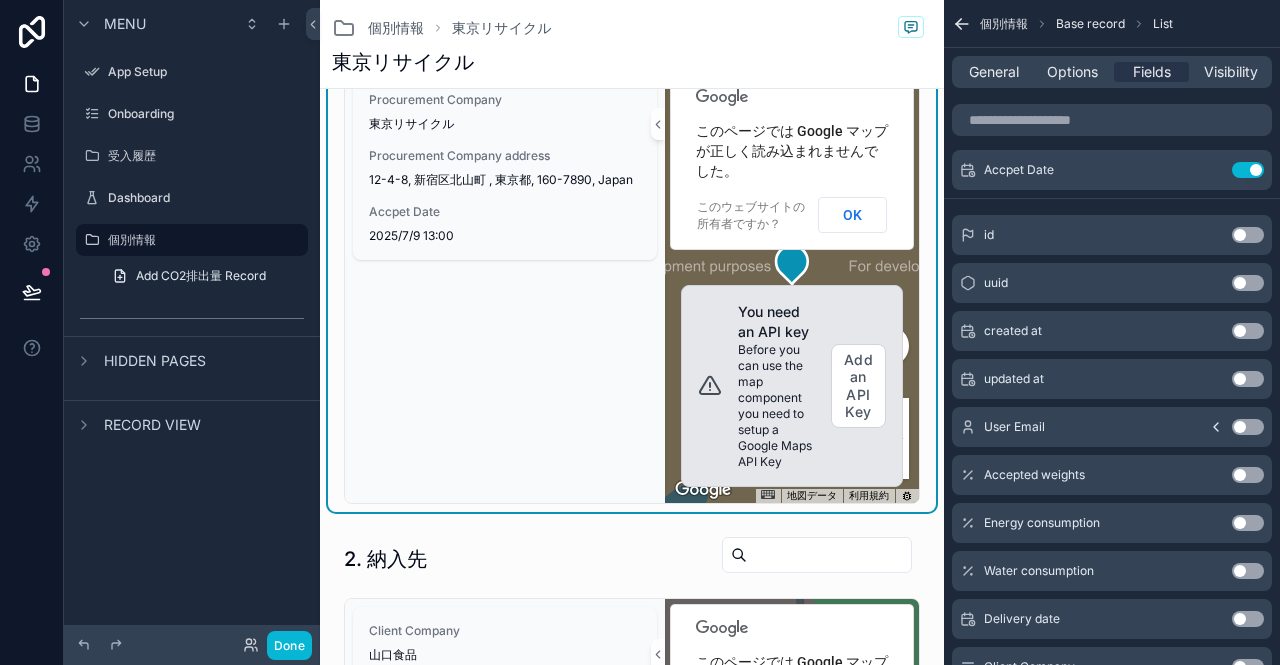 scroll, scrollTop: 700, scrollLeft: 0, axis: vertical 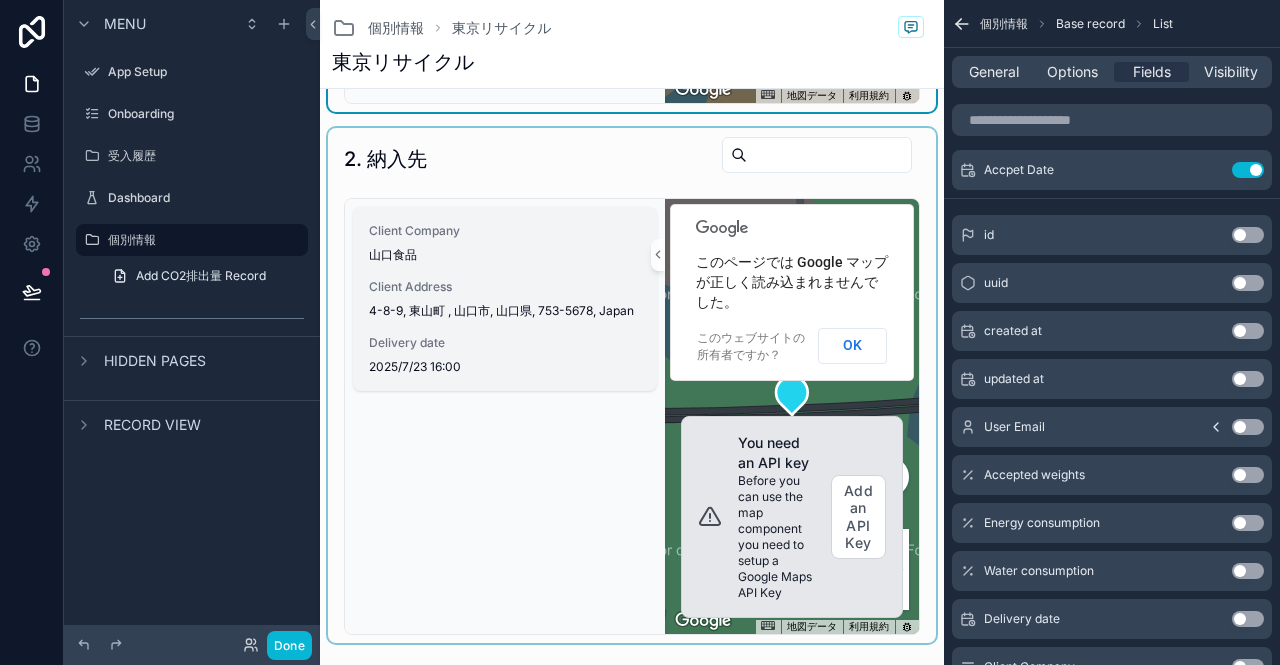 click on "4-8-9, 東山町 , 山口市, 山口県, 753-5678, Japan" at bounding box center (505, 311) 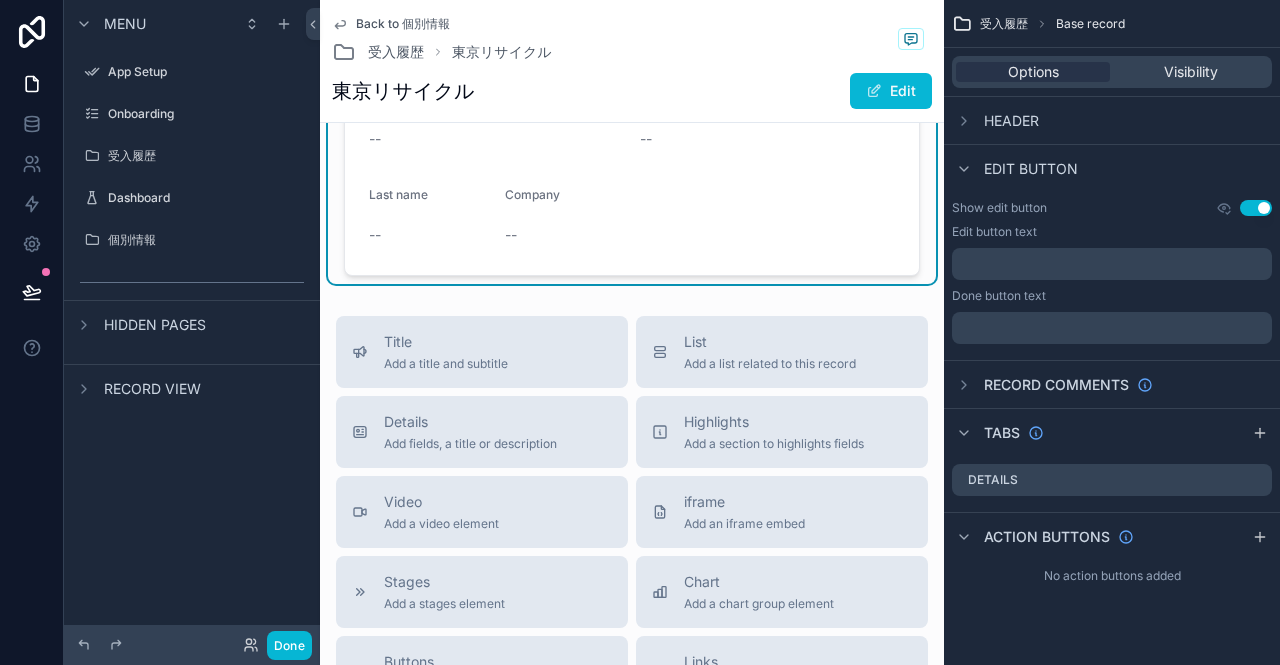 scroll, scrollTop: 0, scrollLeft: 0, axis: both 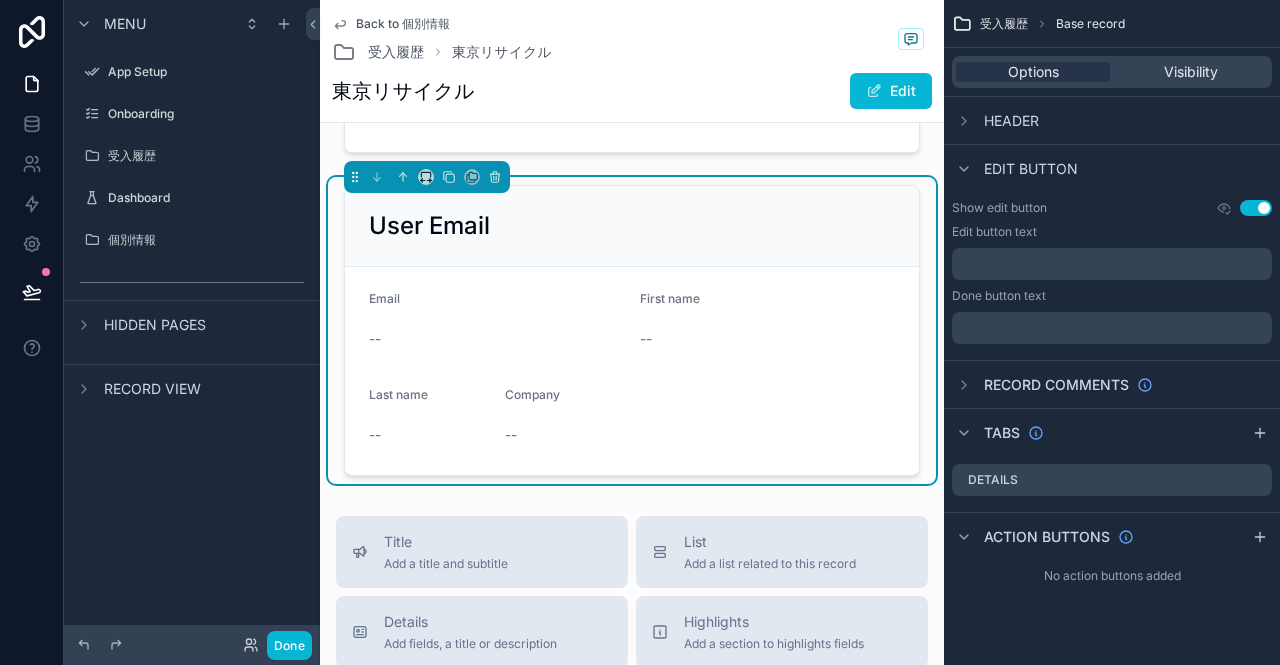 click on "User Email" at bounding box center (632, 226) 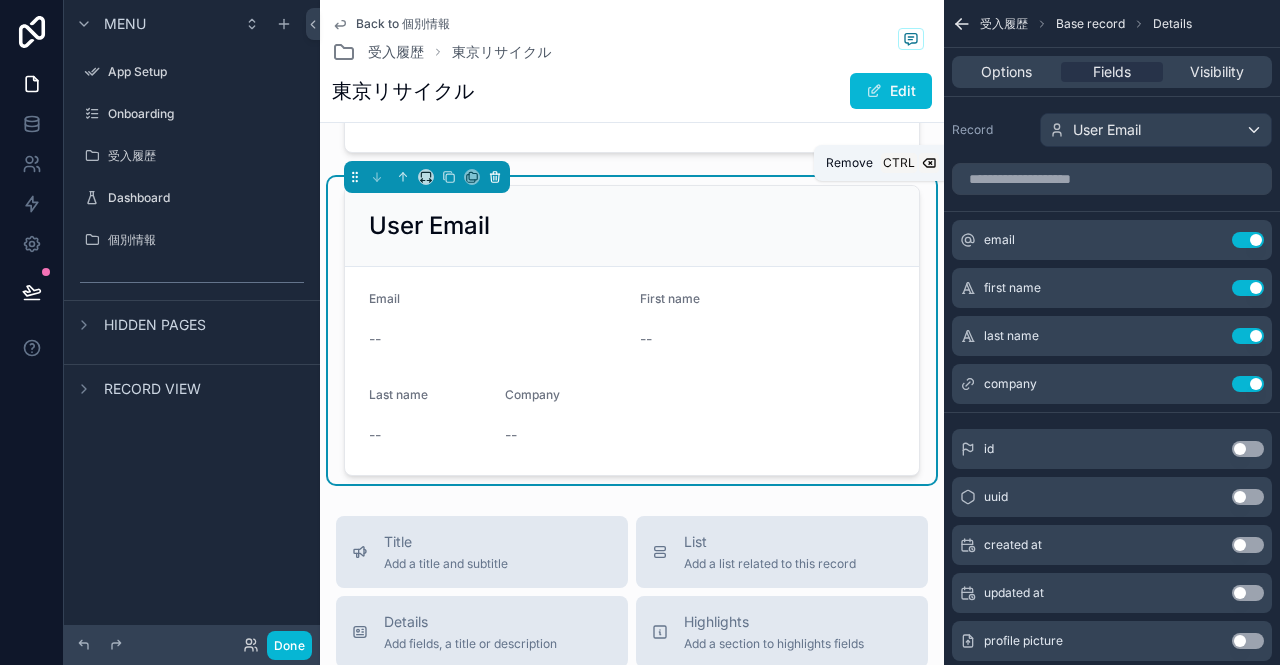 click 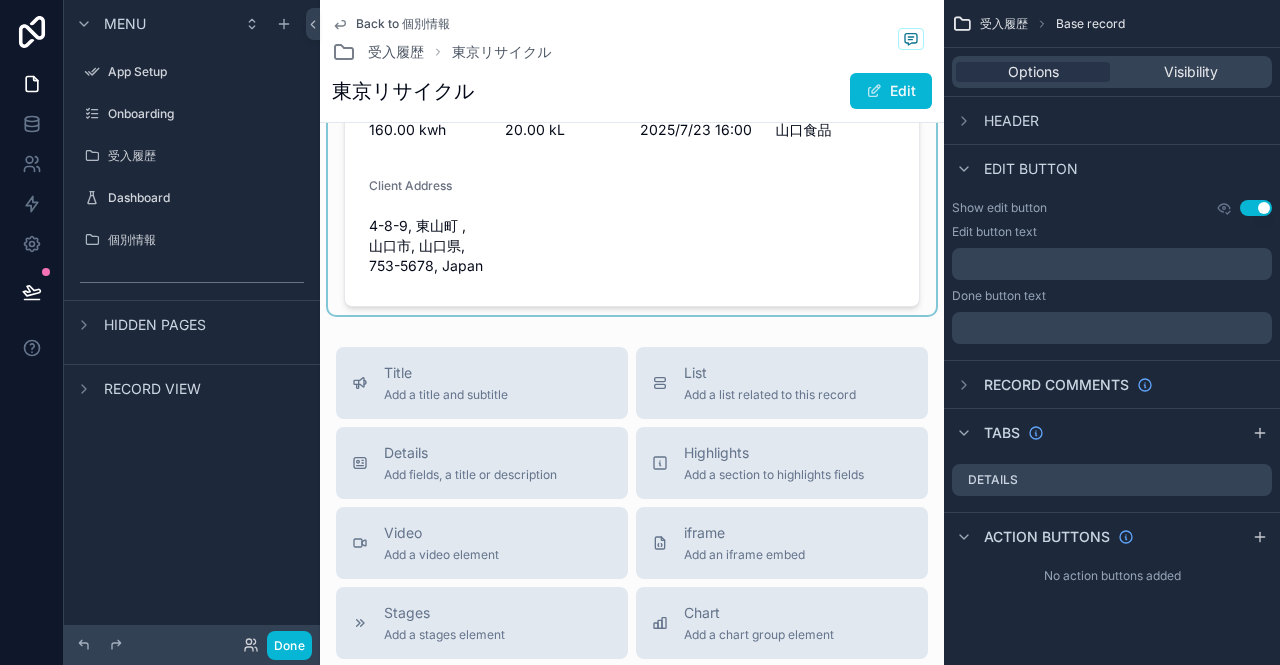 scroll, scrollTop: 0, scrollLeft: 0, axis: both 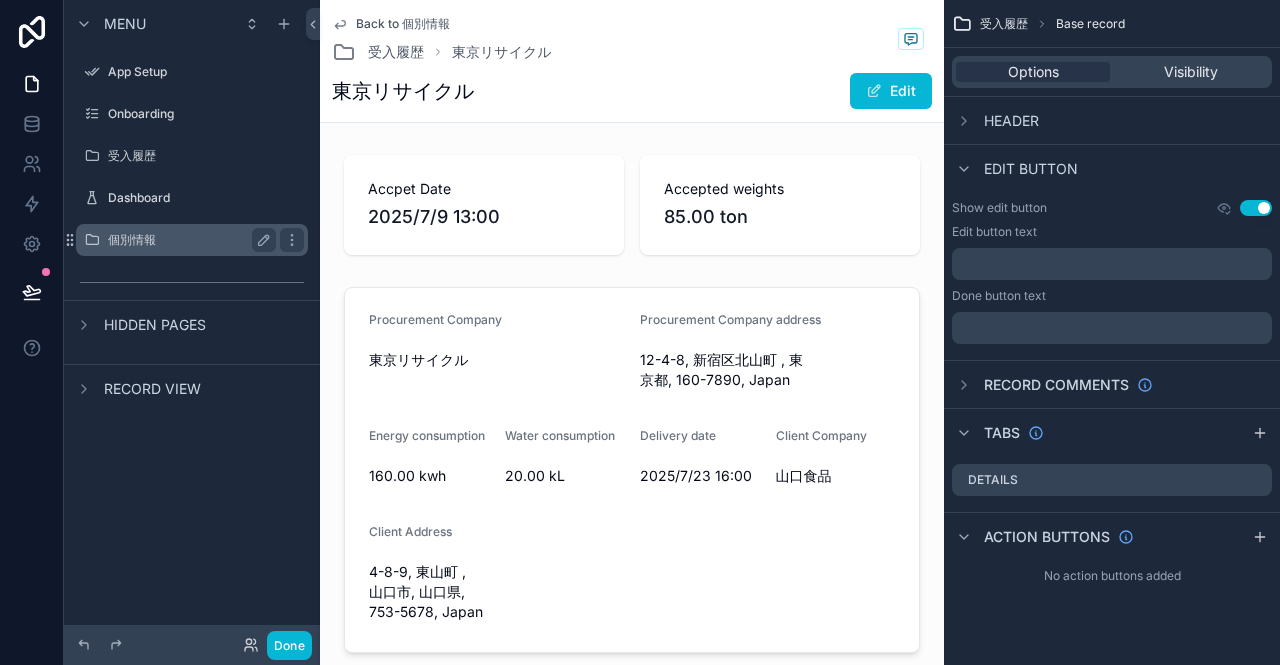 click on "個別情報" at bounding box center [188, 240] 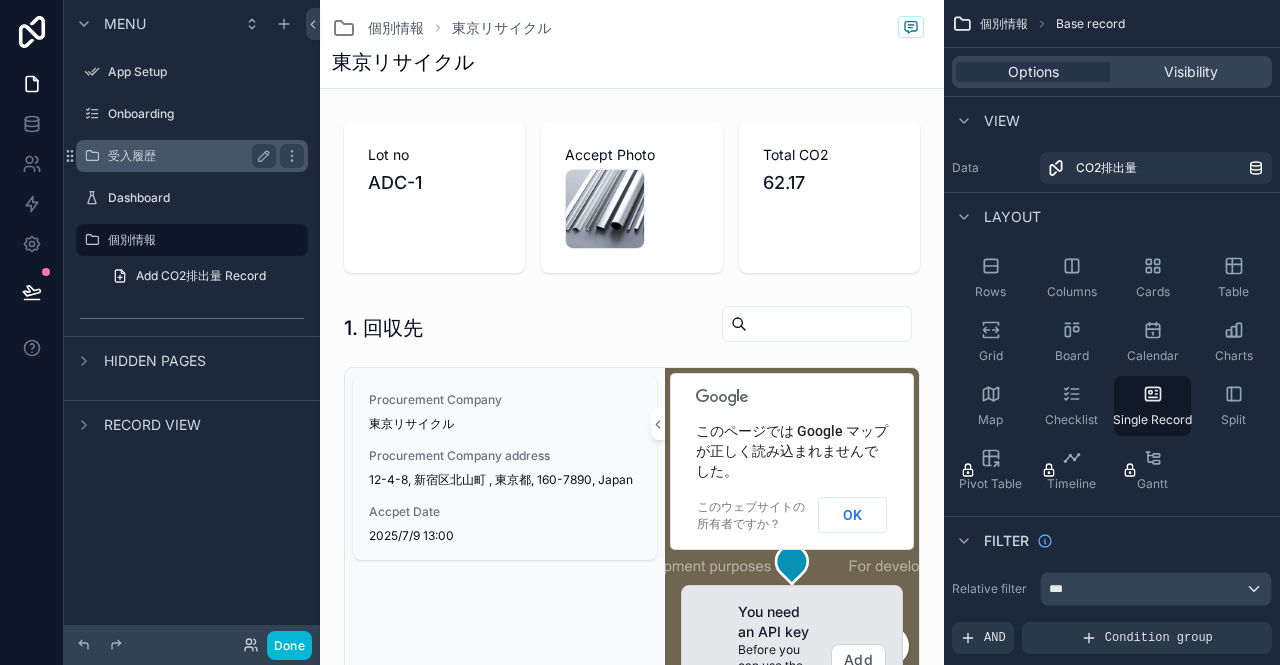 click on "受入履歴" at bounding box center (188, 156) 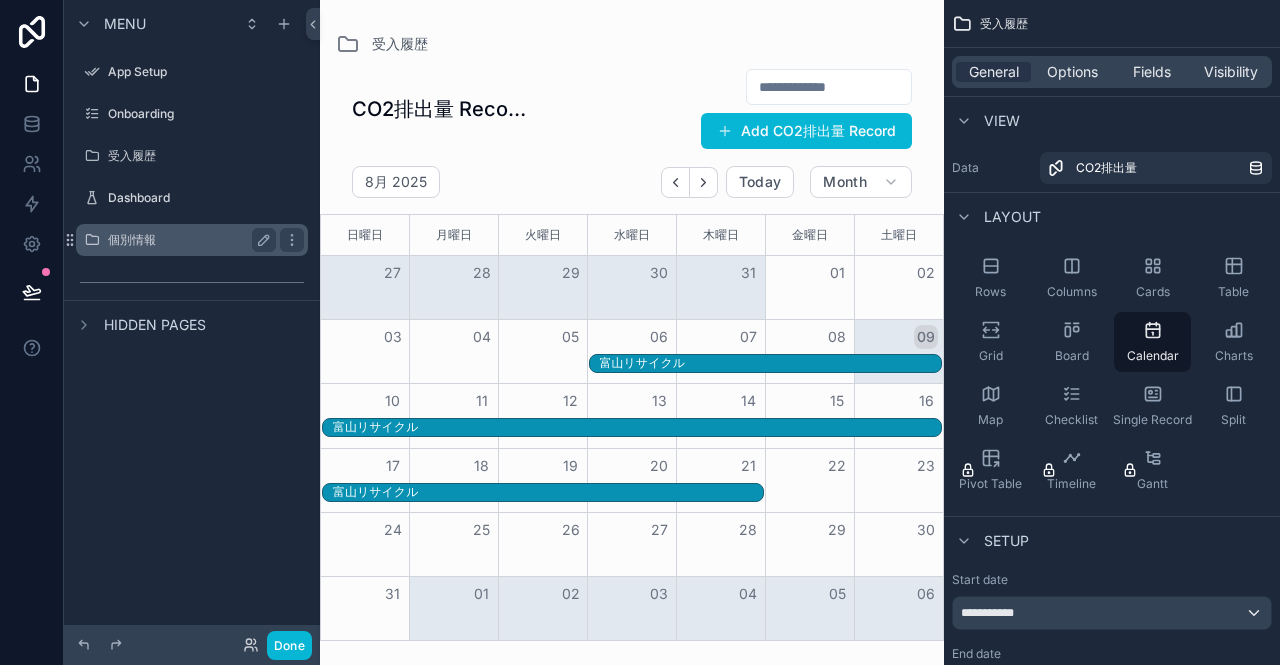 click on "個別情報" at bounding box center (192, 240) 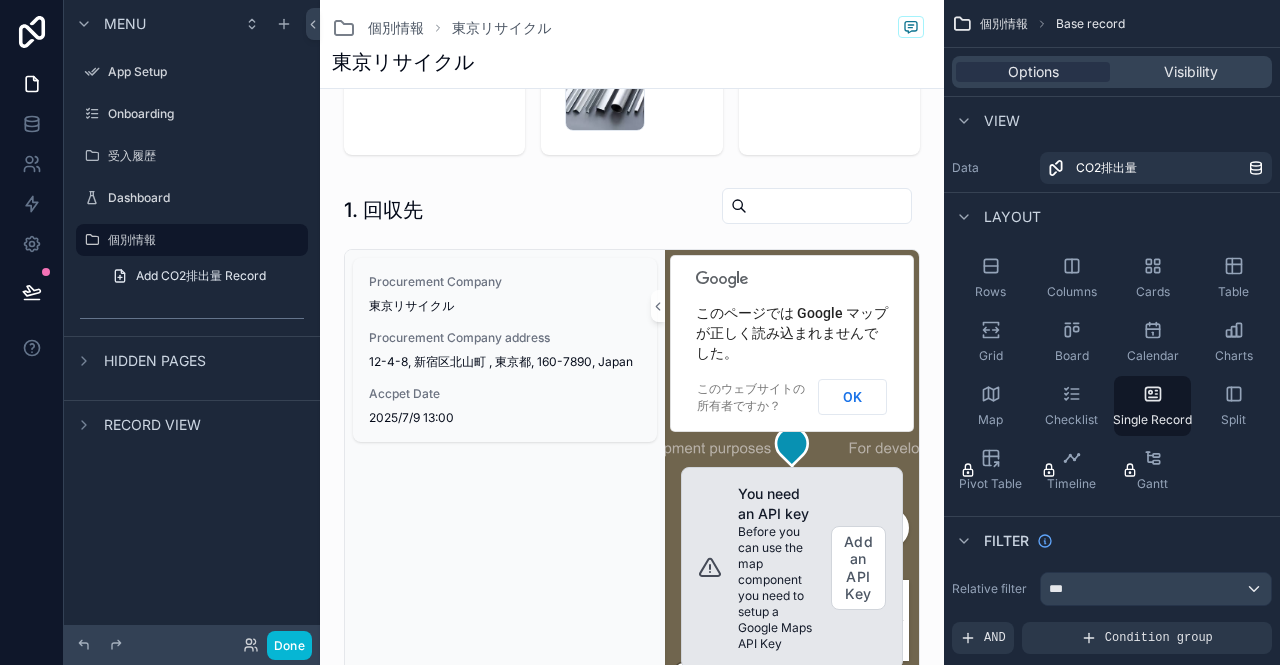 scroll, scrollTop: 0, scrollLeft: 0, axis: both 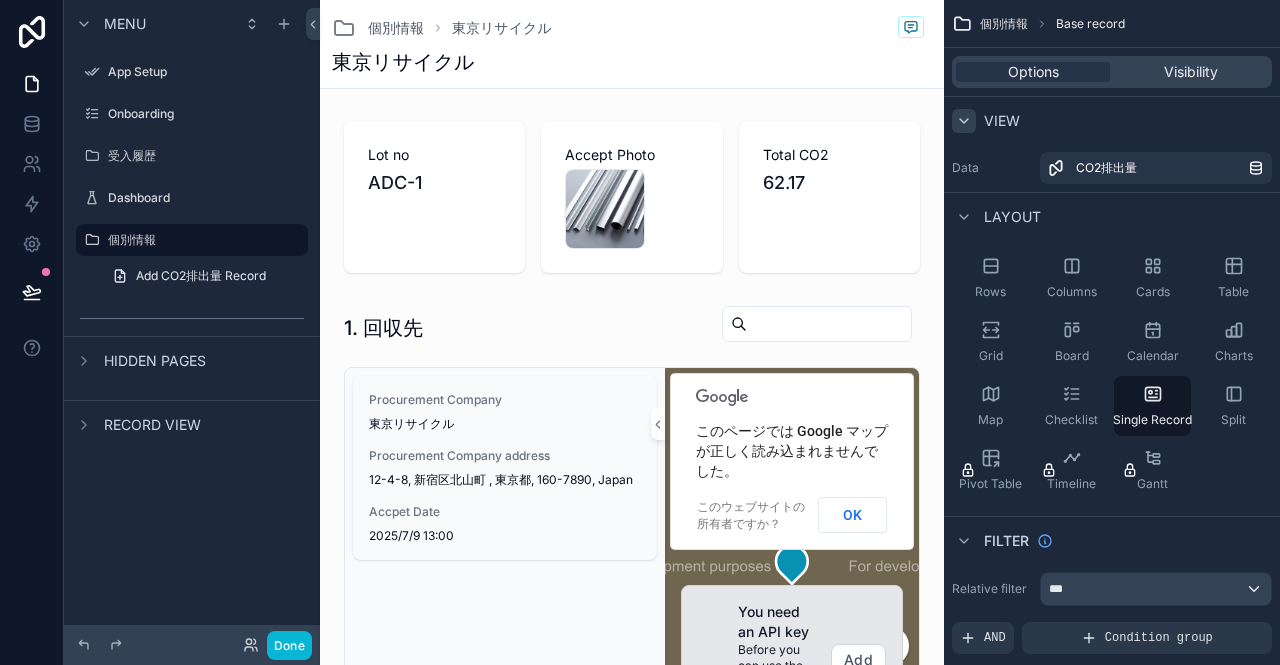 click 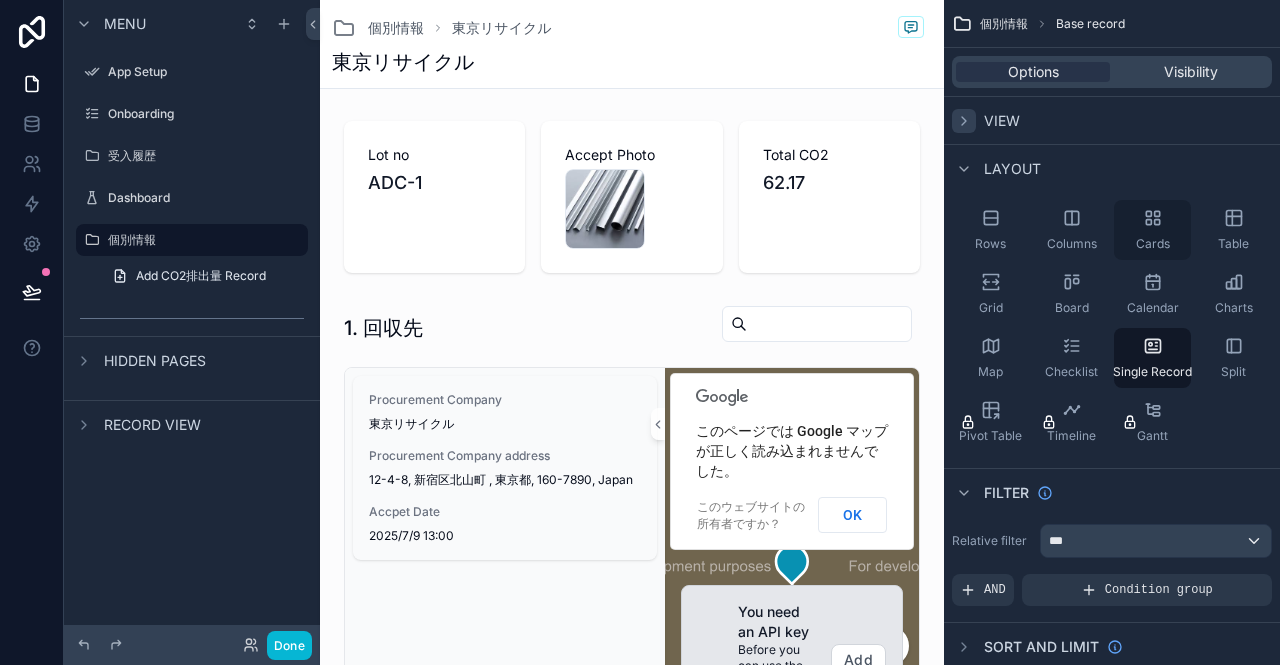 click on "Cards" at bounding box center [1153, 244] 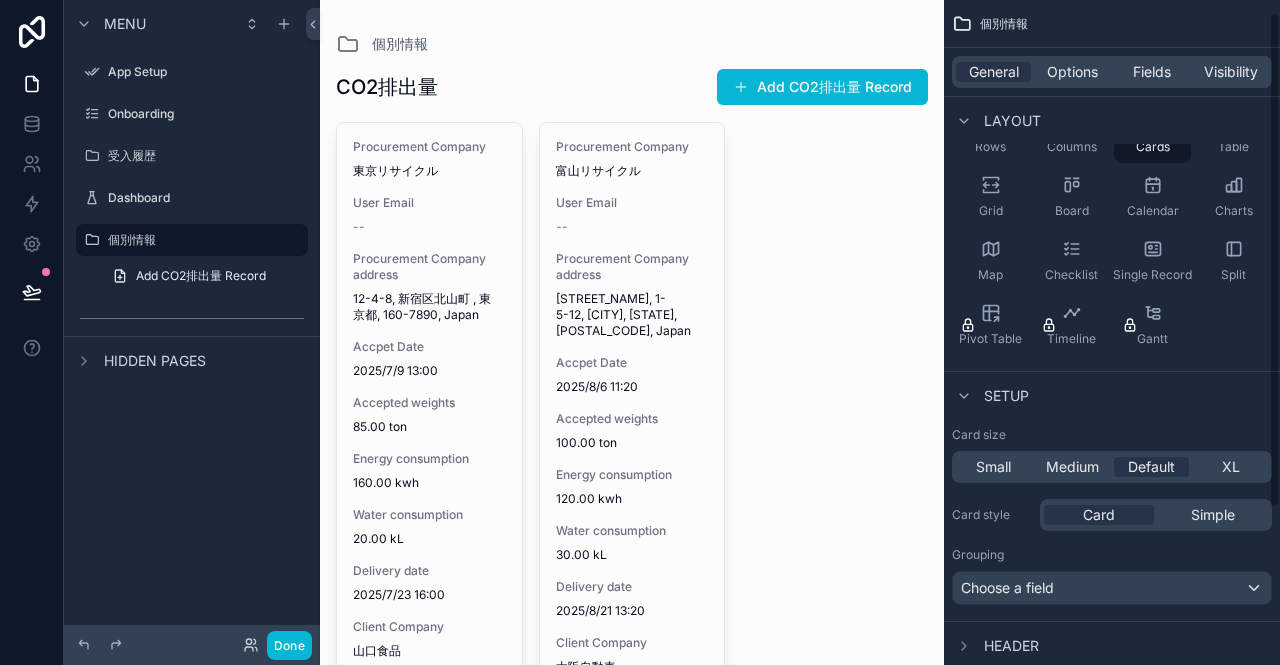 scroll, scrollTop: 0, scrollLeft: 0, axis: both 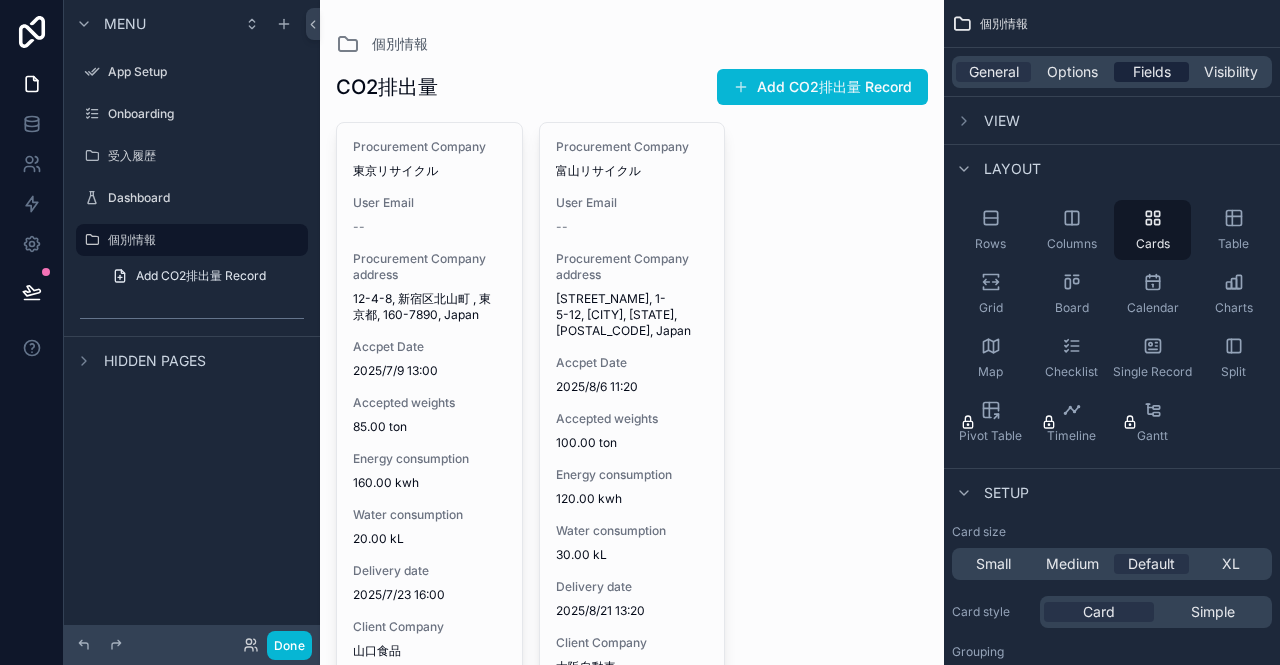 click on "Fields" at bounding box center [1152, 72] 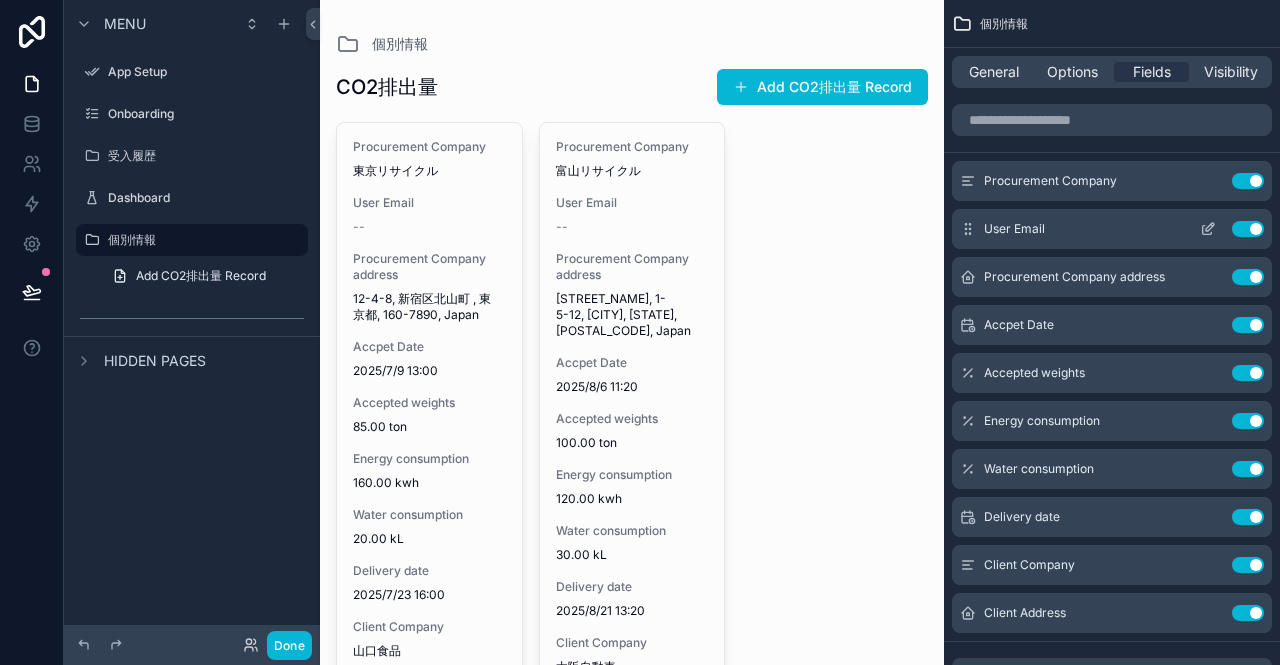 click on "Use setting" at bounding box center (1248, 229) 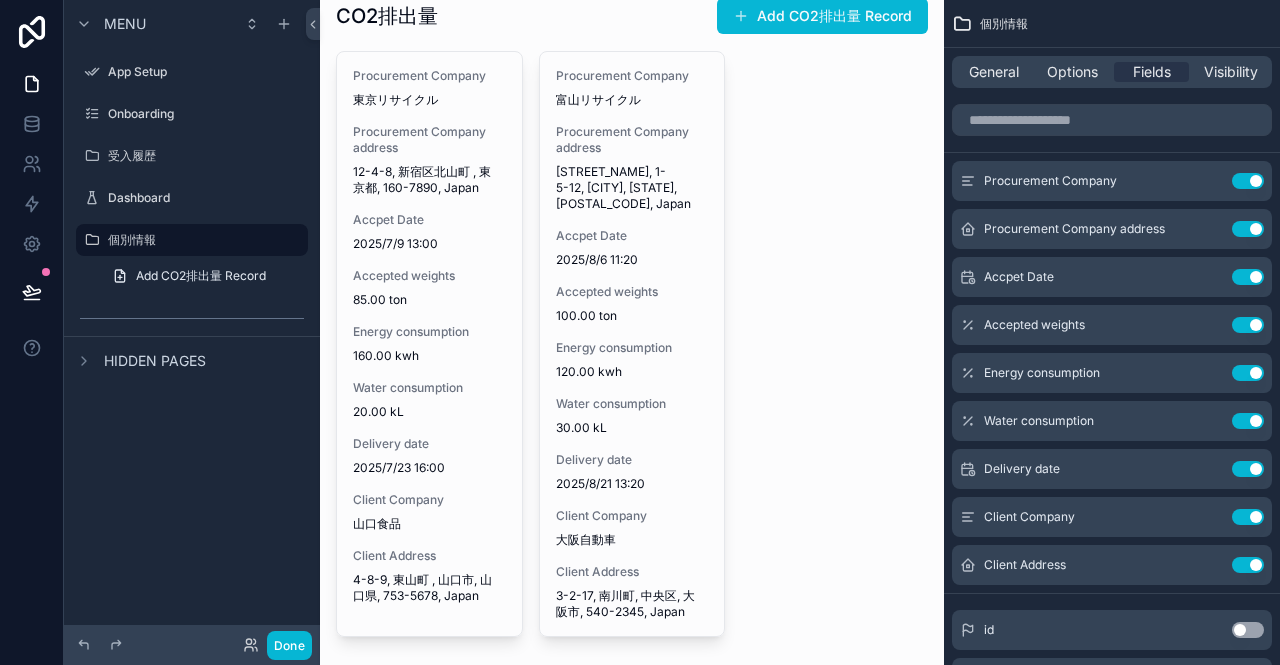 scroll, scrollTop: 100, scrollLeft: 0, axis: vertical 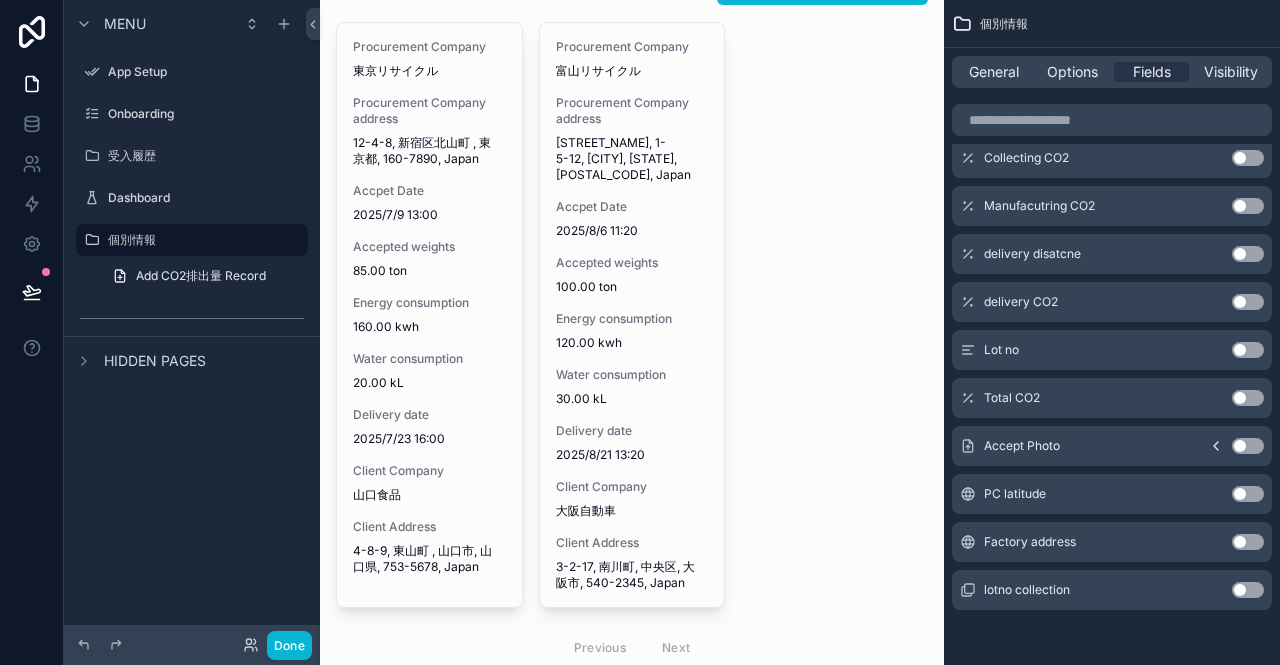 click on "Use setting" at bounding box center [1248, 350] 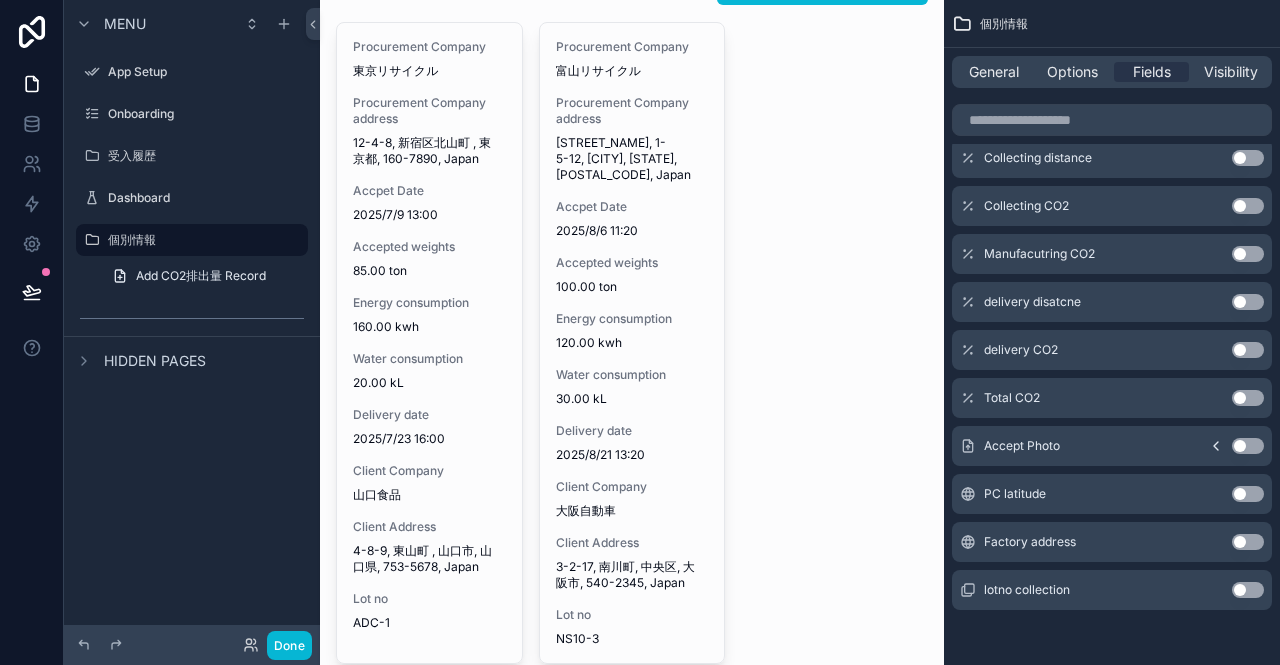 click on "Use setting" at bounding box center [1248, 398] 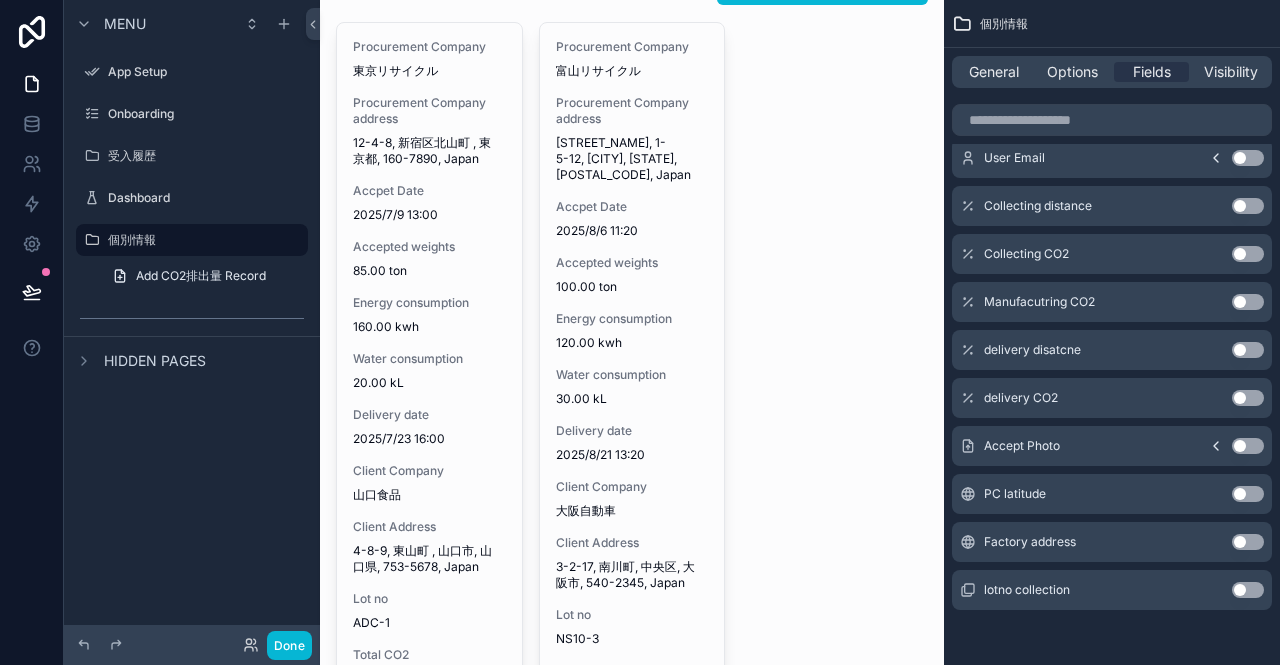 click on "Use setting" at bounding box center [1248, 446] 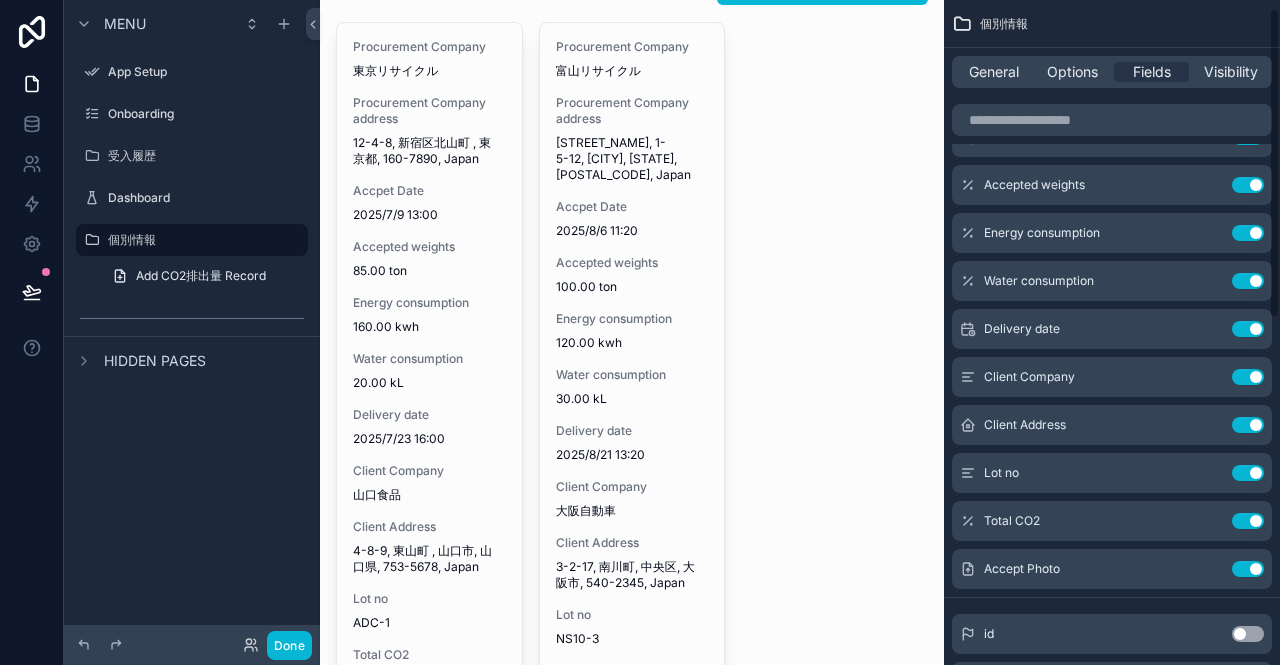 scroll, scrollTop: 0, scrollLeft: 0, axis: both 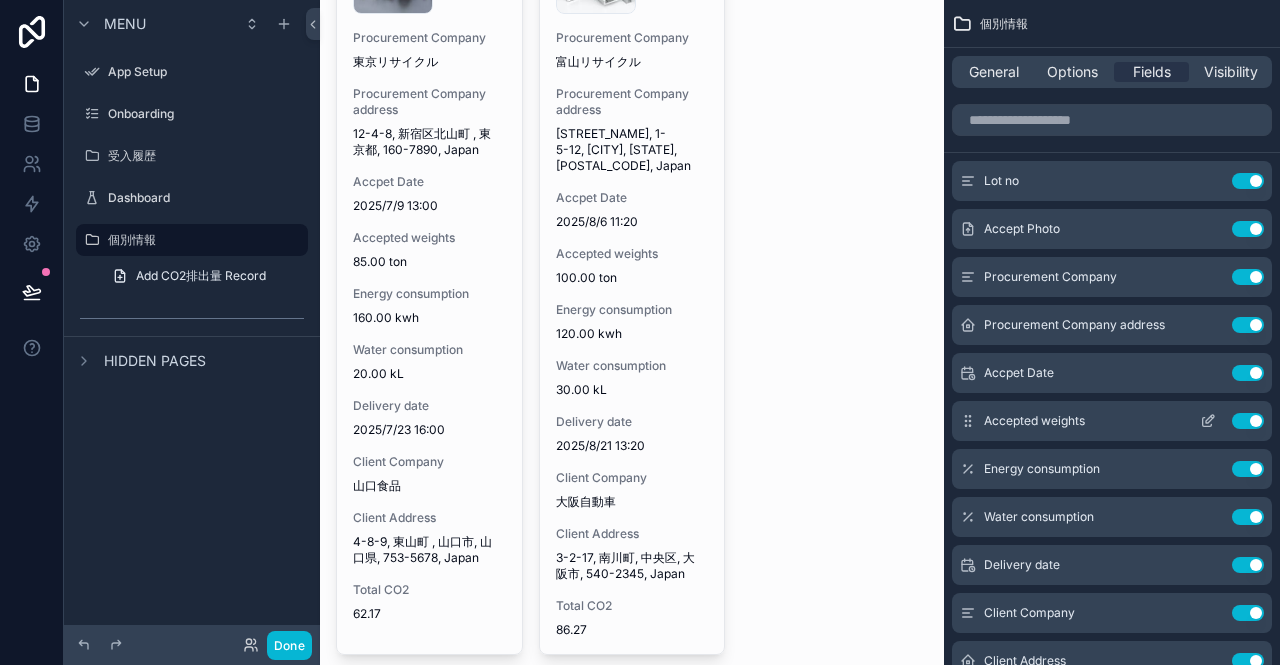 click on "Use setting" at bounding box center [1248, 421] 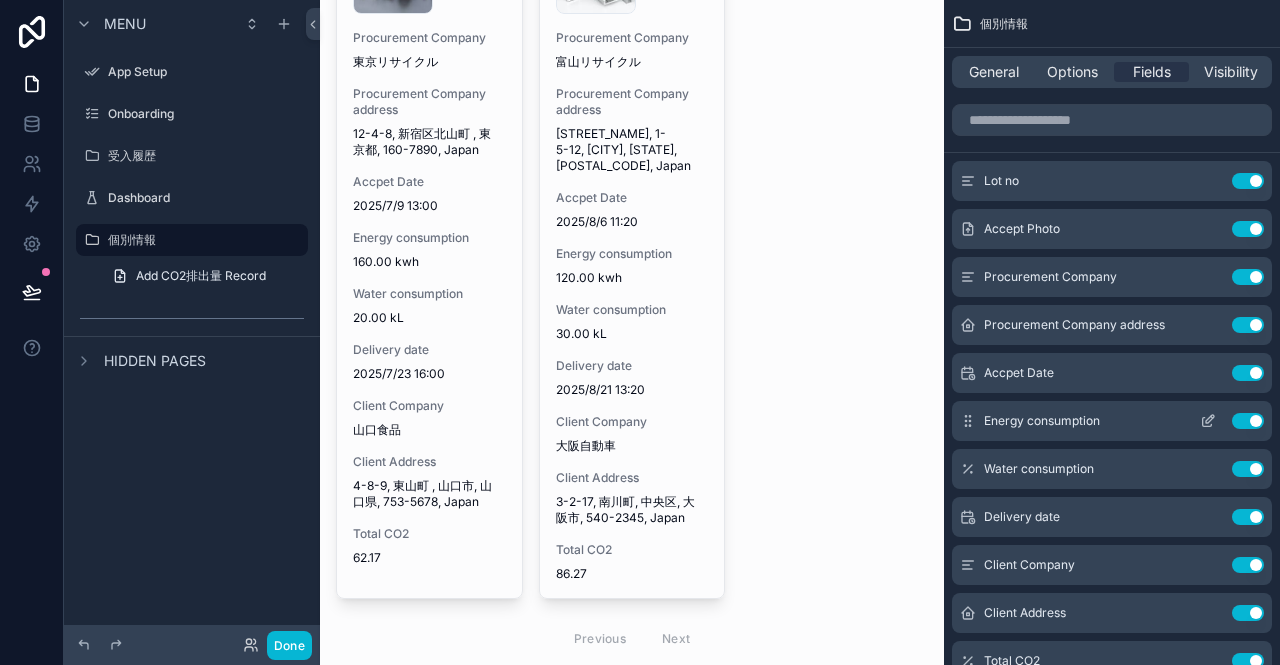 click on "Use setting" at bounding box center (1248, 421) 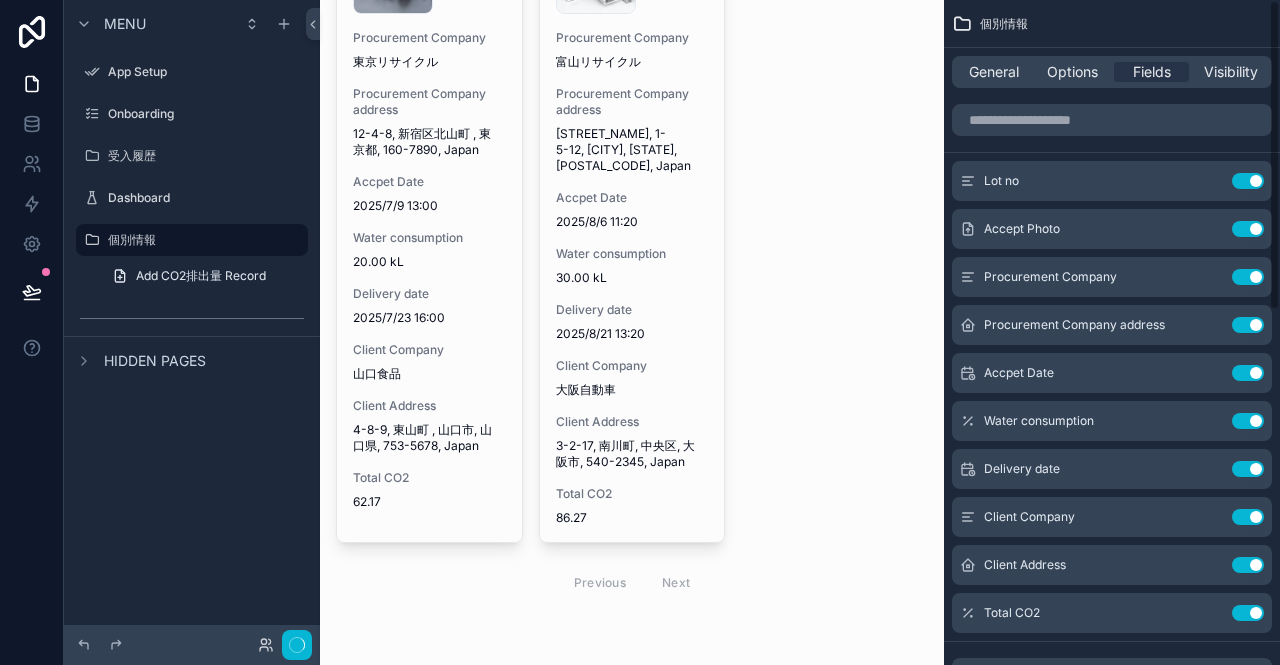 scroll, scrollTop: 273, scrollLeft: 0, axis: vertical 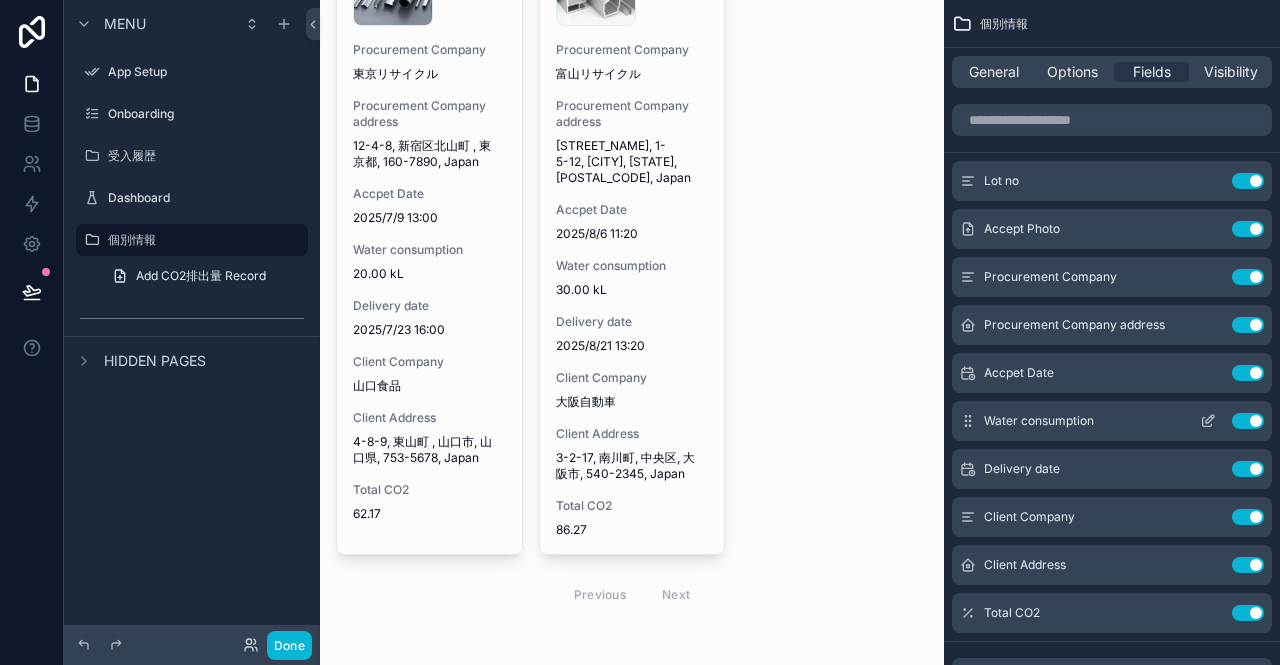 click on "Use setting" at bounding box center [1248, 421] 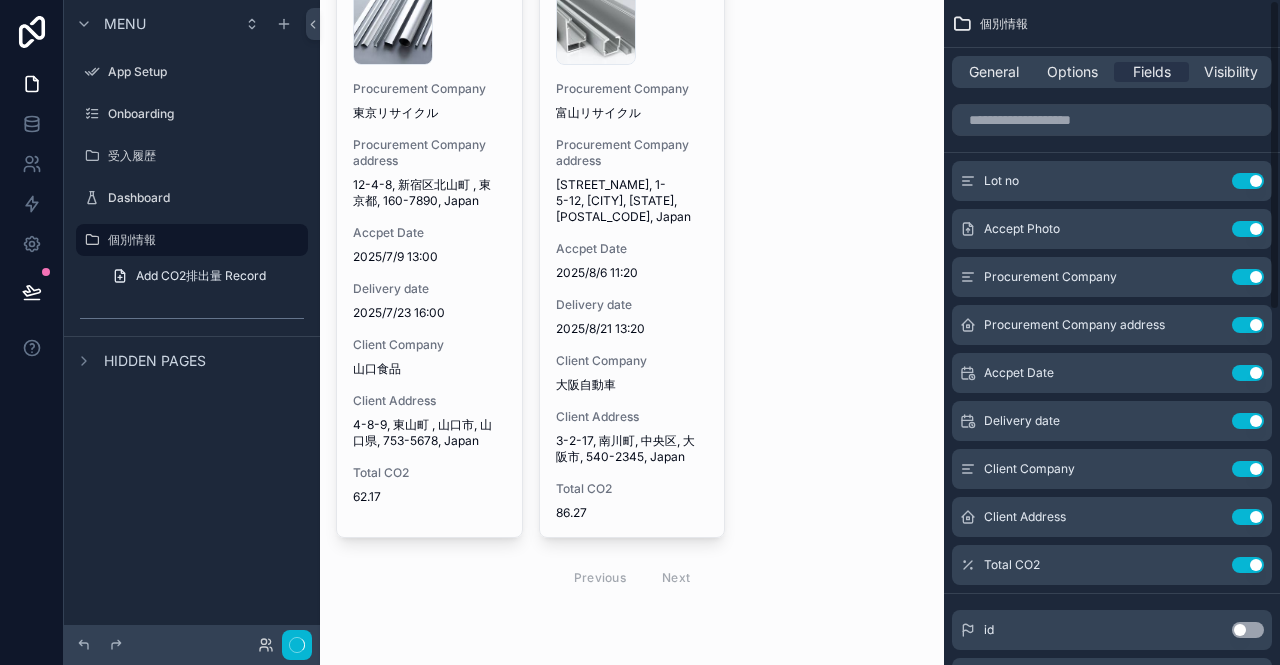 scroll, scrollTop: 217, scrollLeft: 0, axis: vertical 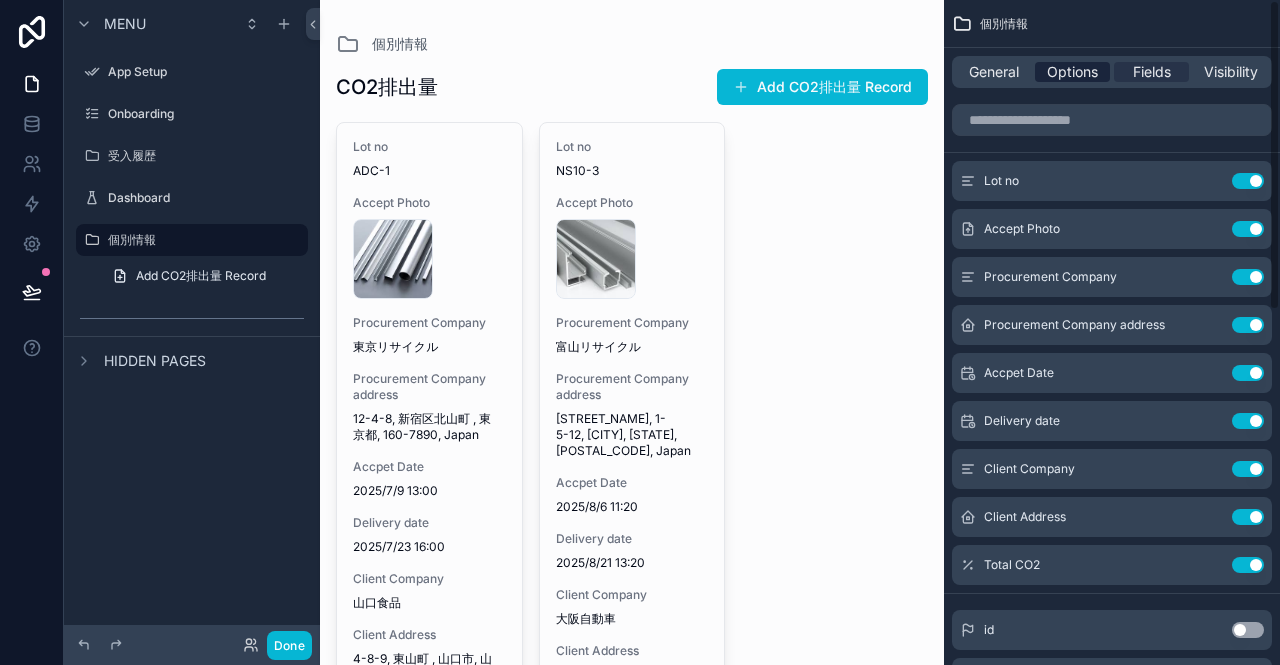 click on "Options" at bounding box center [1072, 72] 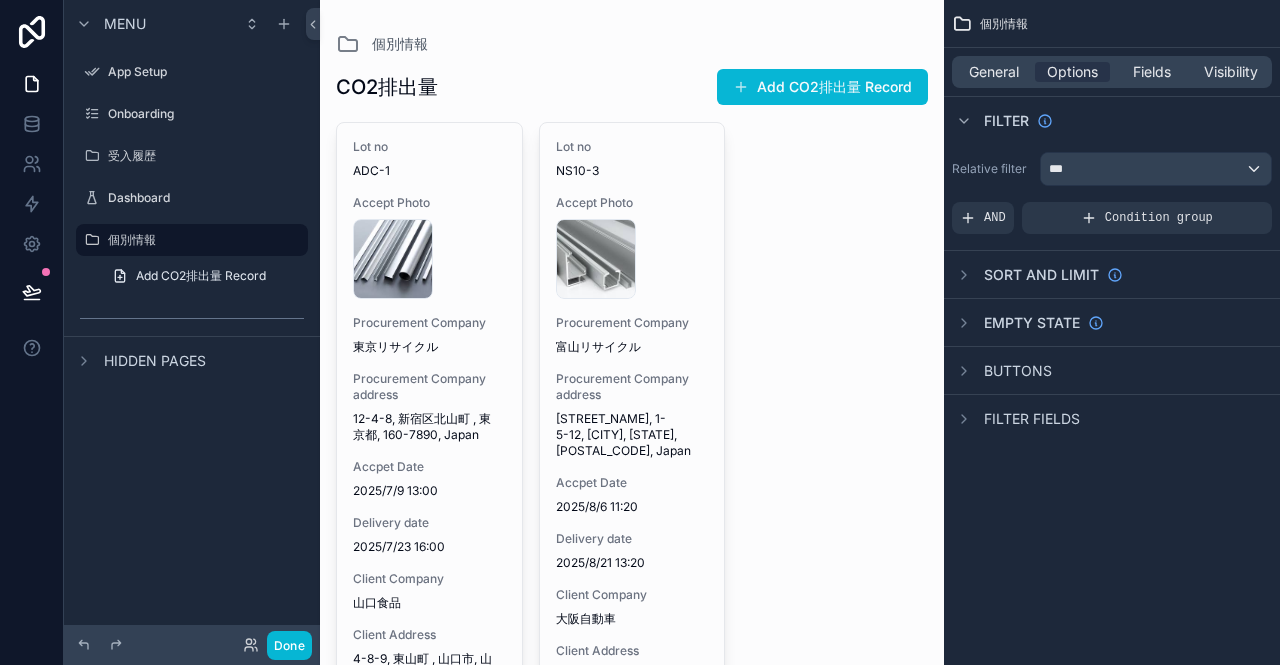 click on "Filter fields" at bounding box center (1032, 419) 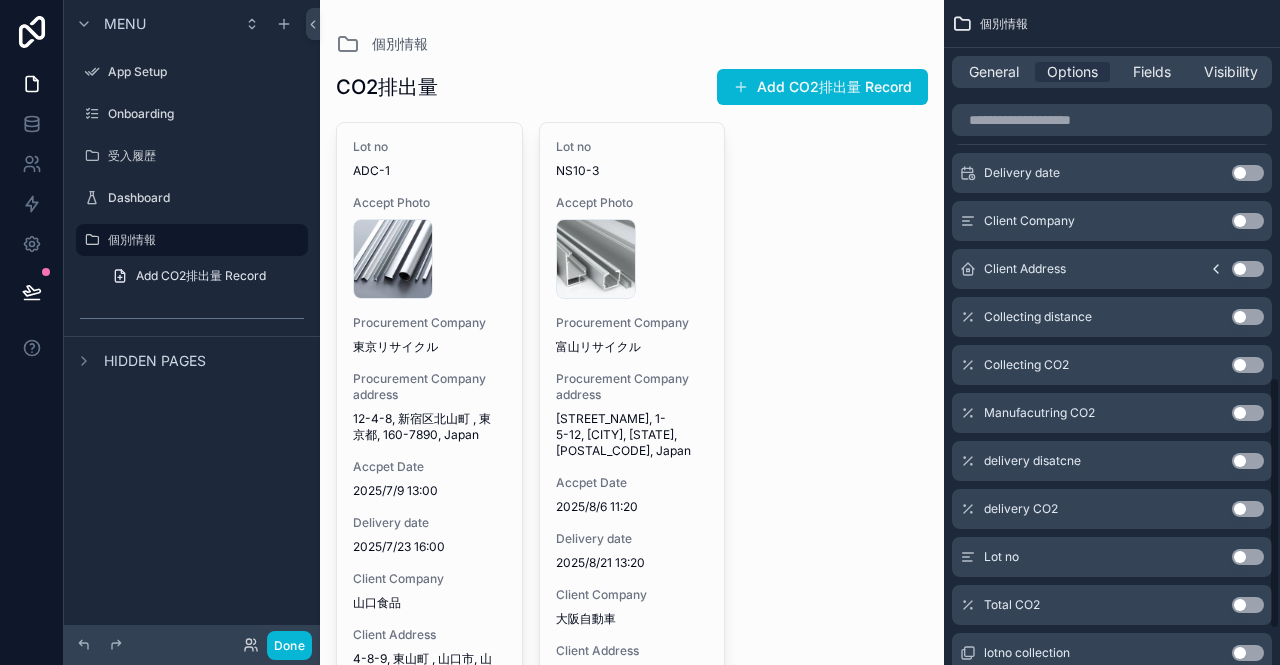 scroll, scrollTop: 1056, scrollLeft: 0, axis: vertical 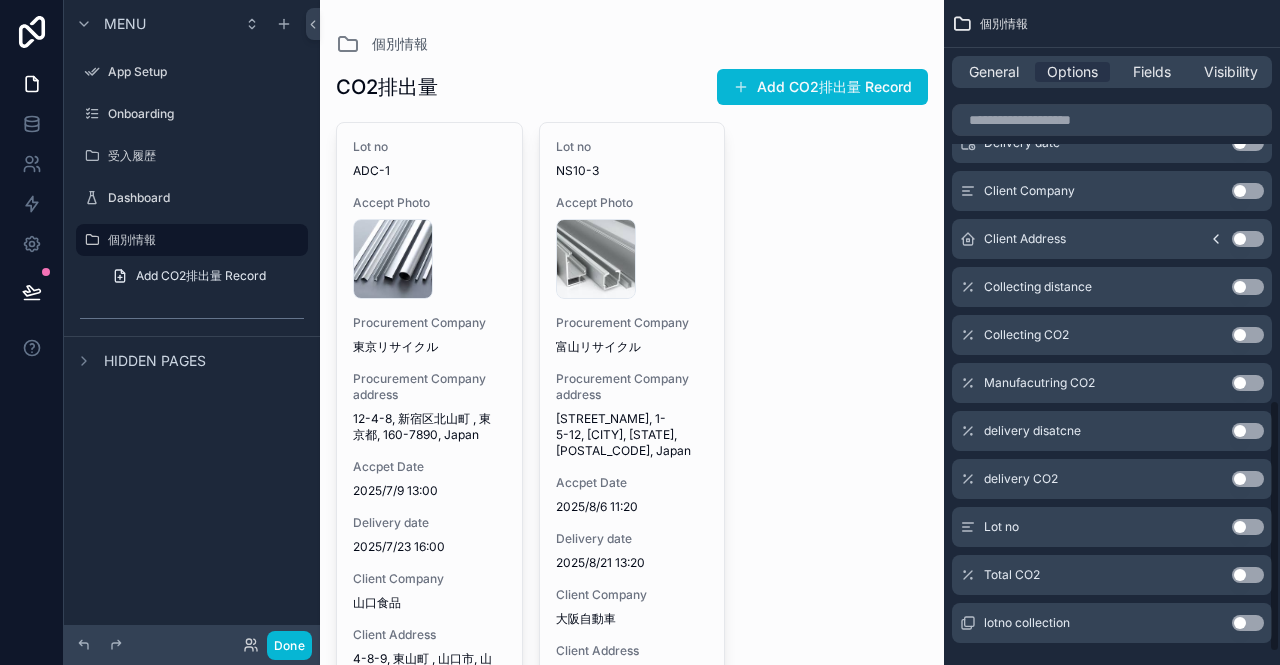 click on "Use setting" at bounding box center [1248, 527] 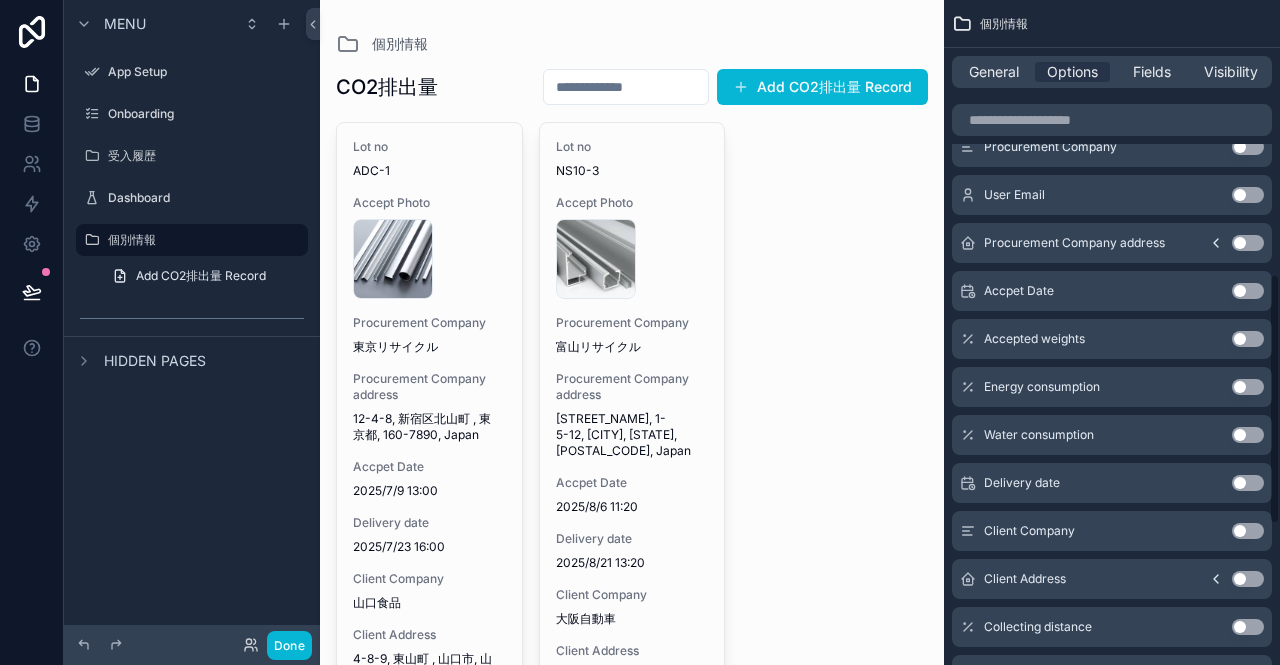 scroll, scrollTop: 797, scrollLeft: 0, axis: vertical 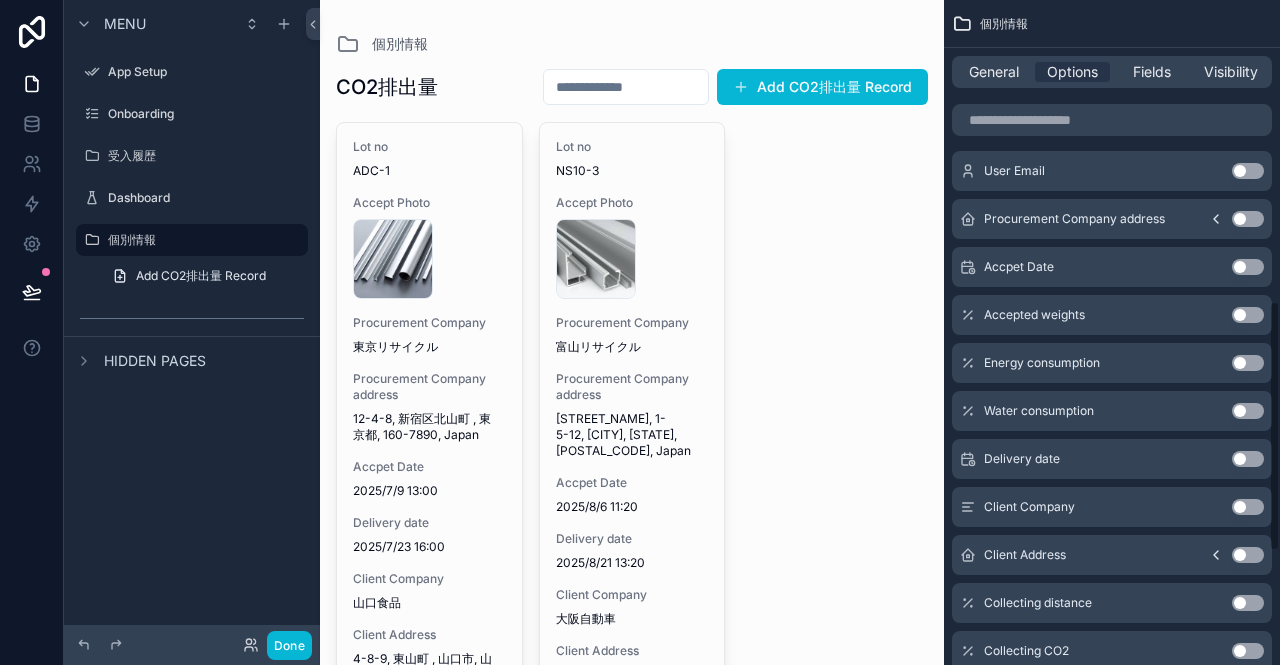click on "Use setting" at bounding box center [1248, 507] 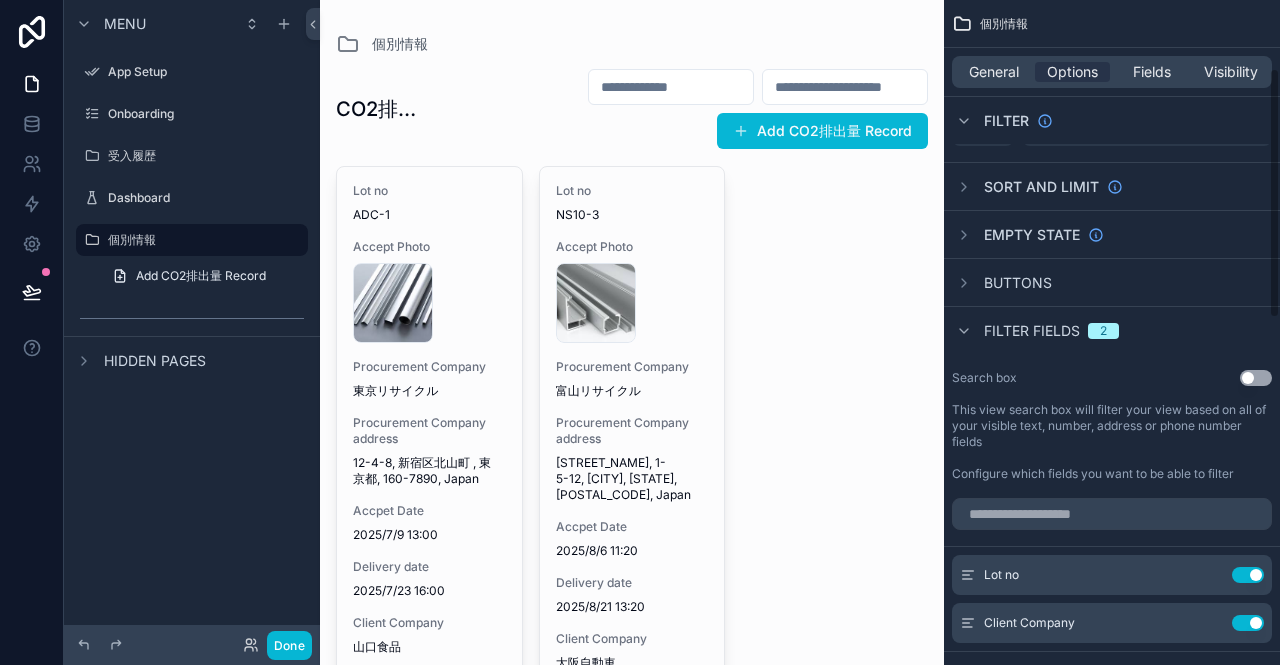 scroll, scrollTop: 200, scrollLeft: 0, axis: vertical 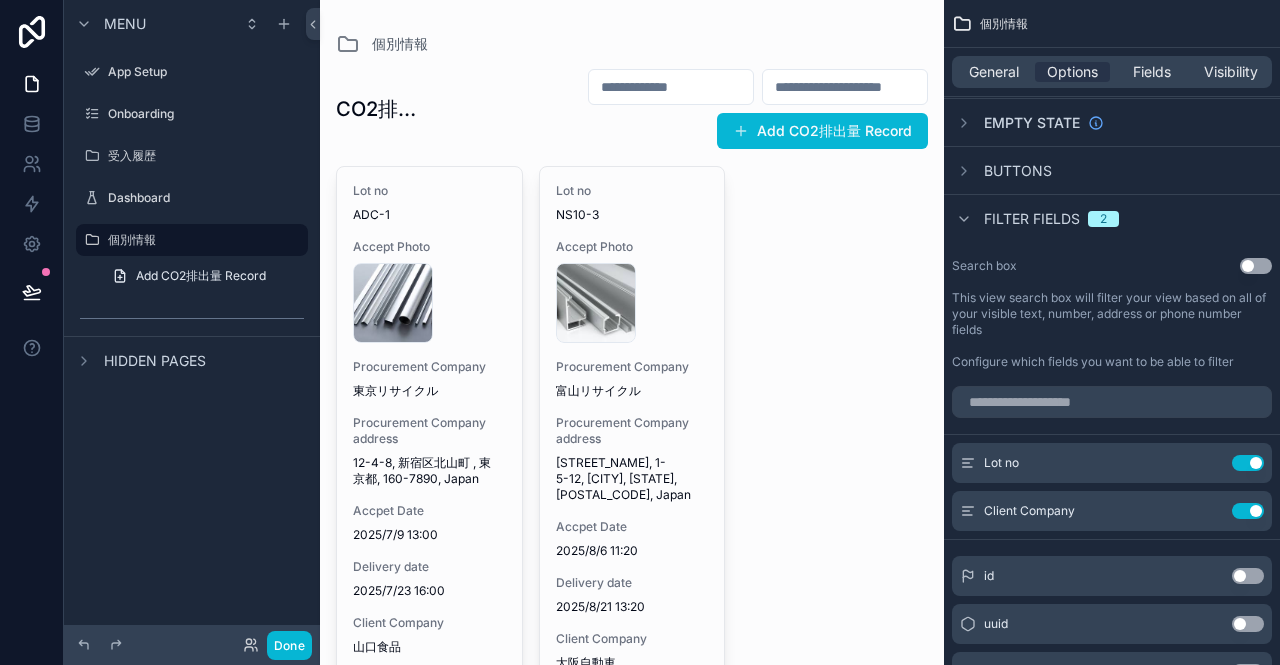 click at bounding box center [632, 471] 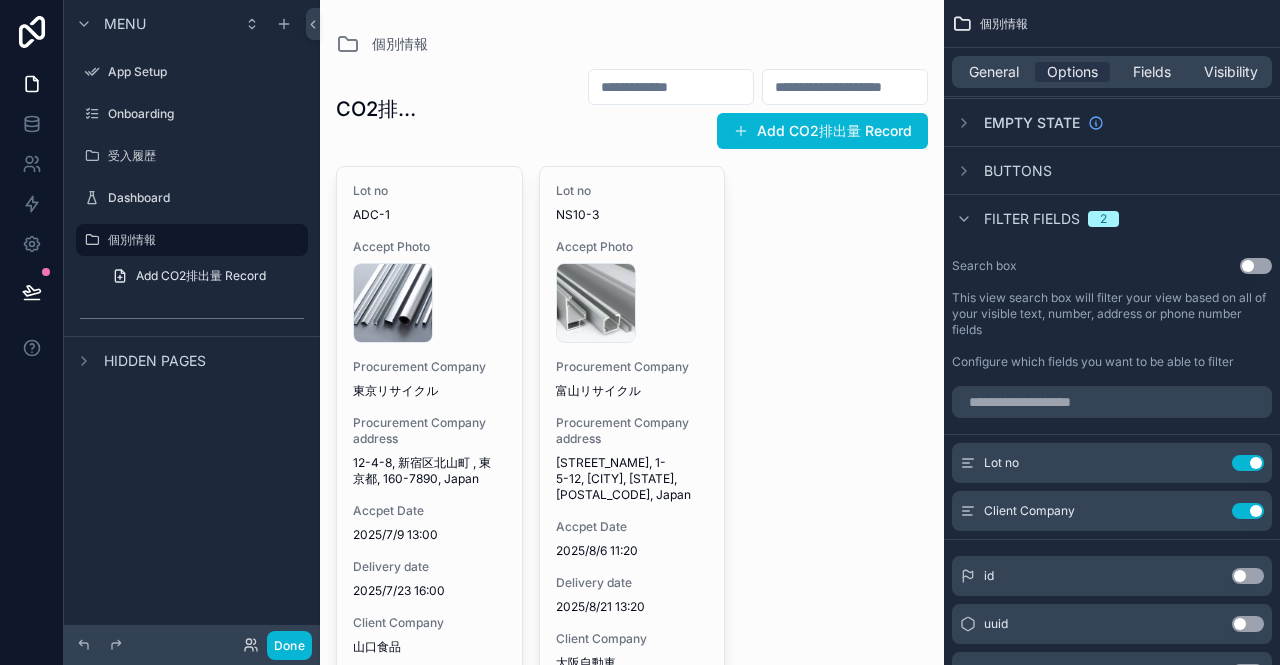 click at bounding box center [671, 87] 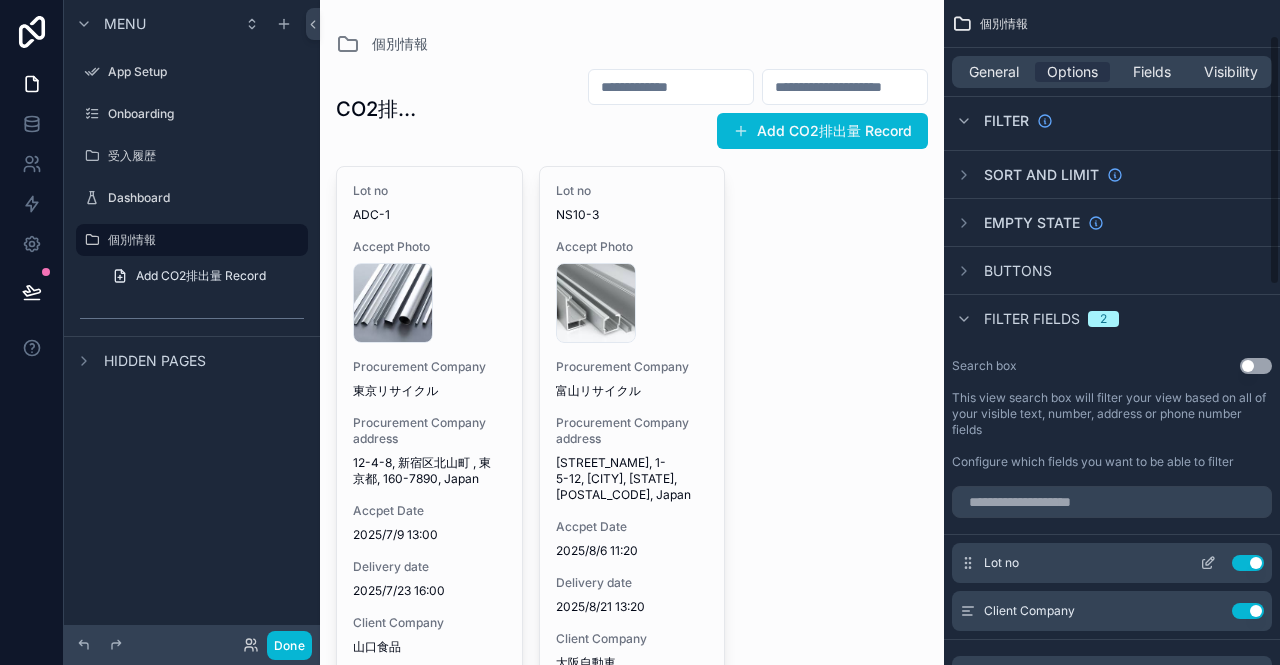 scroll, scrollTop: 0, scrollLeft: 0, axis: both 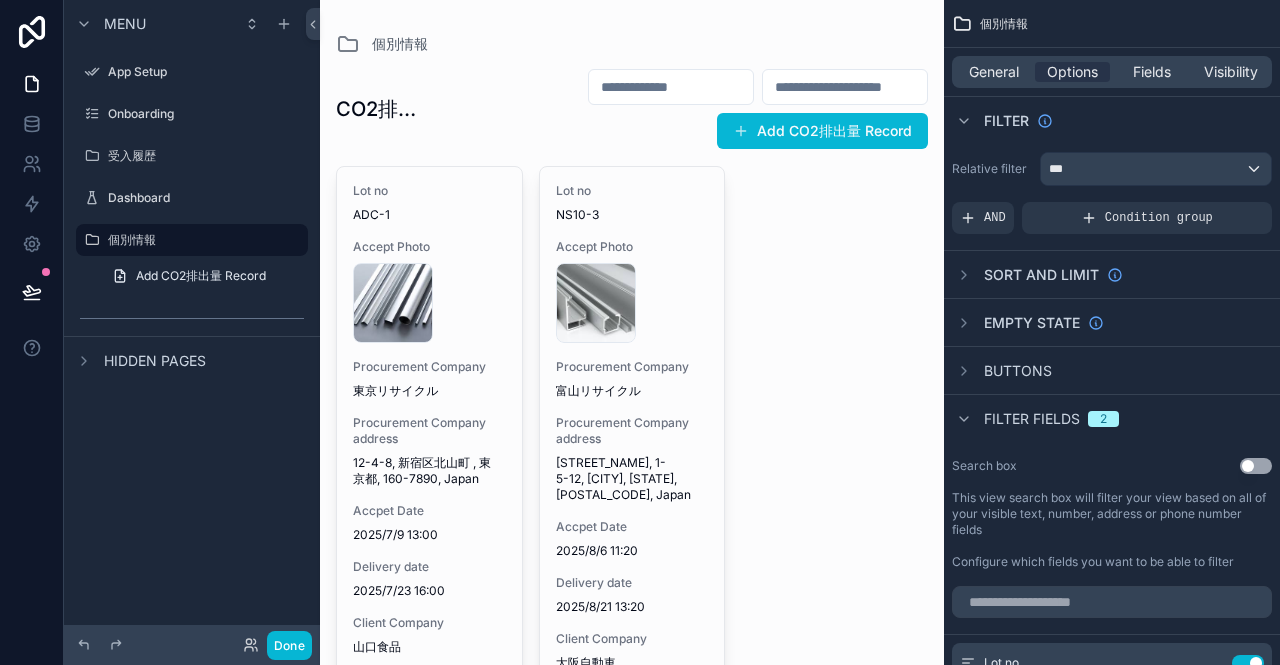 click at bounding box center [671, 87] 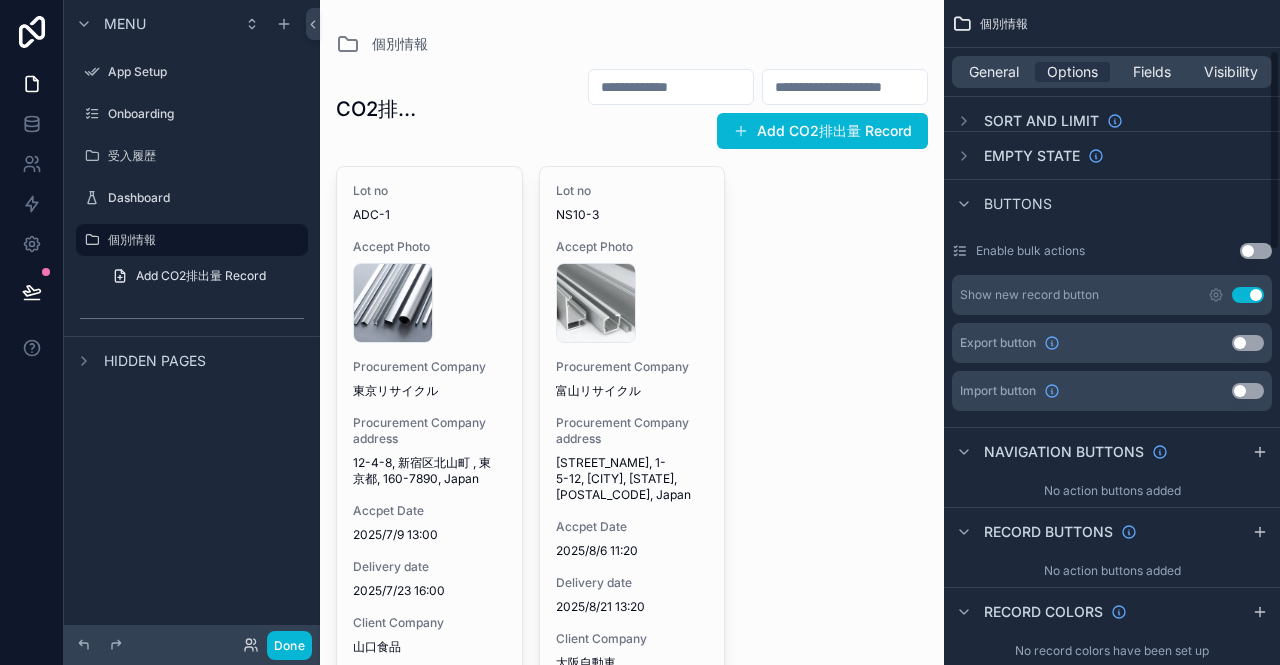 scroll, scrollTop: 168, scrollLeft: 0, axis: vertical 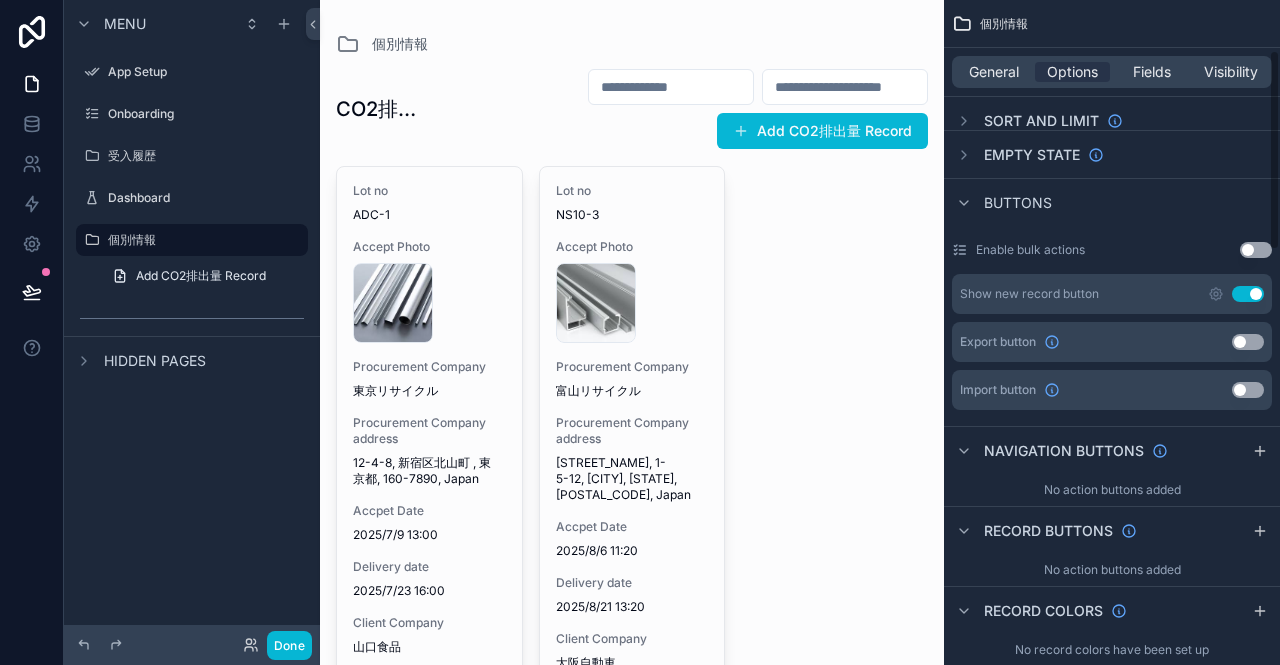 click on "Use setting" at bounding box center [1248, 294] 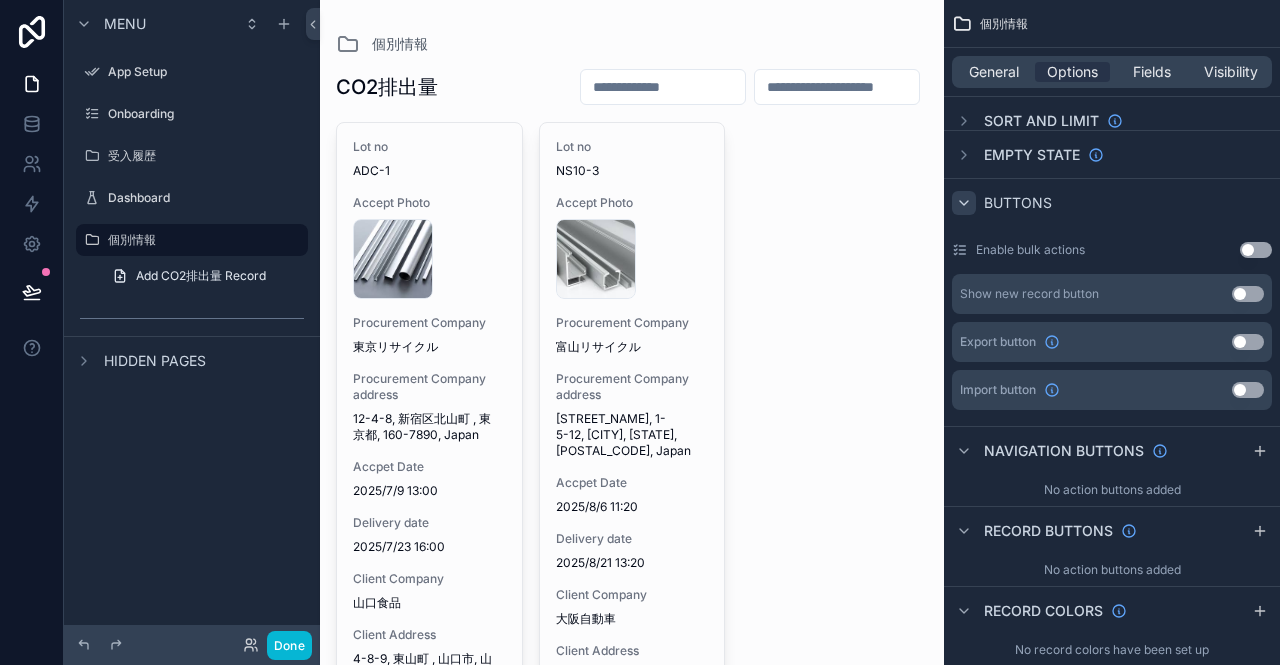 click 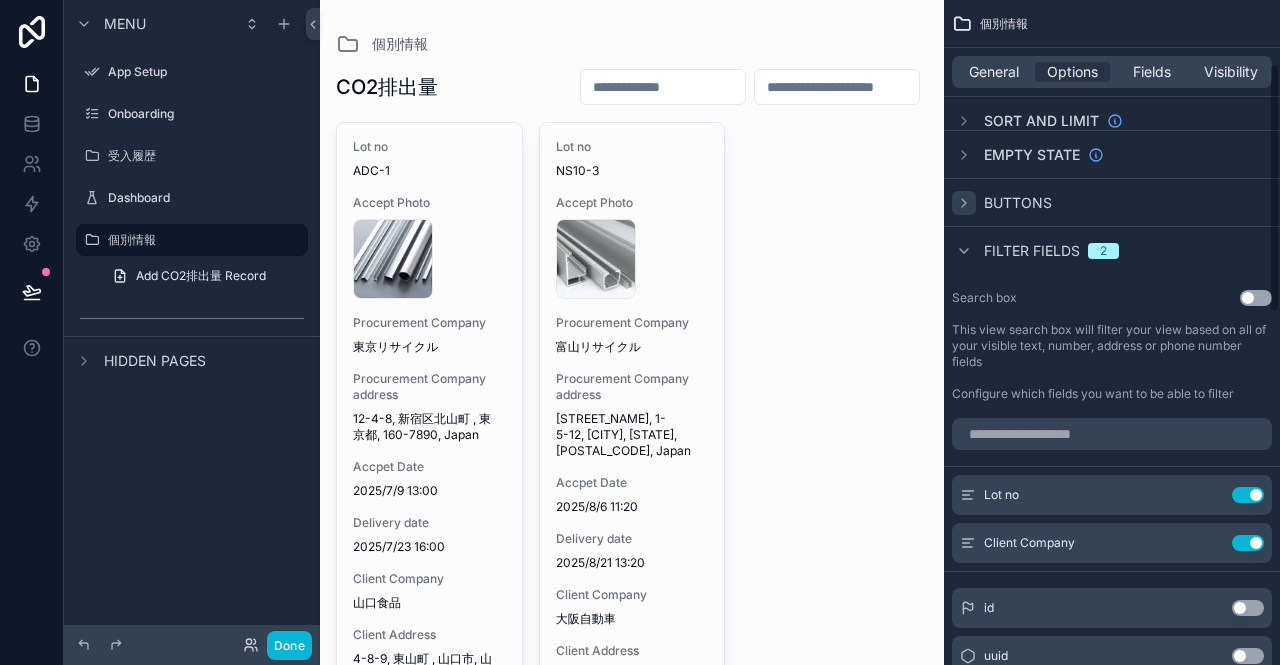 click at bounding box center [663, 87] 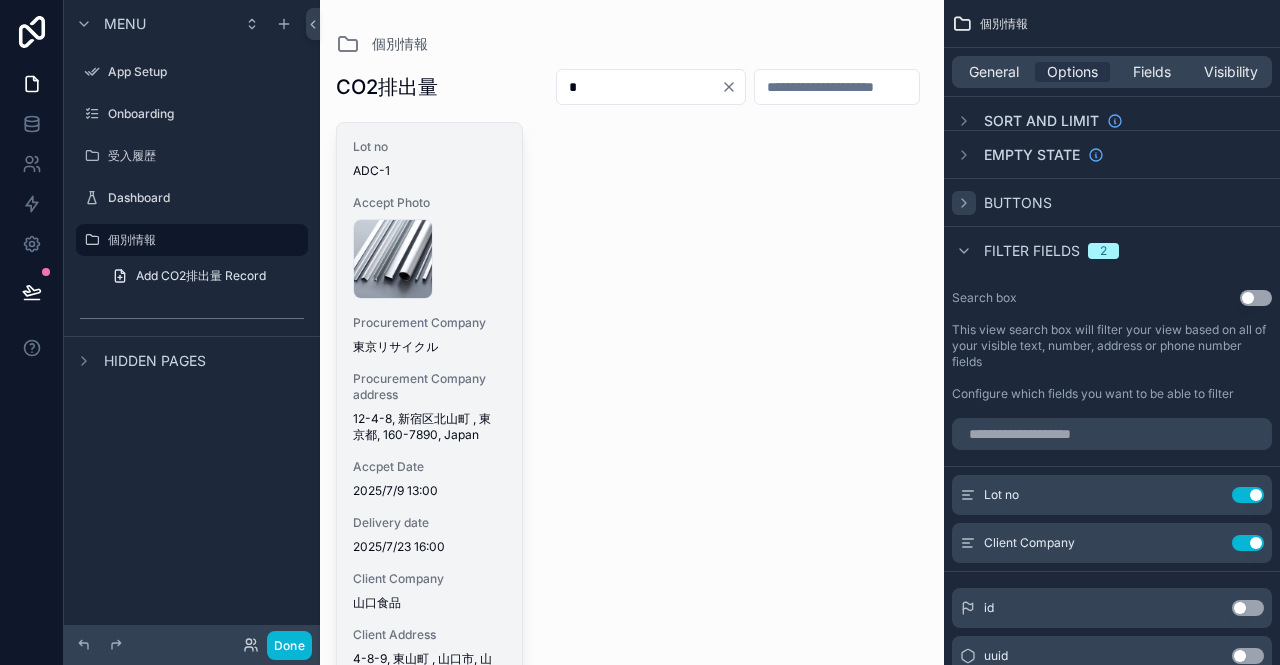type on "*" 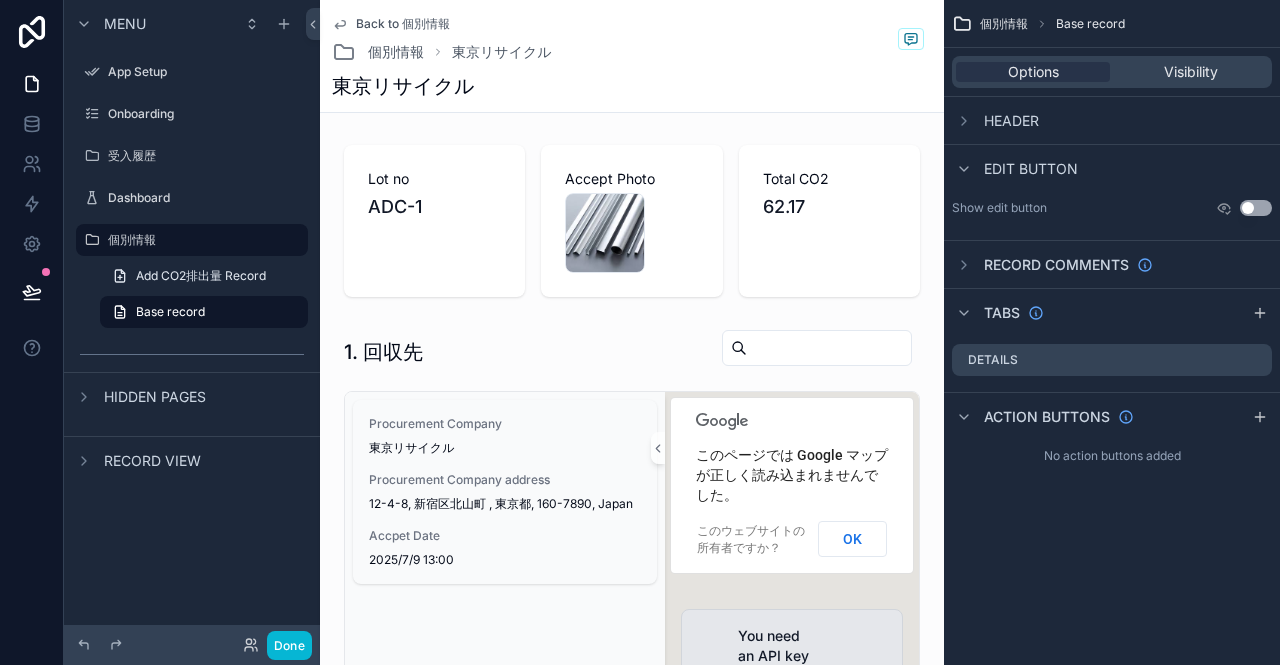 scroll, scrollTop: 0, scrollLeft: 0, axis: both 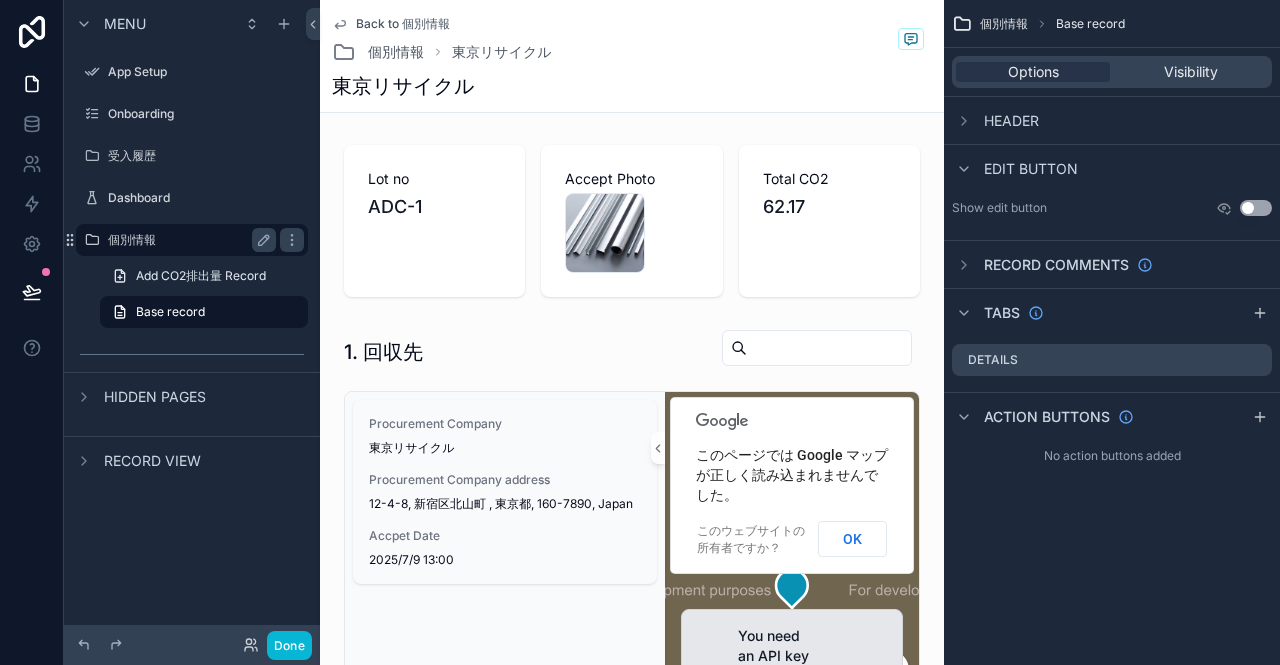 click on "個別情報" at bounding box center (188, 240) 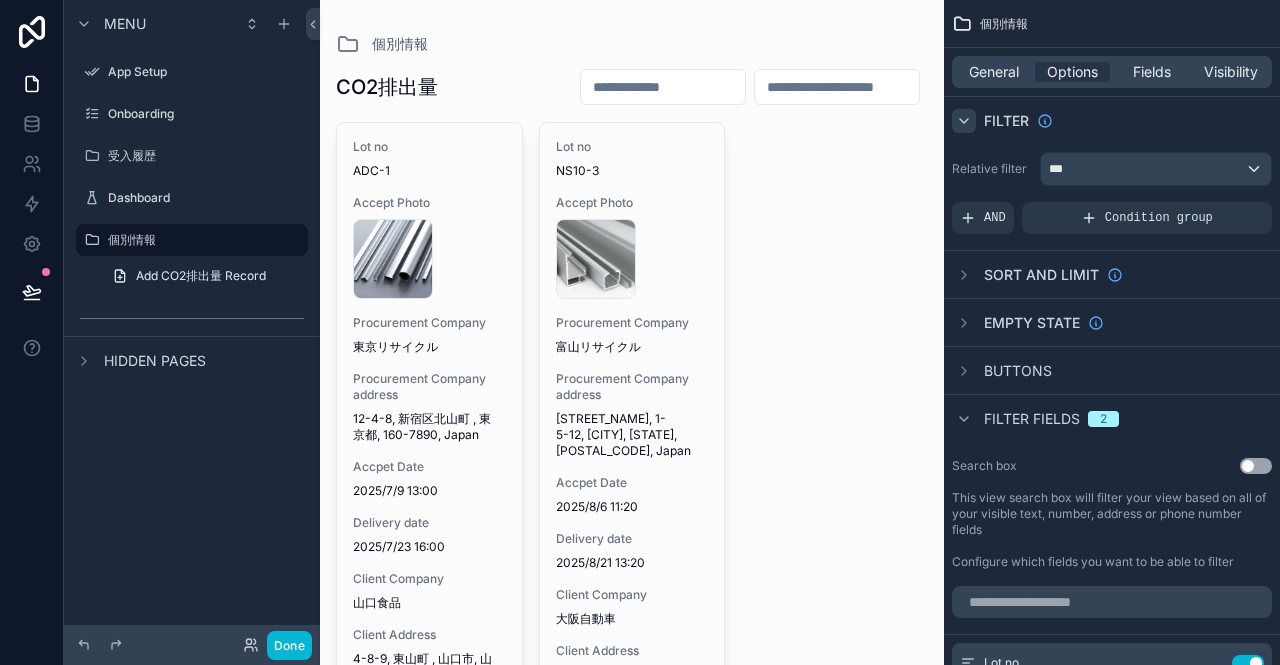 click 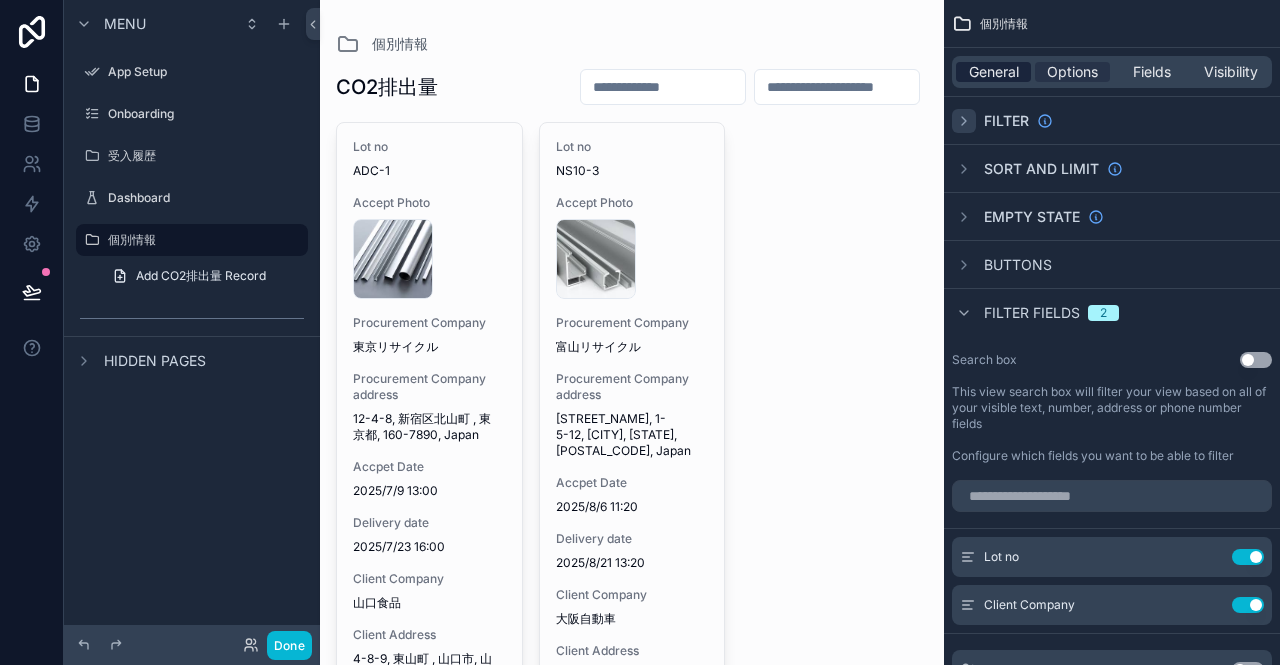 click on "General" at bounding box center [994, 72] 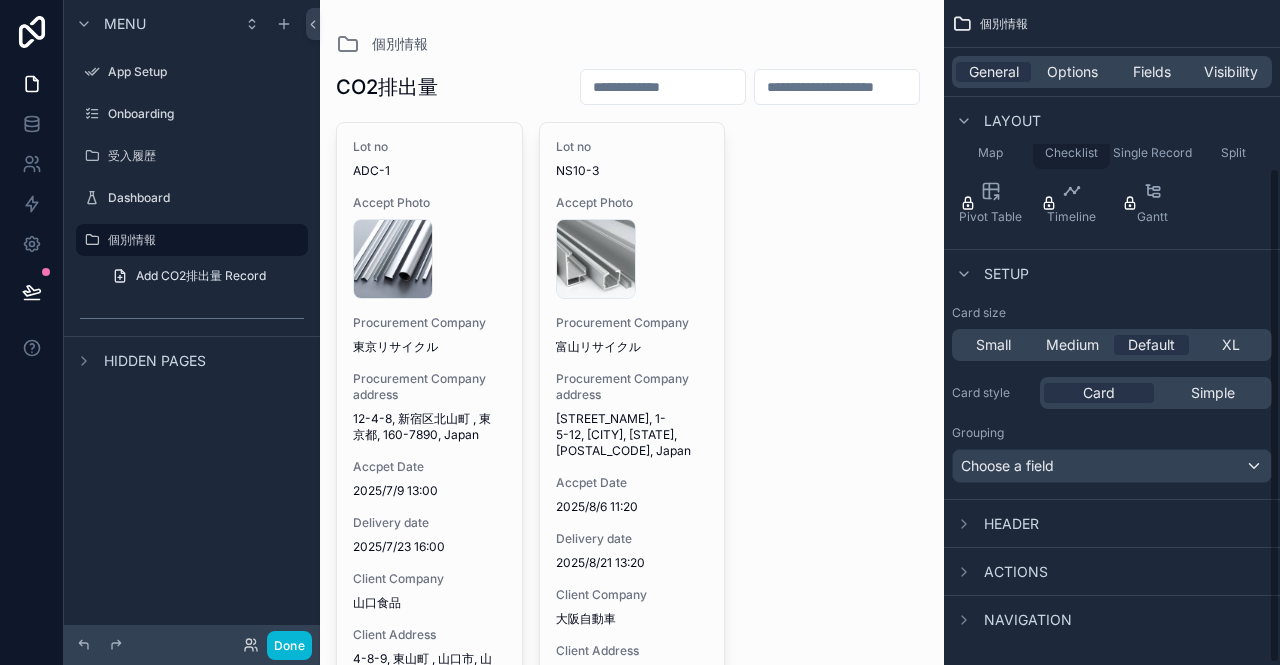 scroll, scrollTop: 228, scrollLeft: 0, axis: vertical 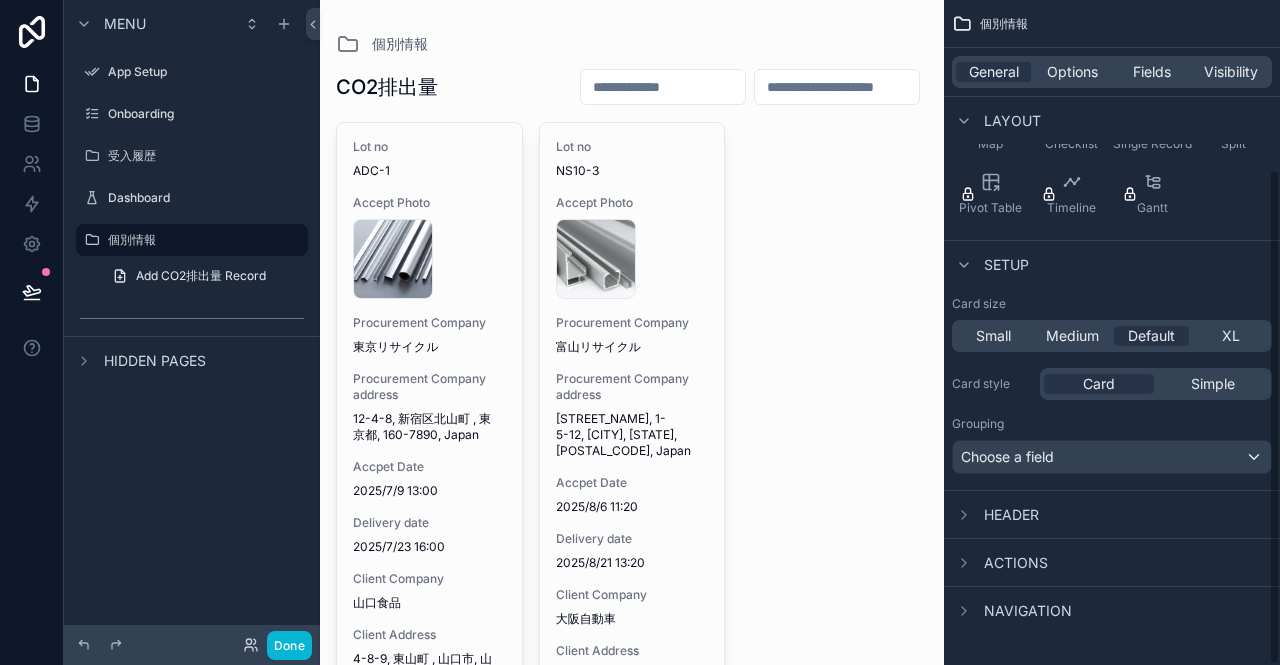 click on "Header" at bounding box center [1011, 515] 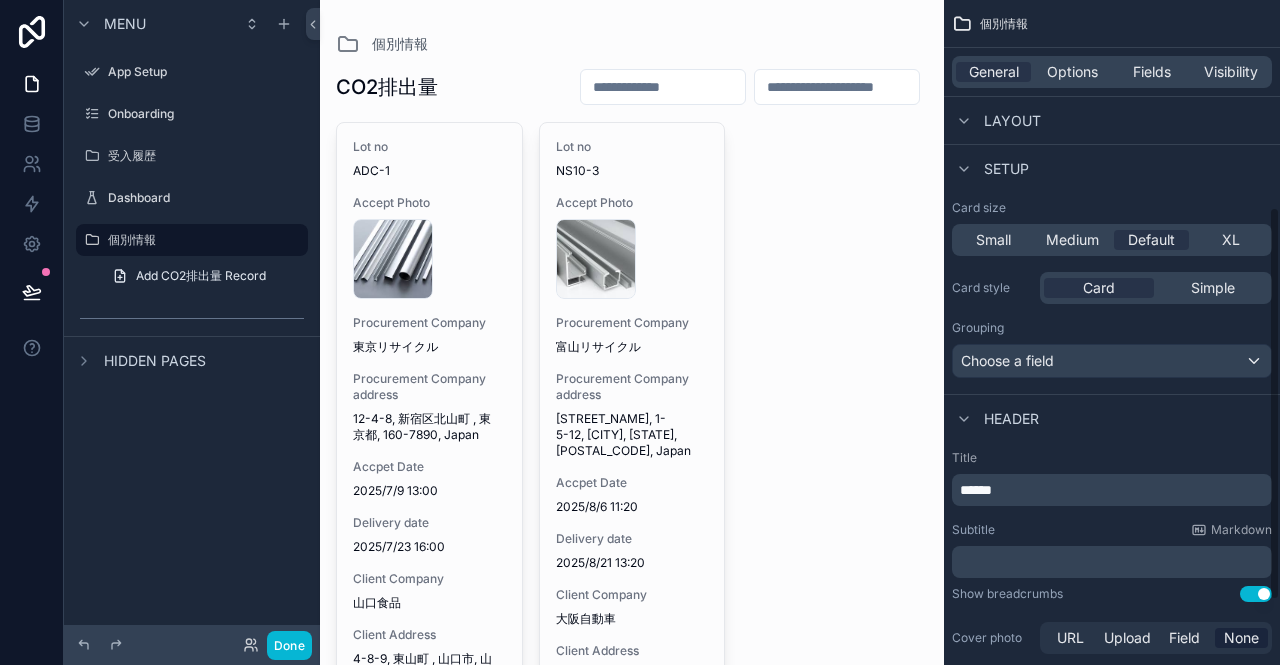 scroll, scrollTop: 460, scrollLeft: 0, axis: vertical 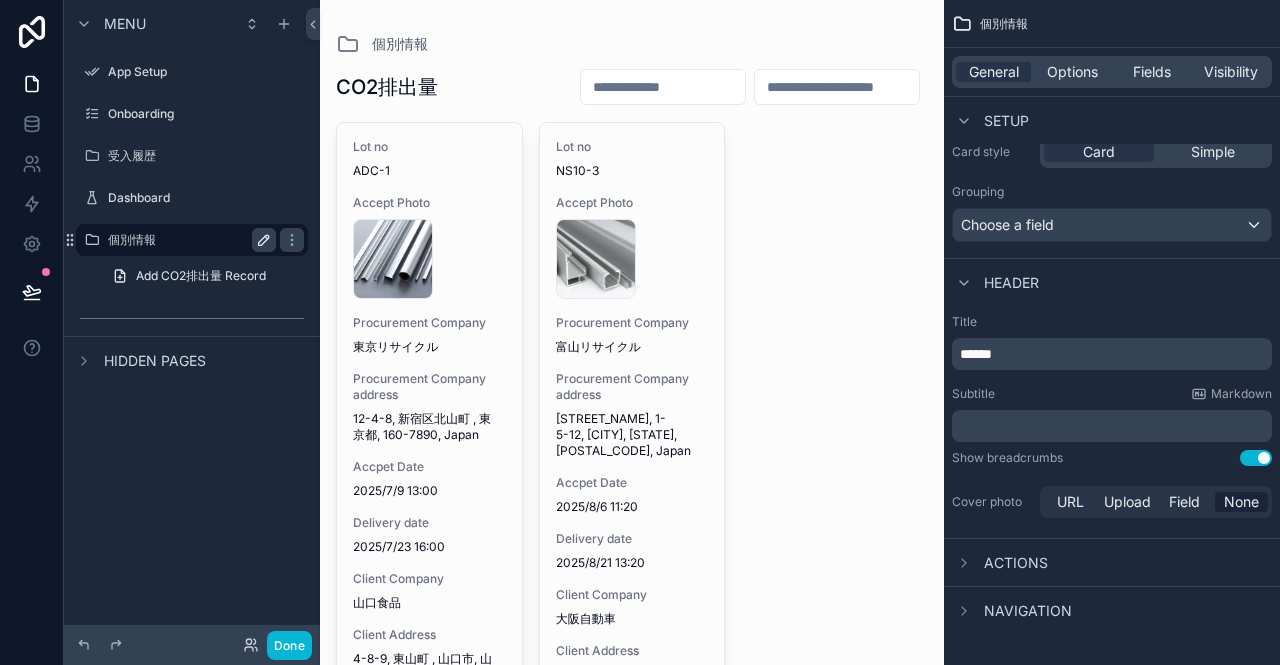 click at bounding box center [264, 240] 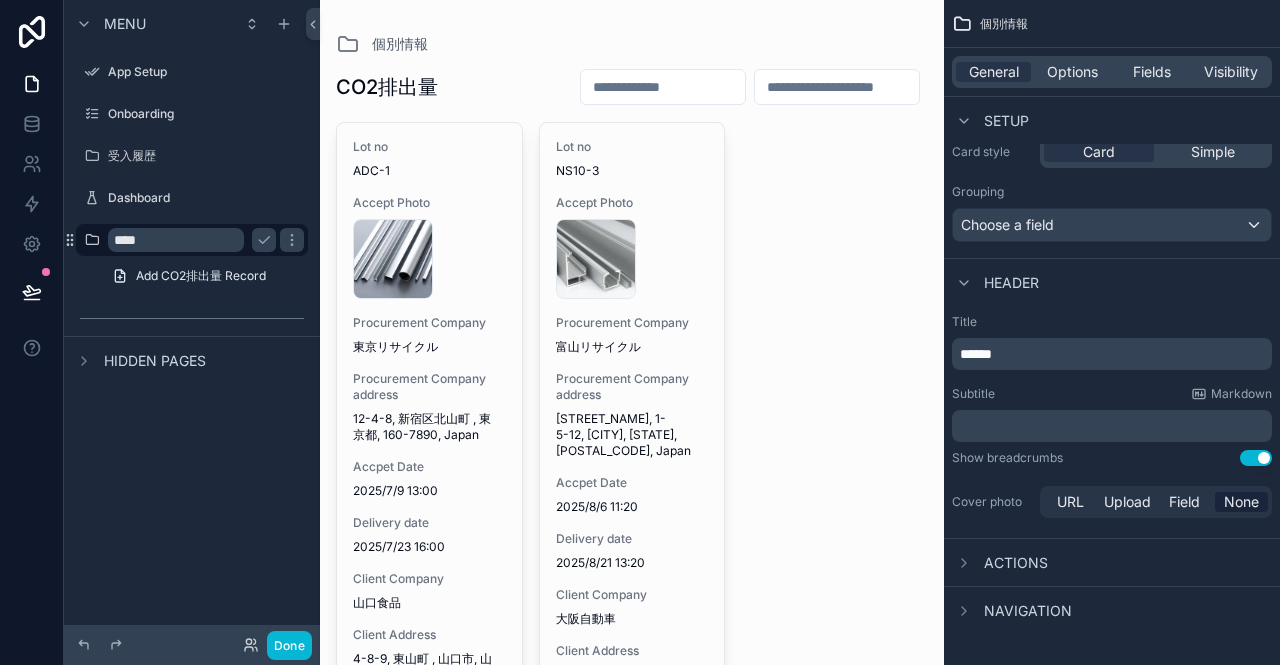 click on "****" at bounding box center [176, 240] 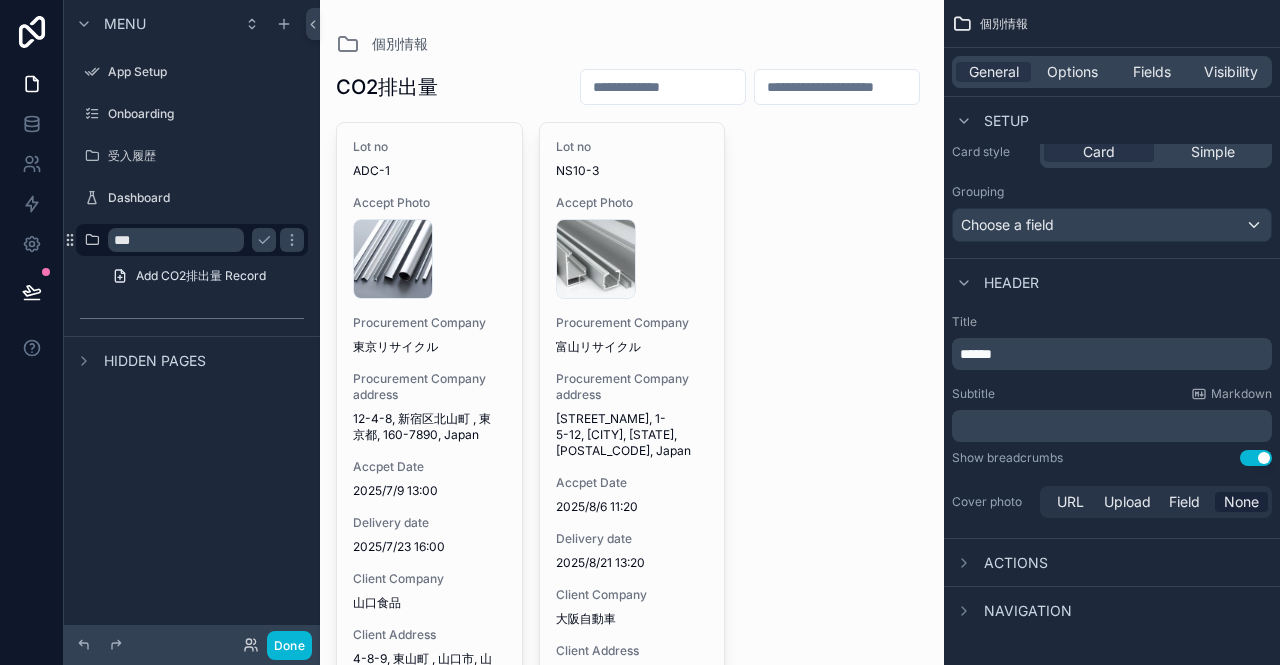 type on "**" 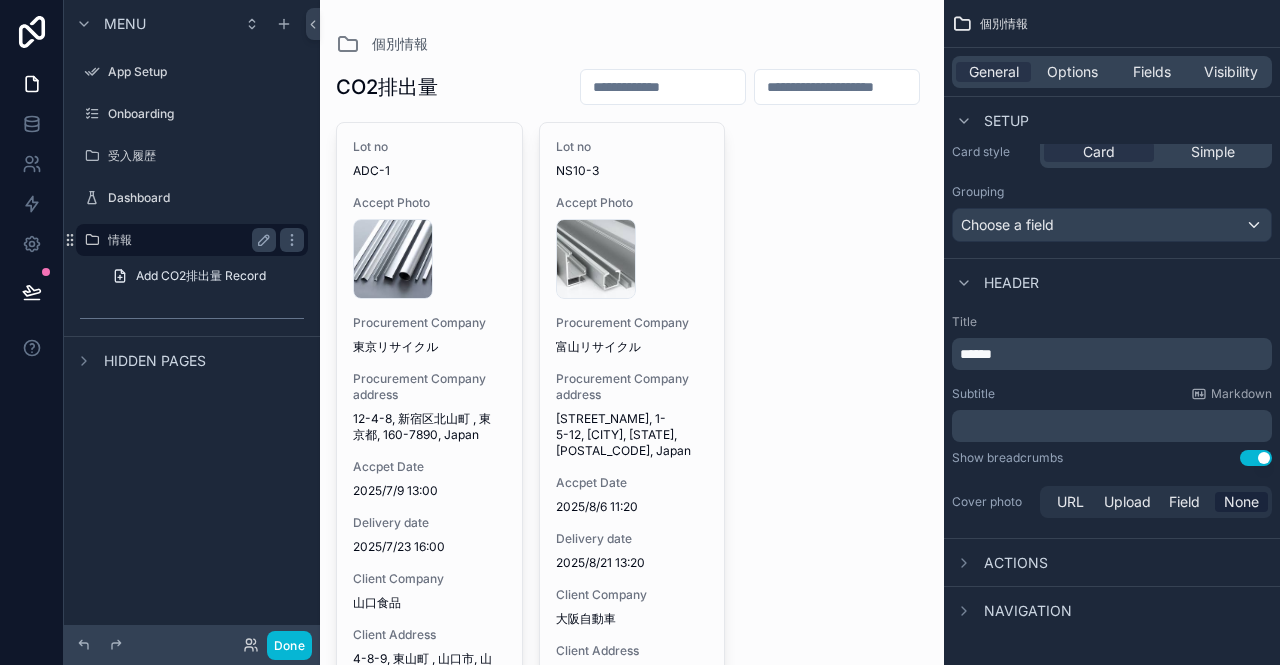 click on "情報" at bounding box center [188, 240] 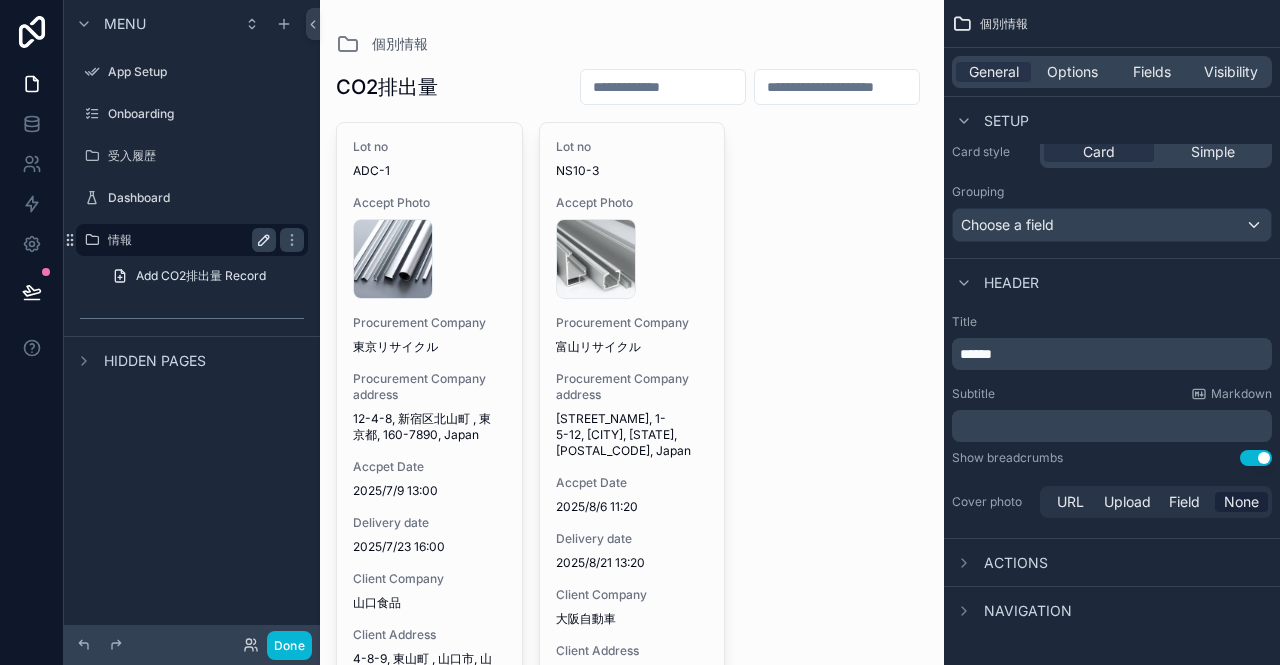 click 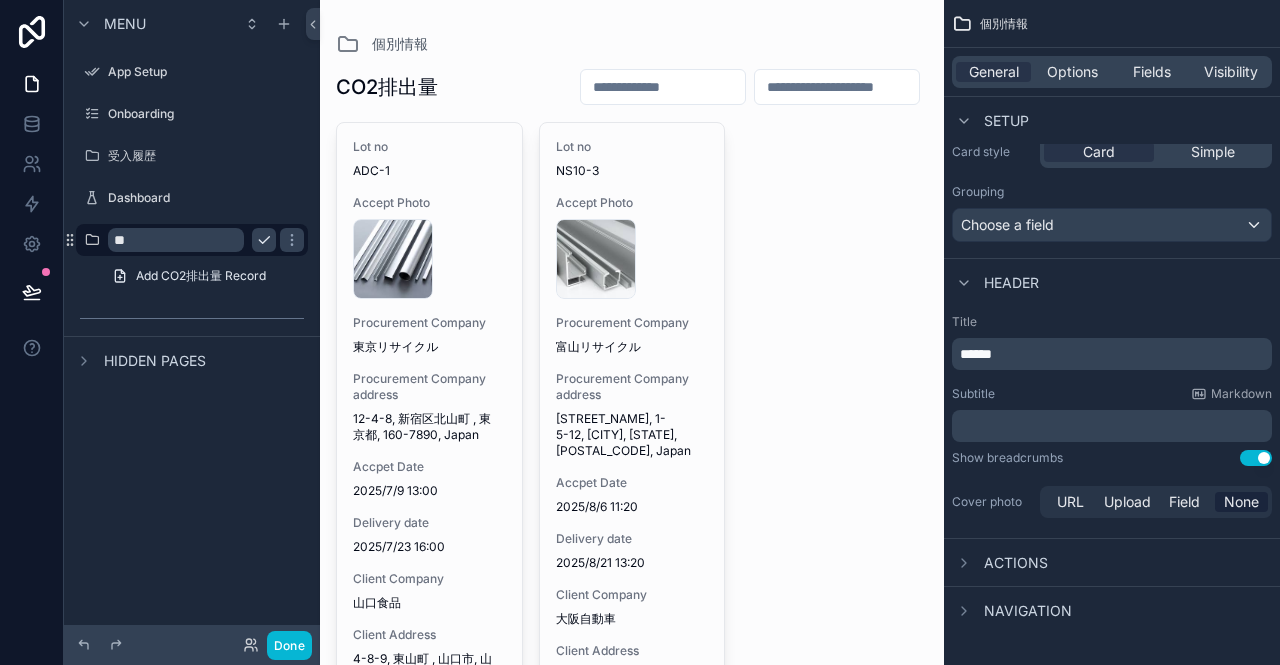 click on "**" at bounding box center [176, 240] 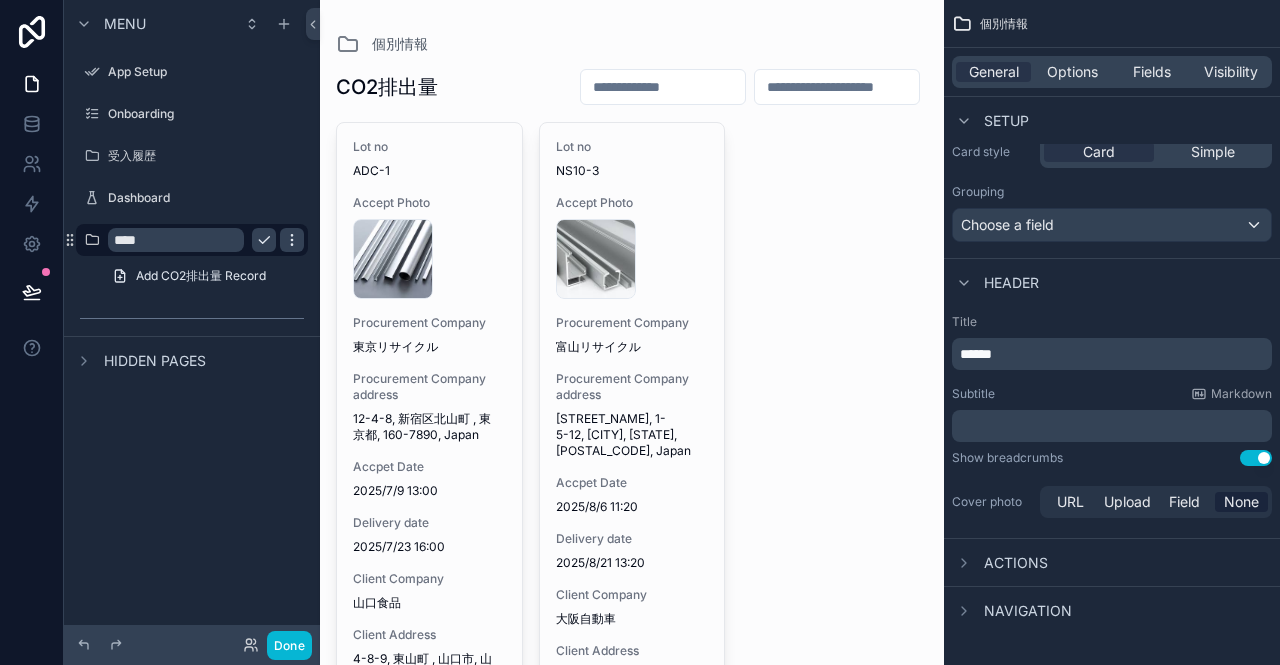 type on "****" 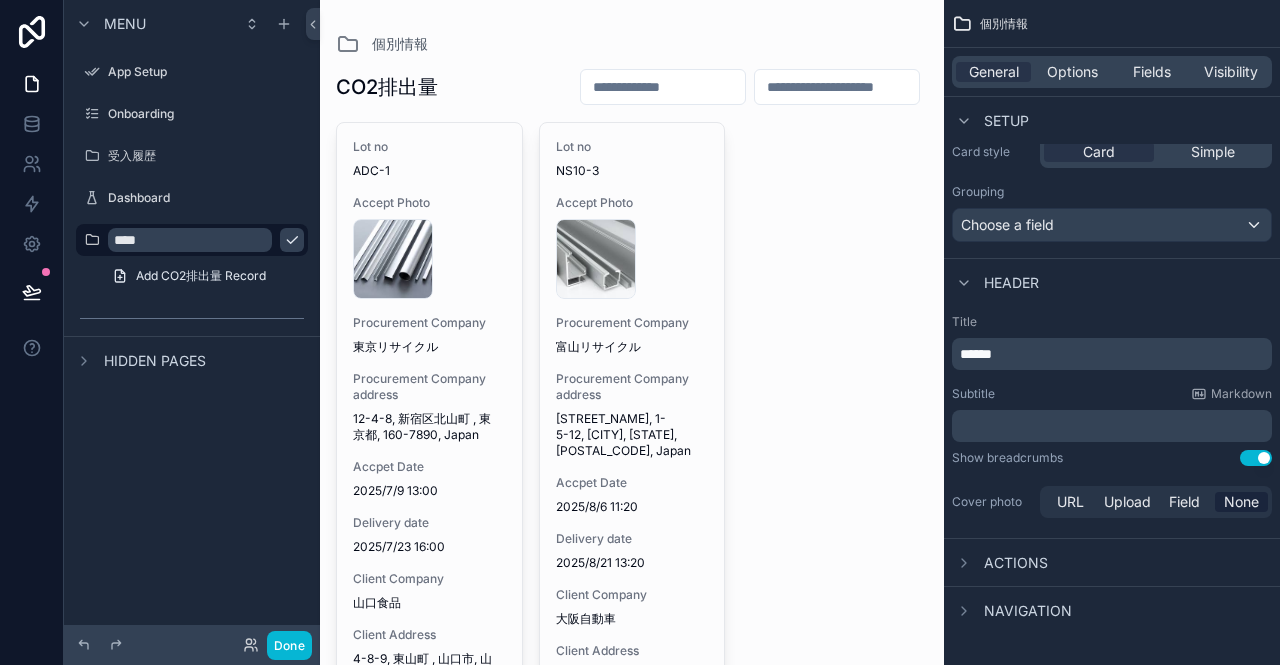 click 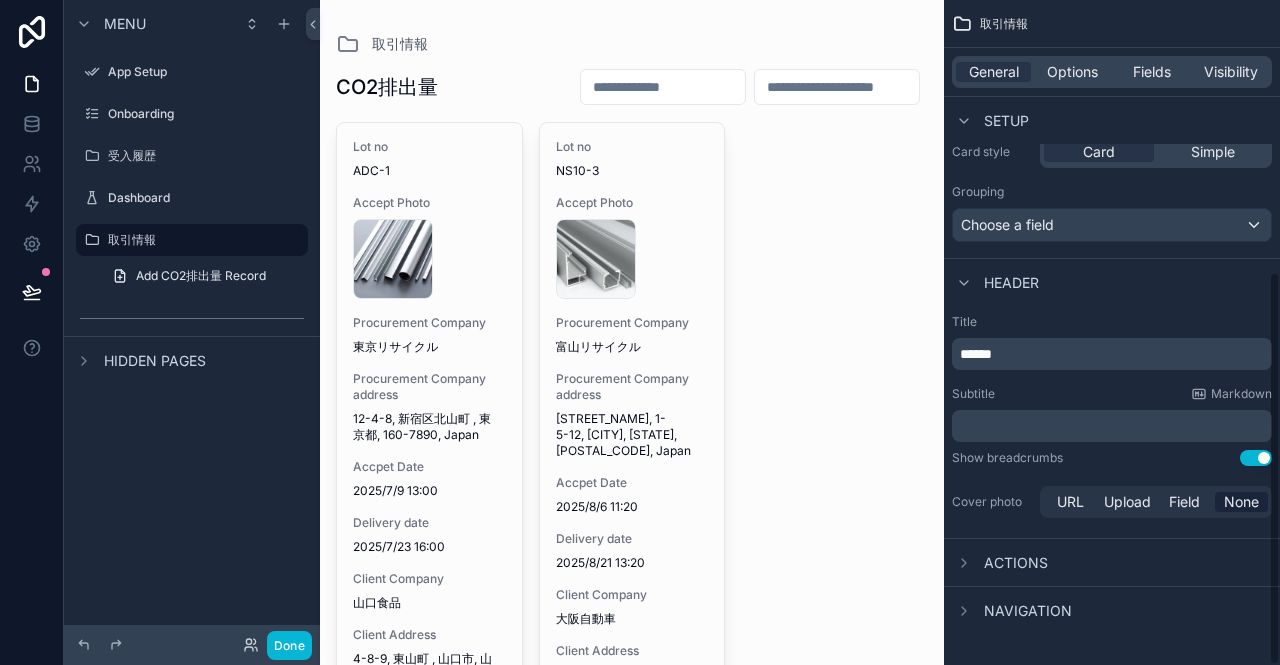 click on "******" at bounding box center (1114, 354) 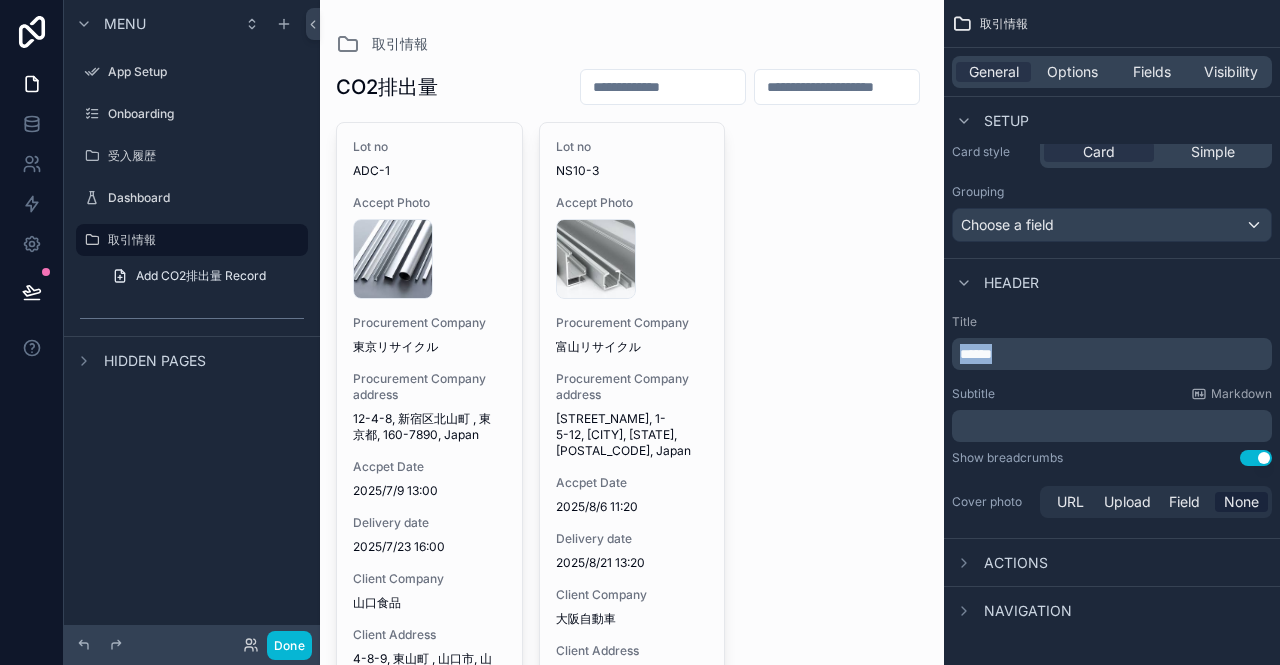 drag, startPoint x: 1053, startPoint y: 355, endPoint x: 960, endPoint y: 359, distance: 93.08598 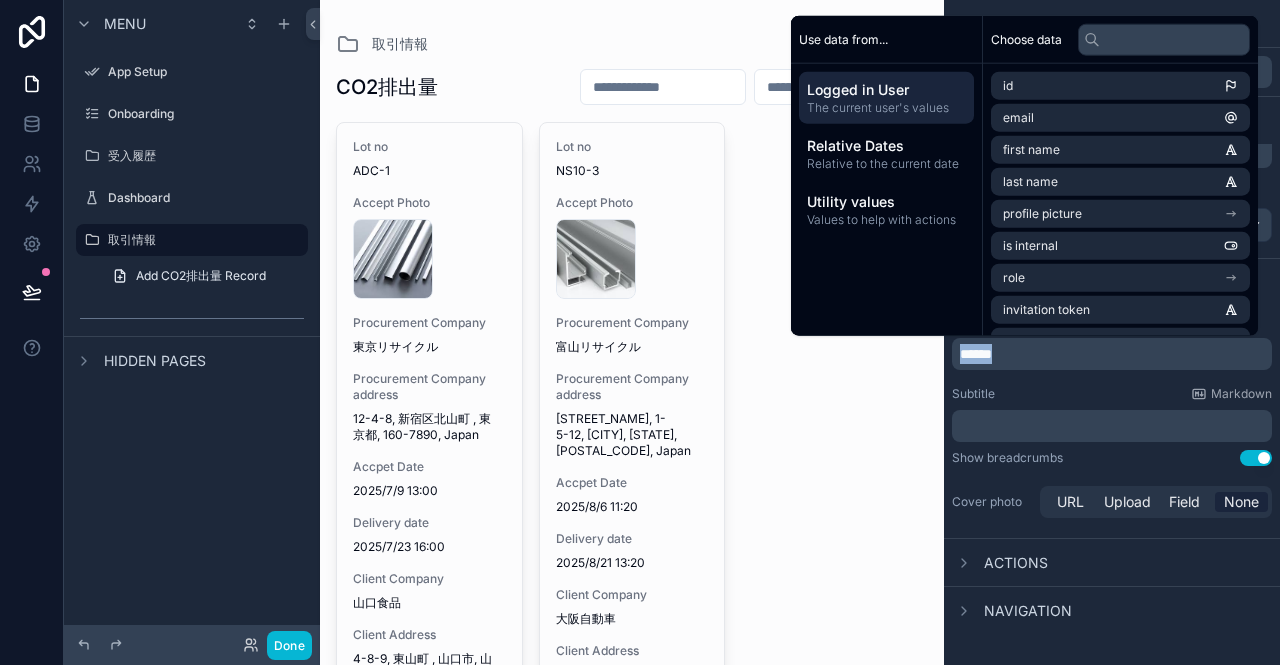 type 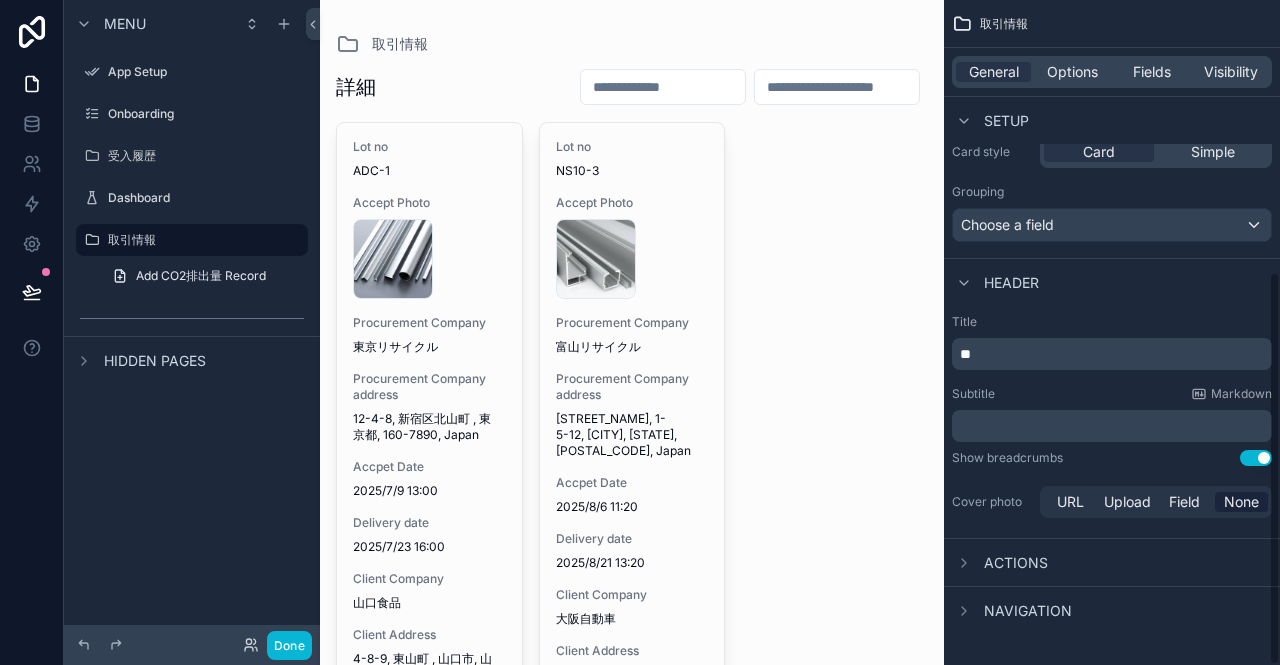 click on "取引情報 詳細 Lot no ADC-1 Accept Photo company-1 .jpg Procurement Company 東京リサイクル Procurement Company address [NUMBER]-[NUMBER]-[NUMBER], [WARD] [TOWN], [PREFECTURE], [POSTAL_CODE], Japan Accpet Date [YEAR]/[MONTH]/[DAY] [HOUR]:[MINUTE] Delivery date [YEAR]/[MONTH]/[DAY] [HOUR]:[MINUTE] Client Company 山口食品 Client Address [NUMBER]-[NUMBER]-[NUMBER], [TOWN], [CITY], [PREFECTURE], [POSTAL_CODE], Japan Total CO2 62.17 Lot no NS10-3 Accept Photo company-2 .jpg Procurement Company 富山リサイクル Procurement Company address [TOWN], [NUMBER]-[NUMBER]-[NUMBER], [CITY], [PREFECTURE], [POSTAL_CODE], Japan Accpet Date [YEAR]/[MONTH]/[DAY] [HOUR]:[MINUTE] Delivery date [YEAR]/[MONTH]/[DAY] [HOUR]:[MINUTE] Client Company 大阪自動車 Client Address [NUMBER]-[NUMBER]-[NUMBER], [TOWN], [CITY], [PREFECTURE], [POSTAL_CODE], Japan Total CO2 86.27 Previous Next" at bounding box center [632, 449] 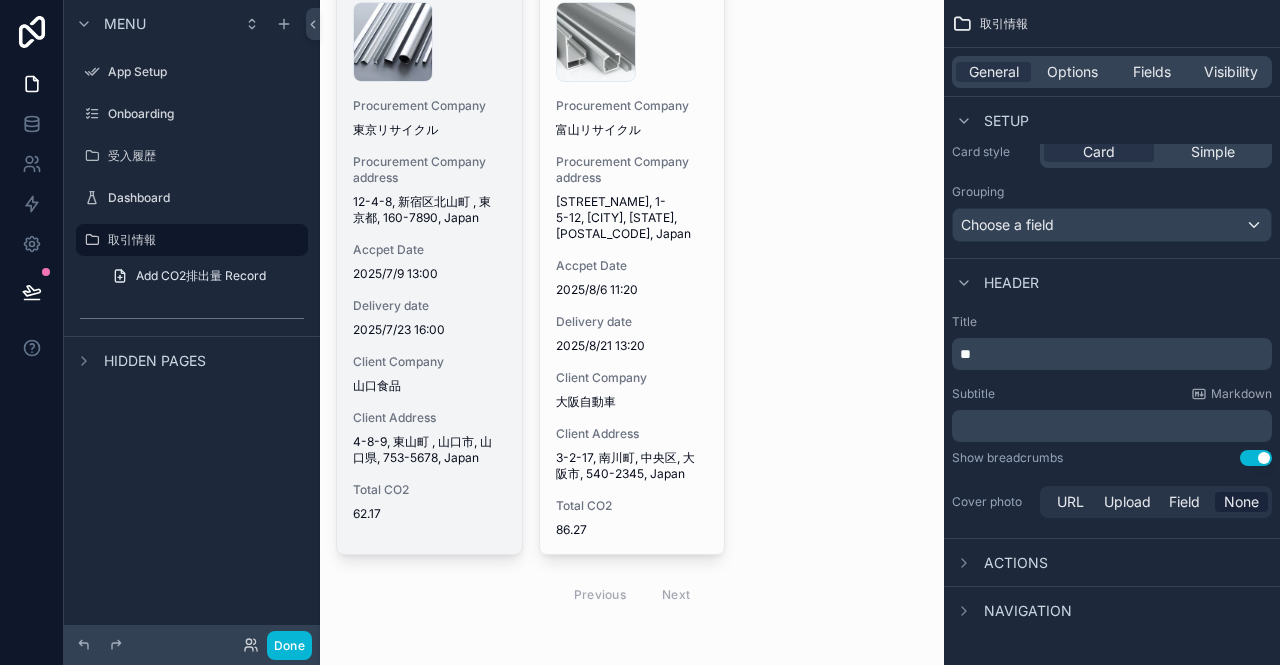 scroll, scrollTop: 0, scrollLeft: 0, axis: both 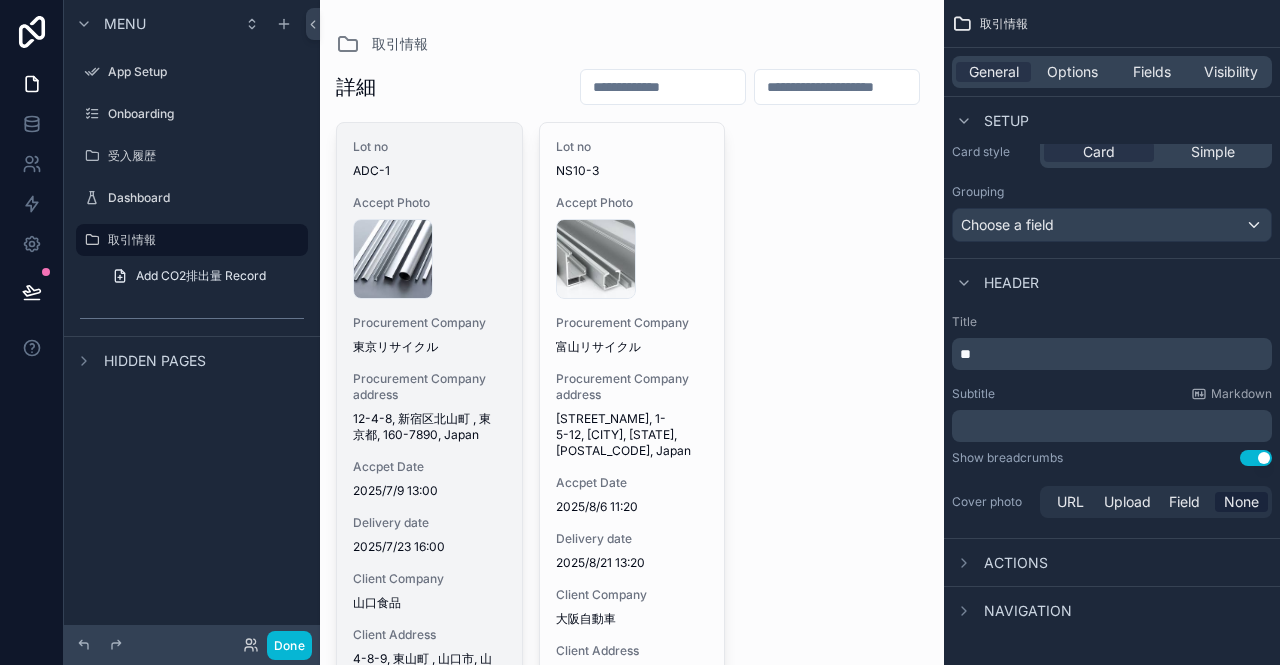 click on "Lot no ADC-1 Accept Photo company-1 .jpg Procurement Company 東京リサイクル Procurement Company address [NUMBER]-[NUMBER]-[NUMBER], [WARD] [TOWN], [PREFECTURE], [POSTAL_CODE], Japan Accpet Date [YEAR]/[MONTH]/[DAY] [HOUR]:[MINUTE] Delivery date [YEAR]/[MONTH]/[DAY] [HOUR]:[MINUTE] Client Company 山口食品 Client Address [NUMBER]-[NUMBER]-[NUMBER], [TOWN], [CITY], [PREFECTURE], [POSTAL_CODE], Japan Total CO2 62.17" at bounding box center [429, 439] 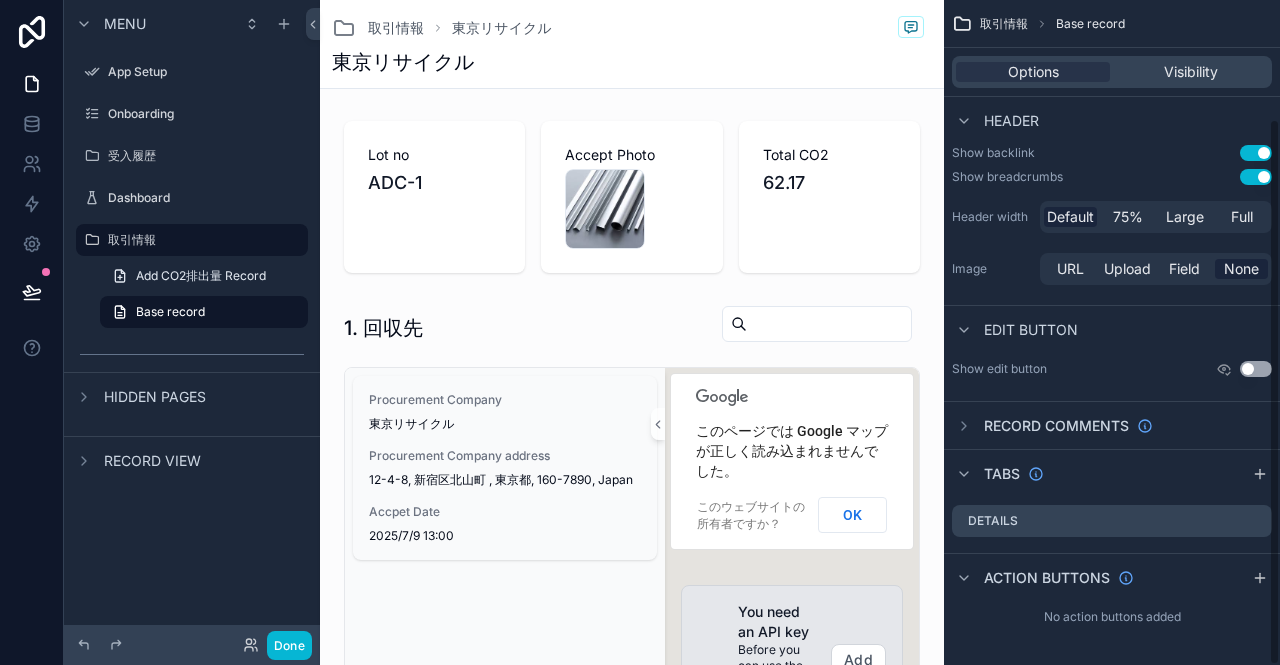 scroll, scrollTop: 144, scrollLeft: 0, axis: vertical 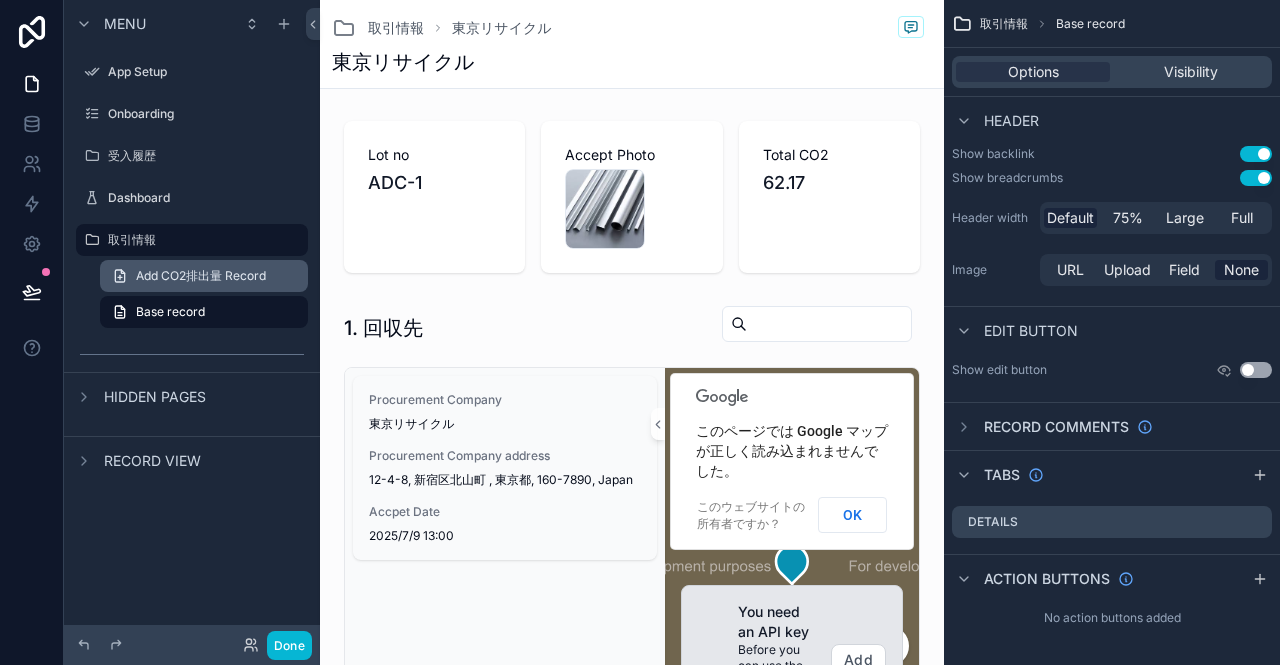click on "Add CO2排出量 Record" at bounding box center [201, 276] 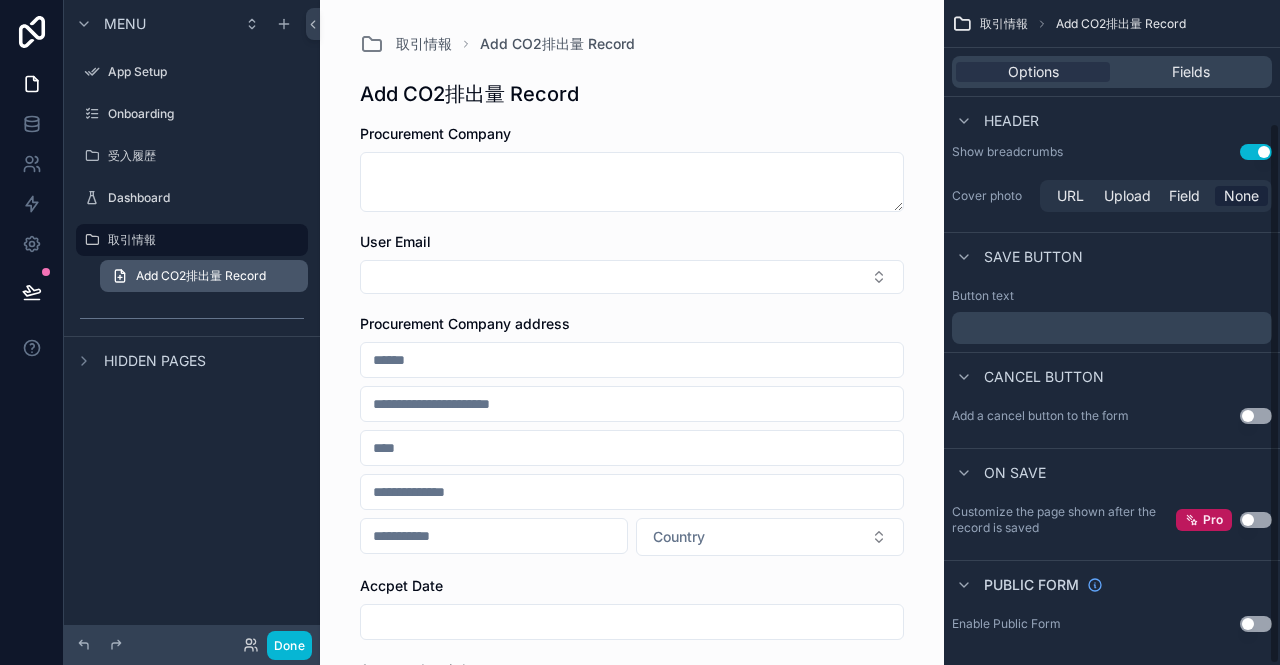 scroll, scrollTop: 150, scrollLeft: 0, axis: vertical 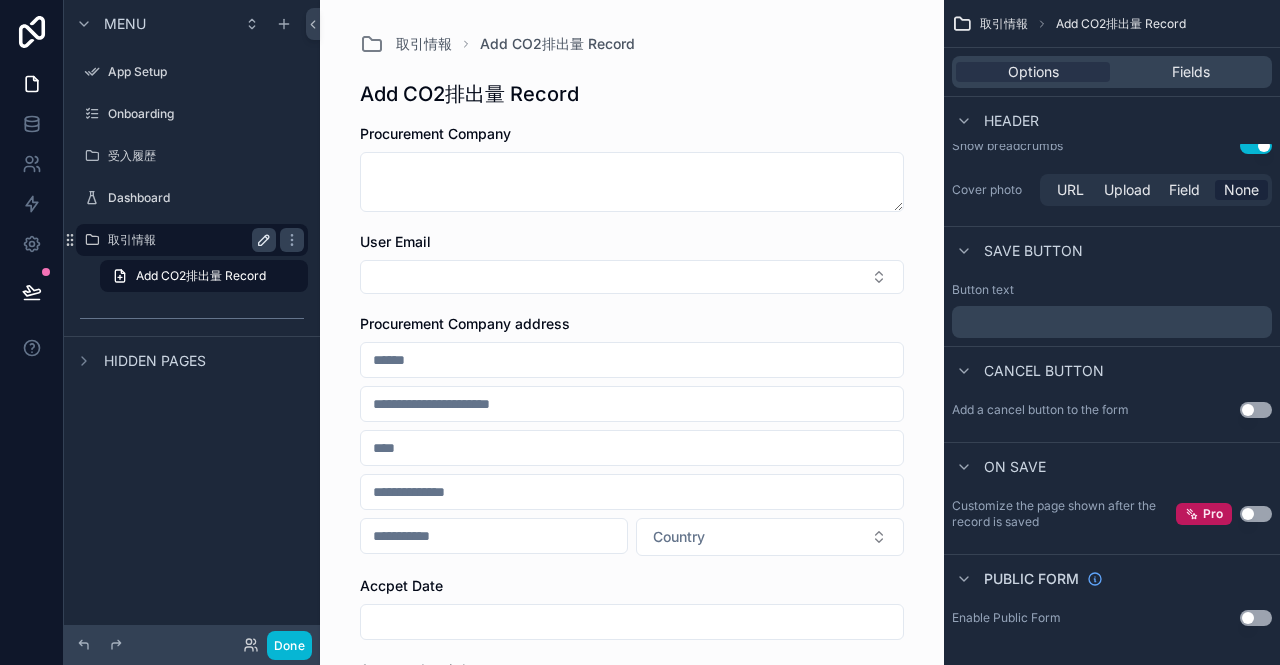 click on "取引情報" at bounding box center (192, 240) 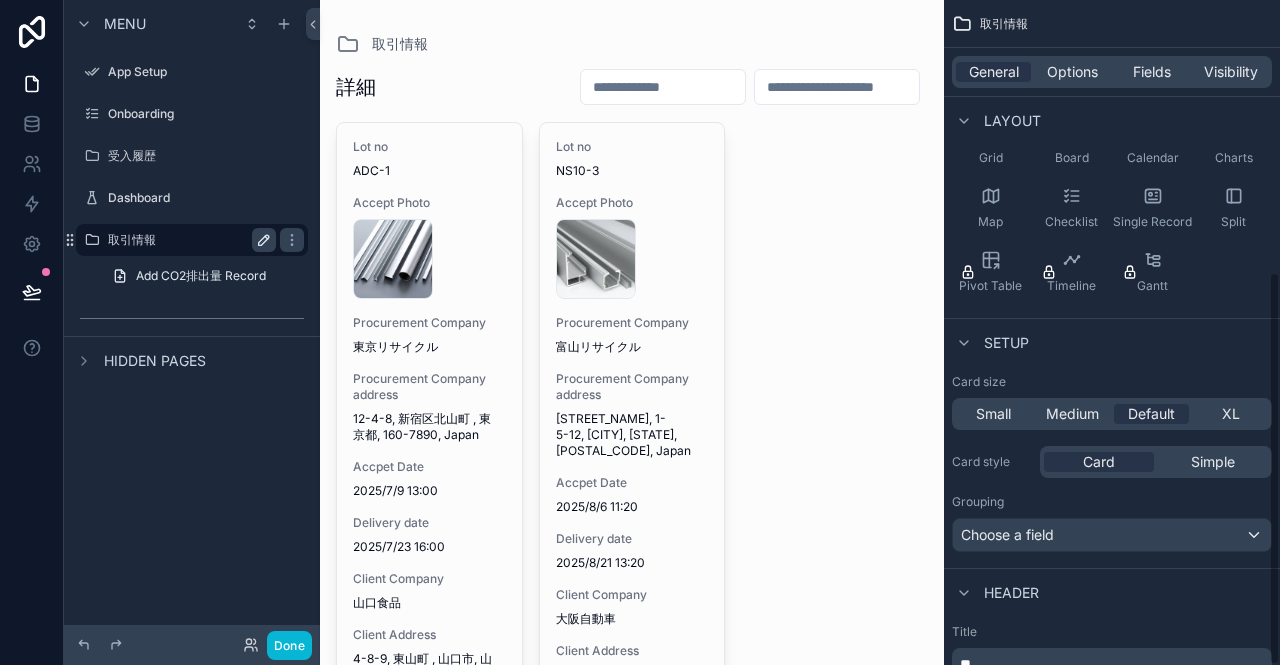scroll, scrollTop: 460, scrollLeft: 0, axis: vertical 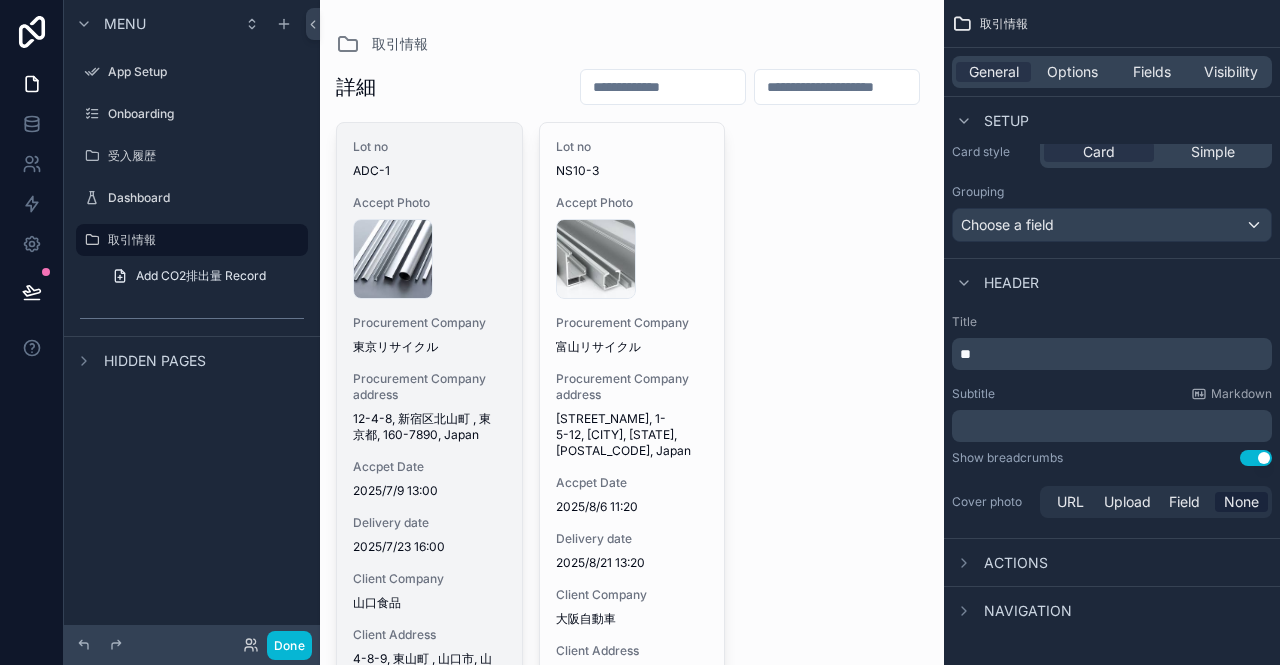 click on "Lot no" at bounding box center [429, 147] 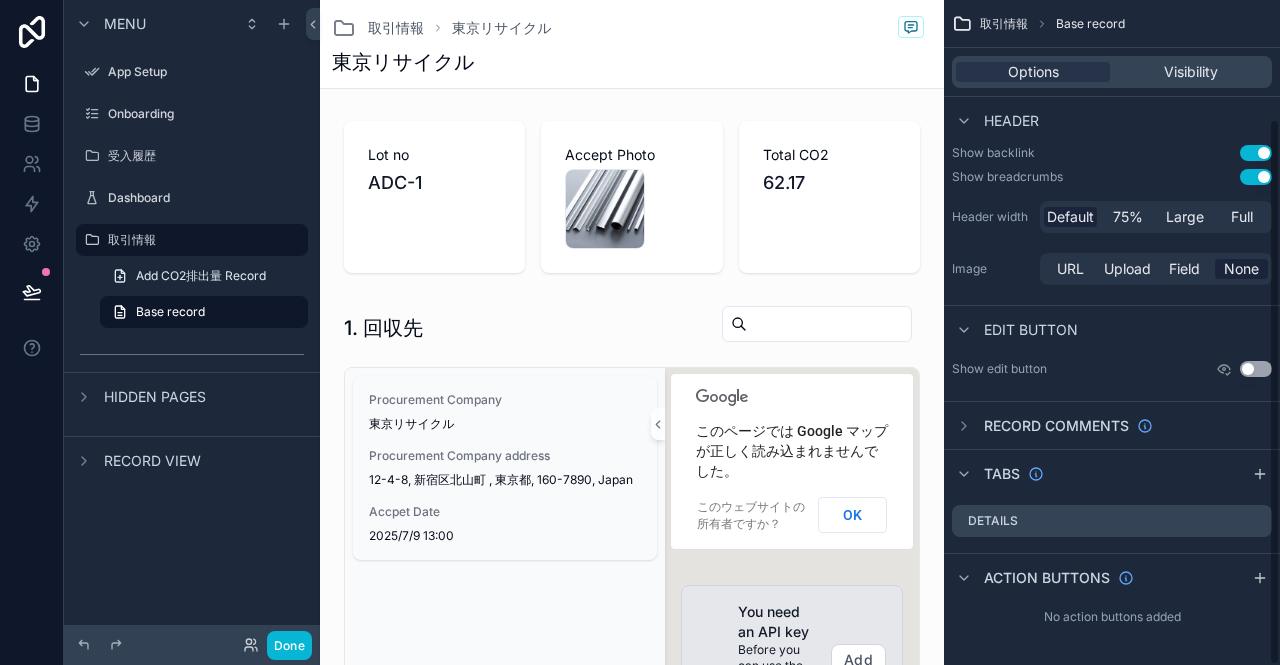 scroll, scrollTop: 144, scrollLeft: 0, axis: vertical 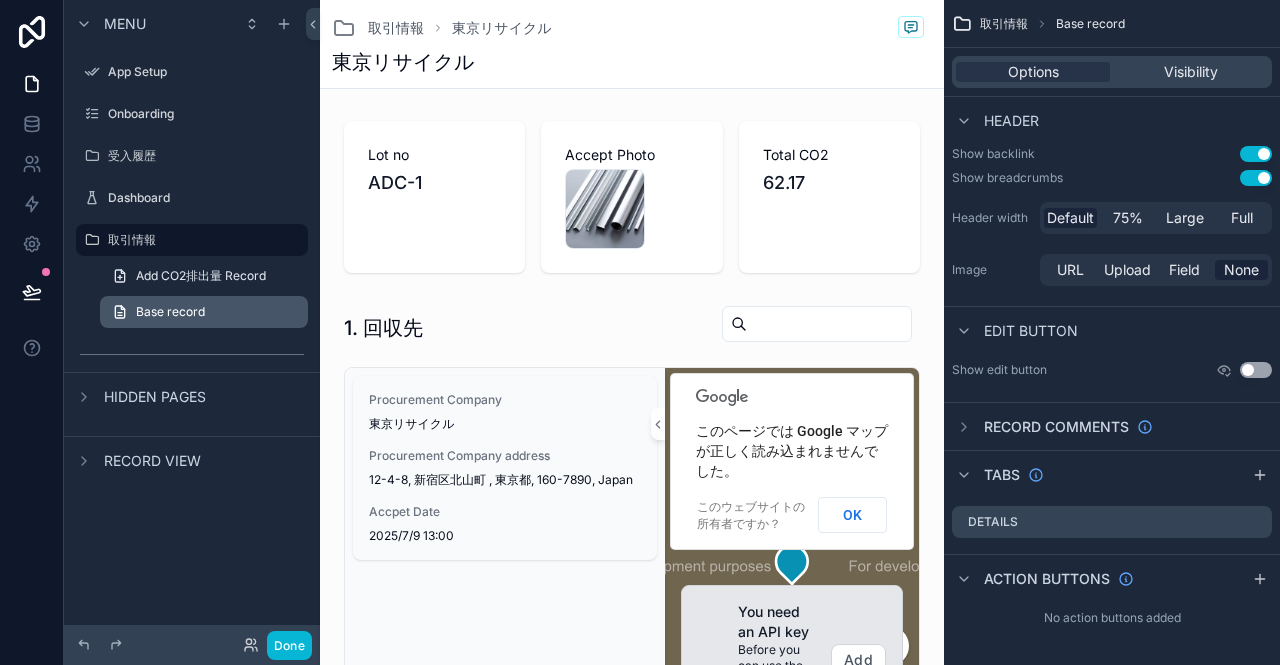 click on "Base record" at bounding box center [170, 312] 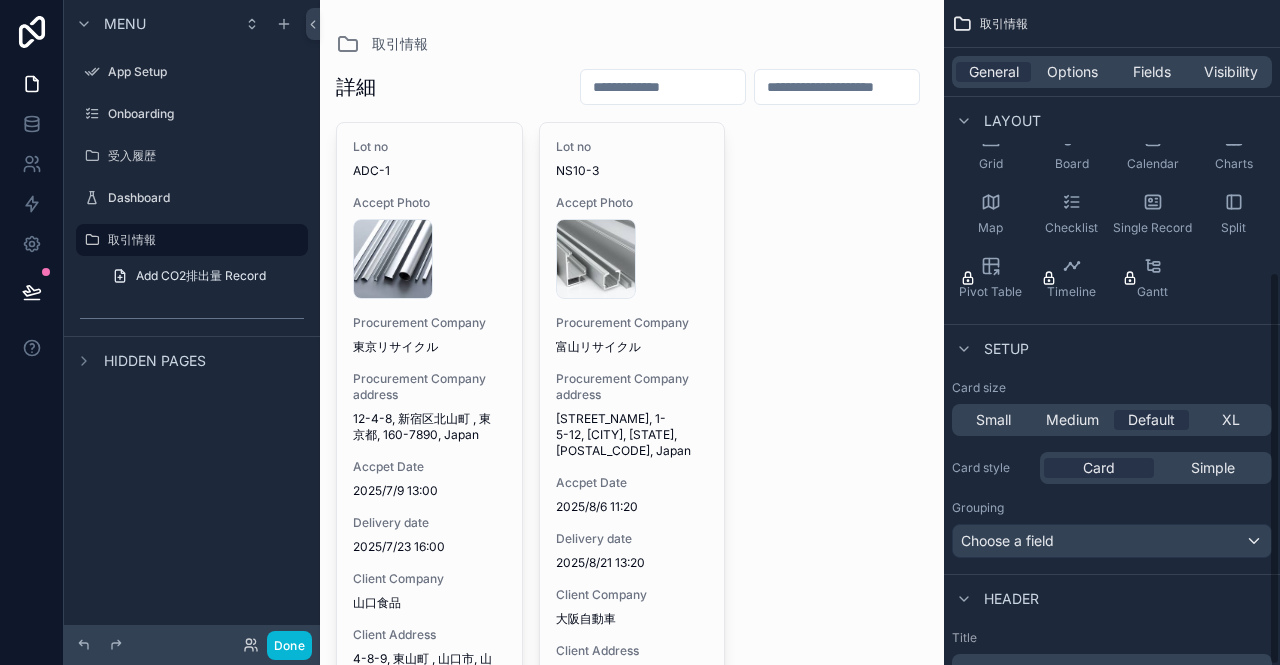 scroll, scrollTop: 460, scrollLeft: 0, axis: vertical 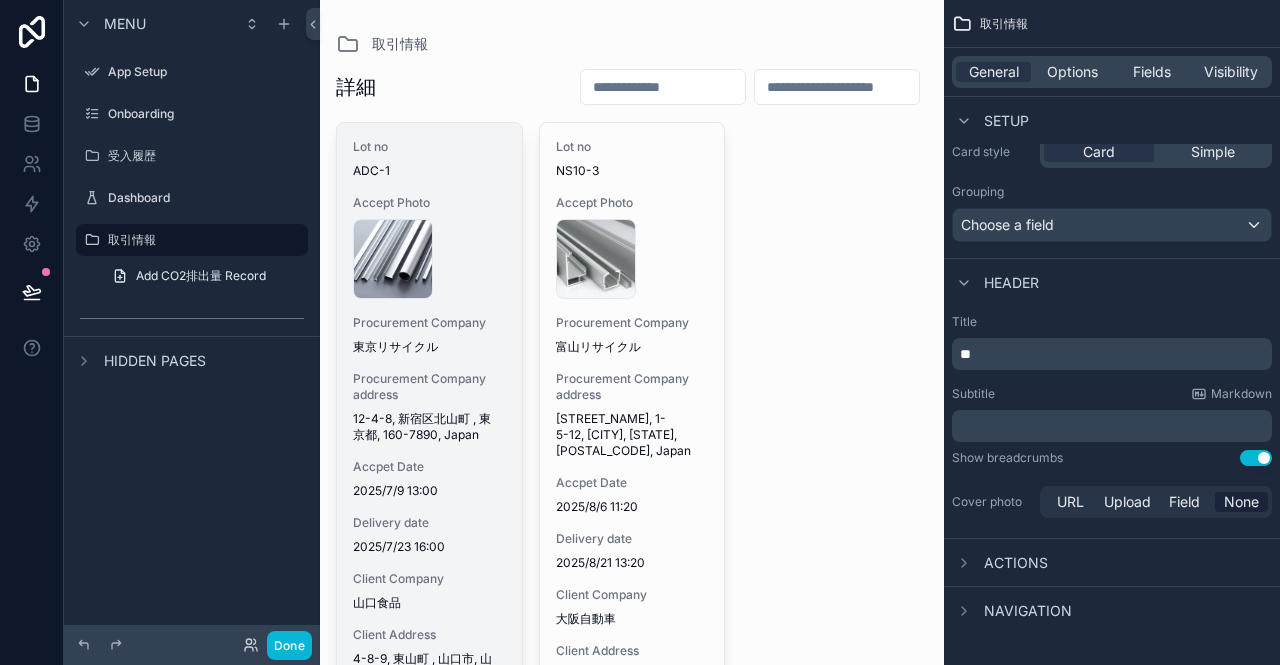 click on "company-1 .jpg" at bounding box center [429, 259] 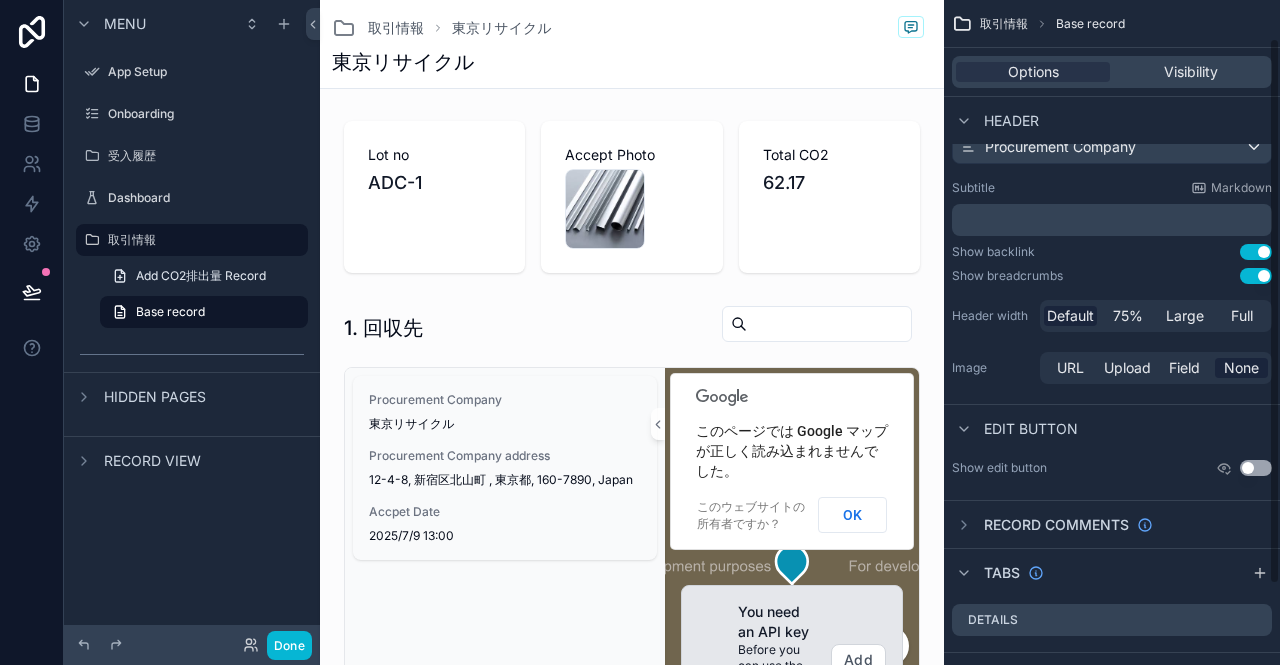 scroll, scrollTop: 0, scrollLeft: 0, axis: both 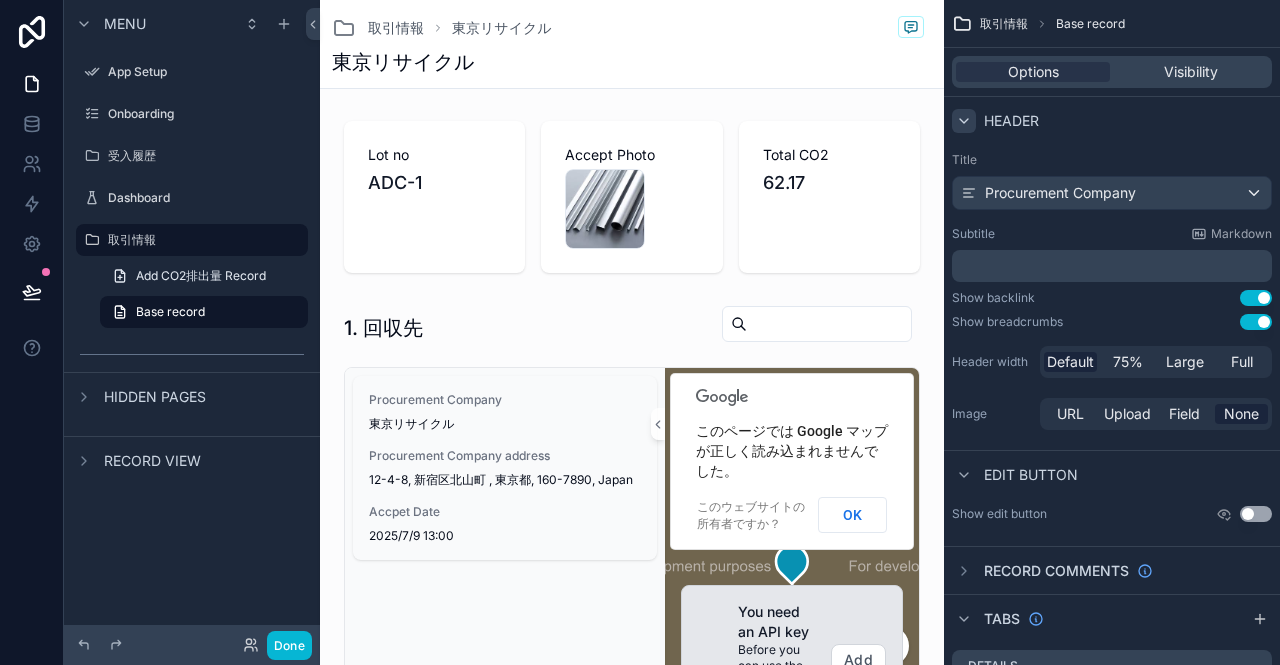 click 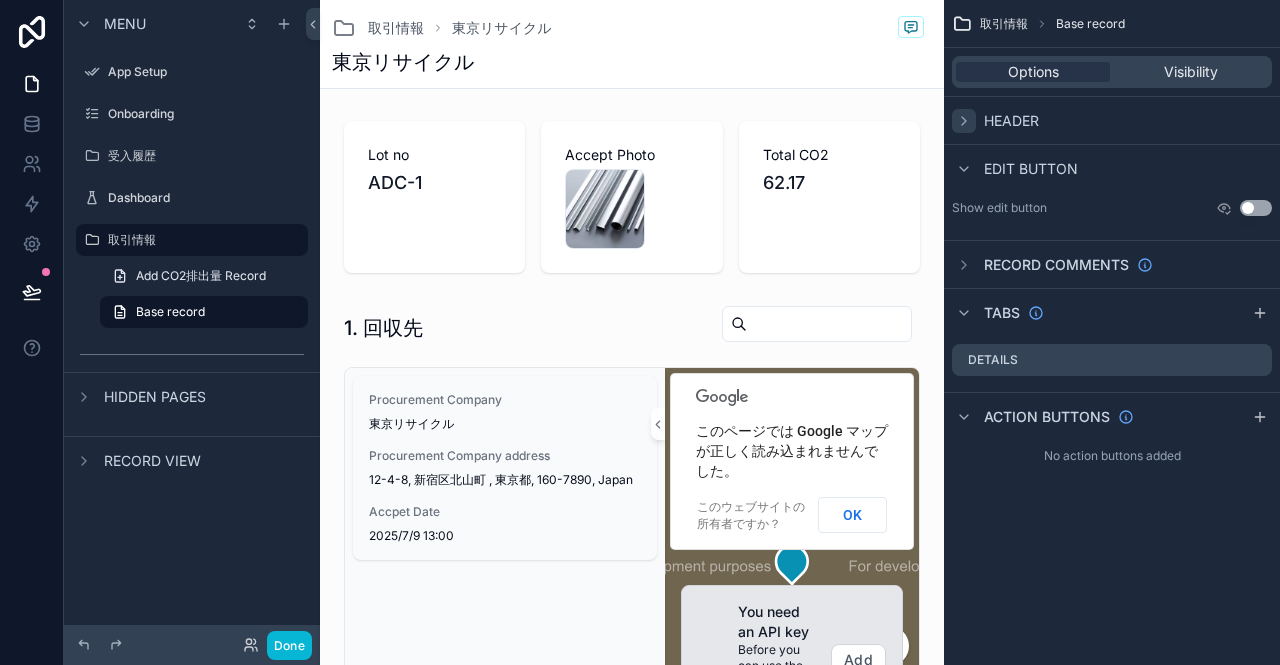 click 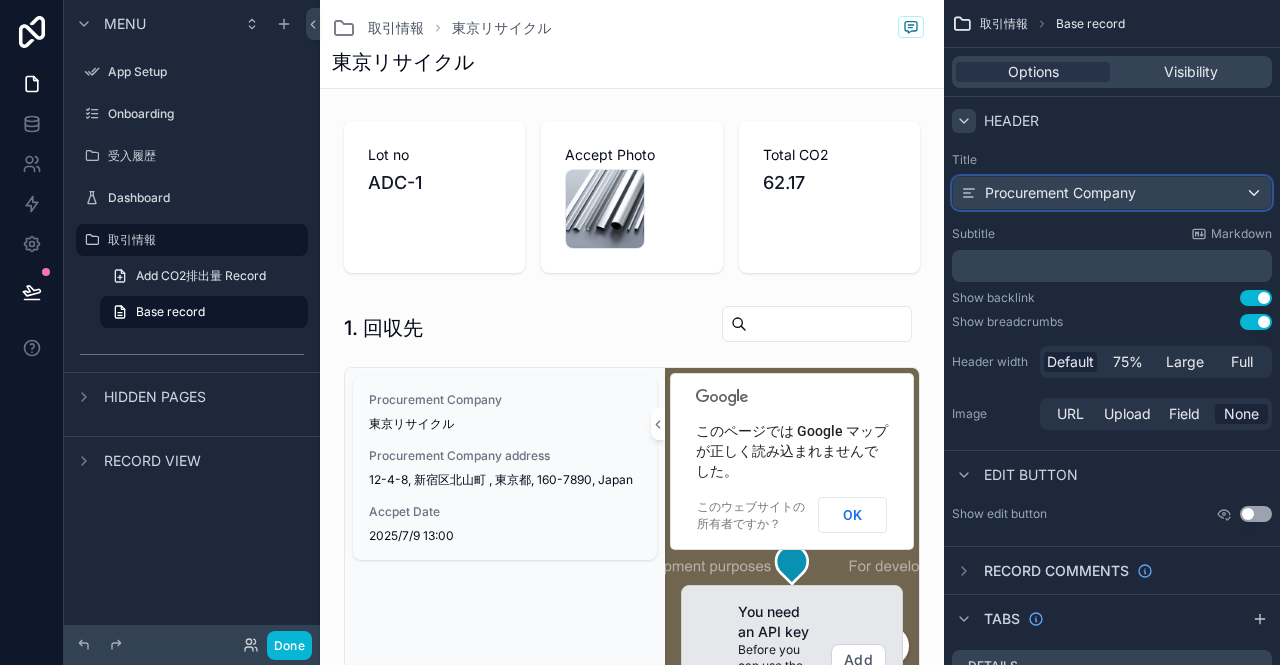 click on "Procurement Company" at bounding box center [1060, 193] 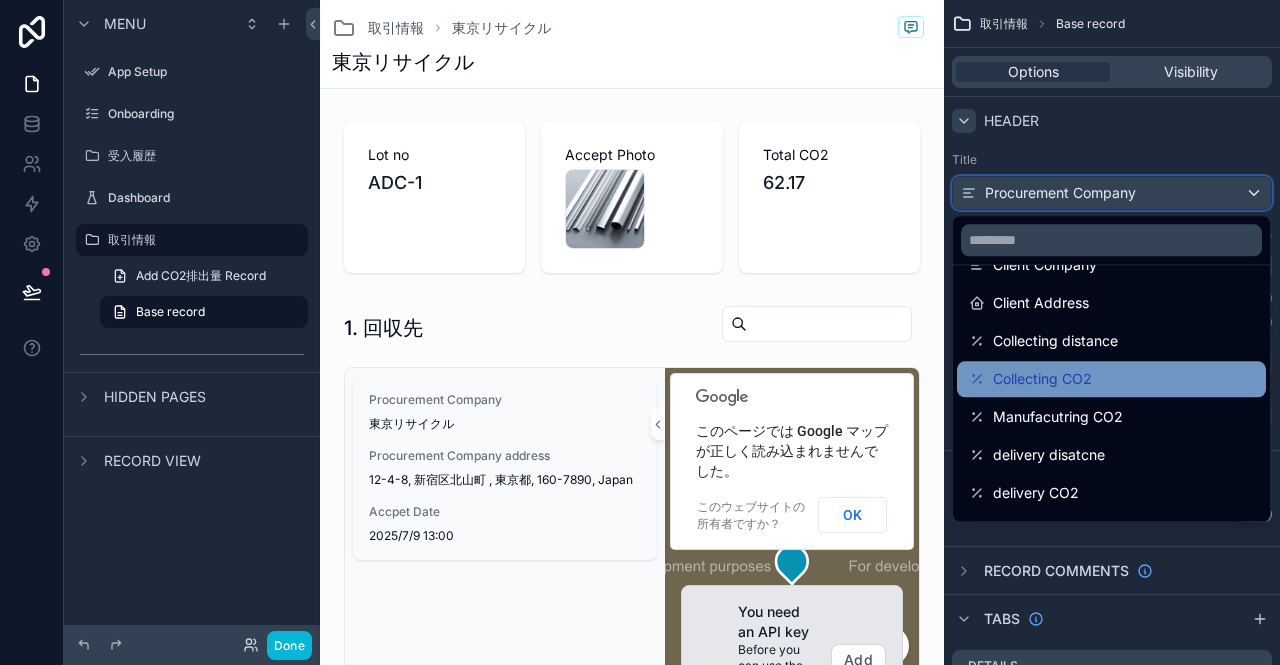scroll, scrollTop: 370, scrollLeft: 0, axis: vertical 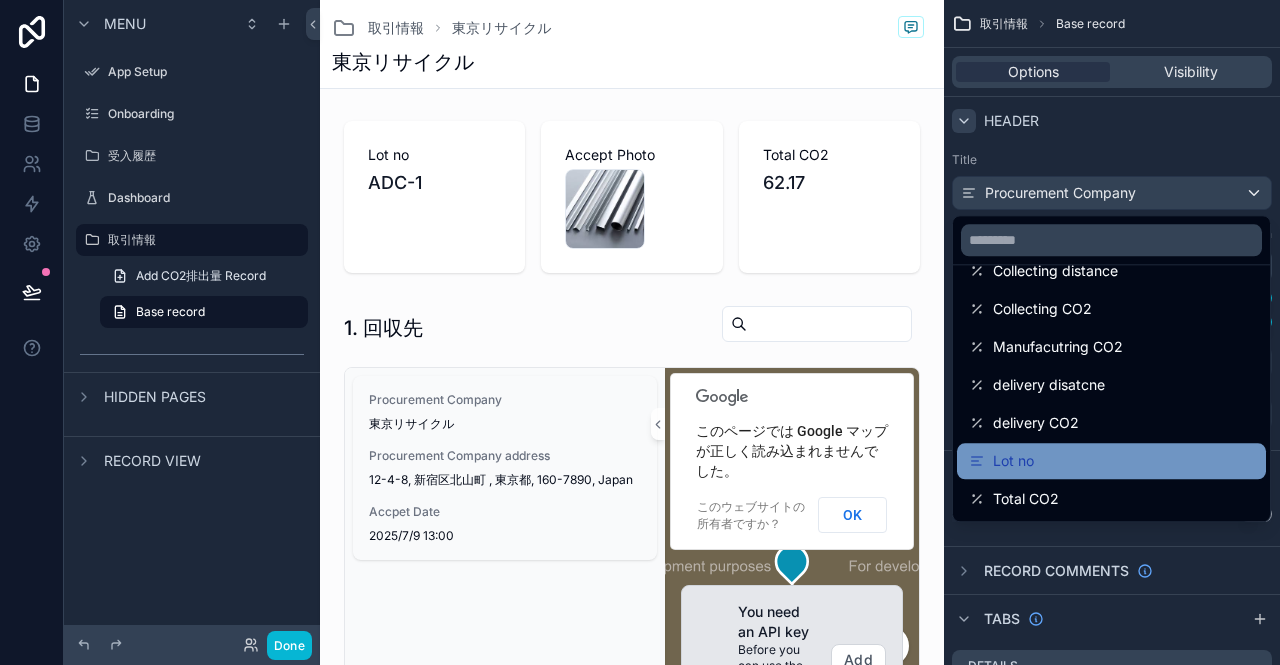 click on "Lot no" at bounding box center [1013, 461] 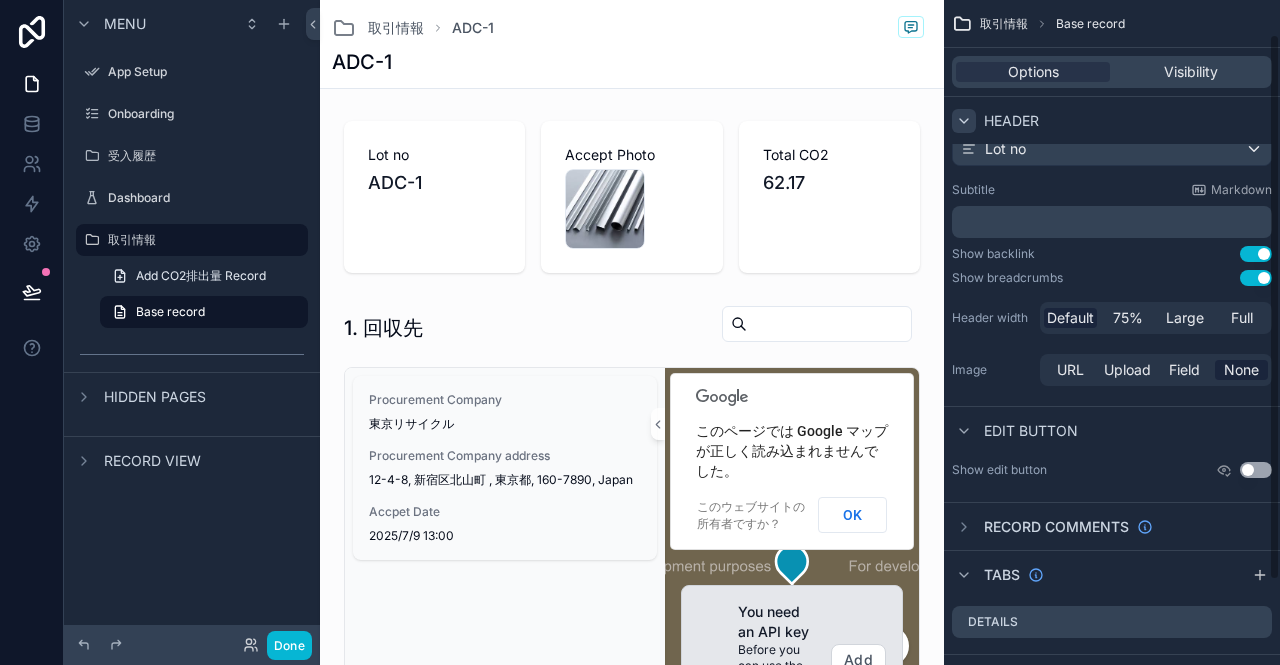 scroll, scrollTop: 0, scrollLeft: 0, axis: both 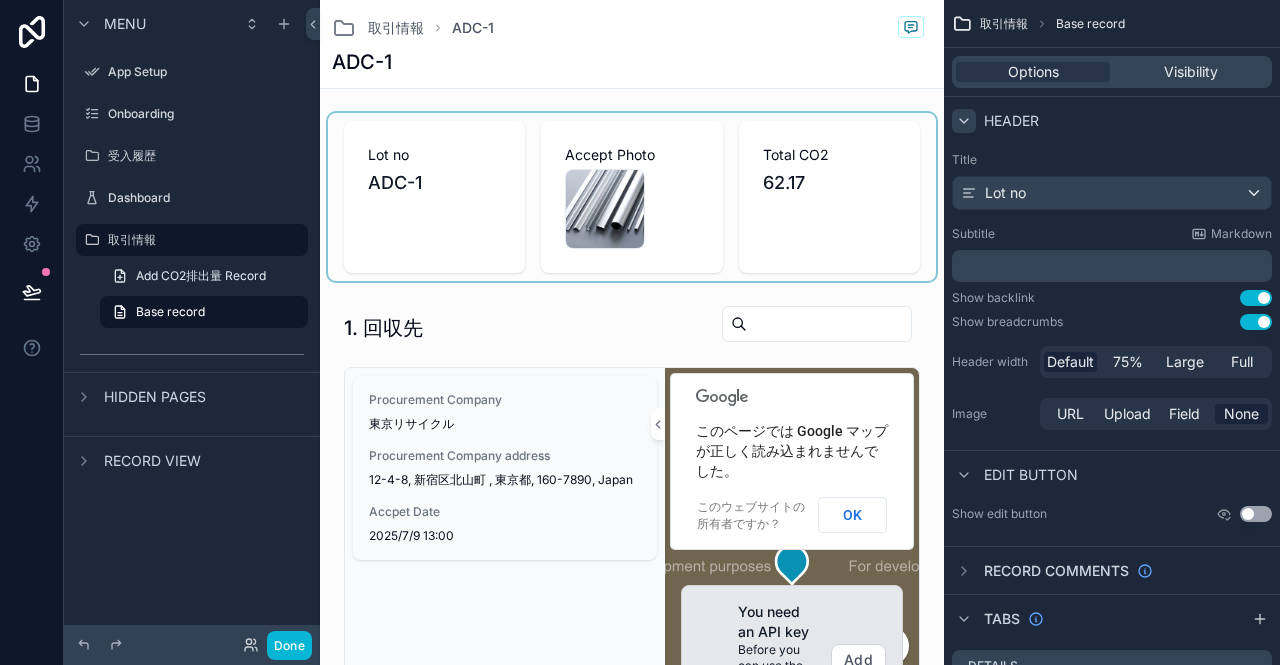 click at bounding box center (632, 197) 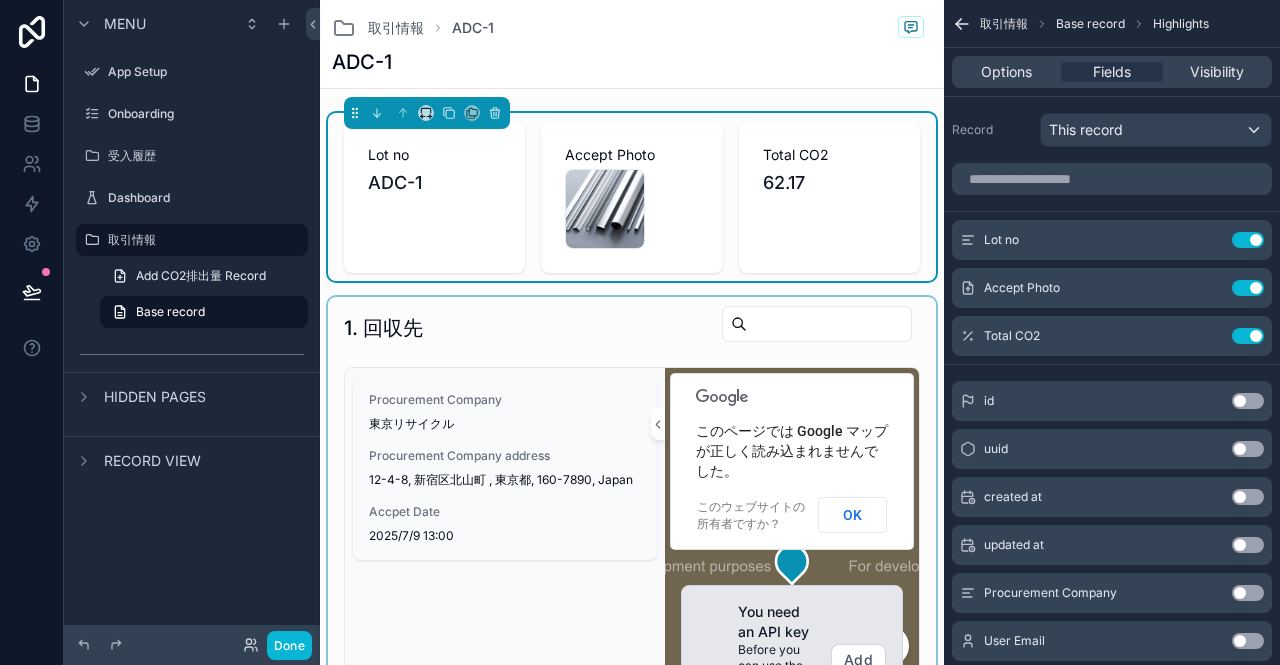 click at bounding box center (632, 554) 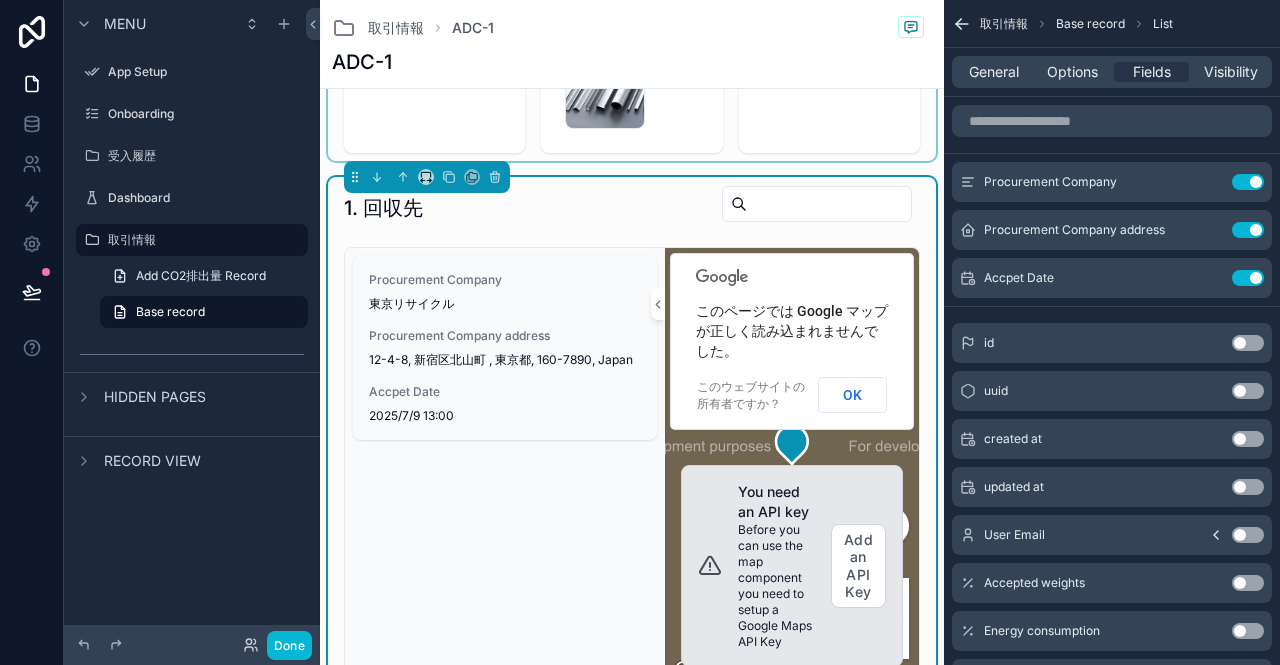 scroll, scrollTop: 0, scrollLeft: 0, axis: both 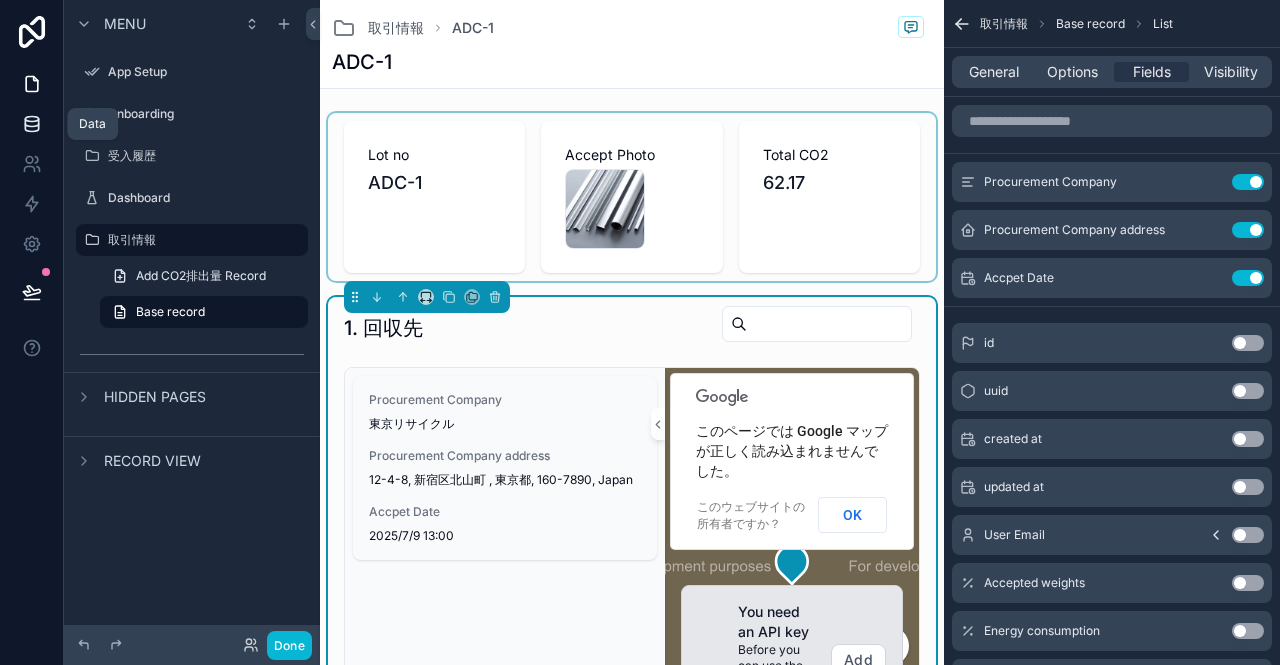 click 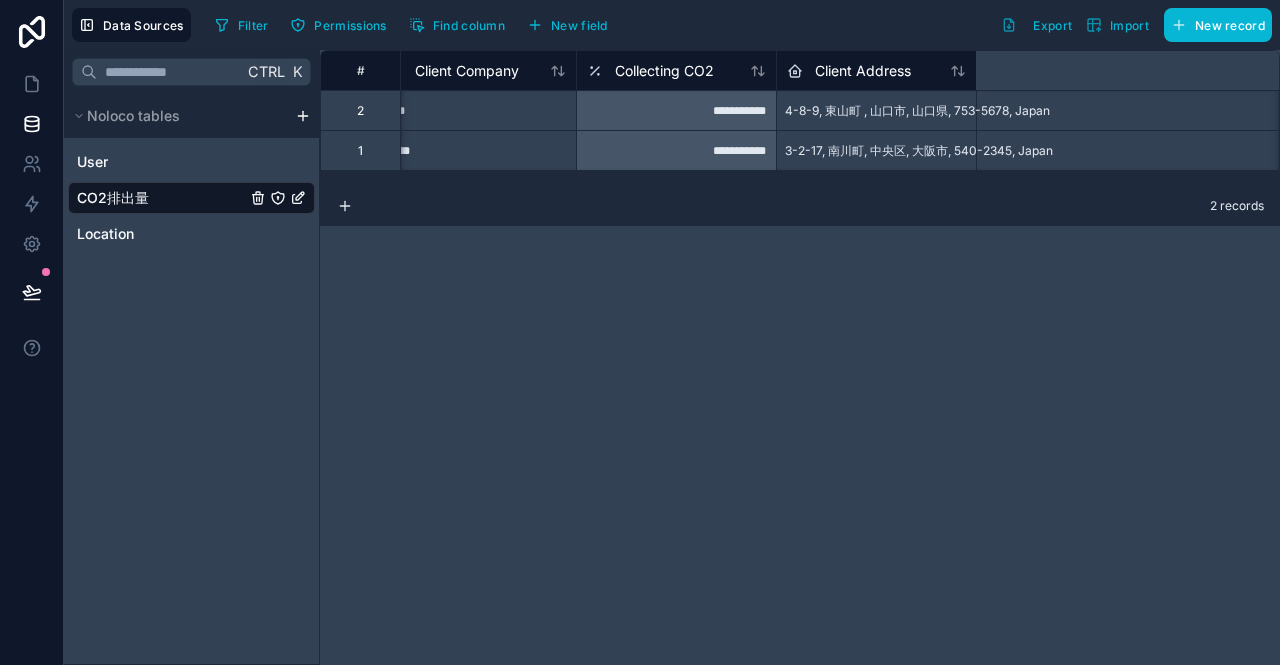 scroll, scrollTop: 0, scrollLeft: 0, axis: both 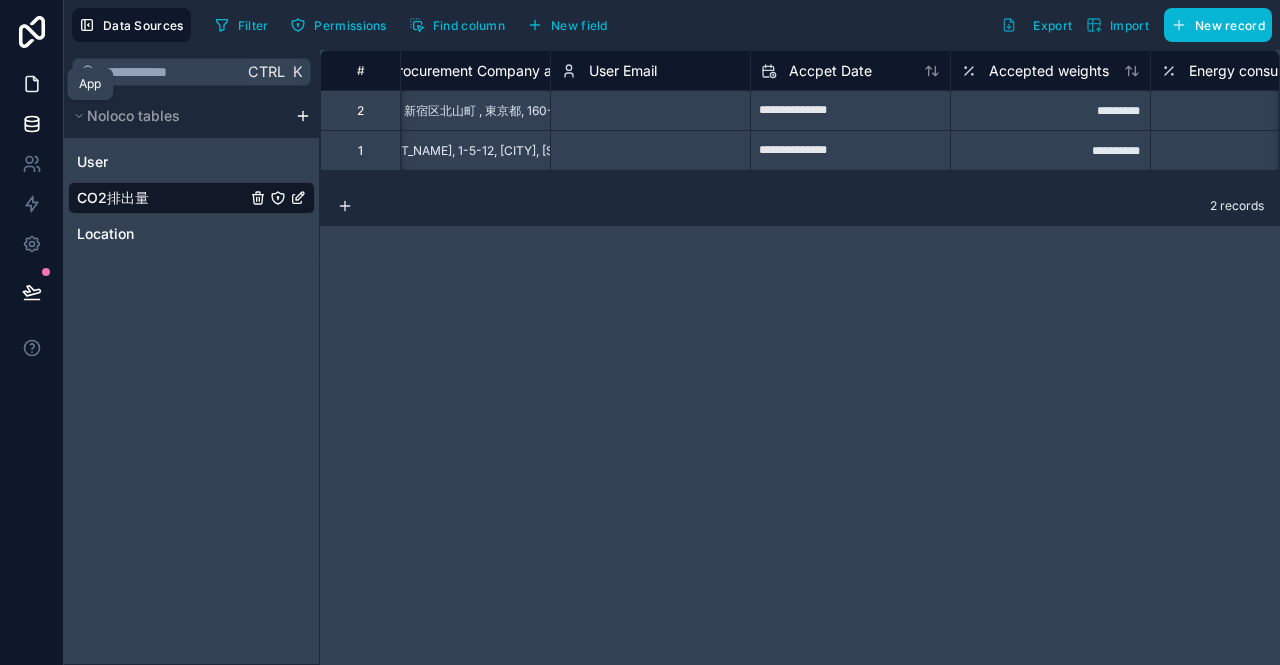 click 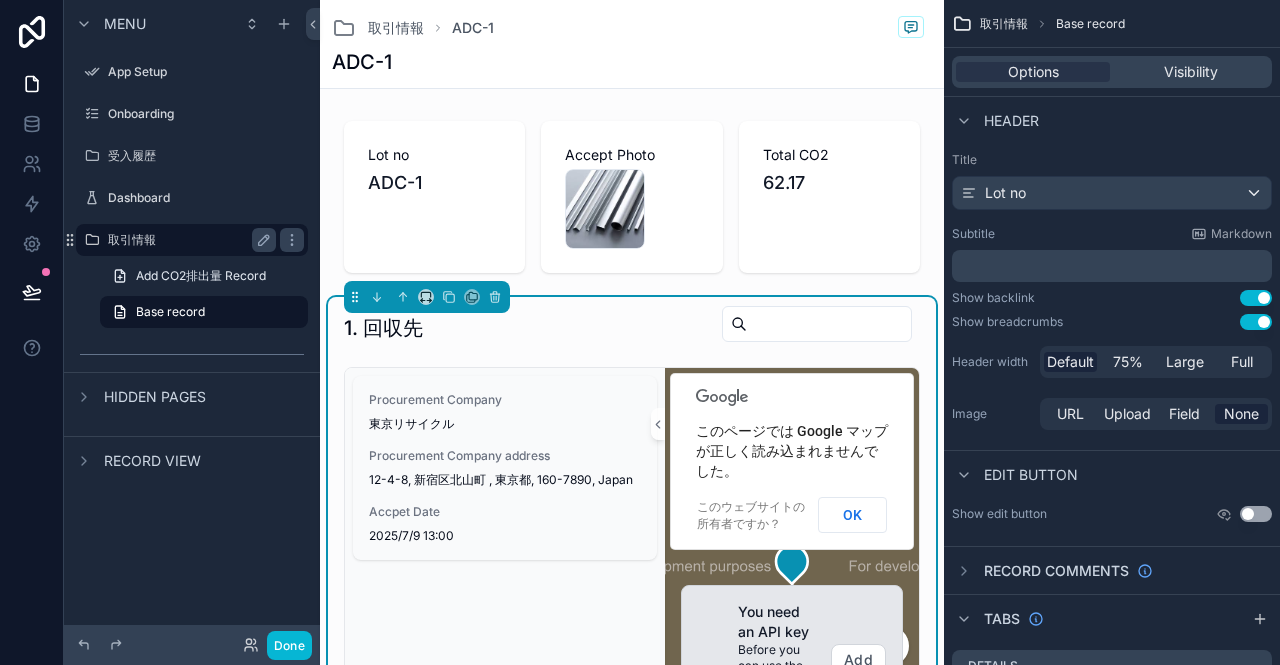 click on "取引情報" at bounding box center (188, 240) 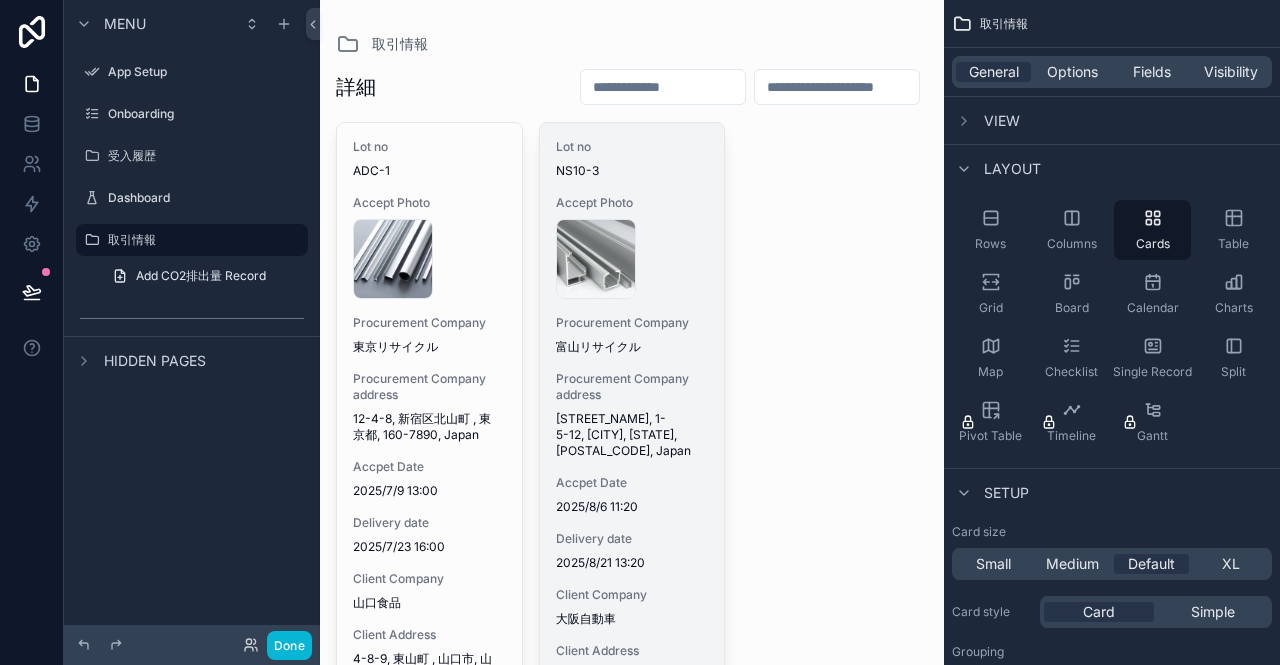 click on "Lot no NS10-3 Accept Photo company-2 .jpg Procurement Company [CITY]リサイクル Procurement Company address [STREET_ADDRESS], [CITY], [PREFECTURE], [POSTAL_CODE], Japan Accpet Date 2025/8/6 11:20 Delivery date 2025/8/21 13:20 Client Company [CLIENT_COMPANY] Client Address 3-2-17, [DISTRICT], [CITY], [PREFECTURE], [POSTAL_CODE], Japan Total CO2 86.27" at bounding box center (632, 447) 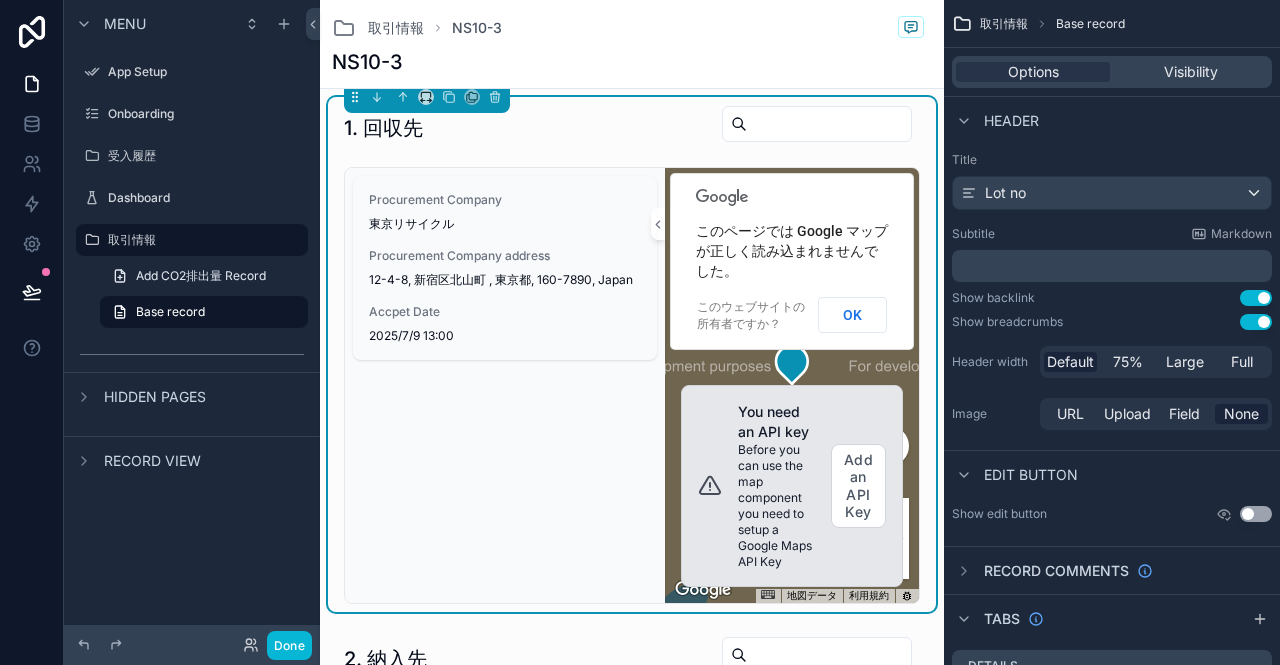 scroll, scrollTop: 0, scrollLeft: 0, axis: both 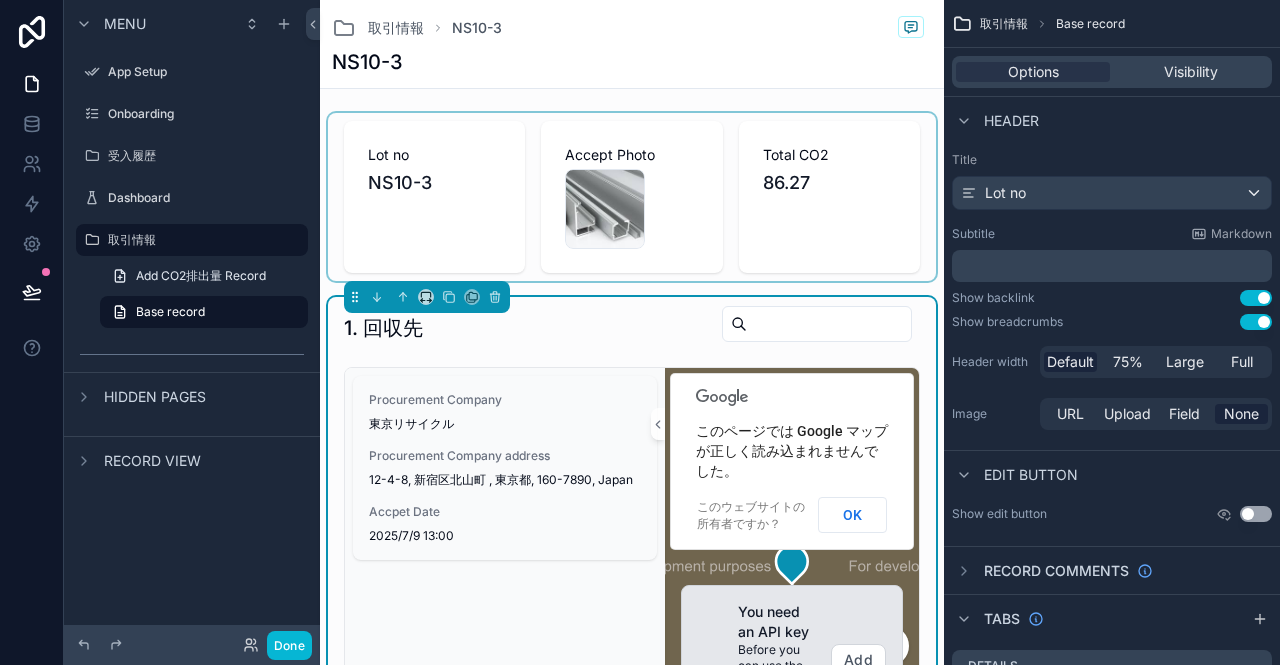 click at bounding box center [632, 197] 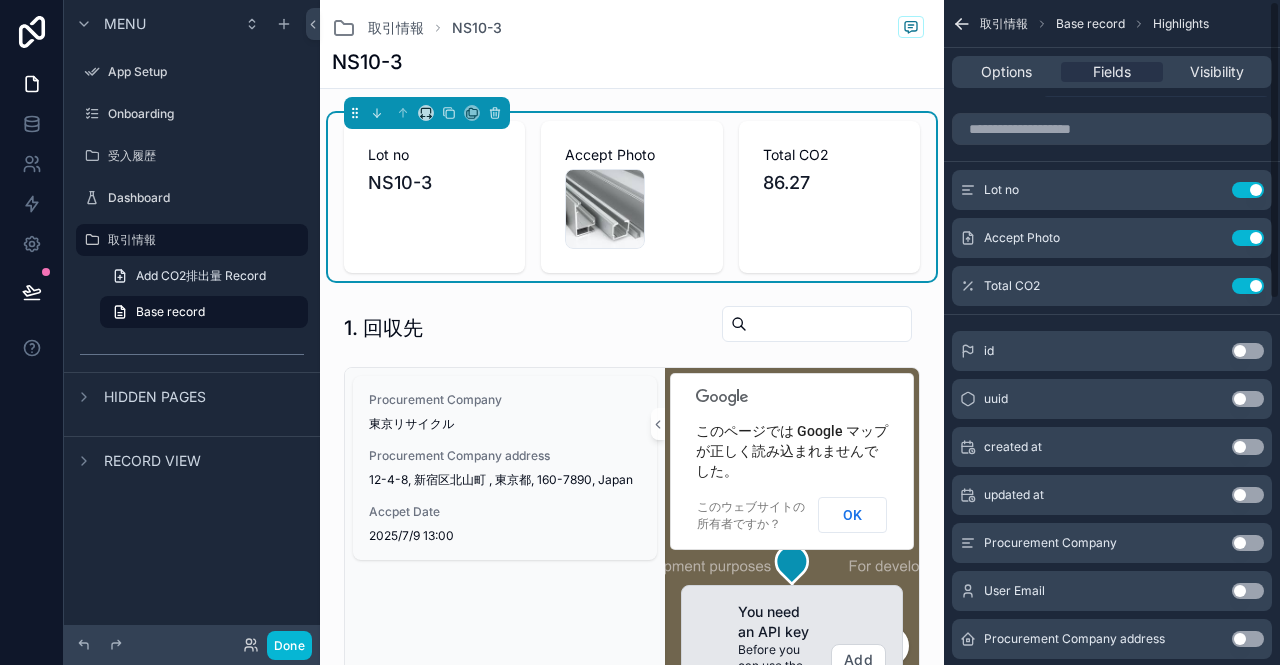 scroll, scrollTop: 0, scrollLeft: 0, axis: both 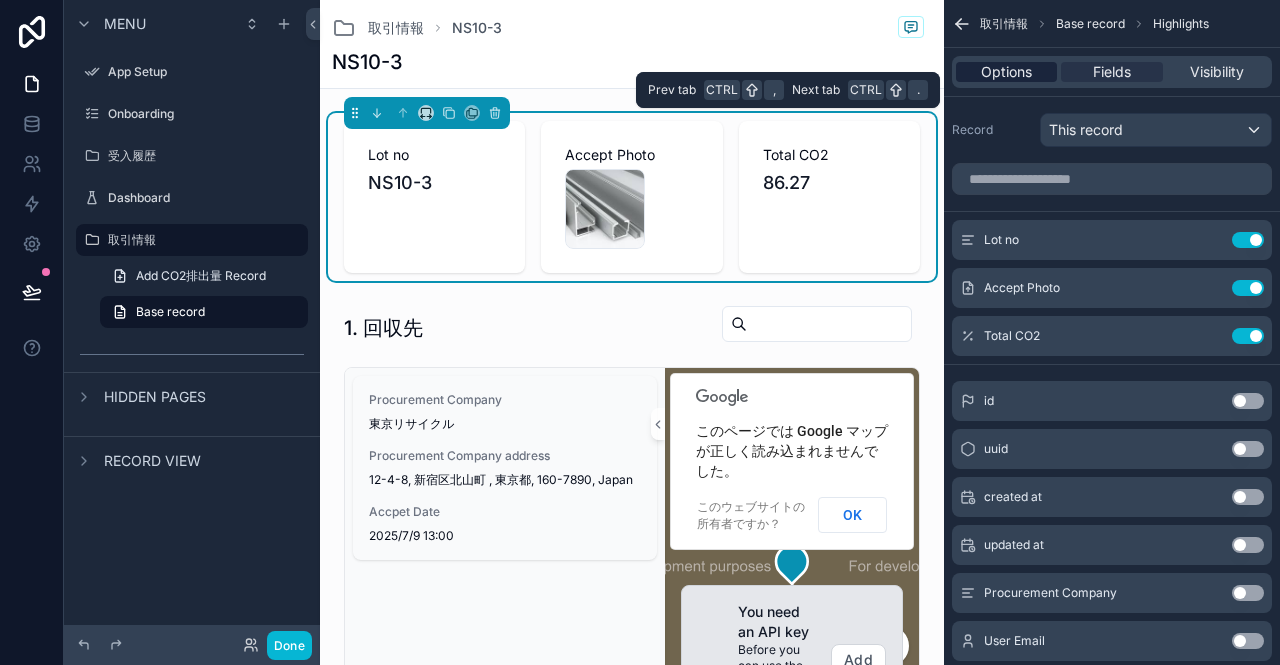 click on "Options" at bounding box center (1006, 72) 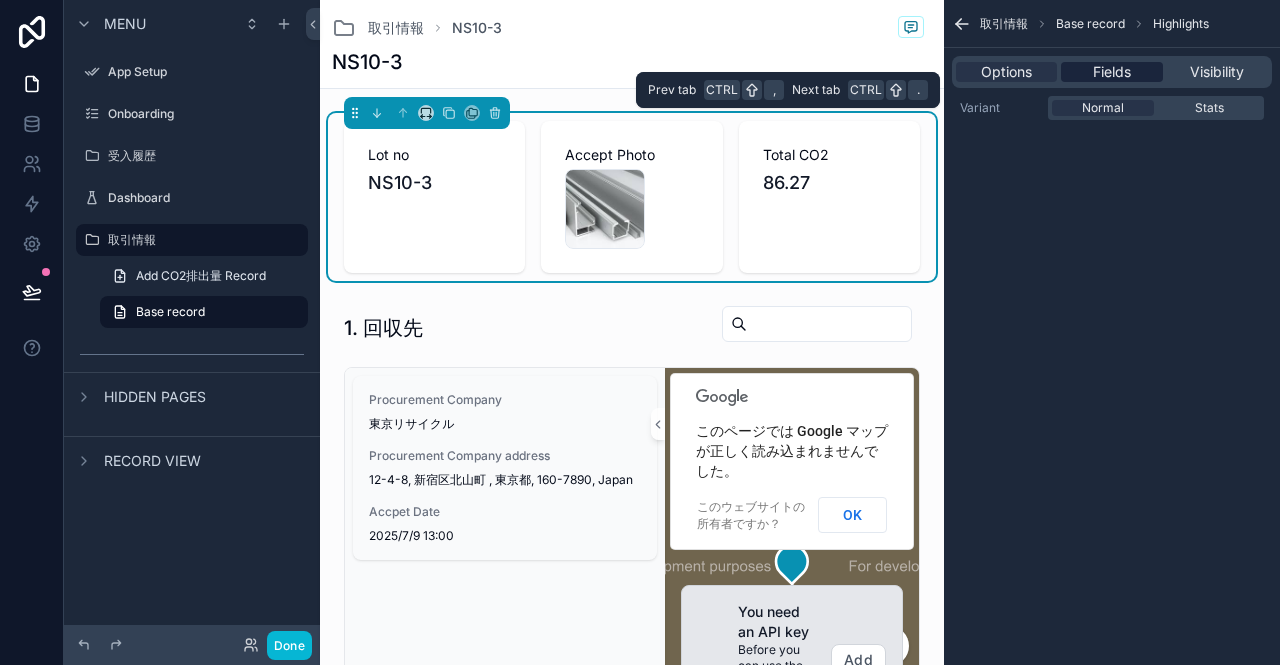 click on "Fields" at bounding box center [1111, 72] 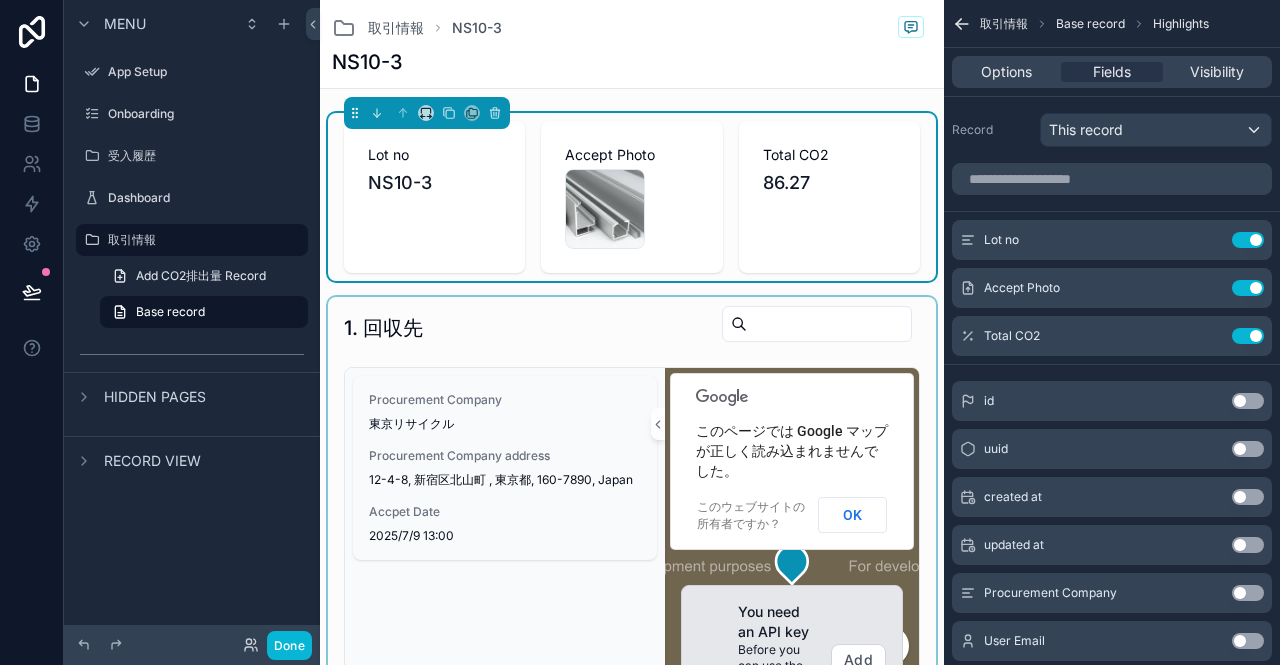 click at bounding box center (632, 554) 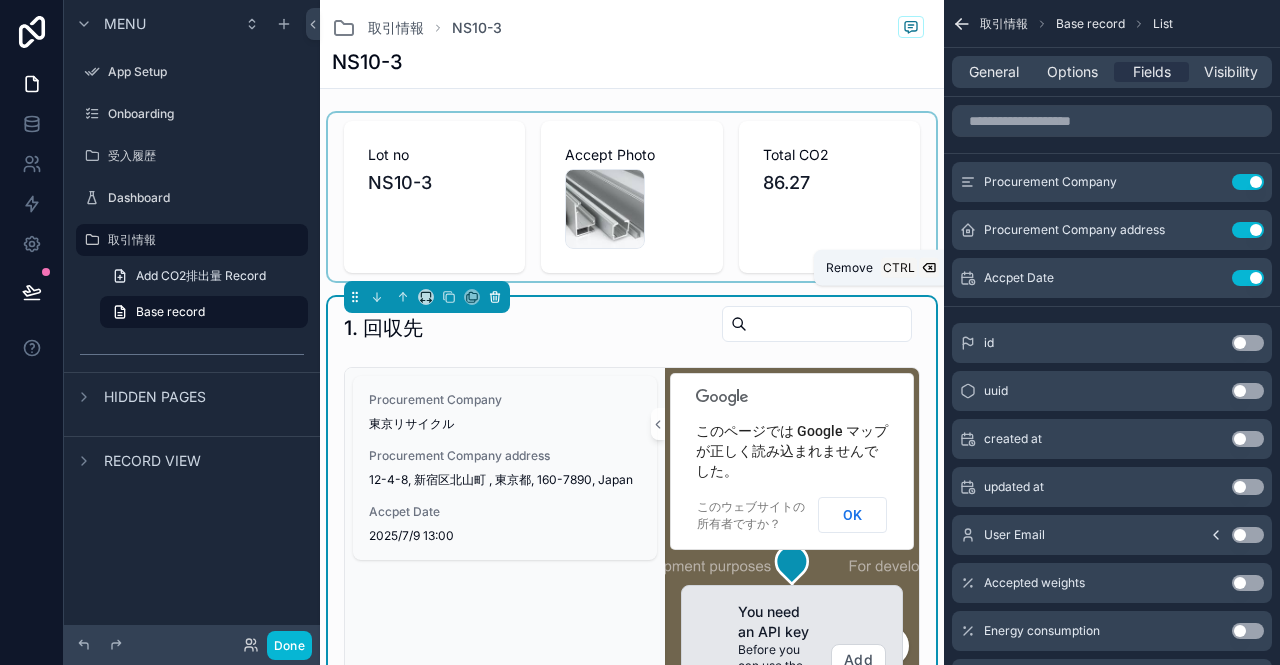 click 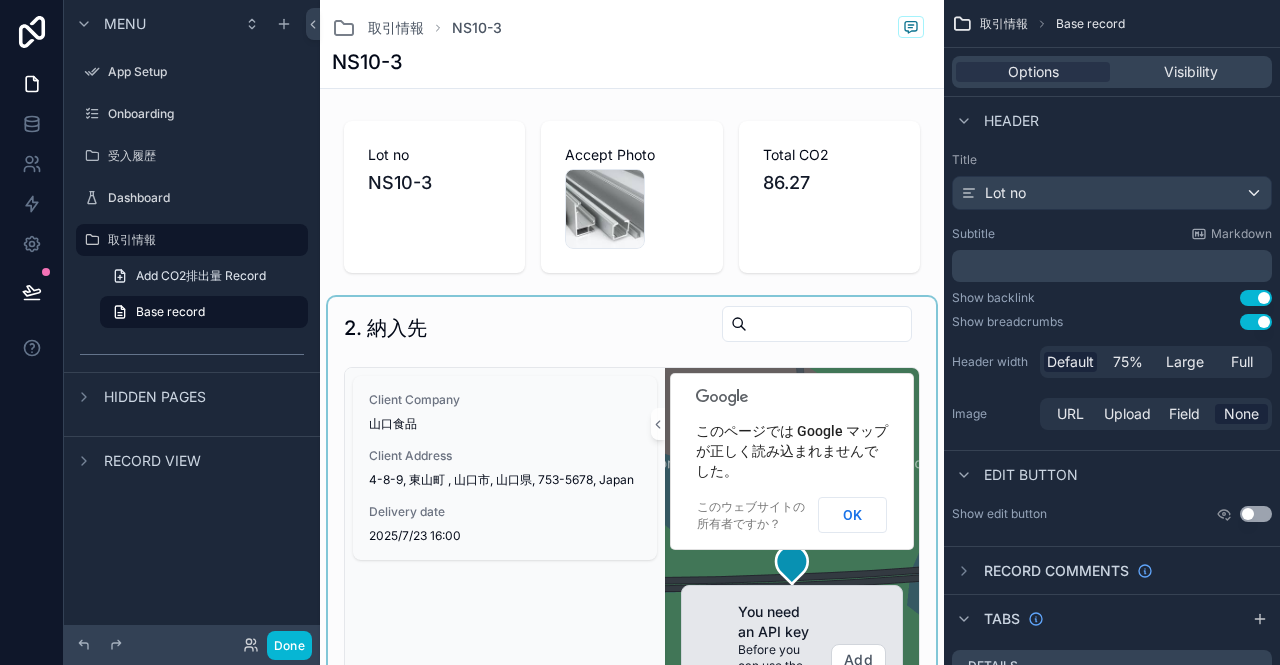 click at bounding box center (632, 554) 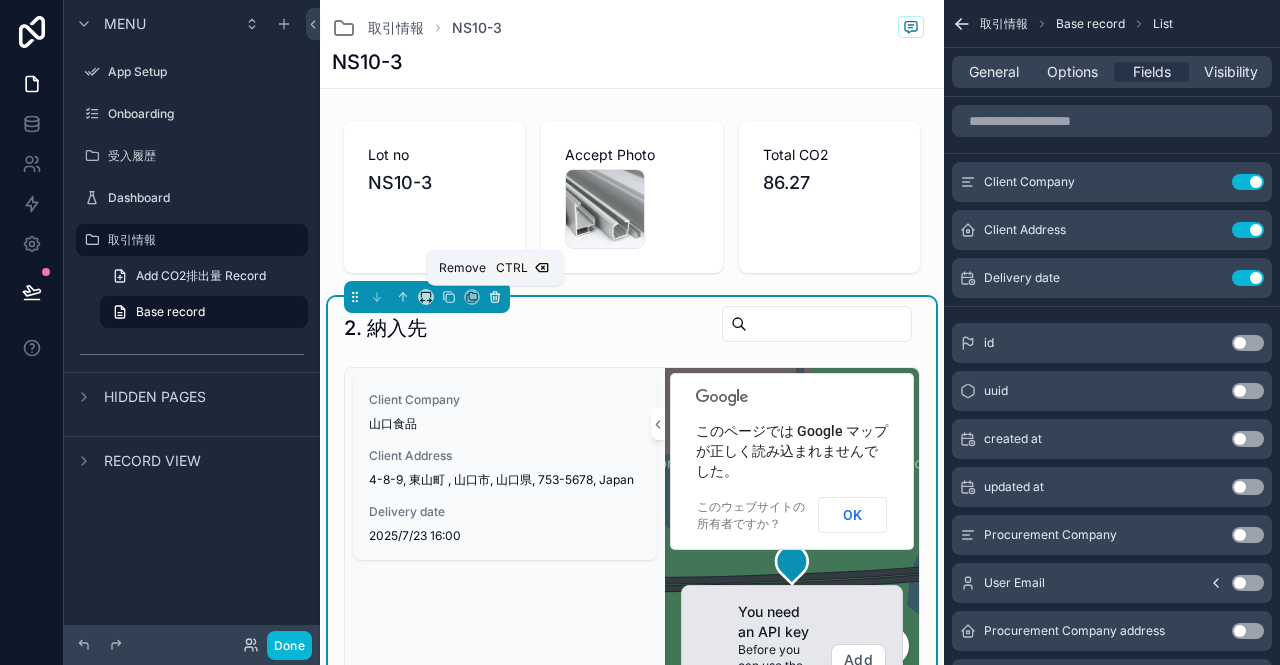 click 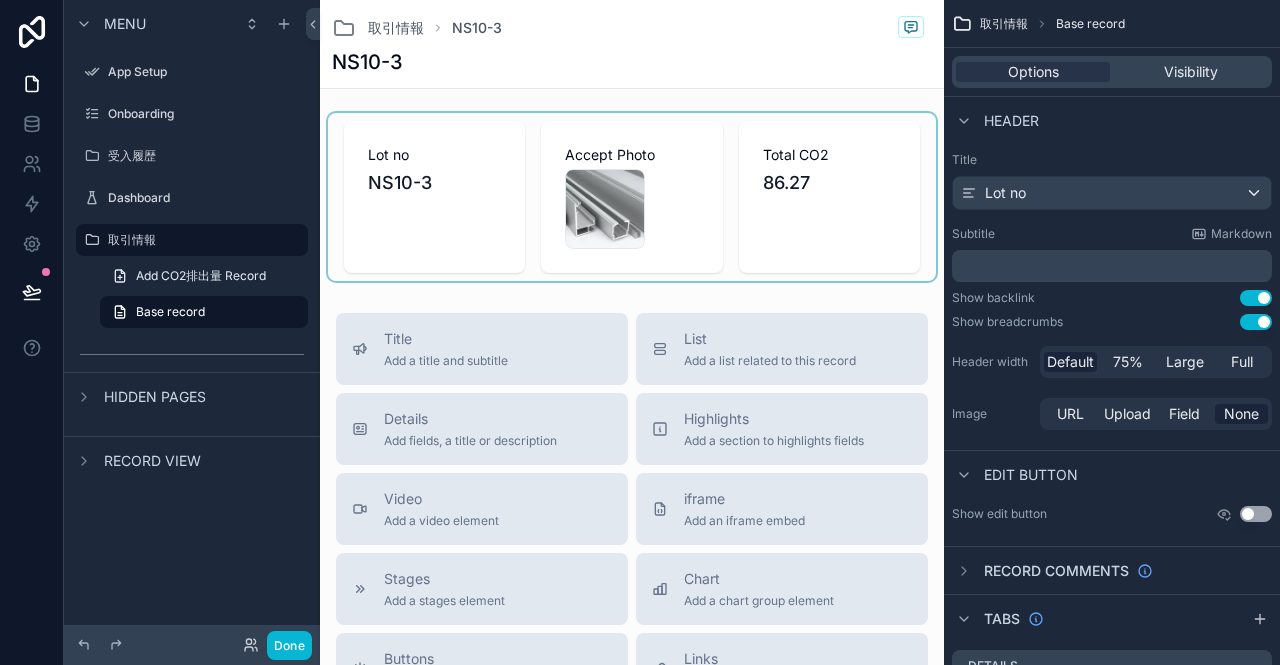 click at bounding box center (632, 197) 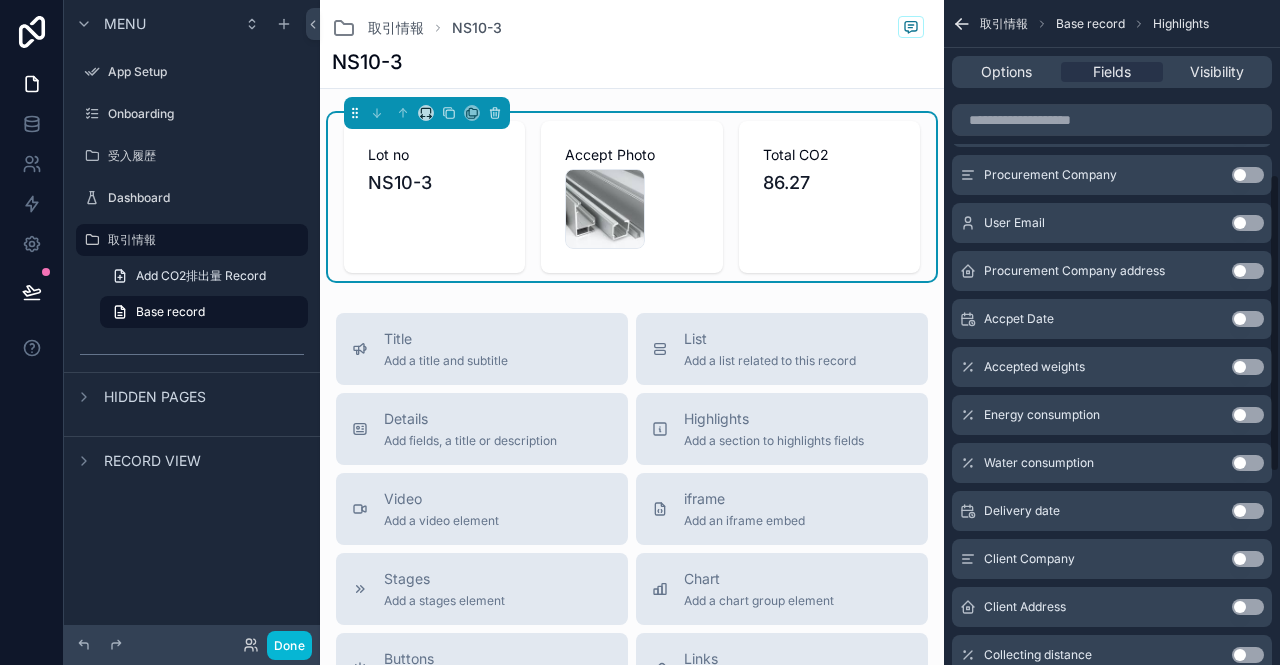 scroll, scrollTop: 0, scrollLeft: 0, axis: both 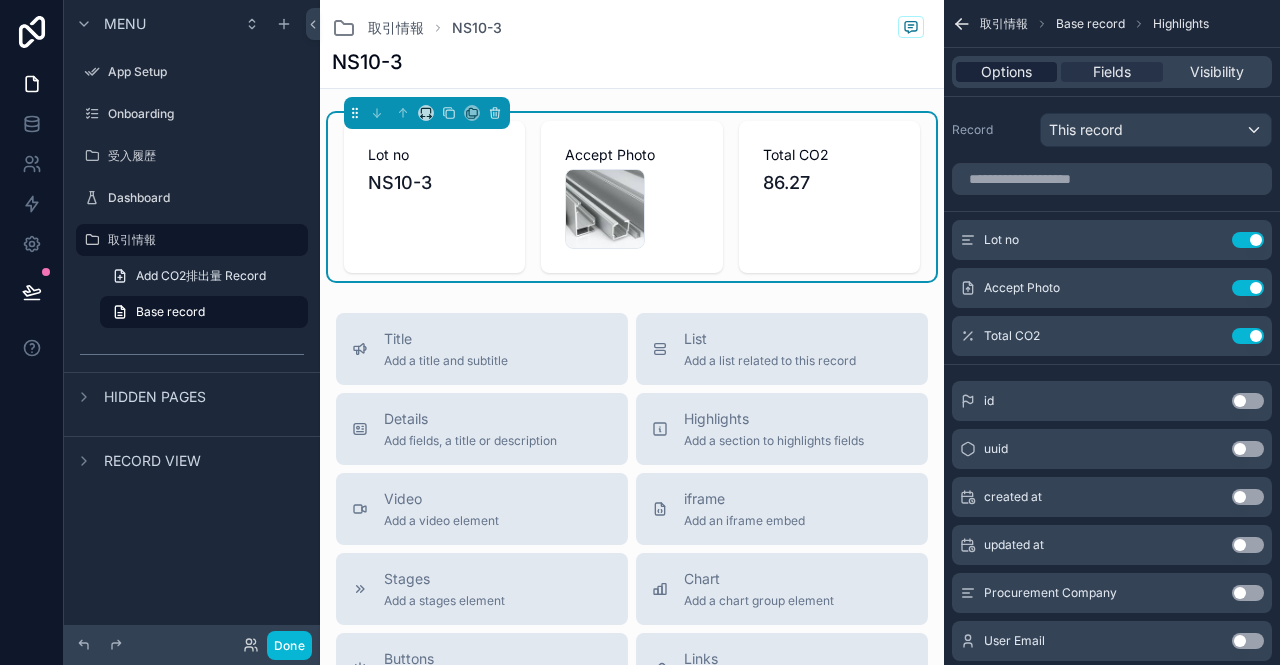 click on "Options" at bounding box center (1006, 72) 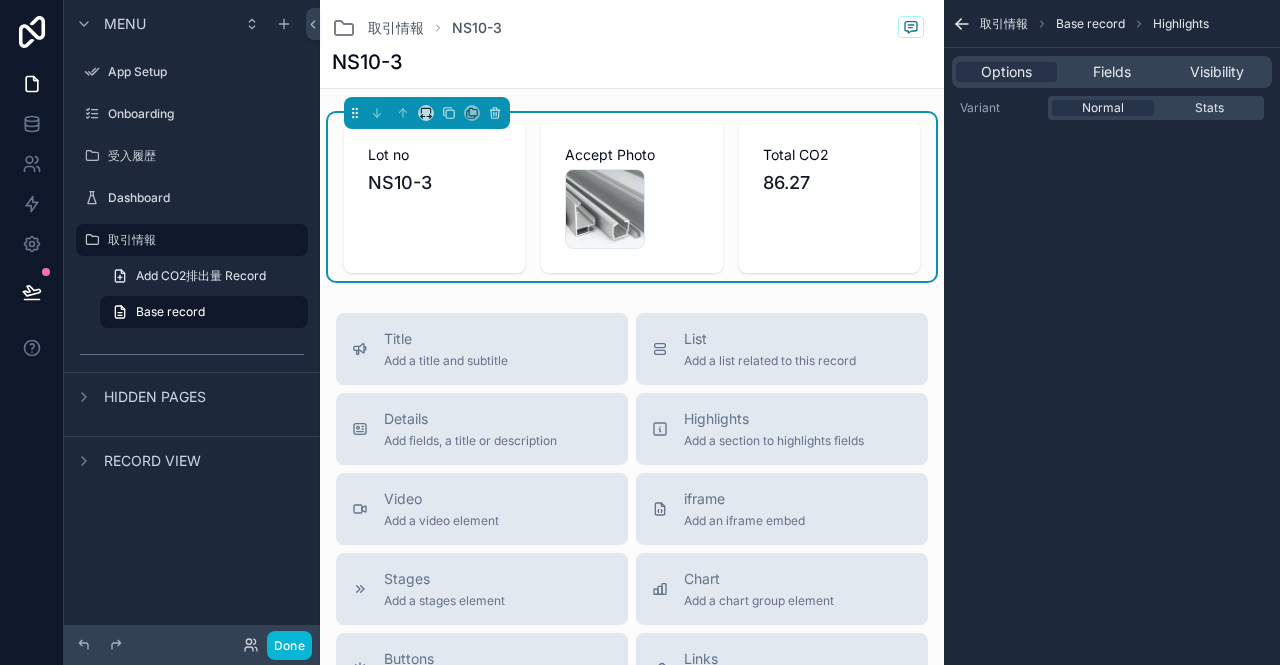 click on "Base record" at bounding box center (1090, 24) 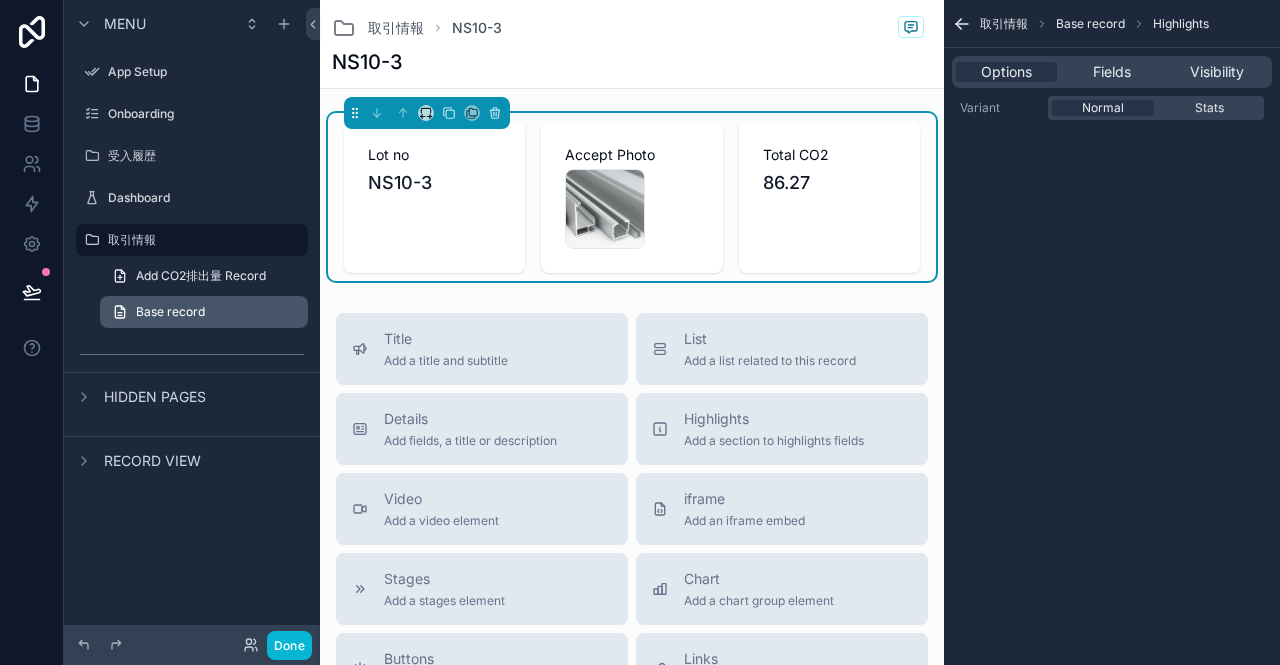 click on "Base record" at bounding box center (170, 312) 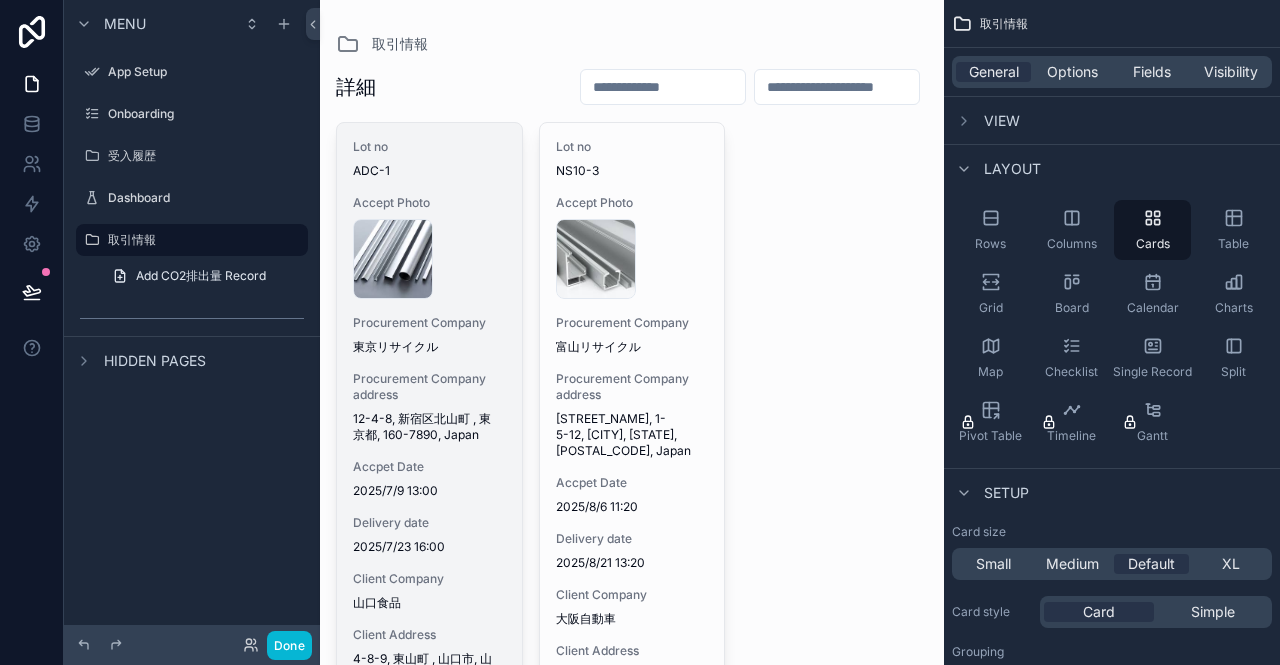 click on "company-1 .jpg" at bounding box center [429, 259] 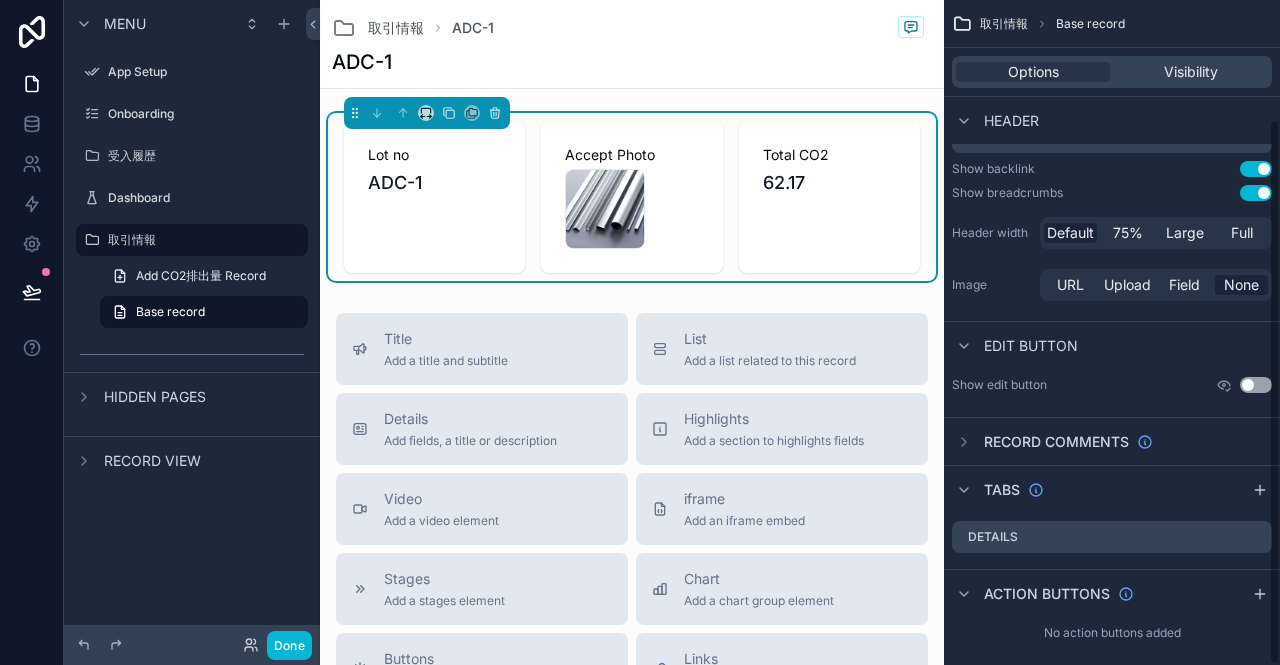 scroll, scrollTop: 144, scrollLeft: 0, axis: vertical 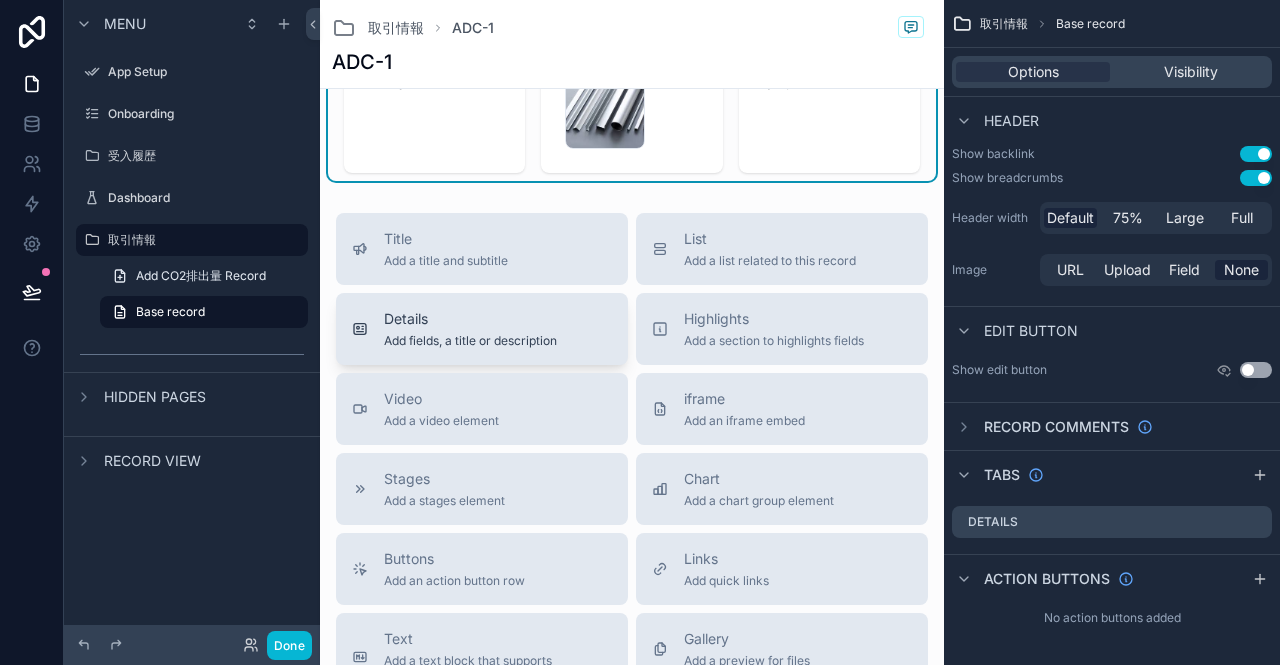 click on "Add fields, a title or description" at bounding box center (470, 341) 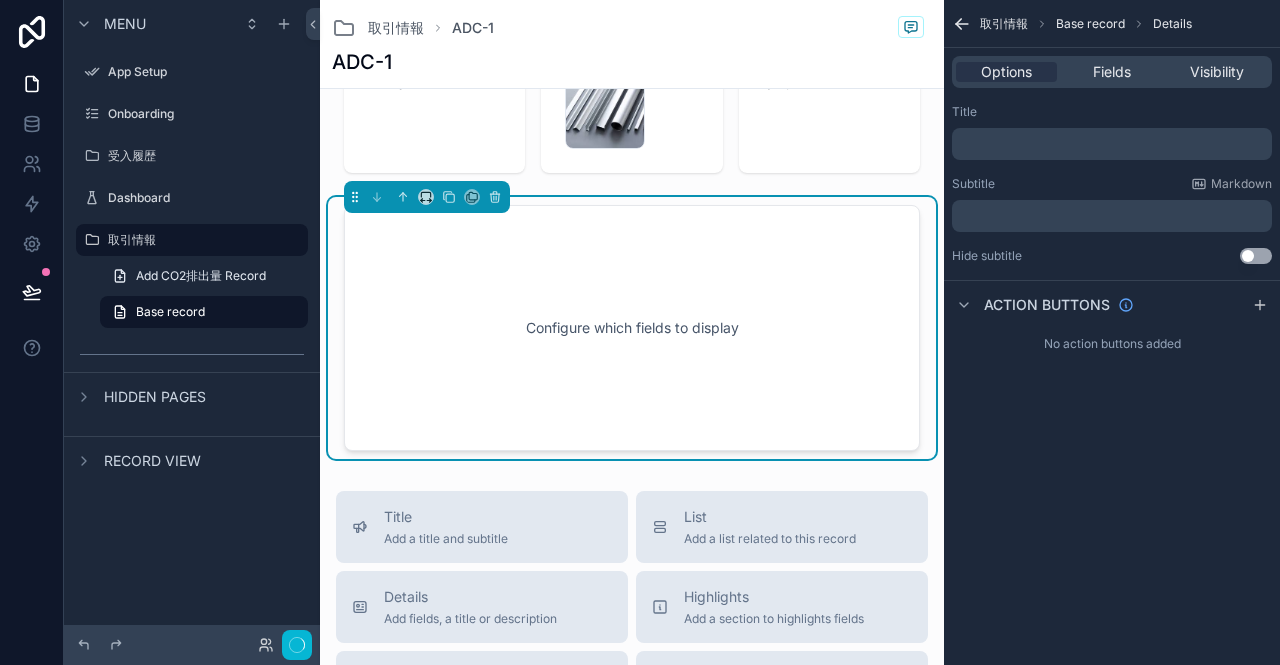 scroll, scrollTop: 0, scrollLeft: 0, axis: both 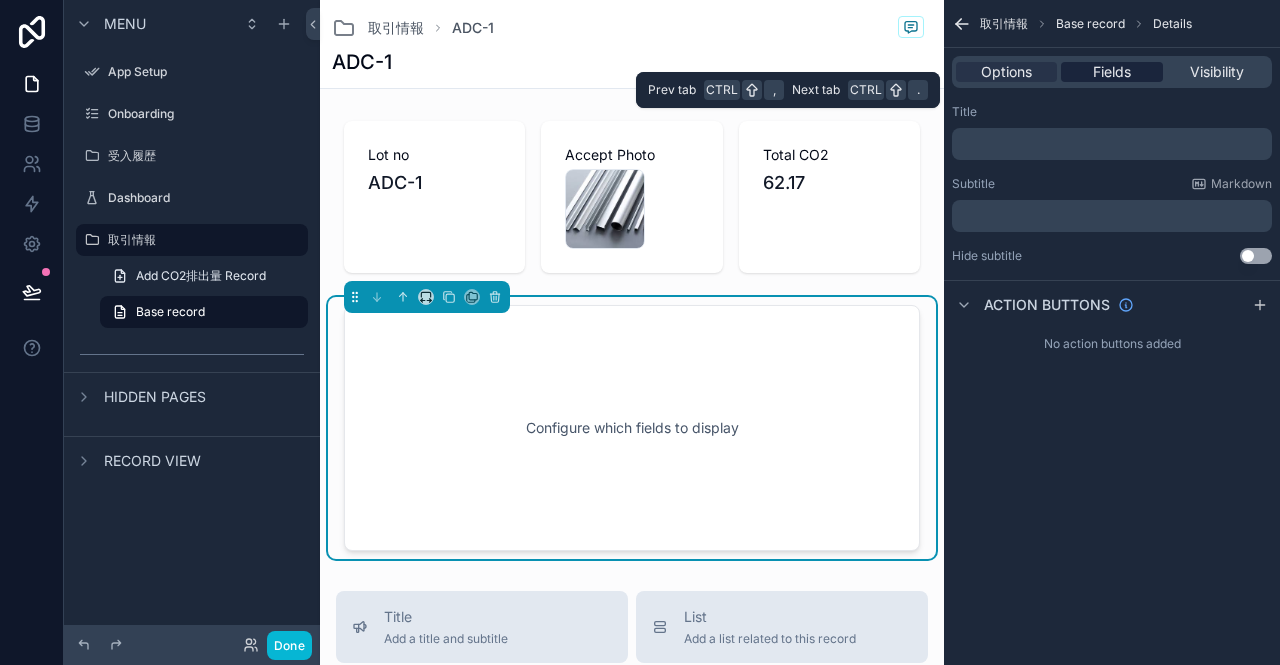 click on "Fields" at bounding box center [1112, 72] 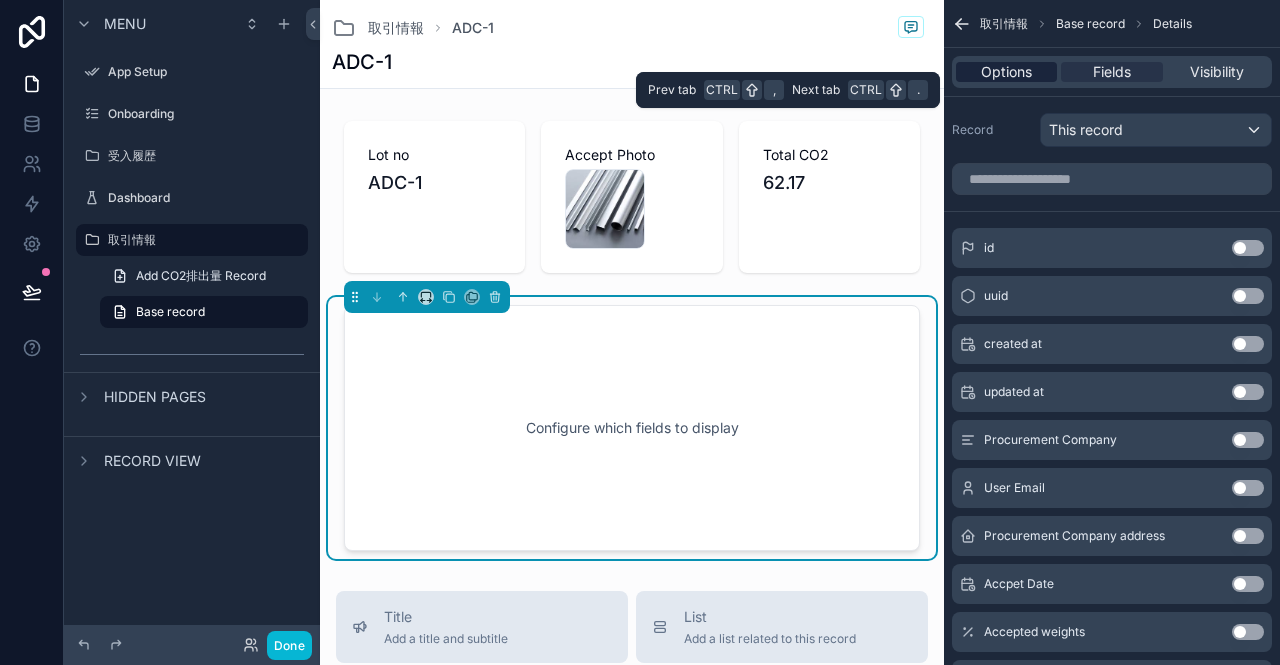 click on "Options" at bounding box center [1006, 72] 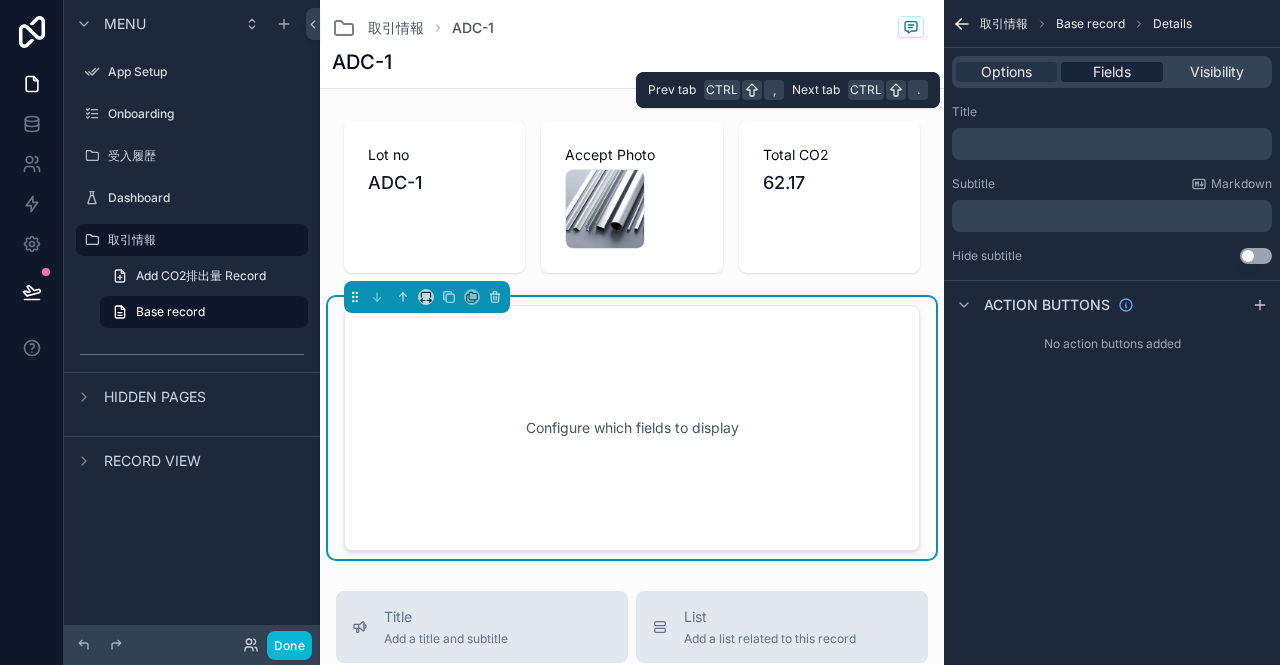 click on "Fields" at bounding box center (1111, 72) 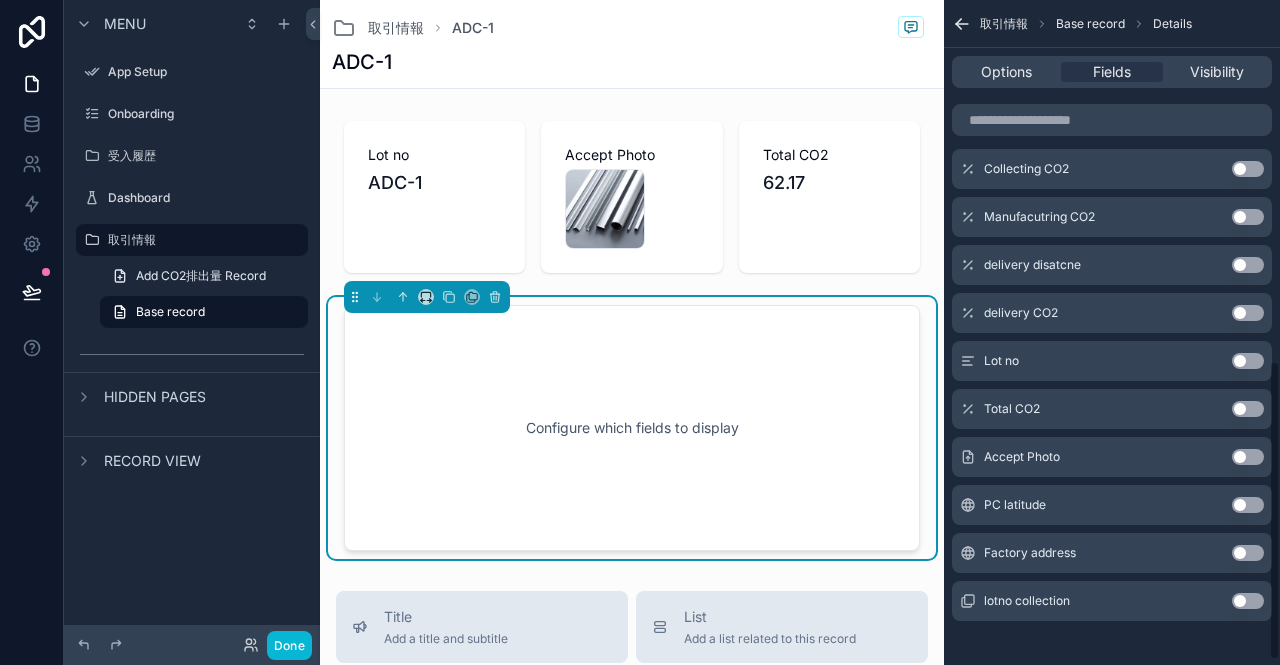 scroll, scrollTop: 800, scrollLeft: 0, axis: vertical 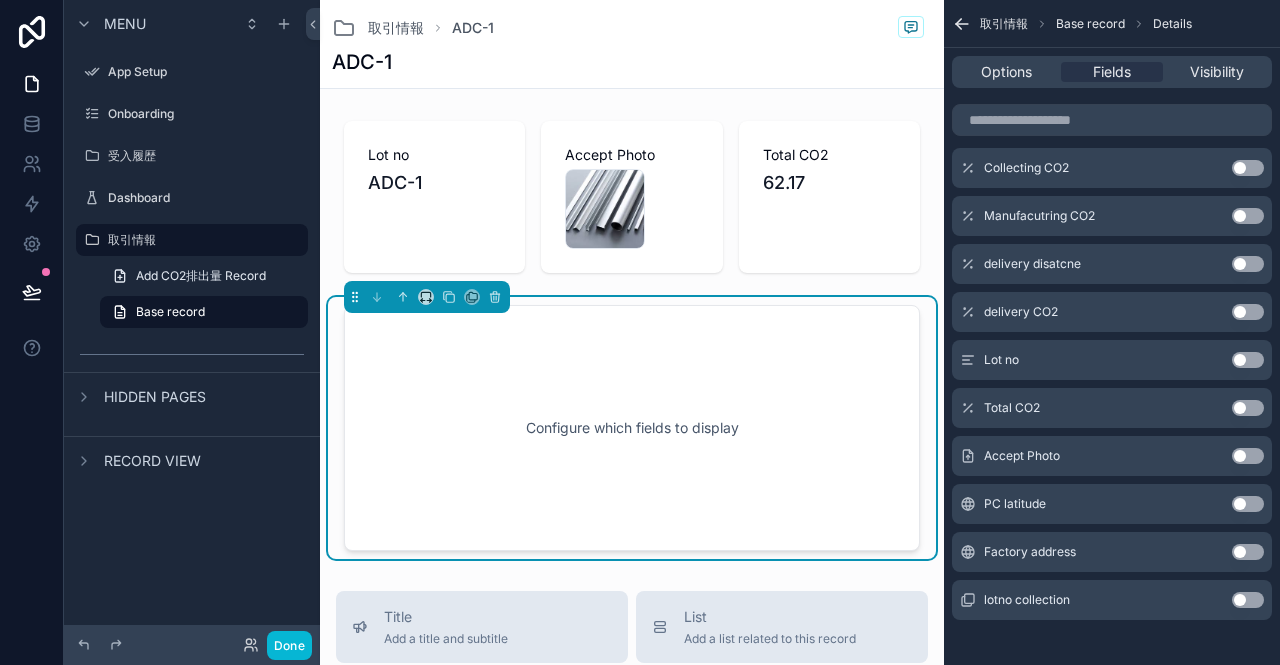 click on "PC latitude Use setting" at bounding box center (1112, 504) 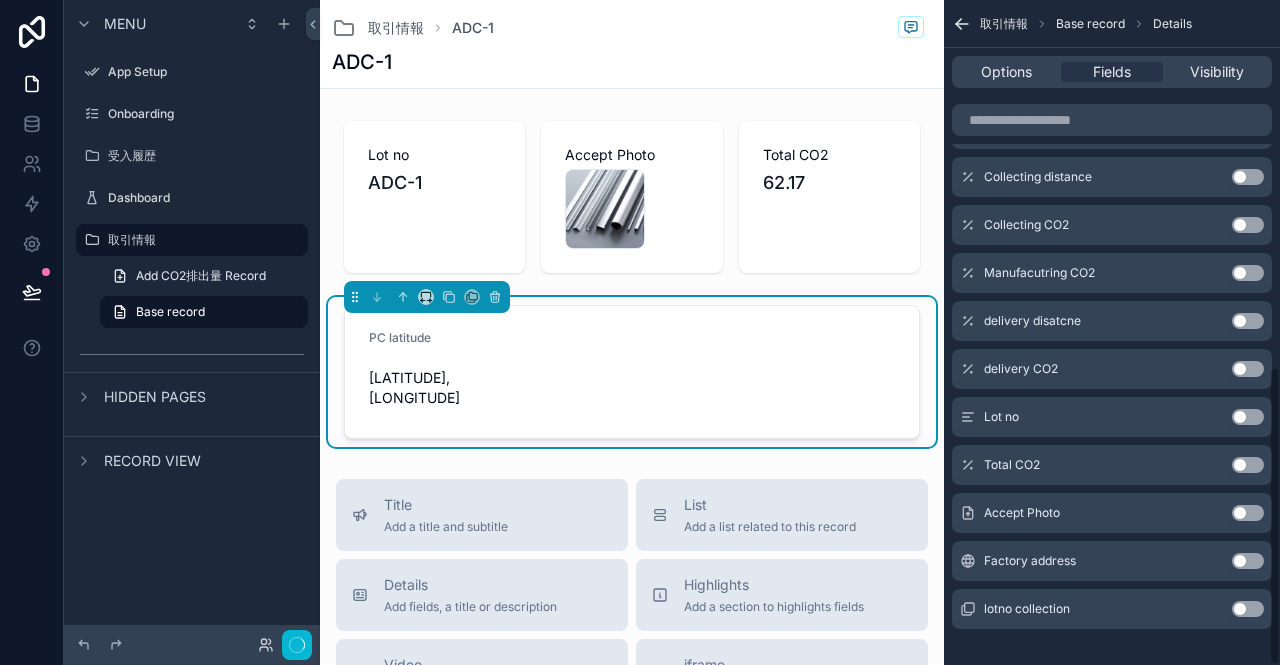 scroll, scrollTop: 818, scrollLeft: 0, axis: vertical 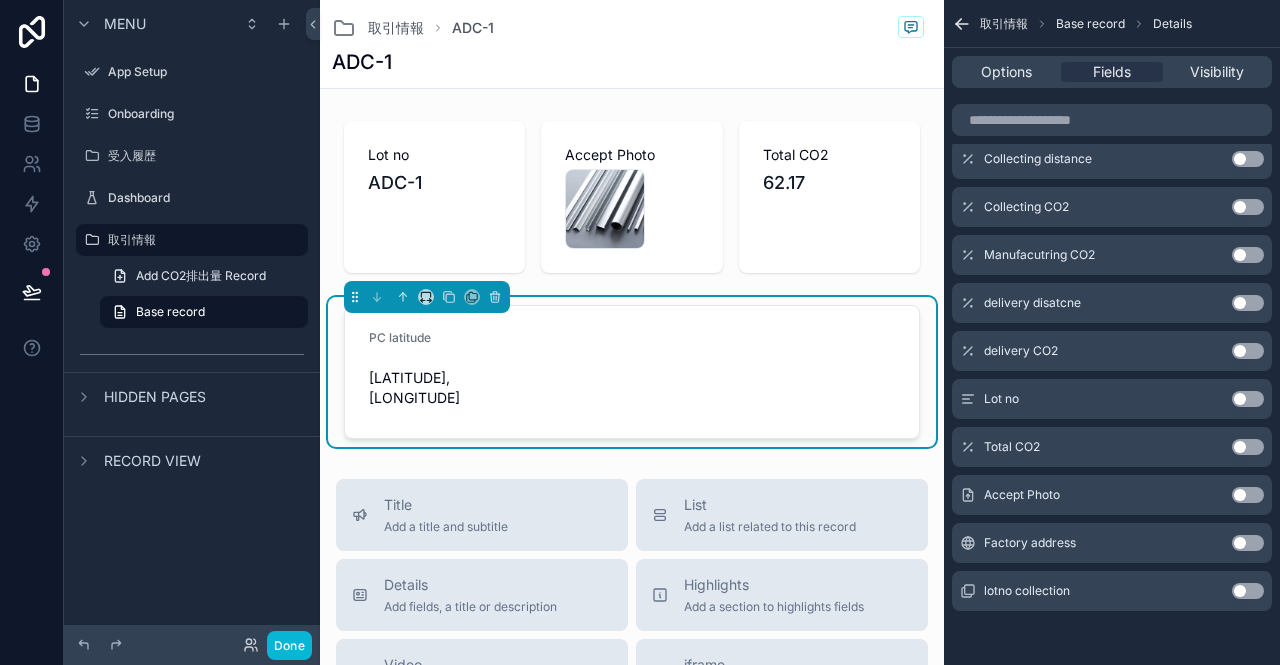 click on "Use setting" at bounding box center [1248, 543] 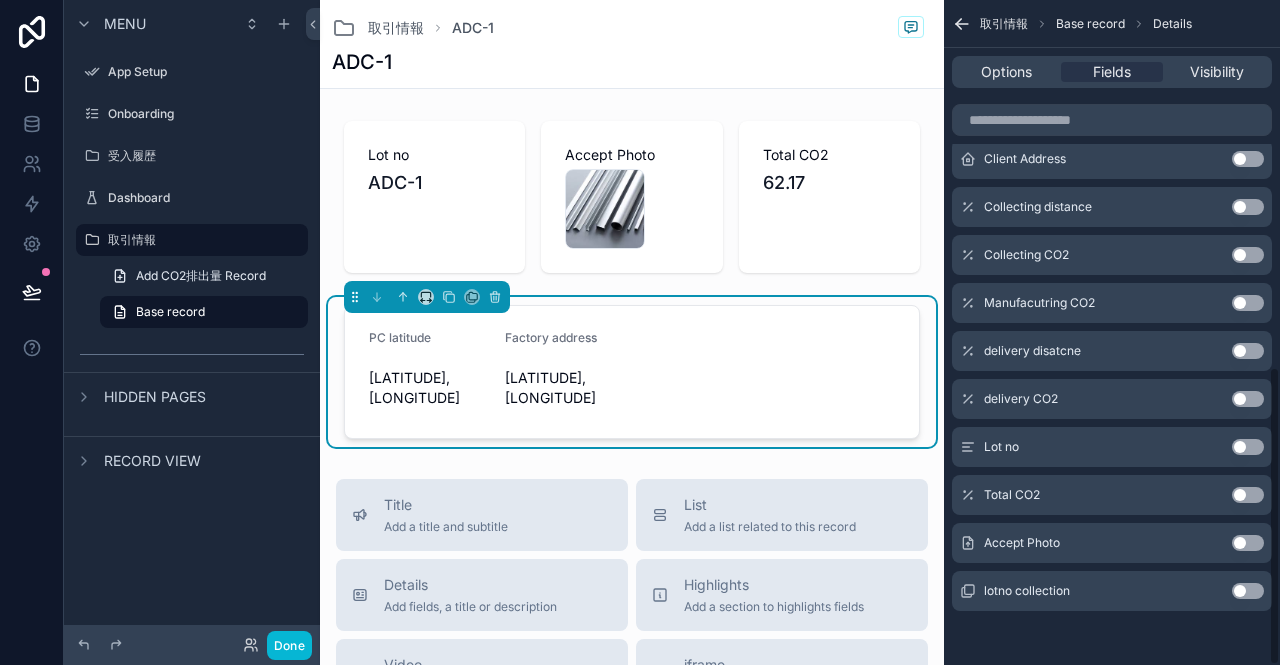 click on "Use setting" at bounding box center [1248, 543] 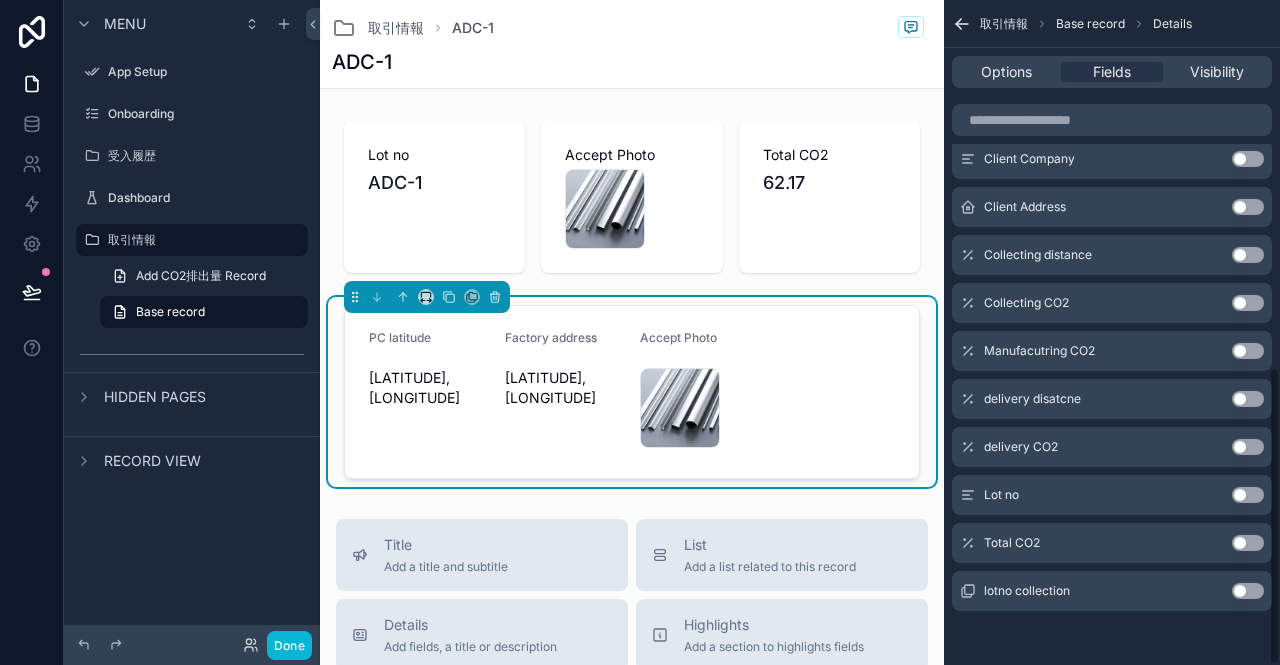 click on "Lot no Use setting" at bounding box center (1112, 495) 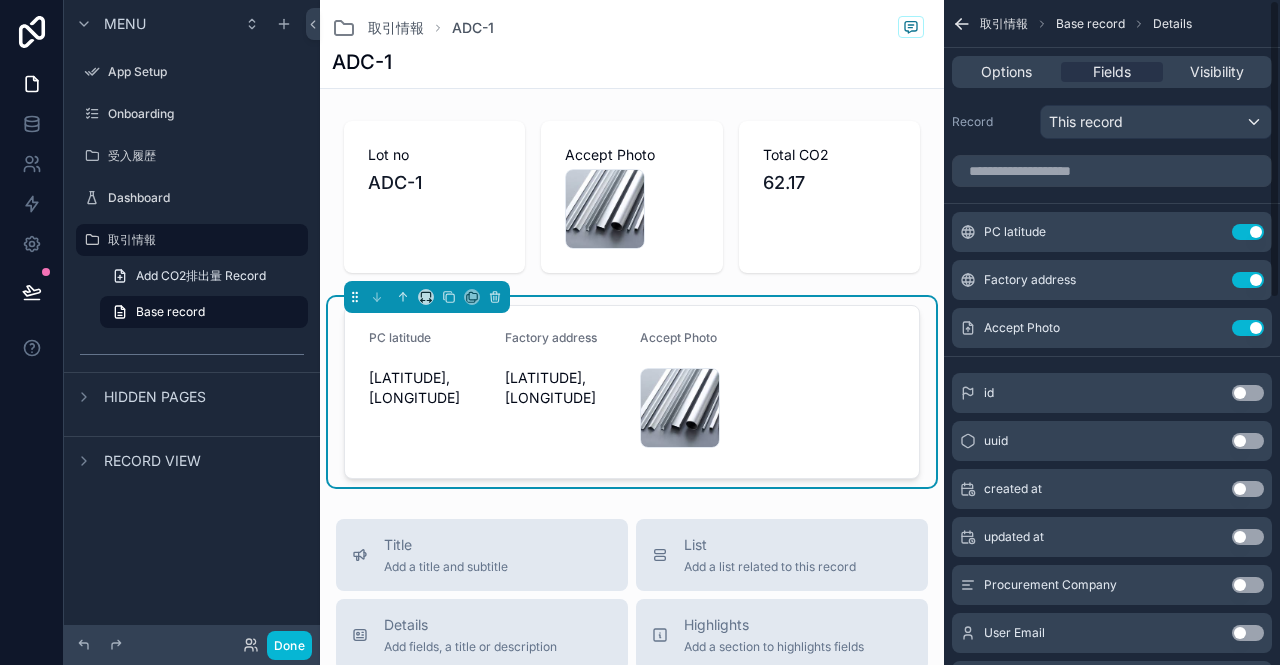 scroll, scrollTop: 0, scrollLeft: 0, axis: both 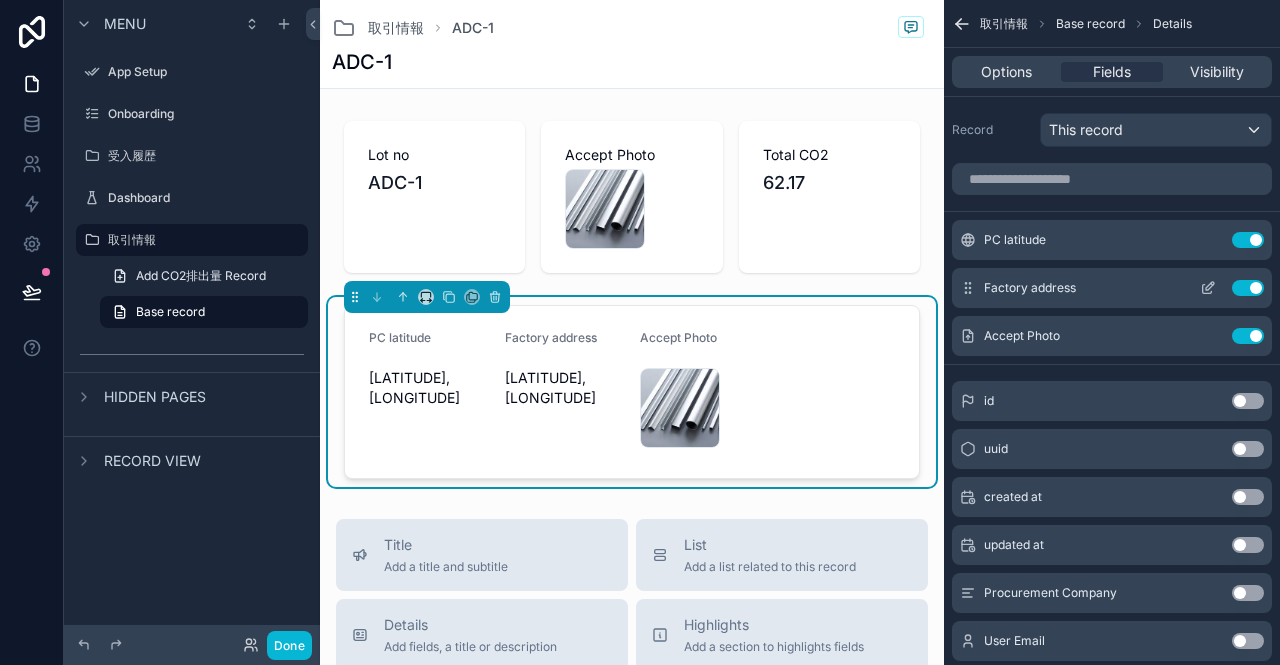 click on "Use setting" at bounding box center [1248, 288] 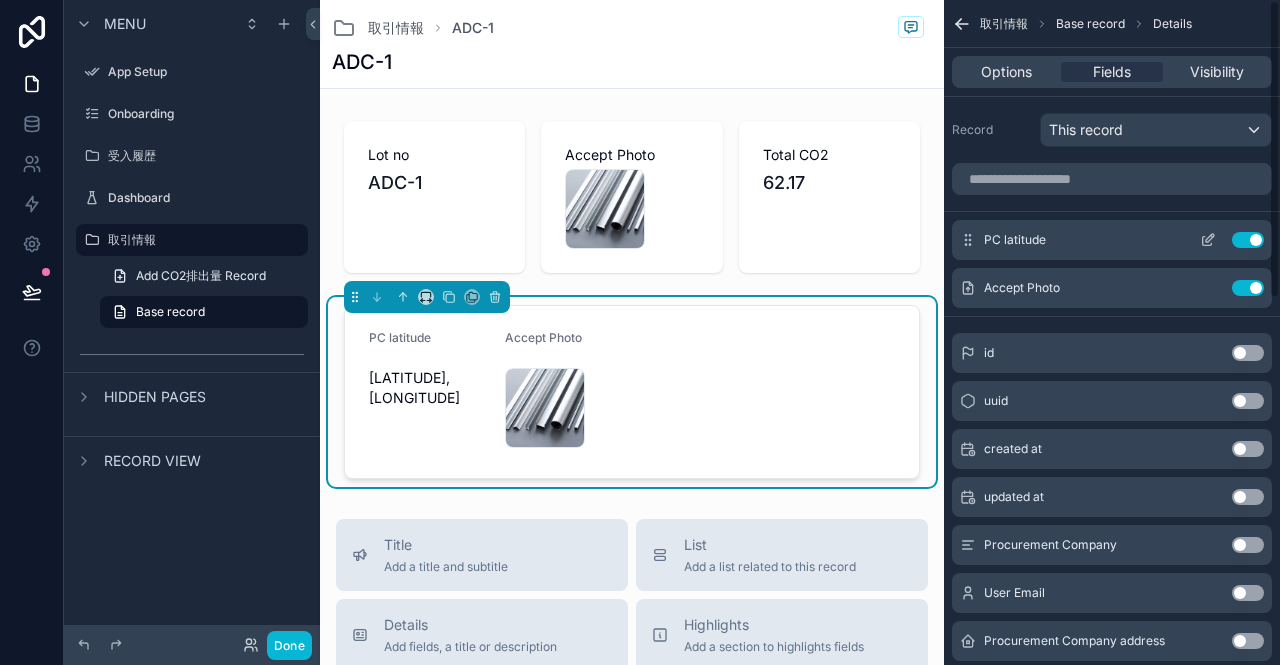 click on "Use setting" at bounding box center [1248, 240] 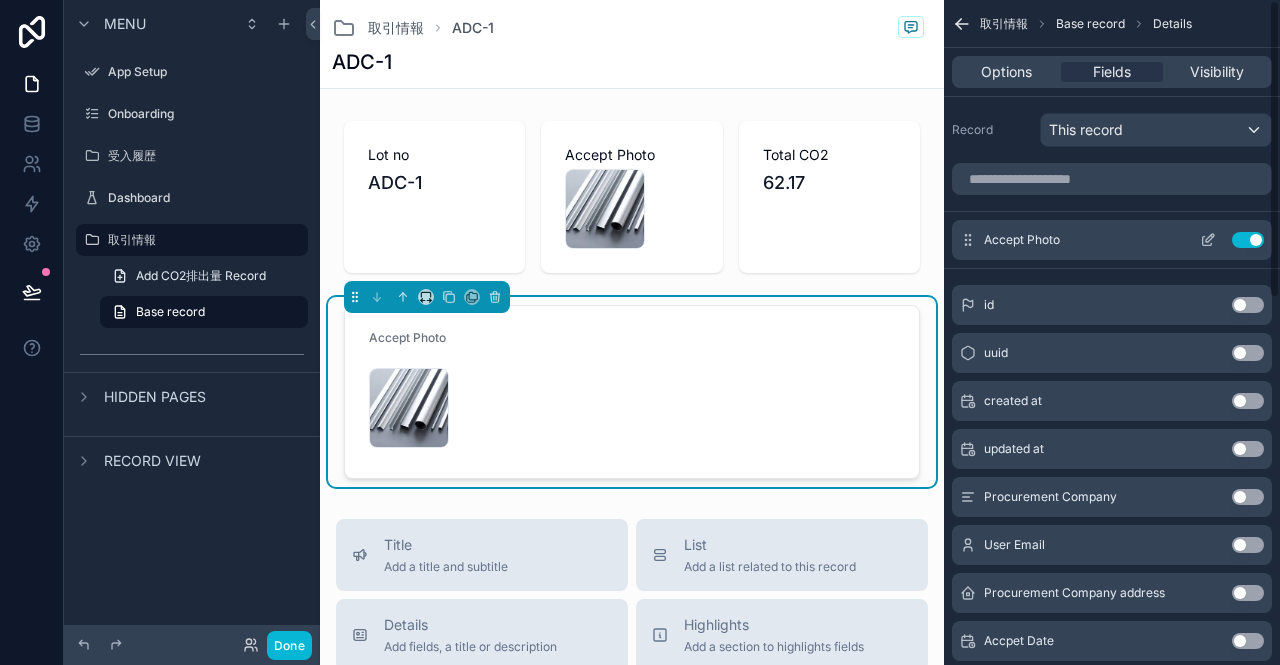 click on "Use setting" at bounding box center [1248, 240] 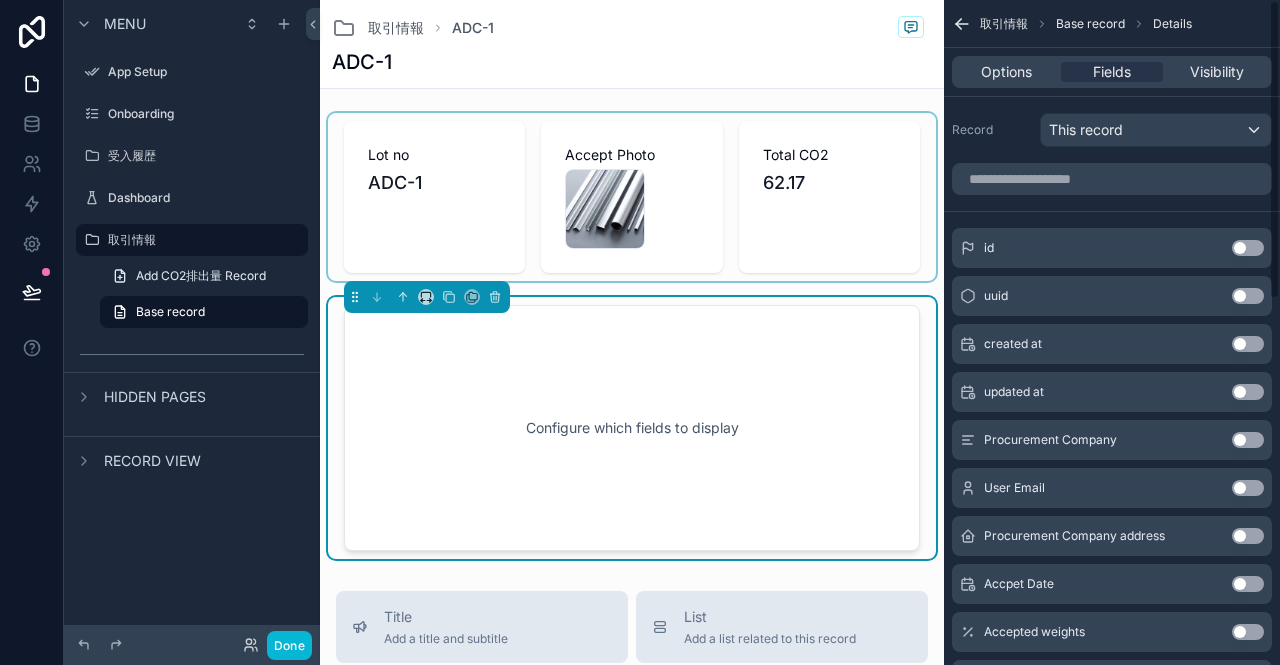 click at bounding box center [632, 197] 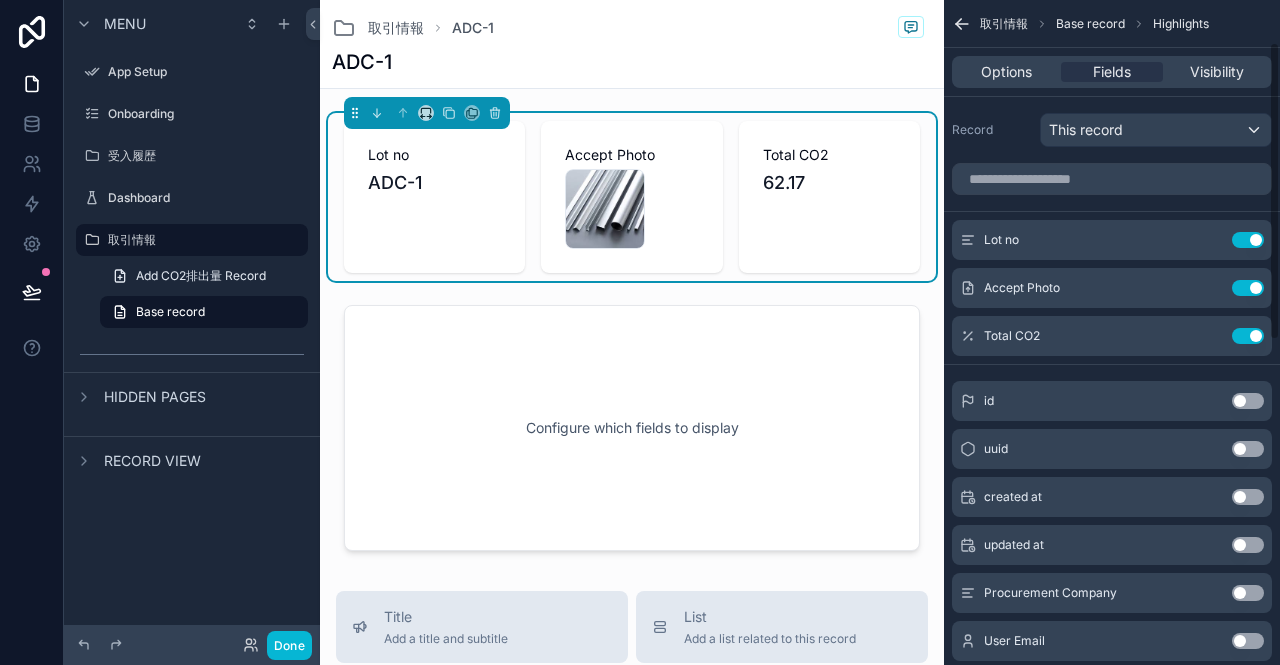 scroll, scrollTop: 200, scrollLeft: 0, axis: vertical 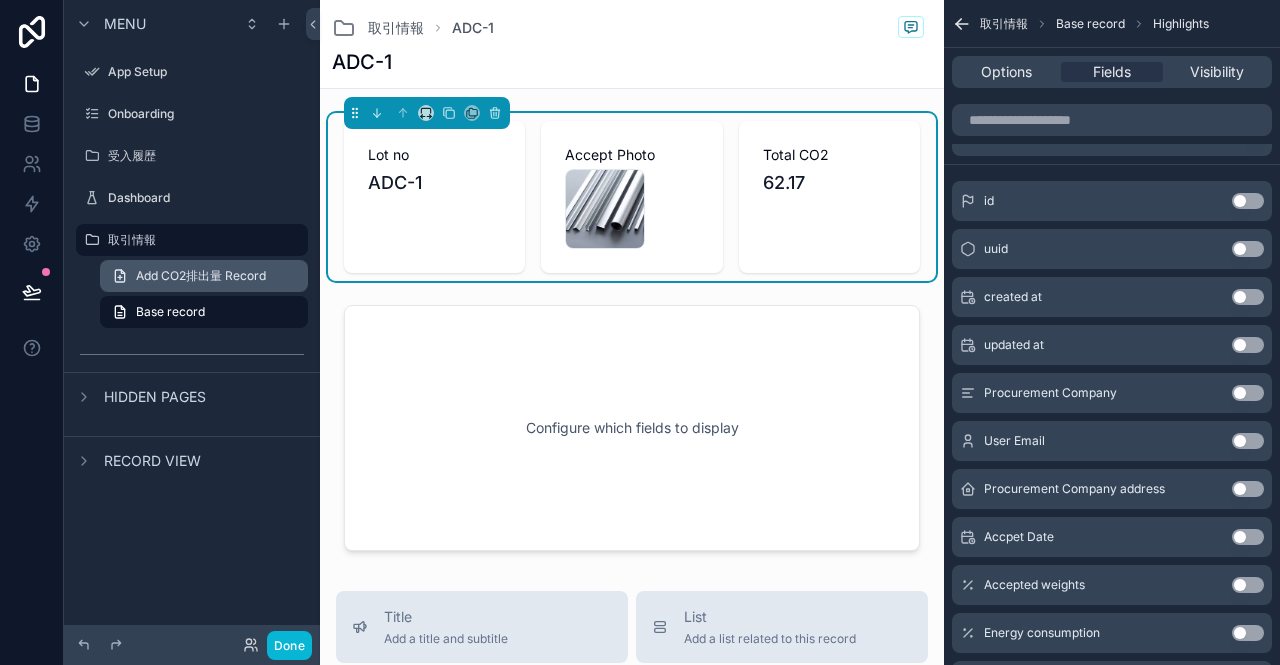 click on "Add CO2排出量 Record" at bounding box center [201, 276] 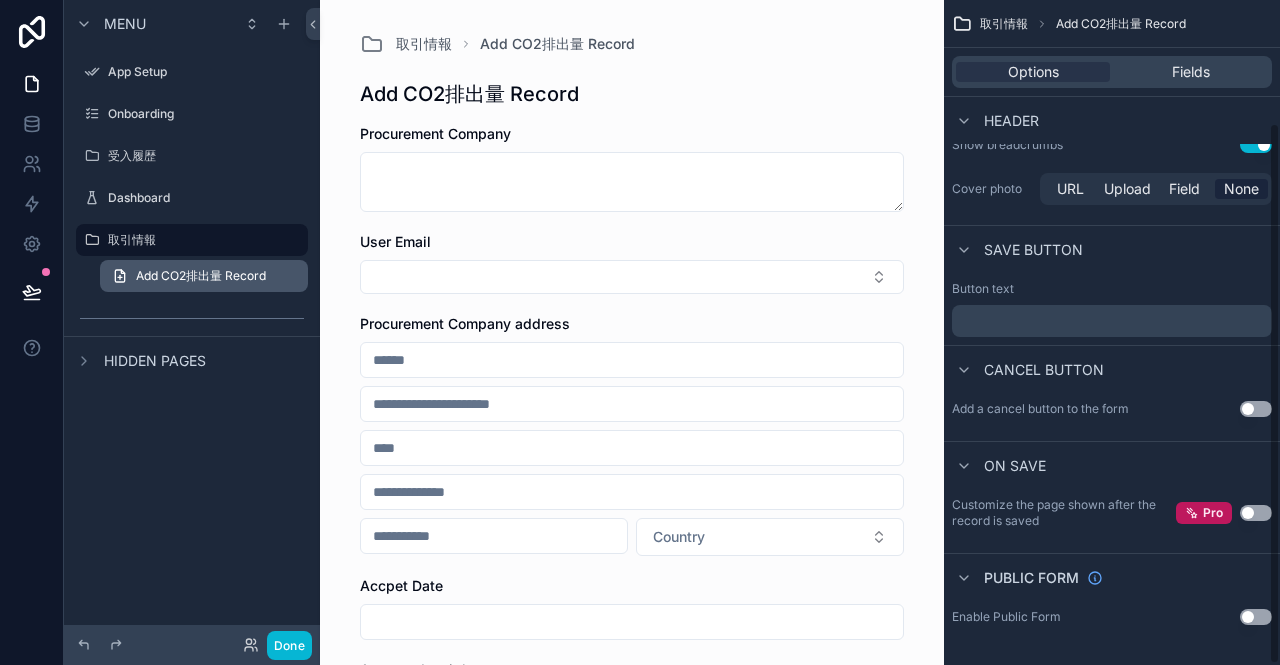 scroll, scrollTop: 150, scrollLeft: 0, axis: vertical 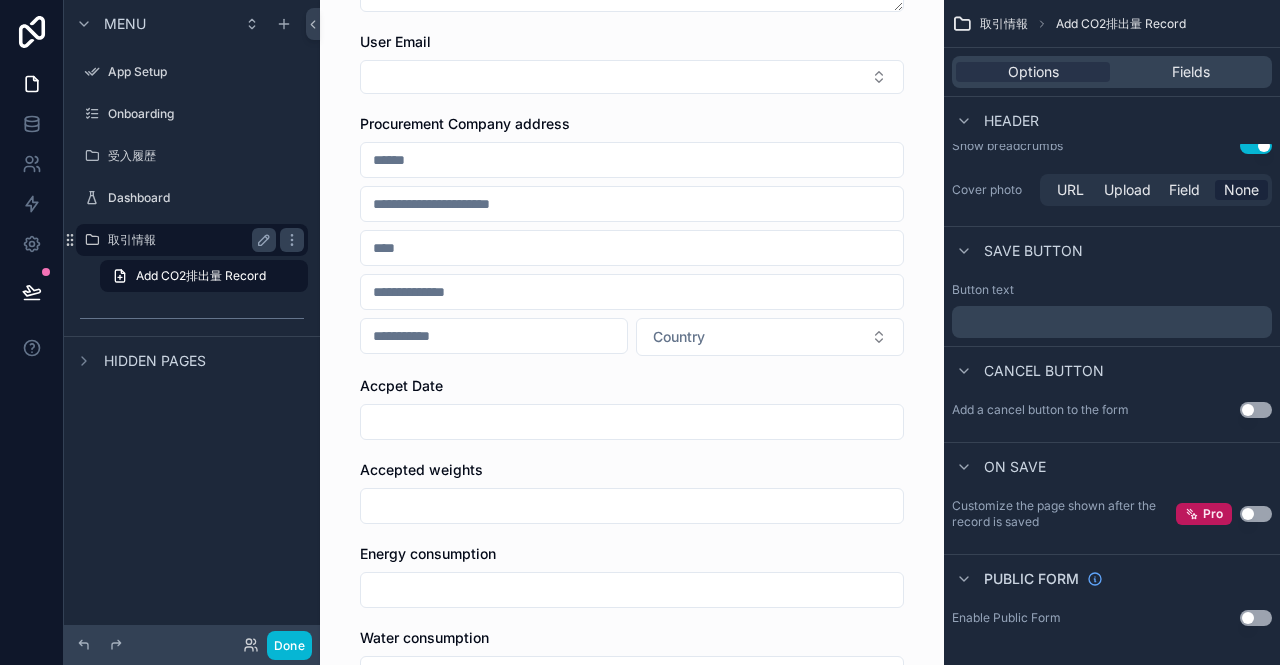 click on "取引情報" at bounding box center (188, 240) 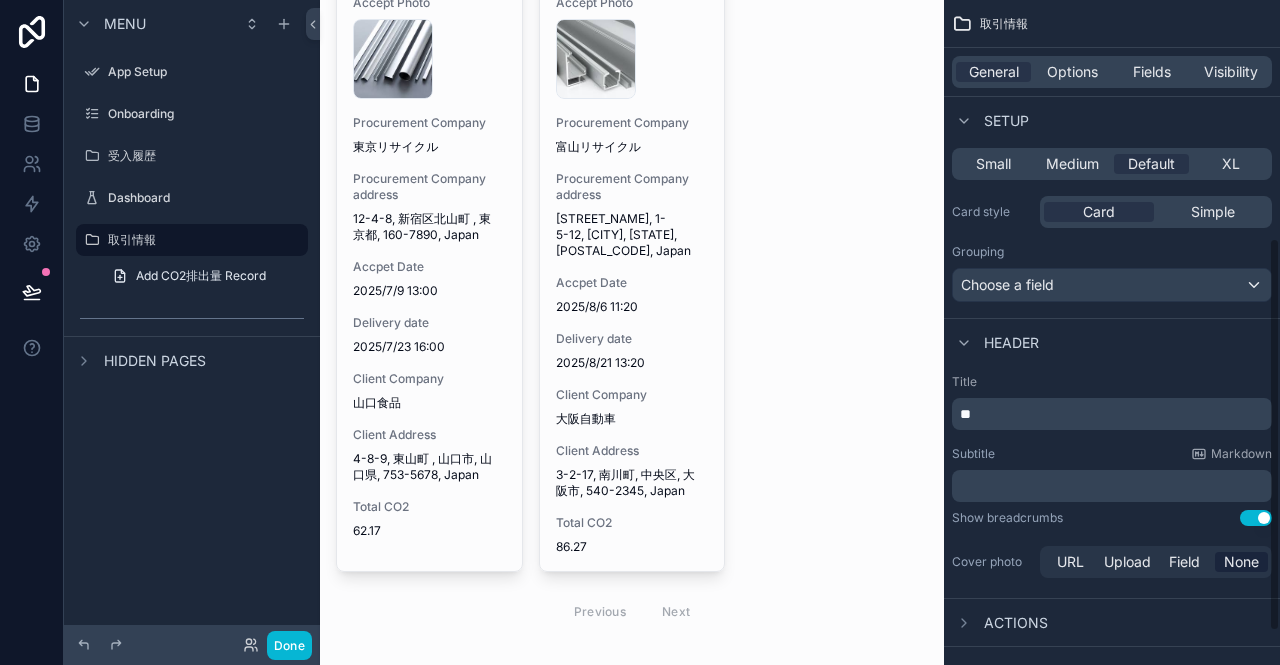 scroll, scrollTop: 460, scrollLeft: 0, axis: vertical 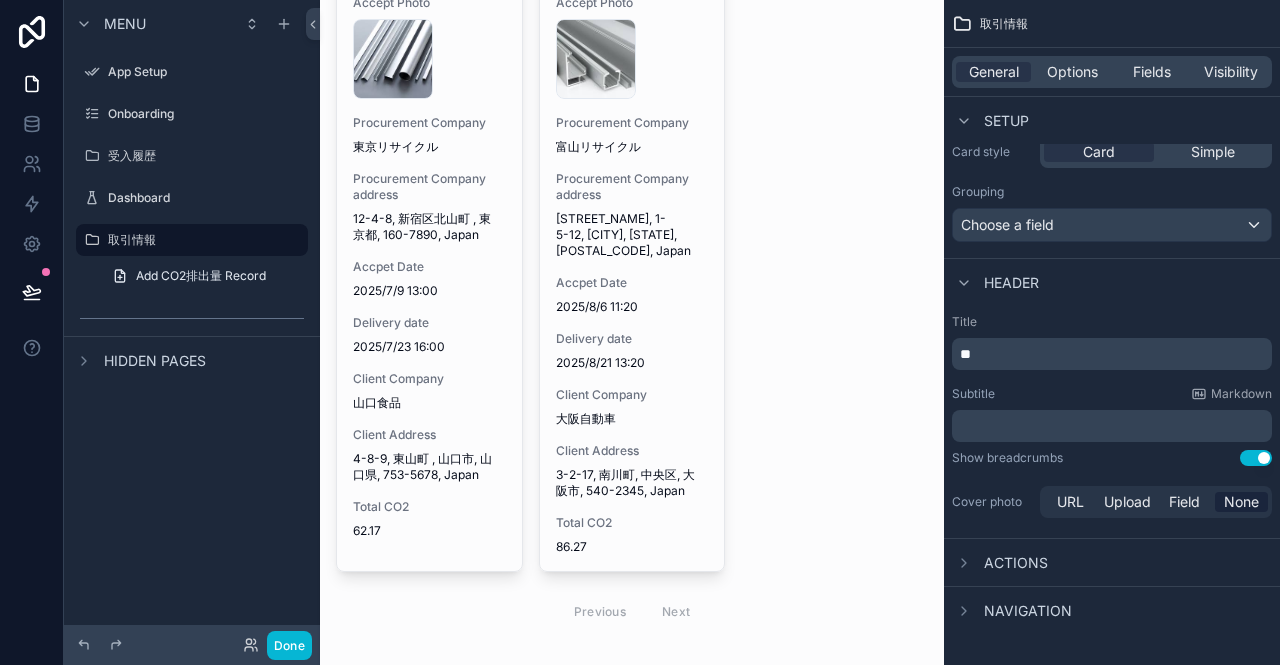 click on "Actions" at bounding box center [1016, 563] 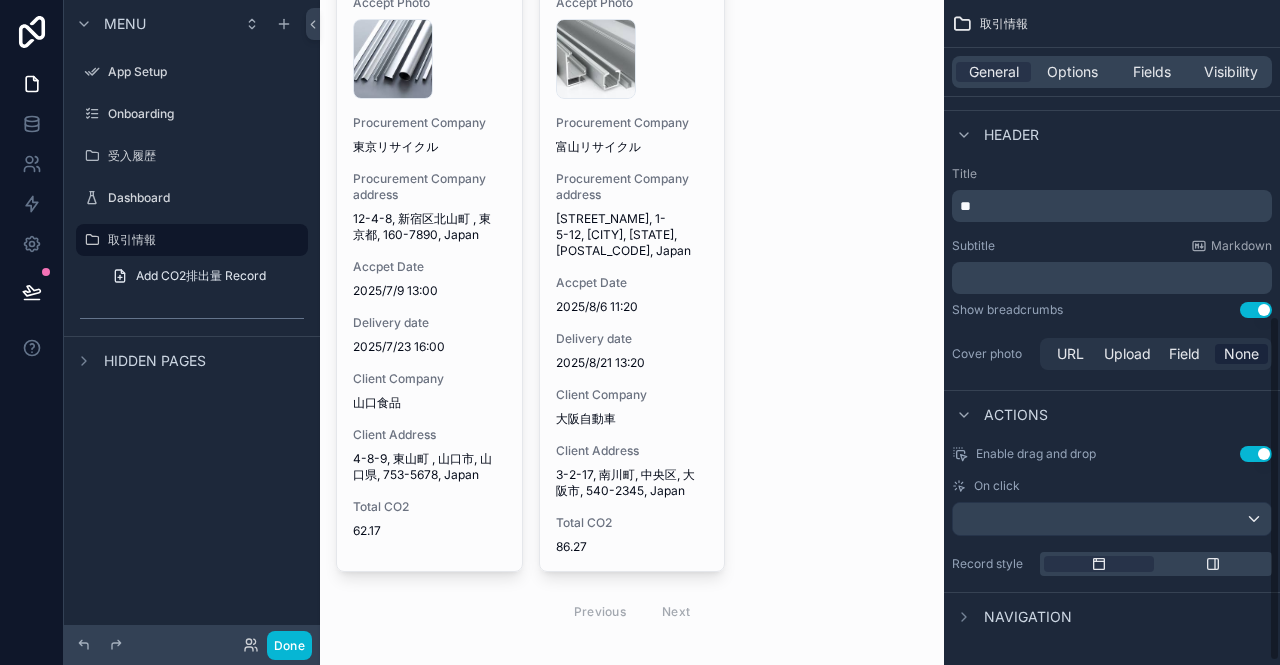 scroll, scrollTop: 613, scrollLeft: 0, axis: vertical 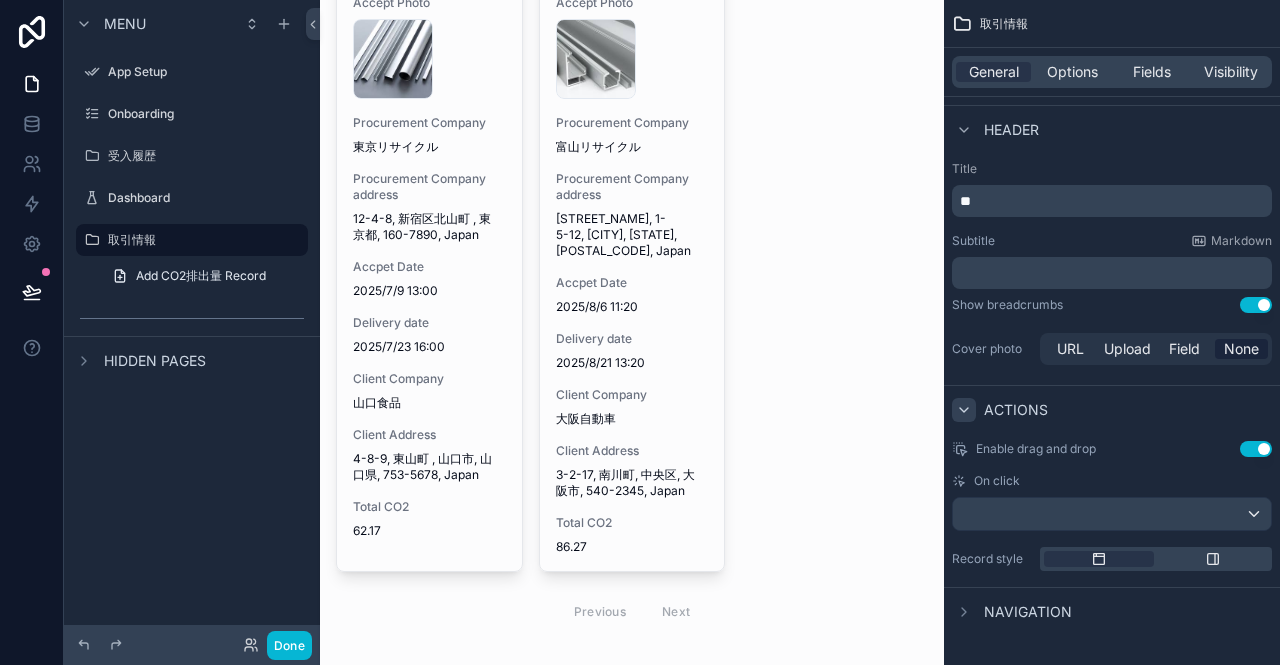 click at bounding box center (964, 410) 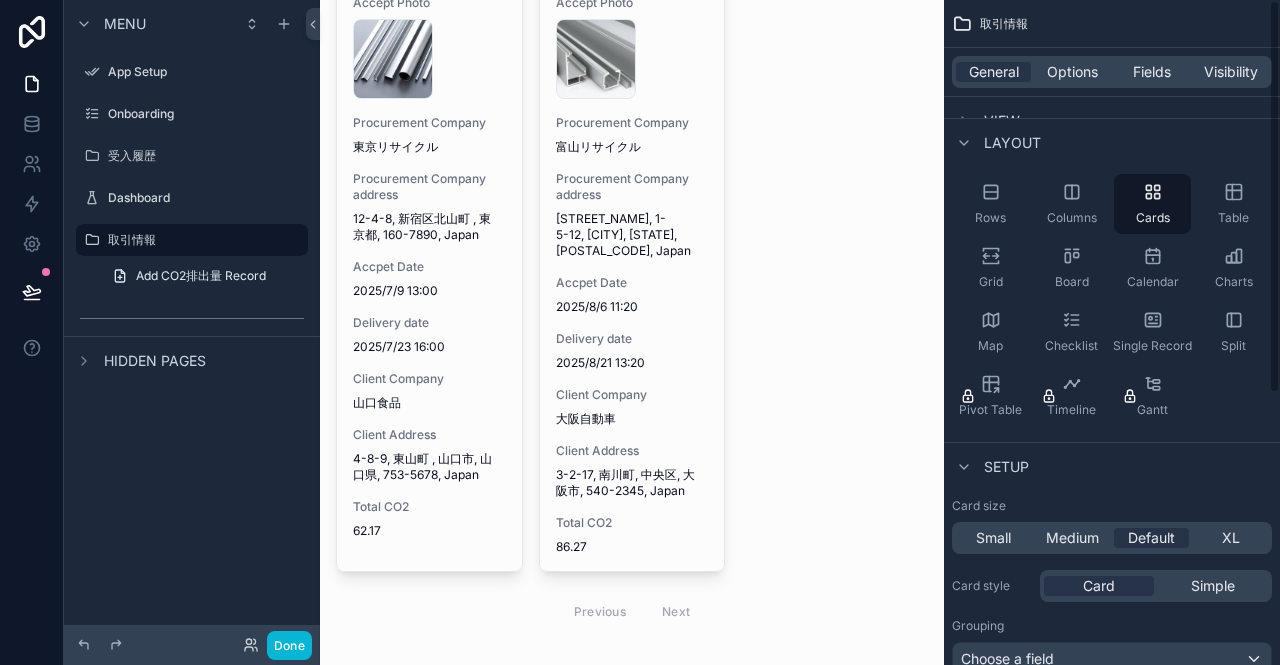 scroll, scrollTop: 0, scrollLeft: 0, axis: both 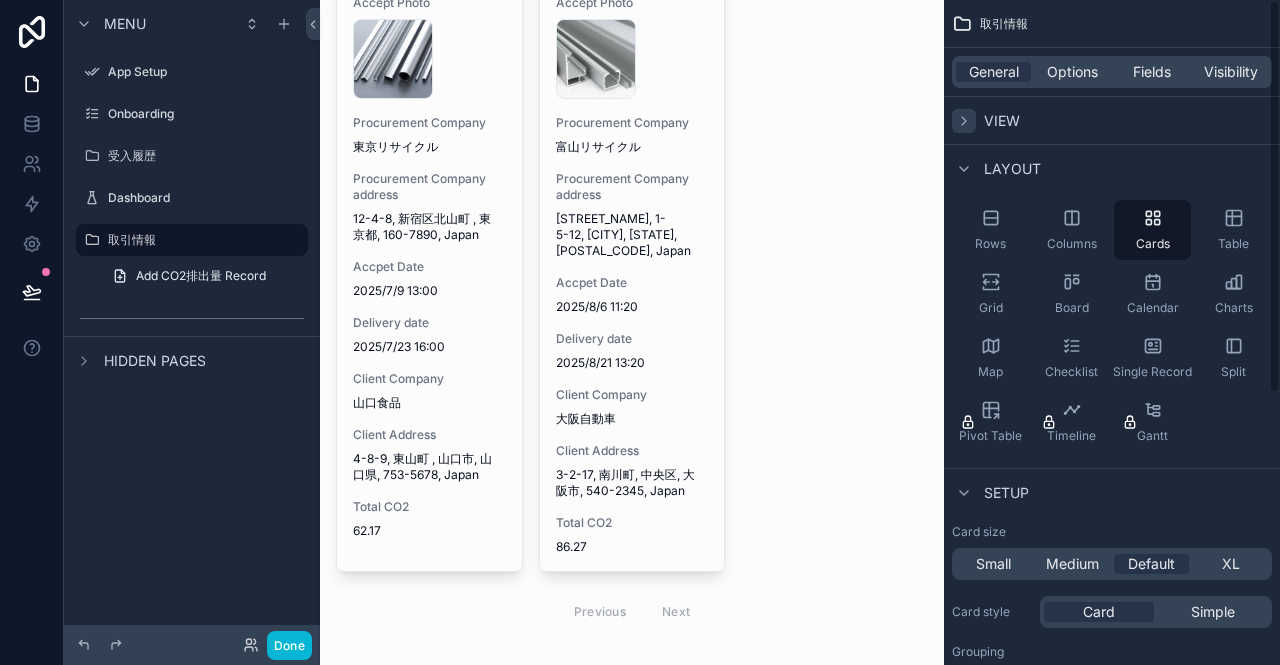 click 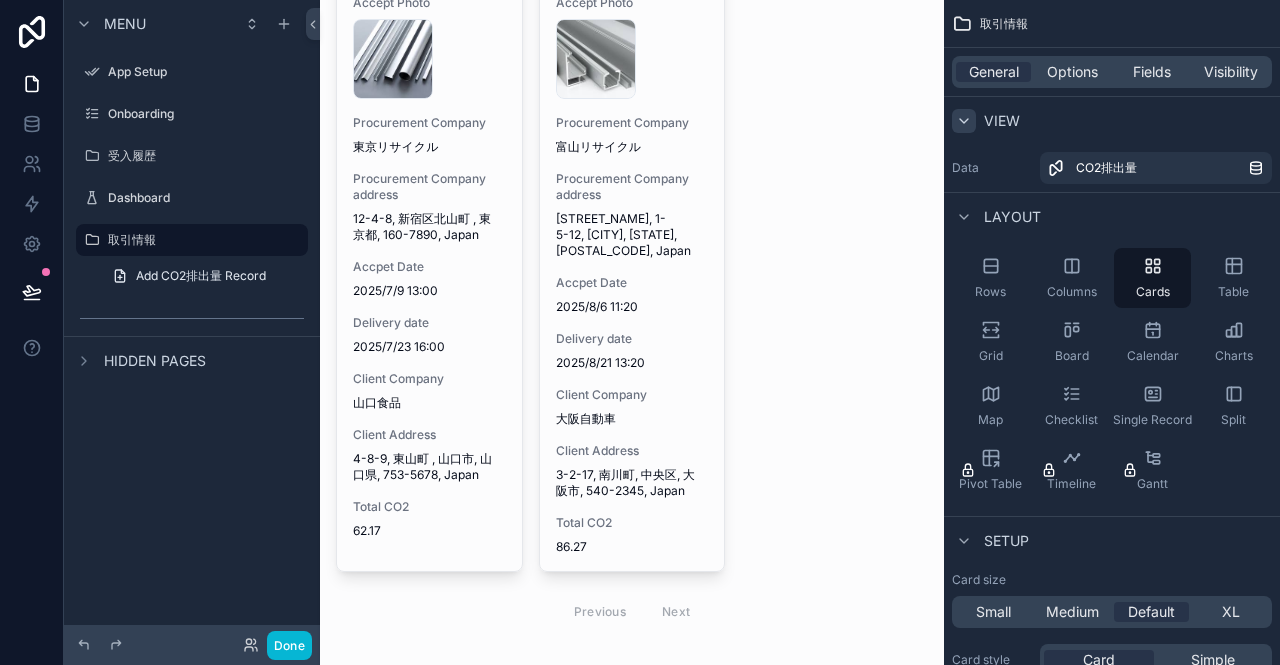 click 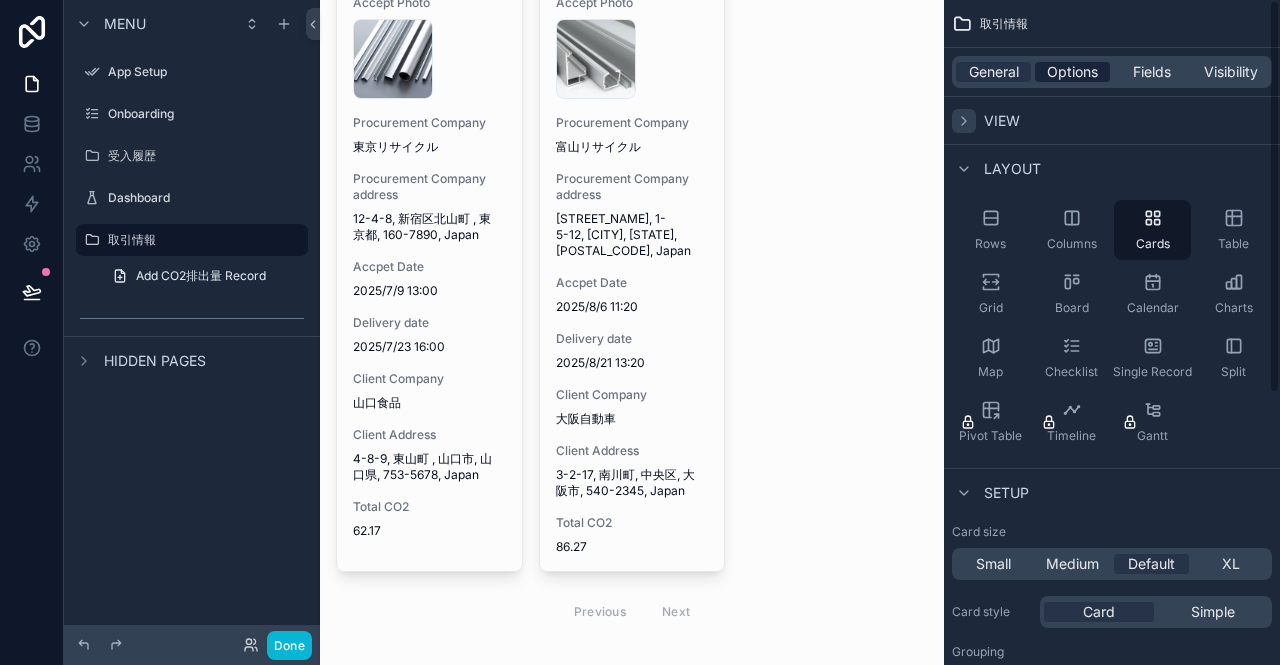 click on "Options" at bounding box center (1072, 72) 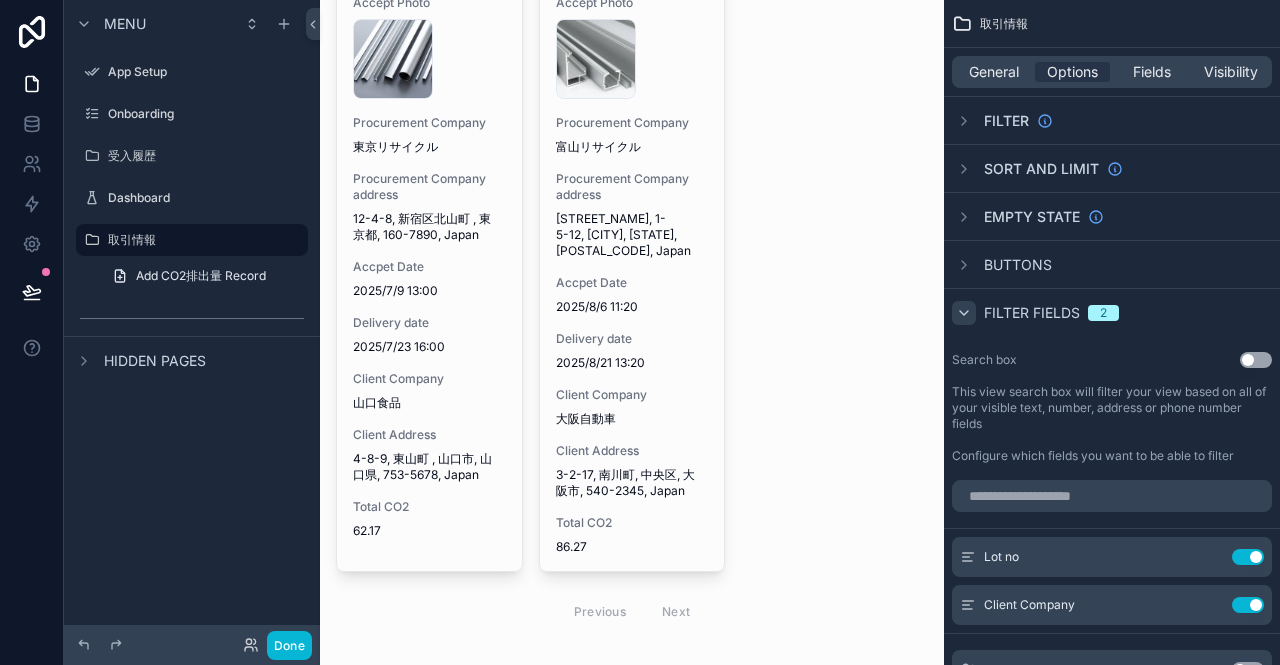 click 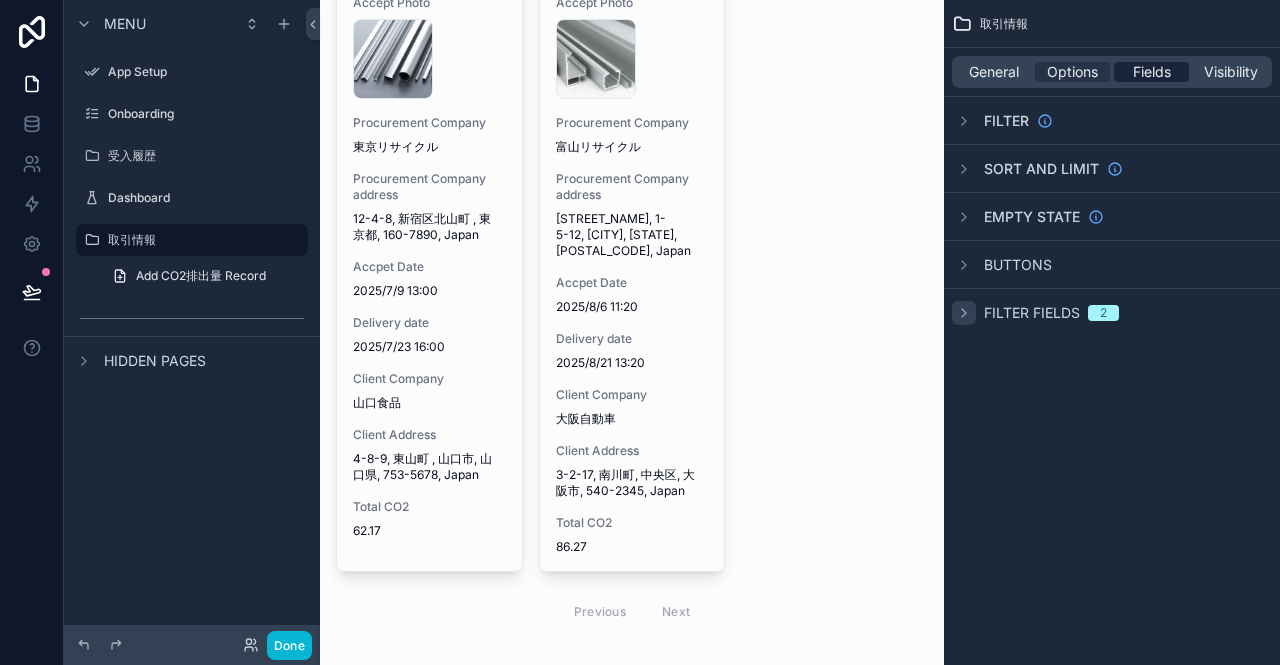 click on "Fields" at bounding box center [1152, 72] 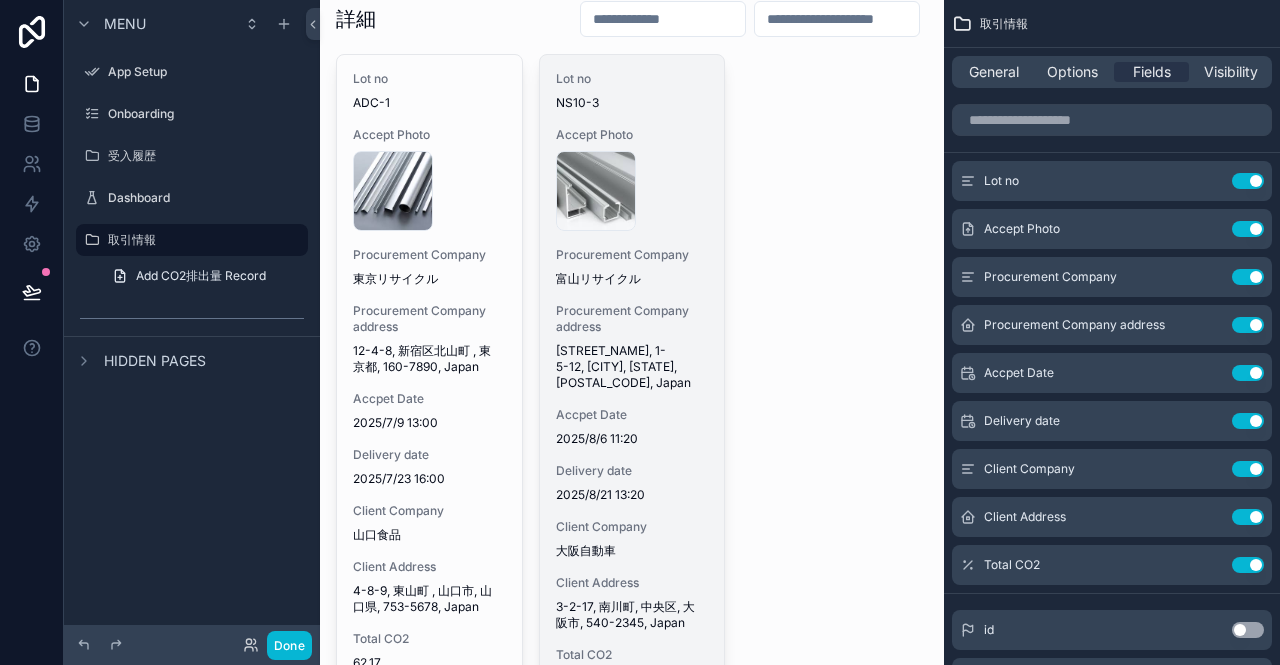 scroll, scrollTop: 0, scrollLeft: 0, axis: both 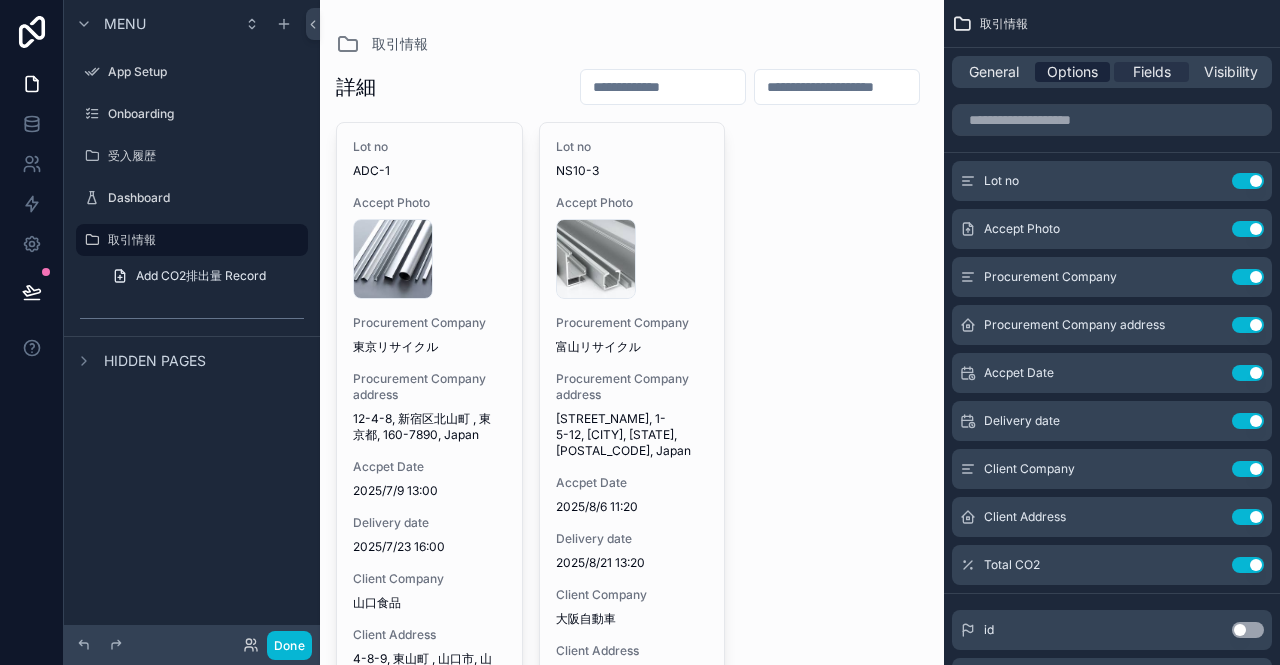 click on "Options" at bounding box center [1072, 72] 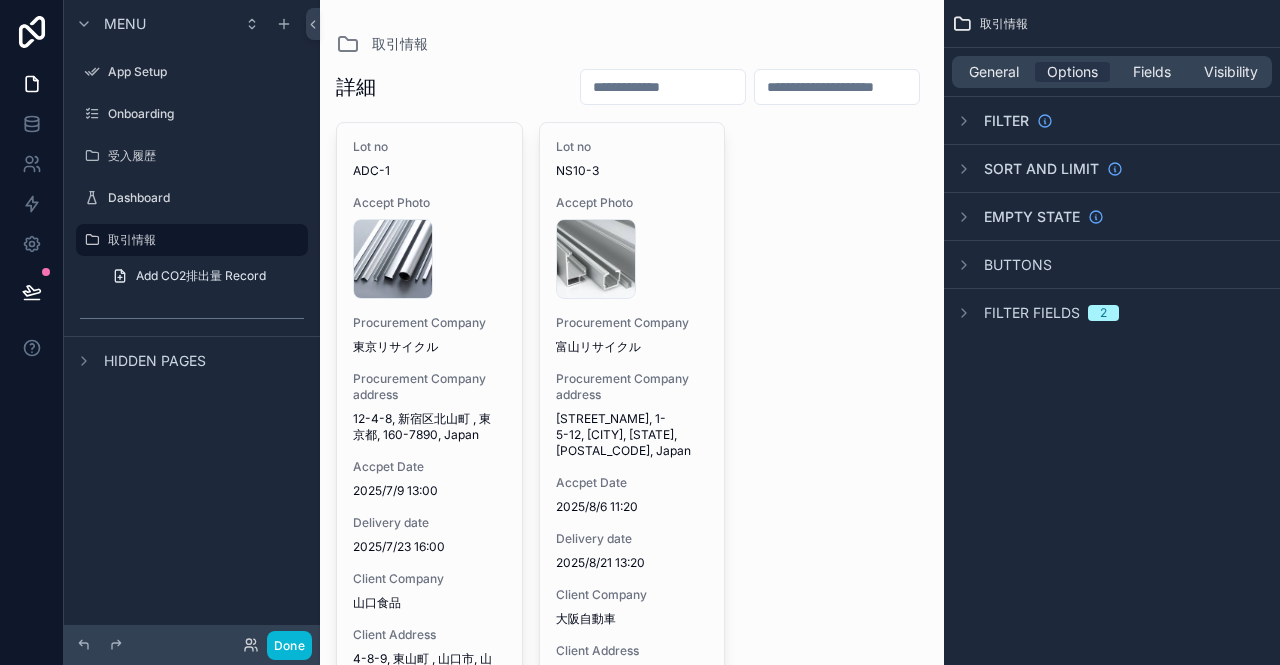 click on "Menu" at bounding box center [125, 24] 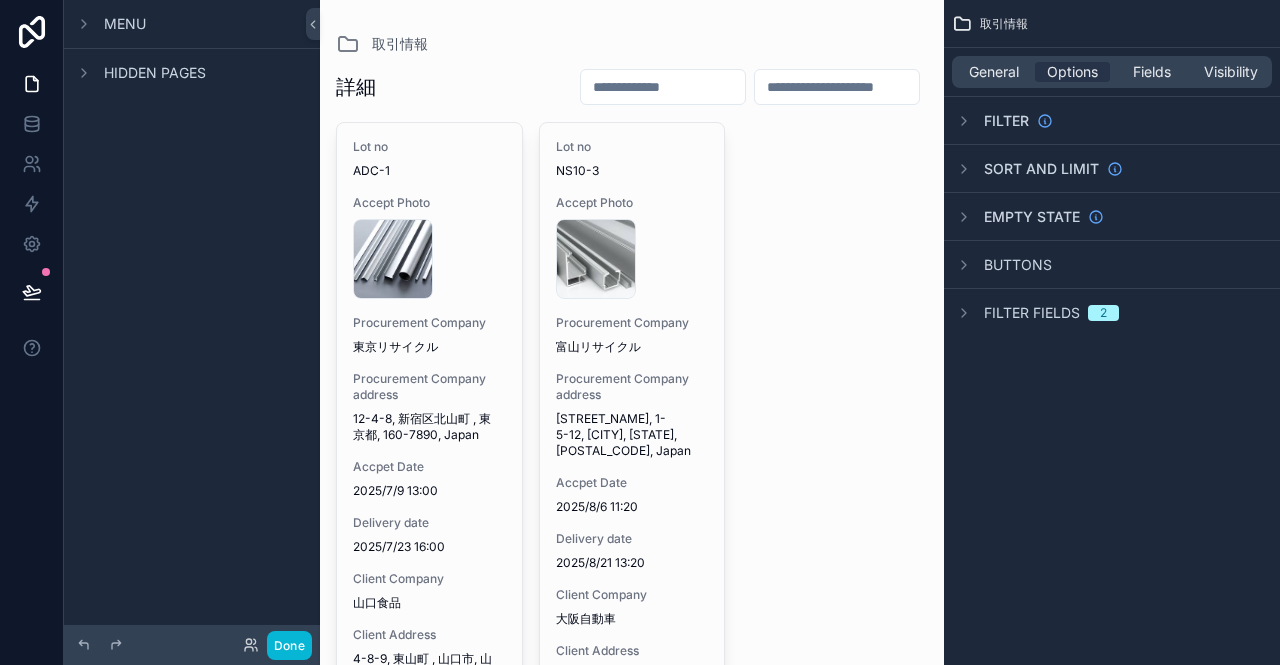 click on "Menu" at bounding box center (125, 24) 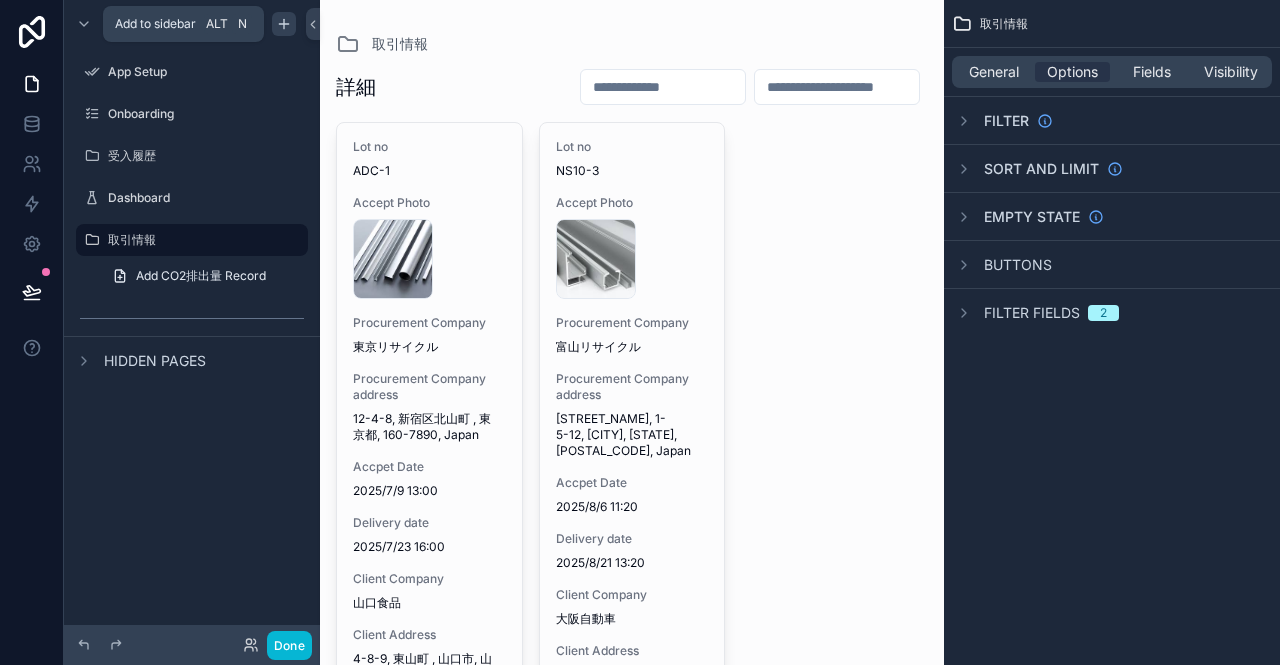 click 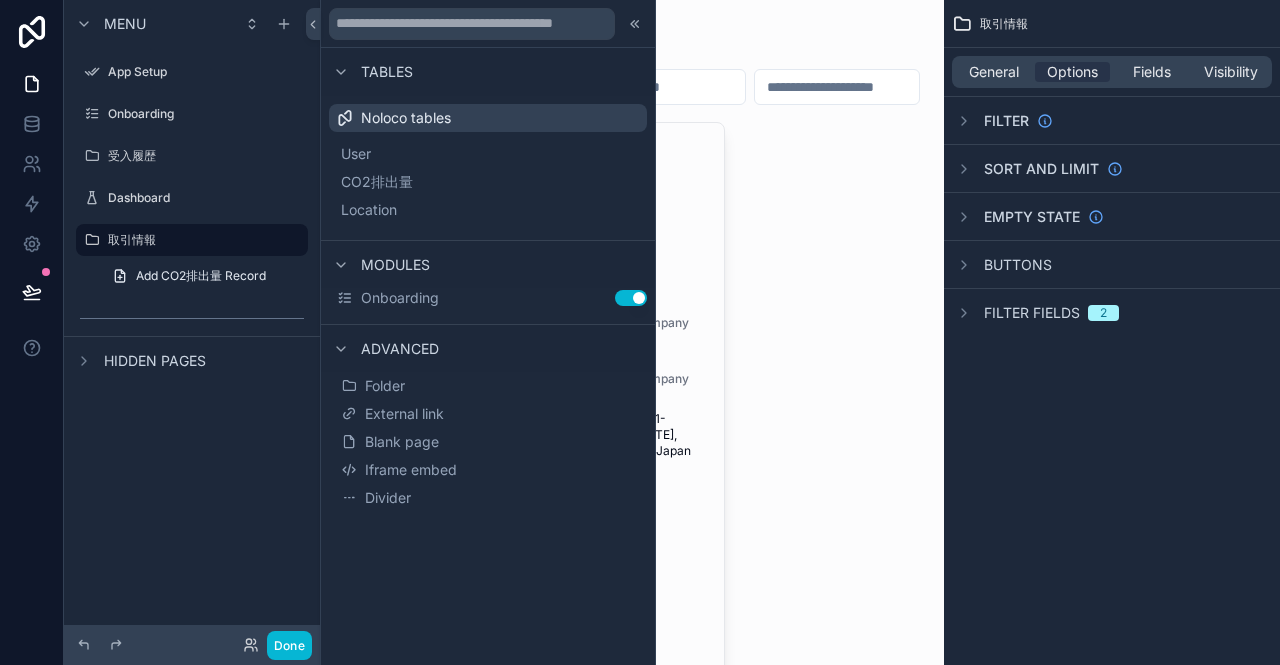 click on "Lot no ADC-1 Accept Photo company-1 .jpg Procurement Company [PREFECTURE]リサイクル Procurement Company address [POSTAL_CODE] [CITY_WARD], [CITY_DISTRICT], [PREFECTURE], [POSTAL_CODE], Japan Accpet Date [DATE] [TIME] Delivery date [DATE] [TIME] Client Company [PREFECTURE]食品 Client Address [POSTAL_CODE], [CITY_WARD], [CITY_DISTRICT], [PREFECTURE], [POSTAL_CODE], Japan Total CO2 62.17 Lot no NS10-3 Accept Photo company-2 .jpg Procurement Company [PREFECTURE]リサイクル Procurement Company address [CITY_WARD], [POSTAL_CODE], [CITY_DISTRICT], [PREFECTURE], [POSTAL_CODE], Japan Accpet Date [DATE] [TIME] Delivery date [DATE] [TIME] Client Company [PREFECTURE]自動車 Client Address [POSTAL_CODE], [CITY_WARD], [CITY_DISTRICT], [PREFECTURE], [POSTAL_CODE], Japan Total CO2 86.27 Previous Next" at bounding box center (632, 478) 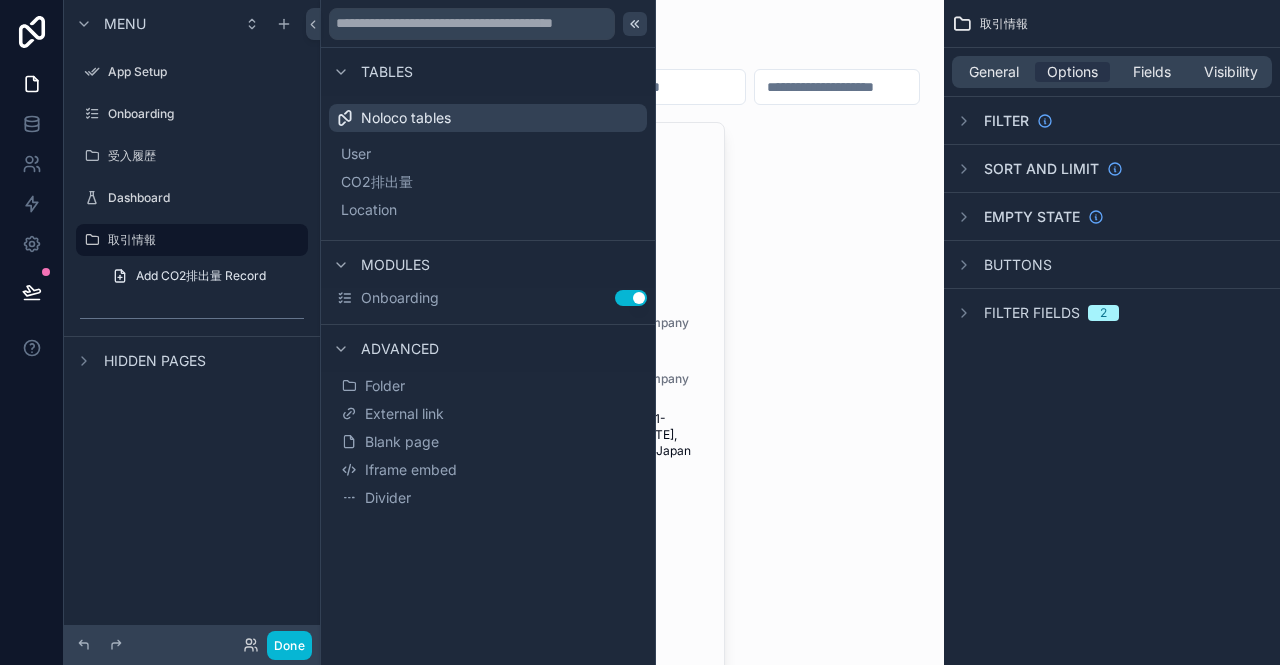 click 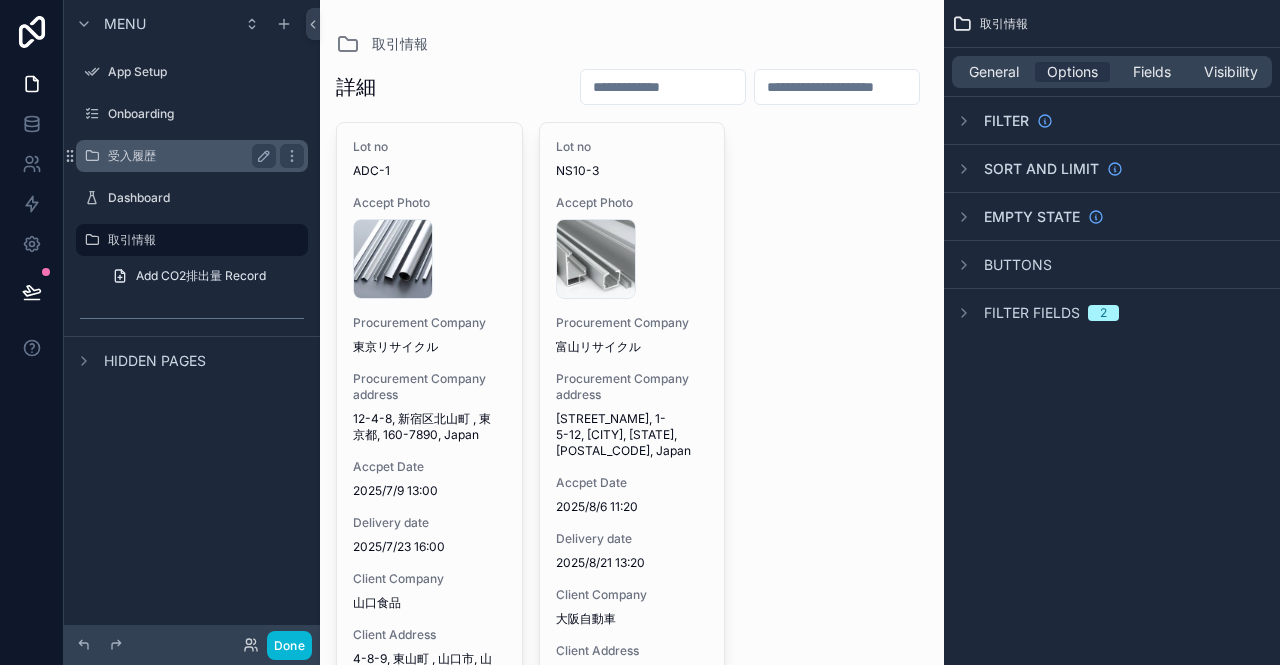 click on "受入履歴" at bounding box center [188, 156] 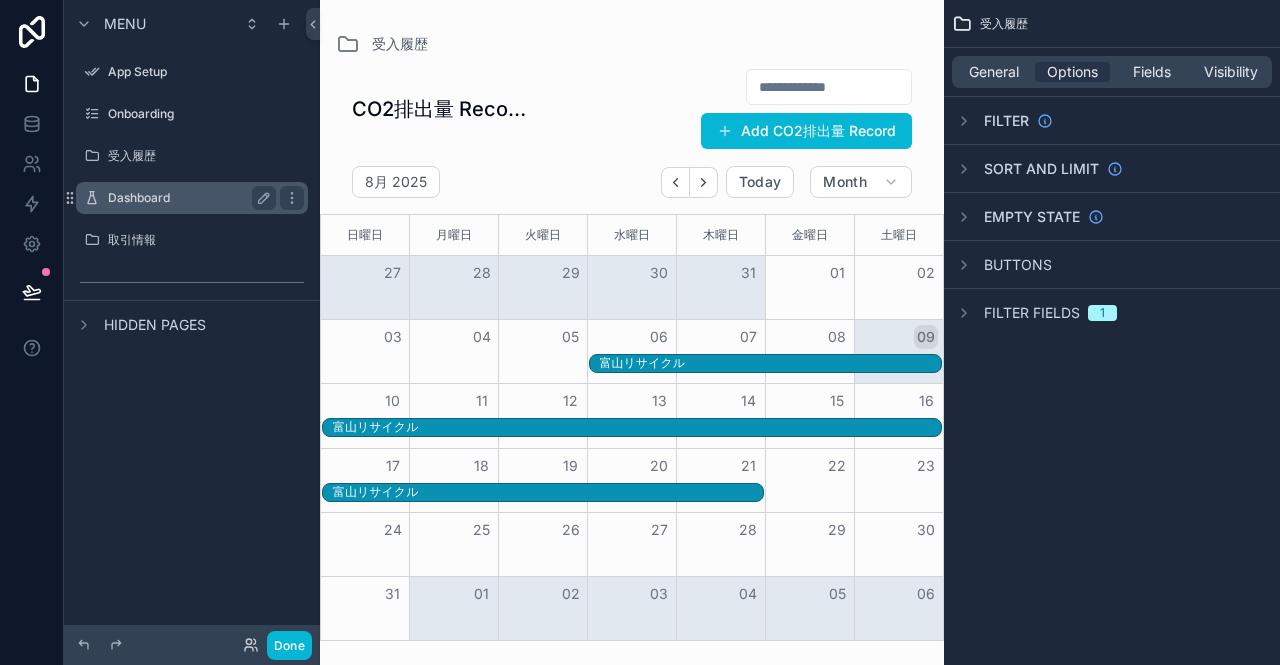click on "Dashboard" at bounding box center [188, 198] 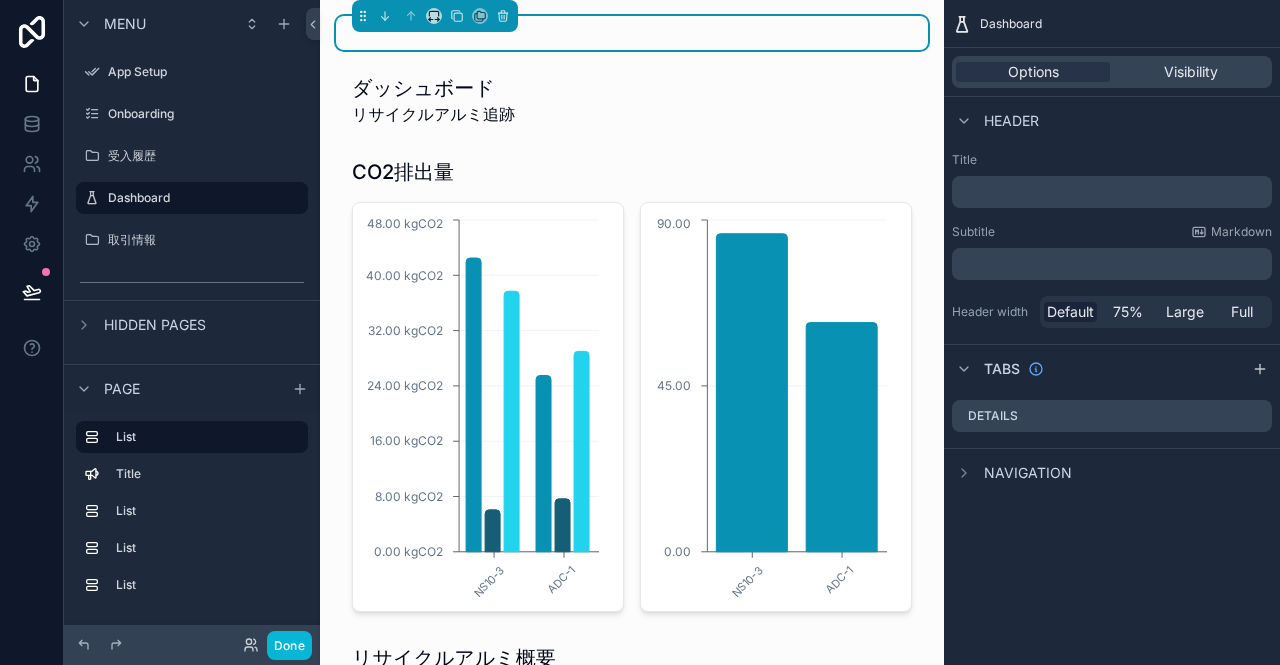 click at bounding box center (632, 33) 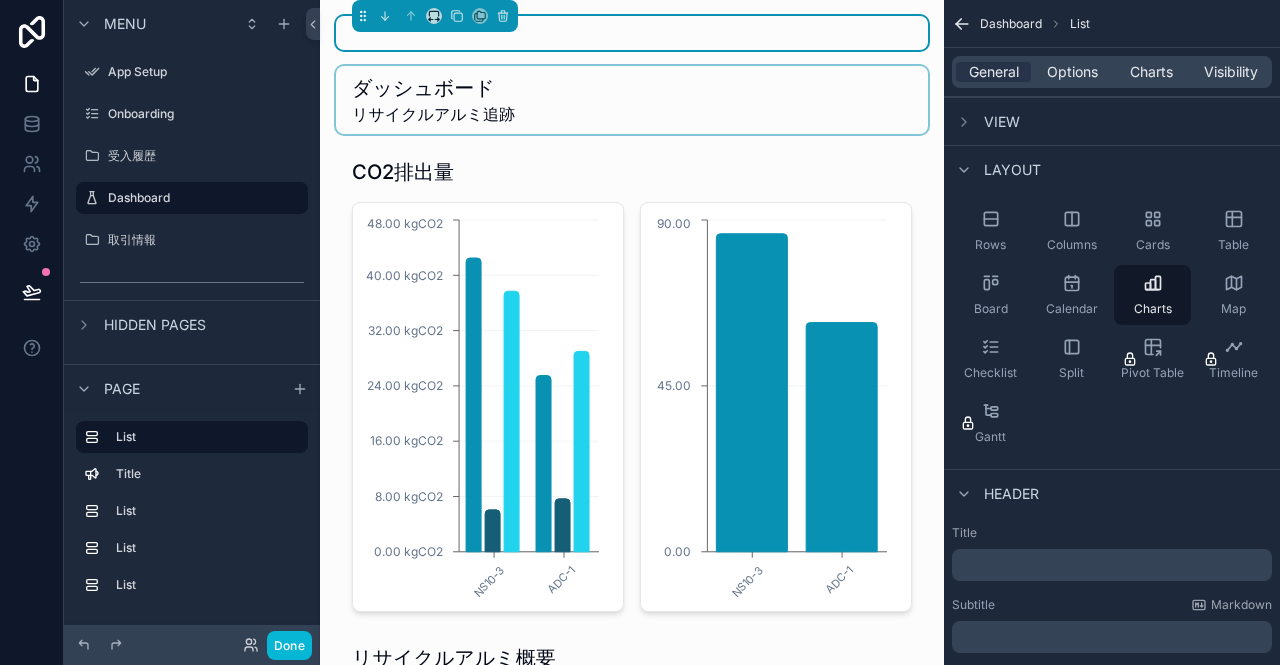 click at bounding box center [632, 100] 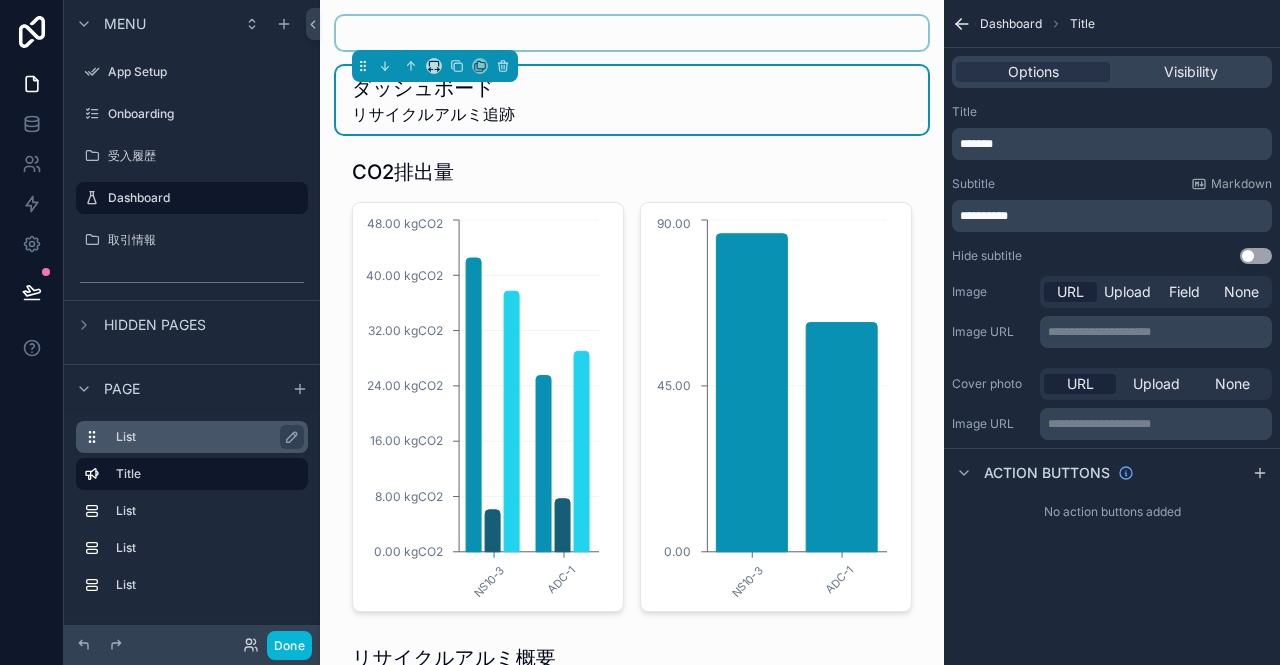 click on "List" at bounding box center (204, 437) 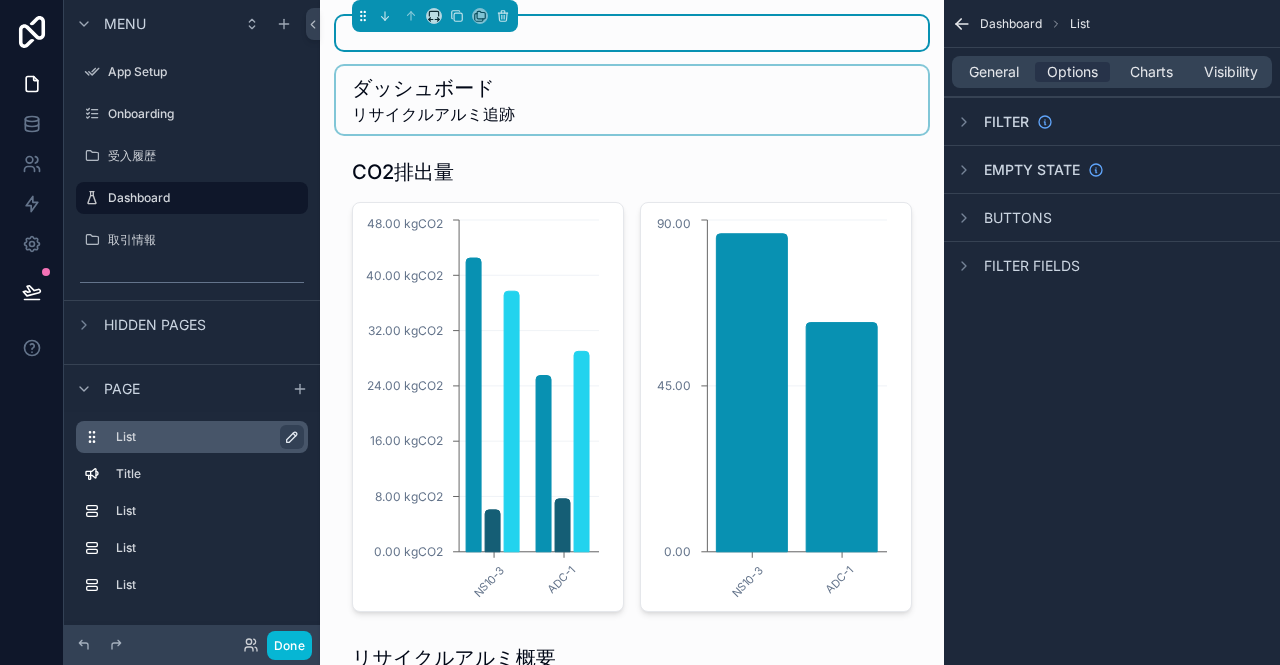 click 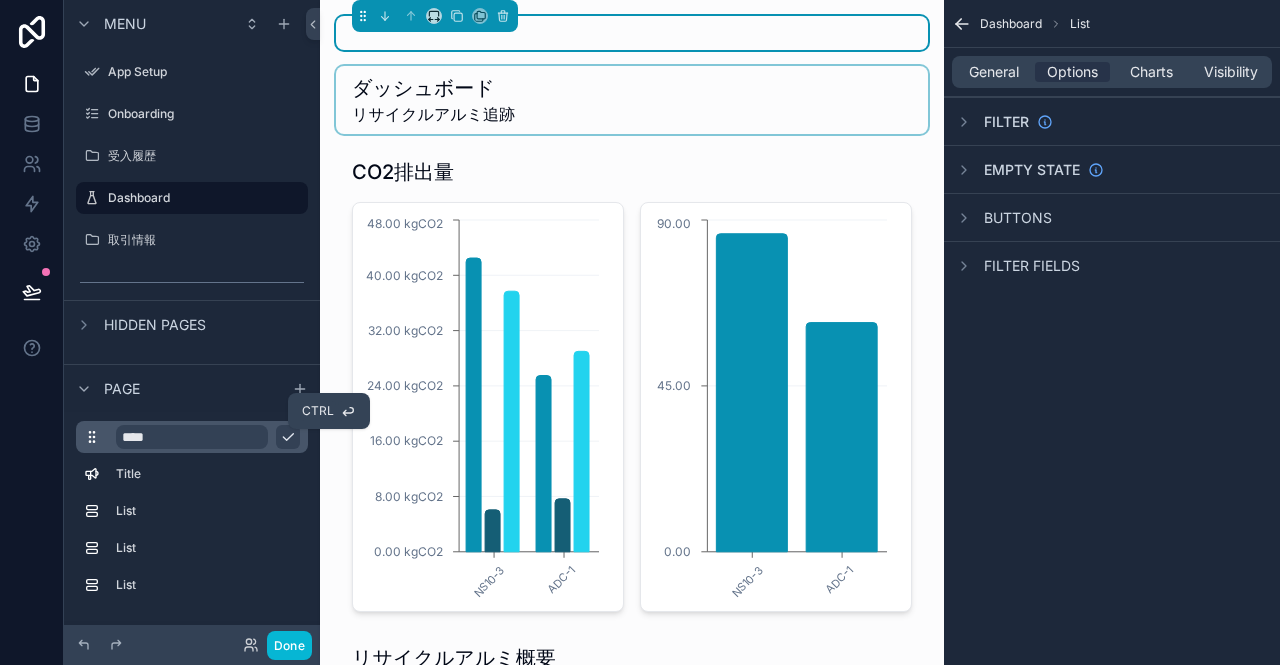 click 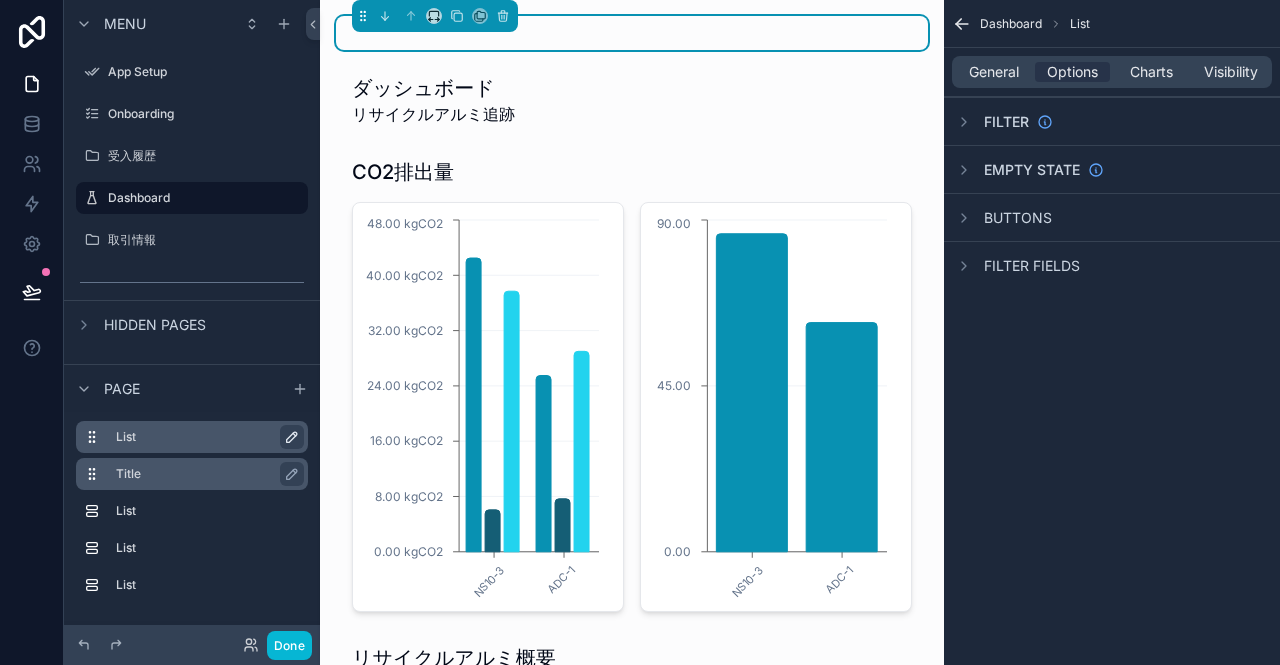 click on "Title" at bounding box center (204, 474) 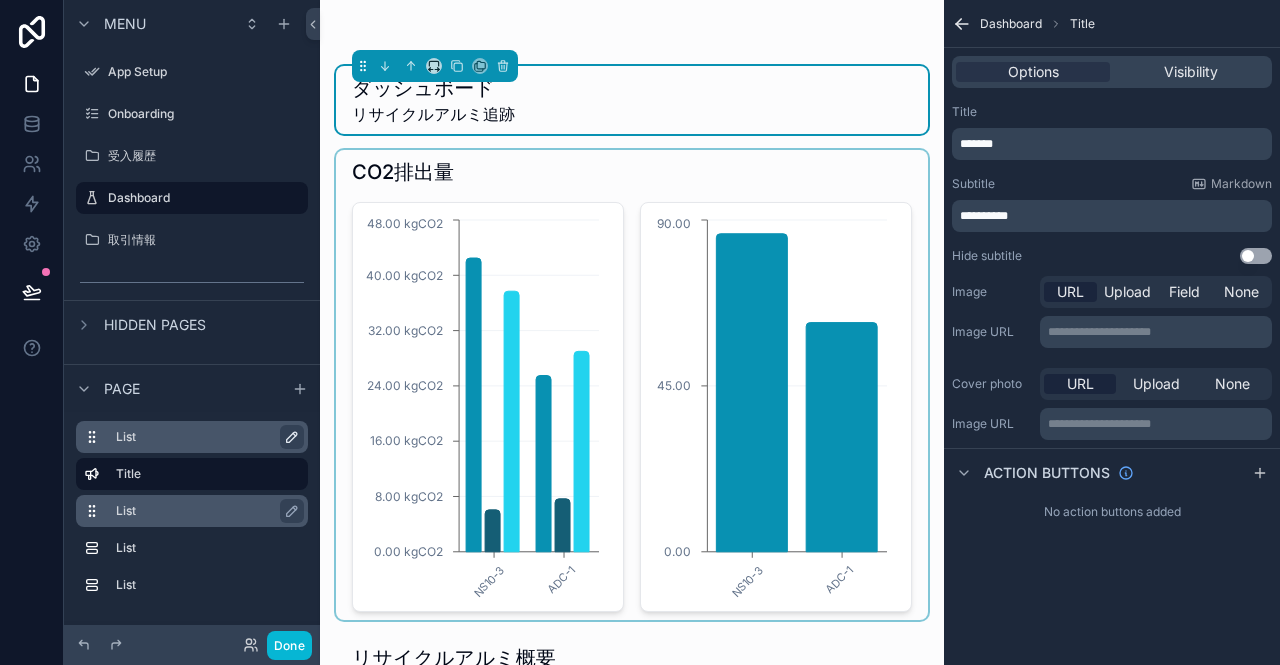 click on "List" at bounding box center (204, 511) 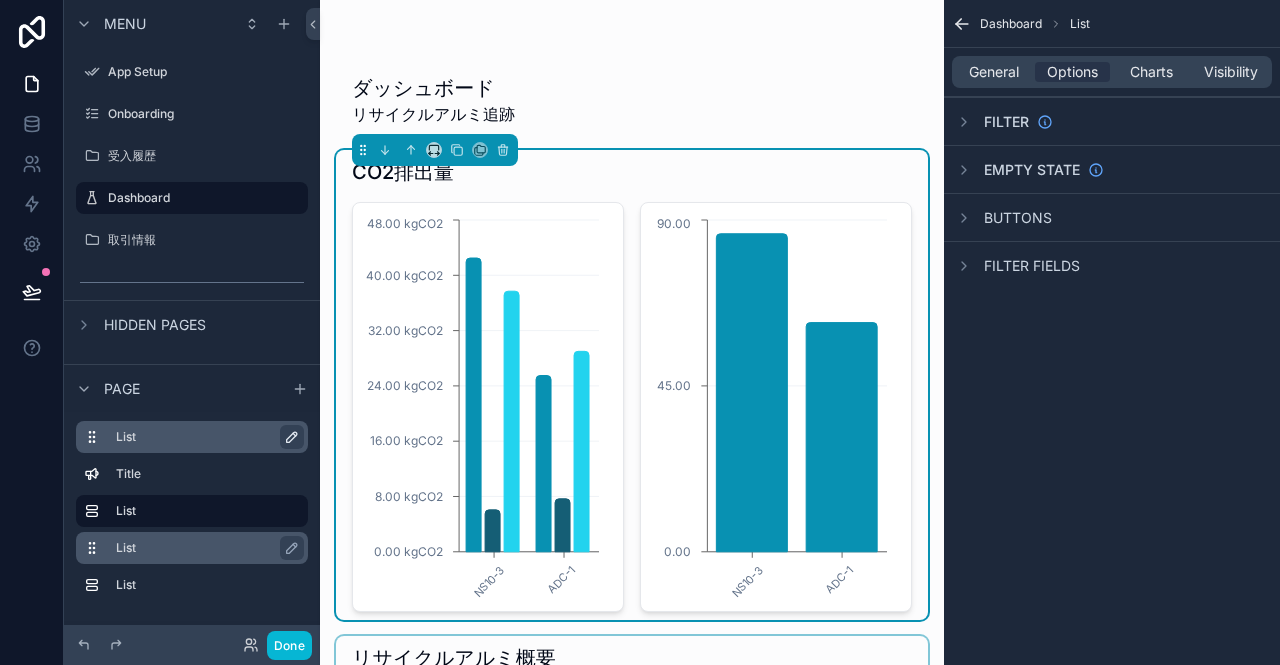 click on "List" at bounding box center [204, 548] 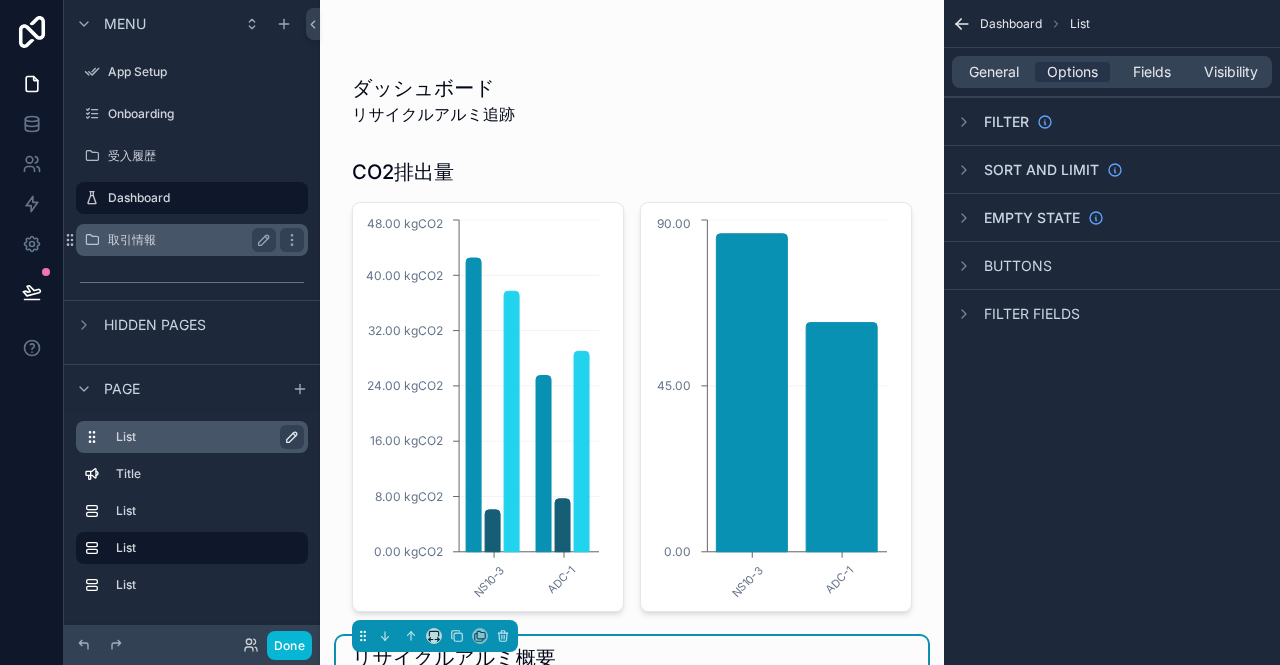 click on "取引情報" at bounding box center [192, 240] 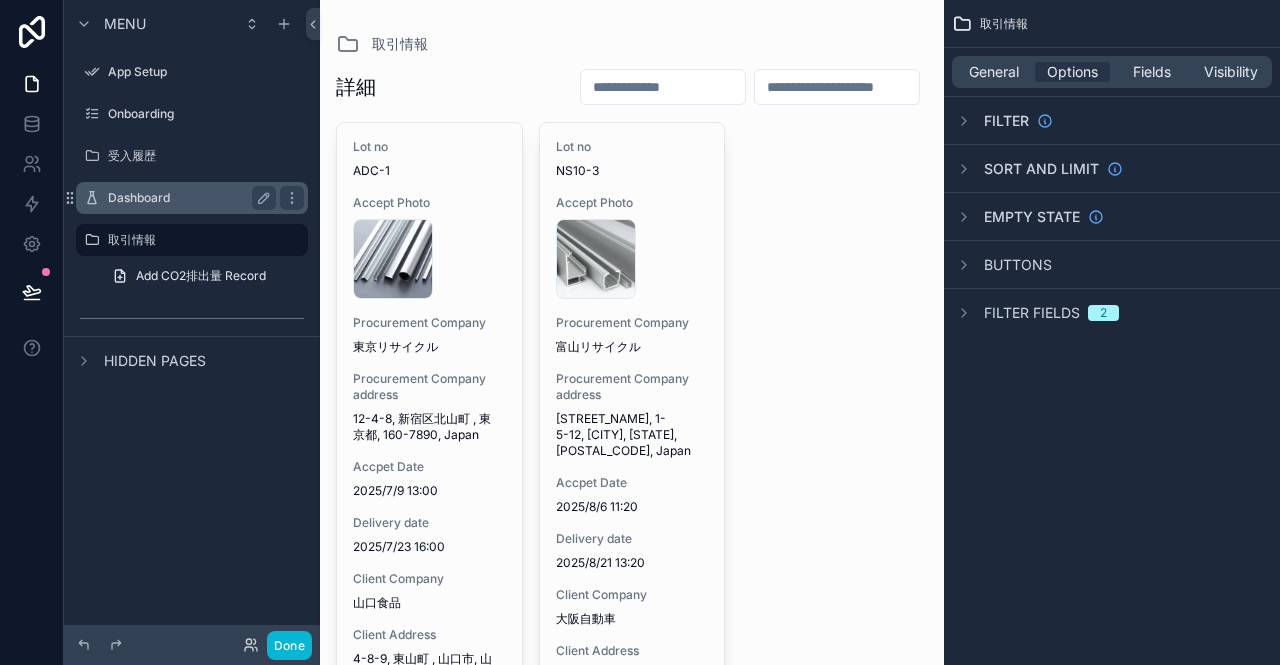 click on "Dashboard" at bounding box center (188, 198) 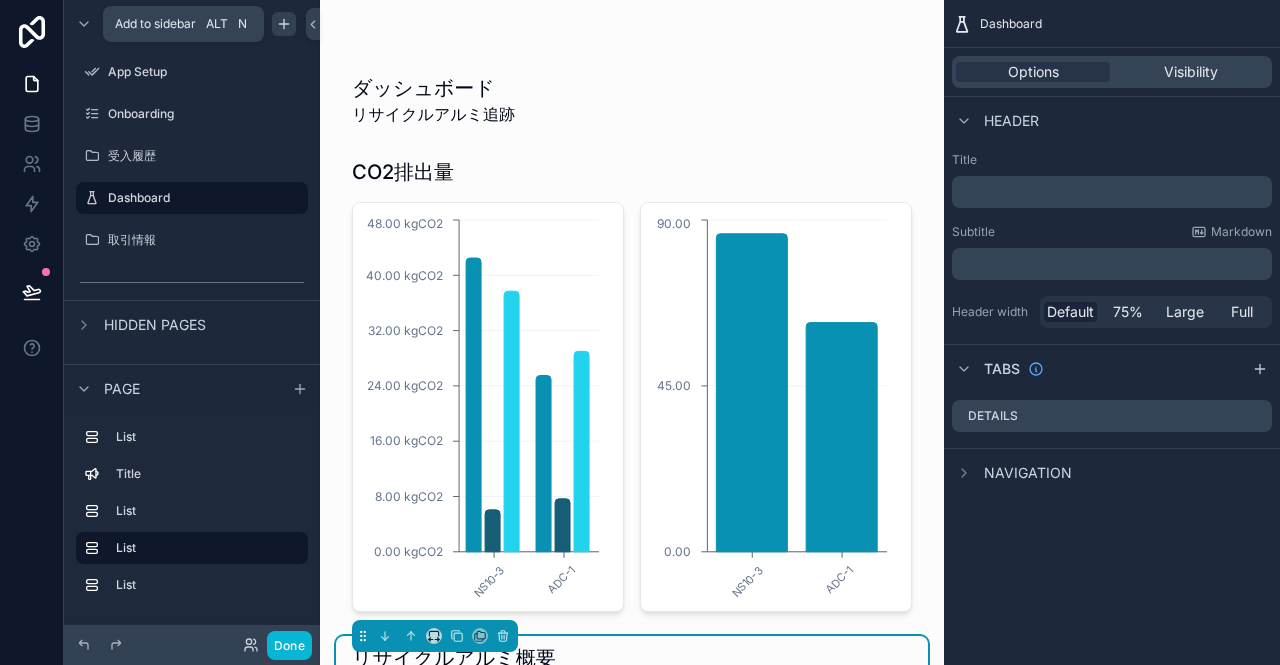 click 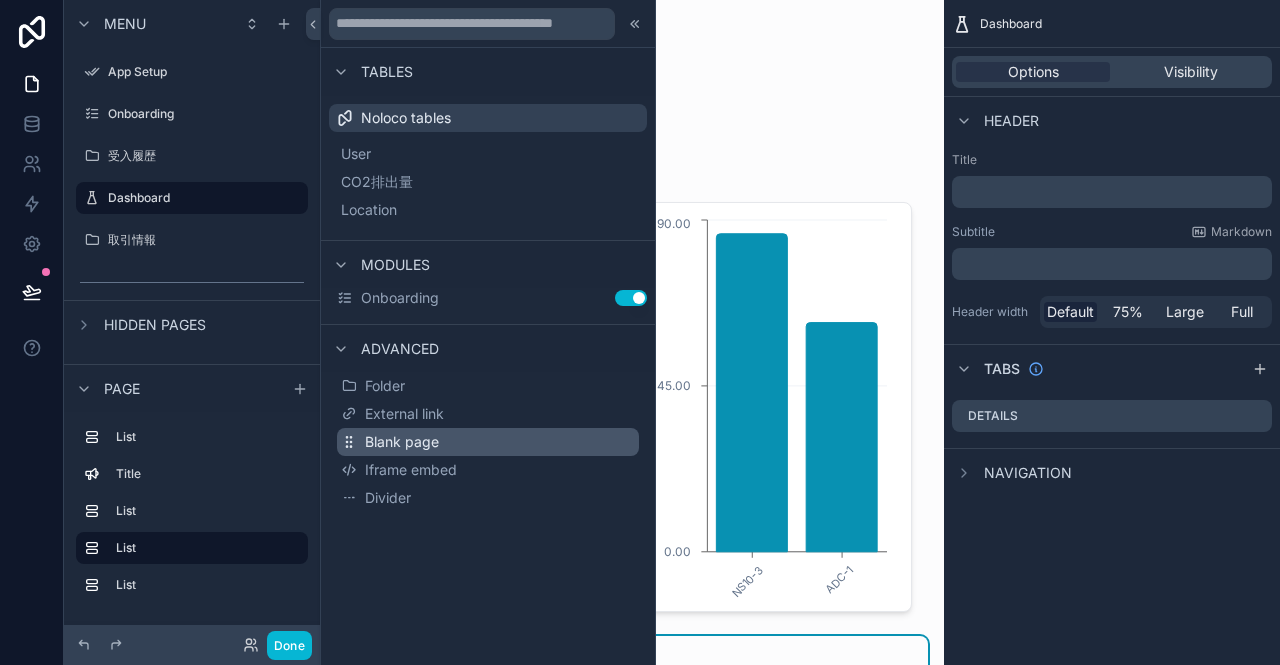 click on "Blank page" at bounding box center (402, 442) 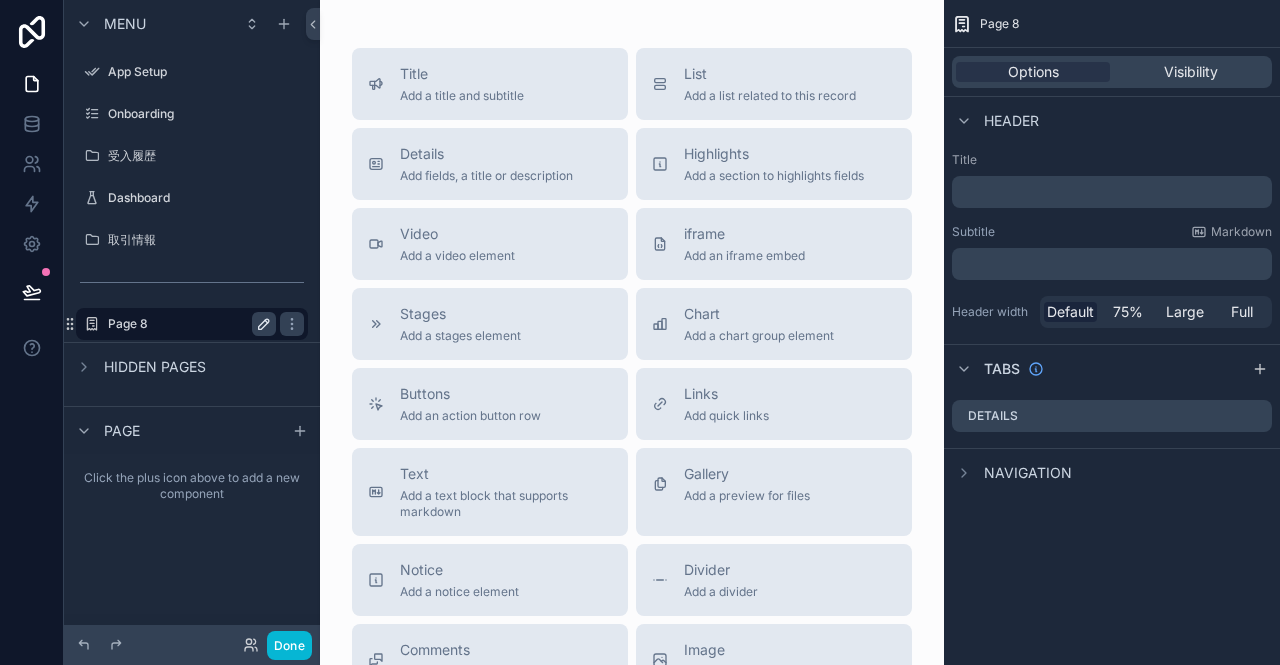 click 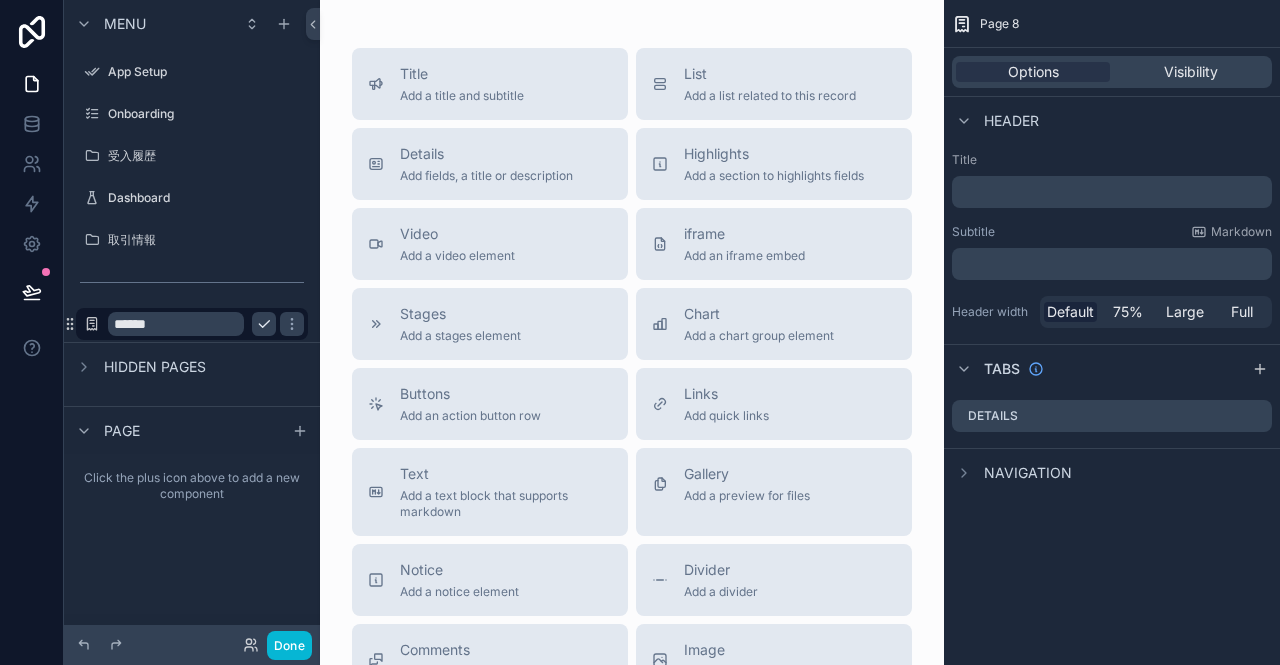 click on "******" at bounding box center (176, 324) 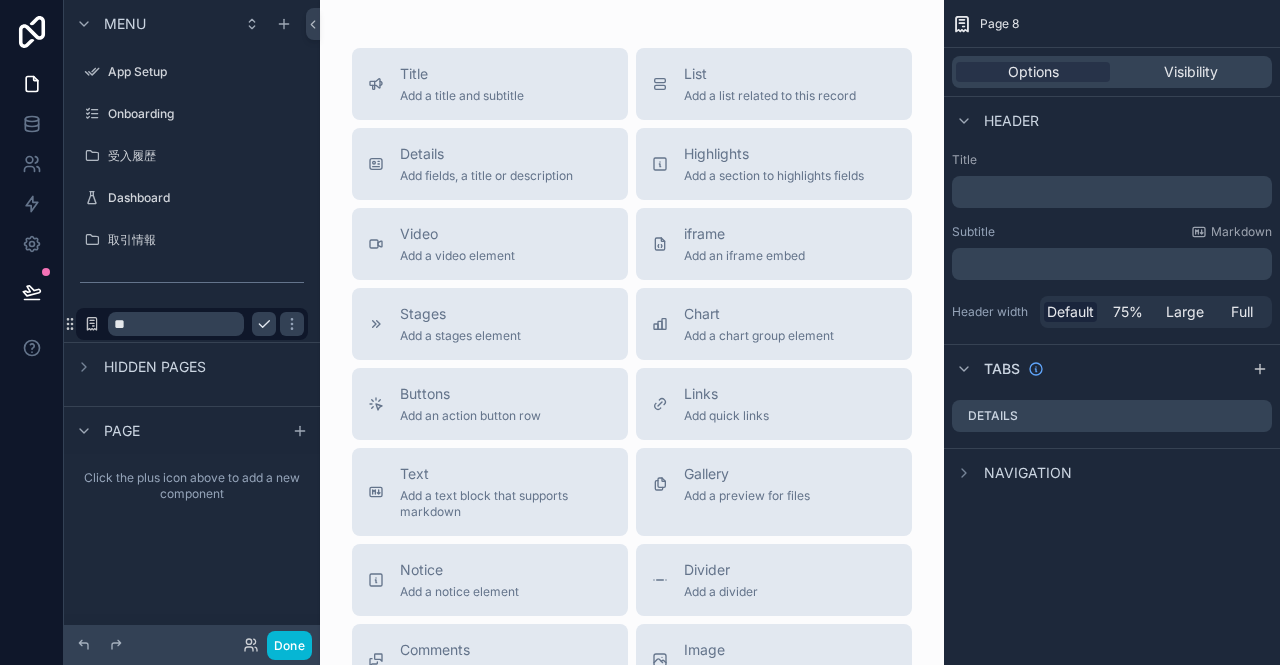 type on "*" 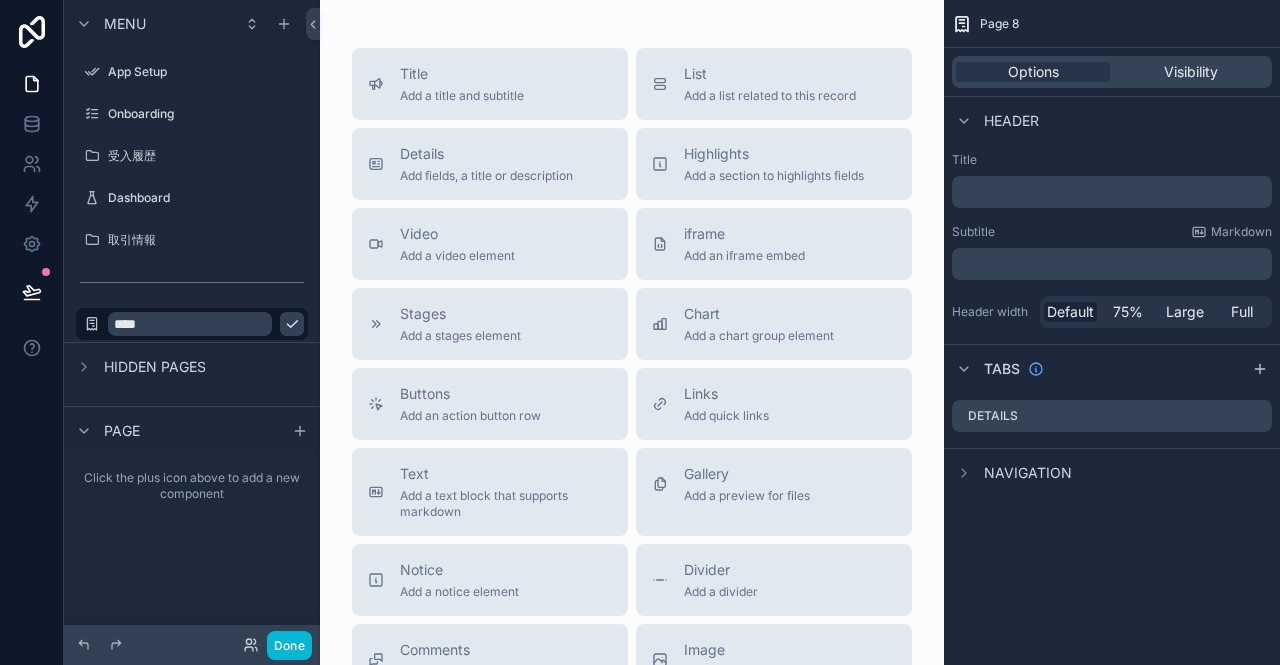 type on "****" 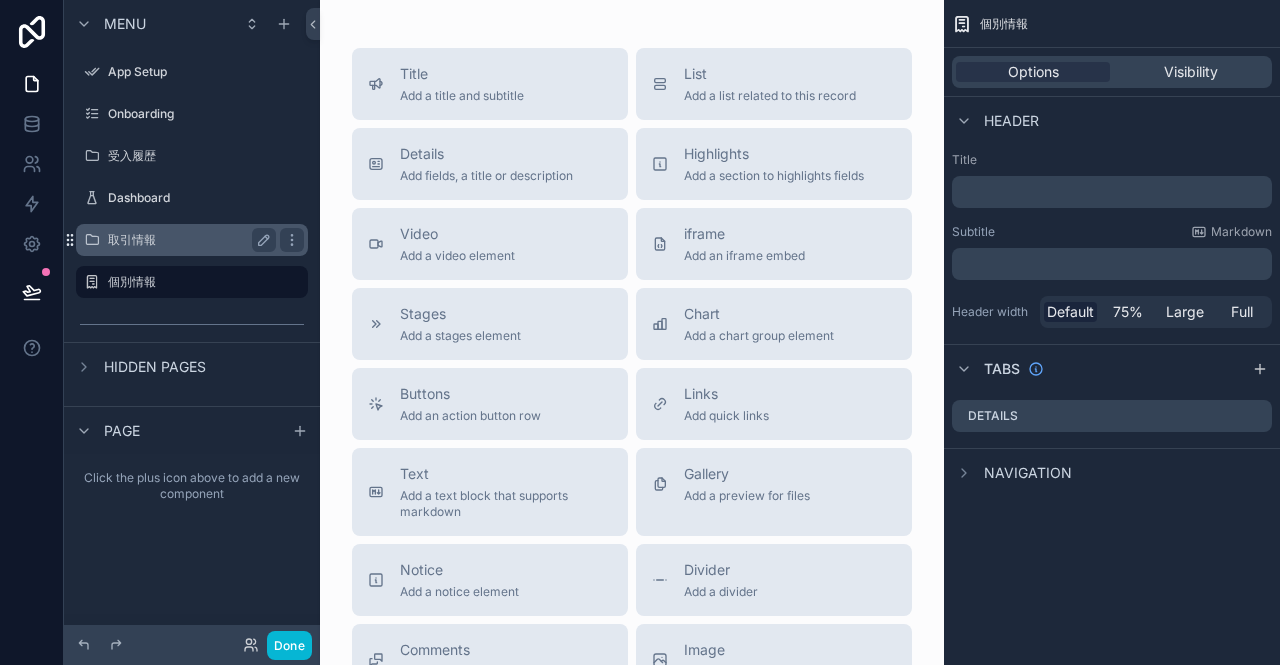 click 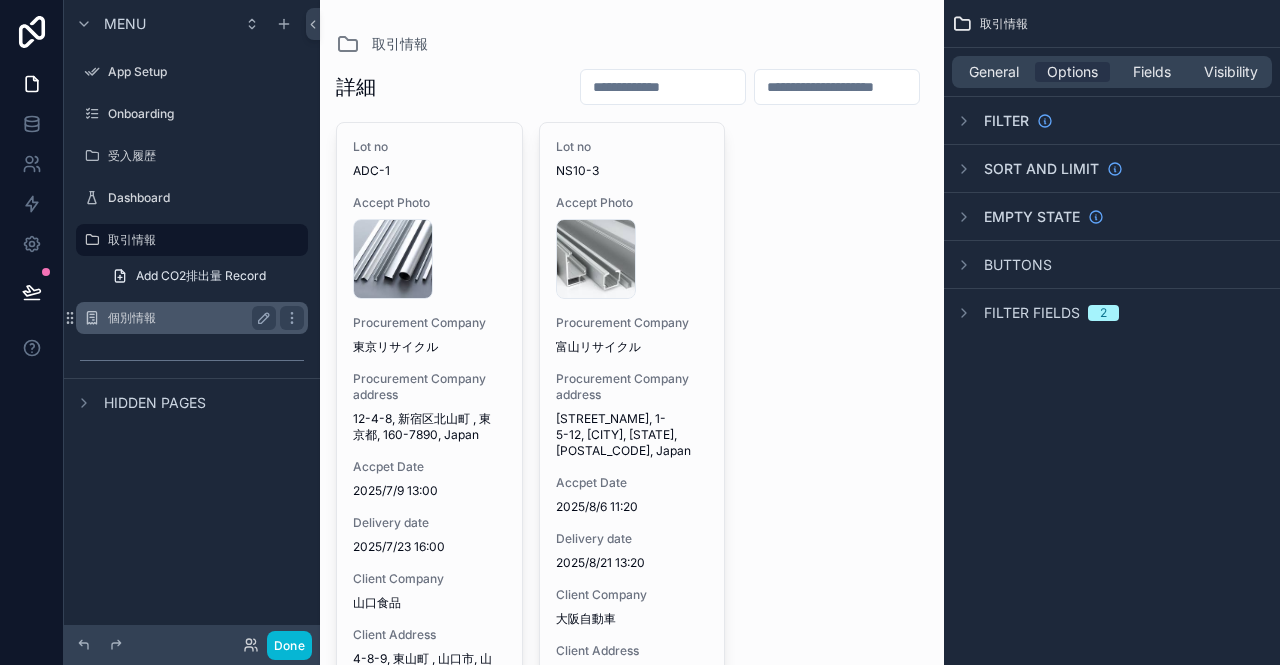 click on "個別情報" at bounding box center [192, 318] 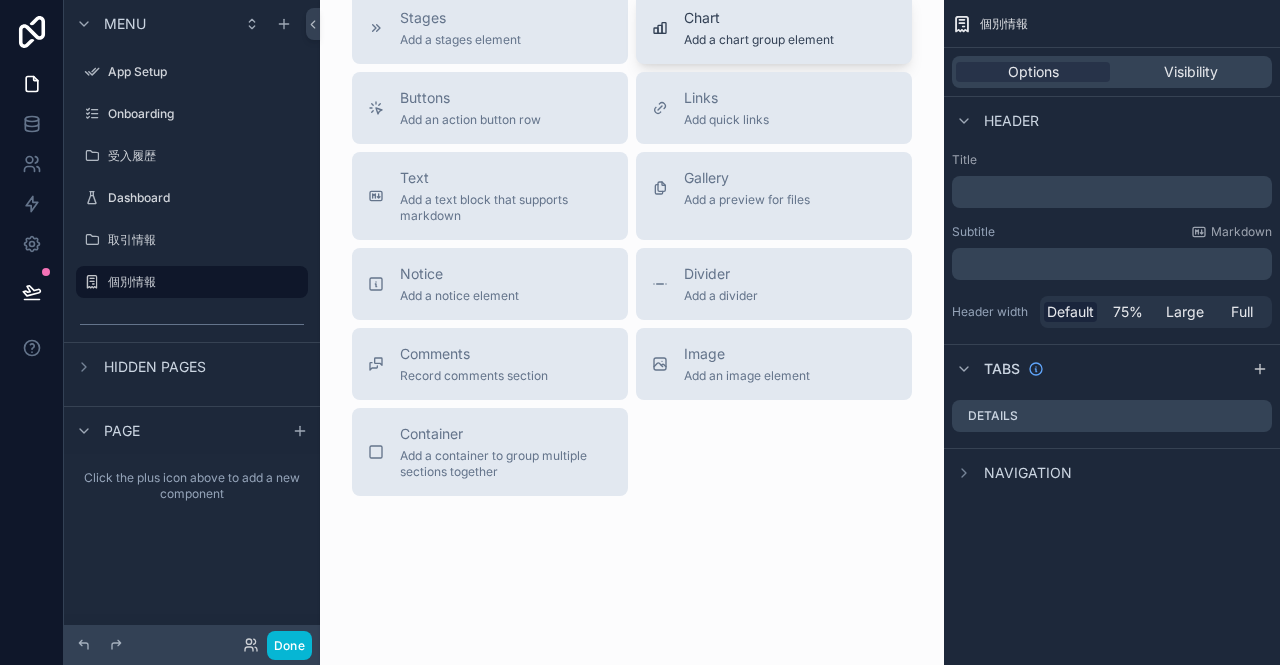 scroll, scrollTop: 300, scrollLeft: 0, axis: vertical 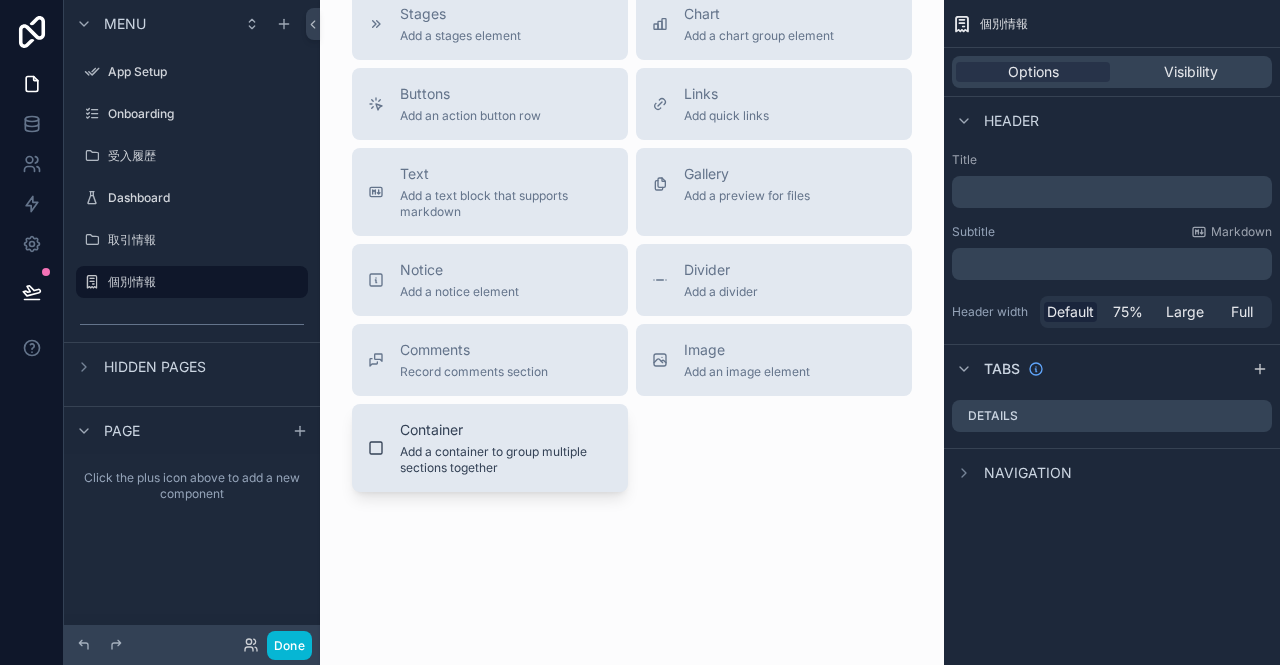 click on "Container" at bounding box center [506, 430] 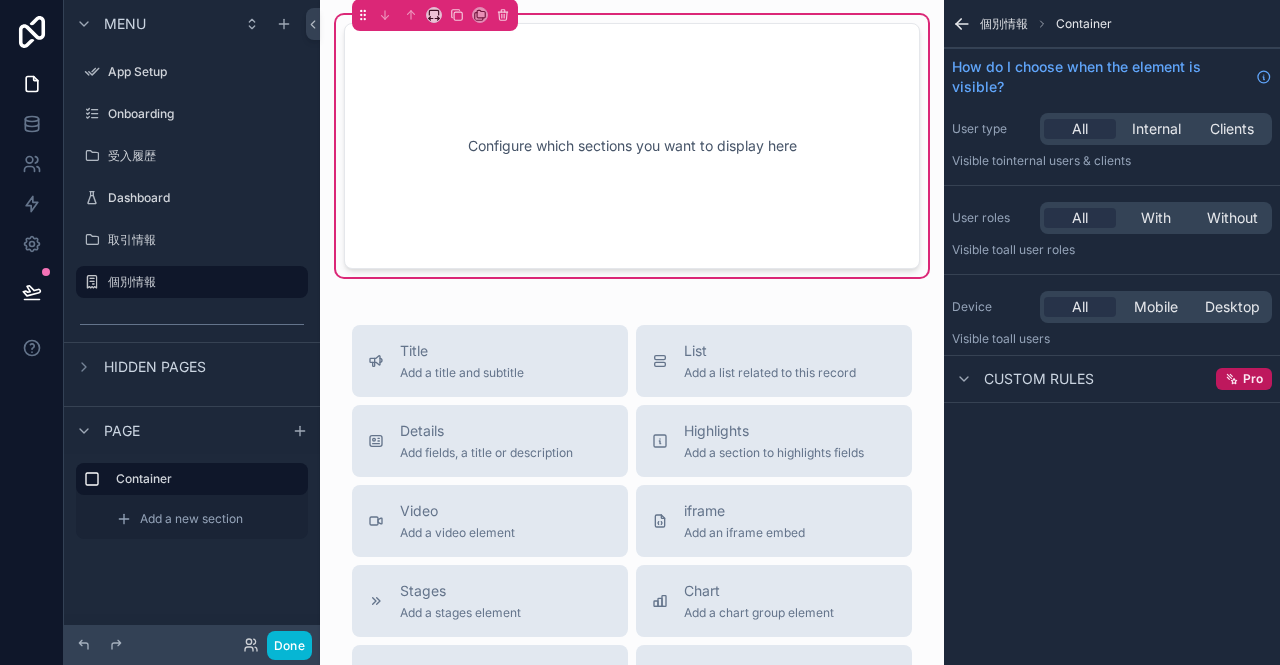 scroll, scrollTop: 0, scrollLeft: 0, axis: both 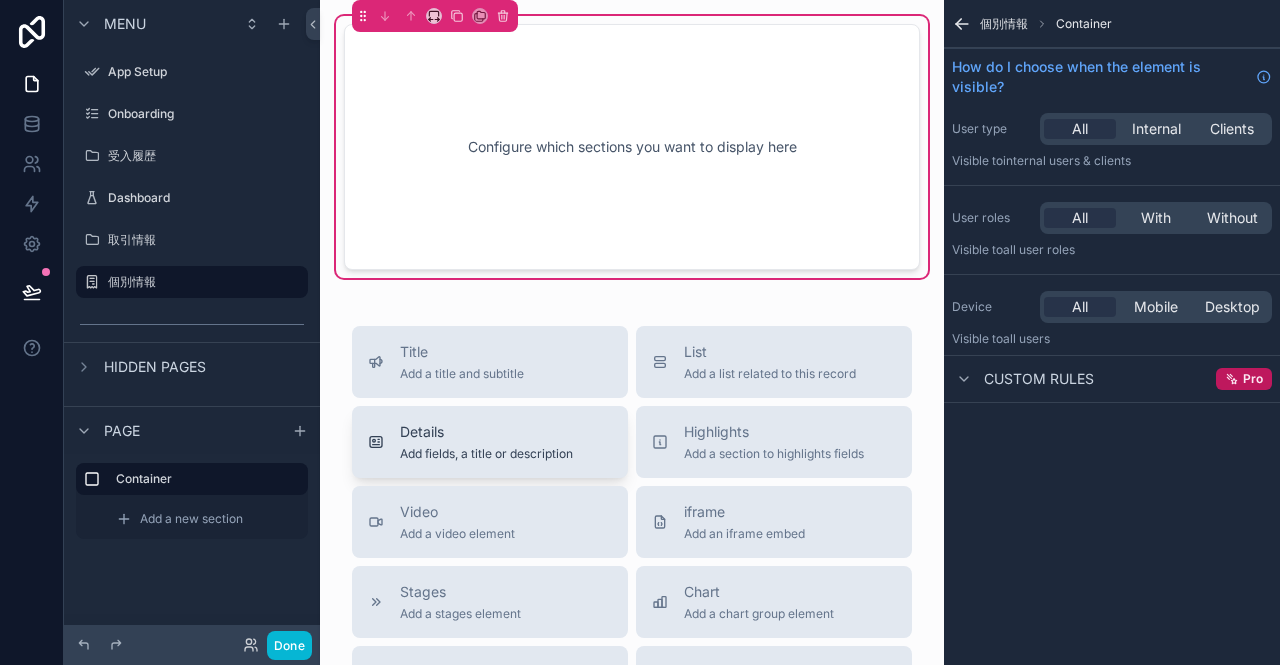 click on "Details" at bounding box center (486, 432) 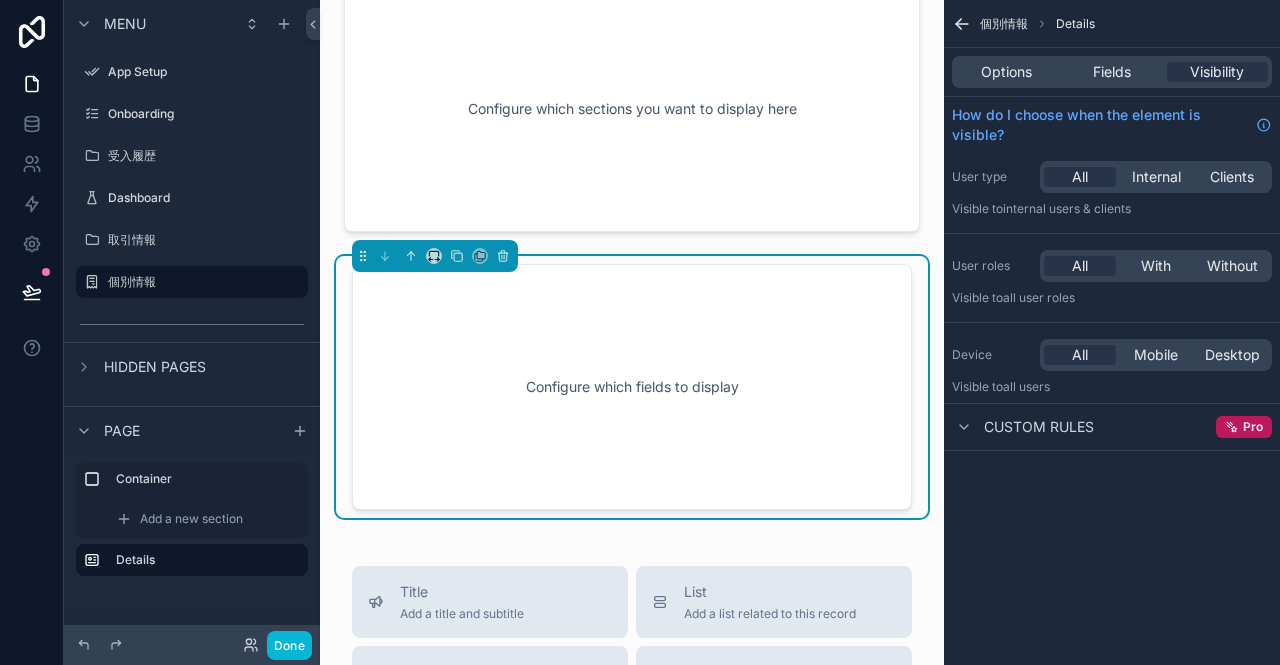 scroll, scrollTop: 0, scrollLeft: 0, axis: both 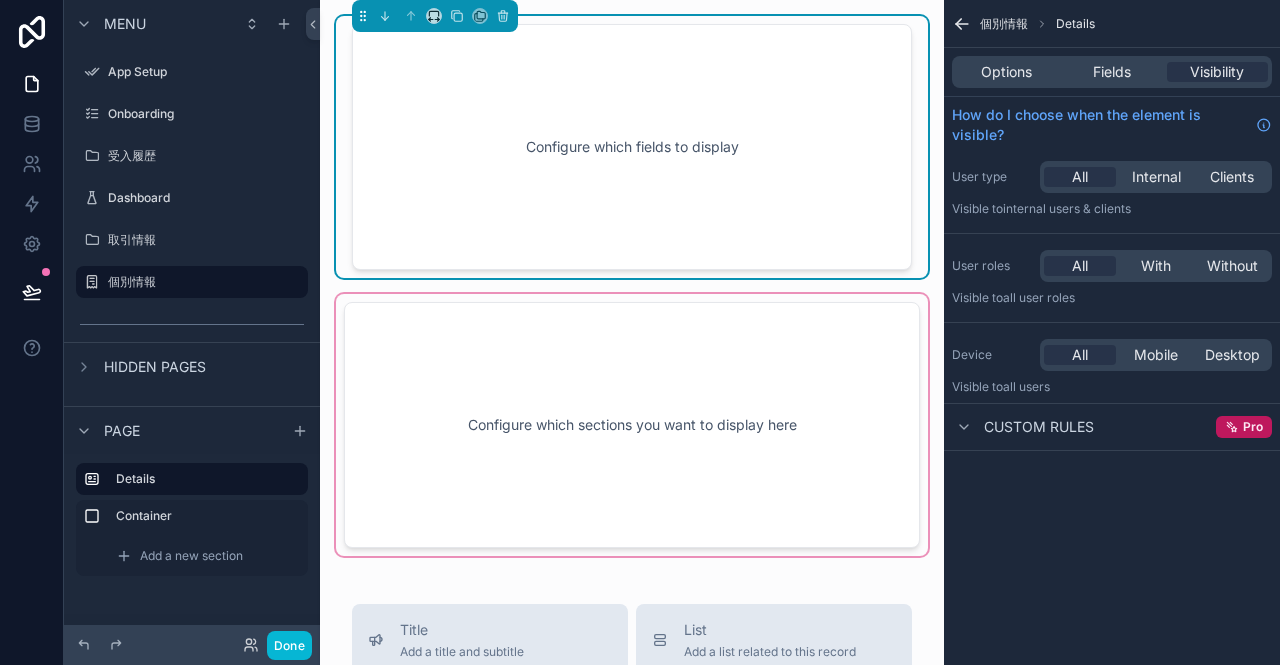 click at bounding box center (632, 425) 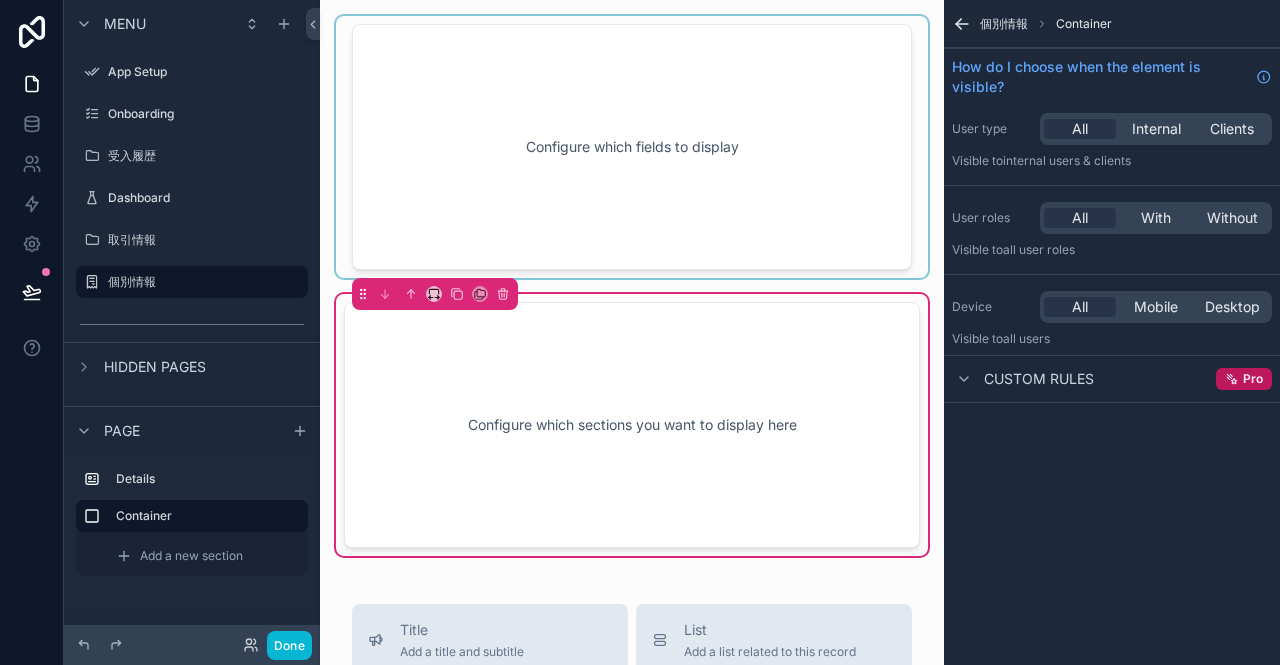 click at bounding box center [632, 147] 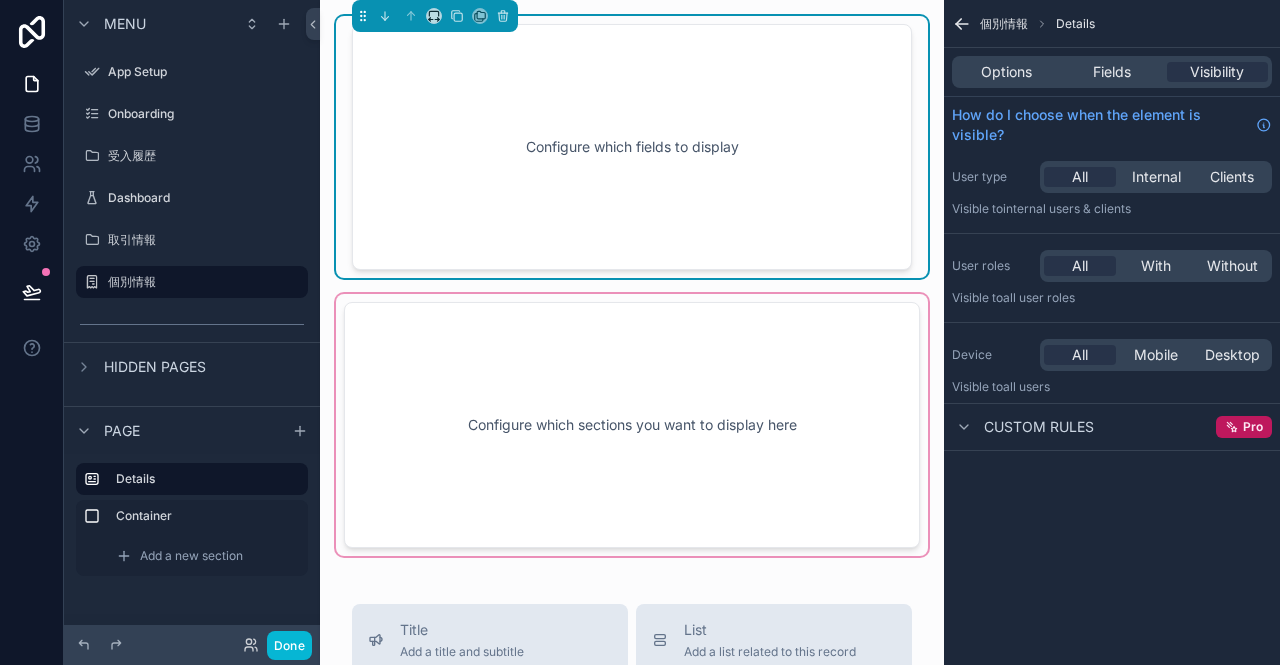 click at bounding box center (632, 425) 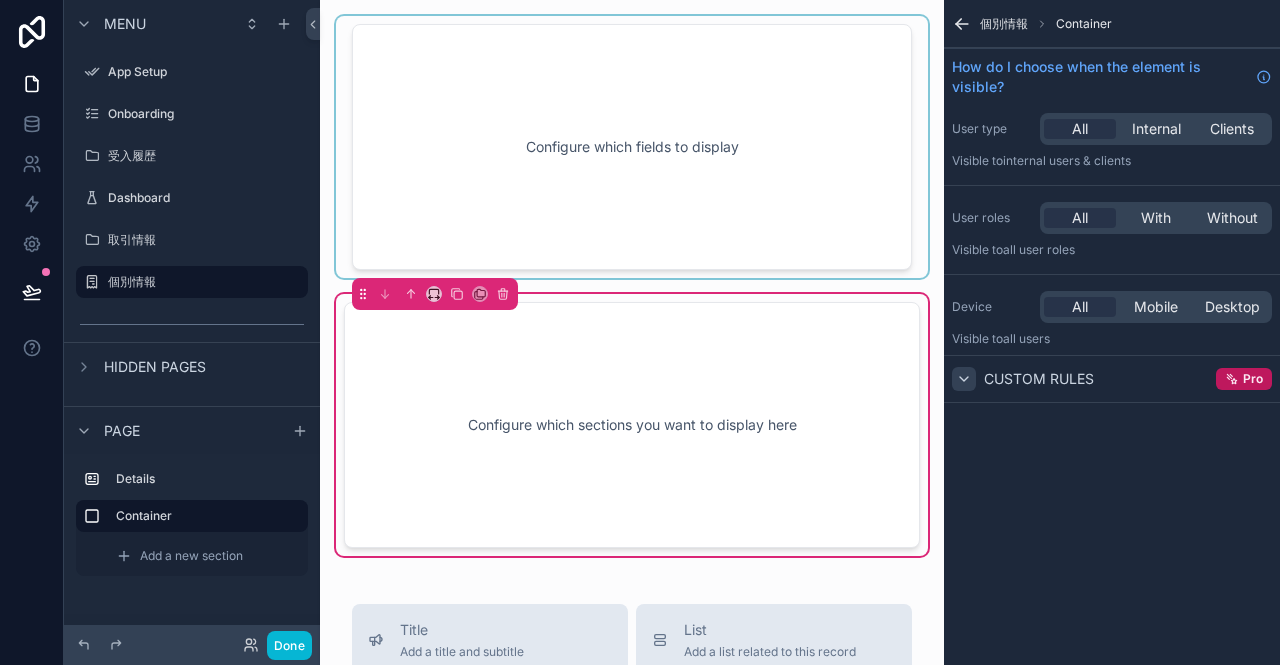 click 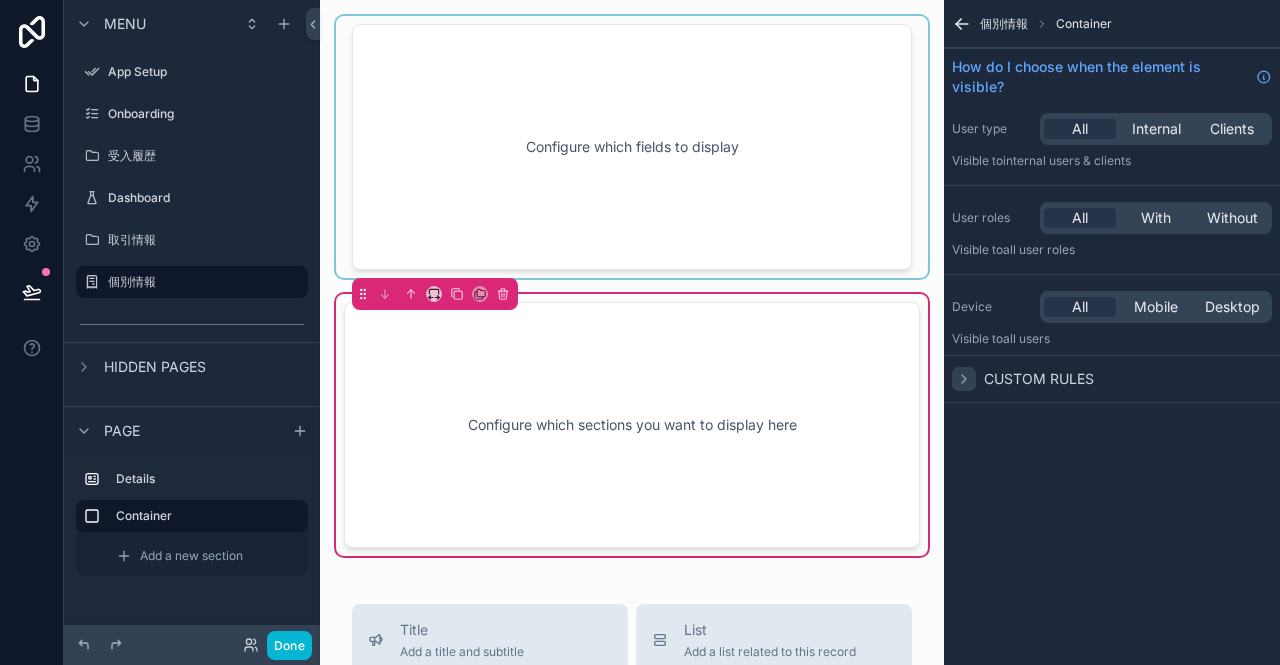 click 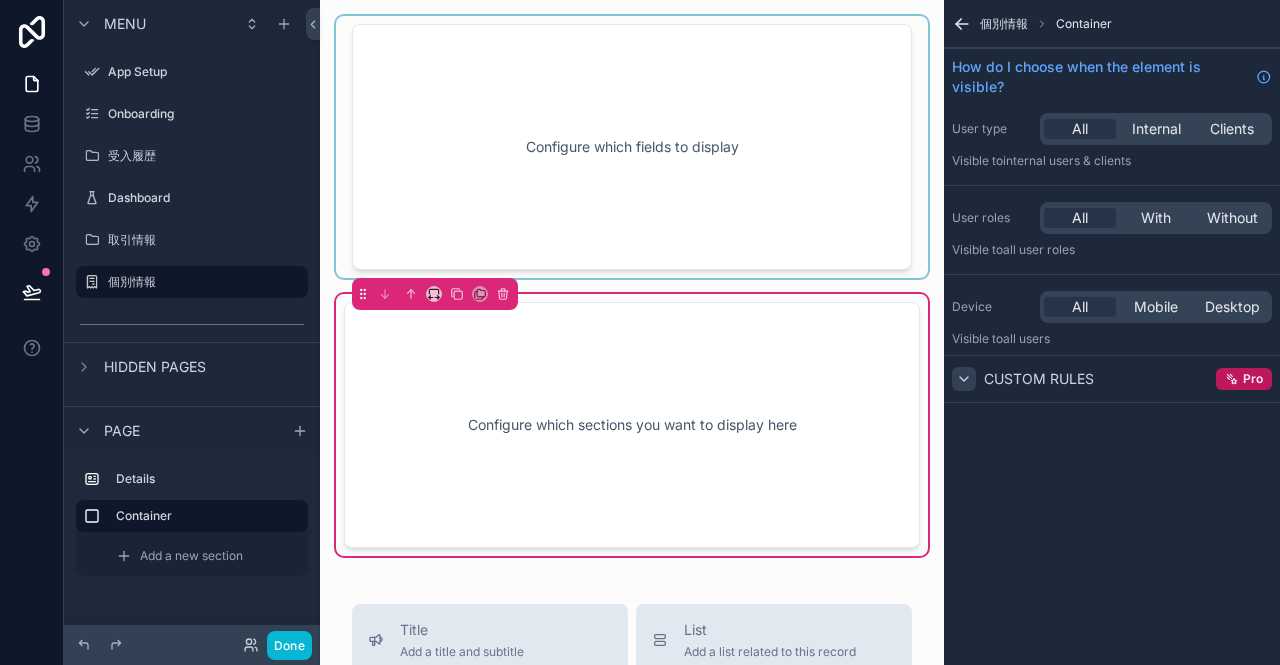 click on "Configure which sections you want to display here" at bounding box center (632, 425) 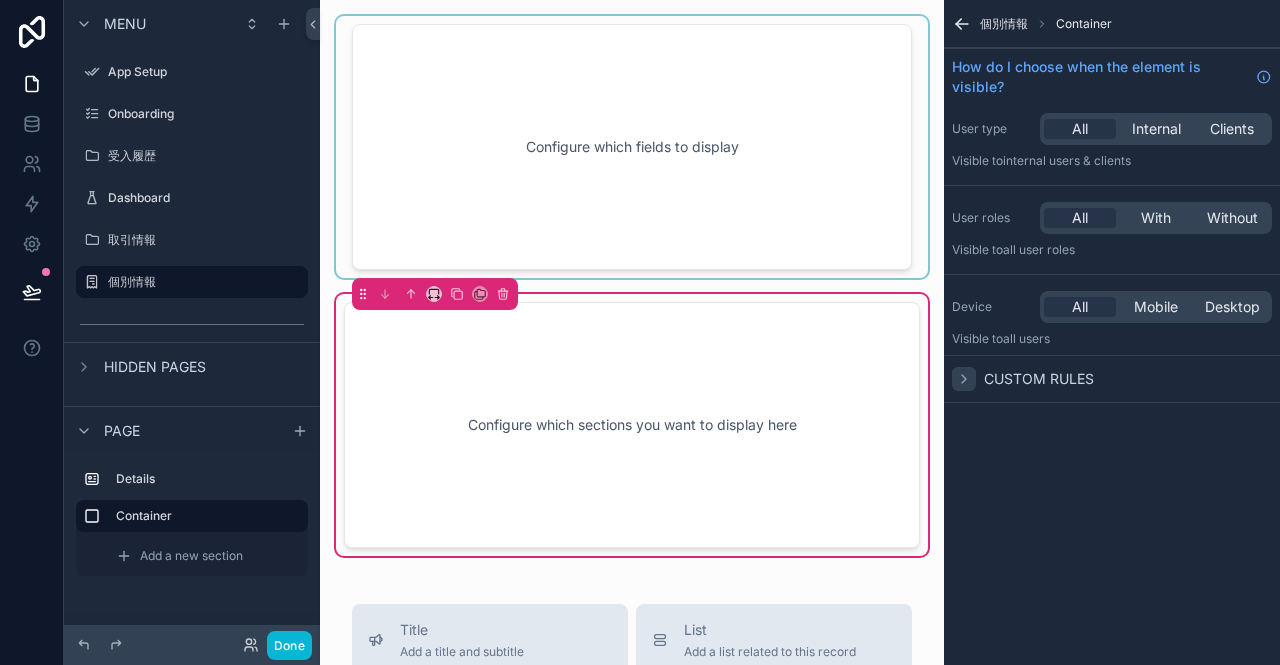 click 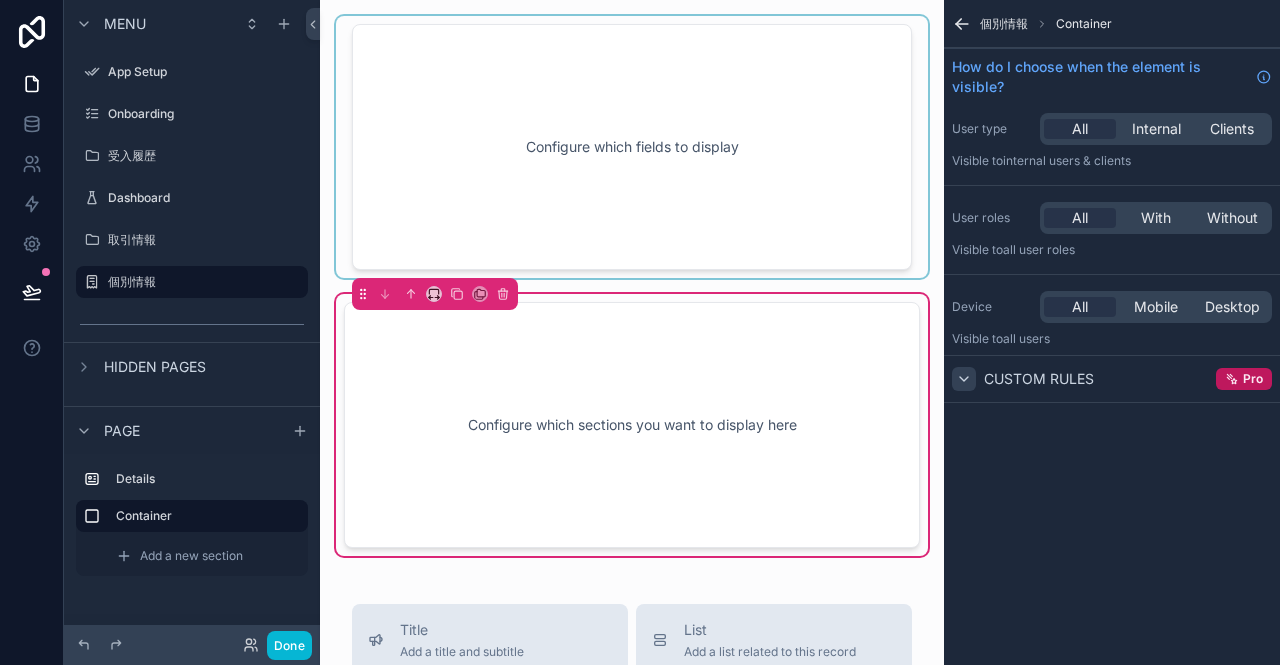 click on "Configure which sections you want to display here" at bounding box center [632, 425] 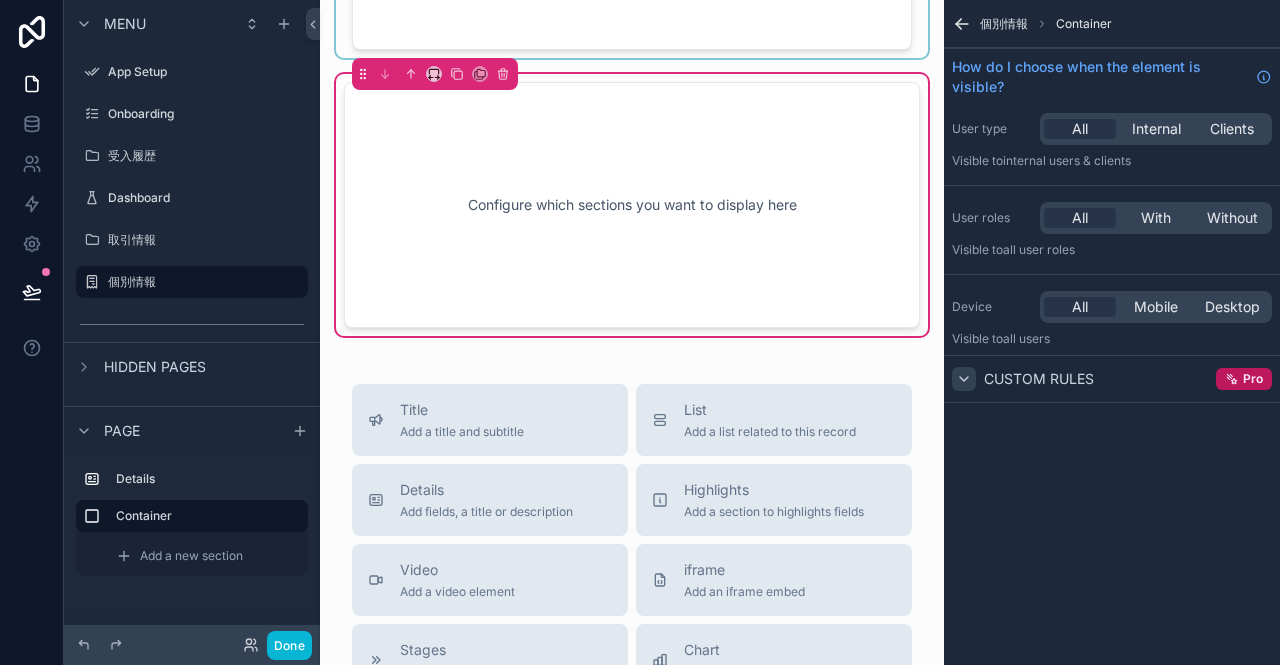 scroll, scrollTop: 300, scrollLeft: 0, axis: vertical 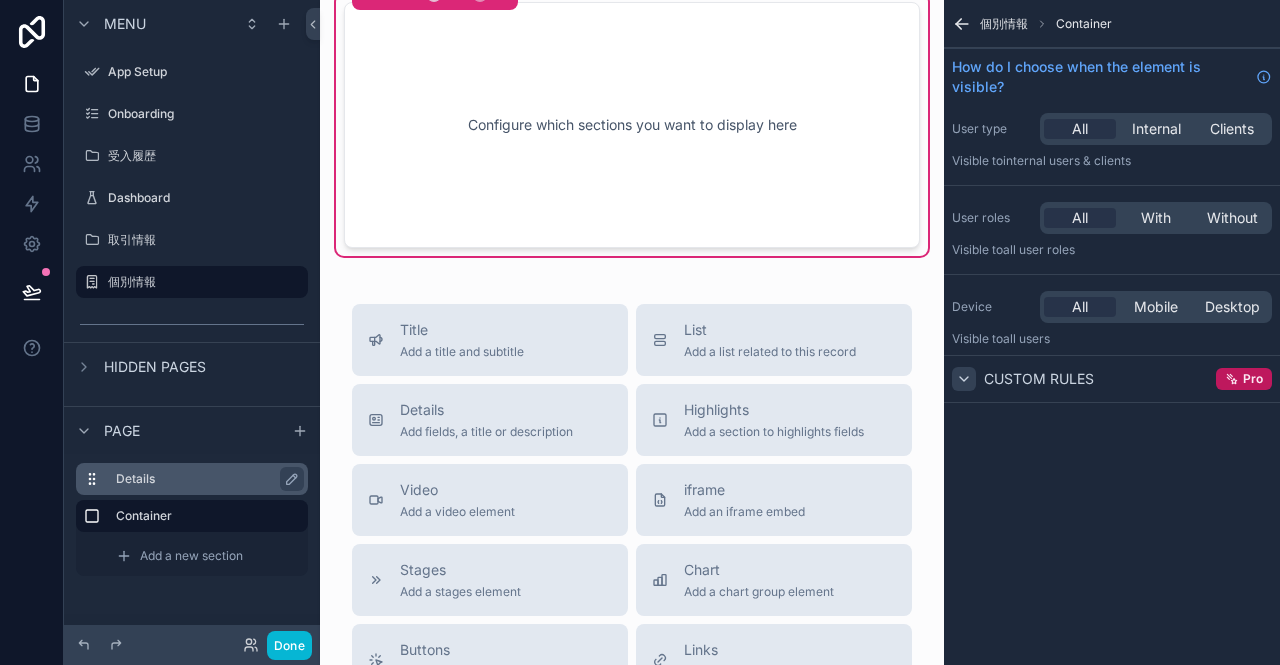 click on "Details" at bounding box center (204, 479) 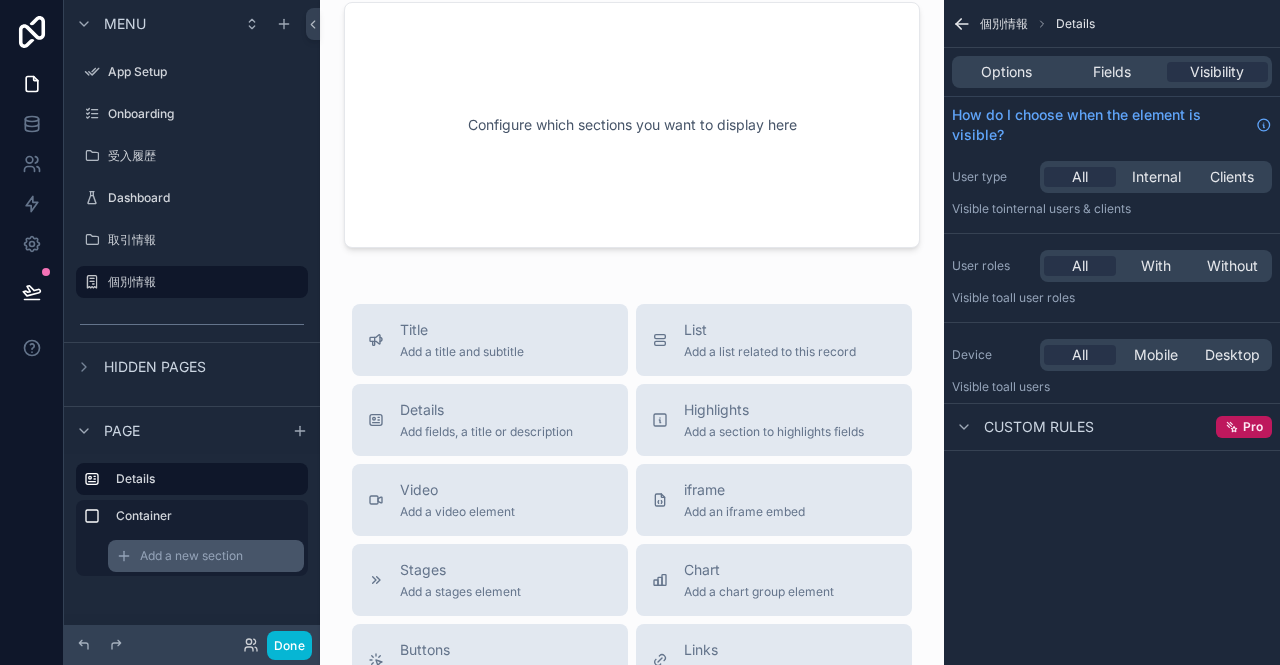 click on "Add a new section" at bounding box center [191, 556] 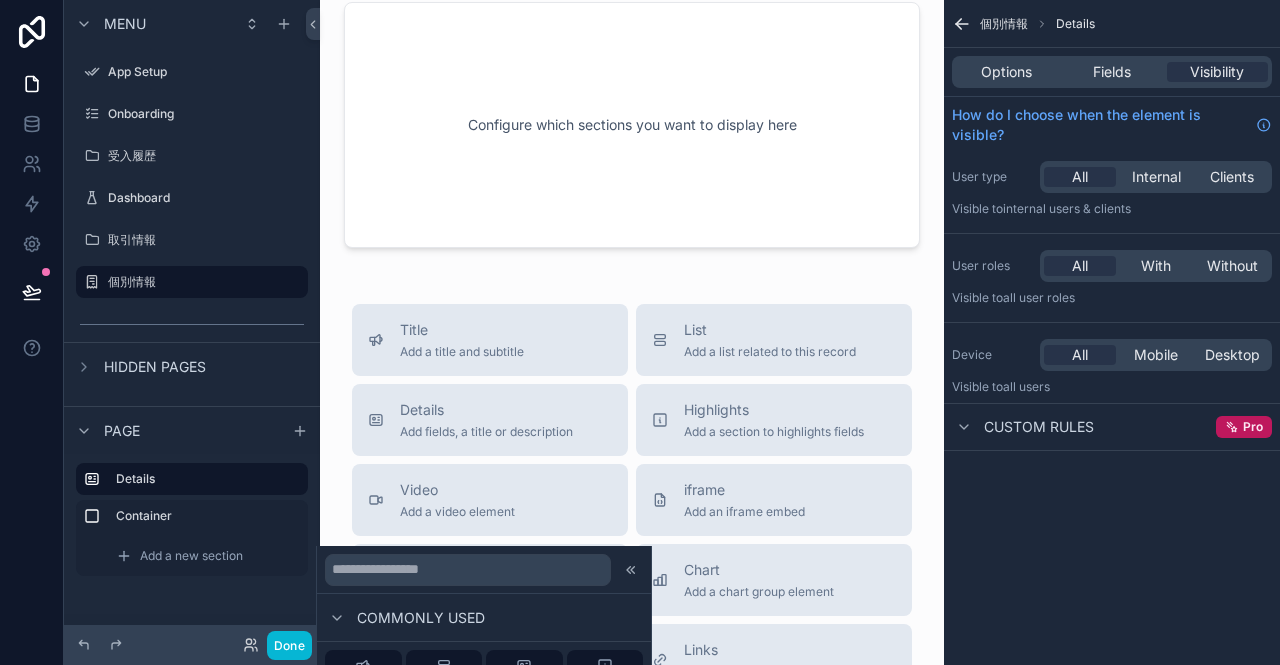 scroll, scrollTop: 200, scrollLeft: 0, axis: vertical 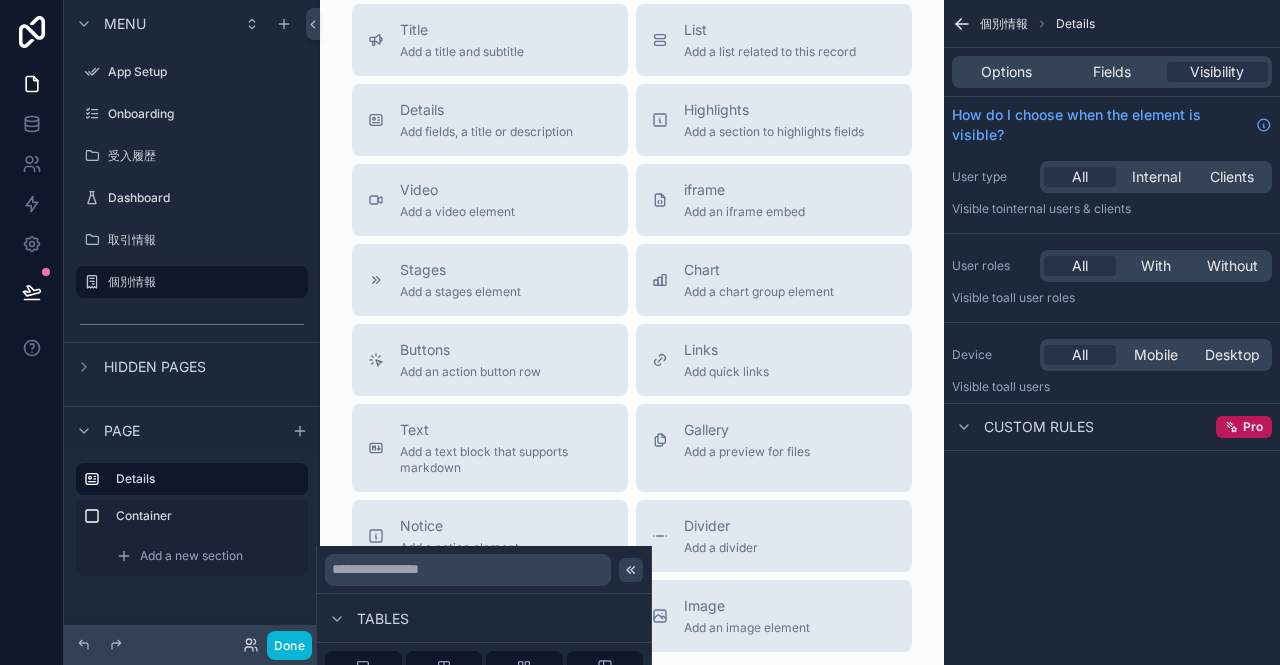 click 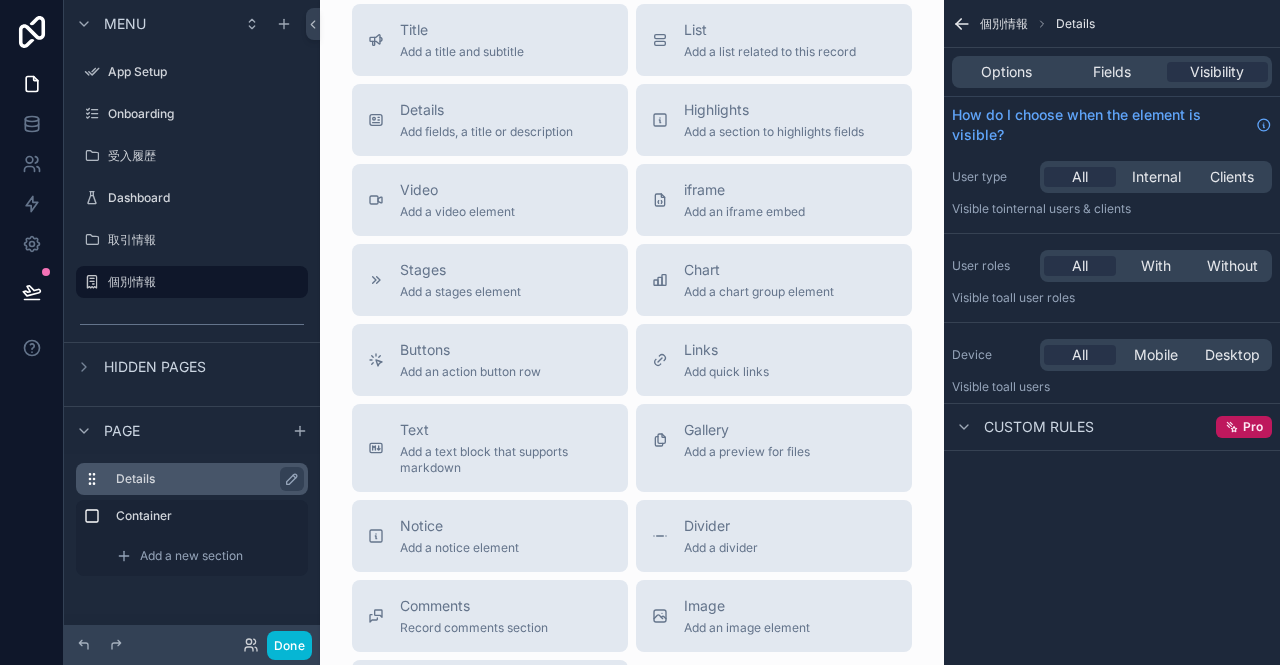 click on "Details" at bounding box center [192, 479] 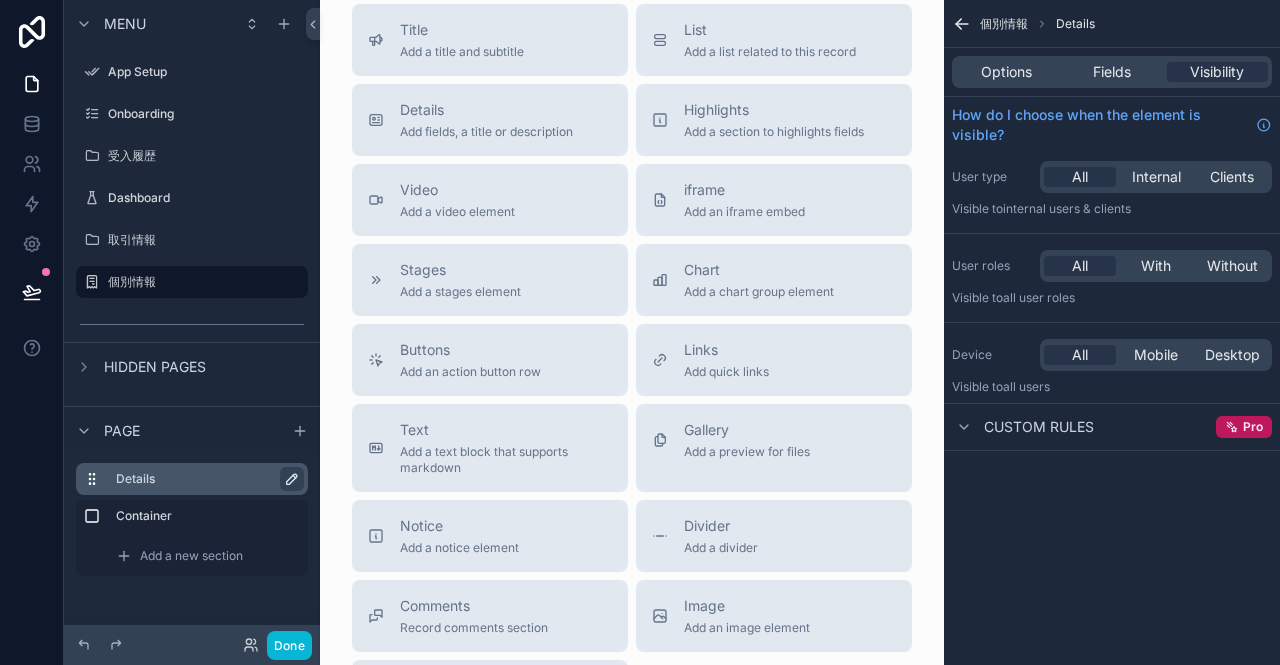 click 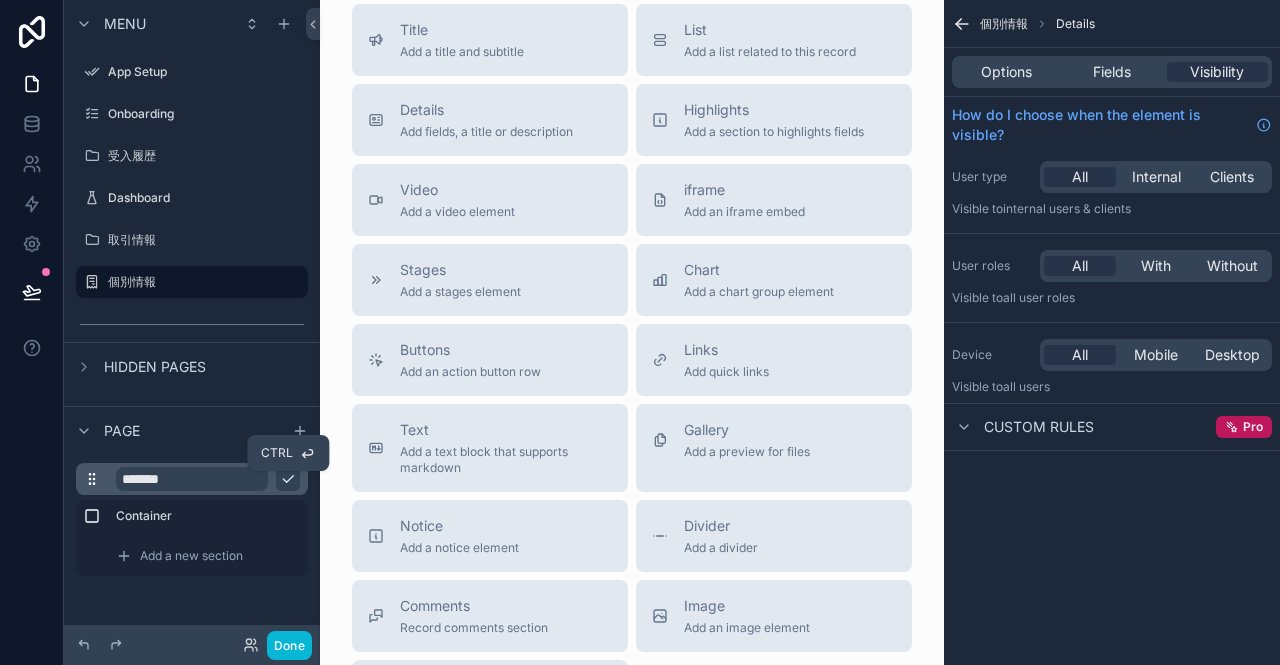 click 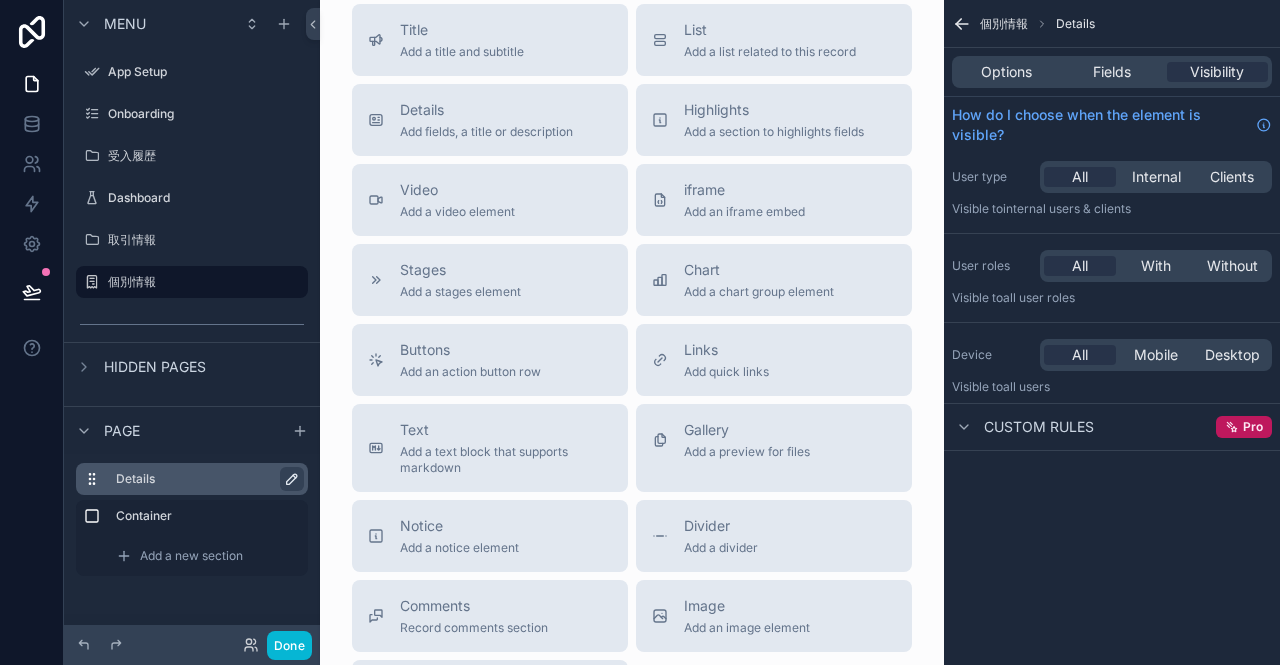 click on "Details" at bounding box center [204, 479] 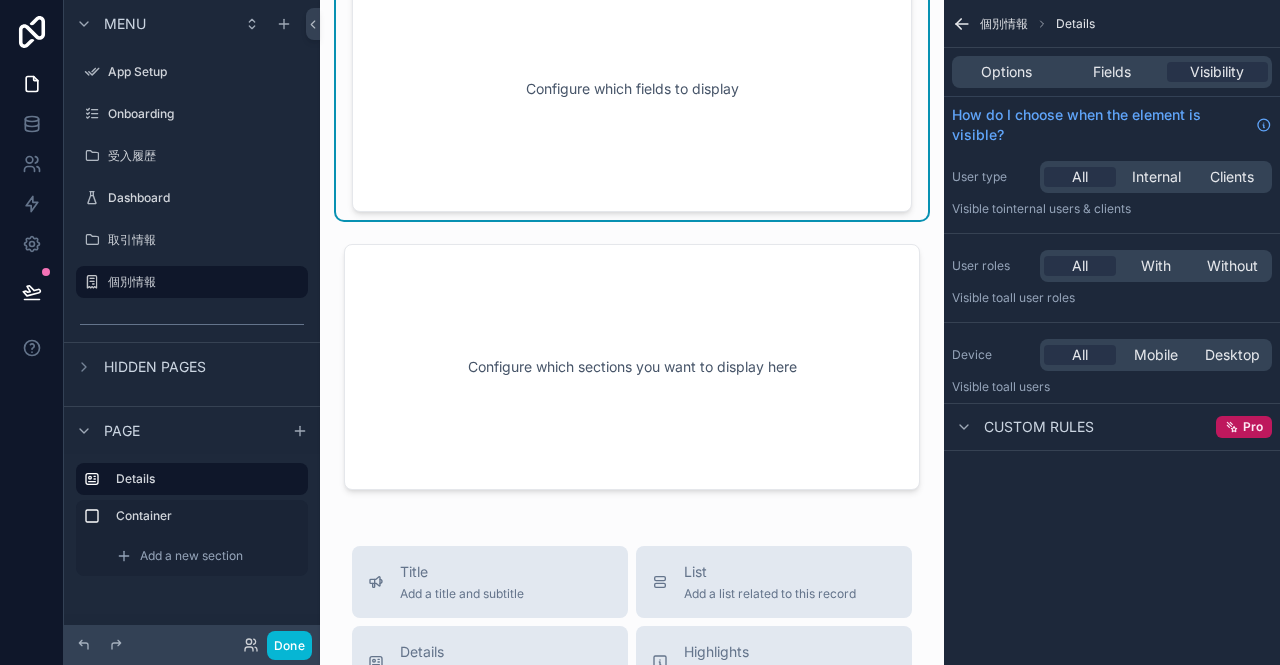 scroll, scrollTop: 0, scrollLeft: 0, axis: both 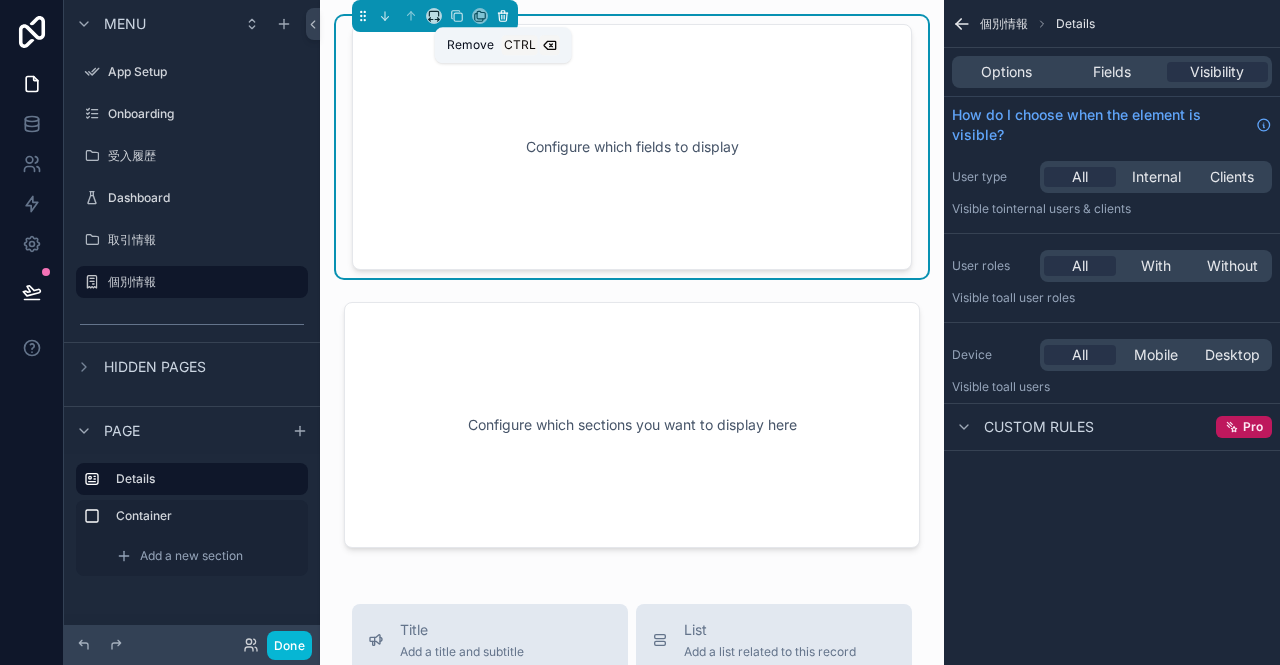 click 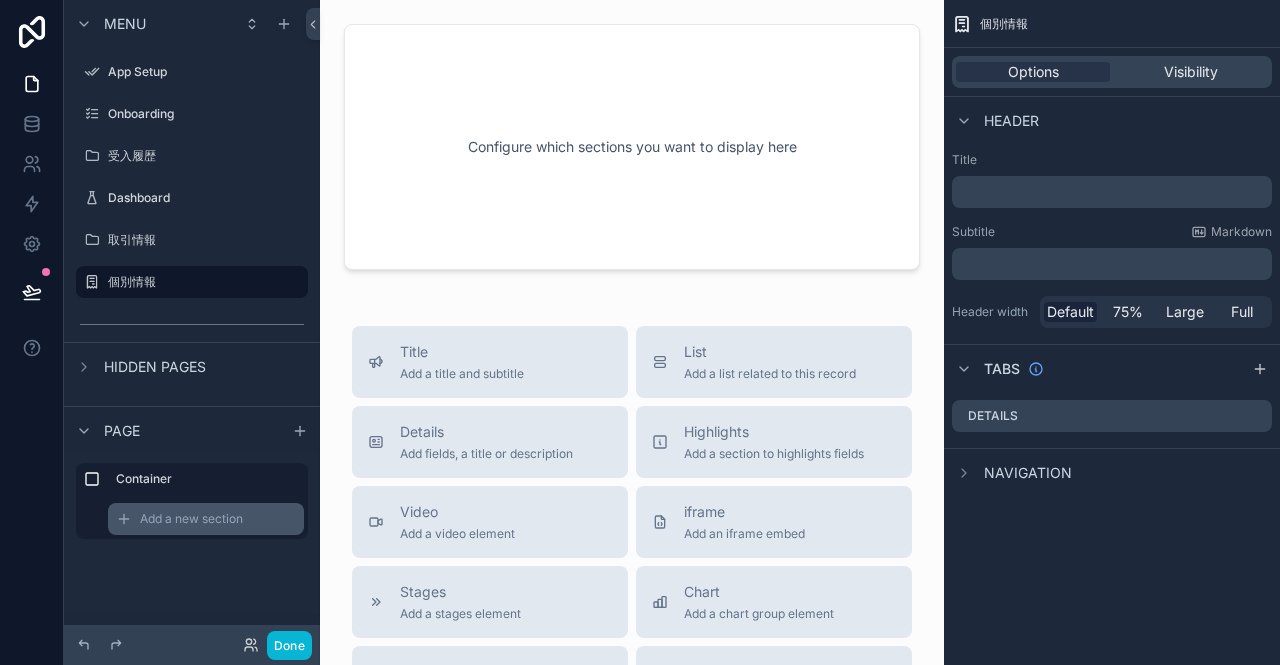 click on "Add a new section" at bounding box center [191, 519] 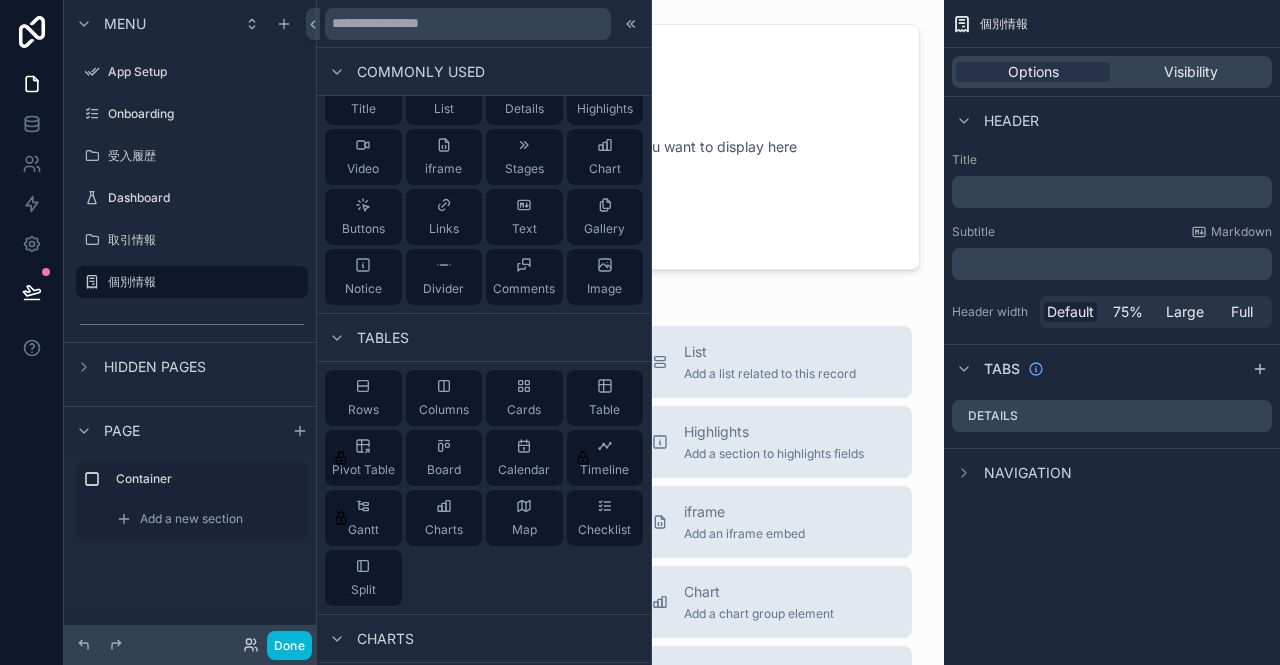 scroll, scrollTop: 0, scrollLeft: 0, axis: both 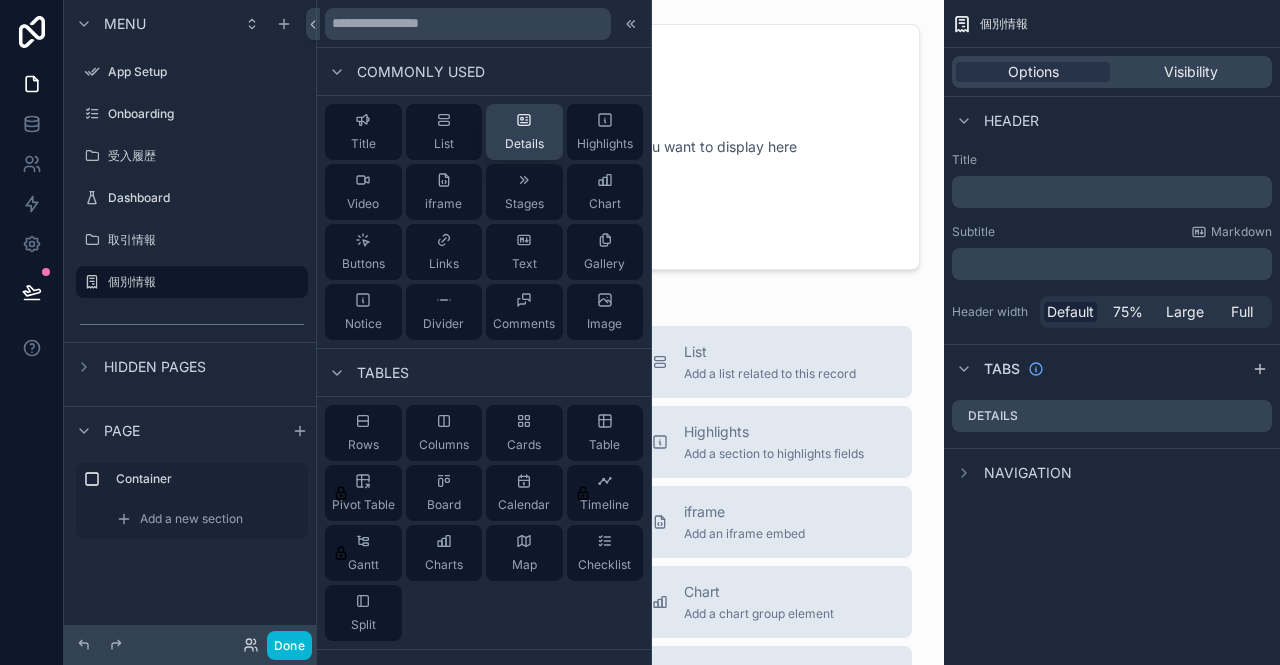 click on "Details" at bounding box center [524, 132] 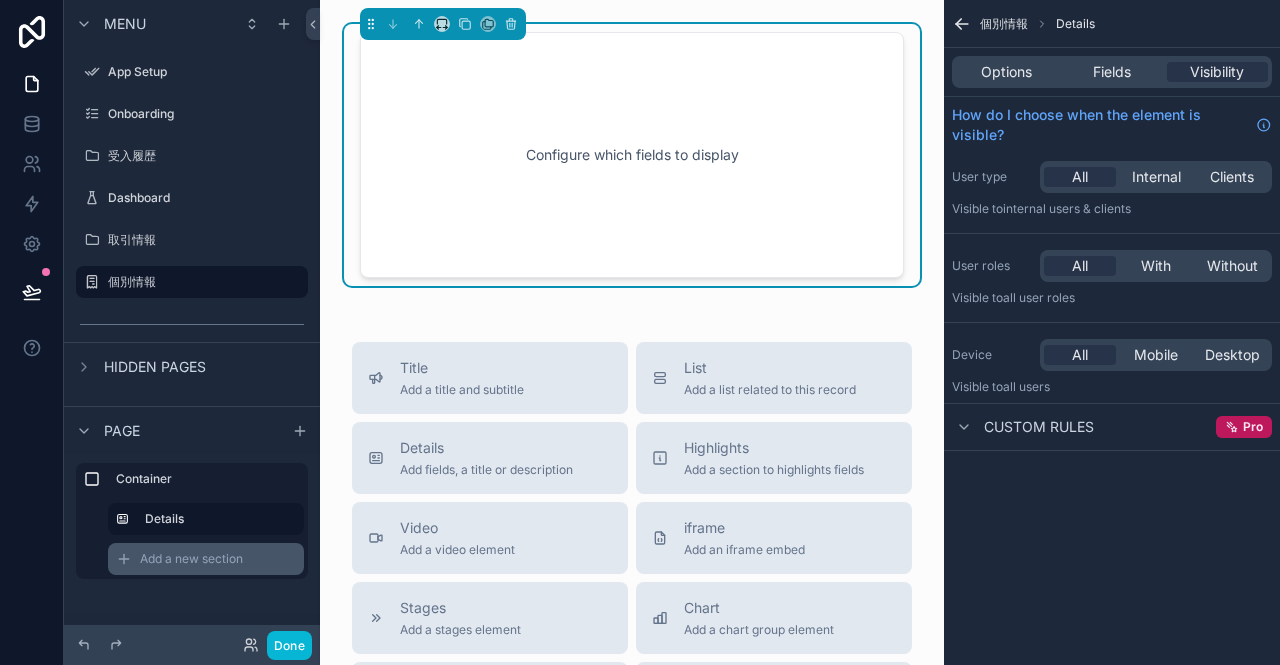 click on "Add a new section" at bounding box center [191, 559] 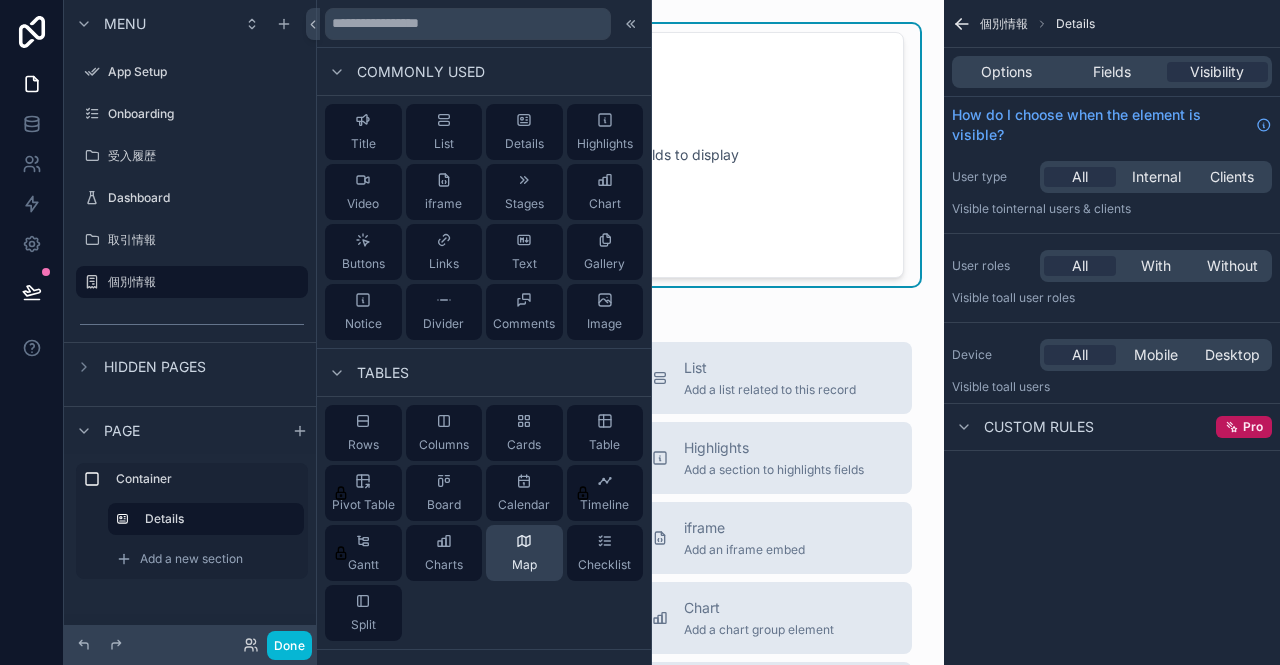 click on "Map" at bounding box center (524, 553) 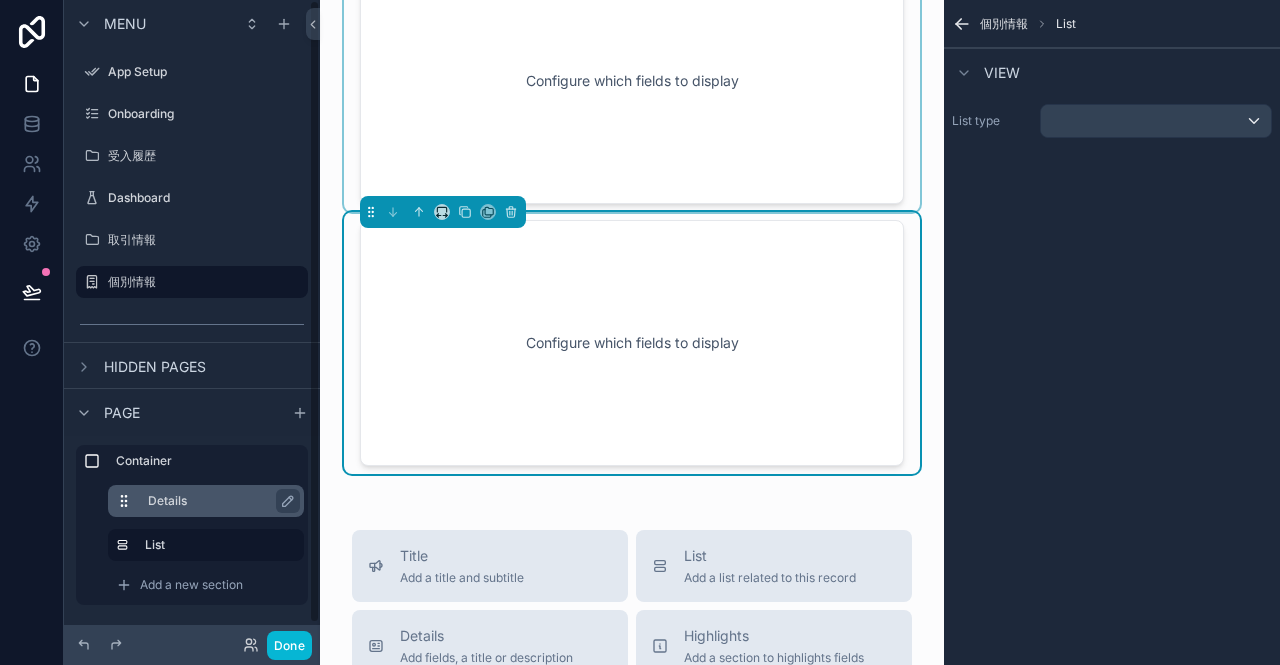 scroll, scrollTop: 83, scrollLeft: 0, axis: vertical 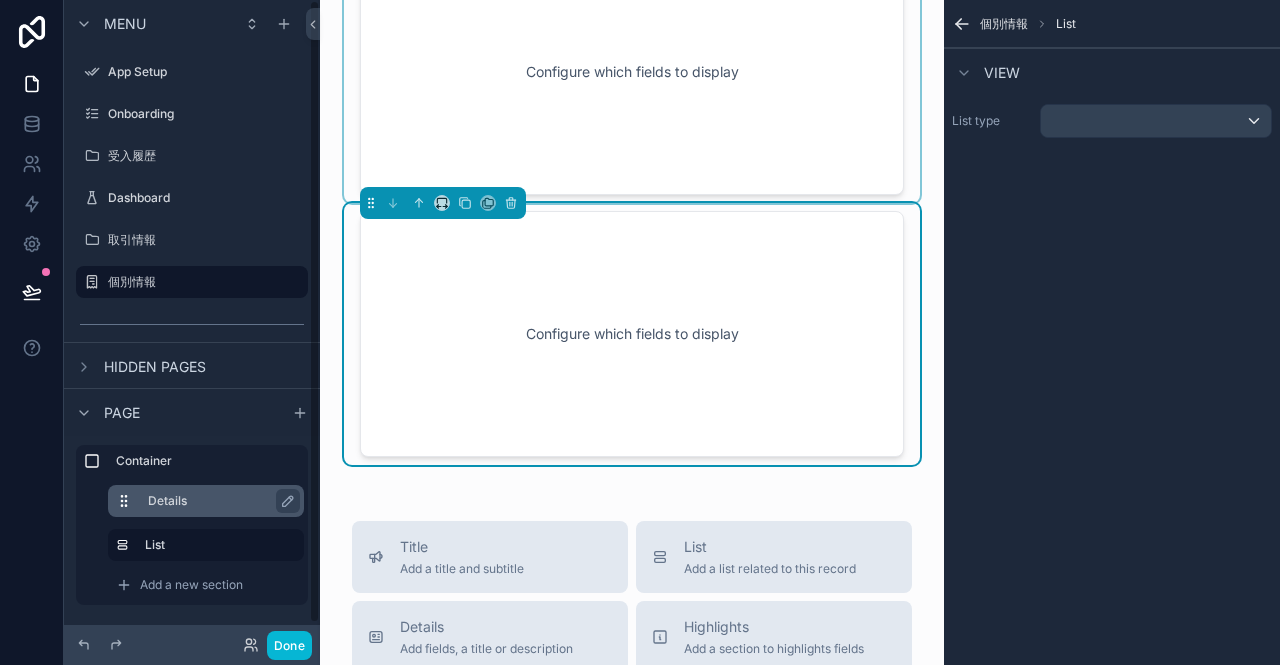 click on "Details" at bounding box center (218, 501) 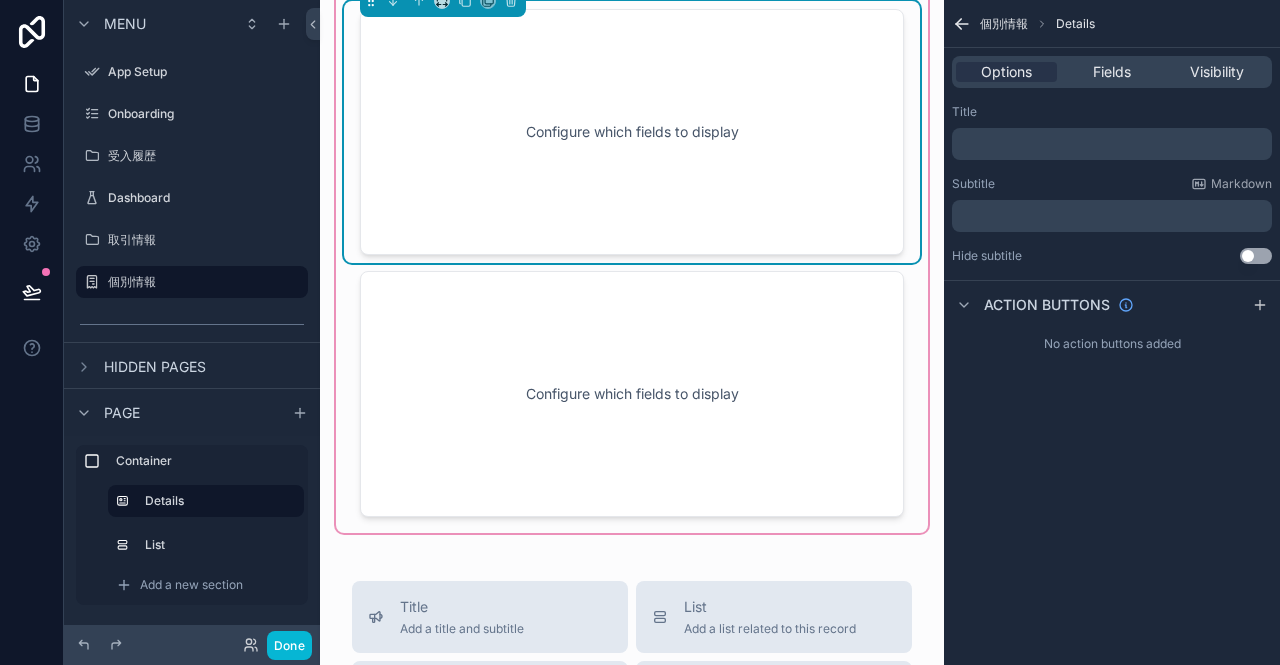 scroll, scrollTop: 0, scrollLeft: 0, axis: both 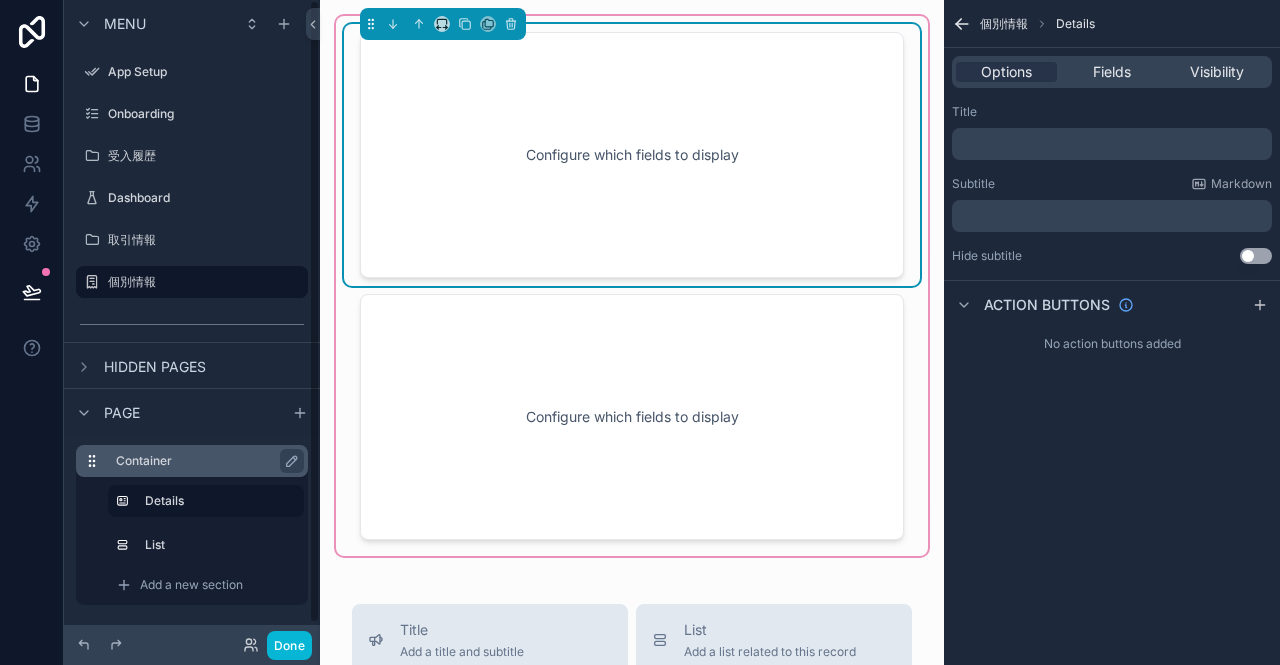 click on "Container" at bounding box center [204, 461] 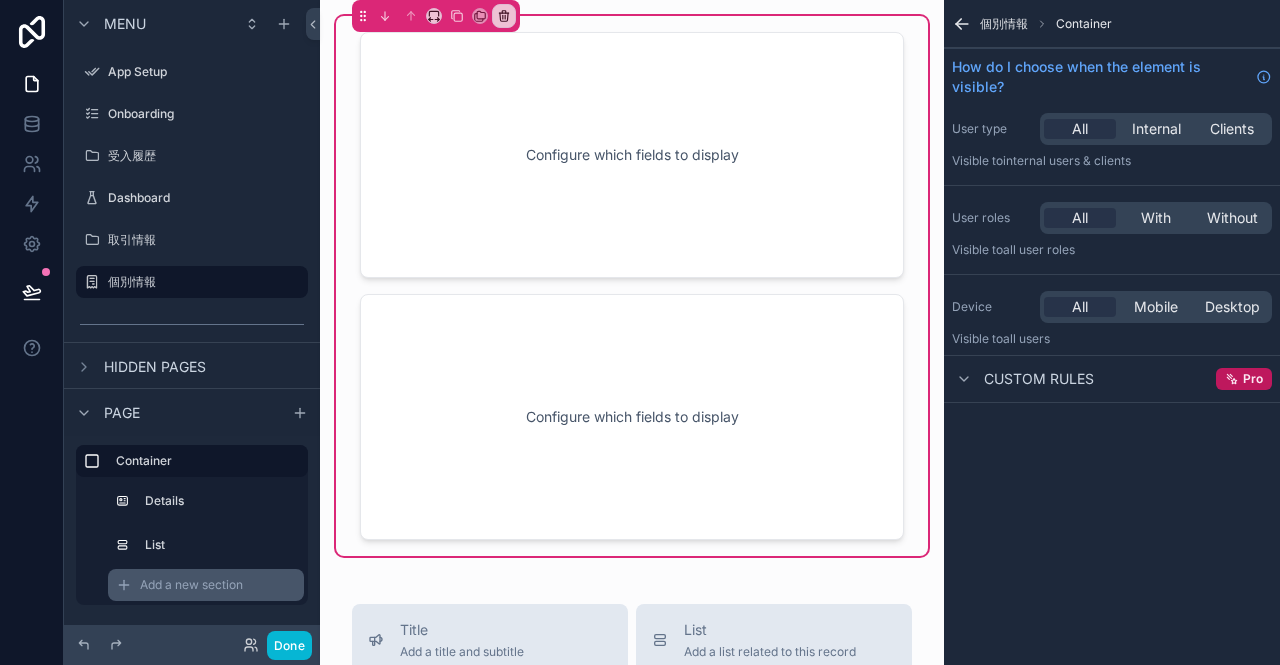 click on "Add a new section" at bounding box center (191, 585) 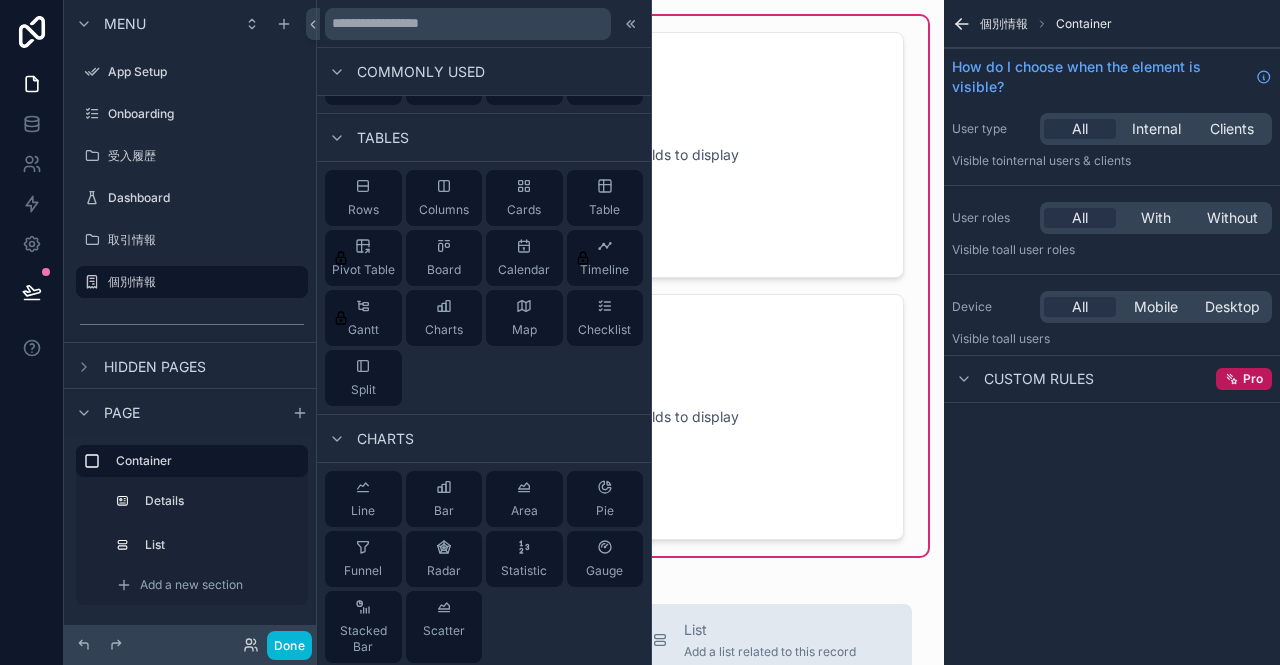 scroll, scrollTop: 0, scrollLeft: 0, axis: both 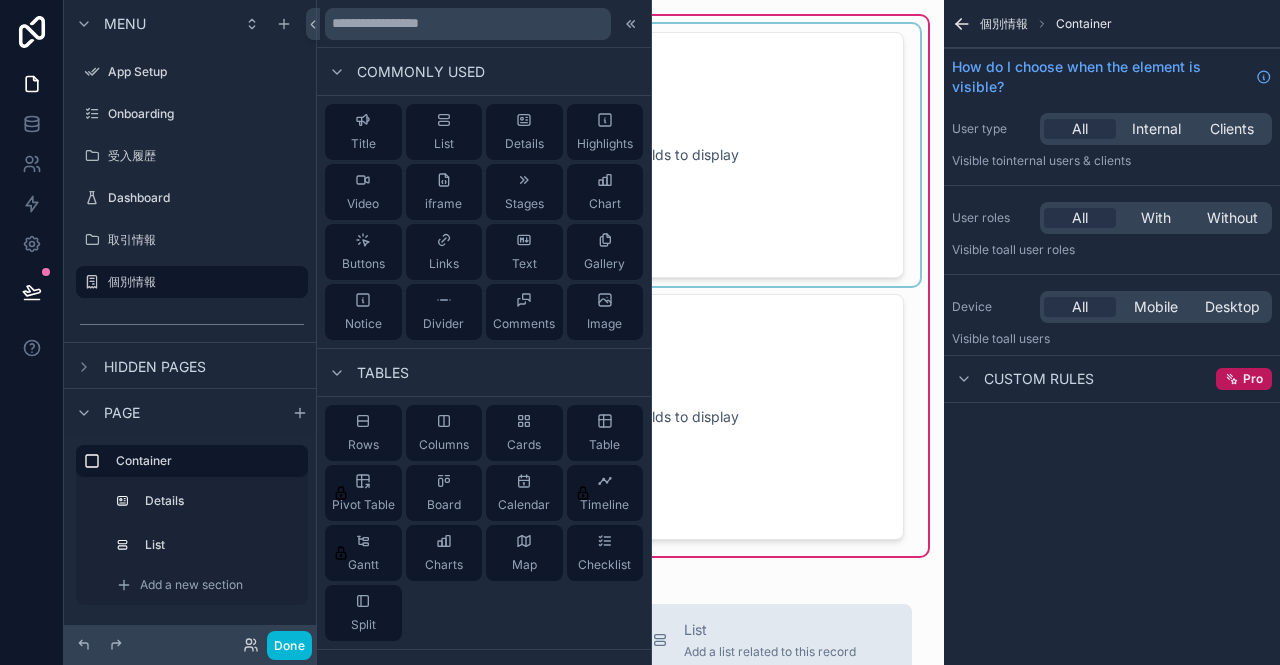 click at bounding box center (632, 155) 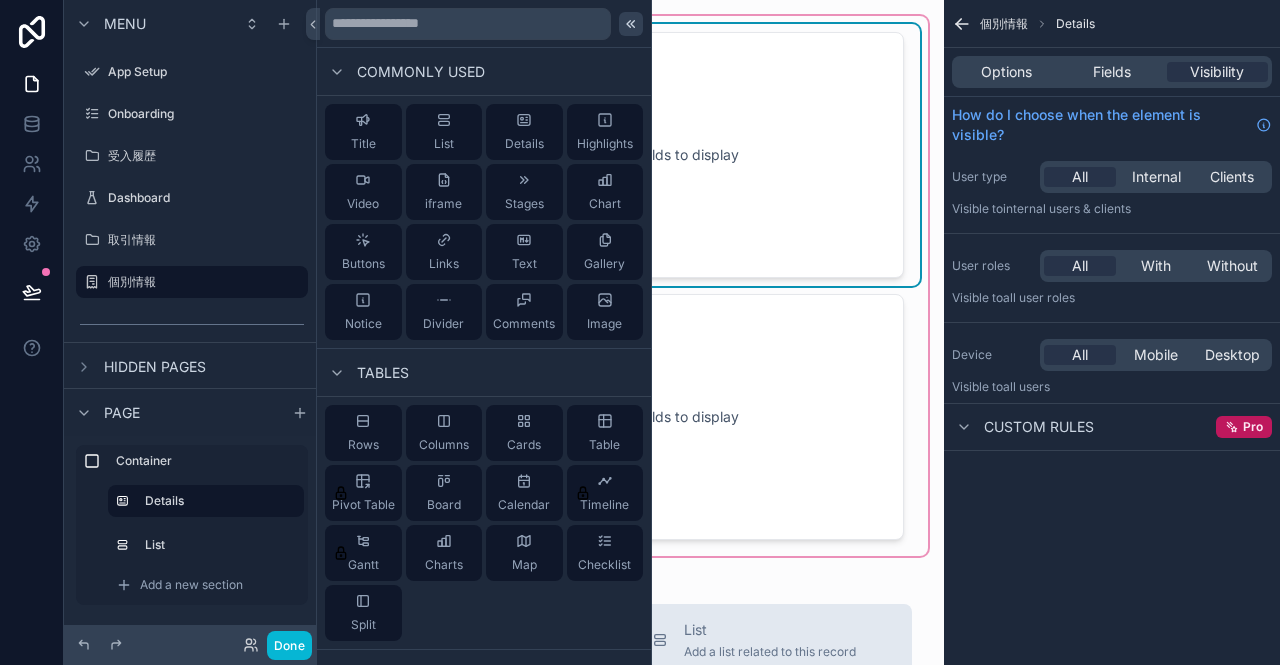click 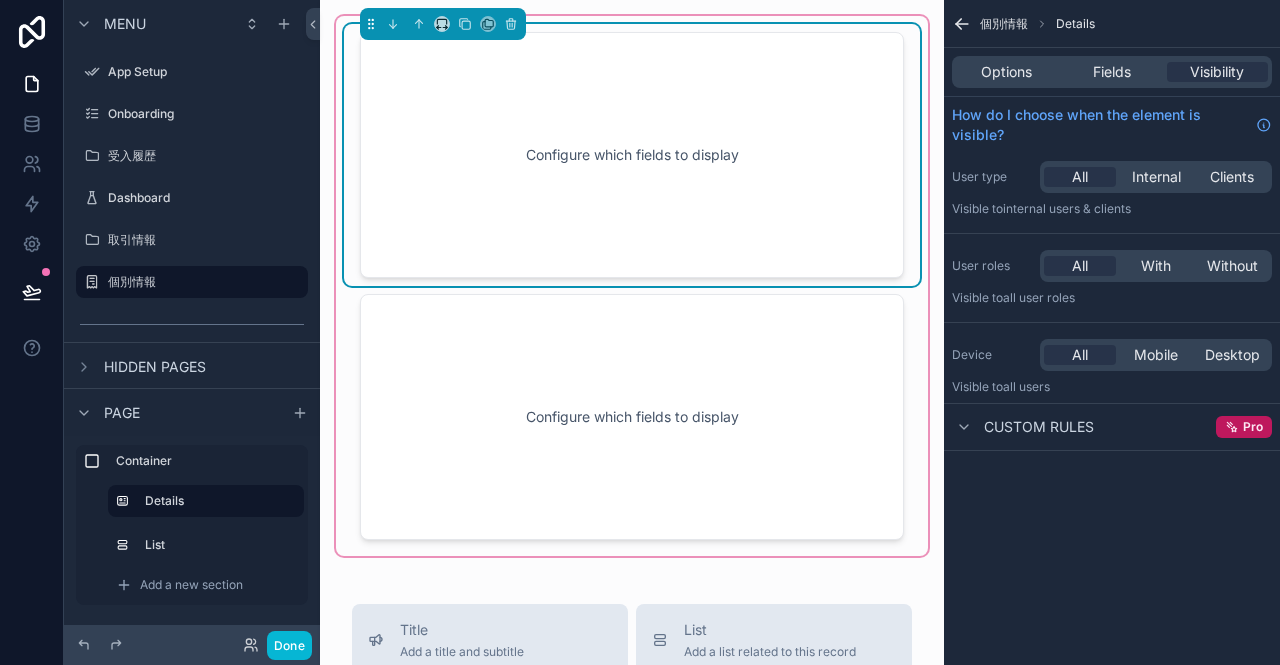 click on "Configure which fields to display" at bounding box center [632, 155] 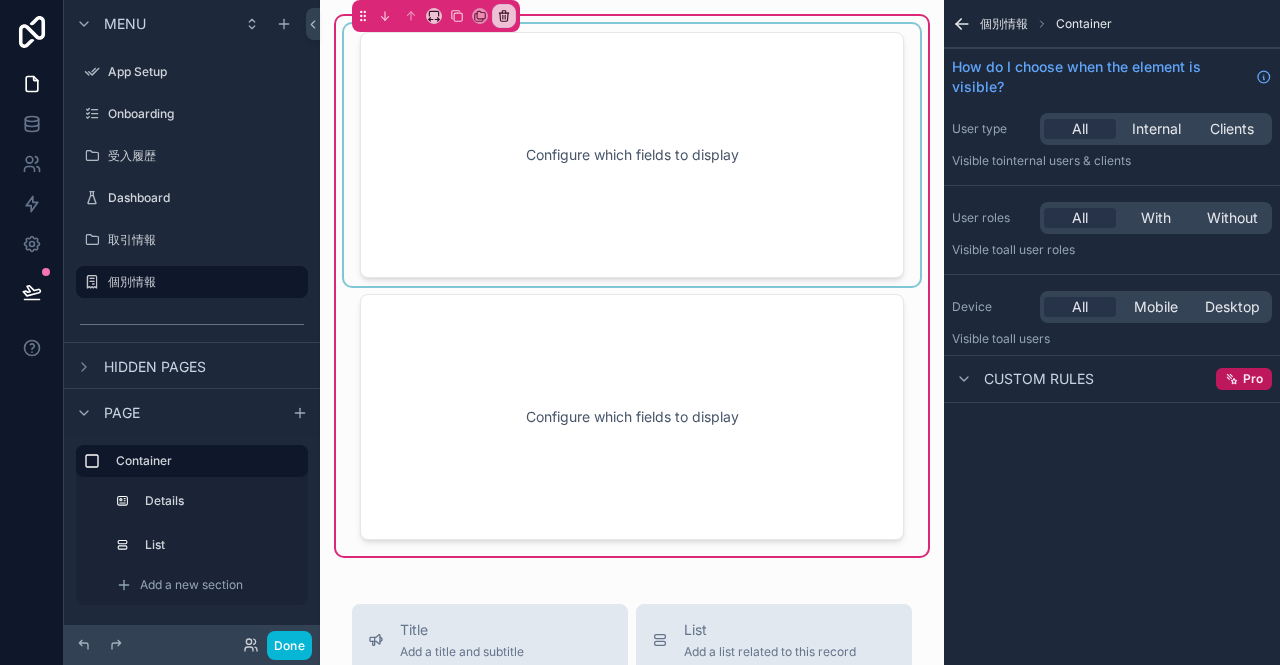 click at bounding box center [632, 155] 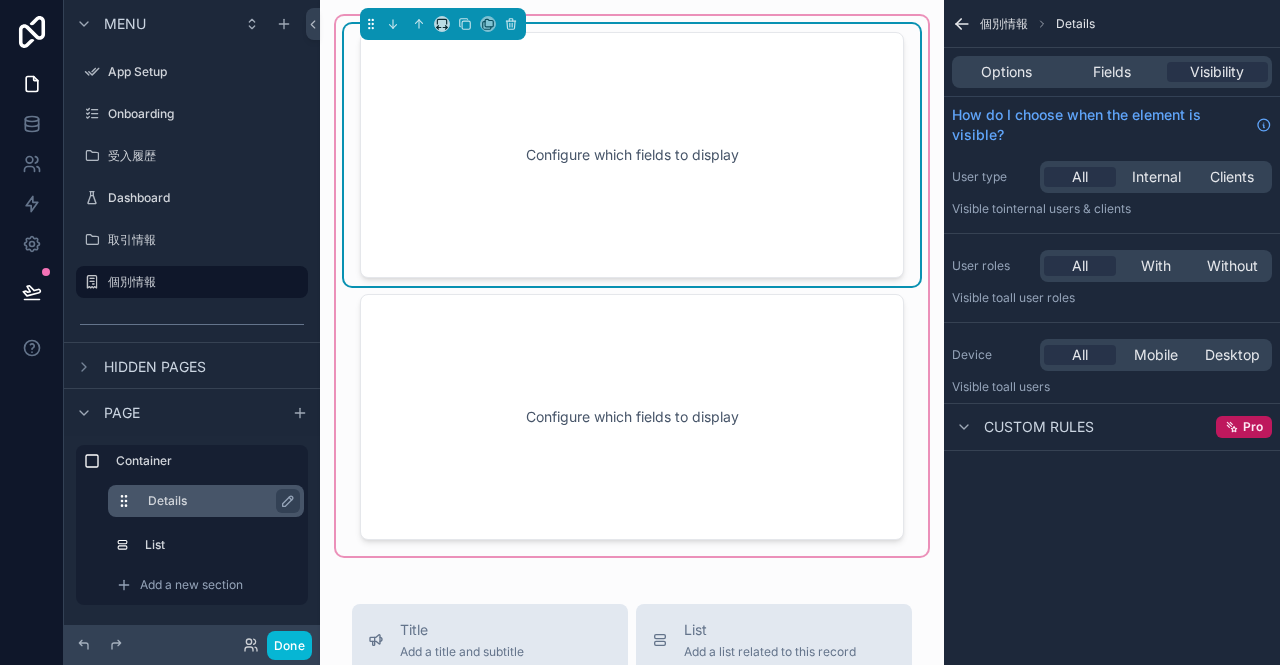 click on "Details" at bounding box center (206, 501) 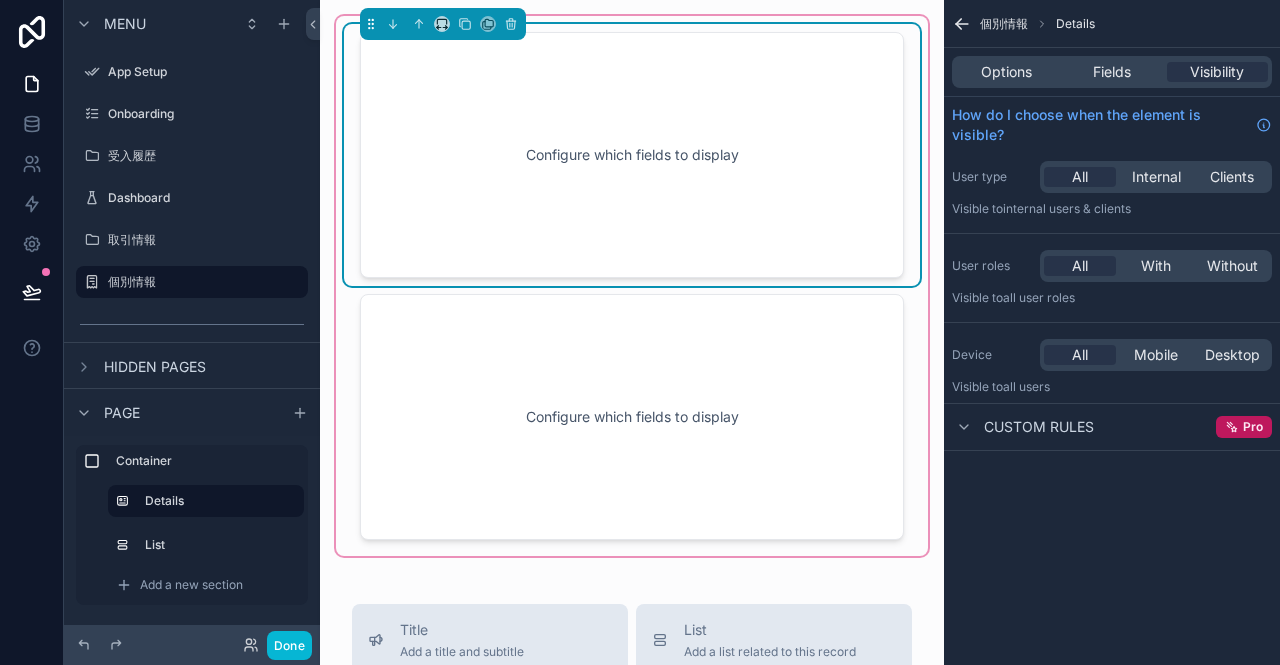 click on "Configure which fields to display" at bounding box center [632, 155] 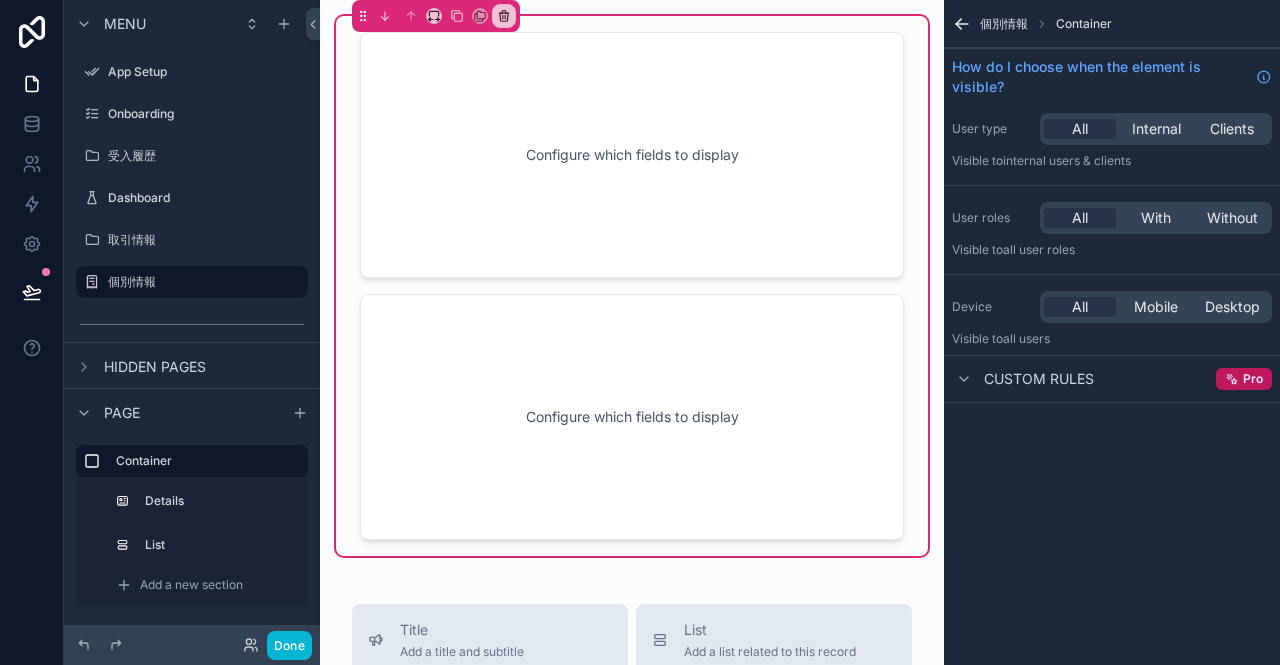 click 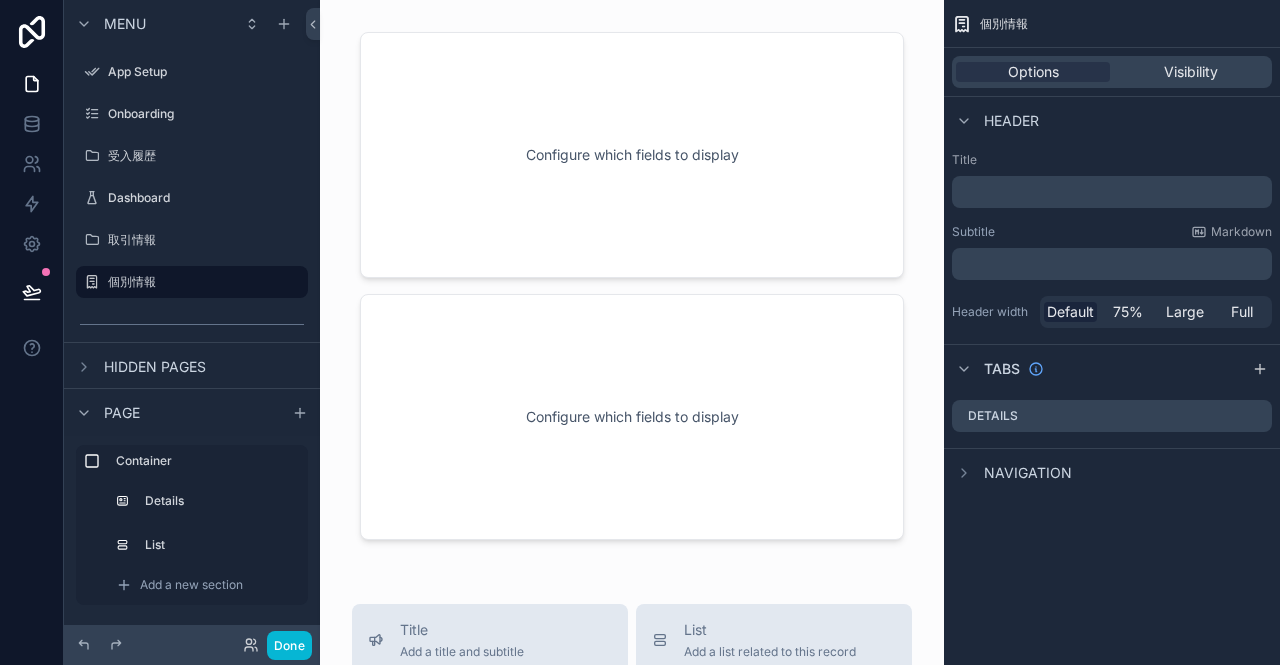 click on "Navigation" at bounding box center [1028, 473] 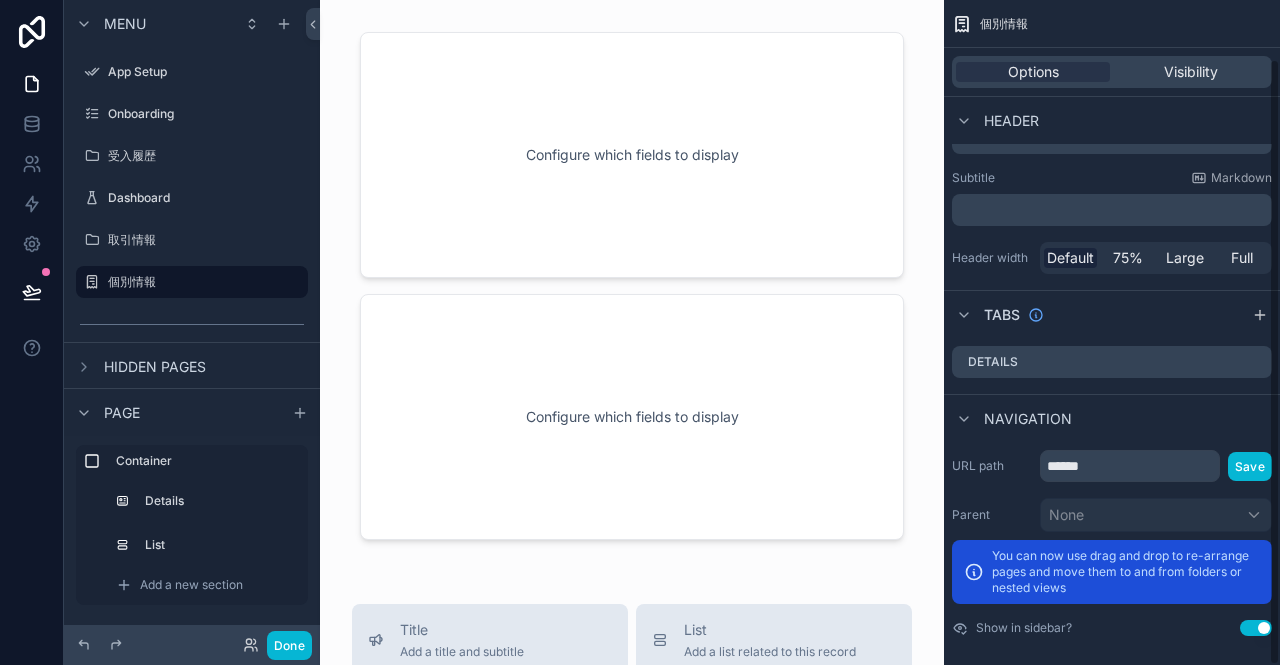 scroll, scrollTop: 64, scrollLeft: 0, axis: vertical 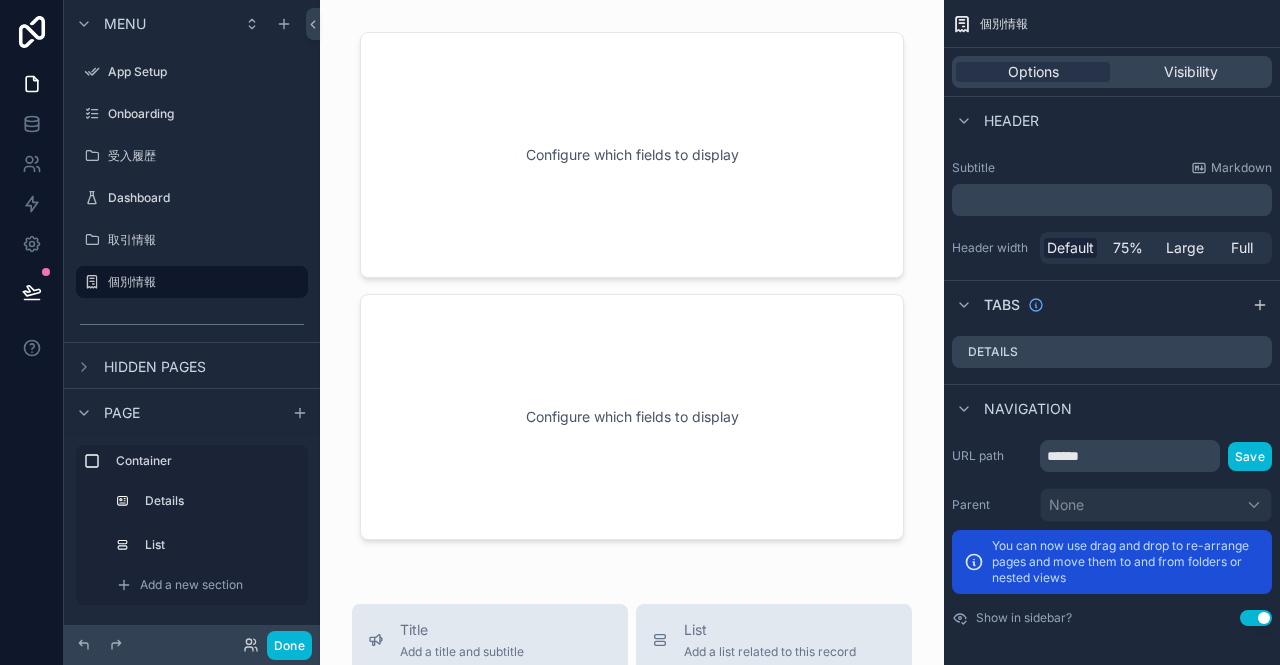 click on "Navigation" at bounding box center [1028, 409] 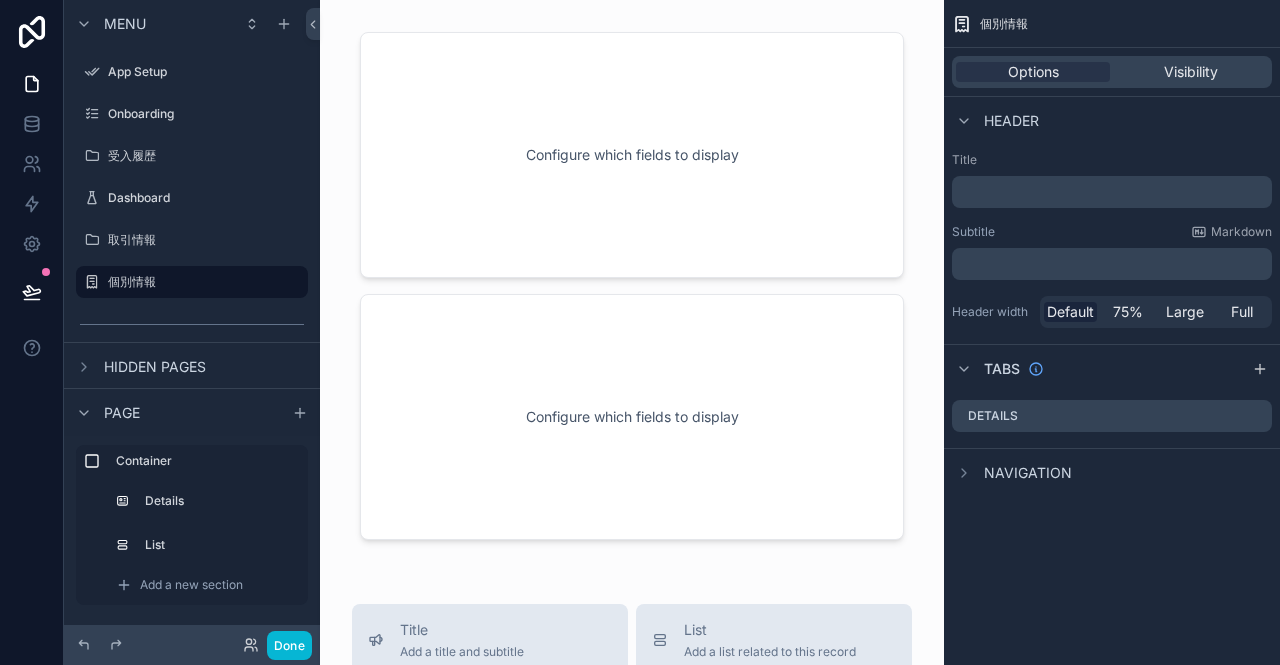 scroll, scrollTop: 0, scrollLeft: 0, axis: both 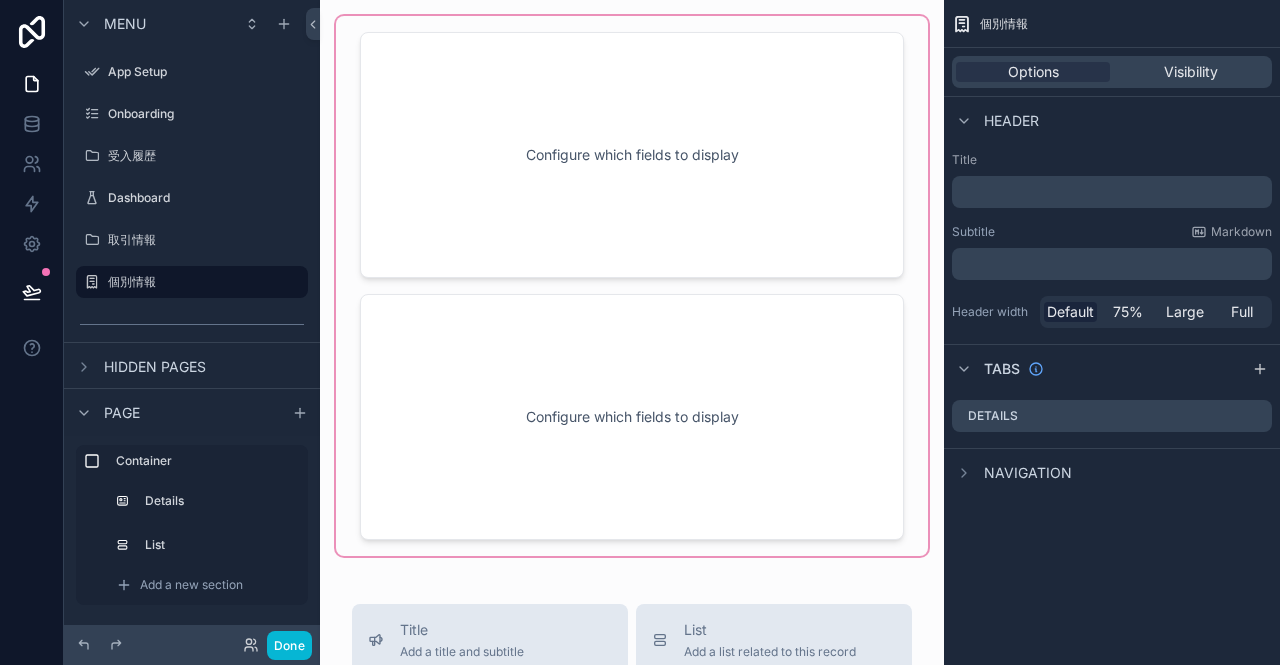 click at bounding box center [632, 286] 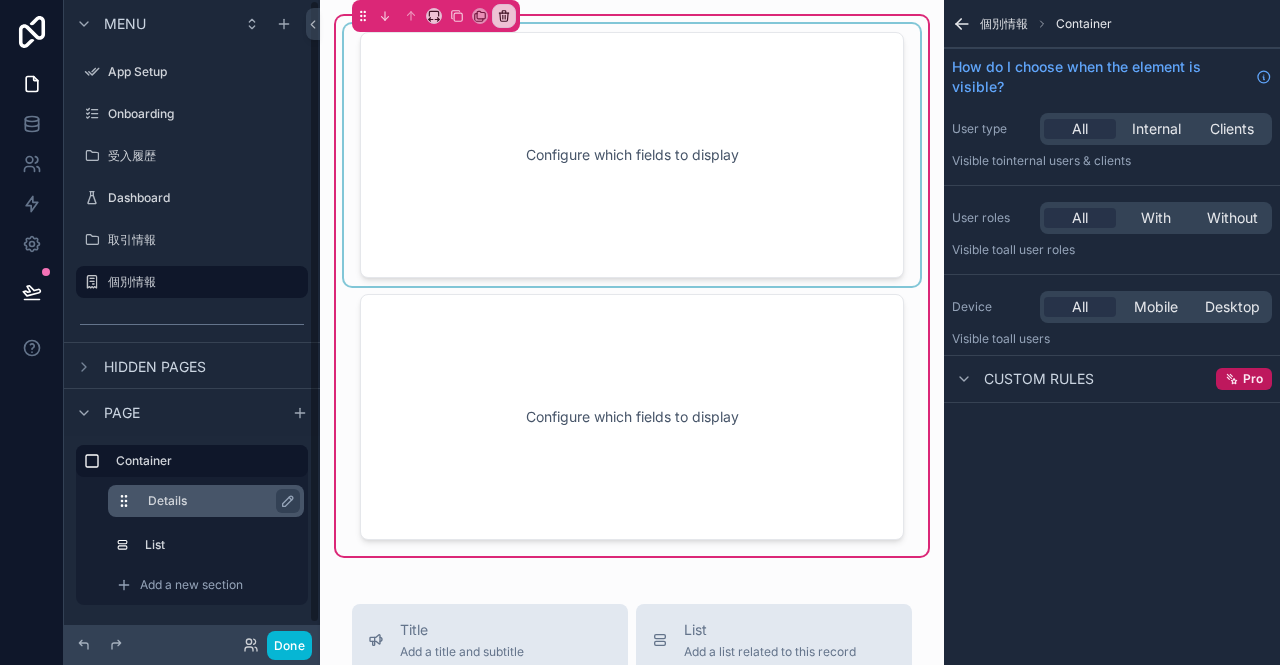 click on "Details" at bounding box center (218, 501) 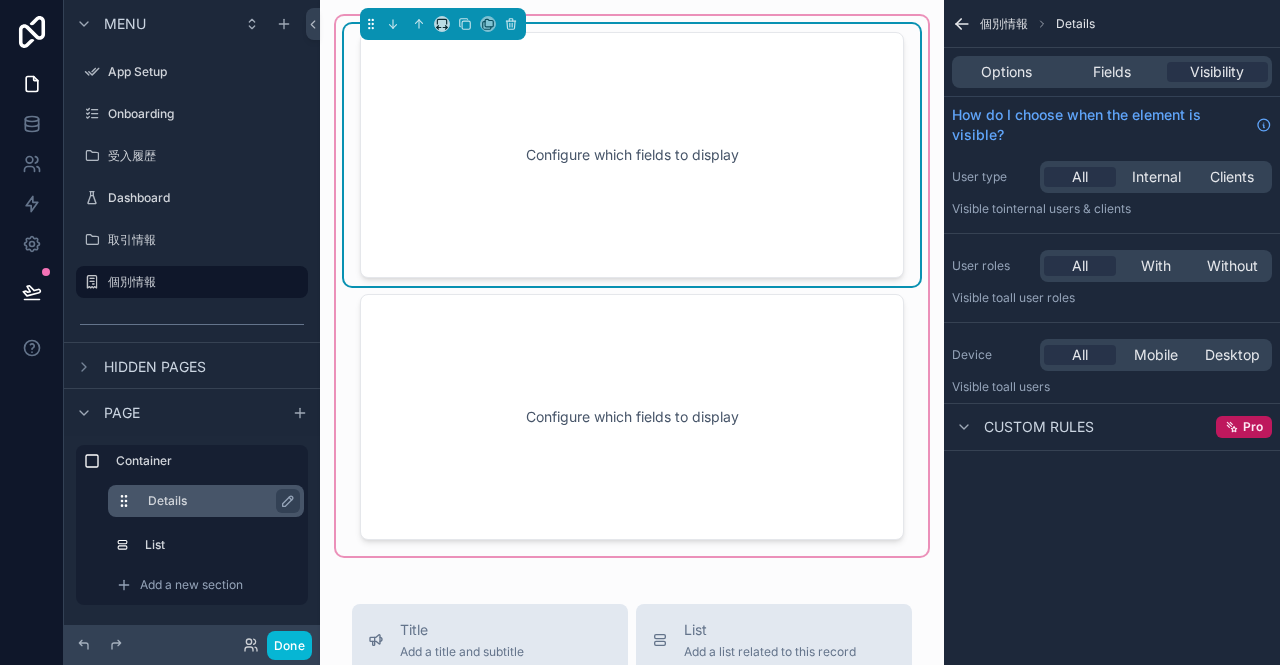 click on "Details" at bounding box center (218, 501) 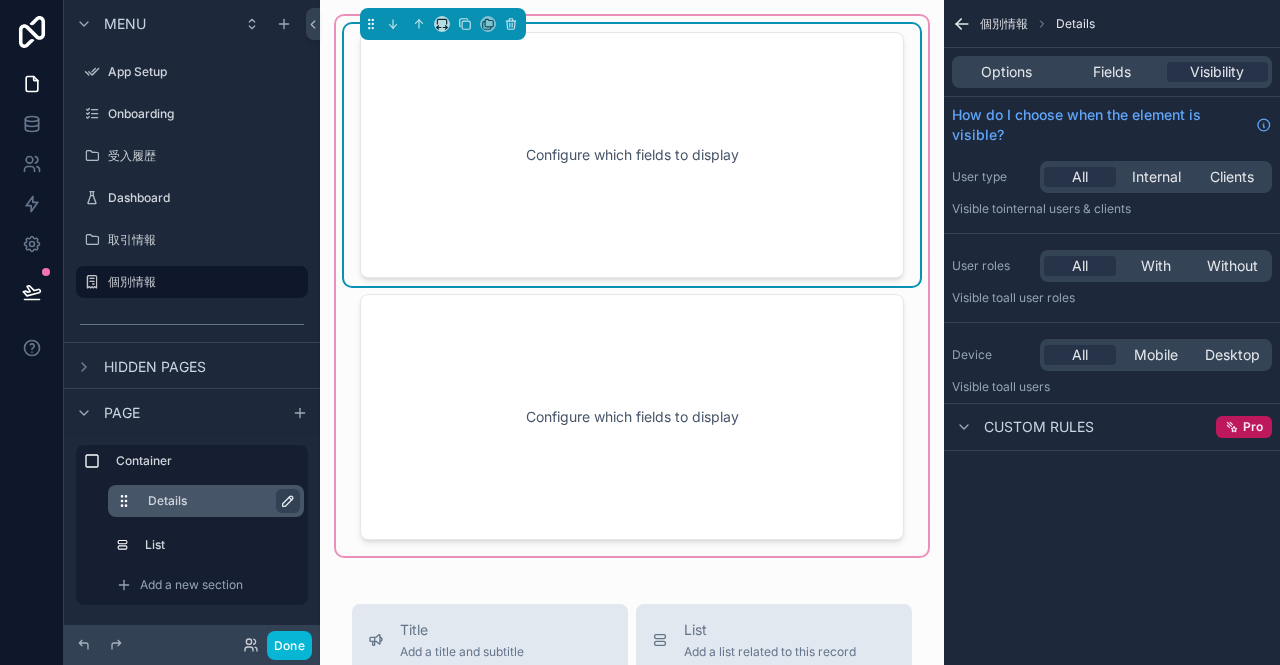 click 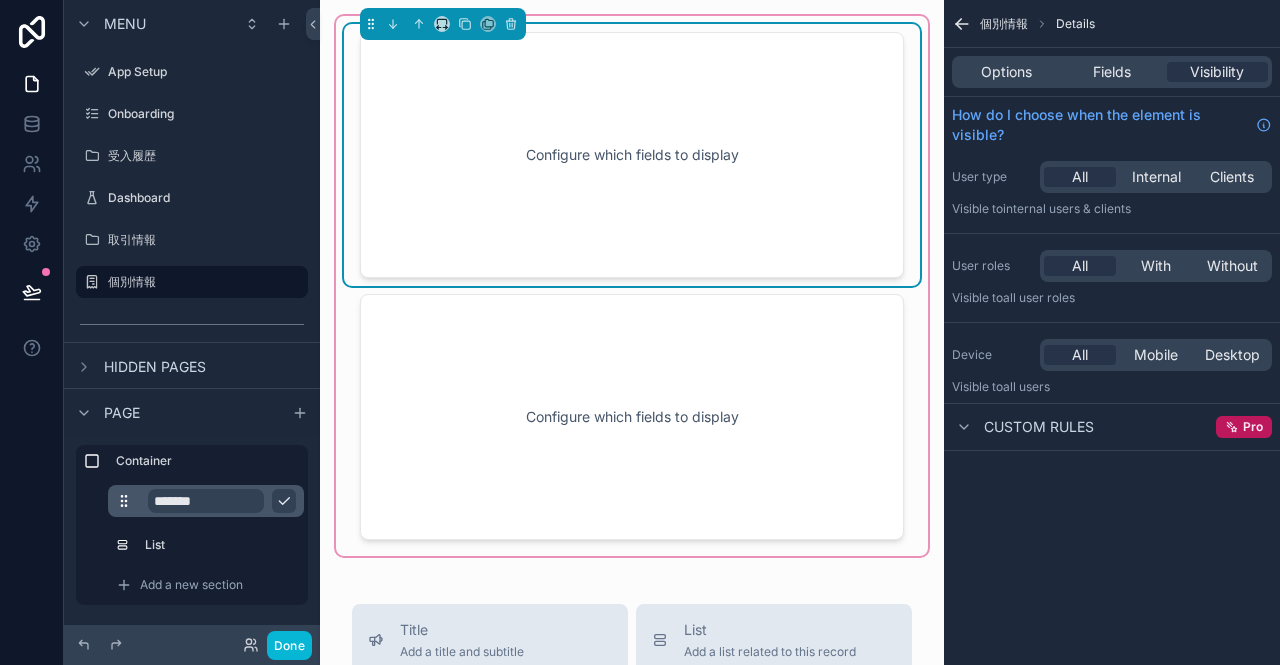 click at bounding box center (132, 501) 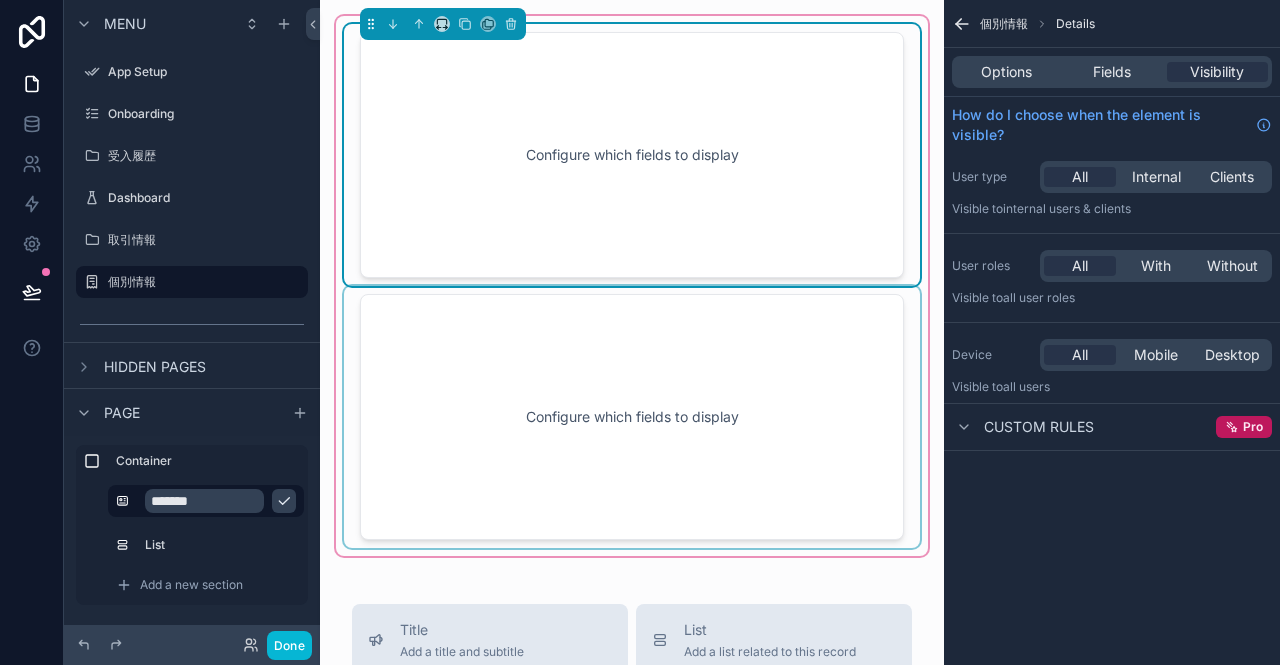 click at bounding box center [632, 417] 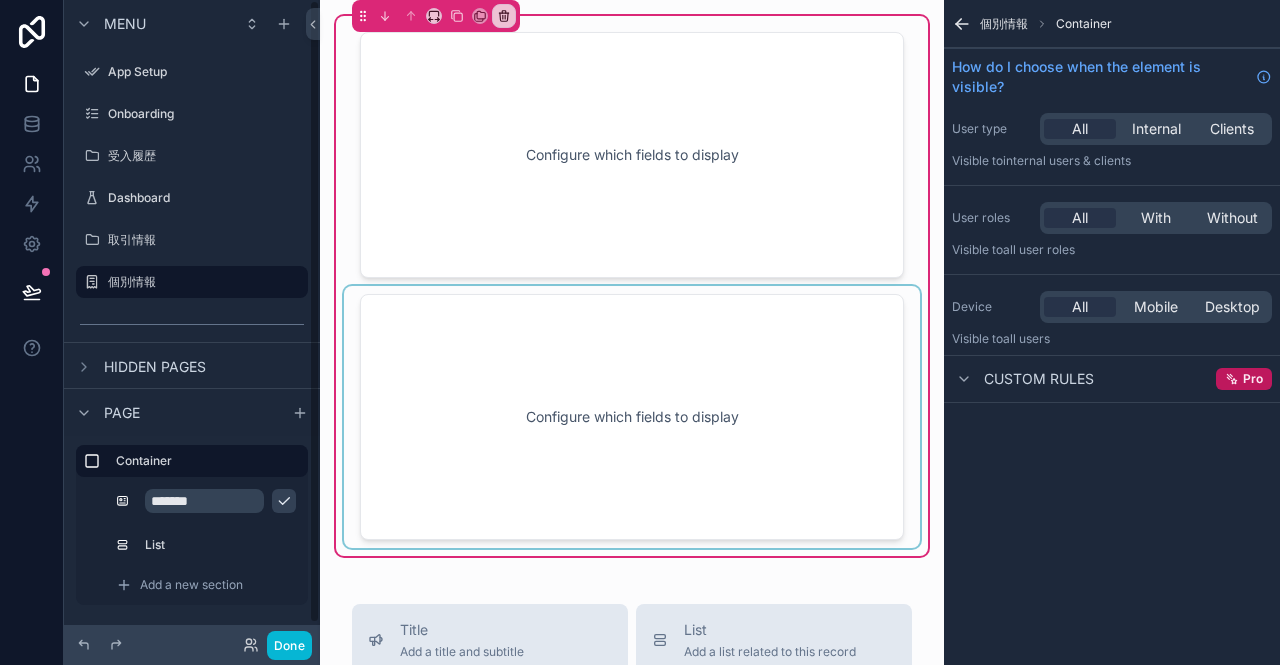 click at bounding box center (632, 417) 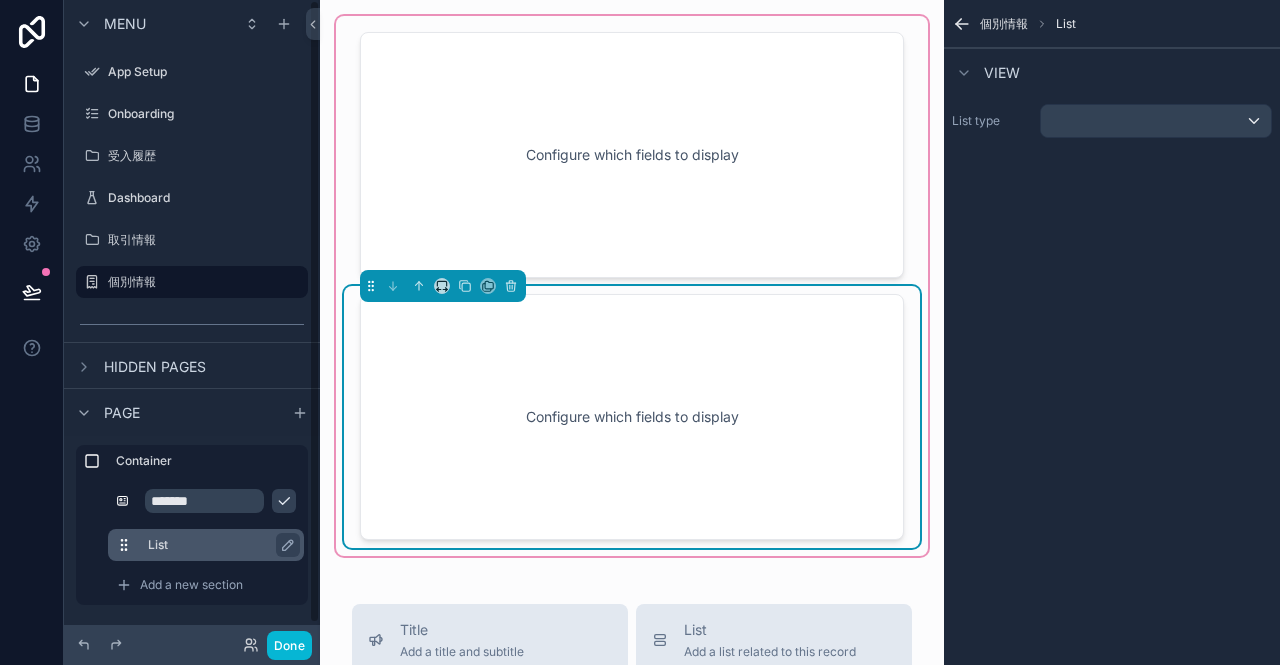 click on "List" at bounding box center (218, 545) 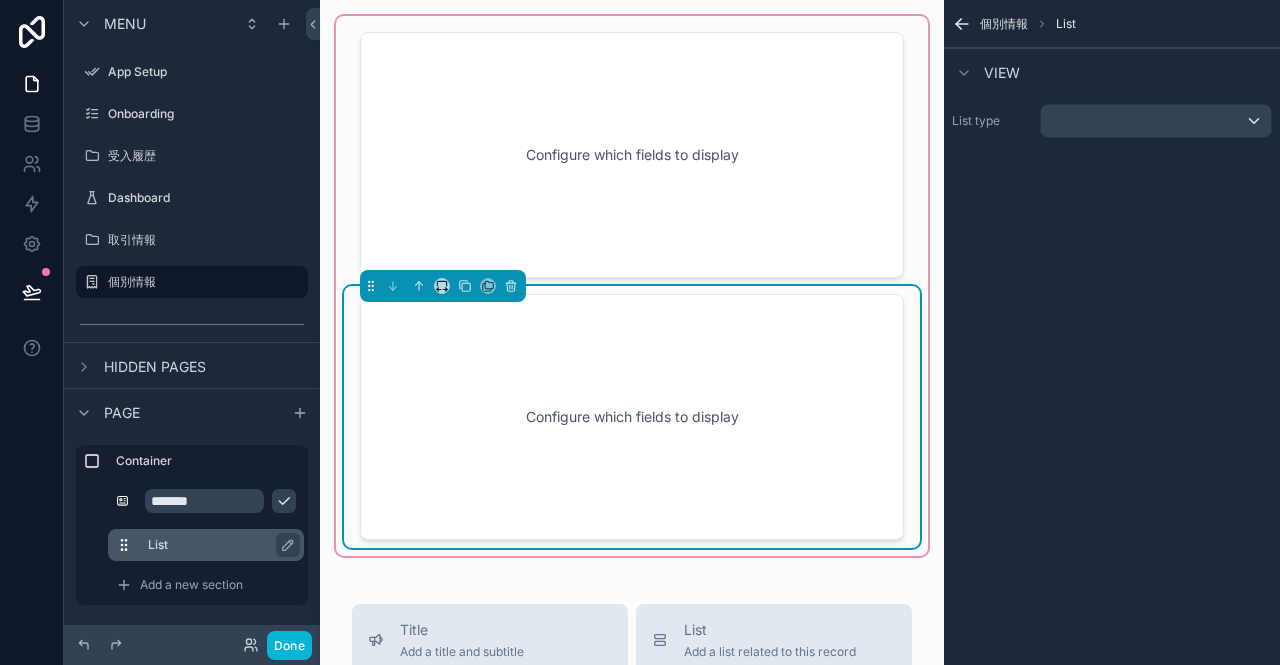 click on "List" at bounding box center [218, 545] 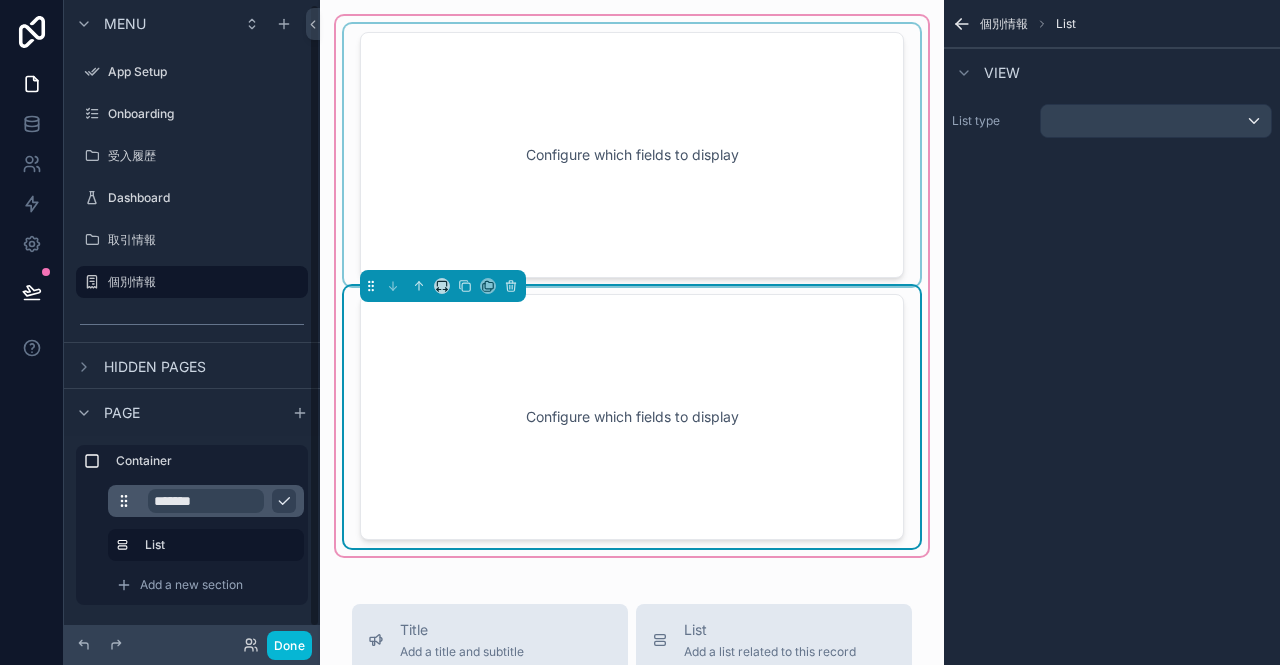 scroll, scrollTop: 18, scrollLeft: 0, axis: vertical 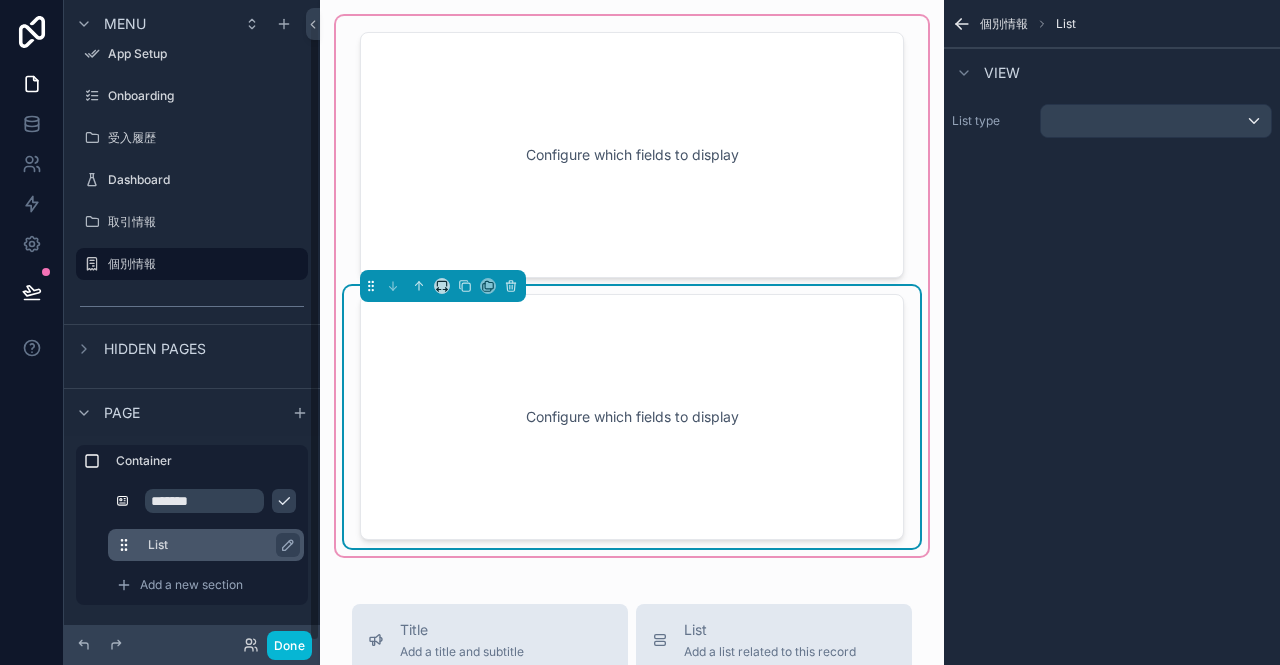 click on "List" at bounding box center (218, 545) 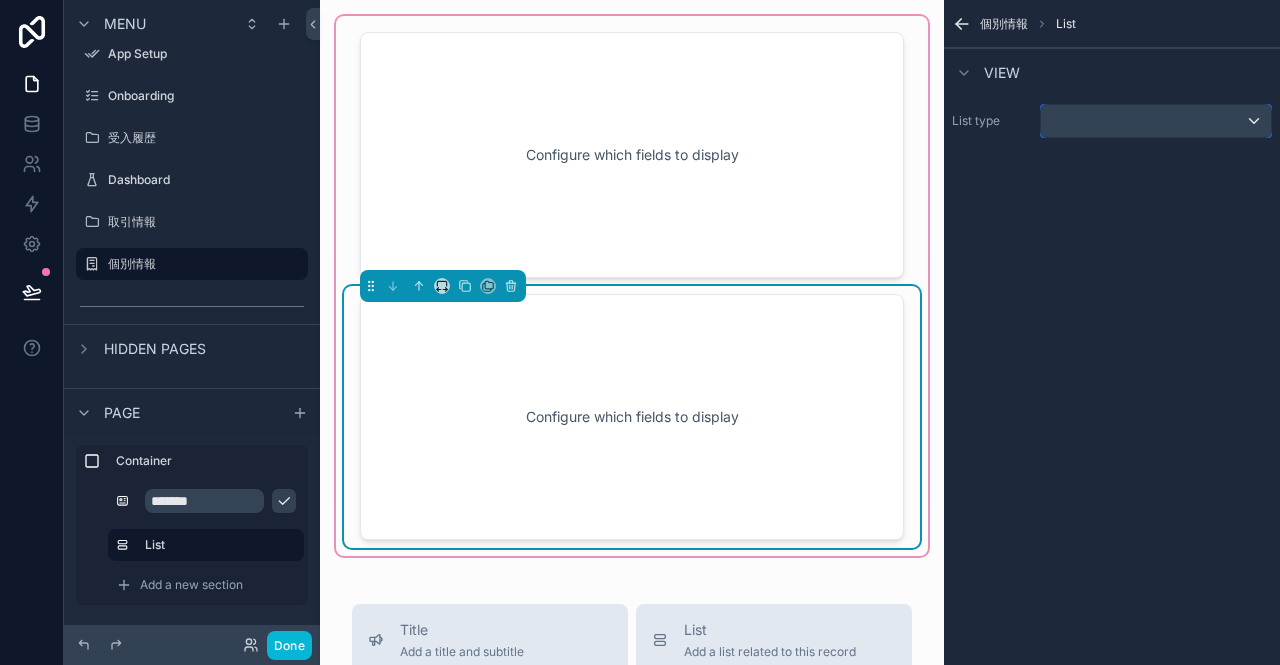 click at bounding box center (1156, 121) 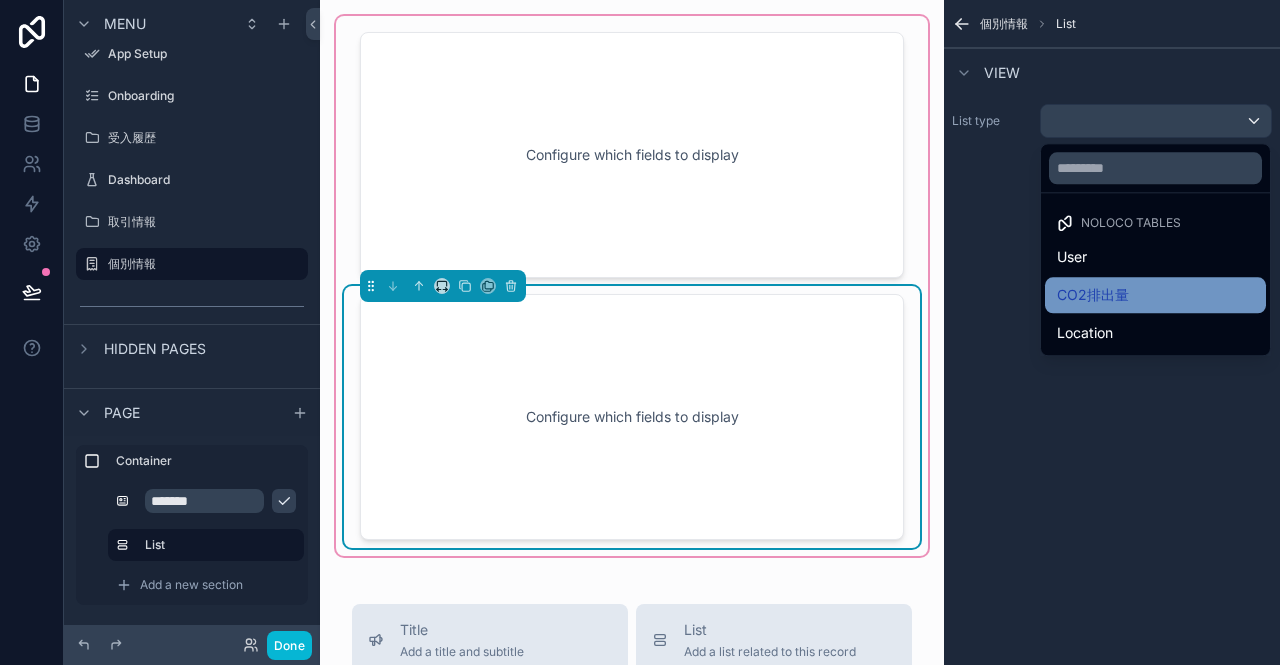 click on "CO2排出量" at bounding box center [1155, 295] 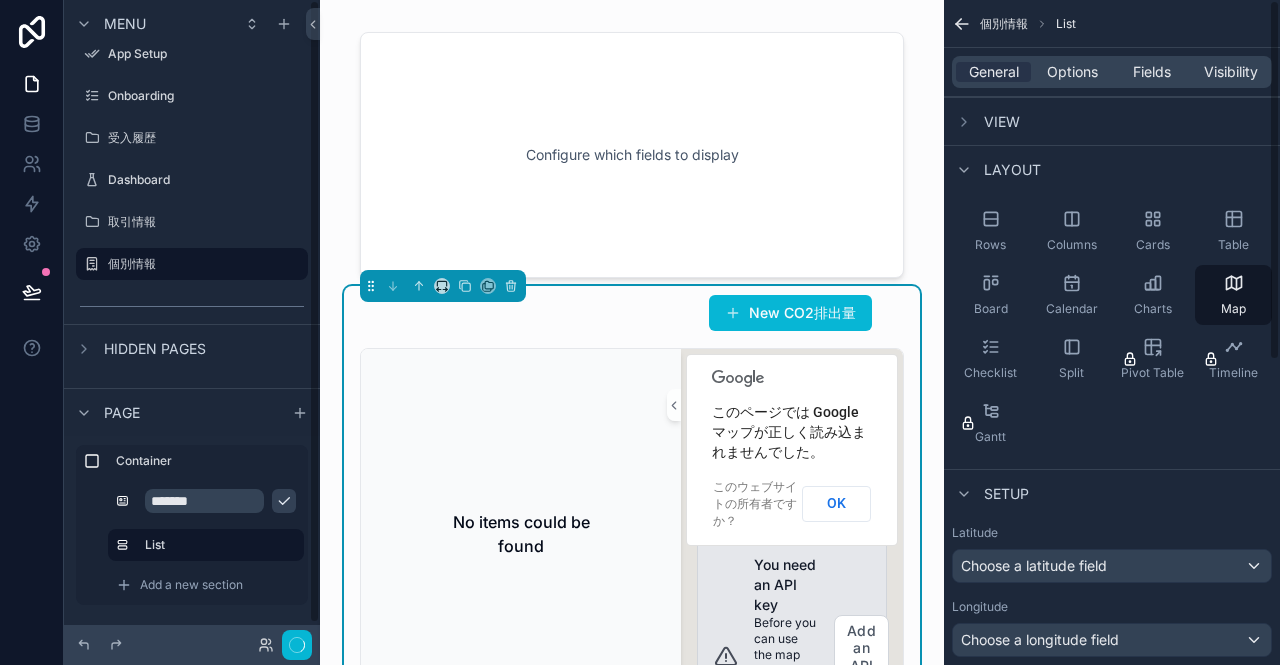 scroll, scrollTop: 0, scrollLeft: 0, axis: both 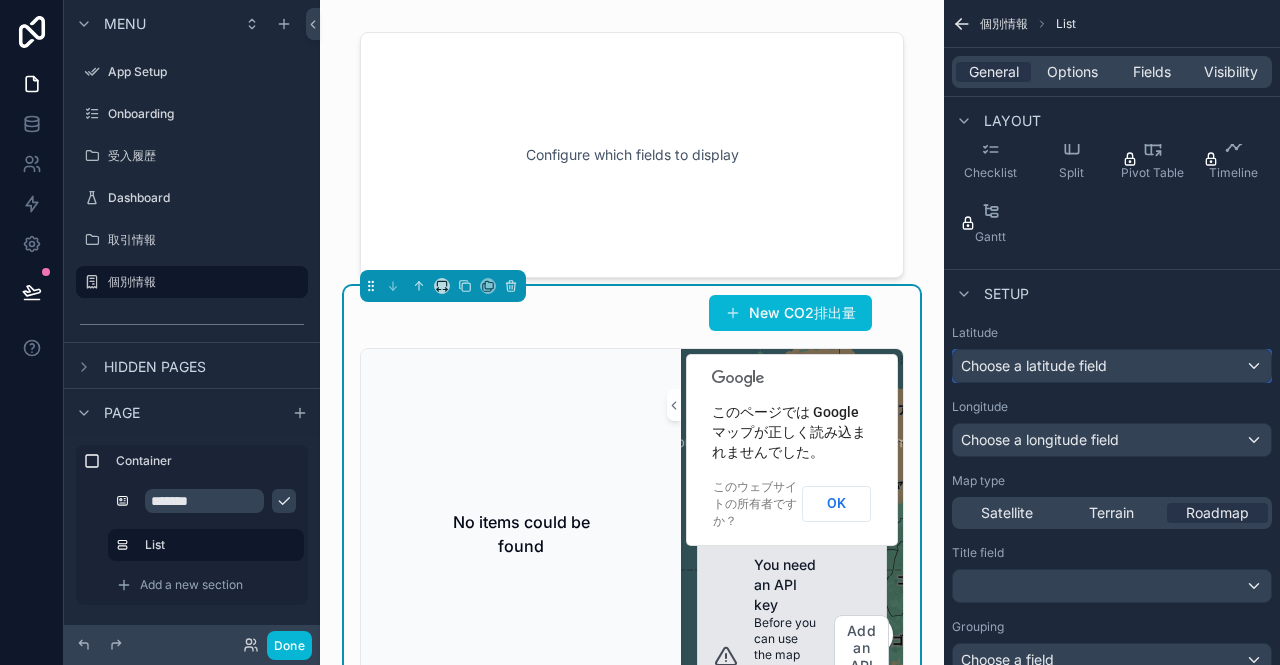 click on "Choose a latitude field" at bounding box center [1034, 365] 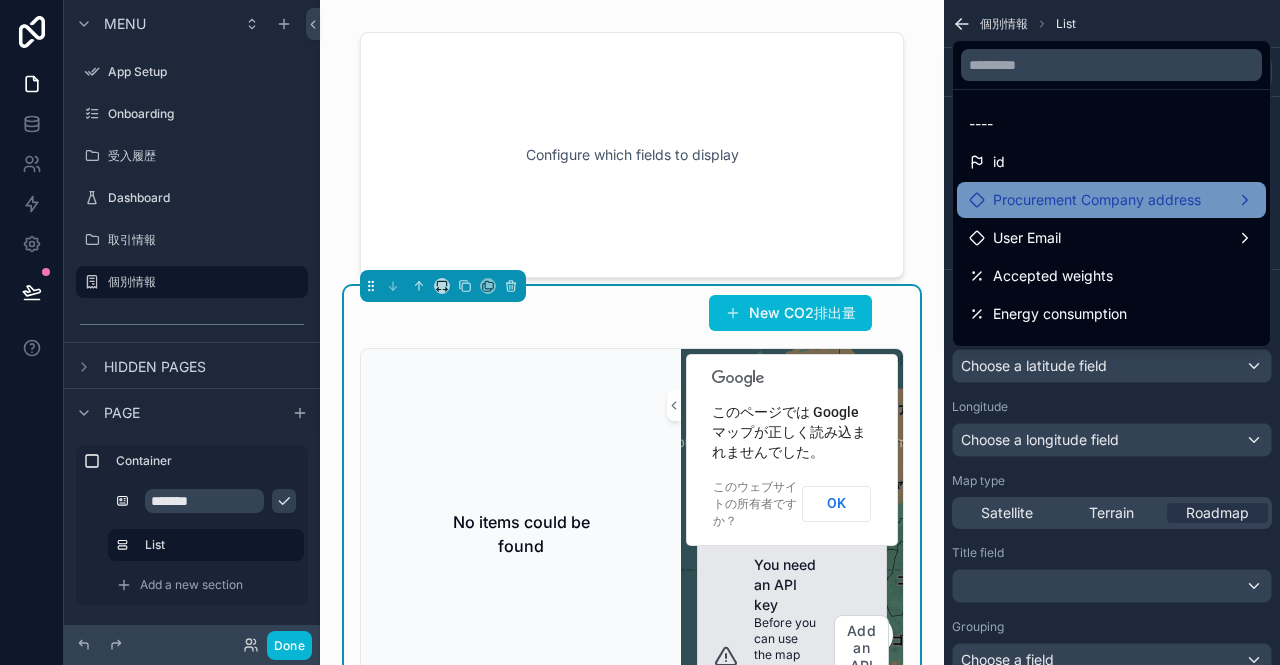 click on "Procurement Company address" at bounding box center (1097, 200) 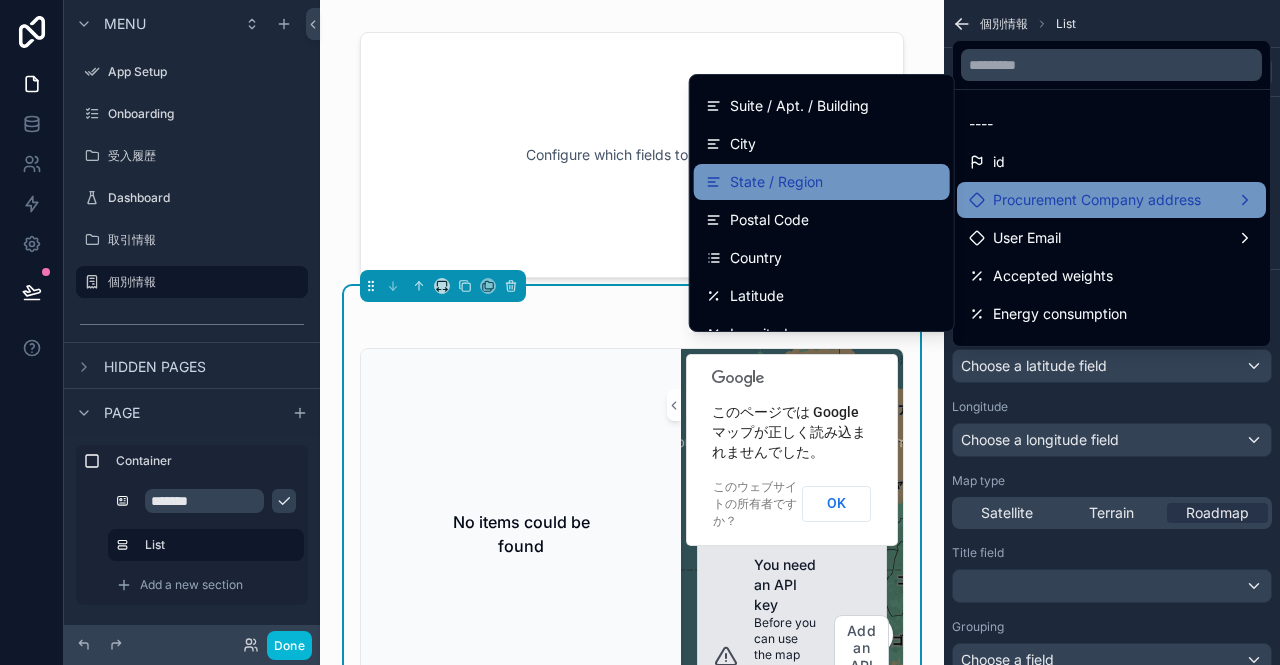 scroll, scrollTop: 92, scrollLeft: 0, axis: vertical 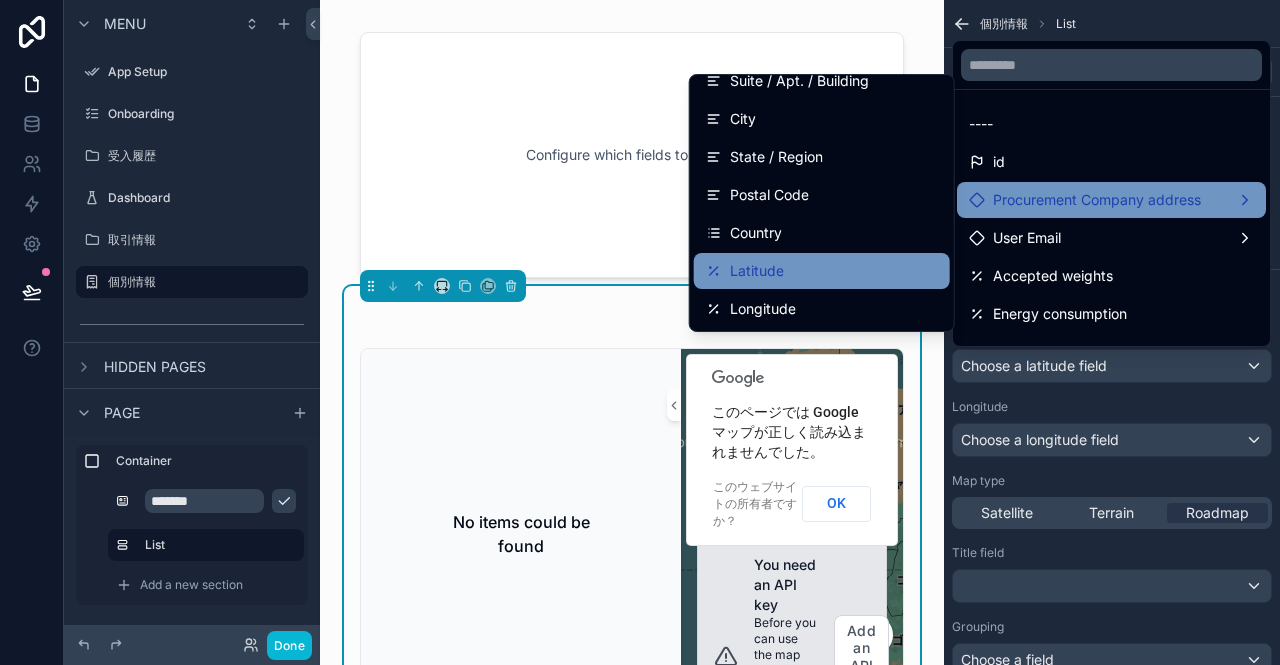 click on "Latitude" at bounding box center (822, 271) 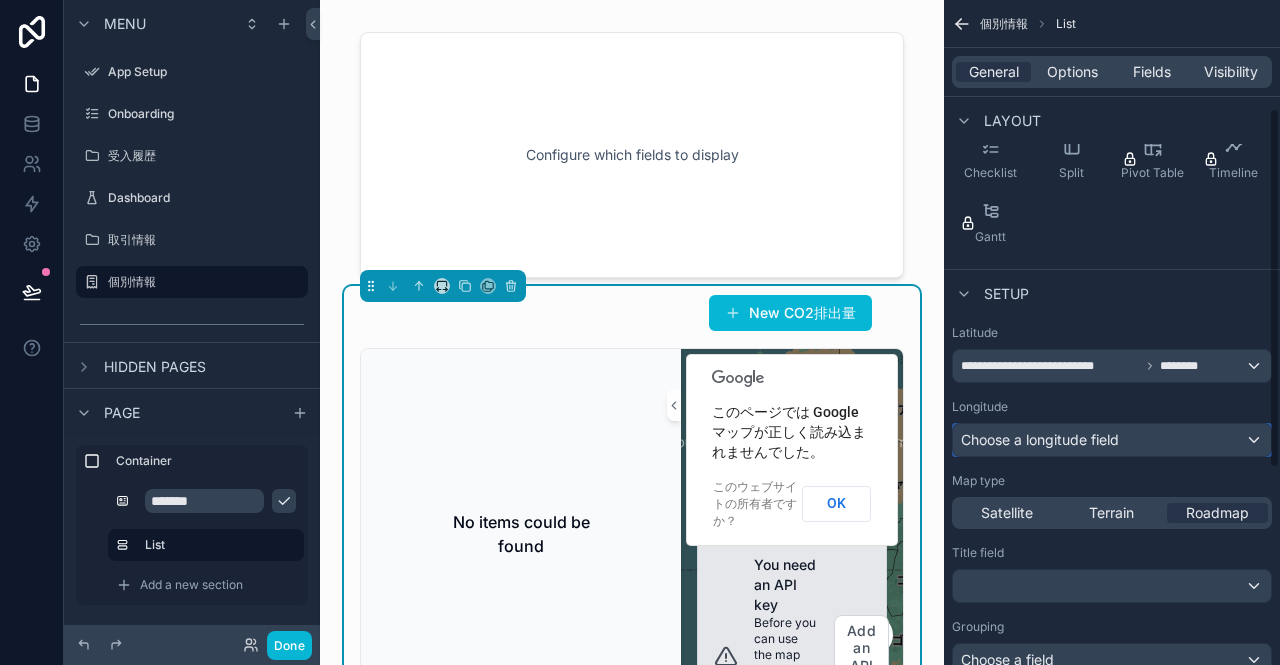 click on "Choose a longitude field" at bounding box center (1040, 439) 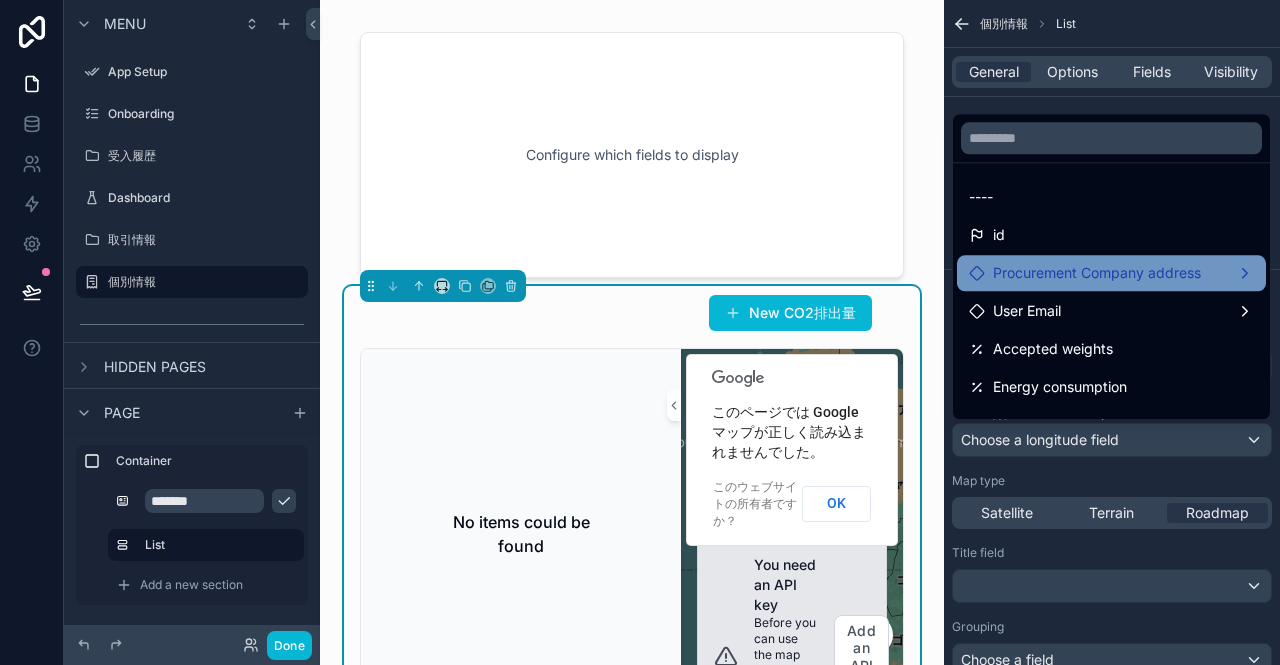 click on "Procurement Company address" at bounding box center (1111, 273) 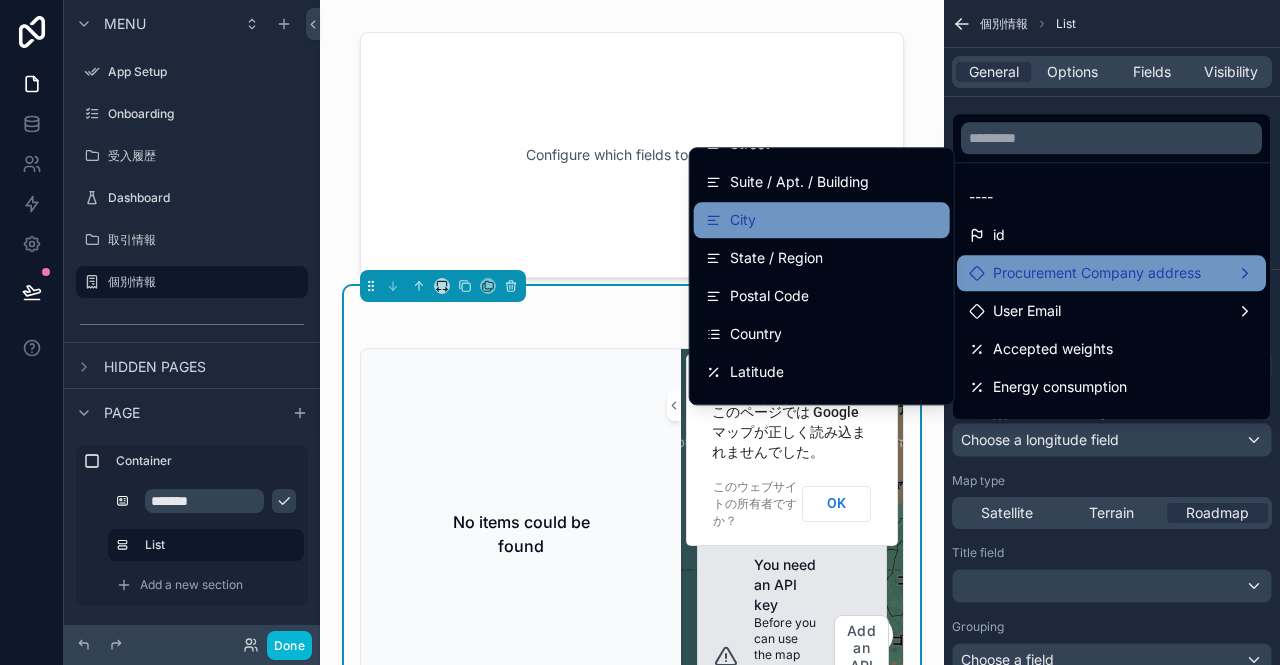 scroll, scrollTop: 92, scrollLeft: 0, axis: vertical 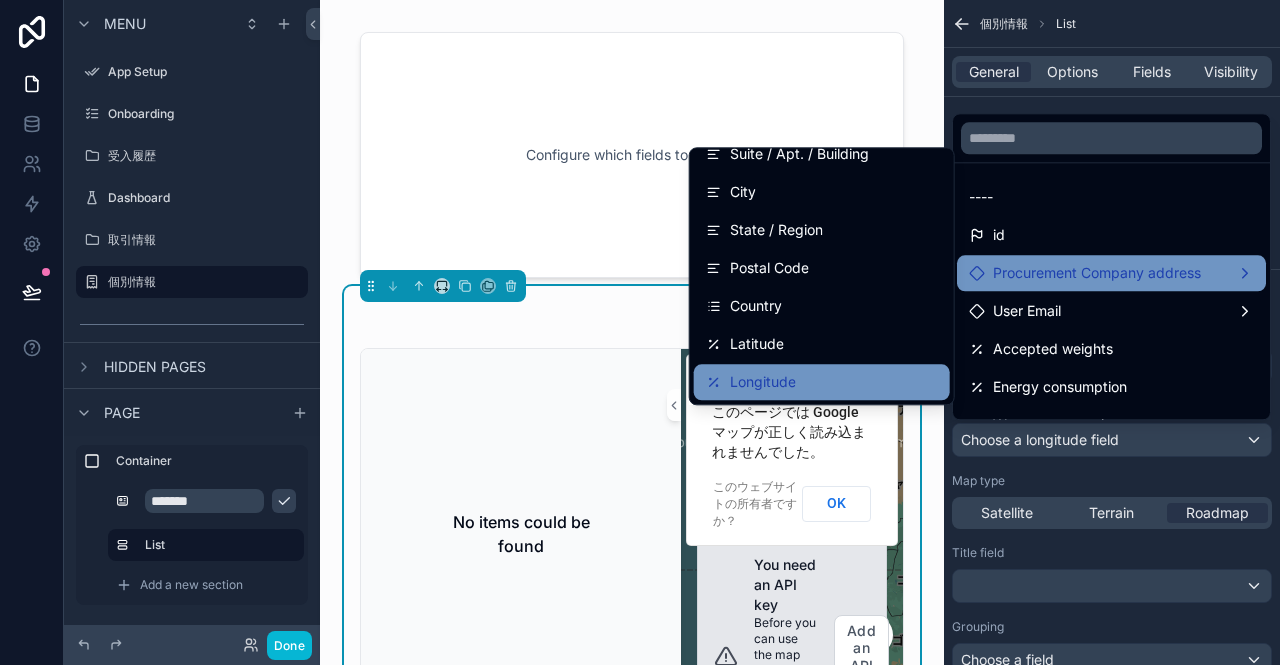 click on "Longitude" at bounding box center (763, 382) 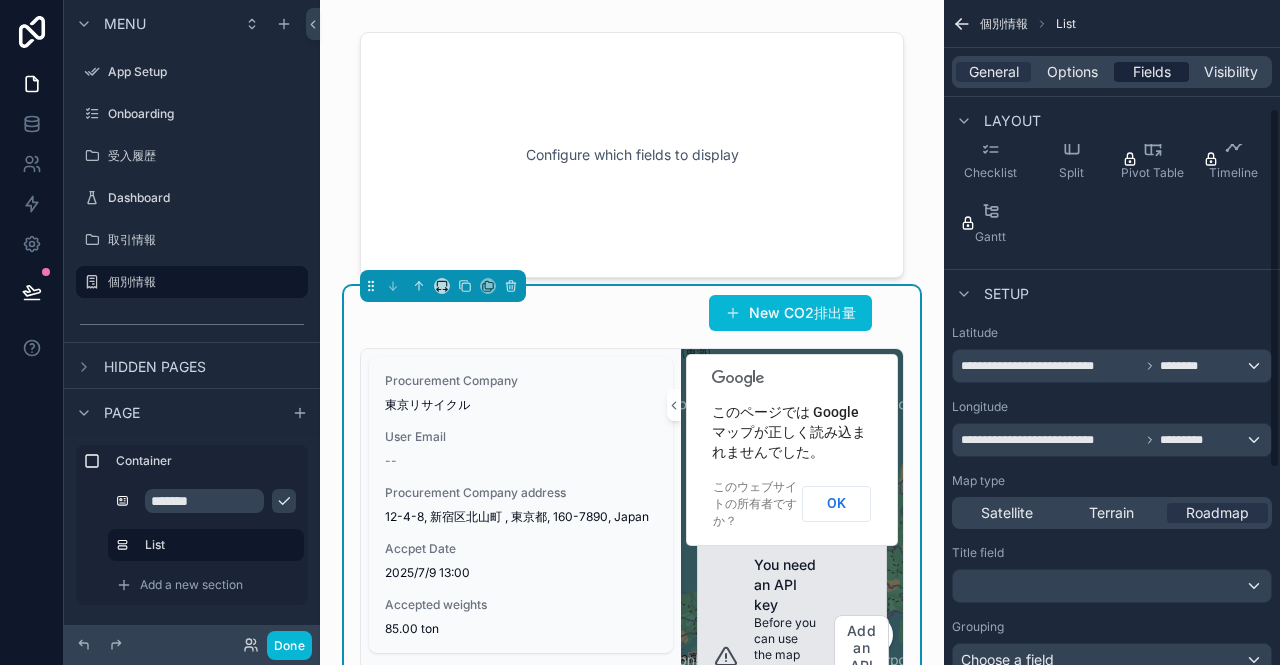 click on "Fields" at bounding box center [1152, 72] 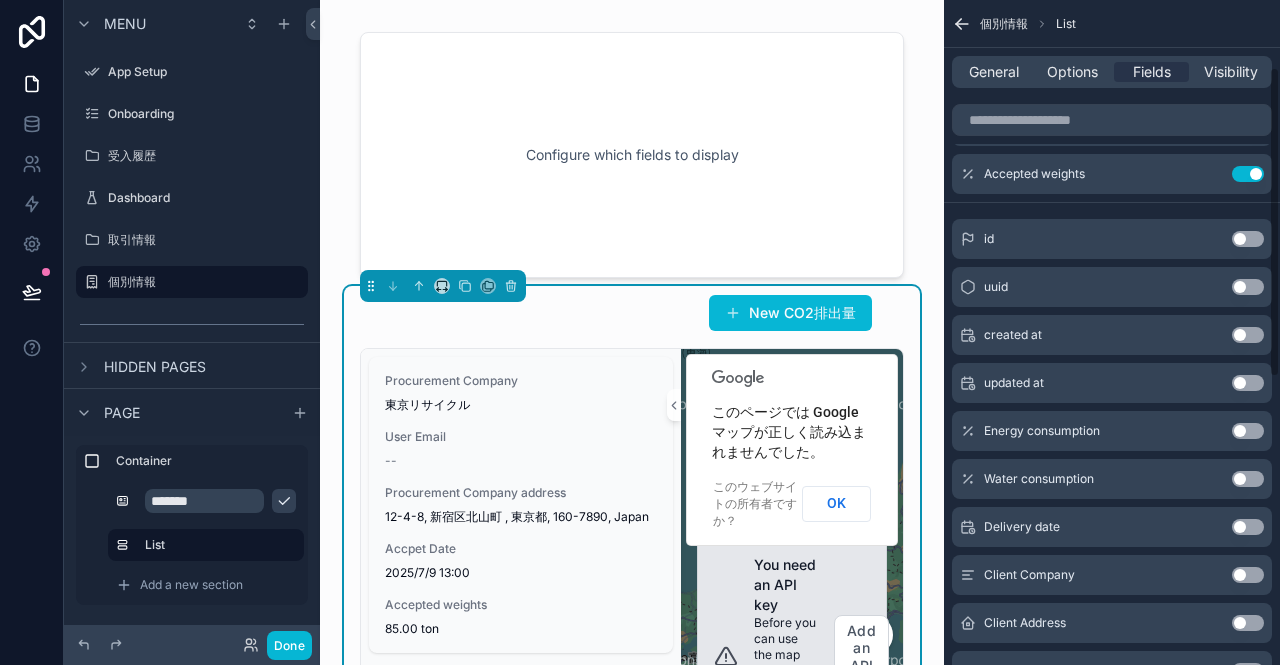scroll, scrollTop: 0, scrollLeft: 0, axis: both 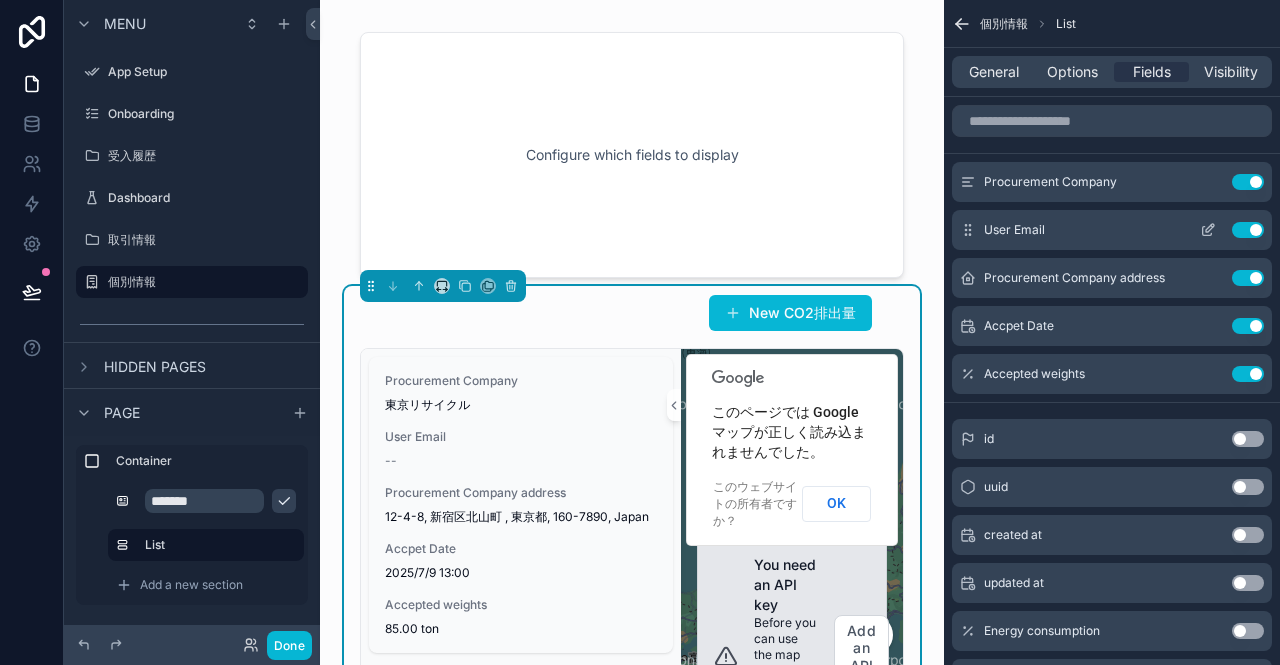 click on "Use setting" at bounding box center (1248, 230) 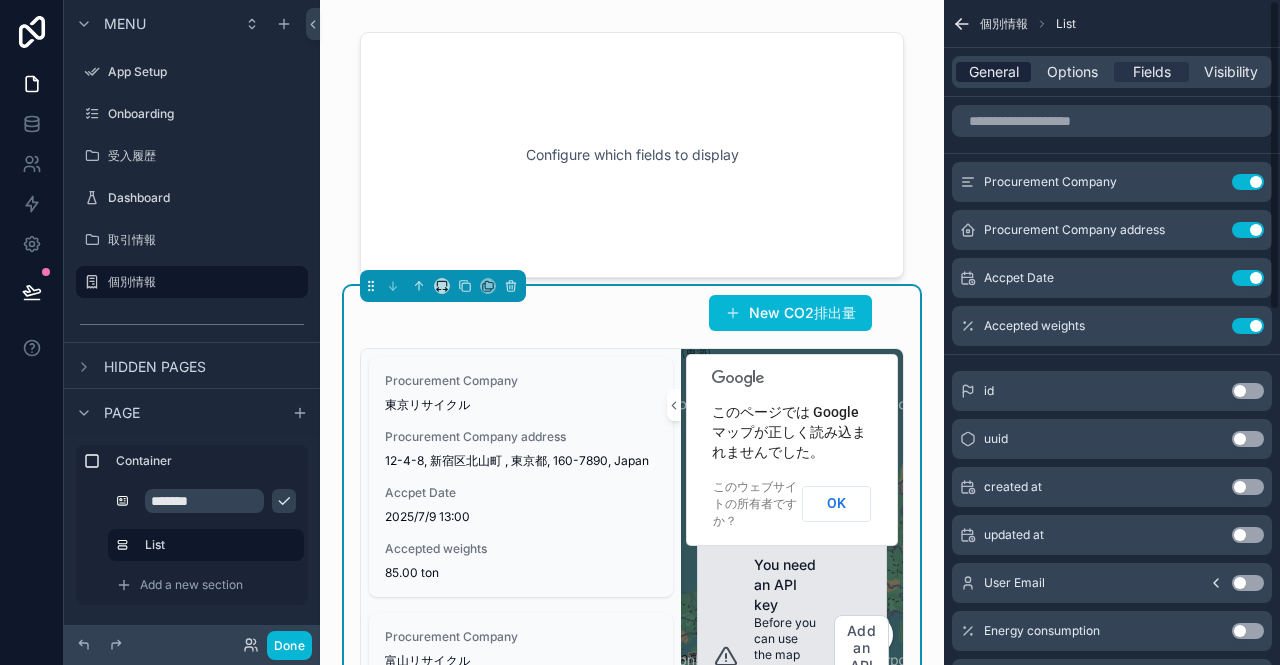 click on "General" at bounding box center [994, 72] 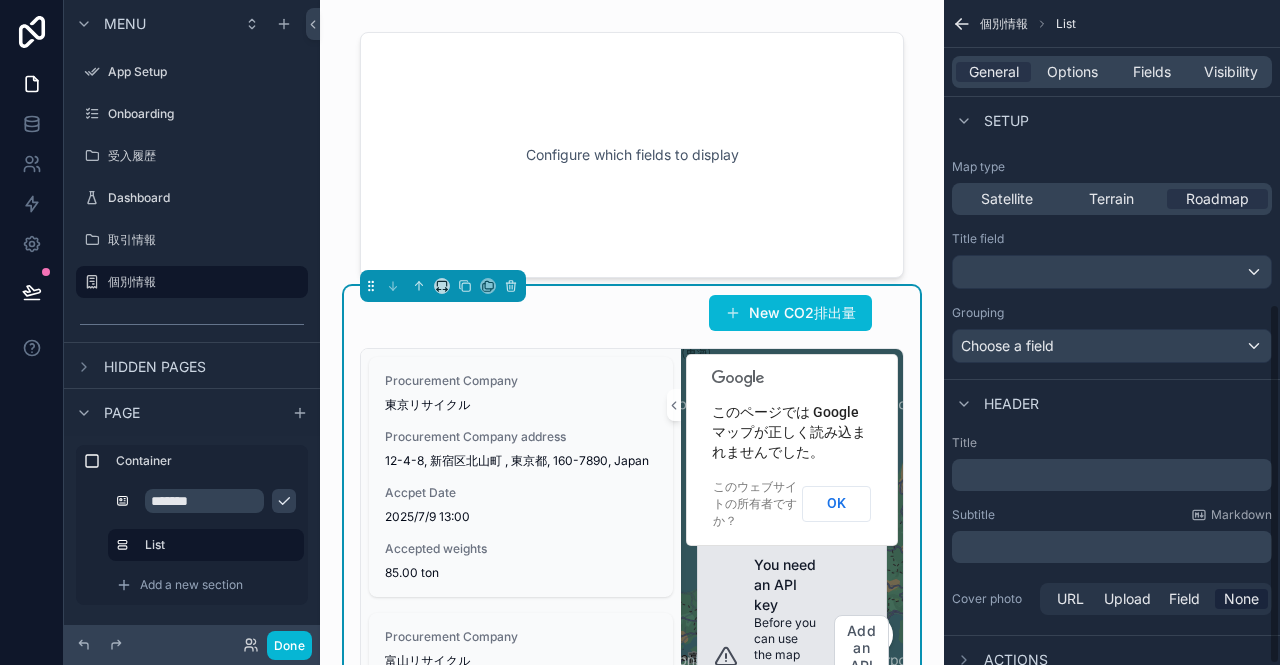 scroll, scrollTop: 560, scrollLeft: 0, axis: vertical 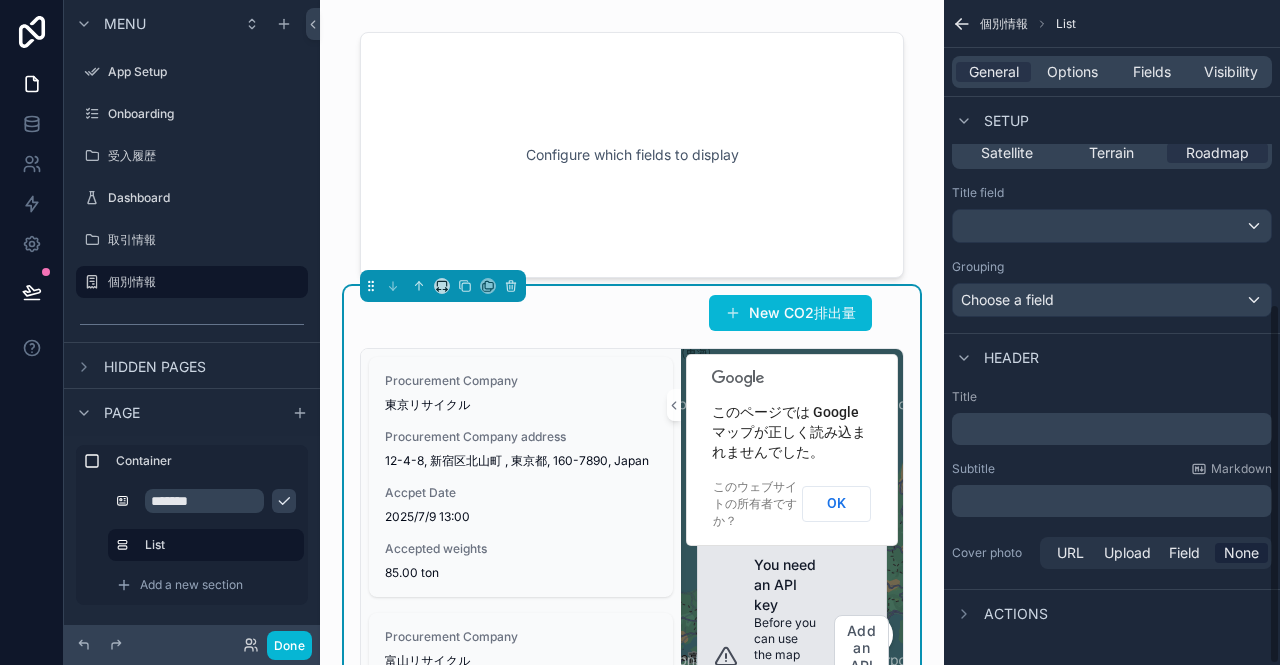 click on "﻿" at bounding box center (1112, 429) 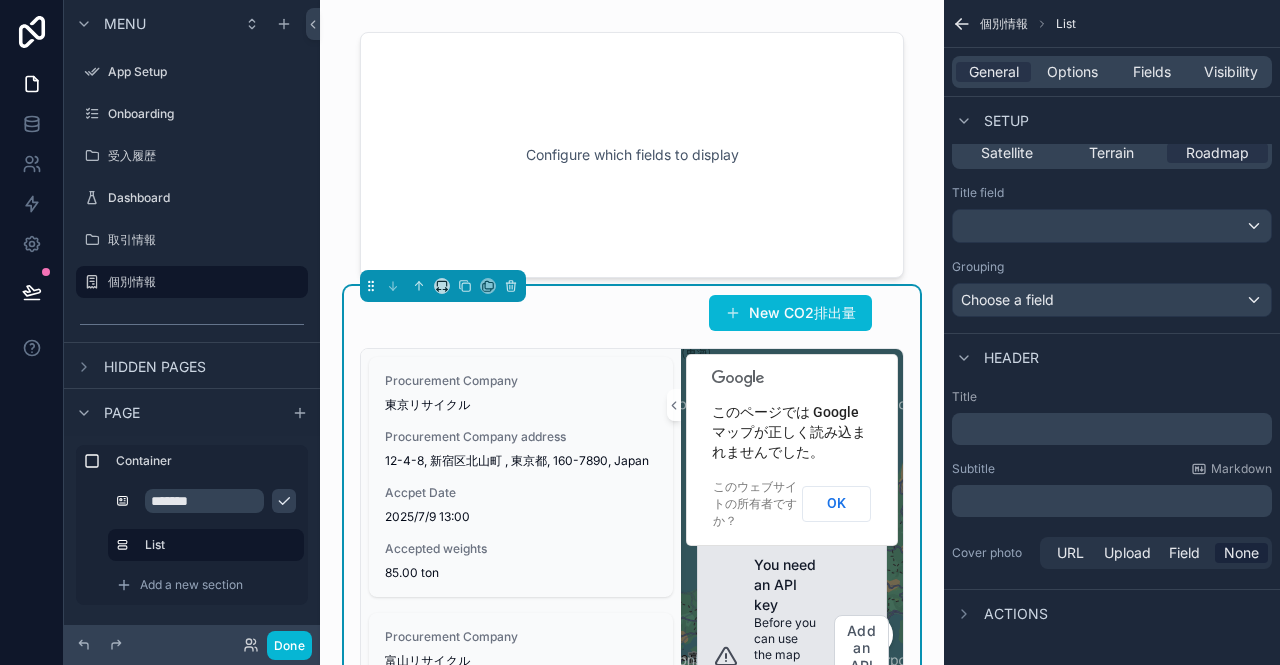 click on "﻿" at bounding box center [1114, 429] 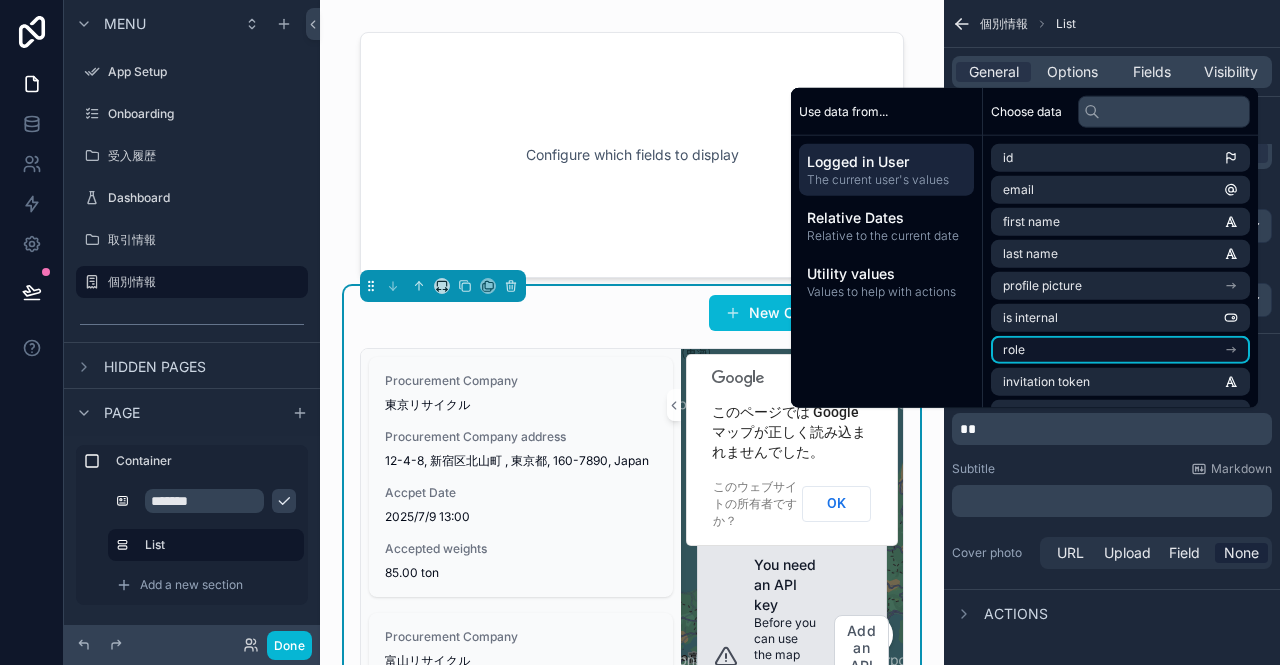 type 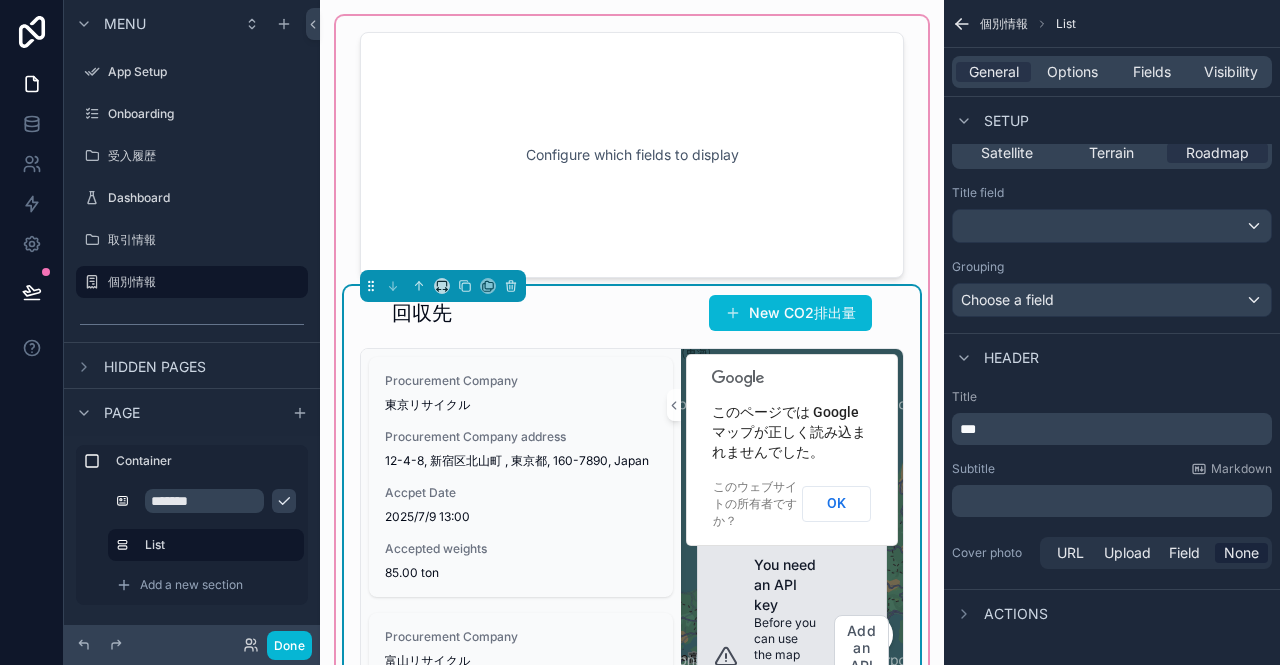 click on "回収先 New CO2排出量 Procurement Company 東京リサイクル Procurement Company address [NUMBER] [STREET], [CITY], [STATE], [POSTAL_CODE], Japan Accpet Date [DATE] [TIME] Accepted weights 85.00 ton Procurement Company 富山リサイクル Procurement Company address [STREET], [NUMBER], [CITY], [STATE], [POSTAL_CODE], Japan Accpet Date [DATE] [TIME] Accepted weights 100.00 ton Previous Next ← 左へ移動 → 右へ移動 ↑ 上へ移動 ↓ 下へ移動 + ズームイン - ズームアウト Home ビューを 75% 左へ移動 End ビューを 75% 右へ移動 Page Up ビューを 75% 上へ移動 Page Down ビューを 75% 下へ移動 地図データ 地図データ ©2025 Google, TMap Mobility 地図データ ©2025 Google, TMap Mobility 100 km  クリックすると、メートル単位とヤードポンド単位が切り替わります 利用規約 地図の誤りを報告する このページでは Google マップが正しく読み込まれませんでした。 OK You need an API key" at bounding box center [632, 543] 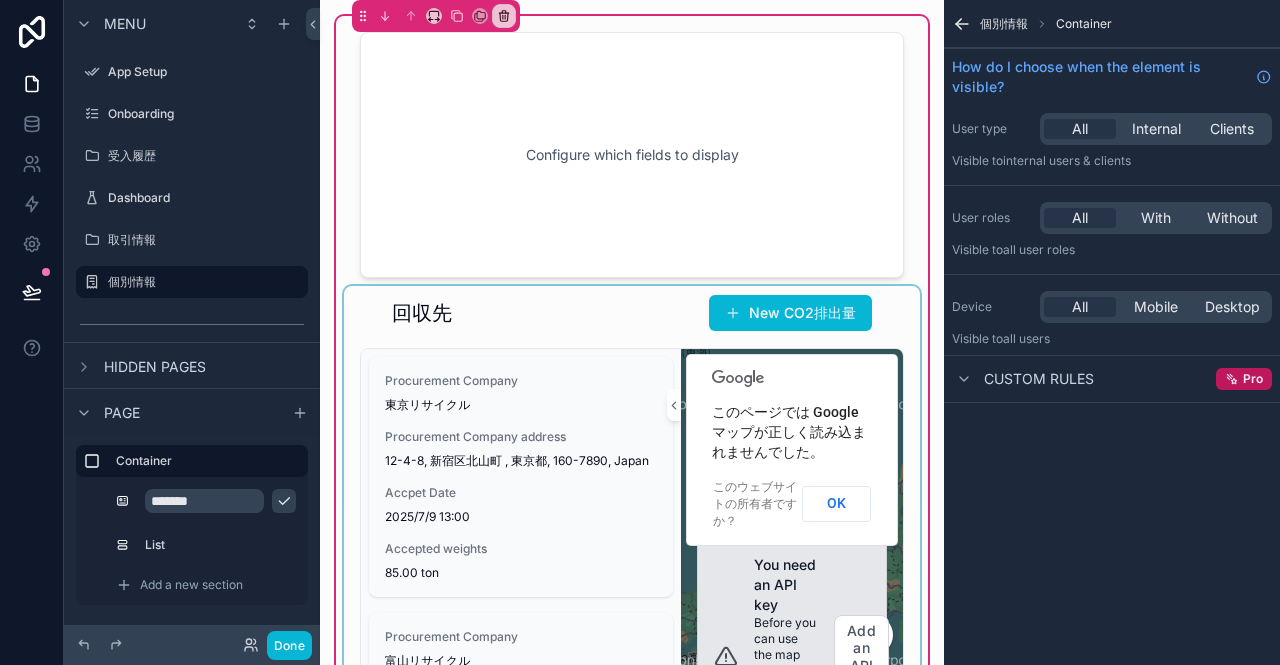 scroll, scrollTop: 0, scrollLeft: 0, axis: both 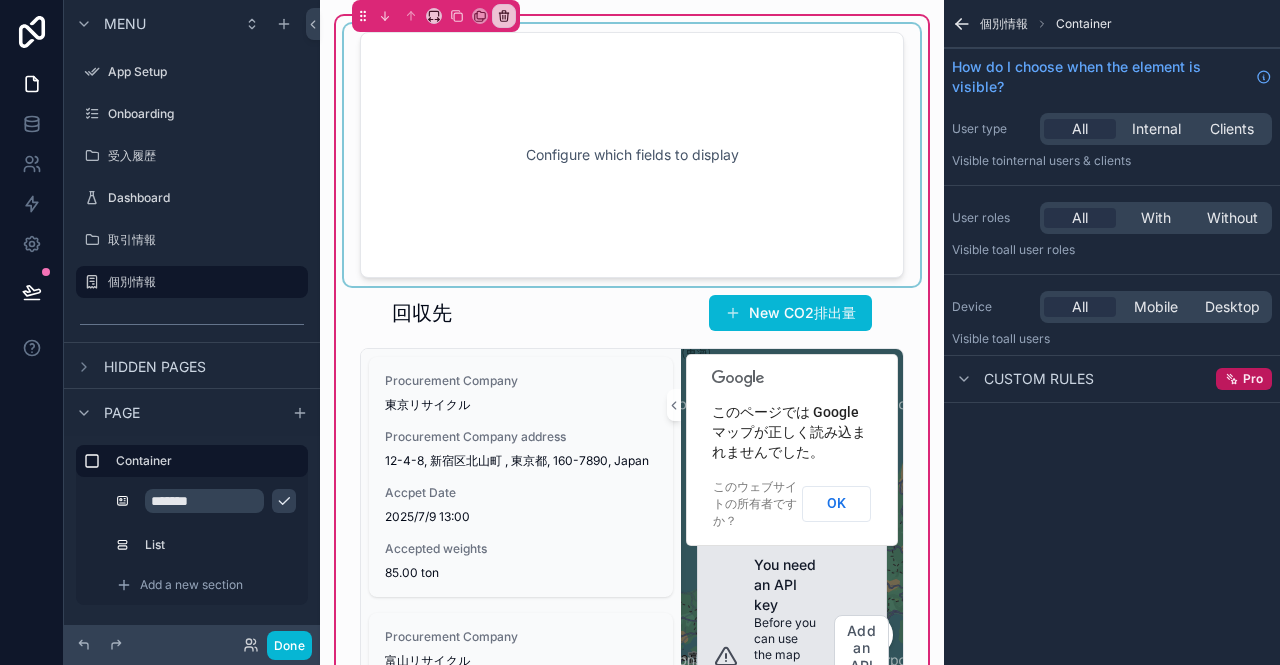 click at bounding box center (632, 155) 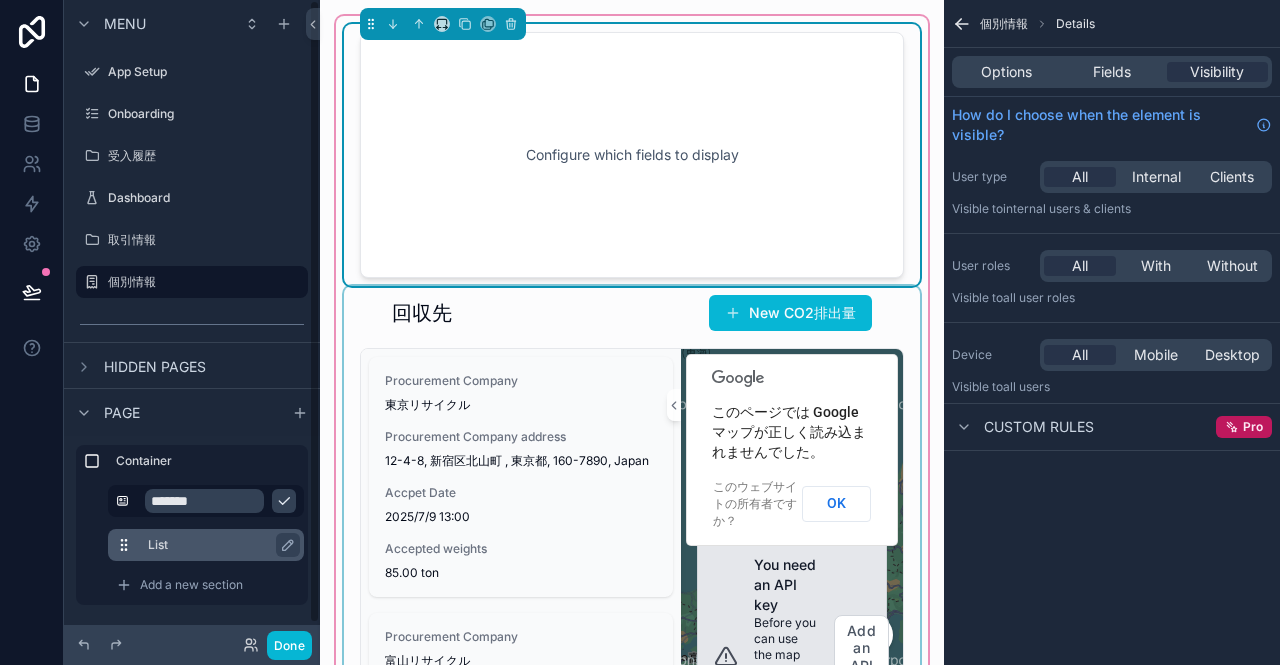 click on "List" at bounding box center [218, 545] 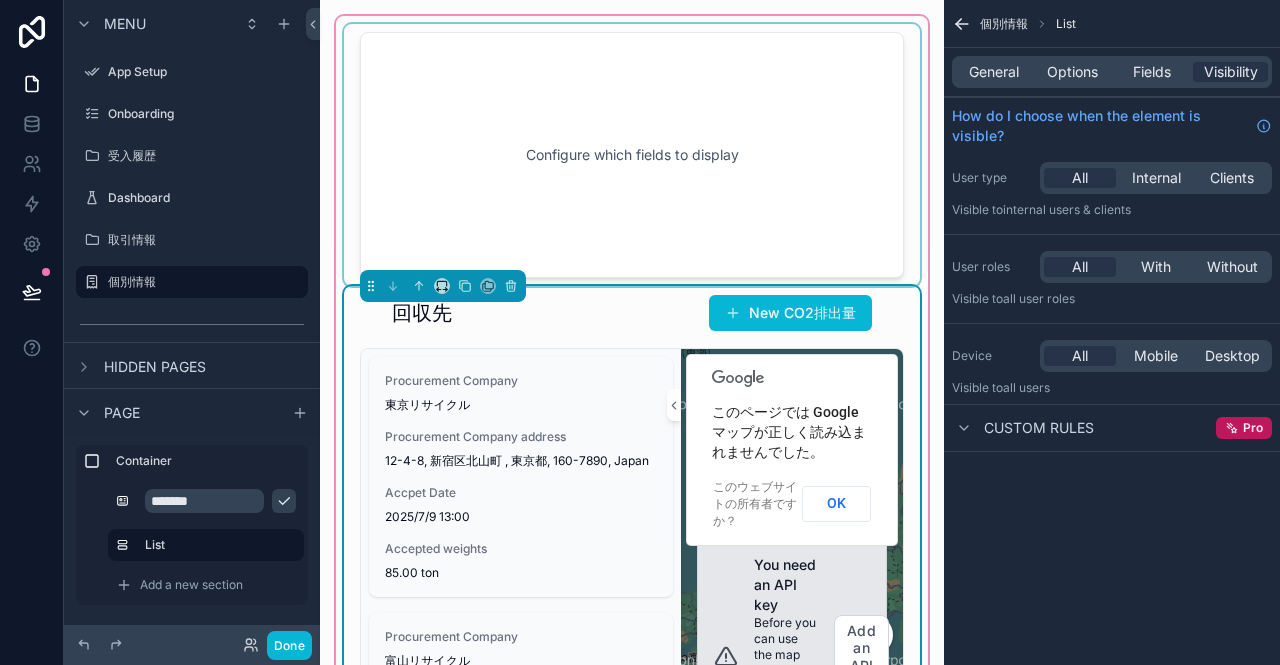 click at bounding box center [284, 501] 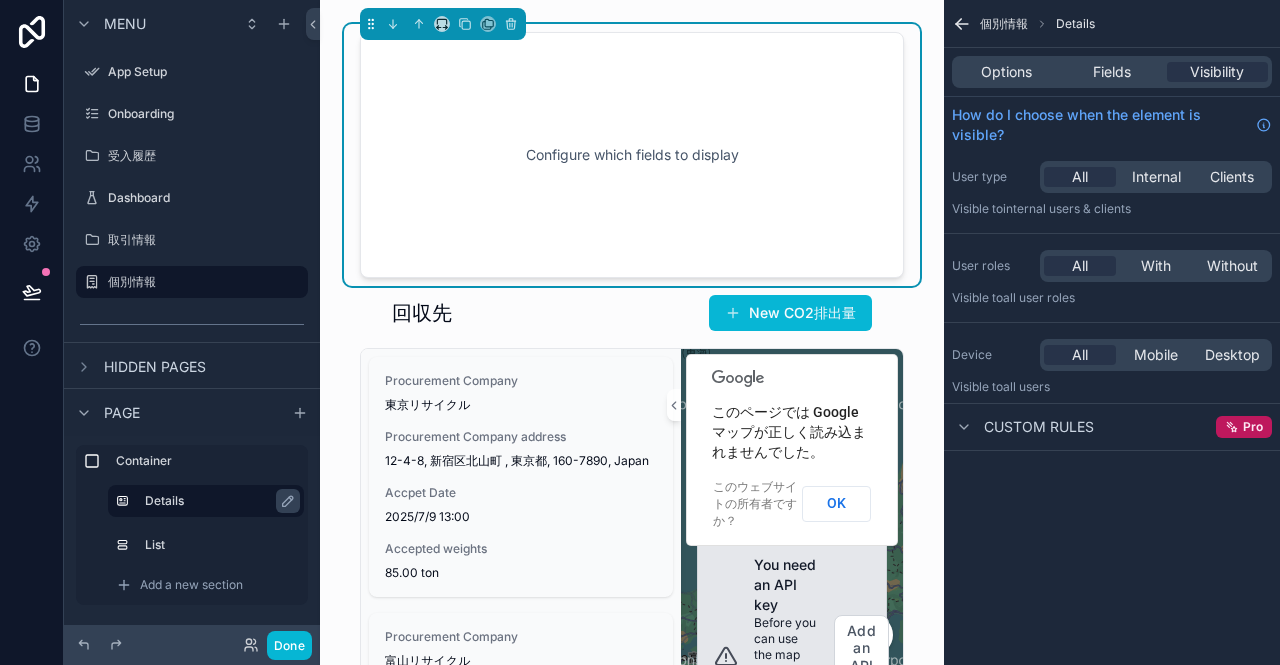 click on "Details" at bounding box center [216, 501] 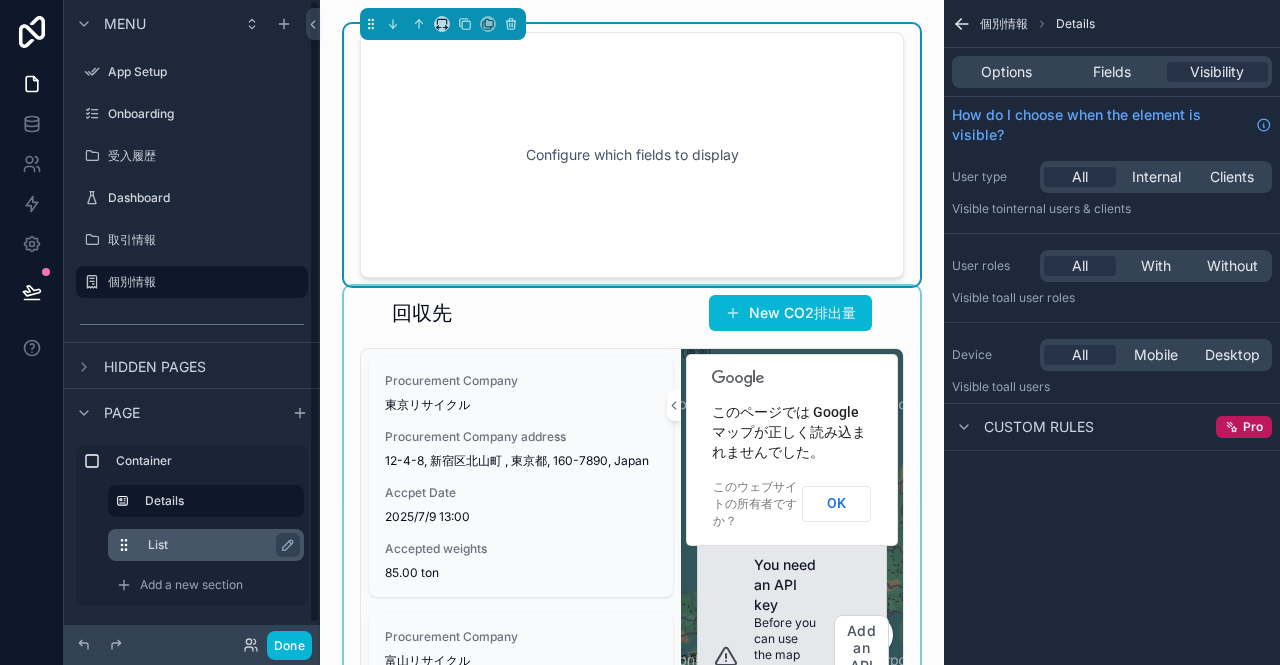 click on "List" at bounding box center (218, 545) 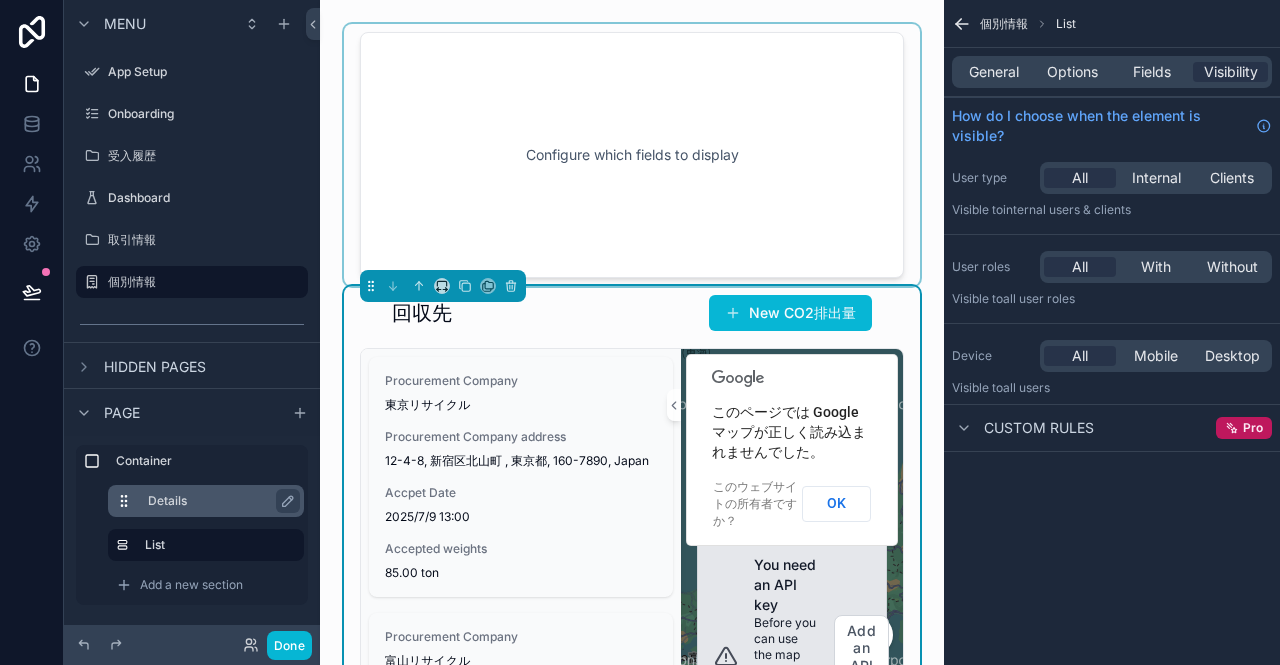 click on "Details" at bounding box center (218, 501) 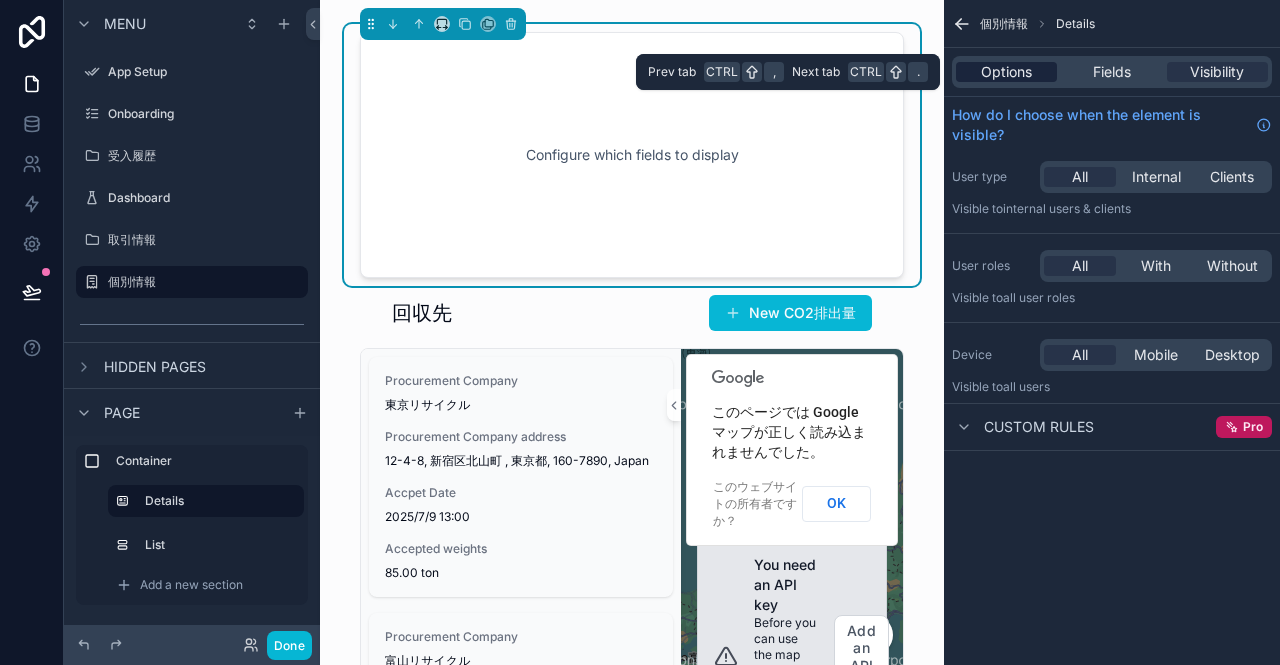 click on "Options" at bounding box center [1006, 72] 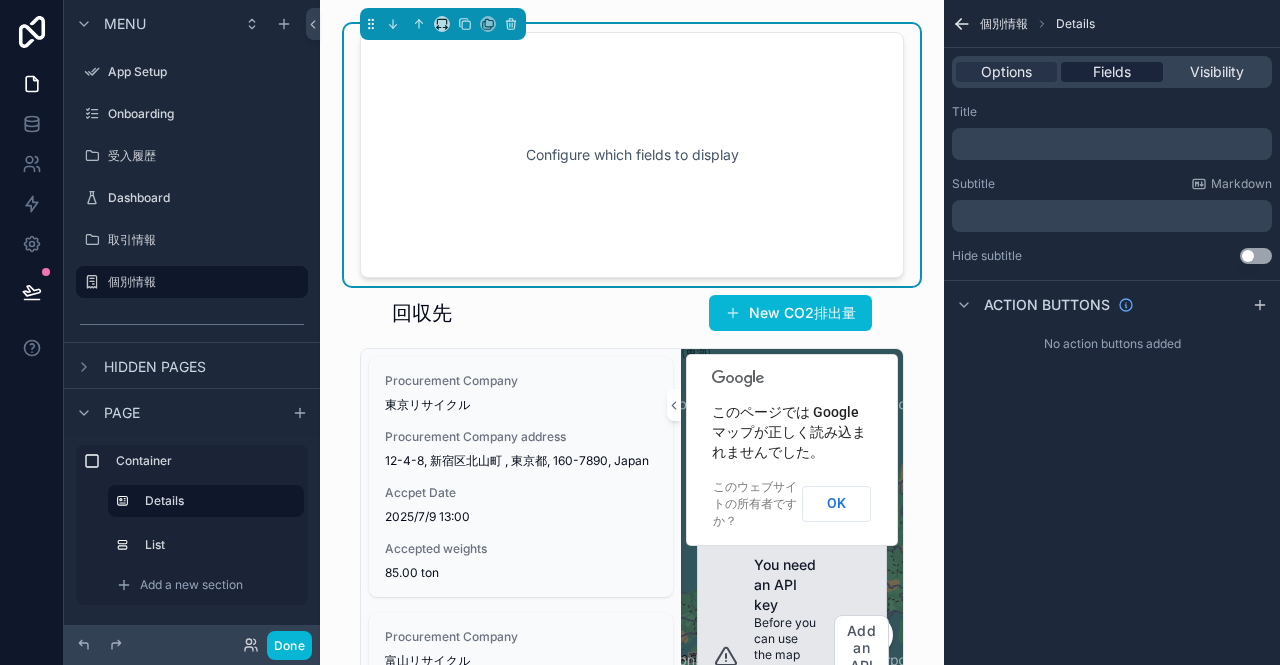 click on "Fields" at bounding box center [1112, 72] 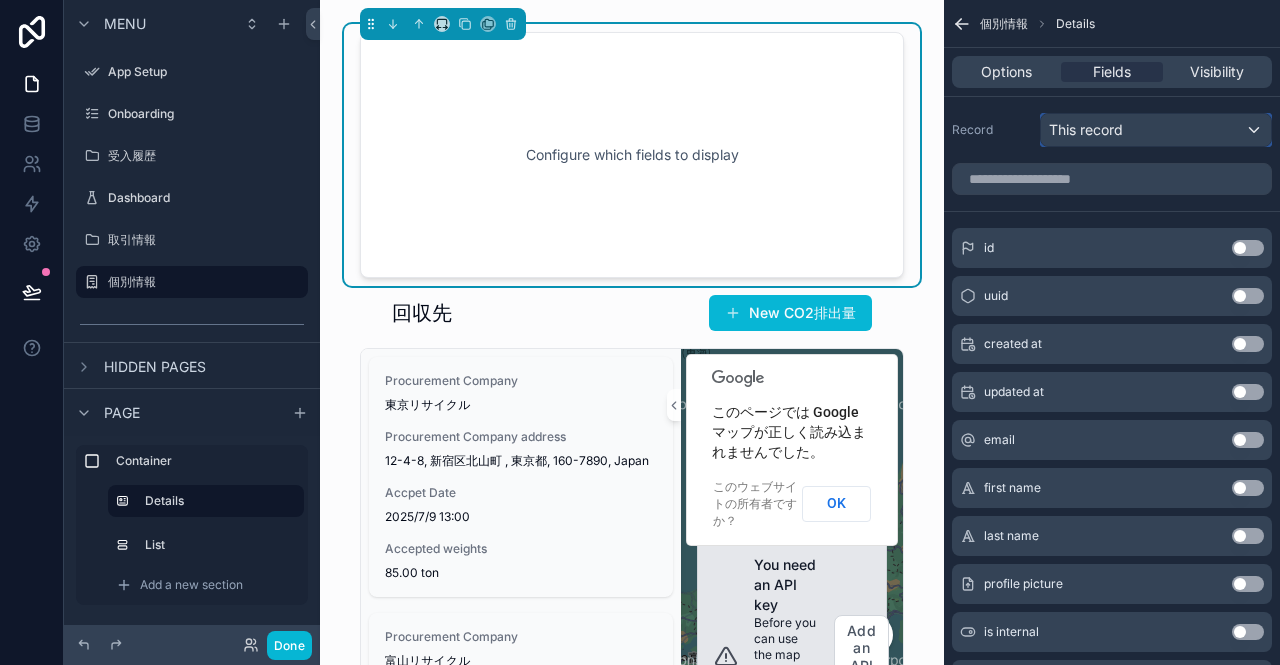 click on "This record" at bounding box center [1156, 130] 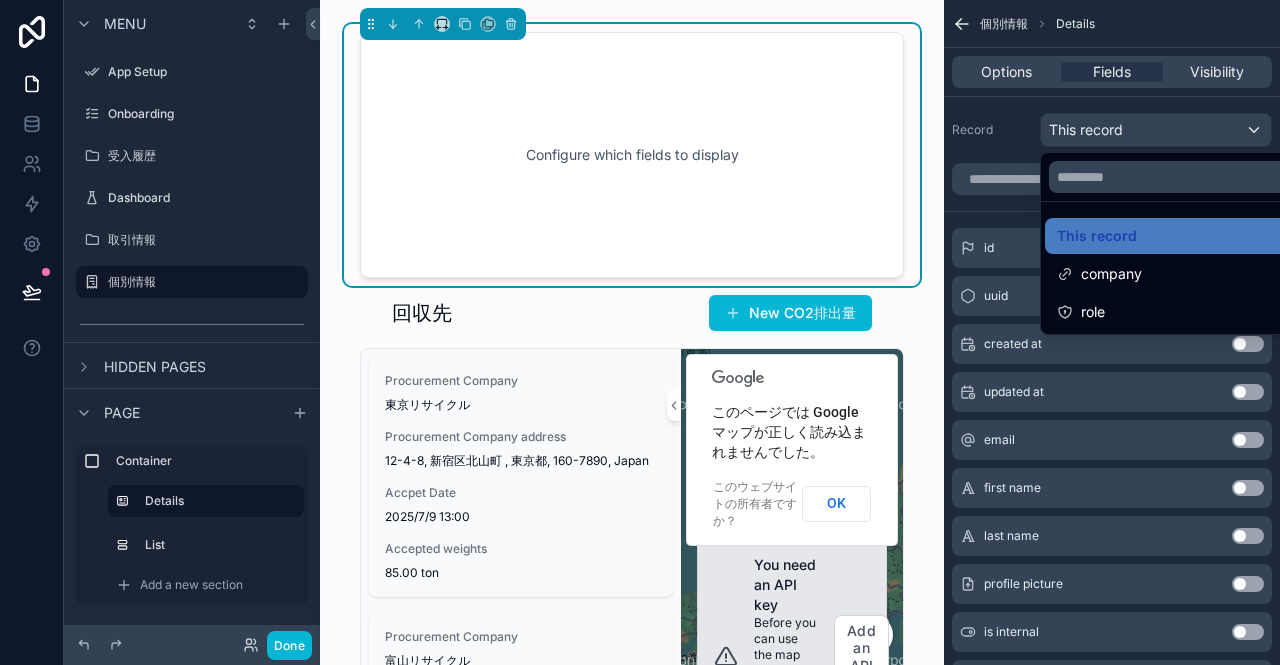 click at bounding box center [640, 332] 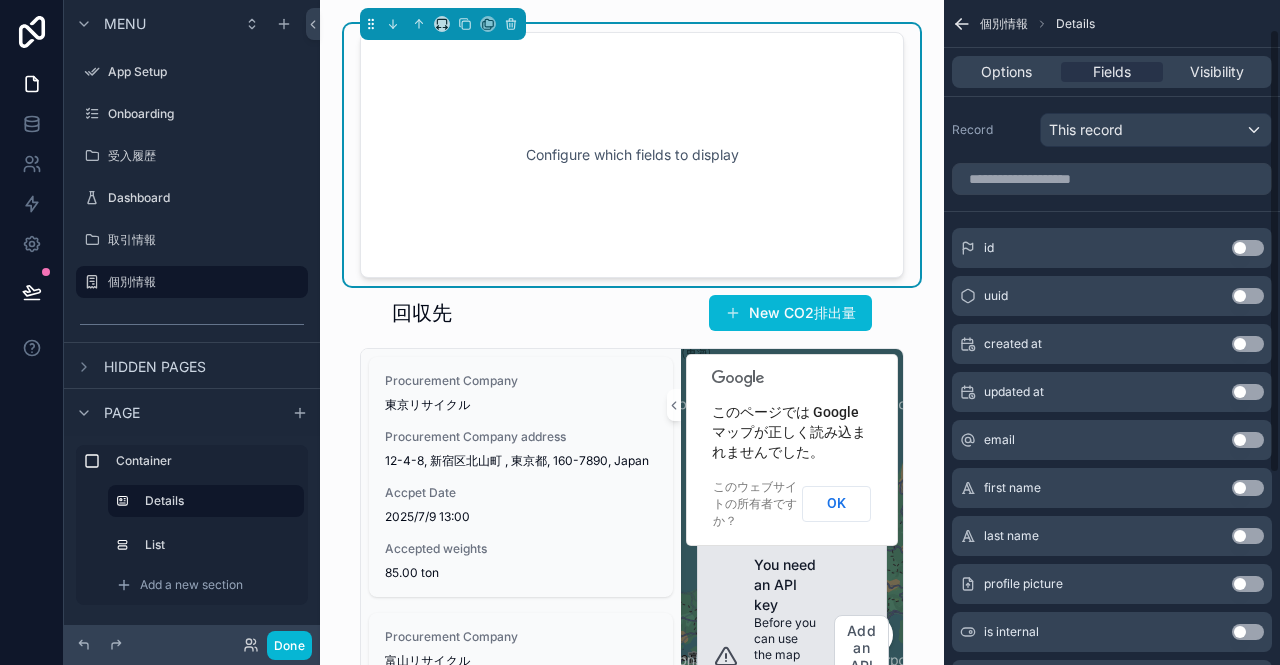 scroll, scrollTop: 0, scrollLeft: 0, axis: both 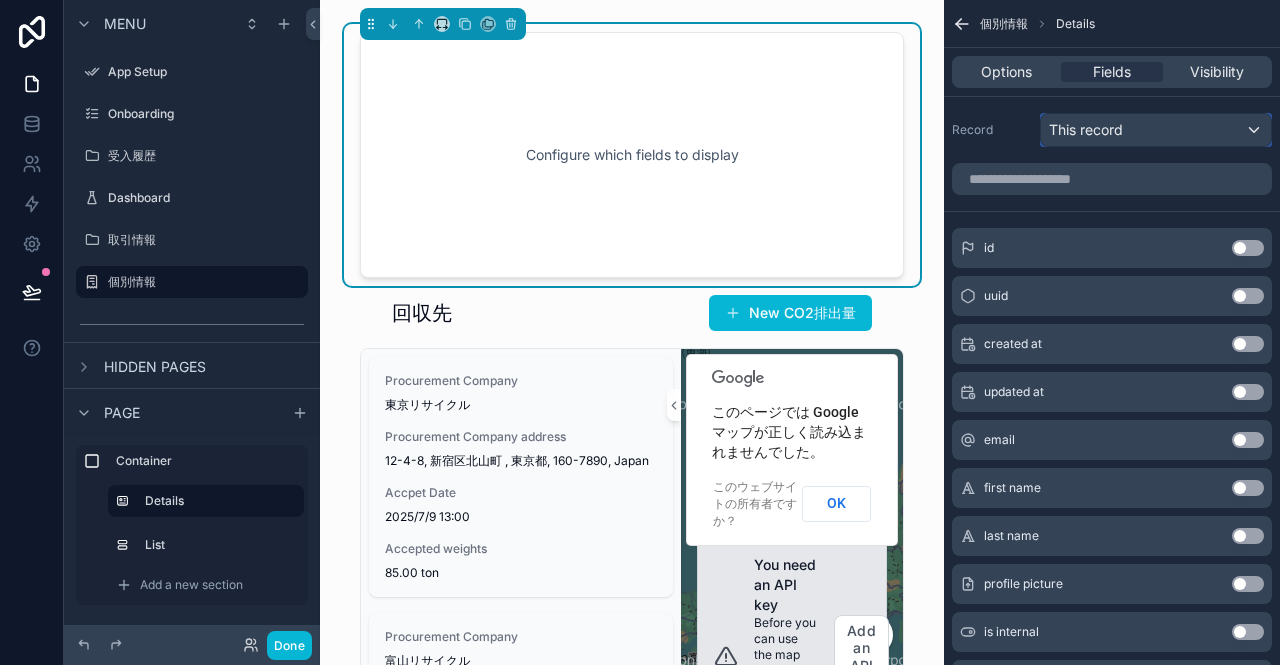 click on "This record" at bounding box center [1156, 130] 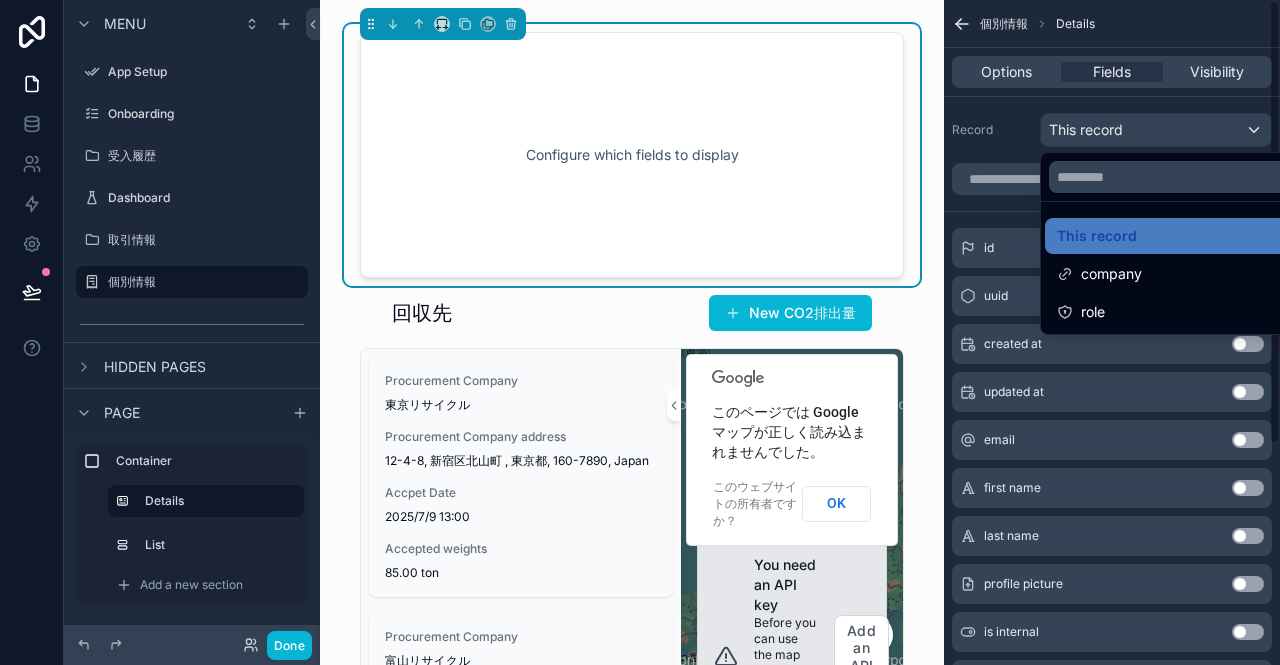 click at bounding box center [640, 332] 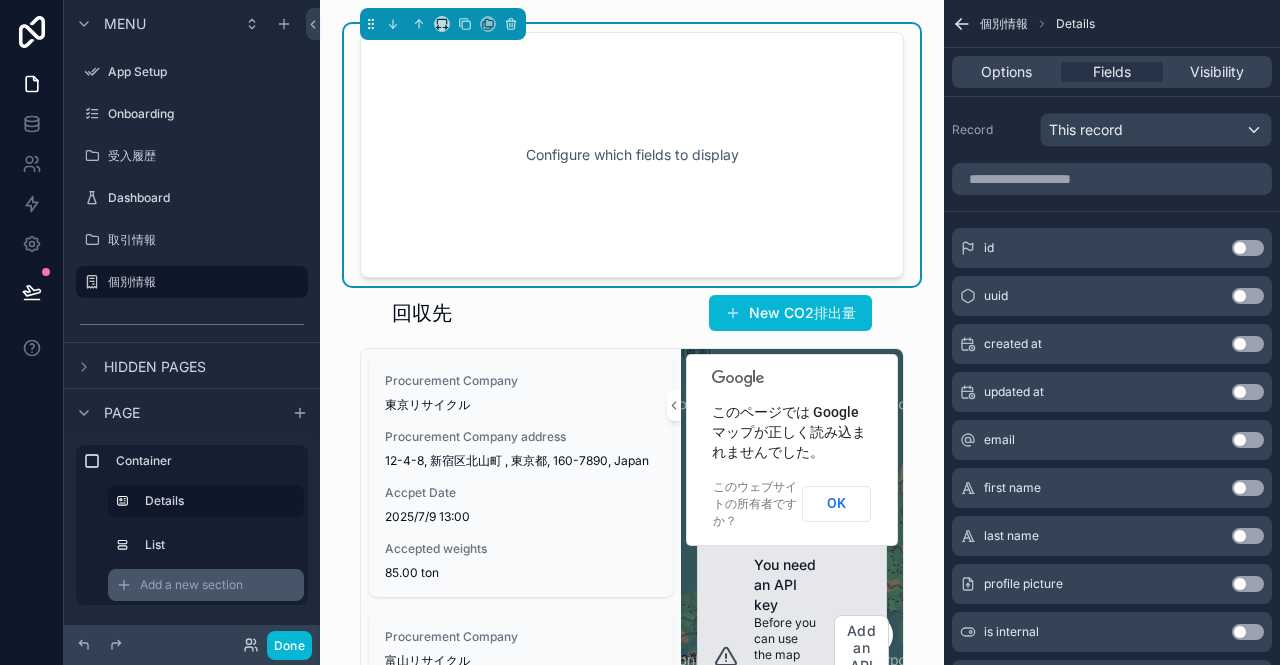 click on "Add a new section" at bounding box center (206, 585) 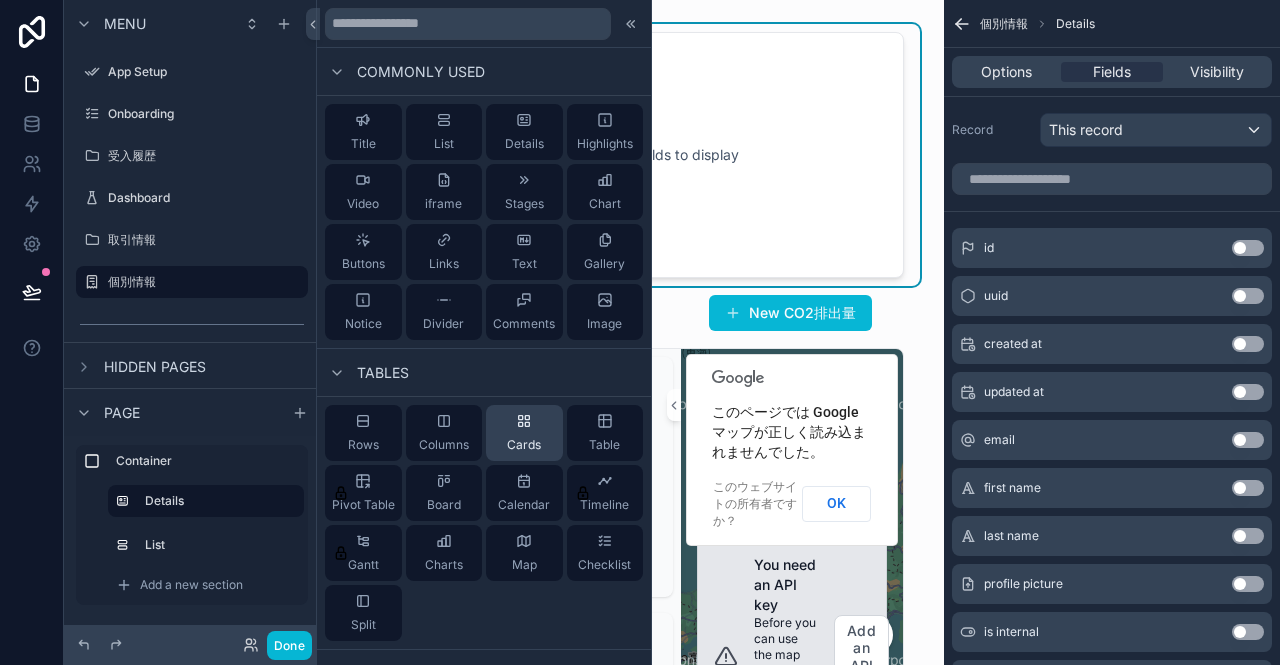 click on "Cards" at bounding box center [524, 445] 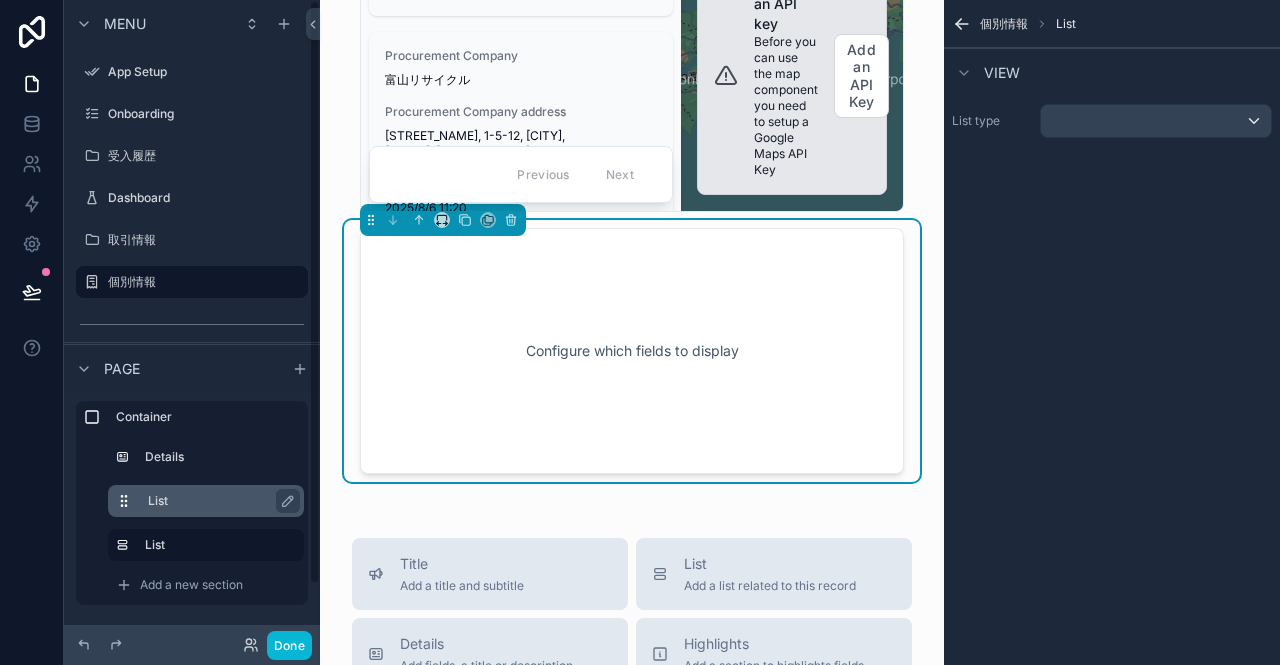 scroll, scrollTop: 598, scrollLeft: 0, axis: vertical 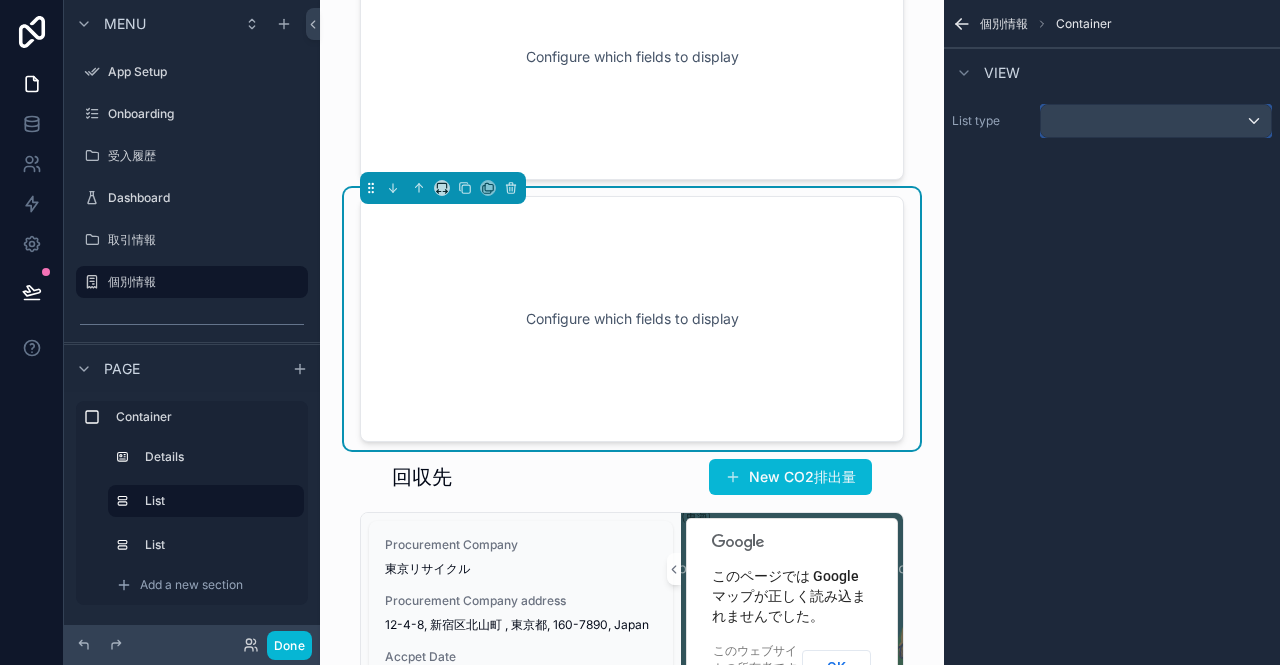 click at bounding box center (1156, 121) 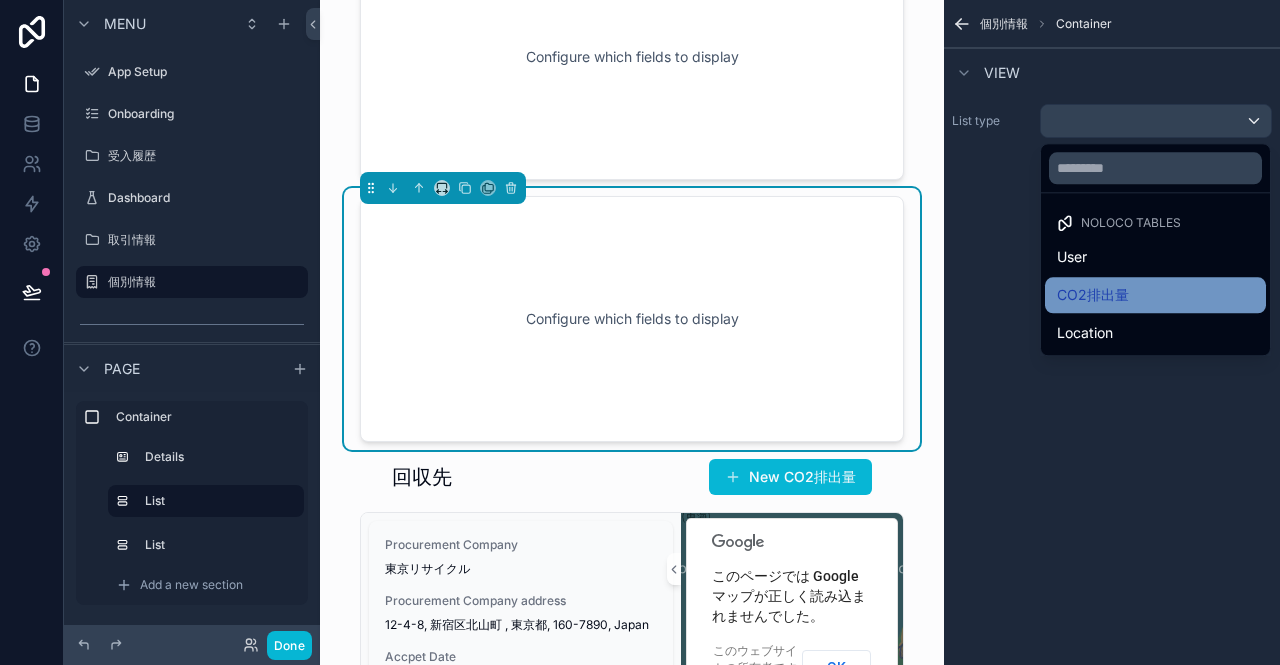 click on "CO2排出量" at bounding box center [1093, 295] 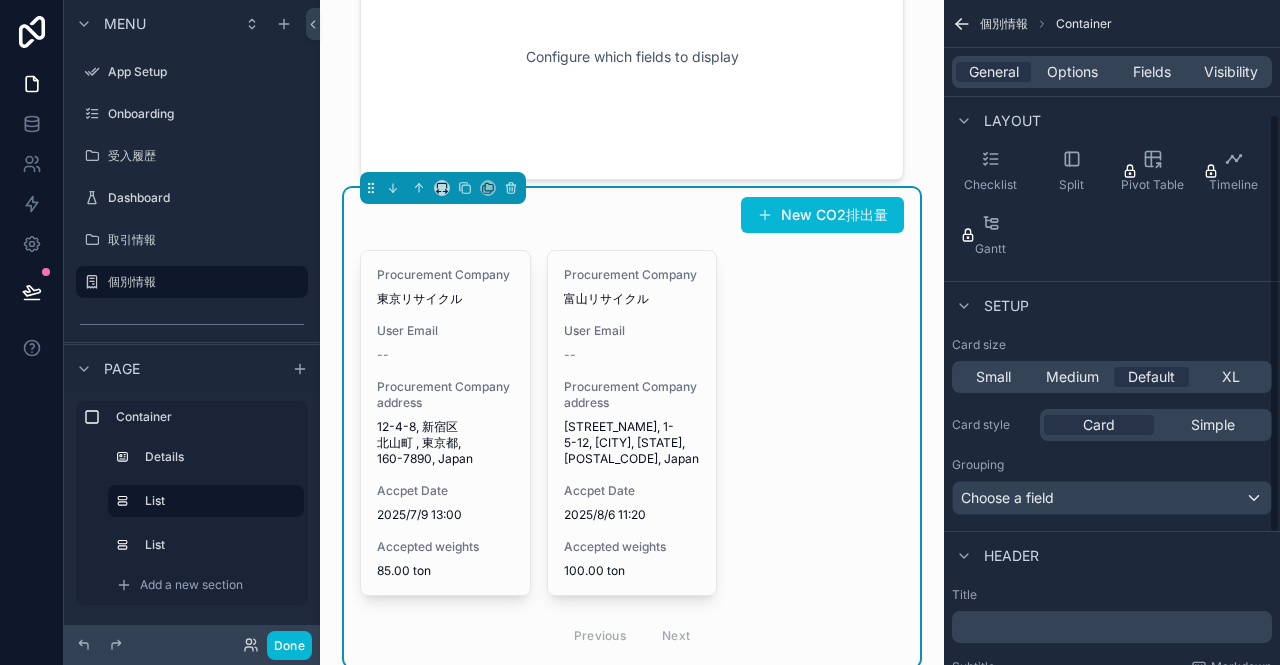 scroll, scrollTop: 0, scrollLeft: 0, axis: both 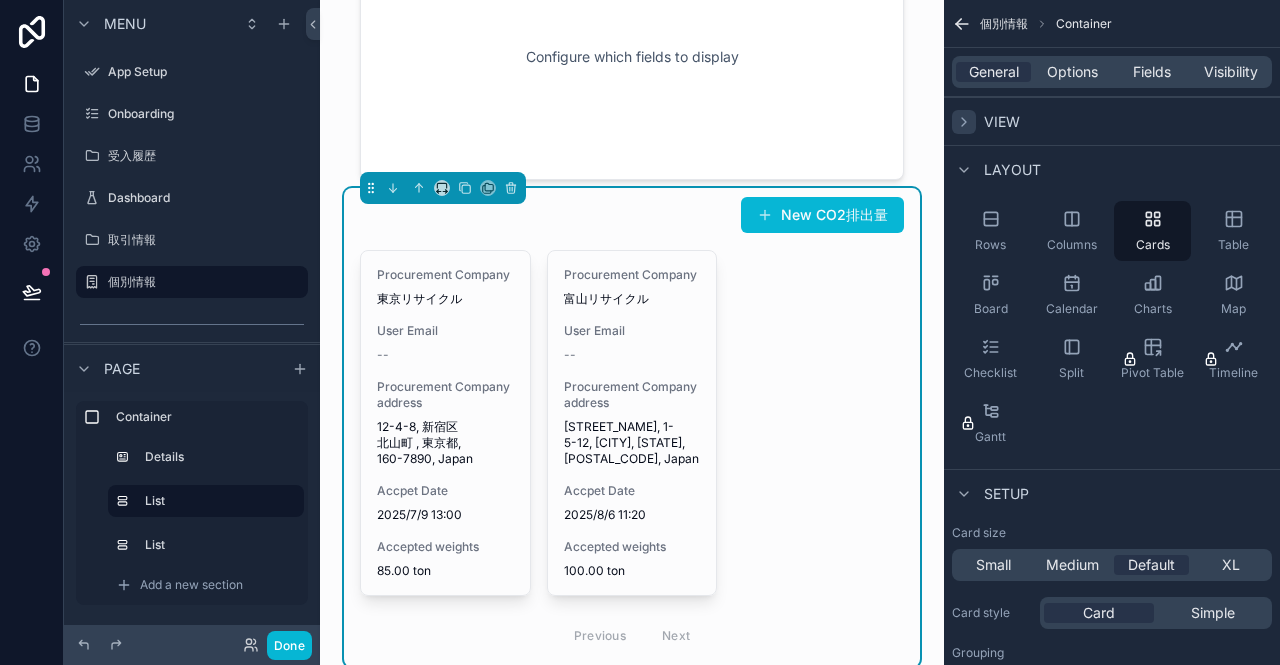 click 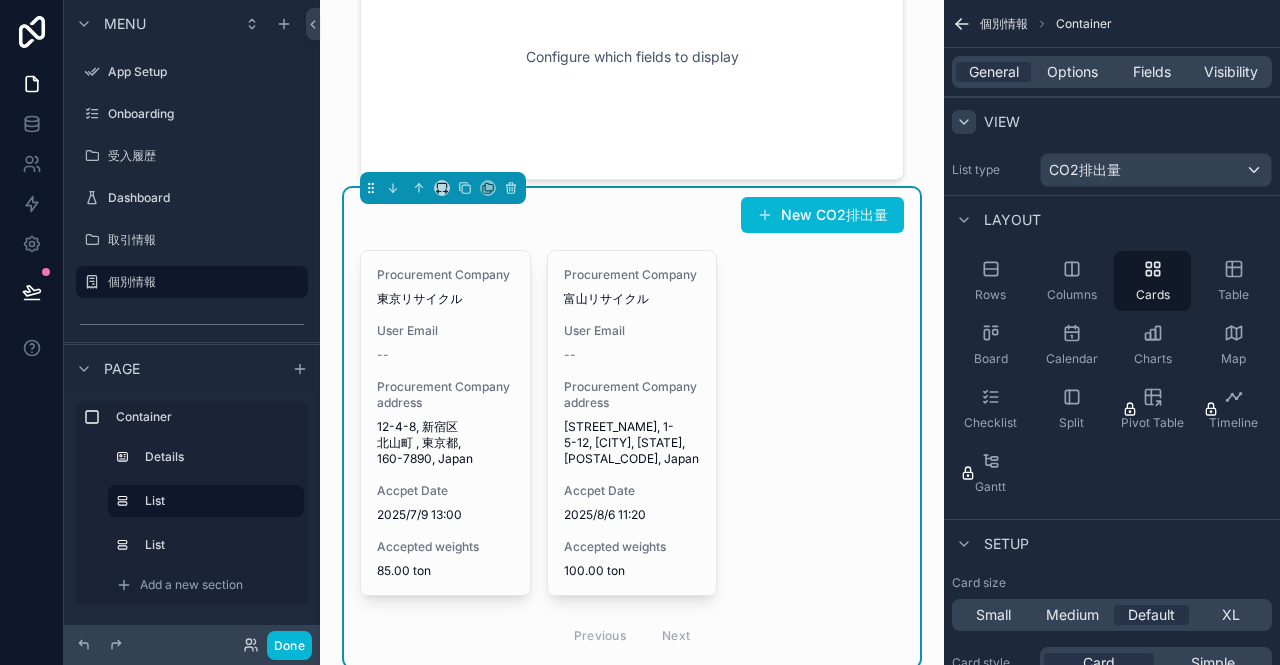 click 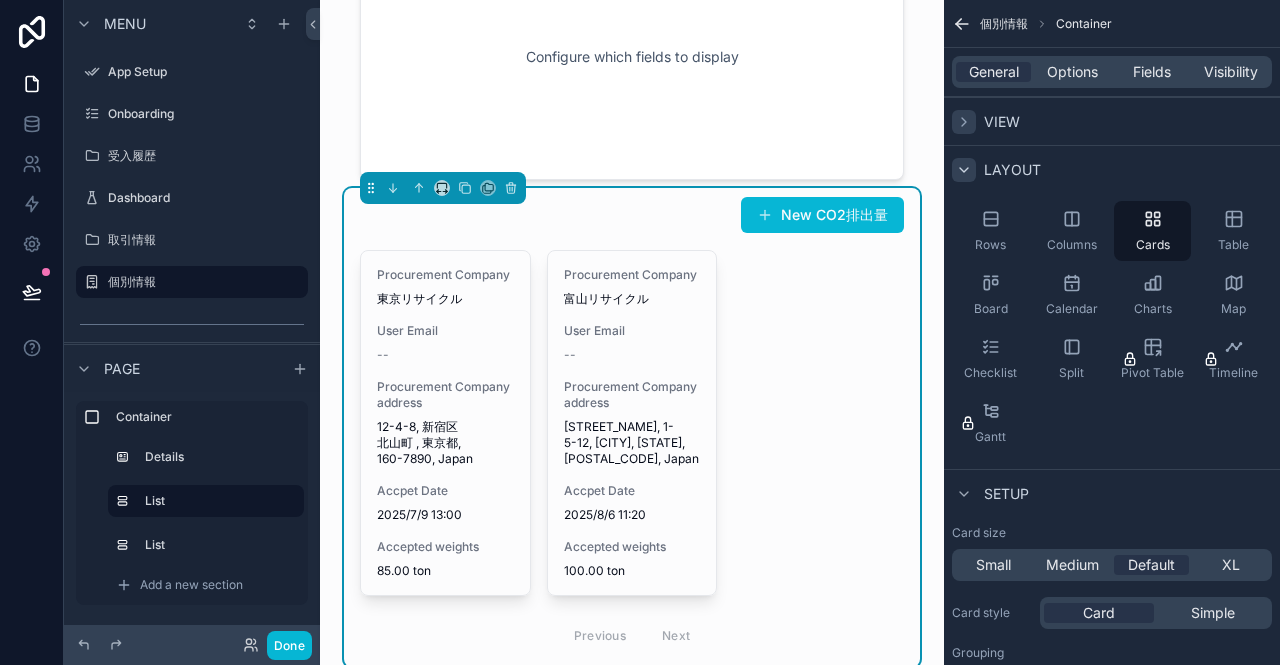 click 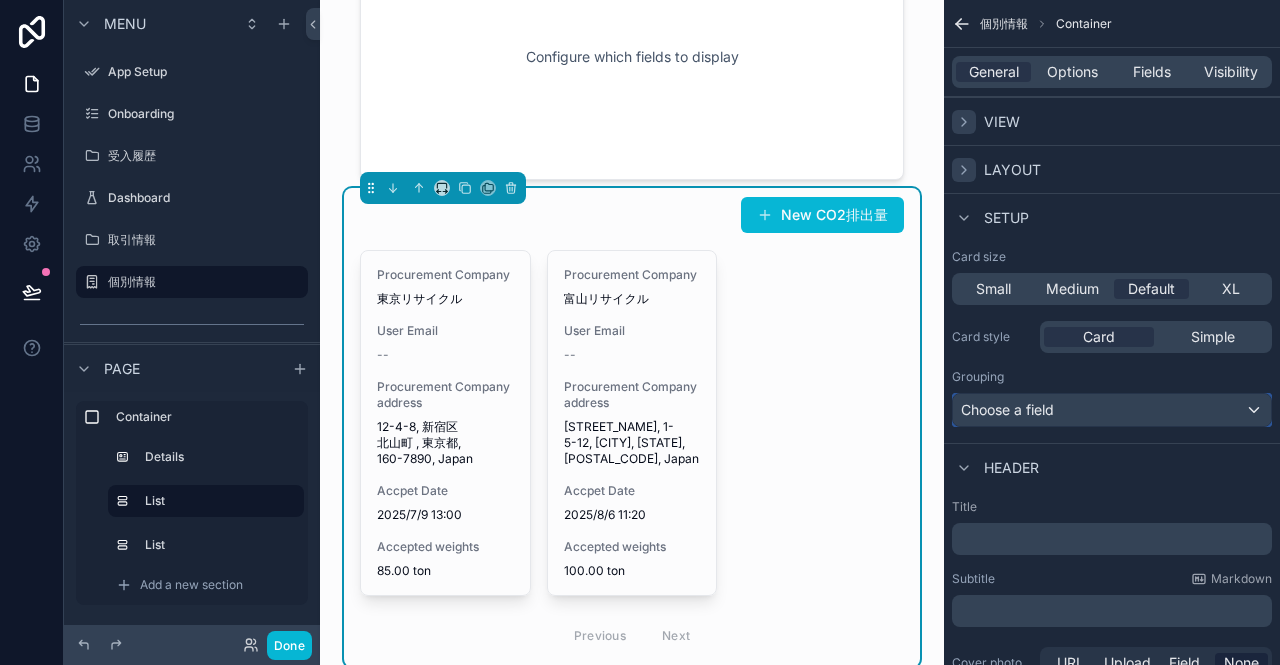 click on "Choose a field" at bounding box center (1112, 410) 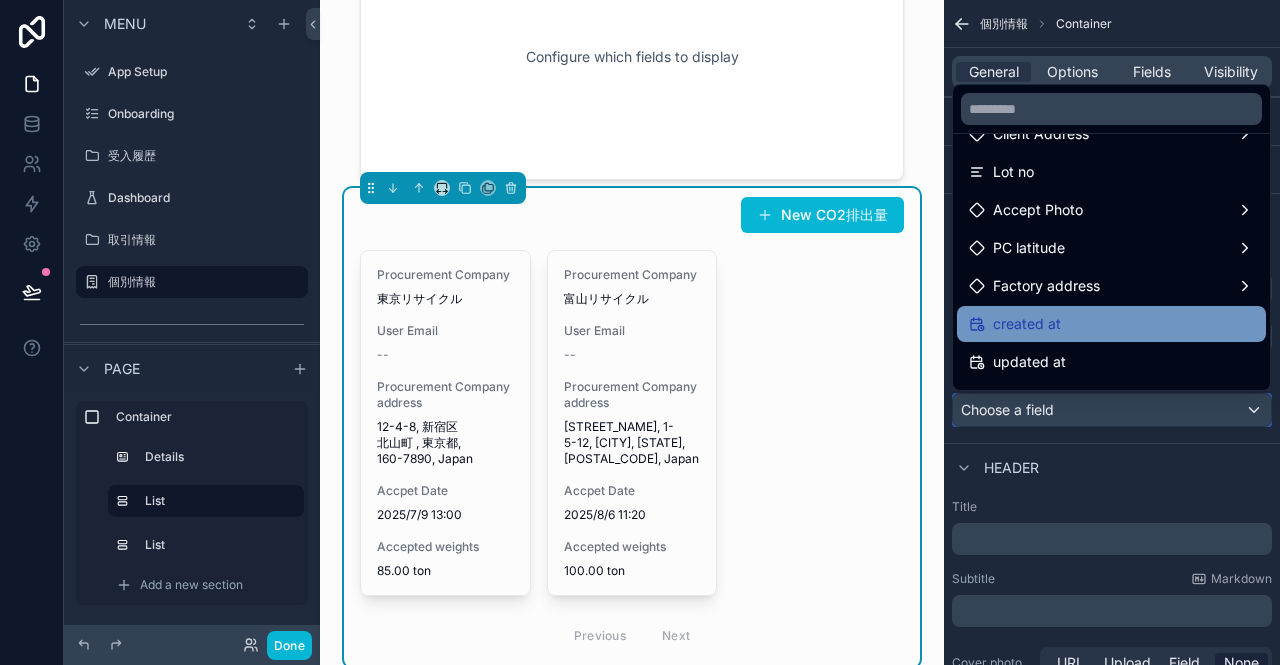 scroll, scrollTop: 346, scrollLeft: 0, axis: vertical 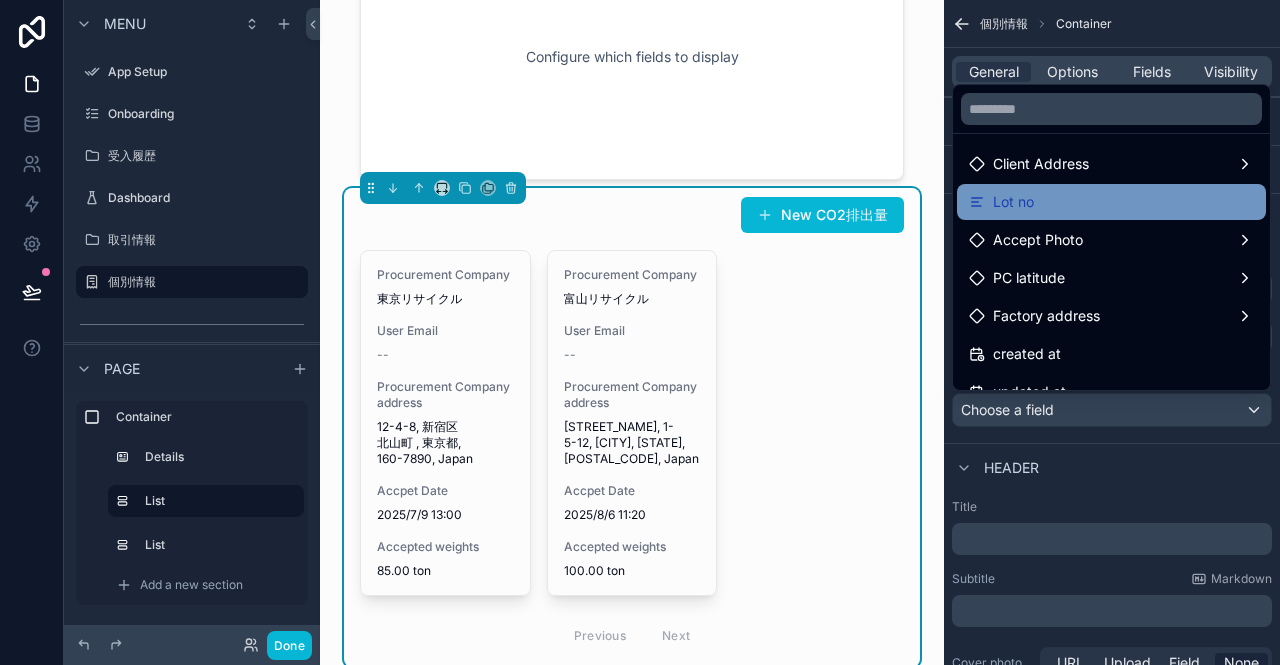 click on "Lot no" at bounding box center [1013, 202] 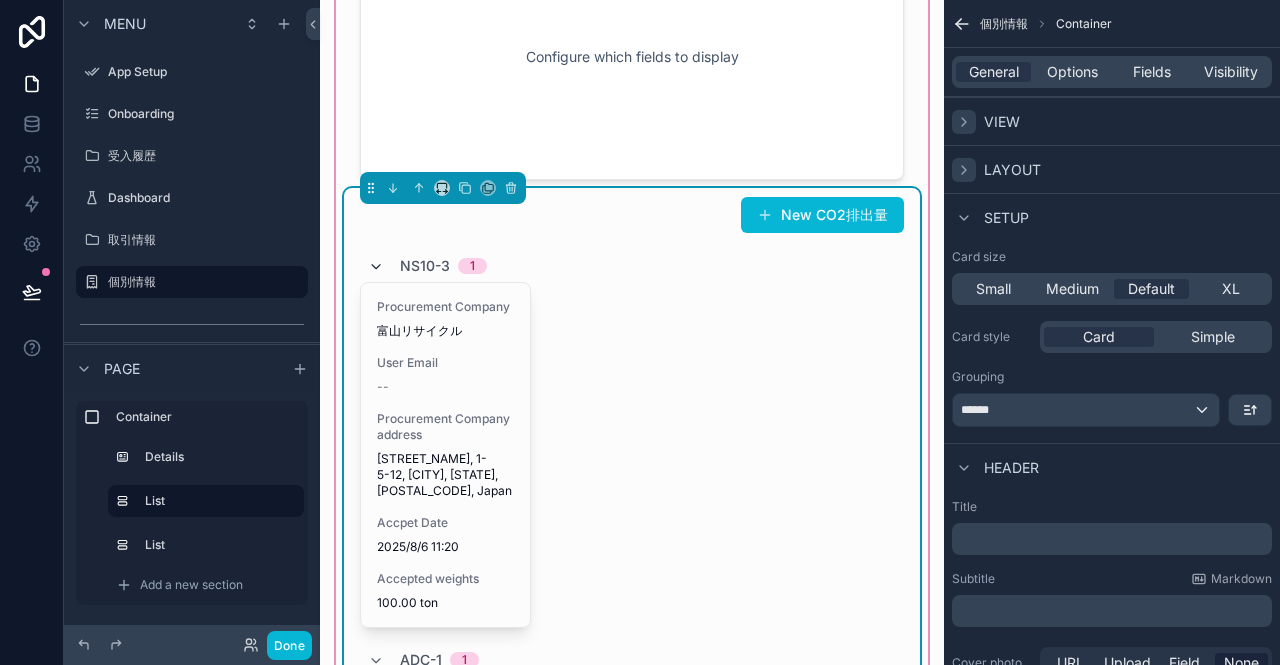 click at bounding box center [376, 267] 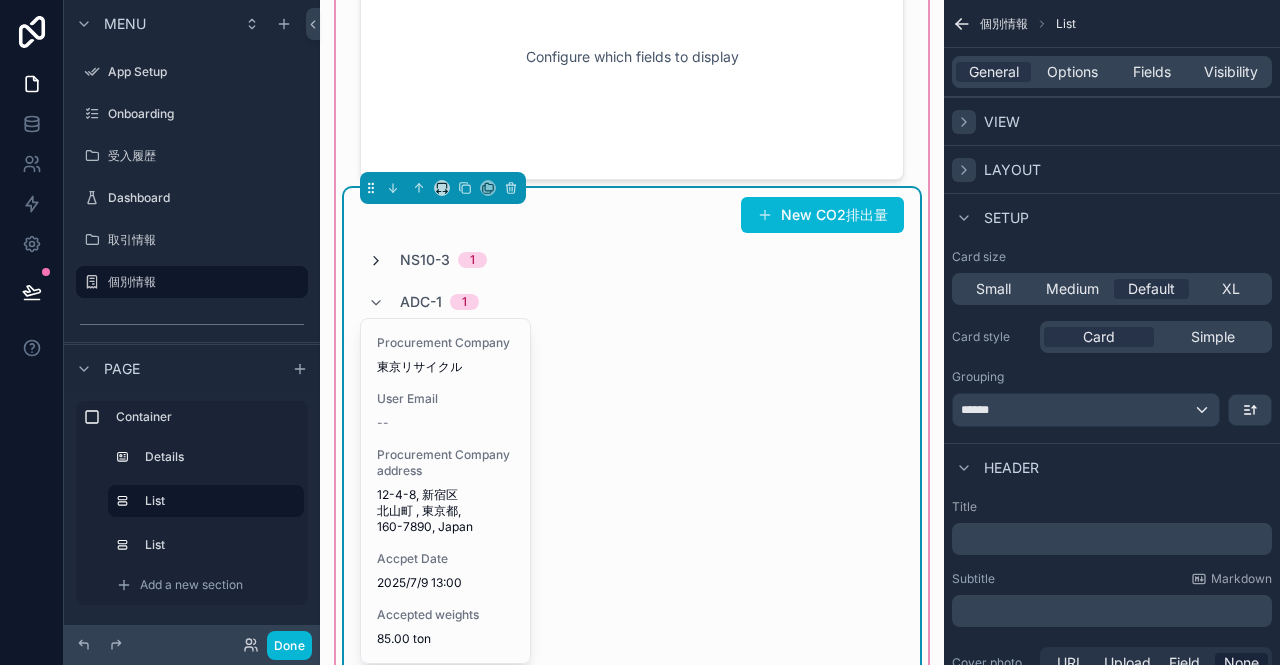 click at bounding box center [376, 261] 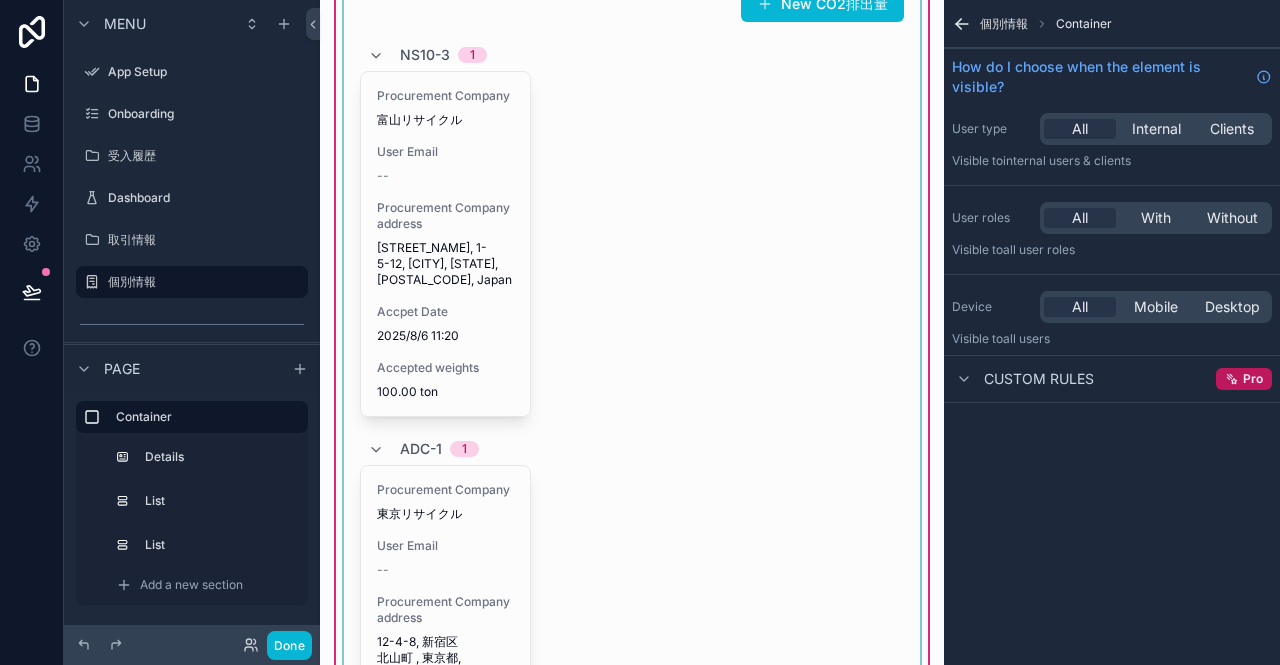 scroll, scrollTop: 200, scrollLeft: 0, axis: vertical 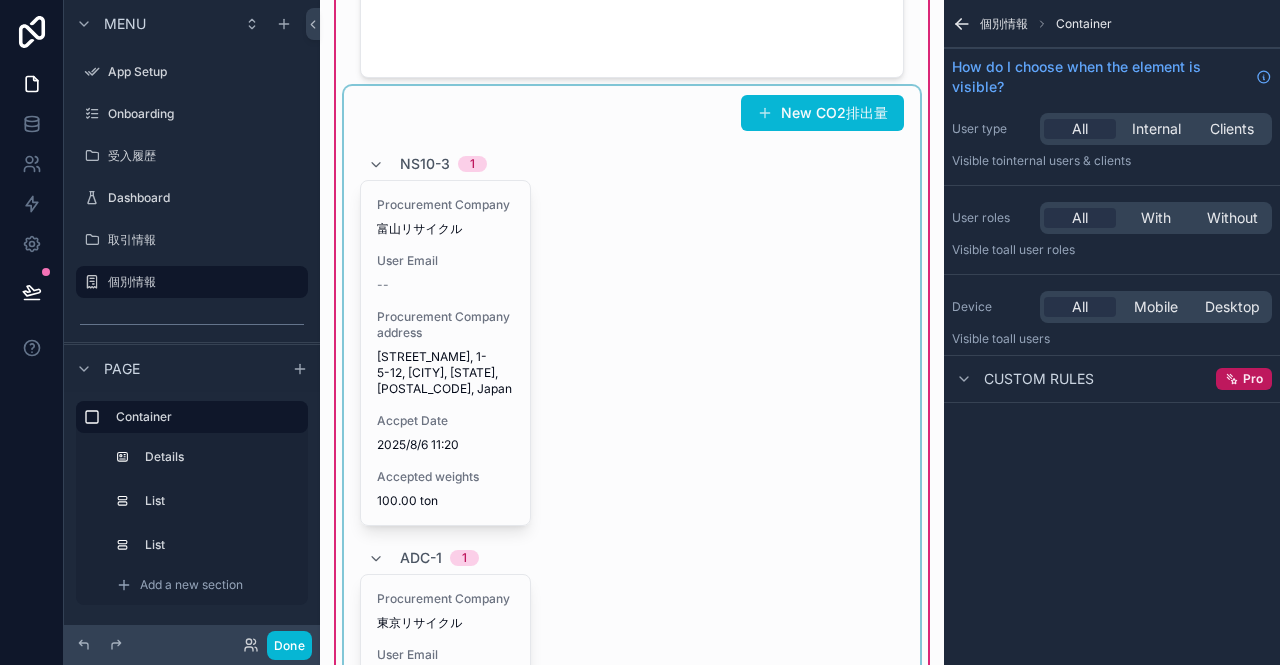 click at bounding box center (632, 538) 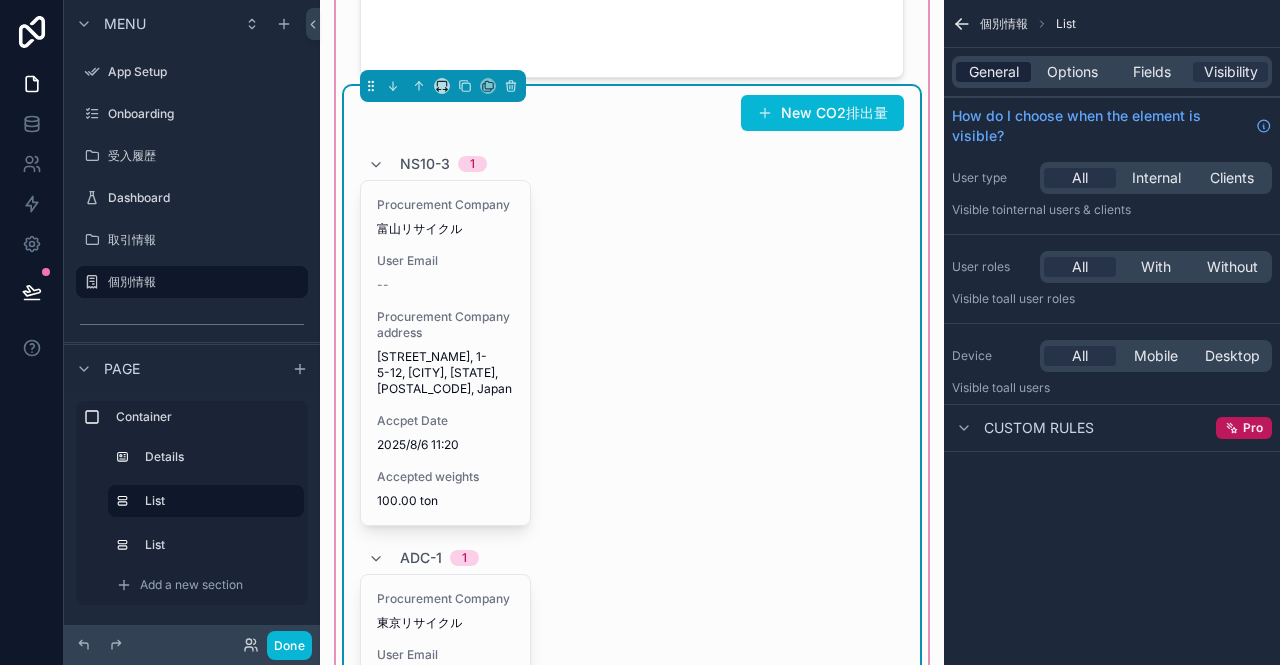 click on "General" at bounding box center (994, 72) 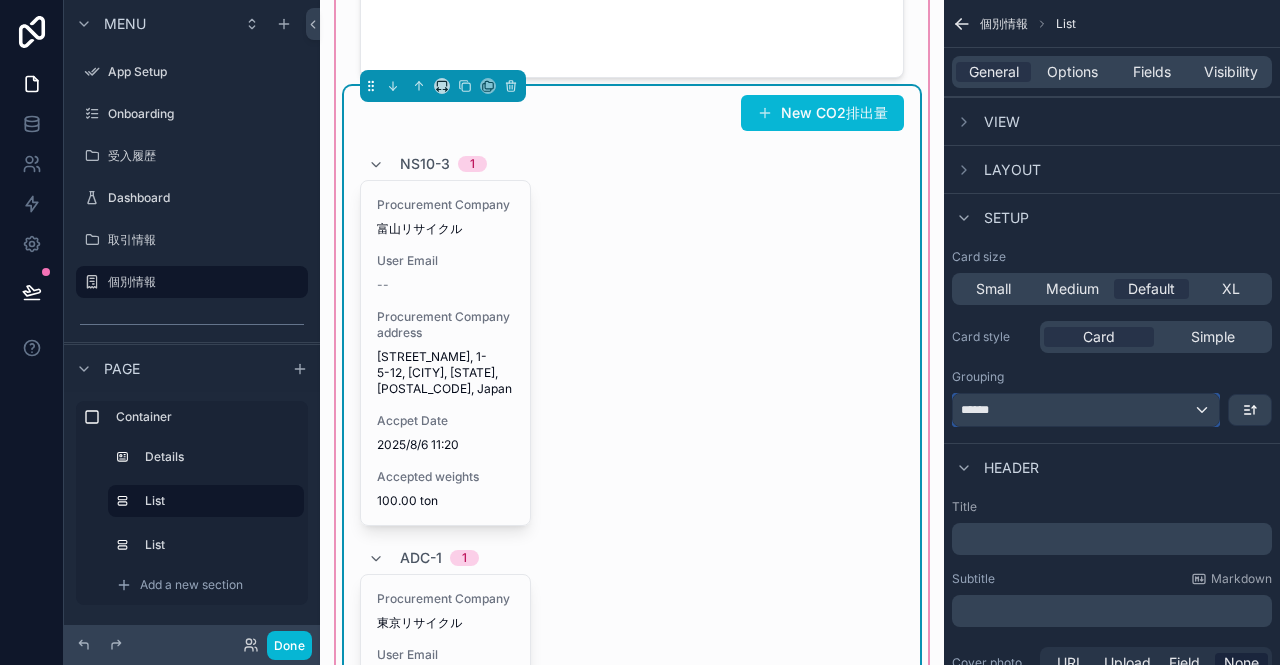 click on "******" at bounding box center [1086, 410] 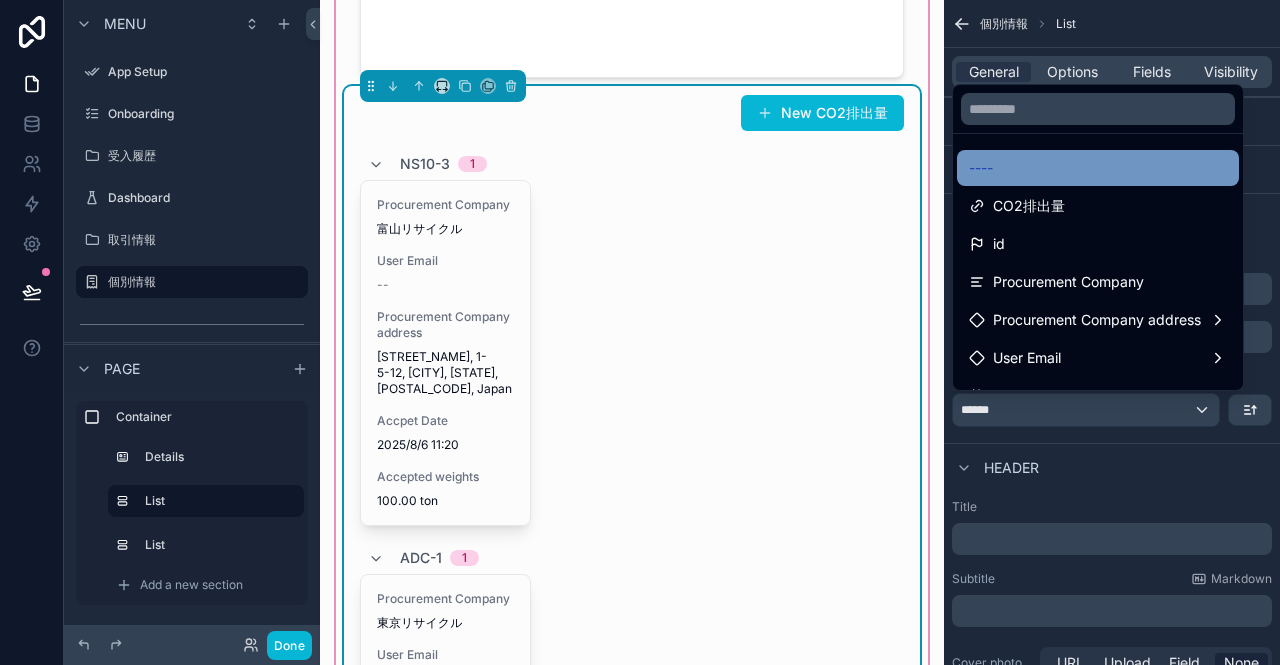 click on "----" at bounding box center (1098, 168) 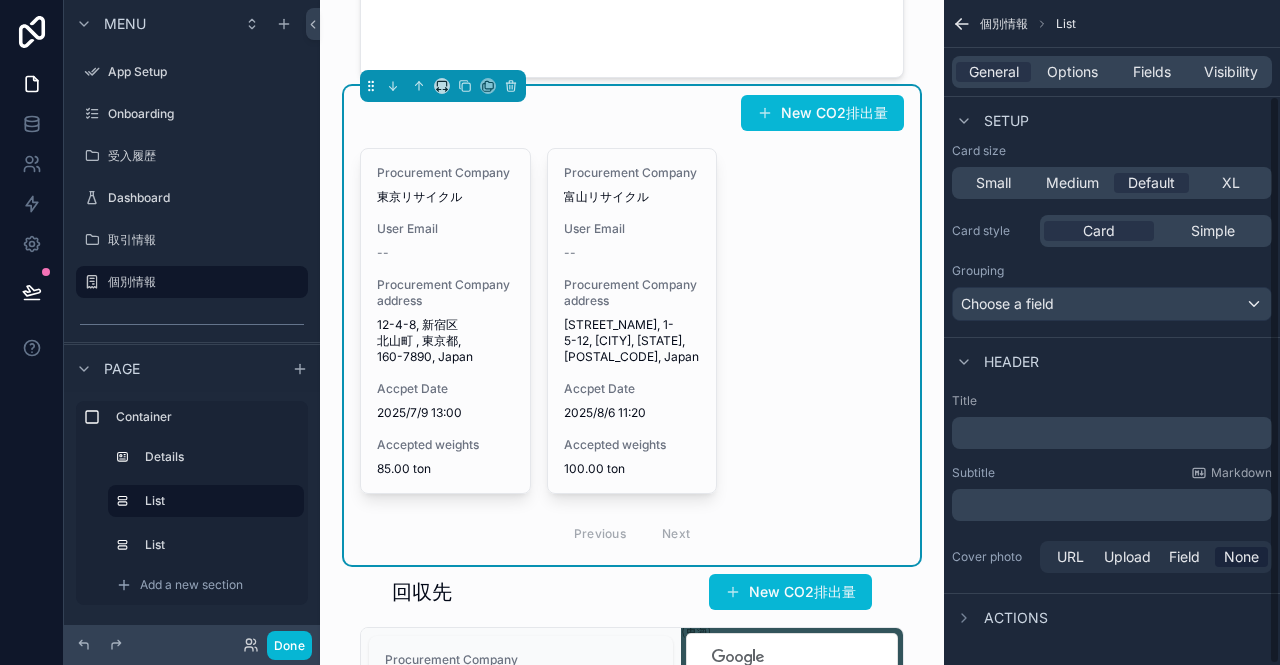 scroll, scrollTop: 112, scrollLeft: 0, axis: vertical 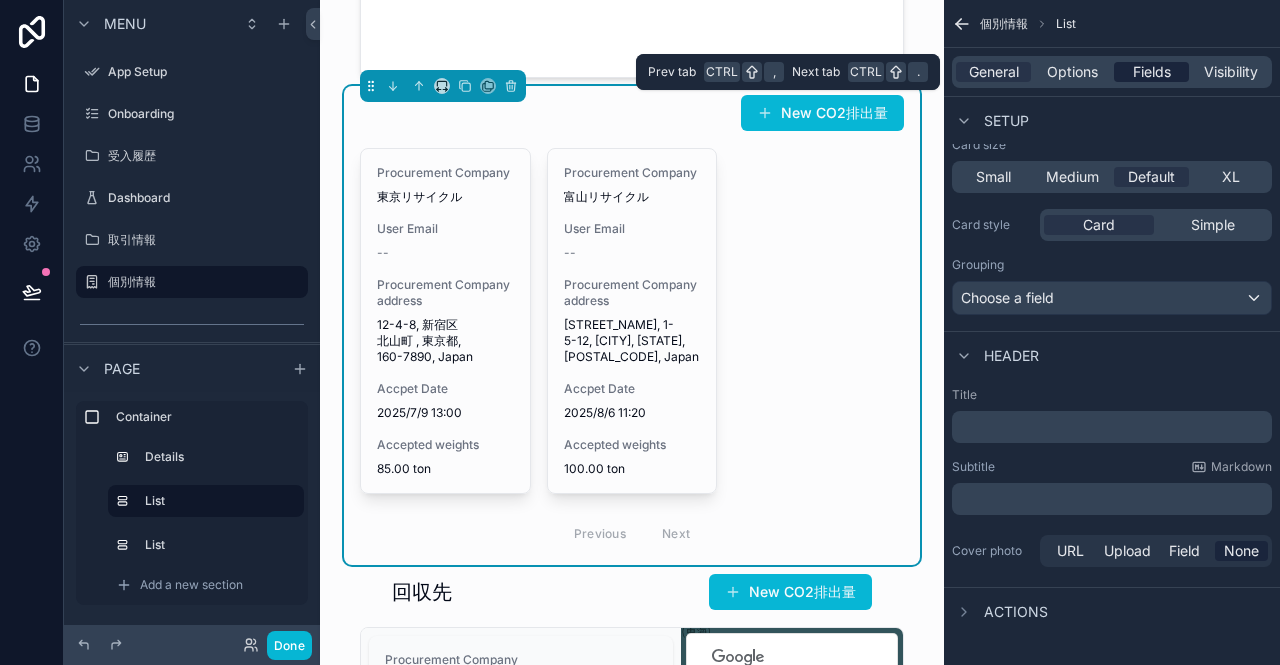 click on "Fields" at bounding box center (1152, 72) 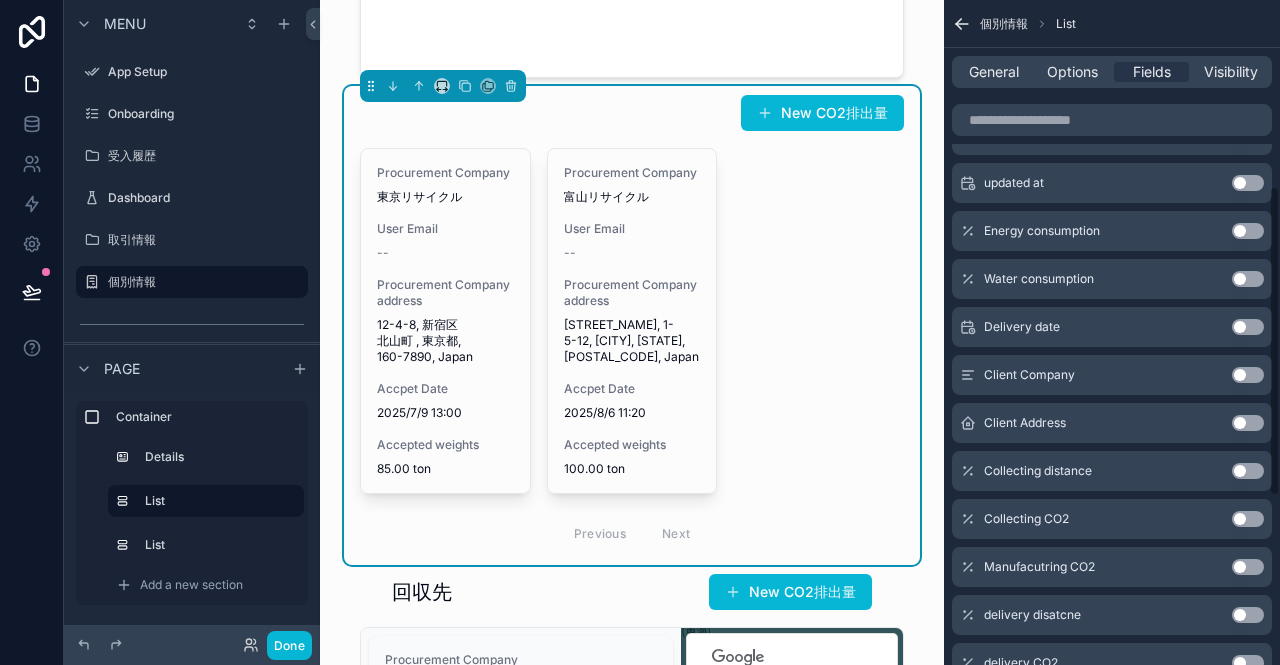 scroll, scrollTop: 760, scrollLeft: 0, axis: vertical 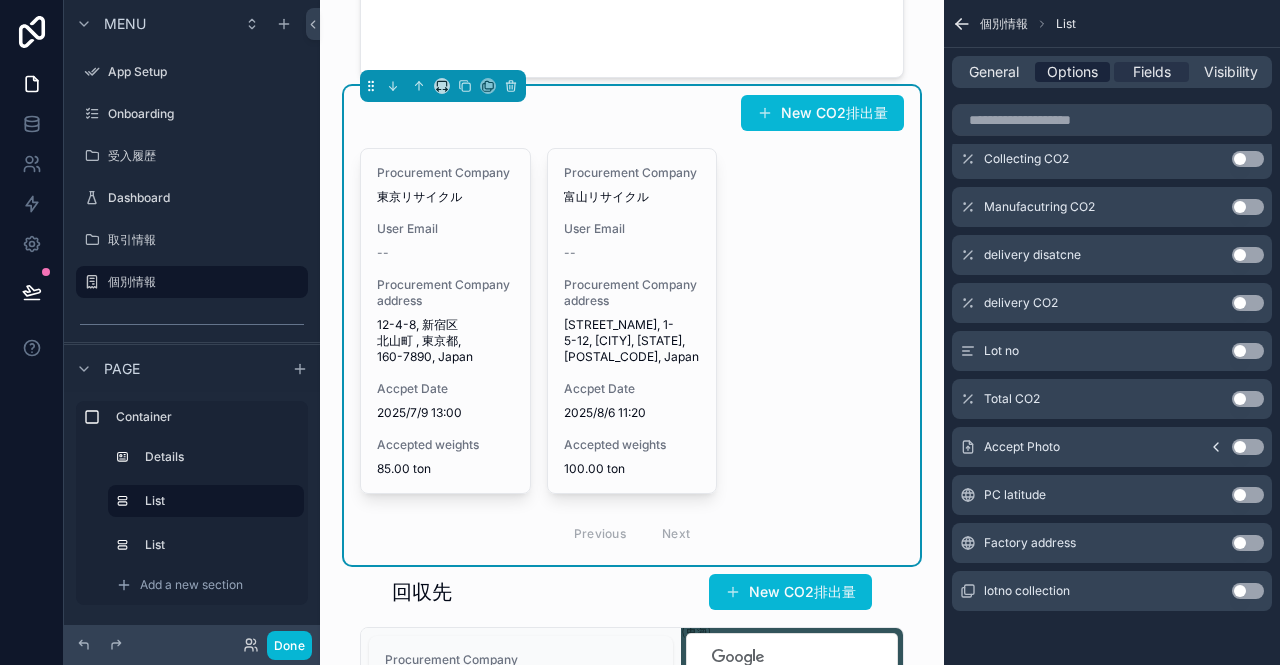 click on "Options" at bounding box center (1072, 72) 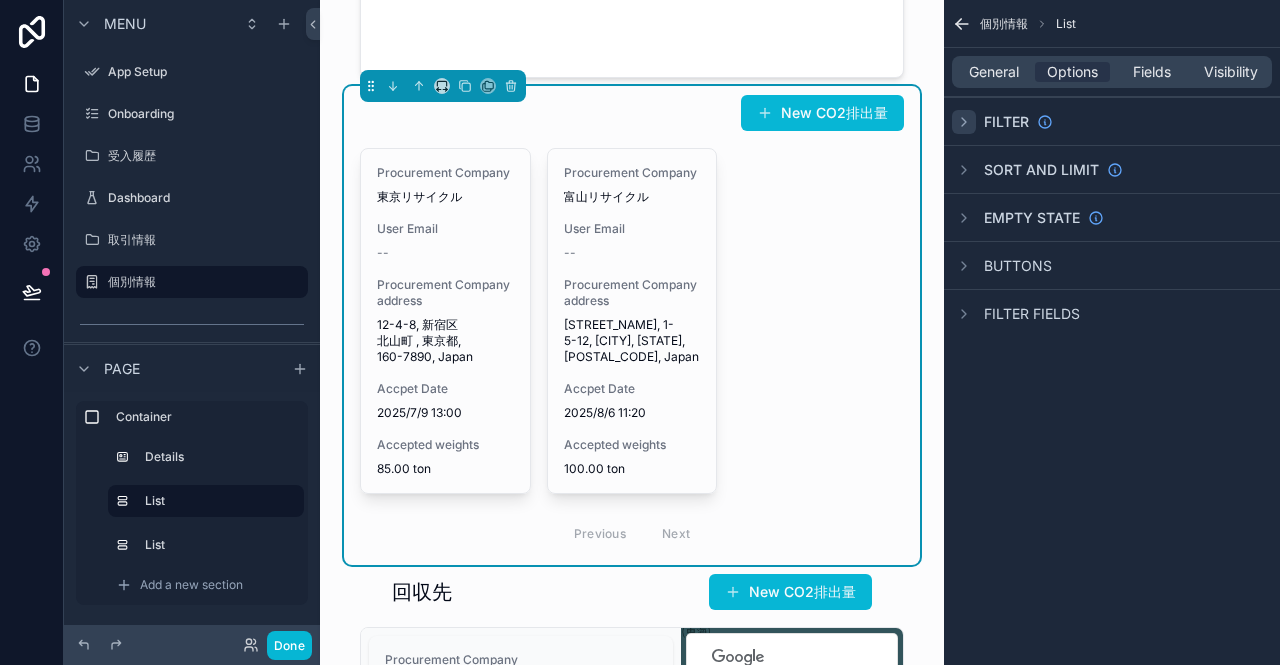 click at bounding box center [964, 122] 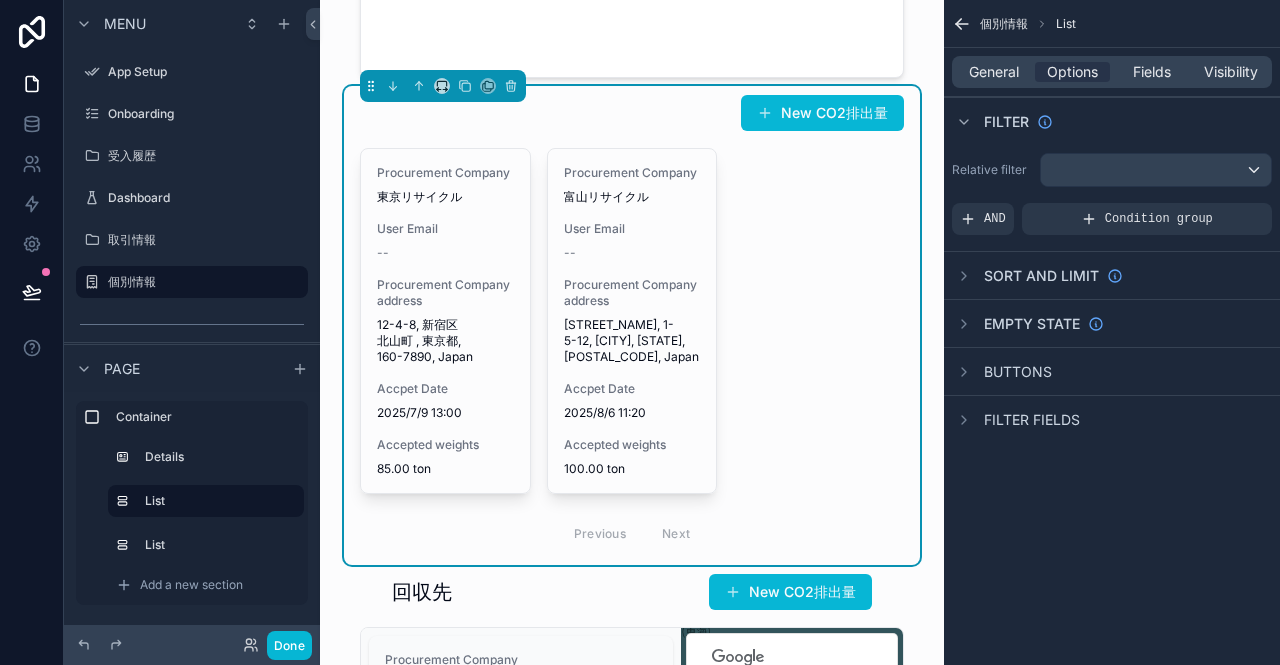 click on "Filter" at bounding box center [1002, 122] 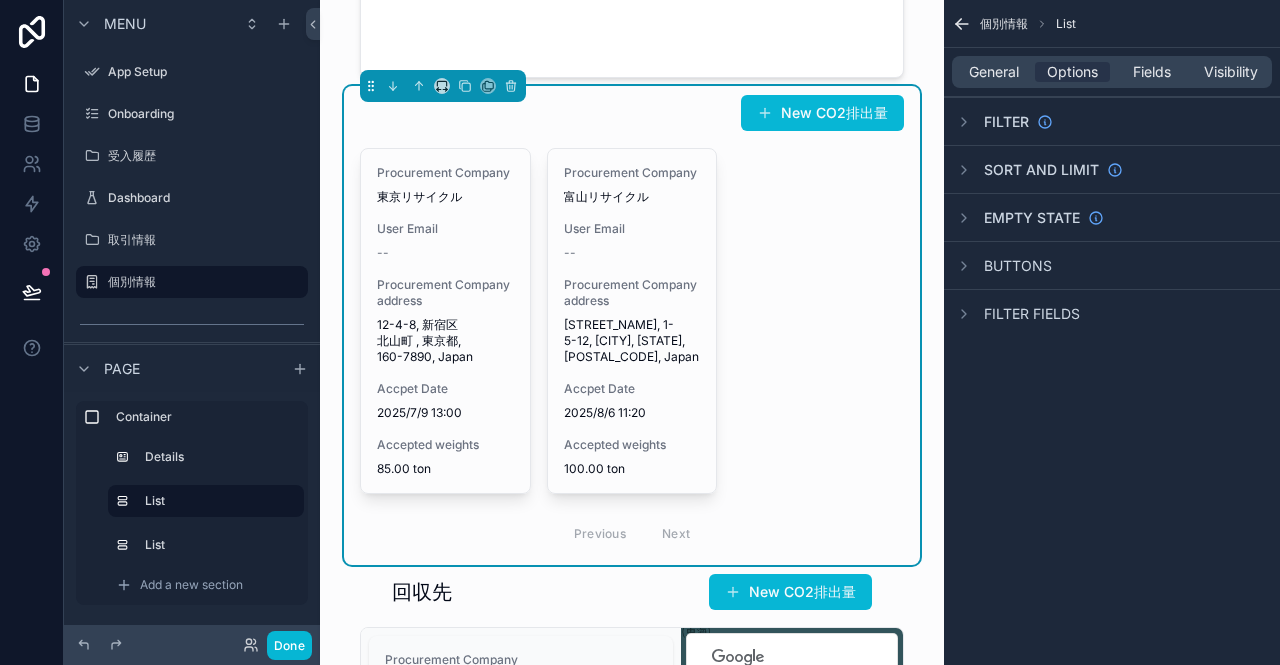 click on "Filter fields" at bounding box center [1032, 314] 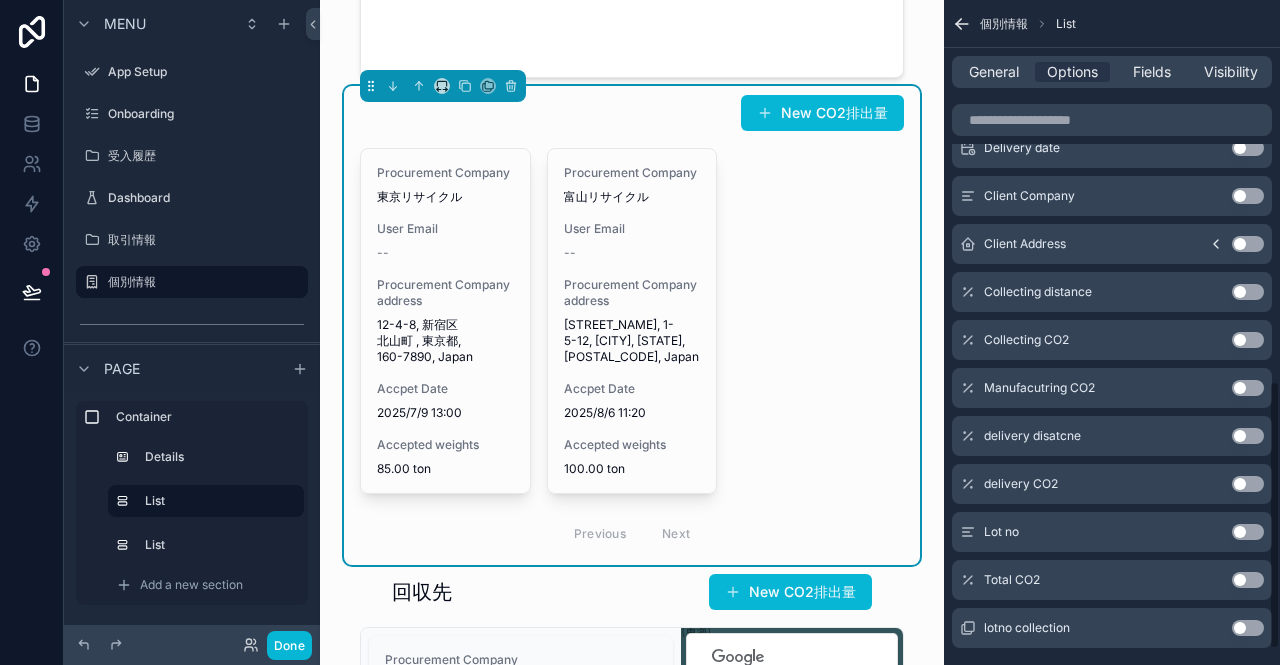 scroll, scrollTop: 952, scrollLeft: 0, axis: vertical 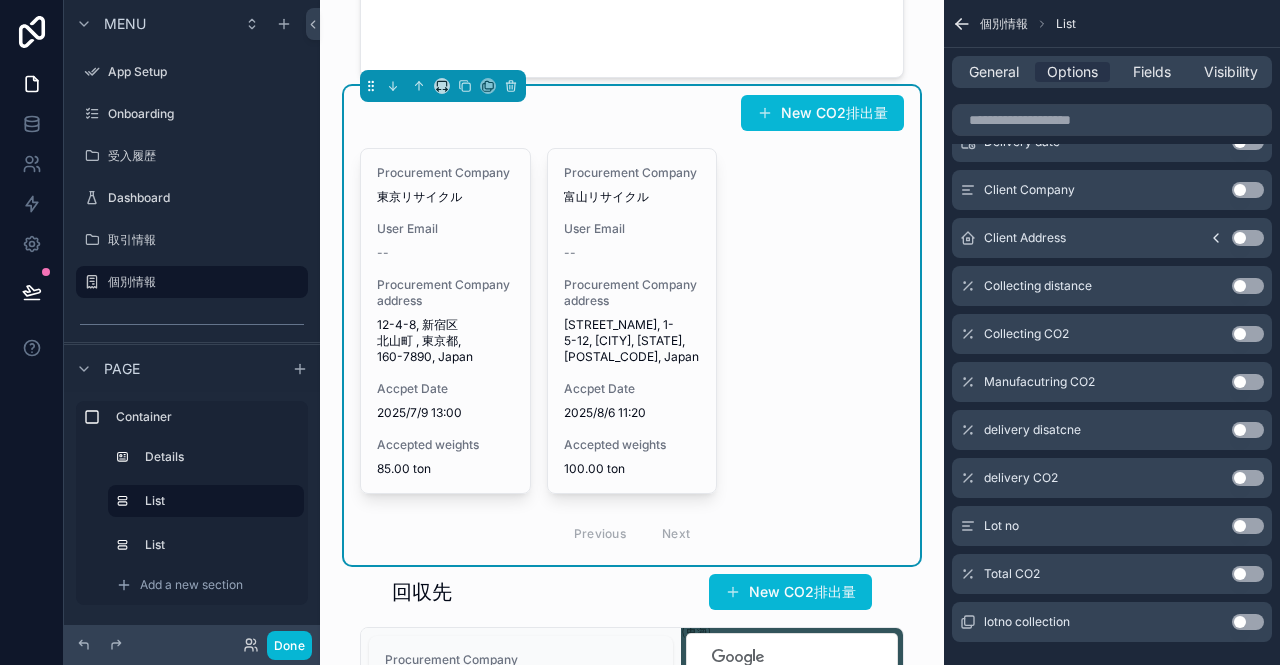 click on "Use setting" at bounding box center (1248, 526) 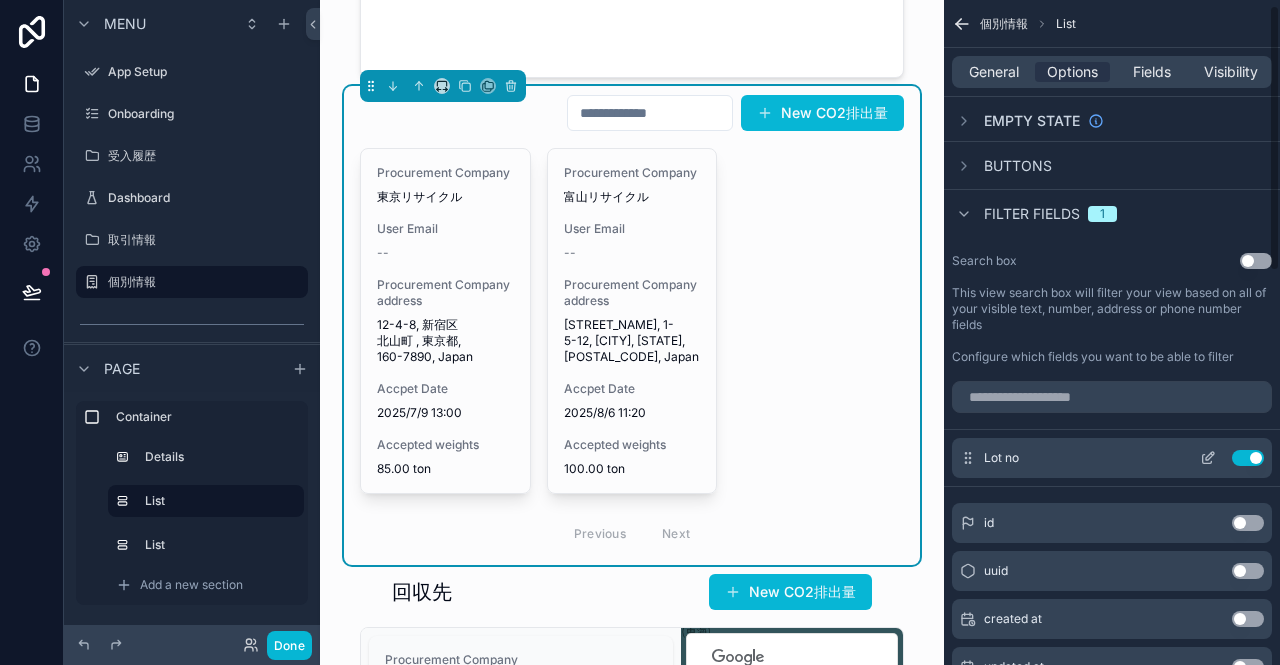 scroll, scrollTop: 0, scrollLeft: 0, axis: both 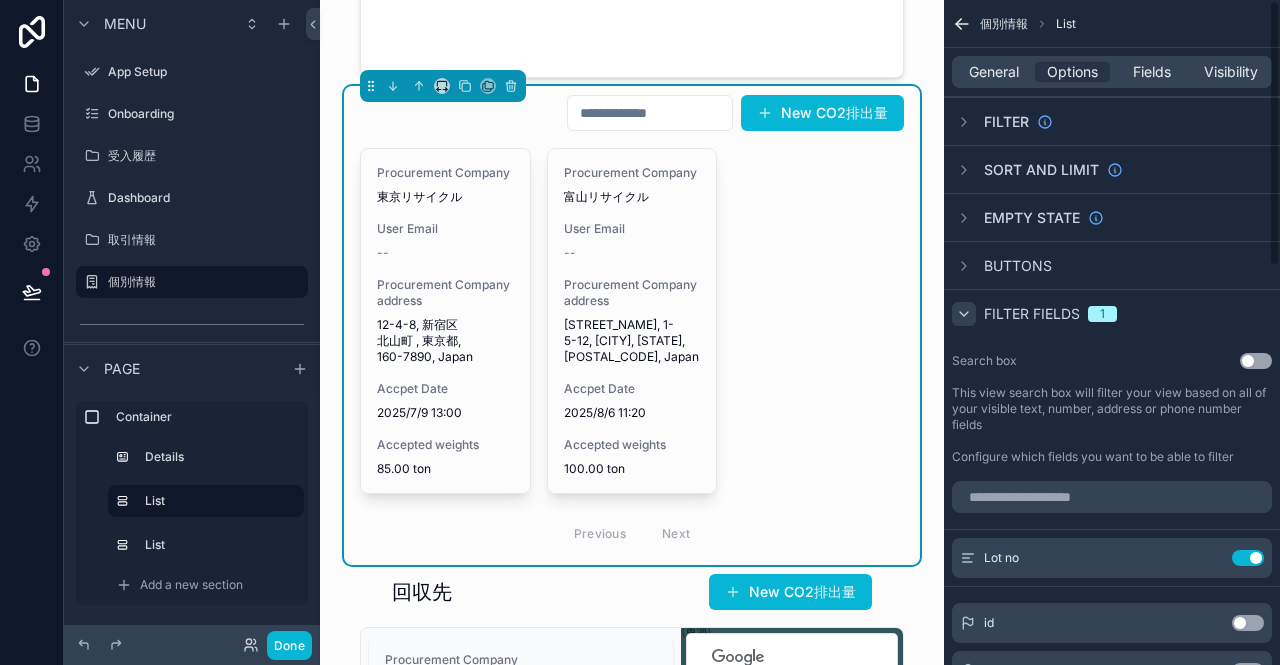 click 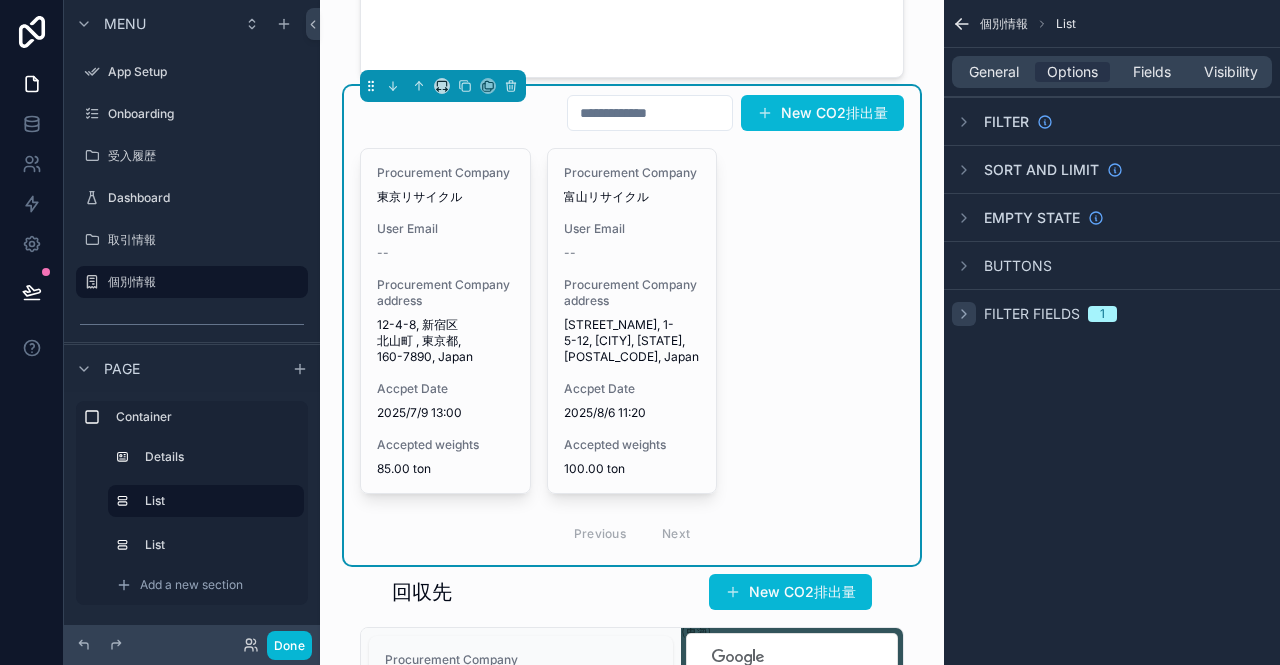 click on "Buttons" at bounding box center [1002, 266] 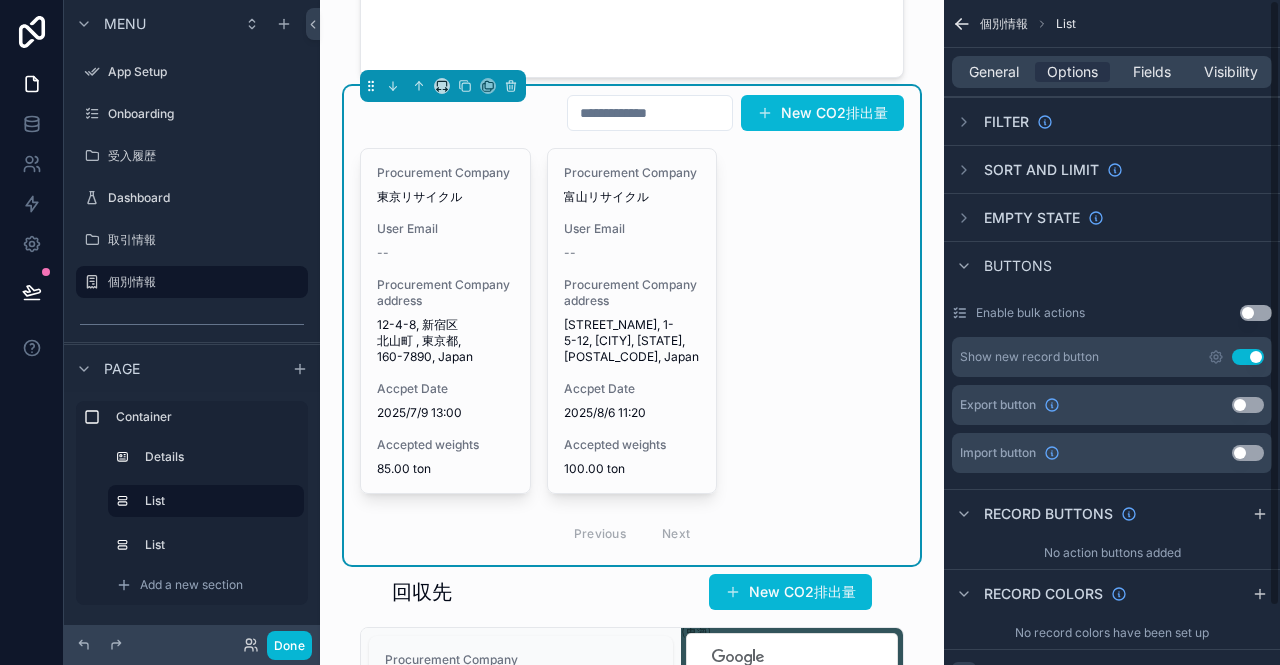 click on "Use setting" at bounding box center (1248, 357) 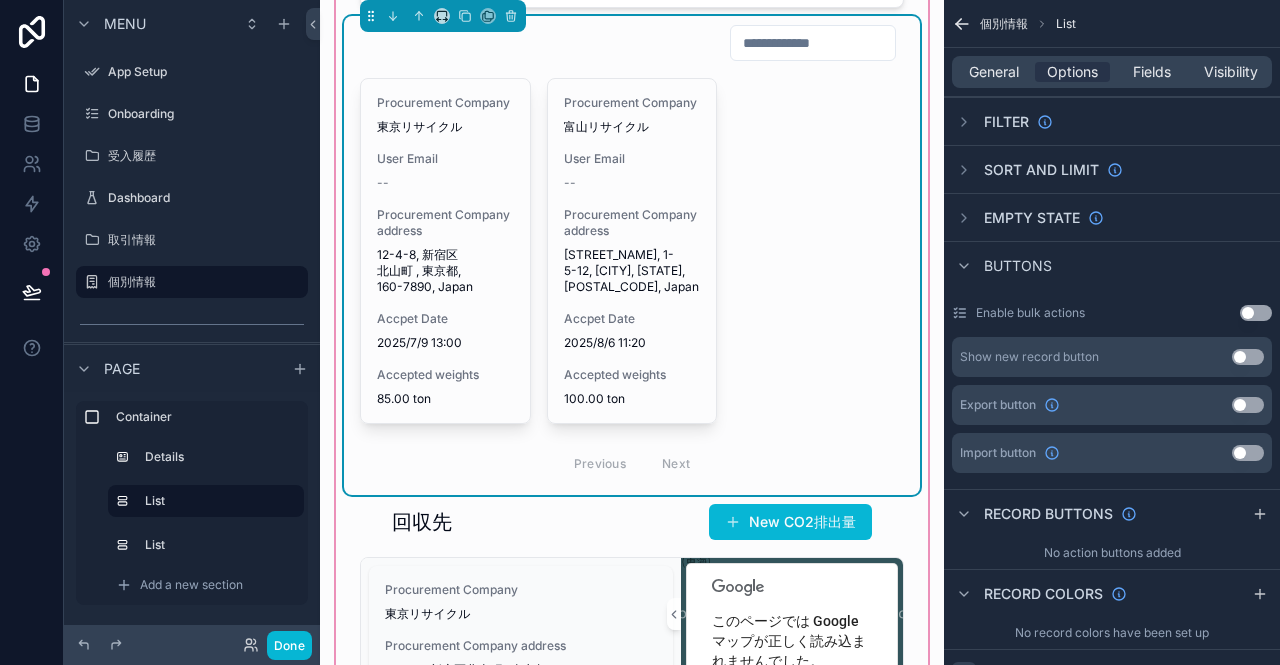 scroll, scrollTop: 300, scrollLeft: 0, axis: vertical 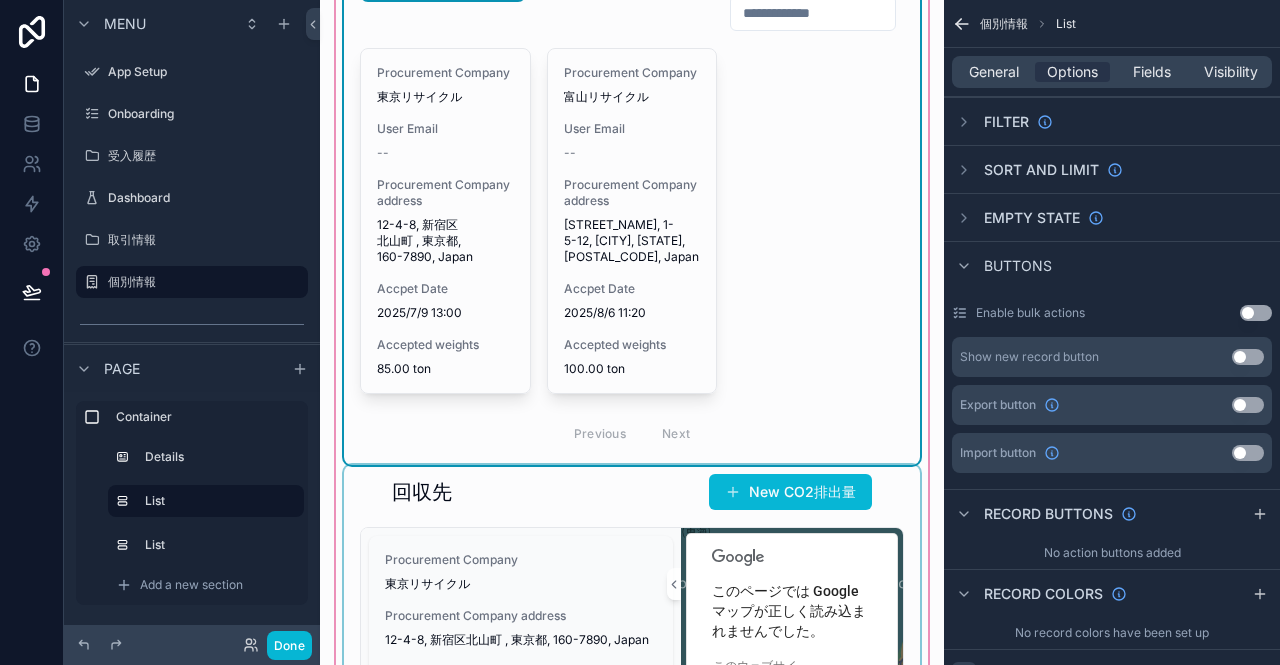 click at bounding box center (632, 722) 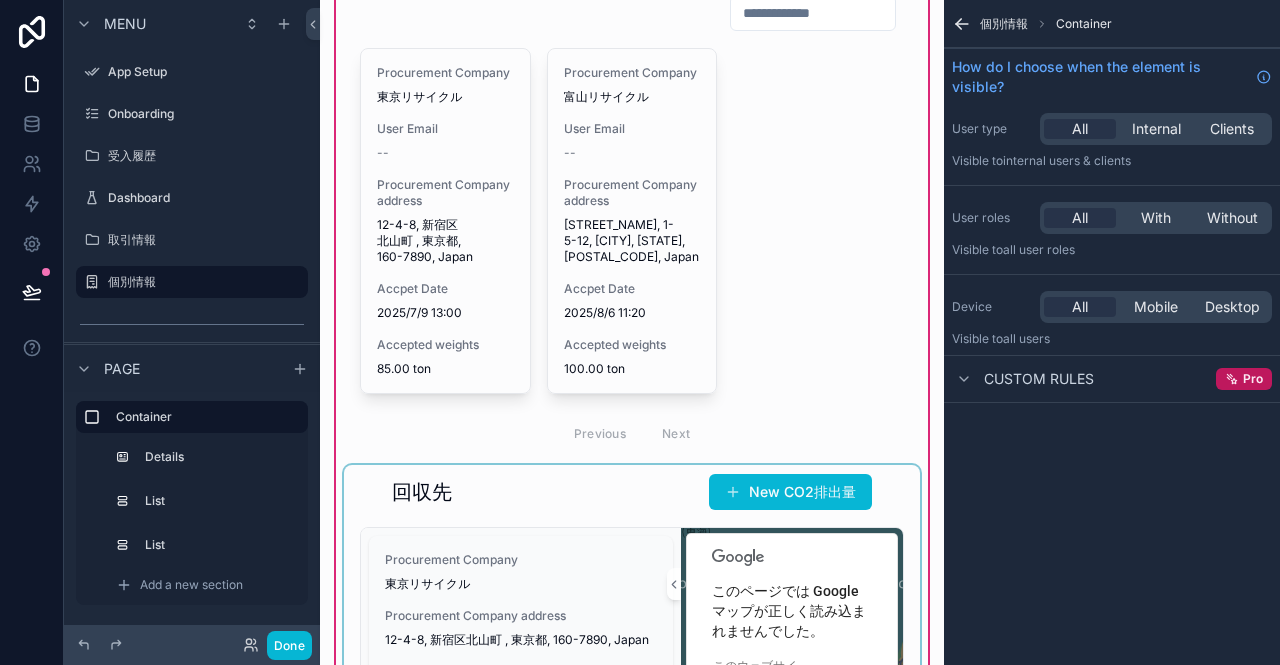 click at bounding box center (632, 722) 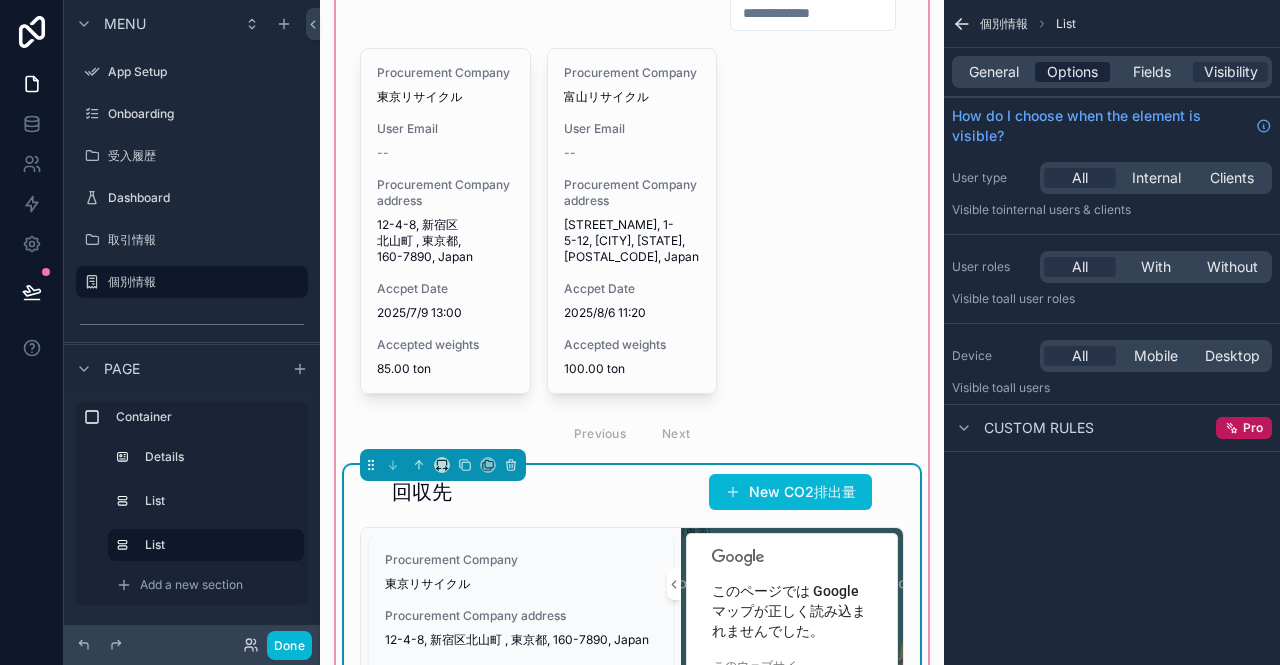 click on "Options" at bounding box center [1072, 72] 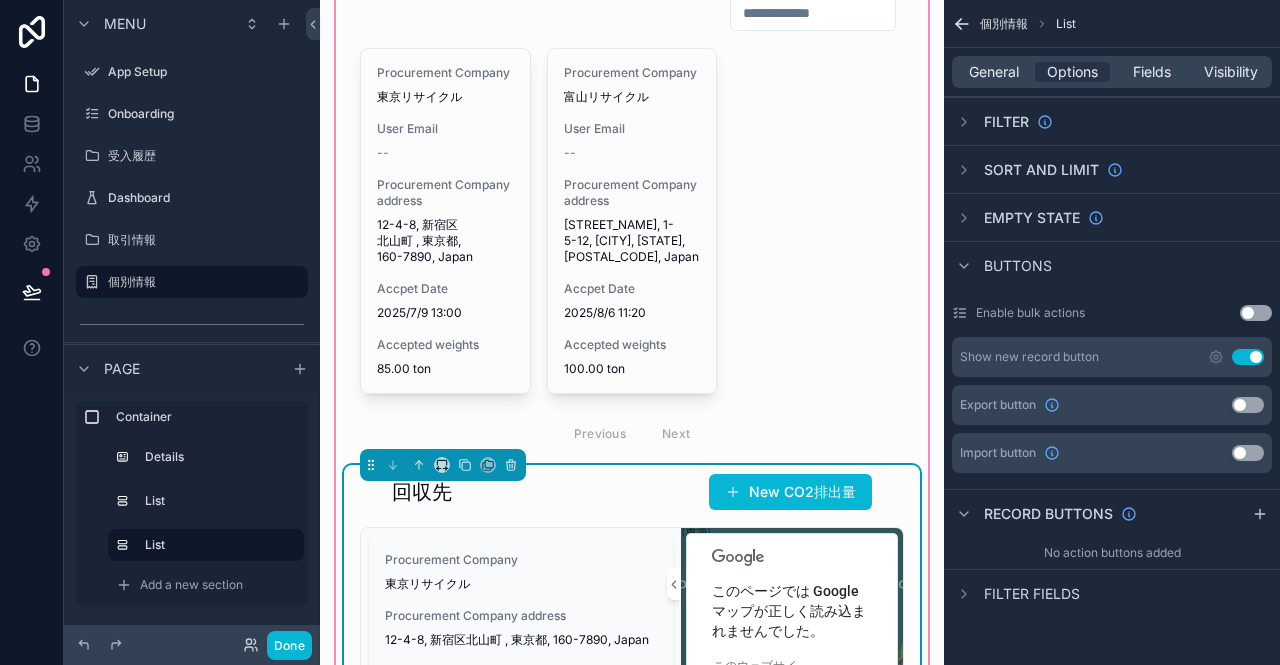 click on "Use setting" at bounding box center [1248, 357] 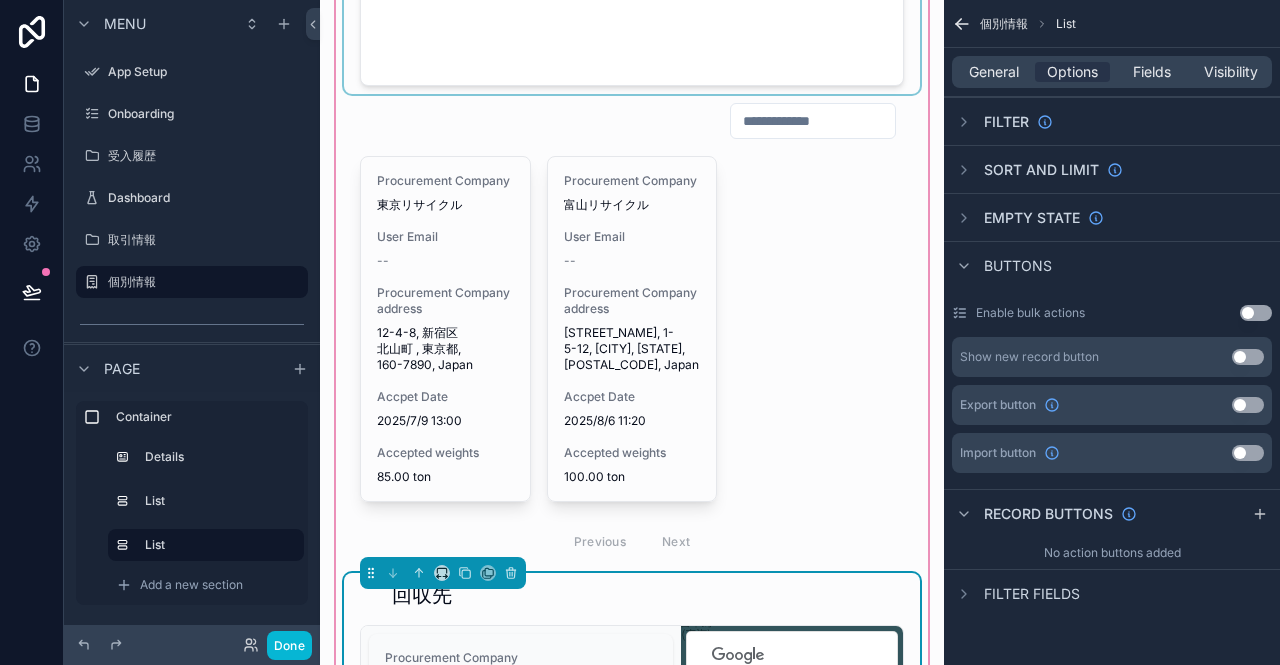 scroll, scrollTop: 0, scrollLeft: 0, axis: both 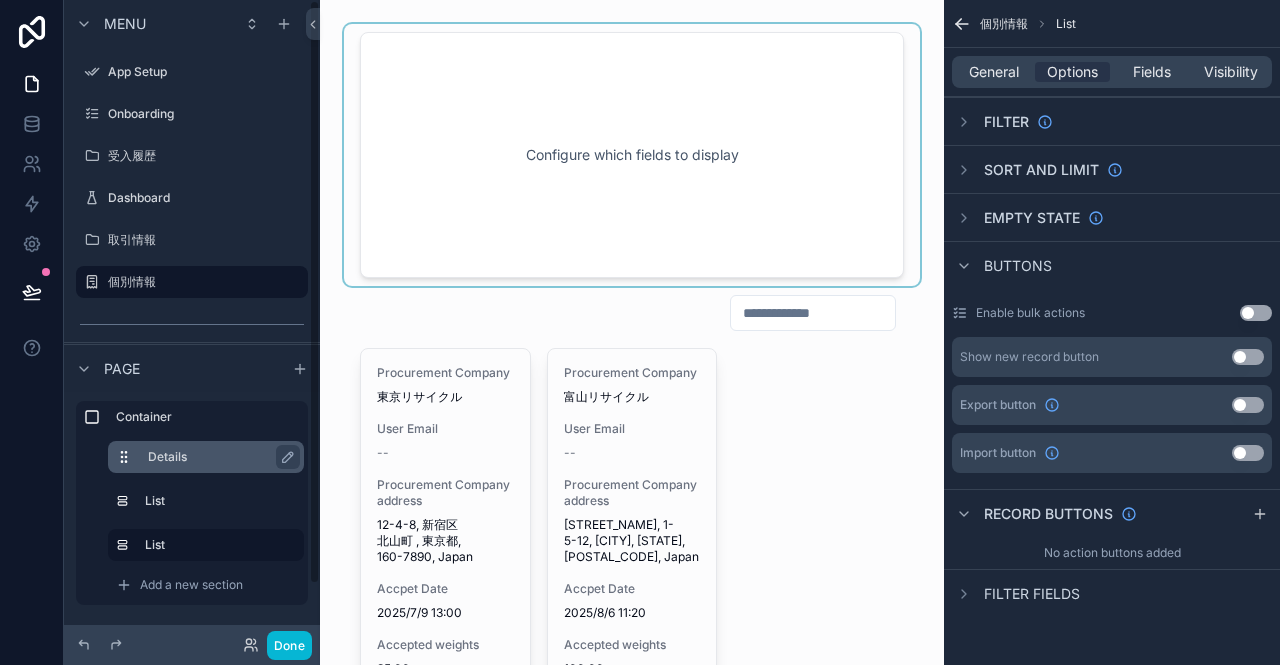 click on "Details" at bounding box center (218, 457) 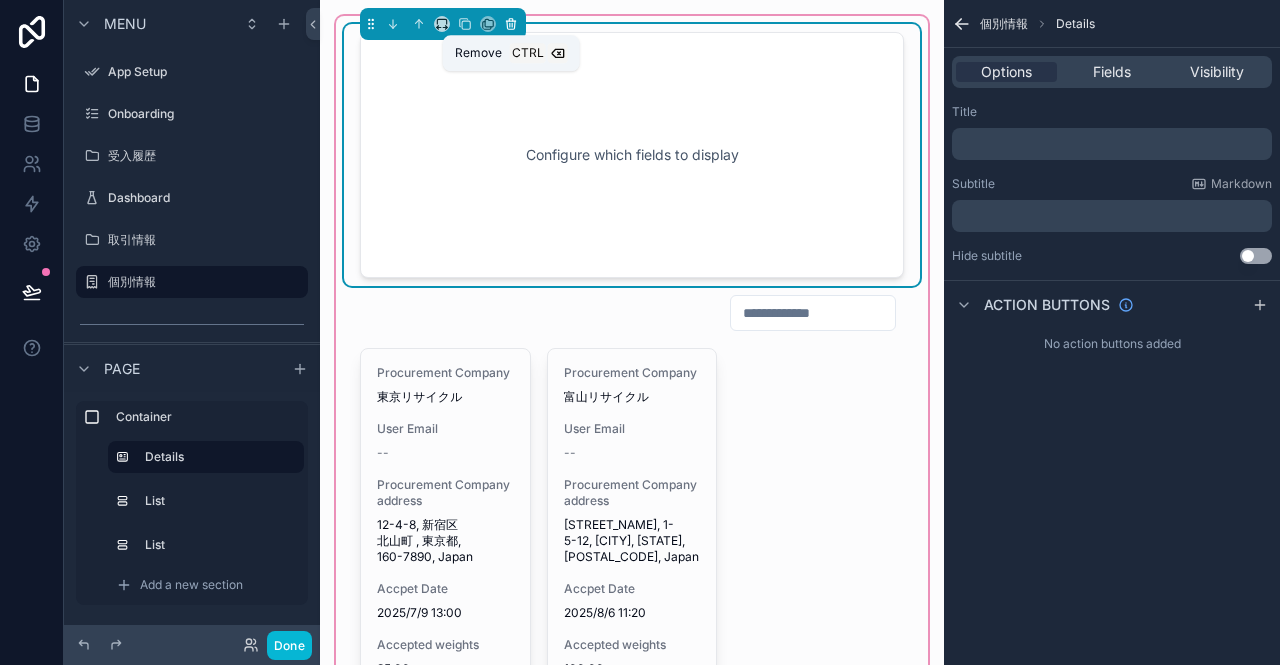 click 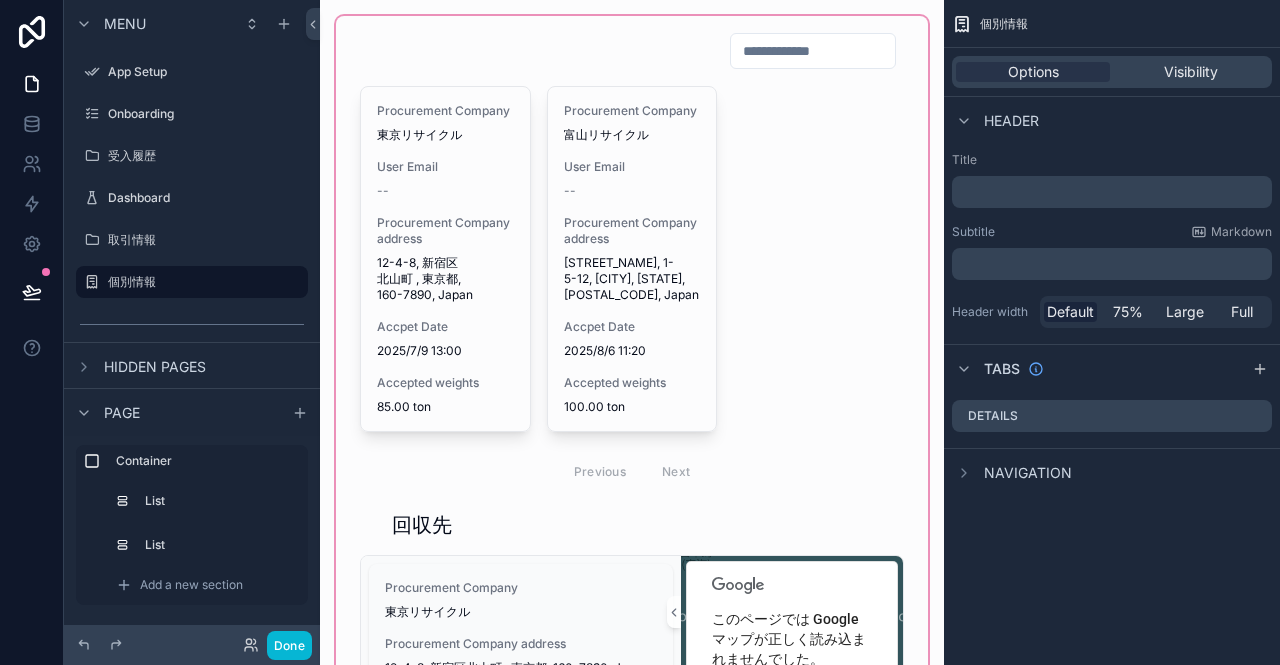 click at bounding box center [632, 521] 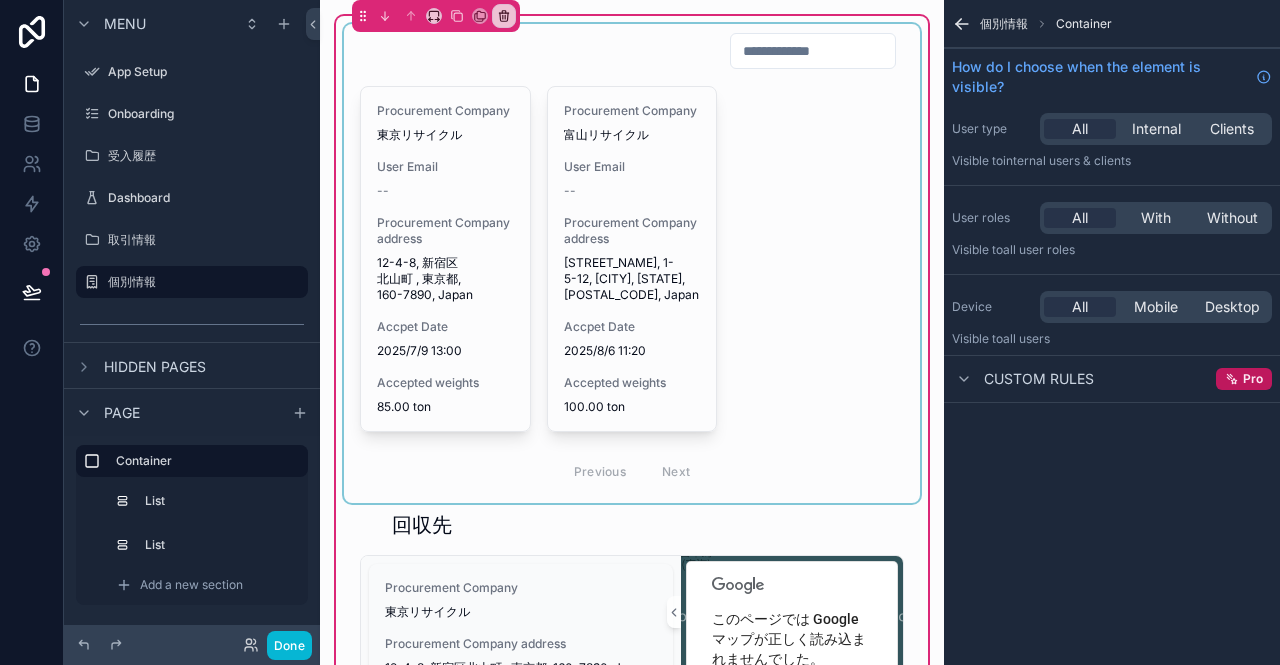 click at bounding box center [632, 263] 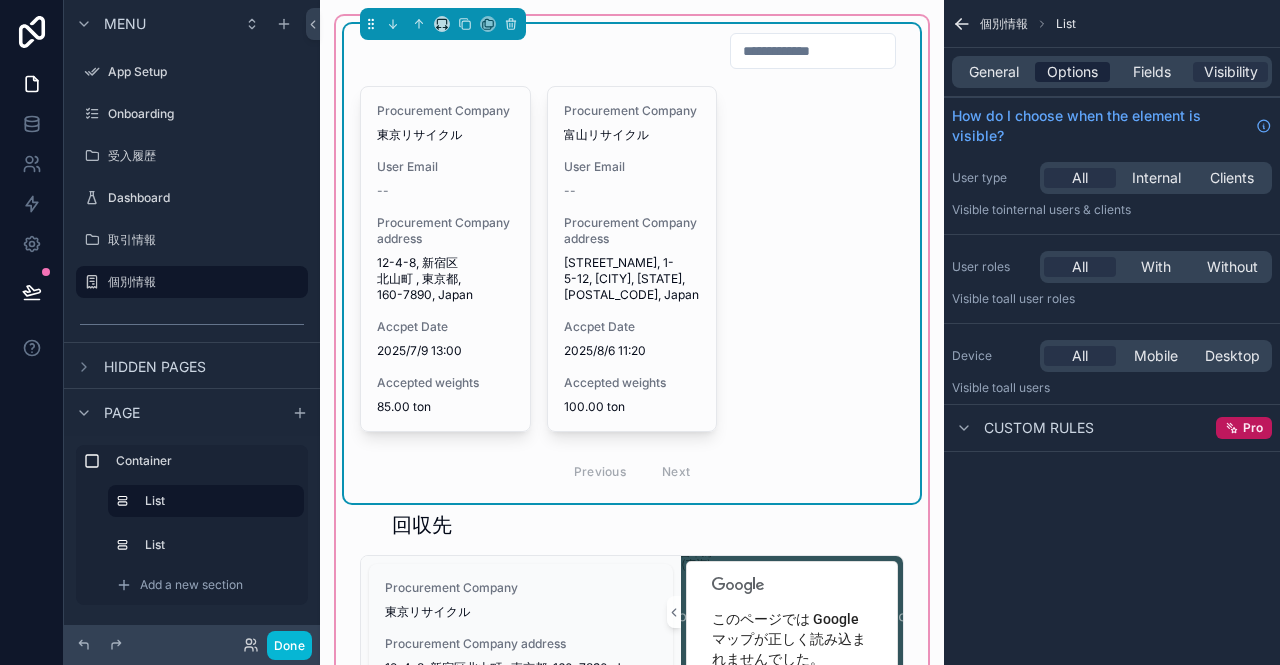 click on "Options" at bounding box center [1072, 72] 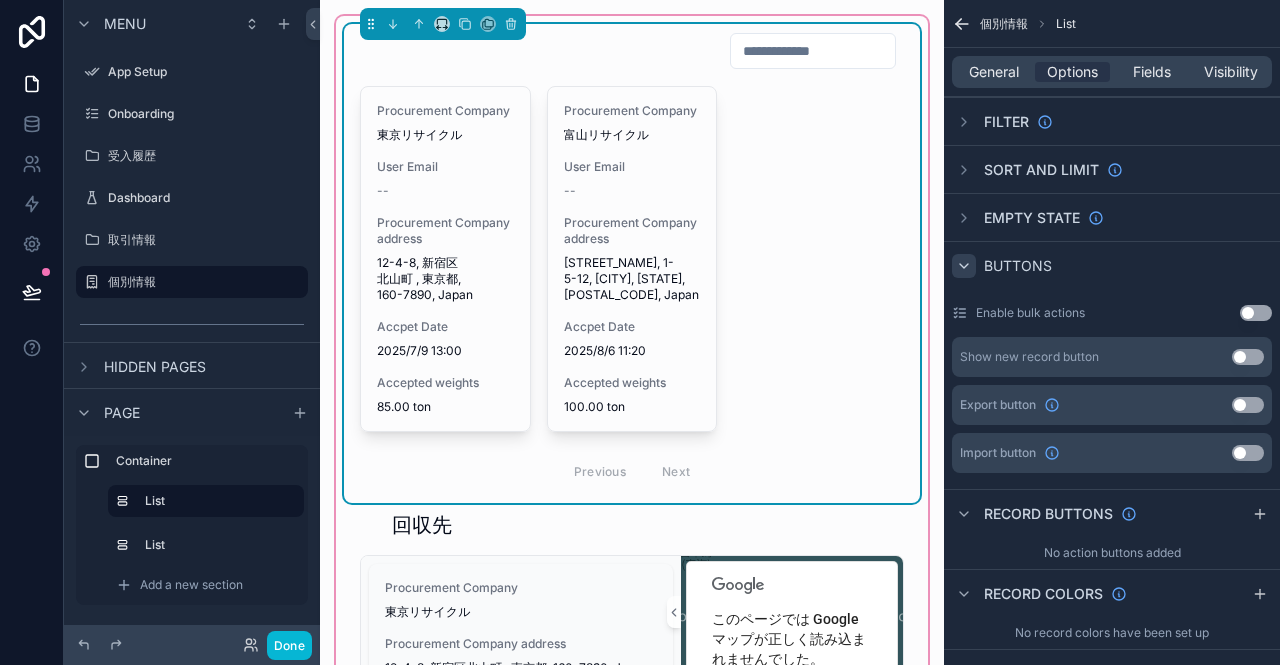 click at bounding box center (964, 266) 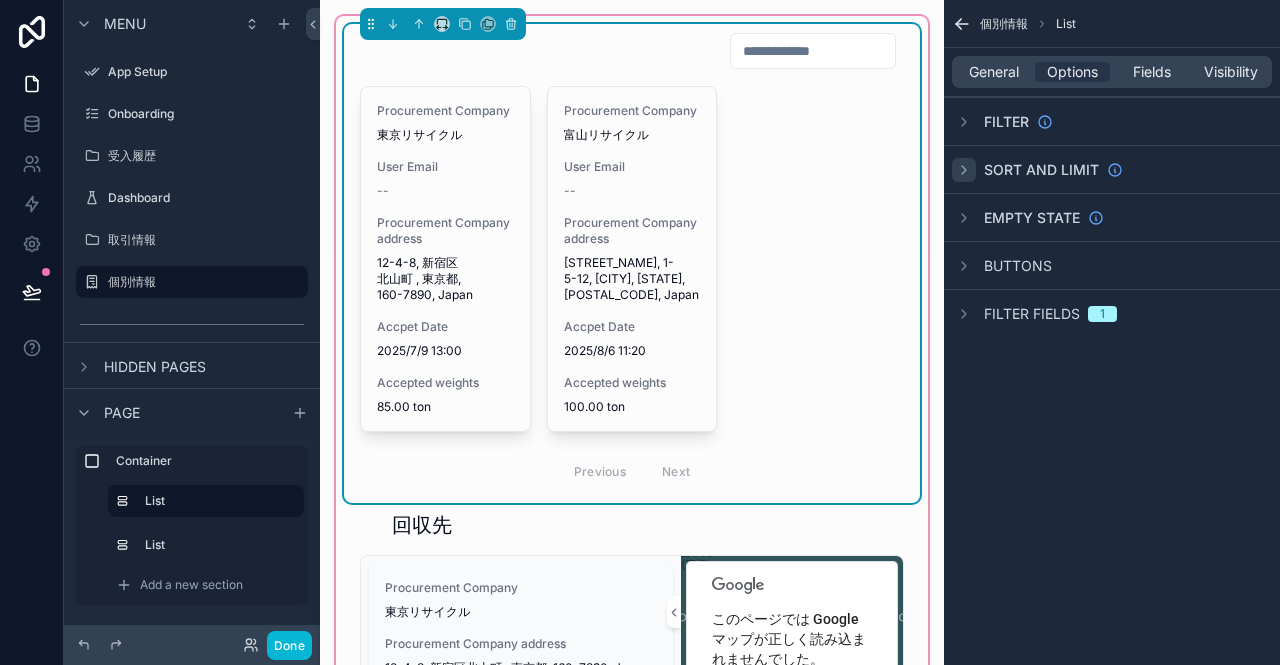 click 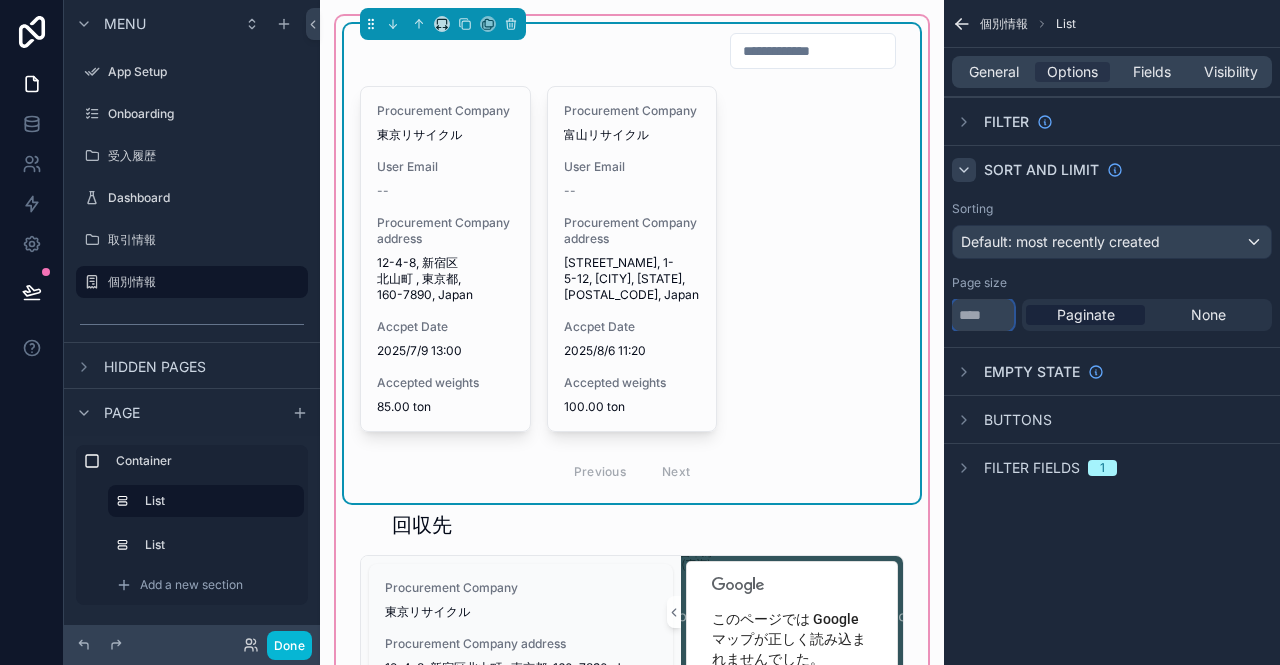 click on "**" at bounding box center [983, 315] 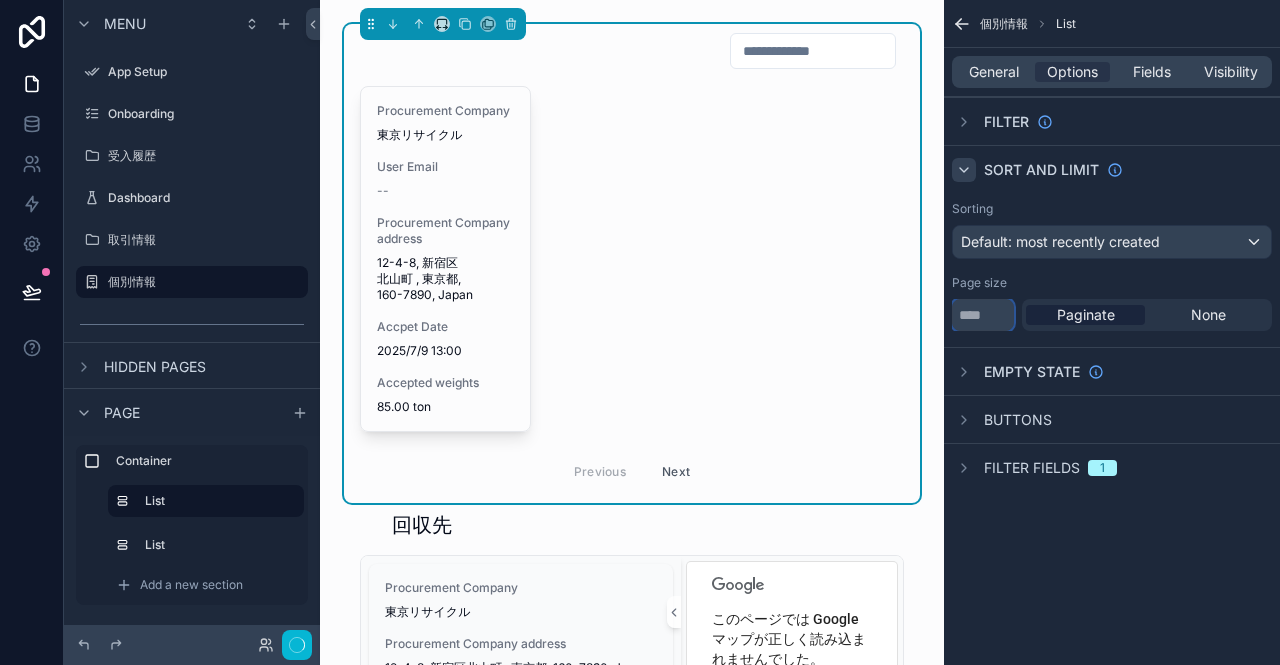 type on "*" 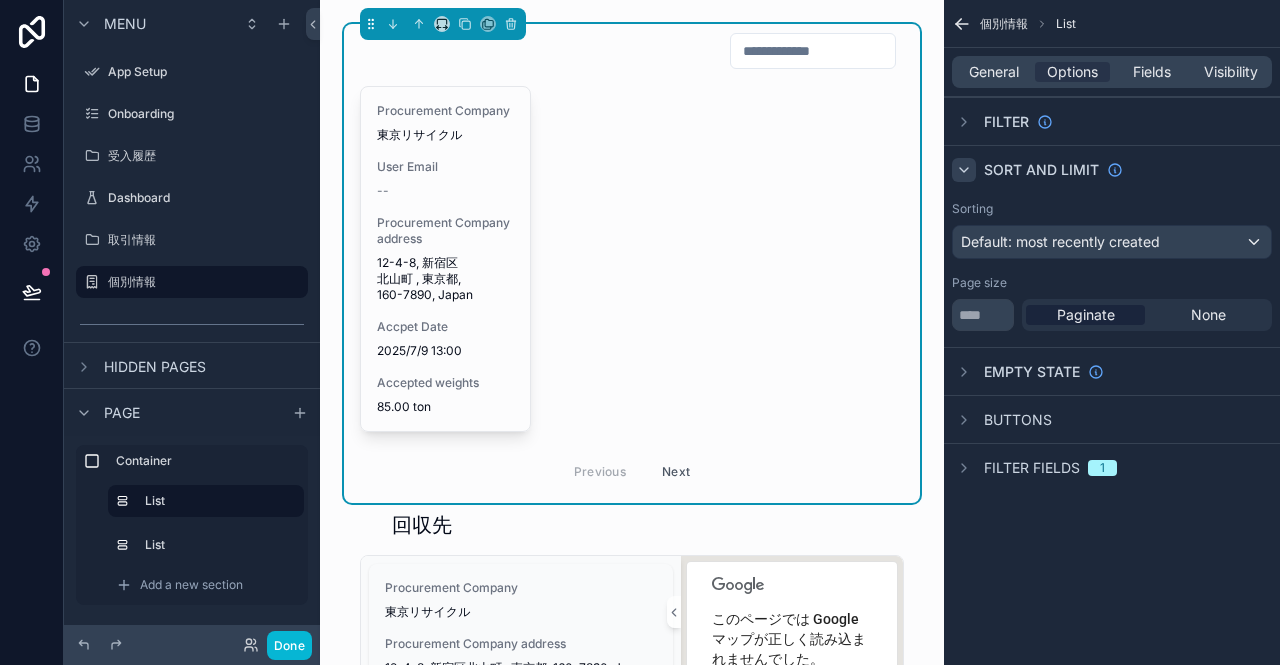 click on "個別情報 List General Options Fields Visibility Filter Sort And Limit Sorting Default: most recently created Page size * Paginate None Empty state Buttons Filter fields 1" at bounding box center [1112, 332] 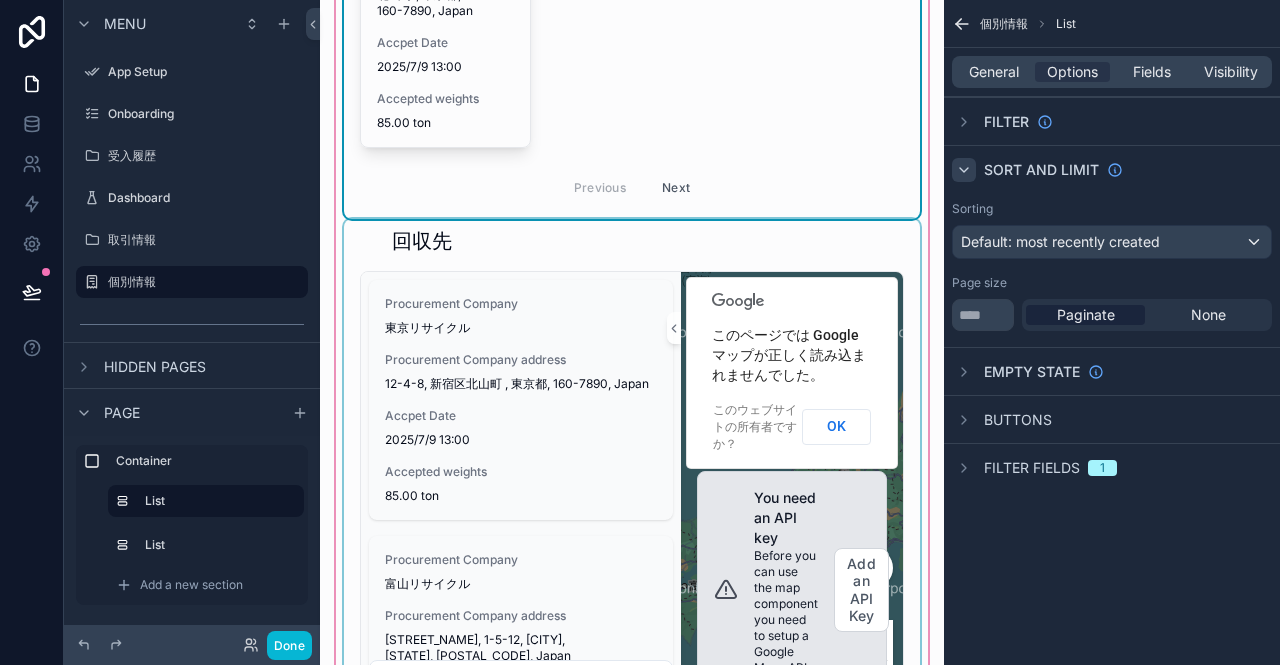 scroll, scrollTop: 500, scrollLeft: 0, axis: vertical 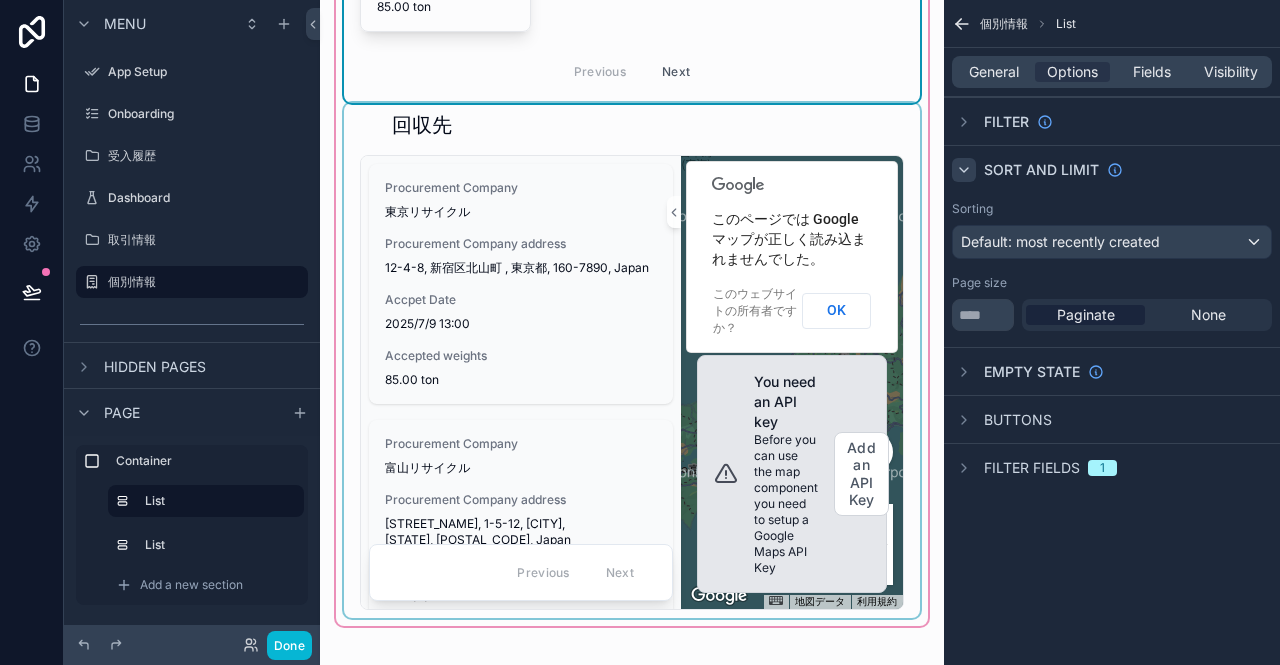 click at bounding box center (632, 360) 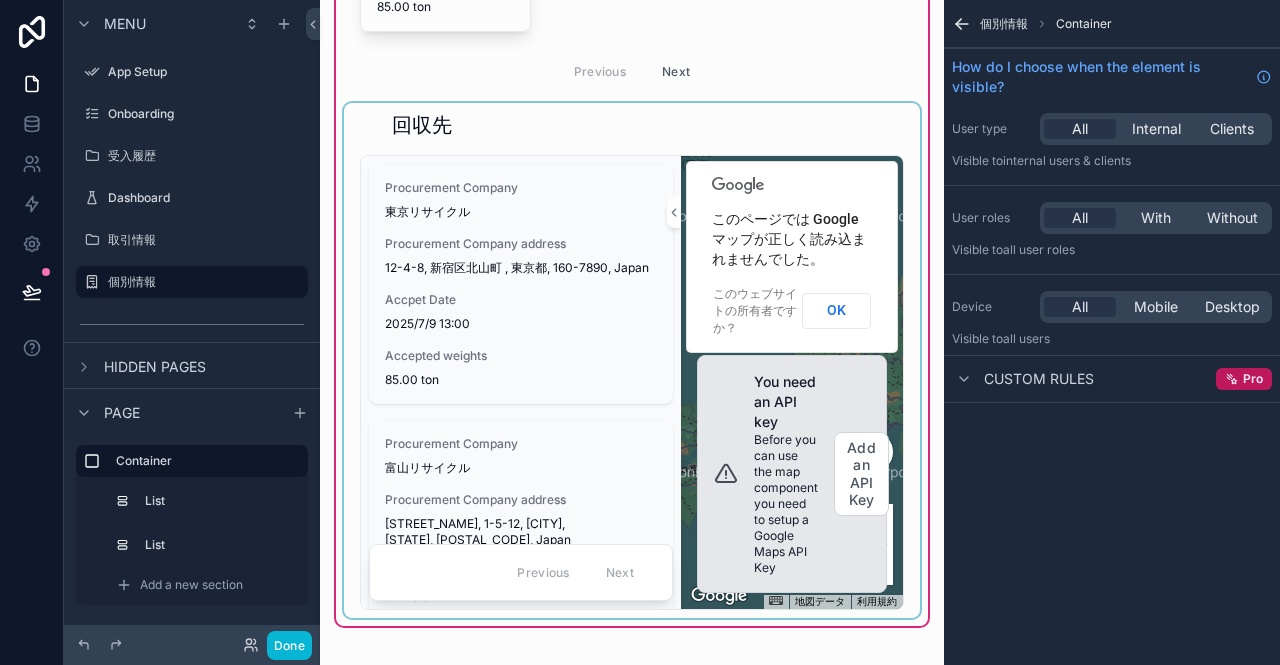 click at bounding box center [632, 360] 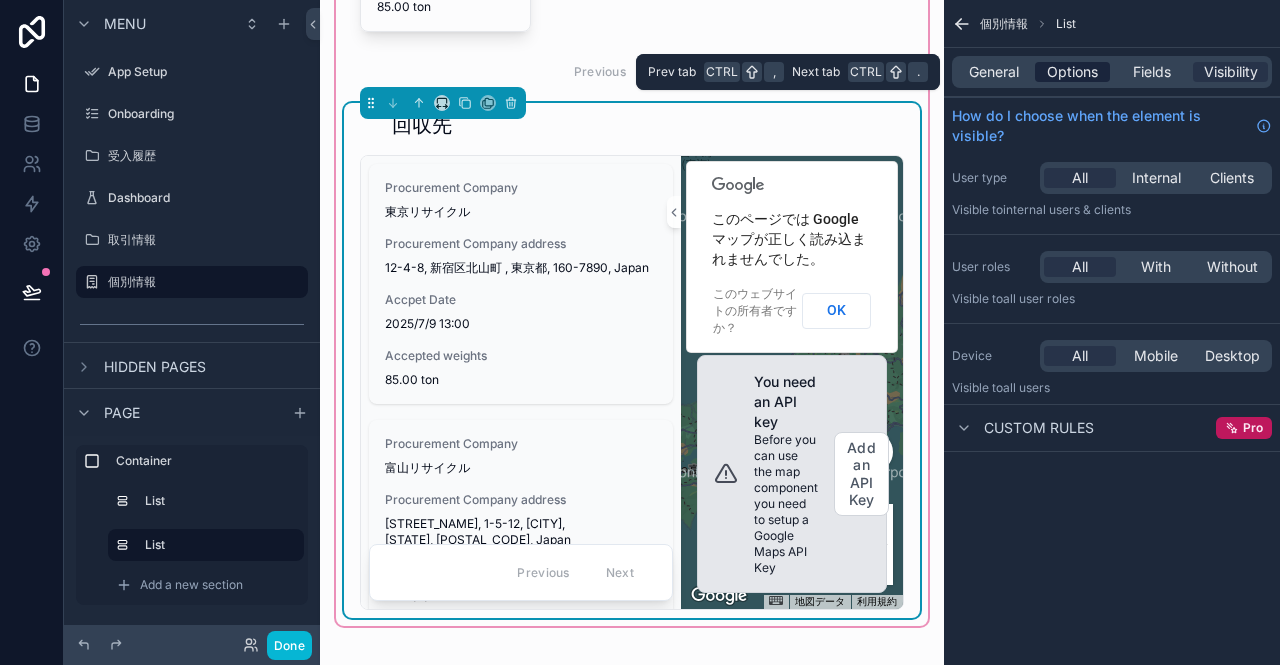 click on "Options" at bounding box center (1072, 72) 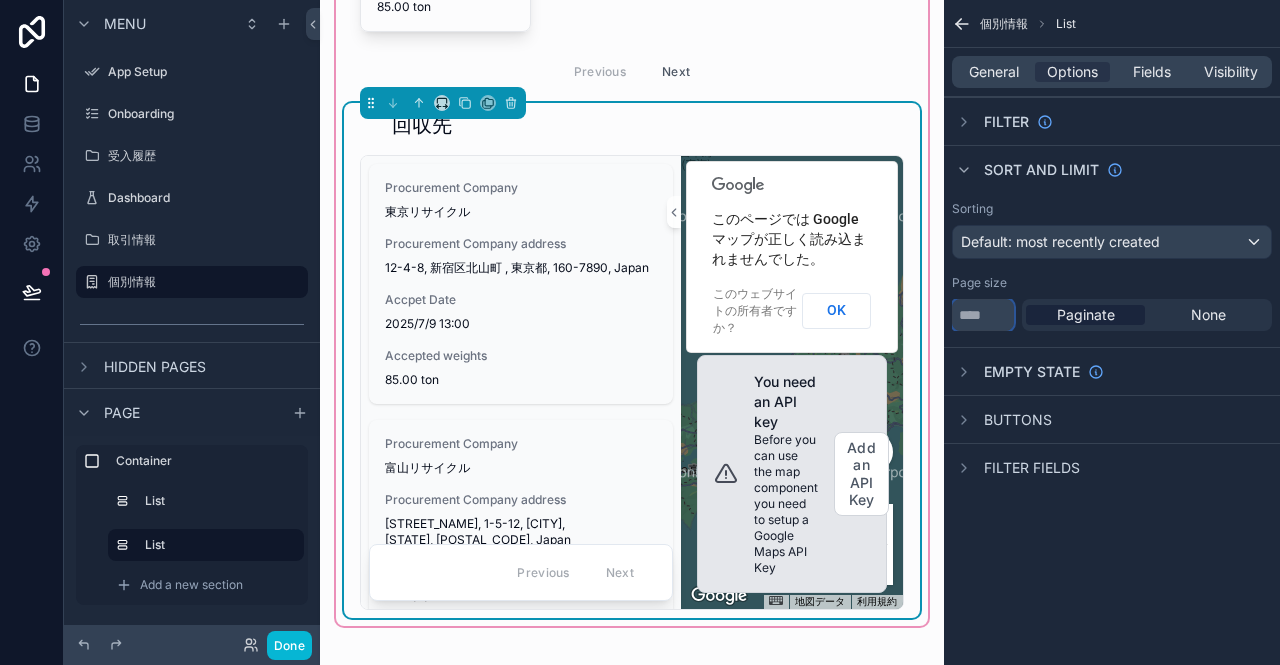 click on "**" at bounding box center (983, 315) 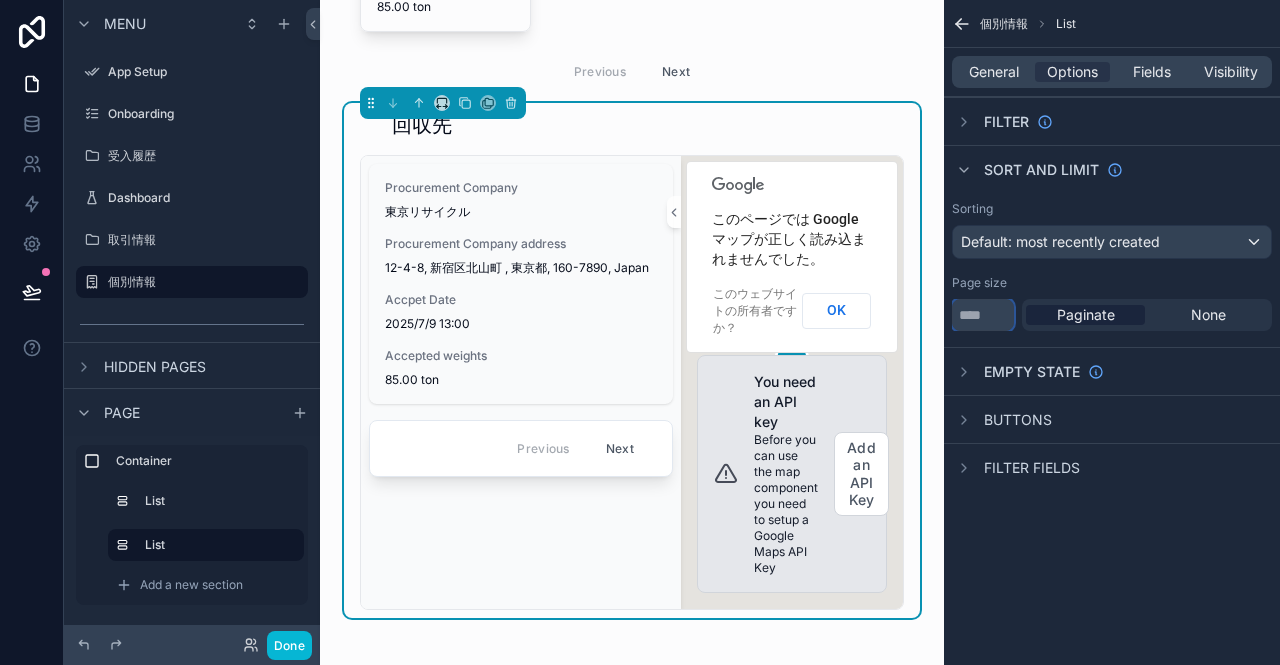 type on "*" 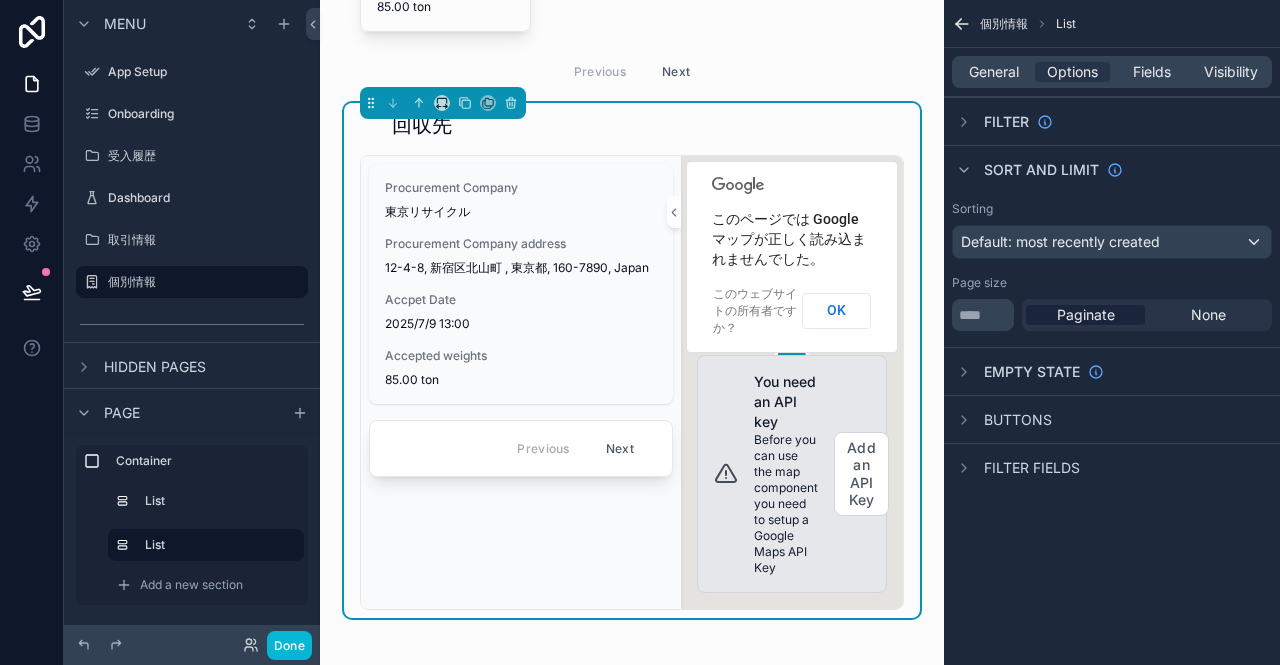 click on "個別情報 List General Options Fields Visibility Filter Sort And Limit Sorting Default: most recently created Page size * Paginate None Empty state Buttons Filter fields" at bounding box center [1112, 332] 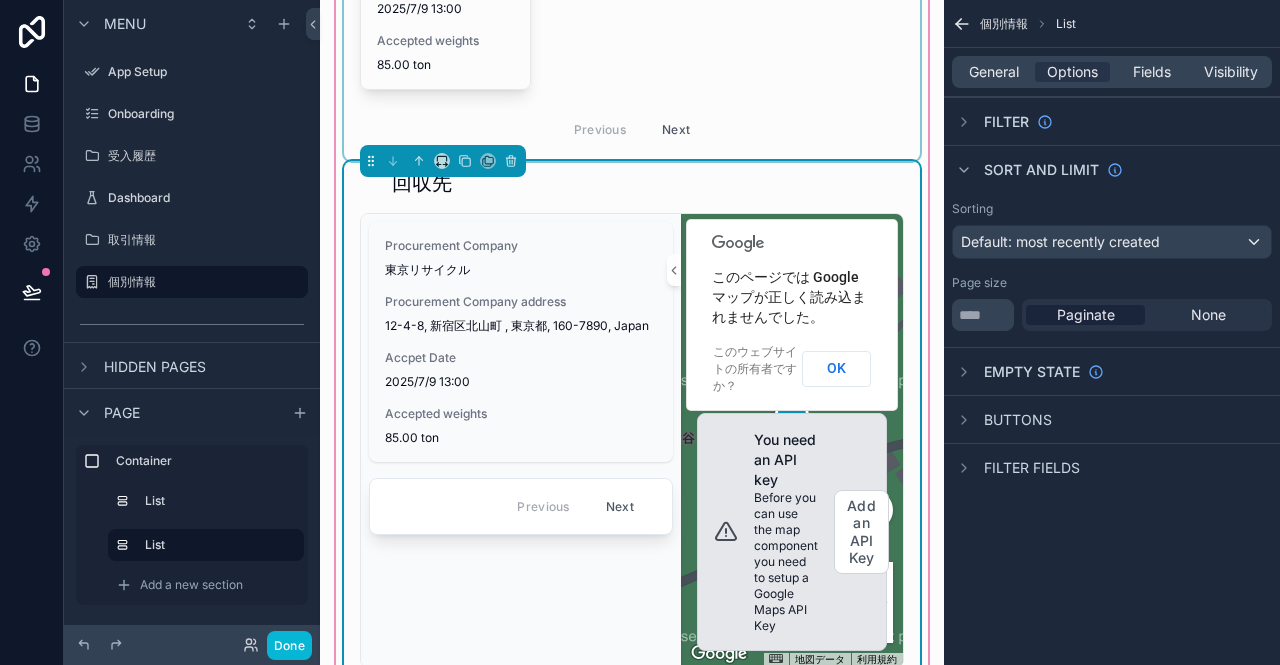 scroll, scrollTop: 300, scrollLeft: 0, axis: vertical 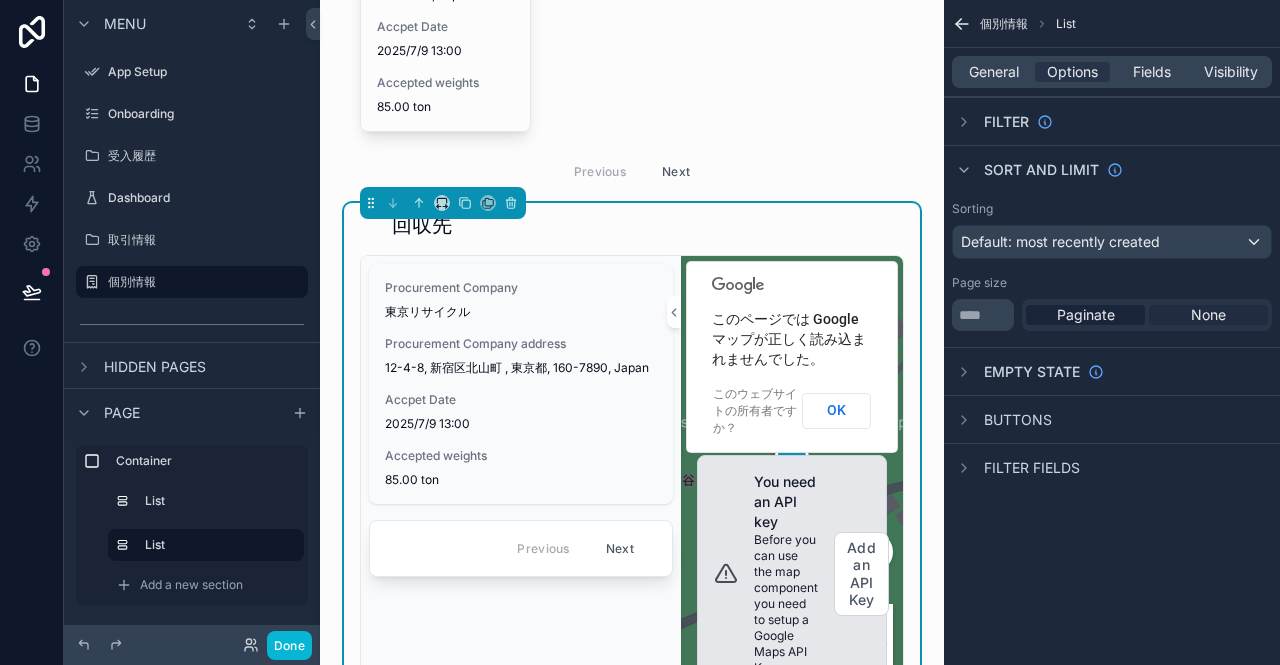 click on "None" at bounding box center [1208, 315] 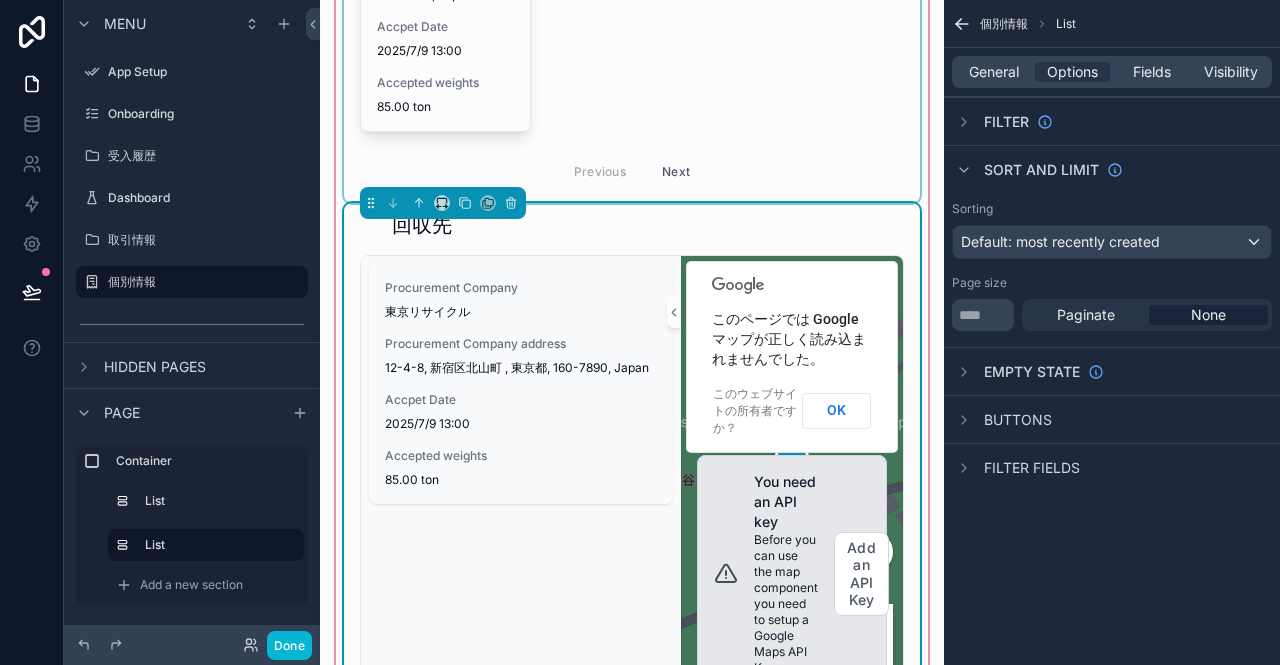click at bounding box center (632, -37) 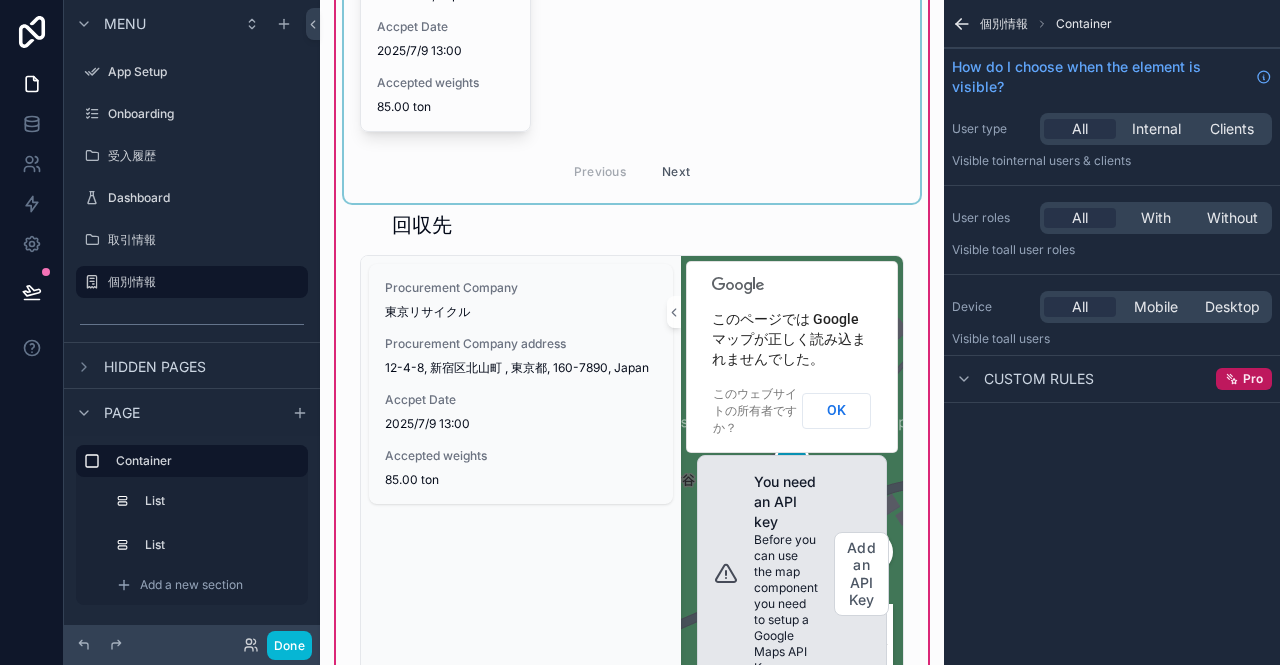 click at bounding box center [632, -37] 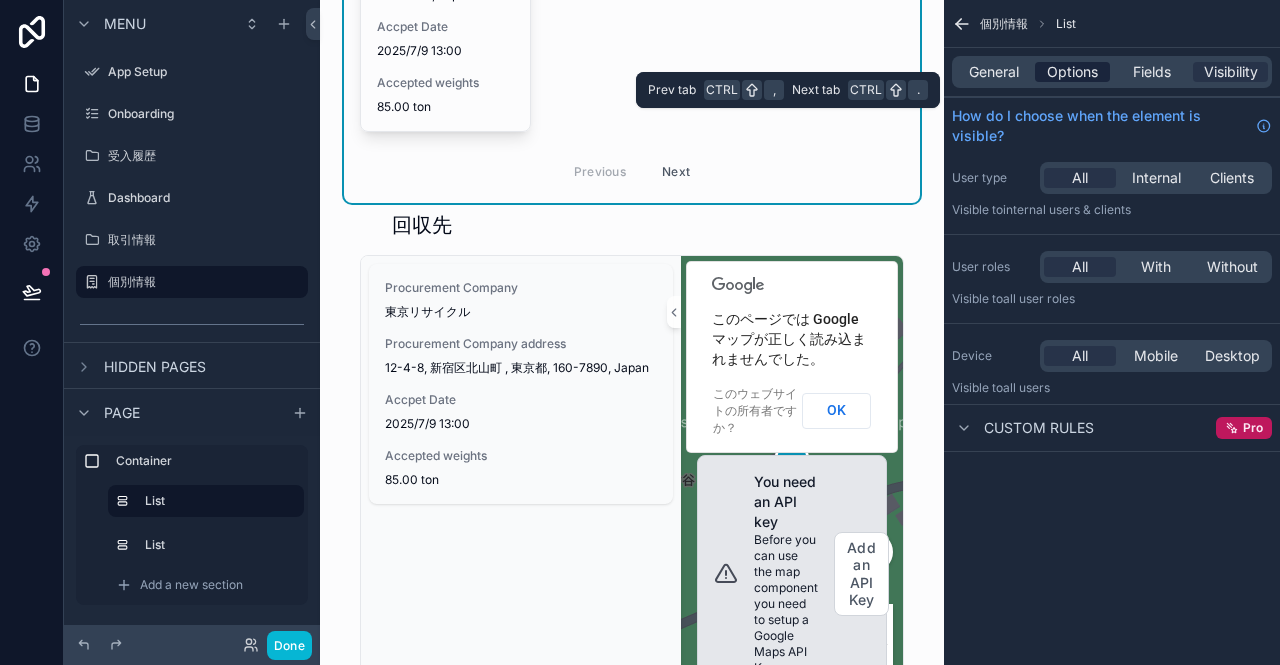 click on "Options" at bounding box center [1072, 72] 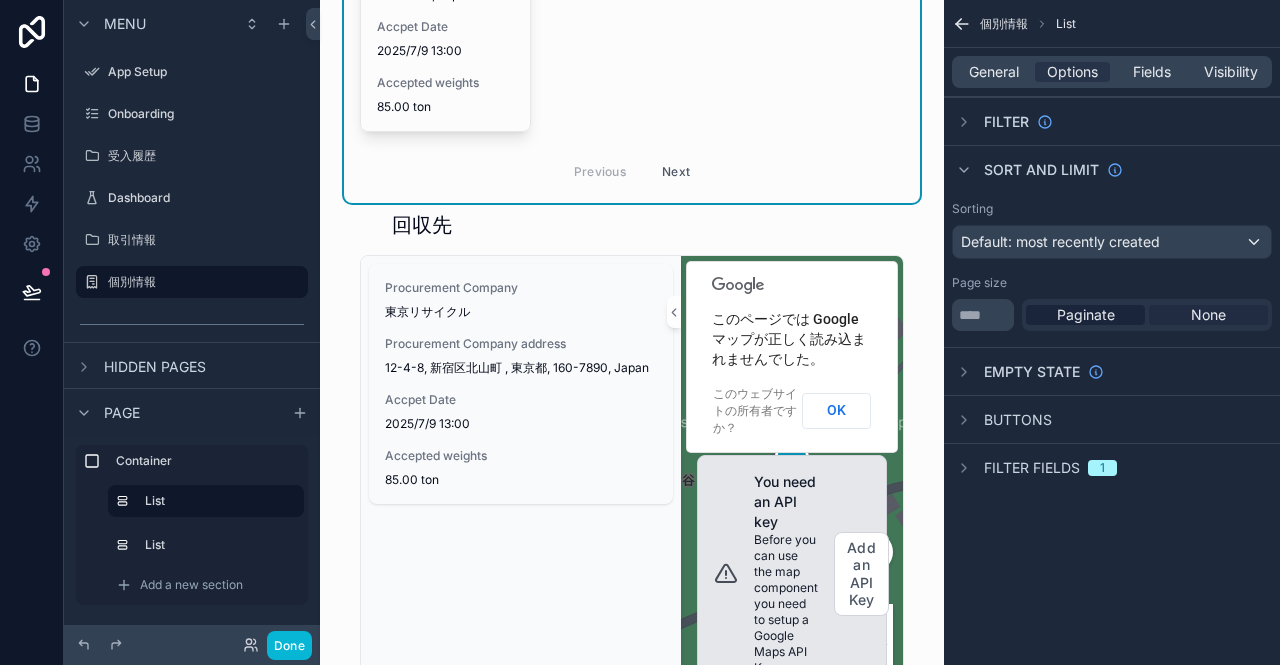 click on "None" at bounding box center [1208, 315] 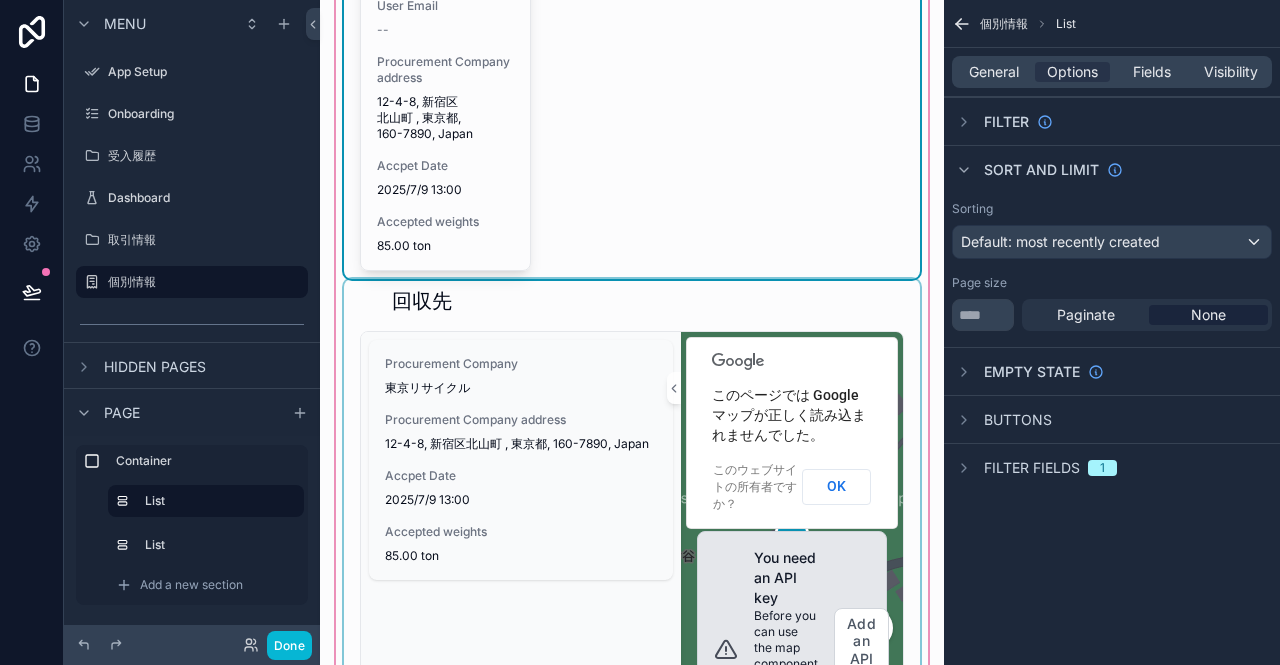 scroll, scrollTop: 0, scrollLeft: 0, axis: both 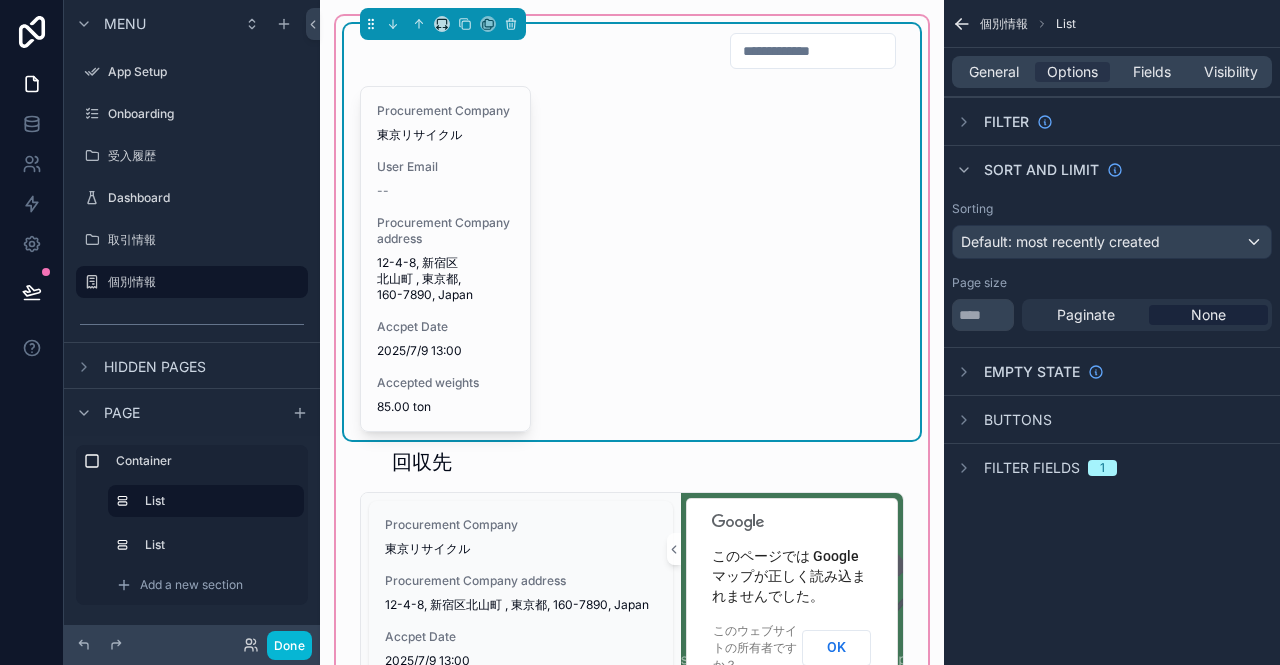 click at bounding box center [813, 51] 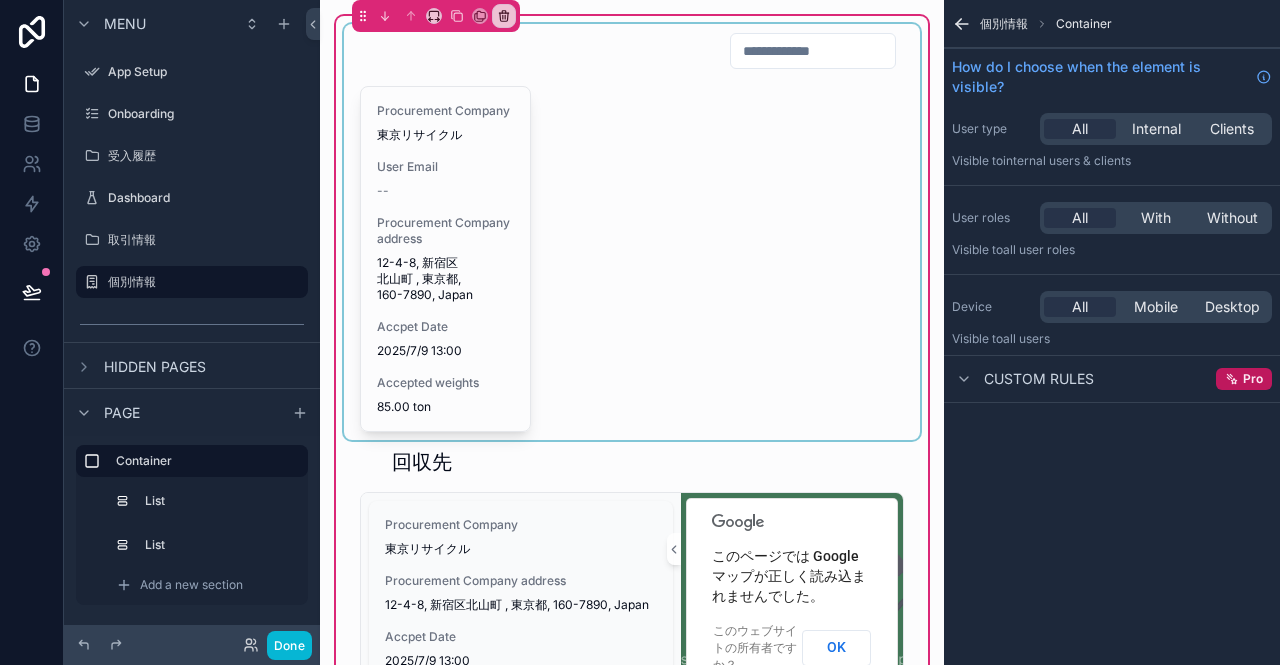 type on "*" 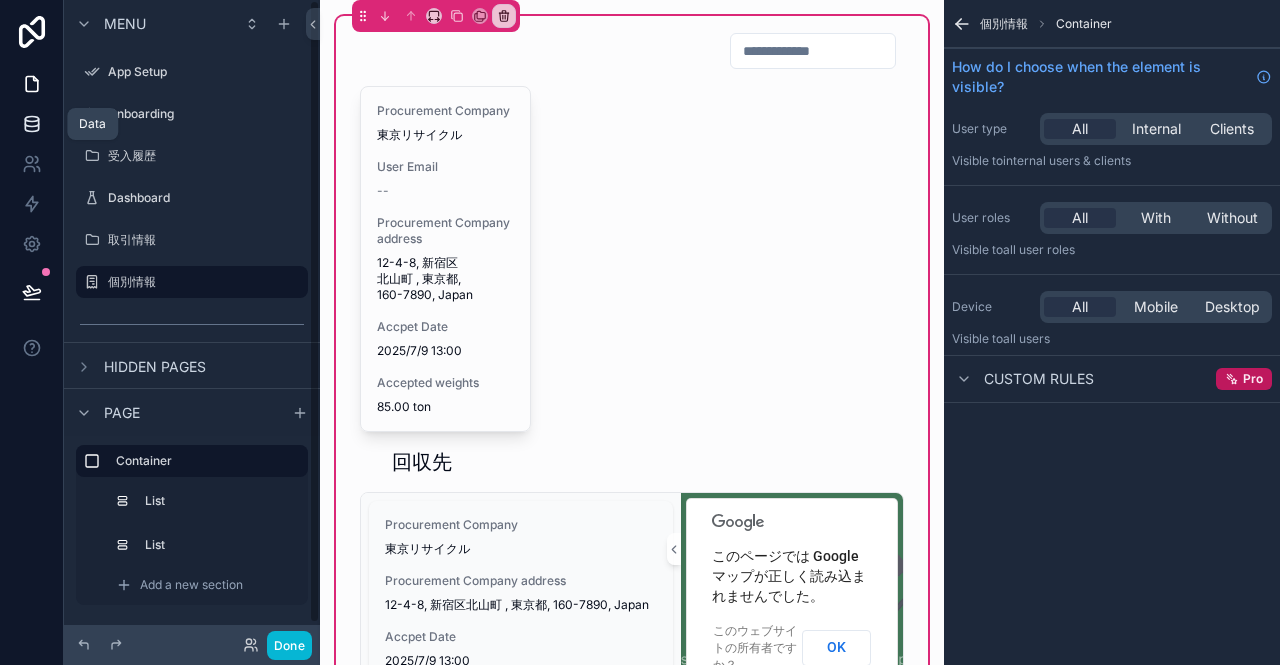 type 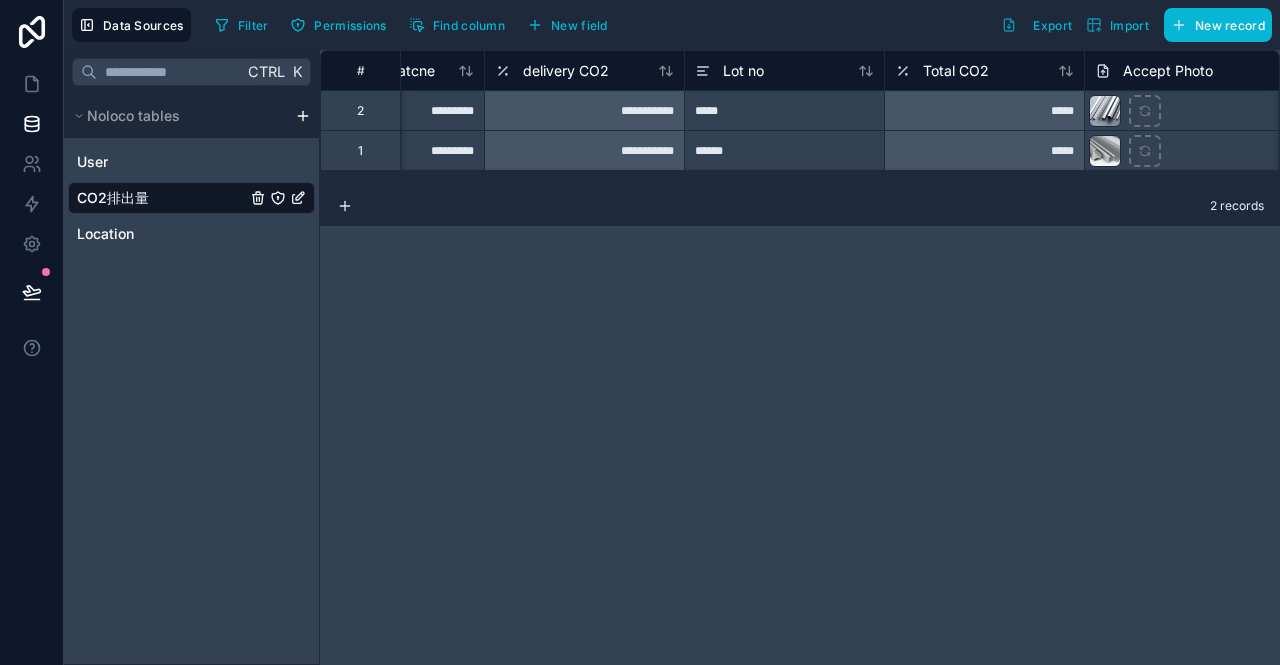 scroll, scrollTop: 0, scrollLeft: 2719, axis: horizontal 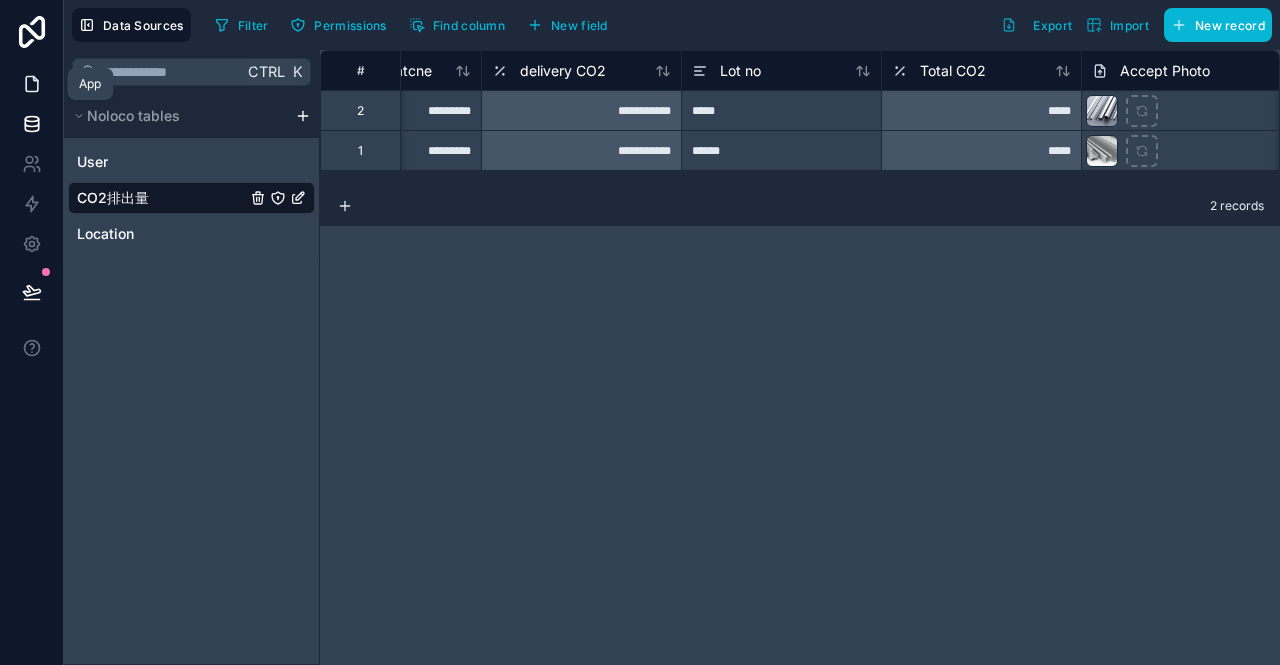 click at bounding box center (31, 84) 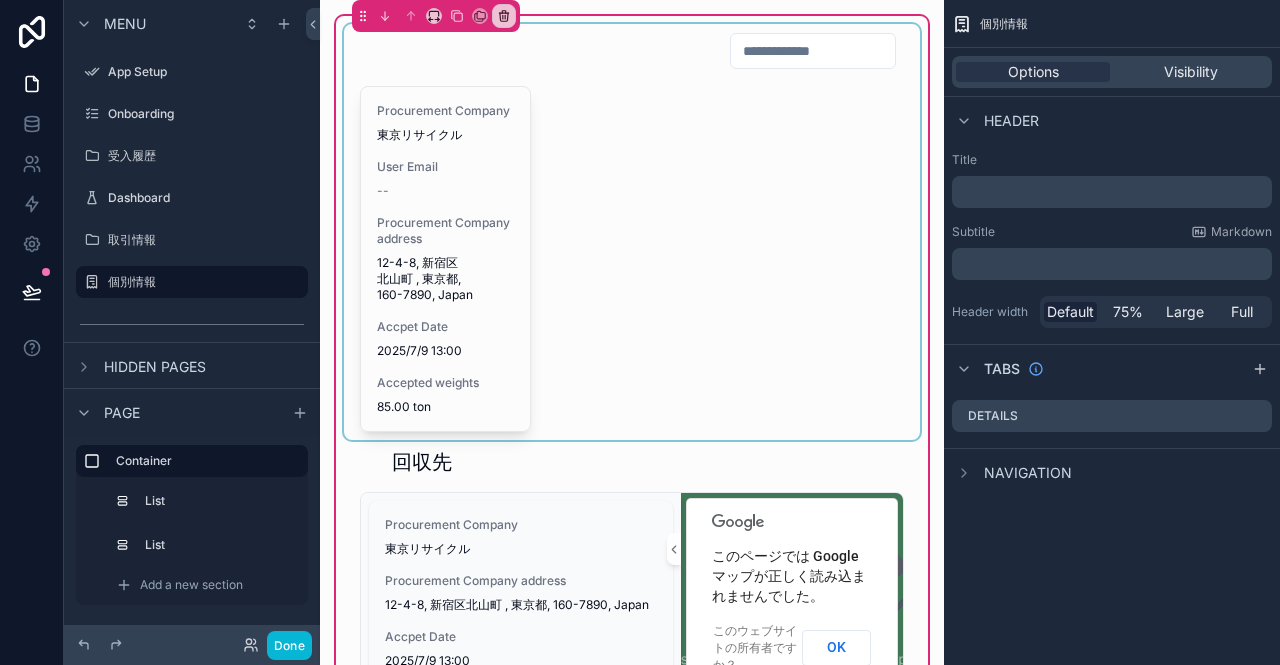 click at bounding box center [632, 232] 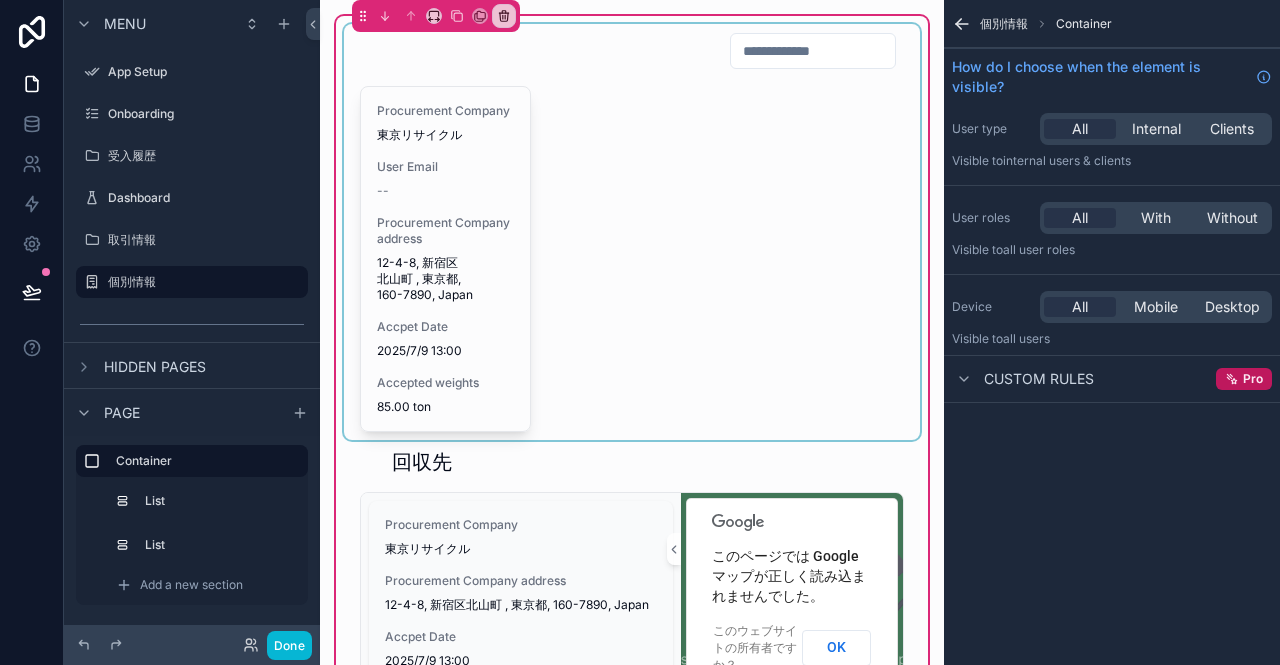 click at bounding box center [632, 232] 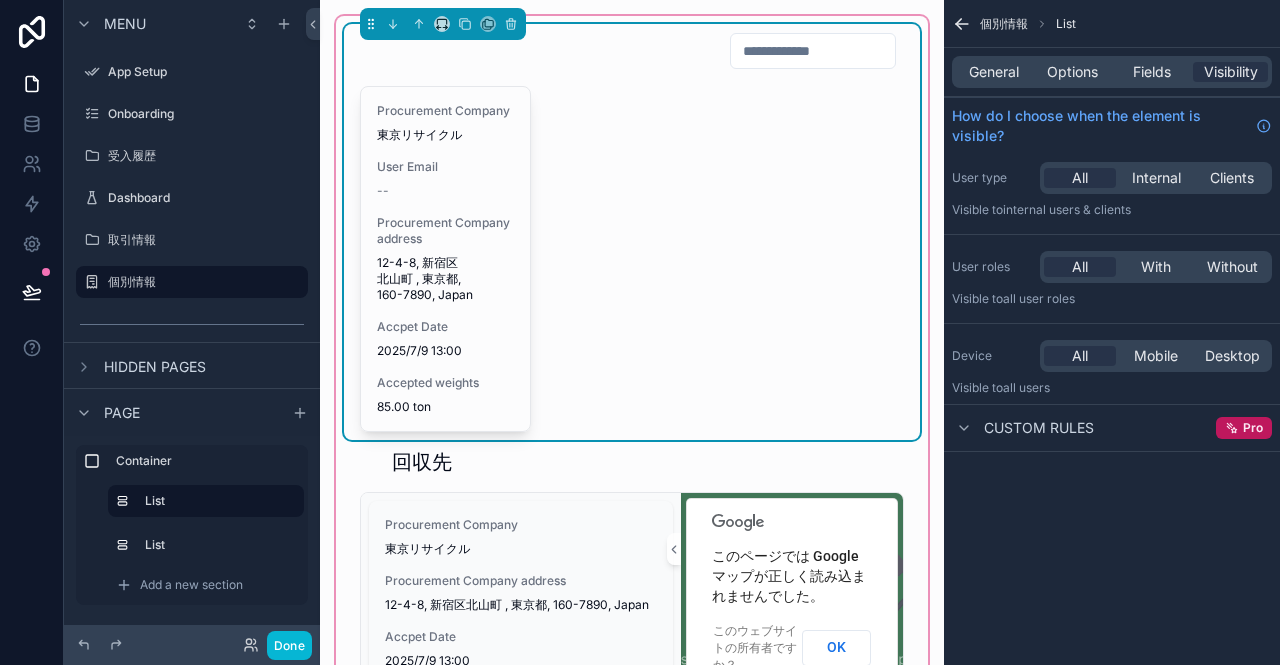 click at bounding box center (813, 51) 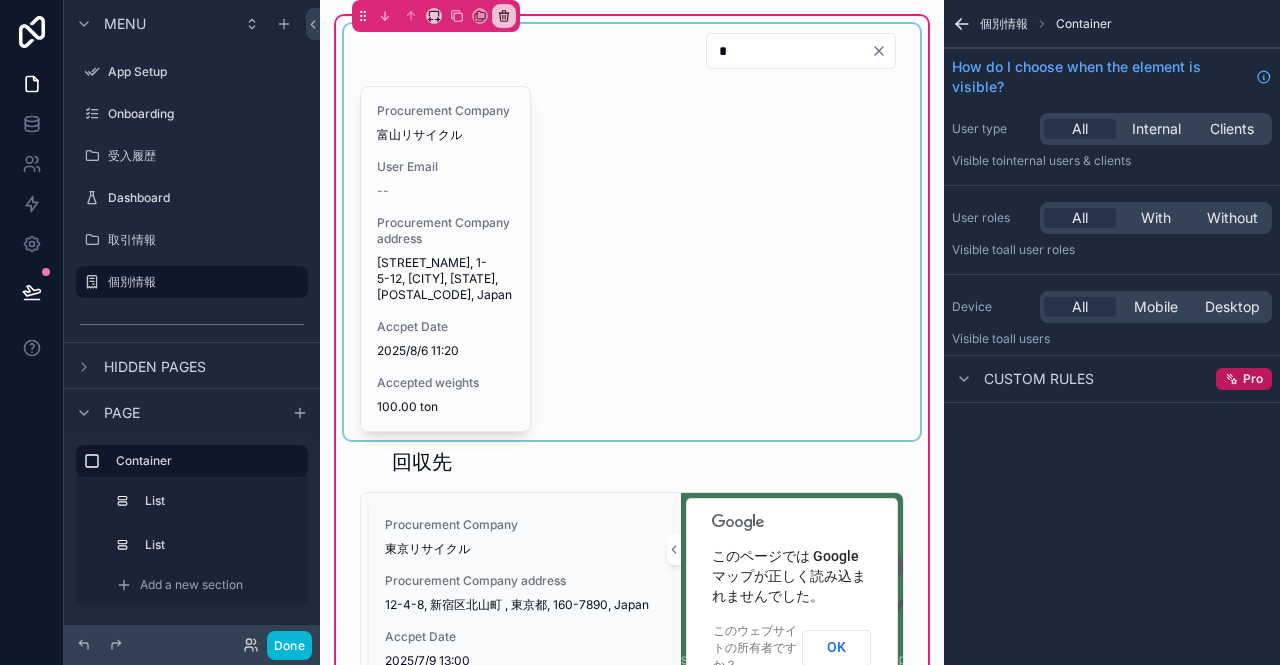 scroll, scrollTop: 200, scrollLeft: 0, axis: vertical 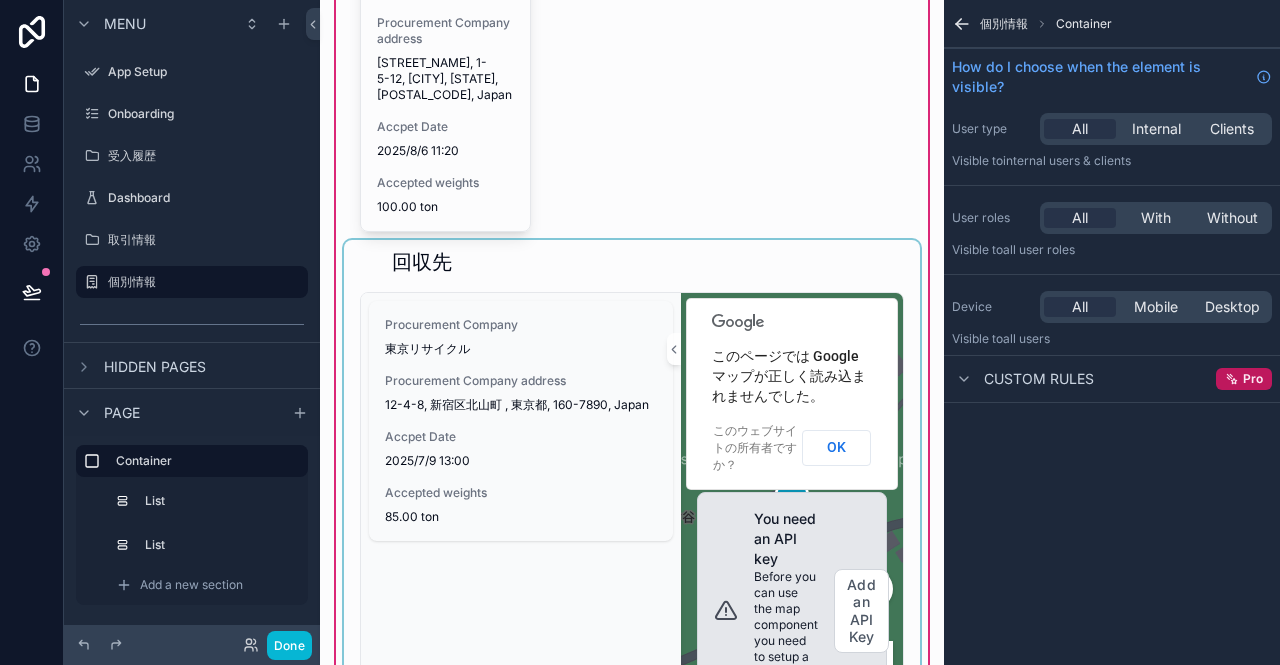 type on "*" 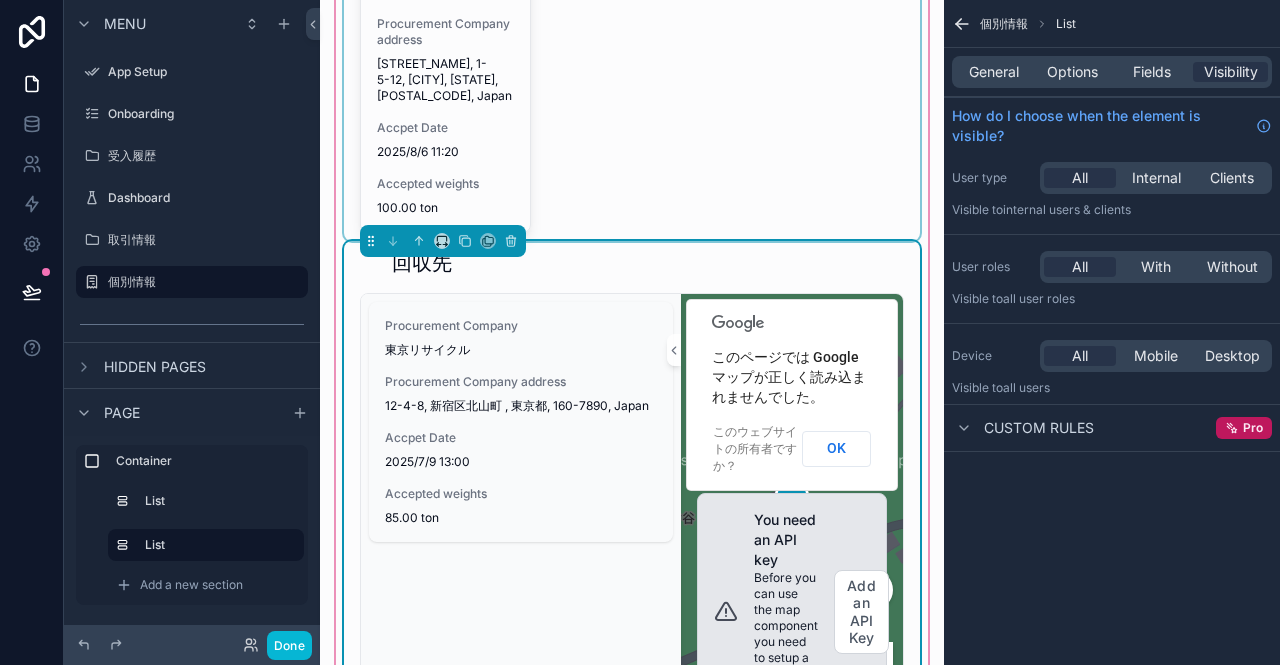 scroll, scrollTop: 200, scrollLeft: 0, axis: vertical 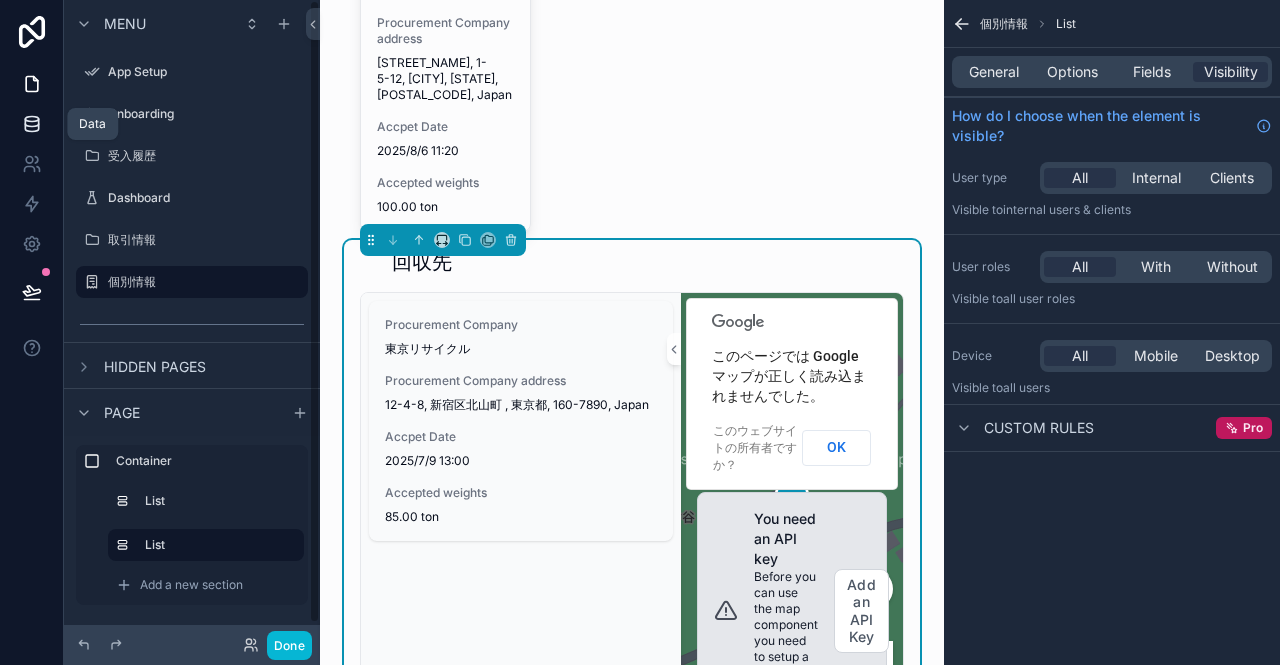 click 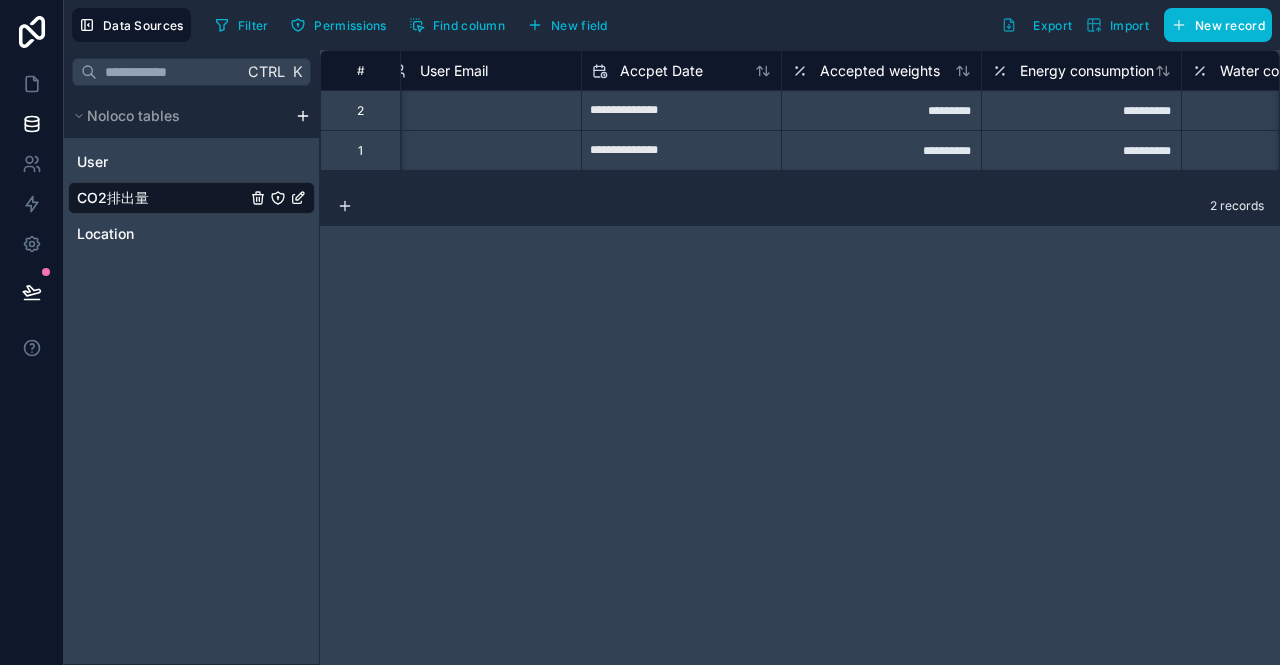 scroll, scrollTop: 0, scrollLeft: 0, axis: both 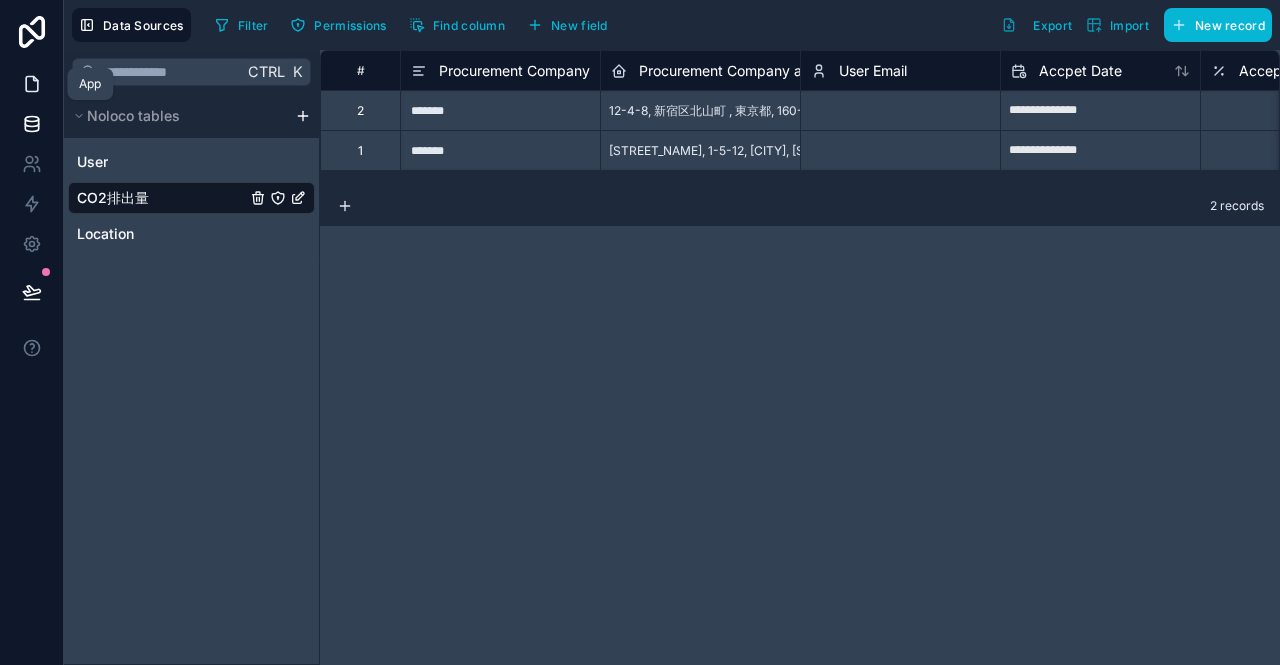 click 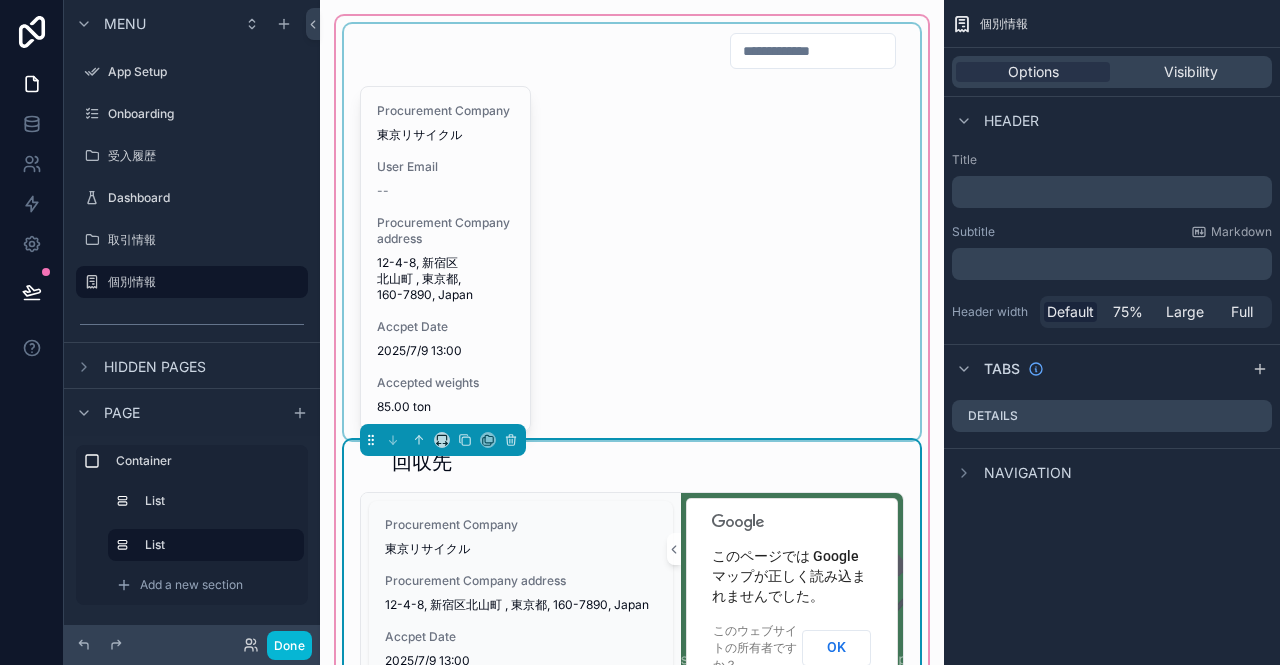 click at bounding box center [632, 232] 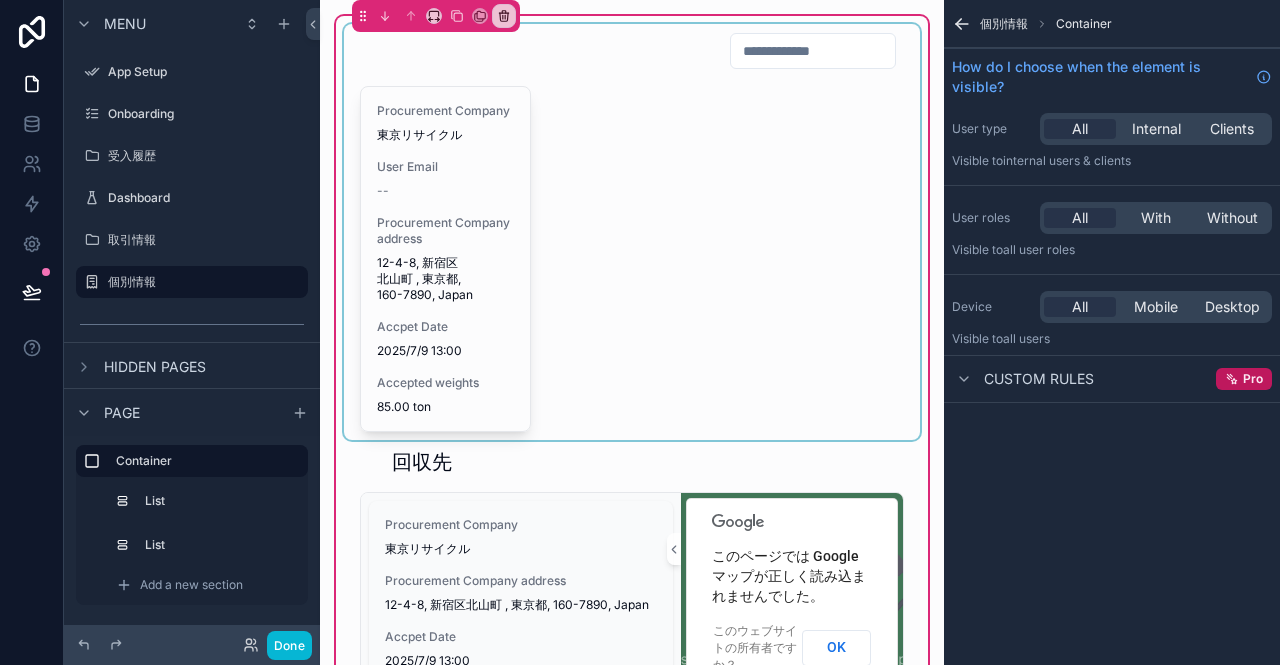 click at bounding box center [632, 232] 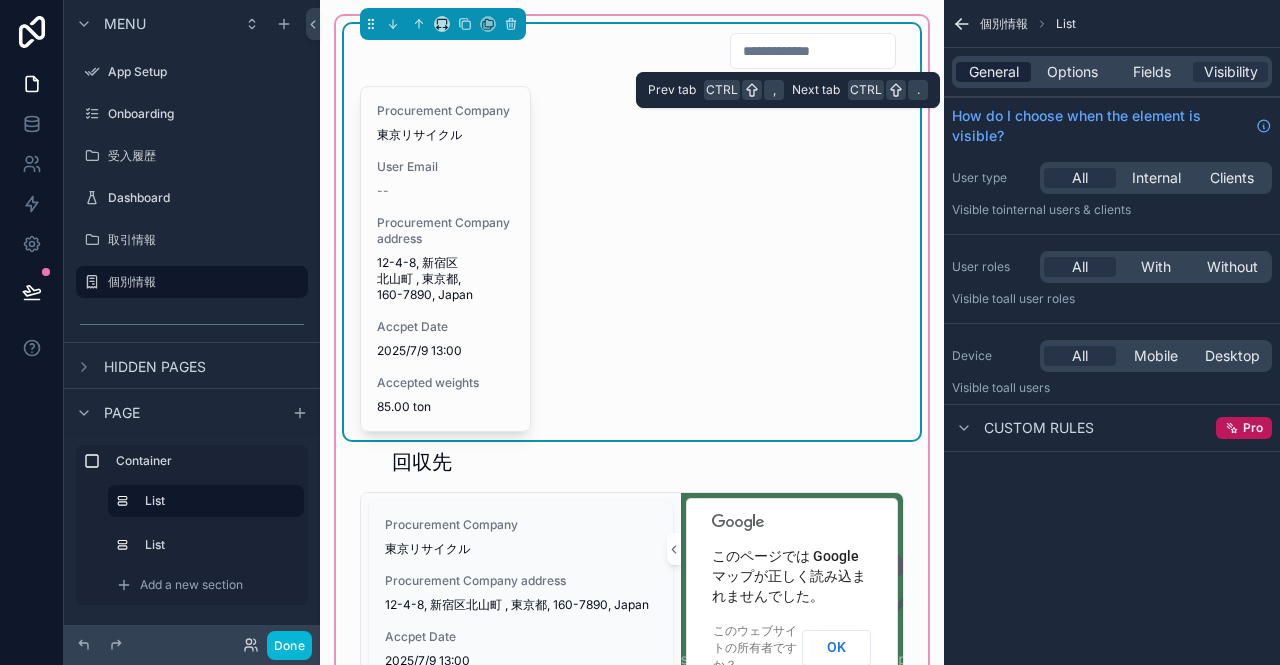 click on "General" at bounding box center (994, 72) 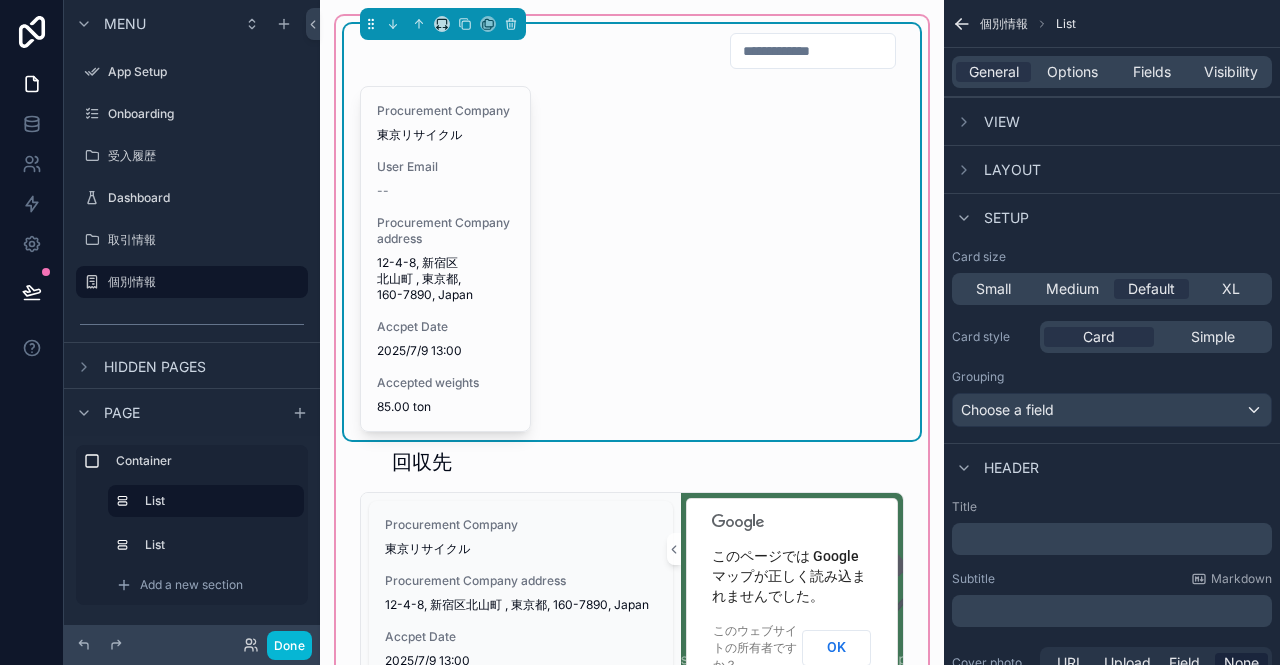 click on "Layout" at bounding box center [1012, 170] 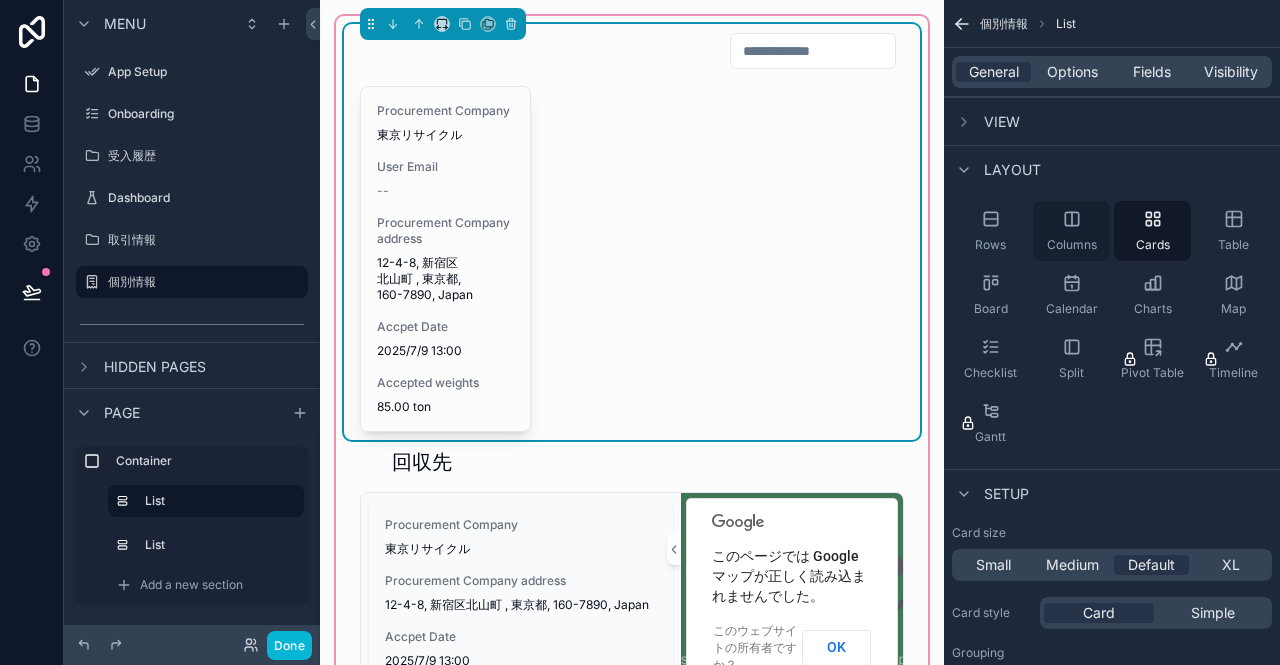 click on "Columns" at bounding box center (1071, 231) 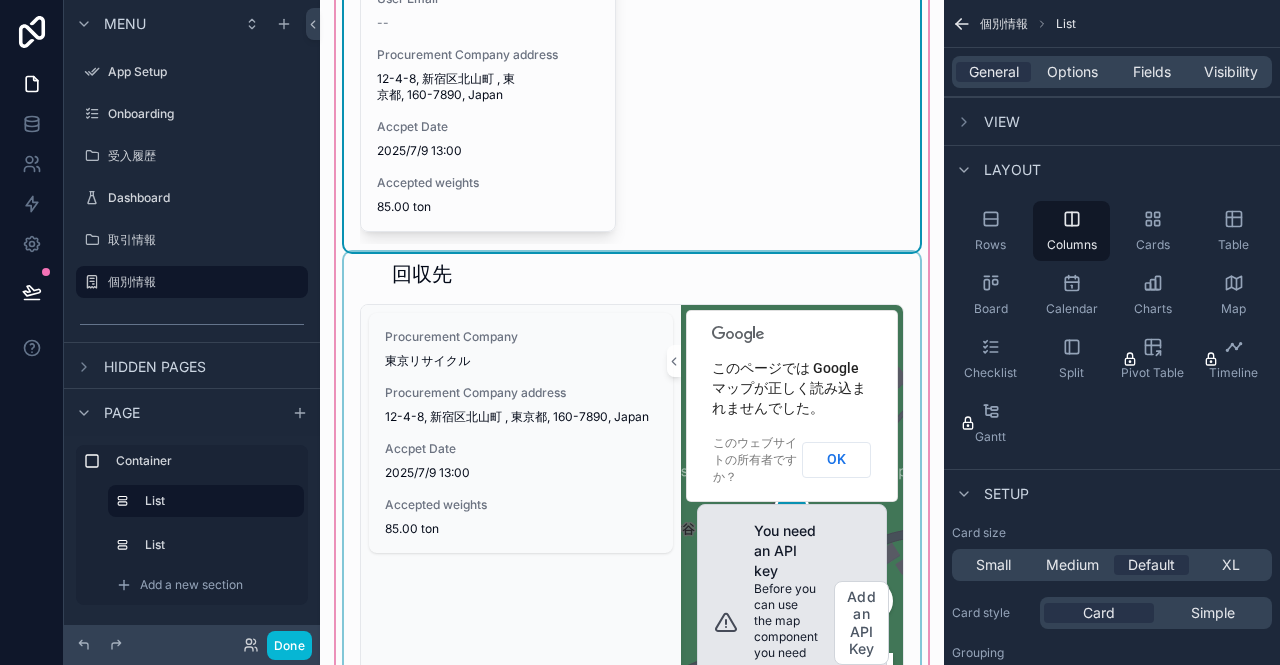 scroll, scrollTop: 100, scrollLeft: 0, axis: vertical 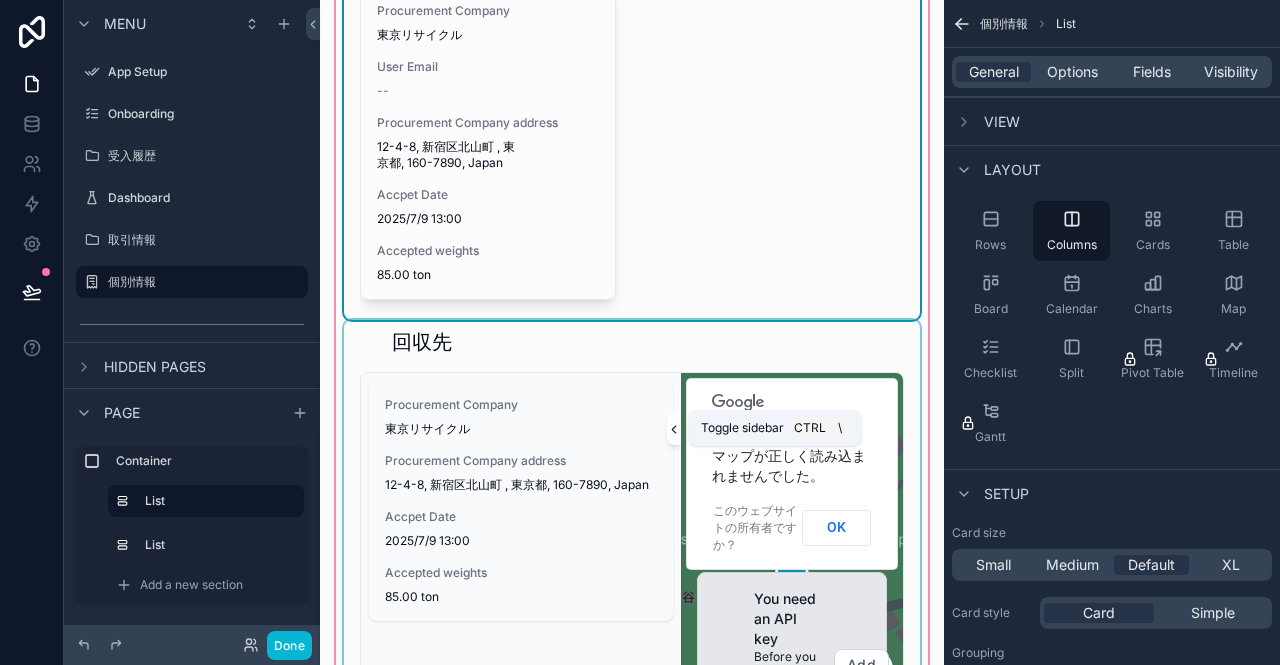 click 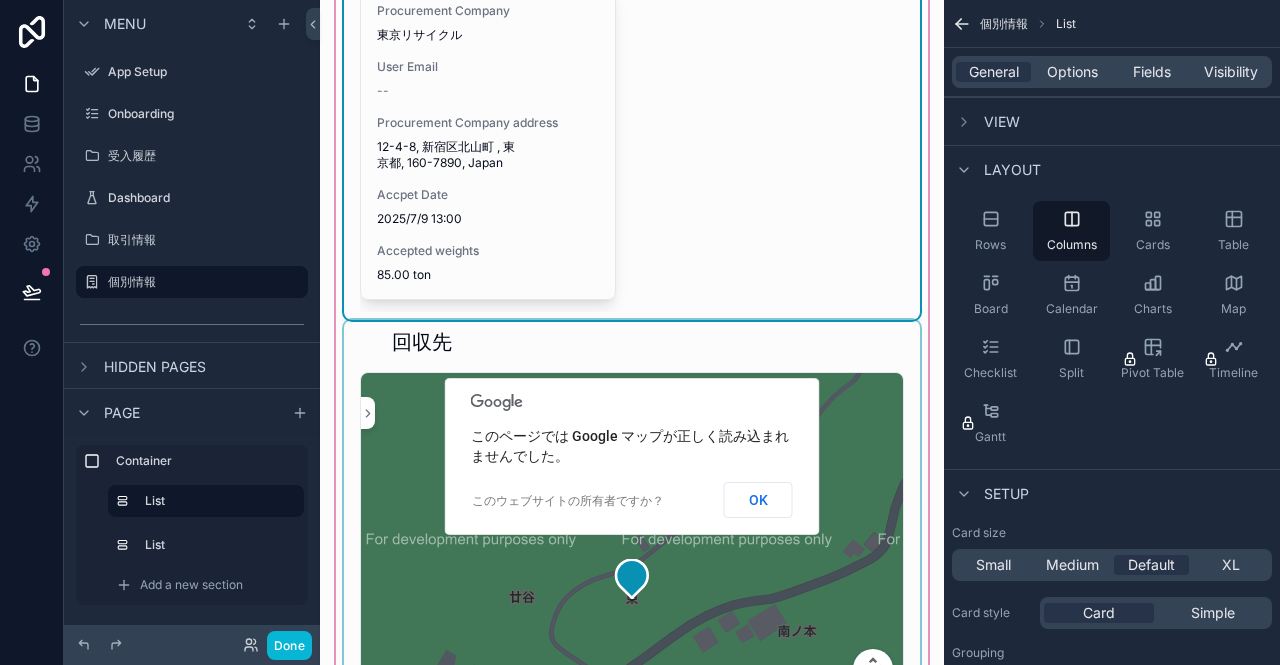 scroll, scrollTop: 0, scrollLeft: 0, axis: both 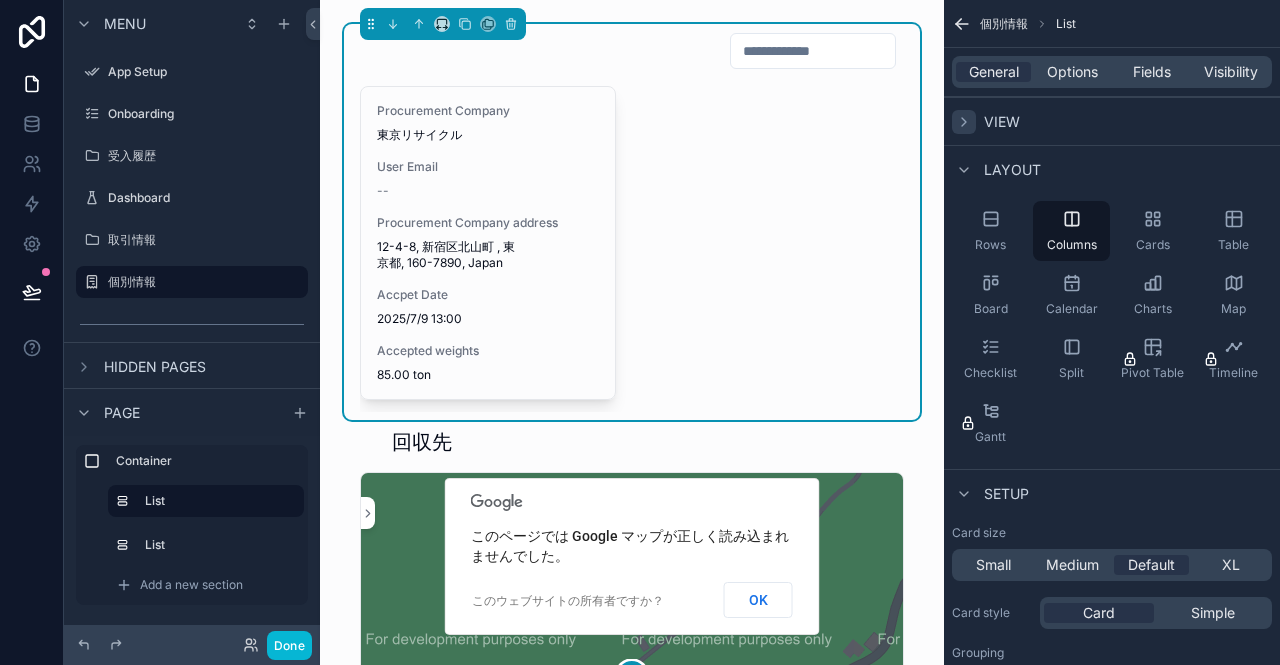 click 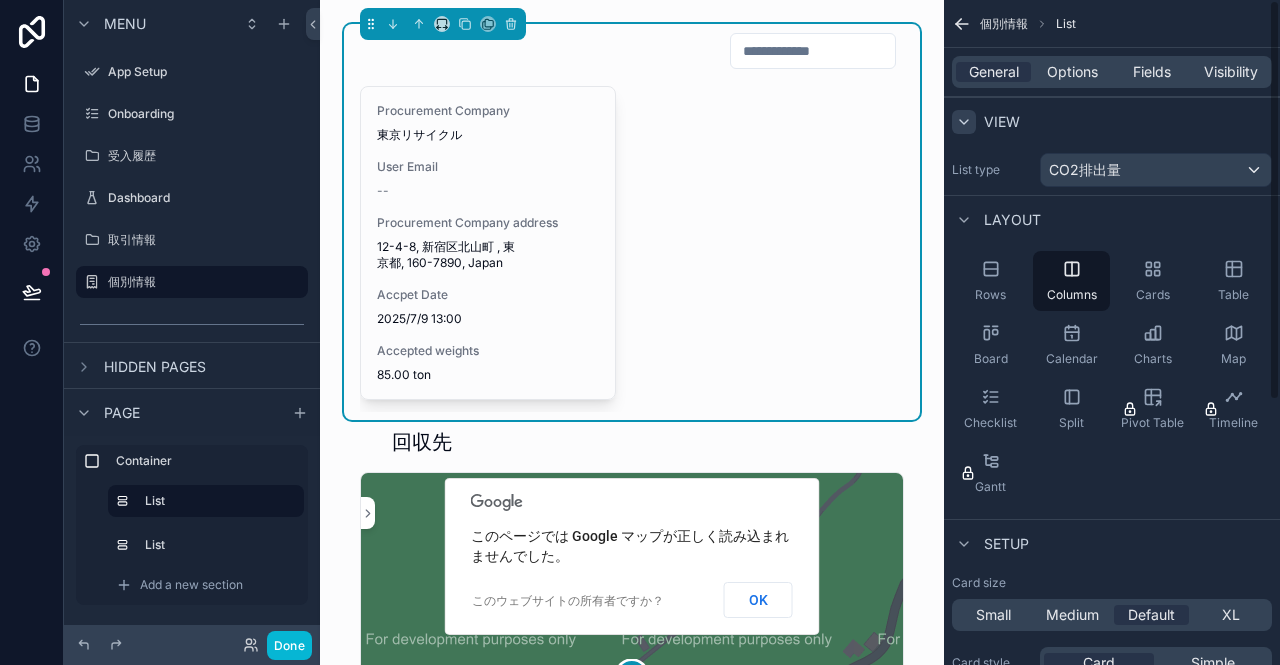 click 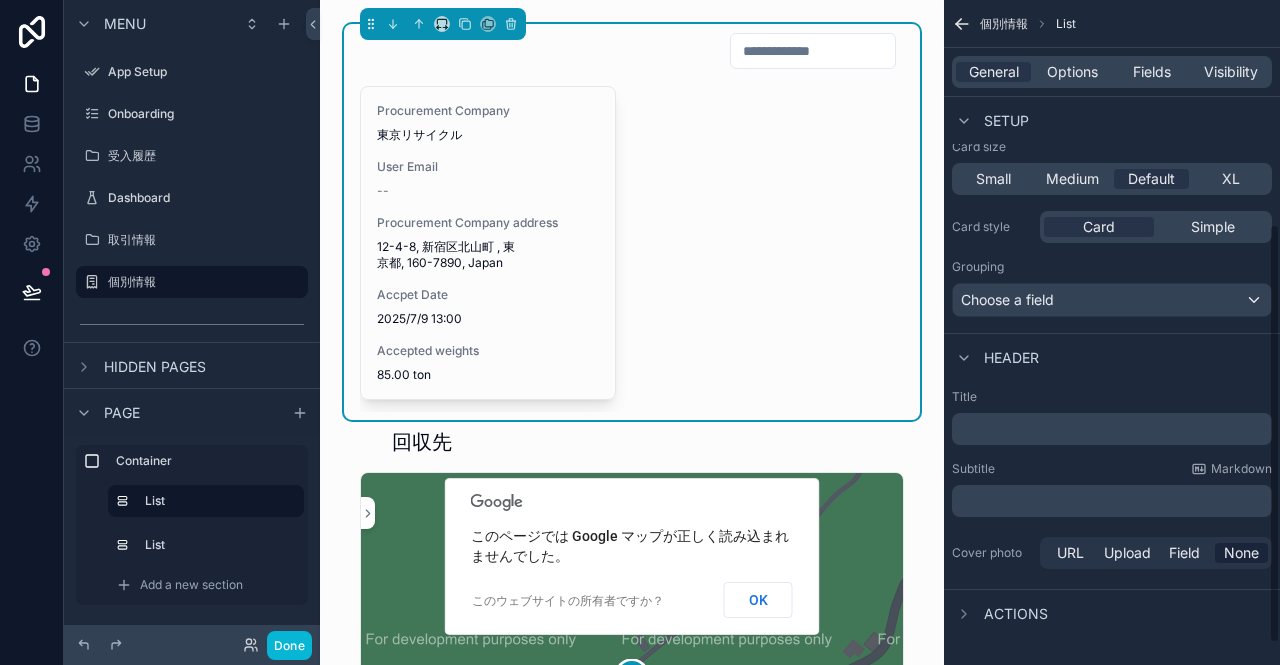 scroll, scrollTop: 388, scrollLeft: 0, axis: vertical 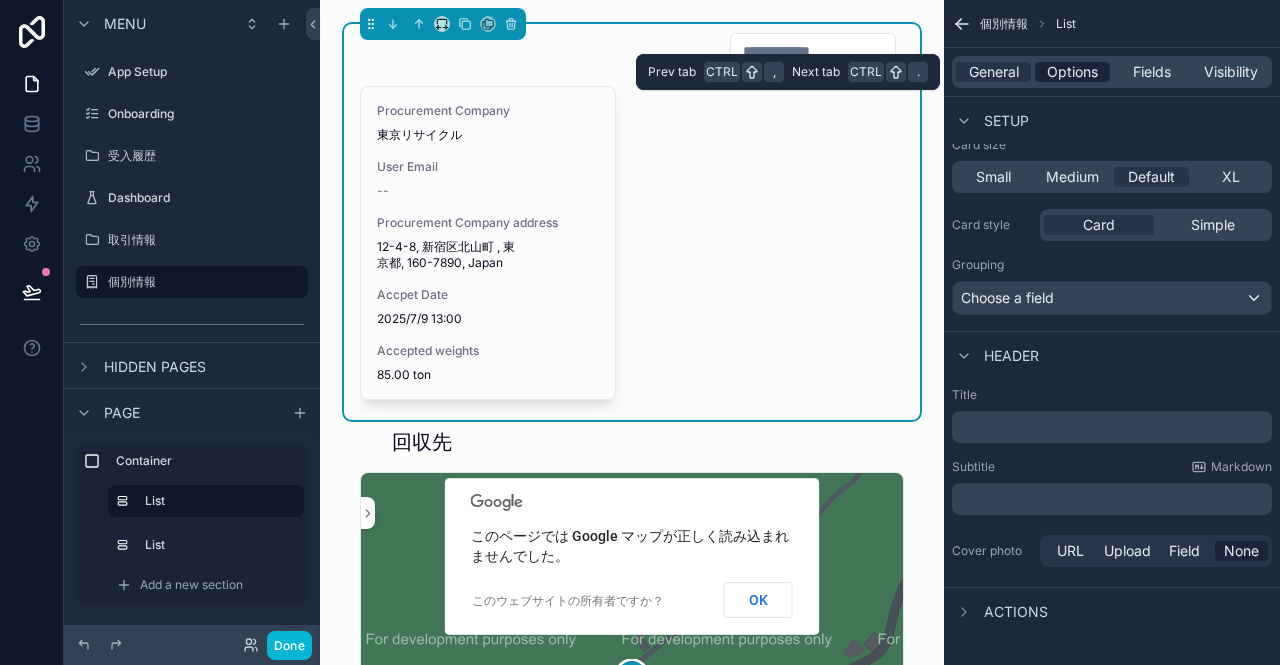 click on "General Options Fields Visibility" at bounding box center [1112, 72] 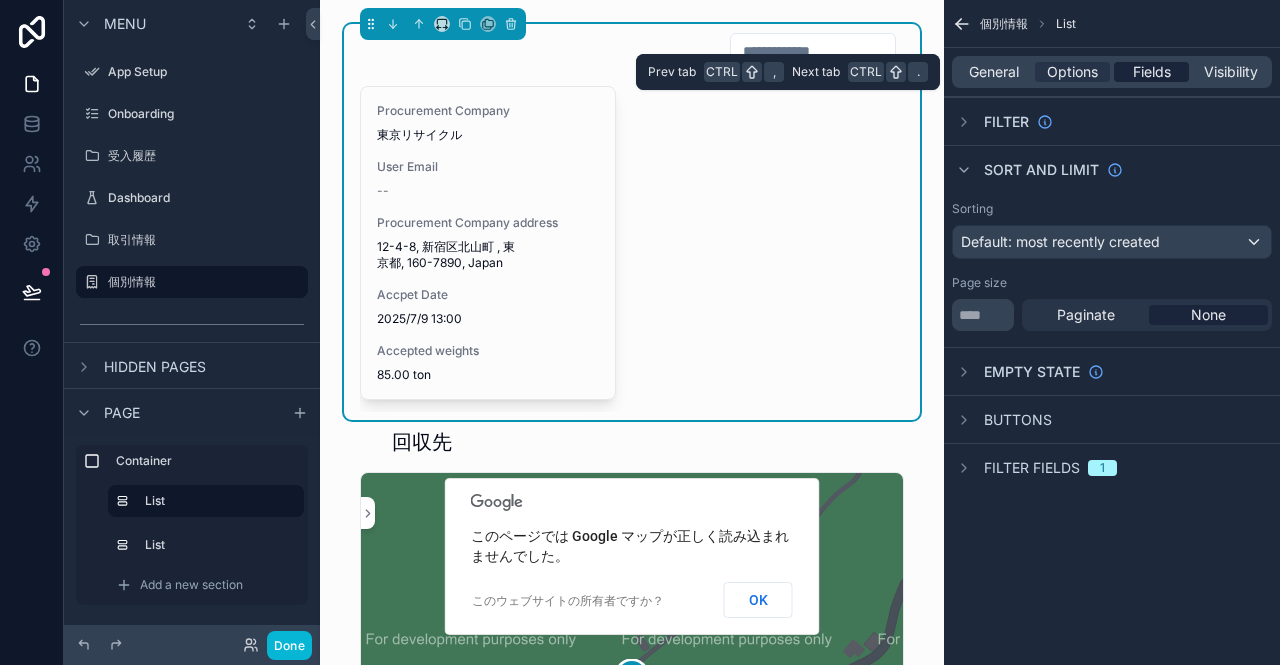 click on "Fields" at bounding box center (1152, 72) 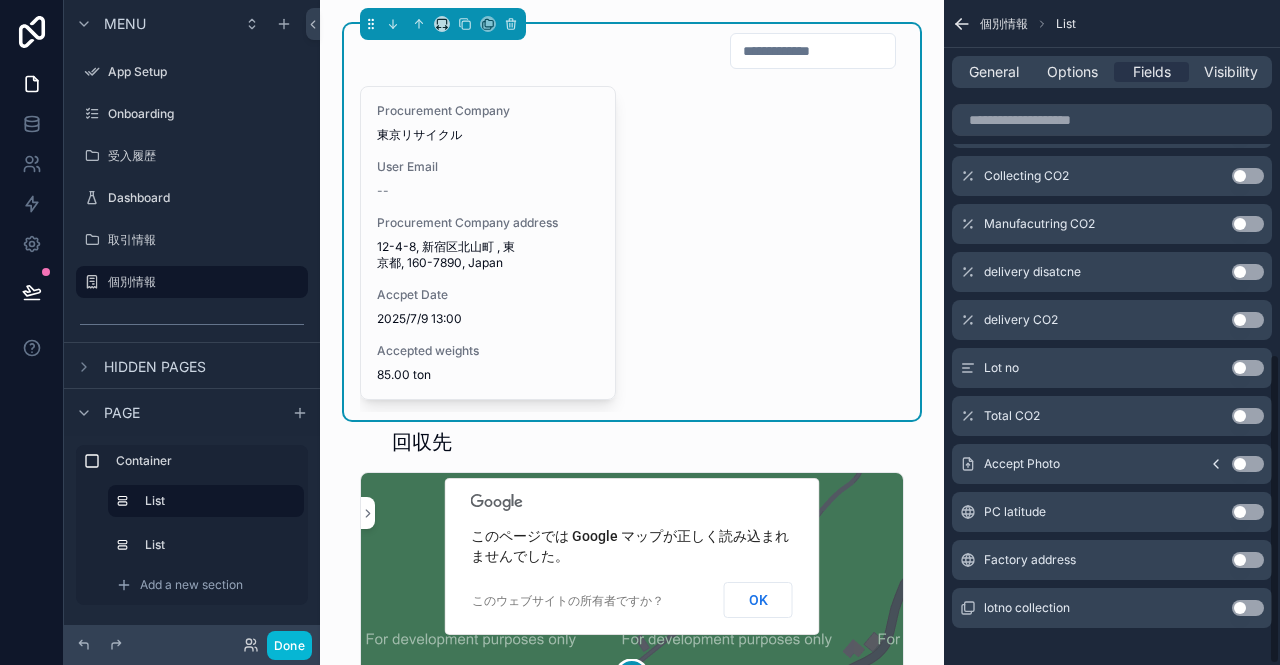 scroll, scrollTop: 760, scrollLeft: 0, axis: vertical 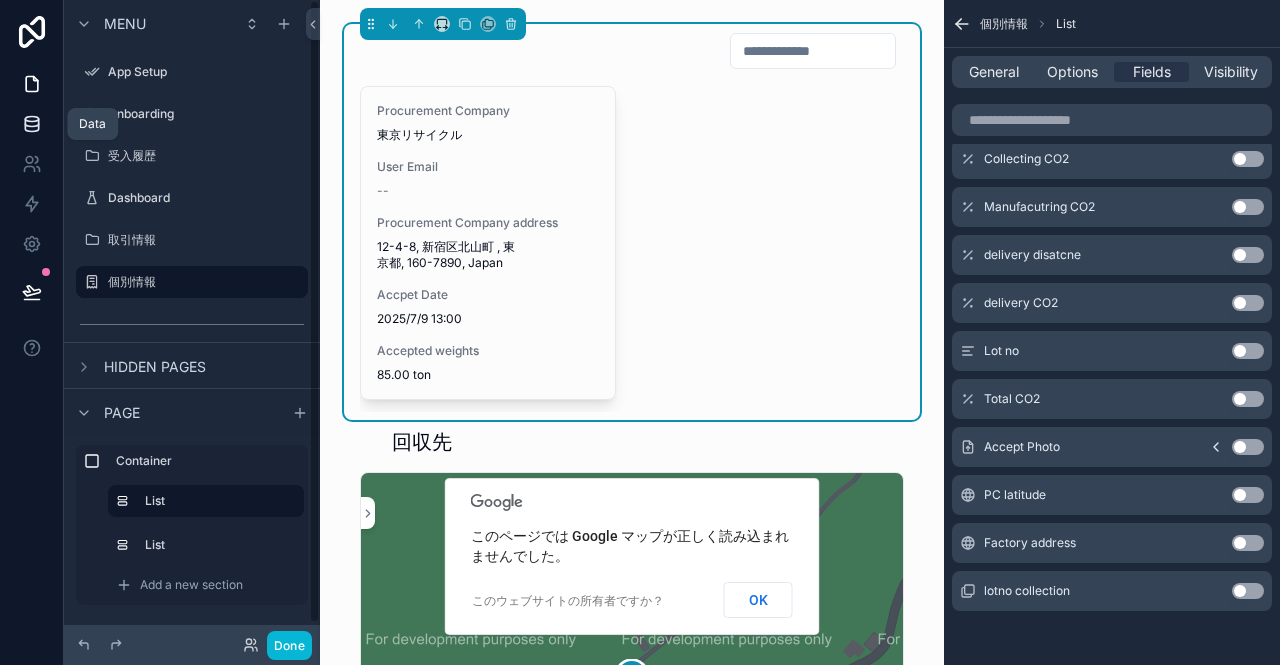 click 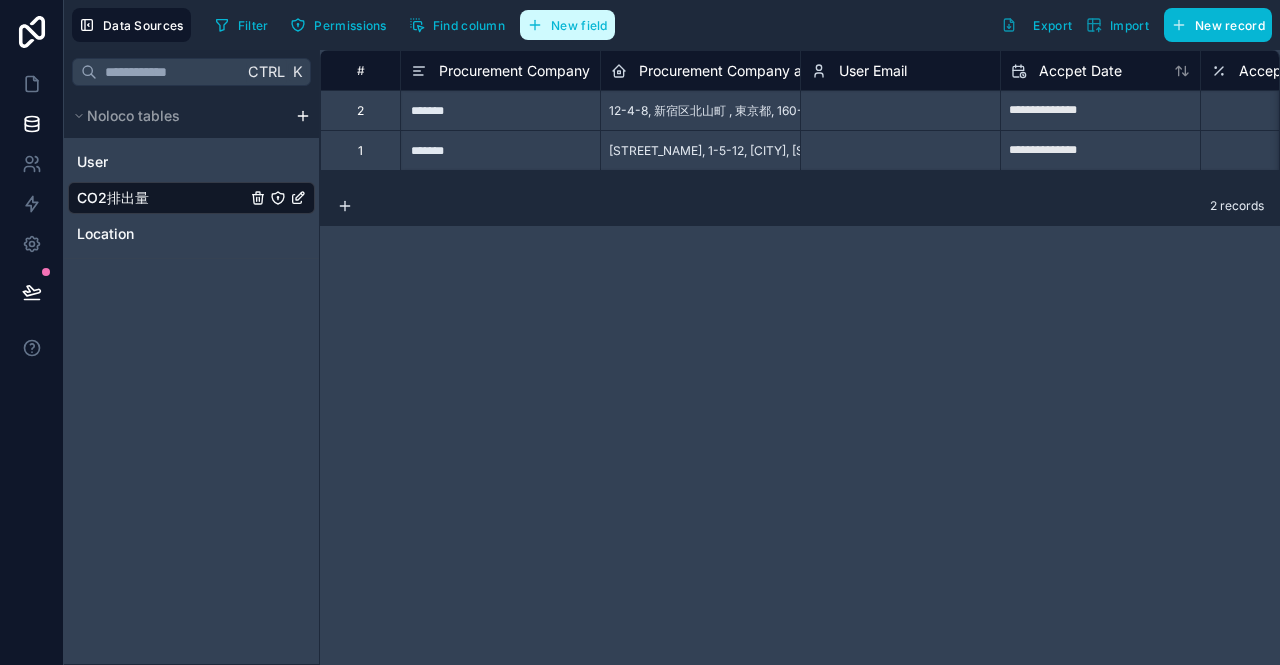 click on "New field" at bounding box center (579, 25) 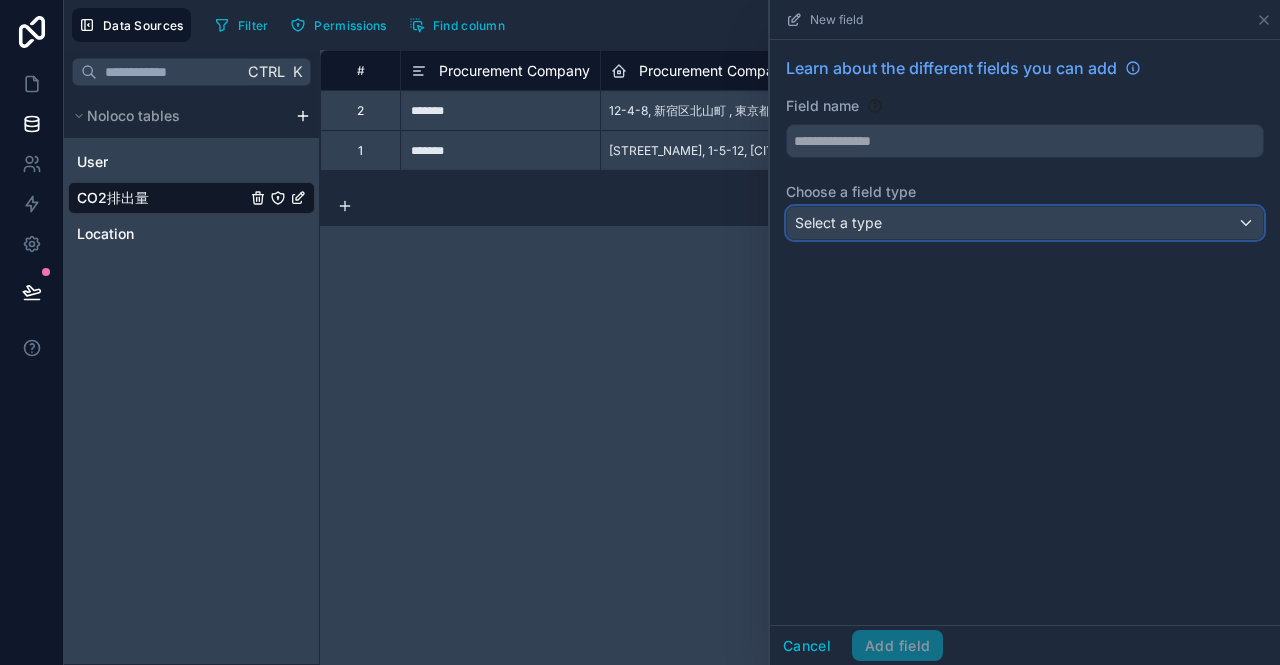 click on "Select a type" at bounding box center (838, 222) 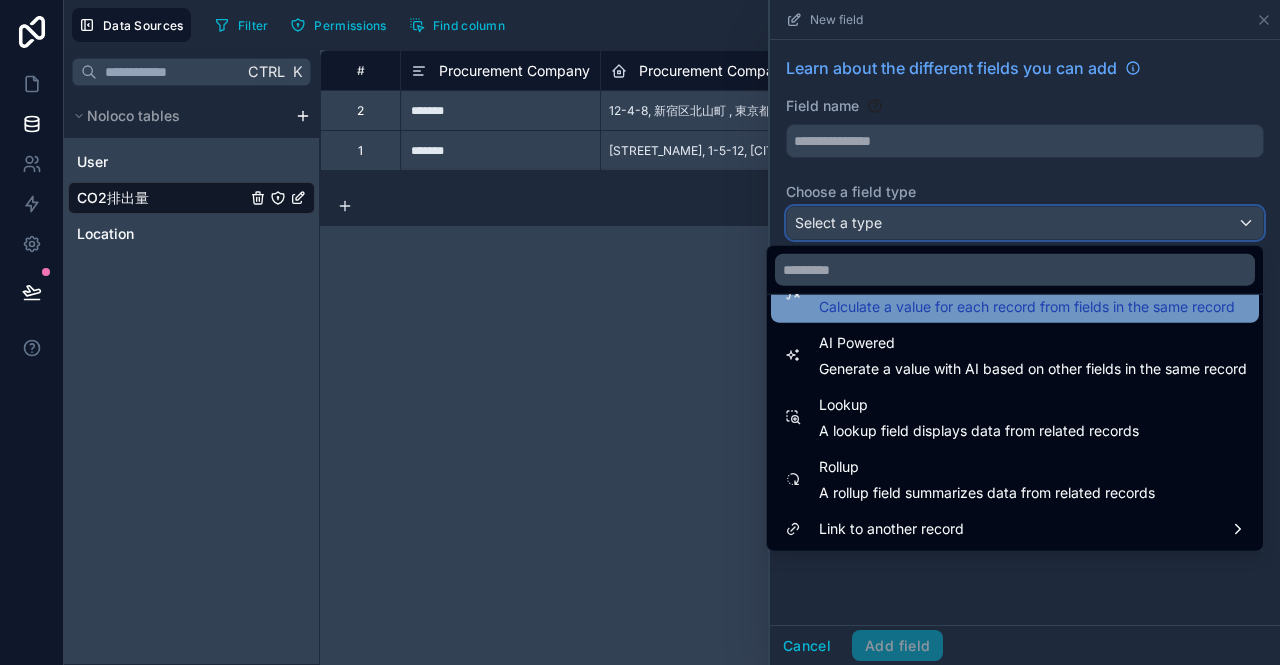 scroll, scrollTop: 280, scrollLeft: 0, axis: vertical 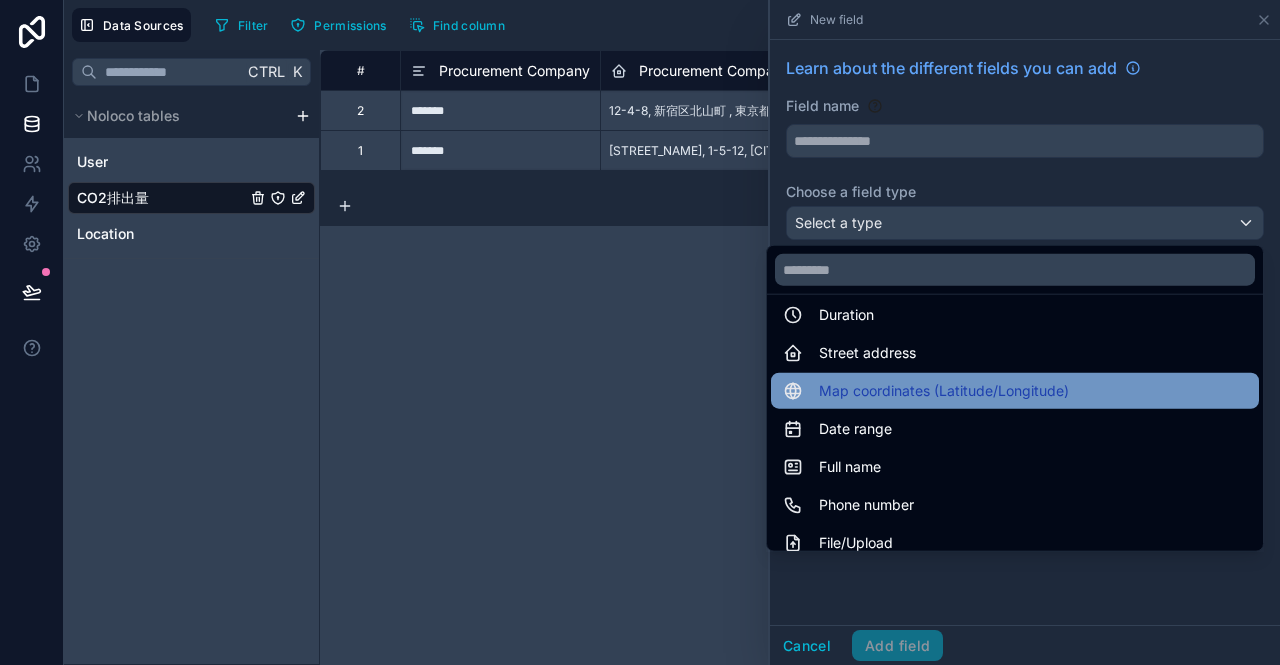 click on "Map coordinates (Latitude/Longitude)" at bounding box center [944, 391] 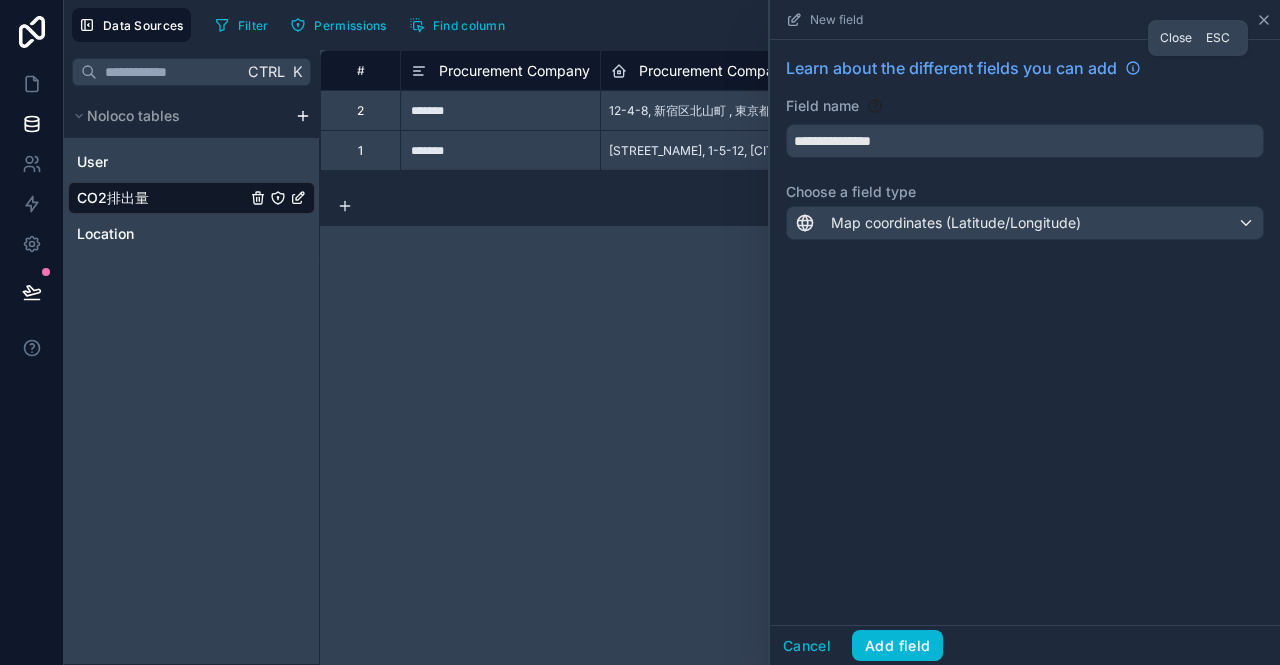 click 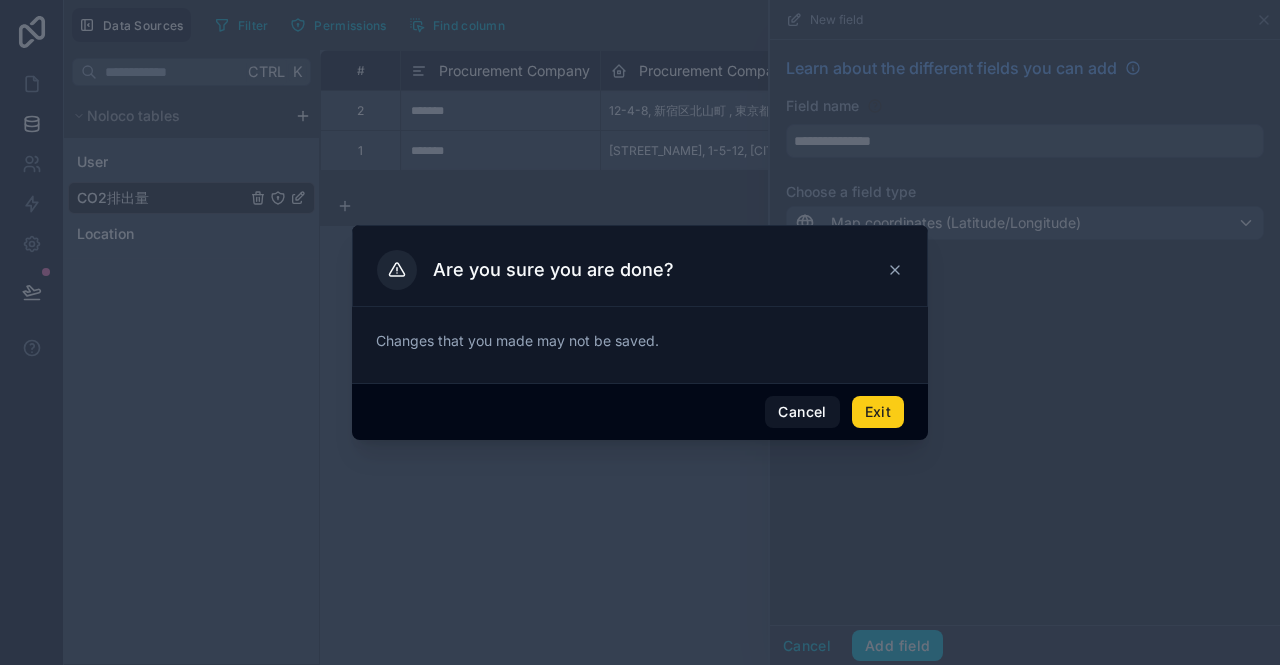 click on "Exit" at bounding box center (878, 412) 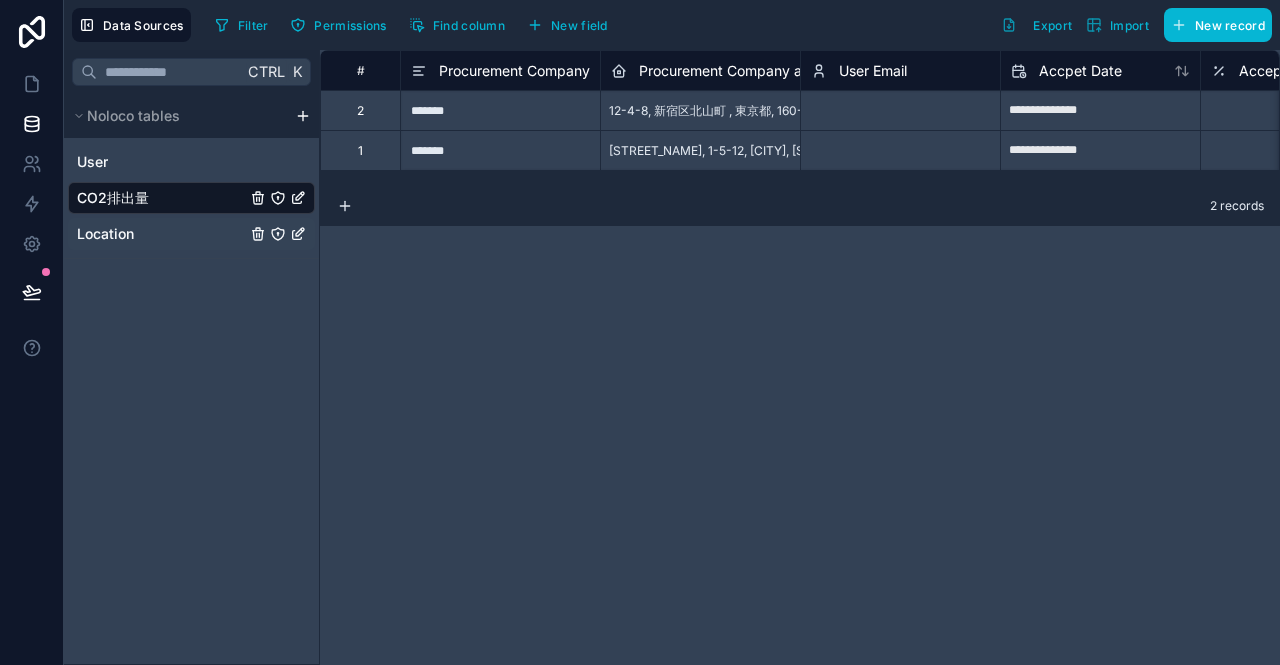 click on "Location" at bounding box center [191, 234] 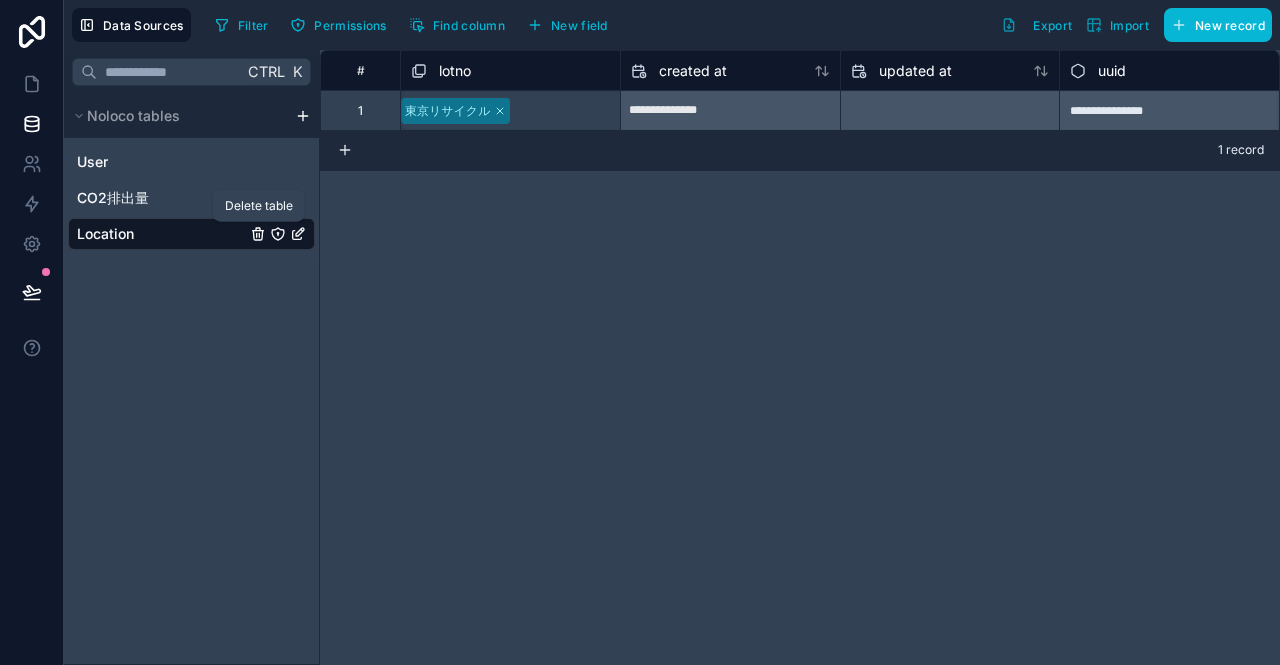 click 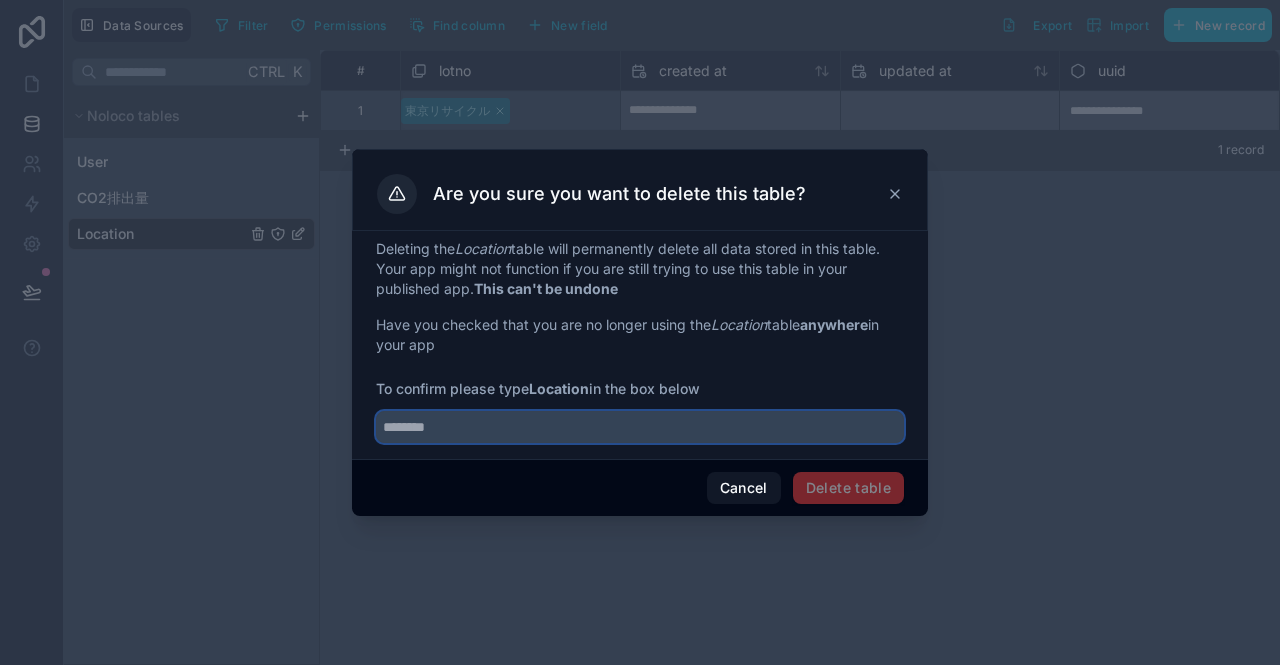 click at bounding box center (640, 427) 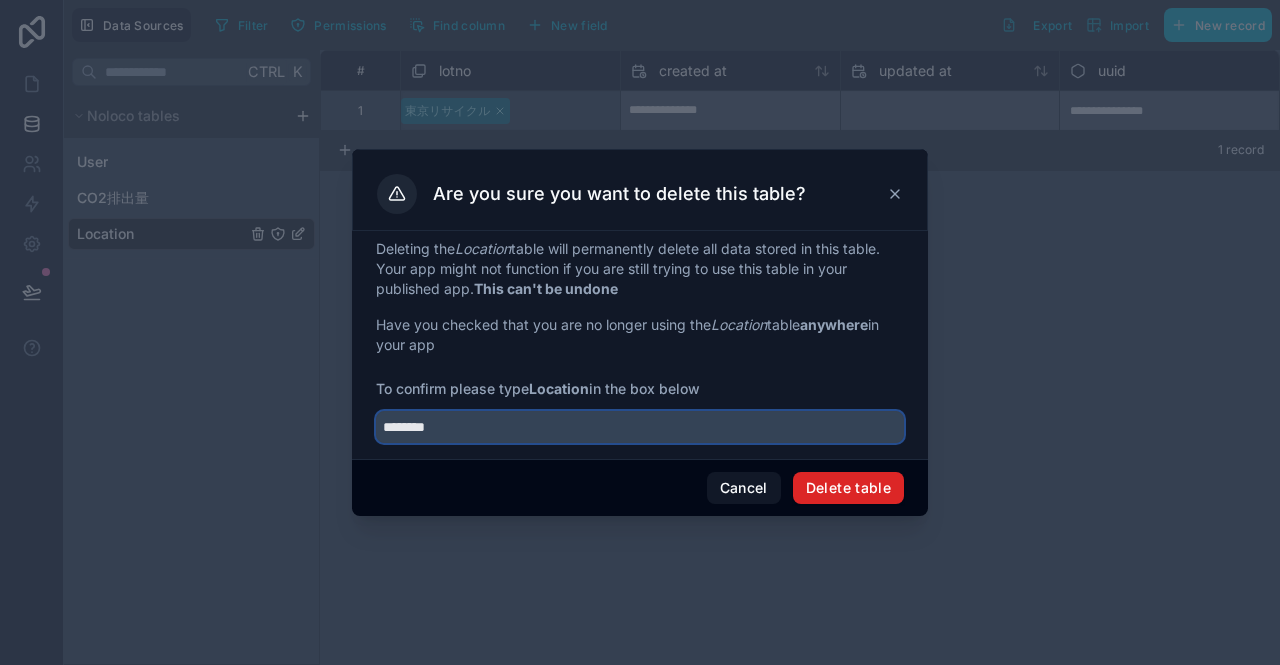 type on "********" 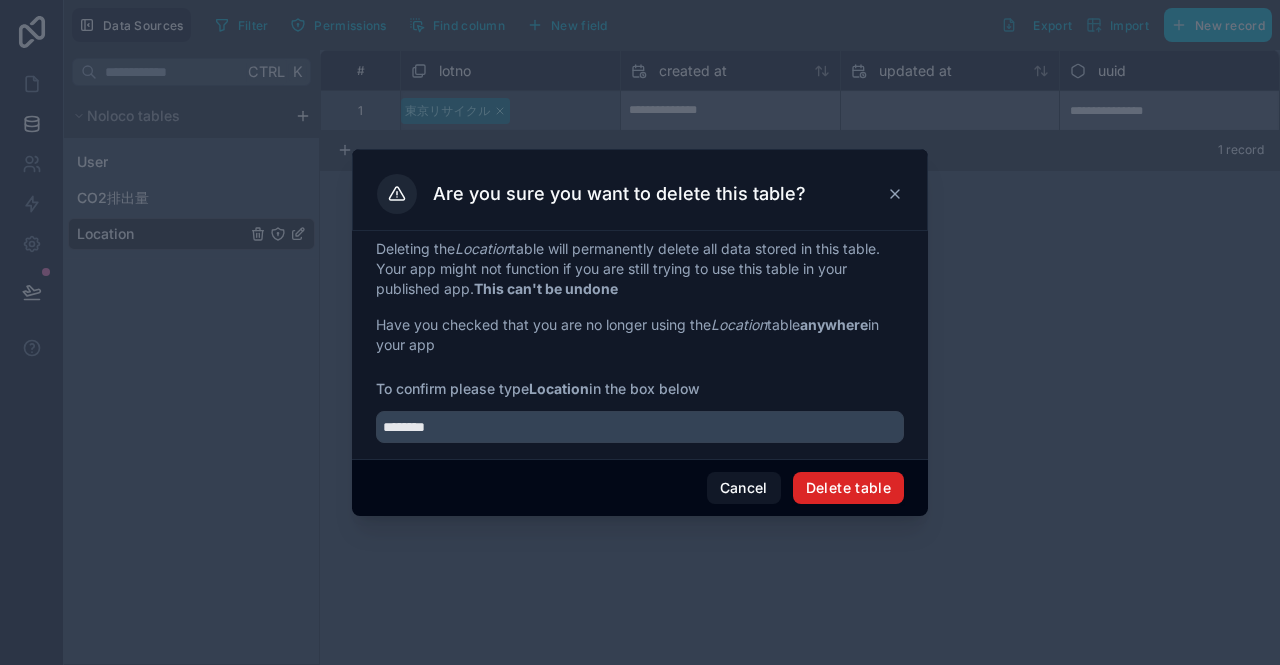 click on "Delete table" at bounding box center (848, 488) 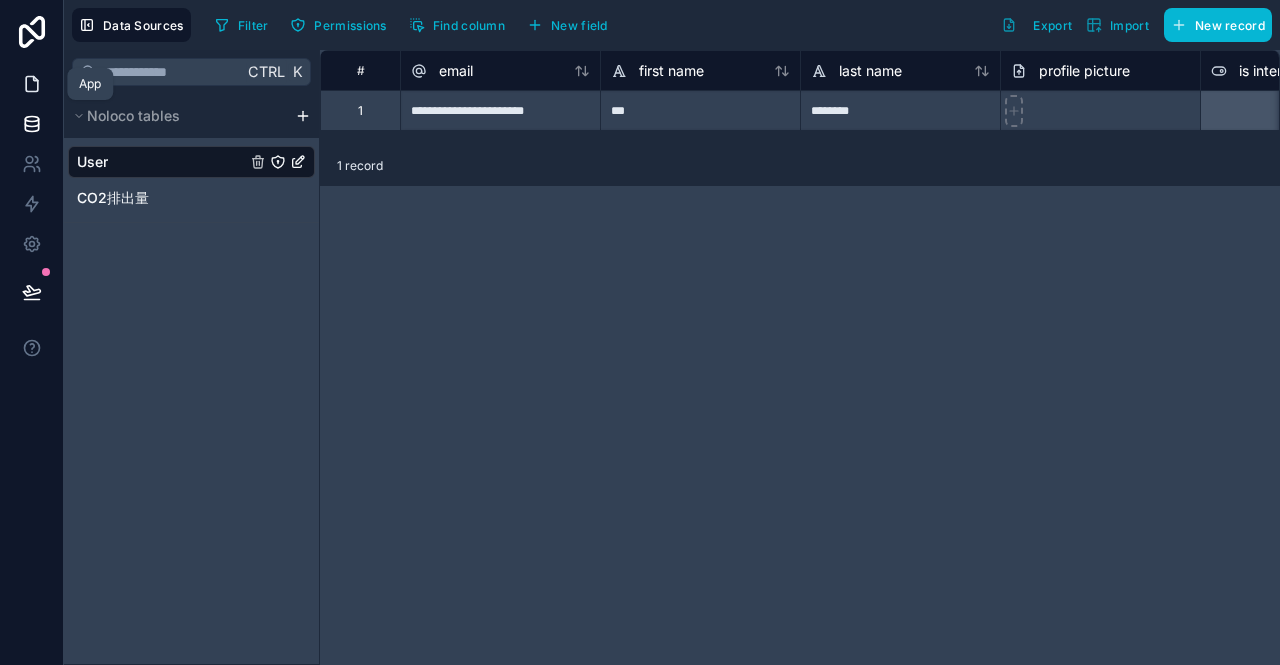 click 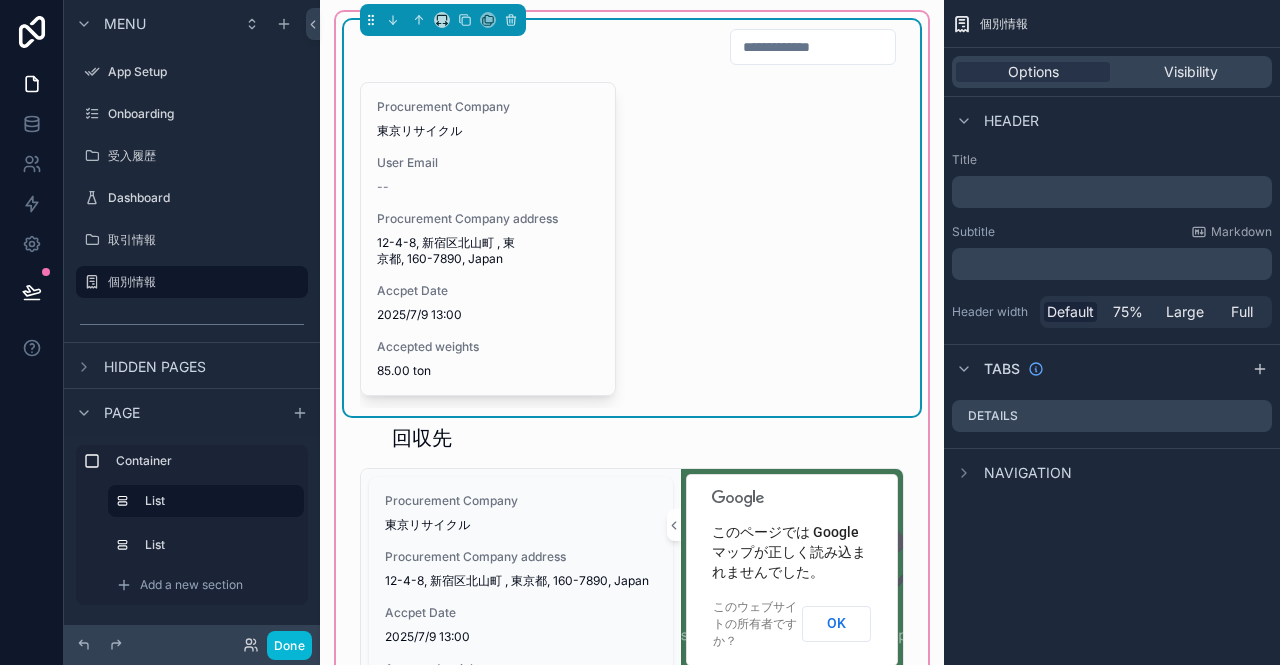 scroll, scrollTop: 0, scrollLeft: 0, axis: both 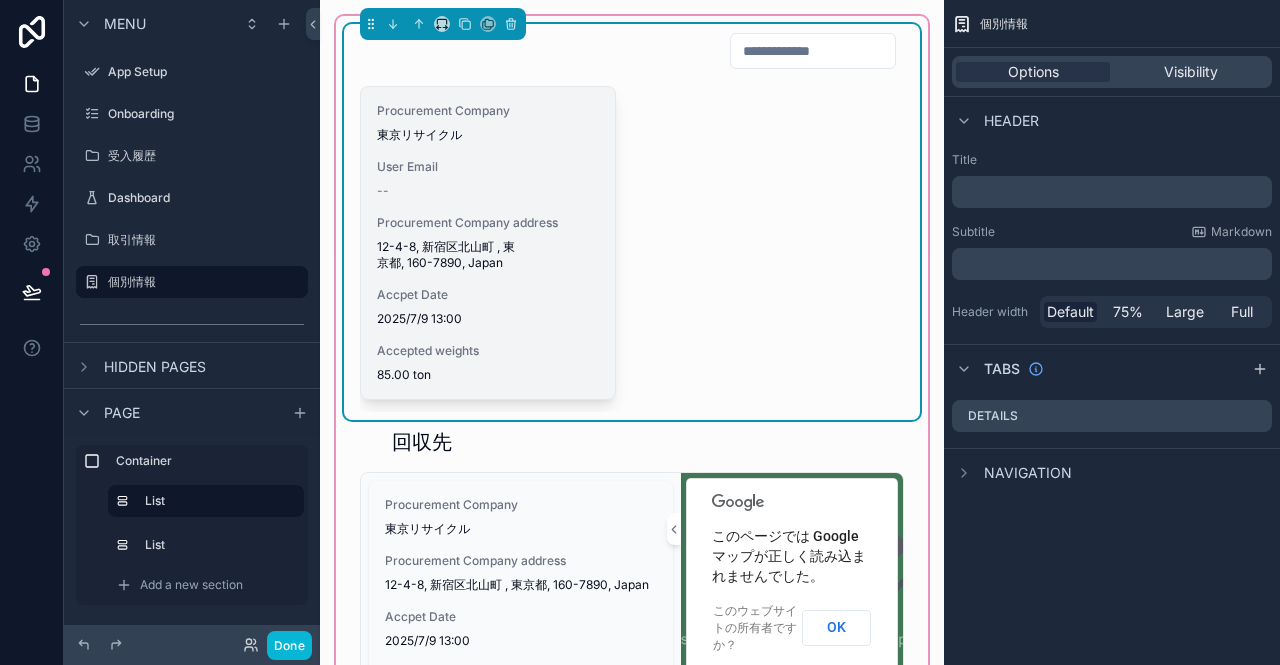 click on "--" at bounding box center (488, 191) 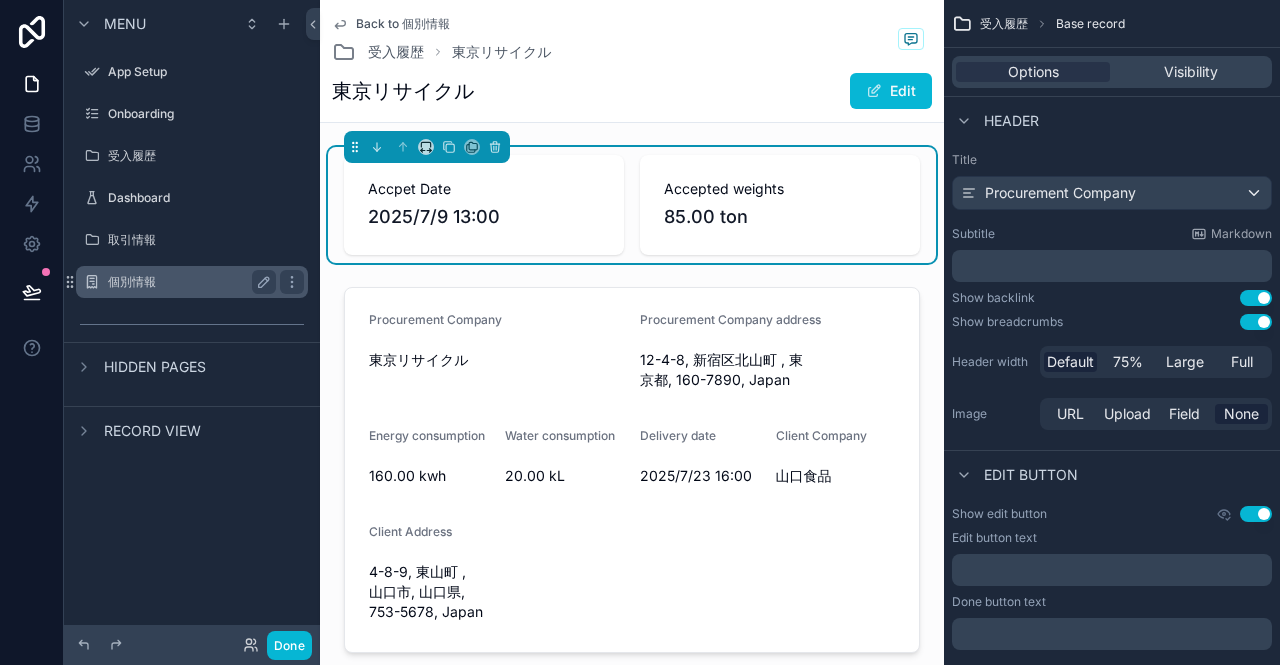 click on "個別情報" at bounding box center [188, 282] 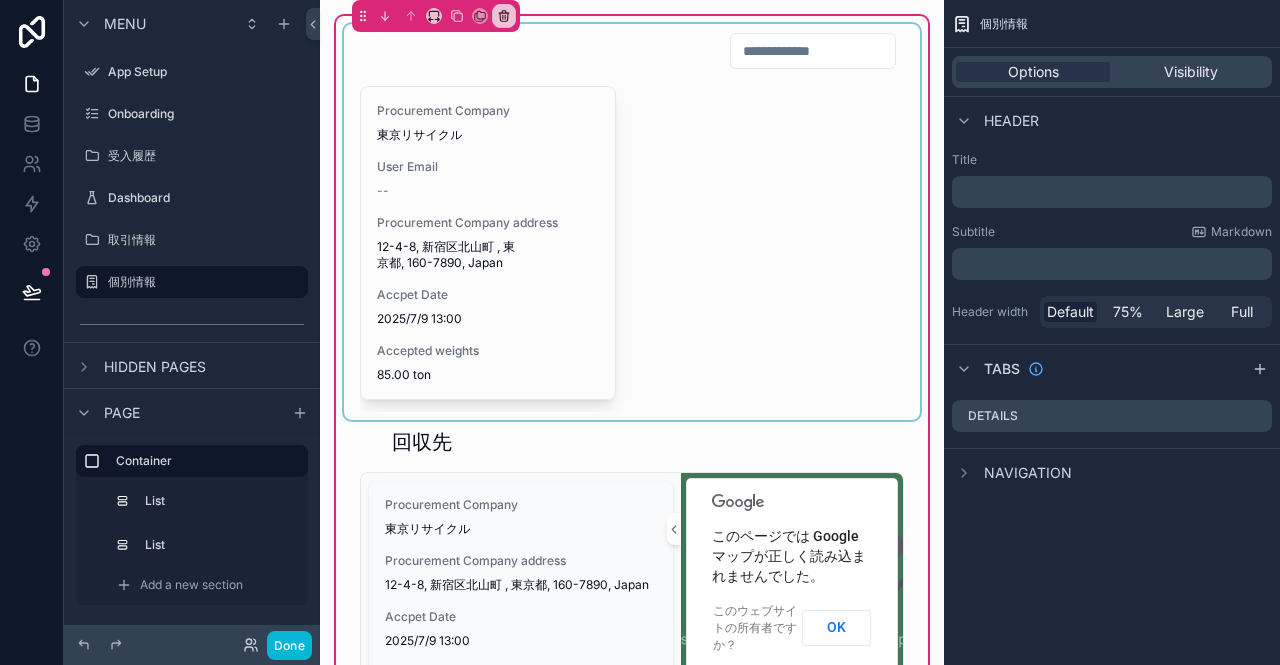 click at bounding box center (632, 222) 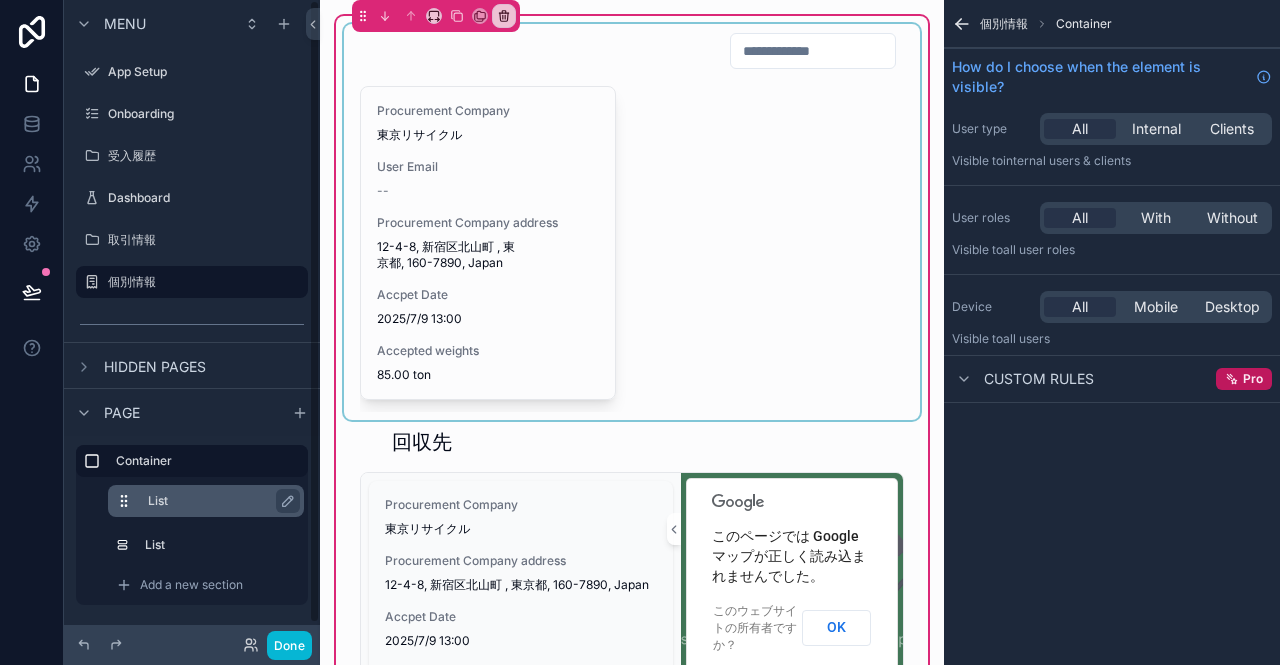 click on "List" at bounding box center (218, 501) 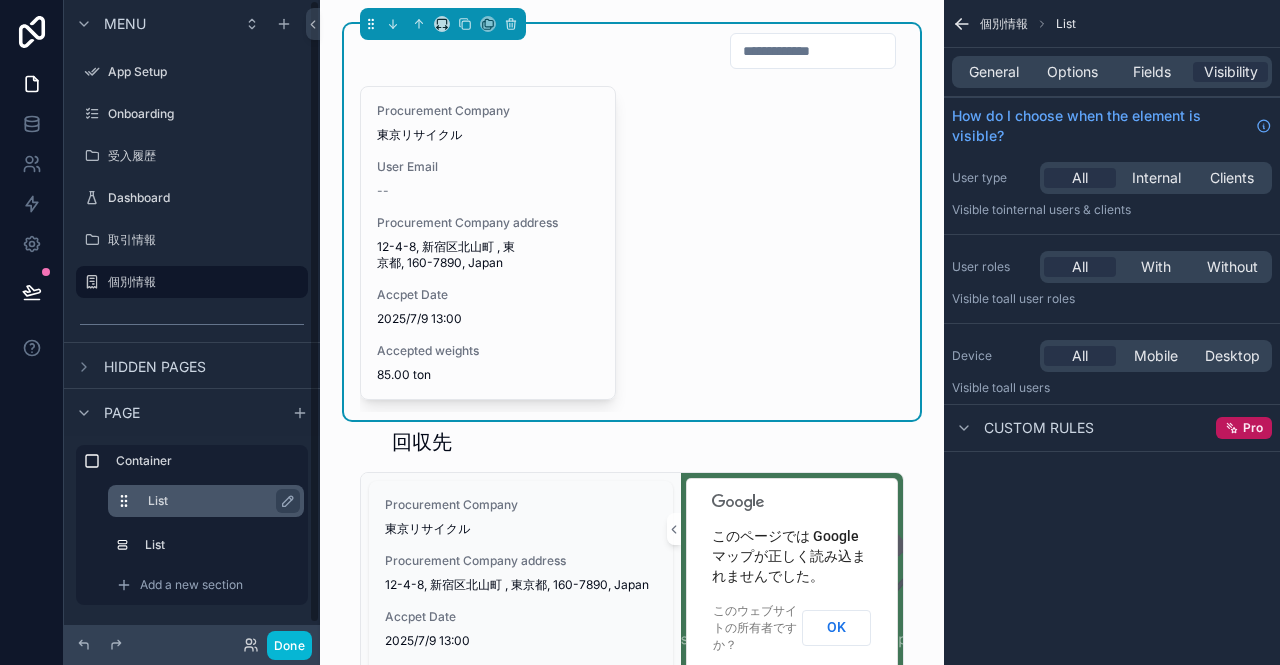 click on "List" at bounding box center [218, 501] 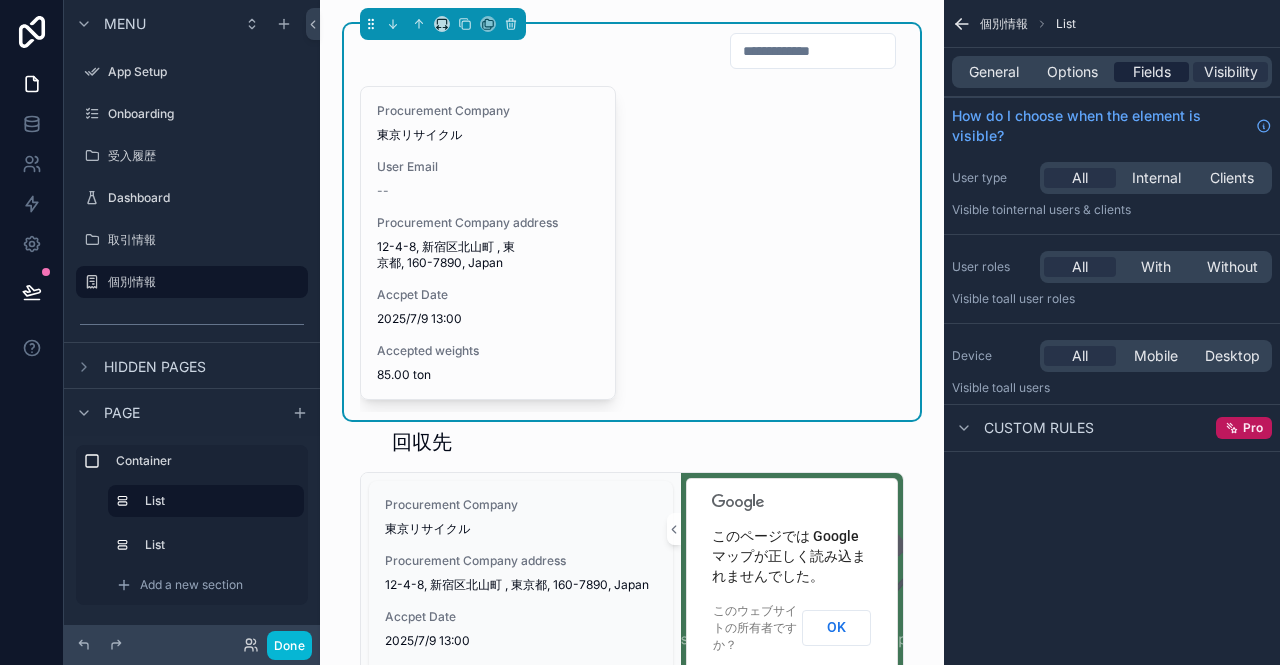 click on "Fields" at bounding box center [1152, 72] 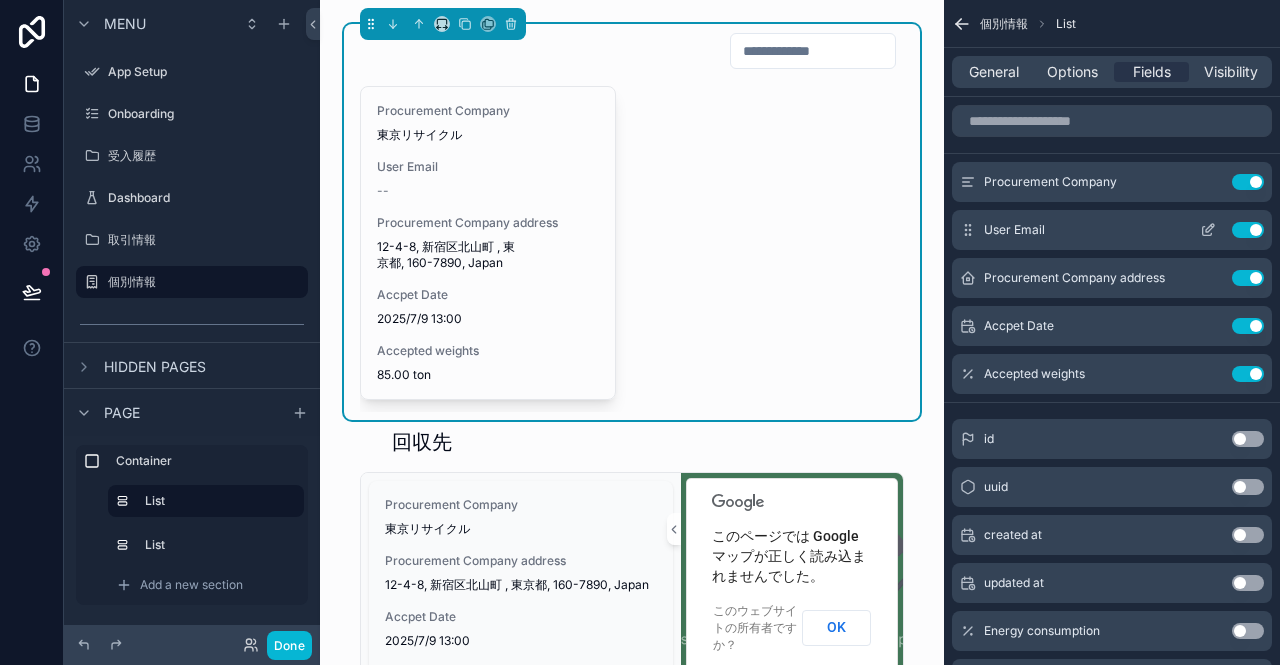 click on "Use setting" at bounding box center (1248, 230) 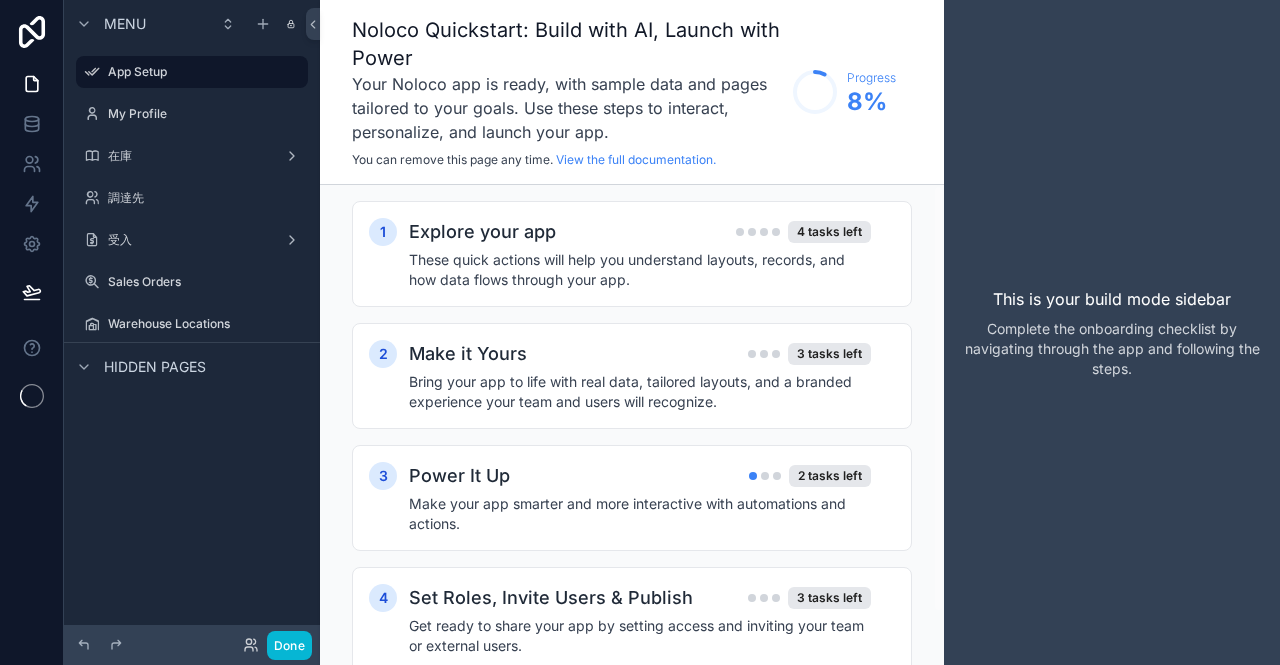scroll, scrollTop: 0, scrollLeft: 0, axis: both 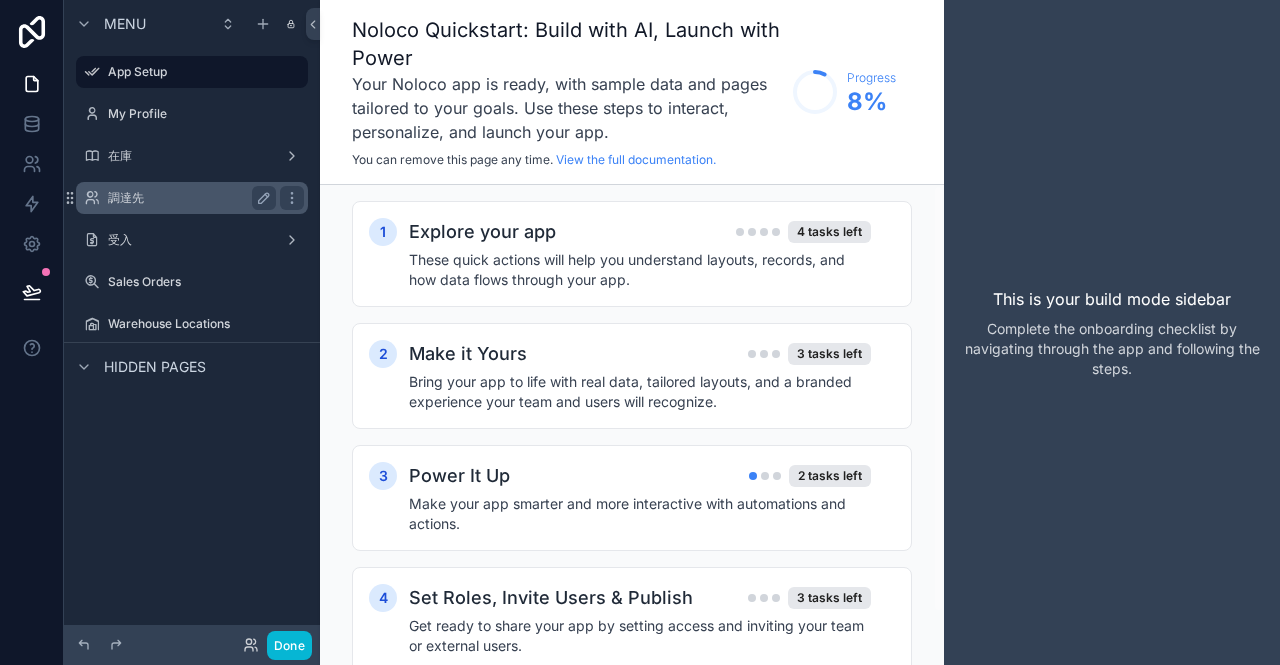 click on "調達先" at bounding box center [188, 198] 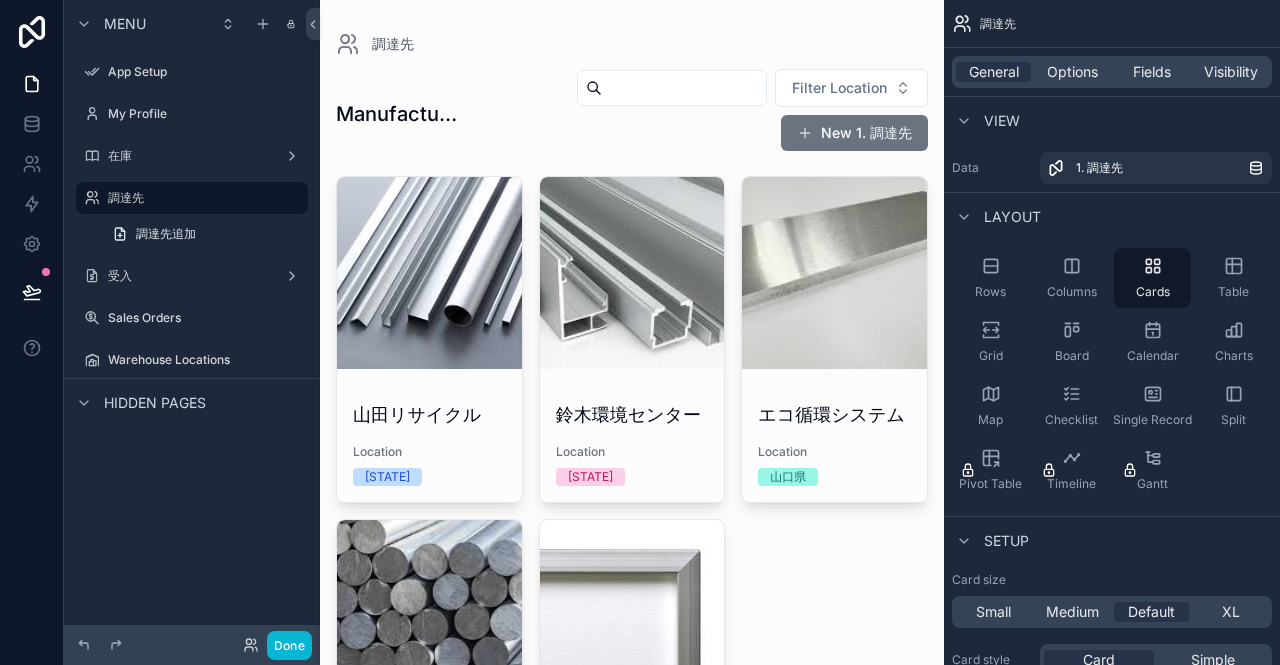 click at bounding box center [632, 455] 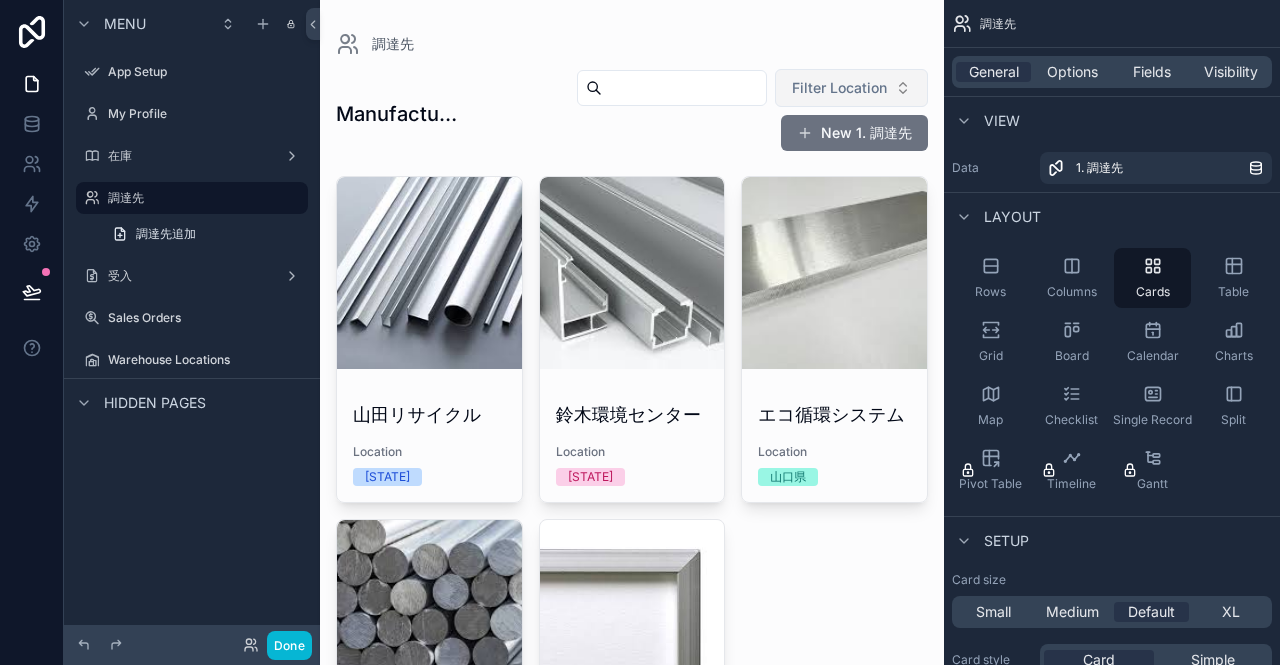 click on "Filter Location" at bounding box center (839, 88) 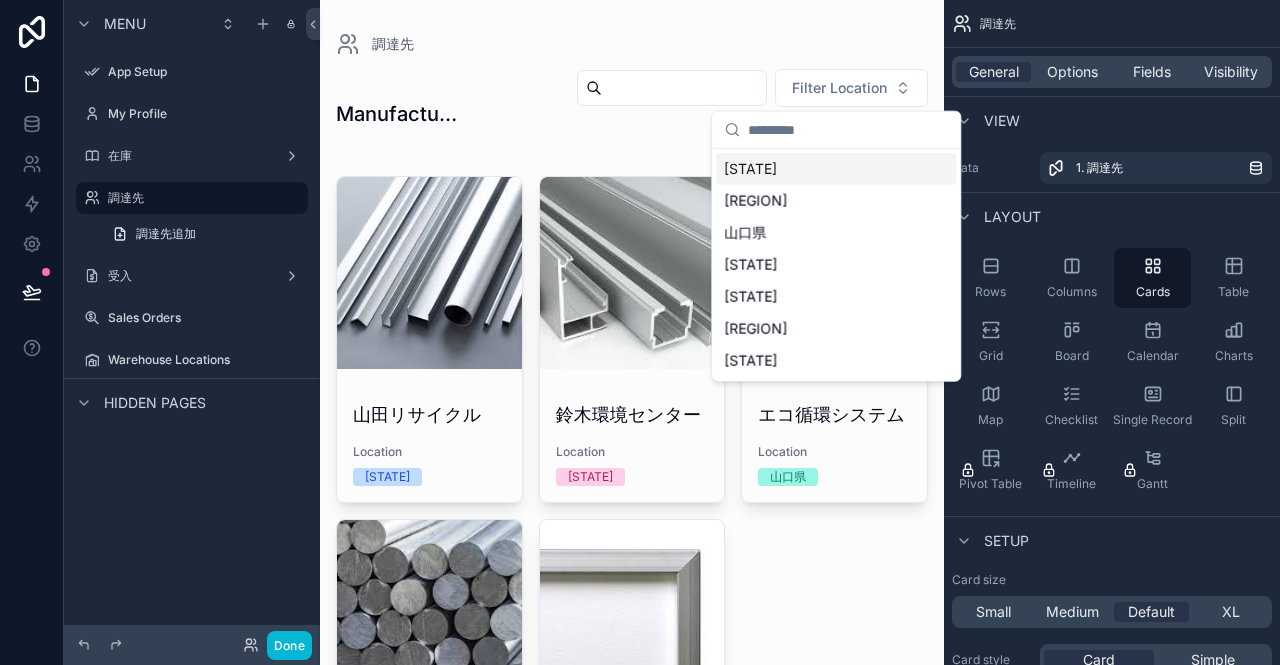 click on "東京都" at bounding box center [836, 169] 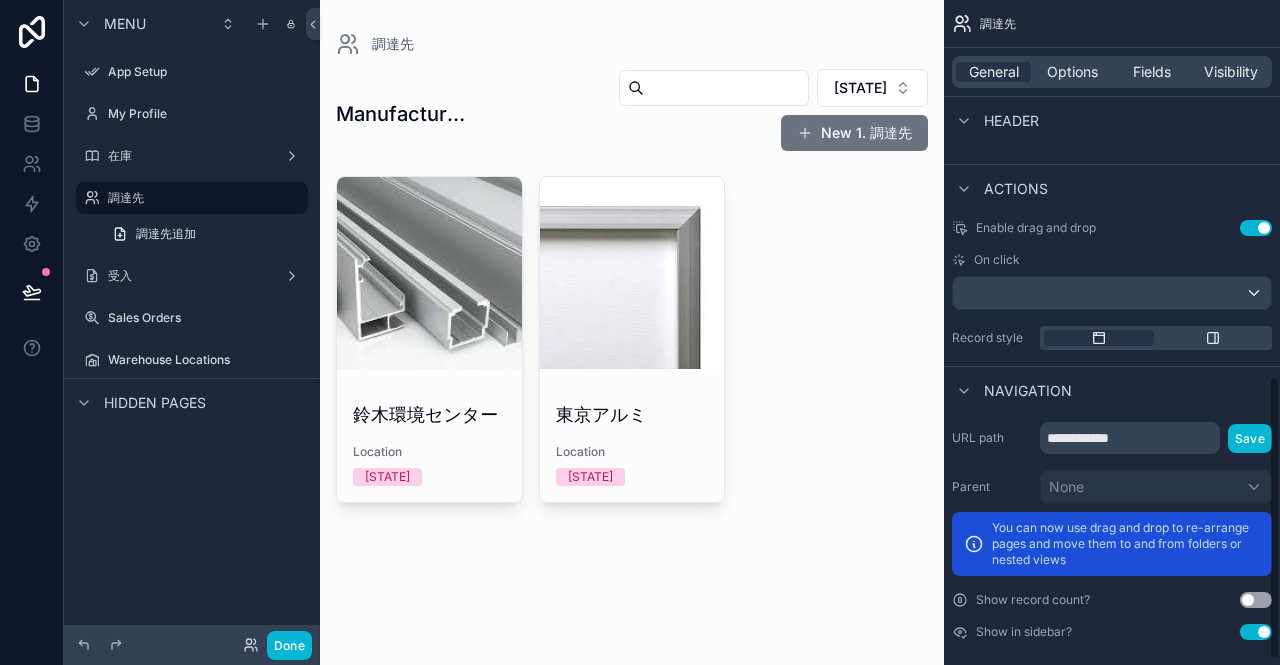 scroll, scrollTop: 894, scrollLeft: 0, axis: vertical 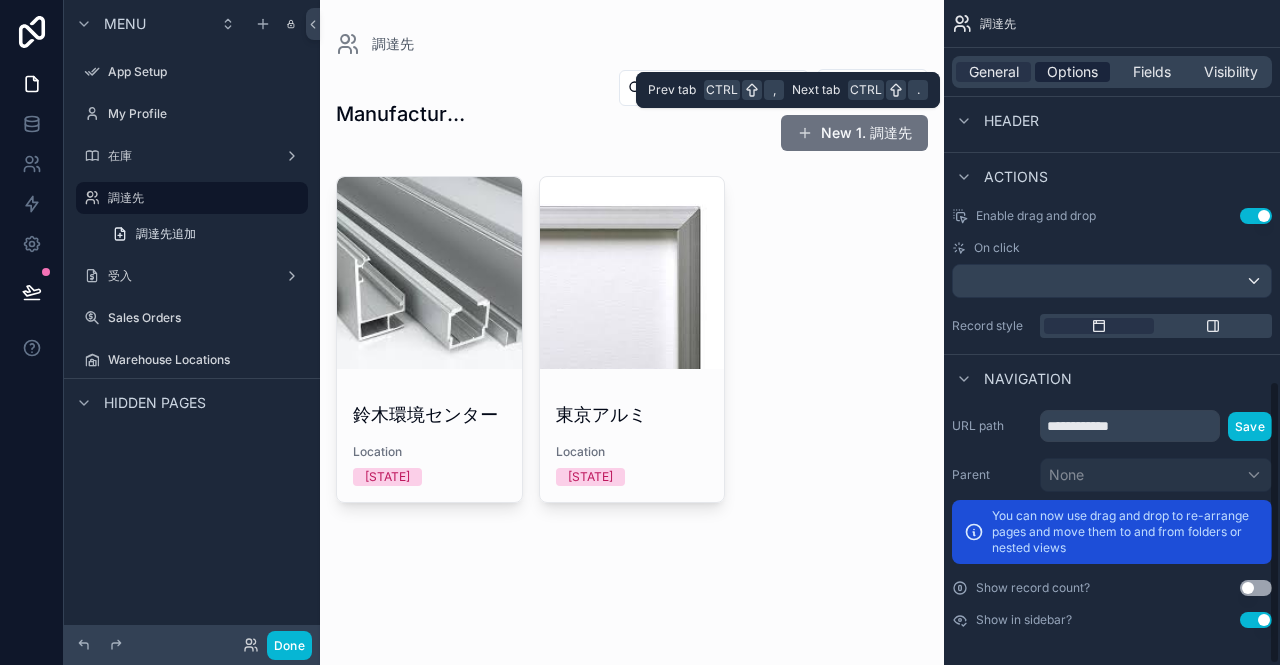 click on "Options" at bounding box center [1072, 72] 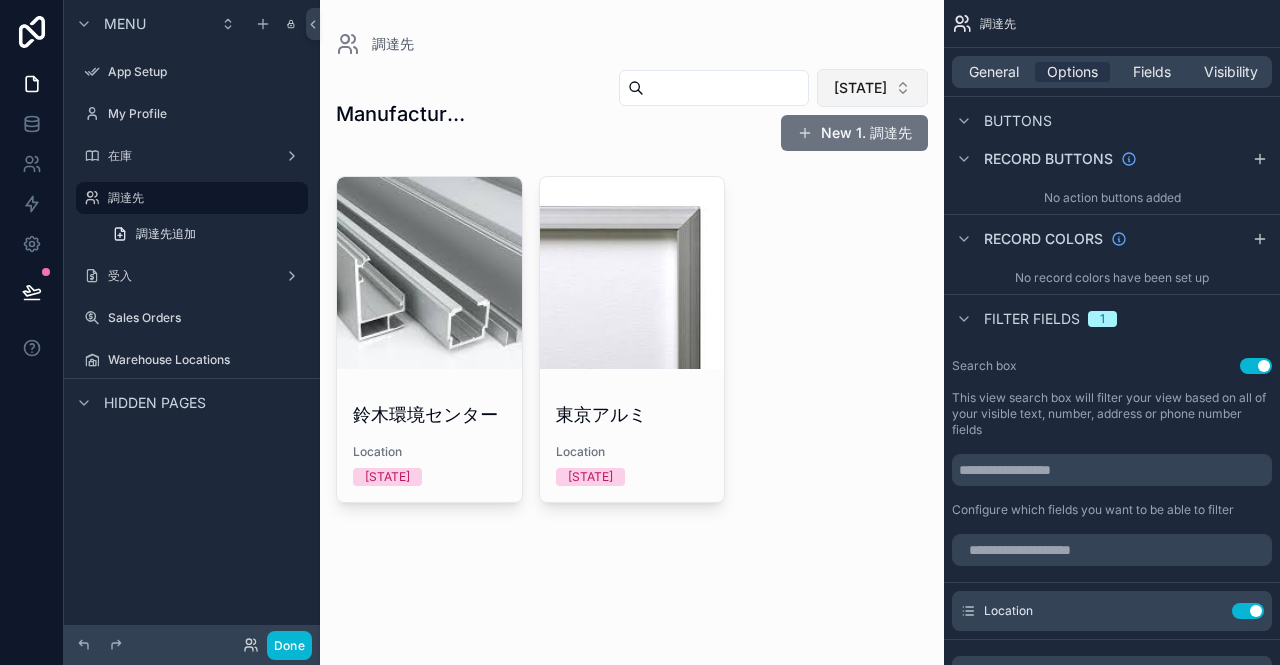 click on "東京都" at bounding box center [860, 88] 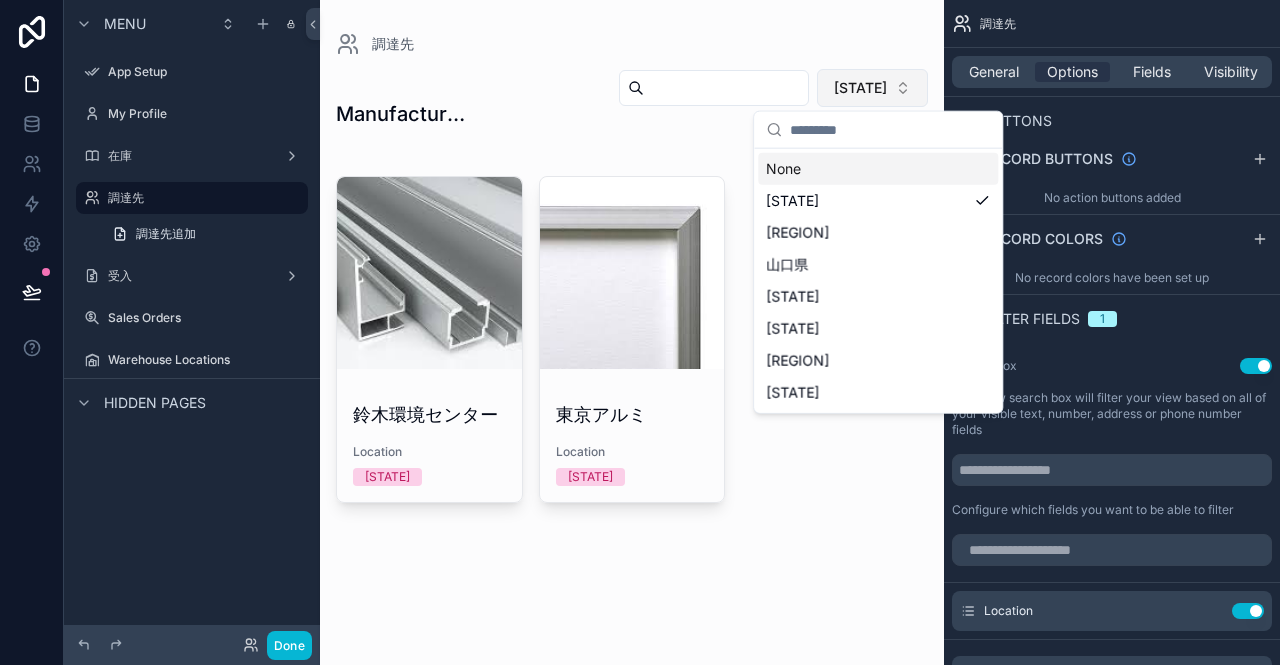 click on "東京都" at bounding box center (860, 88) 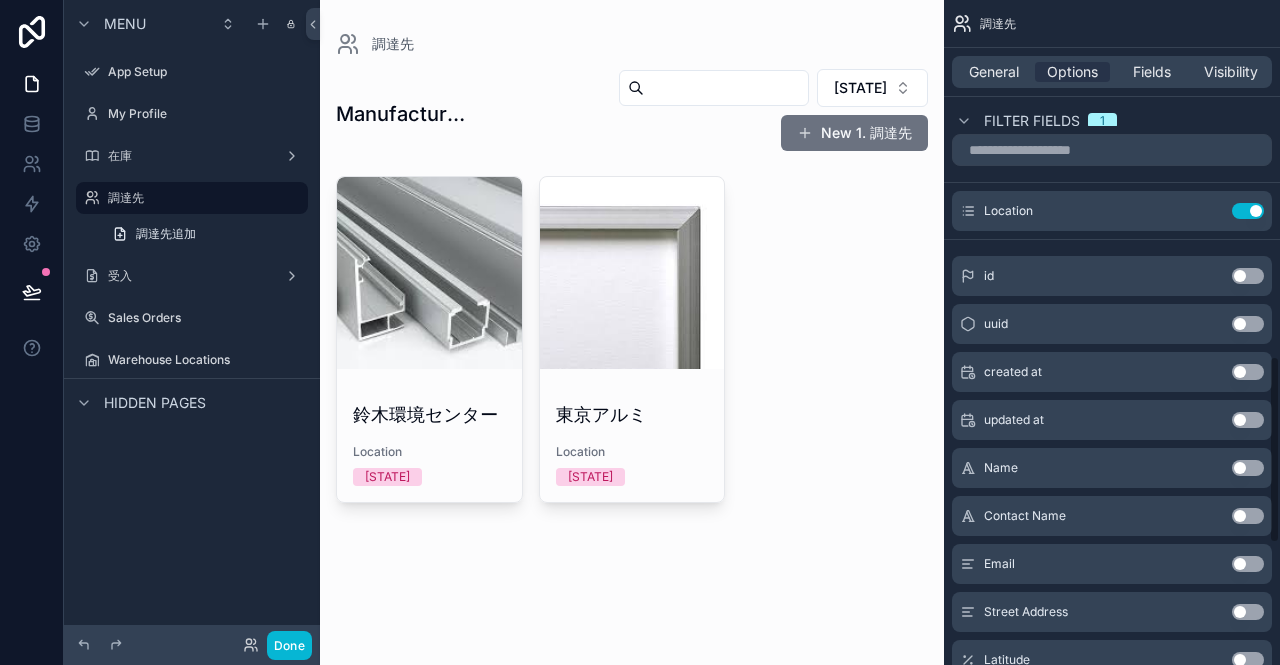 scroll, scrollTop: 1194, scrollLeft: 0, axis: vertical 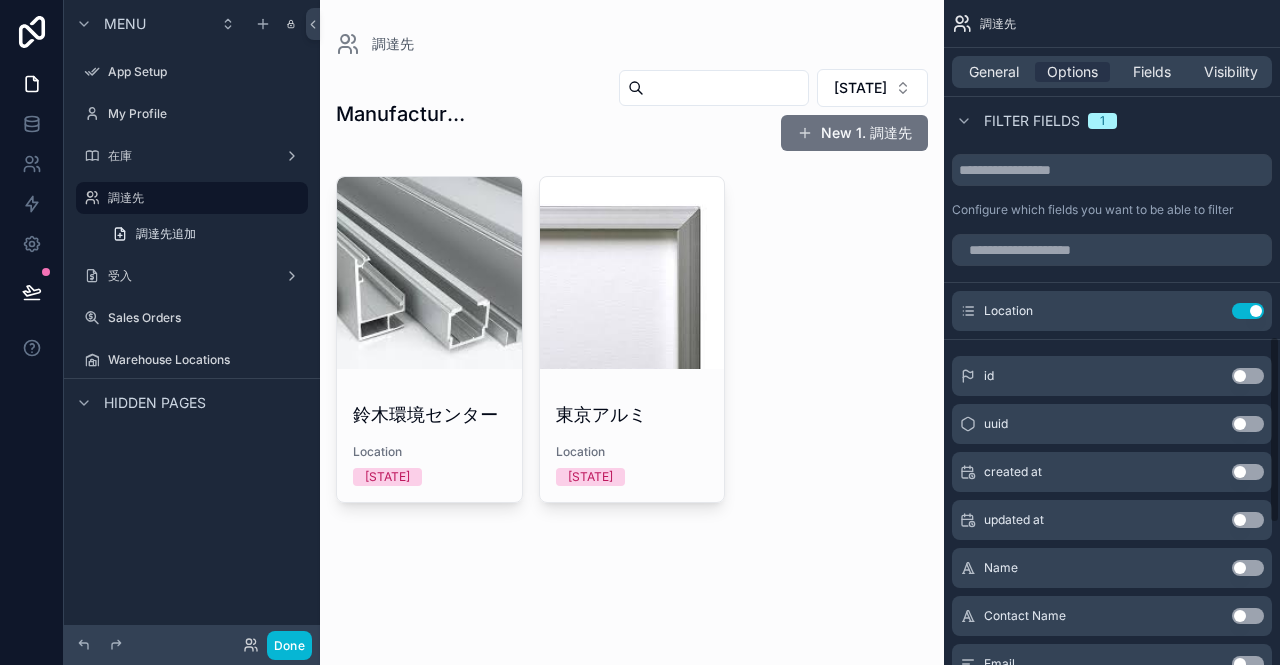 click on "Use setting" at bounding box center [1248, 376] 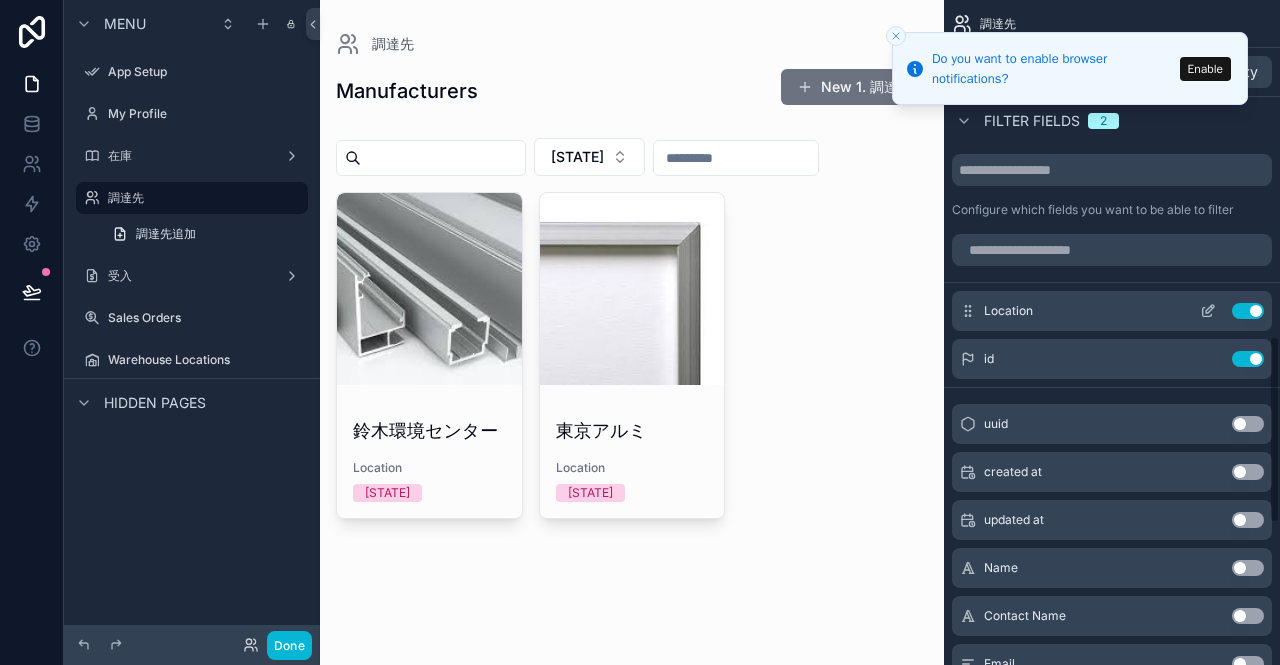 click on "Use setting" at bounding box center [1248, 311] 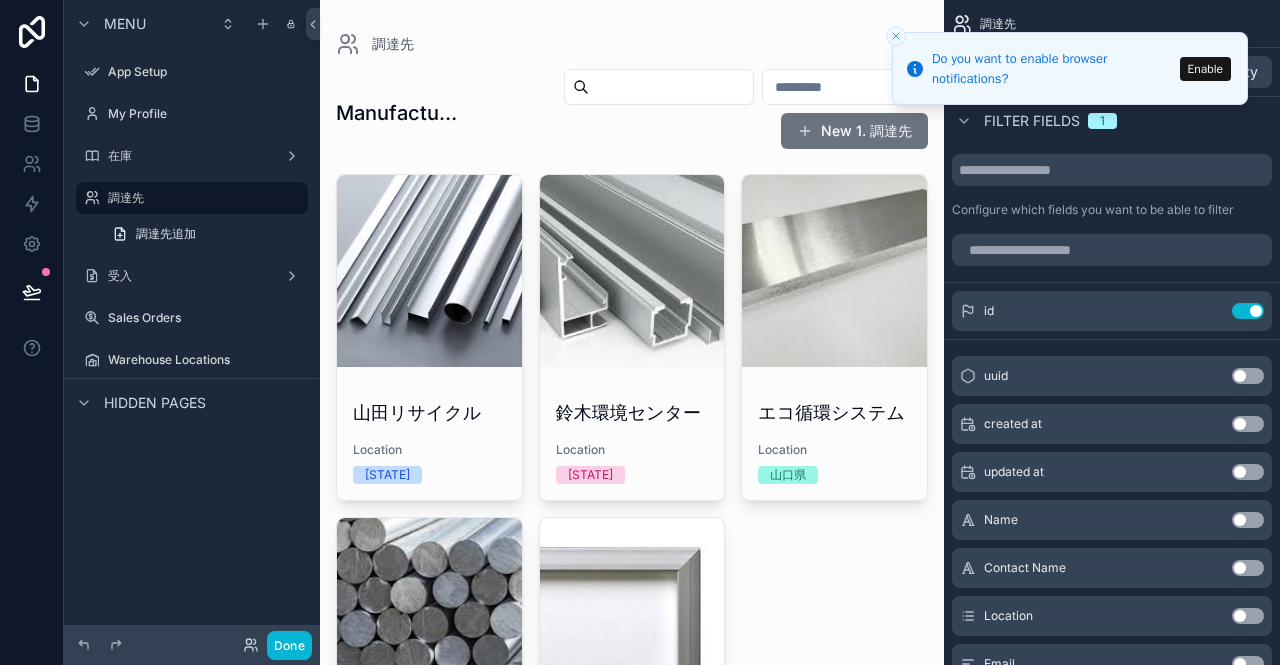 click at bounding box center (845, 87) 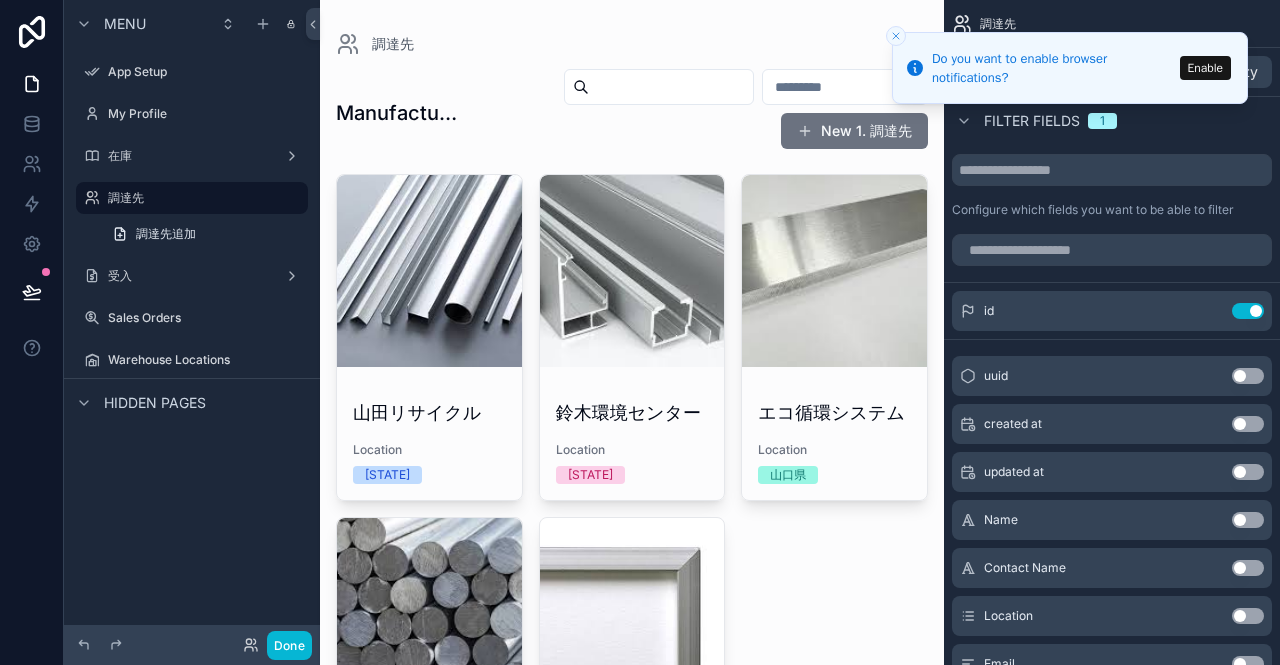 click 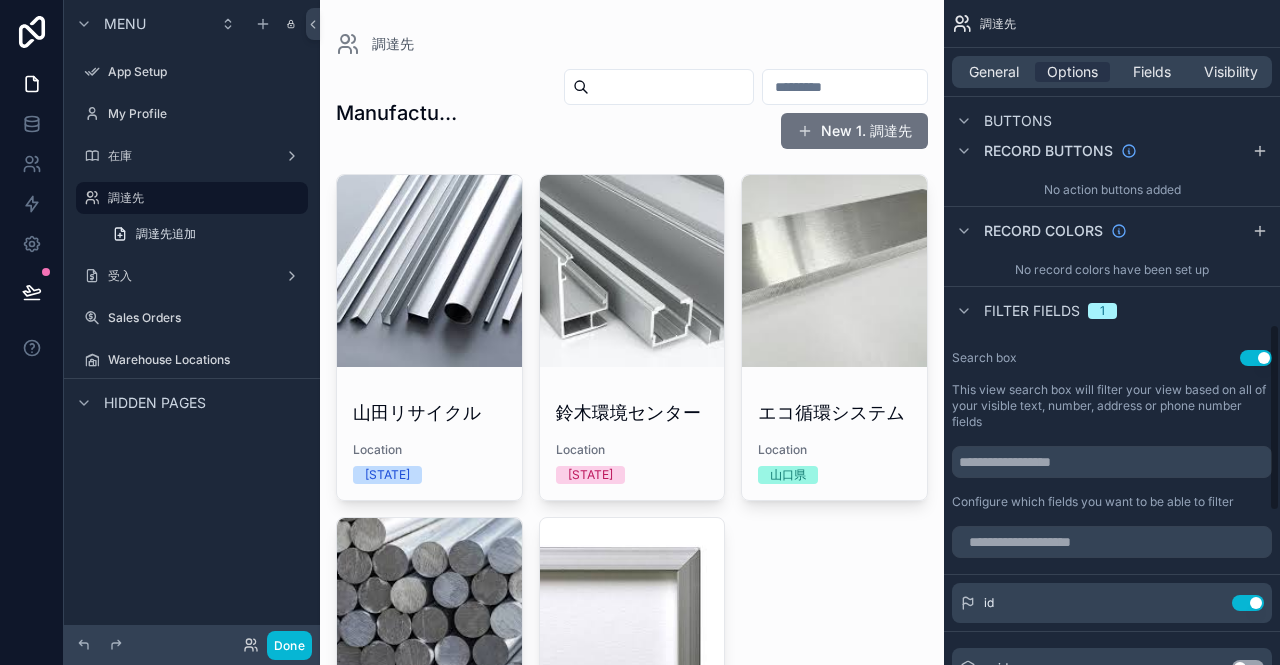 scroll, scrollTop: 894, scrollLeft: 0, axis: vertical 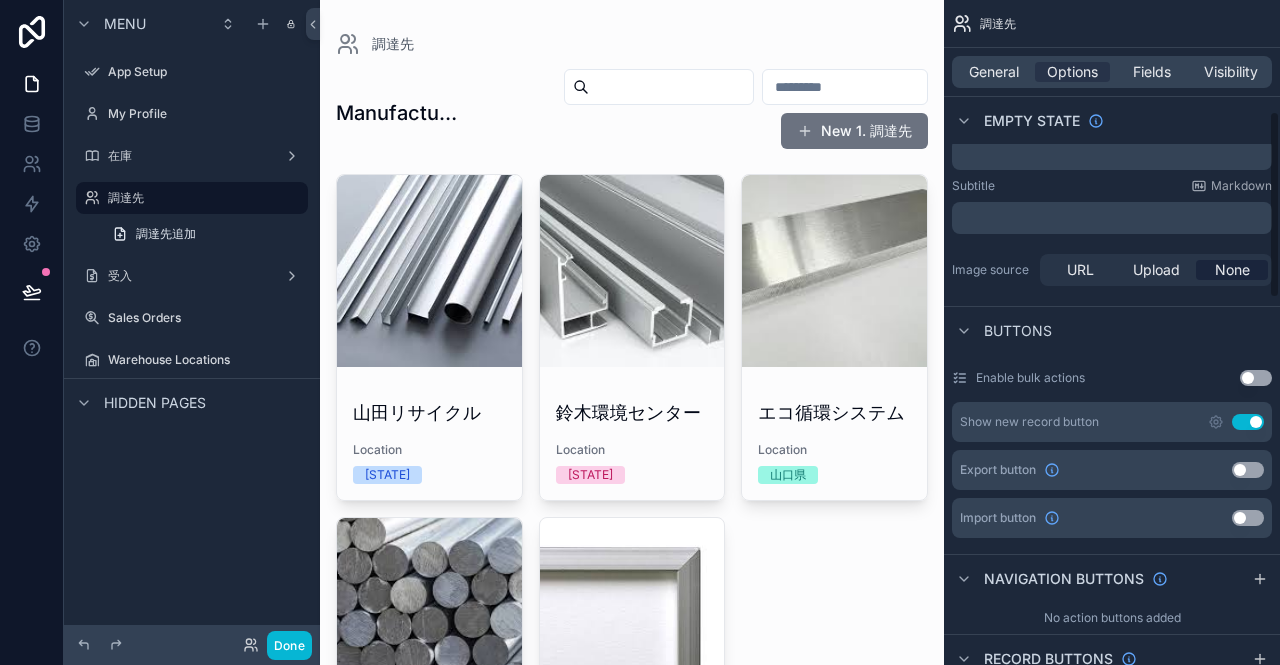 click on "Empty state" at bounding box center [1028, 121] 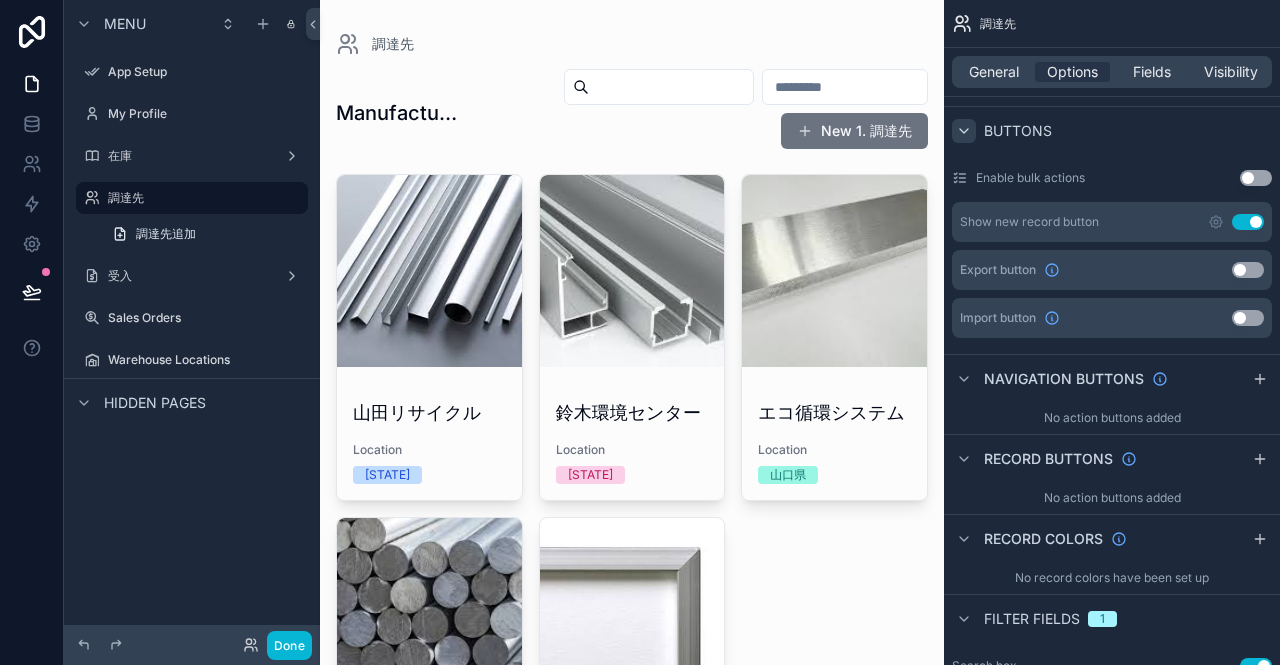click 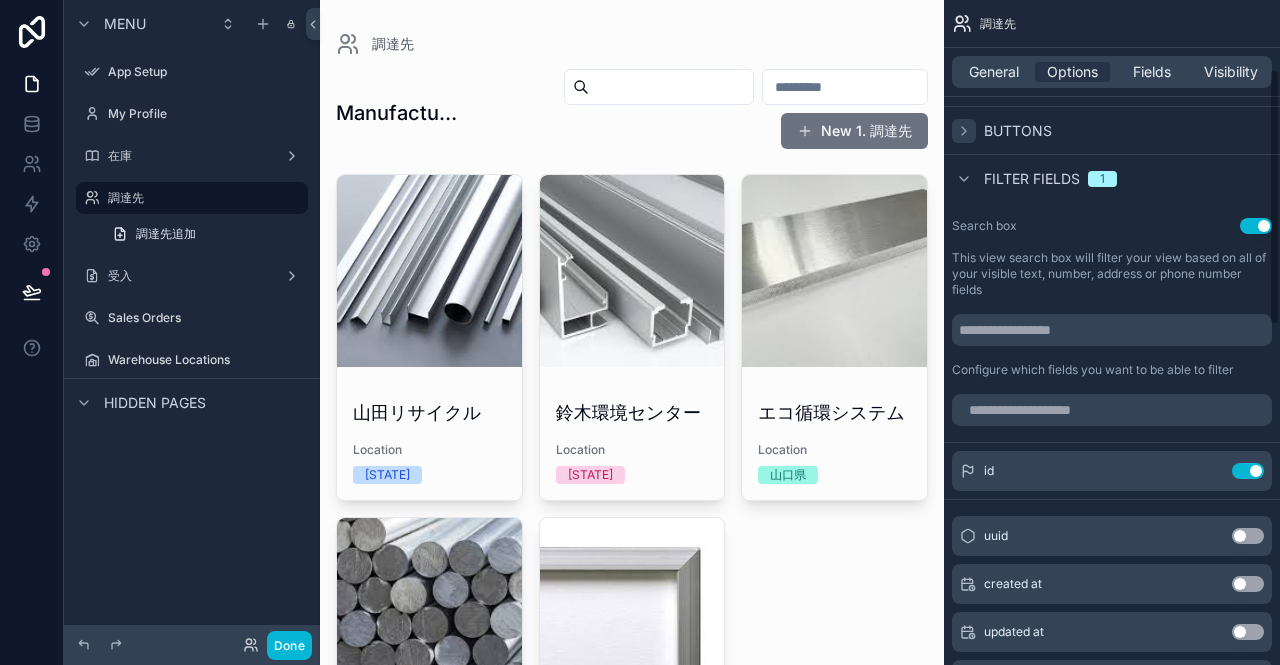 scroll, scrollTop: 0, scrollLeft: 0, axis: both 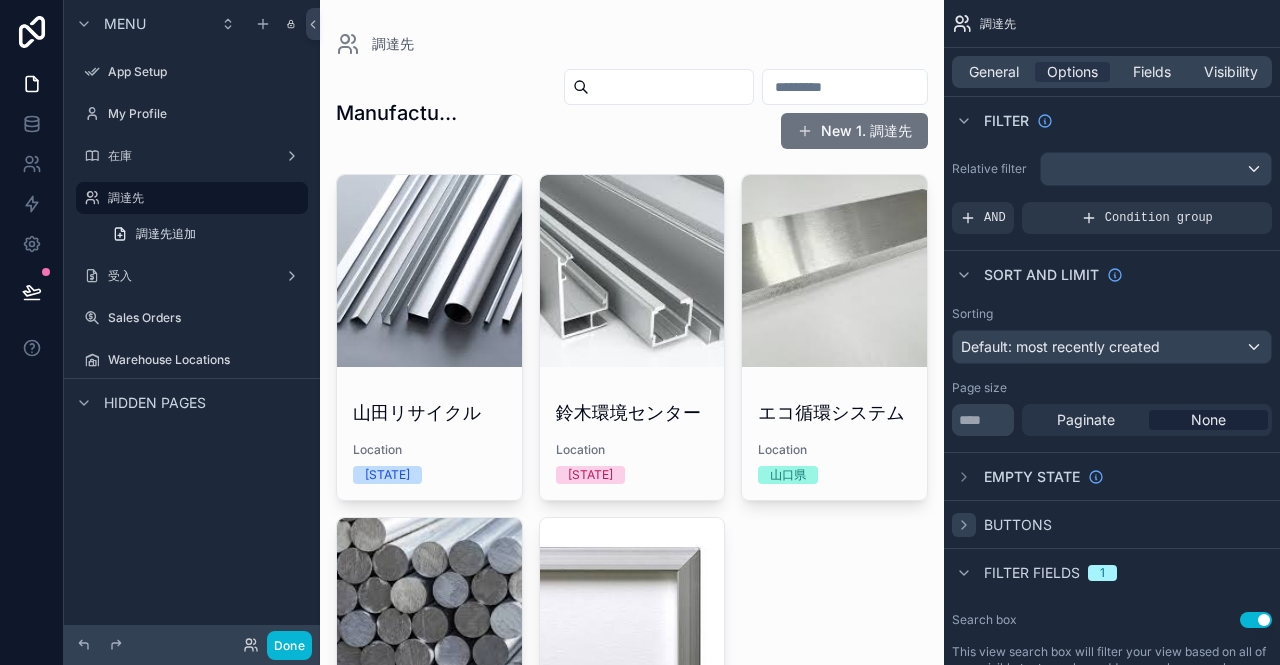 click at bounding box center [845, 87] 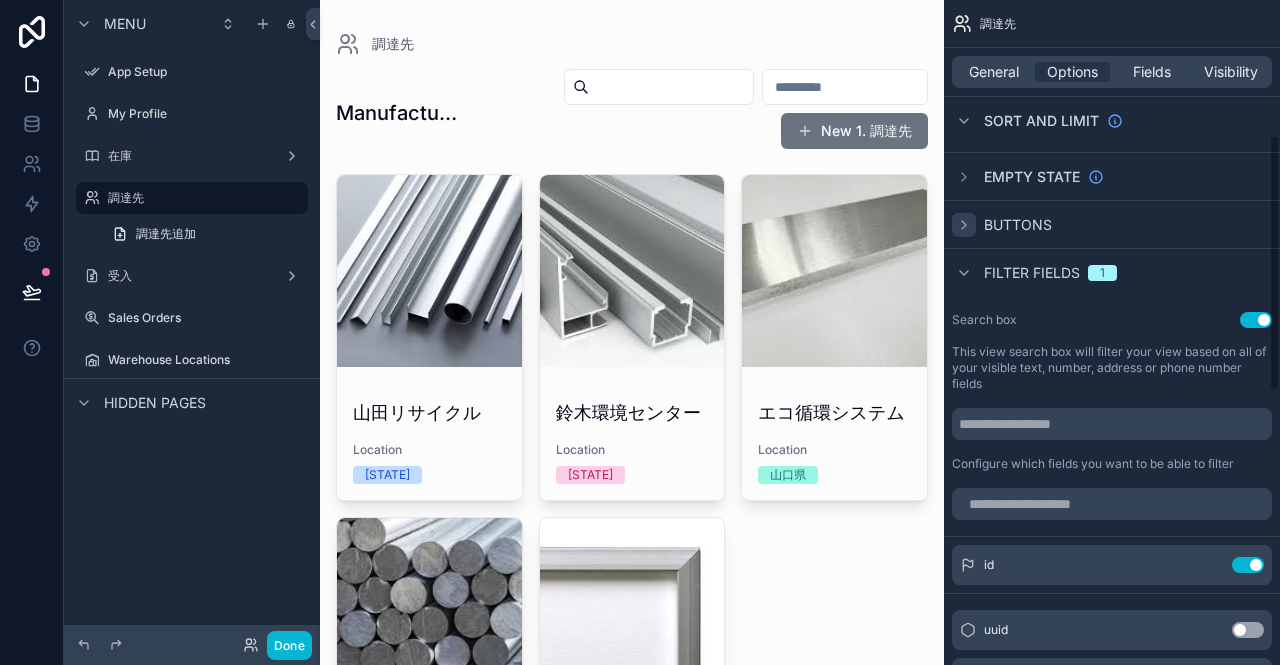 scroll, scrollTop: 600, scrollLeft: 0, axis: vertical 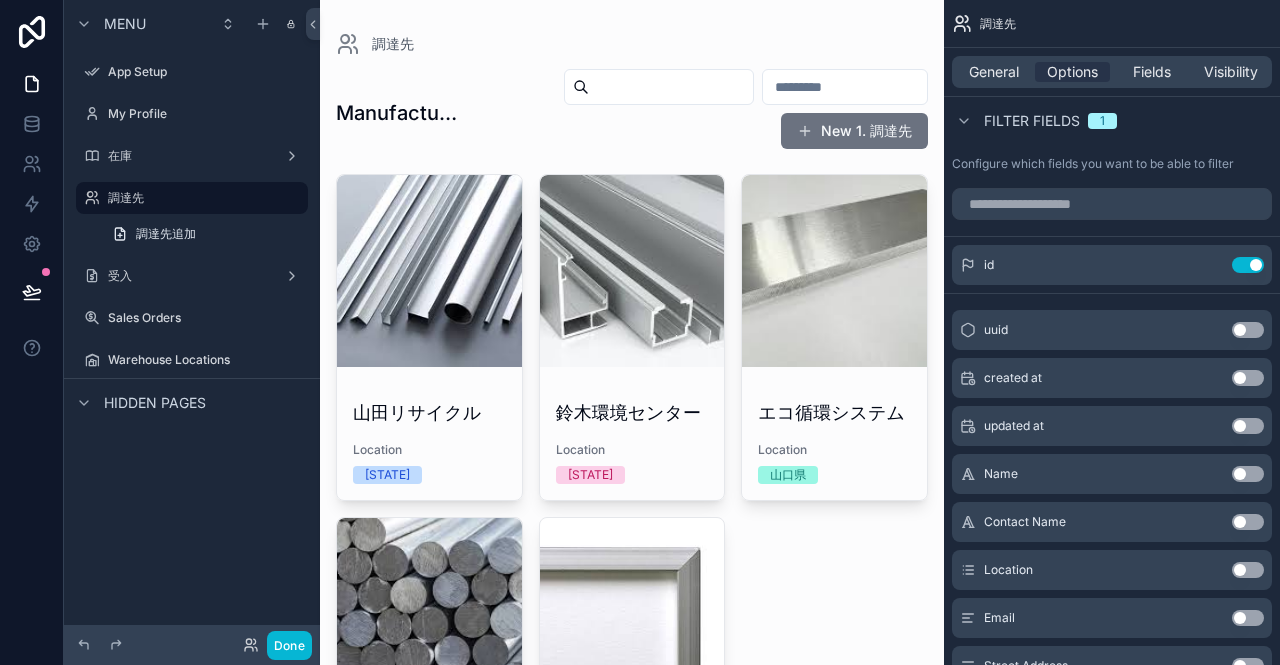 click on "Use setting" at bounding box center (1248, 474) 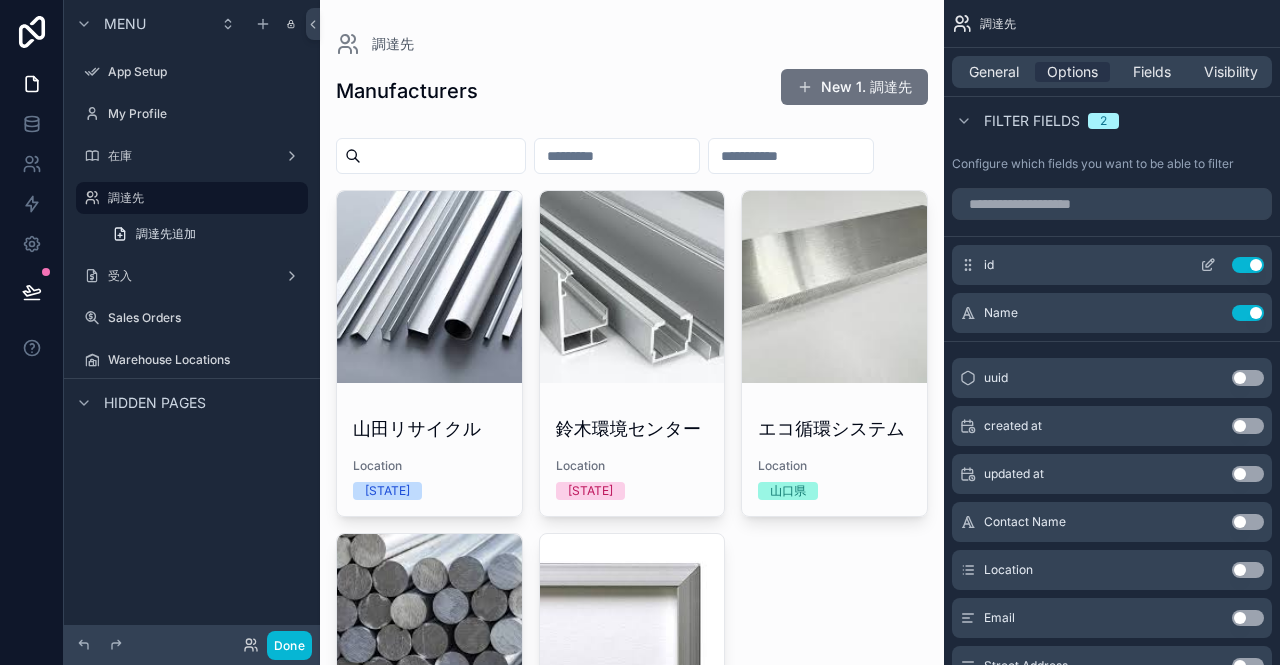 click on "Use setting" at bounding box center (1248, 265) 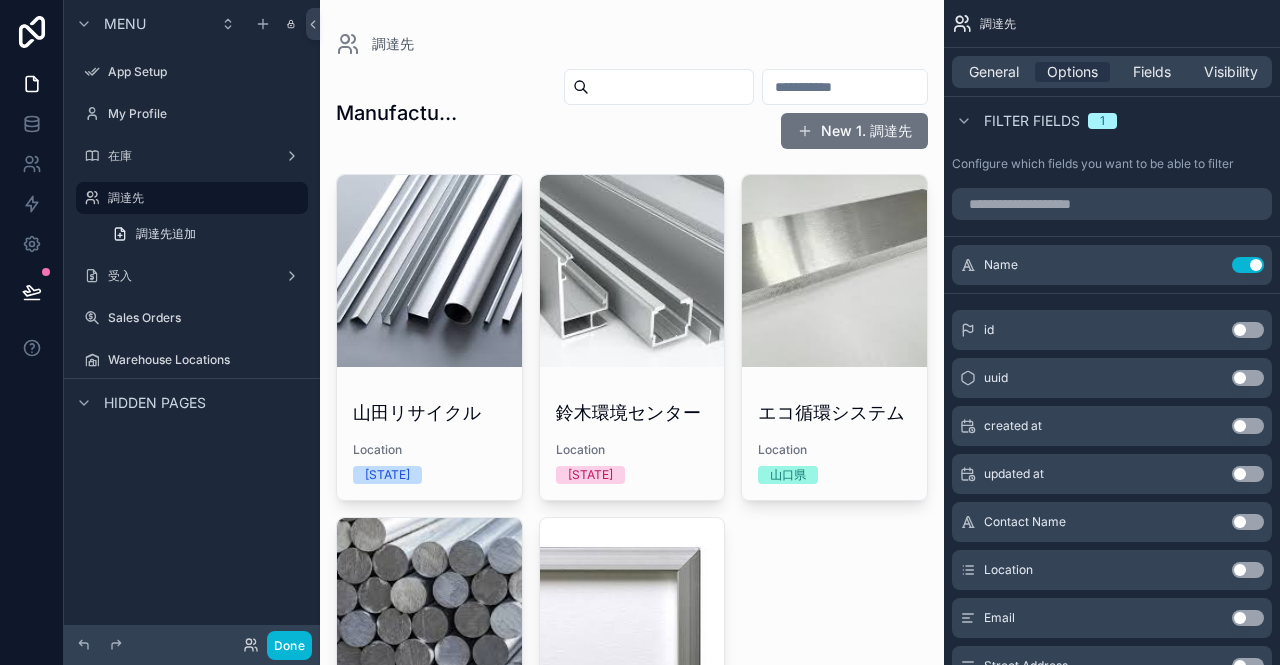 click at bounding box center [845, 87] 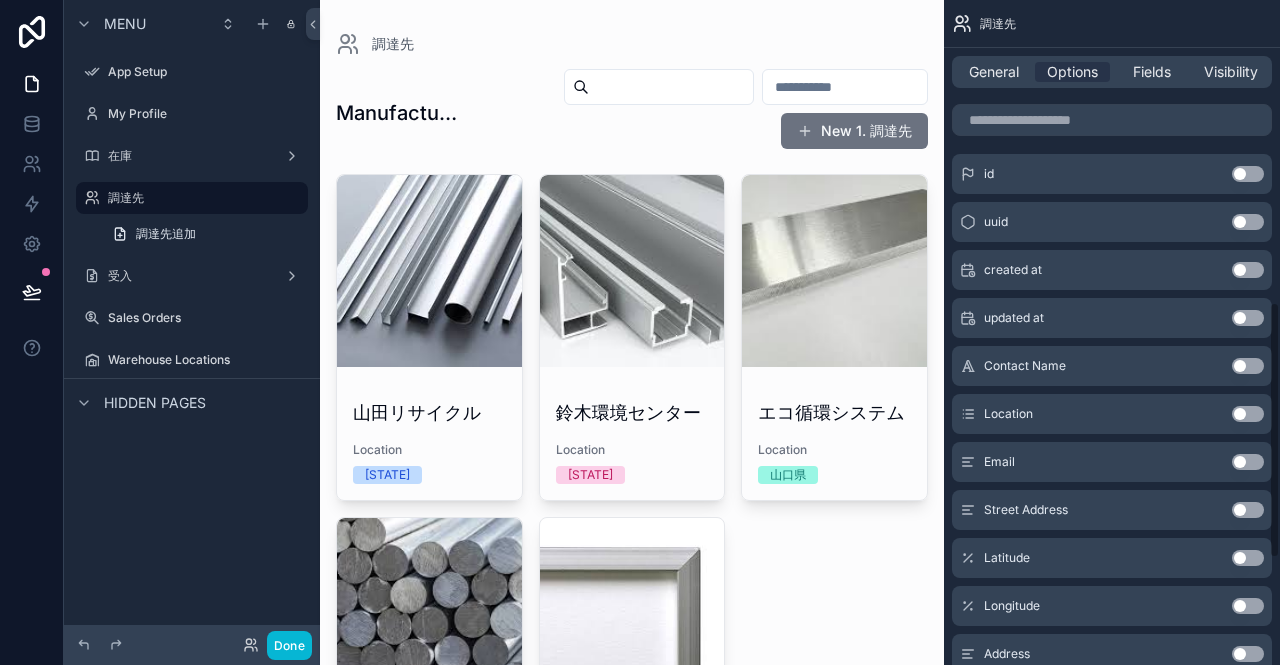 scroll, scrollTop: 800, scrollLeft: 0, axis: vertical 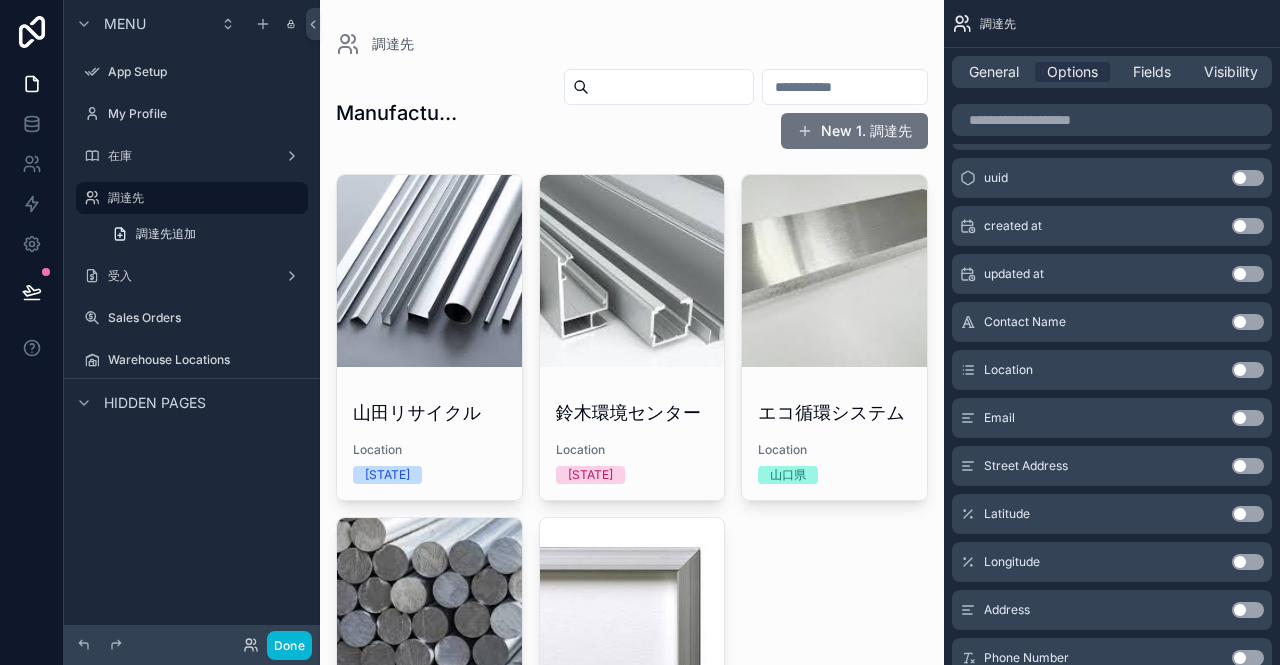 click on "Use setting" at bounding box center [1248, 370] 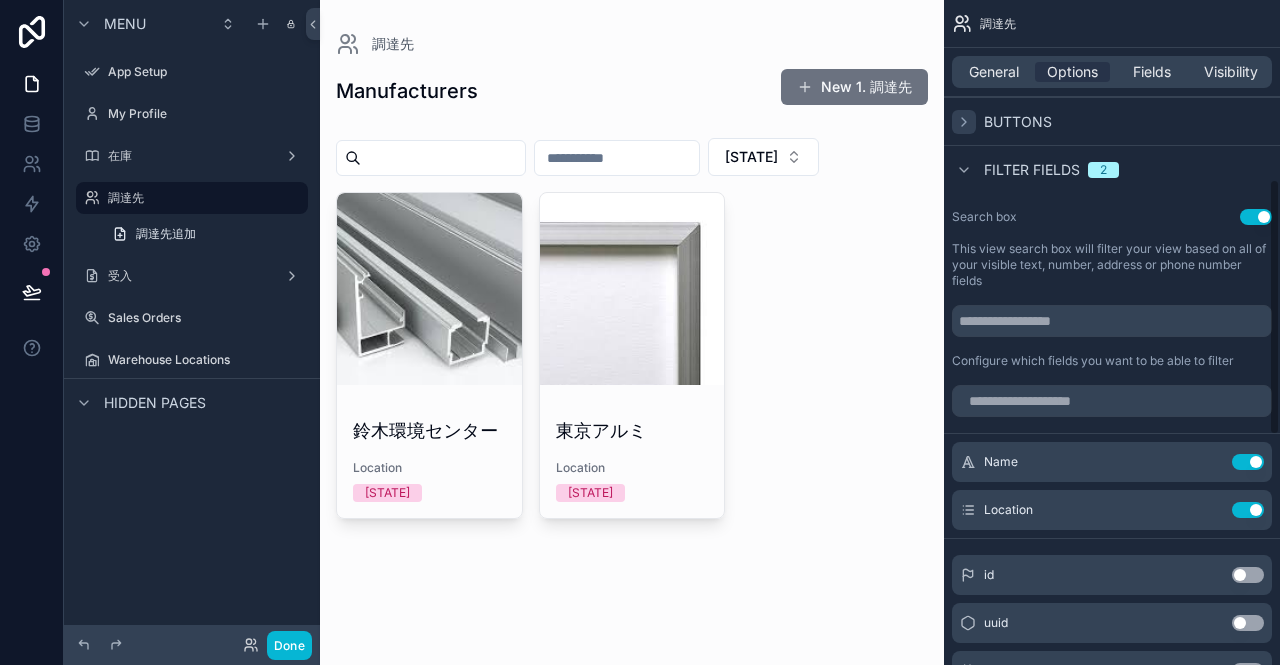 scroll, scrollTop: 400, scrollLeft: 0, axis: vertical 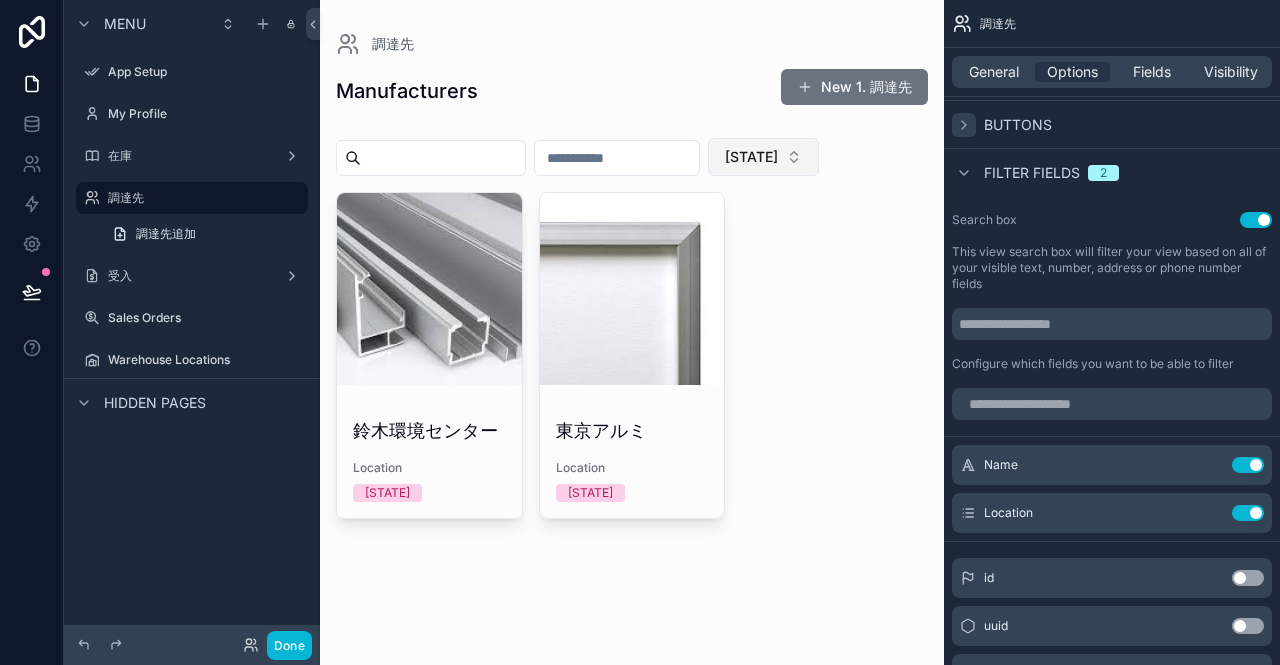 click on "東京都" at bounding box center [751, 157] 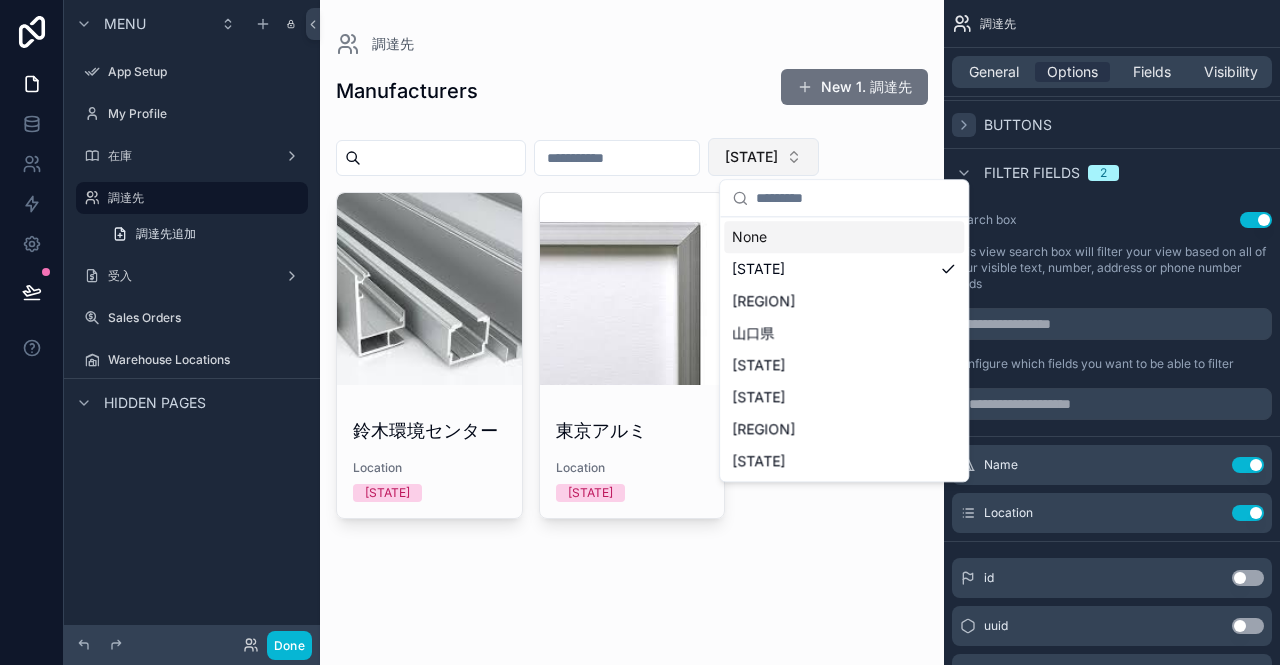 click on "東京都" at bounding box center [751, 157] 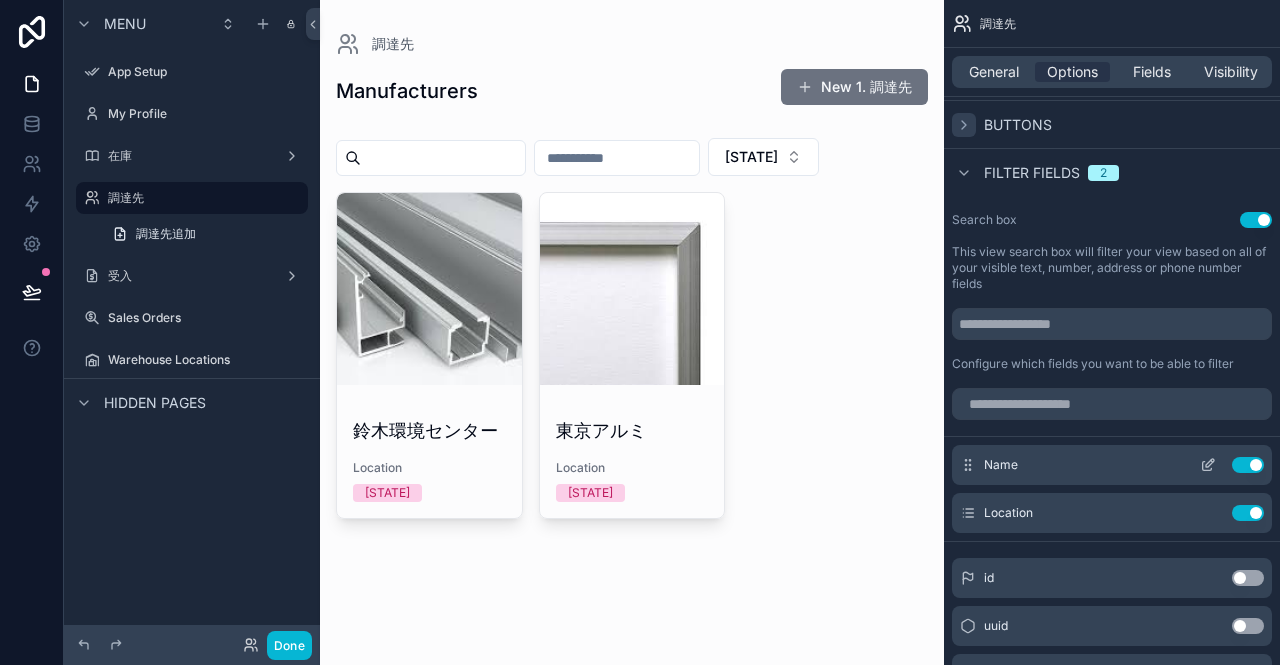 click on "Use setting" at bounding box center [1248, 465] 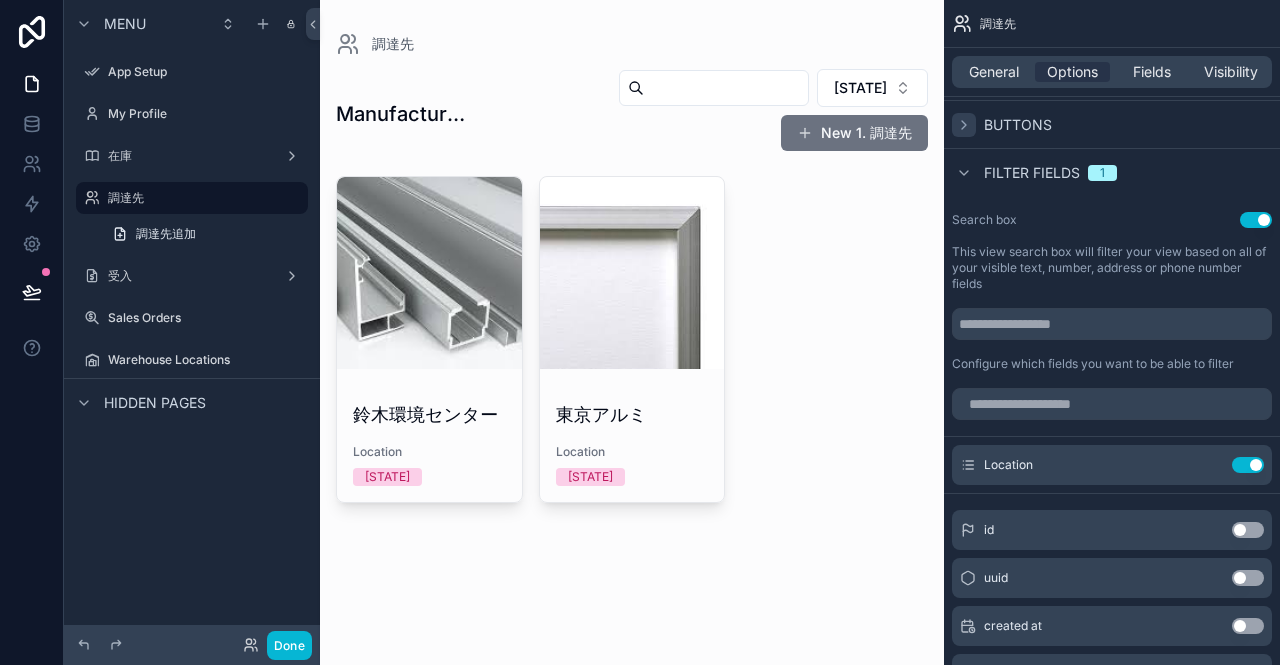 click on "Use setting" at bounding box center [1248, 530] 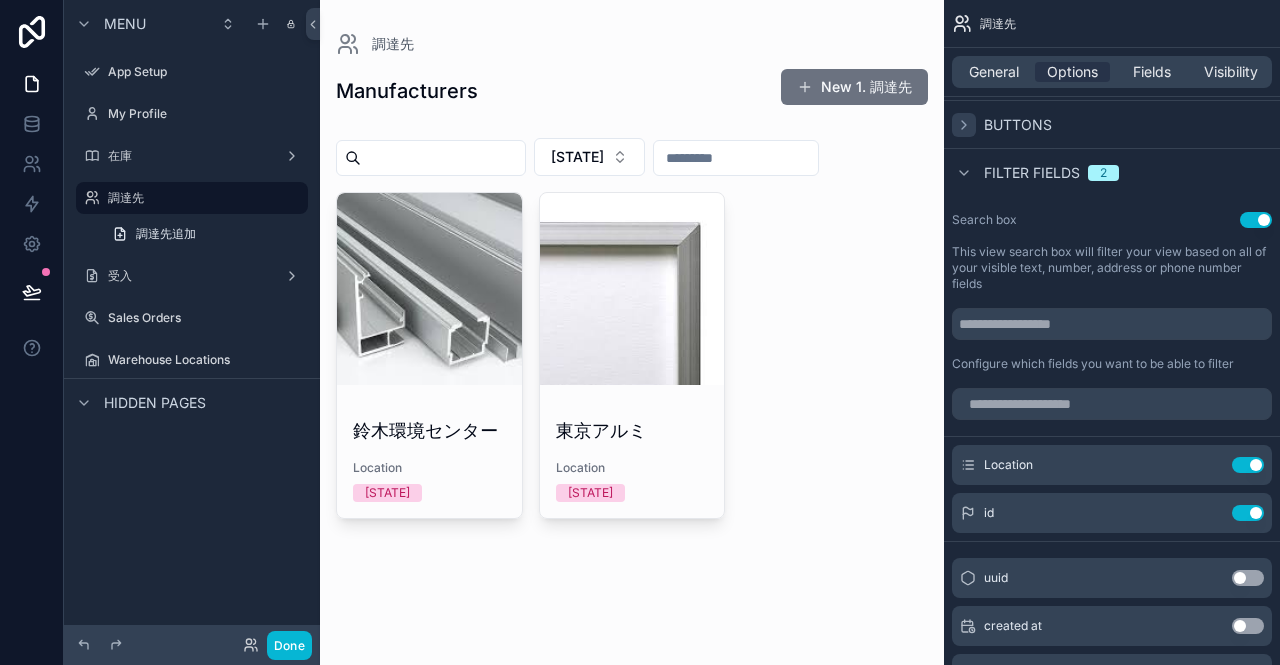 click at bounding box center (736, 158) 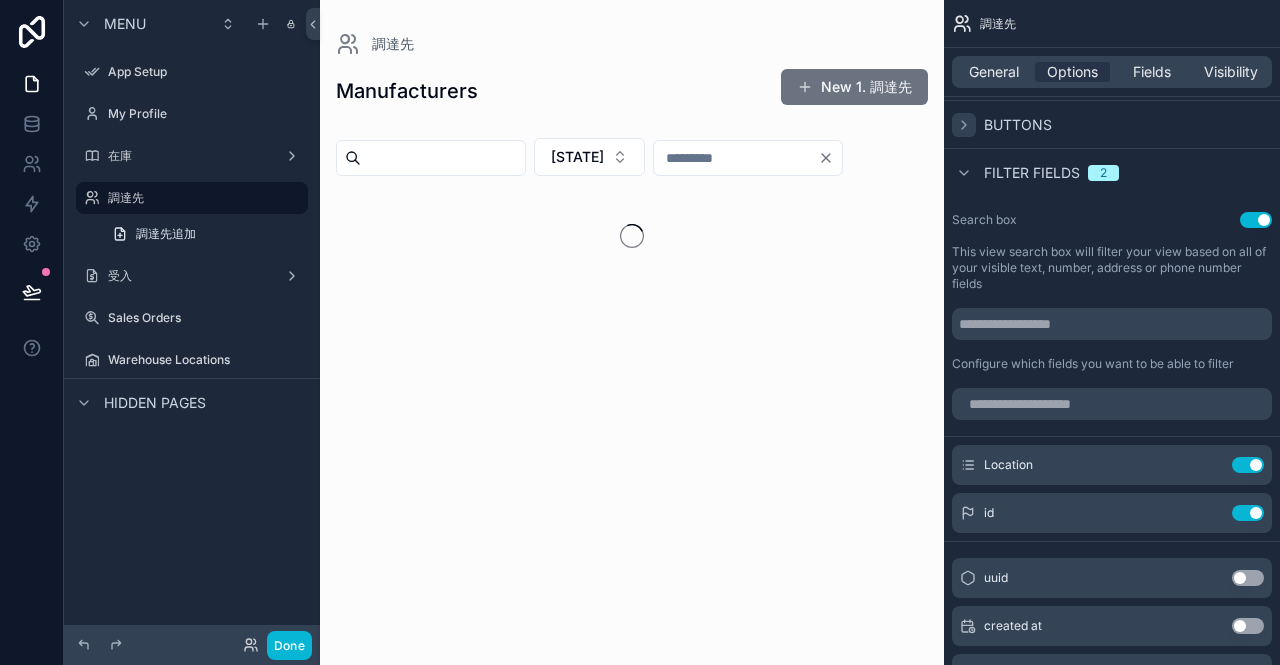 type on "*" 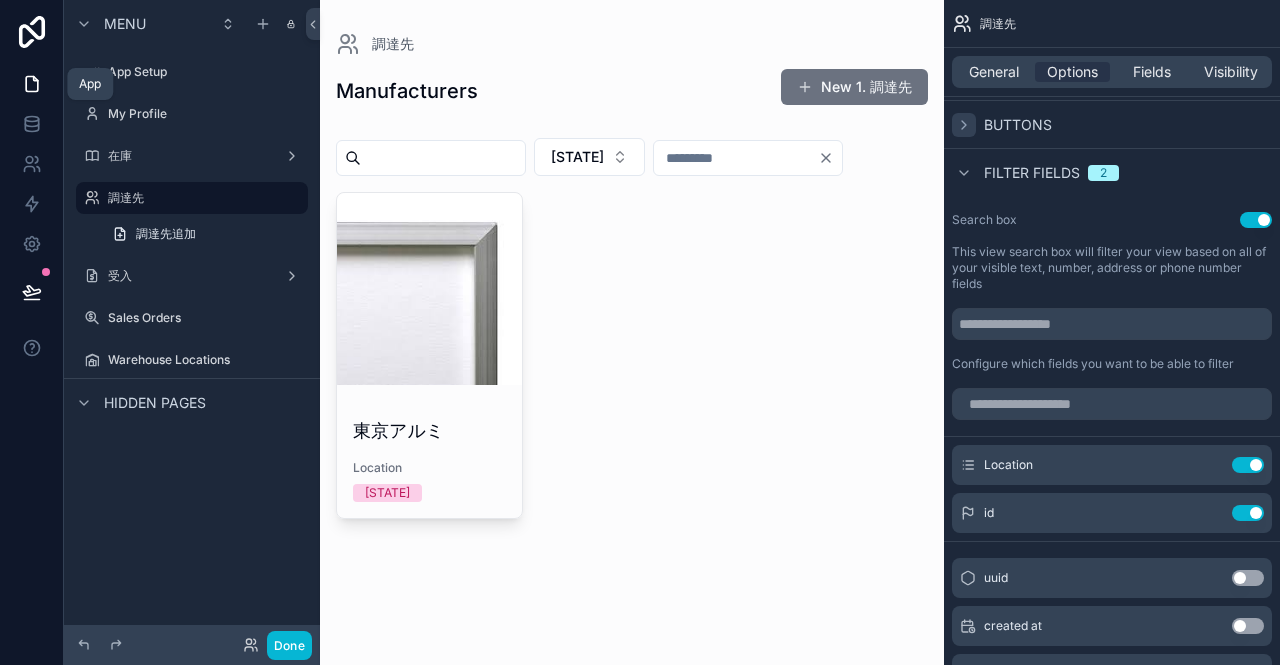 click 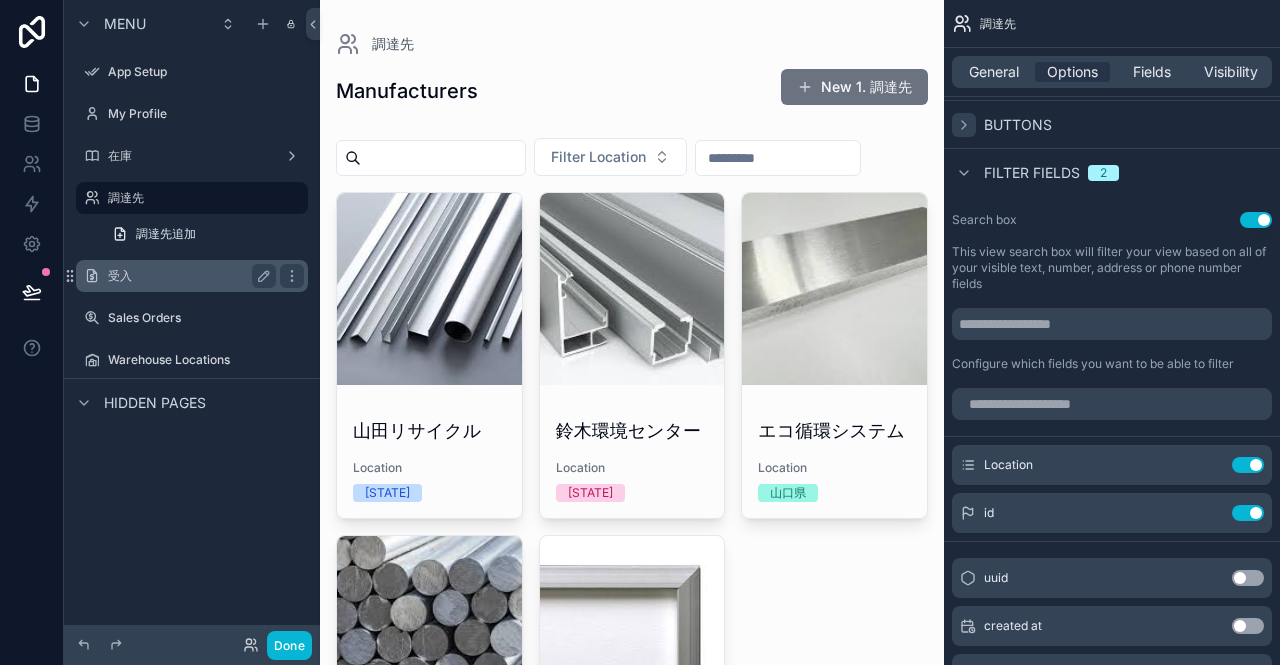 click on "受入" at bounding box center [188, 276] 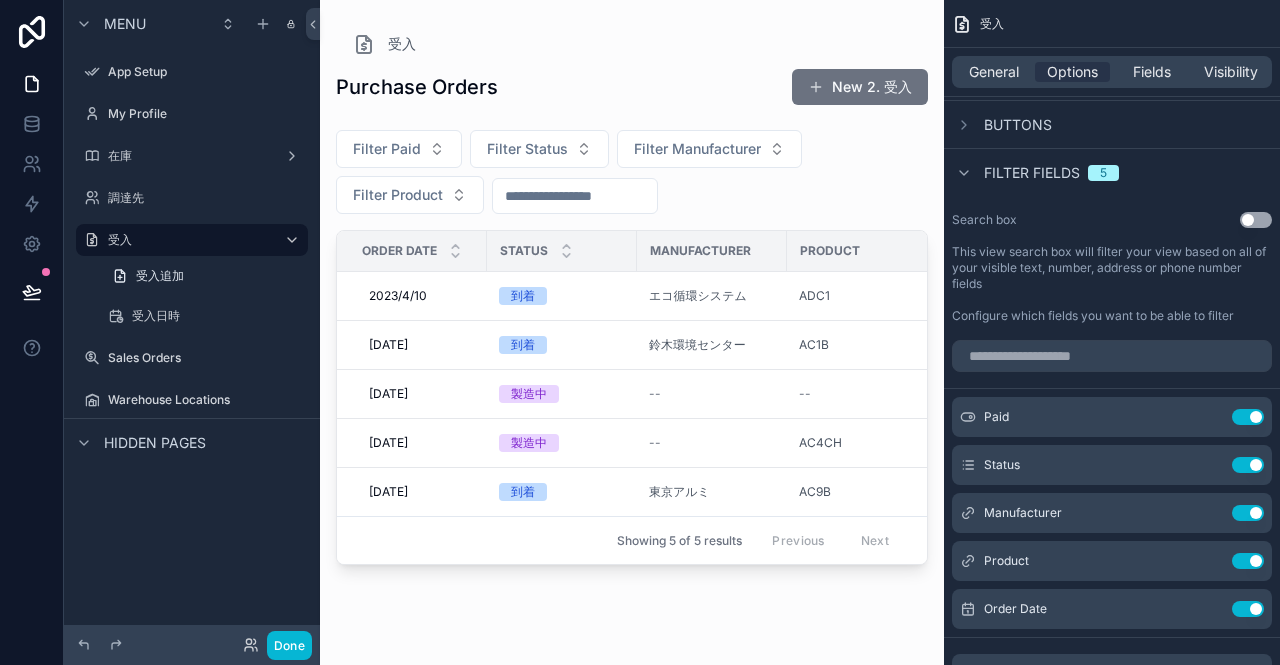 drag, startPoint x: 510, startPoint y: 563, endPoint x: 658, endPoint y: 580, distance: 148.97314 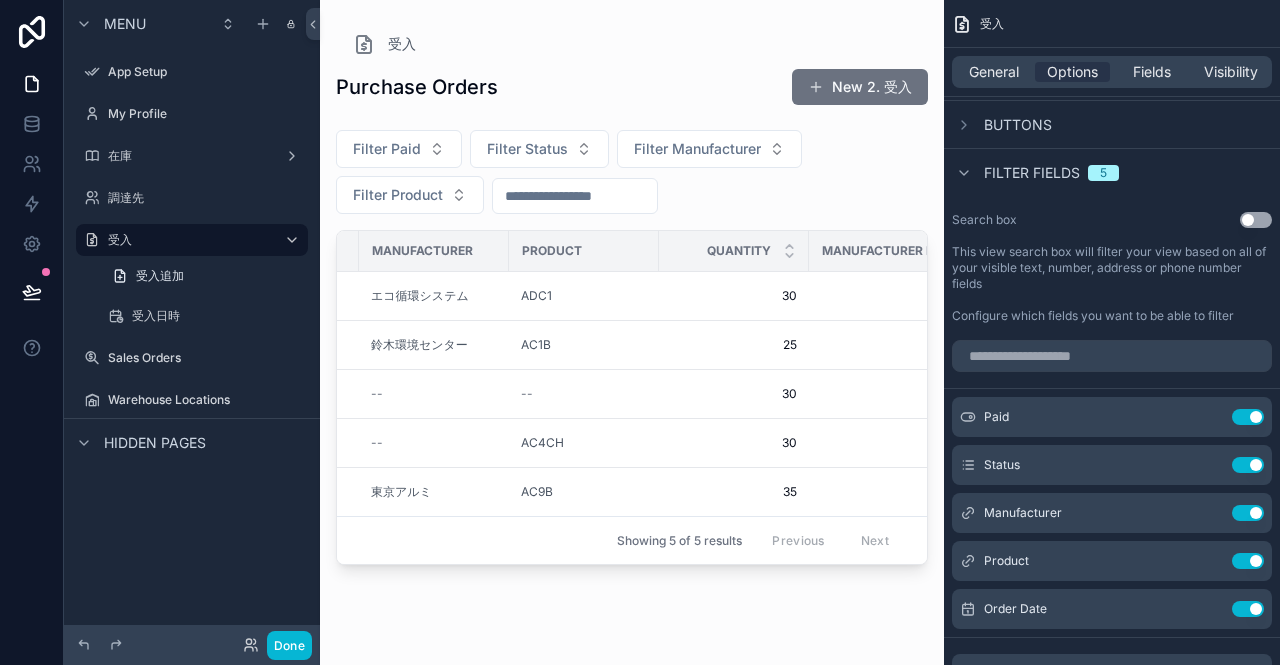 scroll, scrollTop: 0, scrollLeft: 0, axis: both 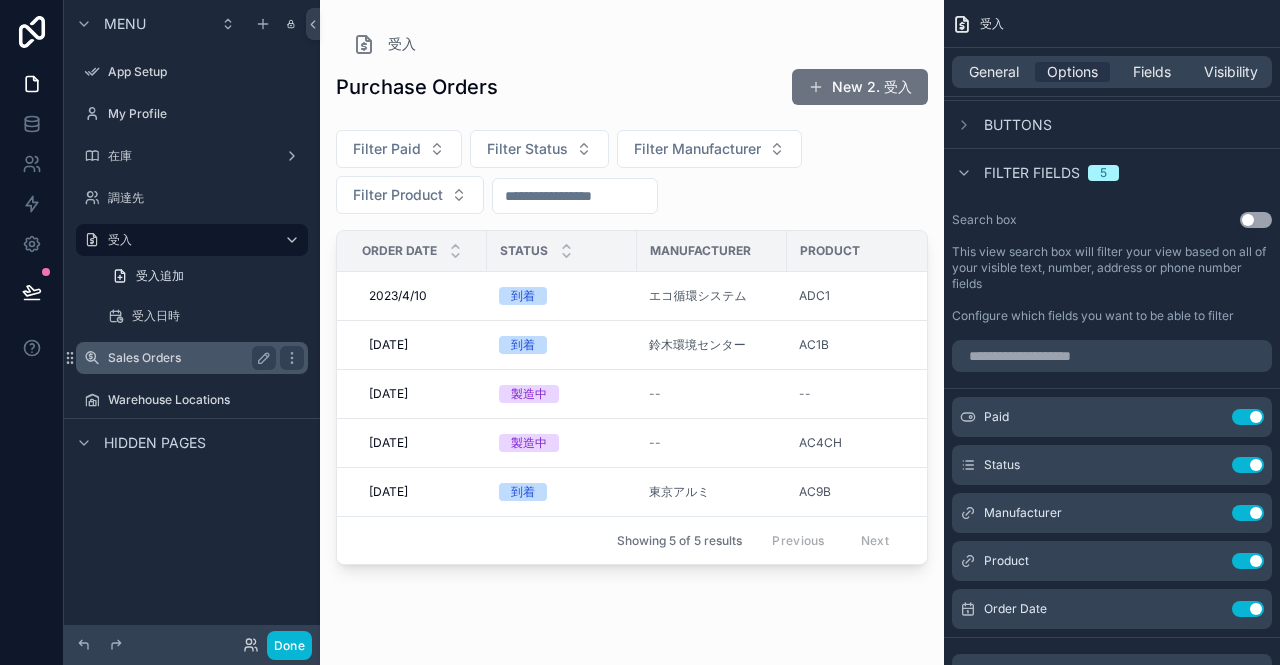 click on "Sales Orders" at bounding box center [188, 358] 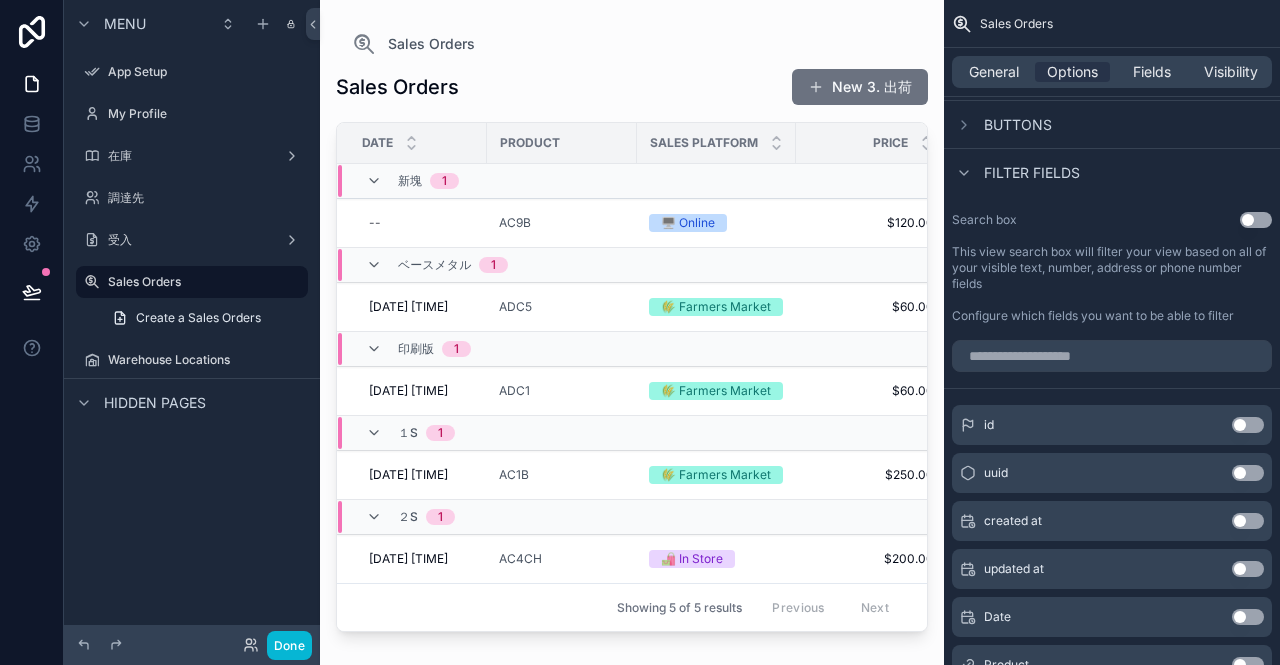 drag, startPoint x: 638, startPoint y: 625, endPoint x: 762, endPoint y: 619, distance: 124.14507 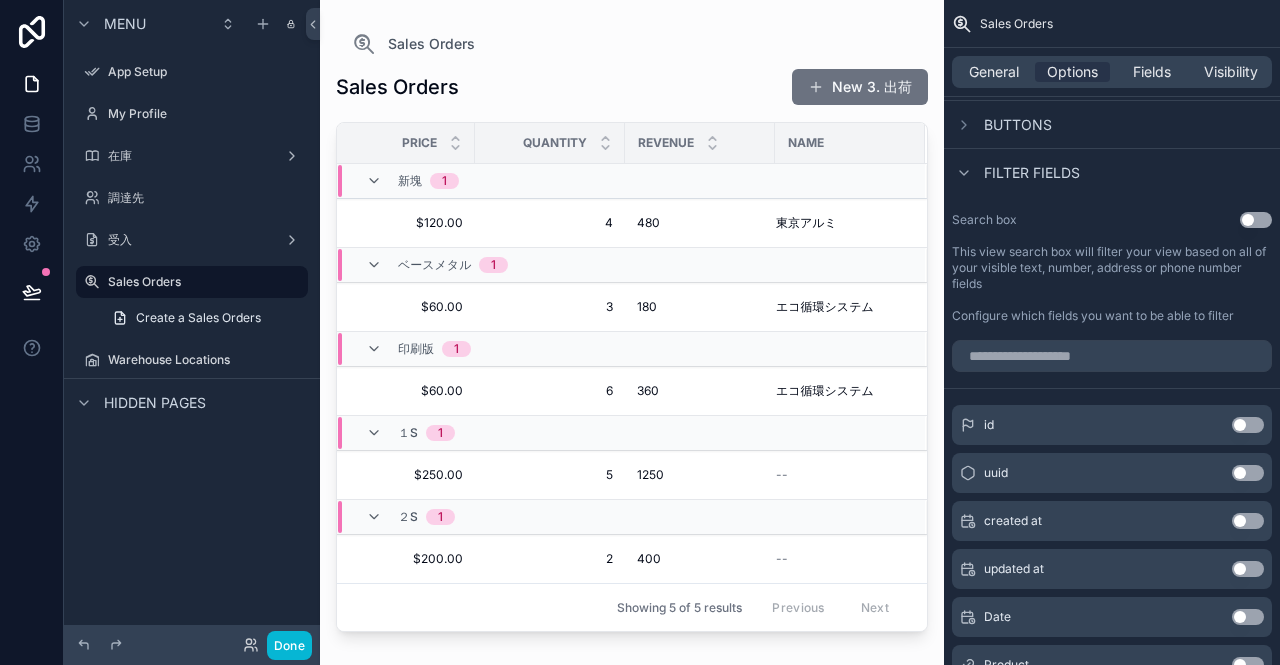 scroll, scrollTop: 0, scrollLeft: 0, axis: both 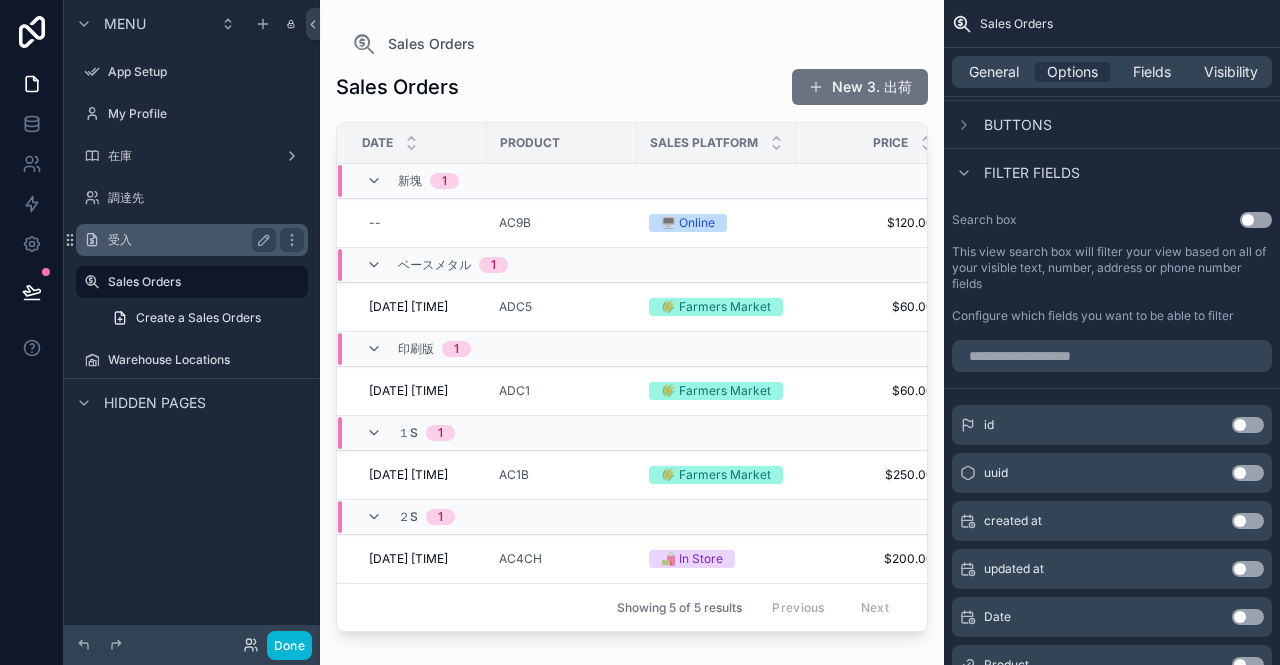 click on "受入" at bounding box center [192, 240] 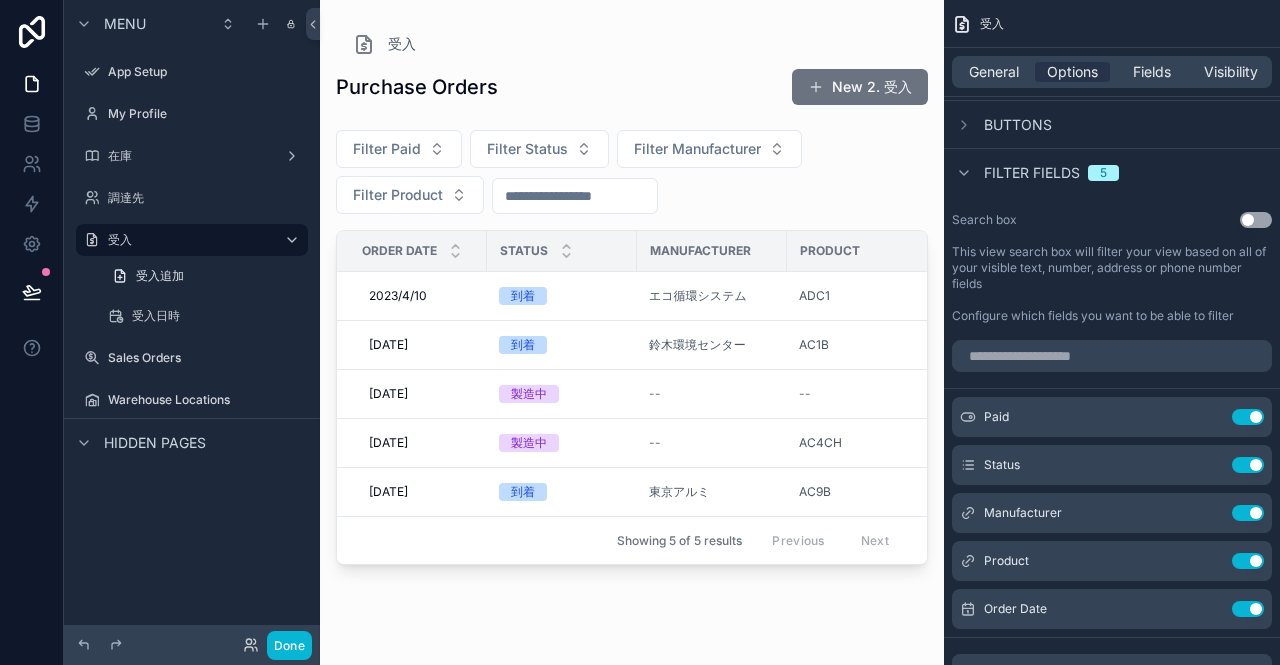 drag, startPoint x: 515, startPoint y: 565, endPoint x: 795, endPoint y: 588, distance: 280.94305 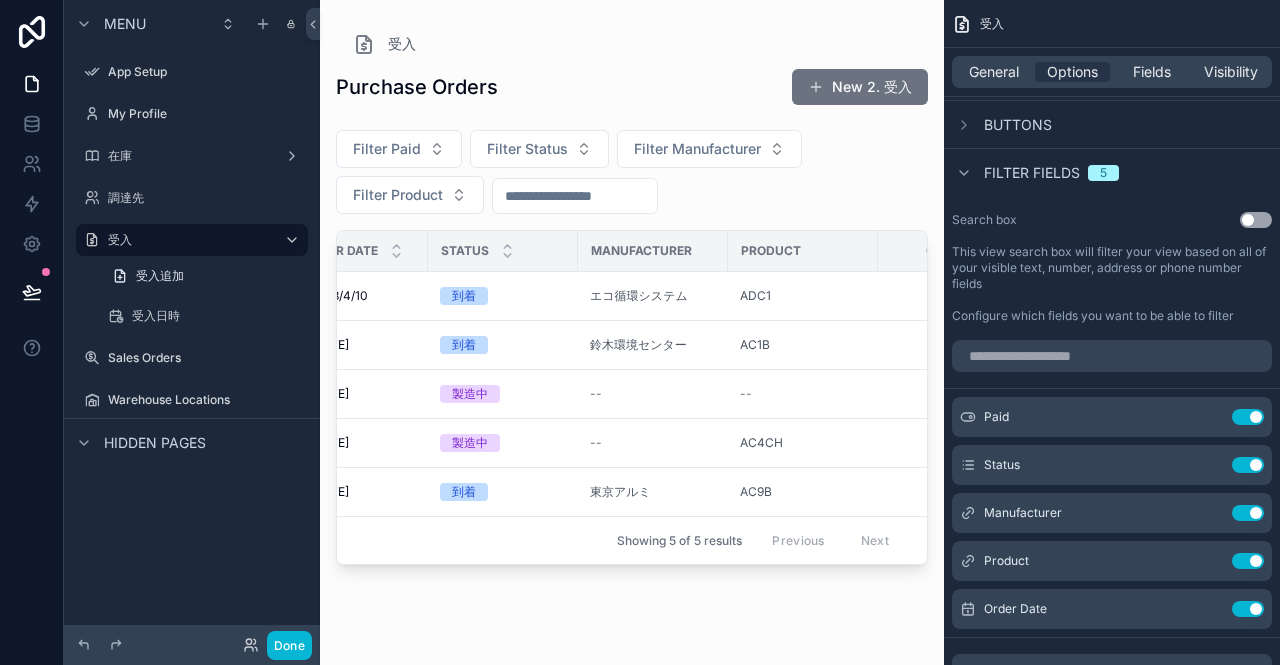 scroll, scrollTop: 0, scrollLeft: 0, axis: both 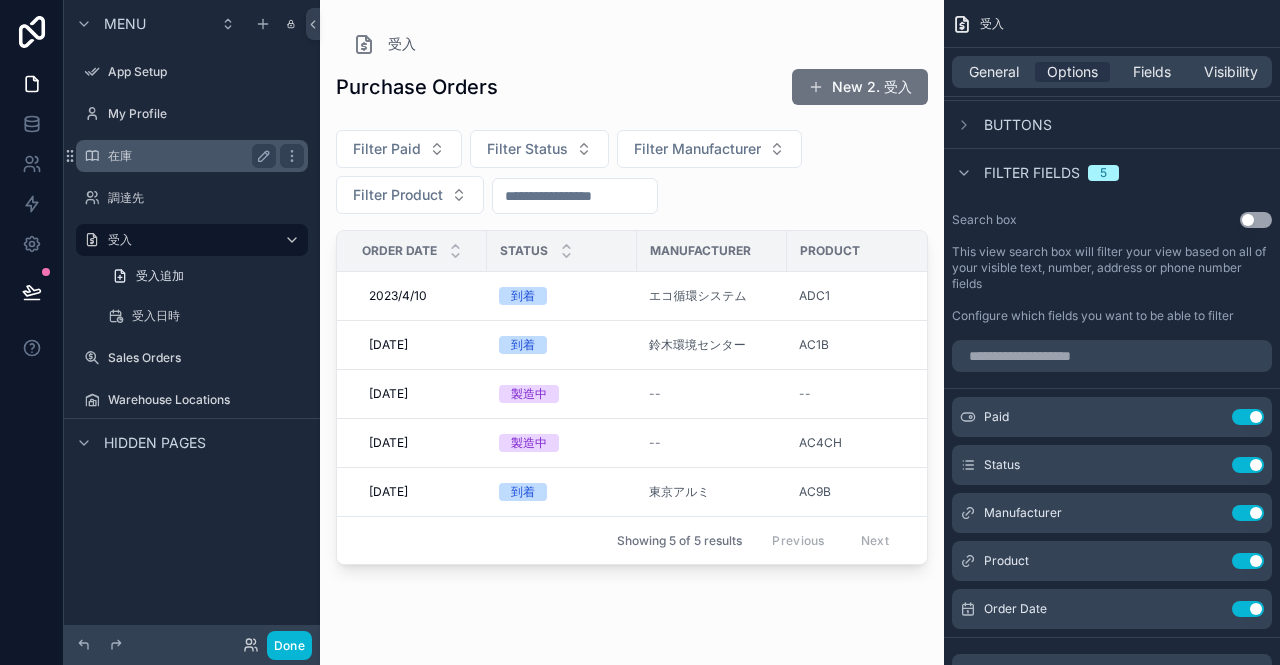 click on "在庫" at bounding box center (188, 156) 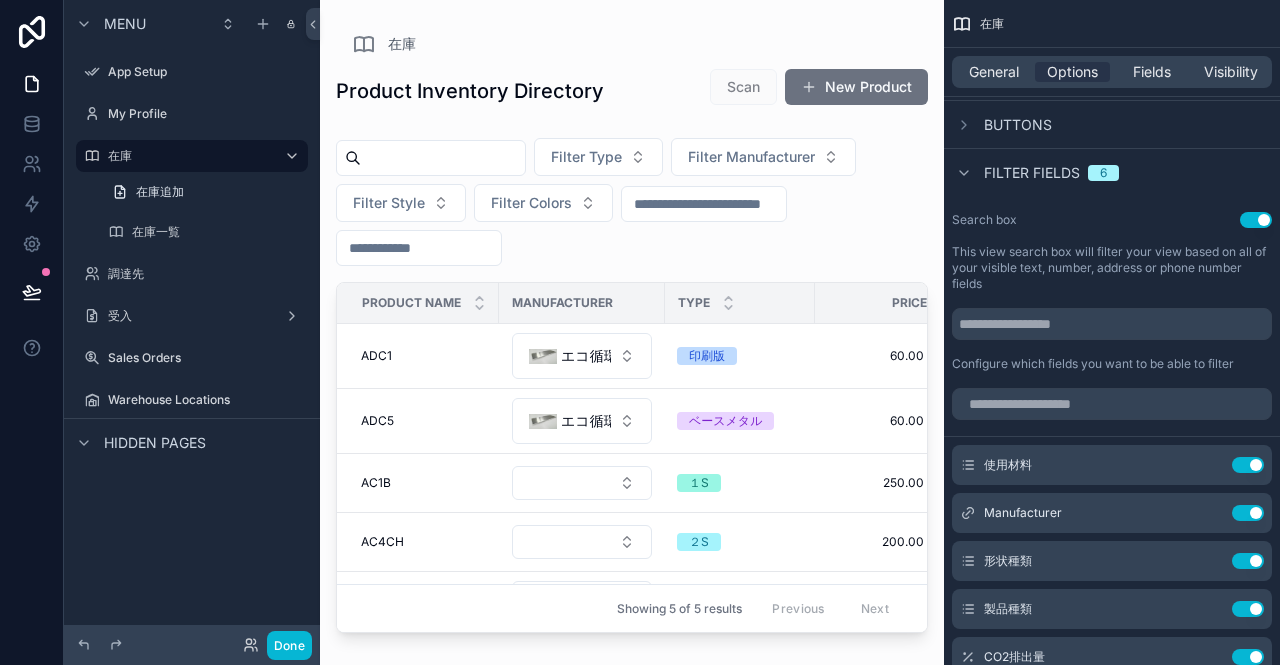 drag, startPoint x: 560, startPoint y: 623, endPoint x: 810, endPoint y: 617, distance: 250.07199 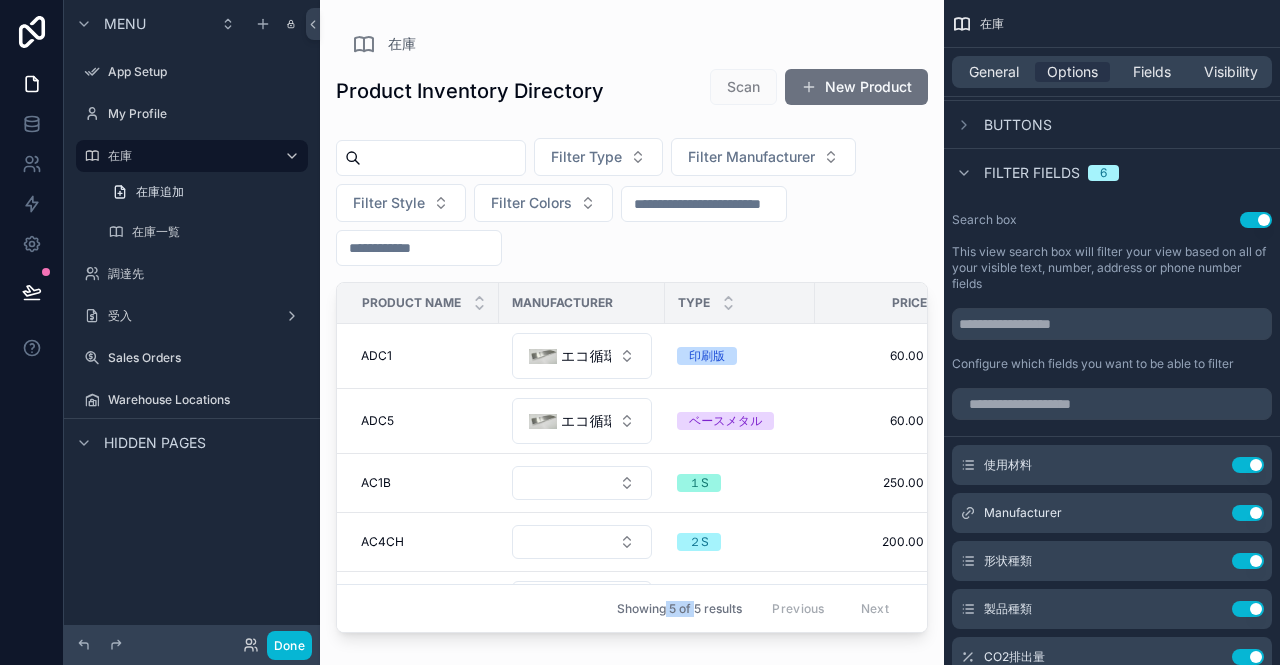scroll, scrollTop: 58, scrollLeft: 0, axis: vertical 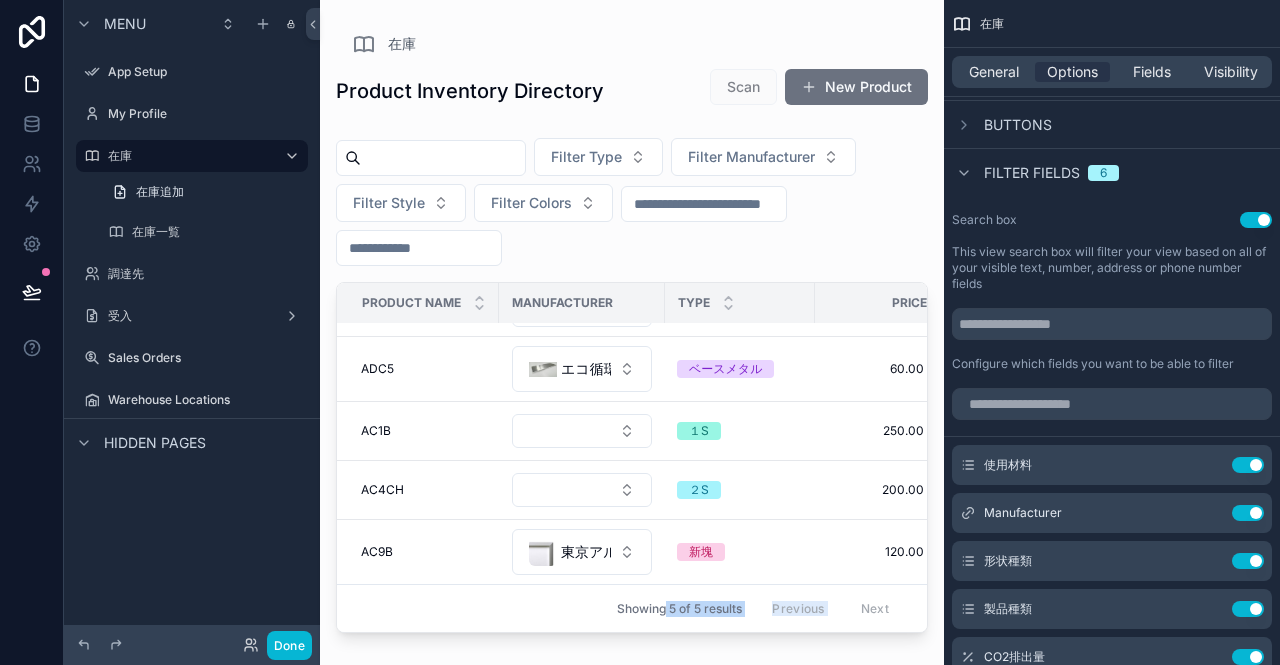drag, startPoint x: 648, startPoint y: 613, endPoint x: 832, endPoint y: 605, distance: 184.17383 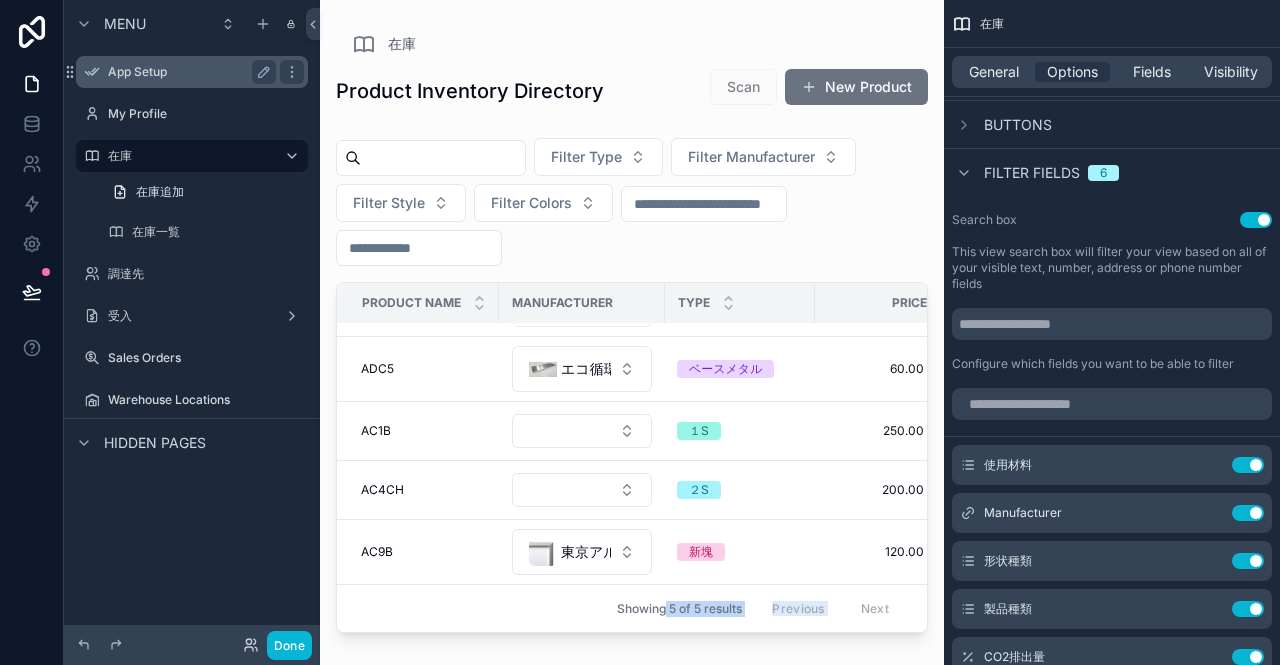 click on "App Setup" at bounding box center (188, 72) 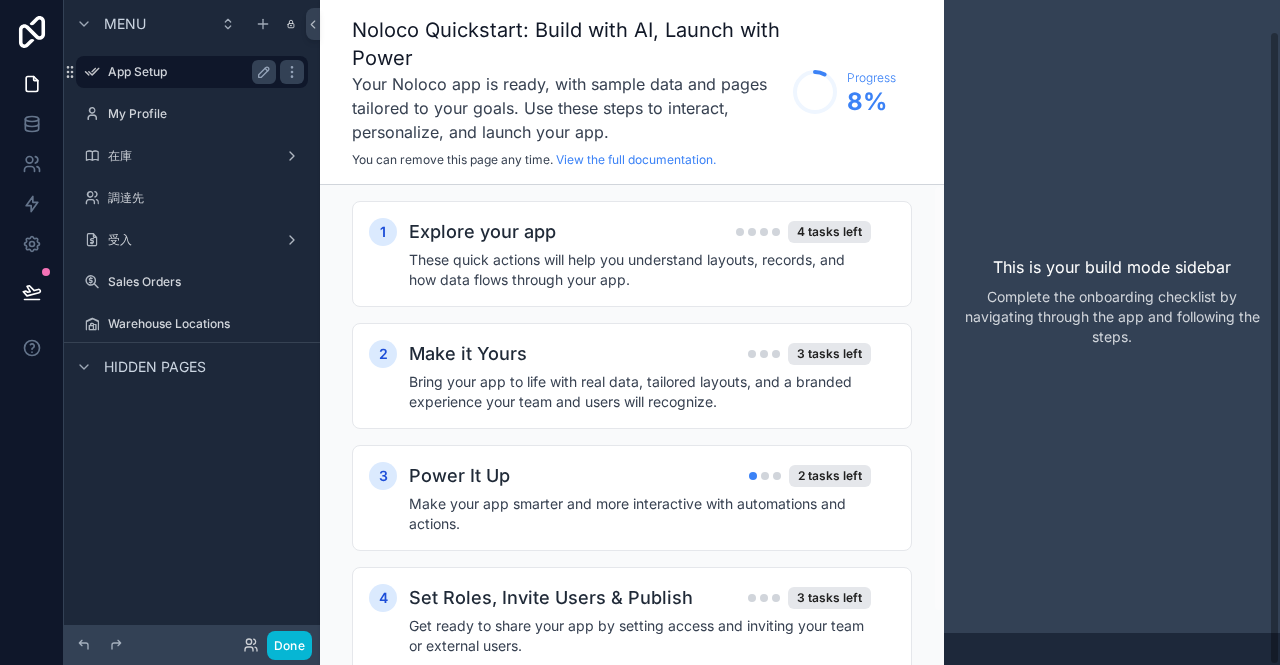 scroll, scrollTop: 32, scrollLeft: 0, axis: vertical 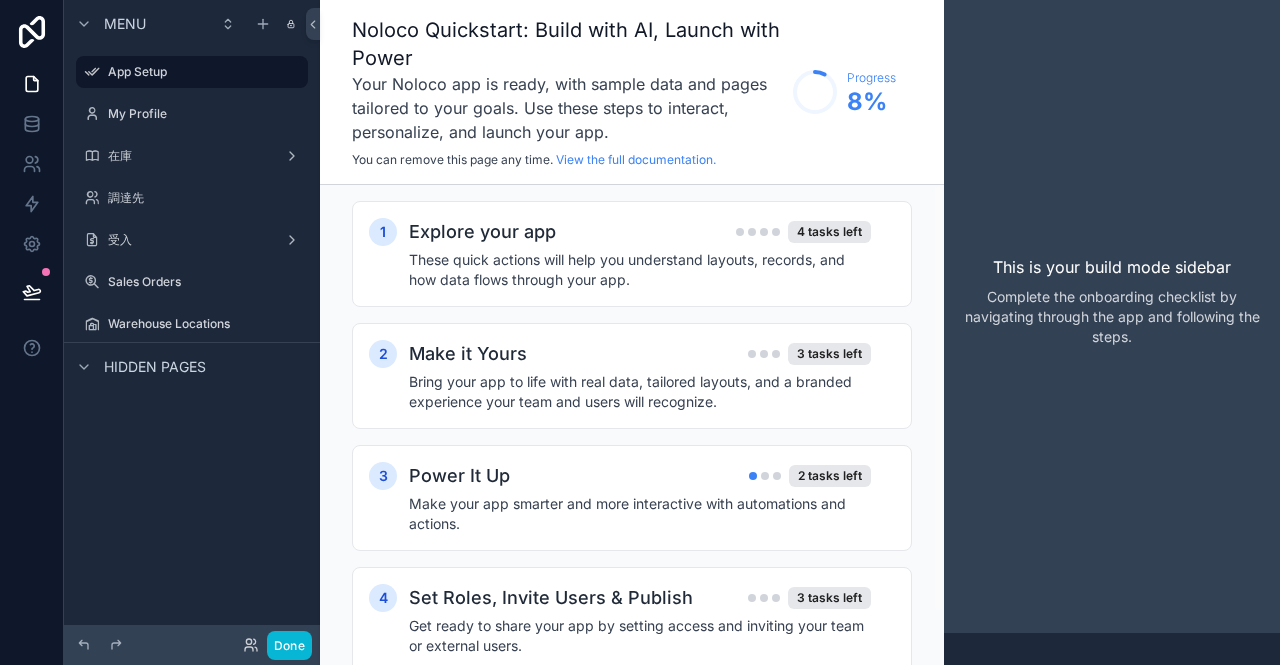 click on "Hidden pages" at bounding box center [155, 367] 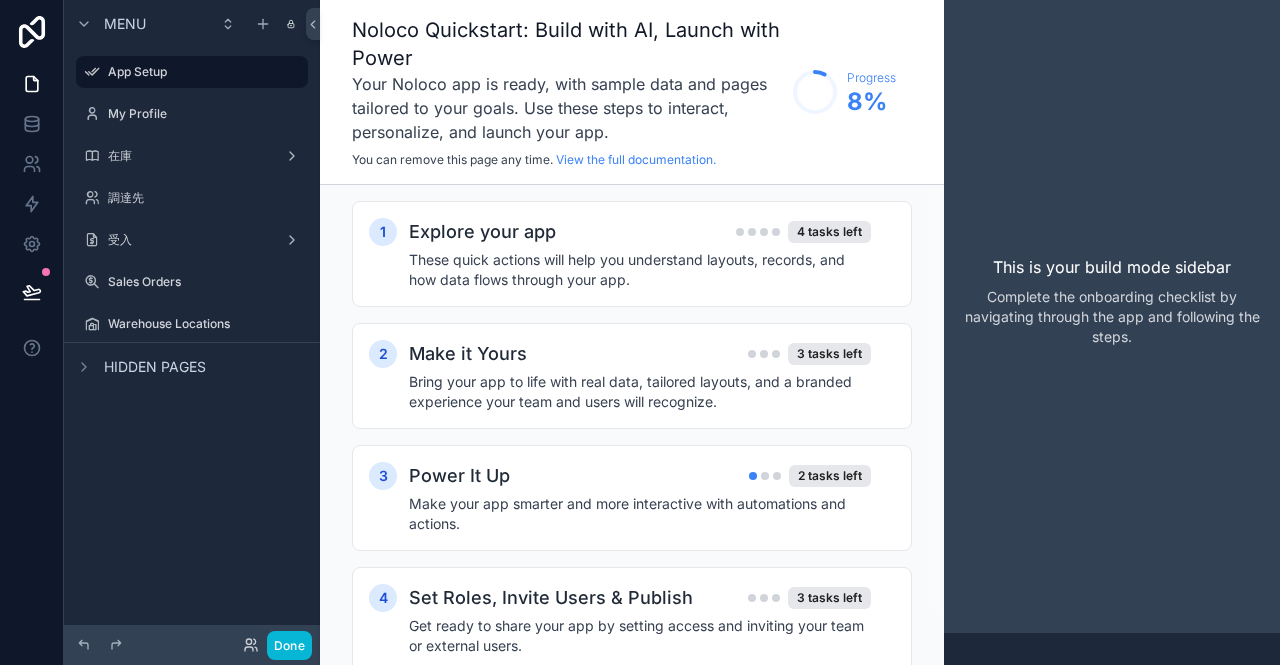 click on "Hidden pages" at bounding box center [155, 367] 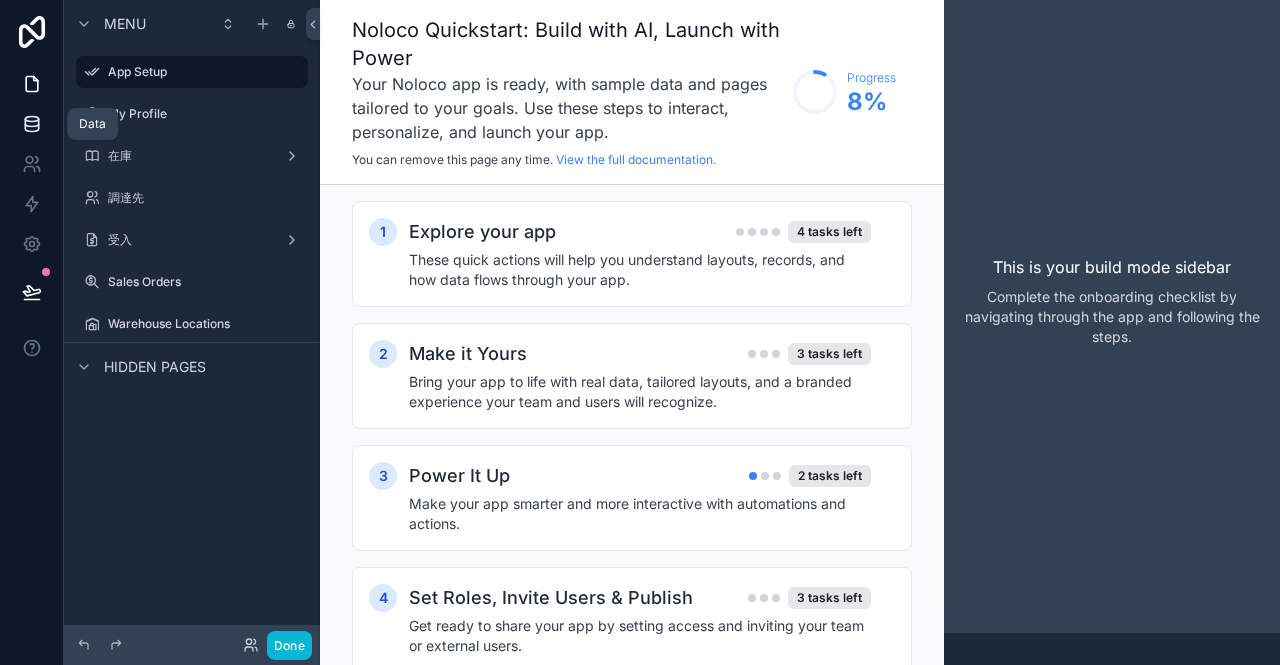 click 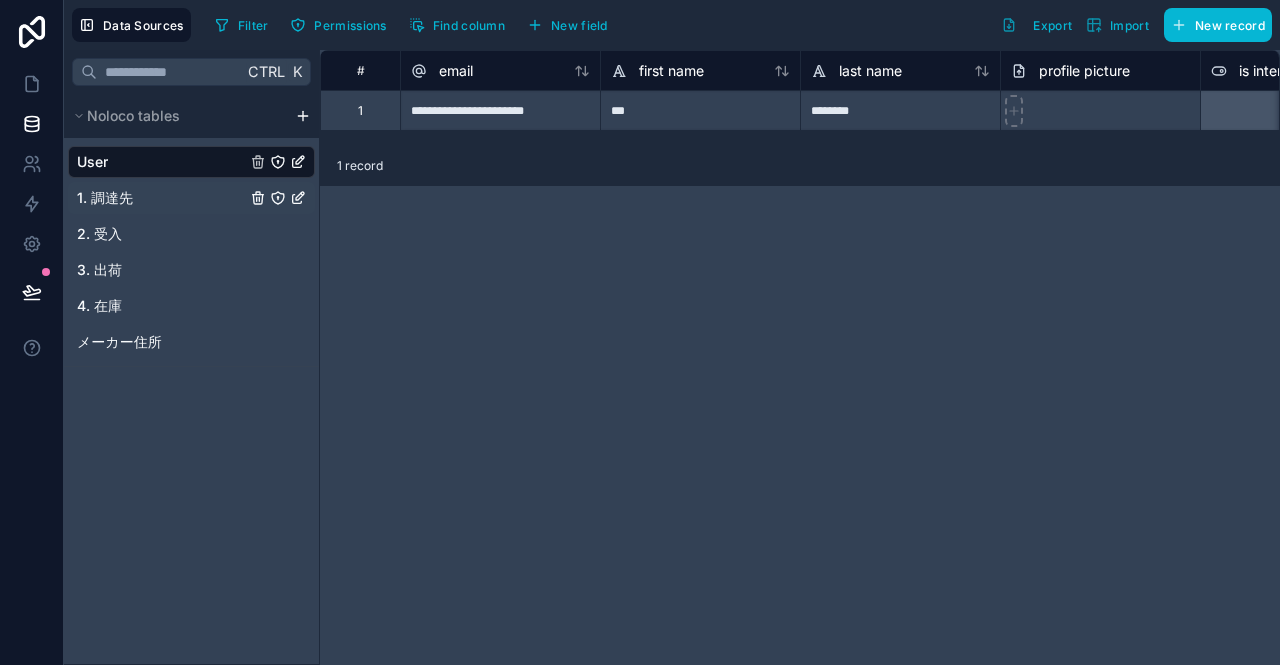 click on "1. 調達先" at bounding box center [105, 198] 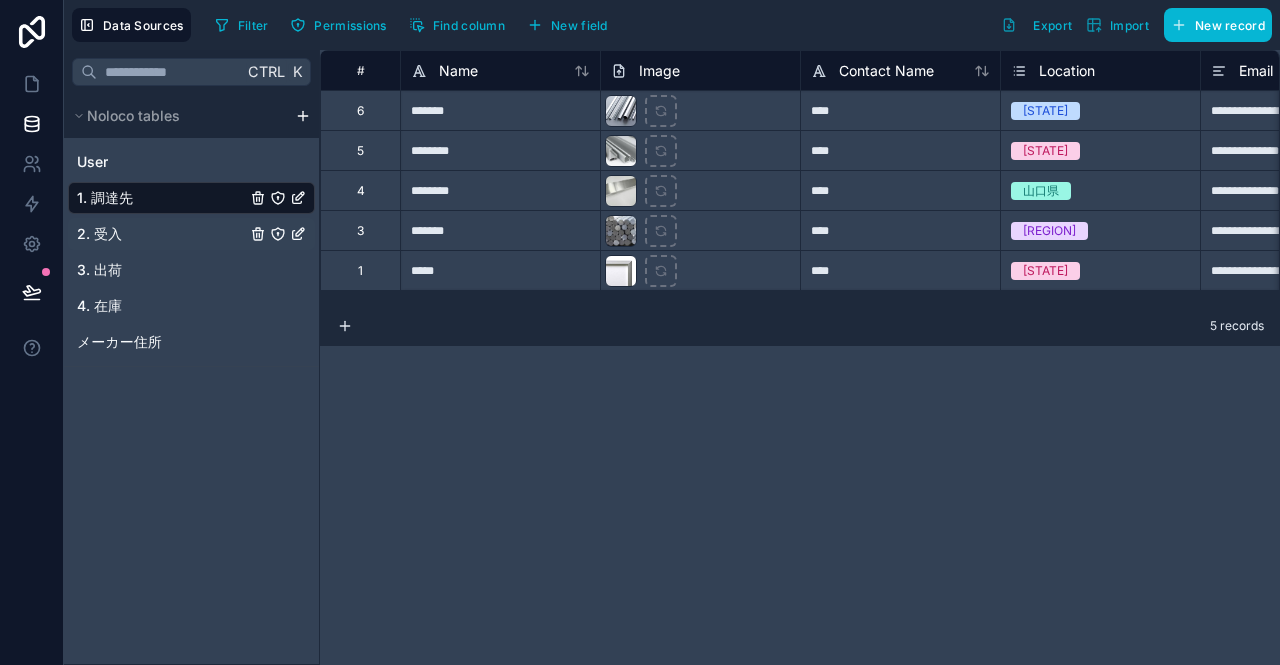 click on "2. 受入" at bounding box center [99, 234] 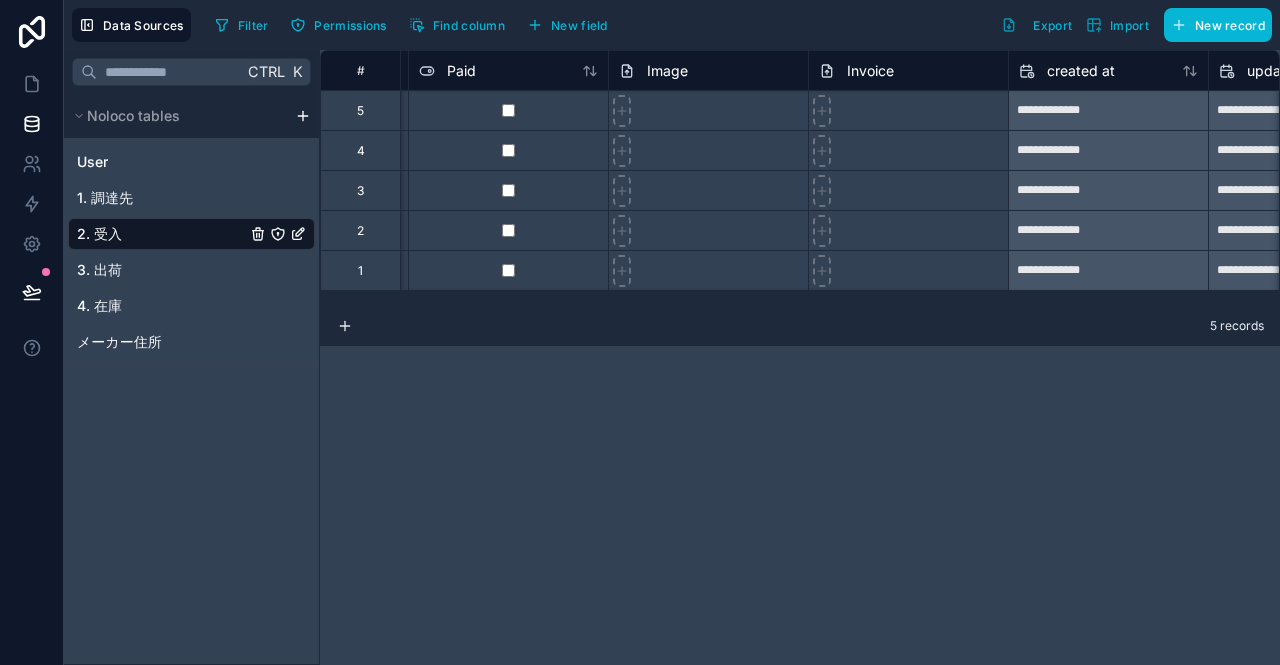 scroll, scrollTop: 0, scrollLeft: 2320, axis: horizontal 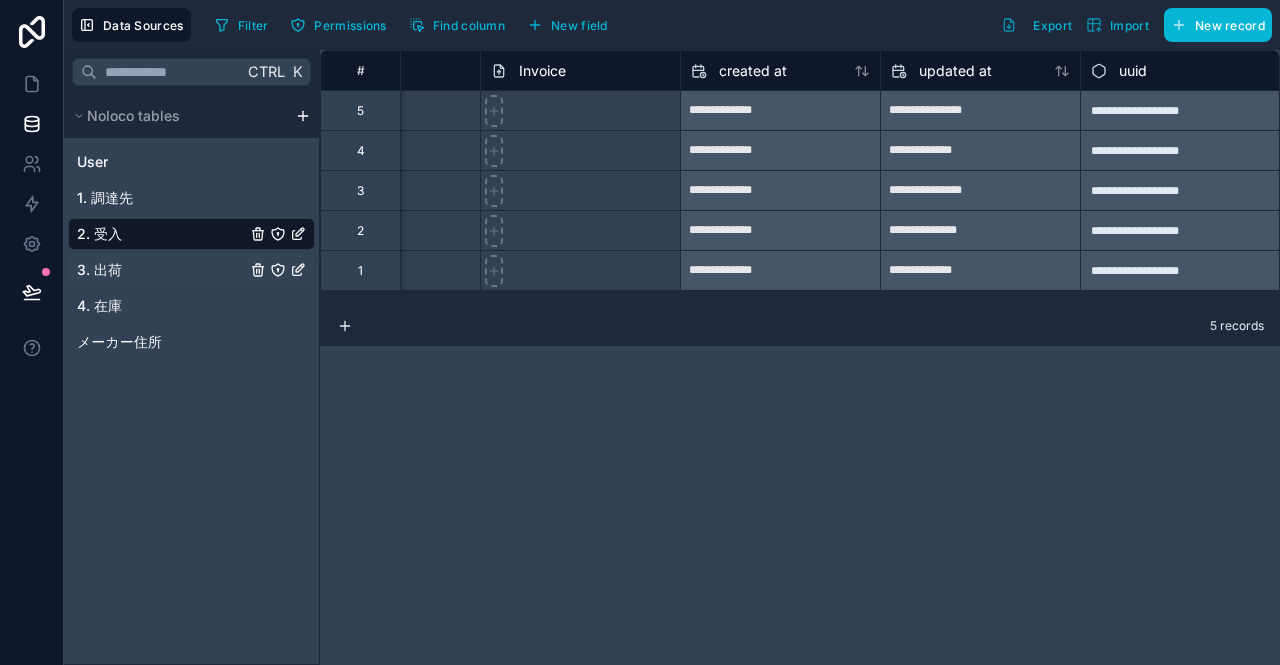 click on "3. 出荷" at bounding box center [191, 270] 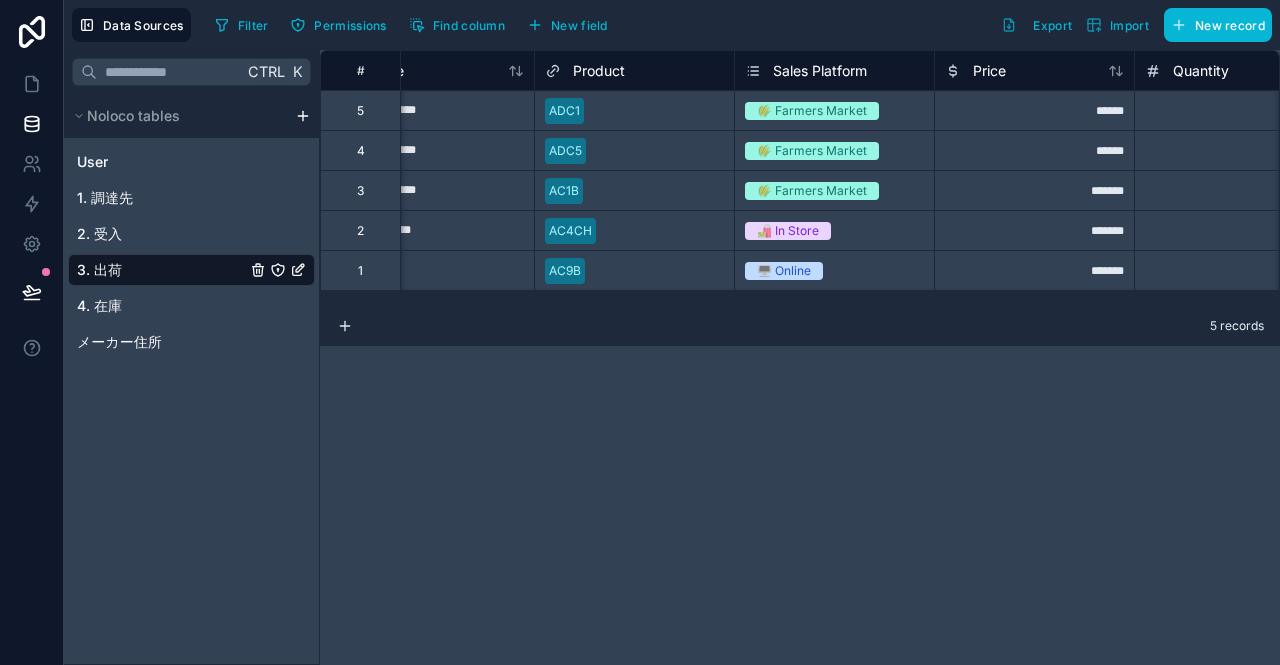 scroll, scrollTop: 0, scrollLeft: 381, axis: horizontal 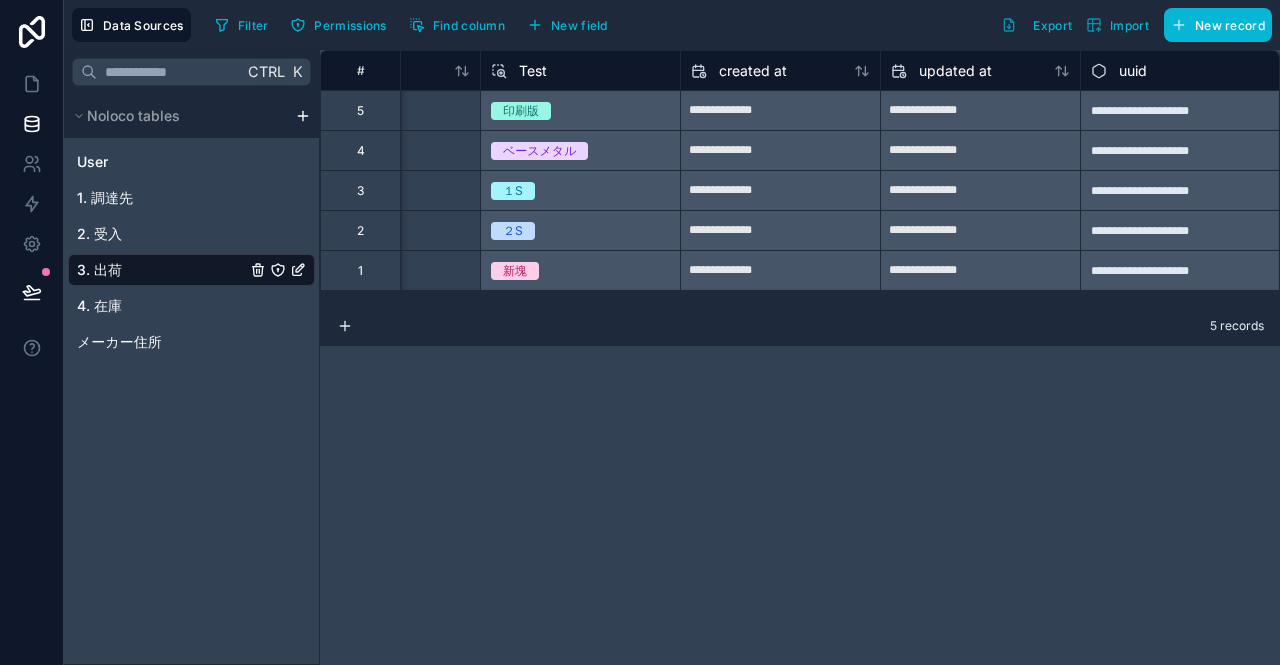 drag, startPoint x: 952, startPoint y: 305, endPoint x: 918, endPoint y: 305, distance: 34 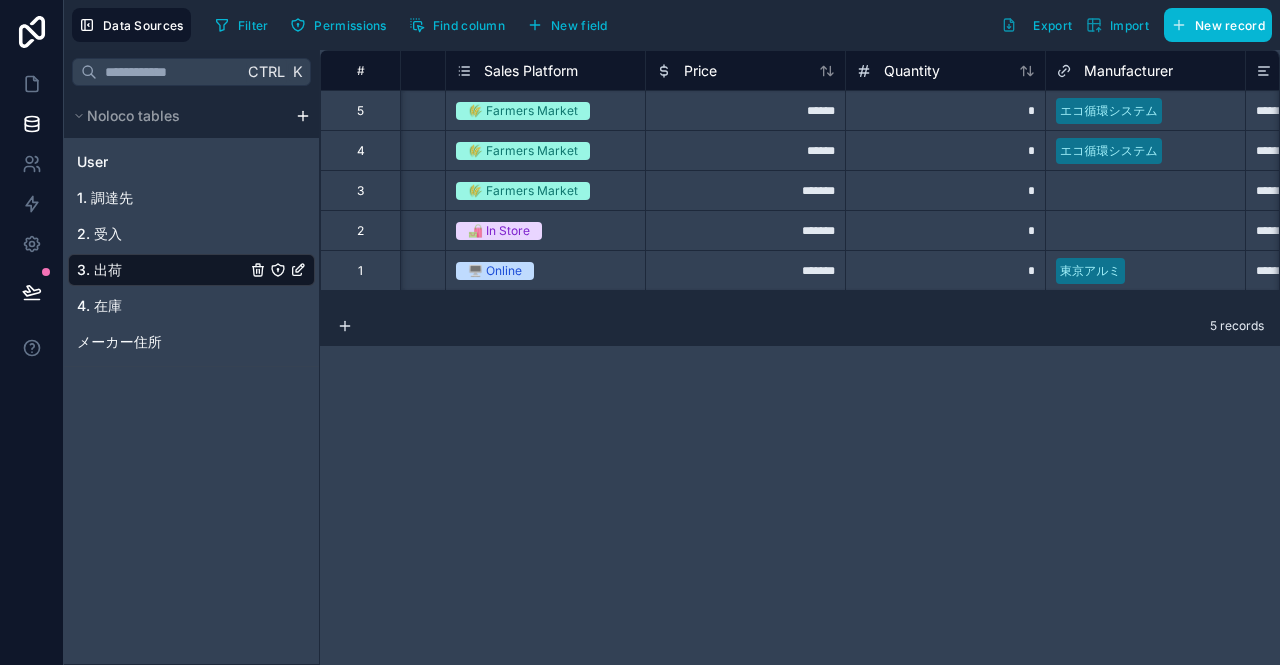 scroll, scrollTop: 0, scrollLeft: 524, axis: horizontal 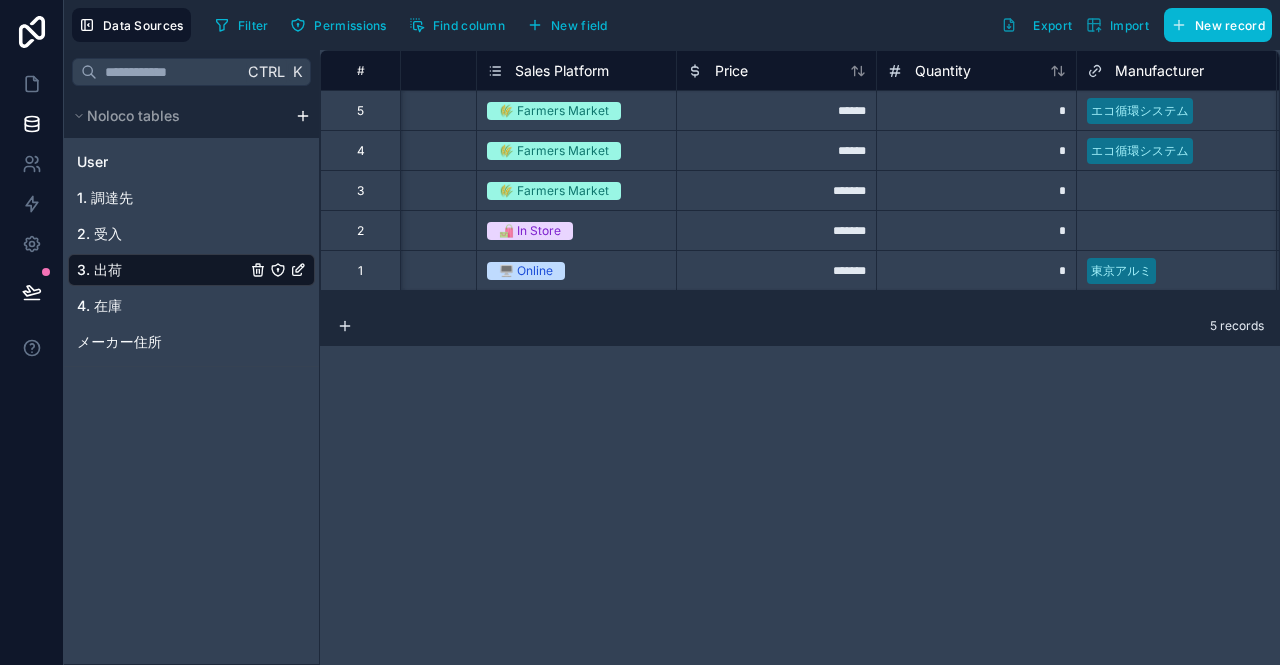 click on "Sales Platform" at bounding box center (562, 71) 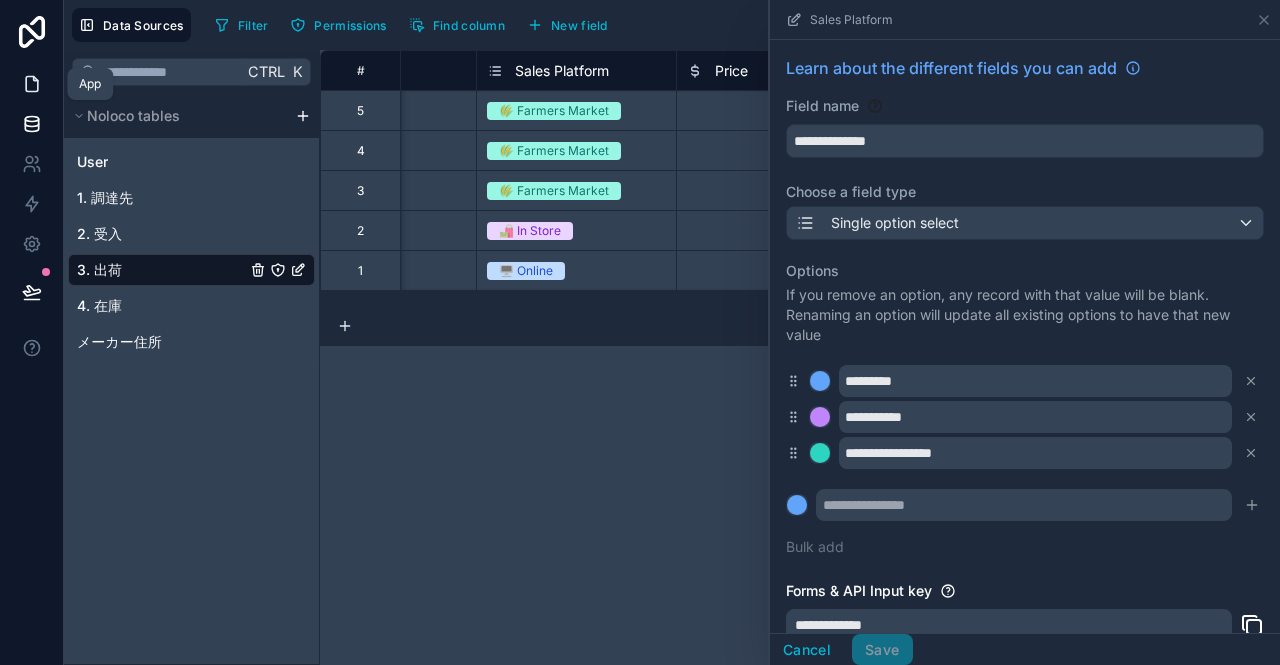 click 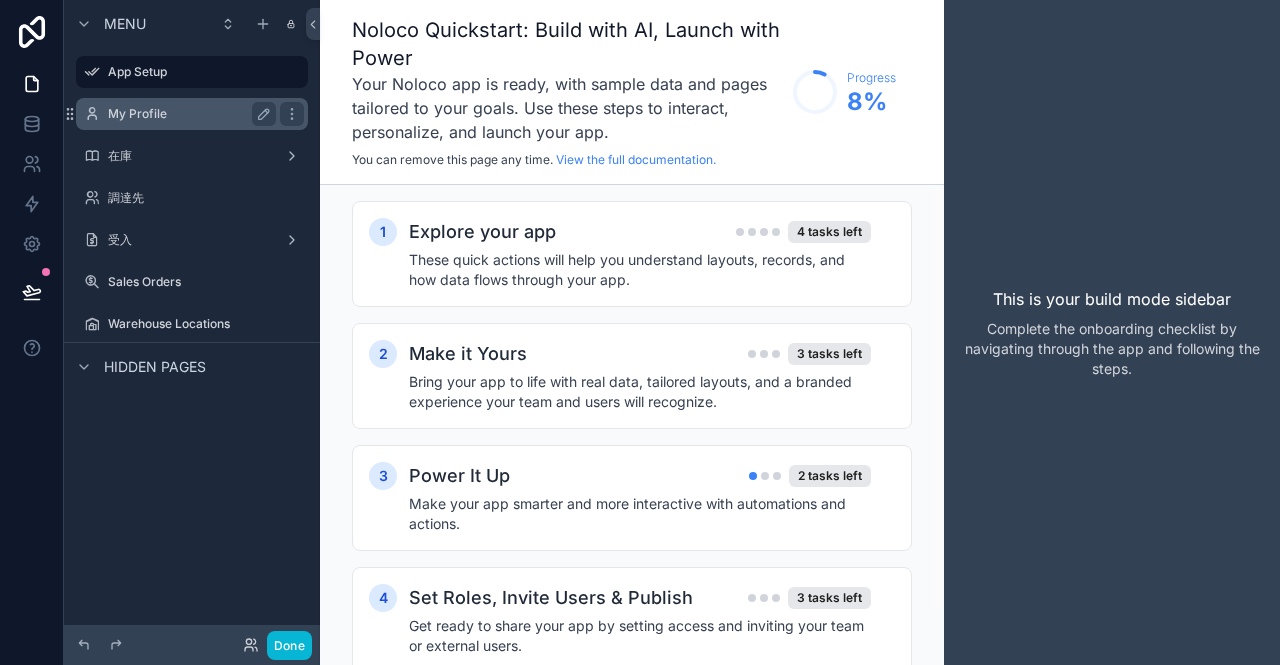 click on "My Profile" at bounding box center [188, 114] 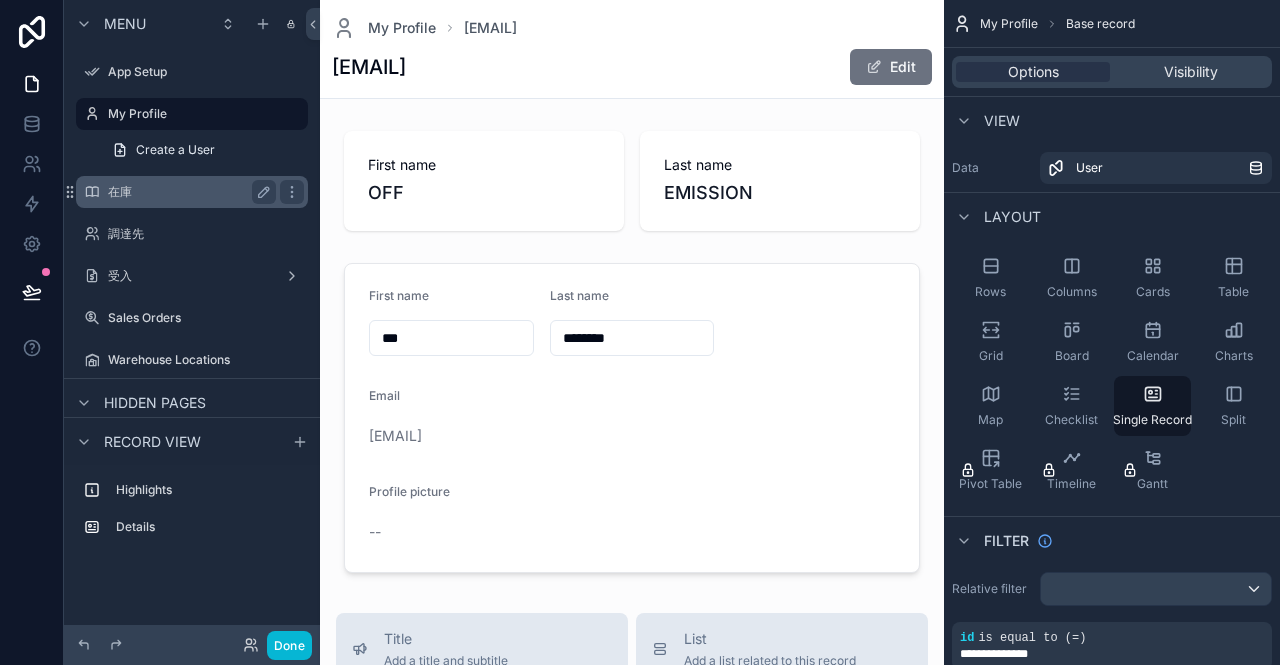click on "在庫" at bounding box center [188, 192] 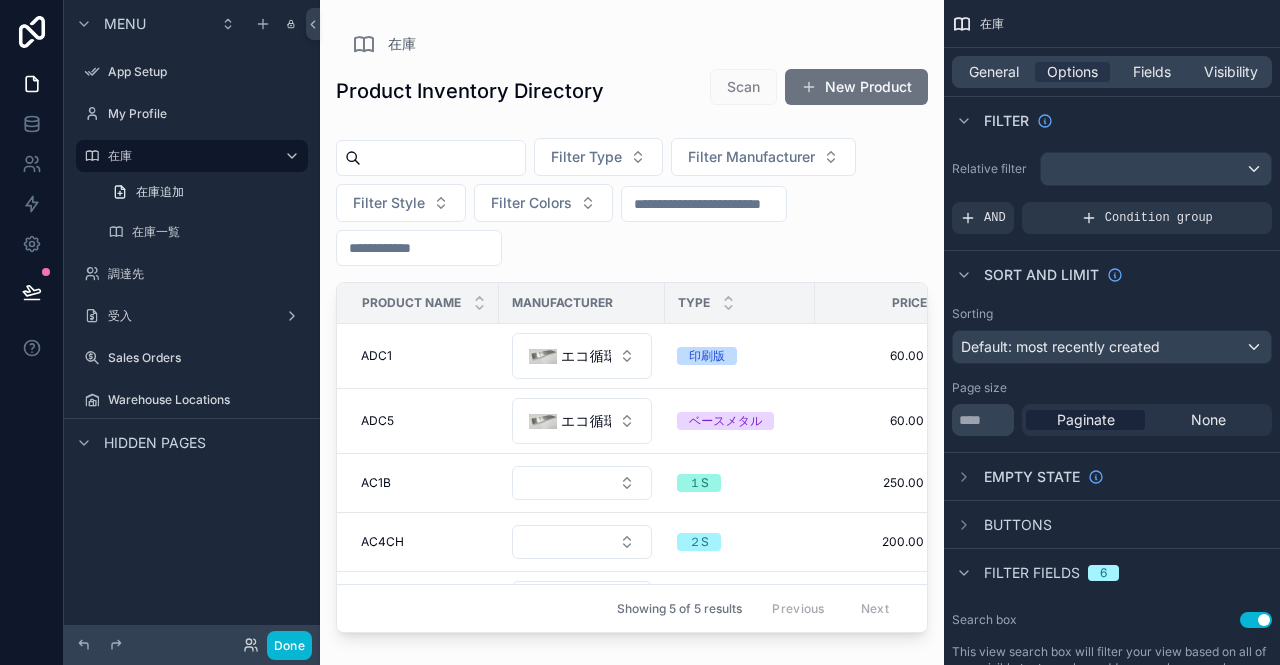 click at bounding box center (704, 204) 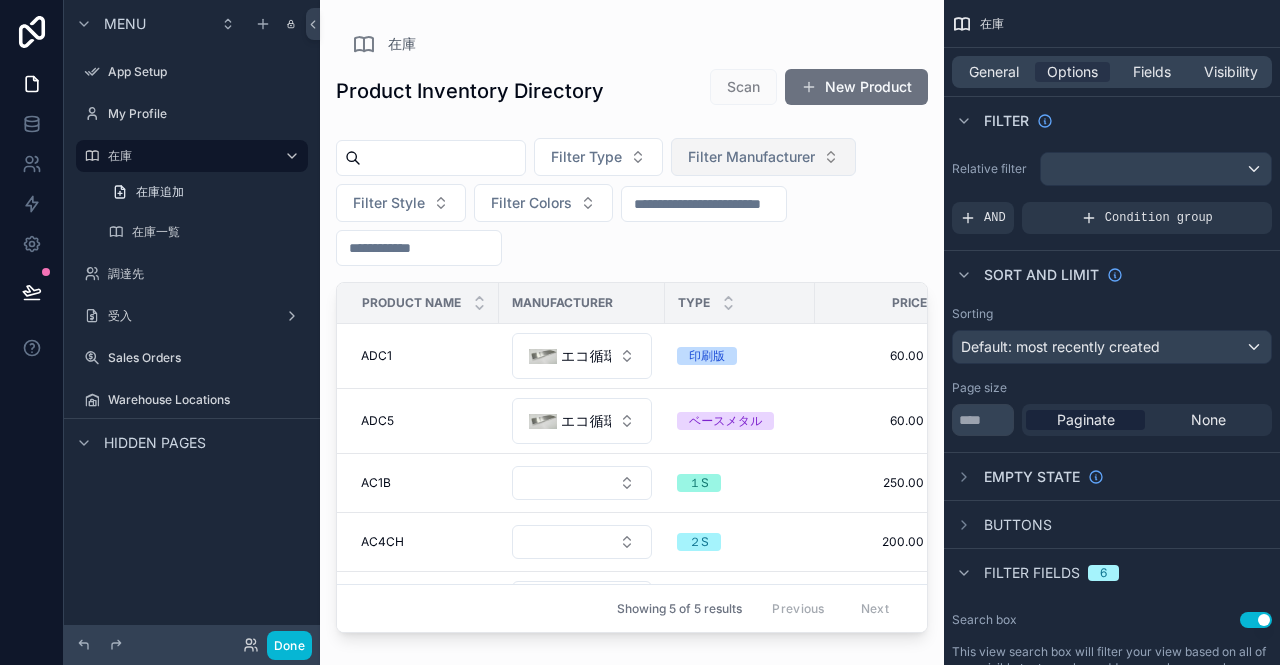 click on "Filter Manufacturer" at bounding box center (751, 157) 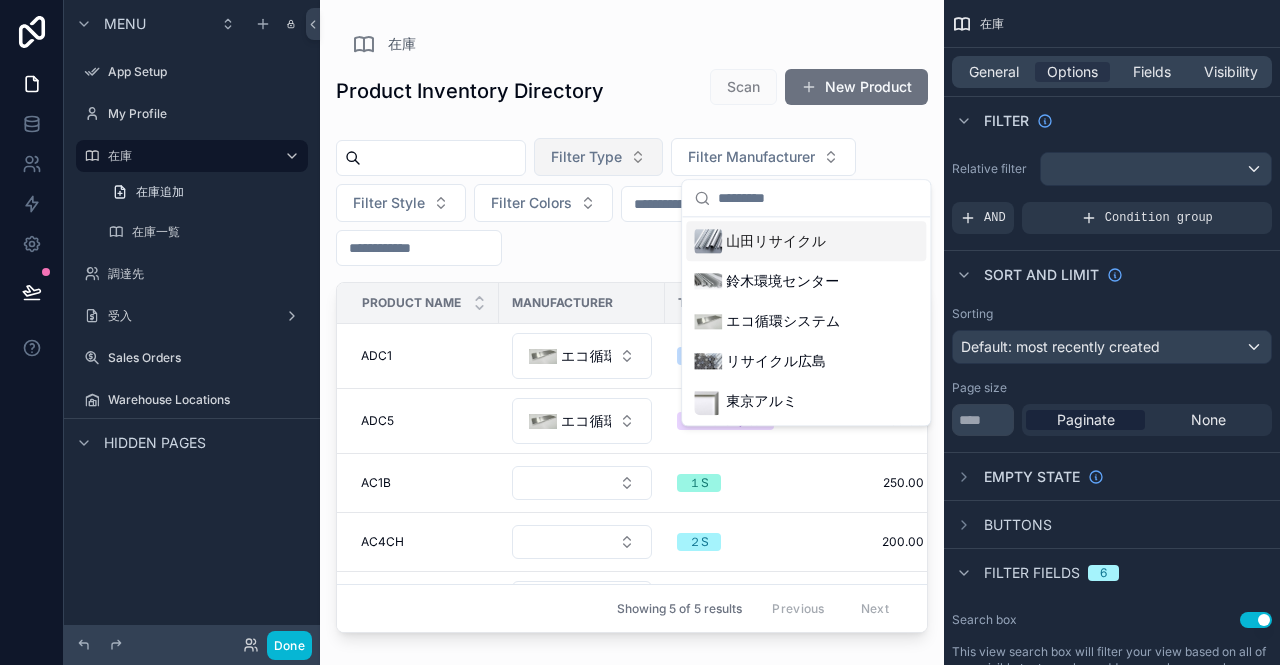 click on "Filter Type" at bounding box center (586, 157) 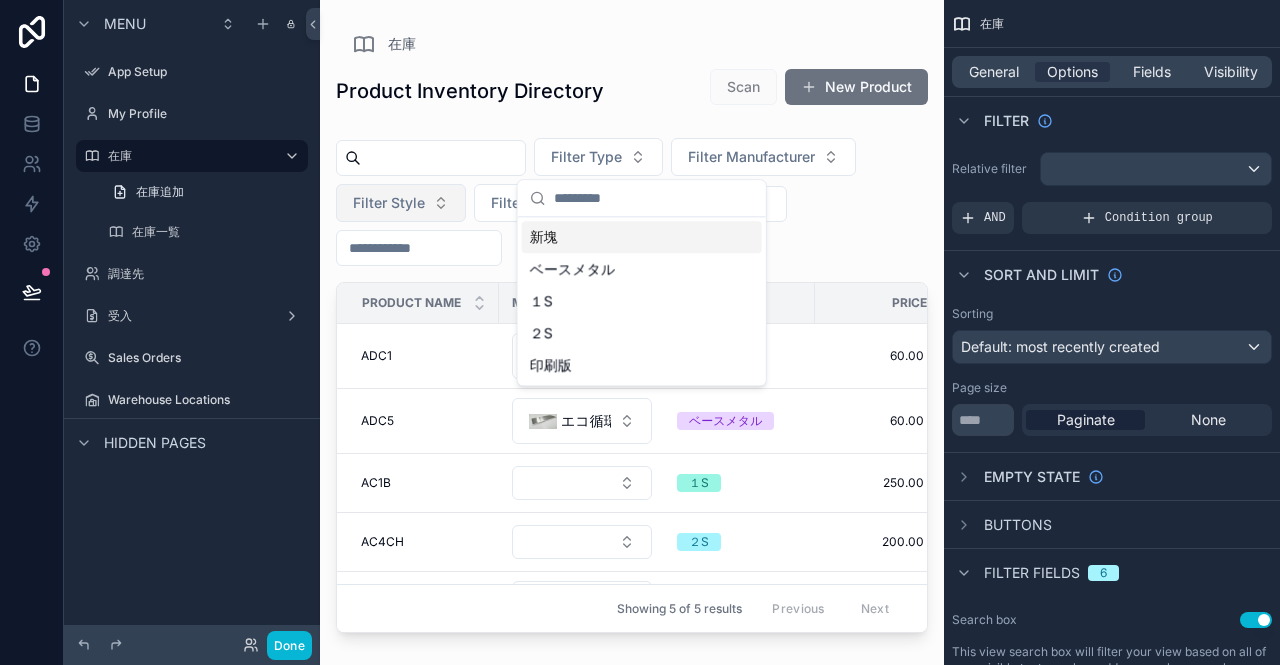 click on "Filter Style" at bounding box center (389, 203) 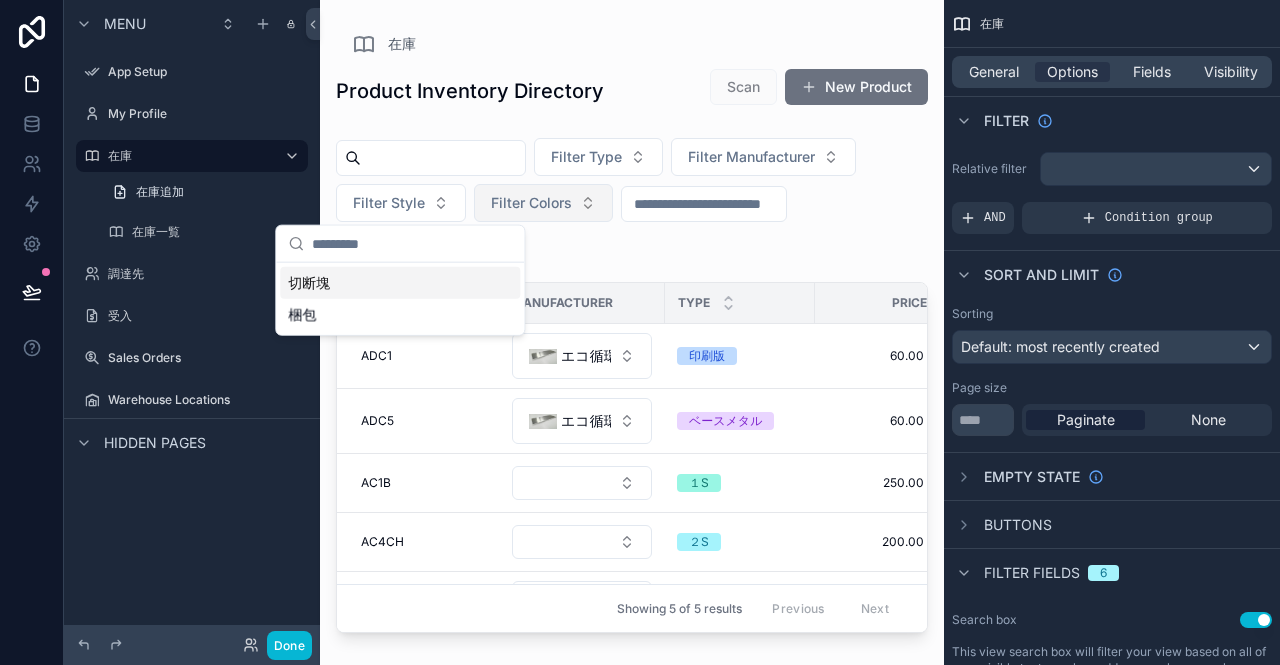 click on "Filter Colors" at bounding box center (531, 203) 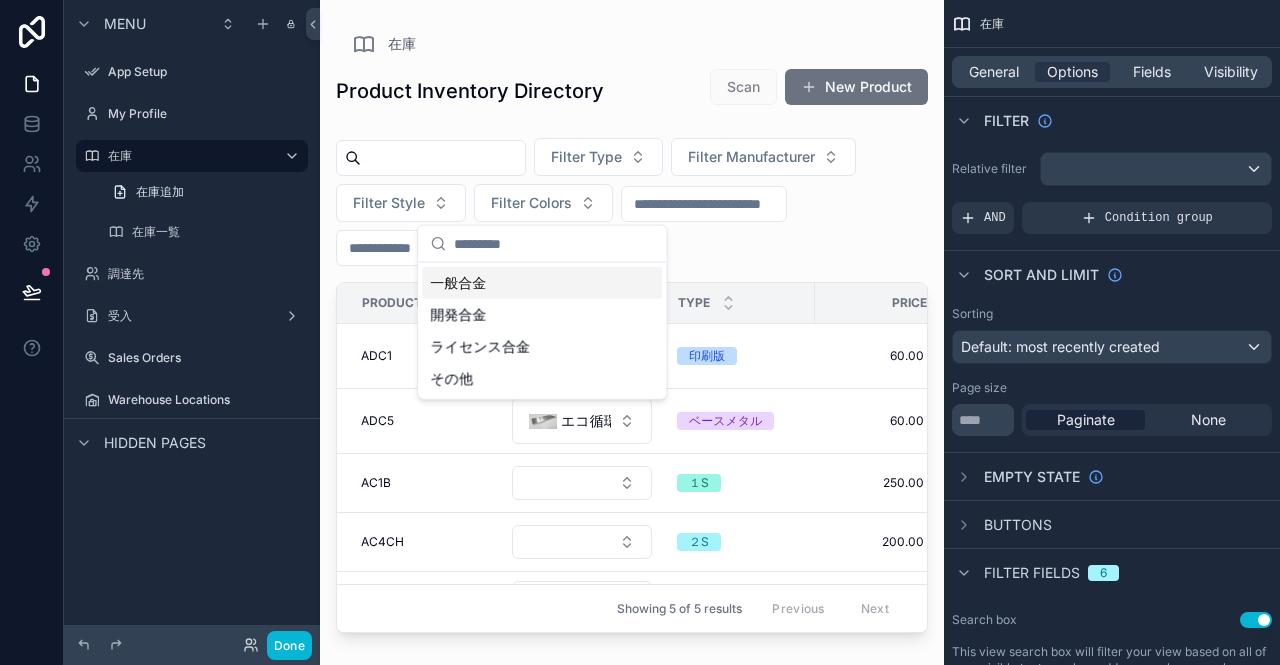 click on "Filter Type Filter Manufacturer Filter Style Filter Colors" at bounding box center [632, 206] 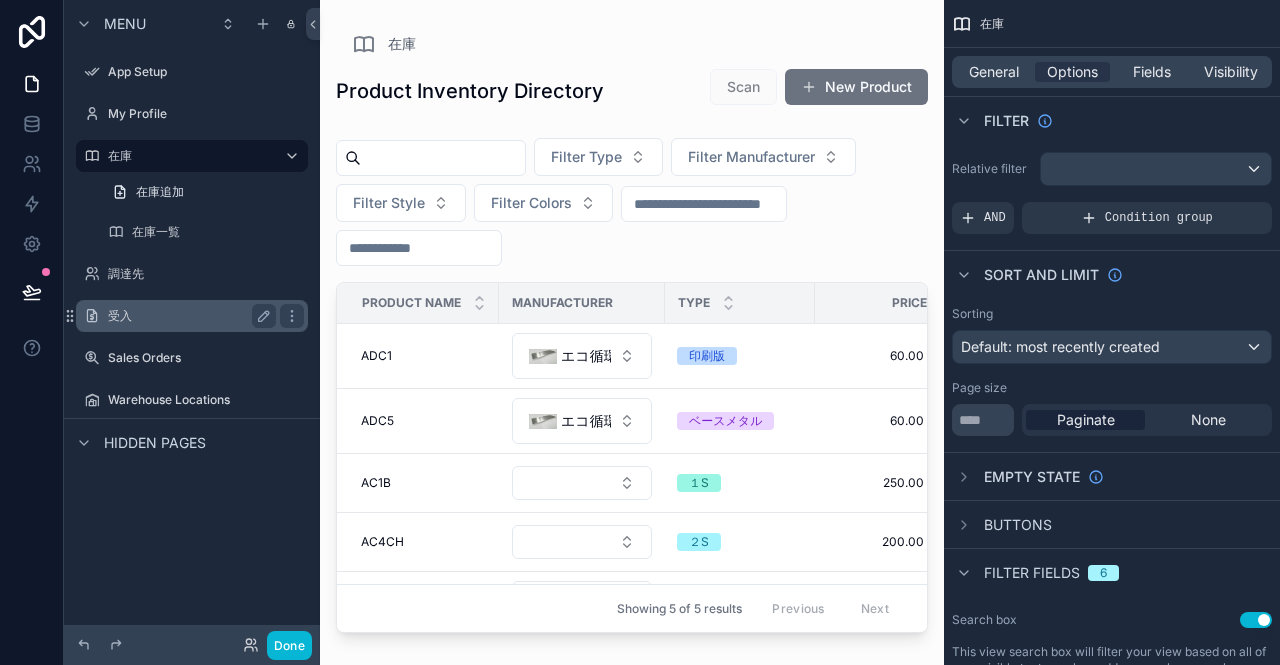 drag, startPoint x: 124, startPoint y: 277, endPoint x: 140, endPoint y: 272, distance: 16.763054 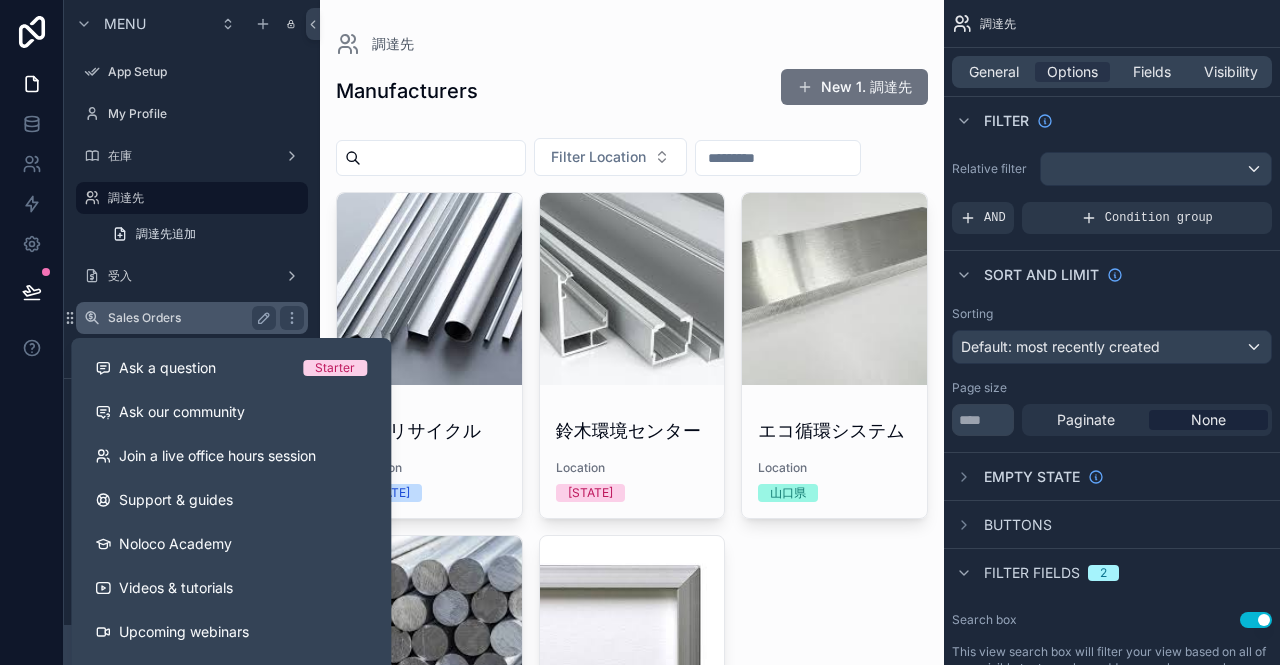 click on "Sales Orders" at bounding box center (188, 318) 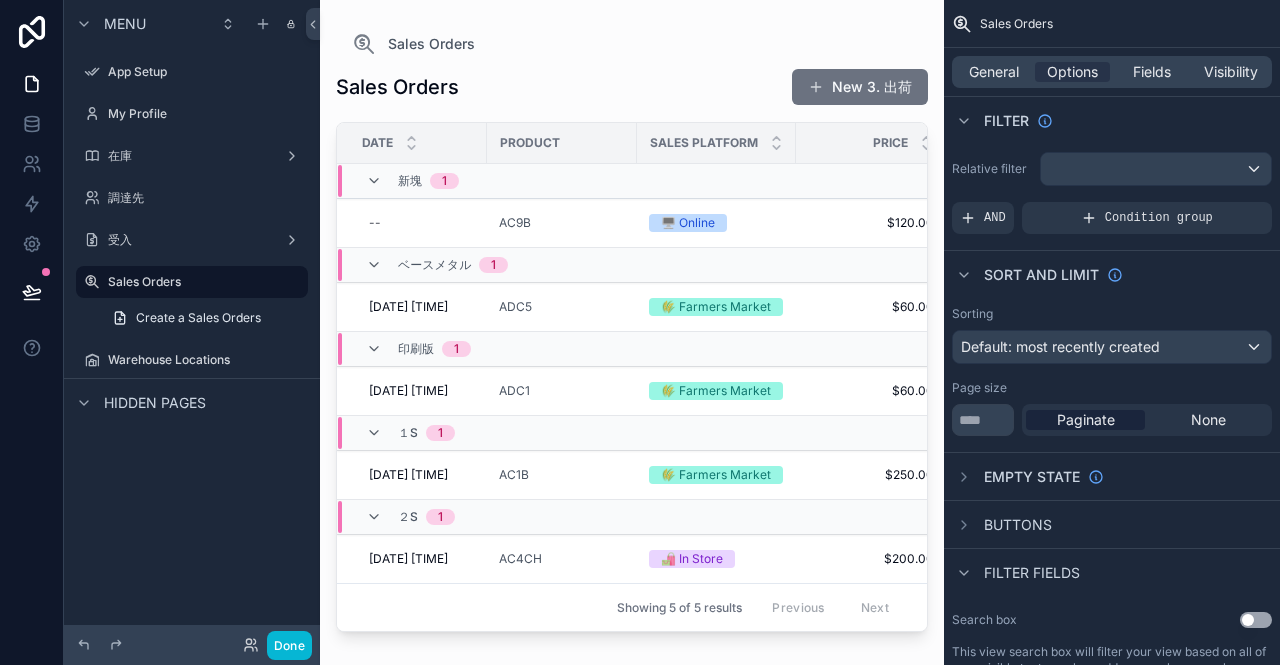 click on "Sales Platform" at bounding box center [704, 143] 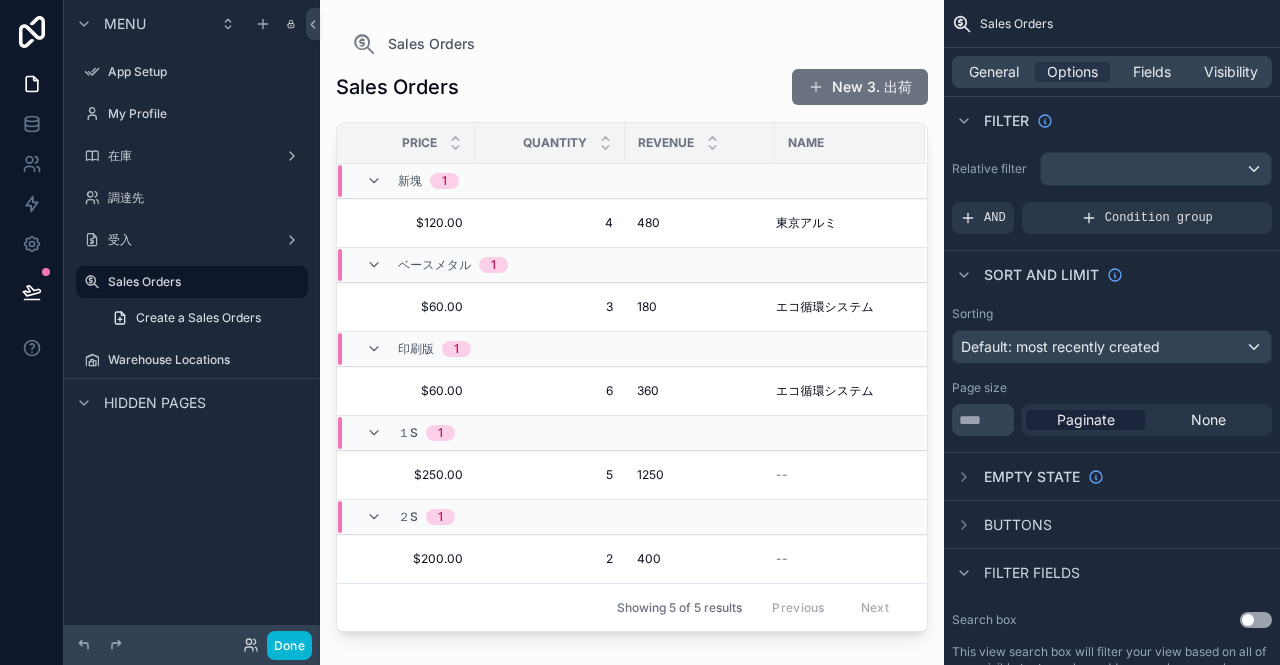scroll, scrollTop: 0, scrollLeft: 0, axis: both 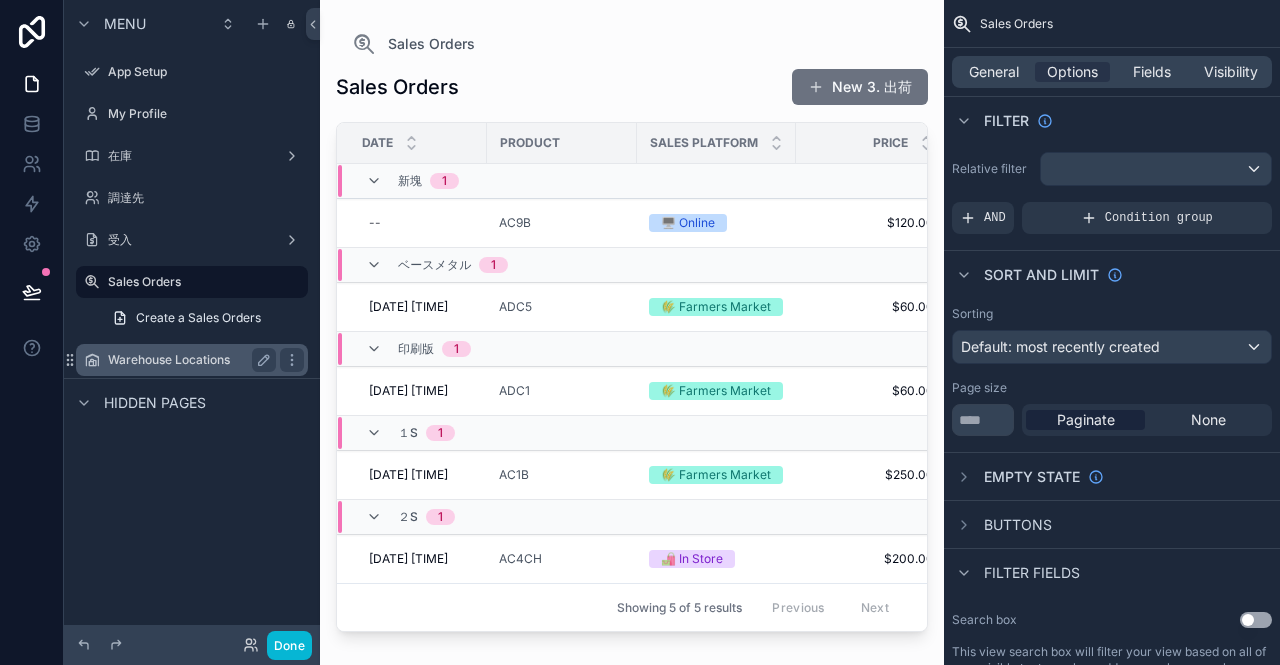 click on "Warehouse Locations" at bounding box center (188, 360) 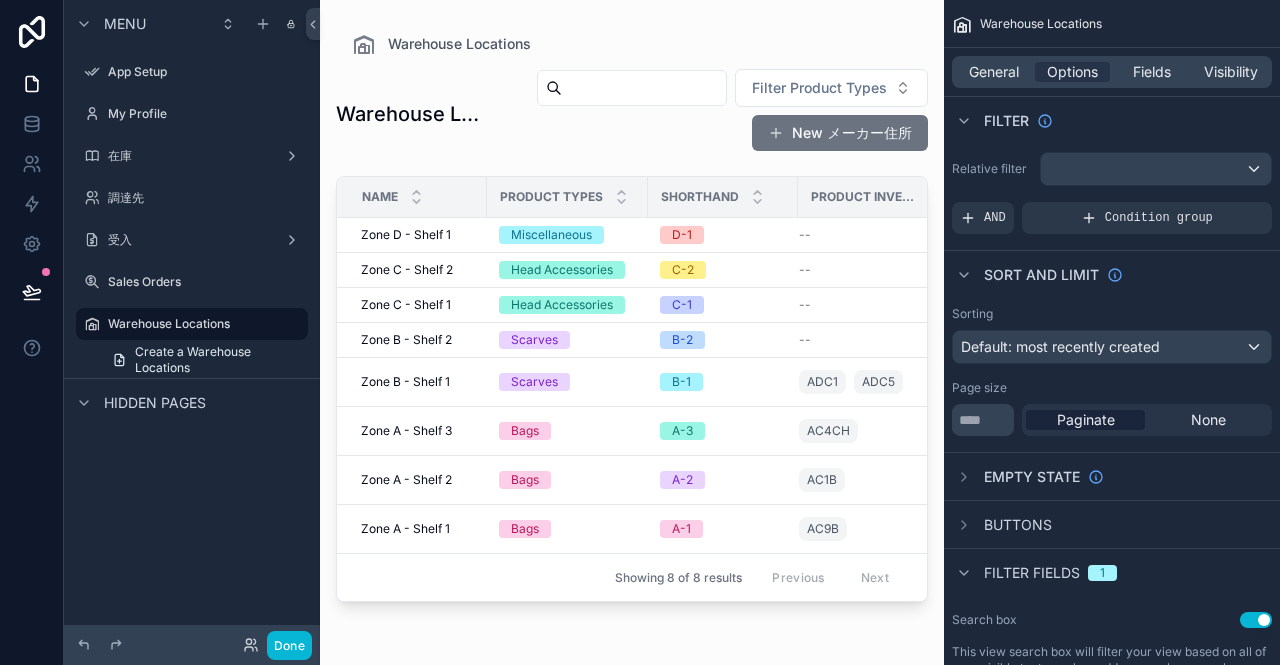 click at bounding box center [632, 320] 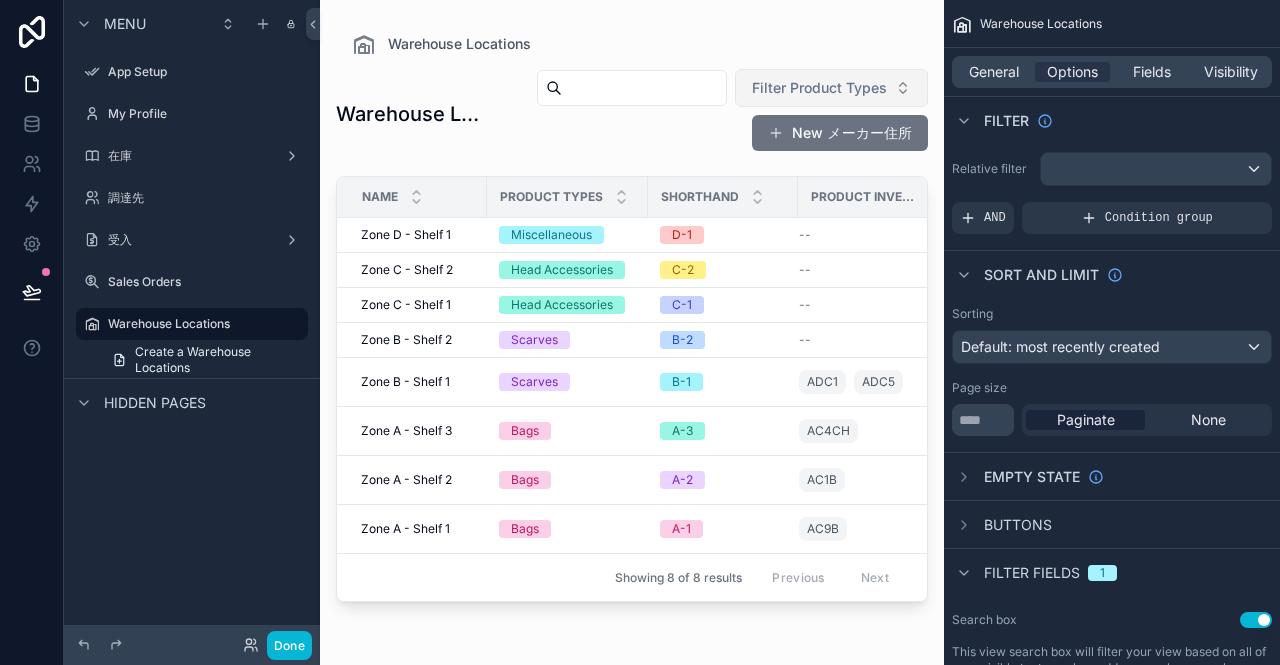 click on "Filter Product Types" at bounding box center [819, 88] 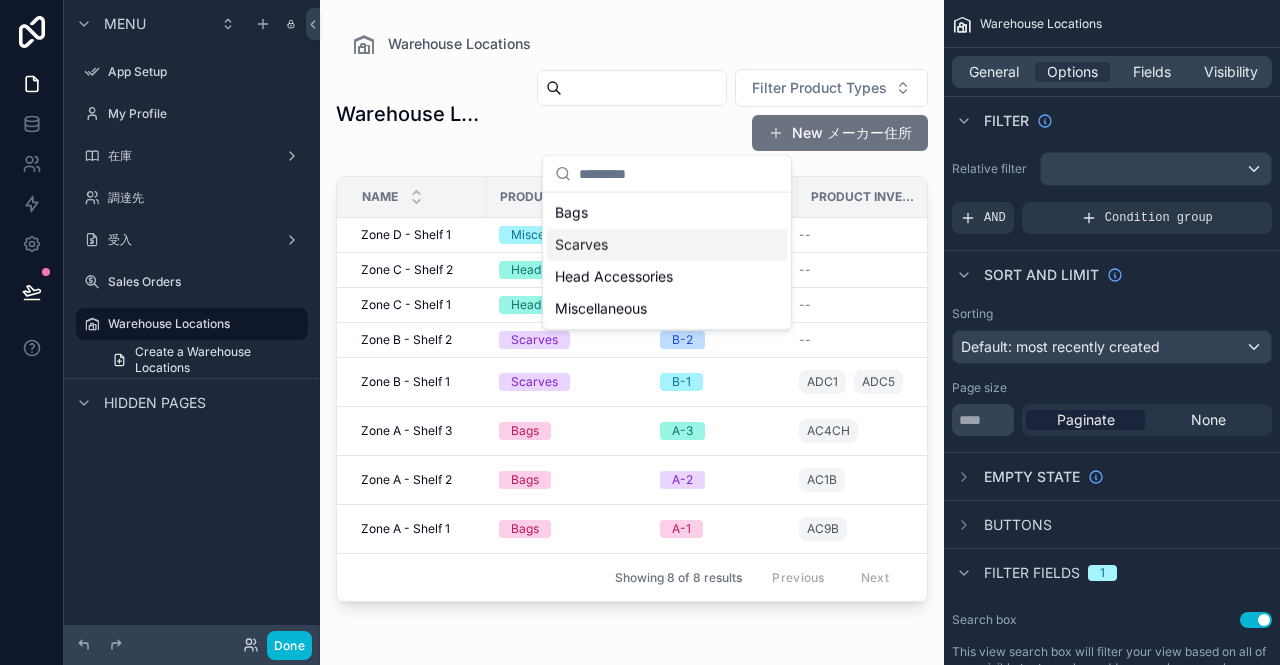 click on "Scarves" at bounding box center (667, 245) 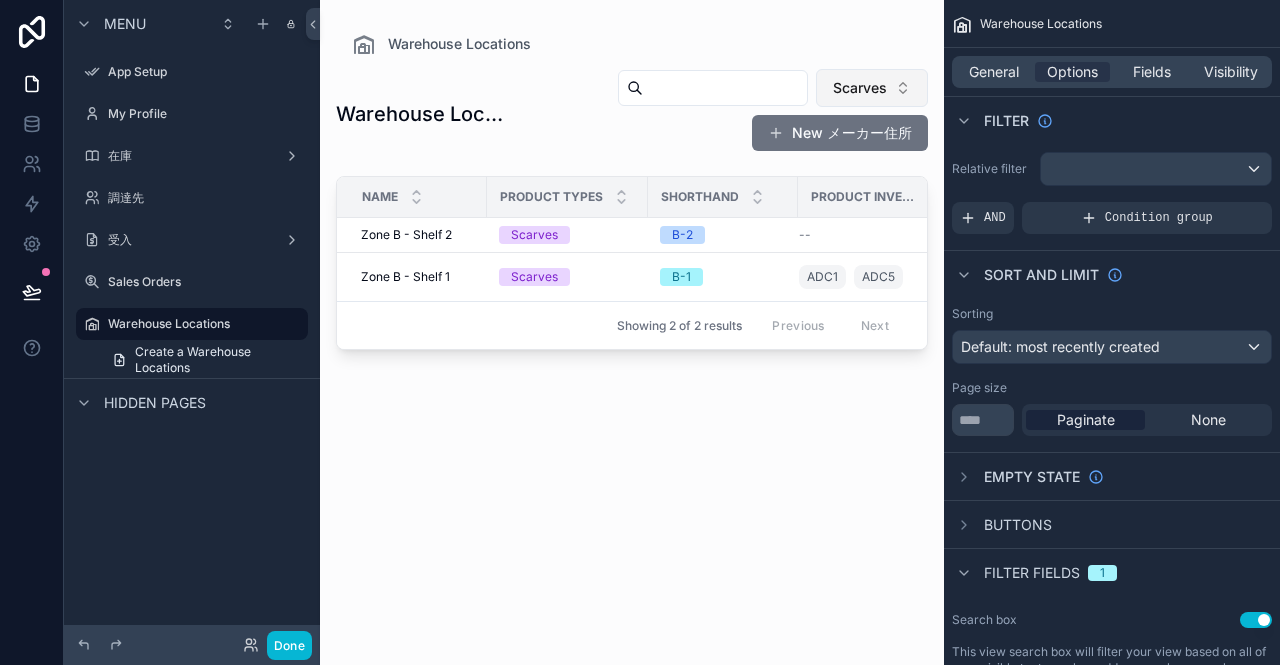 click on "Scarves" at bounding box center (860, 88) 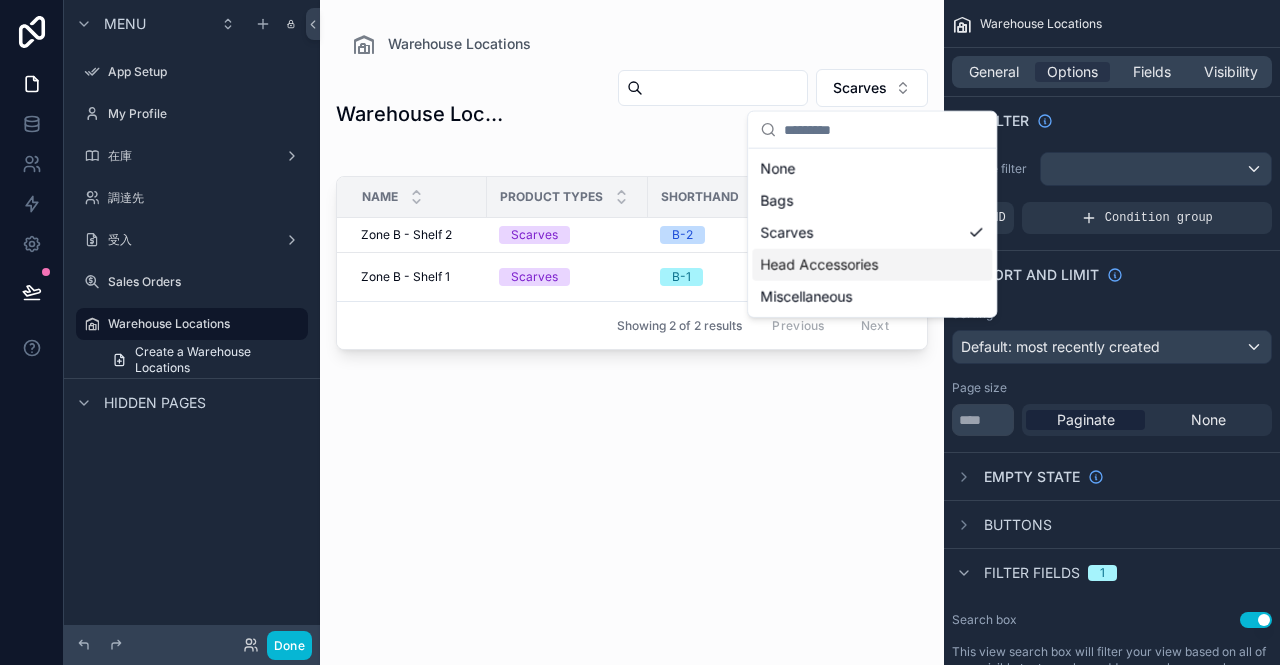 click on "Head Accessories" at bounding box center [872, 265] 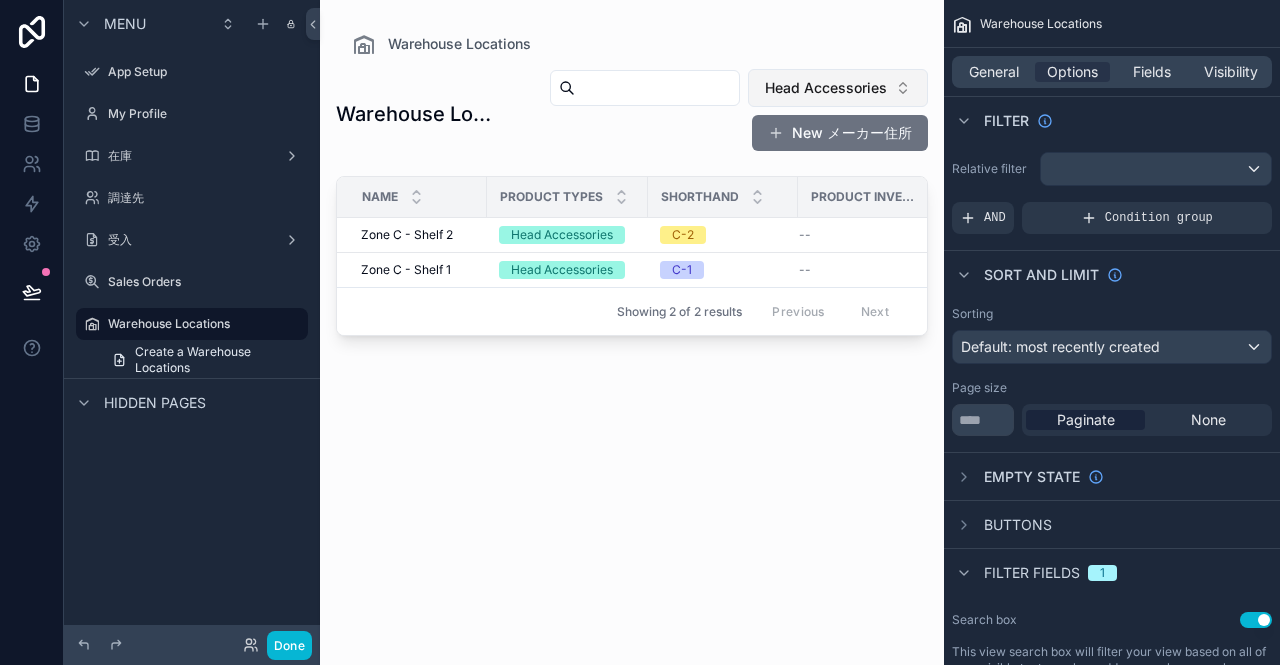 click on "Head Accessories" at bounding box center [826, 88] 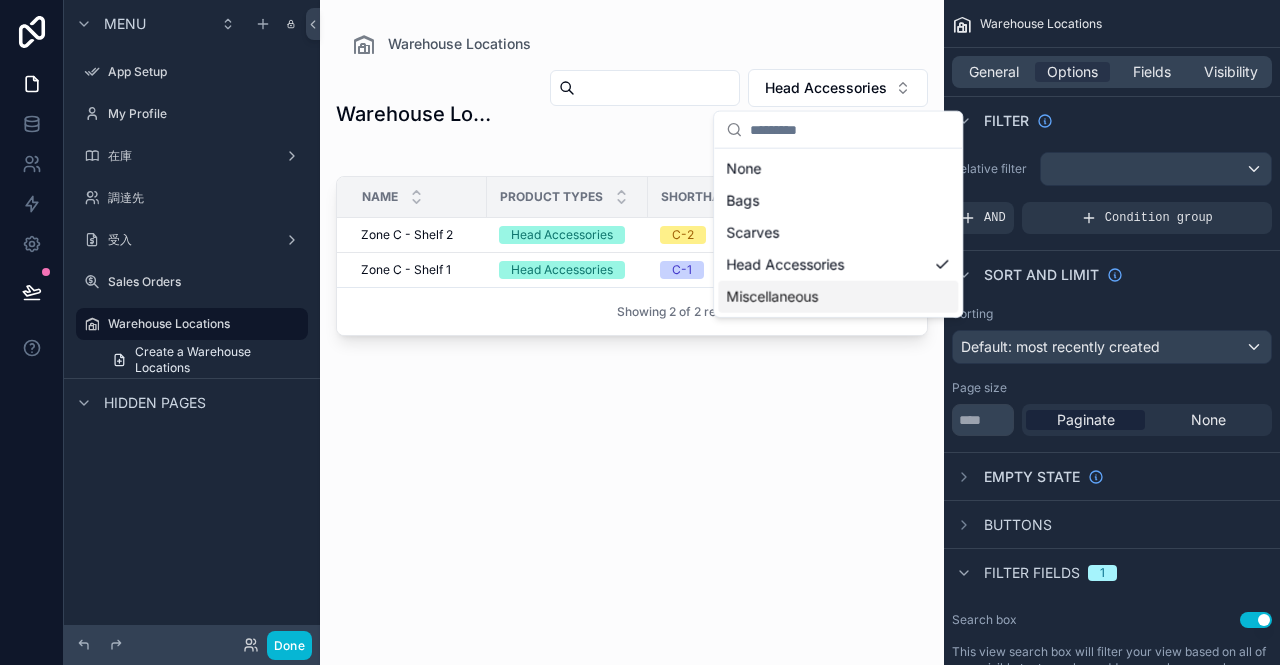 click on "Miscellaneous" at bounding box center (838, 297) 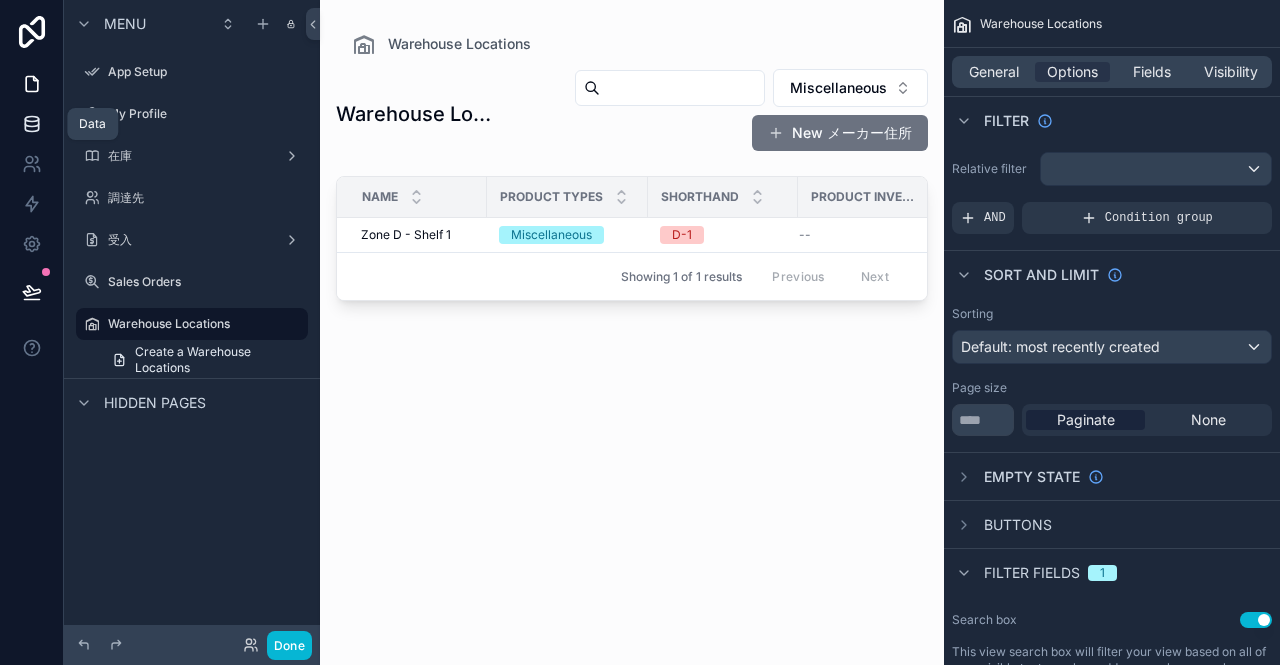 click 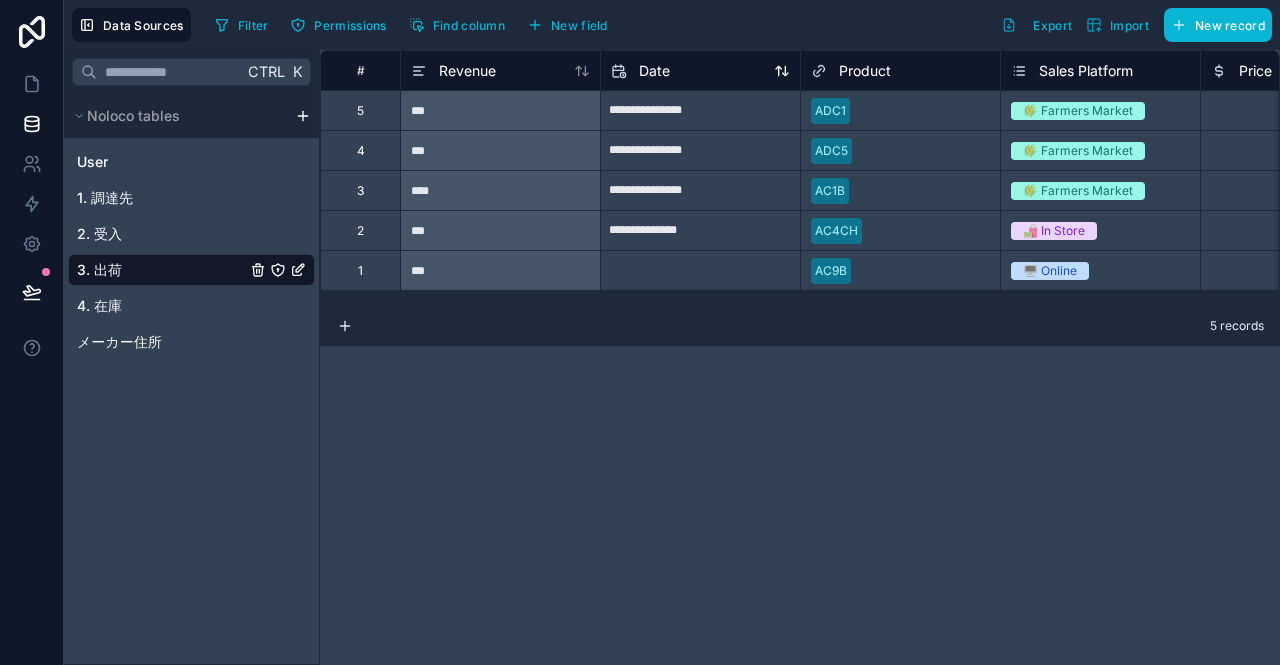 click on "Date" at bounding box center (700, 71) 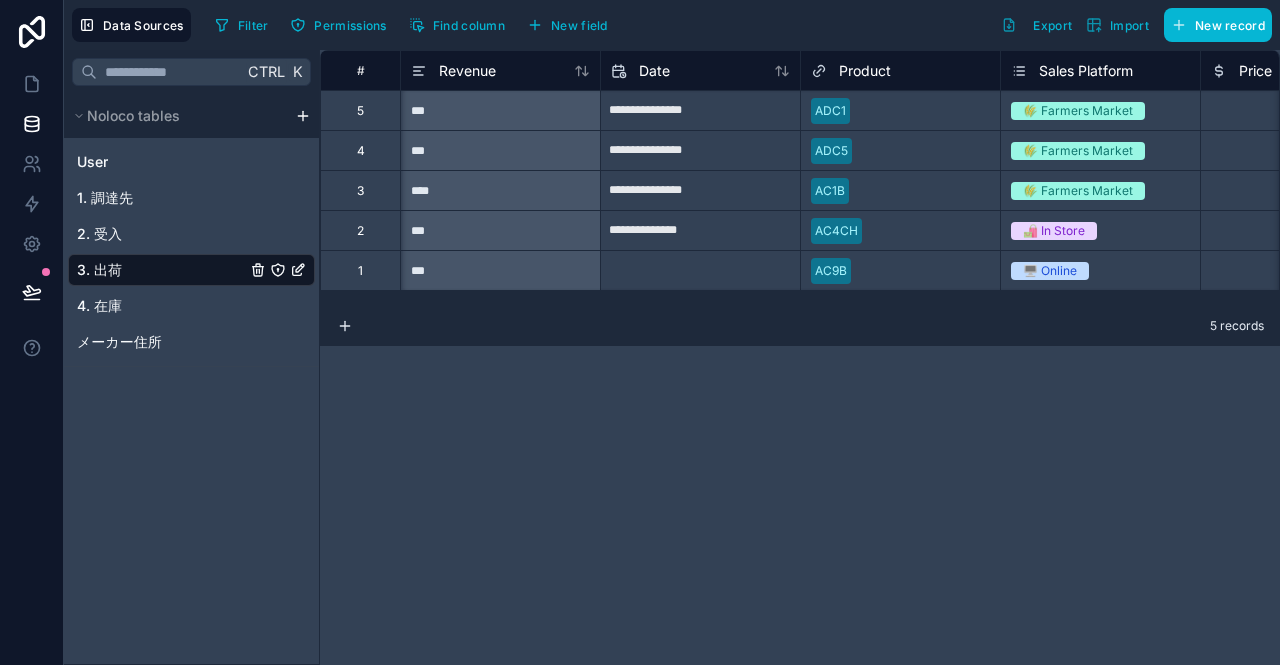 scroll, scrollTop: 0, scrollLeft: 241, axis: horizontal 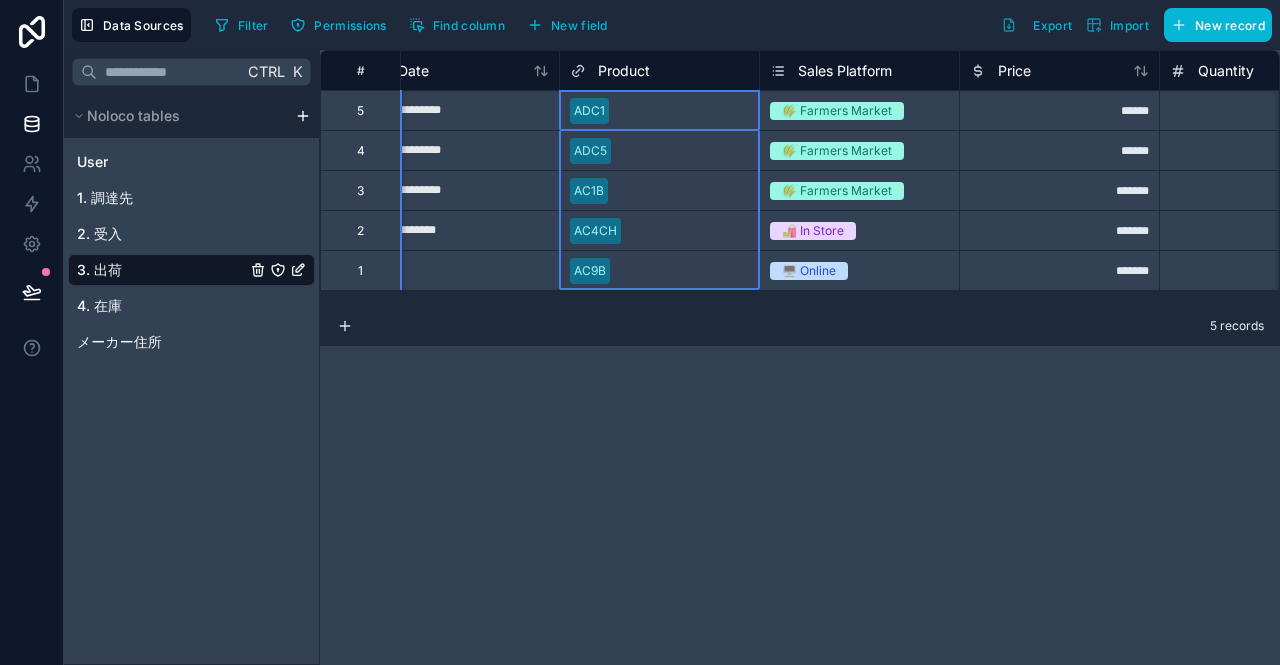 click 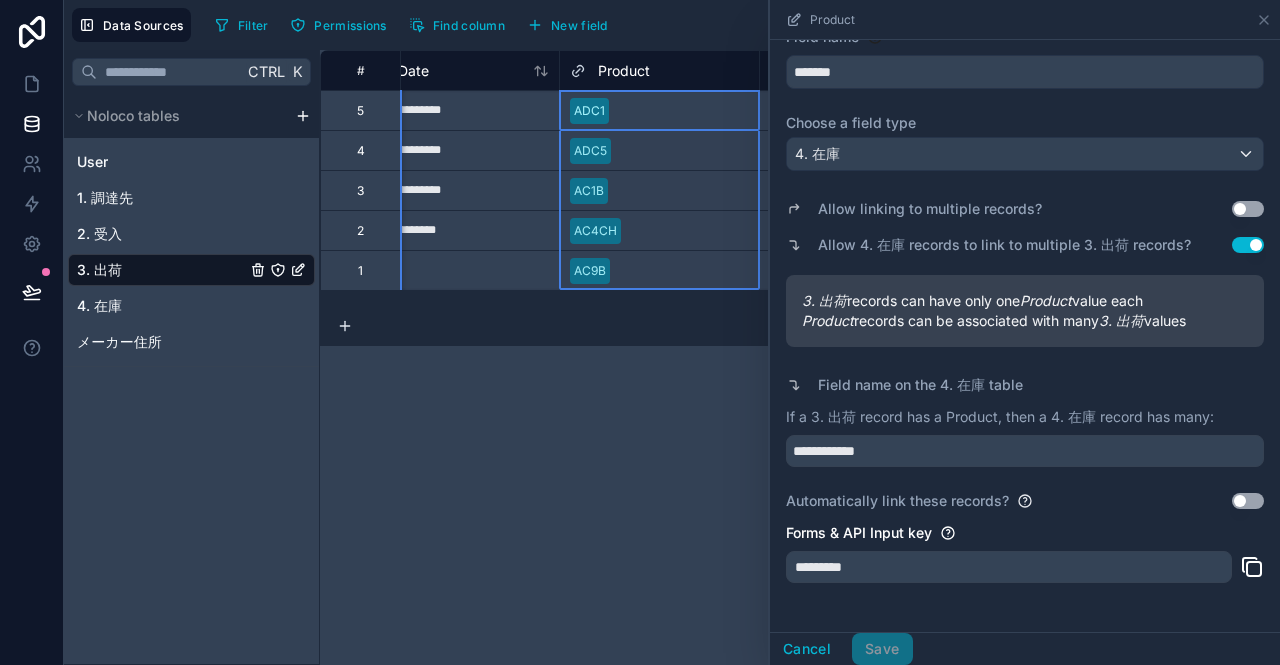 scroll, scrollTop: 100, scrollLeft: 0, axis: vertical 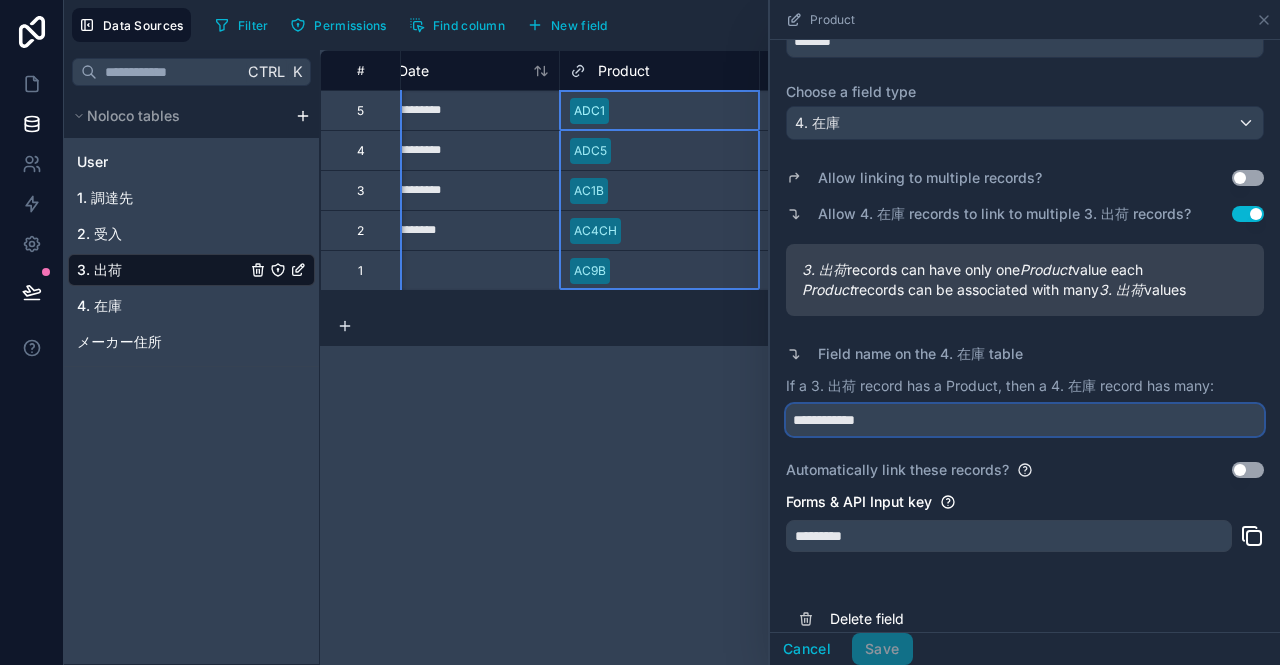 click on "**********" at bounding box center (1025, 420) 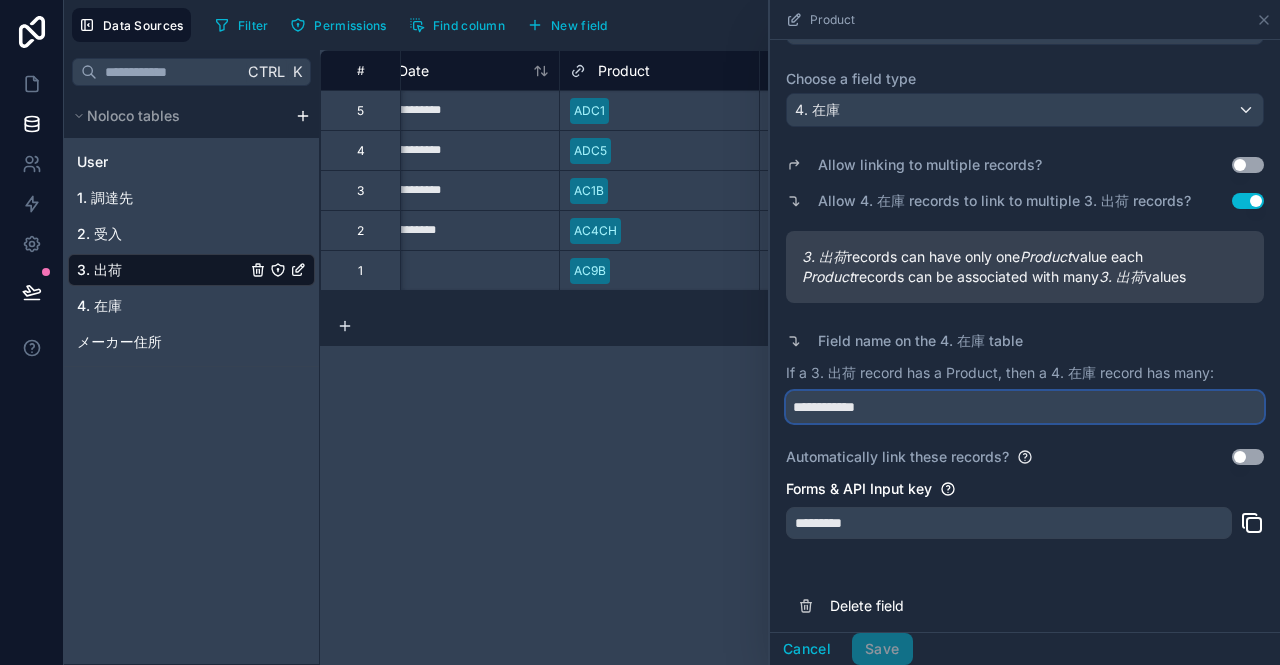 scroll, scrollTop: 123, scrollLeft: 0, axis: vertical 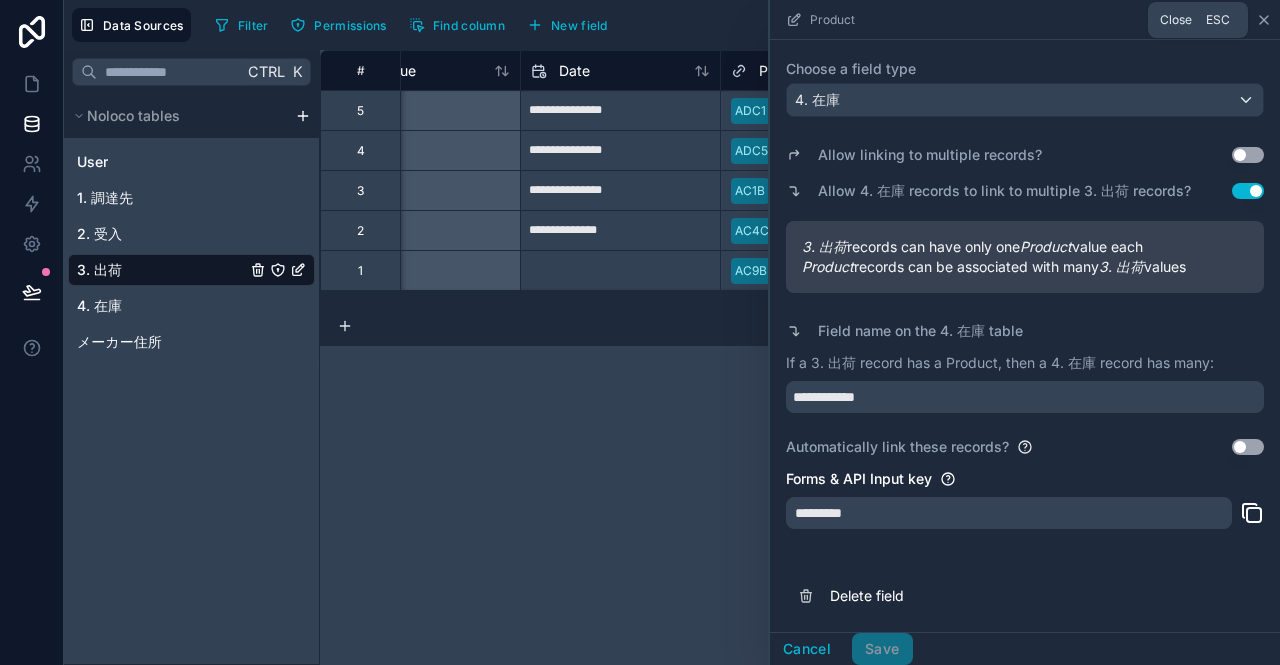 click 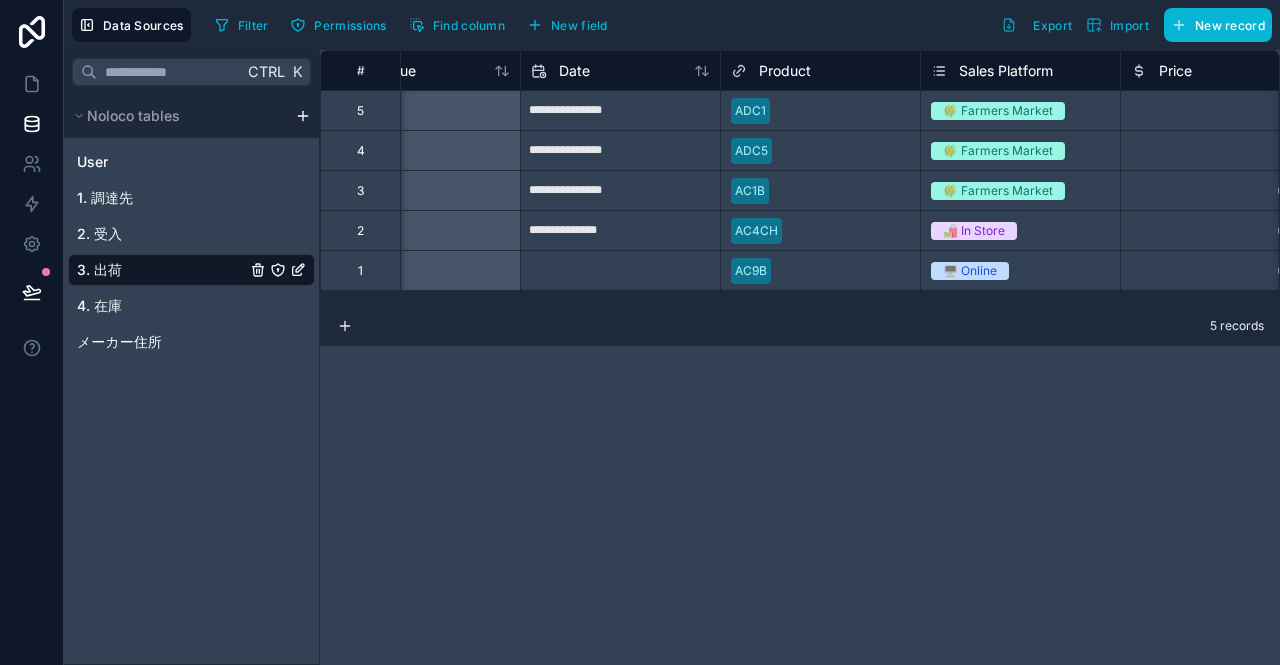 scroll, scrollTop: 0, scrollLeft: 166, axis: horizontal 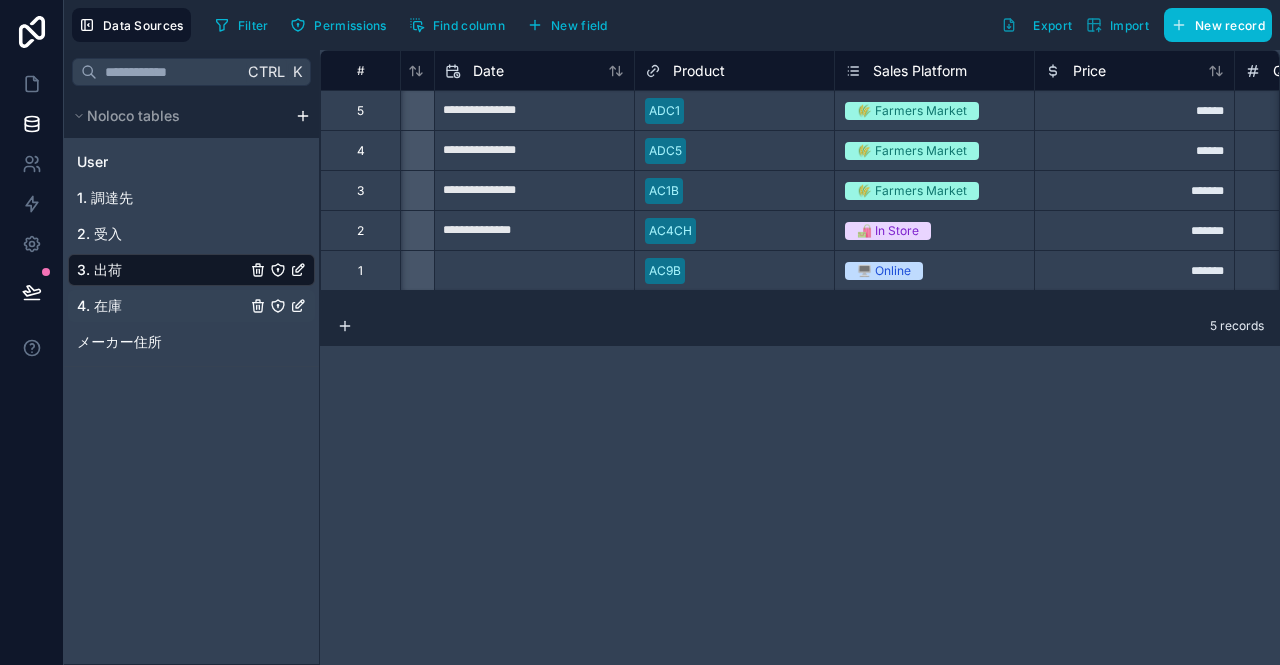 click on "4. 在庫" at bounding box center (99, 306) 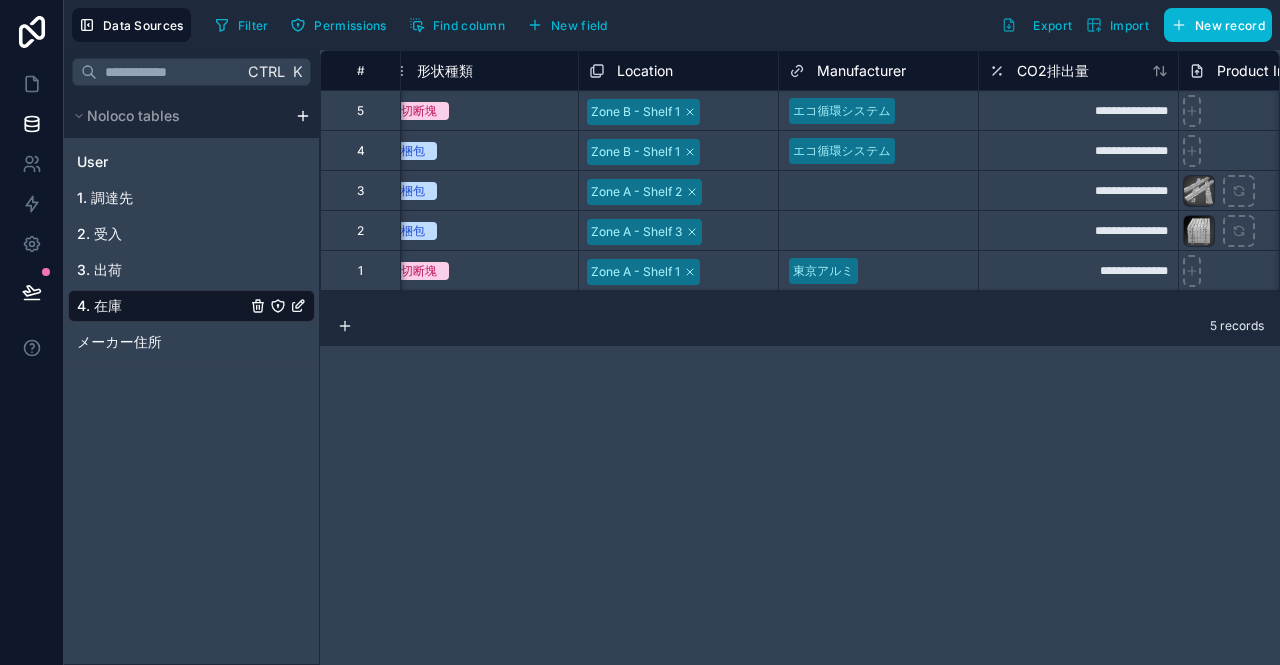 scroll, scrollTop: 0, scrollLeft: 1037, axis: horizontal 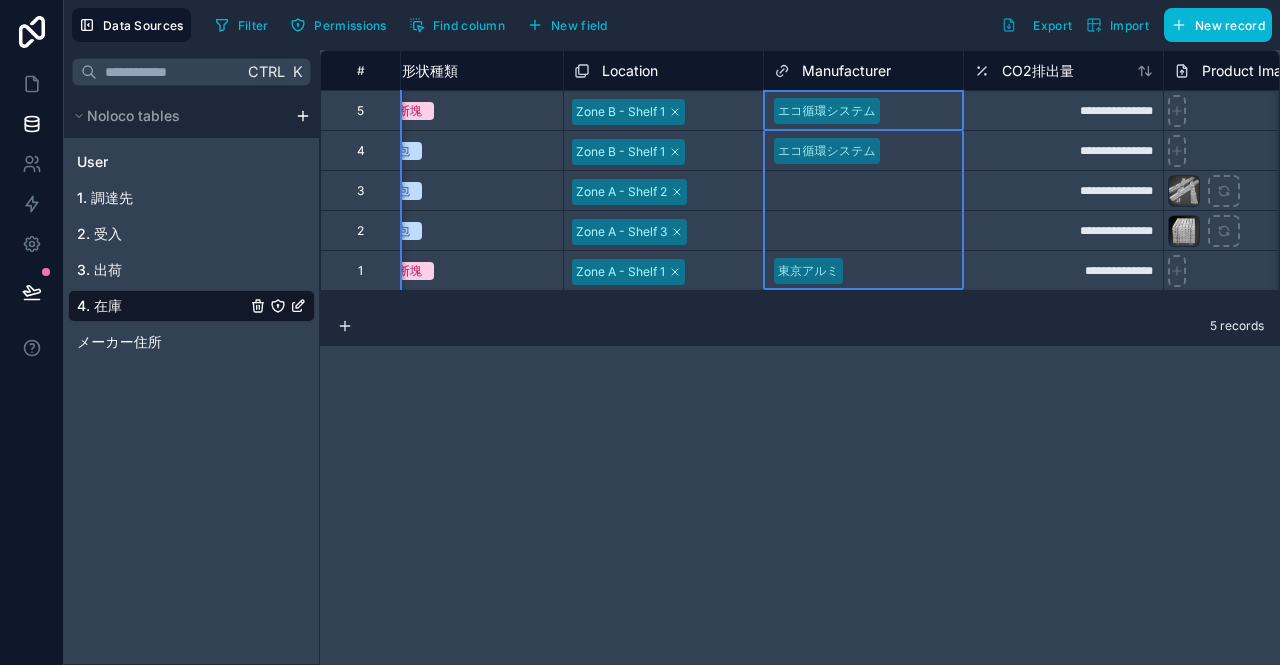 click 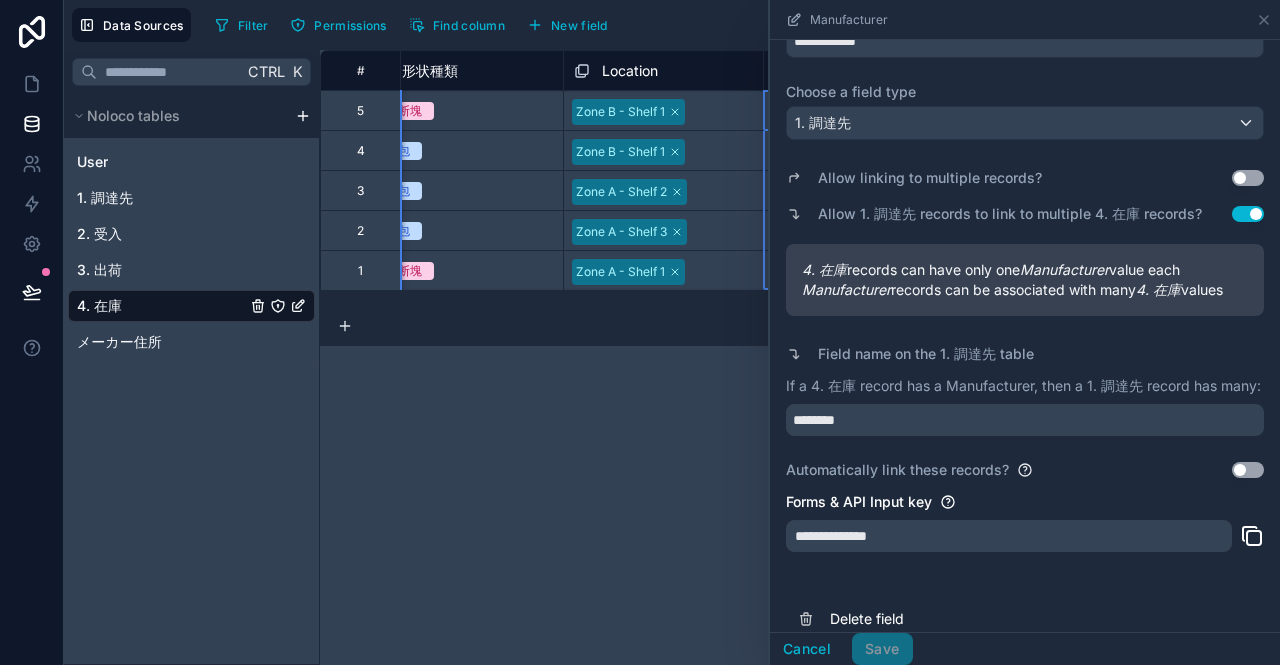 scroll, scrollTop: 161, scrollLeft: 0, axis: vertical 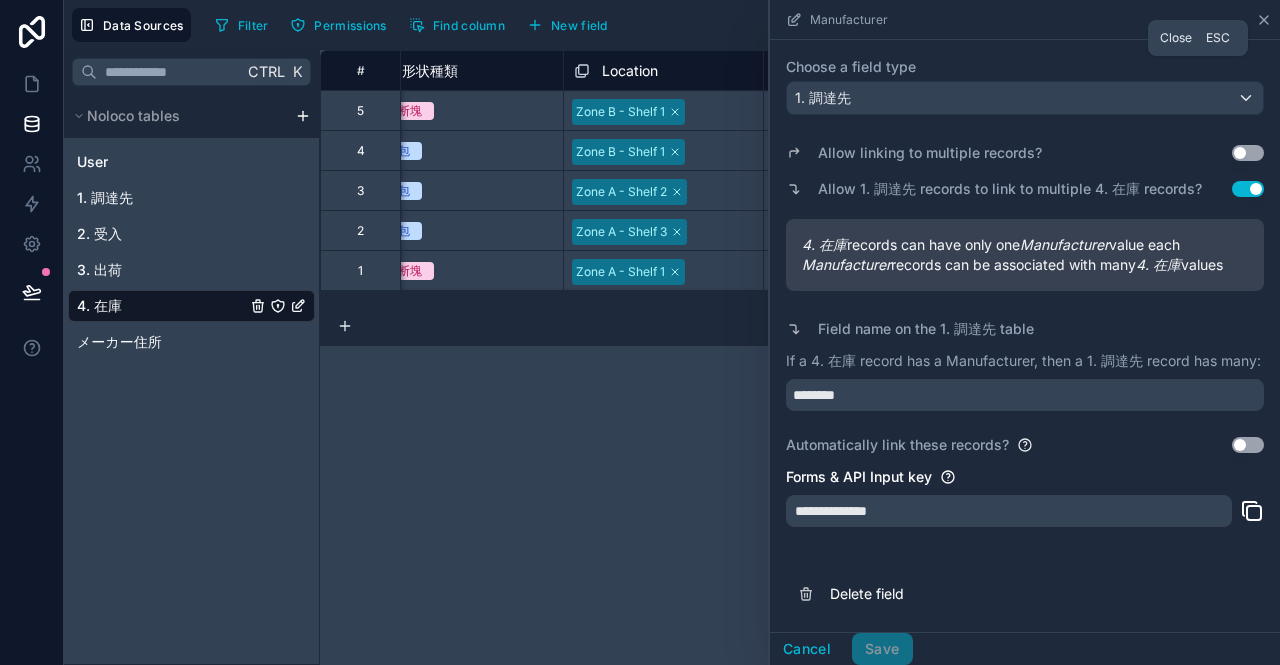 click 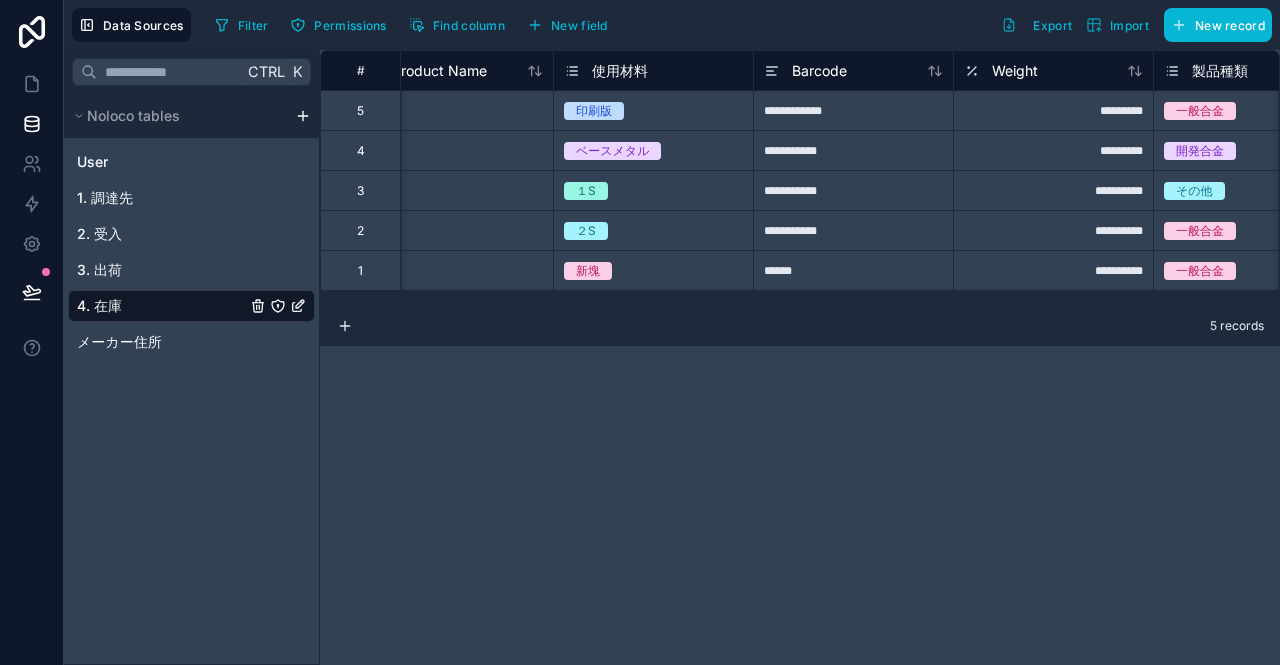 scroll, scrollTop: 0, scrollLeft: 0, axis: both 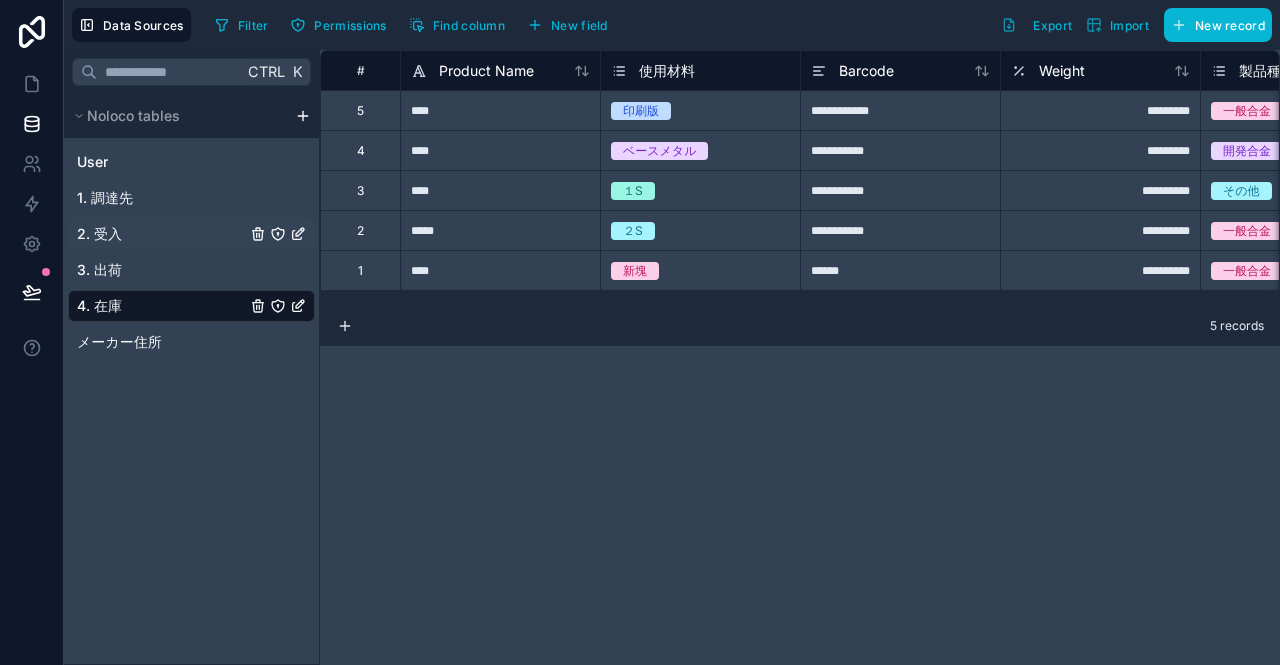 click on "2. 受入" at bounding box center (99, 234) 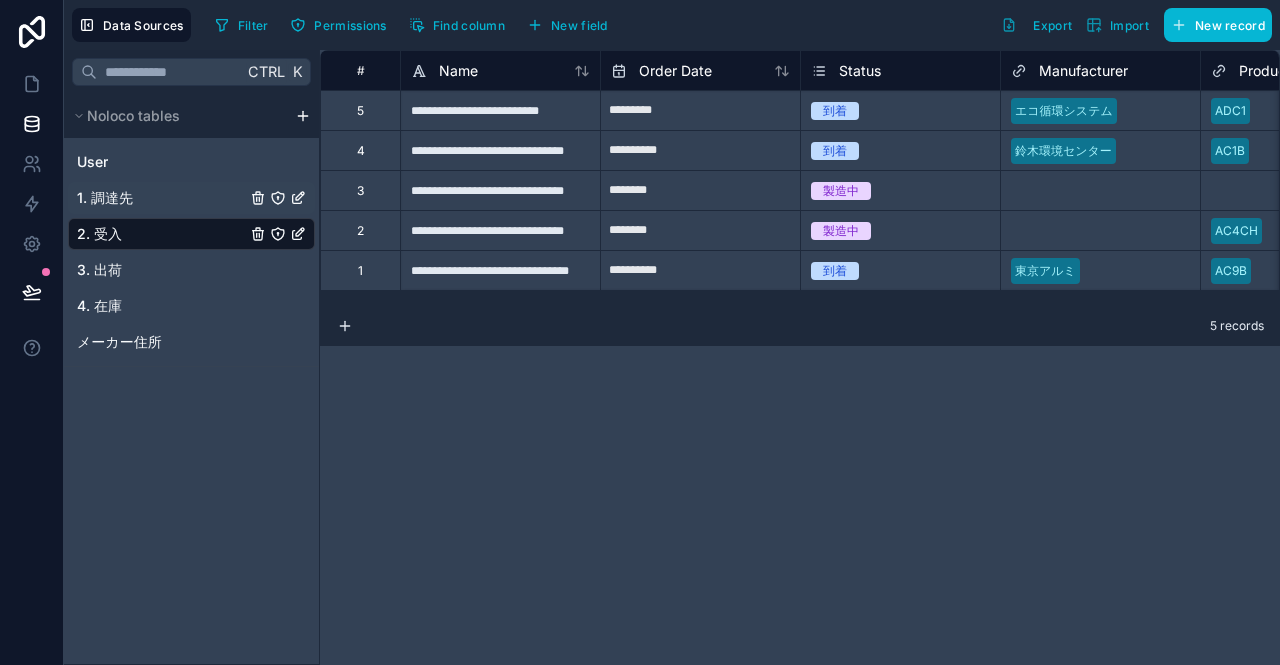 click on "1. 調達先" at bounding box center [191, 198] 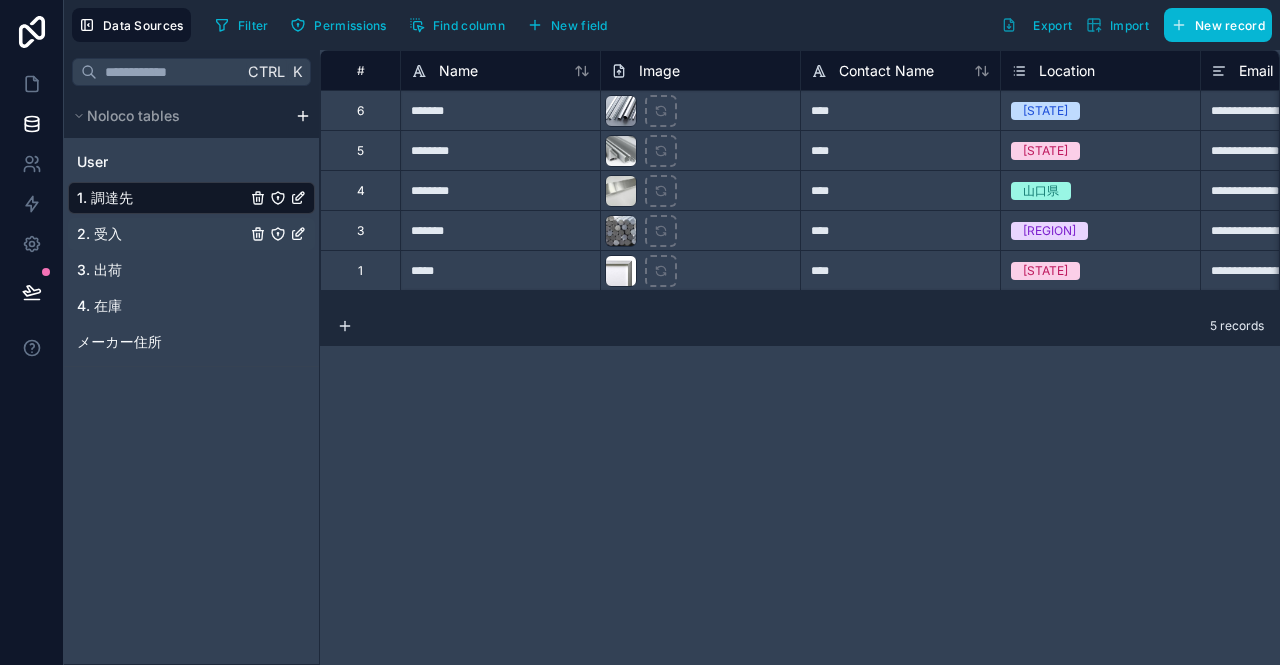 click on "2. 受入" at bounding box center [191, 234] 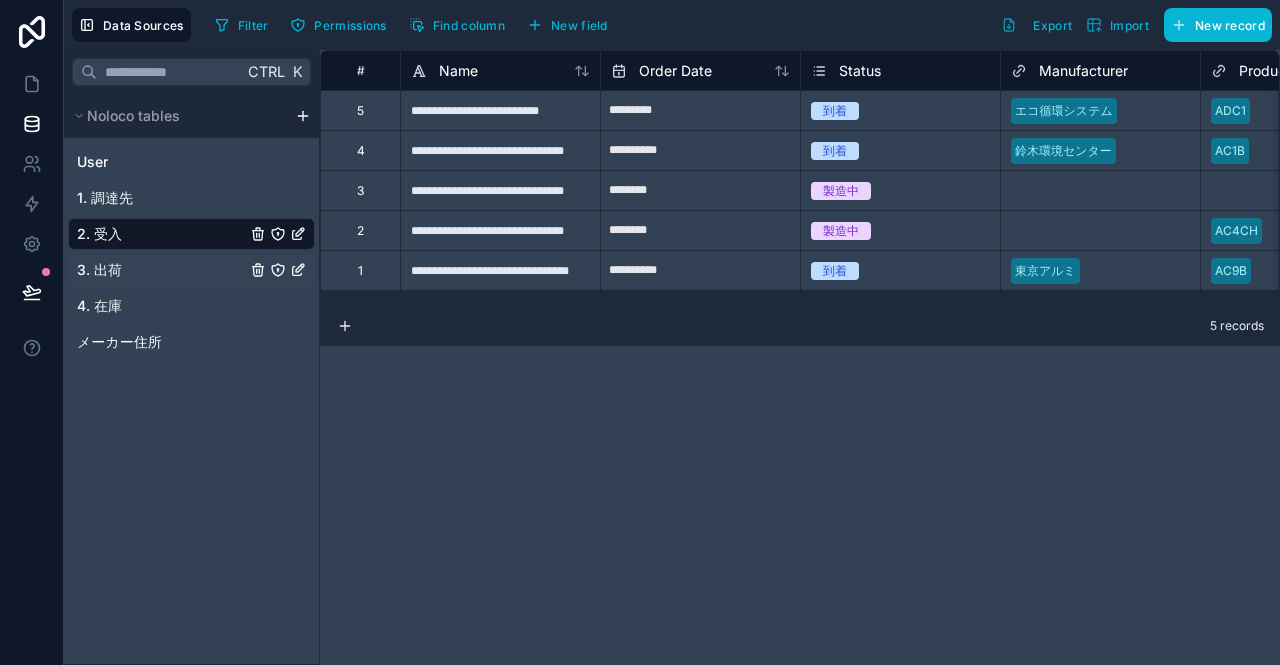 click on "3. 出荷" at bounding box center [99, 270] 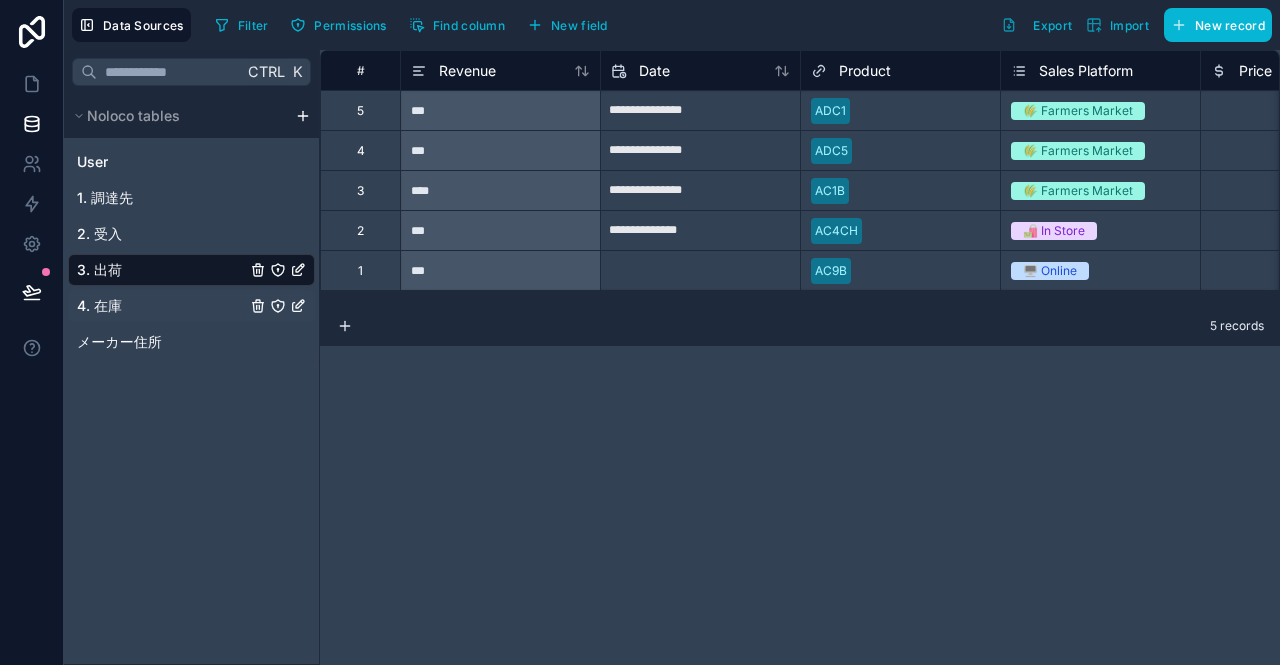 click on "4. 在庫" at bounding box center [99, 306] 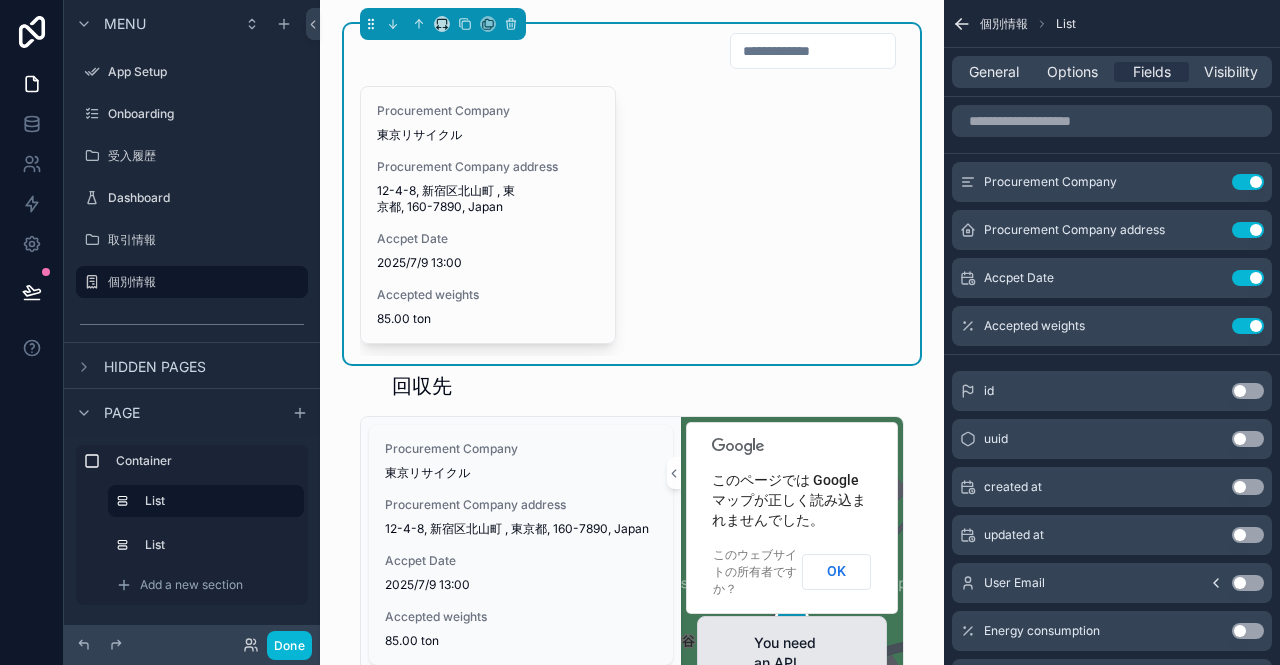 scroll, scrollTop: 0, scrollLeft: 0, axis: both 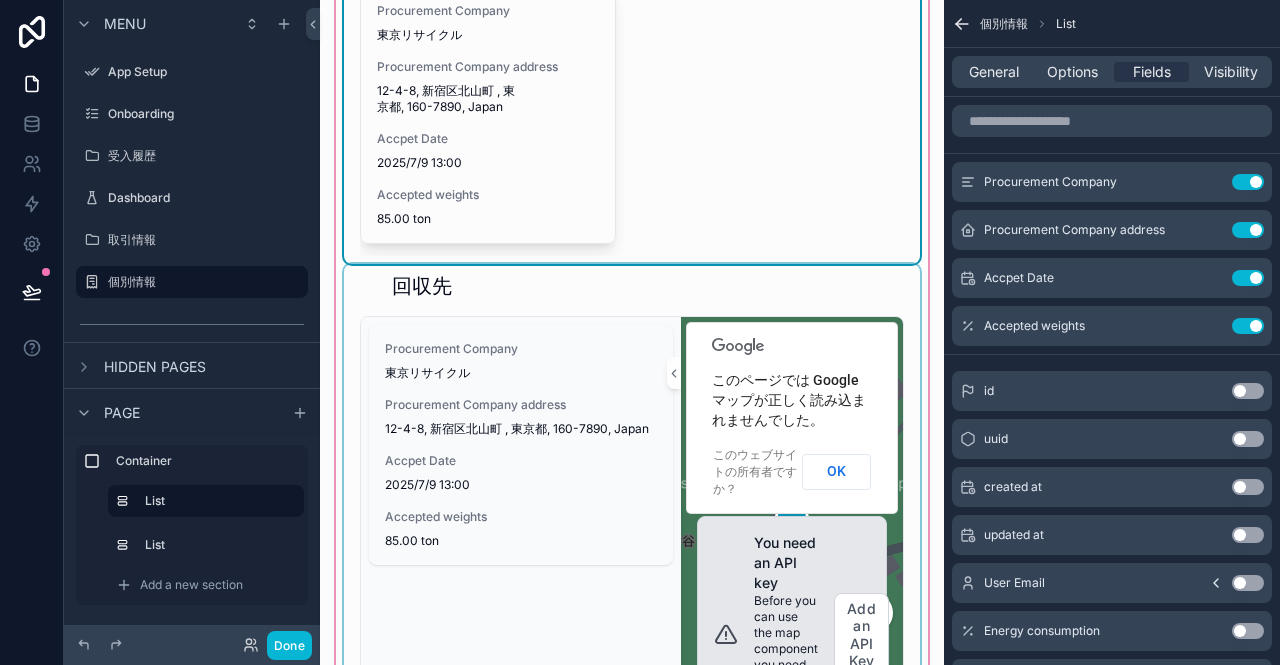 click at bounding box center (632, 521) 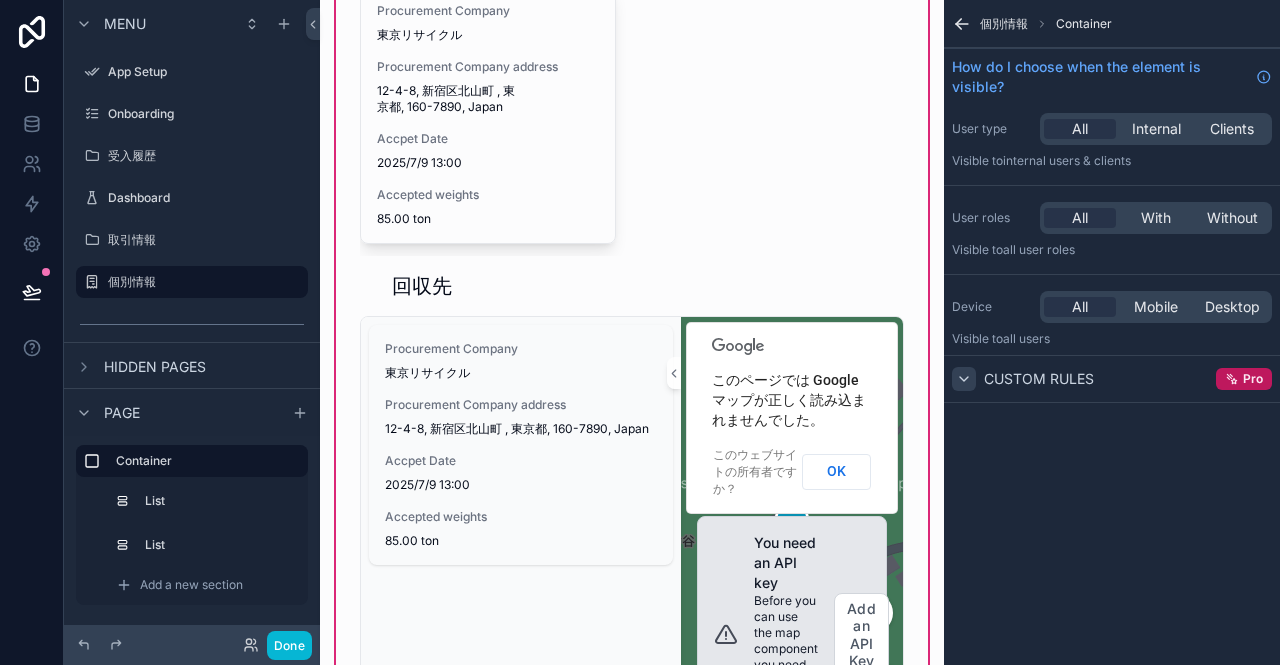 click 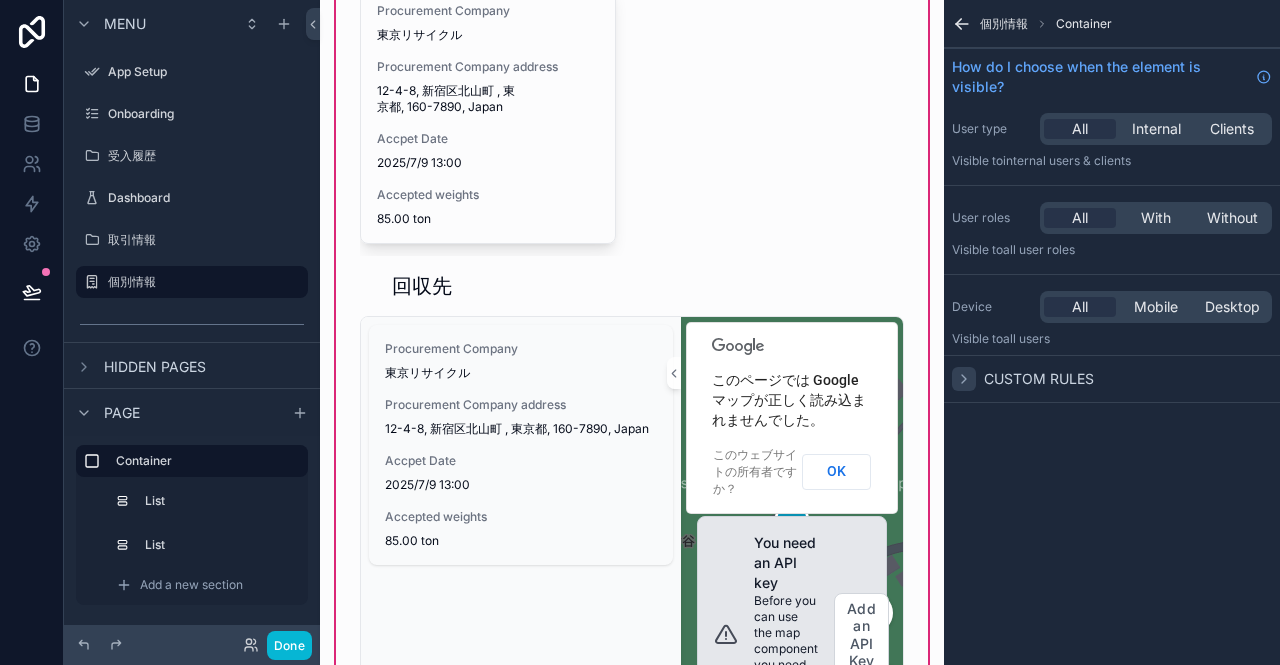 click 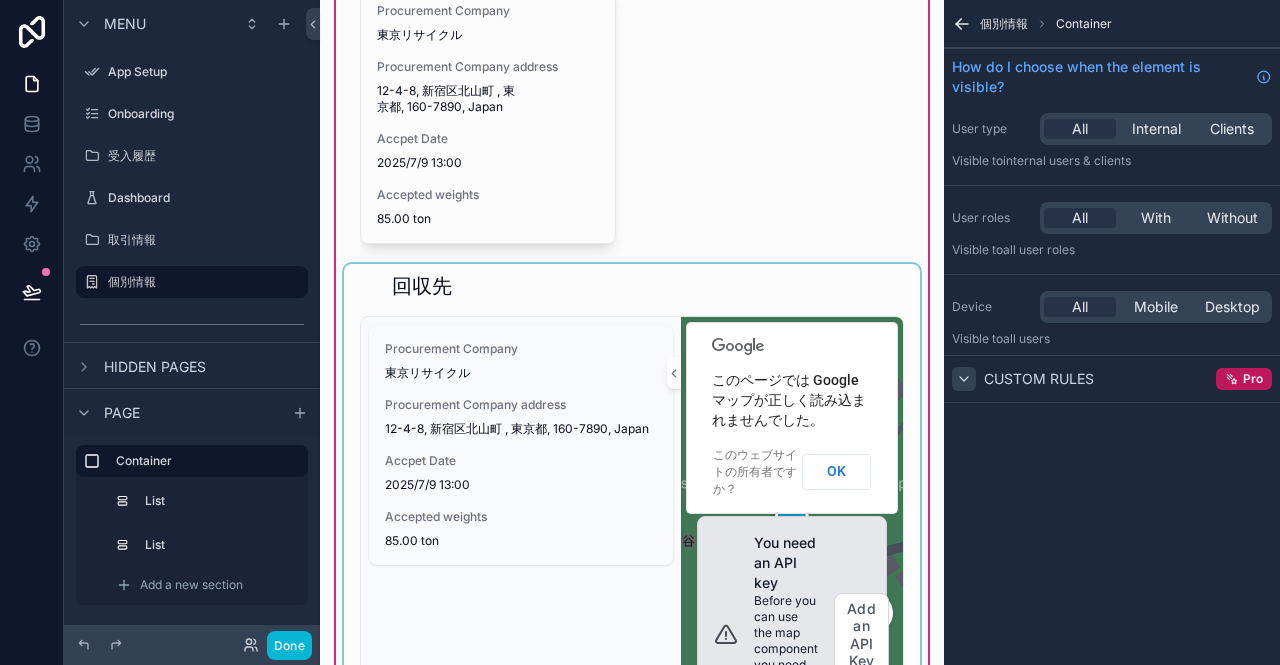 click at bounding box center [632, 521] 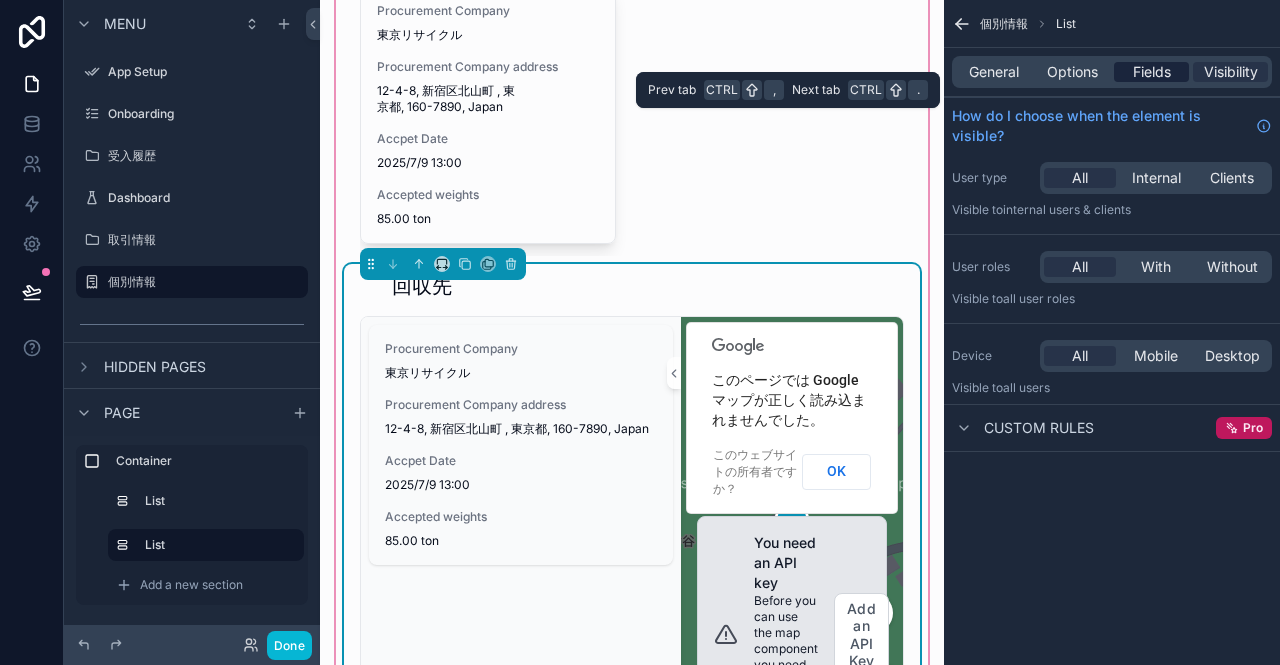 click on "Fields" at bounding box center (1152, 72) 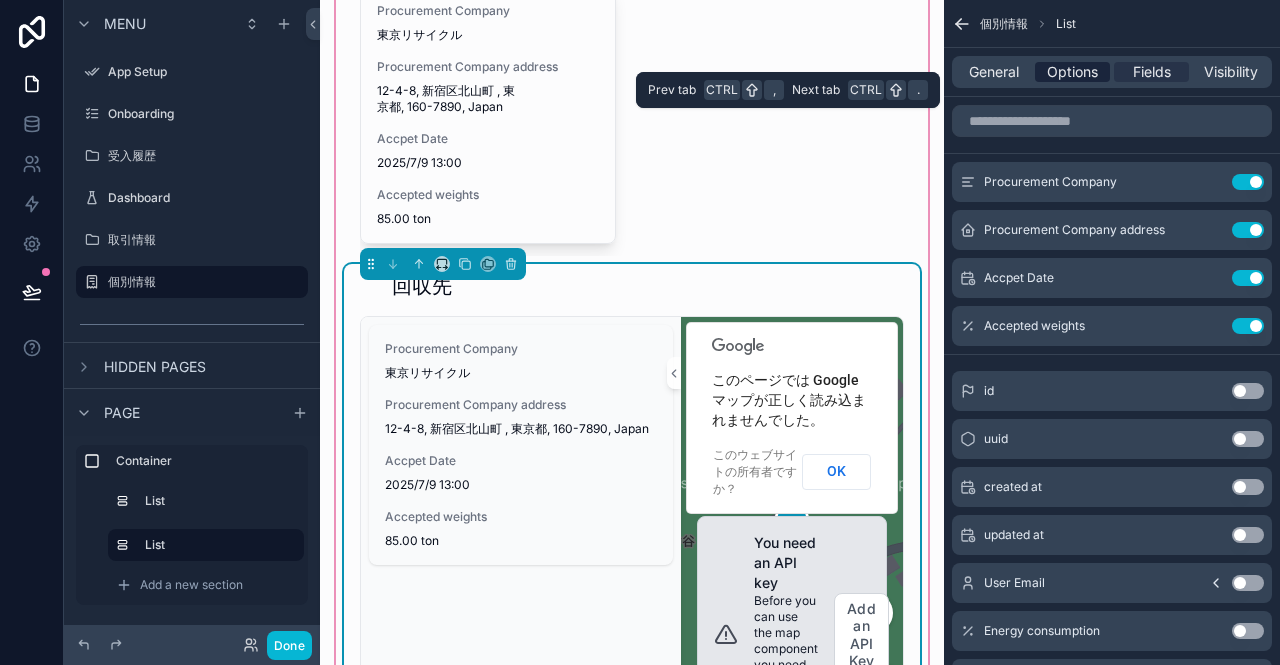 click on "Options" at bounding box center [1072, 72] 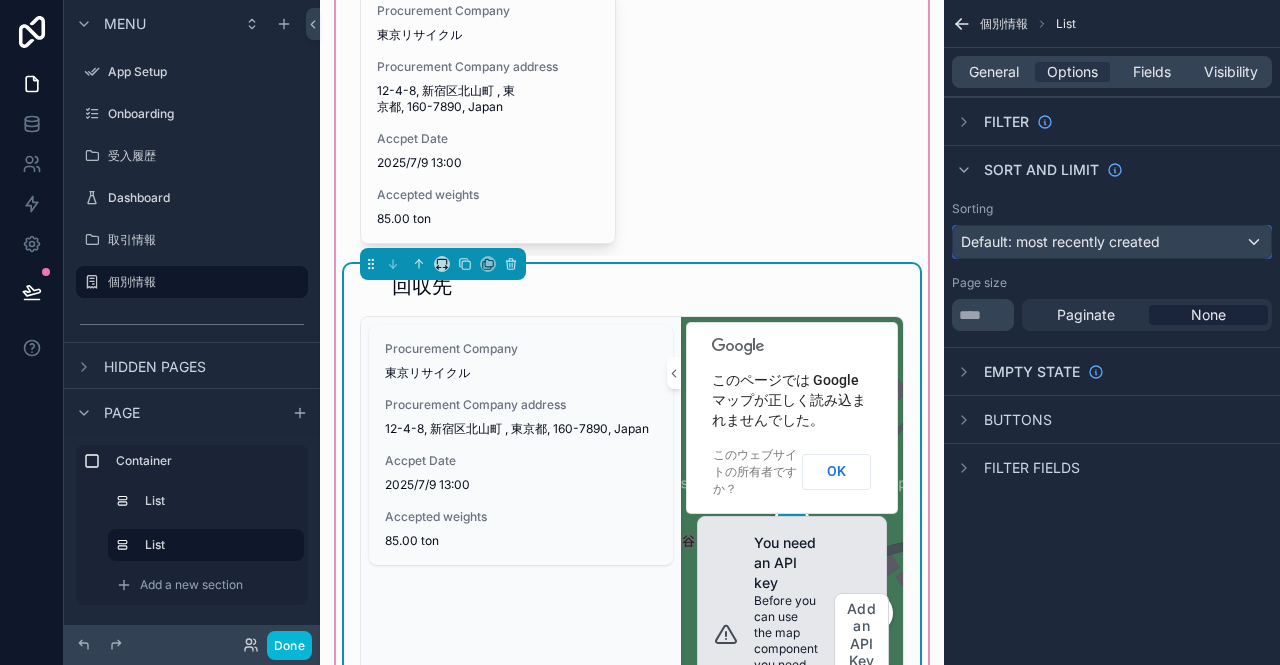 click on "Default: most recently created" at bounding box center [1060, 241] 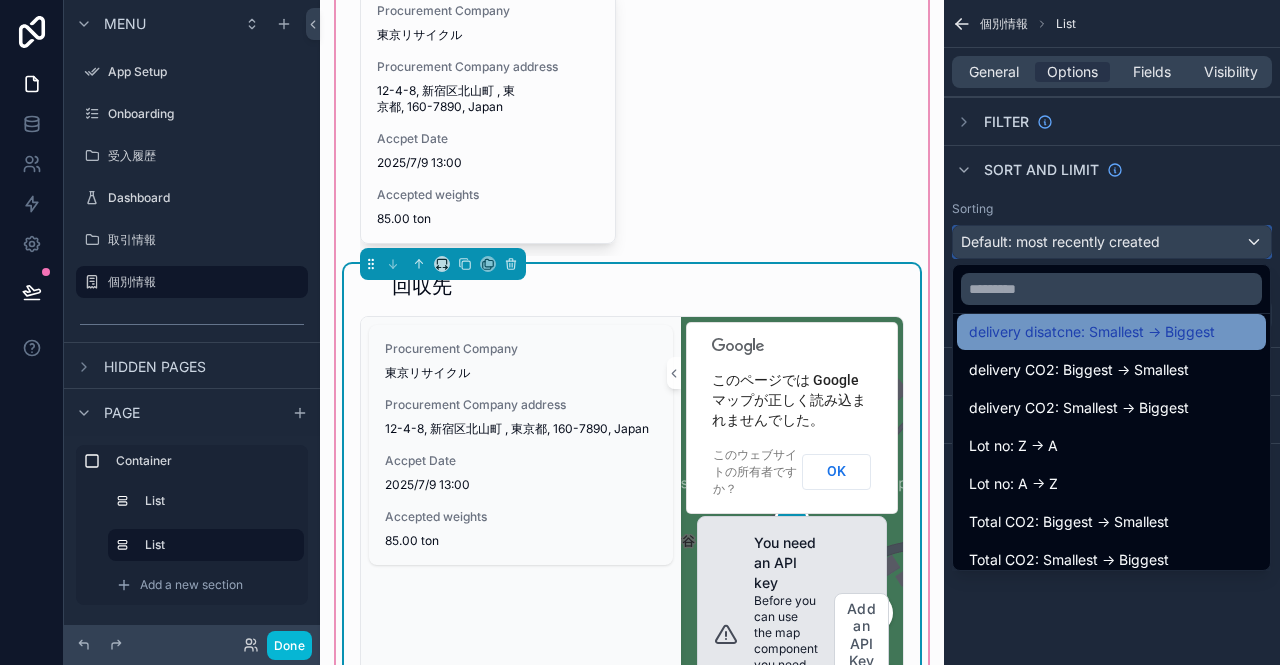 scroll, scrollTop: 1168, scrollLeft: 0, axis: vertical 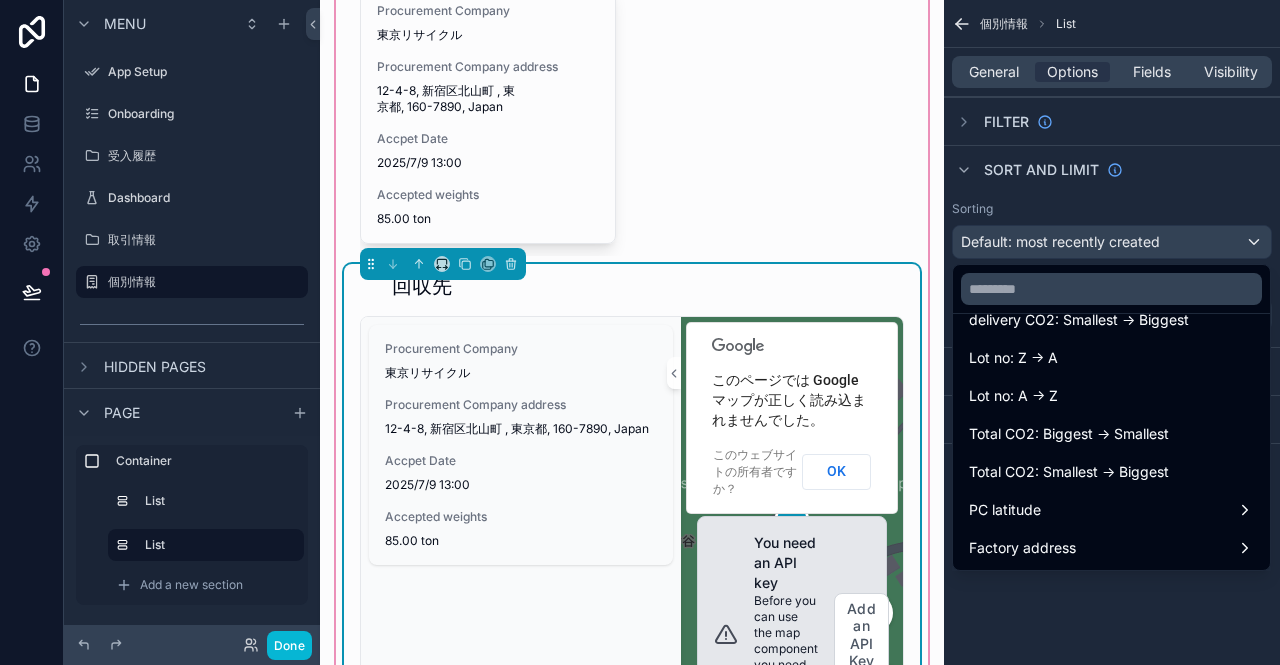 click at bounding box center (640, 332) 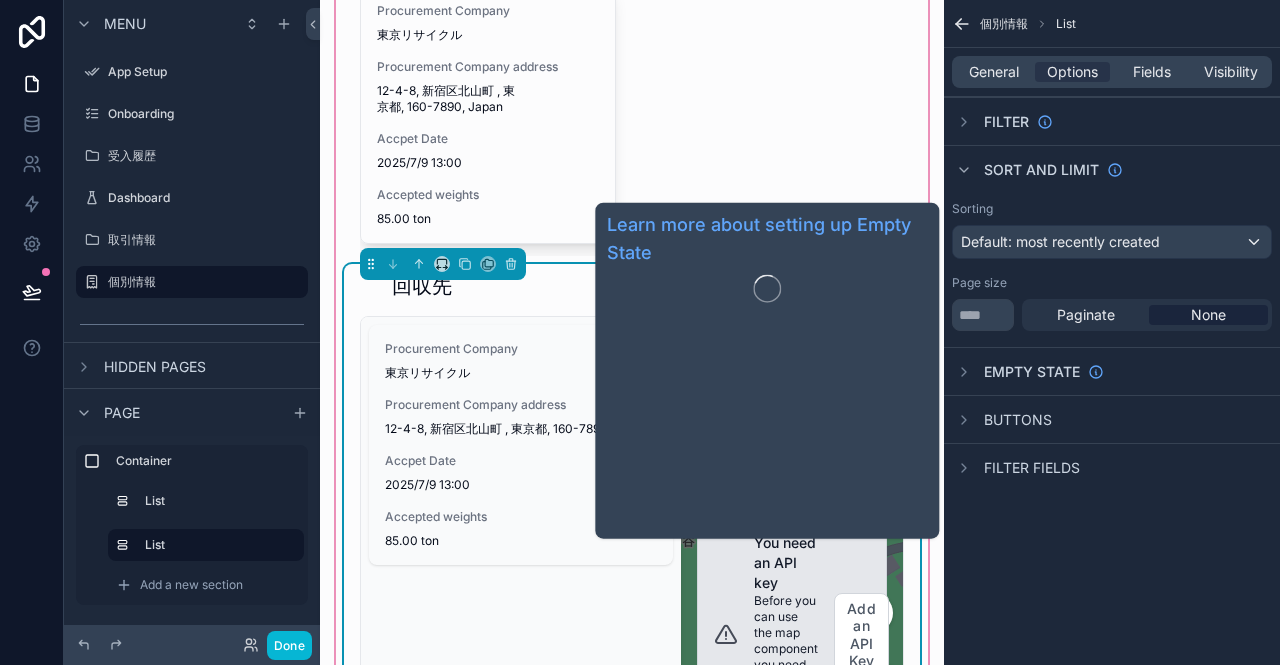 click on "Empty state" at bounding box center [1032, 372] 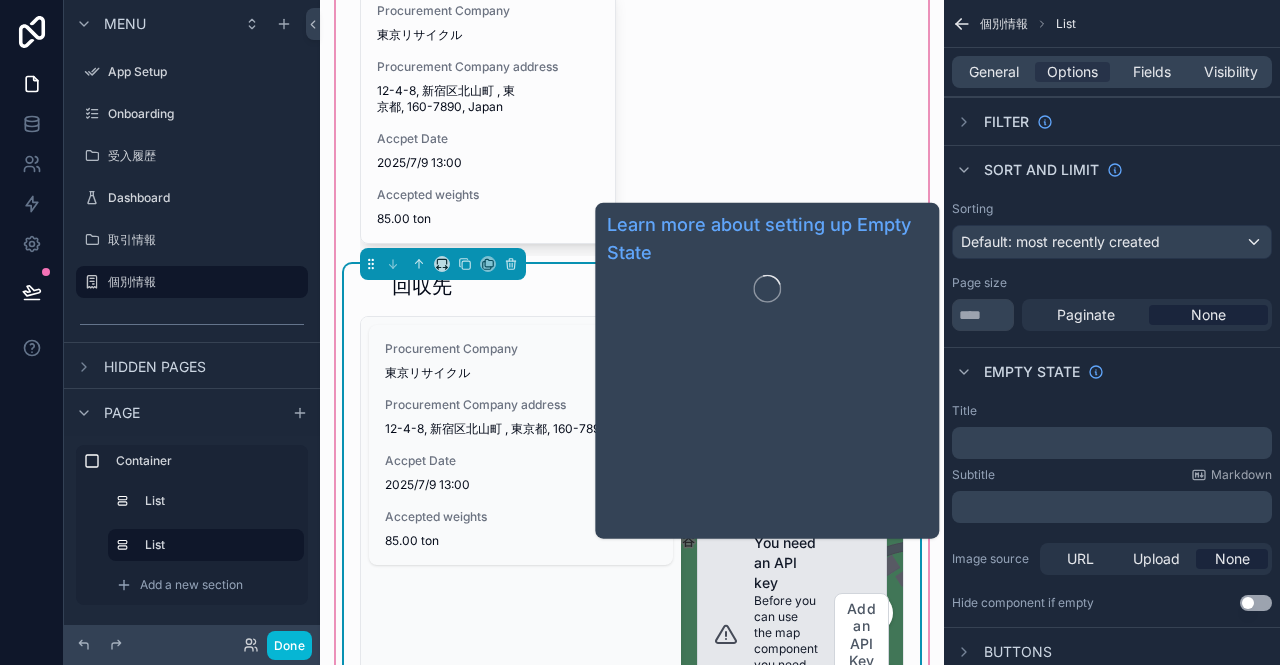 click on "Empty state" at bounding box center [1032, 372] 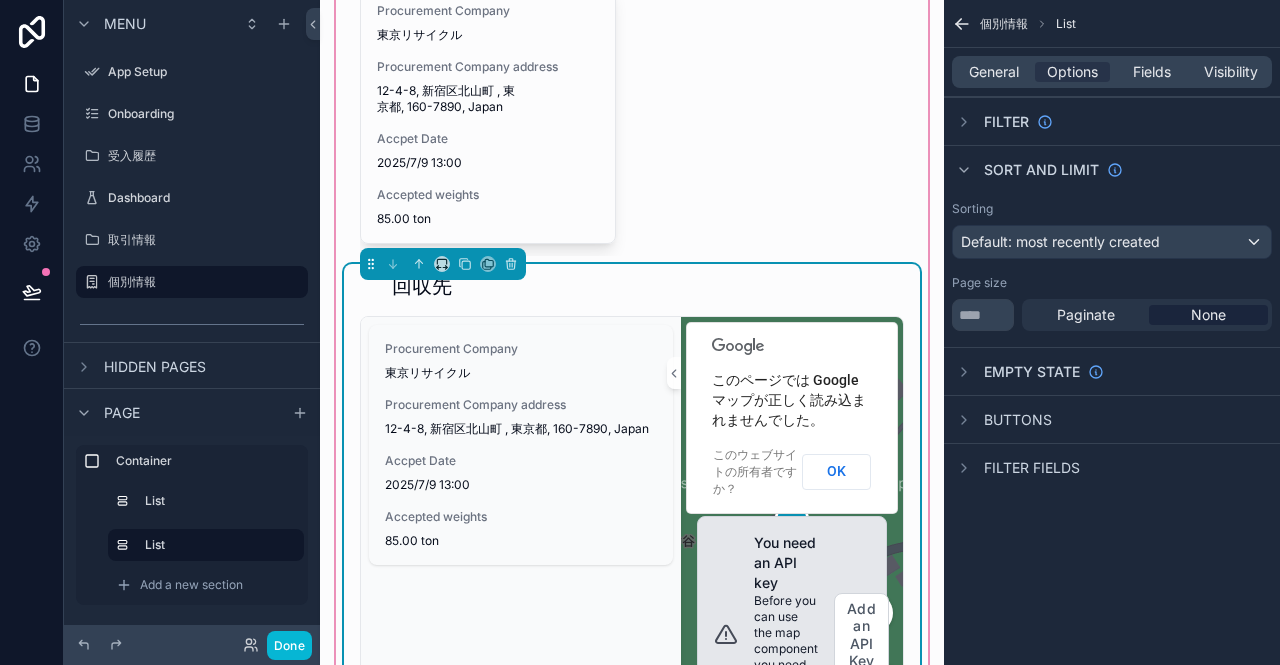 click on "Filter fields" at bounding box center (1032, 468) 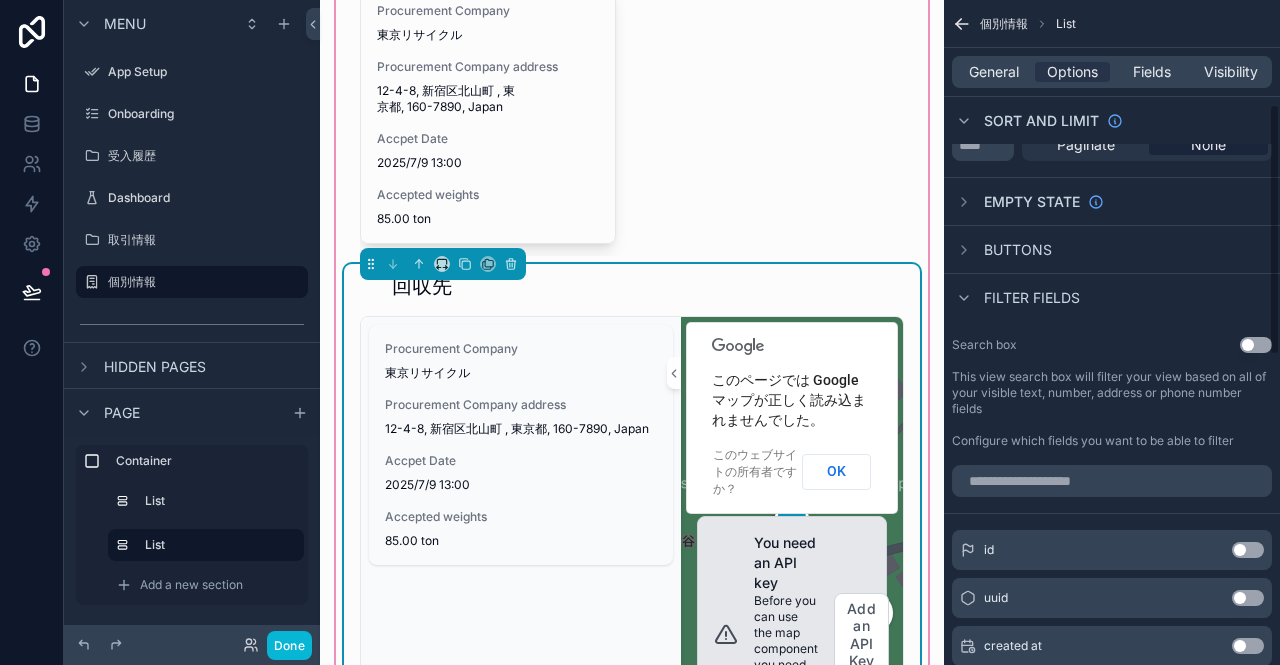 scroll, scrollTop: 157, scrollLeft: 0, axis: vertical 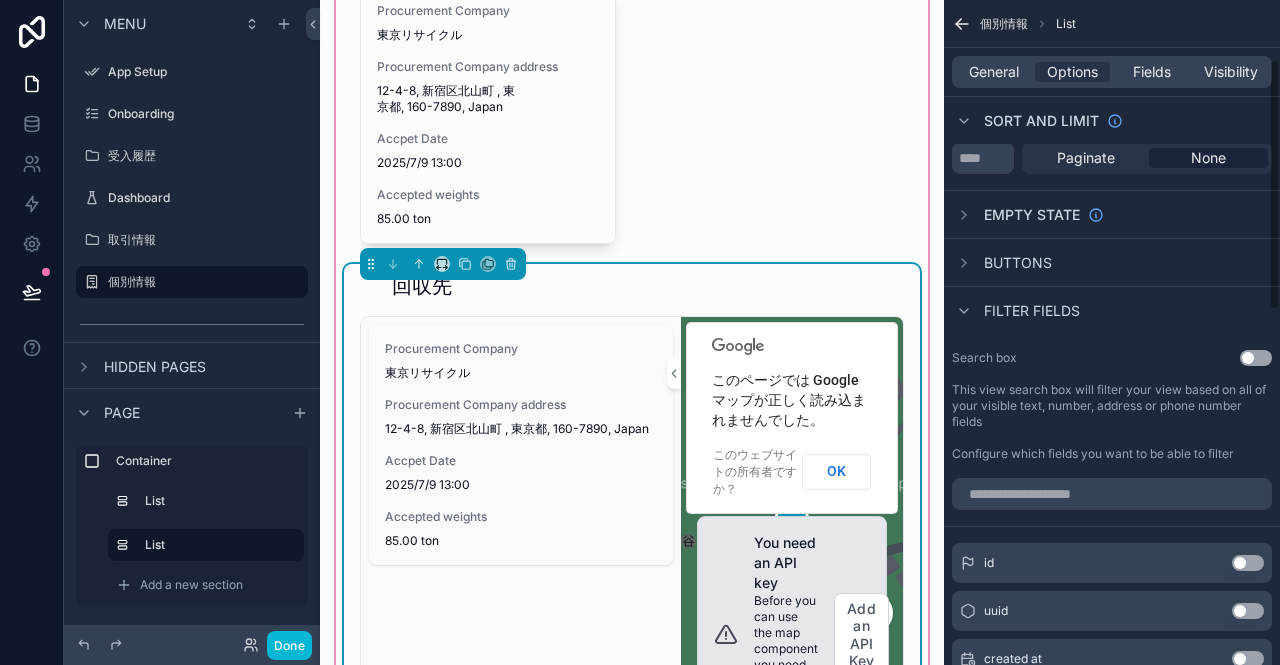 click on "Filter fields" at bounding box center [1032, 311] 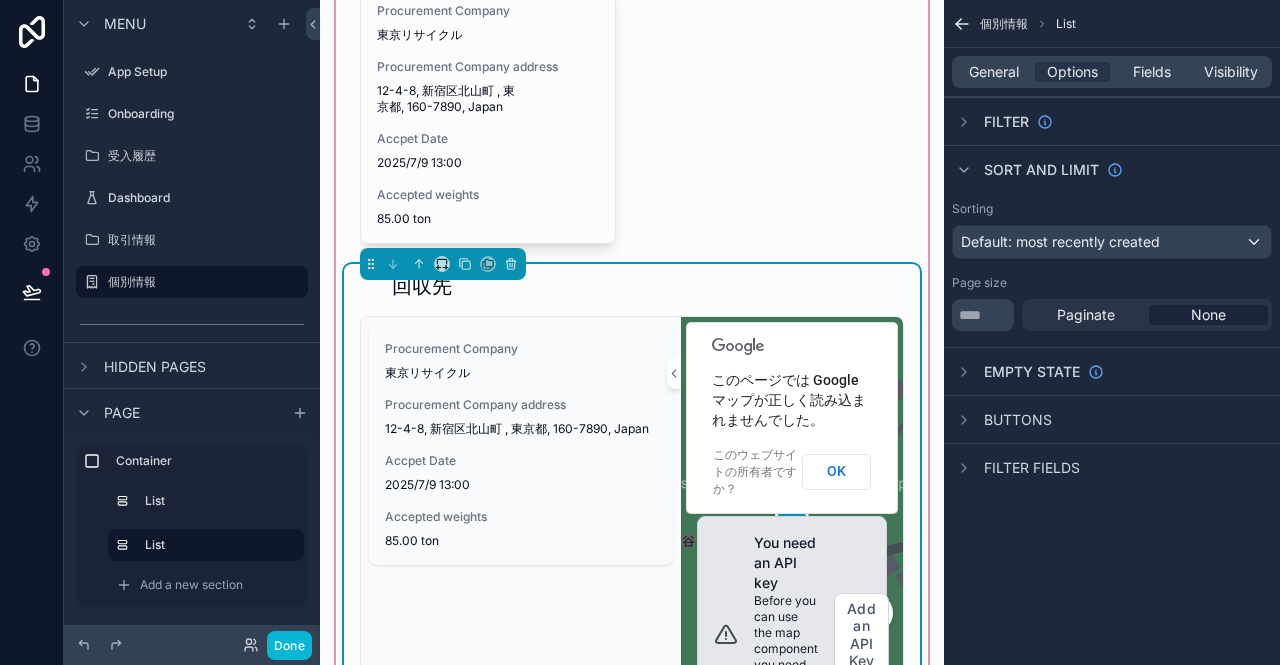 scroll, scrollTop: 0, scrollLeft: 0, axis: both 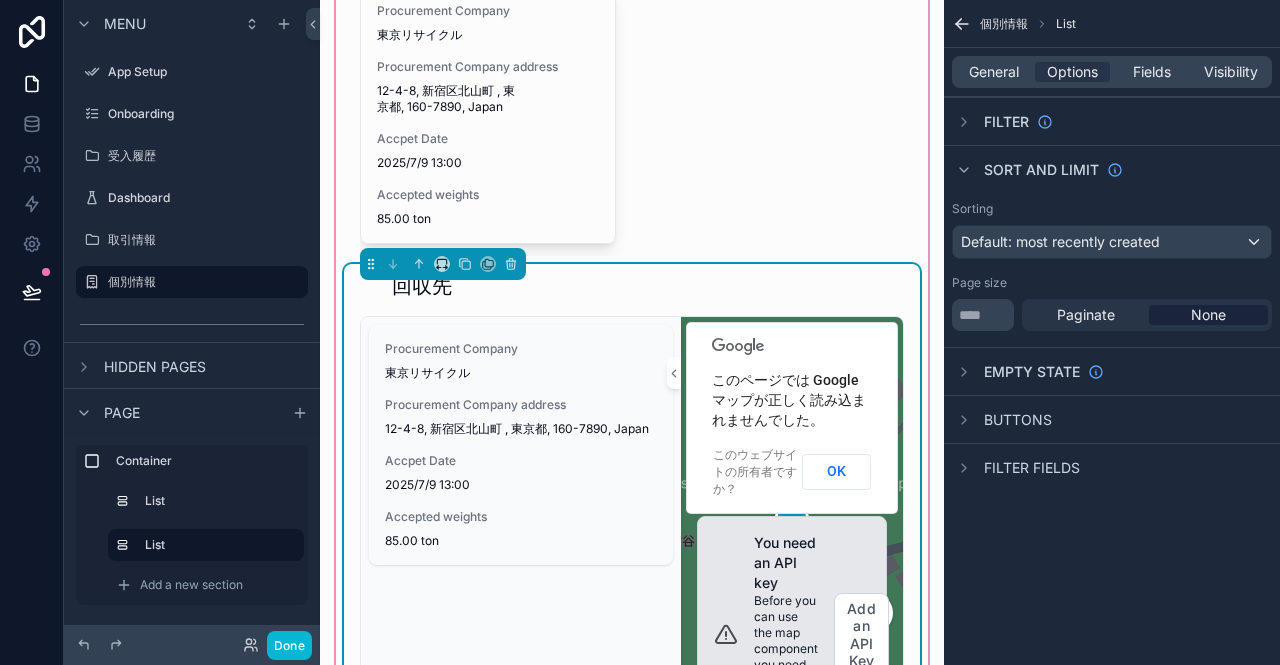 click on "Sort And Limit" at bounding box center (1037, 170) 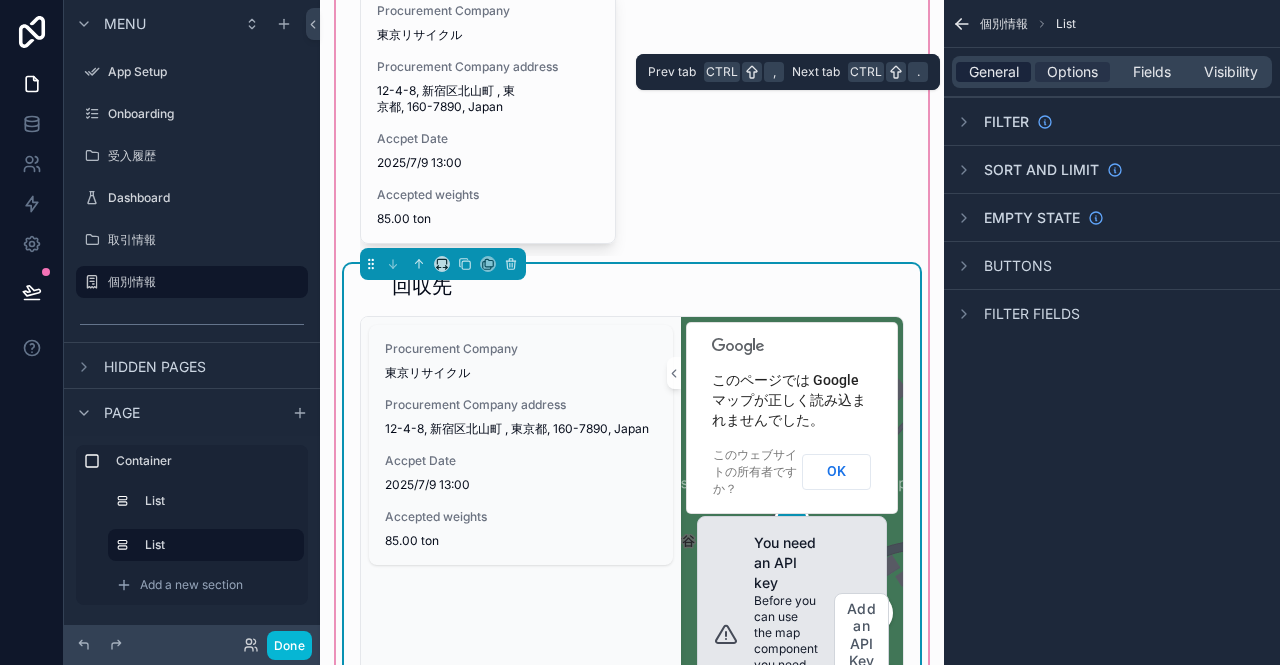 click on "General" at bounding box center (994, 72) 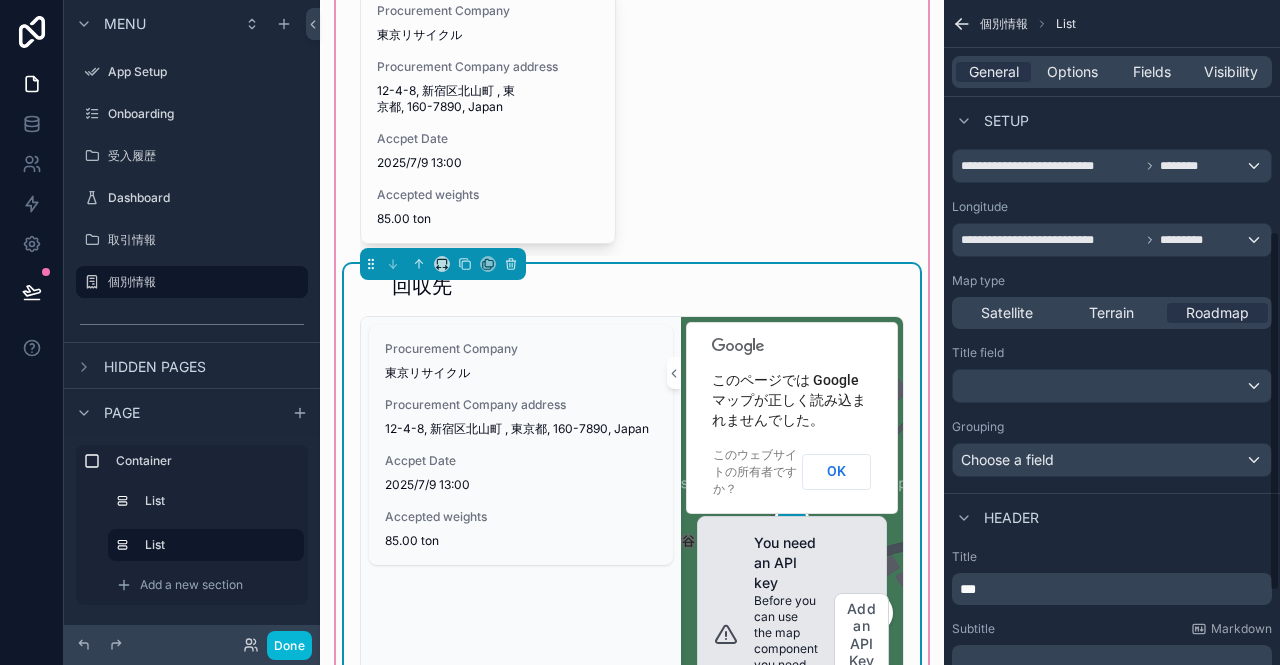 scroll, scrollTop: 500, scrollLeft: 0, axis: vertical 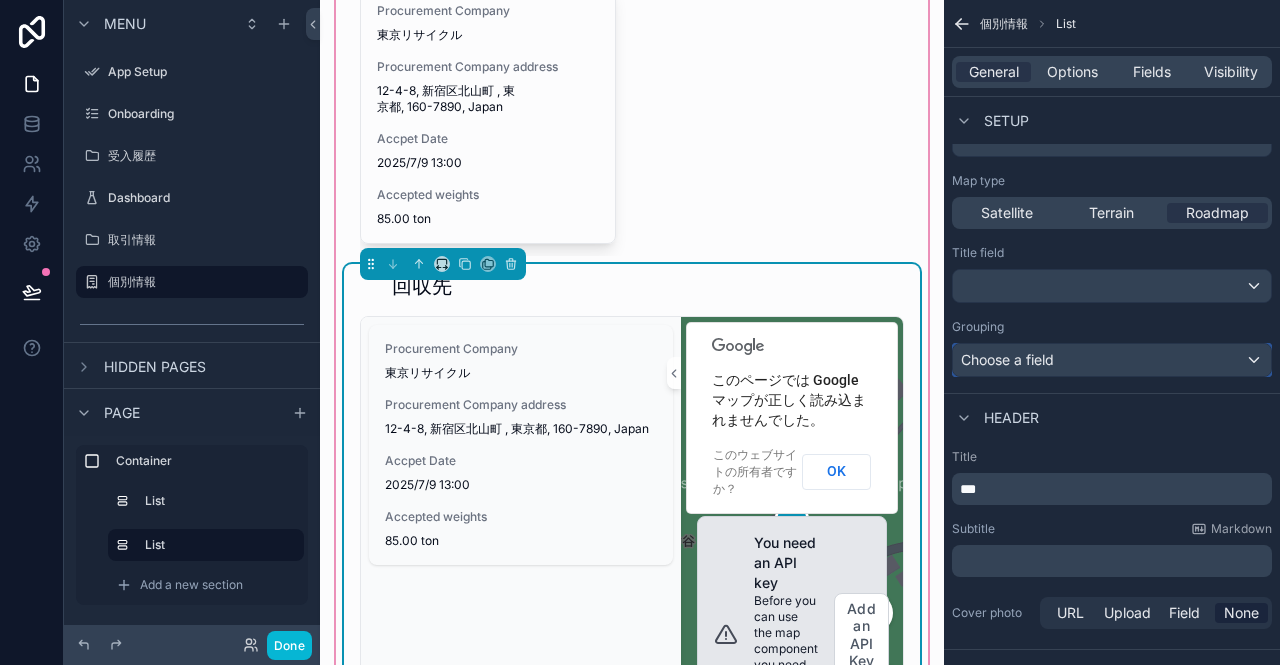 click on "Choose a field" at bounding box center [1007, 360] 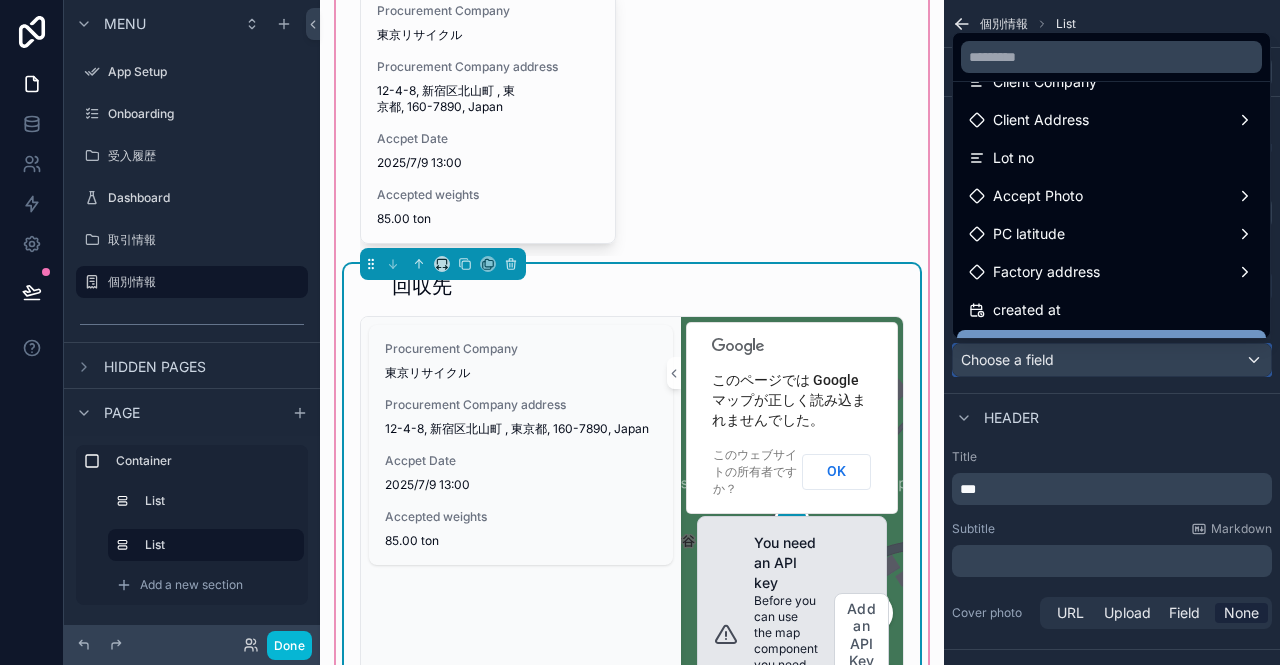 scroll, scrollTop: 308, scrollLeft: 0, axis: vertical 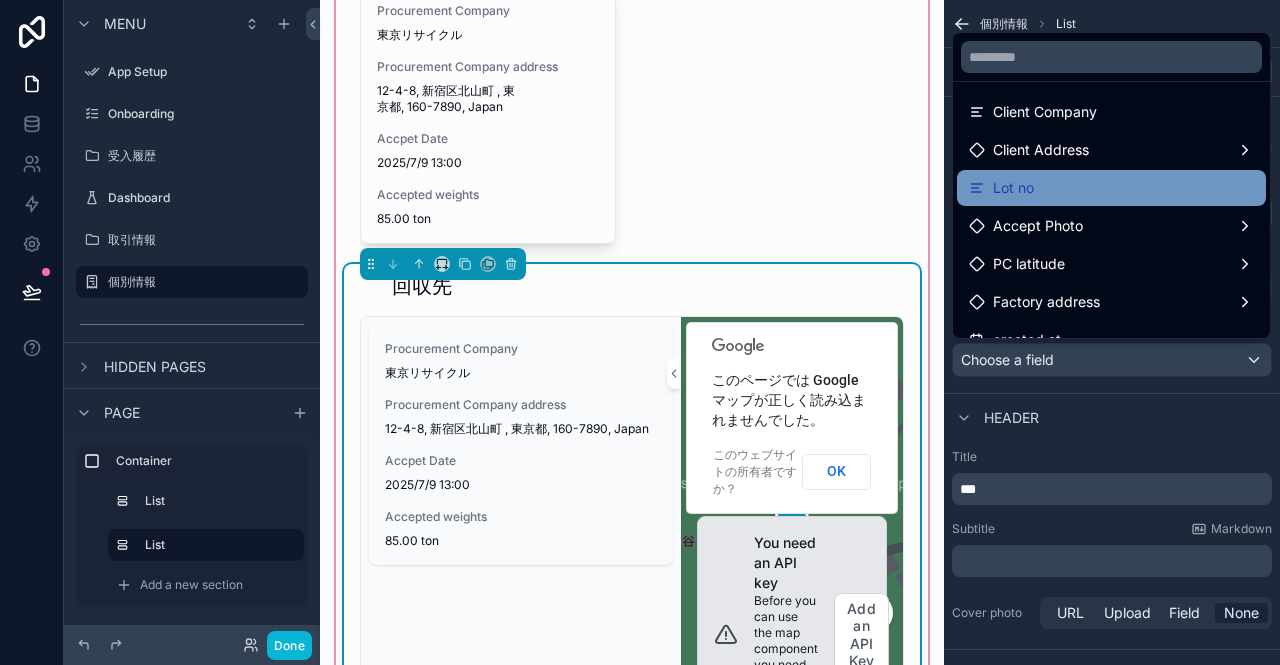 click on "Lot no" at bounding box center (1013, 188) 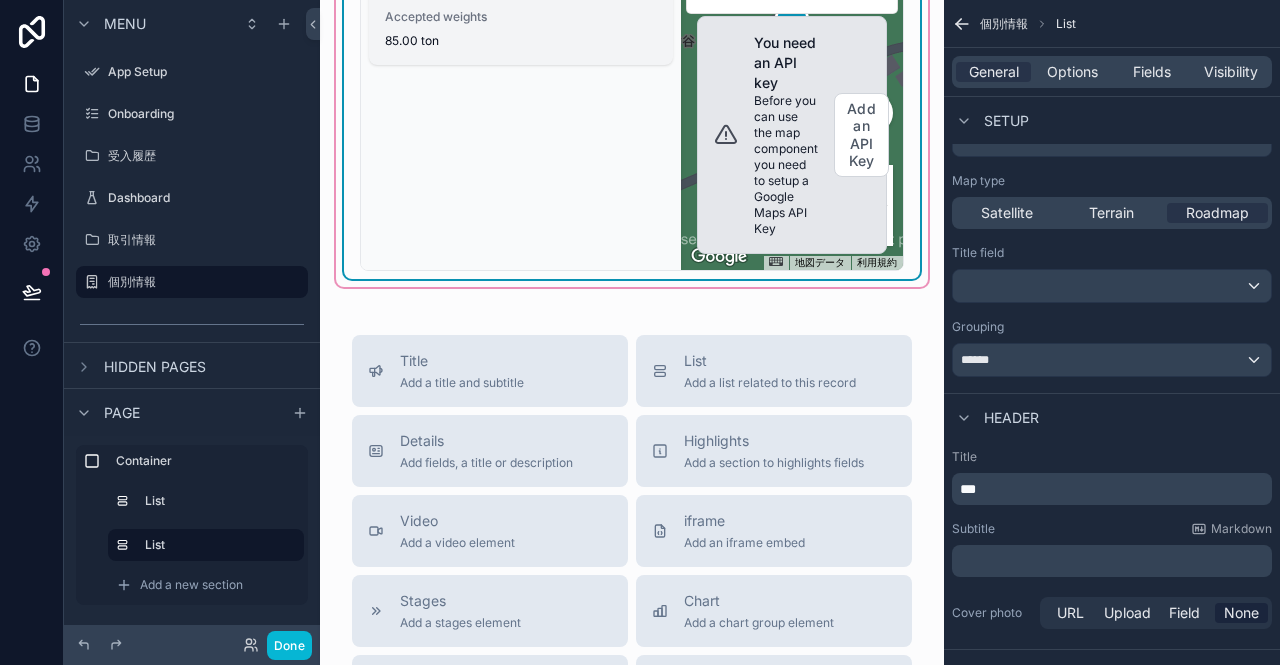 scroll, scrollTop: 100, scrollLeft: 0, axis: vertical 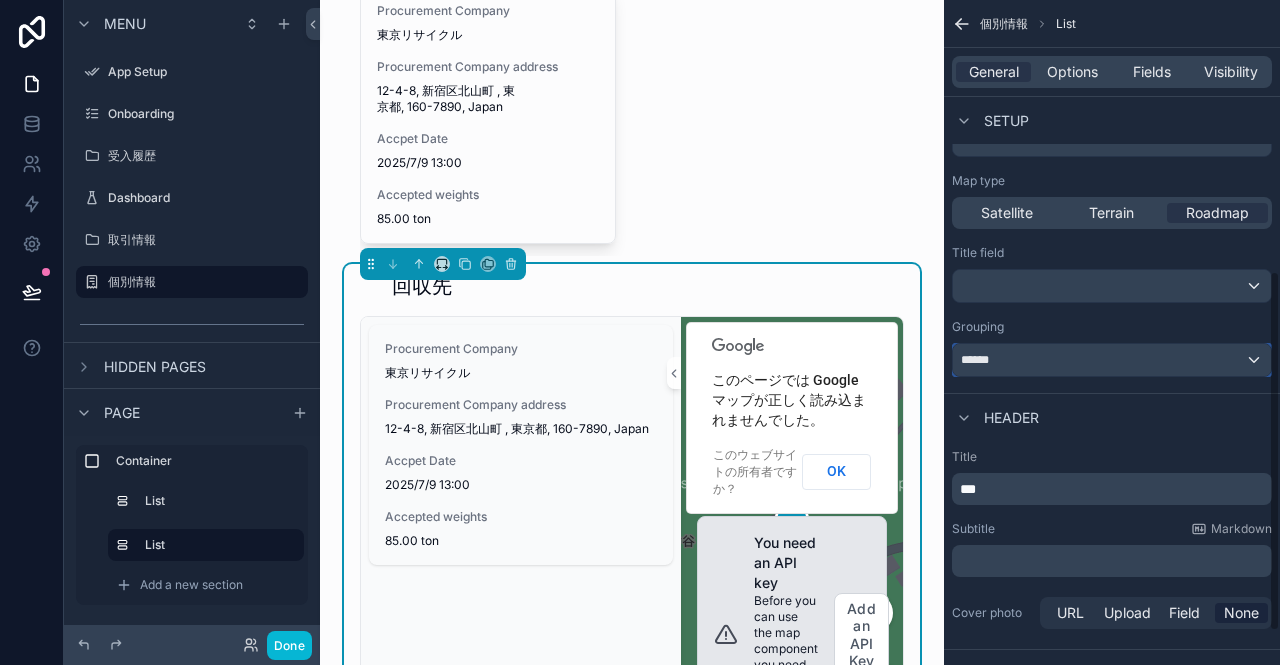 click on "******" at bounding box center (1112, 360) 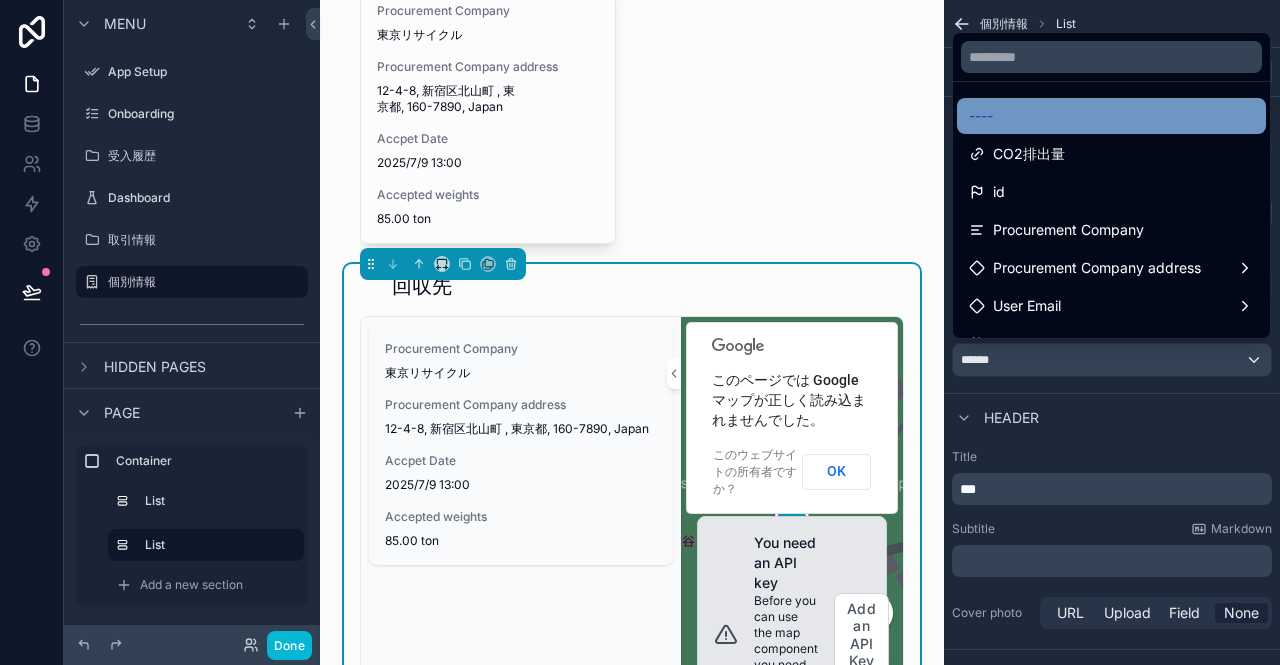 click on "----" at bounding box center (1111, 116) 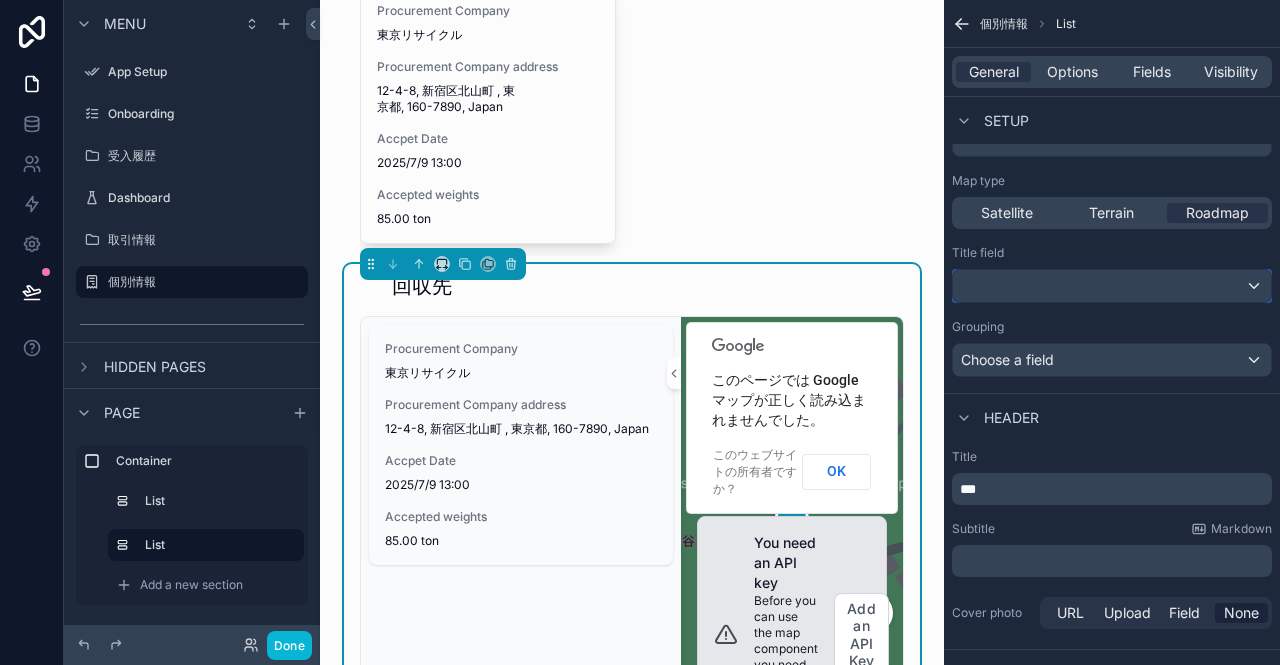 click at bounding box center [1112, 286] 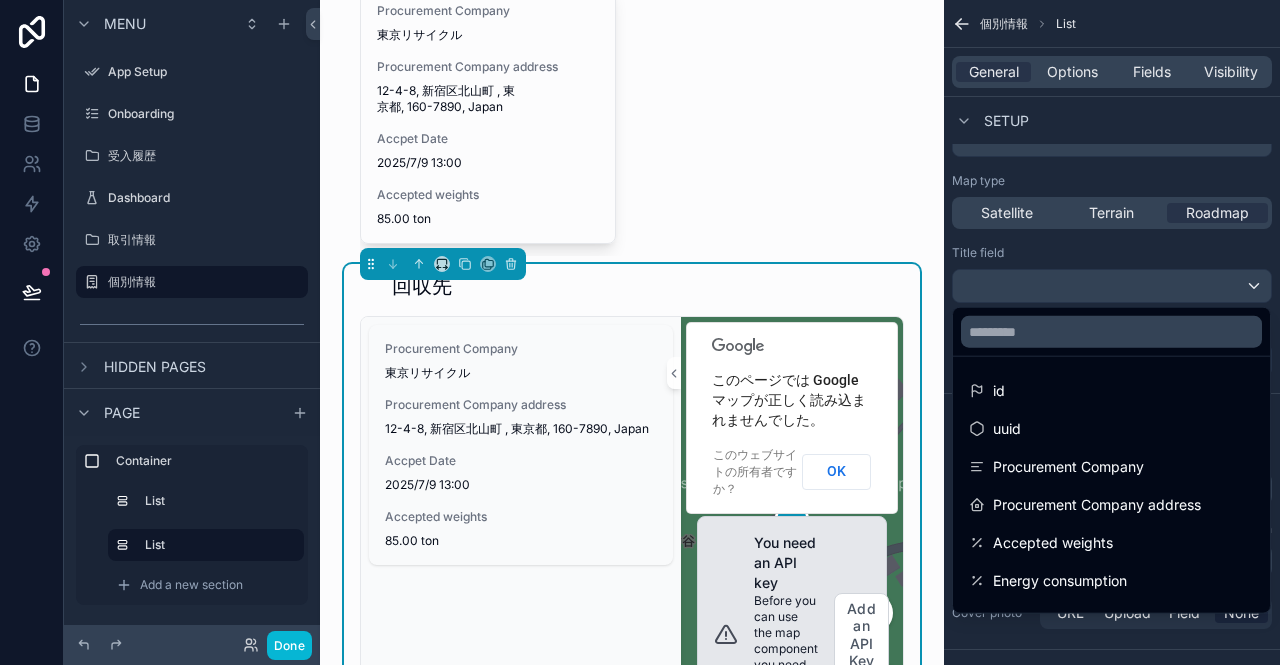 click at bounding box center (640, 332) 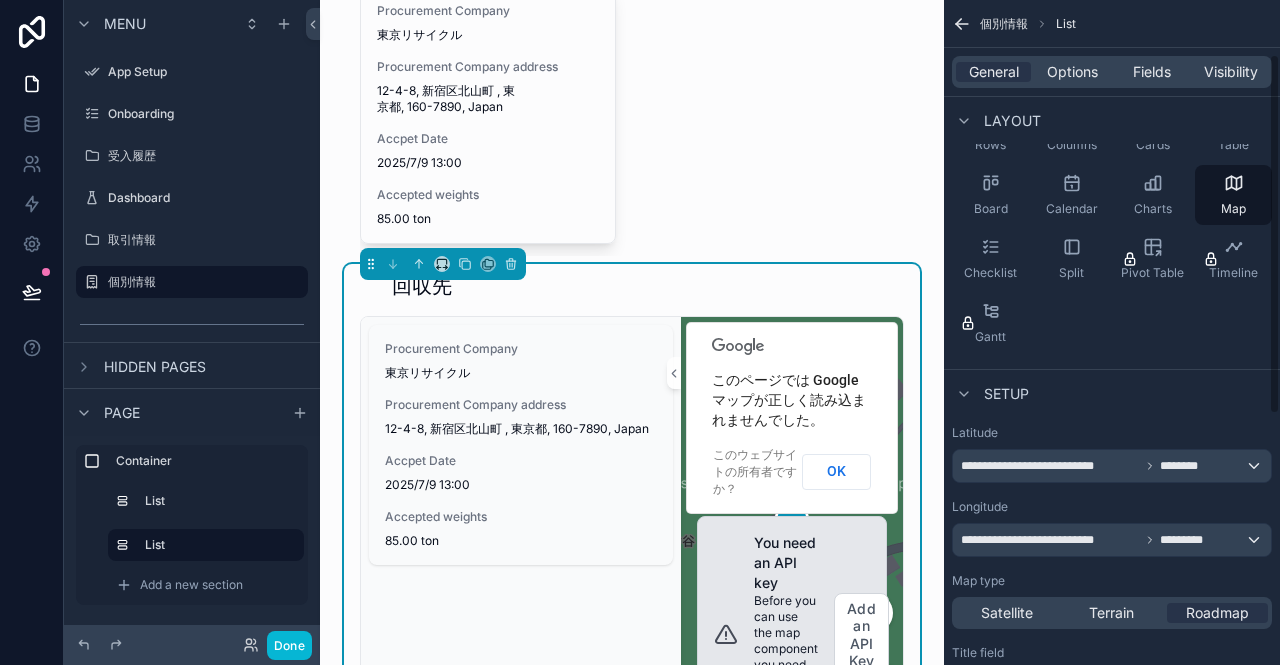 scroll, scrollTop: 0, scrollLeft: 0, axis: both 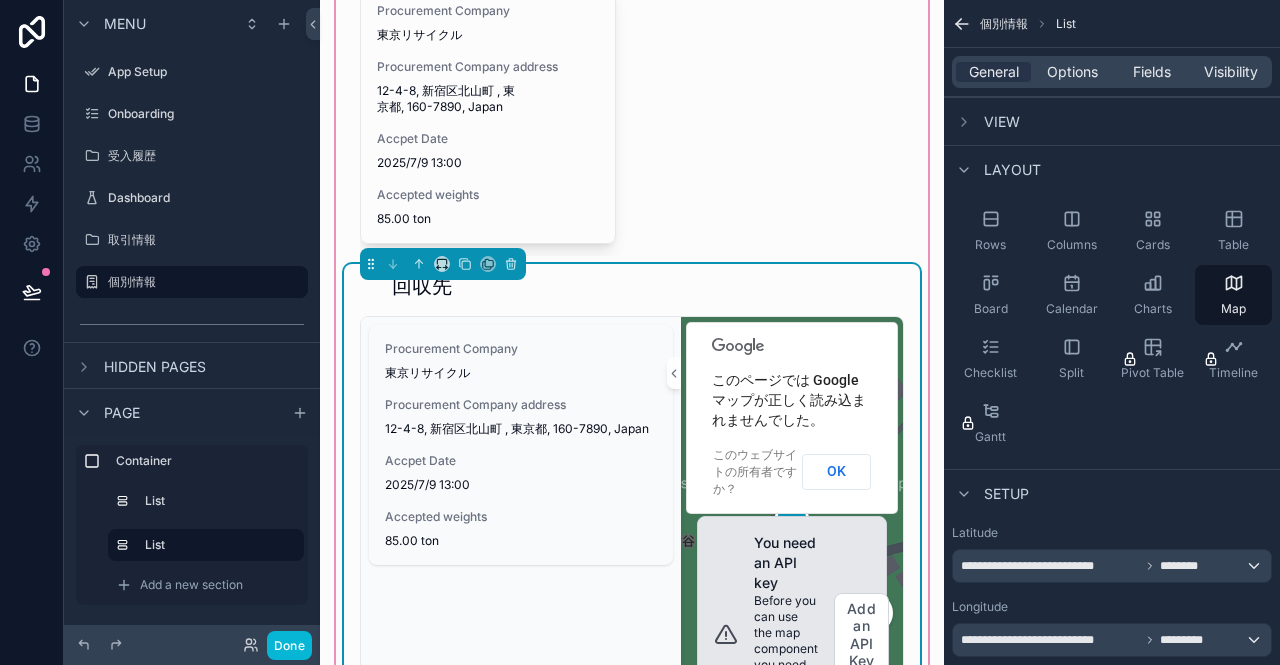 click on "回収先" at bounding box center [632, 286] 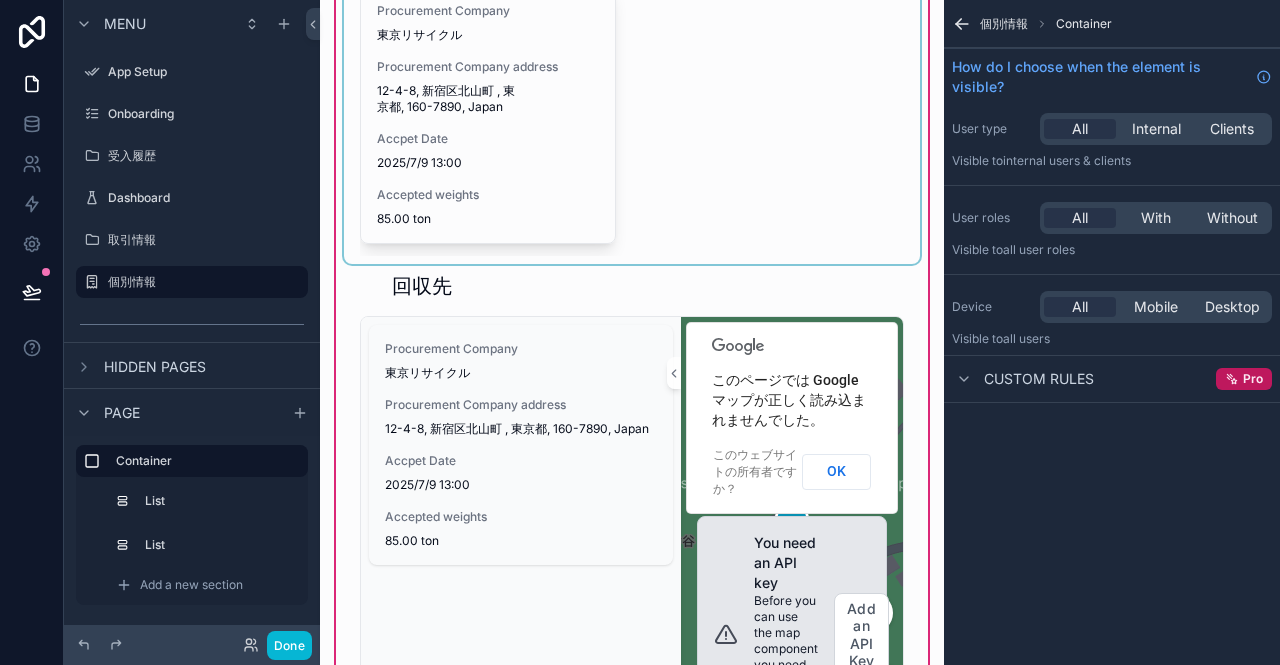 click at bounding box center (632, 94) 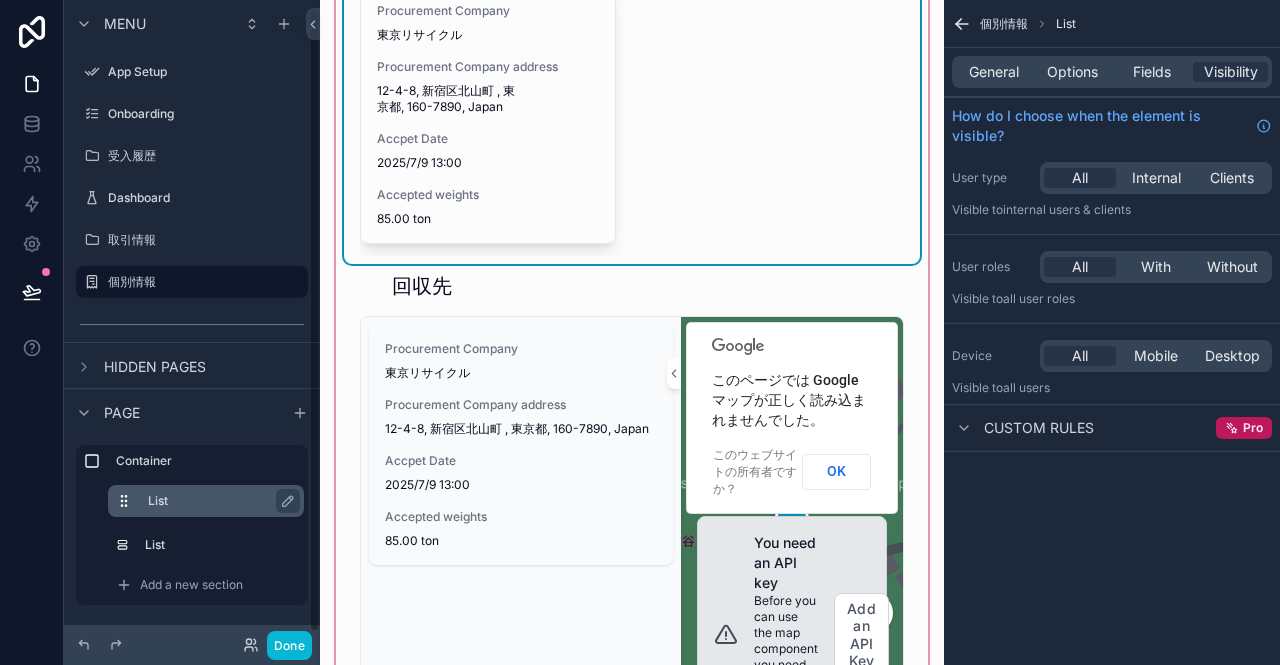 scroll, scrollTop: 18, scrollLeft: 0, axis: vertical 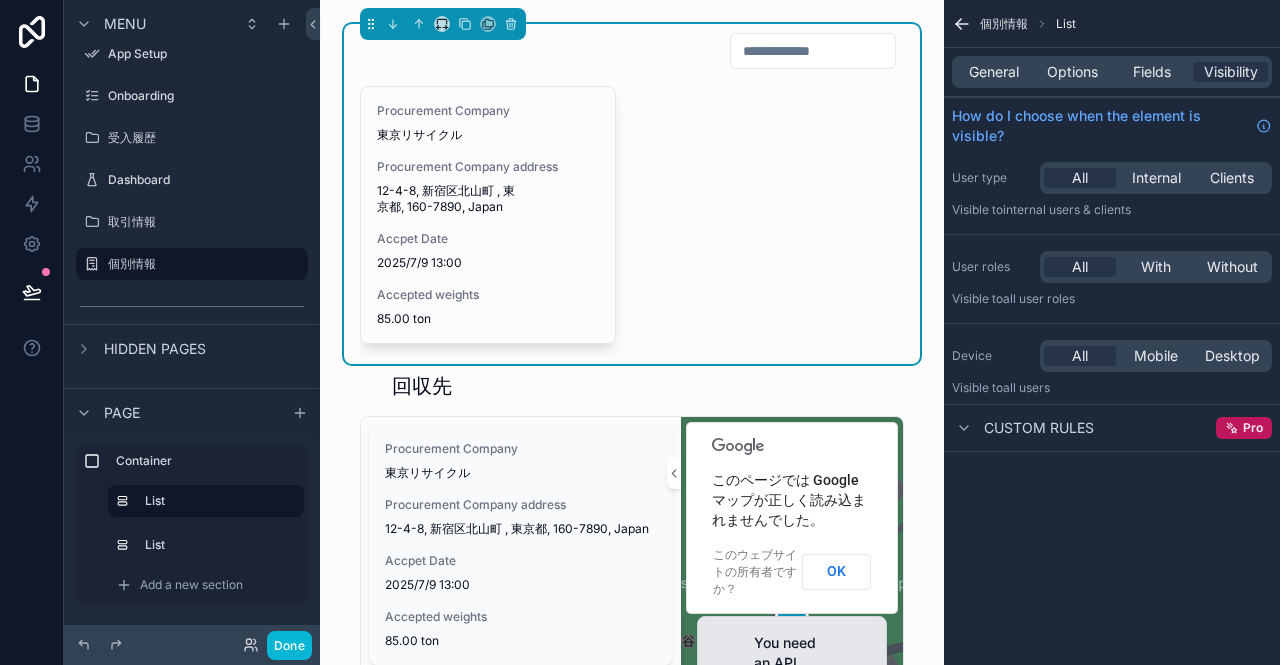 click on "Procurement Company 東京リサイクル Procurement Company address 12-4-8, 新宿区北山町 , 東京都, 160-7890, Japan Accpet Date 2025/7/9 13:00 Accepted weights 85.00 ton" at bounding box center (632, 221) 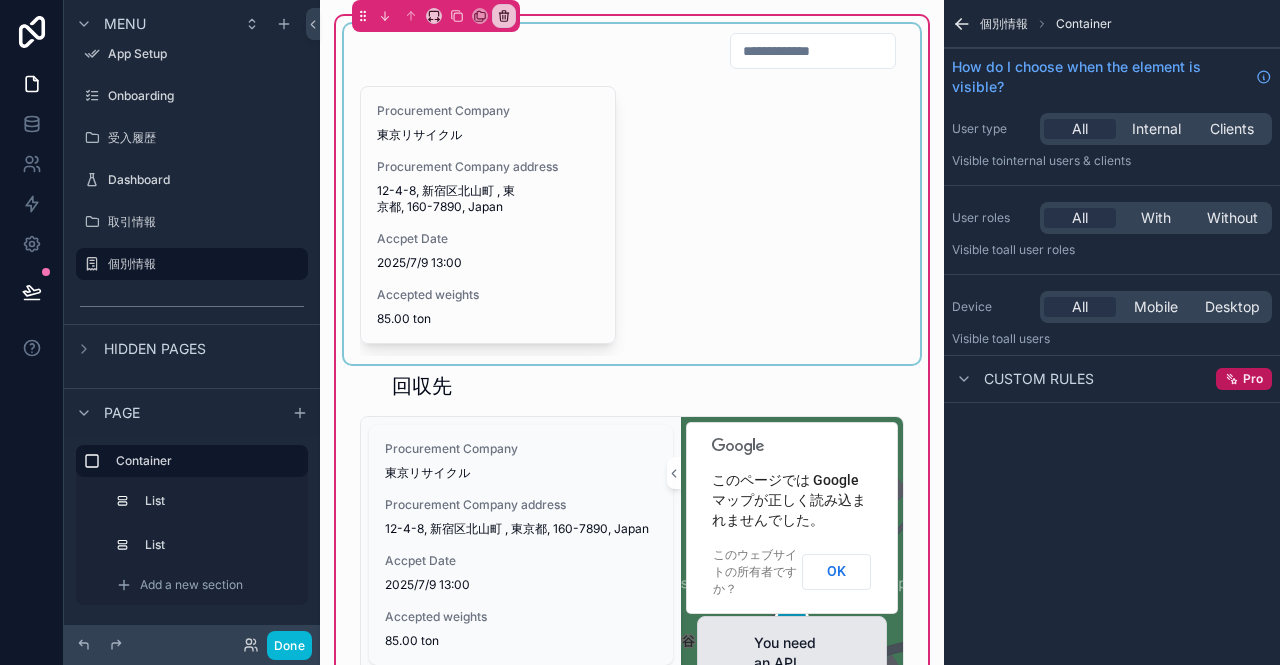 click at bounding box center [632, 194] 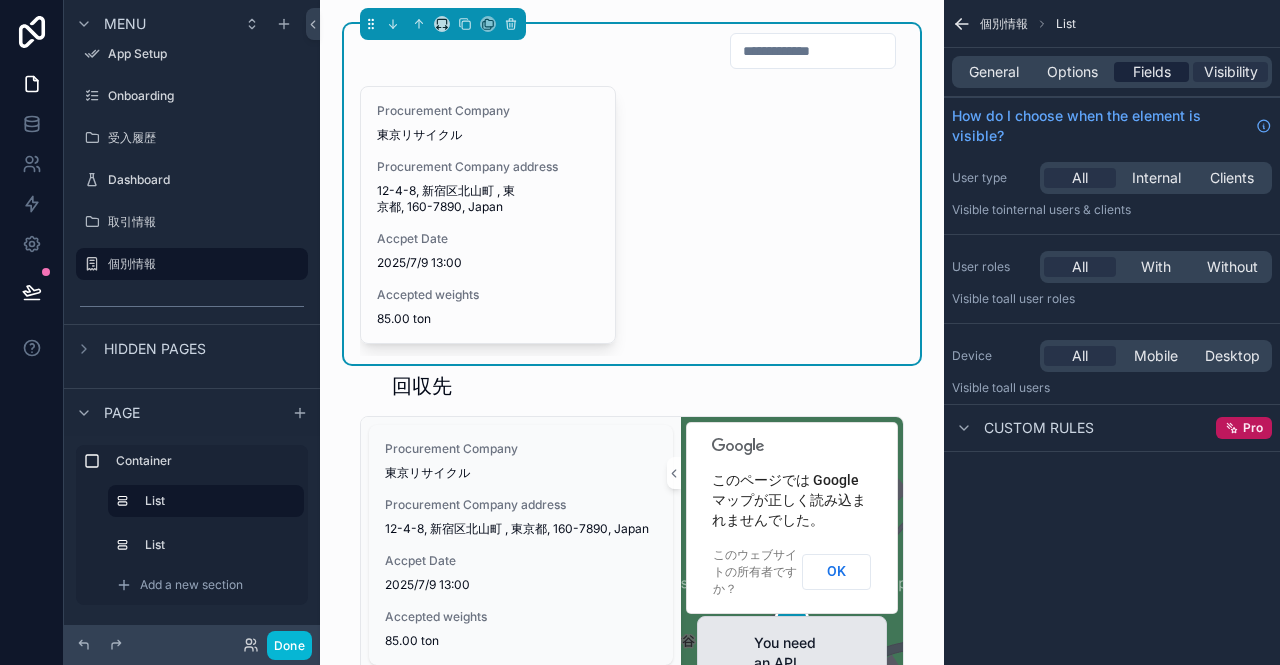 click on "Fields" at bounding box center (1152, 72) 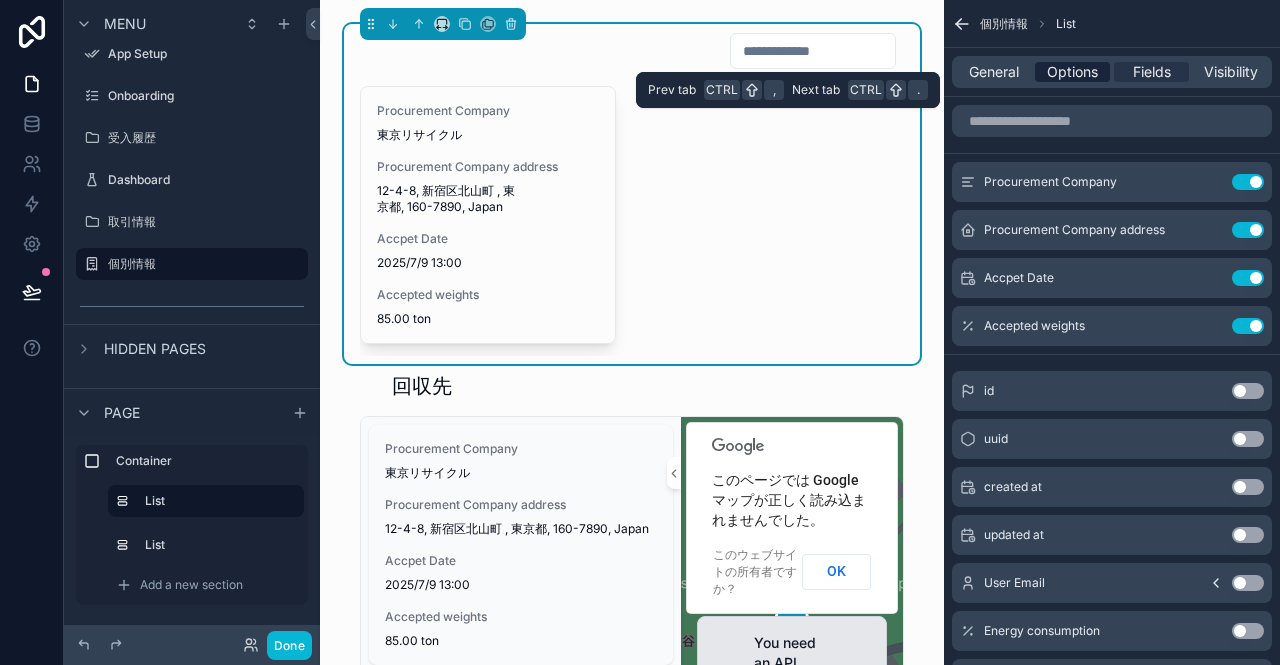 click on "Options" at bounding box center (1072, 72) 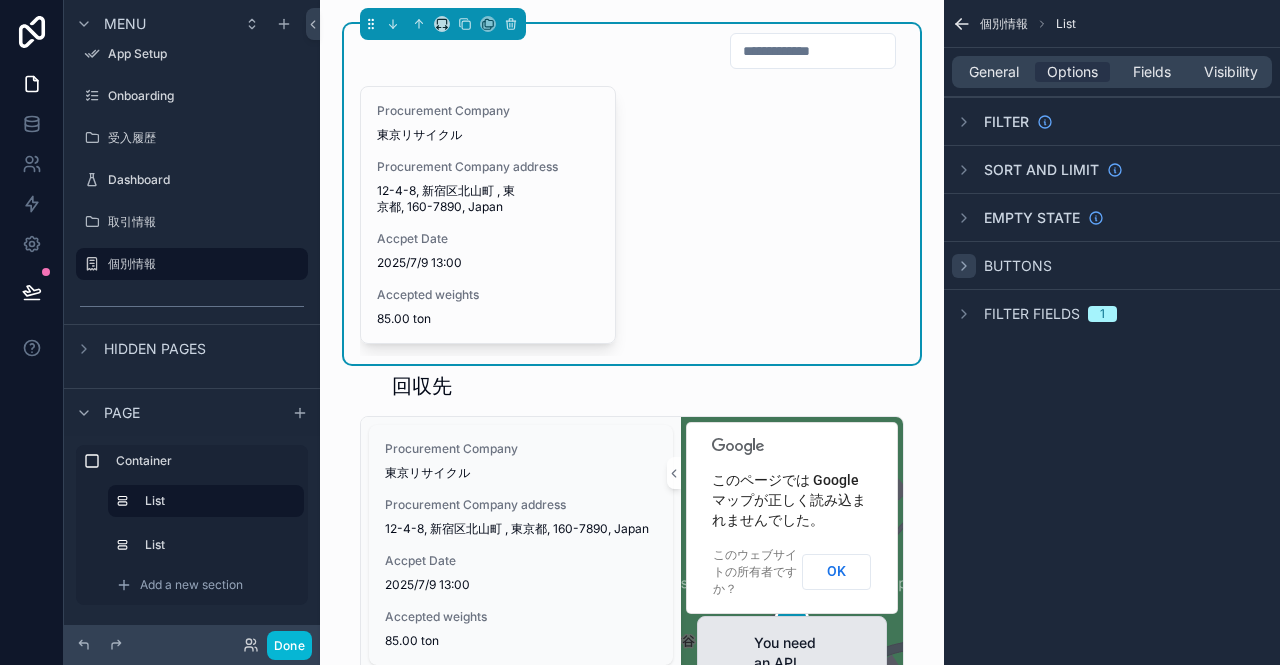 click 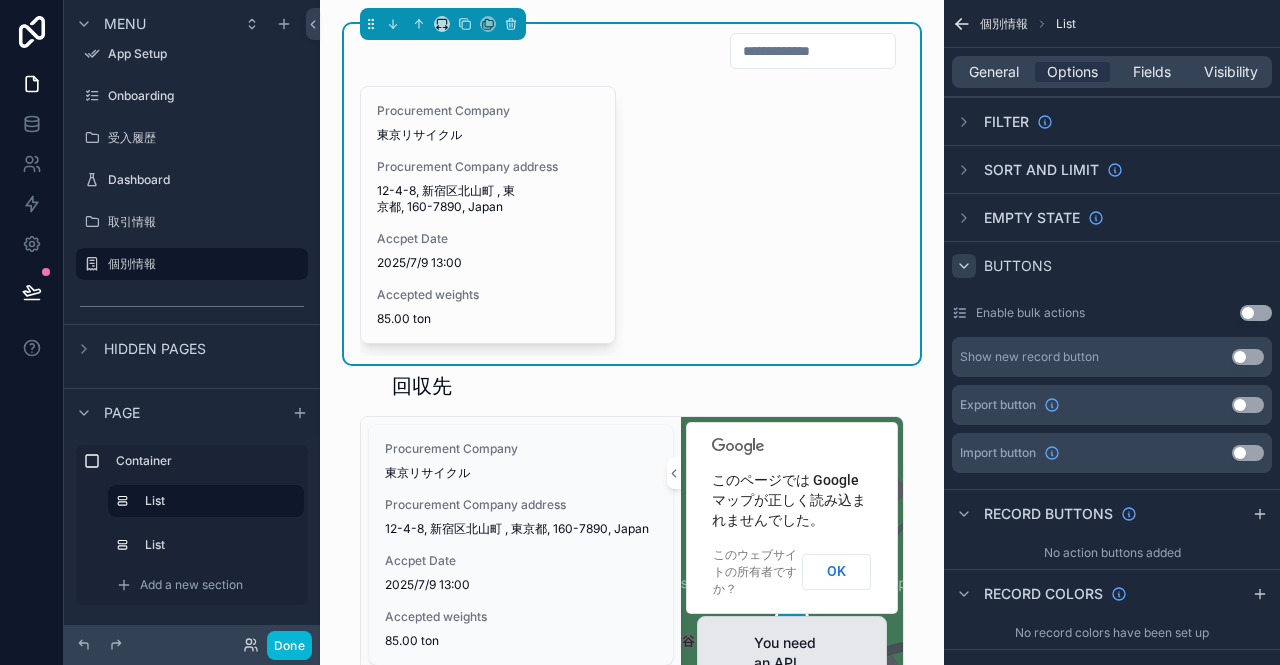 click 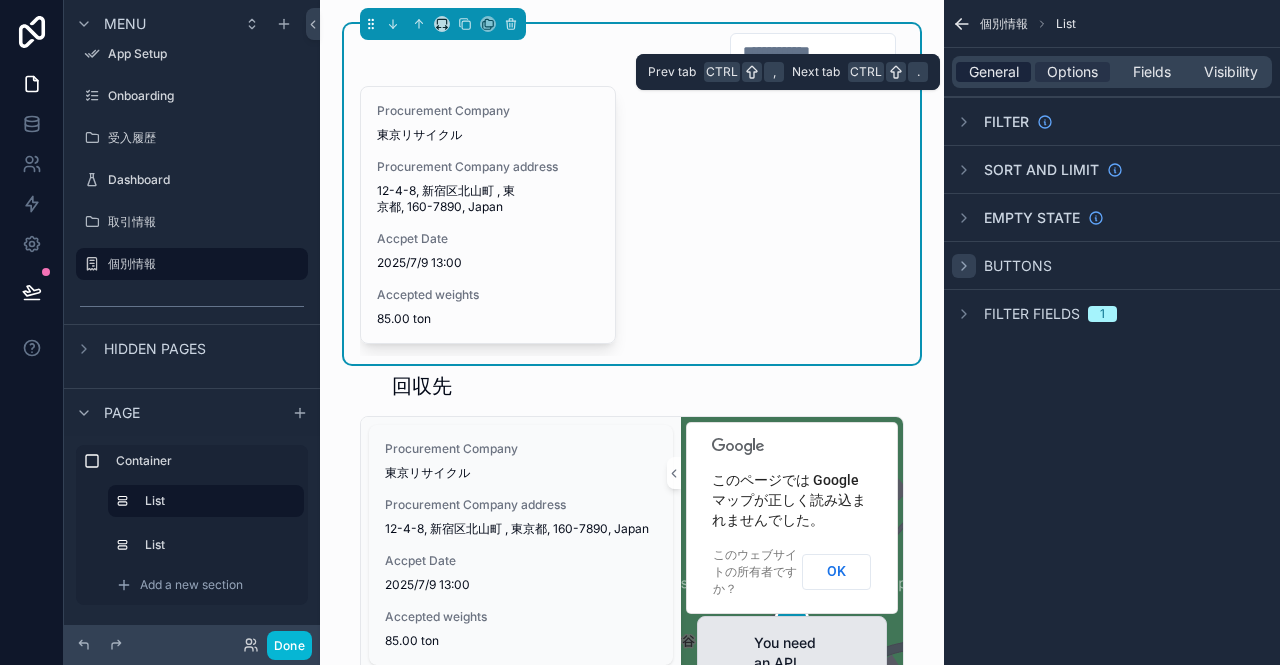 click on "General" at bounding box center (994, 72) 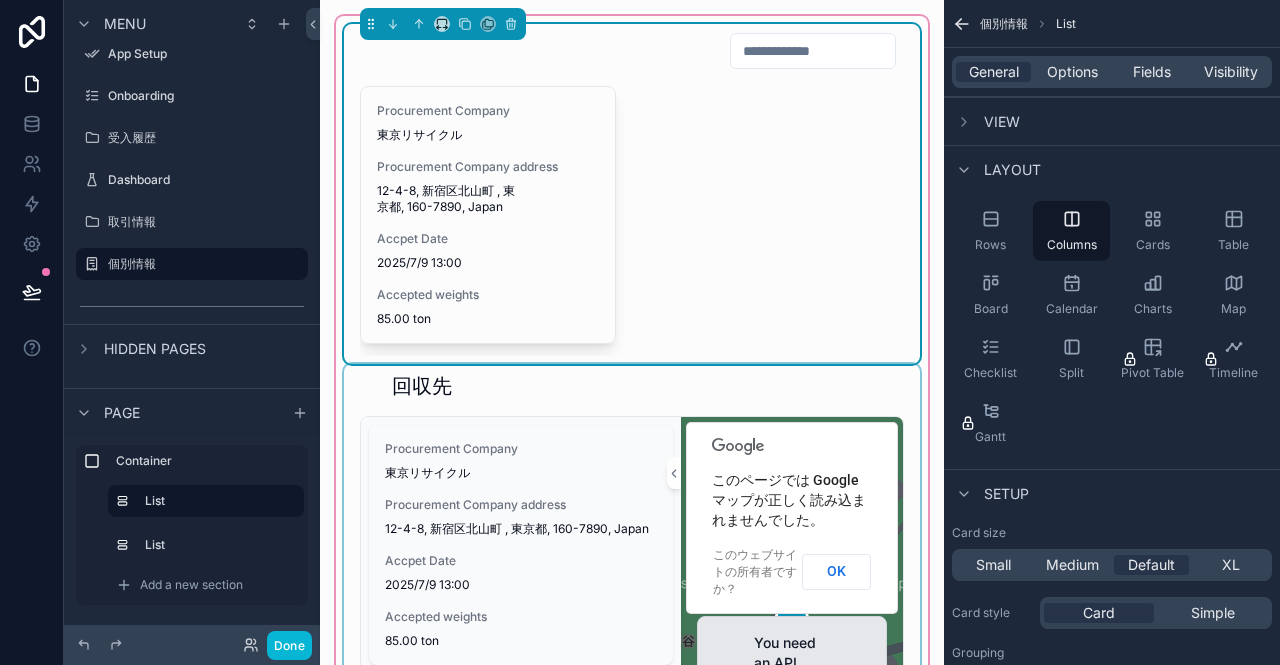 click at bounding box center (632, 621) 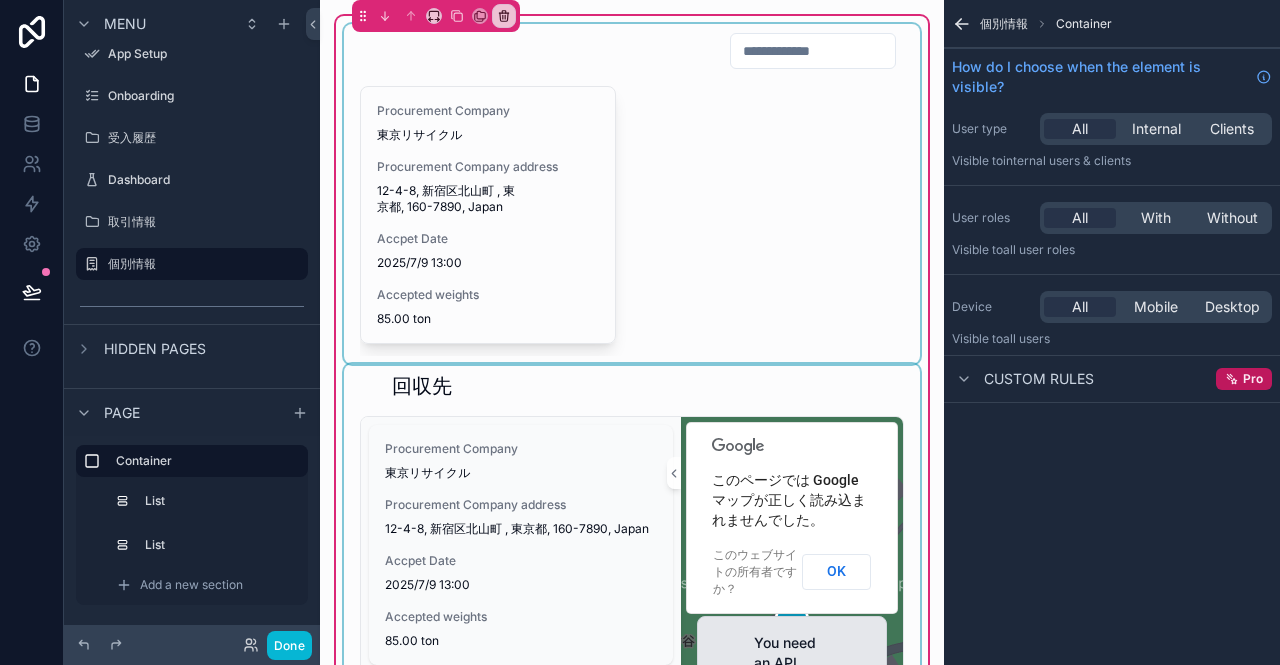click at bounding box center [632, 621] 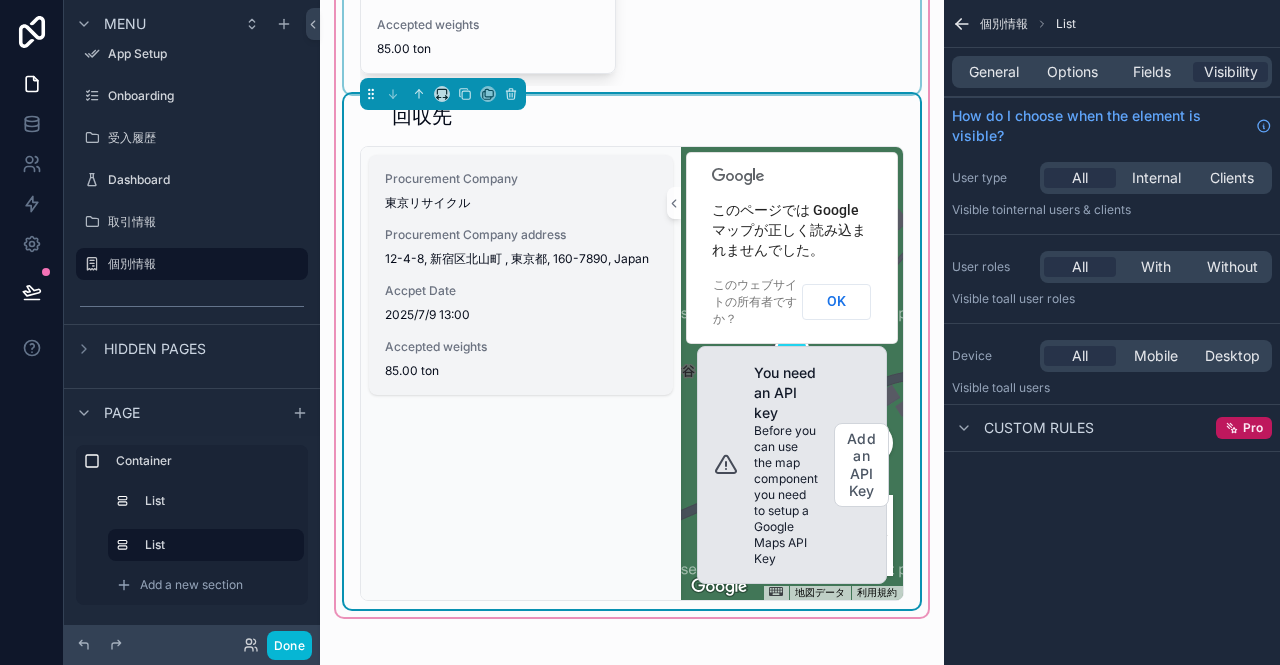 scroll, scrollTop: 300, scrollLeft: 0, axis: vertical 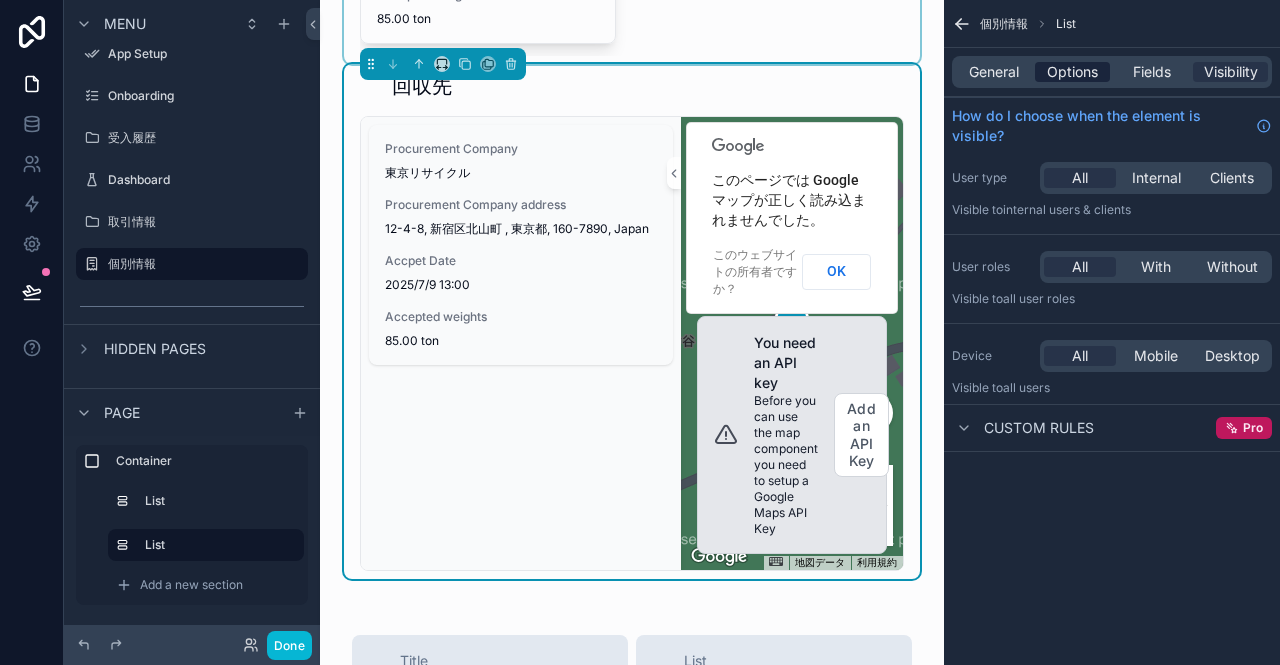click on "Options" at bounding box center (1072, 72) 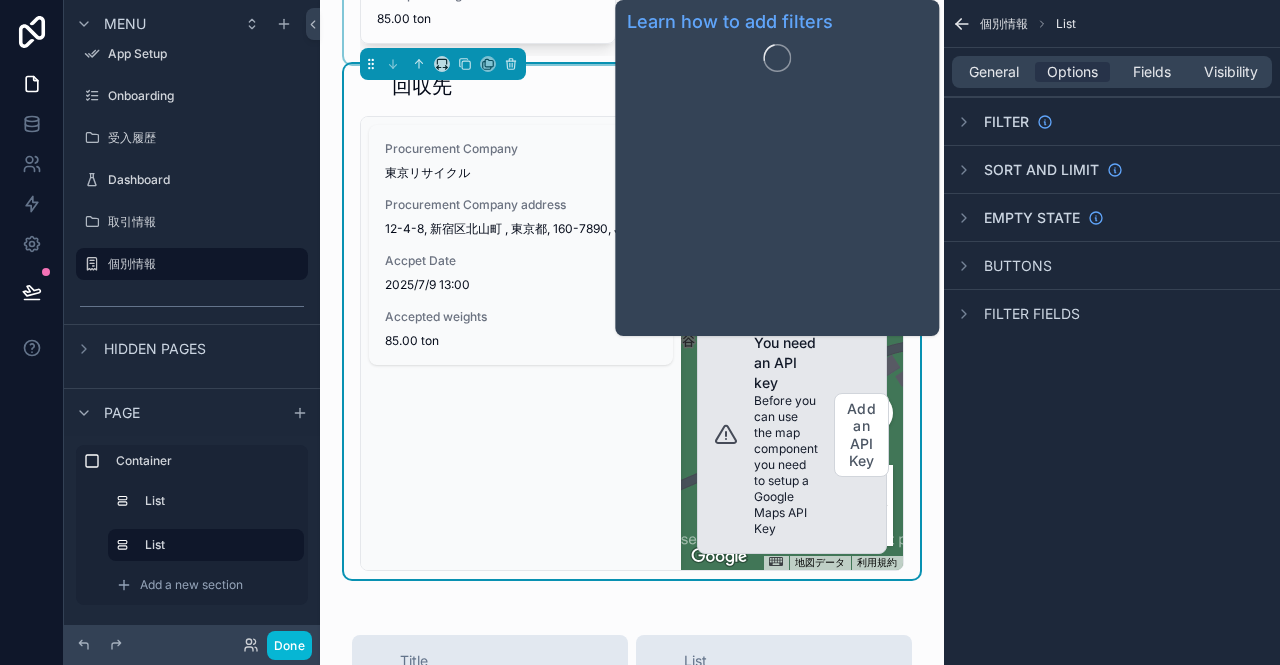 click on "Filter" at bounding box center (1006, 122) 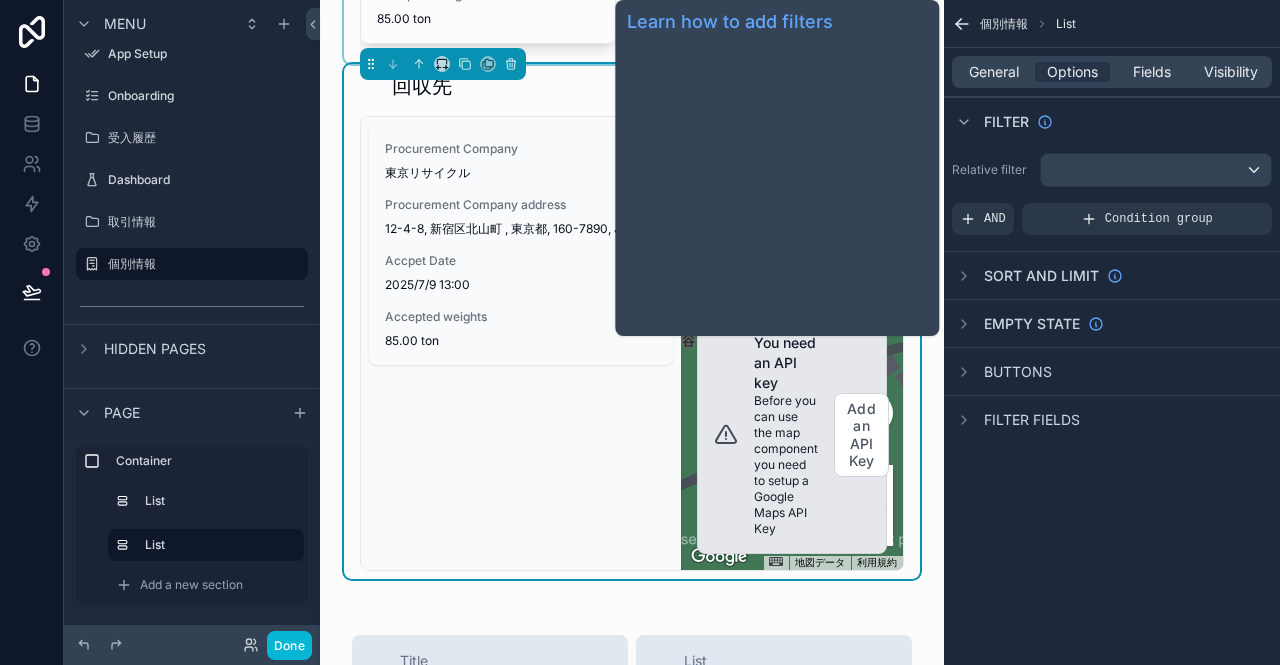 click on "Filter" at bounding box center (1006, 122) 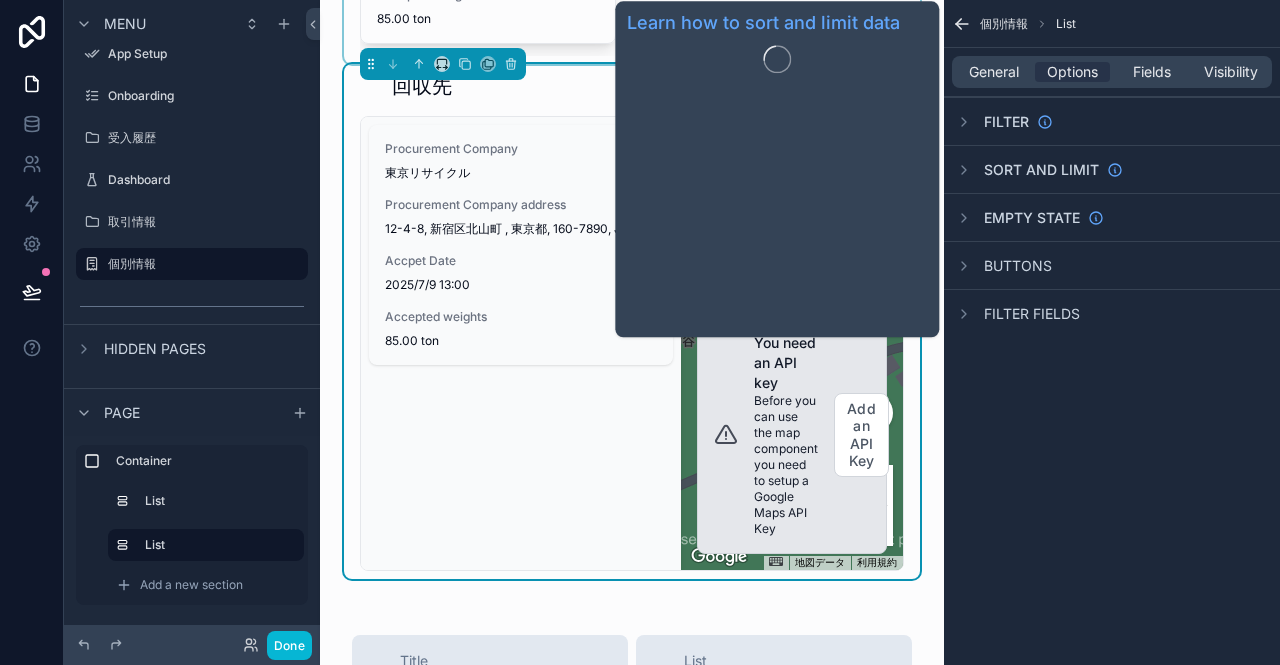 click on "Sort And Limit" at bounding box center (1041, 170) 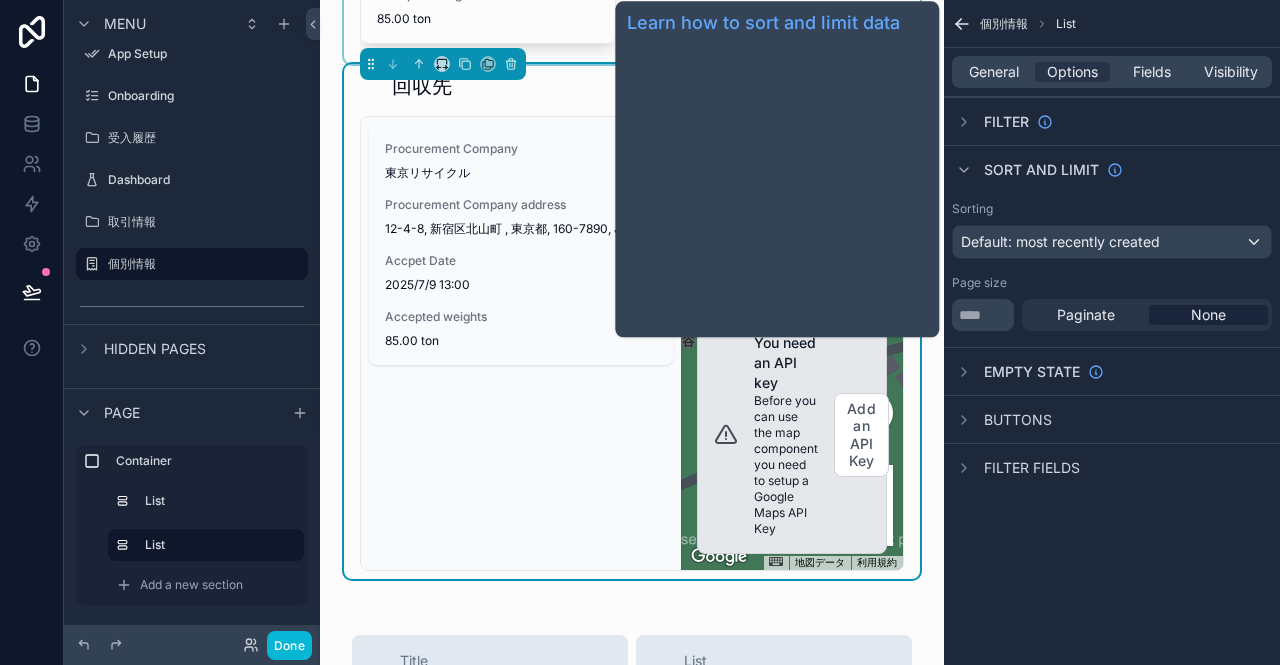 click on "Sort And Limit" at bounding box center [1041, 170] 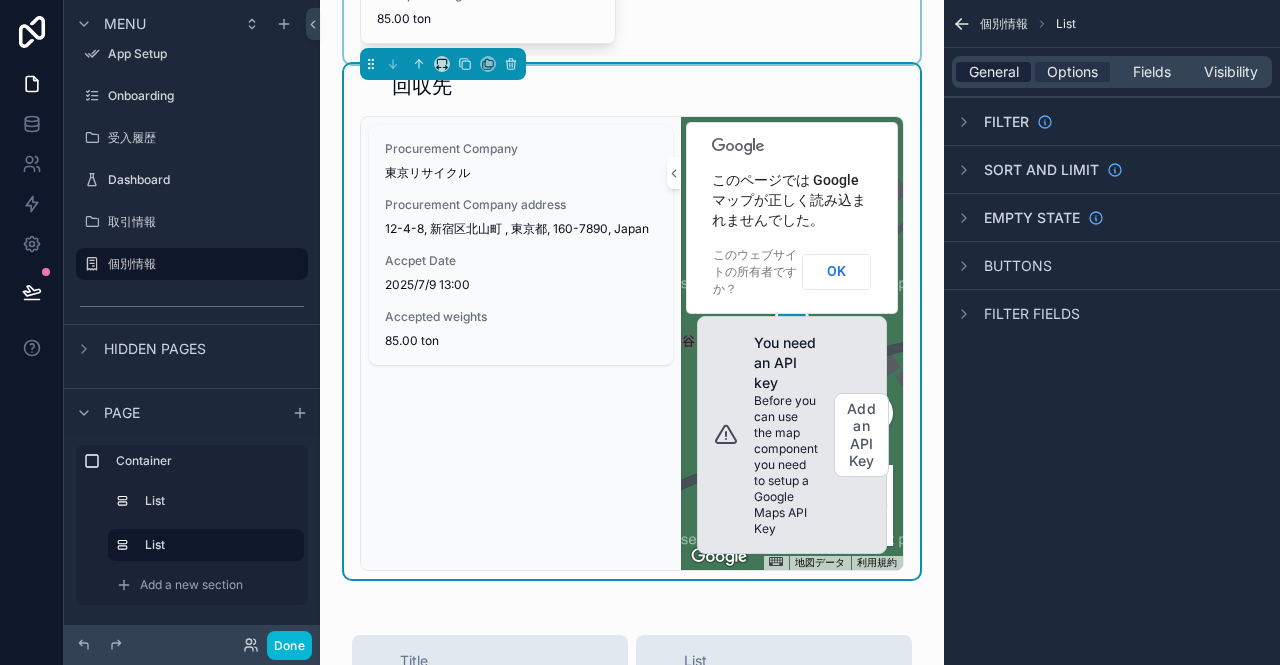 click on "General" at bounding box center [994, 72] 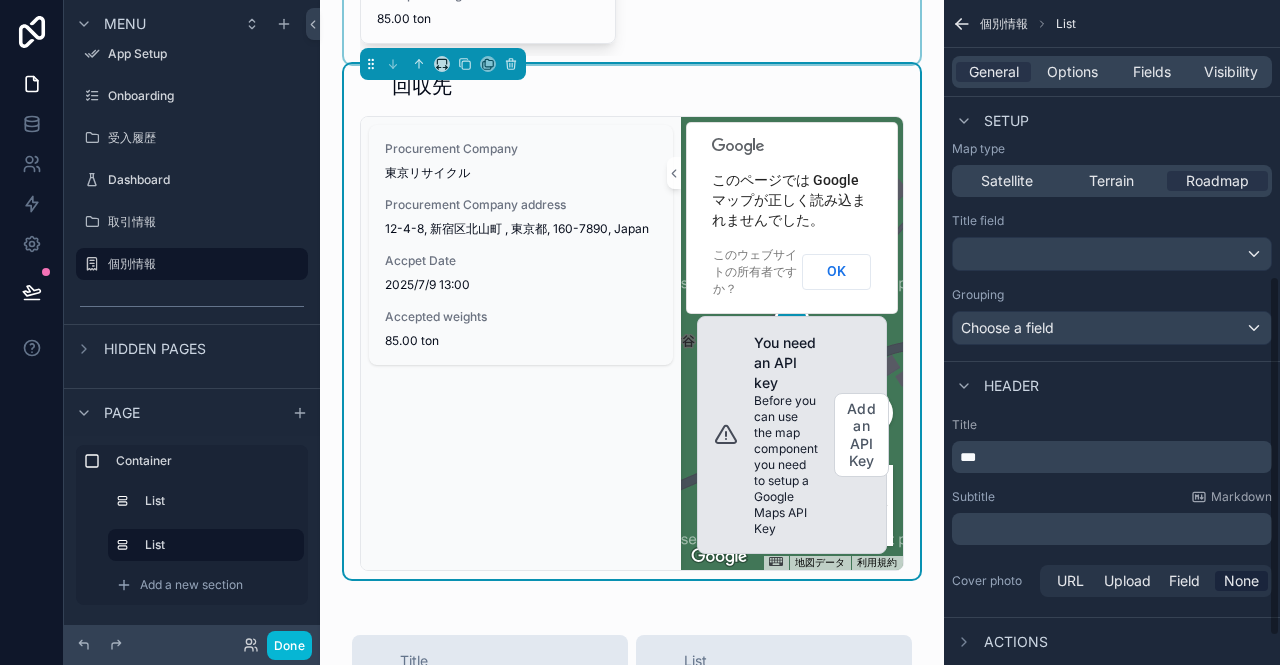 scroll, scrollTop: 560, scrollLeft: 0, axis: vertical 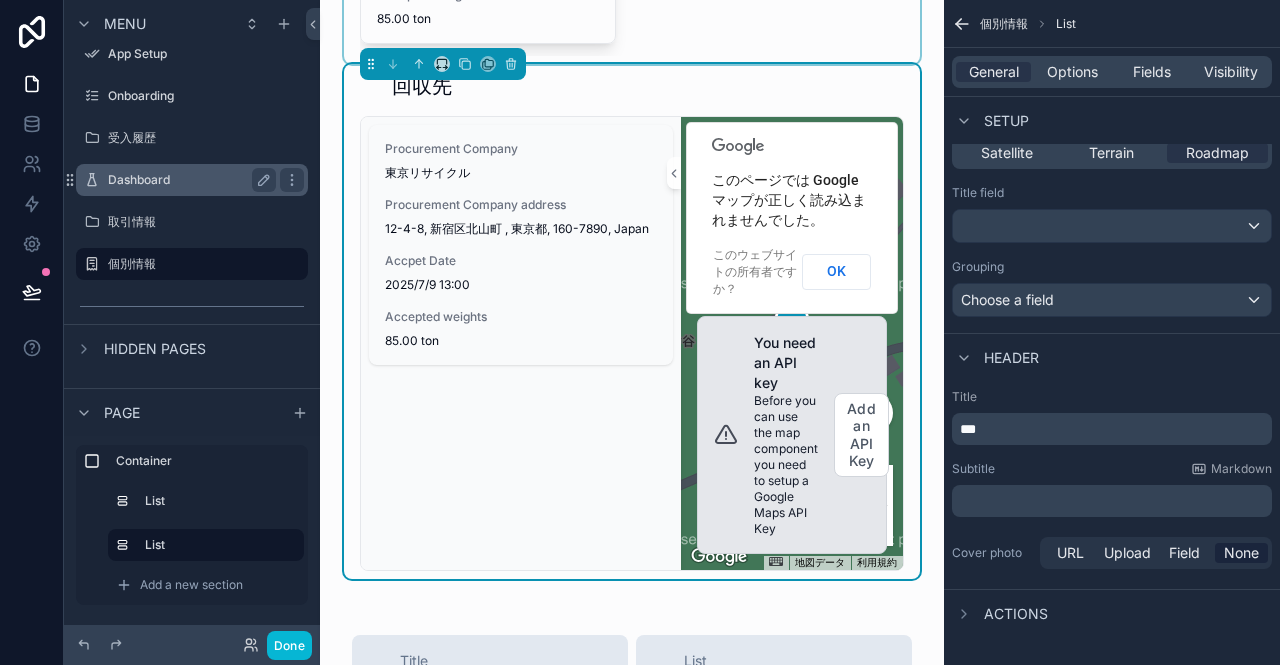click on "Dashboard" at bounding box center (188, 180) 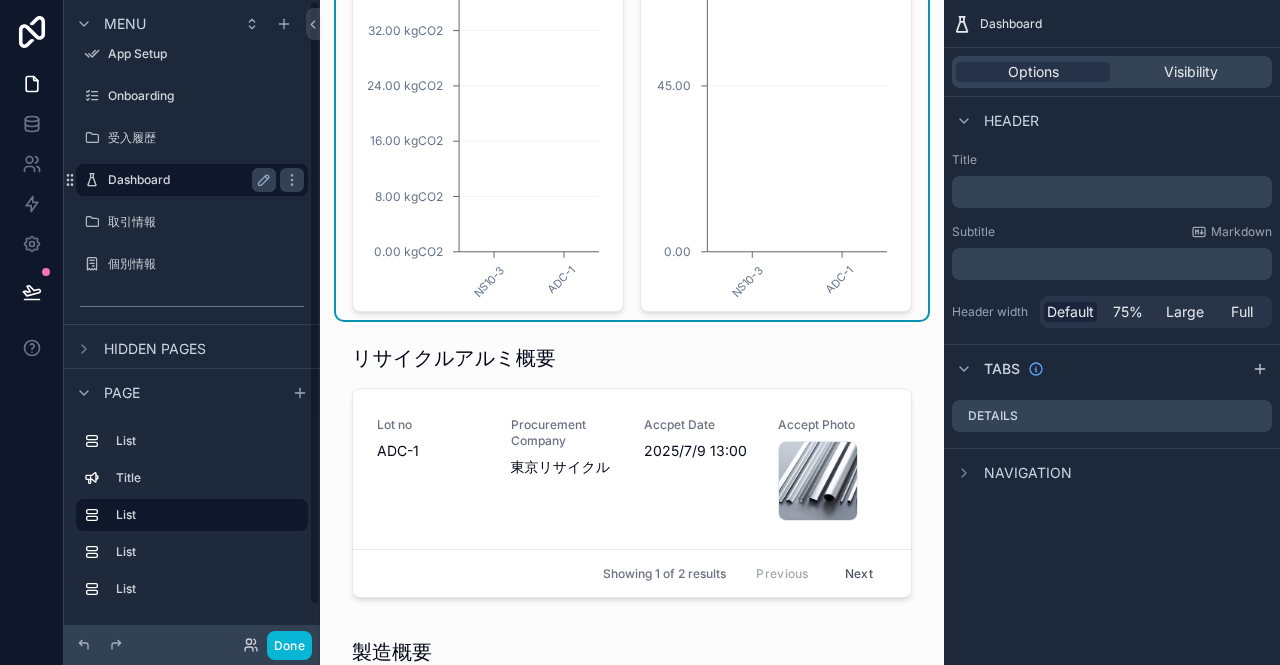scroll, scrollTop: 0, scrollLeft: 0, axis: both 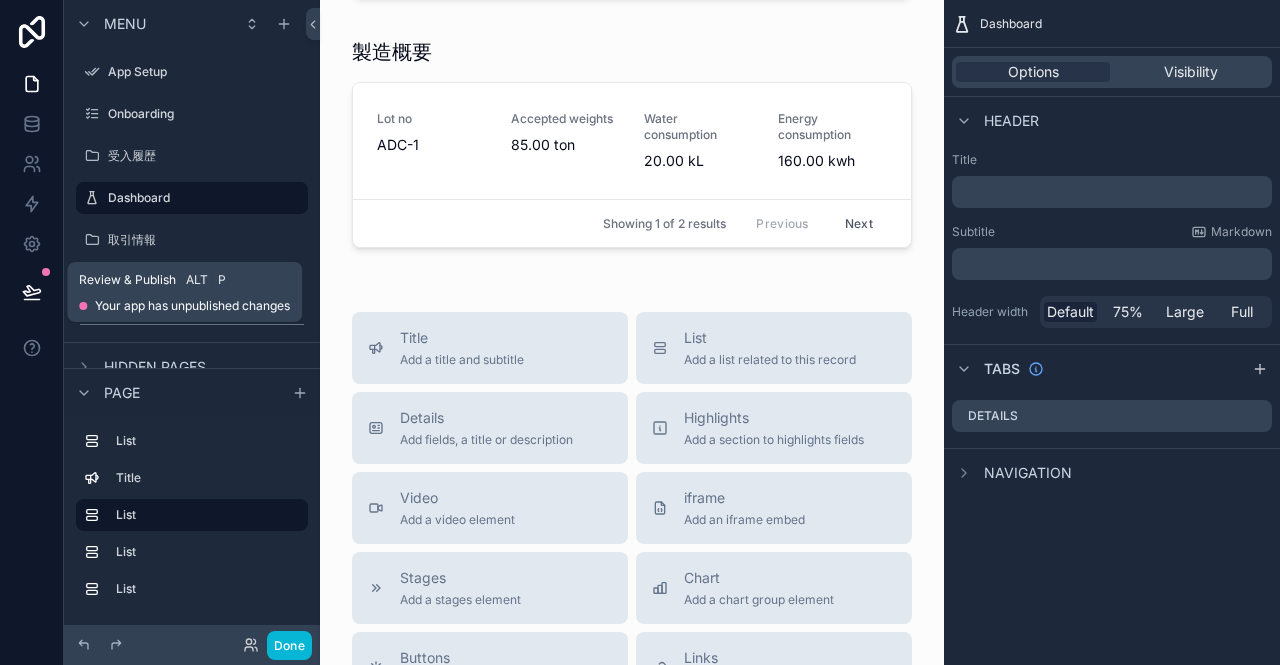 click 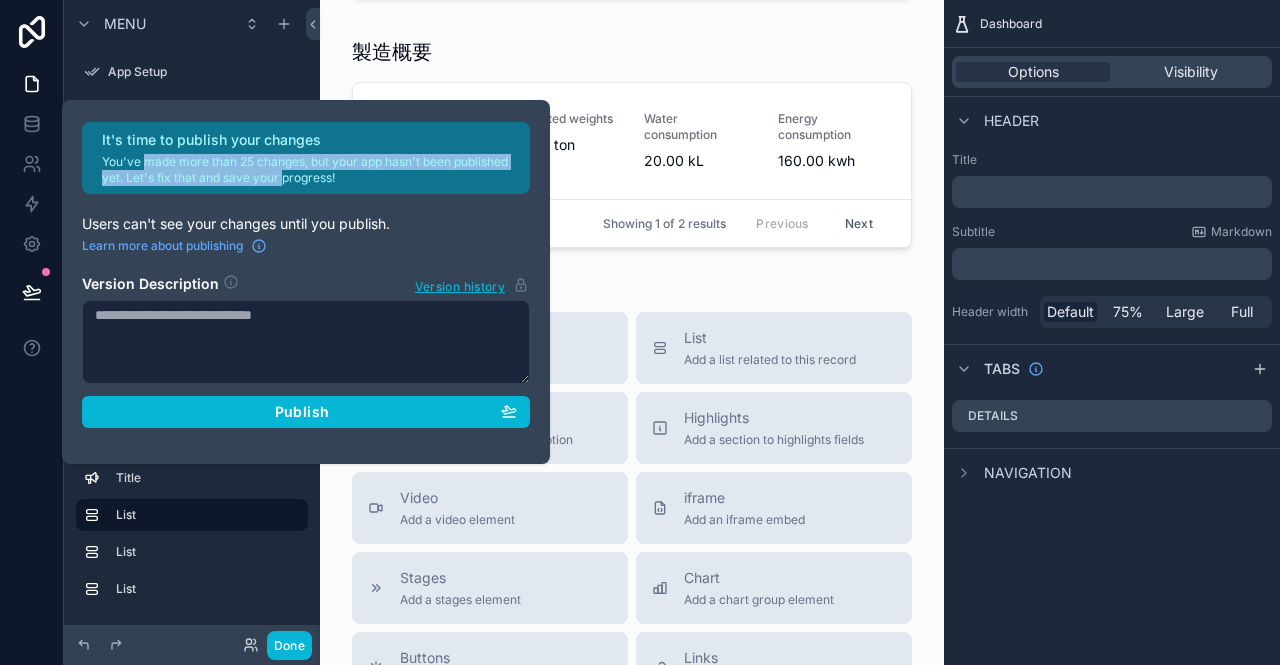 drag, startPoint x: 148, startPoint y: 161, endPoint x: 285, endPoint y: 170, distance: 137.2953 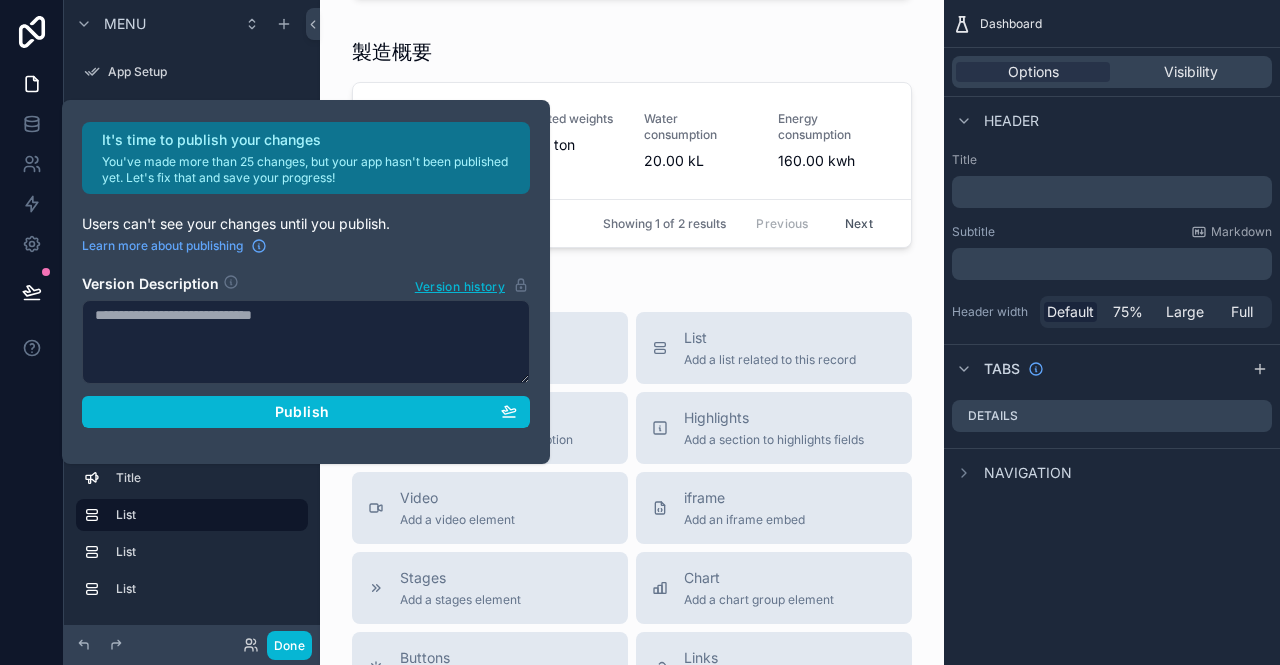 click on "You've made more than 25 changes, but your app hasn't been published yet. Let's fix that and save your progress!" at bounding box center (310, 170) 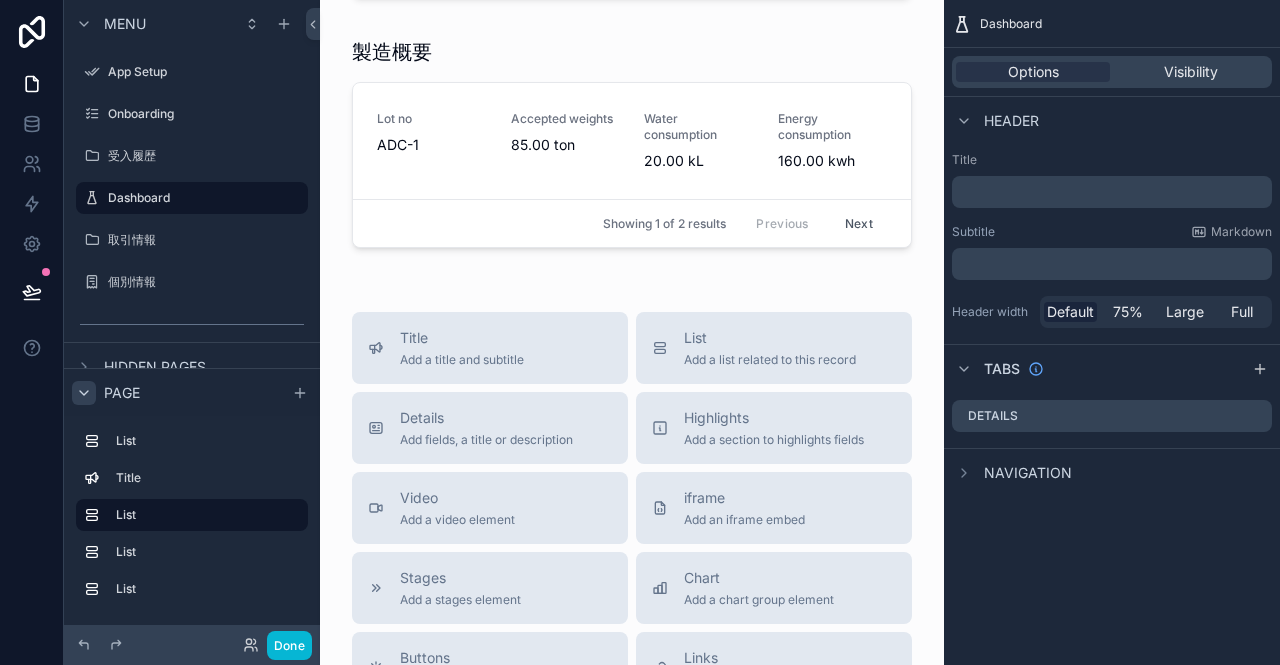 click 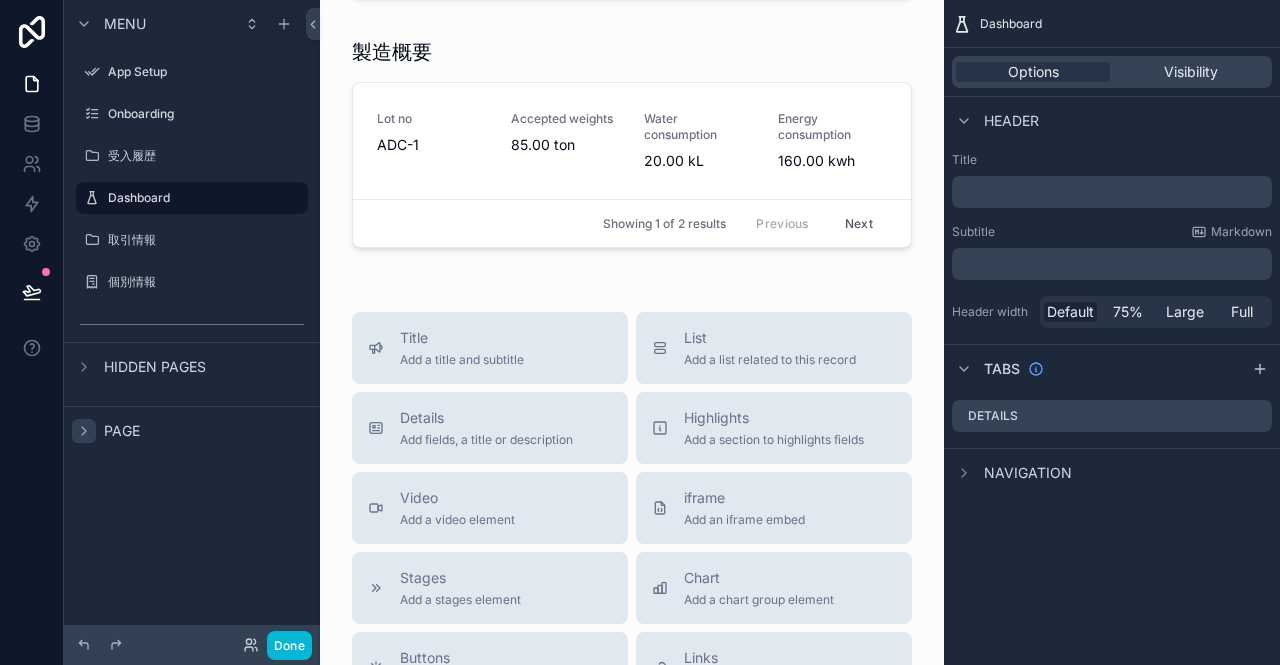 click 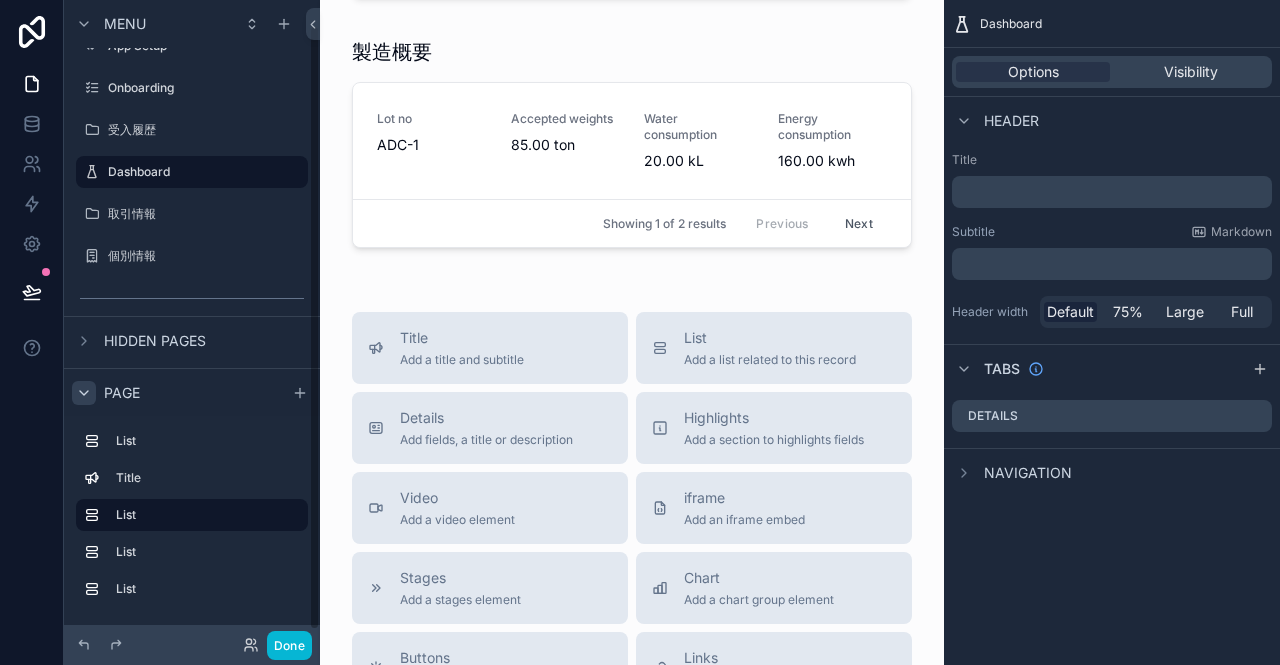 scroll, scrollTop: 38, scrollLeft: 0, axis: vertical 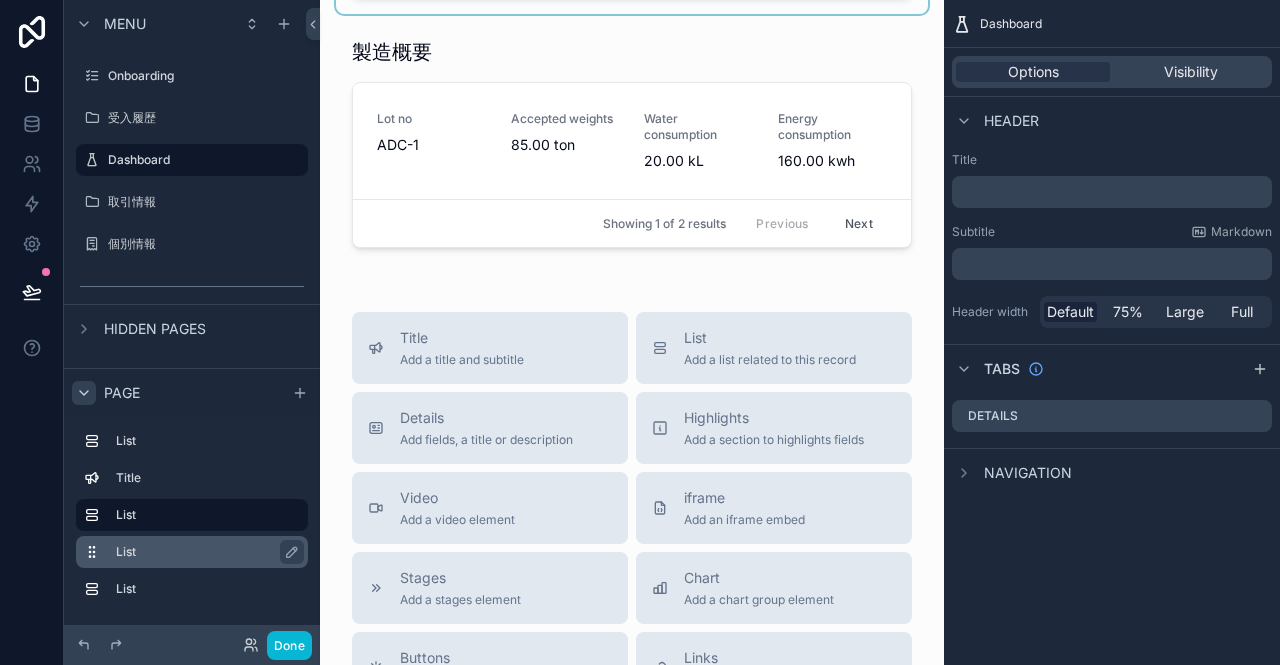 click on "List" at bounding box center [204, 552] 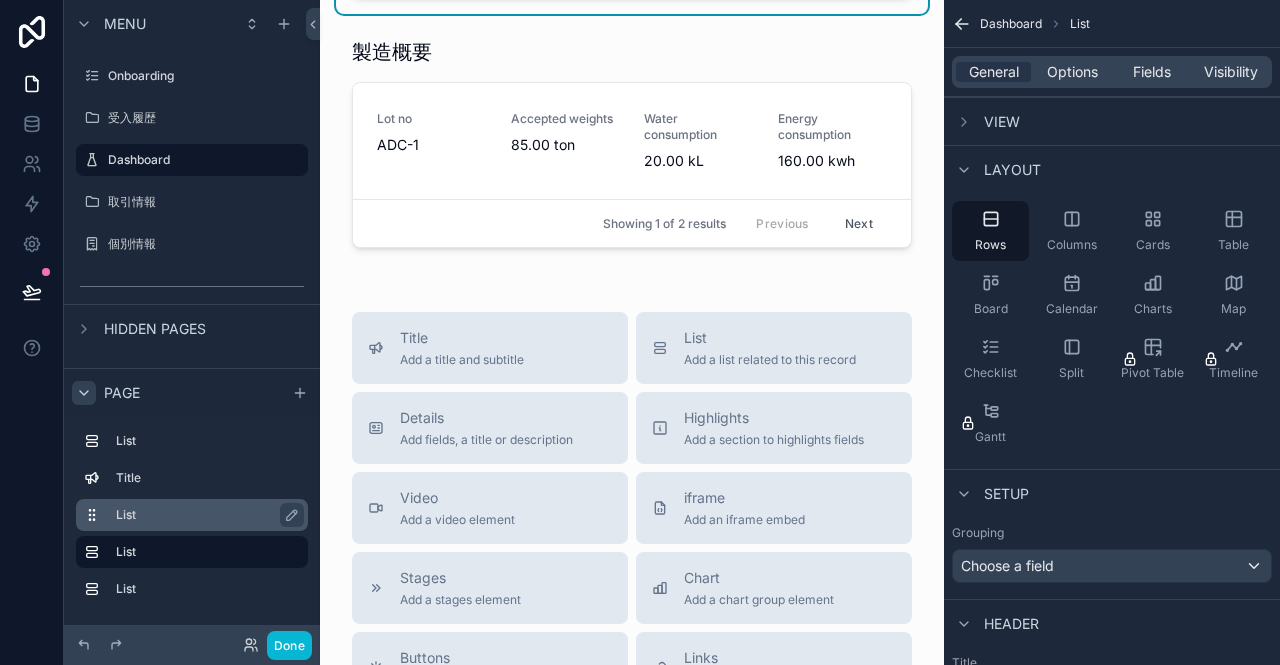 click on "List" at bounding box center (204, 515) 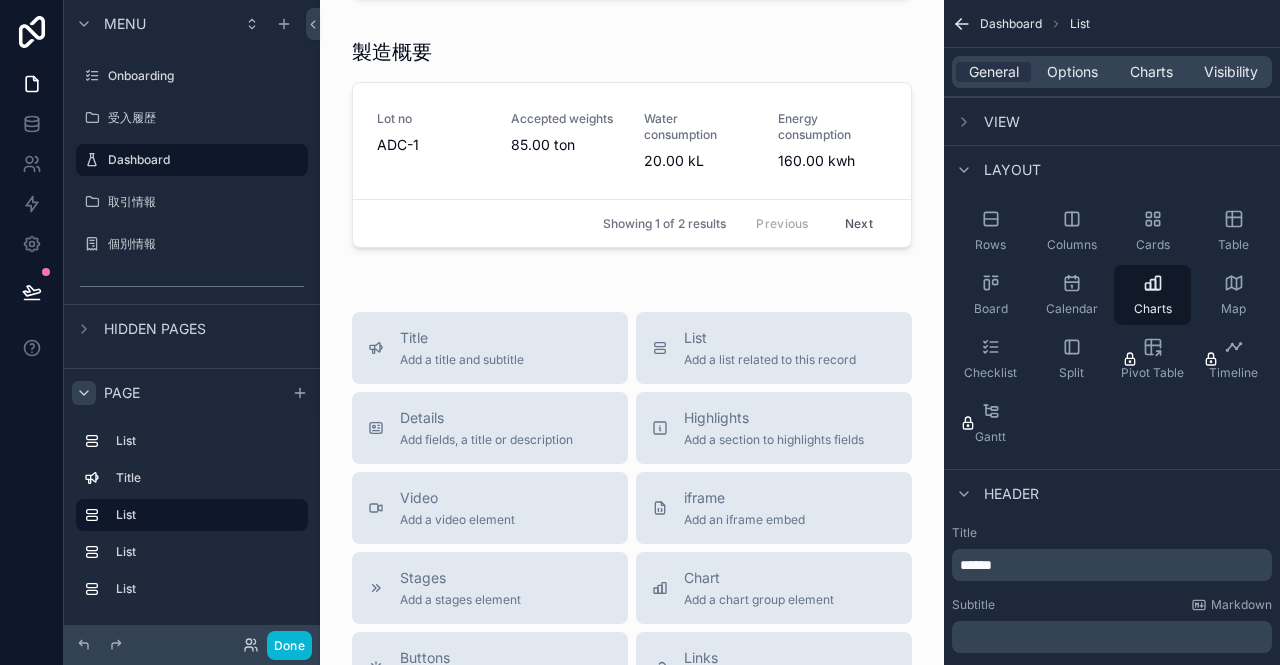 click 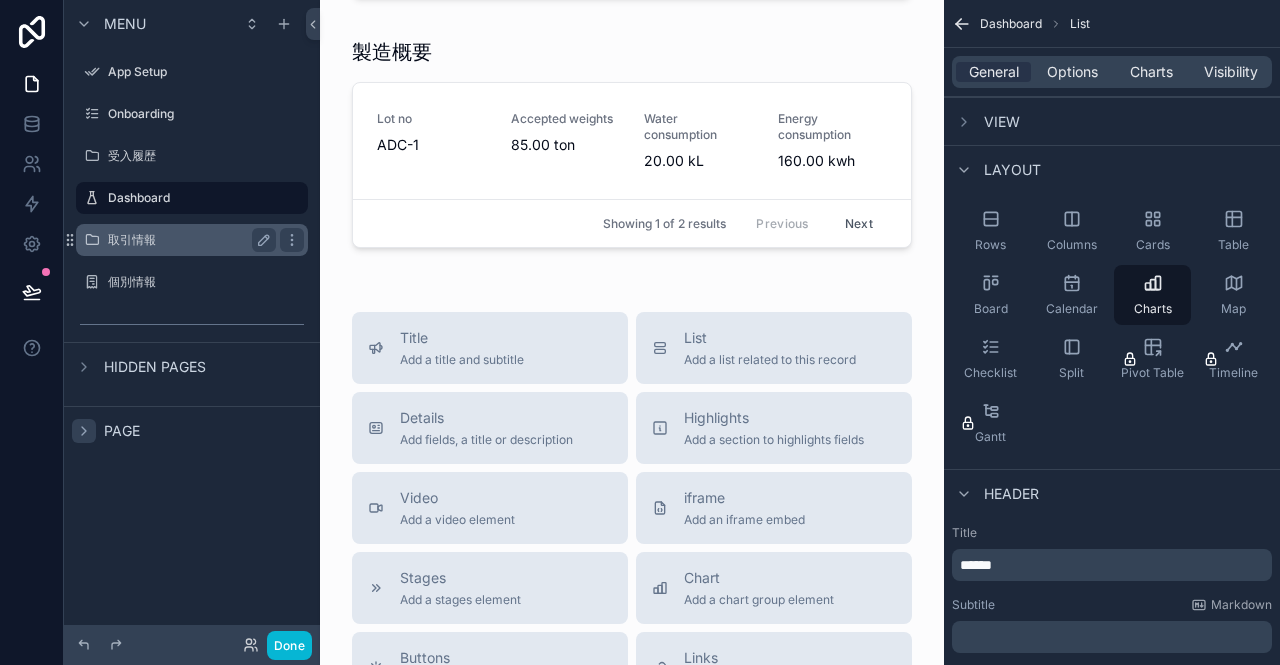 click on "取引情報" at bounding box center (188, 240) 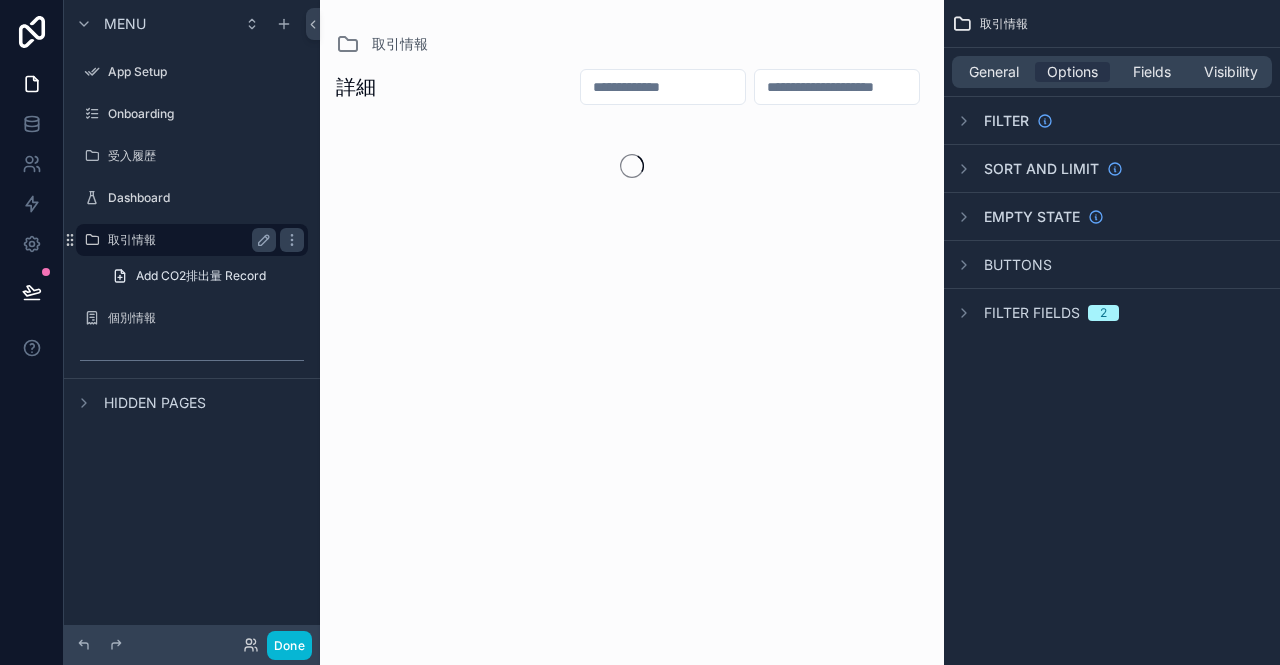 scroll, scrollTop: 0, scrollLeft: 0, axis: both 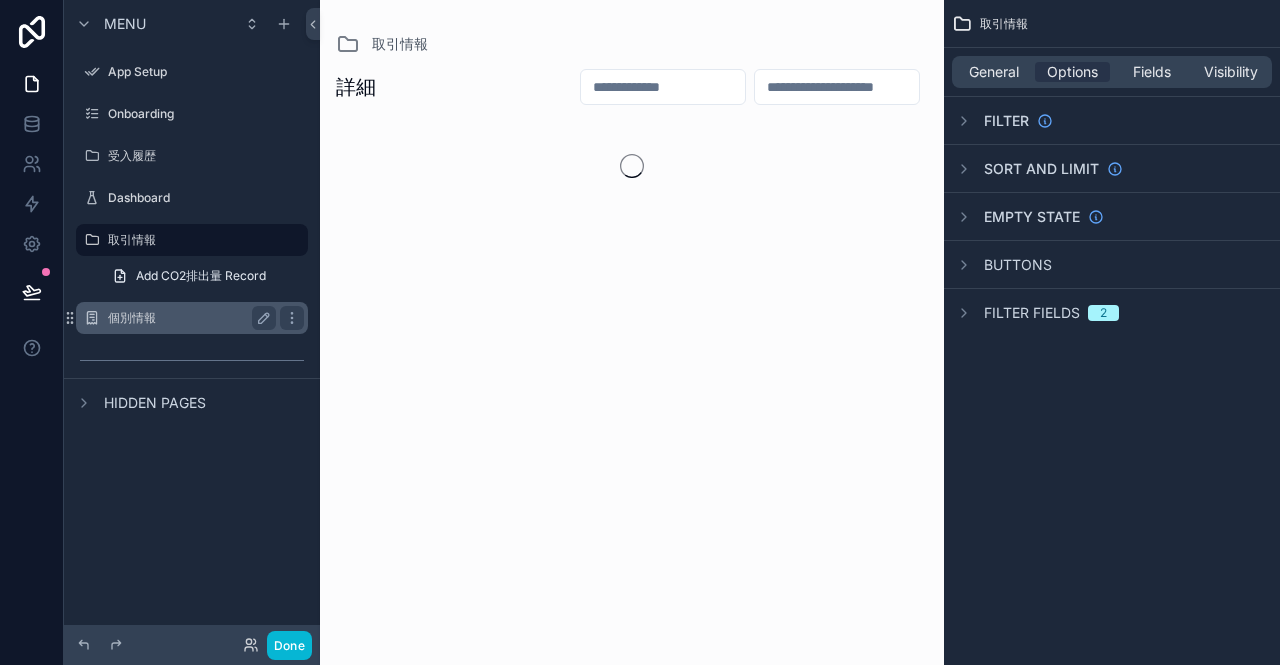 click on "個別情報" at bounding box center (188, 318) 